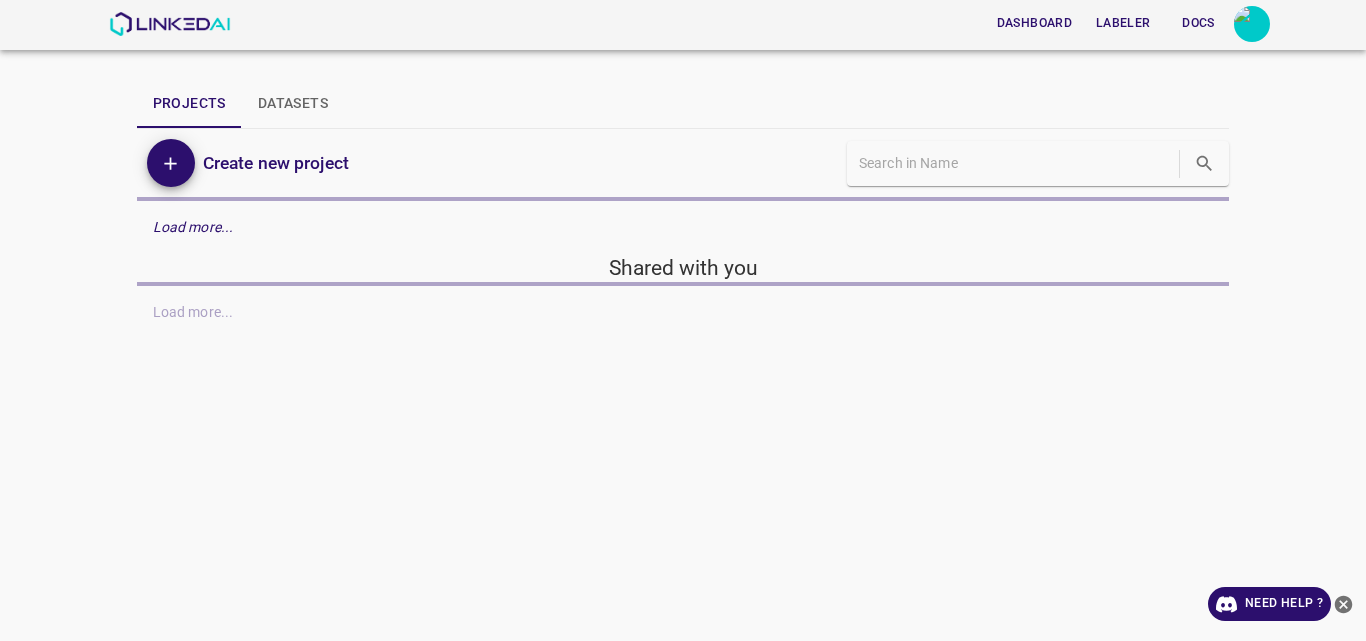 scroll, scrollTop: 0, scrollLeft: 0, axis: both 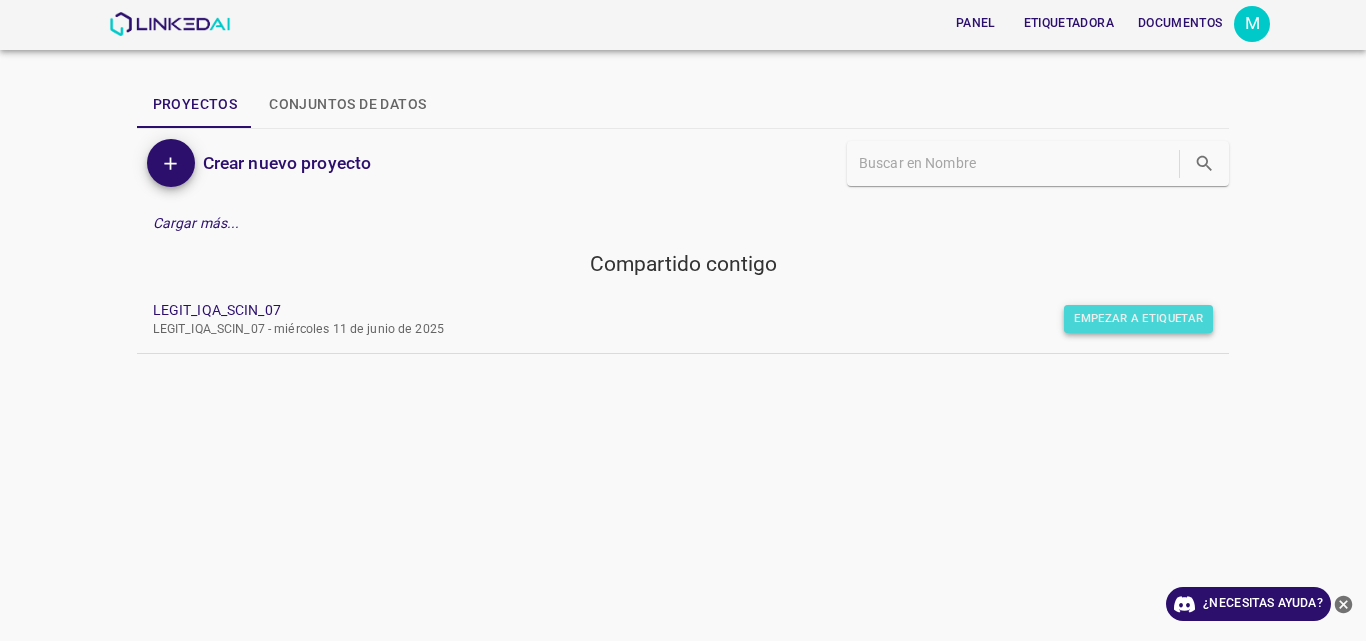 click on "Empezar a etiquetar" at bounding box center (1138, 319) 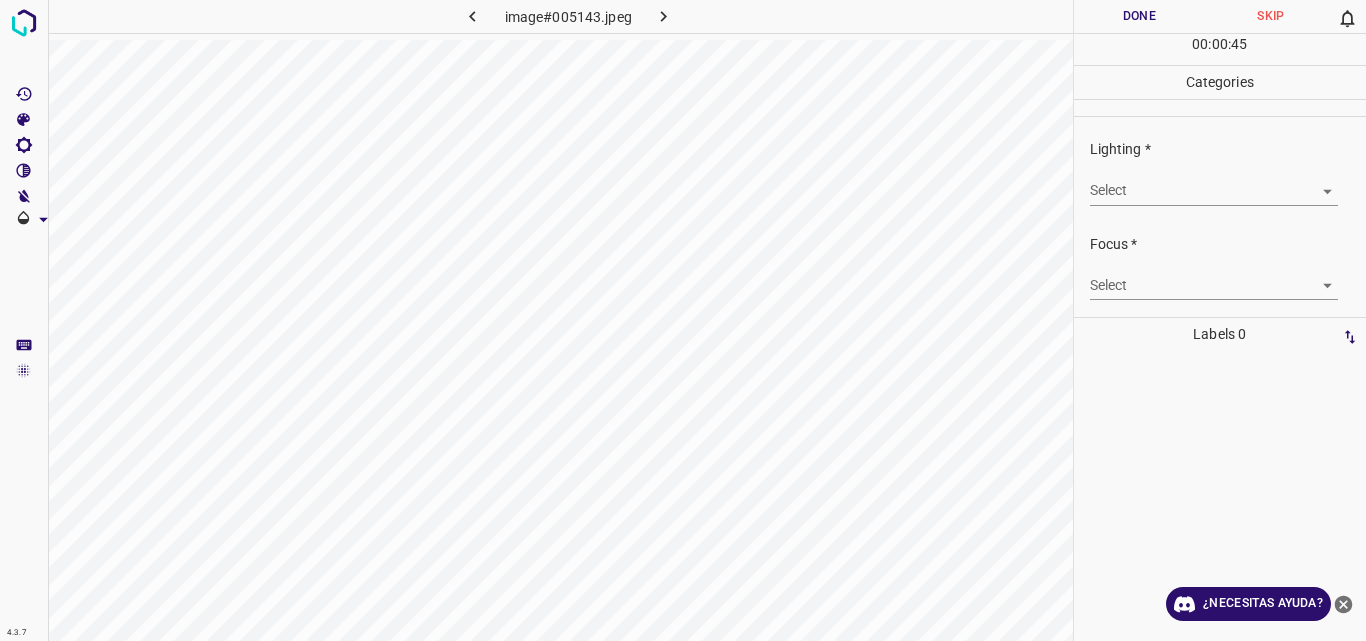 click on "4.3.7 image#005143.jpeg Done Skip 0 00   : 00   : 45   Categories Lighting *  Select ​ Focus *  Select ​ Overall *  Select ​ Labels   0 Categories 1 Lighting 2 Focus 3 Overall Tools Space Change between modes (Draw & Edit) I Auto labeling R Restore zoom M Zoom in N Zoom out Delete Delete selecte label Filters Z Restore filters X Saturation filter C Brightness filter V Contrast filter B Gray scale filter General O Download ¿Necesitas ayuda? Original text Rate this translation Your feedback will be used to help improve Google Translate - Texto - Esconder - Borrar" at bounding box center (683, 320) 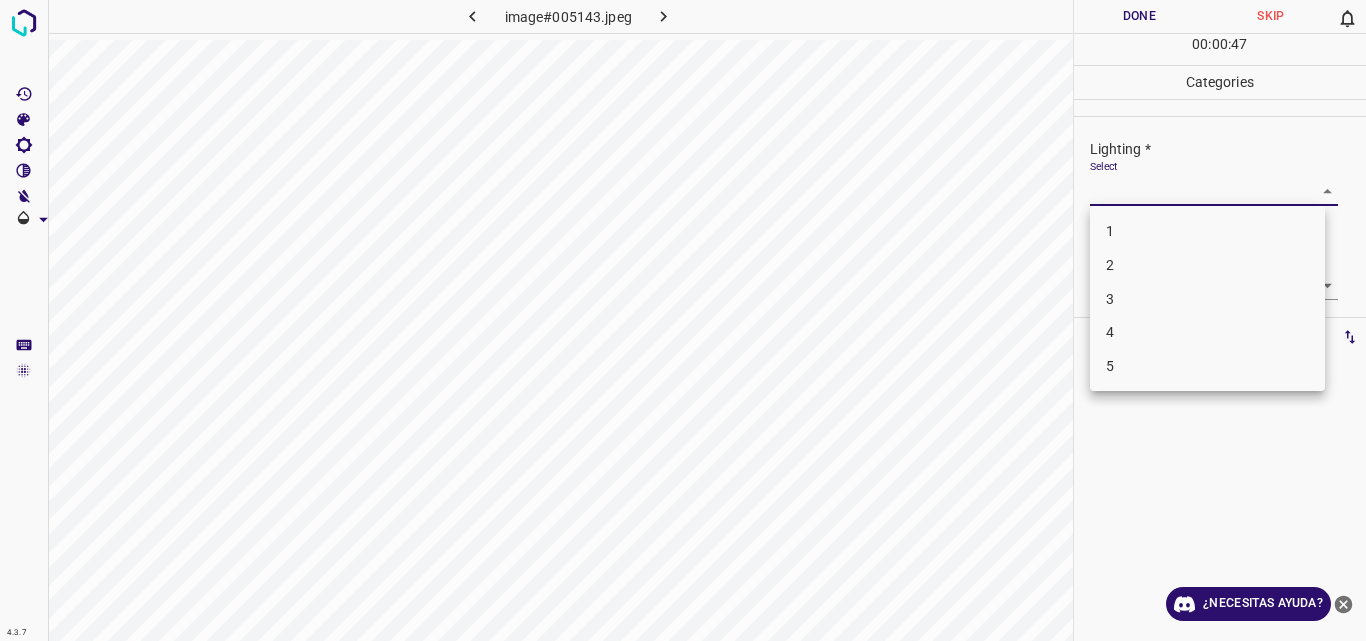 click on "3" at bounding box center (1207, 299) 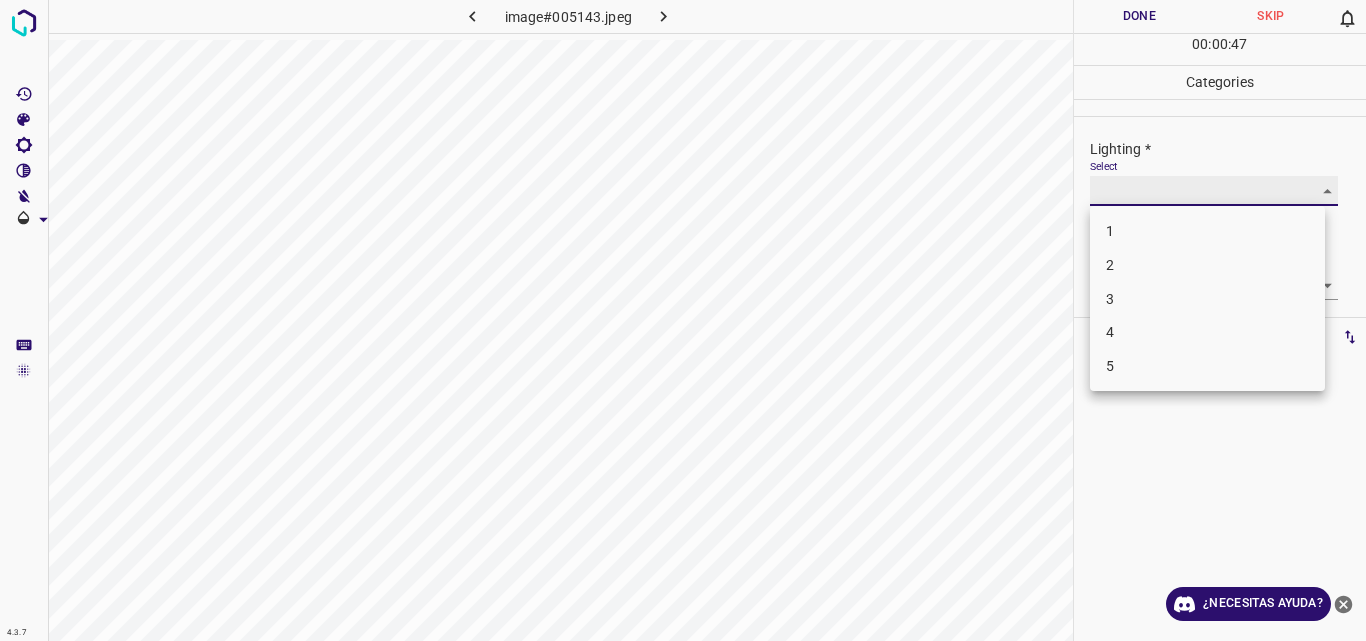 type on "3" 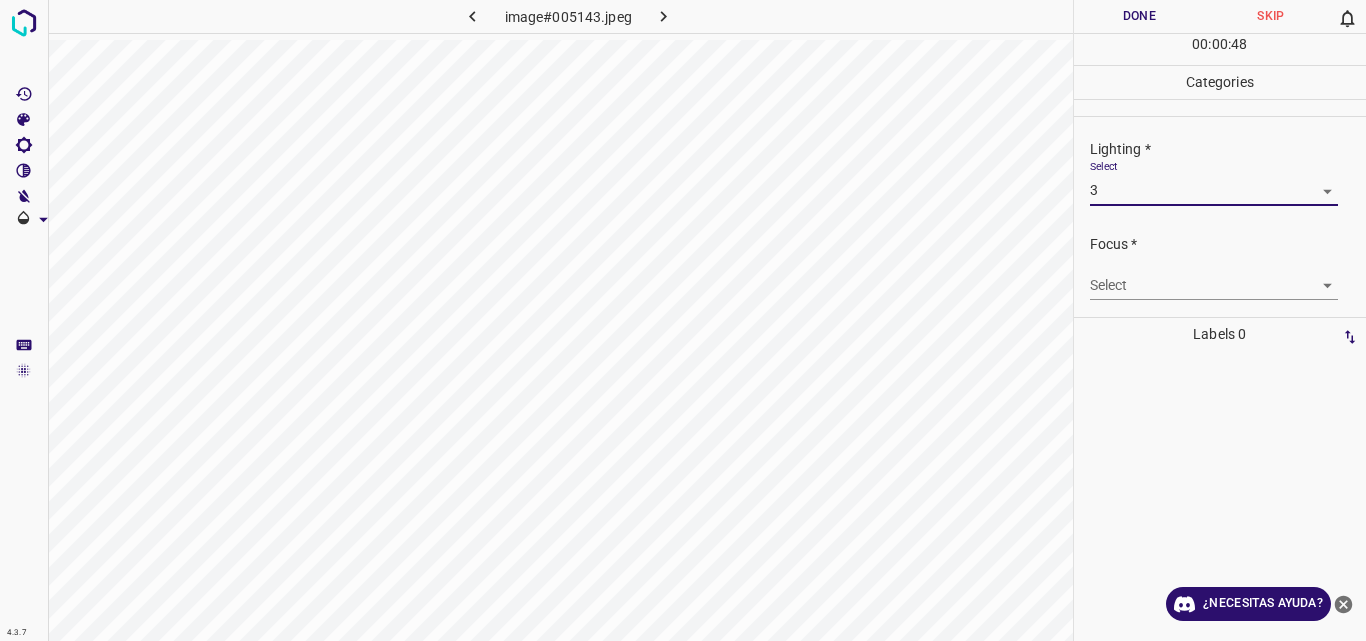 click on "4.3.7 image#005143.jpeg Done Skip 0 00   : 00   : 48   Categories Lighting *  Select 3 3 Focus *  Select ​ Overall *  Select ​ Labels   0 Categories 1 Lighting 2 Focus 3 Overall Tools Space Change between modes (Draw & Edit) I Auto labeling R Restore zoom M Zoom in N Zoom out Delete Delete selecte label Filters Z Restore filters X Saturation filter C Brightness filter V Contrast filter B Gray scale filter General O Download ¿Necesitas ayuda? Original text Rate this translation Your feedback will be used to help improve Google Translate - Texto - Esconder - Borrar" at bounding box center (683, 320) 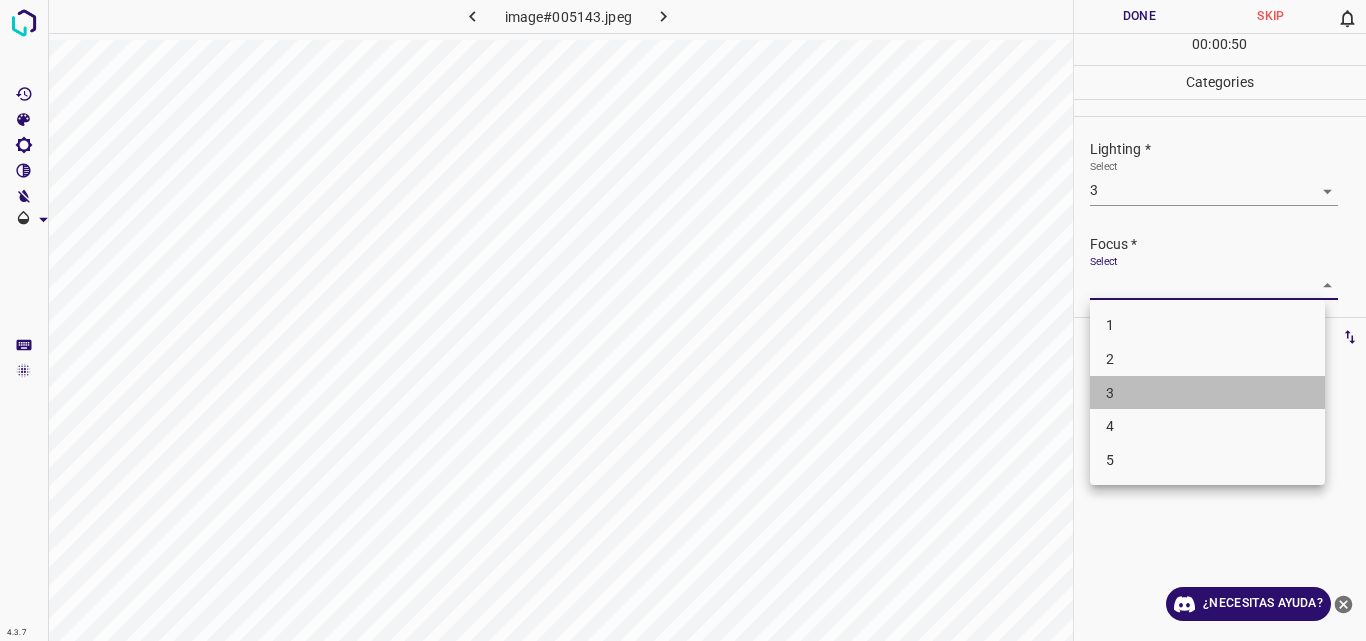 click on "3" at bounding box center (1207, 393) 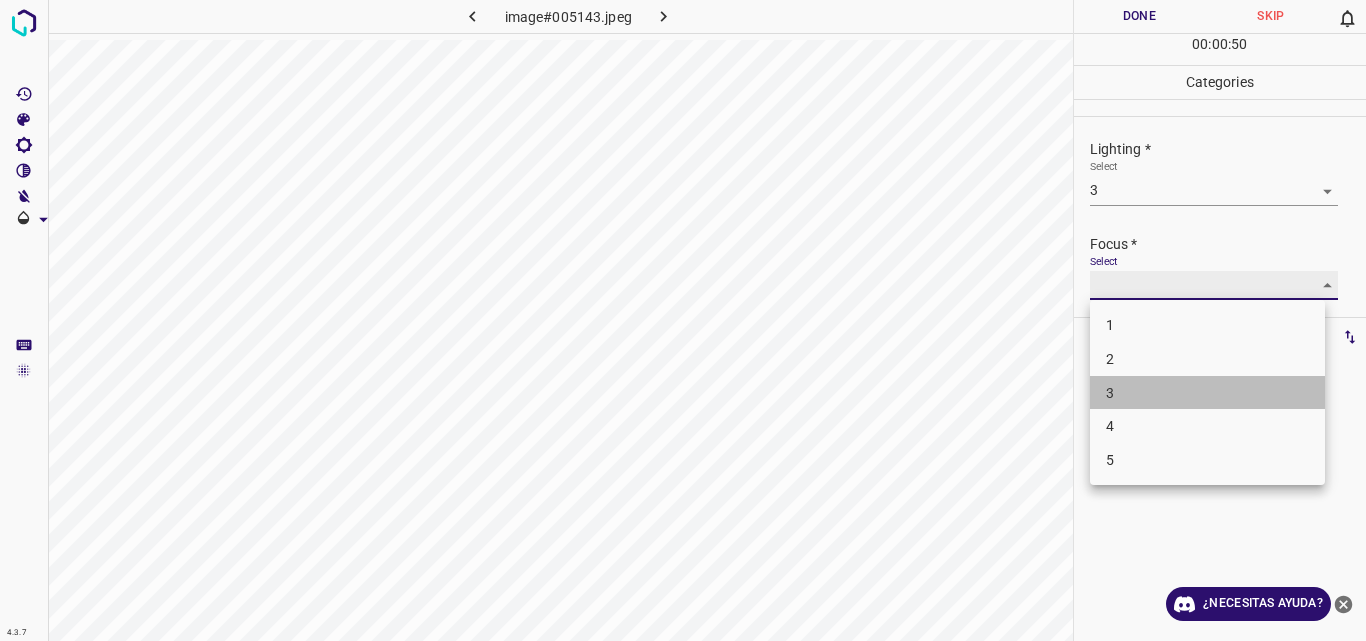 type on "3" 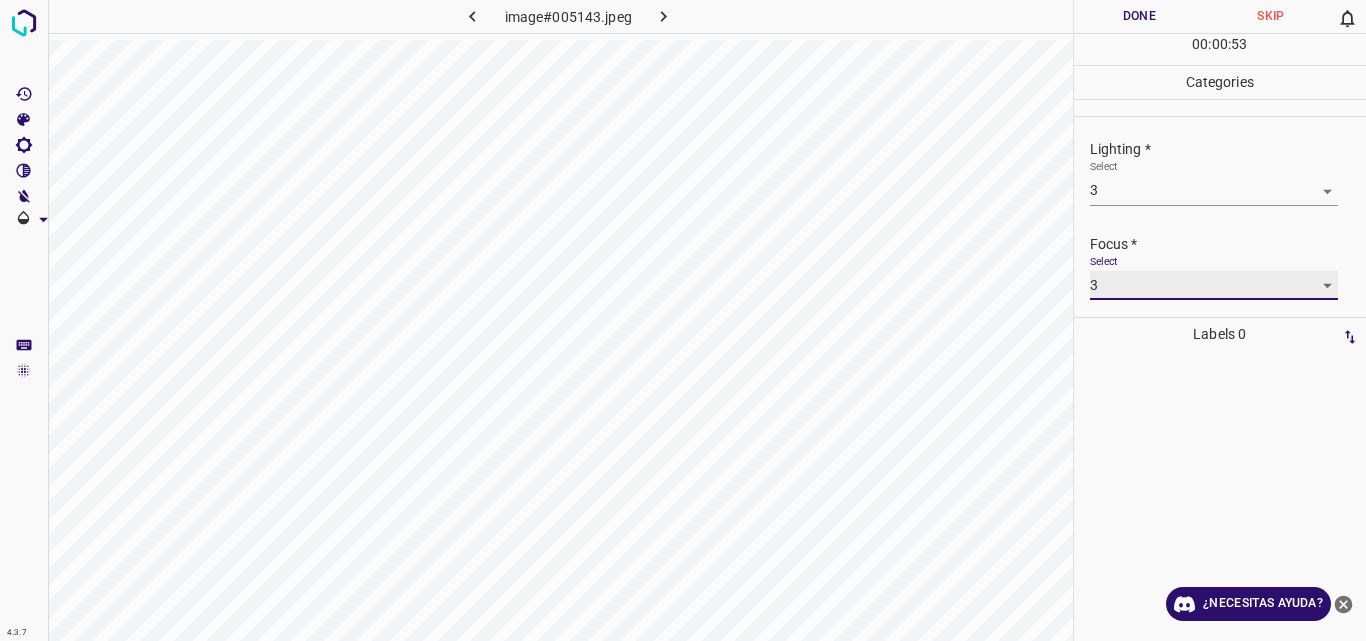scroll, scrollTop: 98, scrollLeft: 0, axis: vertical 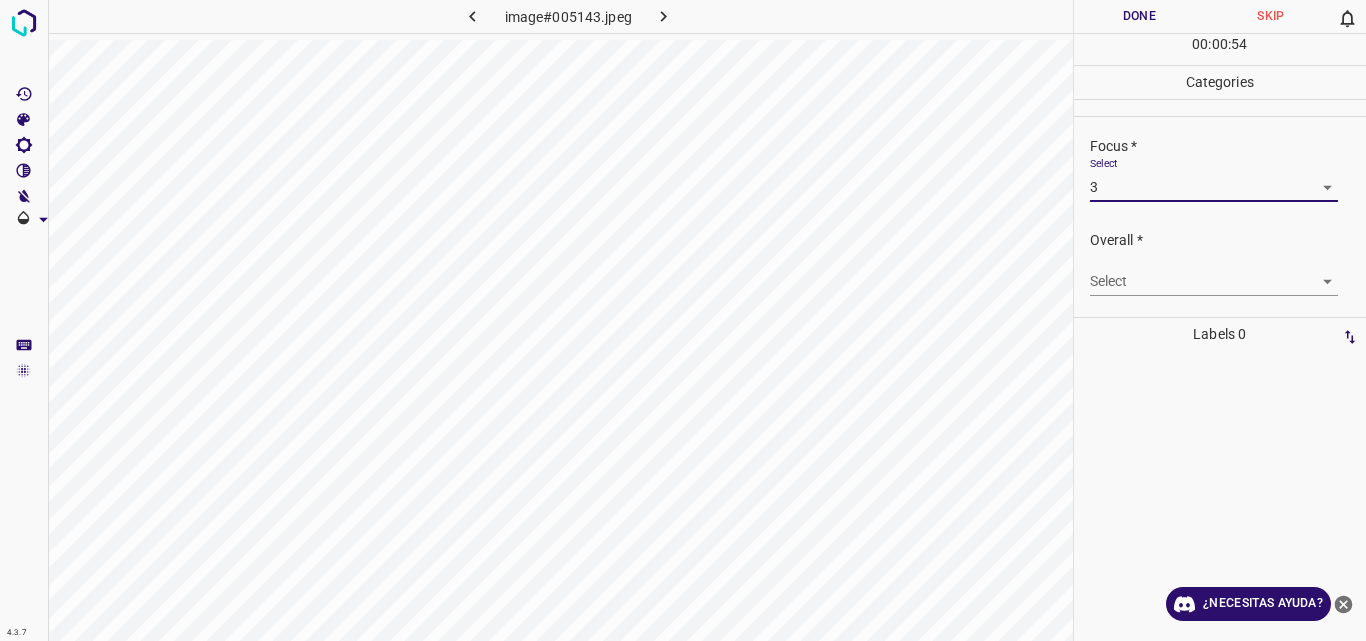 click on "4.3.7 image#005143.jpeg Done Skip 0 00   : 00   : 54   Categories Lighting *  Select 3 3 Focus *  Select 3 3 Overall *  Select ​ Labels   0 Categories 1 Lighting 2 Focus 3 Overall Tools Space Change between modes (Draw & Edit) I Auto labeling R Restore zoom M Zoom in N Zoom out Delete Delete selecte label Filters Z Restore filters X Saturation filter C Brightness filter V Contrast filter B Gray scale filter General O Download ¿Necesitas ayuda? Original text Rate this translation Your feedback will be used to help improve Google Translate - Texto - Esconder - Borrar" at bounding box center (683, 320) 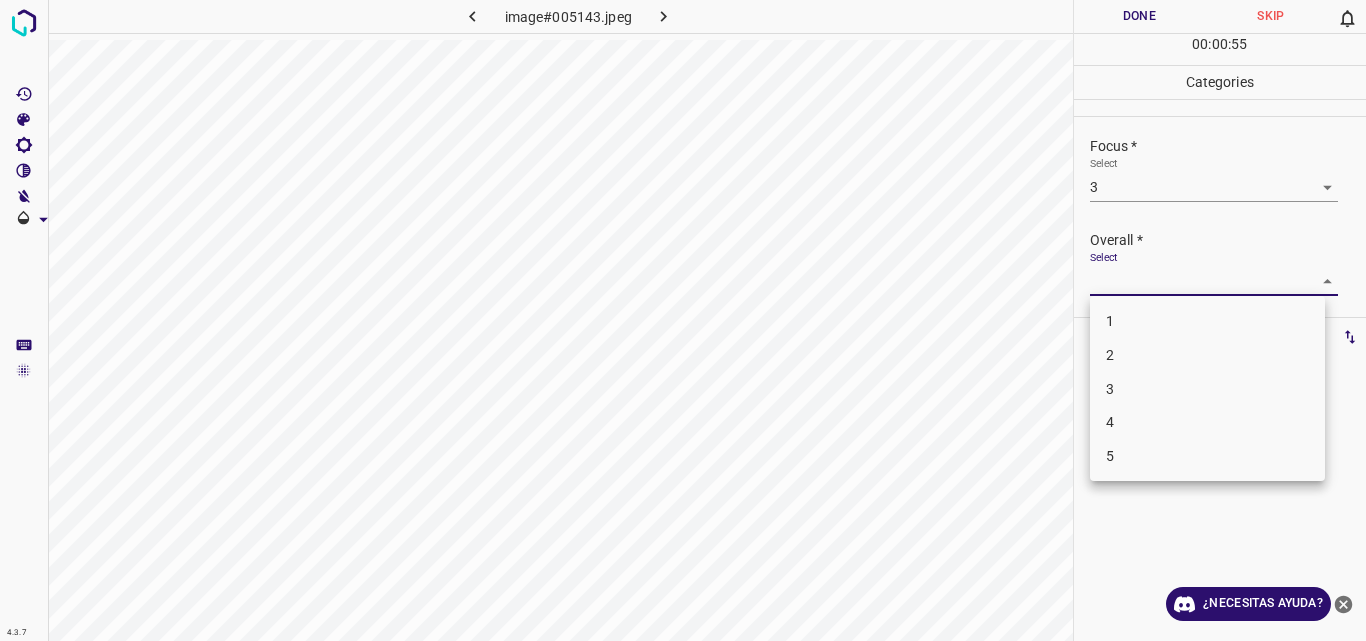 click on "3" at bounding box center [1207, 389] 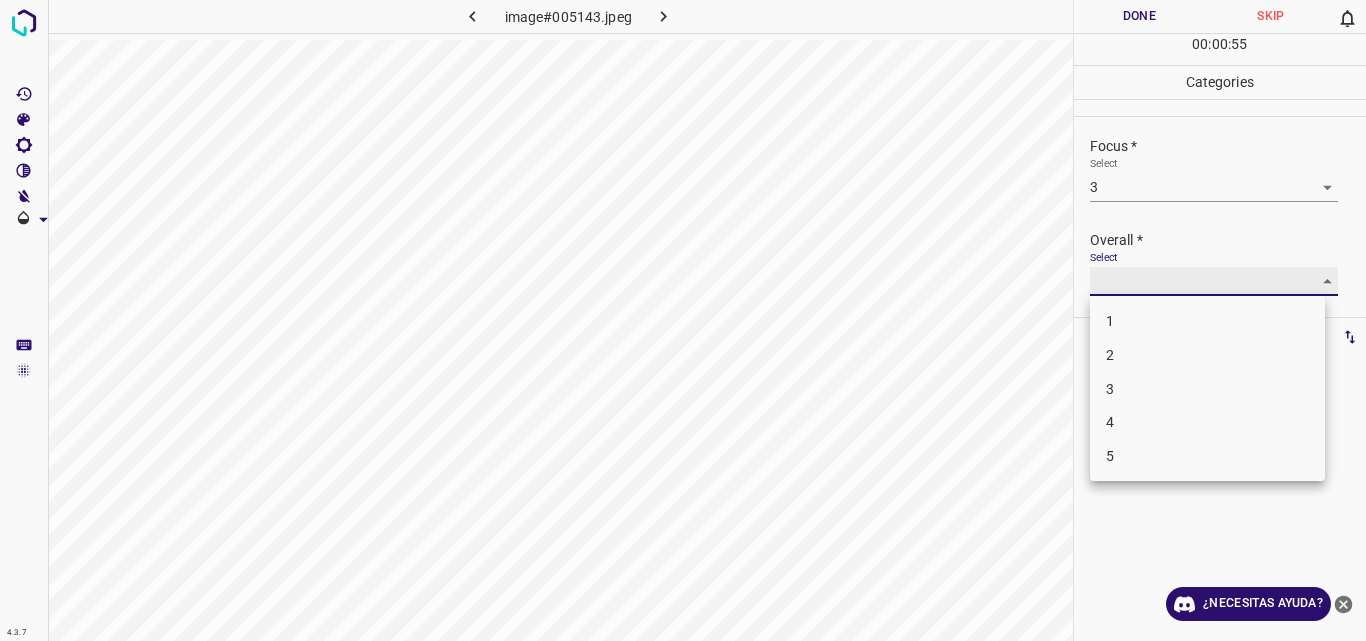 type on "3" 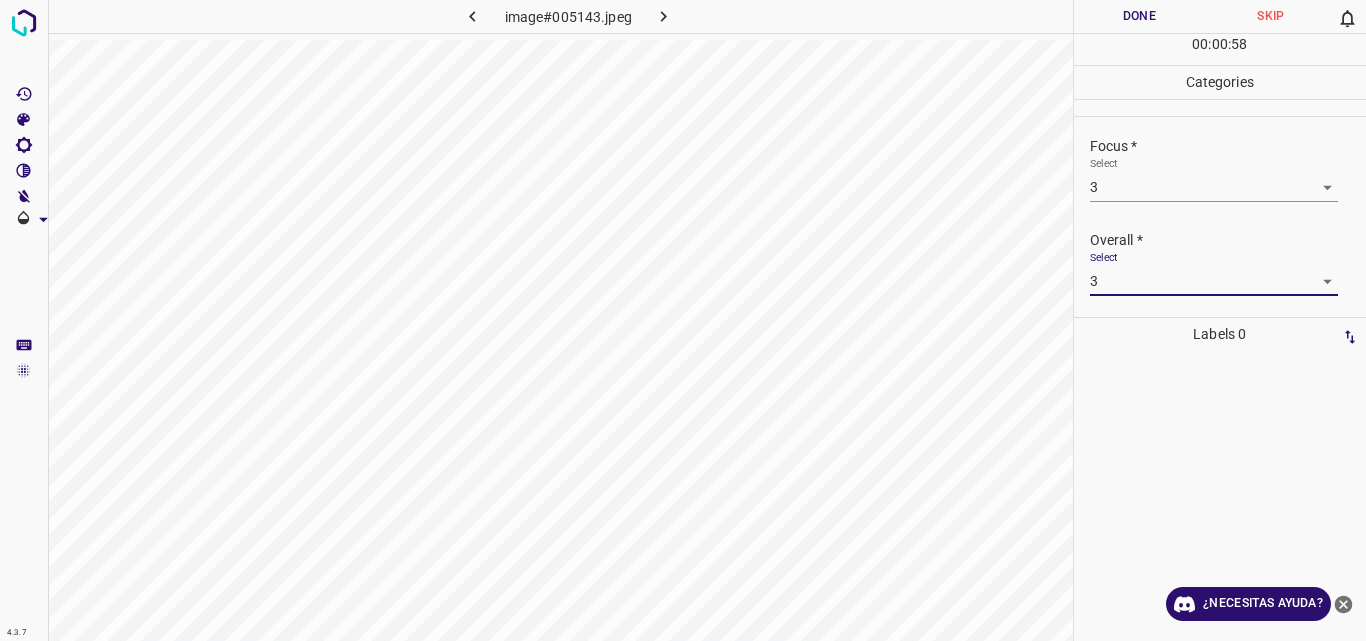 click on "Done" at bounding box center (1140, 16) 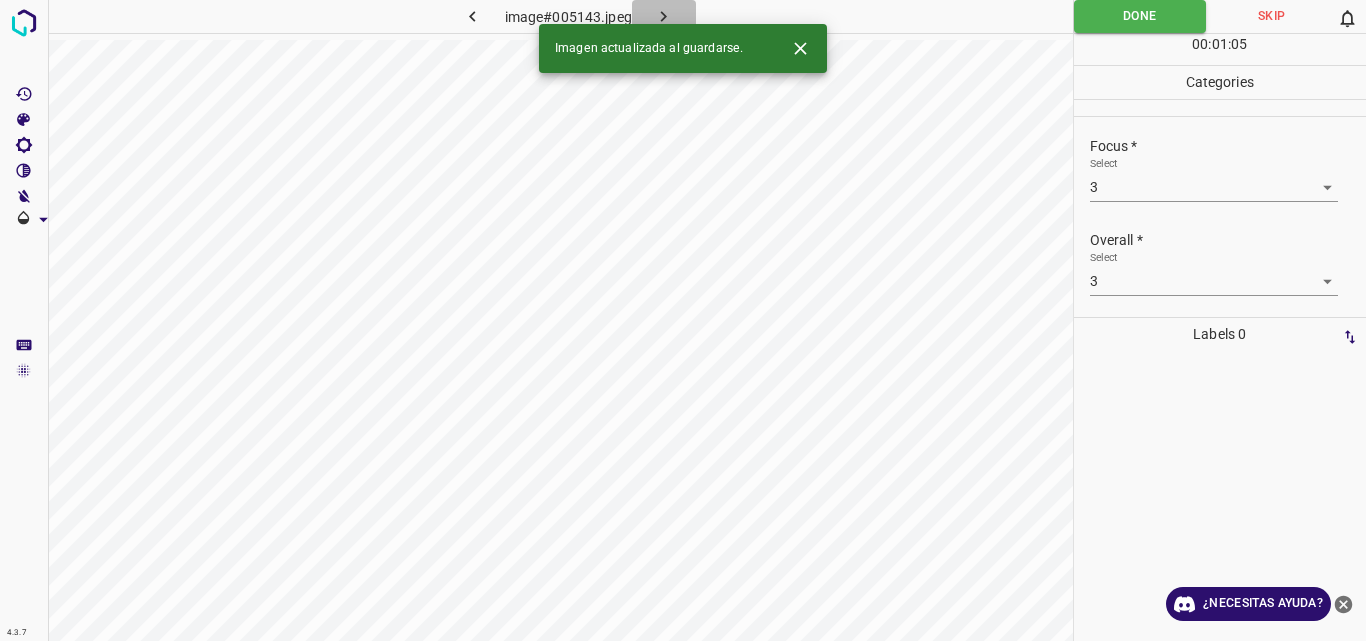 click 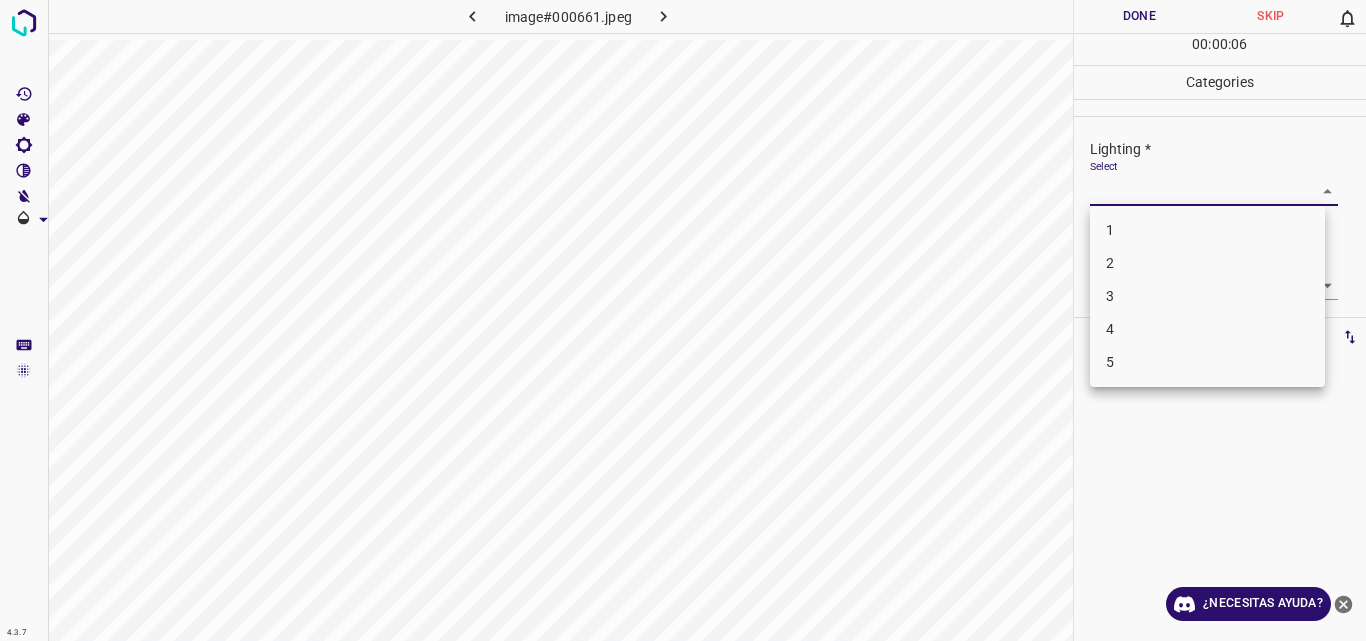 click on "4.3.7 image#000661.jpeg Done Skip 0 00   : 00   : 06   Categories Lighting *  Select ​ Focus *  Select ​ Overall *  Select ​ Labels   0 Categories 1 Lighting 2 Focus 3 Overall Tools Space Change between modes (Draw & Edit) I Auto labeling R Restore zoom M Zoom in N Zoom out Delete Delete selecte label Filters Z Restore filters X Saturation filter C Brightness filter V Contrast filter B Gray scale filter General O Download ¿Necesitas ayuda? Original text Rate this translation Your feedback will be used to help improve Google Translate - Texto - Esconder - Borrar 1 2 3 4 5" at bounding box center [683, 320] 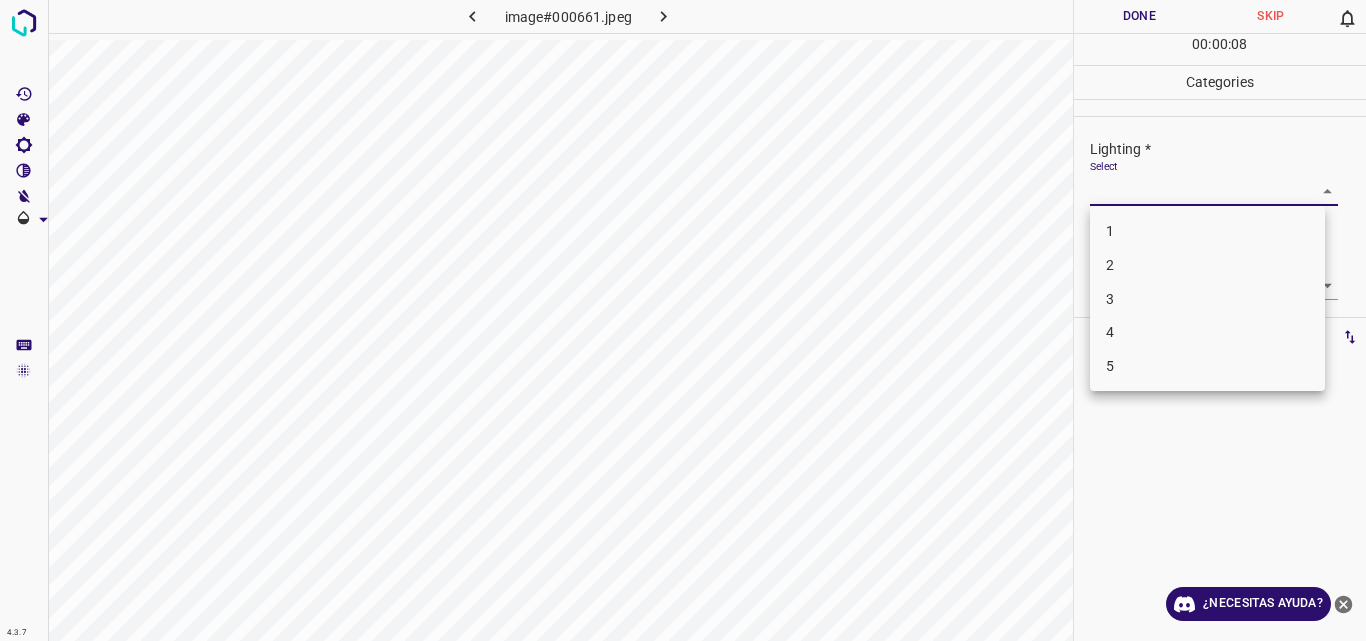 click on "3" at bounding box center [1207, 299] 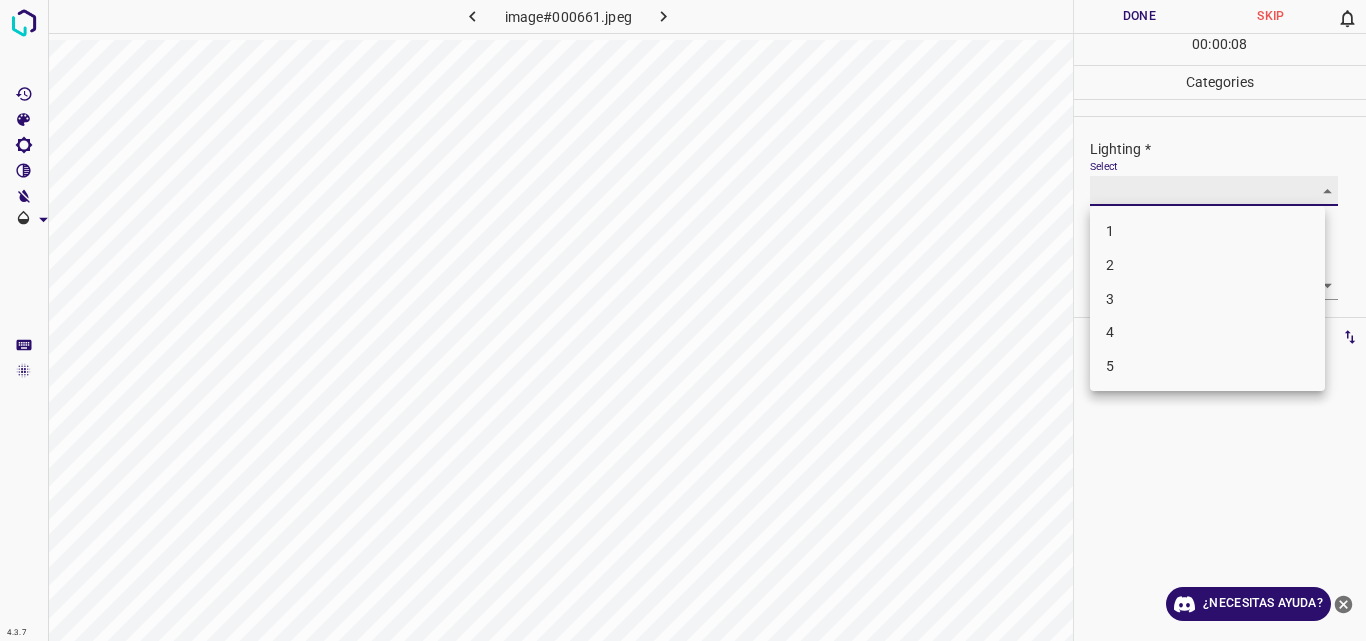 type on "3" 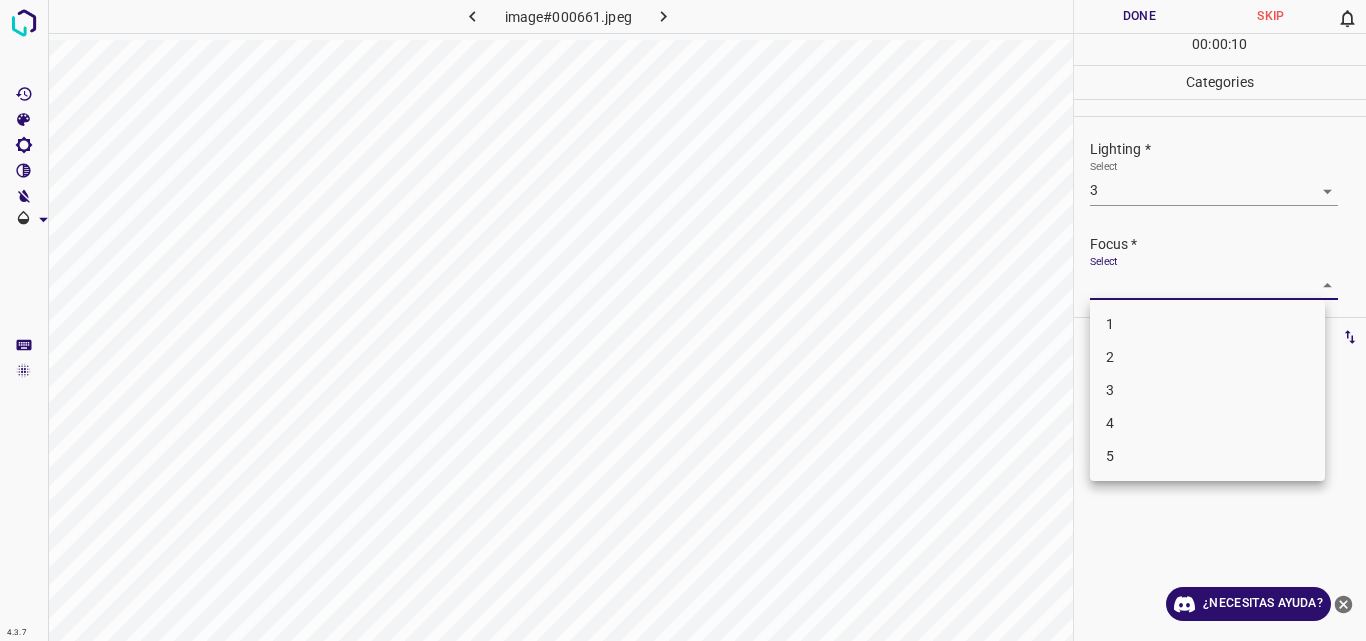 click on "4.3.7 image#000661.jpeg Done Skip 0 00   : 00   : 10   Categories Lighting *  Select 3 3 Focus *  Select ​ Overall *  Select ​ Labels   0 Categories 1 Lighting 2 Focus 3 Overall Tools Space Change between modes (Draw & Edit) I Auto labeling R Restore zoom M Zoom in N Zoom out Delete Delete selecte label Filters Z Restore filters X Saturation filter C Brightness filter V Contrast filter B Gray scale filter General O Download ¿Necesitas ayuda? Original text Rate this translation Your feedback will be used to help improve Google Translate - Texto - Esconder - Borrar 1 2 3 4 5" at bounding box center (683, 320) 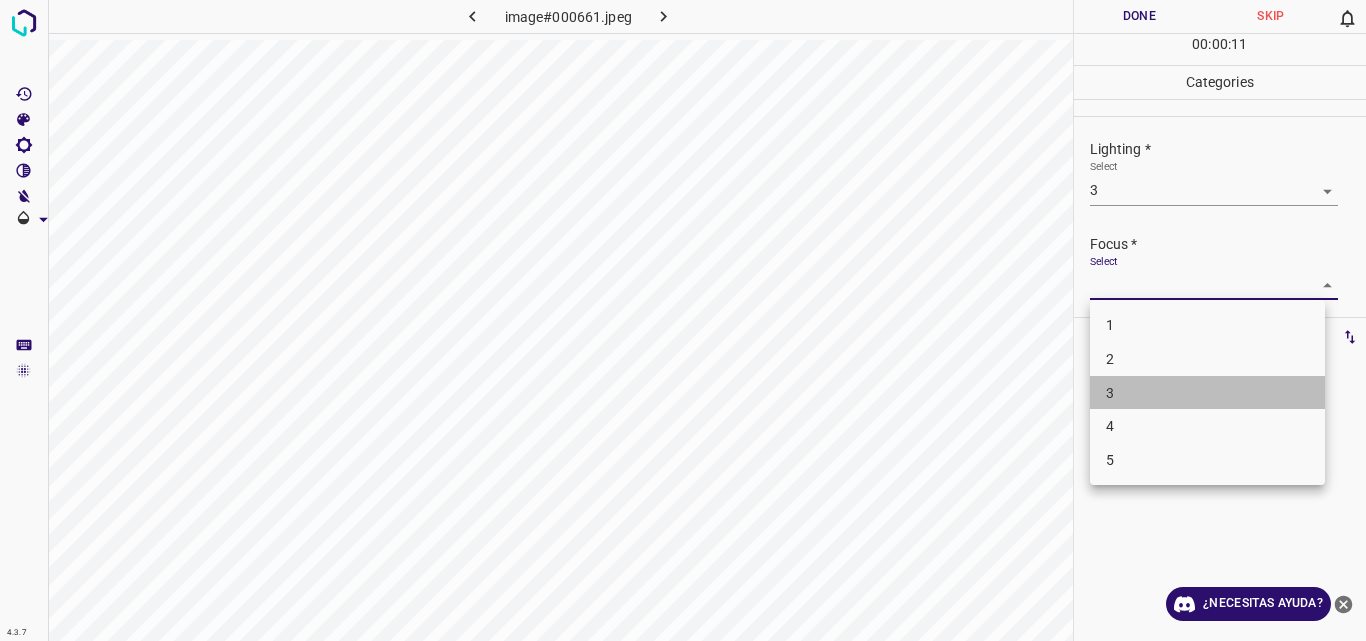 click on "3" at bounding box center [1207, 393] 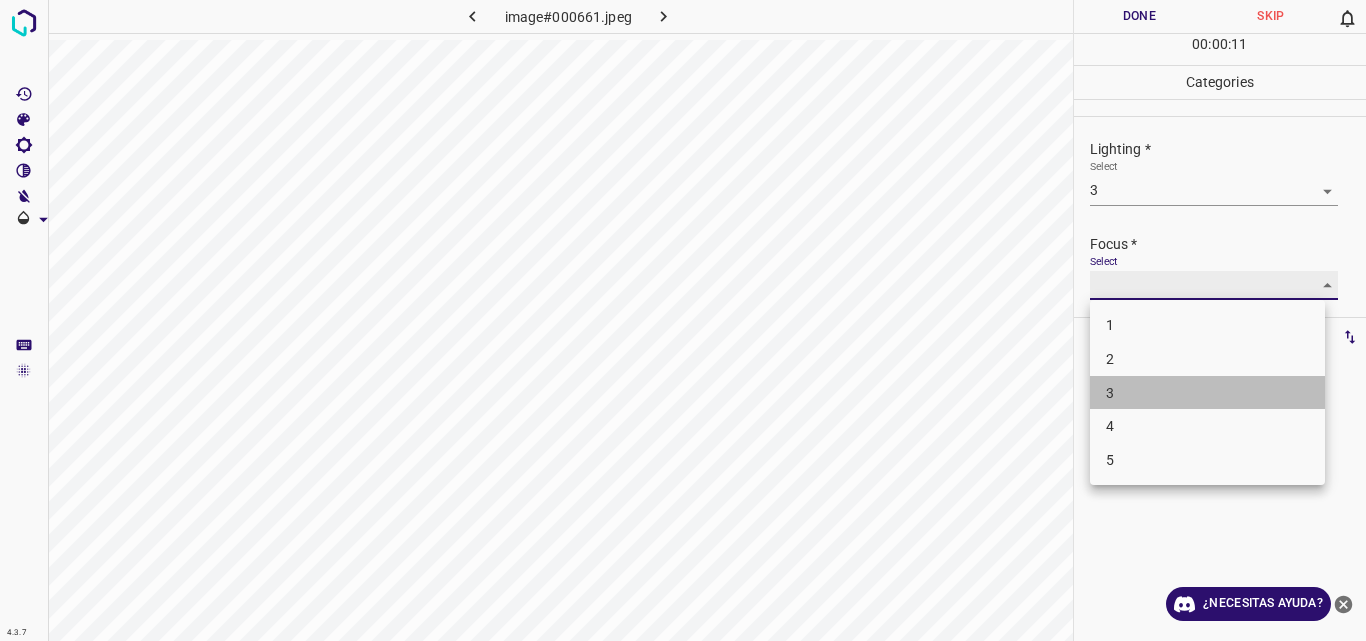 type on "3" 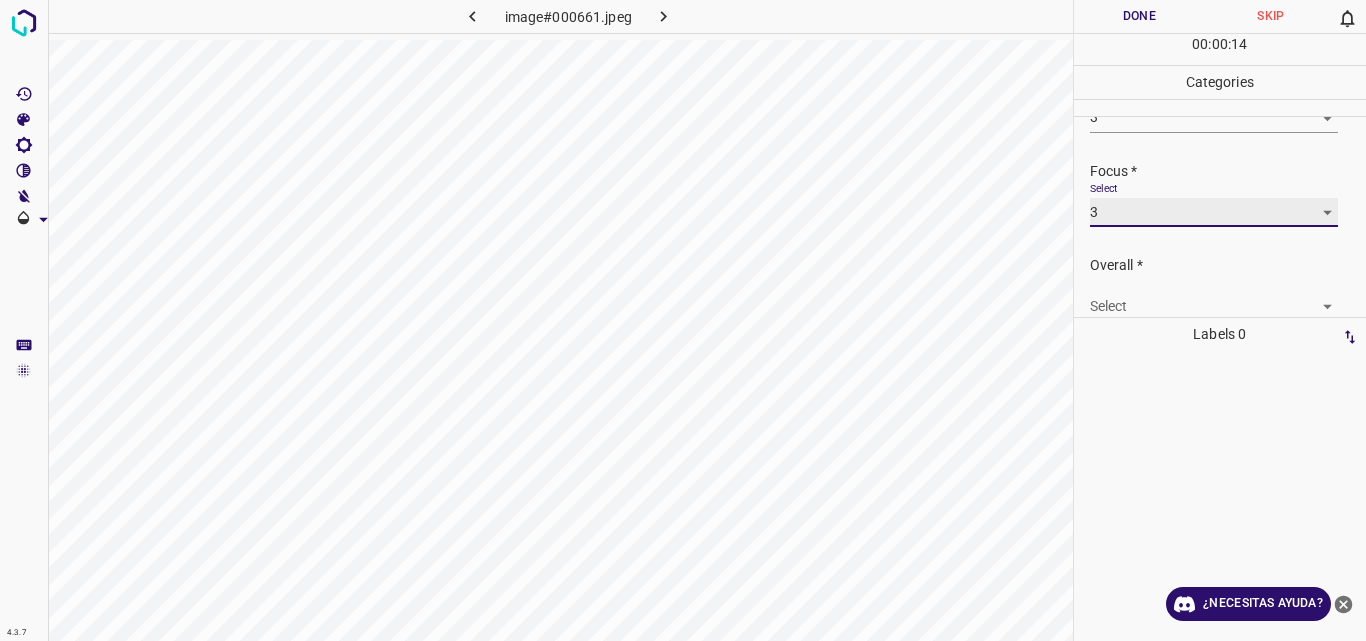 scroll, scrollTop: 98, scrollLeft: 0, axis: vertical 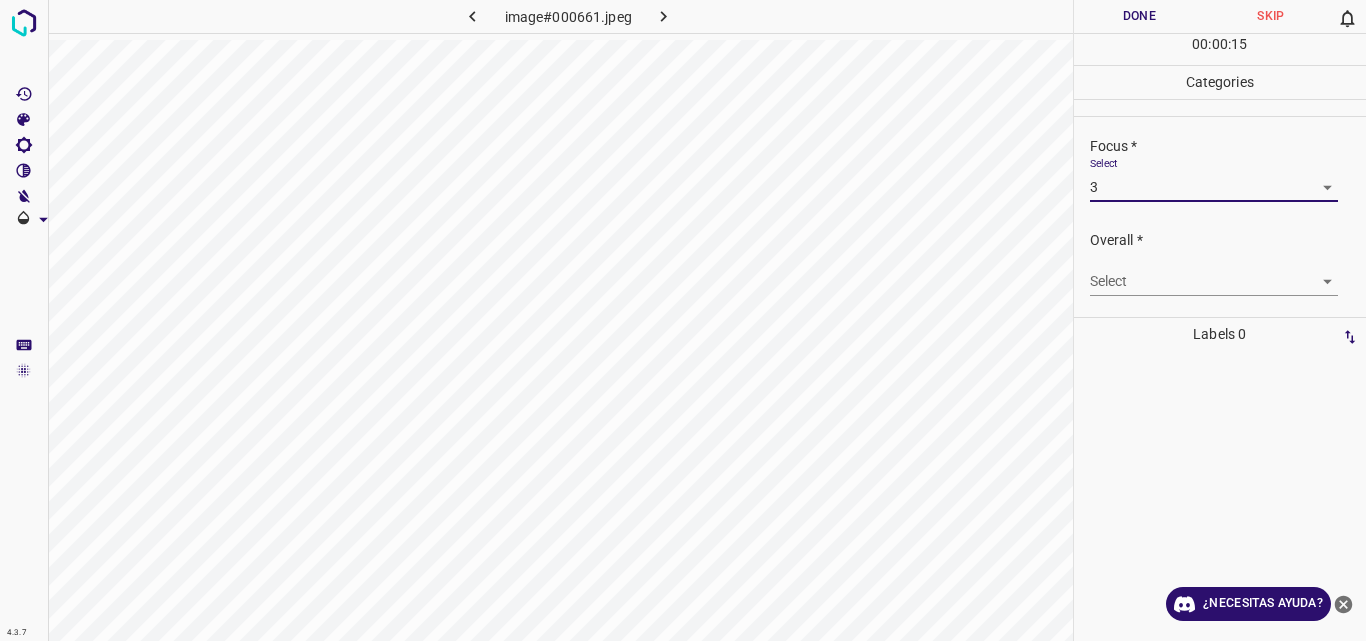 click on "4.3.7 image#000661.jpeg Done Skip 0 00   : 00   : 15   Categories Lighting *  Select 3 3 Focus *  Select 3 3 Overall *  Select ​ Labels   0 Categories 1 Lighting 2 Focus 3 Overall Tools Space Change between modes (Draw & Edit) I Auto labeling R Restore zoom M Zoom in N Zoom out Delete Delete selecte label Filters Z Restore filters X Saturation filter C Brightness filter V Contrast filter B Gray scale filter General O Download ¿Necesitas ayuda? Original text Rate this translation Your feedback will be used to help improve Google Translate - Texto - Esconder - Borrar" at bounding box center [683, 320] 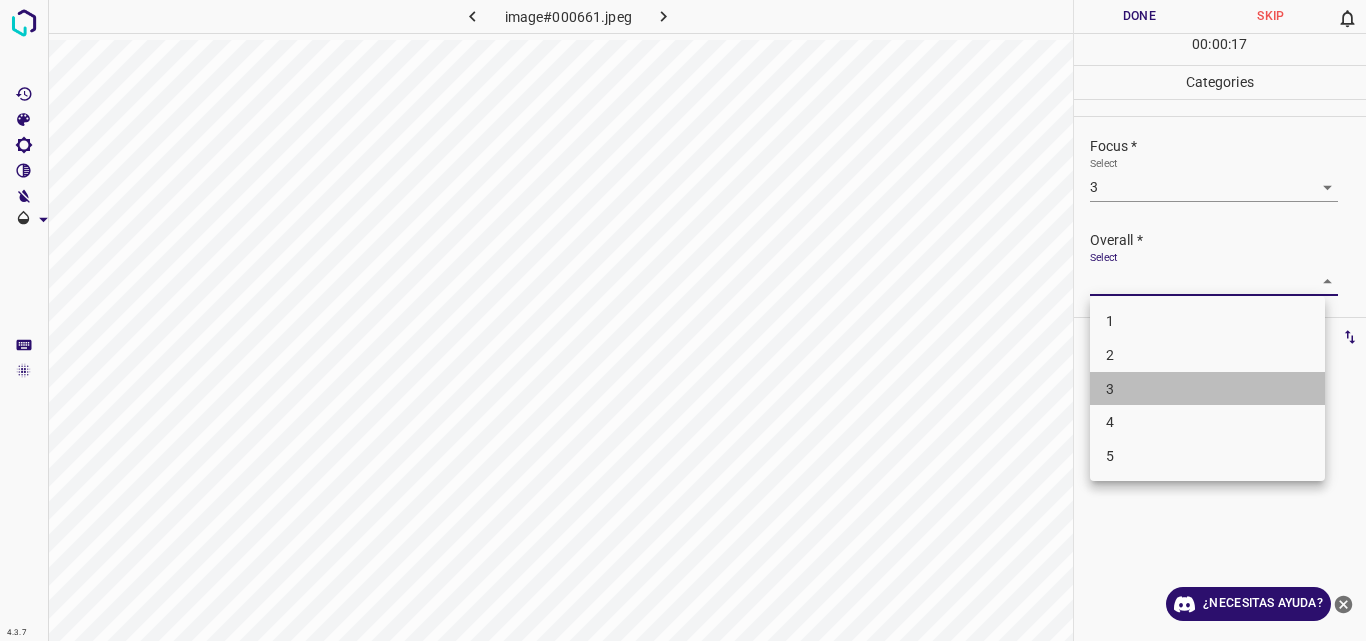 click on "3" at bounding box center [1207, 389] 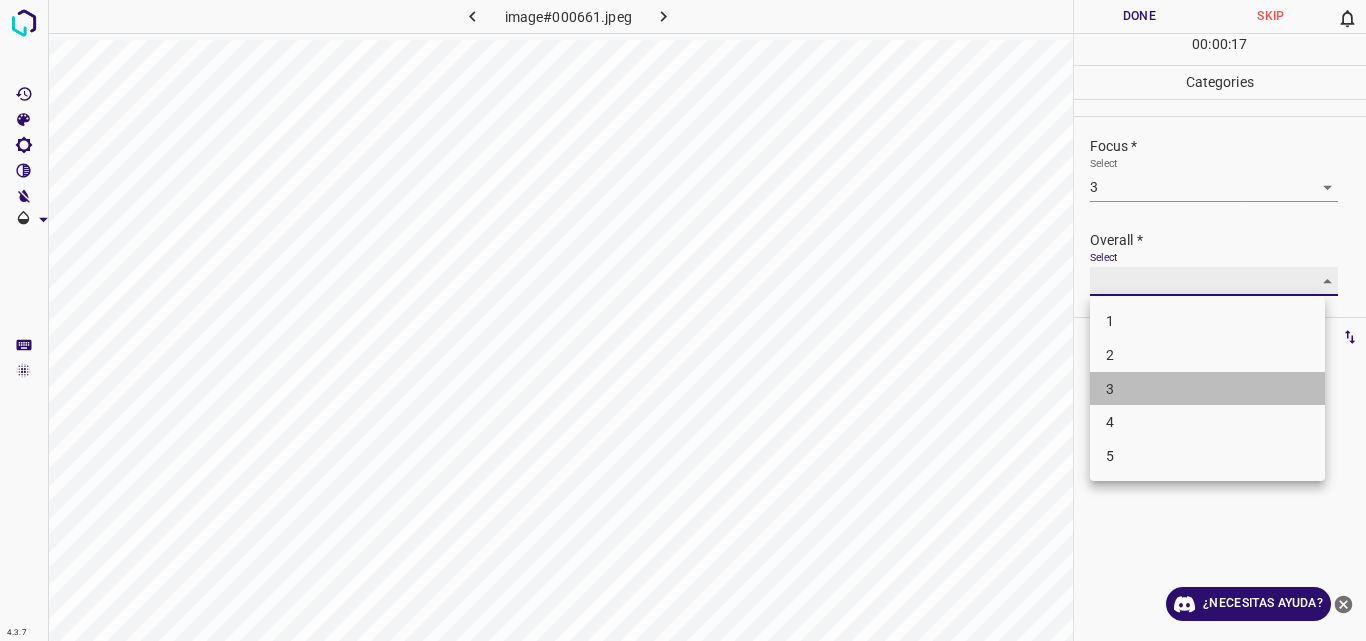 type on "3" 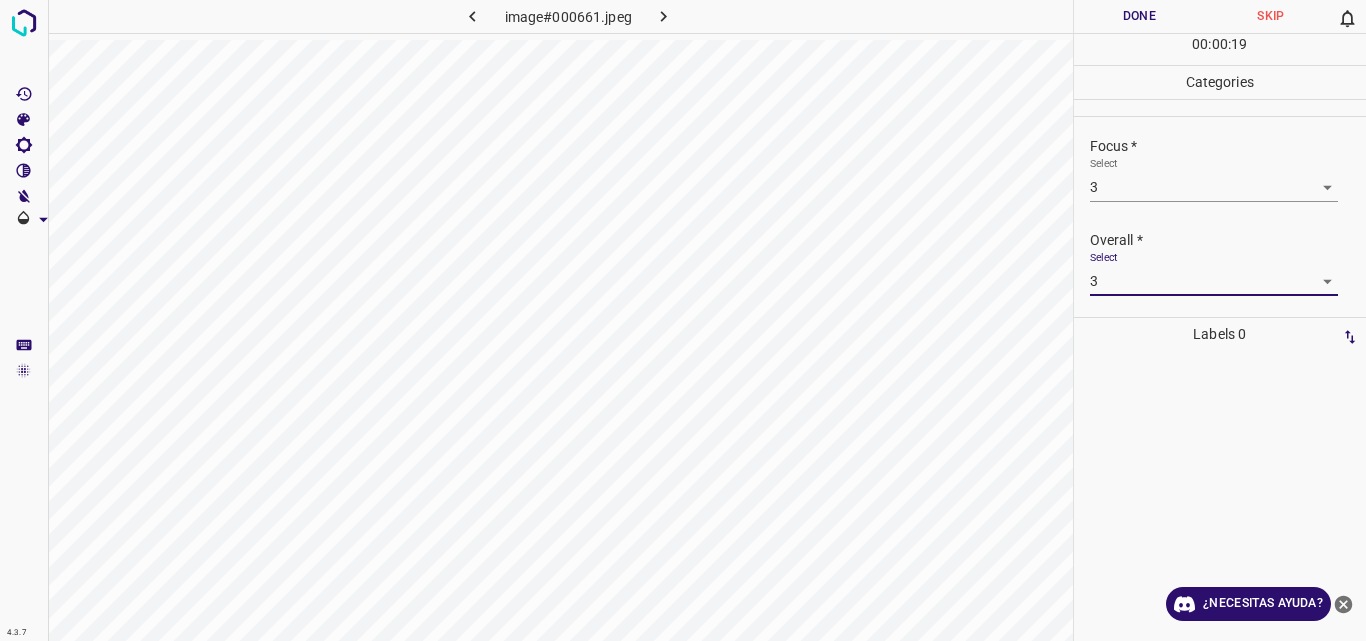 click on "Done" at bounding box center (1140, 16) 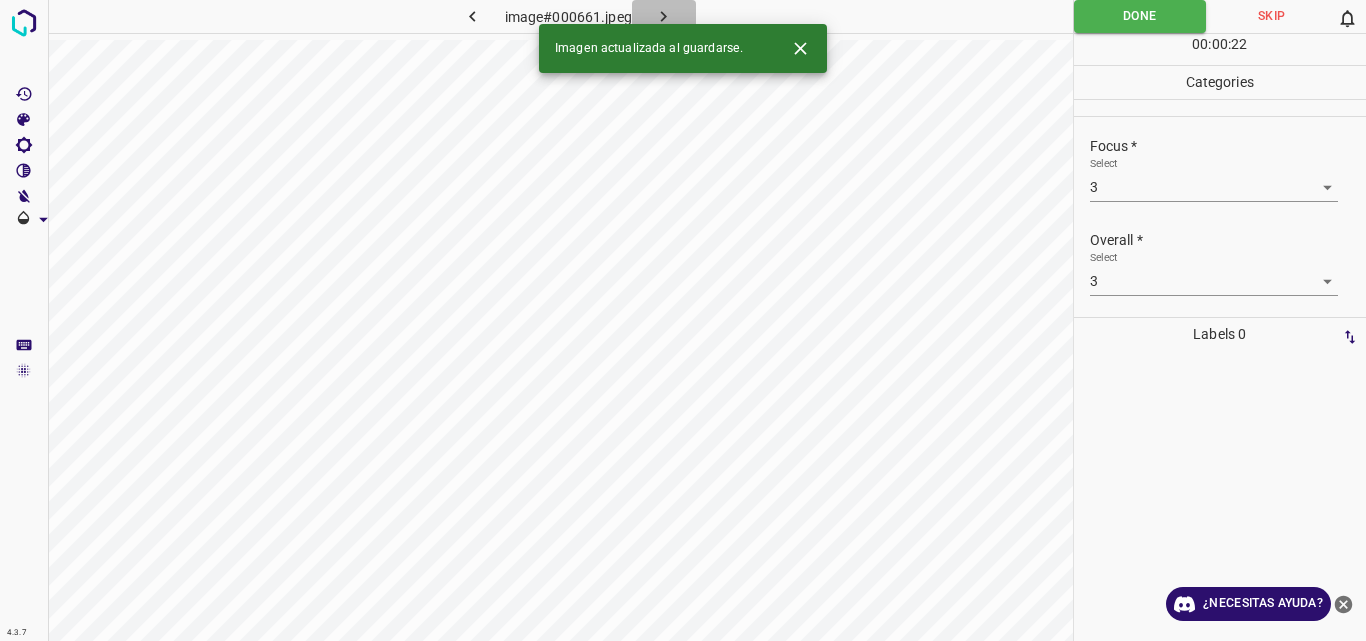 click 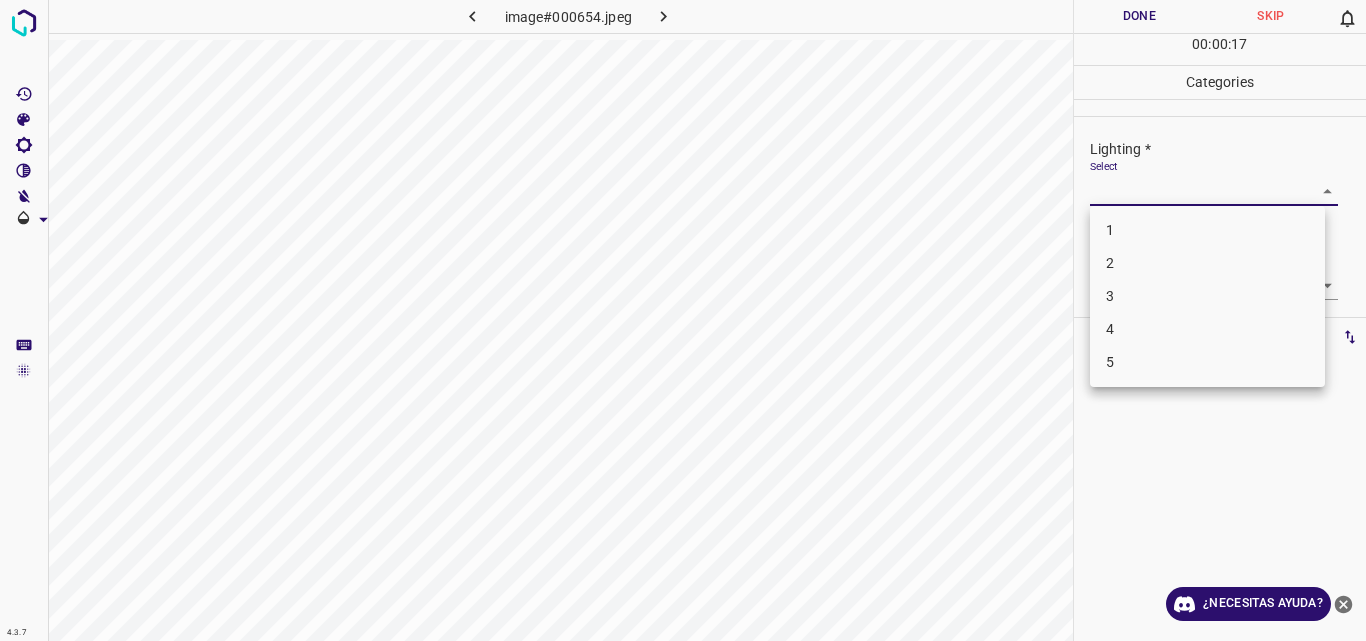 click on "4.3.7 image#000654.jpeg Done Skip 0 00   : 00   : 17   Categories Lighting *  Select ​ Focus *  Select ​ Overall *  Select ​ Labels   0 Categories 1 Lighting 2 Focus 3 Overall Tools Space Change between modes (Draw & Edit) I Auto labeling R Restore zoom M Zoom in N Zoom out Delete Delete selecte label Filters Z Restore filters X Saturation filter C Brightness filter V Contrast filter B Gray scale filter General O Download ¿Necesitas ayuda? Original text Rate this translation Your feedback will be used to help improve Google Translate - Texto - Esconder - Borrar 1 2 3 4 5" at bounding box center [683, 320] 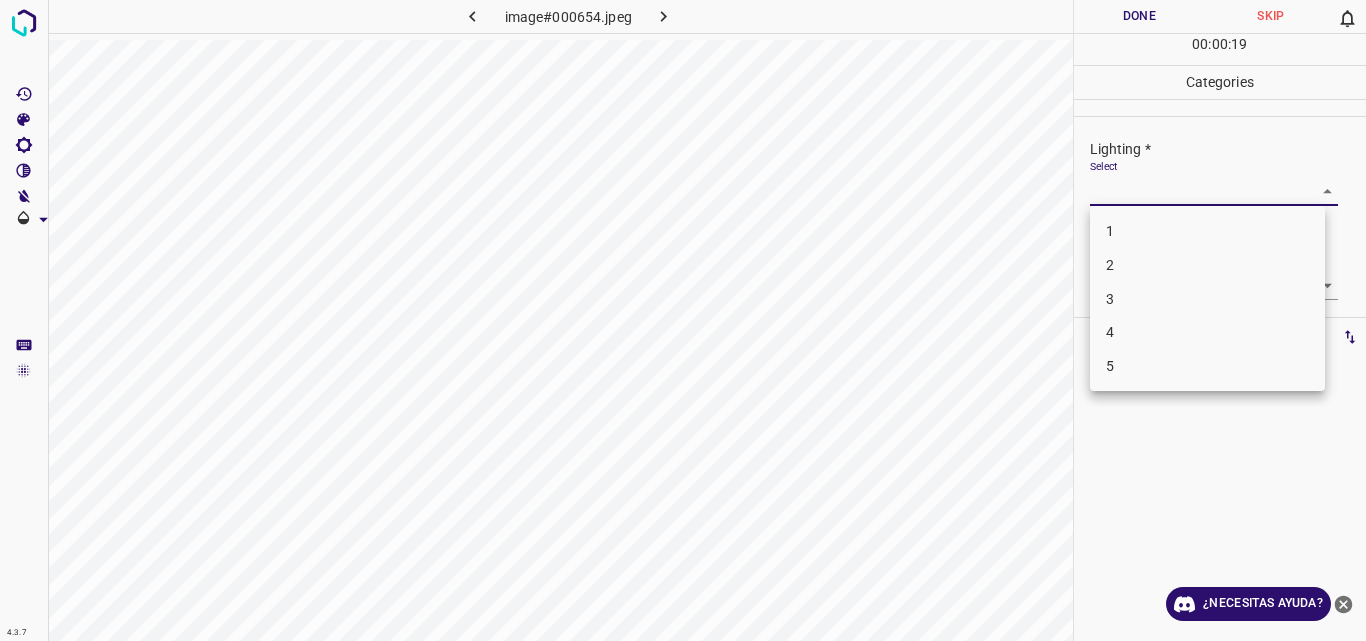 click on "3" at bounding box center (1207, 299) 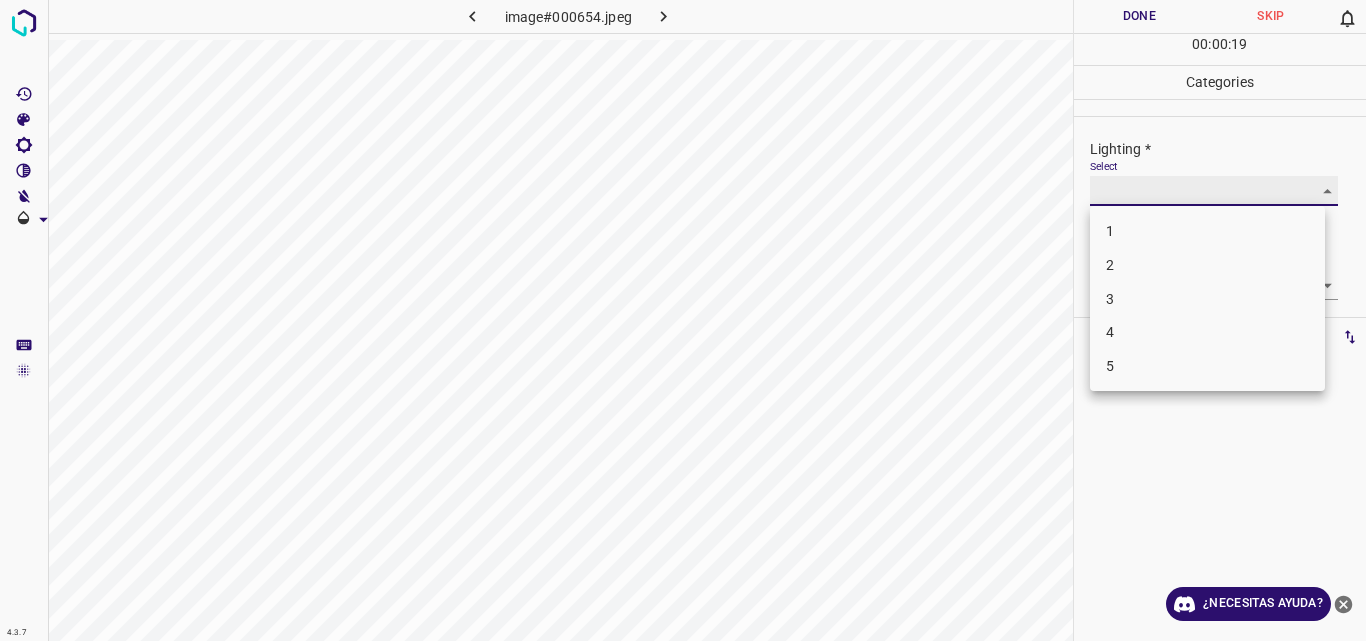 type on "3" 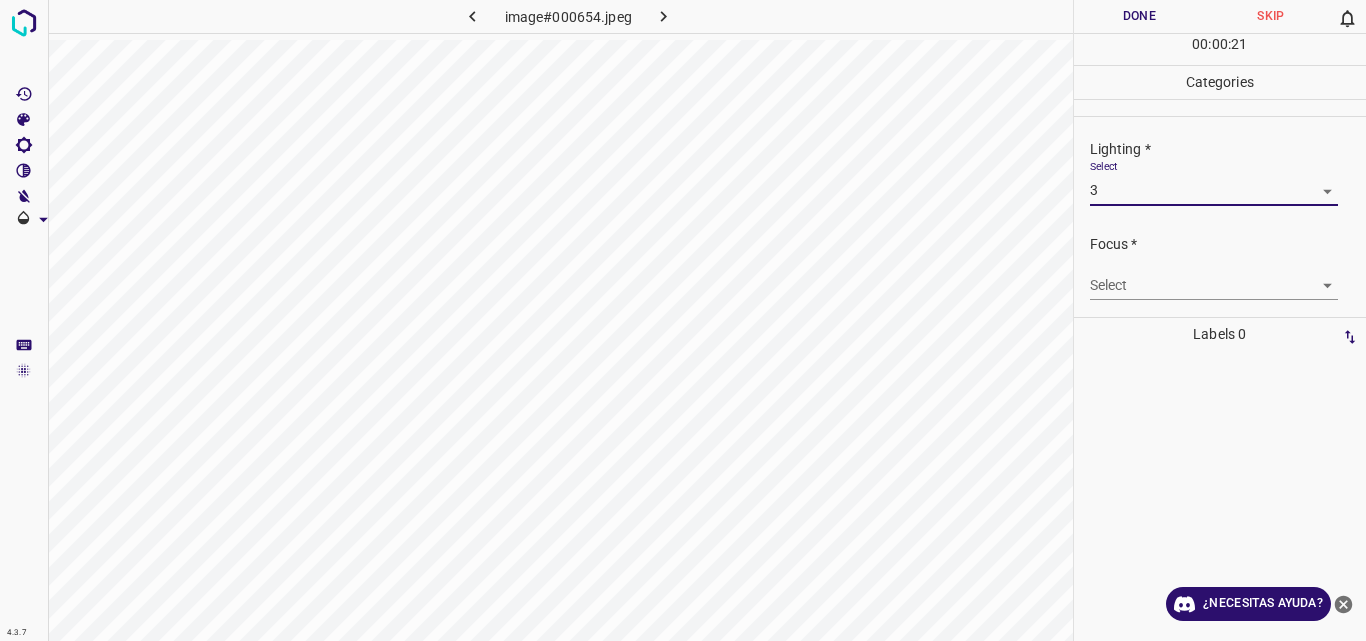click on "4.3.7 image#000654.jpeg Done Skip 0 00   : 00   : 21   Categories Lighting *  Select 3 3 Focus *  Select ​ Overall *  Select ​ Labels   0 Categories 1 Lighting 2 Focus 3 Overall Tools Space Change between modes (Draw & Edit) I Auto labeling R Restore zoom M Zoom in N Zoom out Delete Delete selecte label Filters Z Restore filters X Saturation filter C Brightness filter V Contrast filter B Gray scale filter General O Download ¿Necesitas ayuda? Original text Rate this translation Your feedback will be used to help improve Google Translate - Texto - Esconder - Borrar" at bounding box center (683, 320) 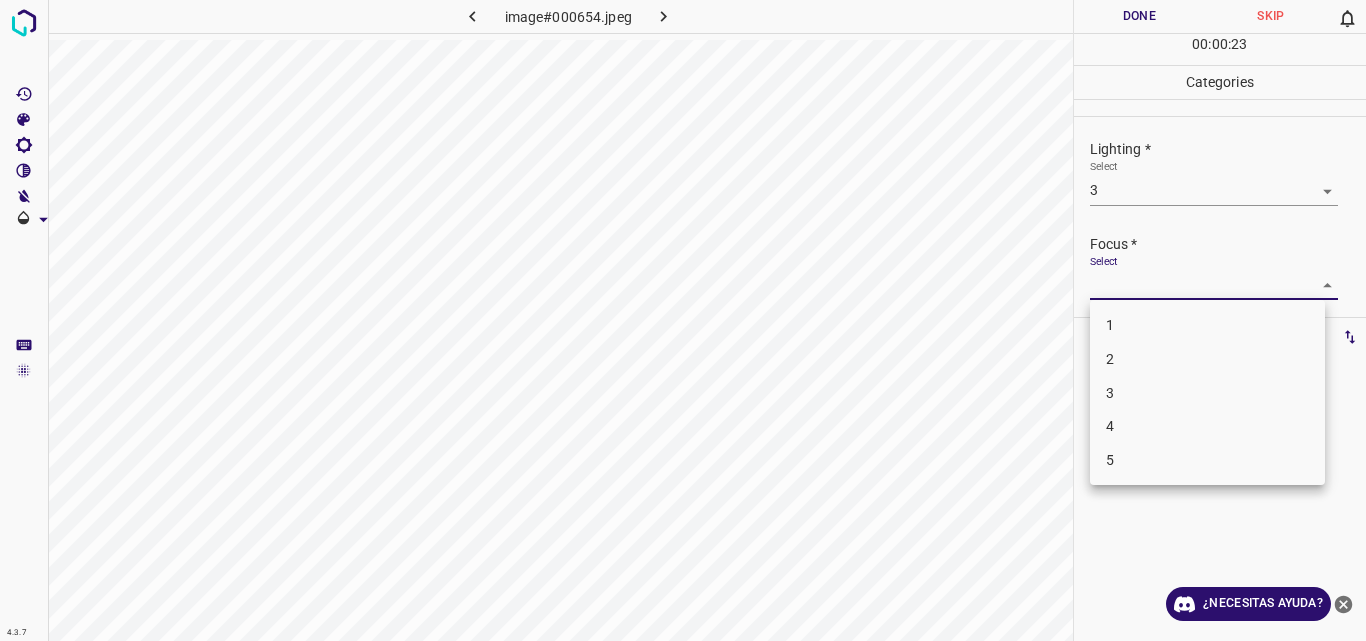 click on "3" at bounding box center [1207, 393] 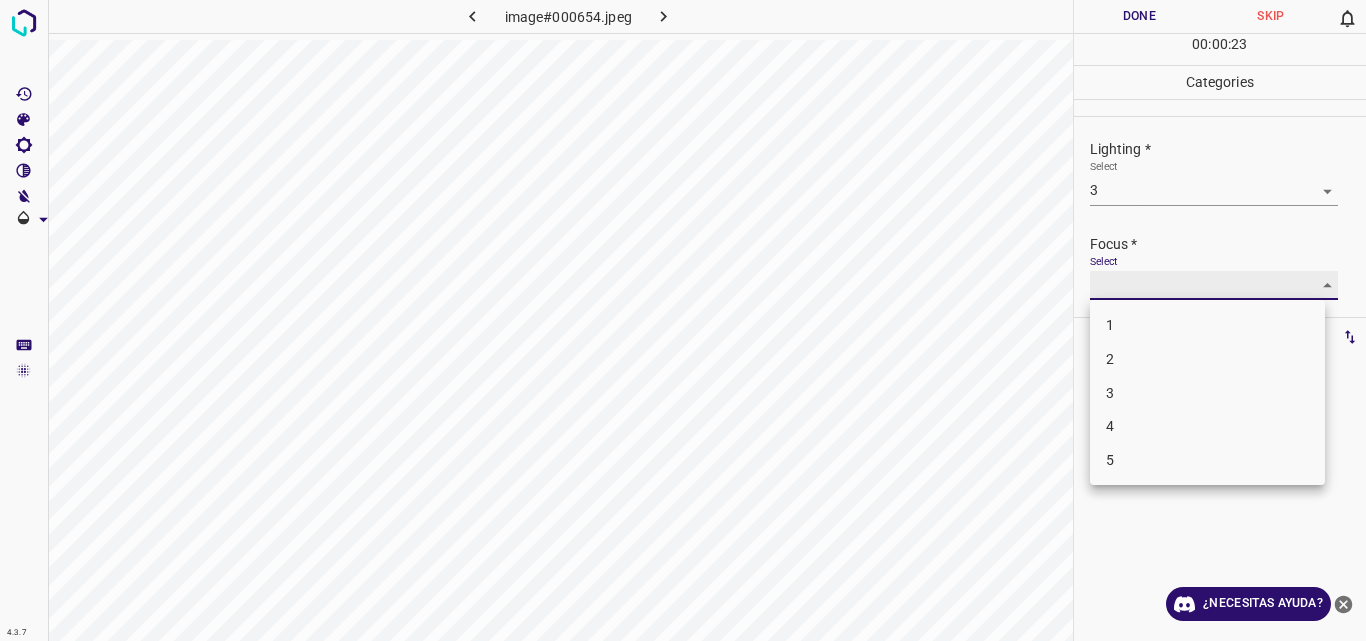 type on "3" 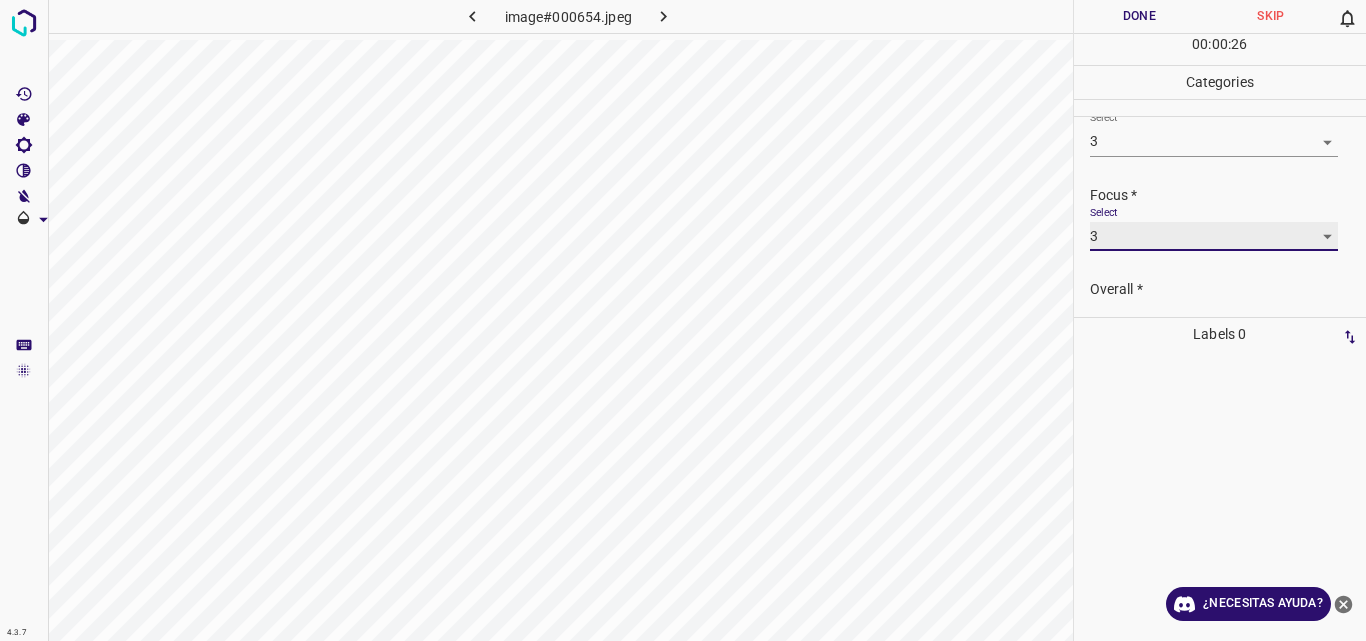 scroll, scrollTop: 98, scrollLeft: 0, axis: vertical 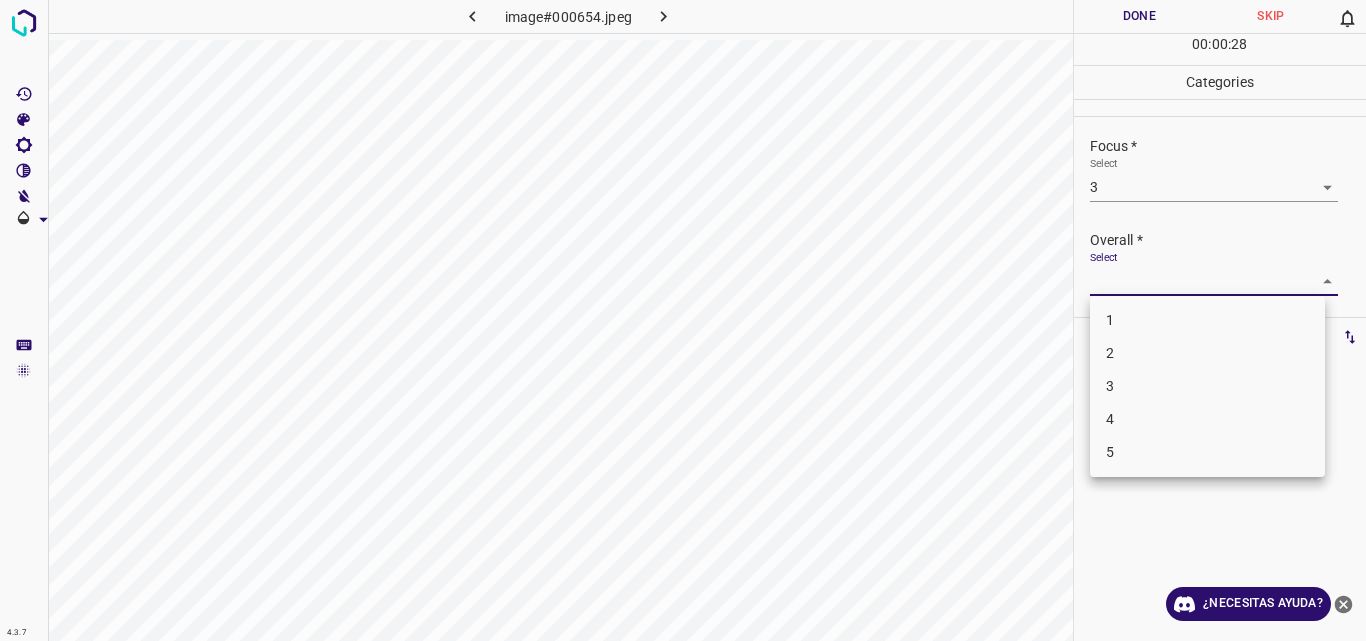 click on "4.3.7 image#000654.jpeg Done Skip 0 00   : 00   : 28   Categories Lighting *  Select 3 3 Focus *  Select 3 3 Overall *  Select ​ Labels   0 Categories 1 Lighting 2 Focus 3 Overall Tools Space Change between modes (Draw & Edit) I Auto labeling R Restore zoom M Zoom in N Zoom out Delete Delete selecte label Filters Z Restore filters X Saturation filter C Brightness filter V Contrast filter B Gray scale filter General O Download ¿Necesitas ayuda? Original text Rate this translation Your feedback will be used to help improve Google Translate - Texto - Esconder - Borrar 1 2 3 4 5" at bounding box center (683, 320) 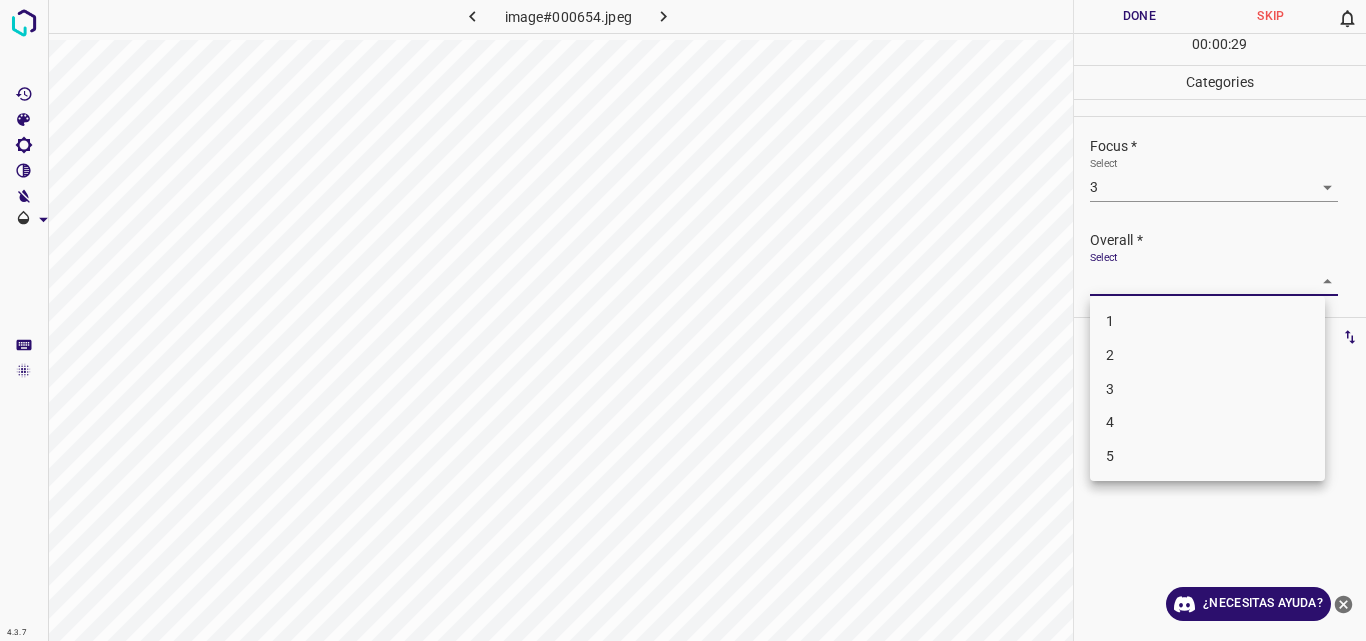 click on "3" at bounding box center (1207, 389) 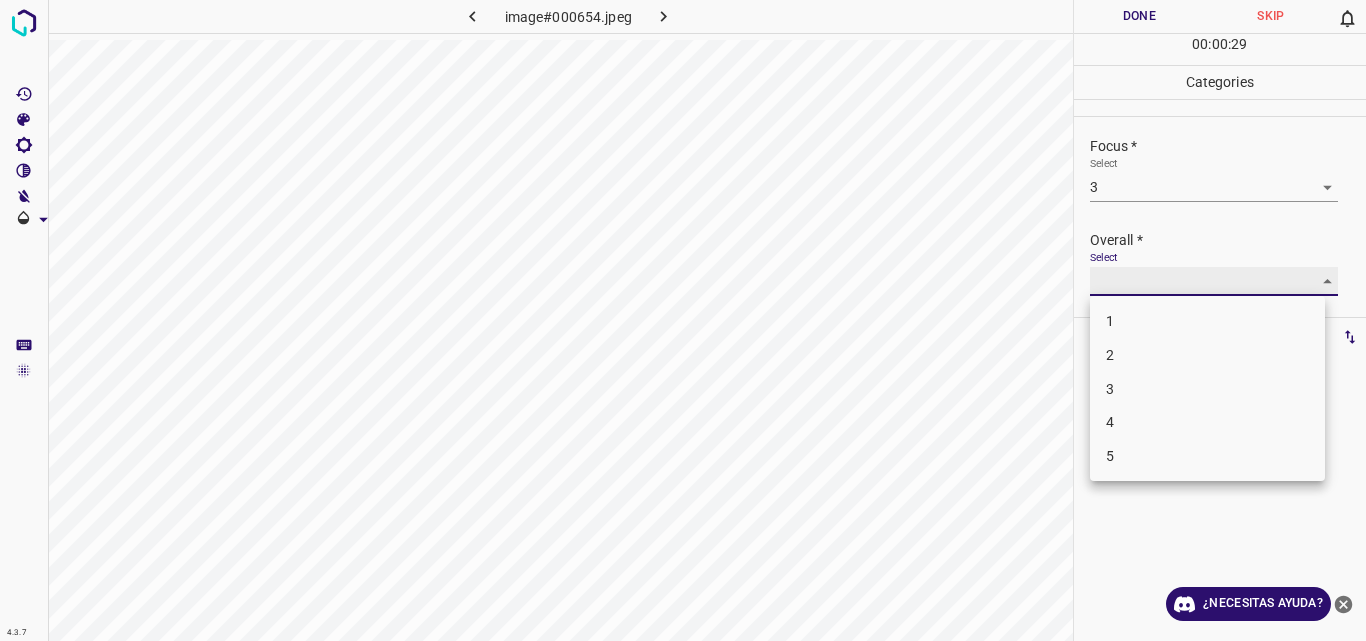 type on "3" 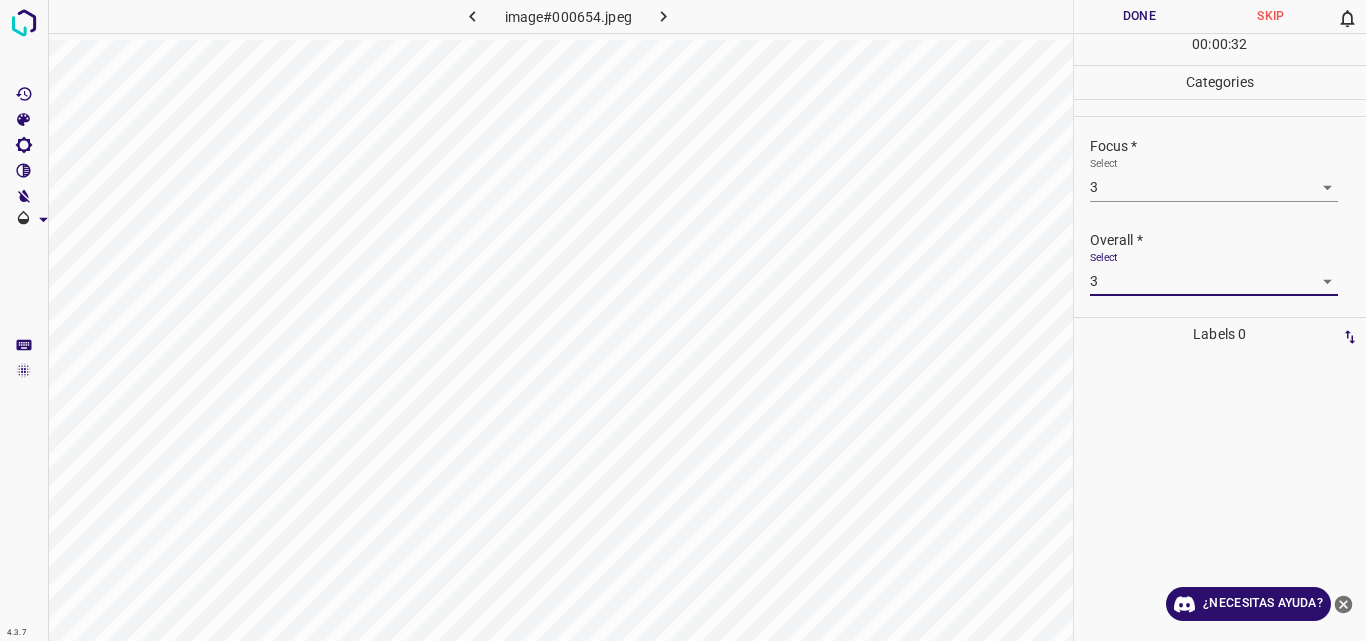 click on "Done" at bounding box center (1140, 16) 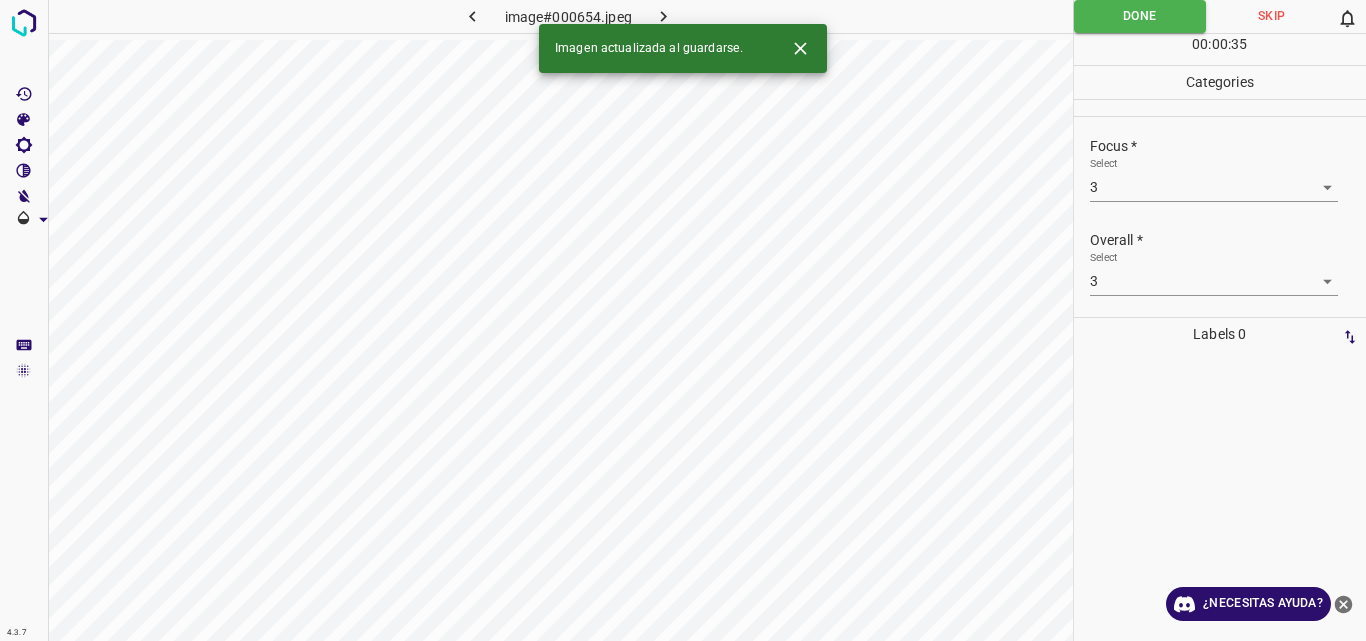 click 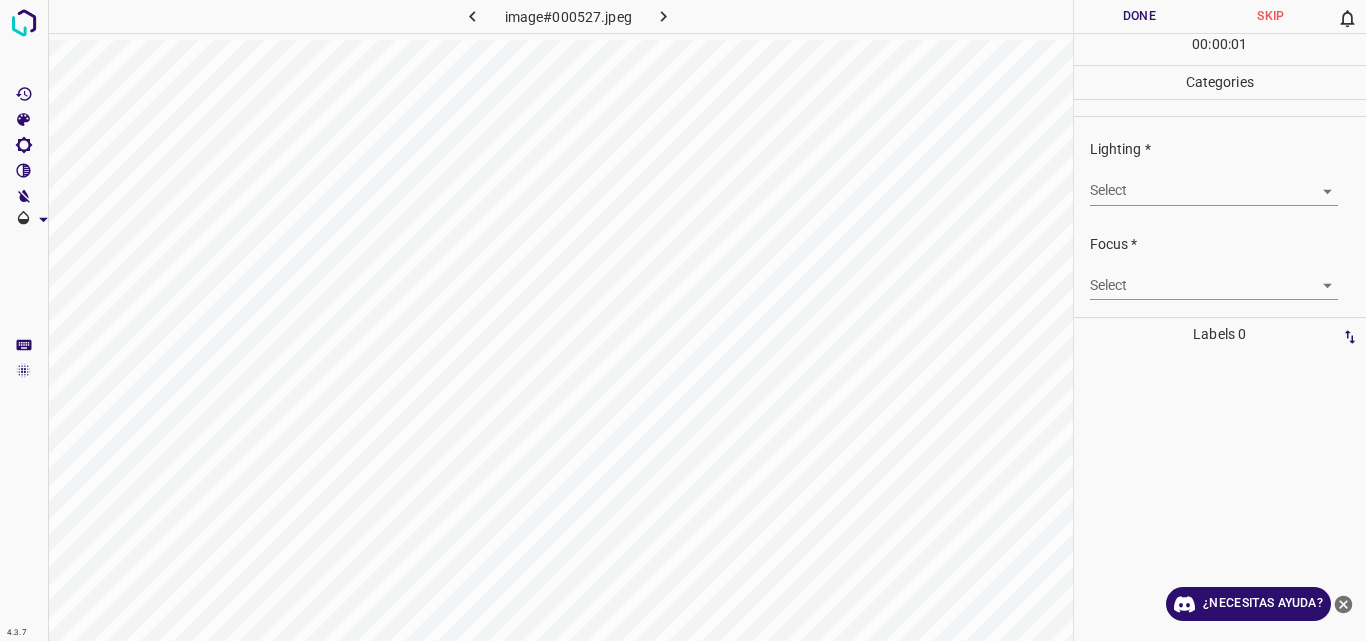click on "4.3.7 image#000527.jpeg Done Skip 0 00   : 00   : 01   Categories Lighting *  Select ​ Focus *  Select ​ Overall *  Select ​ Labels   0 Categories 1 Lighting 2 Focus 3 Overall Tools Space Change between modes (Draw & Edit) I Auto labeling R Restore zoom M Zoom in N Zoom out Delete Delete selecte label Filters Z Restore filters X Saturation filter C Brightness filter V Contrast filter B Gray scale filter General O Download ¿Necesitas ayuda? Original text Rate this translation Your feedback will be used to help improve Google Translate - Texto - Esconder - Borrar" at bounding box center (683, 320) 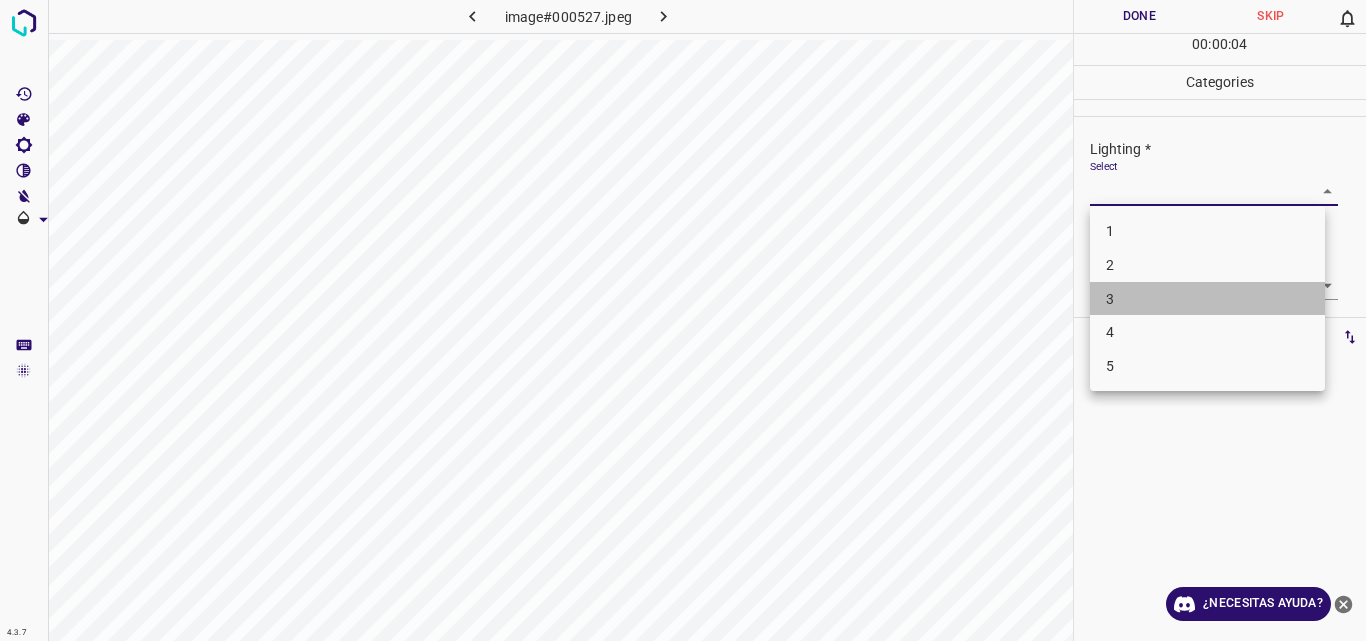 click on "3" at bounding box center [1207, 299] 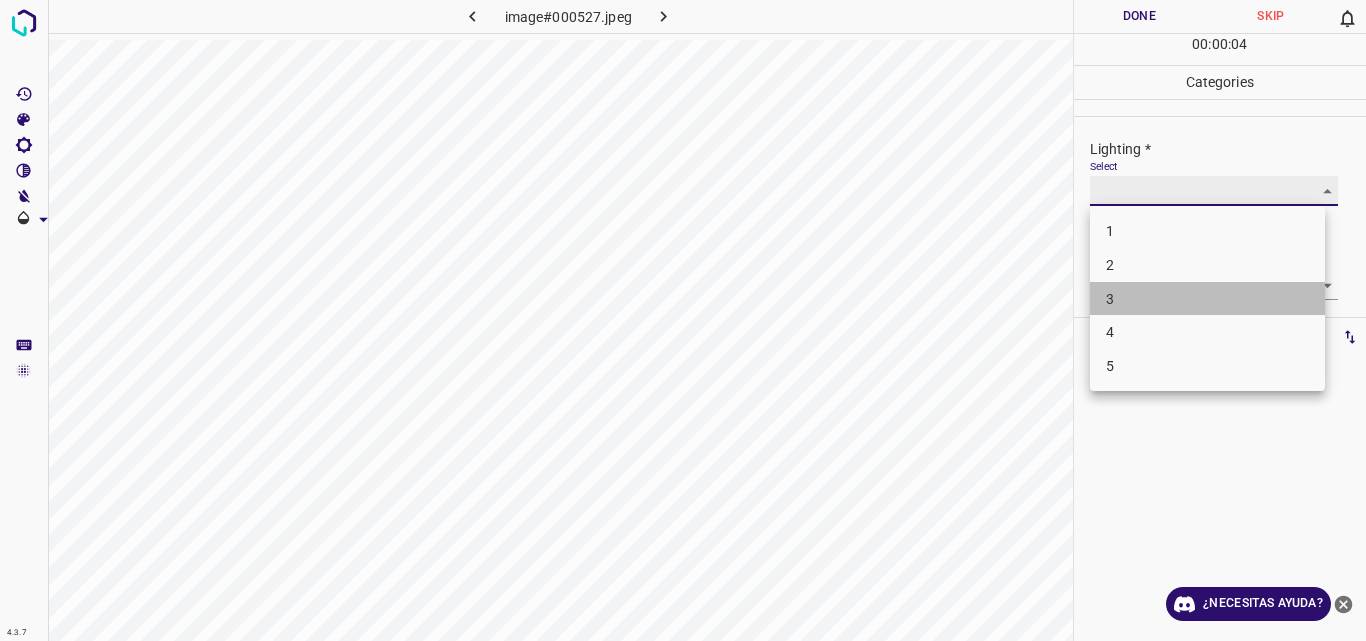 type on "3" 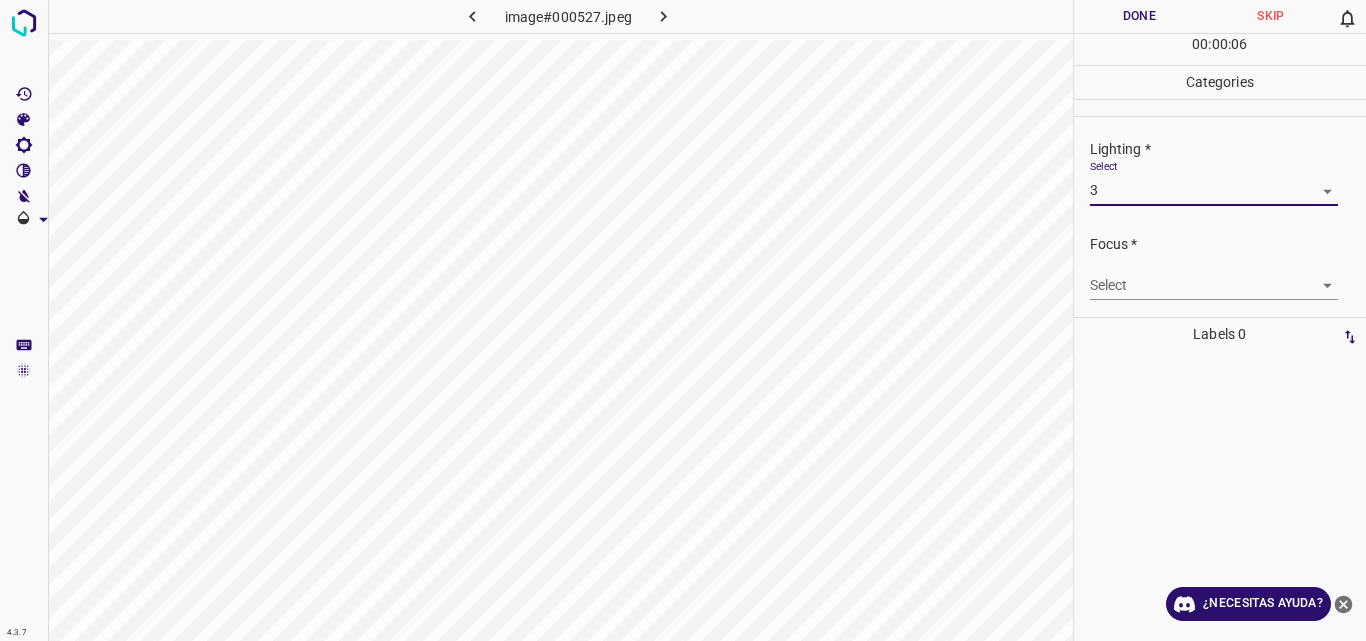 click on "4.3.7 image#000527.jpeg Done Skip 0 00   : 00   : 06   Categories Lighting *  Select 3 3 Focus *  Select ​ Overall *  Select ​ Labels   0 Categories 1 Lighting 2 Focus 3 Overall Tools Space Change between modes (Draw & Edit) I Auto labeling R Restore zoom M Zoom in N Zoom out Delete Delete selecte label Filters Z Restore filters X Saturation filter C Brightness filter V Contrast filter B Gray scale filter General O Download ¿Necesitas ayuda? Original text Rate this translation Your feedback will be used to help improve Google Translate - Texto - Esconder - Borrar" at bounding box center (683, 320) 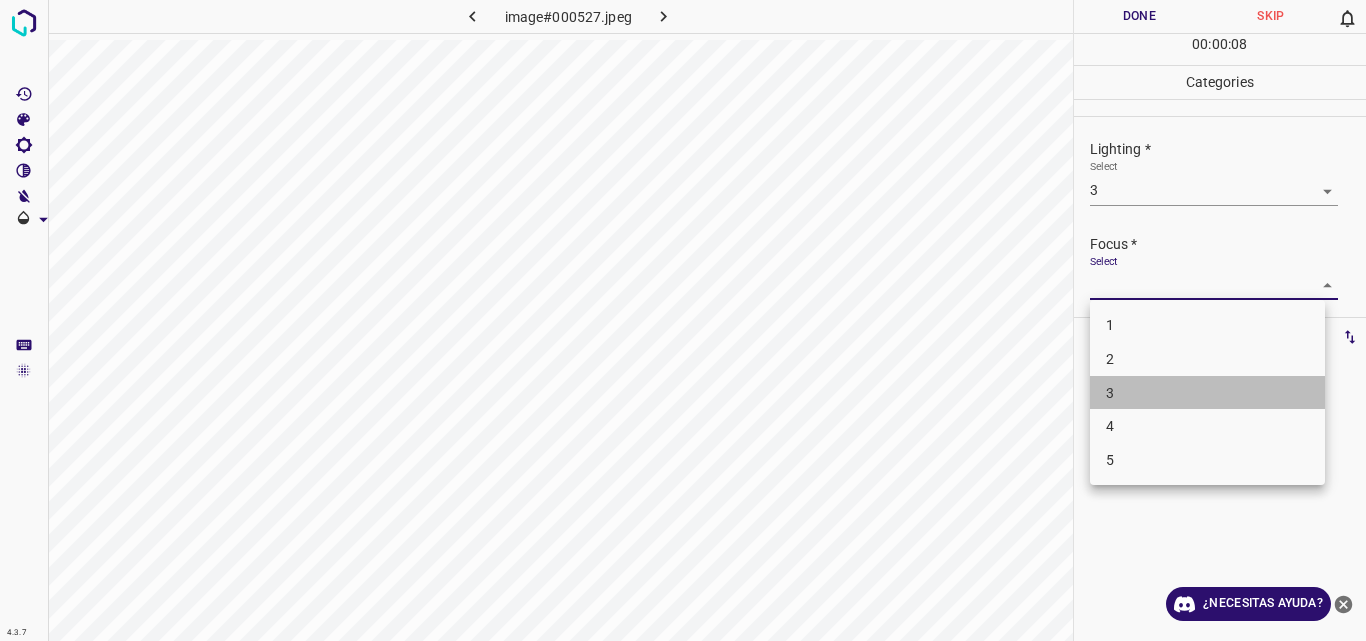 click on "3" at bounding box center (1207, 393) 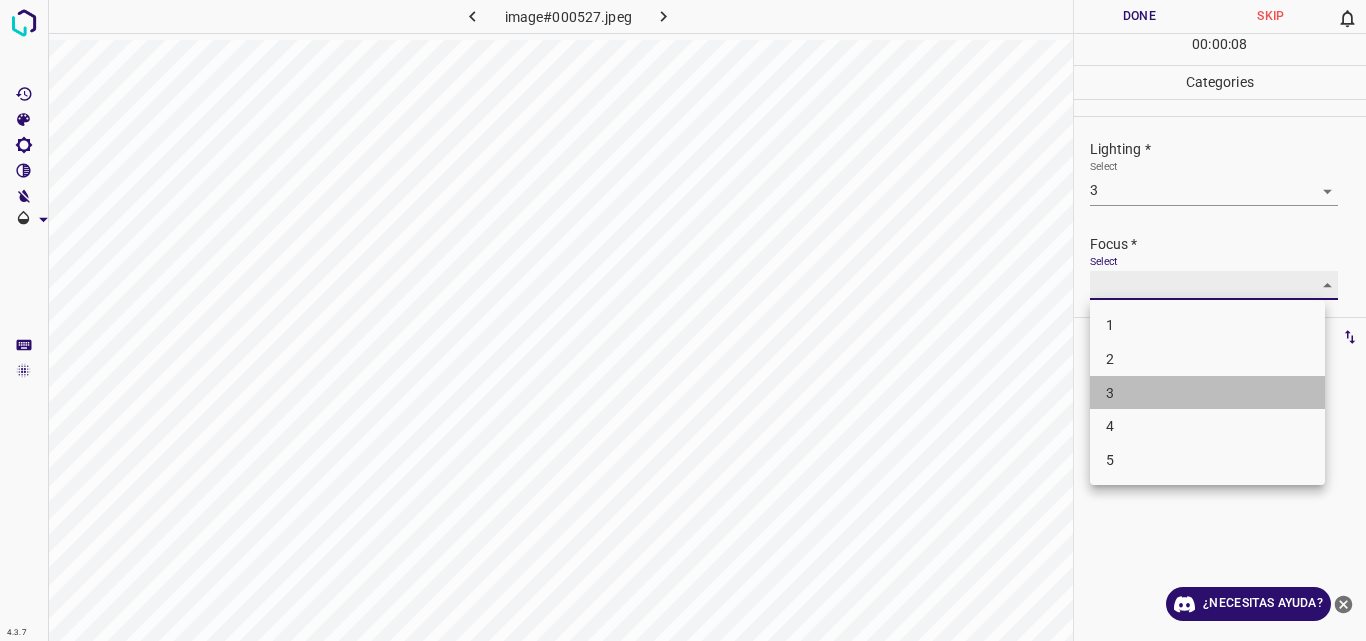 type on "3" 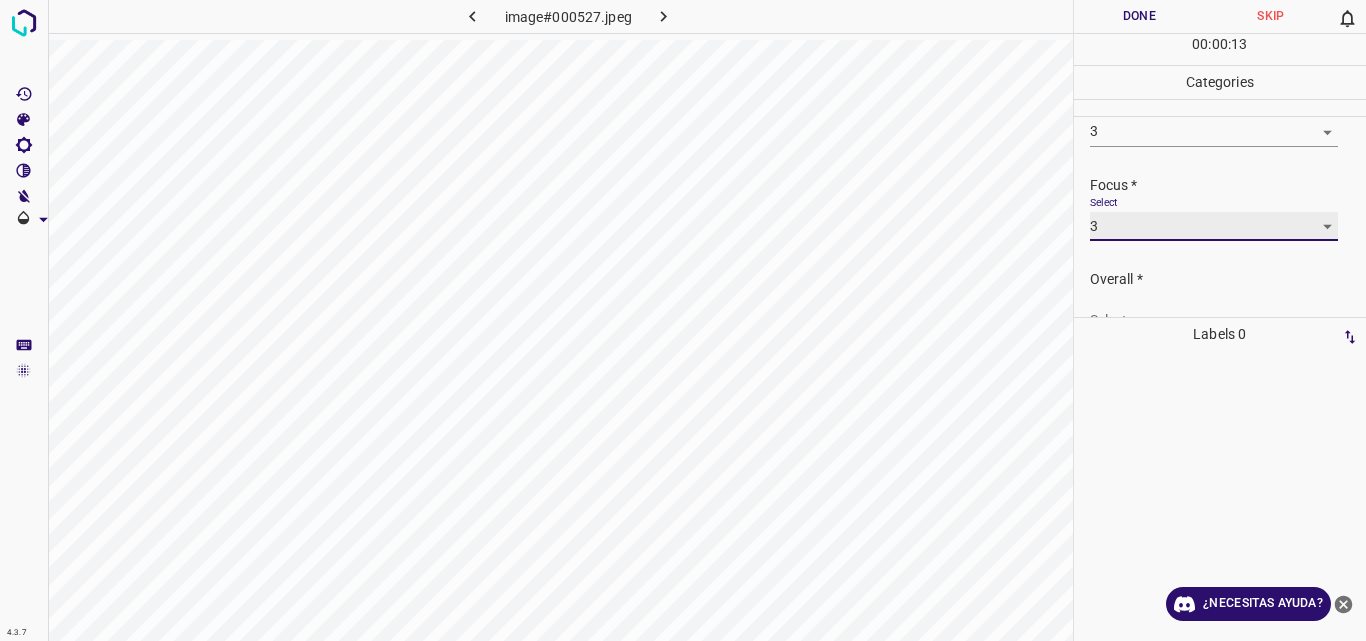 scroll, scrollTop: 98, scrollLeft: 0, axis: vertical 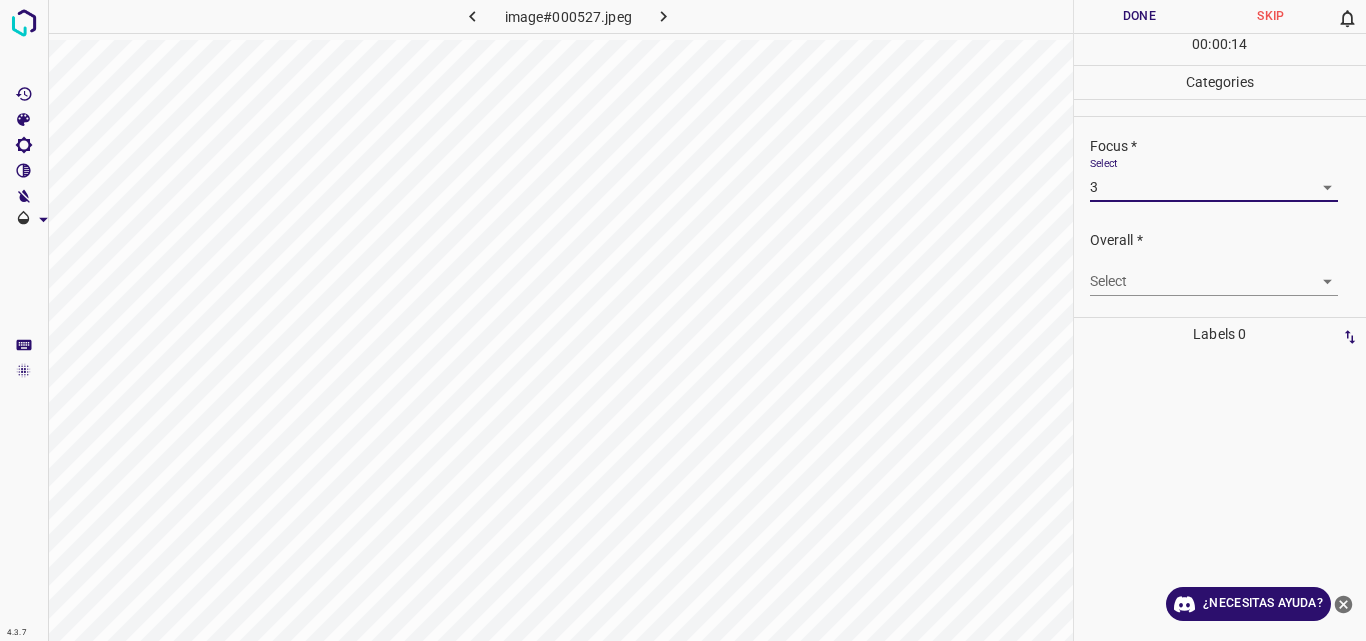 click on "4.3.7 image#000527.jpeg Done Skip 0 00   : 00   : 14   Categories Lighting *  Select 3 3 Focus *  Select 3 3 Overall *  Select ​ Labels   0 Categories 1 Lighting 2 Focus 3 Overall Tools Space Change between modes (Draw & Edit) I Auto labeling R Restore zoom M Zoom in N Zoom out Delete Delete selecte label Filters Z Restore filters X Saturation filter C Brightness filter V Contrast filter B Gray scale filter General O Download ¿Necesitas ayuda? Original text Rate this translation Your feedback will be used to help improve Google Translate - Texto - Esconder - Borrar" at bounding box center [683, 320] 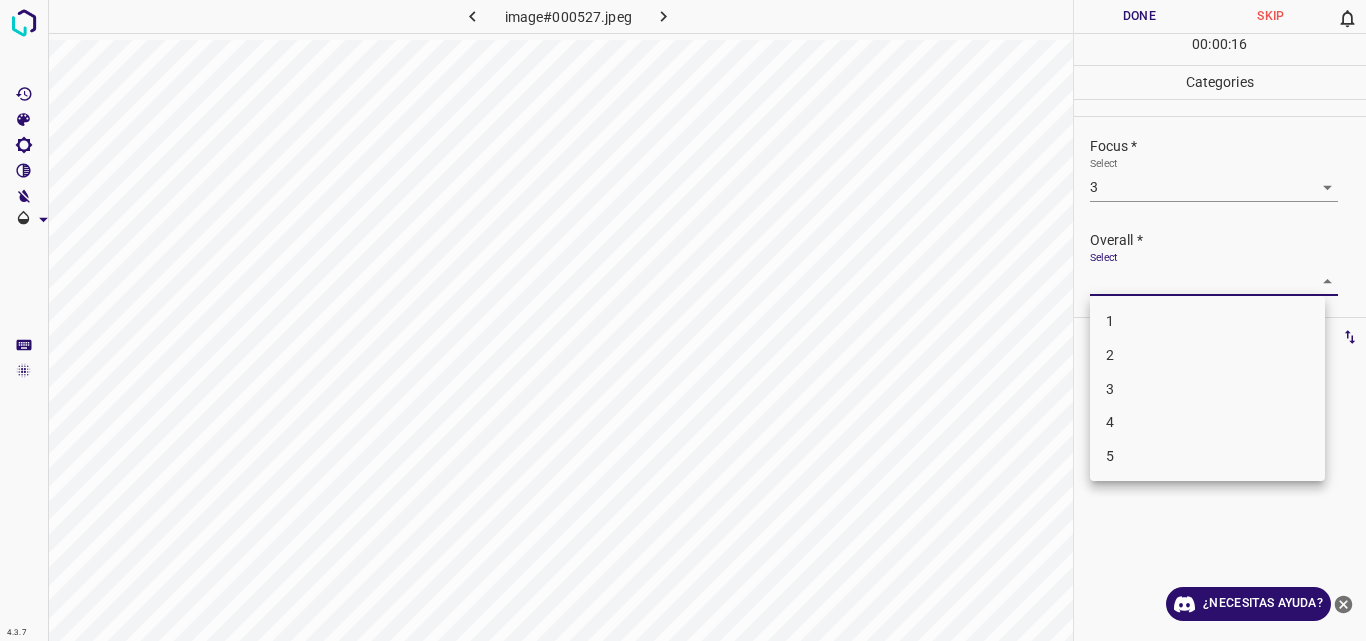 click on "3" at bounding box center (1207, 389) 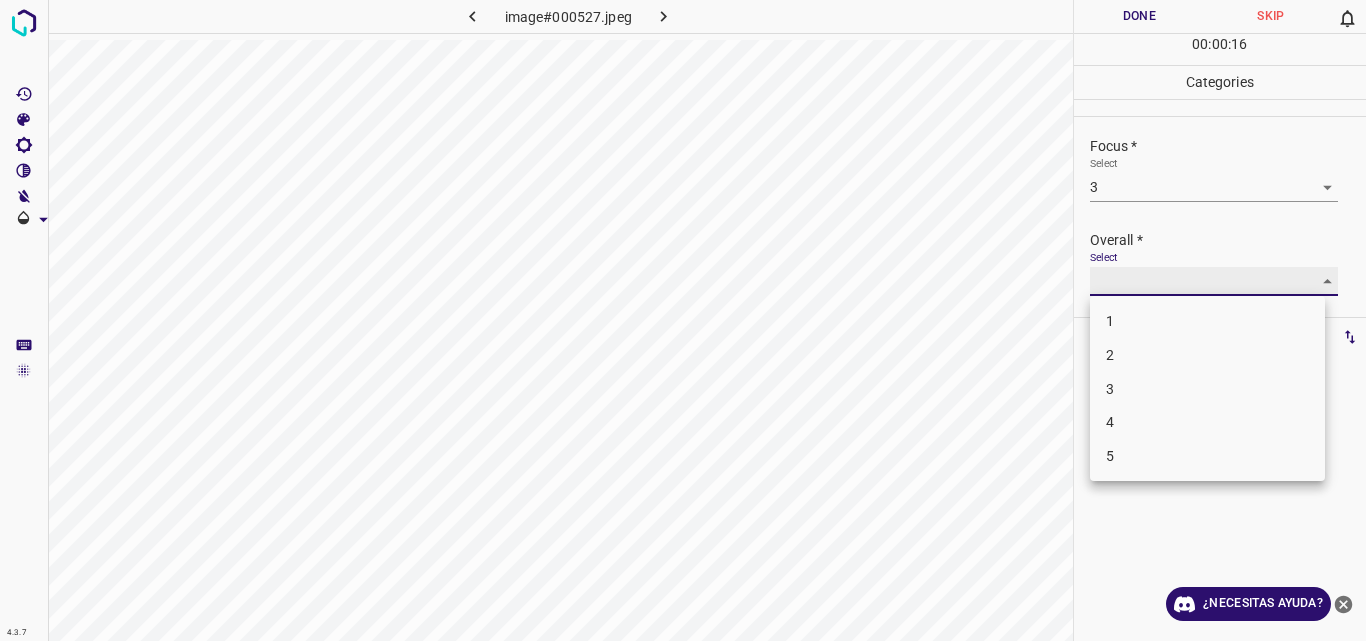 type on "3" 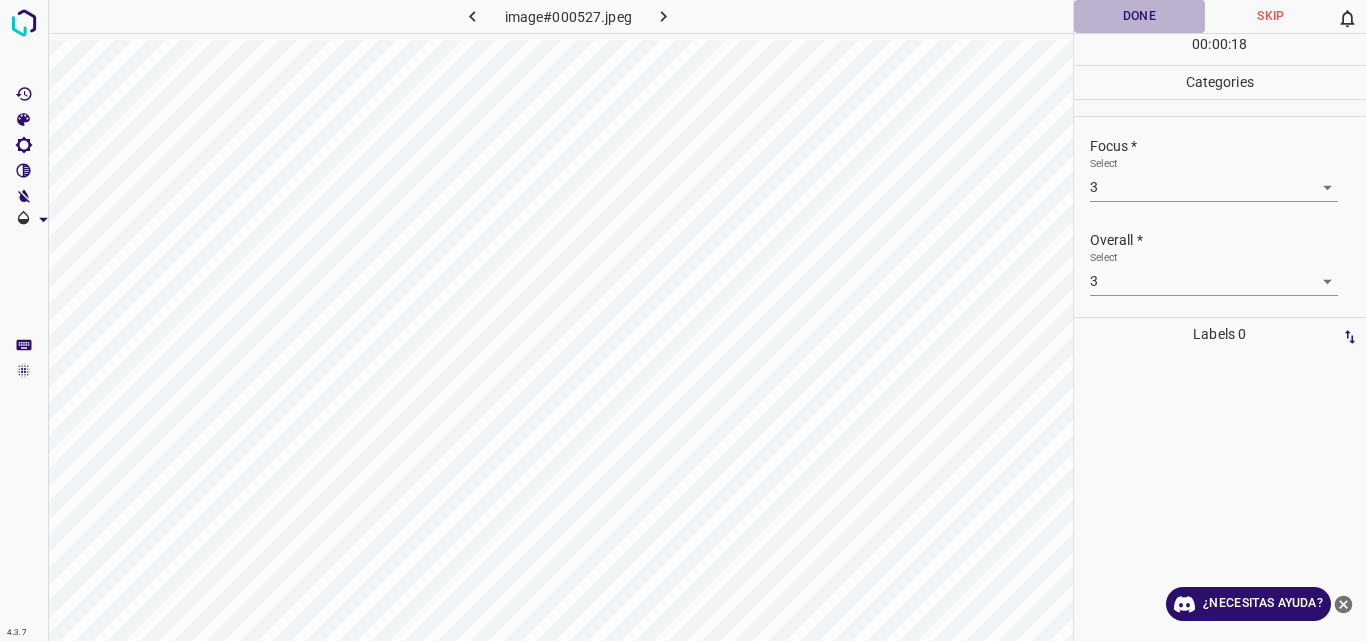 click on "Done" at bounding box center (1140, 16) 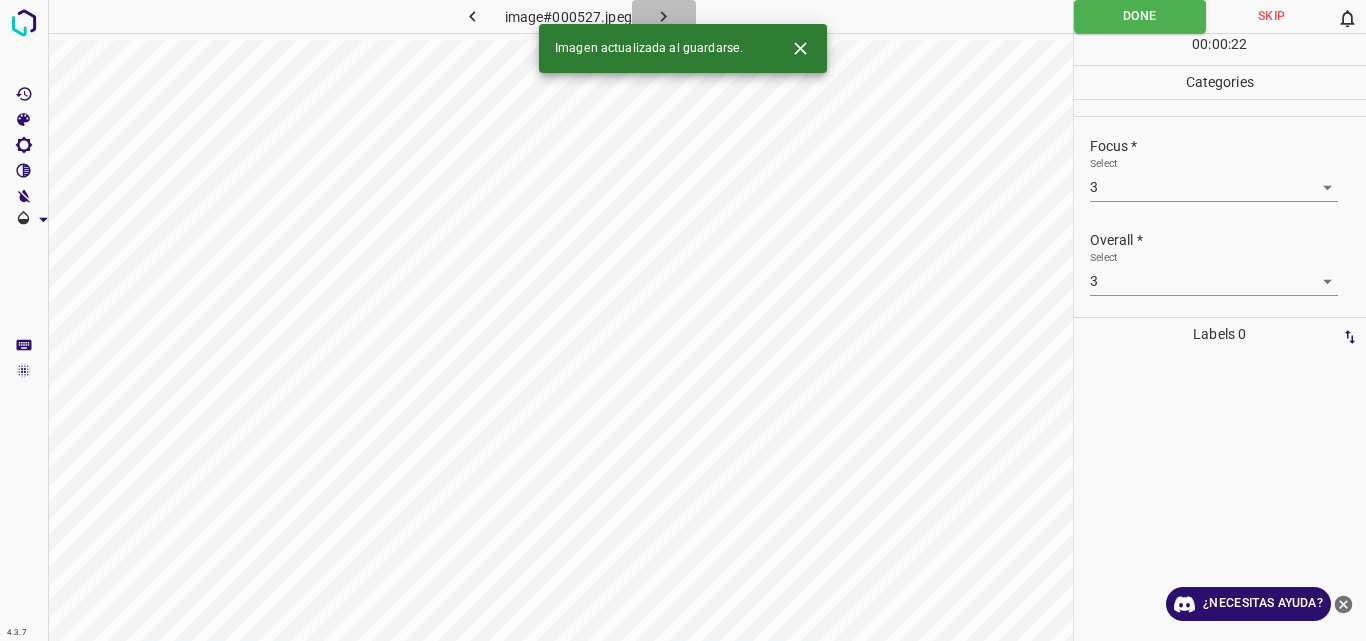 click 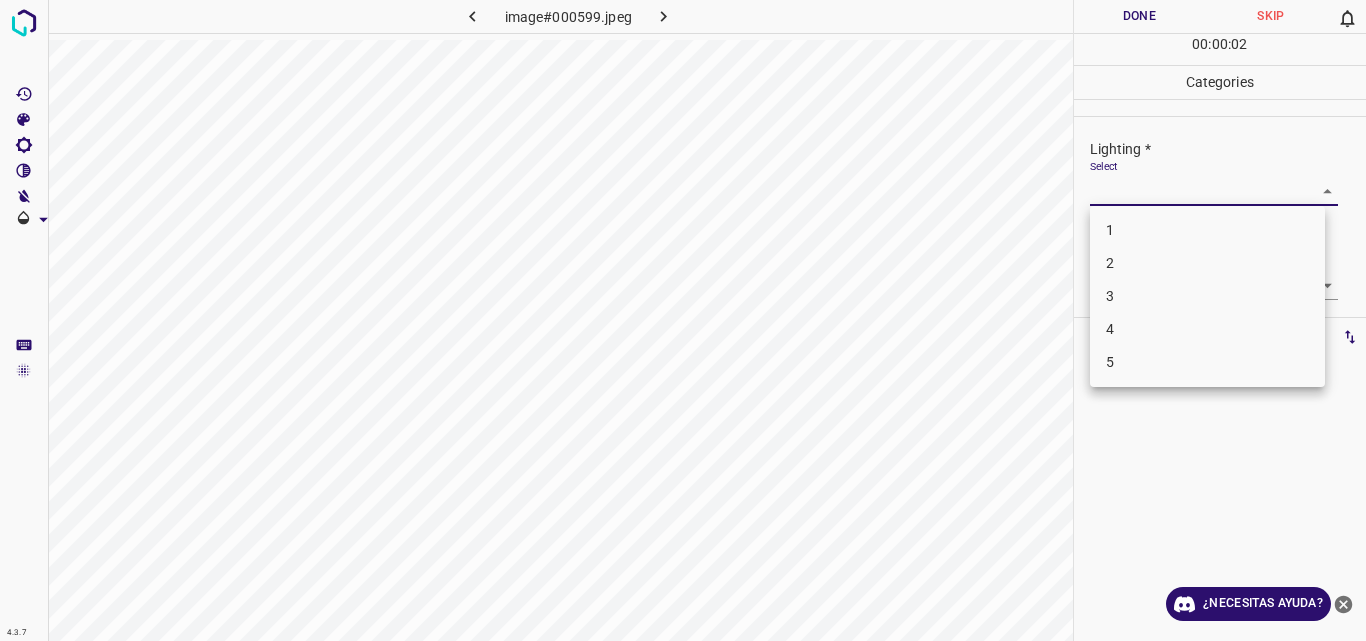 click on "4.3.7 image#000599.jpeg Done Skip 0 00   : 00   : 02   Categories Lighting *  Select ​ Focus *  Select ​ Overall *  Select ​ Labels   0 Categories 1 Lighting 2 Focus 3 Overall Tools Space Change between modes (Draw & Edit) I Auto labeling R Restore zoom M Zoom in N Zoom out Delete Delete selecte label Filters Z Restore filters X Saturation filter C Brightness filter V Contrast filter B Gray scale filter General O Download ¿Necesitas ayuda? Original text Rate this translation Your feedback will be used to help improve Google Translate - Texto - Esconder - Borrar 1 2 3 4 5" at bounding box center [683, 320] 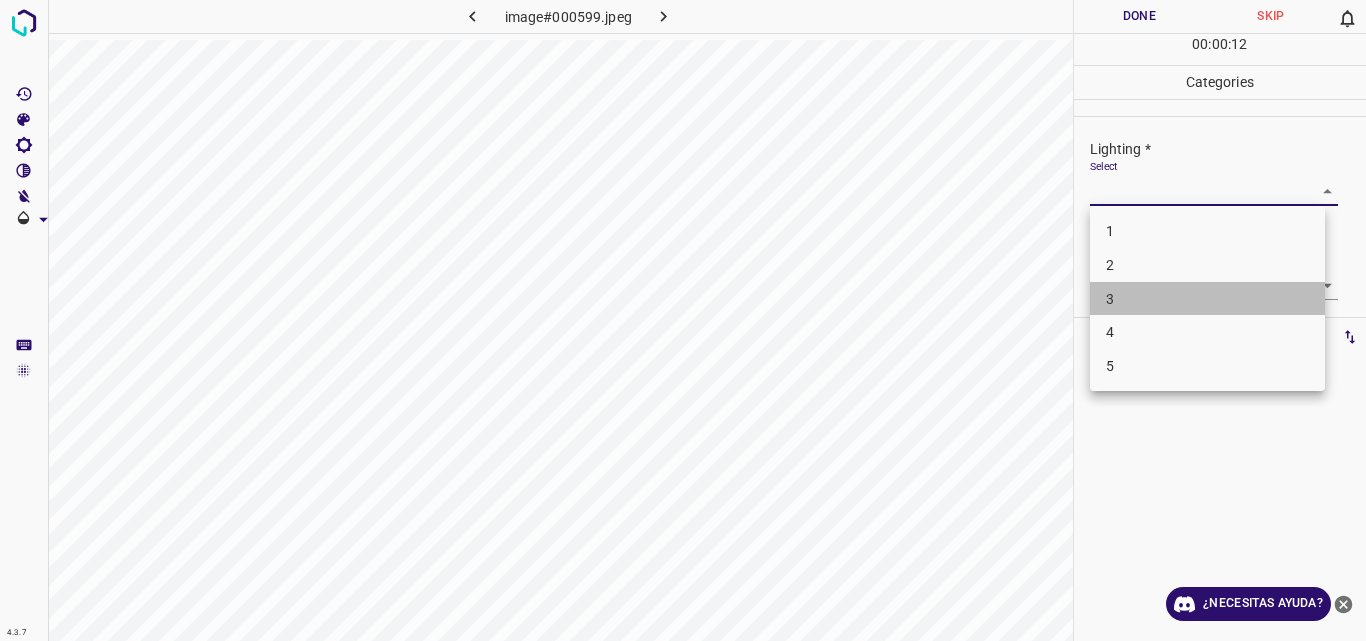 click on "3" at bounding box center [1207, 299] 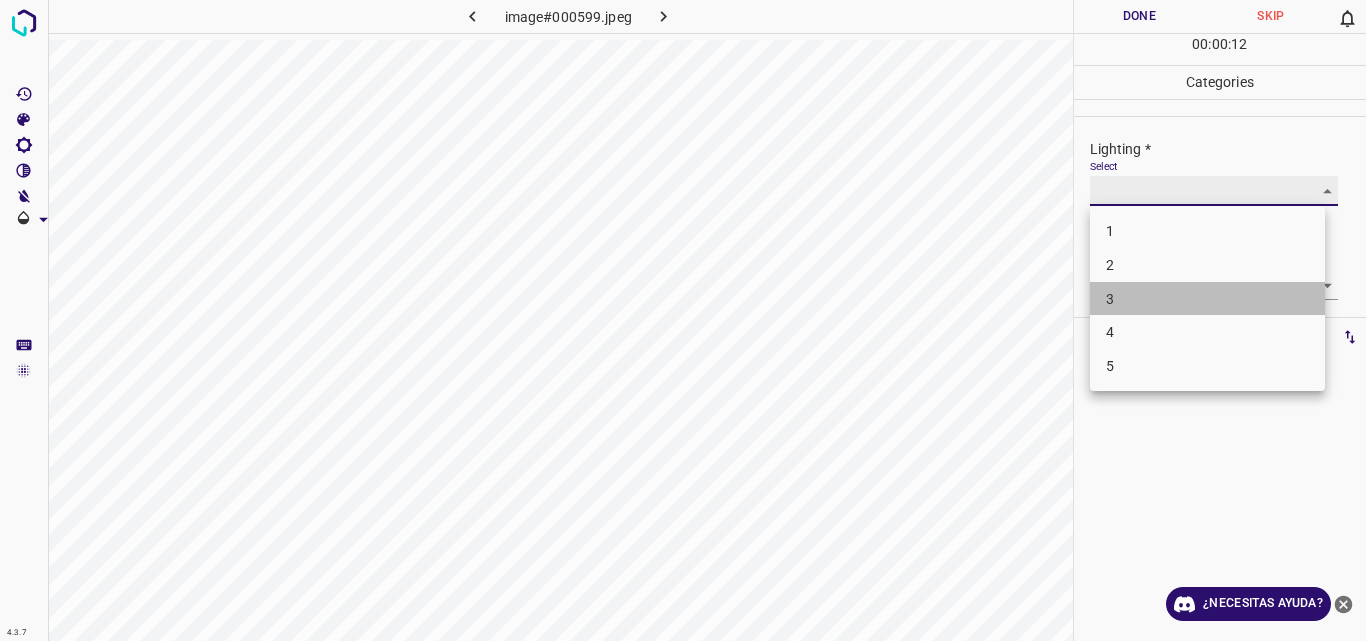 type on "3" 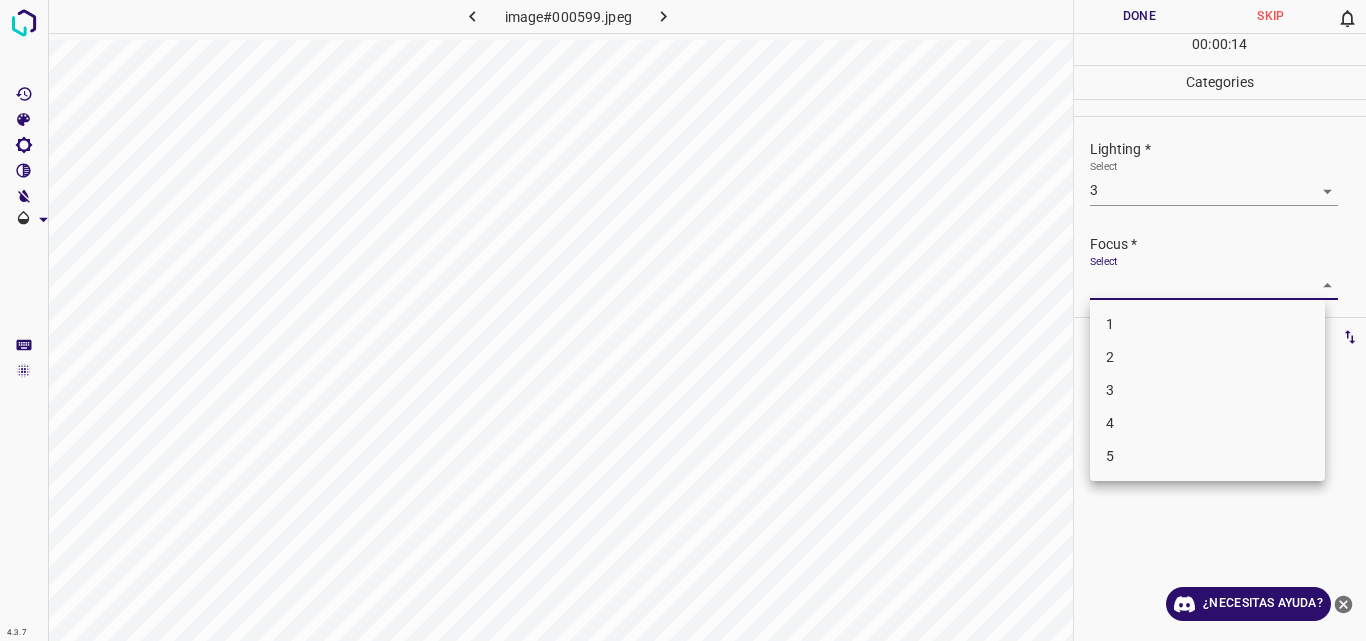 click on "4.3.7 image#000599.jpeg Done Skip 0 00   : 00   : 14   Categories Lighting *  Select 3 3 Focus *  Select ​ Overall *  Select ​ Labels   0 Categories 1 Lighting 2 Focus 3 Overall Tools Space Change between modes (Draw & Edit) I Auto labeling R Restore zoom M Zoom in N Zoom out Delete Delete selecte label Filters Z Restore filters X Saturation filter C Brightness filter V Contrast filter B Gray scale filter General O Download ¿Necesitas ayuda? Original text Rate this translation Your feedback will be used to help improve Google Translate - Texto - Esconder - Borrar 1 2 3 4 5" at bounding box center [683, 320] 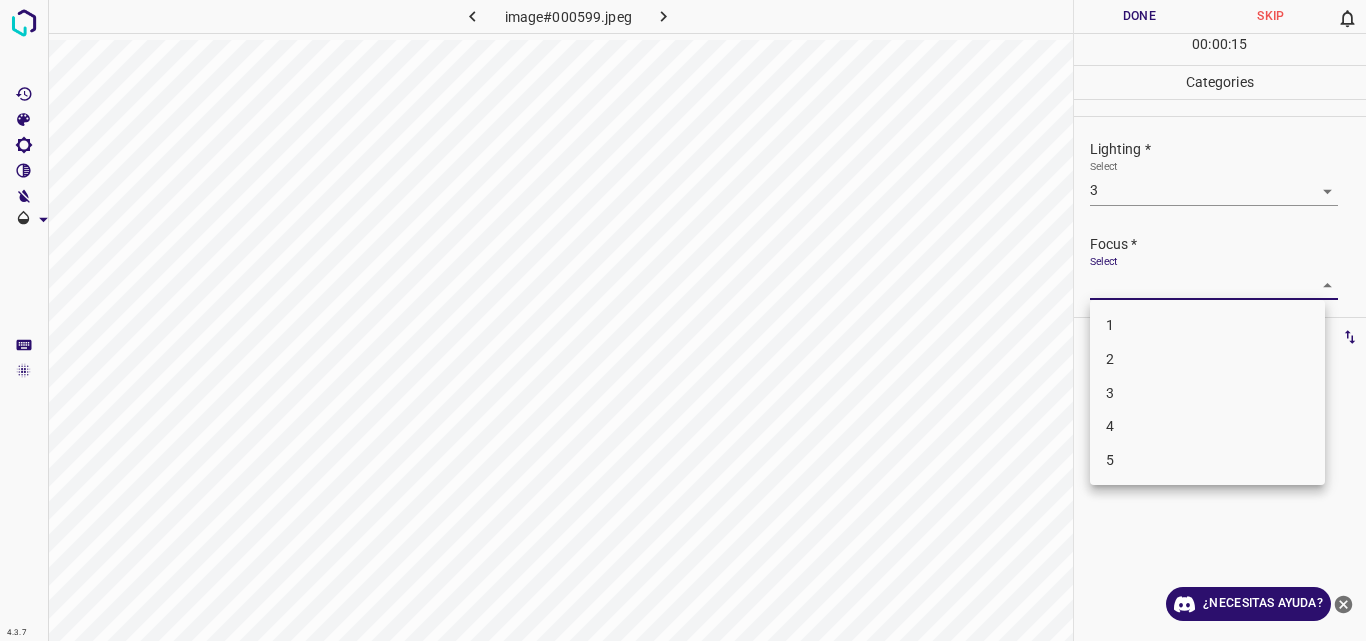 click on "3" at bounding box center [1207, 393] 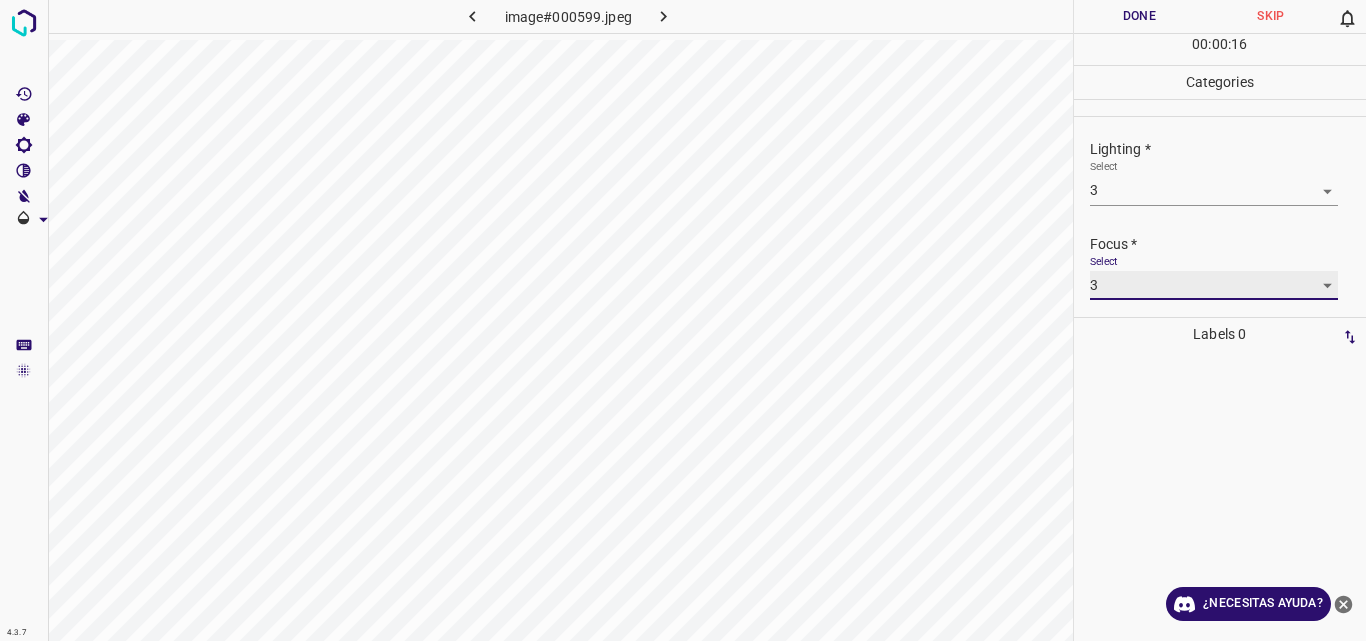 type on "3" 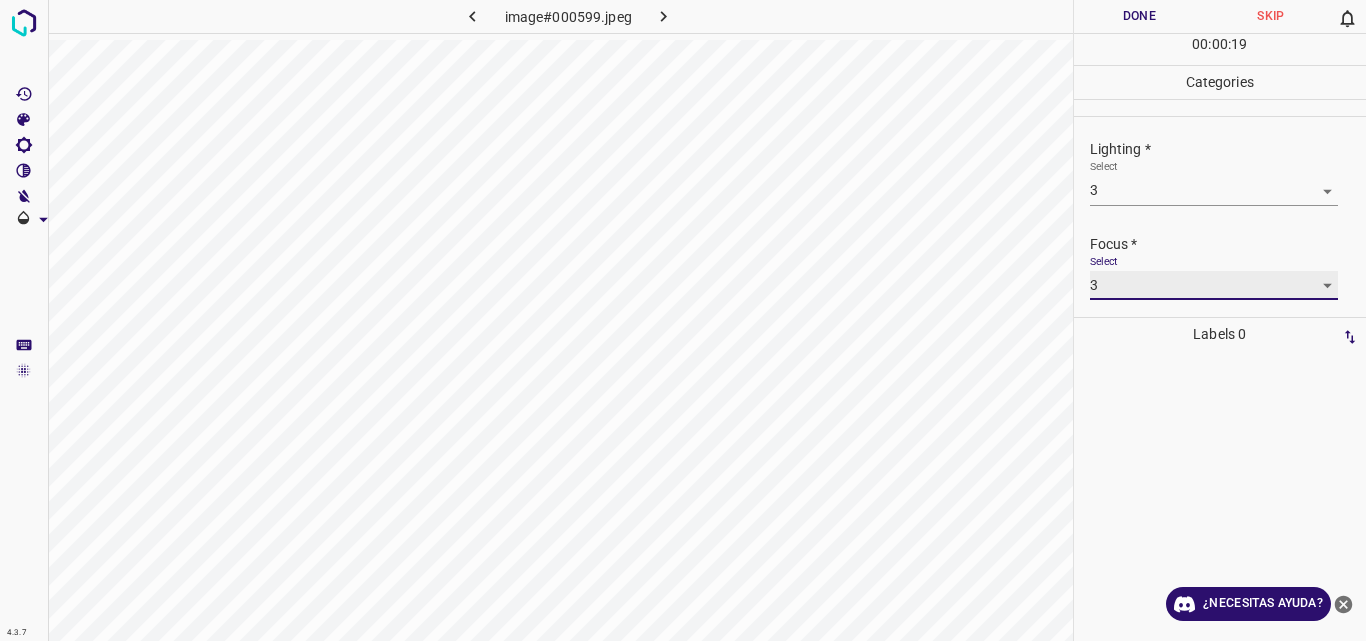 scroll, scrollTop: 98, scrollLeft: 0, axis: vertical 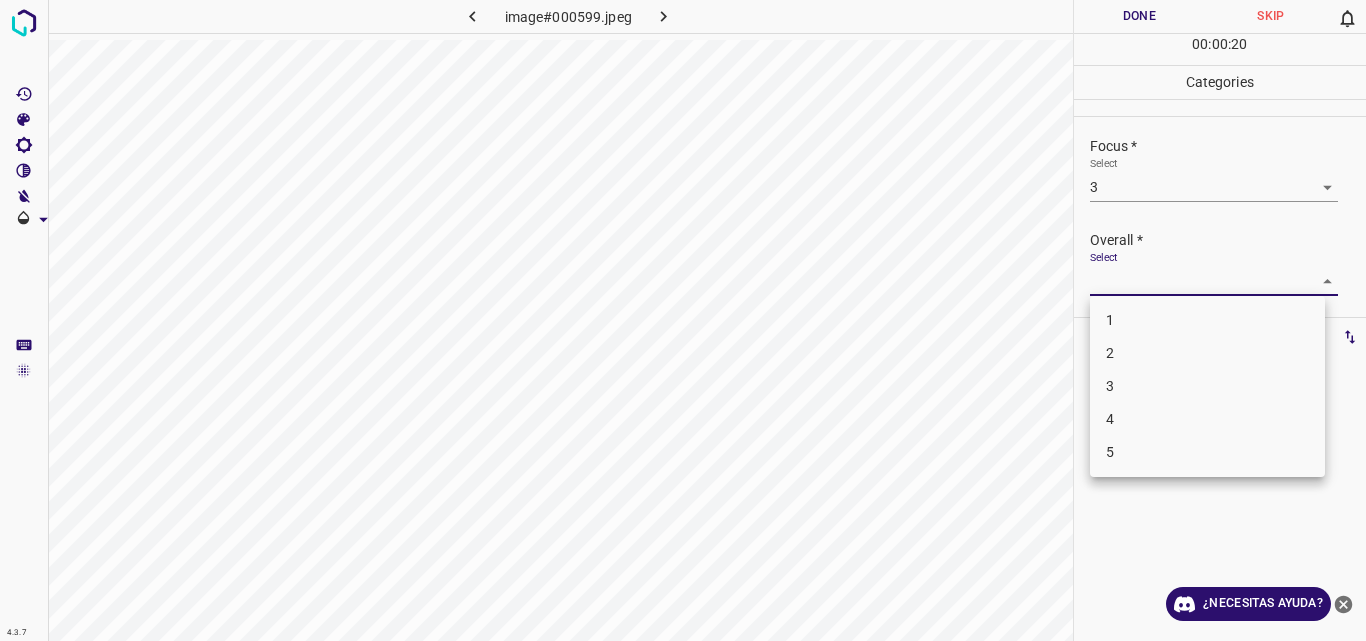 click on "4.3.7 image#000599.jpeg Done Skip 0 00   : 00   : 20   Categories Lighting *  Select 3 3 Focus *  Select 3 3 Overall *  Select ​ Labels   0 Categories 1 Lighting 2 Focus 3 Overall Tools Space Change between modes (Draw & Edit) I Auto labeling R Restore zoom M Zoom in N Zoom out Delete Delete selecte label Filters Z Restore filters X Saturation filter C Brightness filter V Contrast filter B Gray scale filter General O Download ¿Necesitas ayuda? Original text Rate this translation Your feedback will be used to help improve Google Translate - Texto - Esconder - Borrar 1 2 3 4 5" at bounding box center (683, 320) 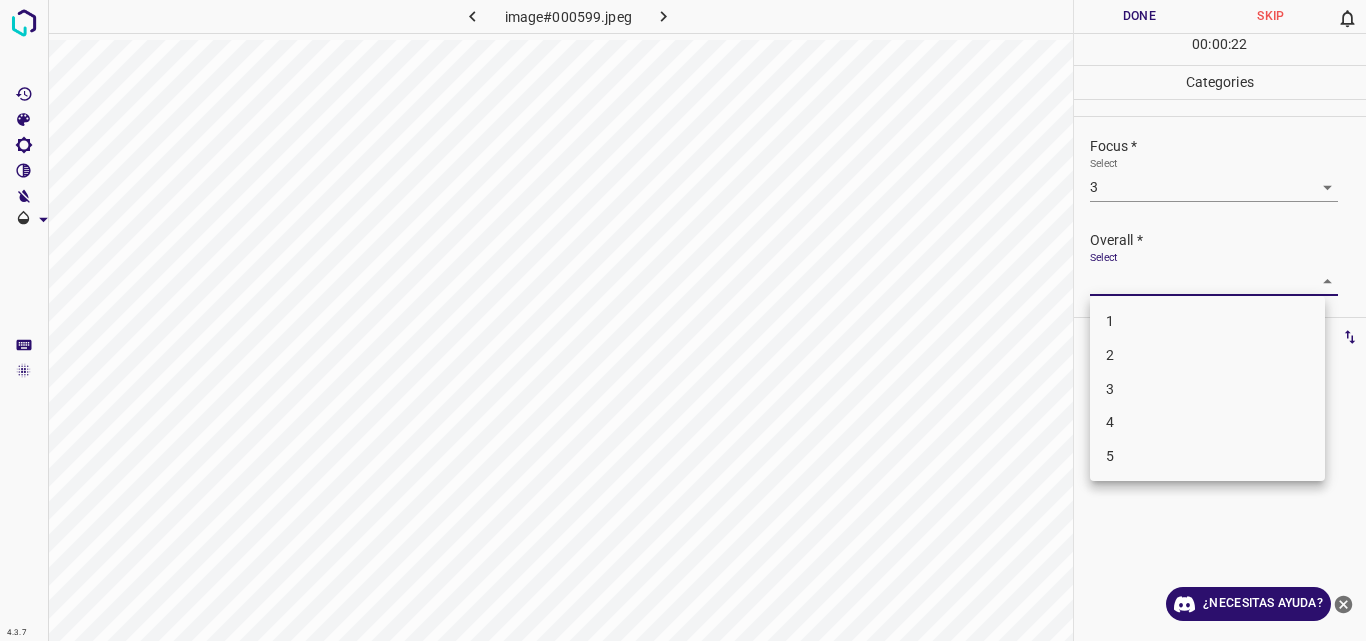 click on "3" at bounding box center [1207, 389] 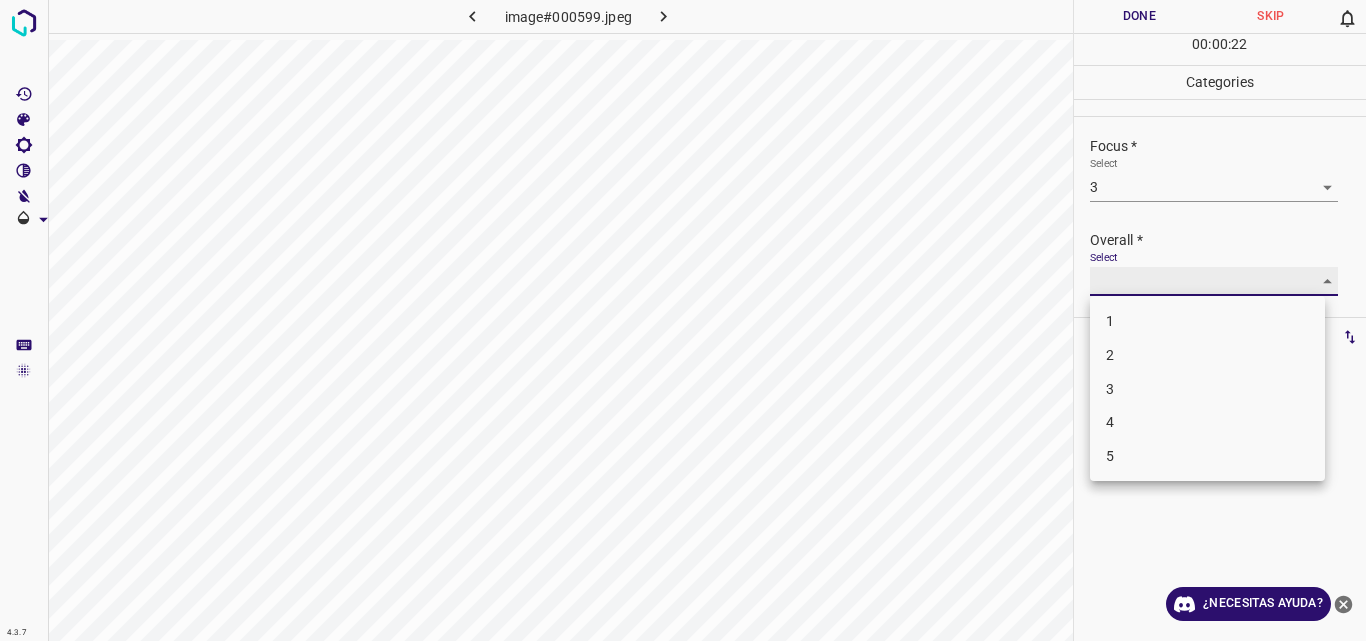 type on "3" 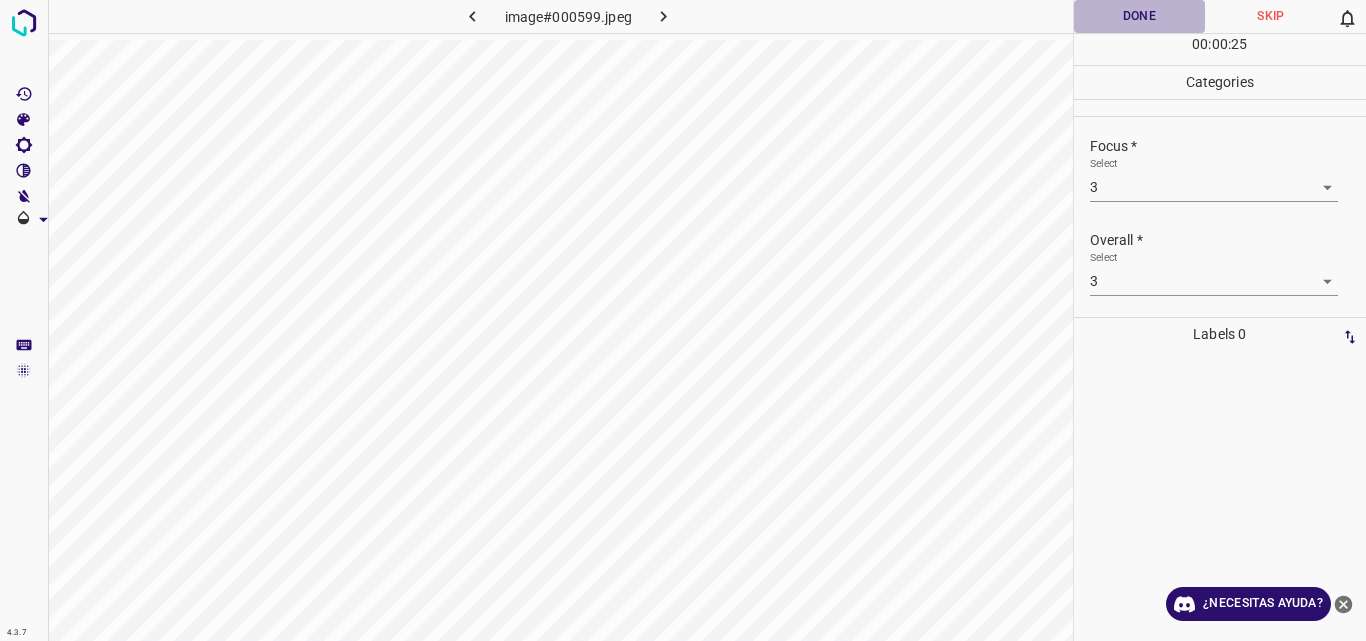 click on "Done" at bounding box center (1140, 16) 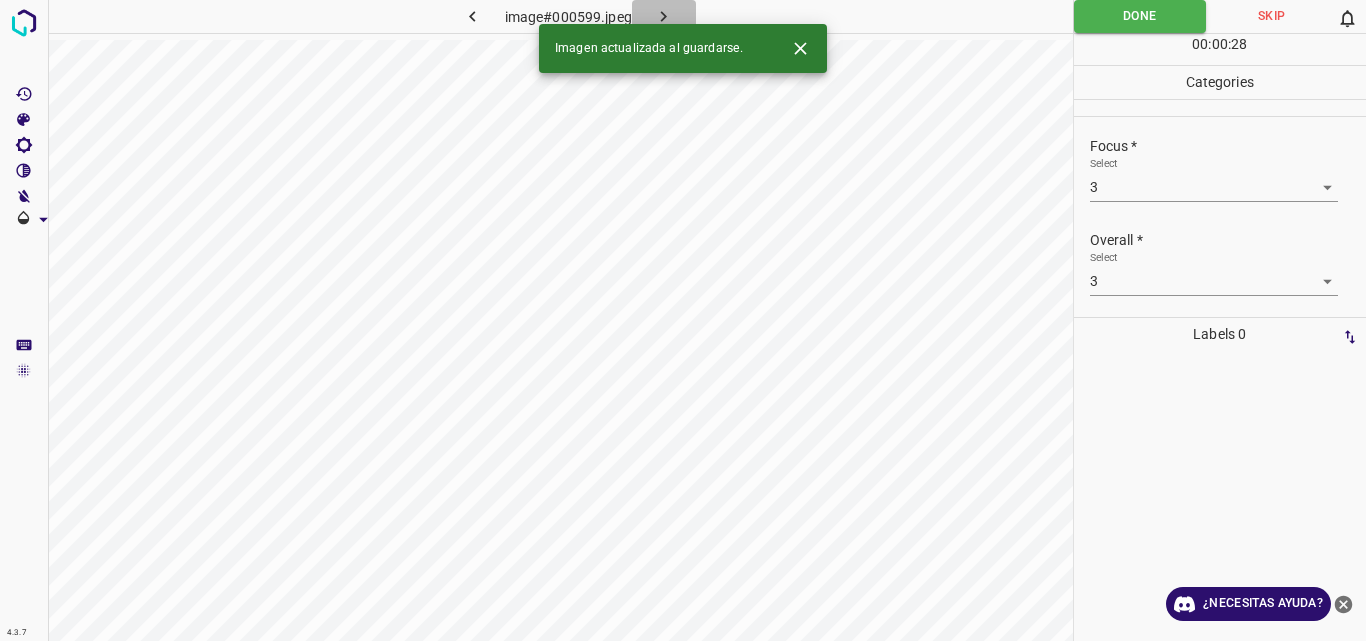 click 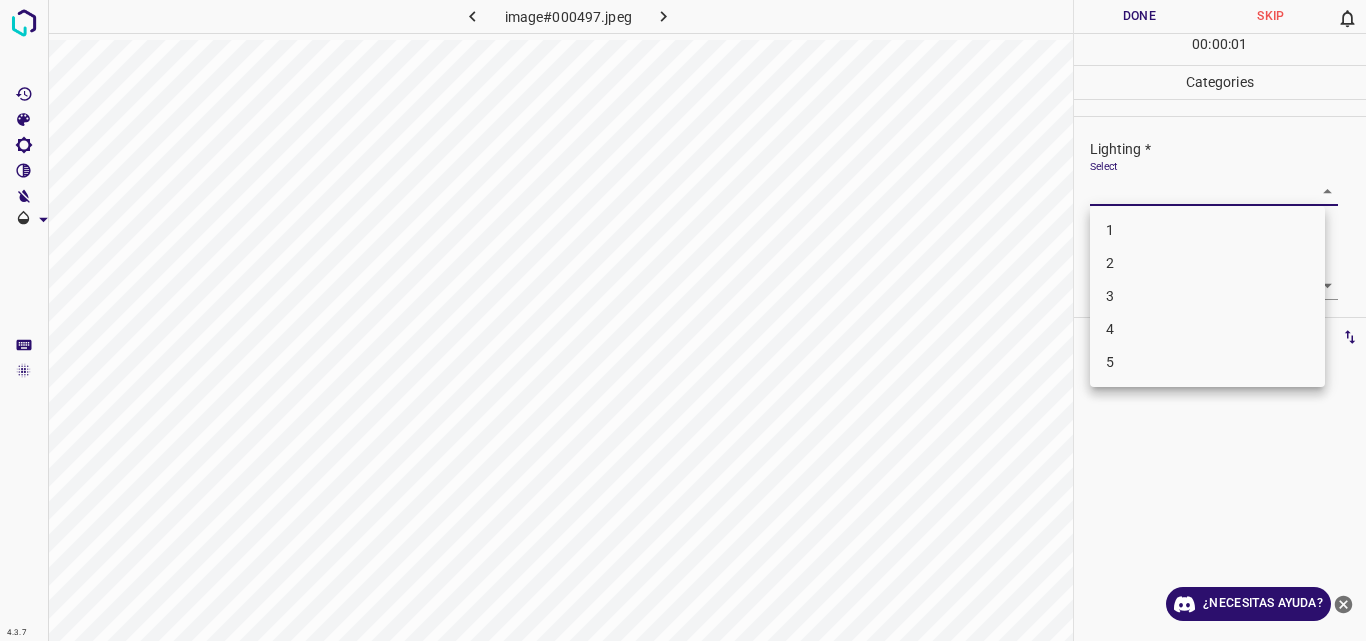 click on "4.3.7 image#000497.jpeg Done Skip 0 00   : 00   : 01   Categories Lighting *  Select ​ Focus *  Select ​ Overall *  Select ​ Labels   0 Categories 1 Lighting 2 Focus 3 Overall Tools Space Change between modes (Draw & Edit) I Auto labeling R Restore zoom M Zoom in N Zoom out Delete Delete selecte label Filters Z Restore filters X Saturation filter C Brightness filter V Contrast filter B Gray scale filter General O Download ¿Necesitas ayuda? Original text Rate this translation Your feedback will be used to help improve Google Translate - Texto - Esconder - Borrar 1 2 3 4 5" at bounding box center (683, 320) 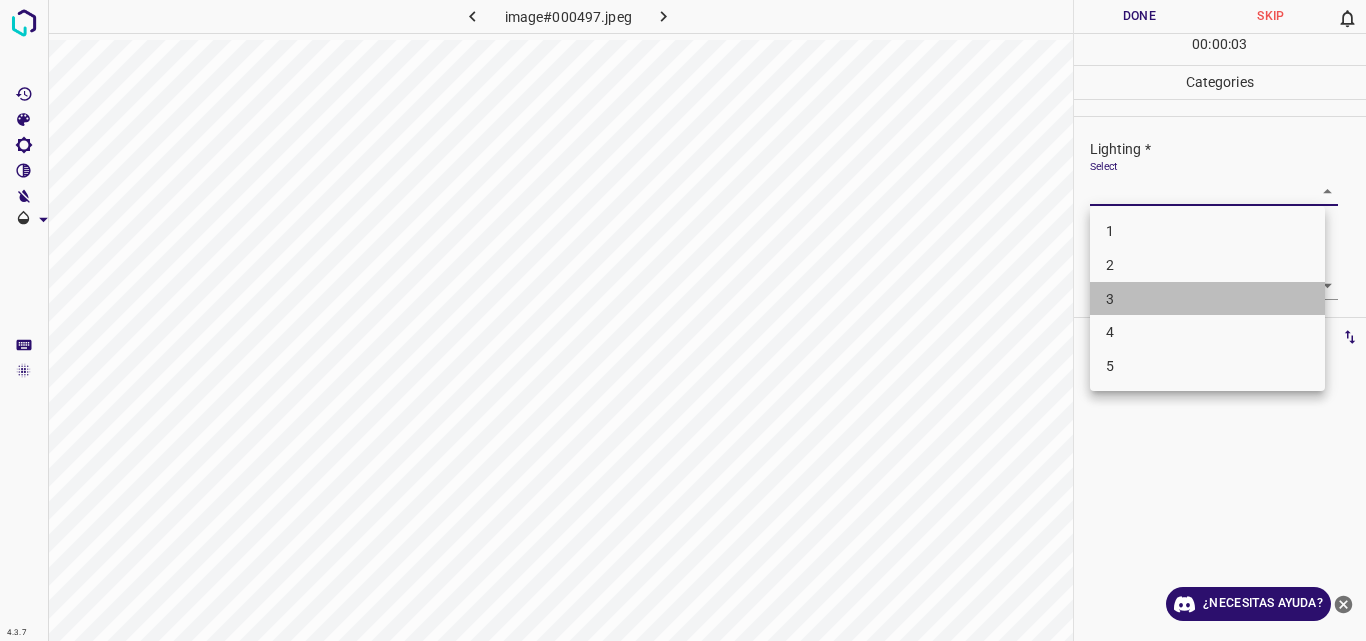 click on "3" at bounding box center (1207, 299) 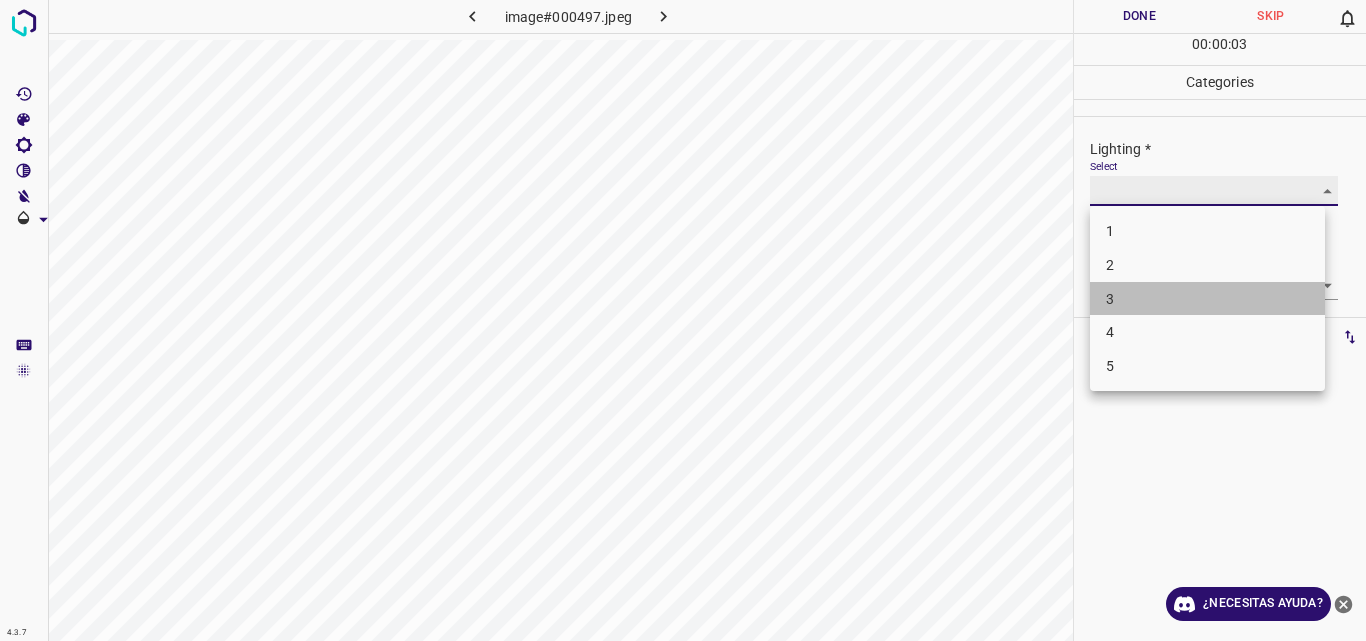 type on "3" 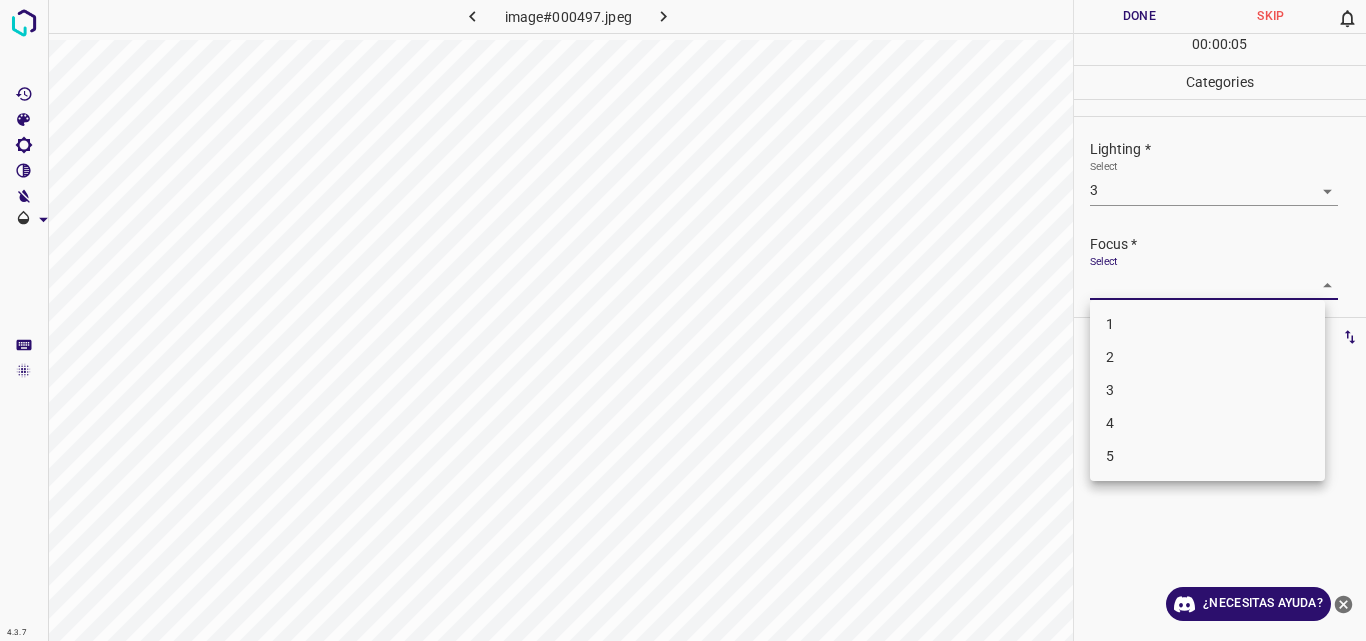 click on "4.3.7 image#000497.jpeg Done Skip 0 00   : 00   : 05   Categories Lighting *  Select 3 3 Focus *  Select ​ Overall *  Select ​ Labels   0 Categories 1 Lighting 2 Focus 3 Overall Tools Space Change between modes (Draw & Edit) I Auto labeling R Restore zoom M Zoom in N Zoom out Delete Delete selecte label Filters Z Restore filters X Saturation filter C Brightness filter V Contrast filter B Gray scale filter General O Download ¿Necesitas ayuda? Original text Rate this translation Your feedback will be used to help improve Google Translate - Texto - Esconder - Borrar 1 2 3 4 5" at bounding box center (683, 320) 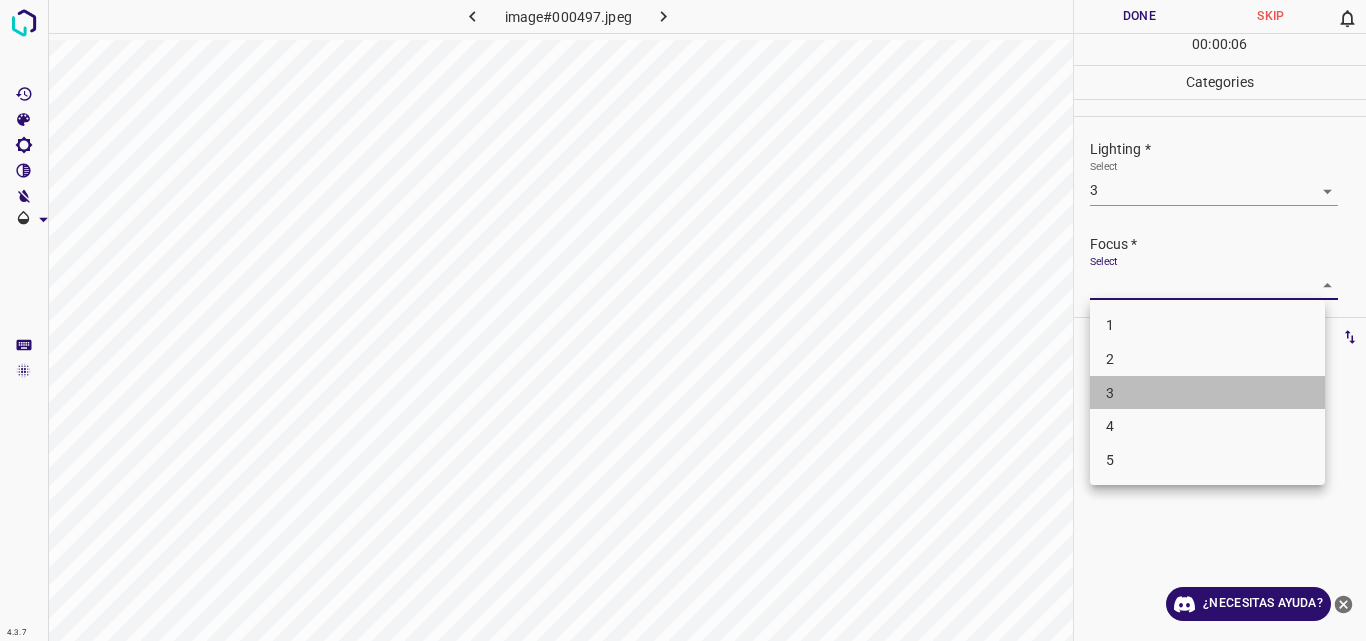 click on "3" at bounding box center [1207, 393] 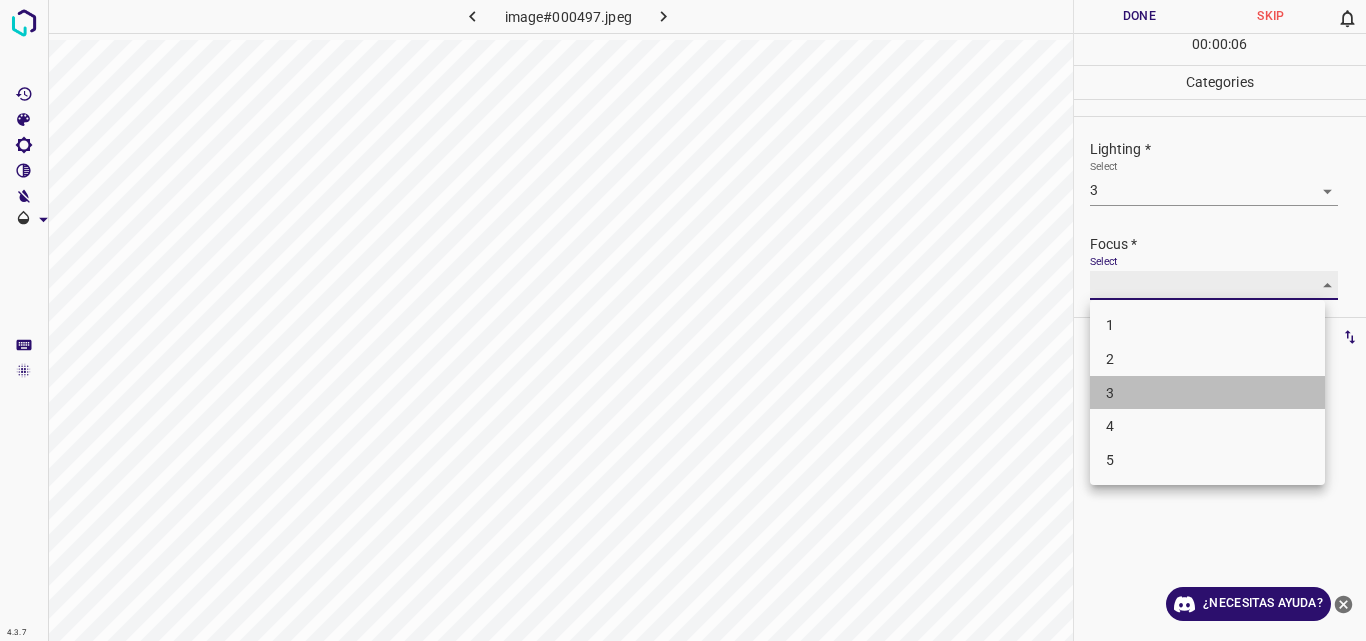 type on "3" 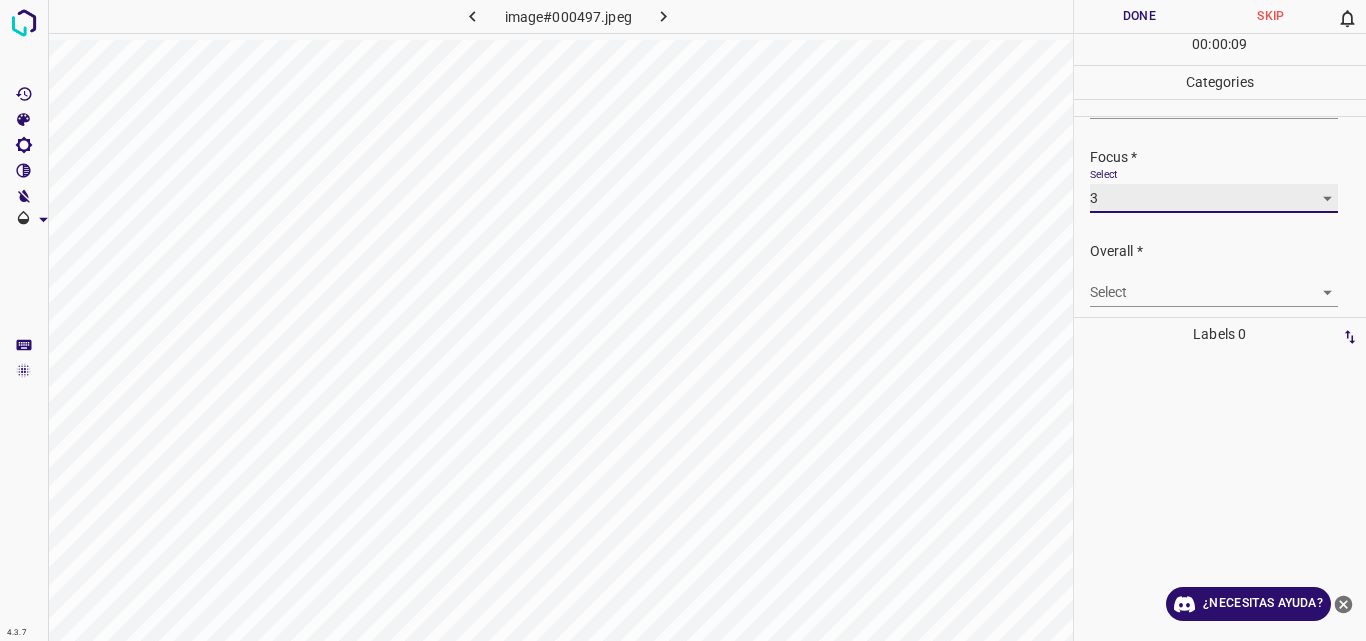 scroll, scrollTop: 98, scrollLeft: 0, axis: vertical 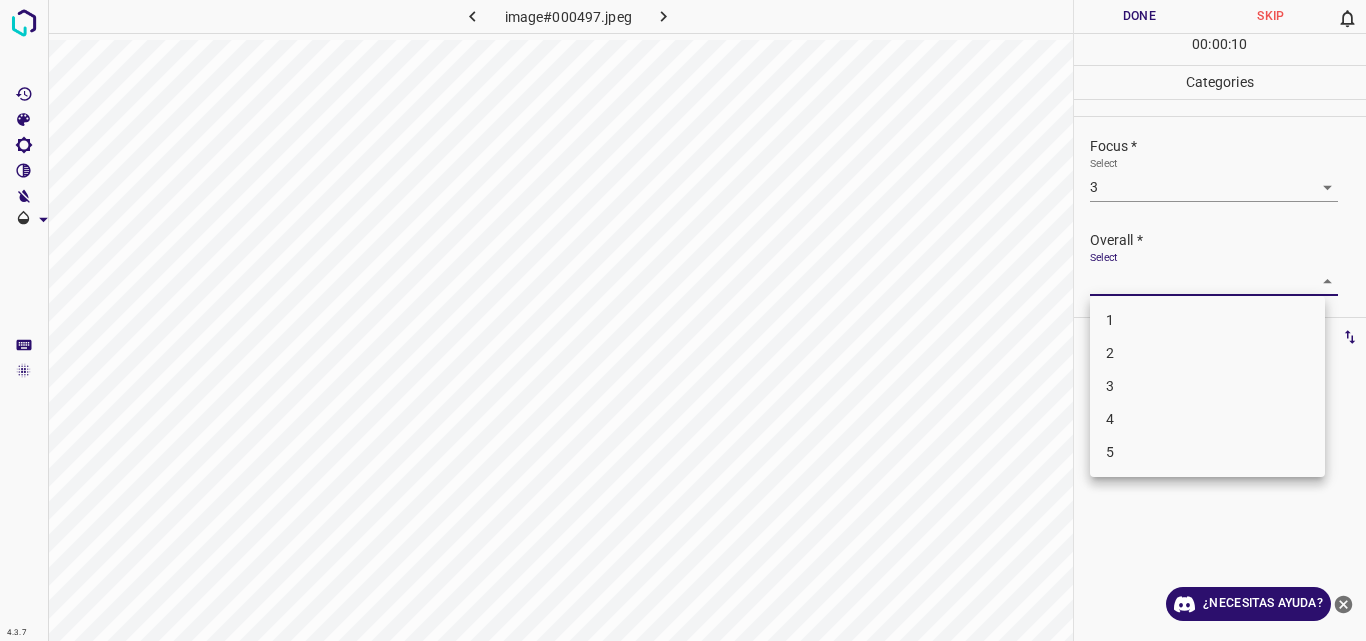 click on "4.3.7 image#000497.jpeg Done Skip 0 00   : 00   : 10   Categories Lighting *  Select 3 3 Focus *  Select 3 3 Overall *  Select ​ Labels   0 Categories 1 Lighting 2 Focus 3 Overall Tools Space Change between modes (Draw & Edit) I Auto labeling R Restore zoom M Zoom in N Zoom out Delete Delete selecte label Filters Z Restore filters X Saturation filter C Brightness filter V Contrast filter B Gray scale filter General O Download ¿Necesitas ayuda? Original text Rate this translation Your feedback will be used to help improve Google Translate - Texto - Esconder - Borrar 1 2 3 4 5" at bounding box center (683, 320) 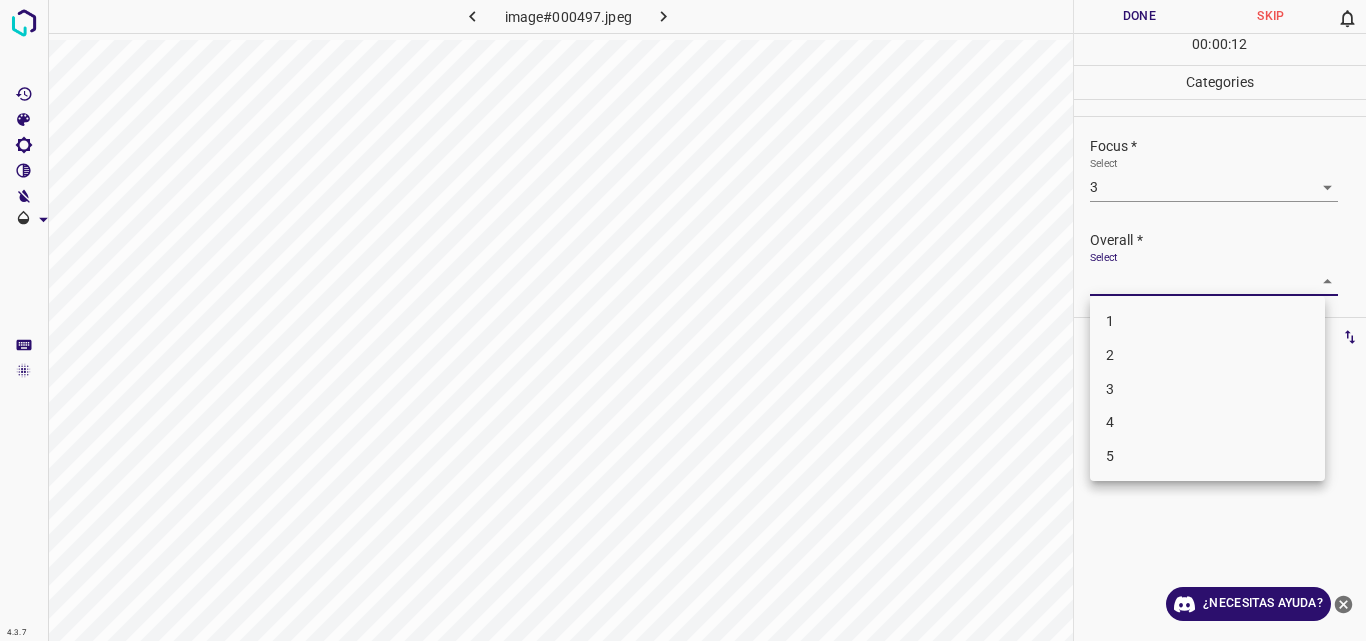 click on "3" at bounding box center (1207, 389) 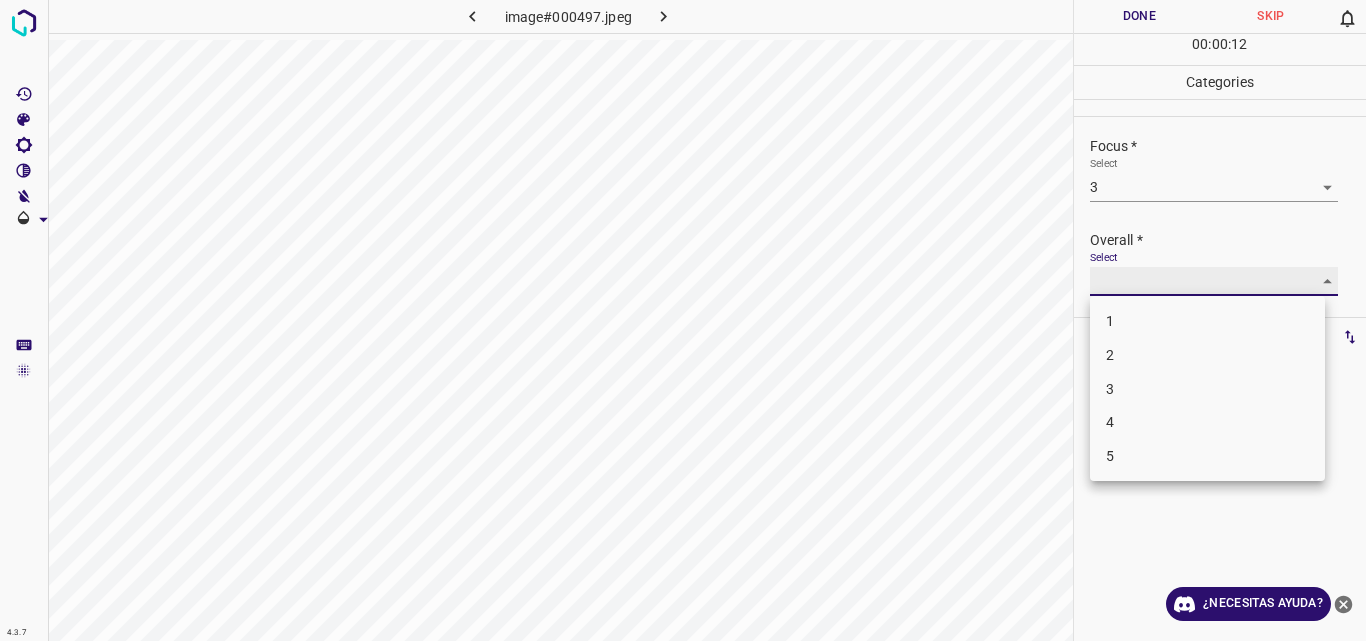 type on "3" 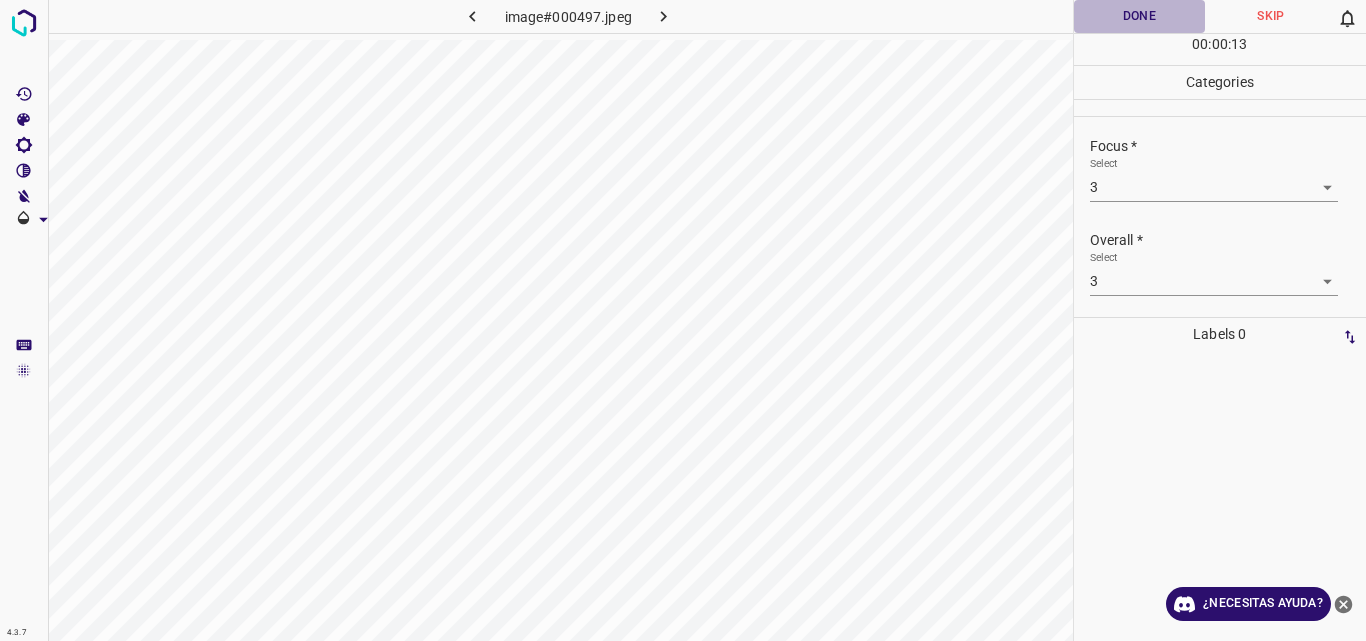 click on "Done" at bounding box center (1140, 16) 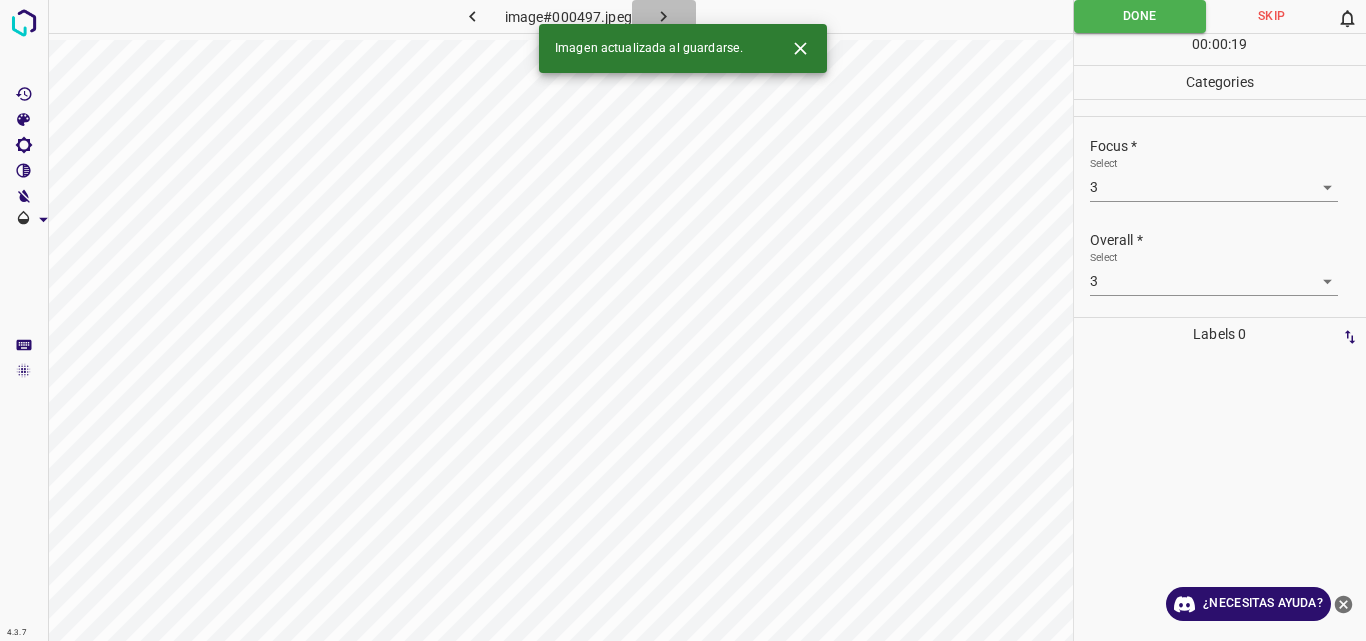 click 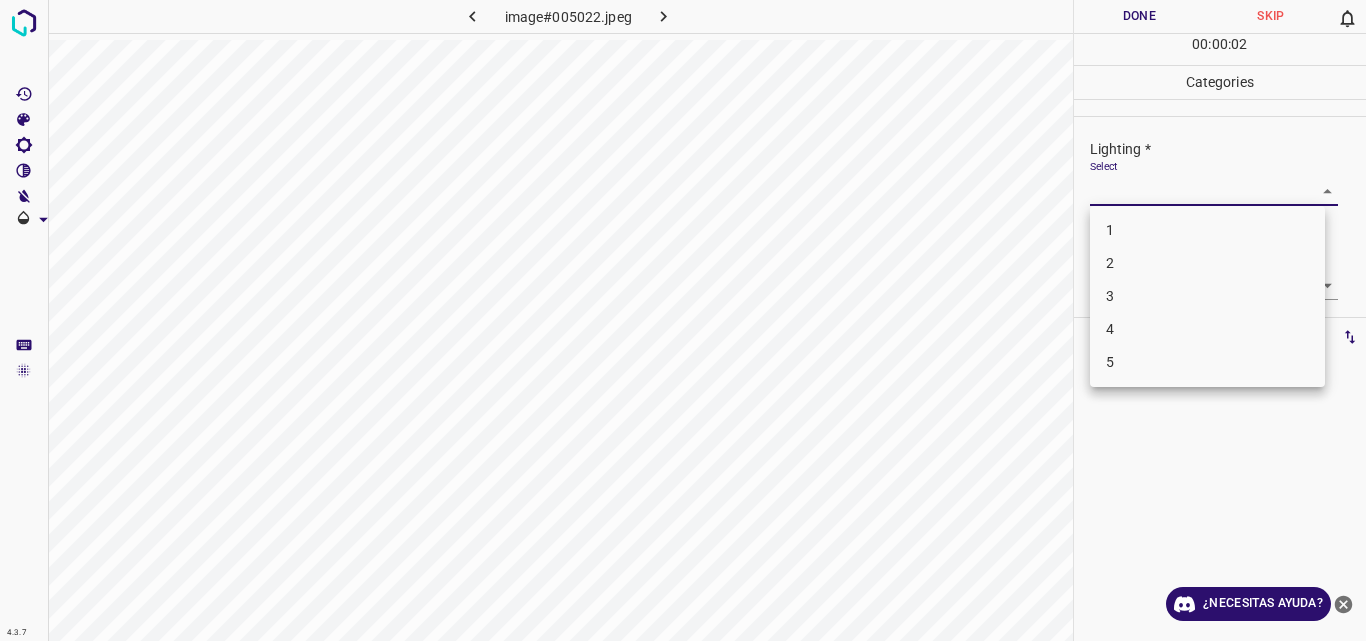 click on "4.3.7 image#005022.jpeg Done Skip 0 00   : 00   : 02   Categories Lighting *  Select ​ Focus *  Select ​ Overall *  Select ​ Labels   0 Categories 1 Lighting 2 Focus 3 Overall Tools Space Change between modes (Draw & Edit) I Auto labeling R Restore zoom M Zoom in N Zoom out Delete Delete selecte label Filters Z Restore filters X Saturation filter C Brightness filter V Contrast filter B Gray scale filter General O Download ¿Necesitas ayuda? Original text Rate this translation Your feedback will be used to help improve Google Translate - Texto - Esconder - Borrar 1 2 3 4 5" at bounding box center [683, 320] 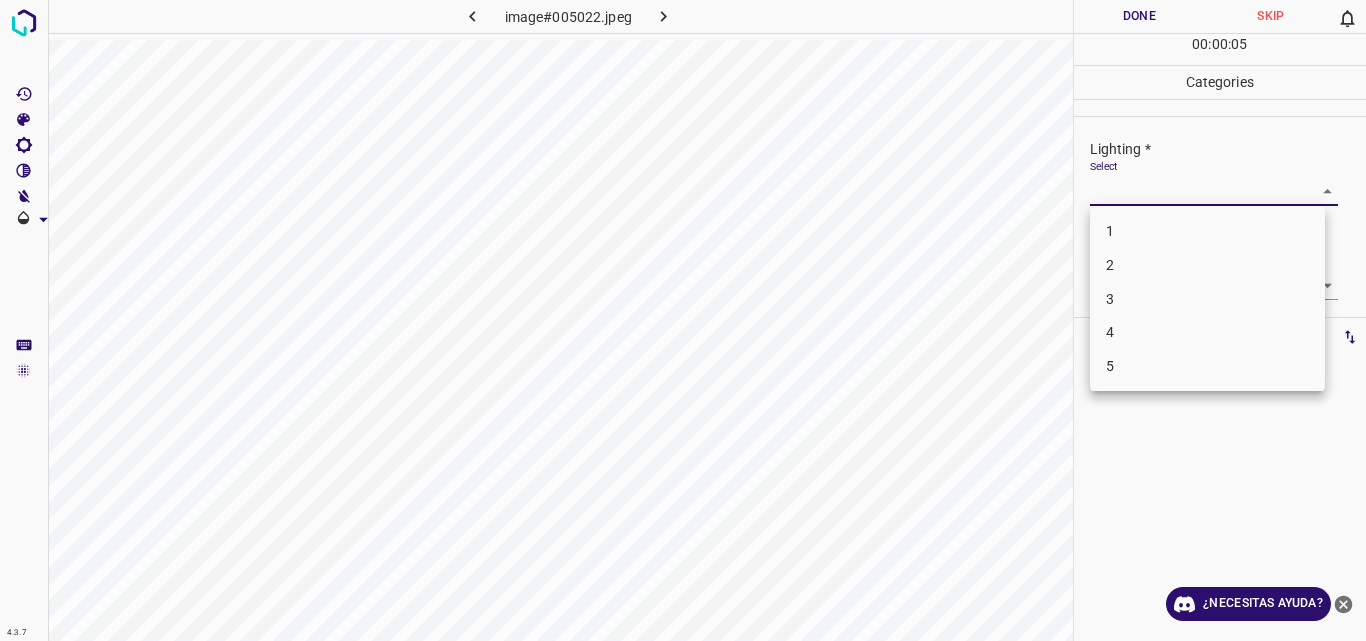 click on "3" at bounding box center (1207, 299) 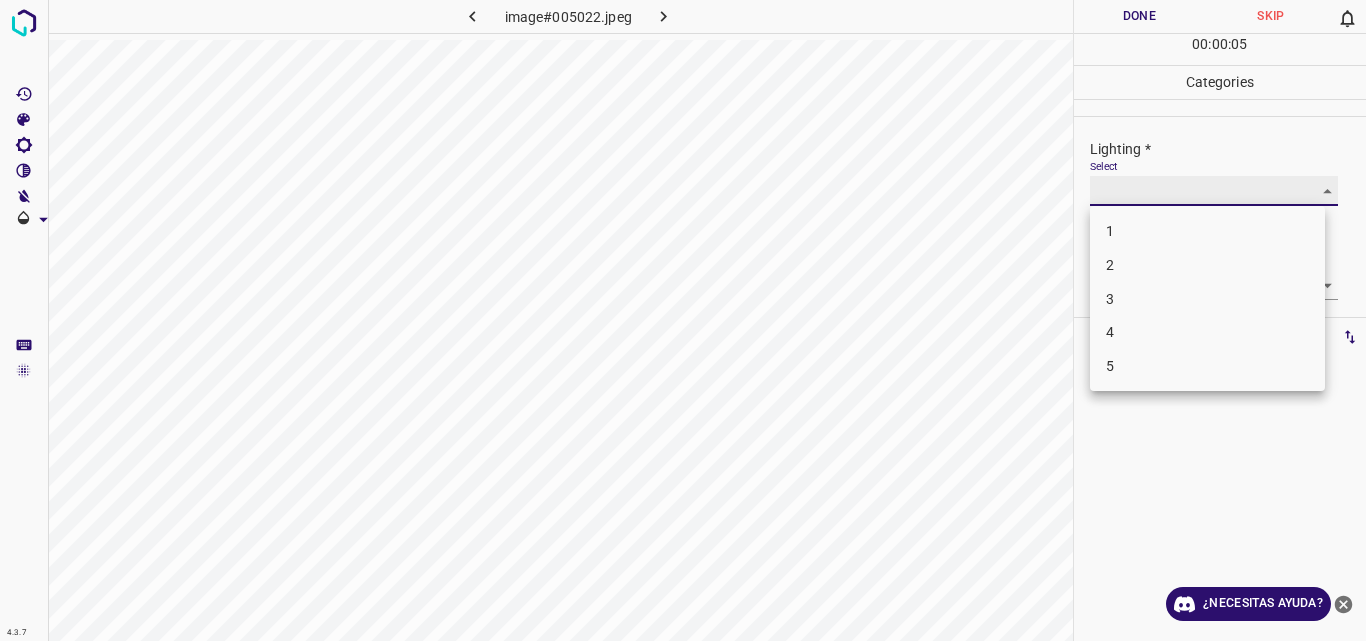 type on "3" 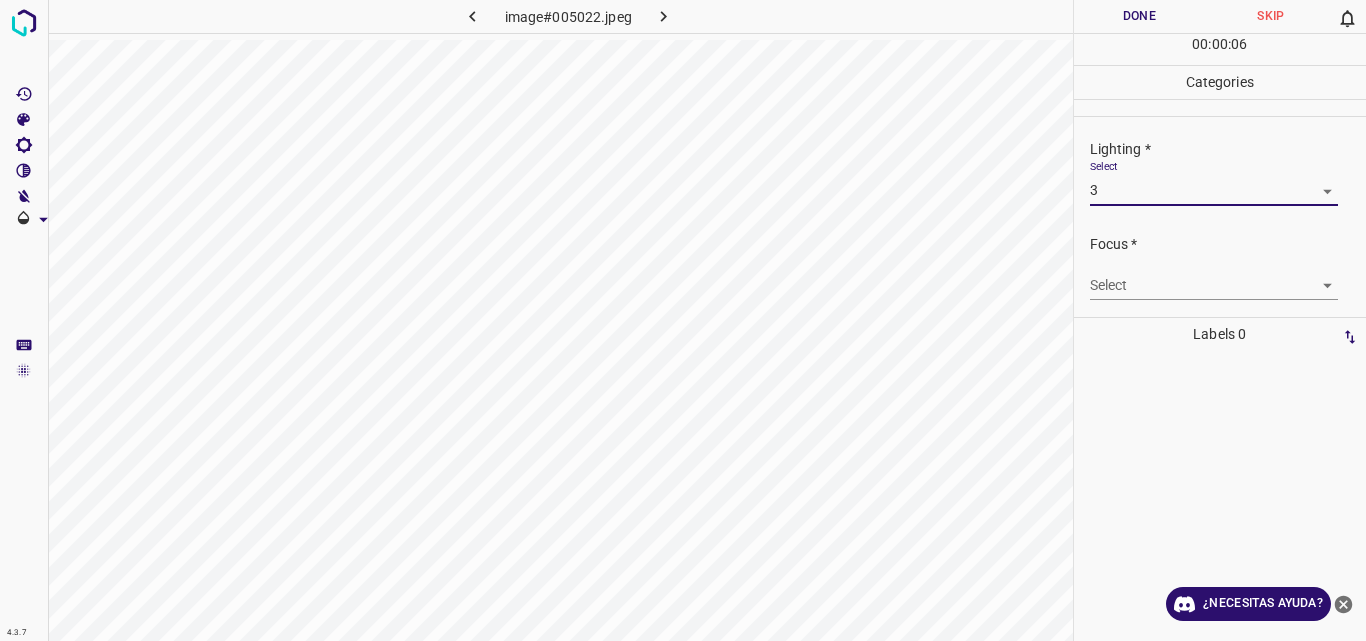 click on "4.3.7 image#005022.jpeg Done Skip 0 00   : 00   : 06   Categories Lighting *  Select 3 3 Focus *  Select ​ Overall *  Select ​ Labels   0 Categories 1 Lighting 2 Focus 3 Overall Tools Space Change between modes (Draw & Edit) I Auto labeling R Restore zoom M Zoom in N Zoom out Delete Delete selecte label Filters Z Restore filters X Saturation filter C Brightness filter V Contrast filter B Gray scale filter General O Download ¿Necesitas ayuda? Original text Rate this translation Your feedback will be used to help improve Google Translate - Texto - Esconder - Borrar" at bounding box center [683, 320] 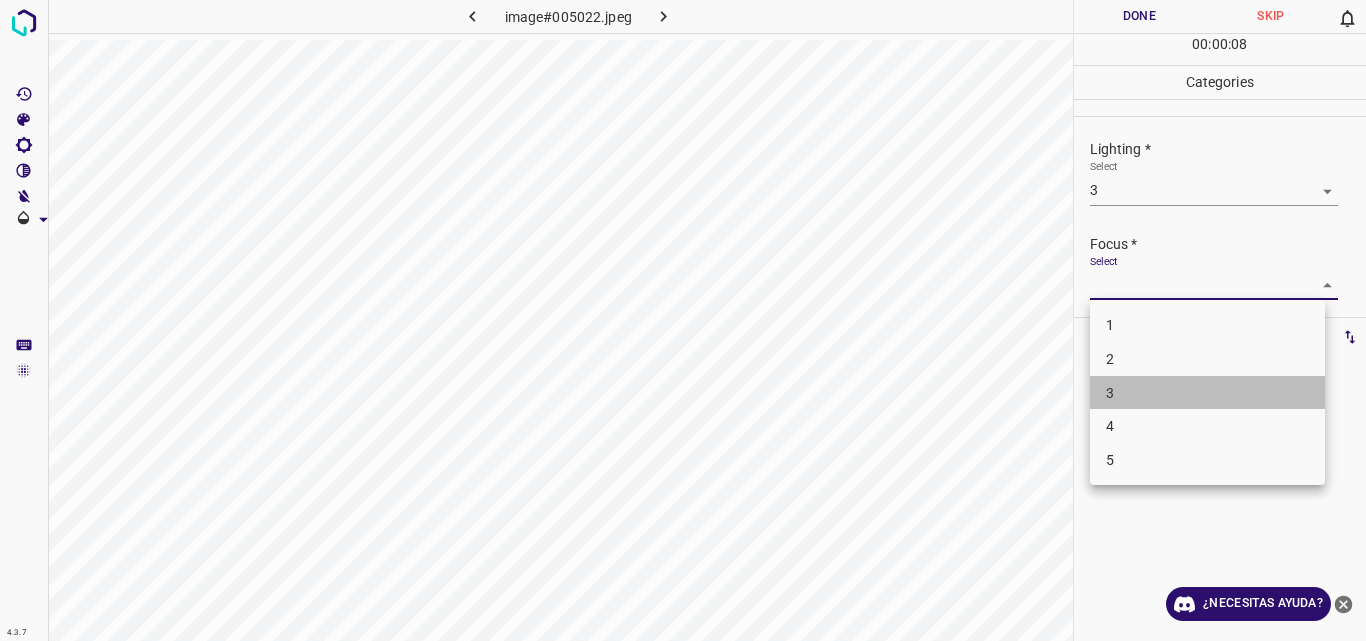 click on "3" at bounding box center [1207, 393] 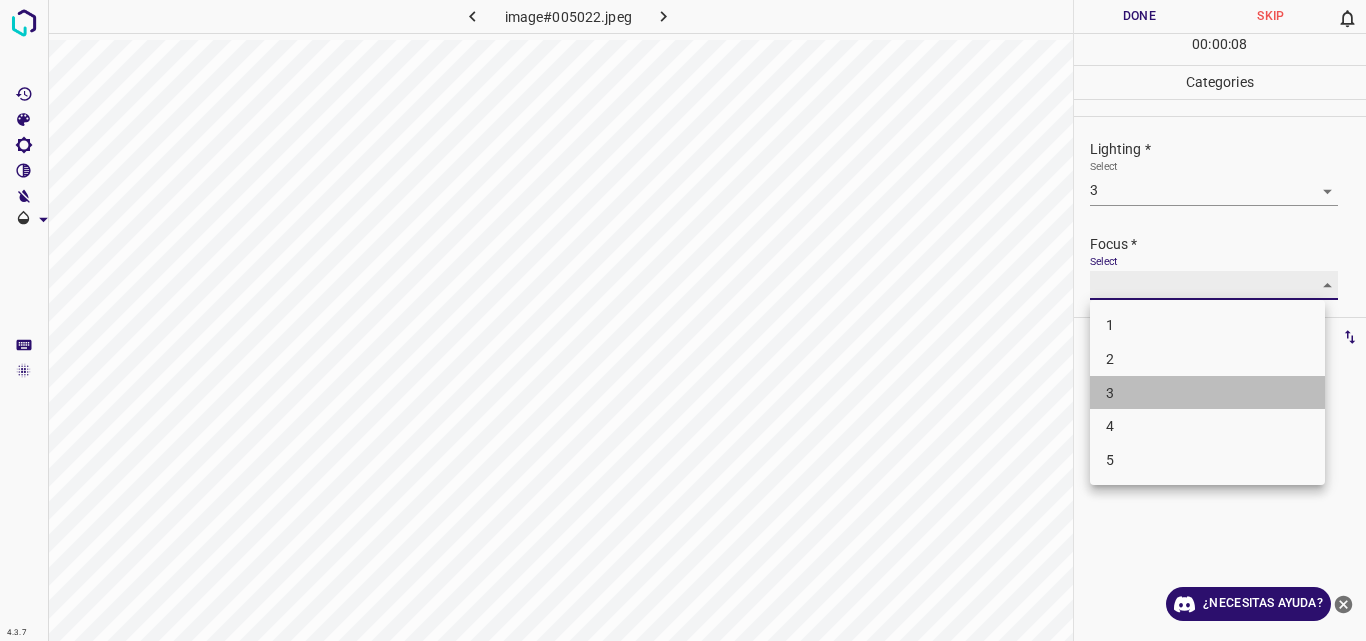 type on "3" 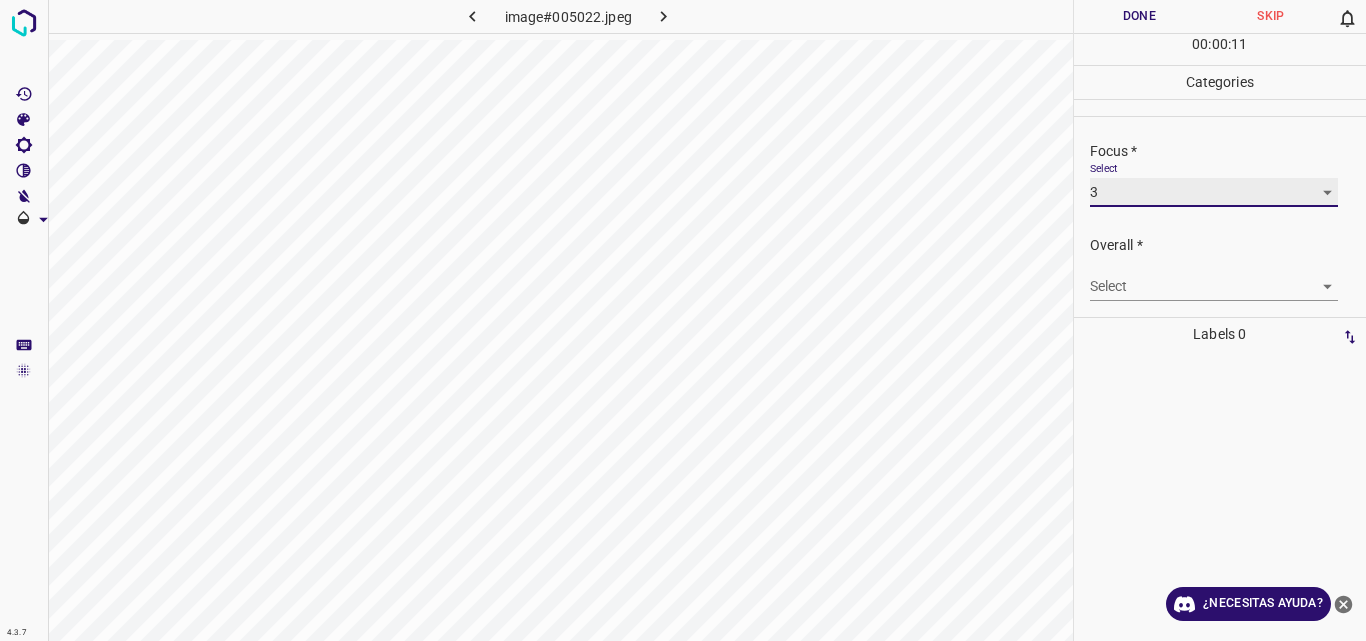 scroll, scrollTop: 98, scrollLeft: 0, axis: vertical 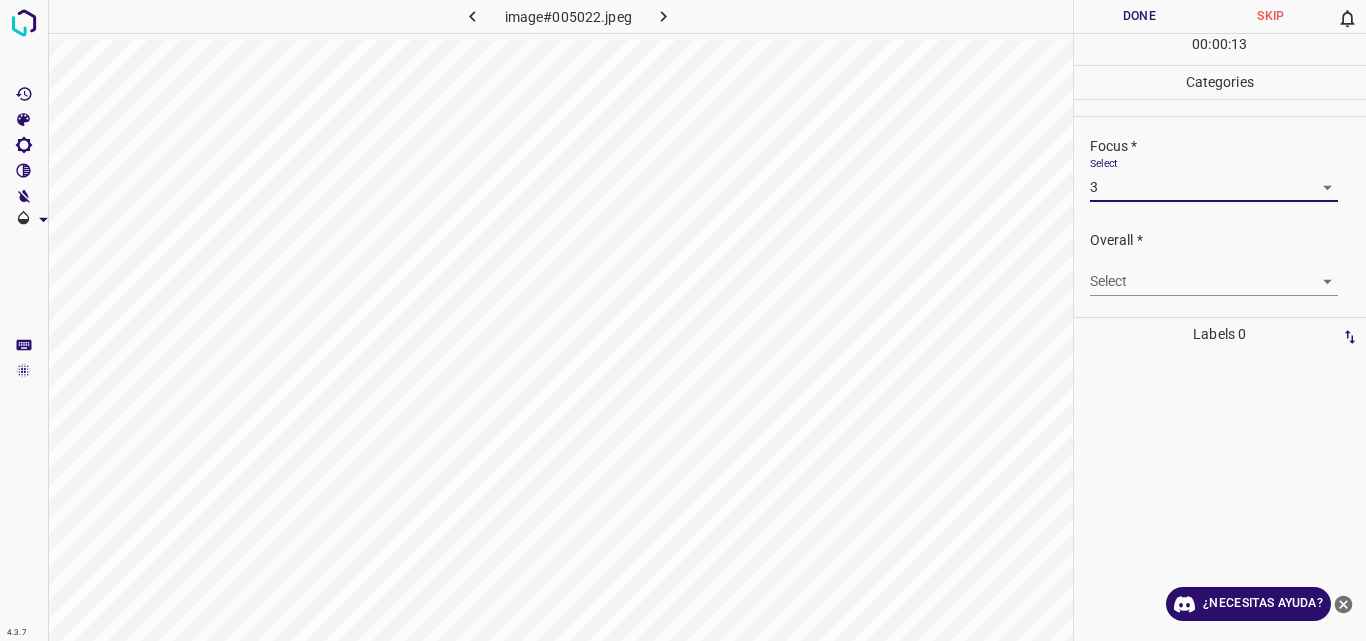 click on "4.3.7 image#005022.jpeg Done Skip 0 00   : 00   : 13   Categories Lighting *  Select 3 3 Focus *  Select 3 3 Overall *  Select ​ Labels   0 Categories 1 Lighting 2 Focus 3 Overall Tools Space Change between modes (Draw & Edit) I Auto labeling R Restore zoom M Zoom in N Zoom out Delete Delete selecte label Filters Z Restore filters X Saturation filter C Brightness filter V Contrast filter B Gray scale filter General O Download ¿Necesitas ayuda? Original text Rate this translation Your feedback will be used to help improve Google Translate - Texto - Esconder - Borrar" at bounding box center (683, 320) 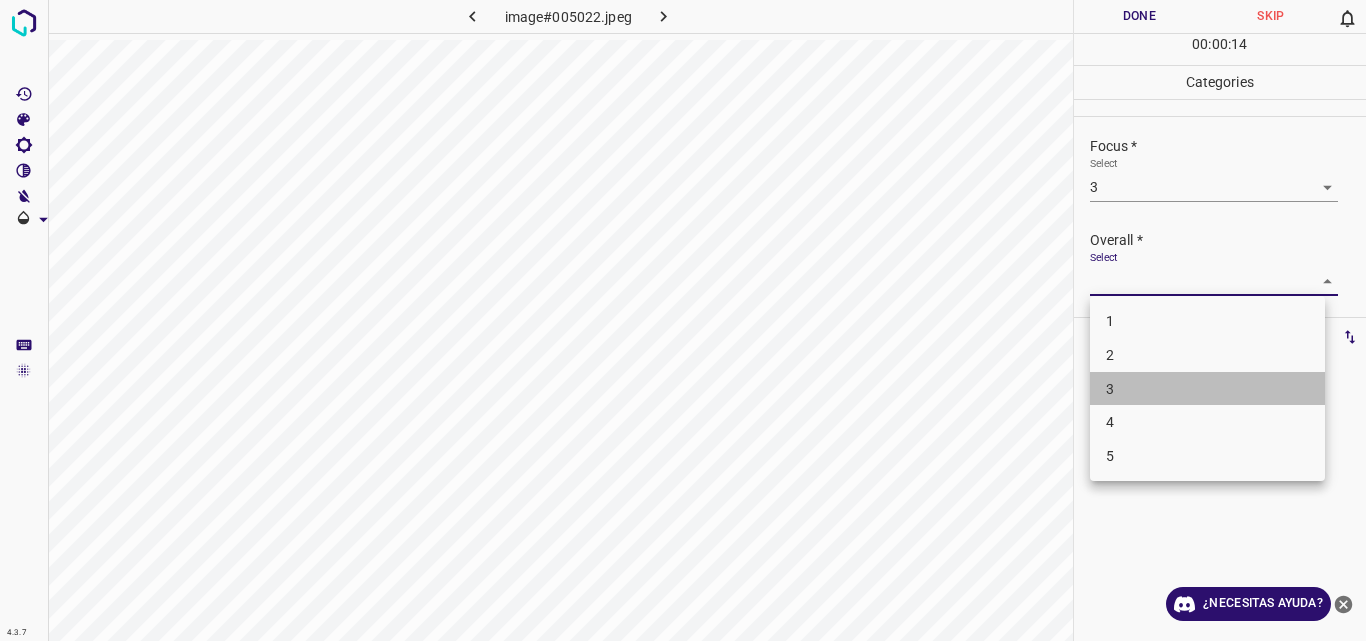 click on "3" at bounding box center (1207, 389) 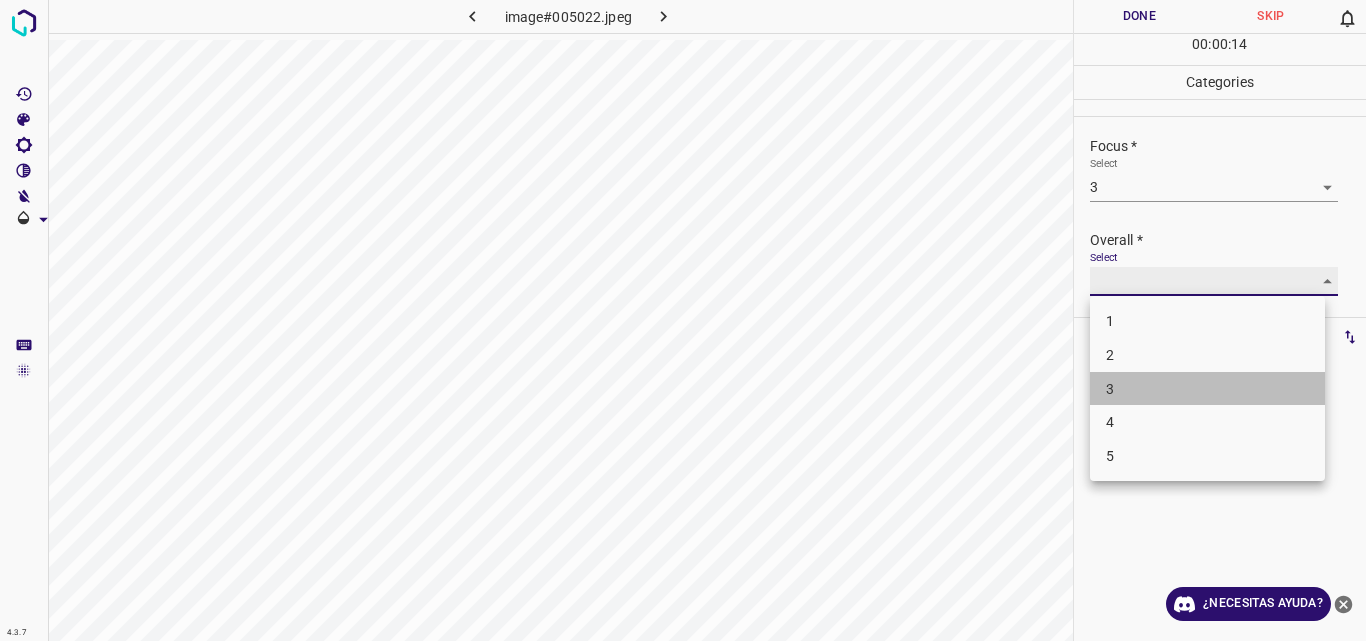 type on "3" 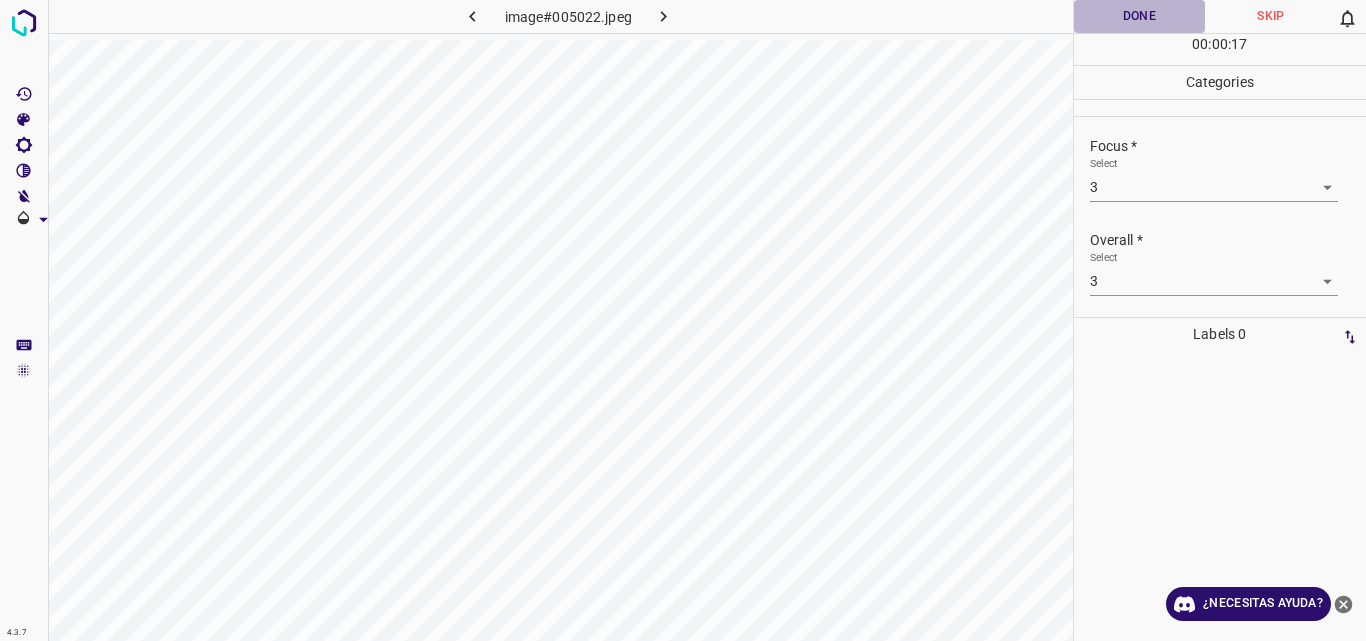 click on "Done" at bounding box center [1140, 16] 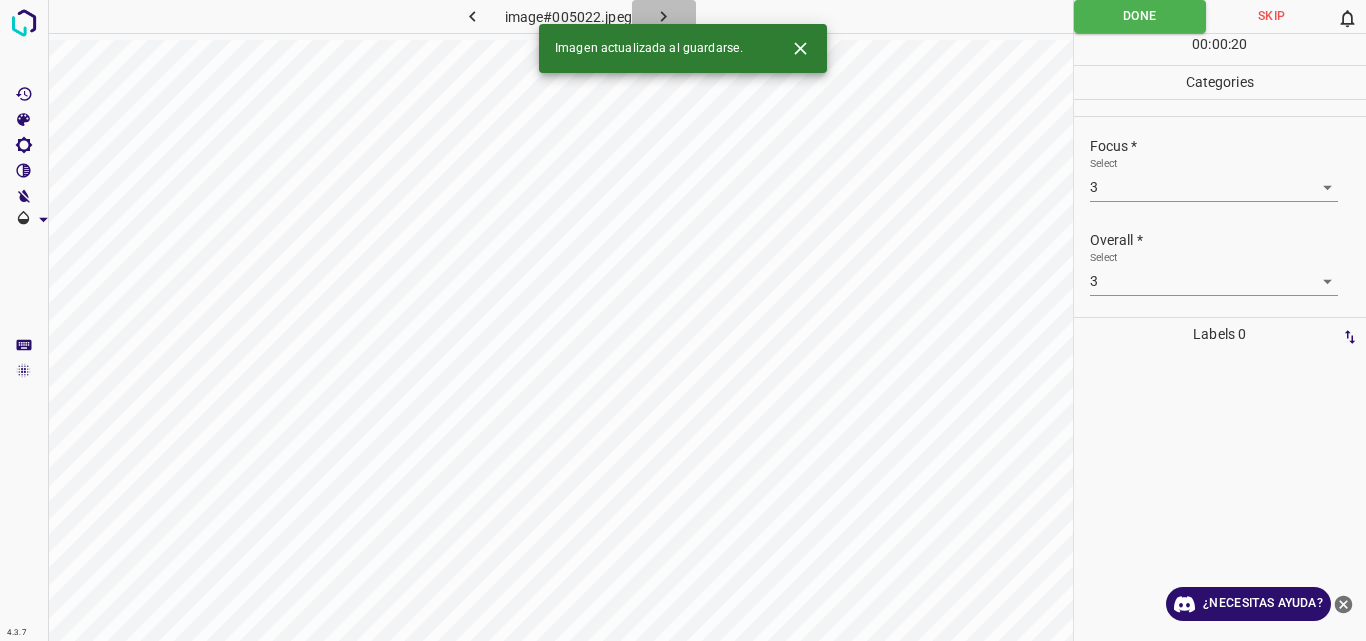 click 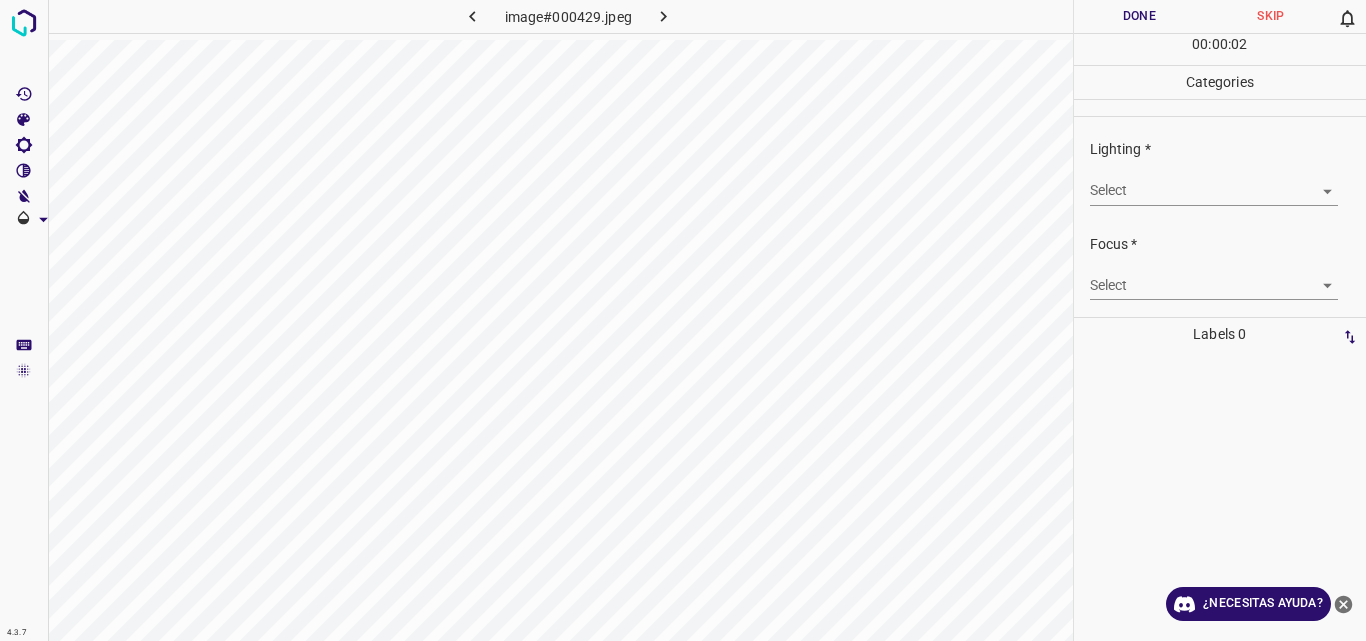 click on "4.3.7 image#000429.jpeg Done Skip 0 00   : 00   : 02   Categories Lighting *  Select ​ Focus *  Select ​ Overall *  Select ​ Labels   0 Categories 1 Lighting 2 Focus 3 Overall Tools Space Change between modes (Draw & Edit) I Auto labeling R Restore zoom M Zoom in N Zoom out Delete Delete selecte label Filters Z Restore filters X Saturation filter C Brightness filter V Contrast filter B Gray scale filter General O Download ¿Necesitas ayuda? Original text Rate this translation Your feedback will be used to help improve Google Translate - Texto - Esconder - Borrar" at bounding box center (683, 320) 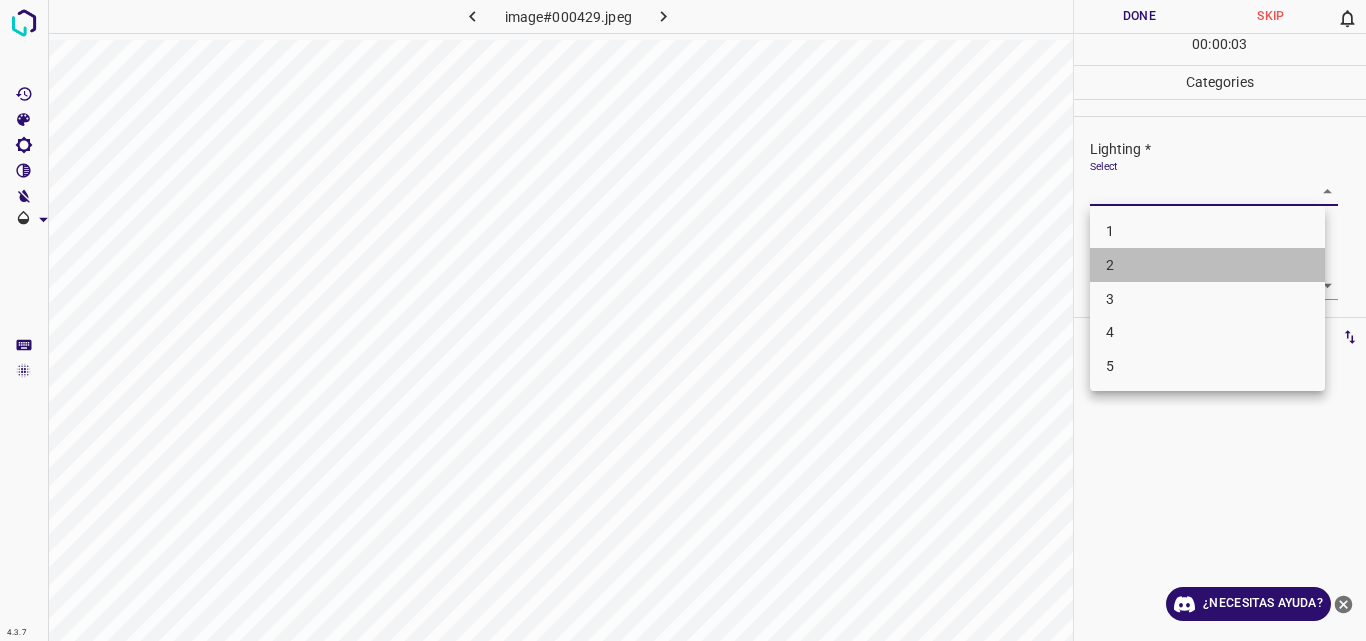 click on "2" at bounding box center [1207, 265] 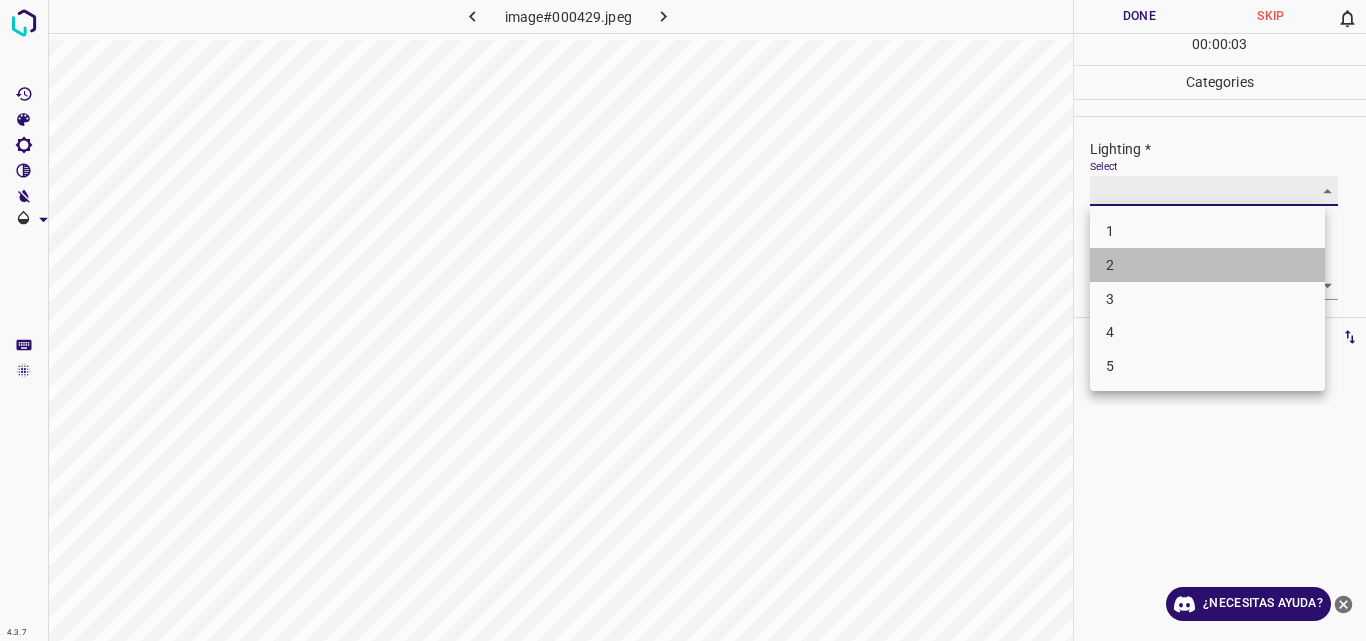 type on "2" 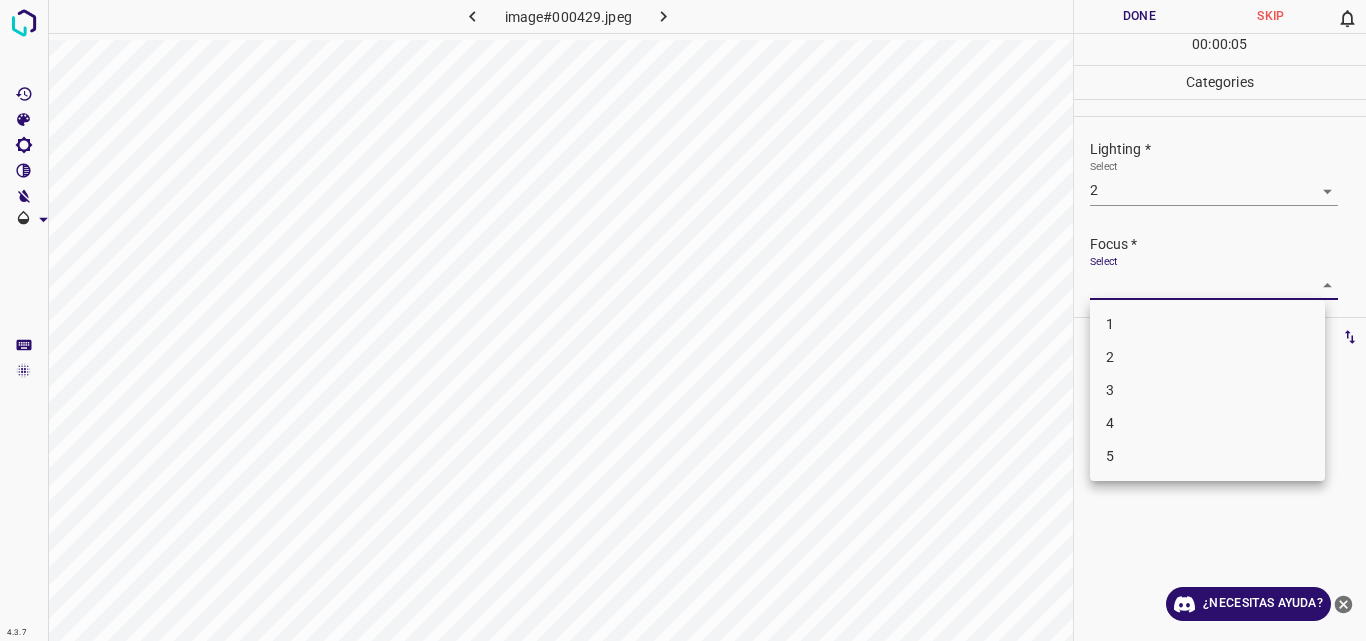 click on "4.3.7 image#000429.jpeg Done Skip 0 00   : 00   : 05   Categories Lighting *  Select 2 2 Focus *  Select ​ Overall *  Select ​ Labels   0 Categories 1 Lighting 2 Focus 3 Overall Tools Space Change between modes (Draw & Edit) I Auto labeling R Restore zoom M Zoom in N Zoom out Delete Delete selecte label Filters Z Restore filters X Saturation filter C Brightness filter V Contrast filter B Gray scale filter General O Download ¿Necesitas ayuda? Original text Rate this translation Your feedback will be used to help improve Google Translate - Texto - Esconder - Borrar 1 2 3 4 5" at bounding box center (683, 320) 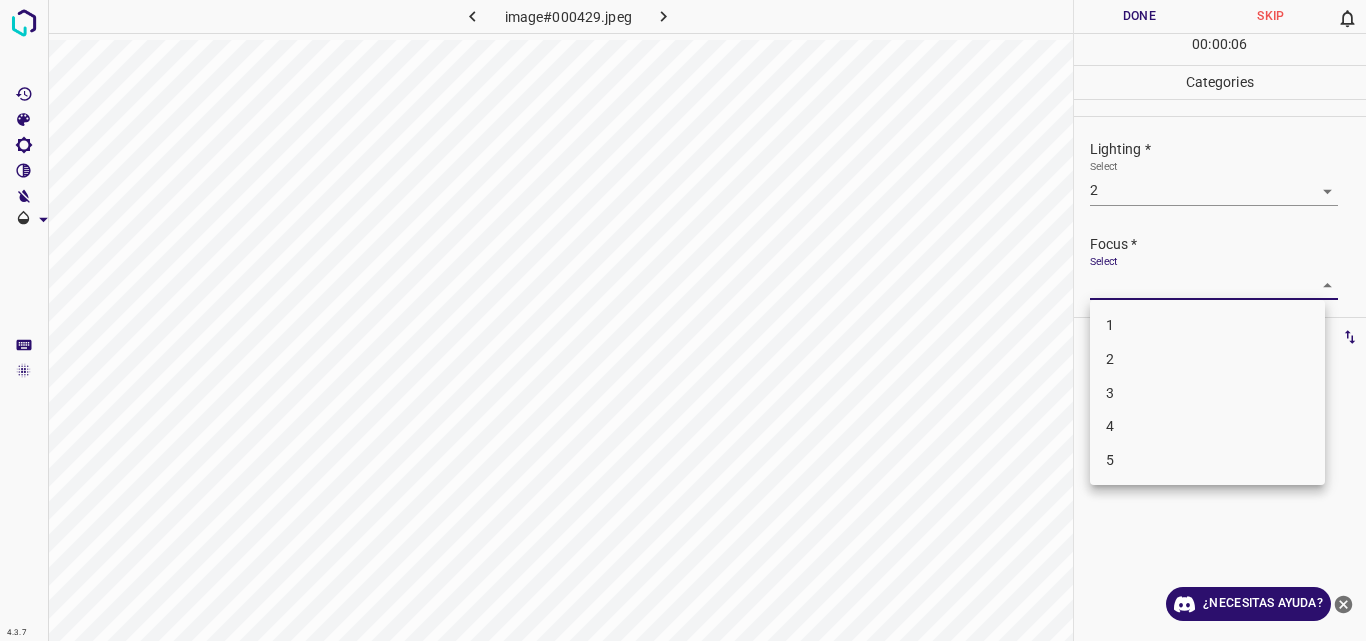 click on "3" at bounding box center [1207, 393] 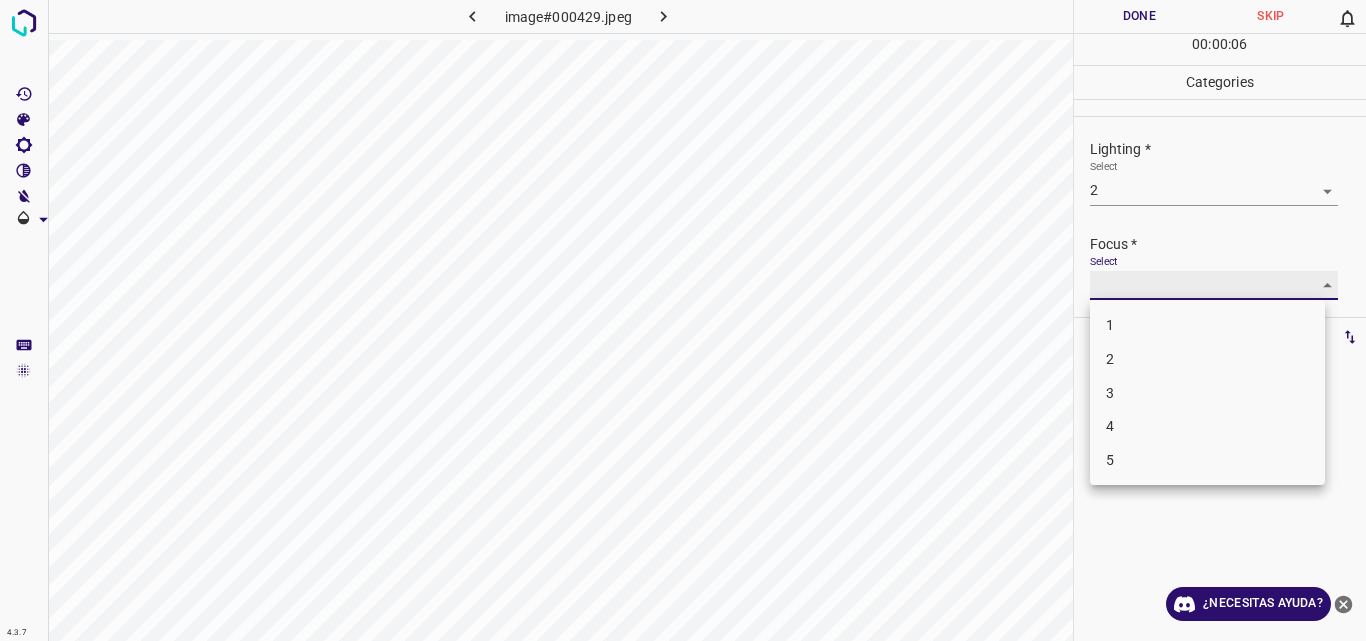 type on "3" 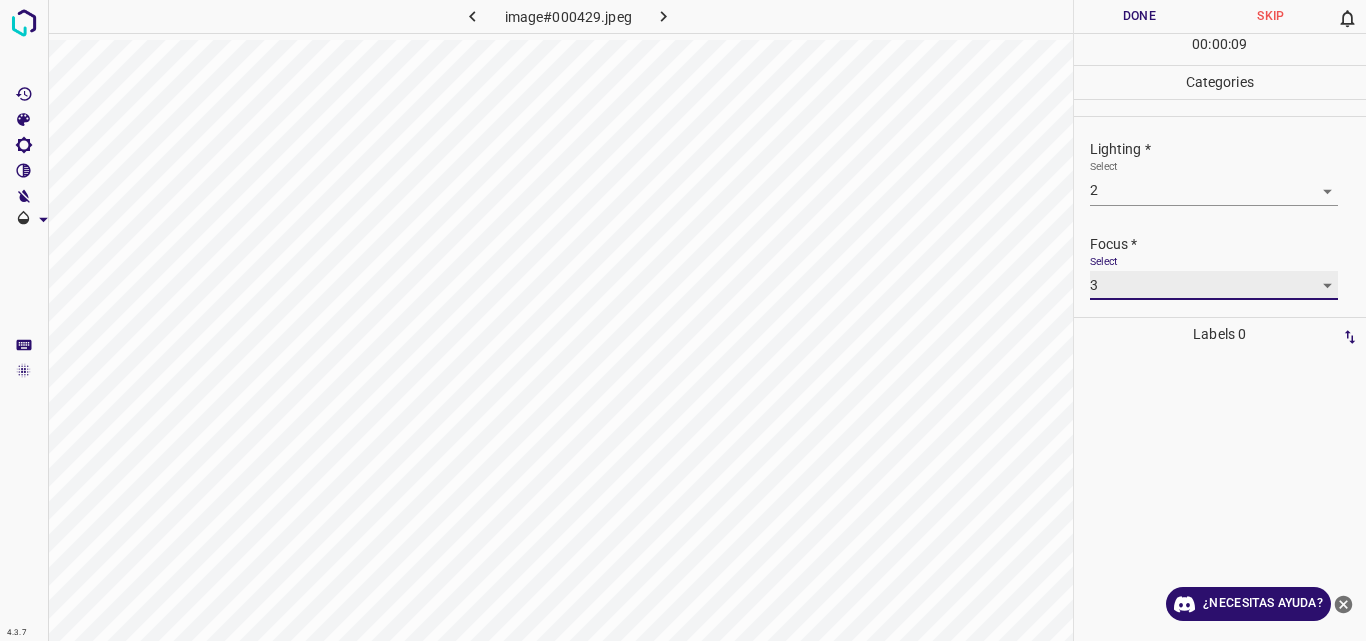 scroll, scrollTop: 98, scrollLeft: 0, axis: vertical 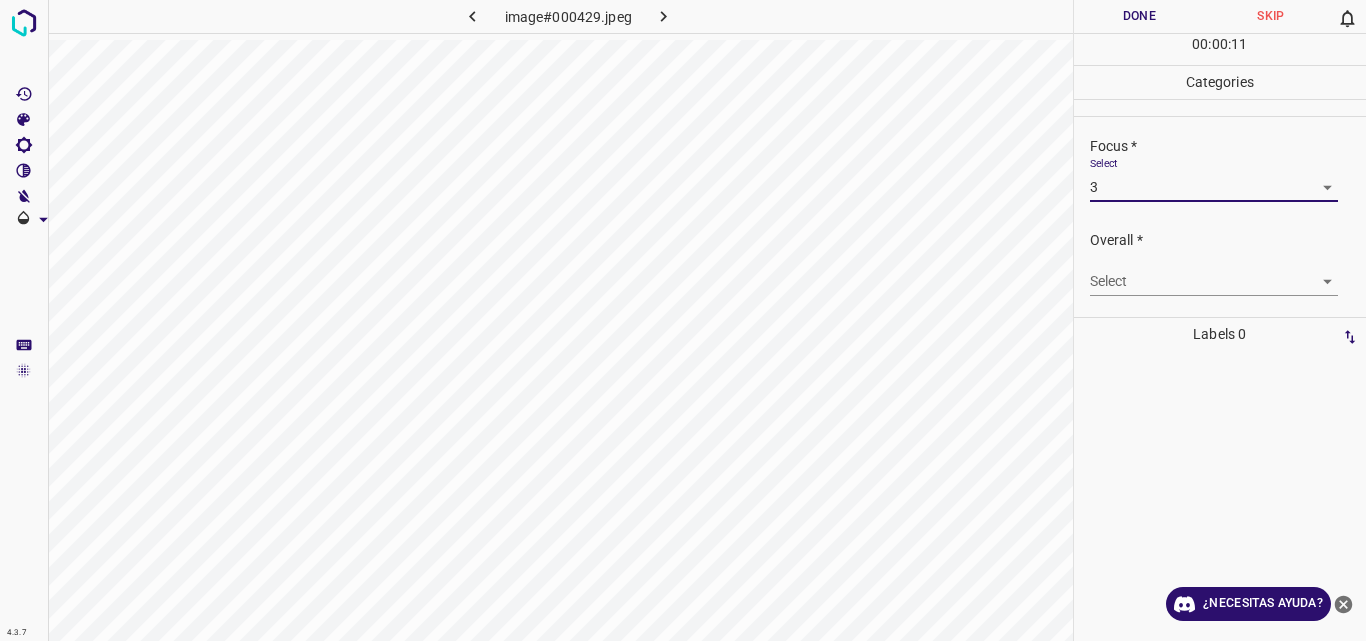 click on "4.3.7 image#000429.jpeg Done Skip 0 00   : 00   : 11   Categories Lighting *  Select 2 2 Focus *  Select 3 3 Overall *  Select ​ Labels   0 Categories 1 Lighting 2 Focus 3 Overall Tools Space Change between modes (Draw & Edit) I Auto labeling R Restore zoom M Zoom in N Zoom out Delete Delete selecte label Filters Z Restore filters X Saturation filter C Brightness filter V Contrast filter B Gray scale filter General O Download ¿Necesitas ayuda? Original text Rate this translation Your feedback will be used to help improve Google Translate - Texto - Esconder - Borrar" at bounding box center (683, 320) 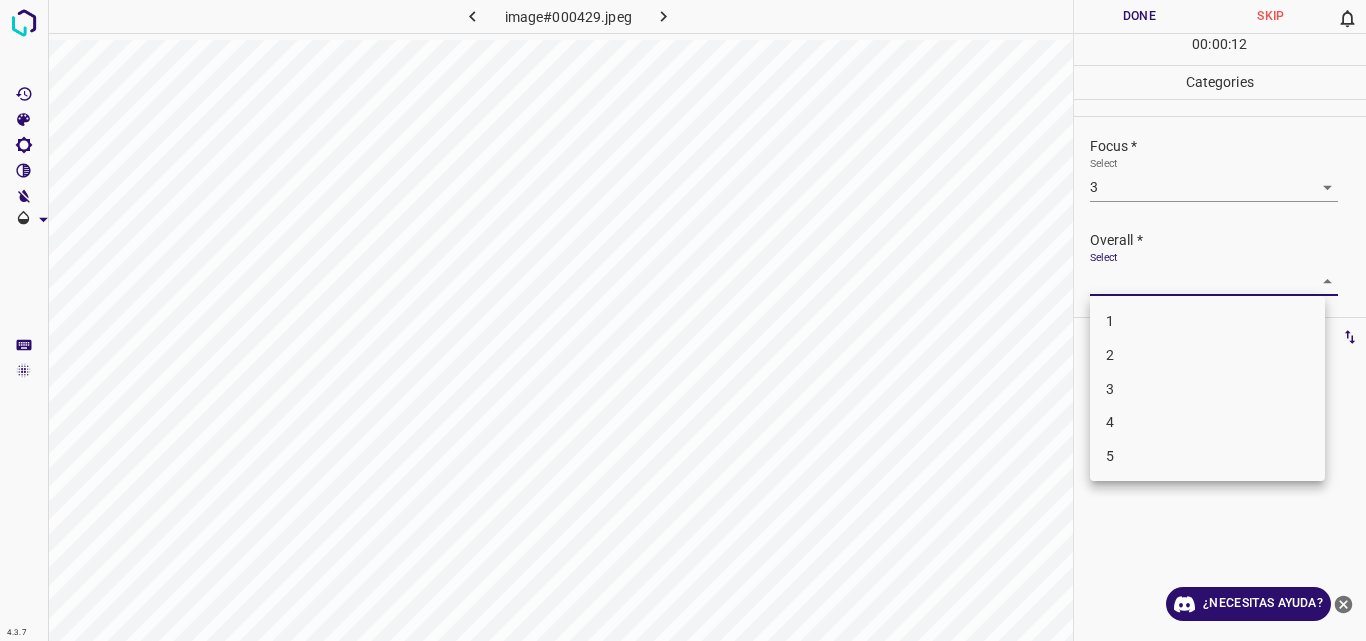 click on "3" at bounding box center (1207, 389) 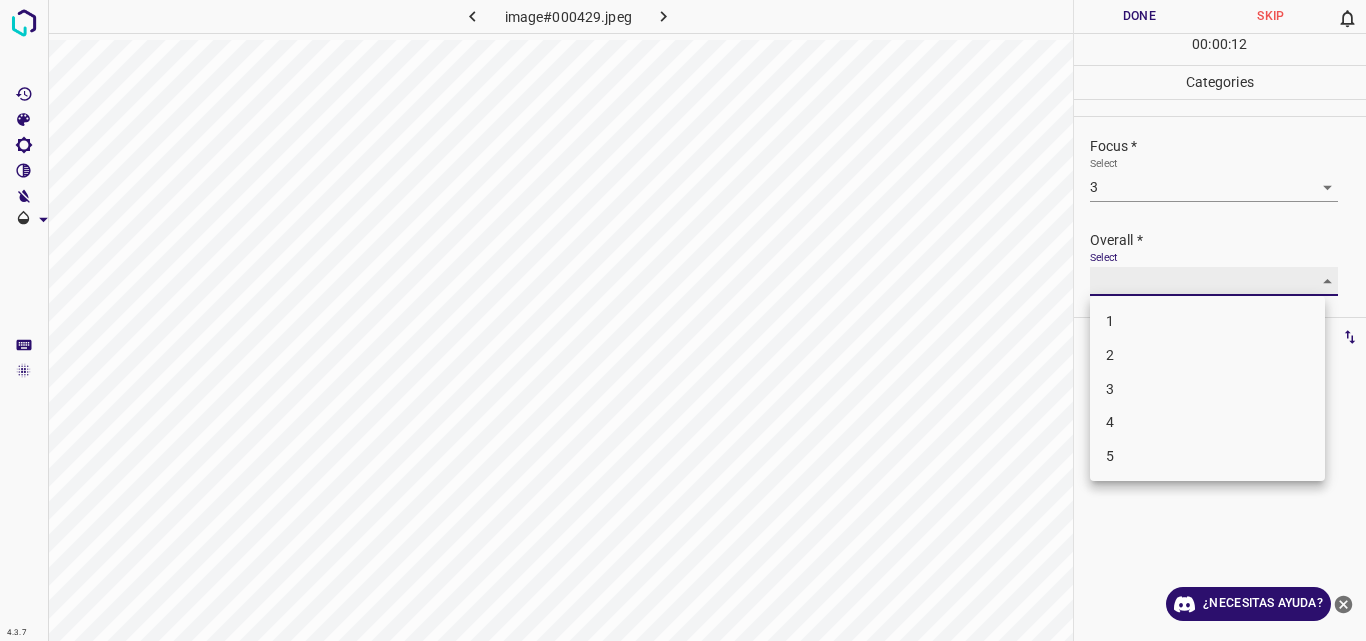 type on "3" 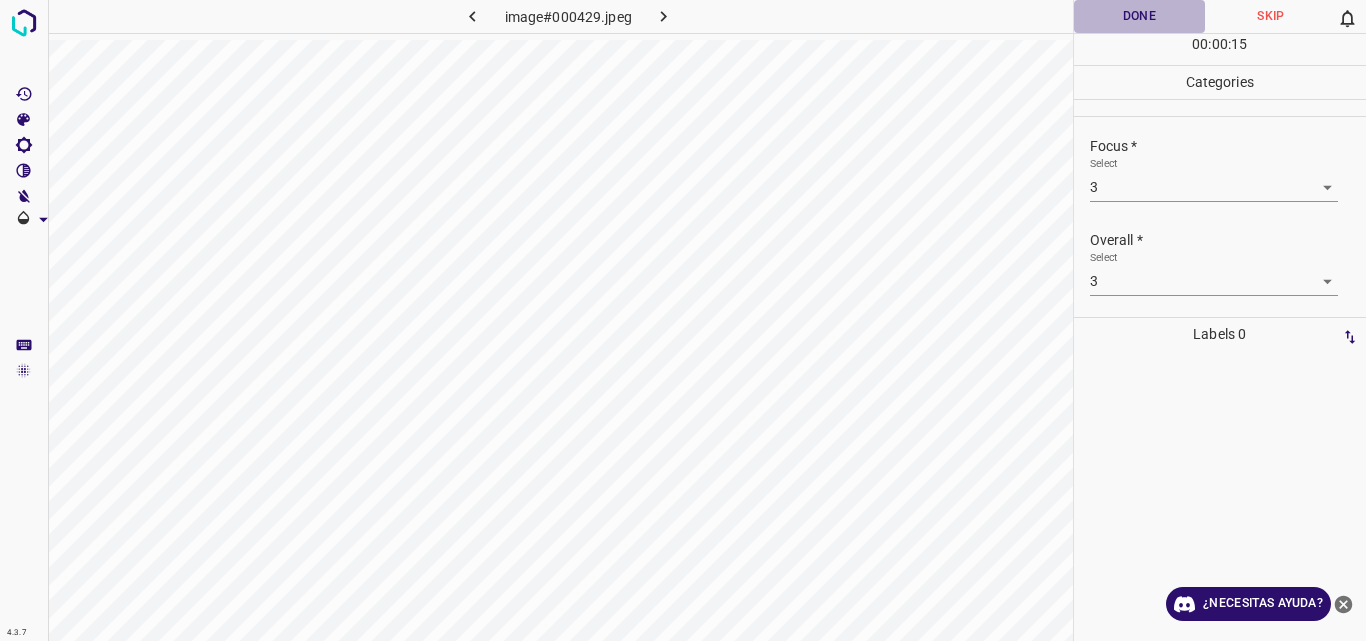 click on "Done" at bounding box center (1140, 16) 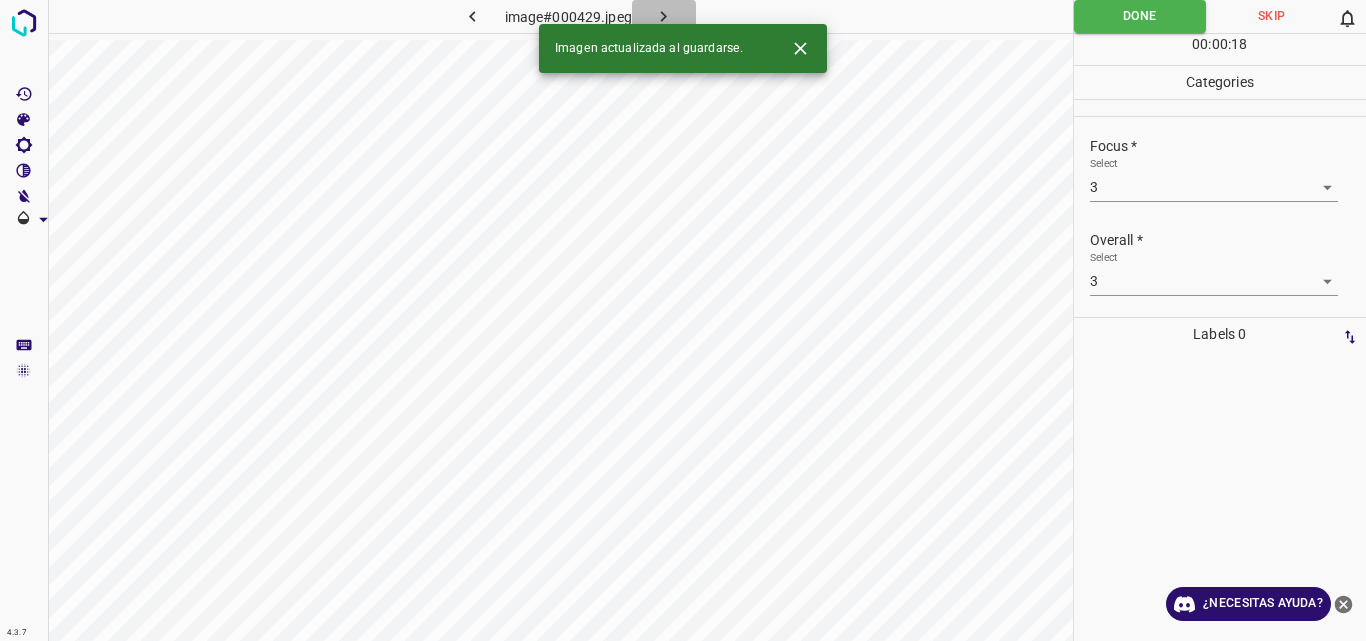 click 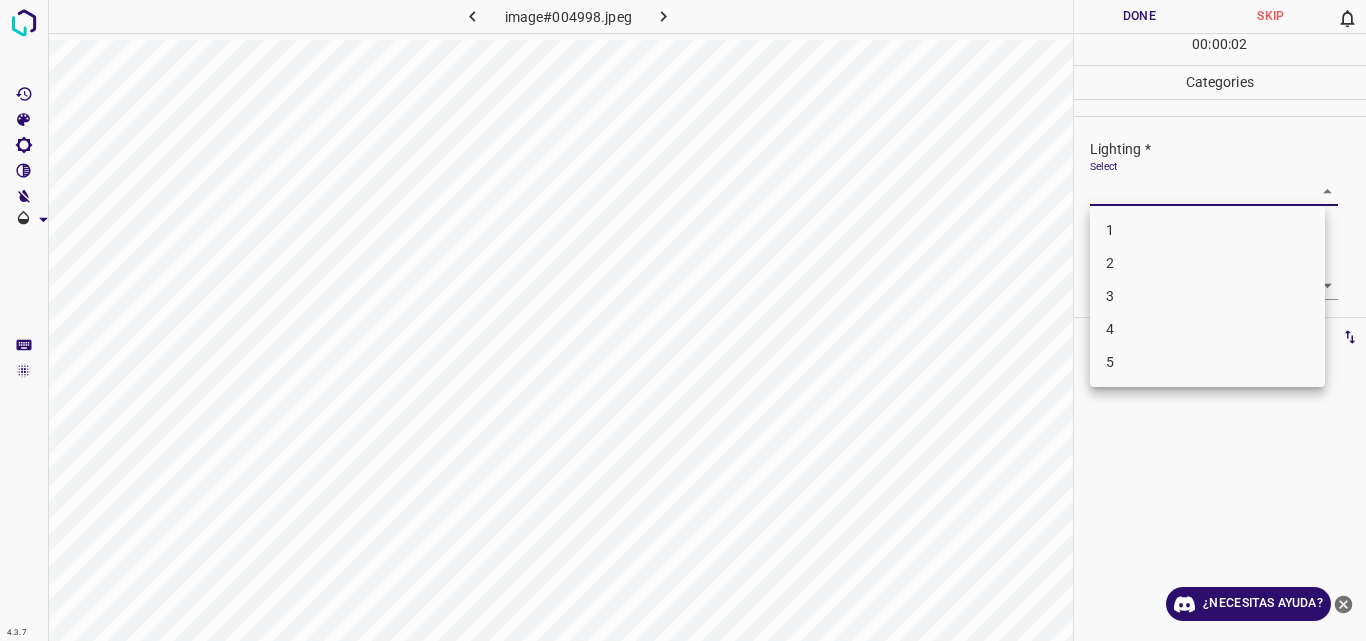 click on "4.3.7 image#004998.jpeg Done Skip 0 00   : 00   : 02   Categories Lighting *  Select ​ Focus *  Select ​ Overall *  Select ​ Labels   0 Categories 1 Lighting 2 Focus 3 Overall Tools Space Change between modes (Draw & Edit) I Auto labeling R Restore zoom M Zoom in N Zoom out Delete Delete selecte label Filters Z Restore filters X Saturation filter C Brightness filter V Contrast filter B Gray scale filter General O Download ¿Necesitas ayuda? Original text Rate this translation Your feedback will be used to help improve Google Translate - Texto - Esconder - Borrar 1 2 3 4 5" at bounding box center (683, 320) 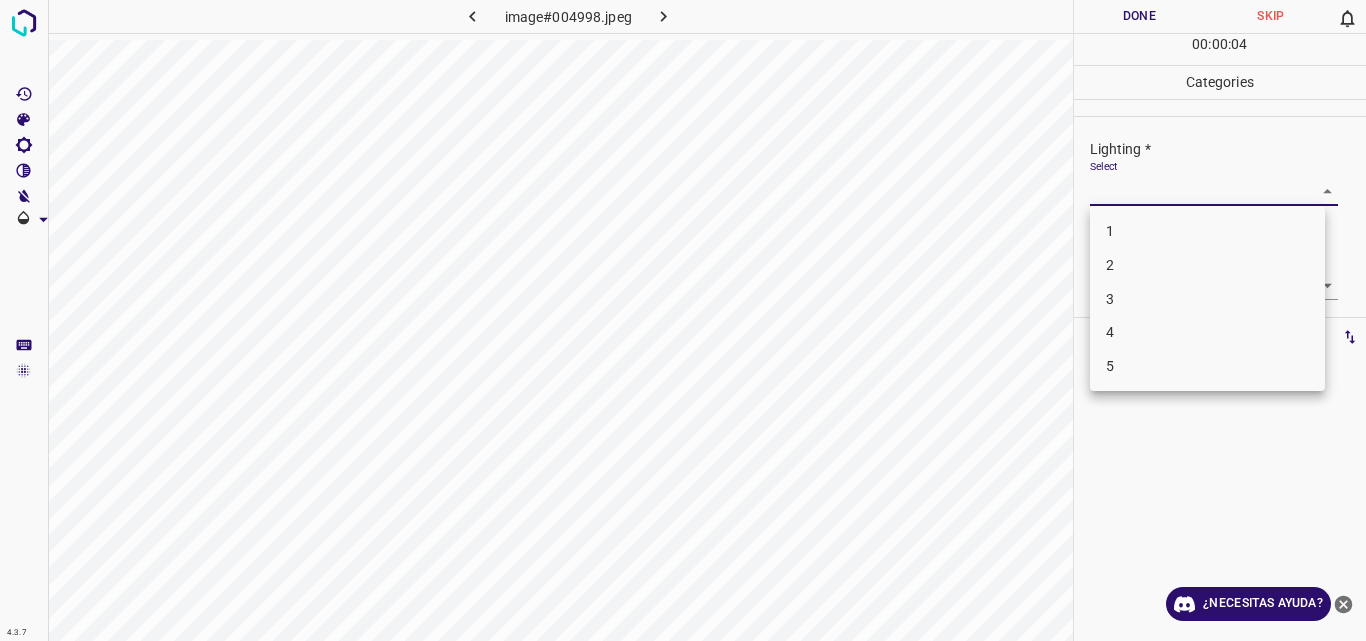 click on "3" at bounding box center [1207, 299] 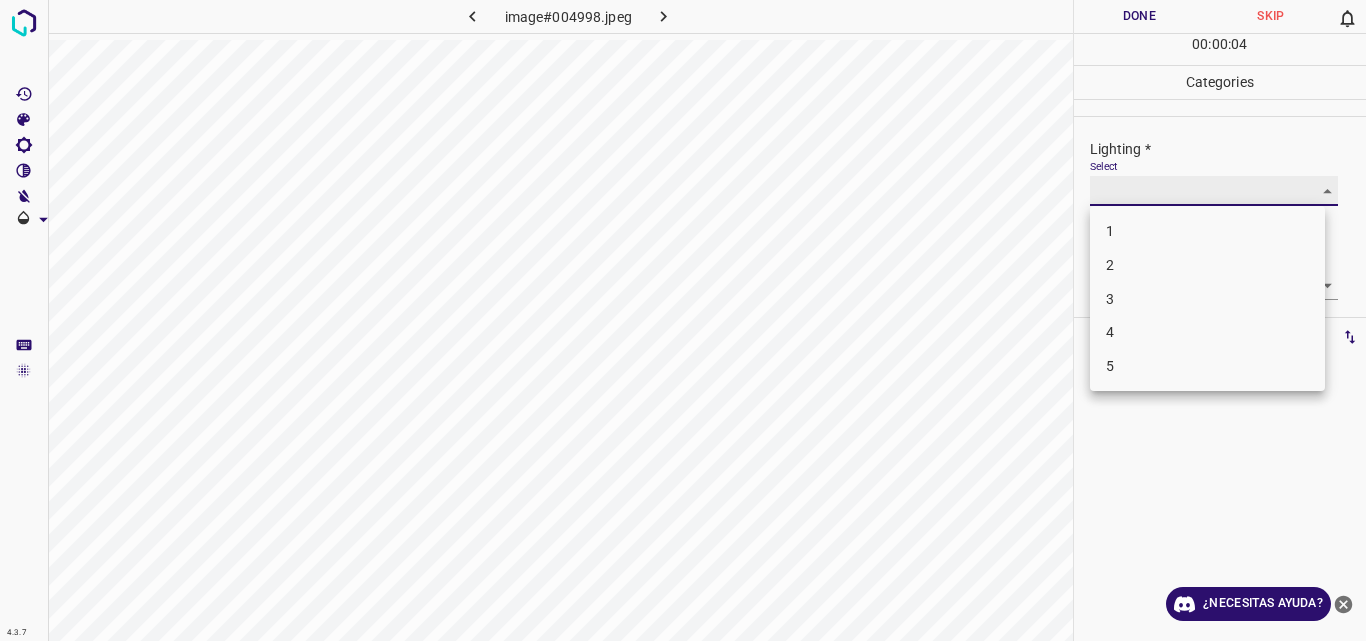 type on "3" 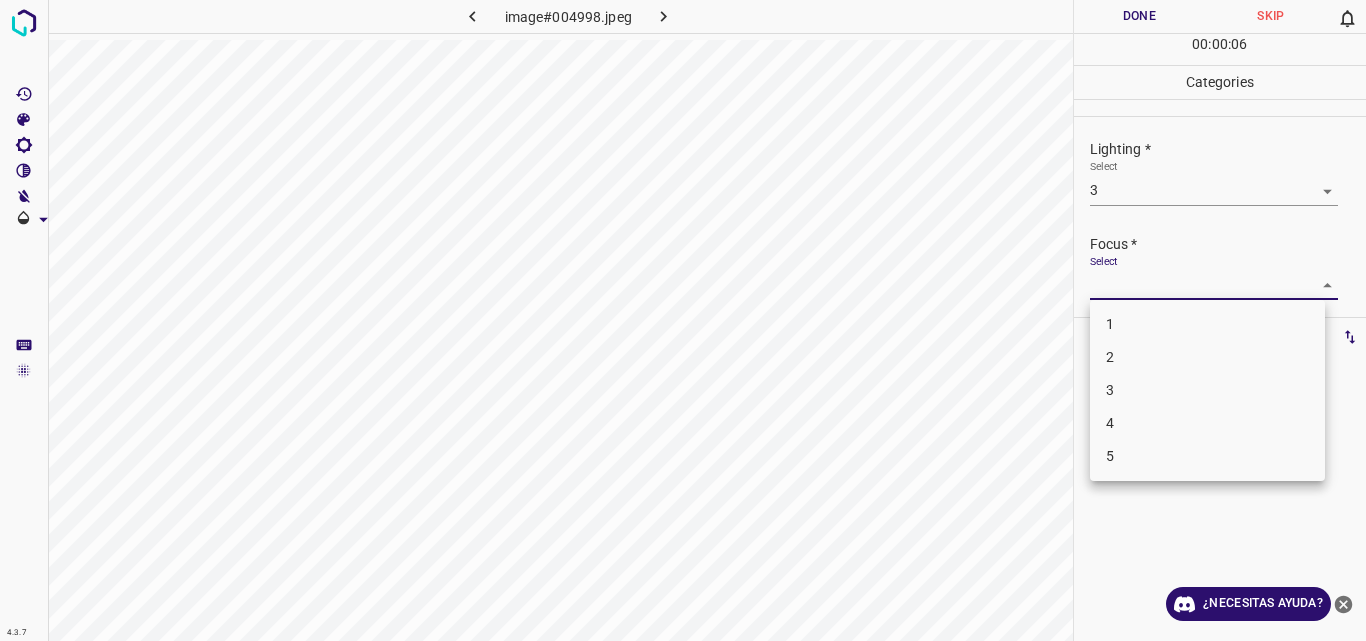 click on "4.3.7 image#004998.jpeg Done Skip 0 00   : 00   : 06   Categories Lighting *  Select 3 3 Focus *  Select ​ Overall *  Select ​ Labels   0 Categories 1 Lighting 2 Focus 3 Overall Tools Space Change between modes (Draw & Edit) I Auto labeling R Restore zoom M Zoom in N Zoom out Delete Delete selecte label Filters Z Restore filters X Saturation filter C Brightness filter V Contrast filter B Gray scale filter General O Download ¿Necesitas ayuda? Original text Rate this translation Your feedback will be used to help improve Google Translate - Texto - Esconder - Borrar 1 2 3 4 5" at bounding box center (683, 320) 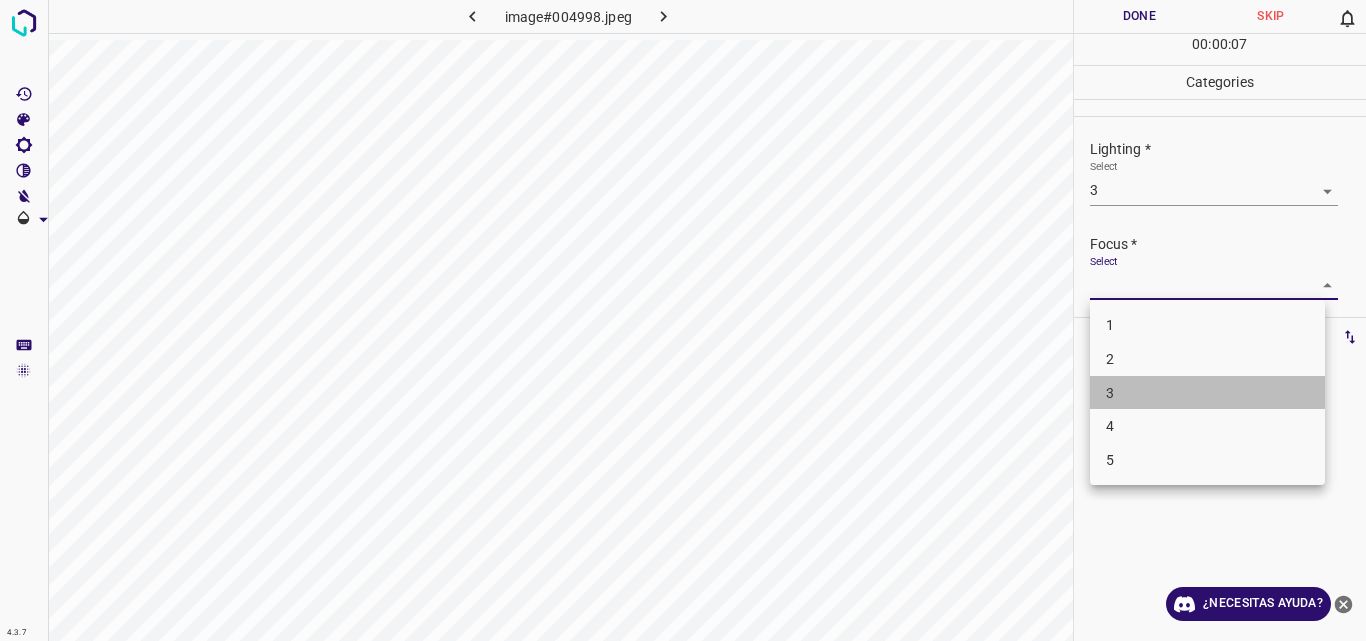 click on "3" at bounding box center (1207, 393) 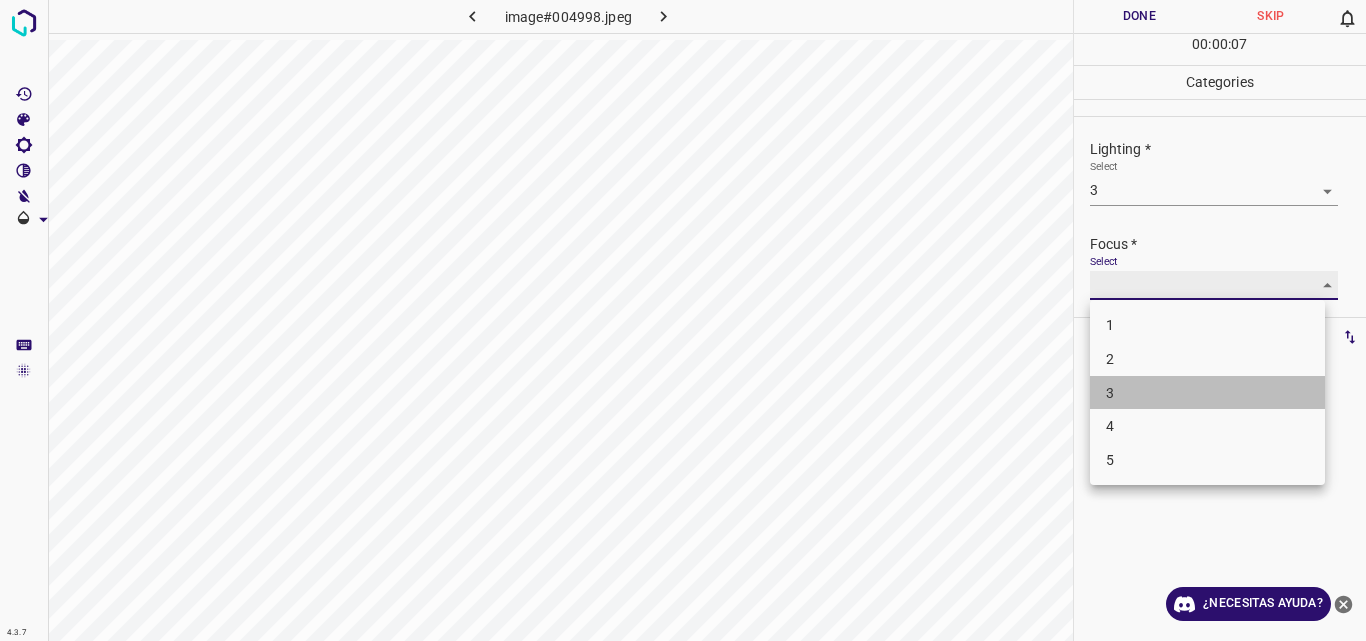 type on "3" 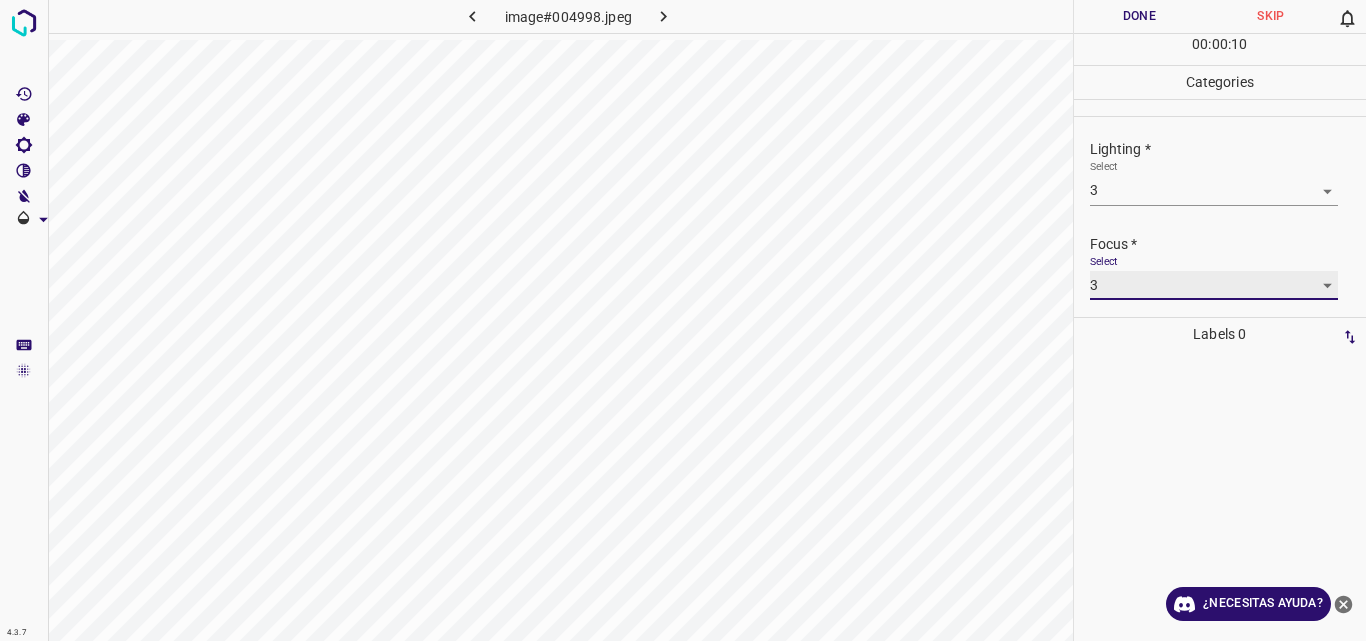 scroll, scrollTop: 98, scrollLeft: 0, axis: vertical 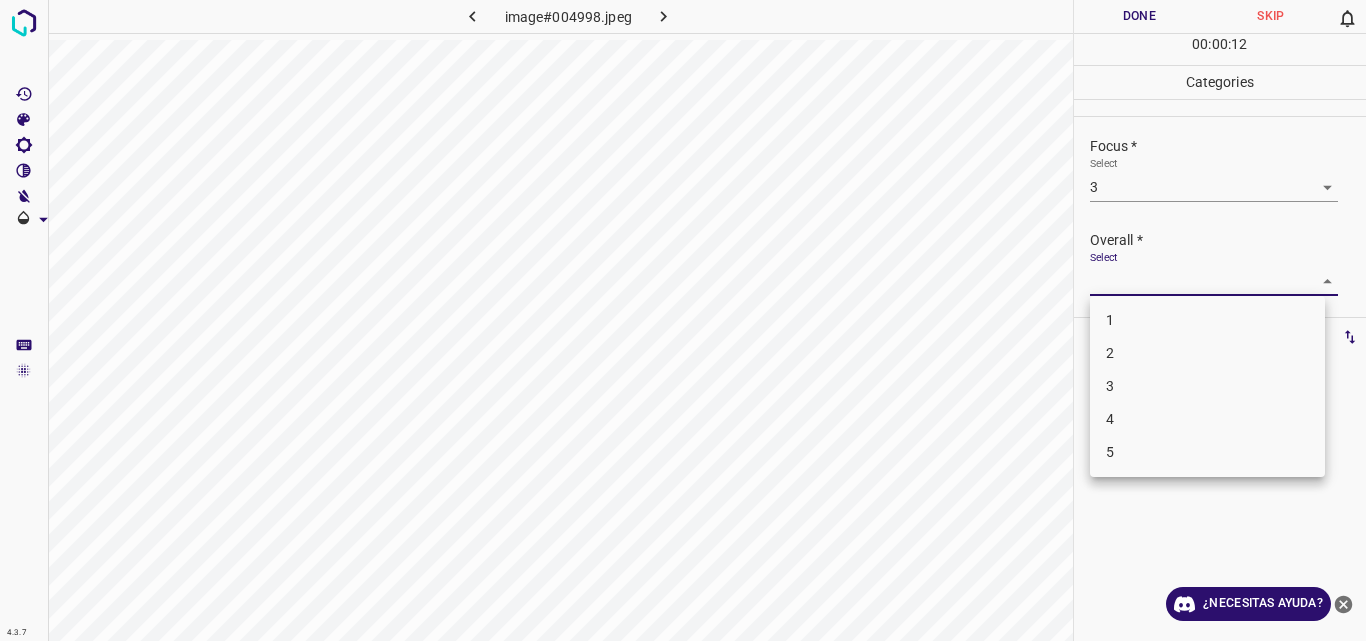 click on "4.3.7 image#004998.jpeg Done Skip 0 00   : 00   : 12   Categories Lighting *  Select 3 3 Focus *  Select 3 3 Overall *  Select ​ Labels   0 Categories 1 Lighting 2 Focus 3 Overall Tools Space Change between modes (Draw & Edit) I Auto labeling R Restore zoom M Zoom in N Zoom out Delete Delete selecte label Filters Z Restore filters X Saturation filter C Brightness filter V Contrast filter B Gray scale filter General O Download ¿Necesitas ayuda? Original text Rate this translation Your feedback will be used to help improve Google Translate - Texto - Esconder - Borrar 1 2 3 4 5" at bounding box center [683, 320] 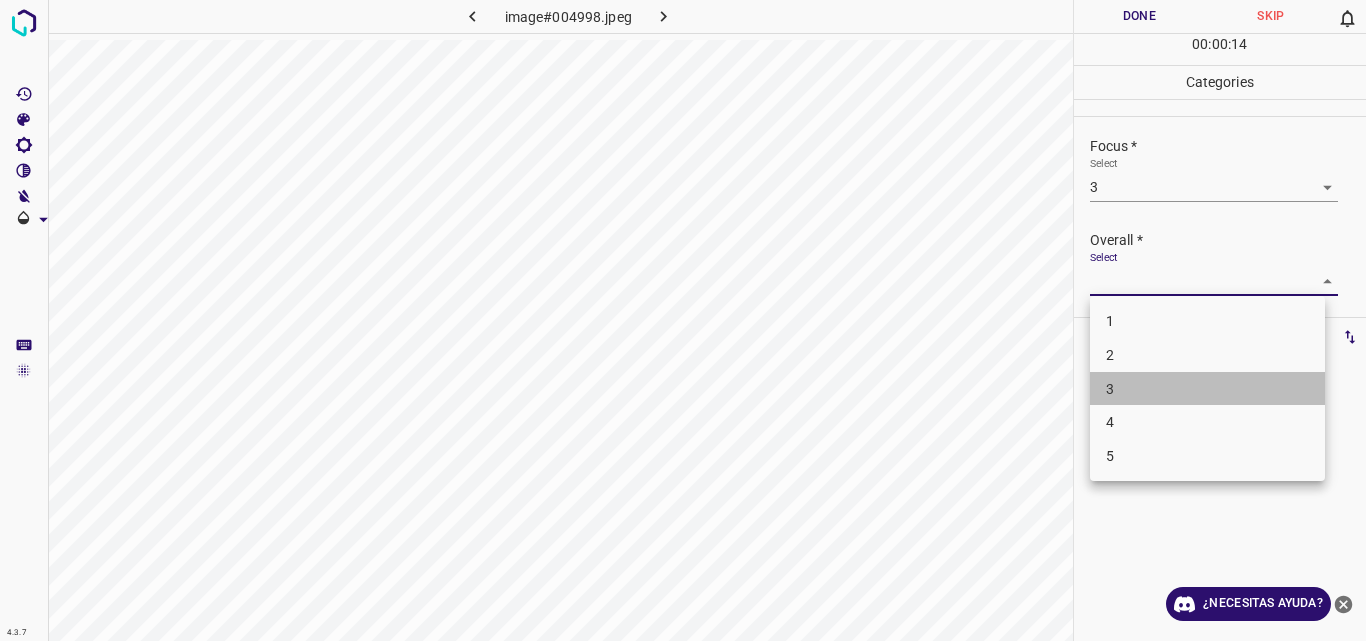 click on "3" at bounding box center (1207, 389) 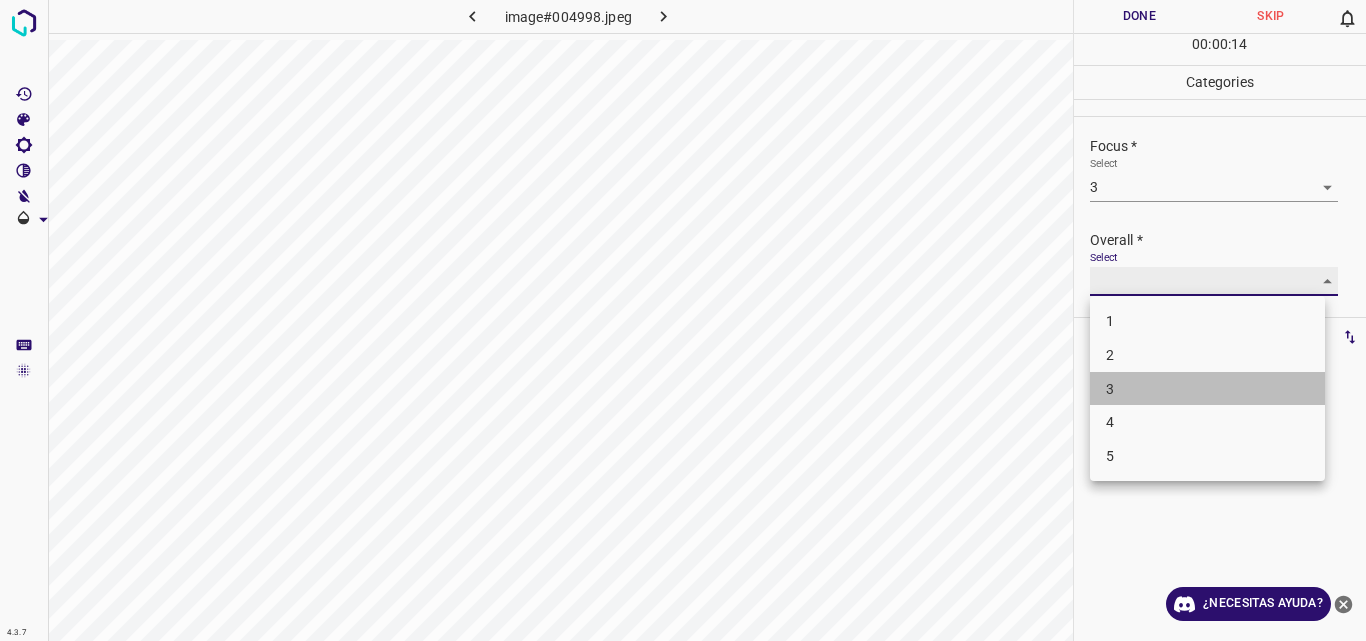 type on "3" 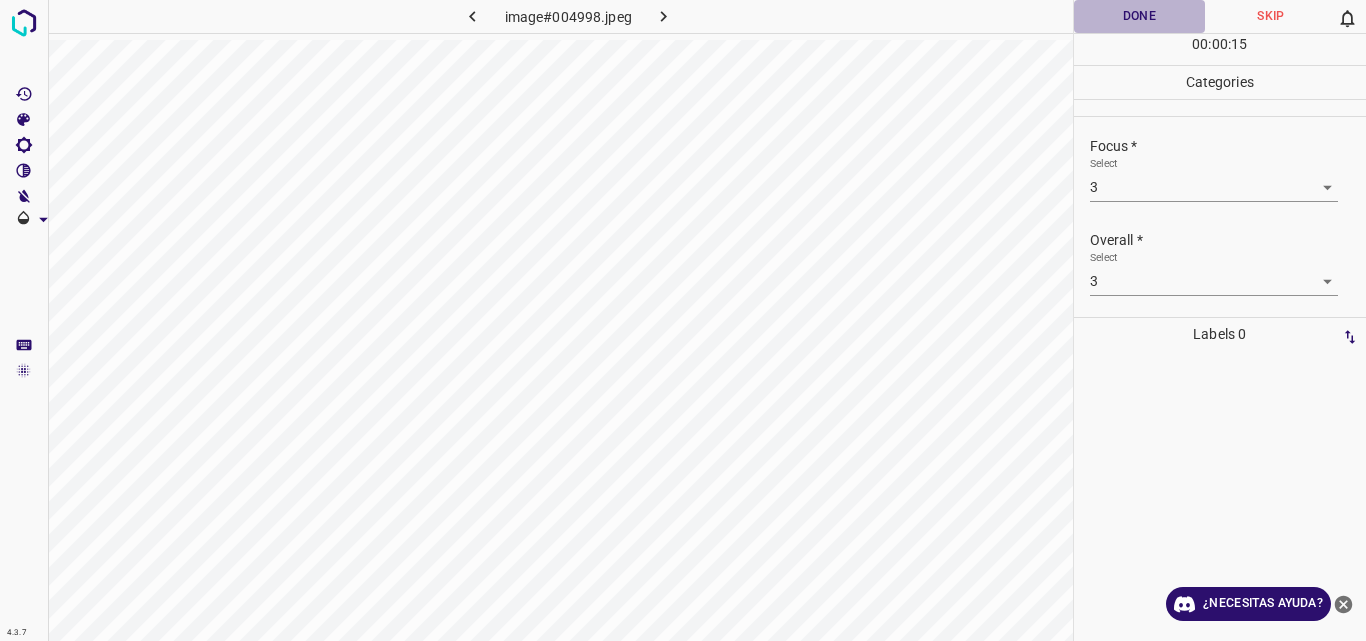 click on "Done" at bounding box center (1140, 16) 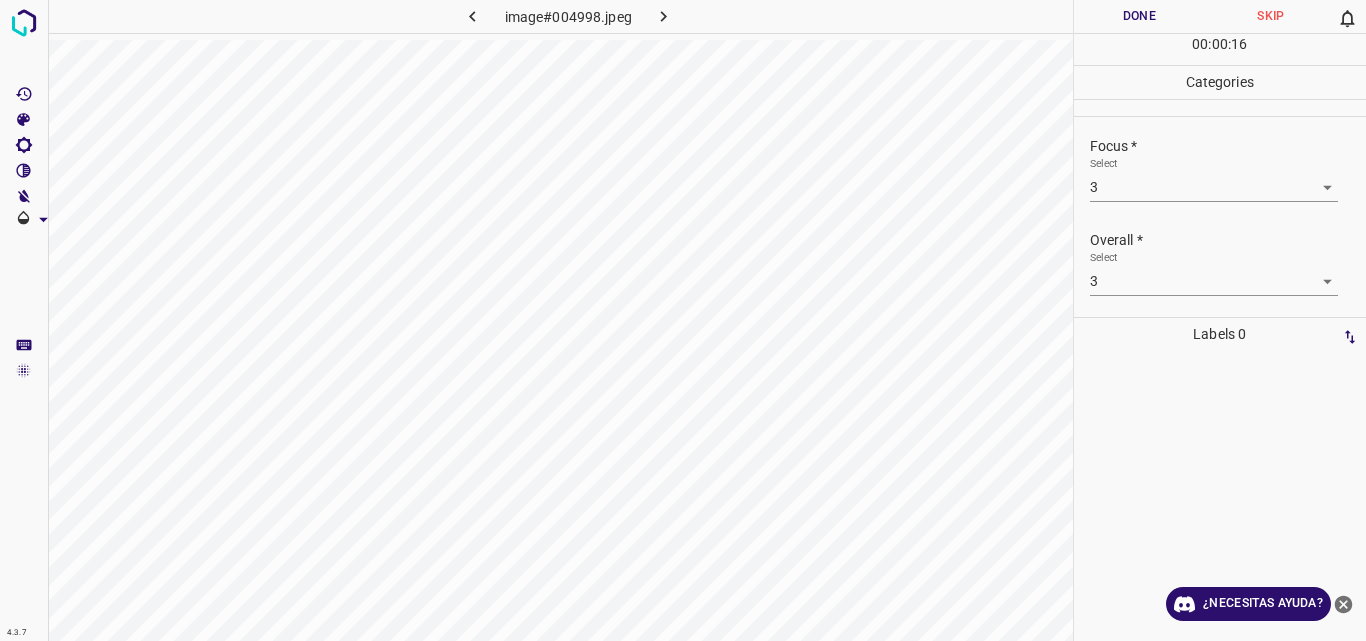 click on "Done" at bounding box center (1140, 16) 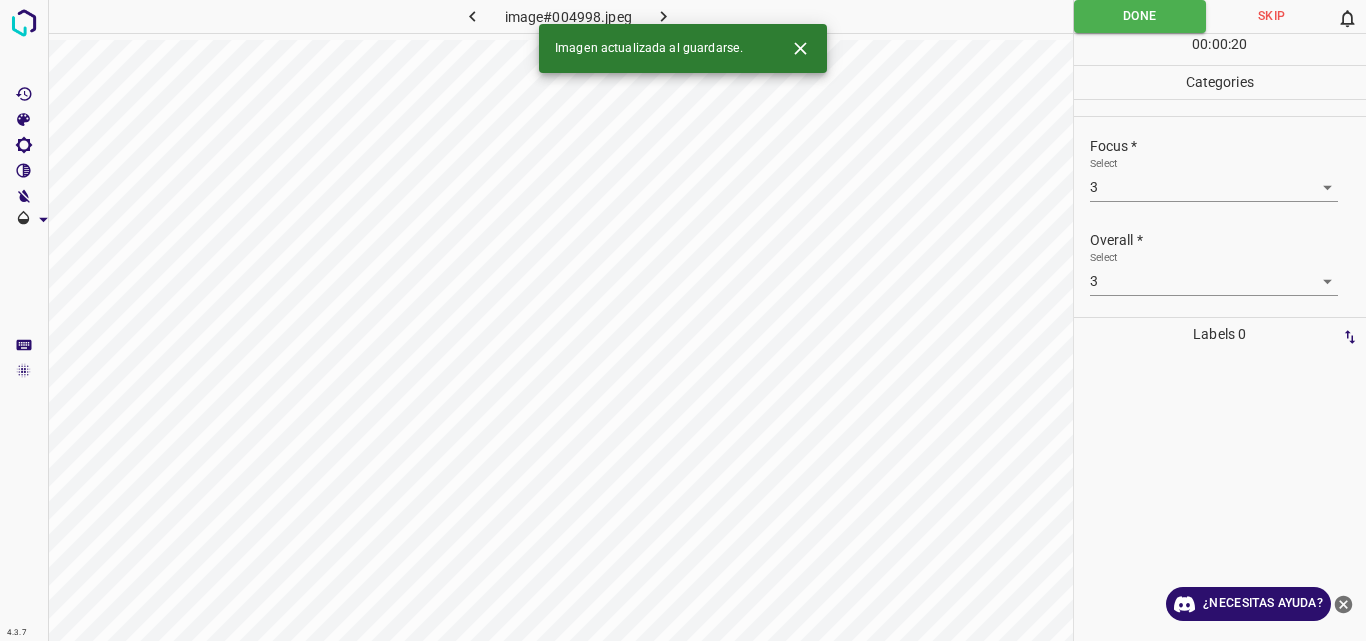 click 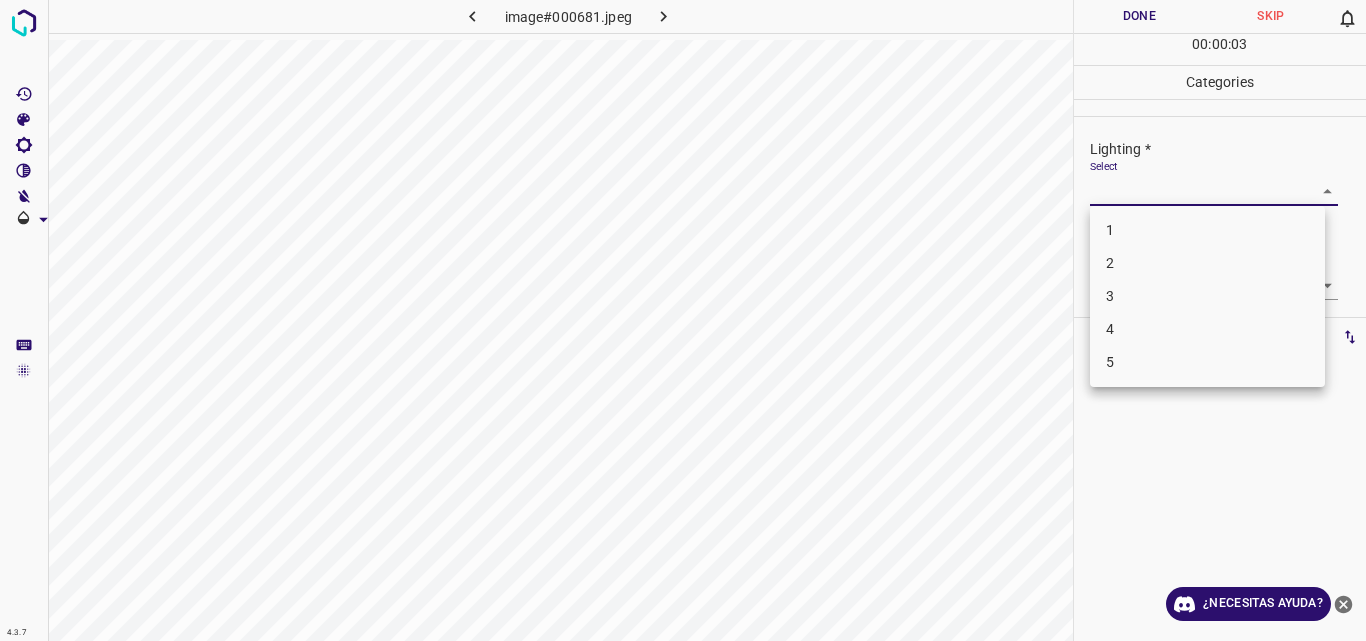 click on "4.3.7 image#000681.jpeg Done Skip 0 00   : 00   : 03   Categories Lighting *  Select ​ Focus *  Select ​ Overall *  Select ​ Labels   0 Categories 1 Lighting 2 Focus 3 Overall Tools Space Change between modes (Draw & Edit) I Auto labeling R Restore zoom M Zoom in N Zoom out Delete Delete selecte label Filters Z Restore filters X Saturation filter C Brightness filter V Contrast filter B Gray scale filter General O Download ¿Necesitas ayuda? Original text Rate this translation Your feedback will be used to help improve Google Translate - Texto - Esconder - Borrar 1 2 3 4 5" at bounding box center [683, 320] 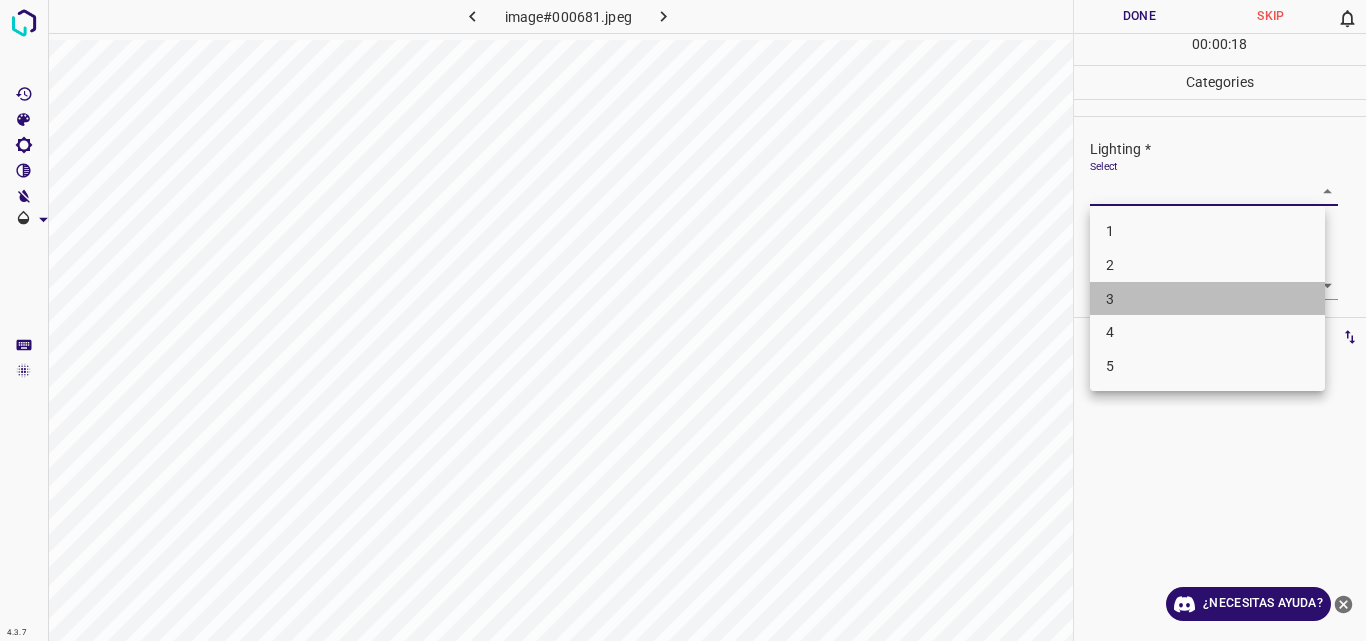 click on "3" at bounding box center (1207, 299) 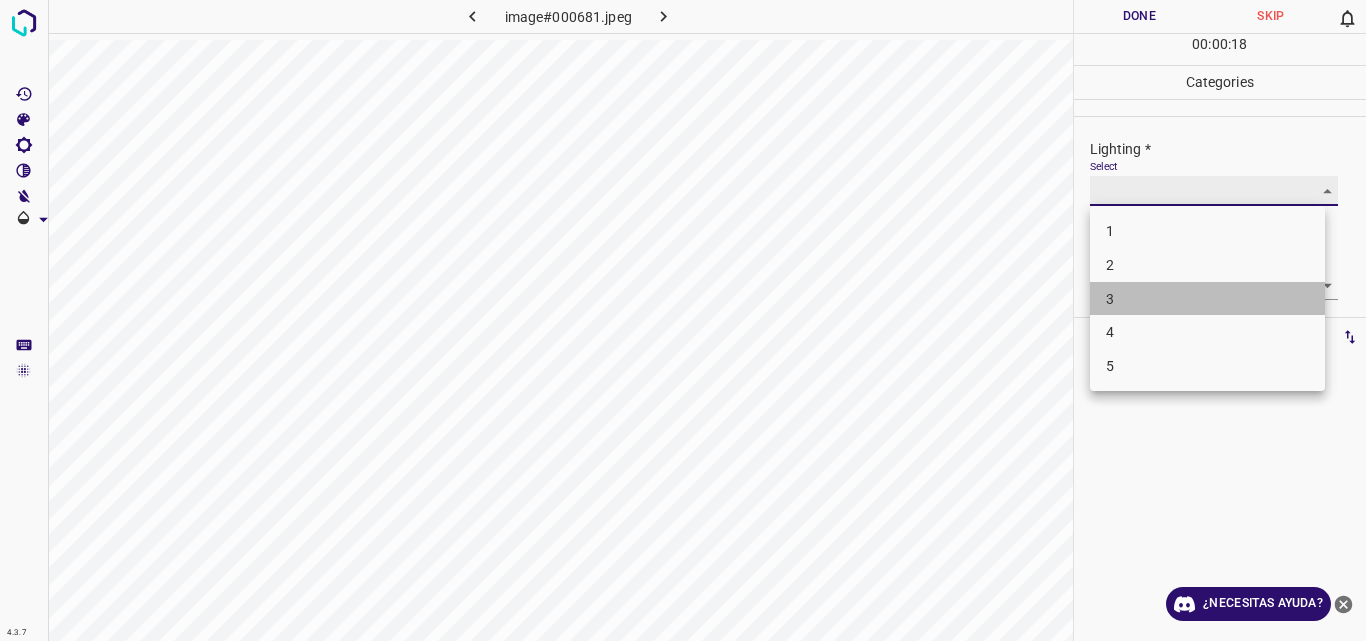 type on "3" 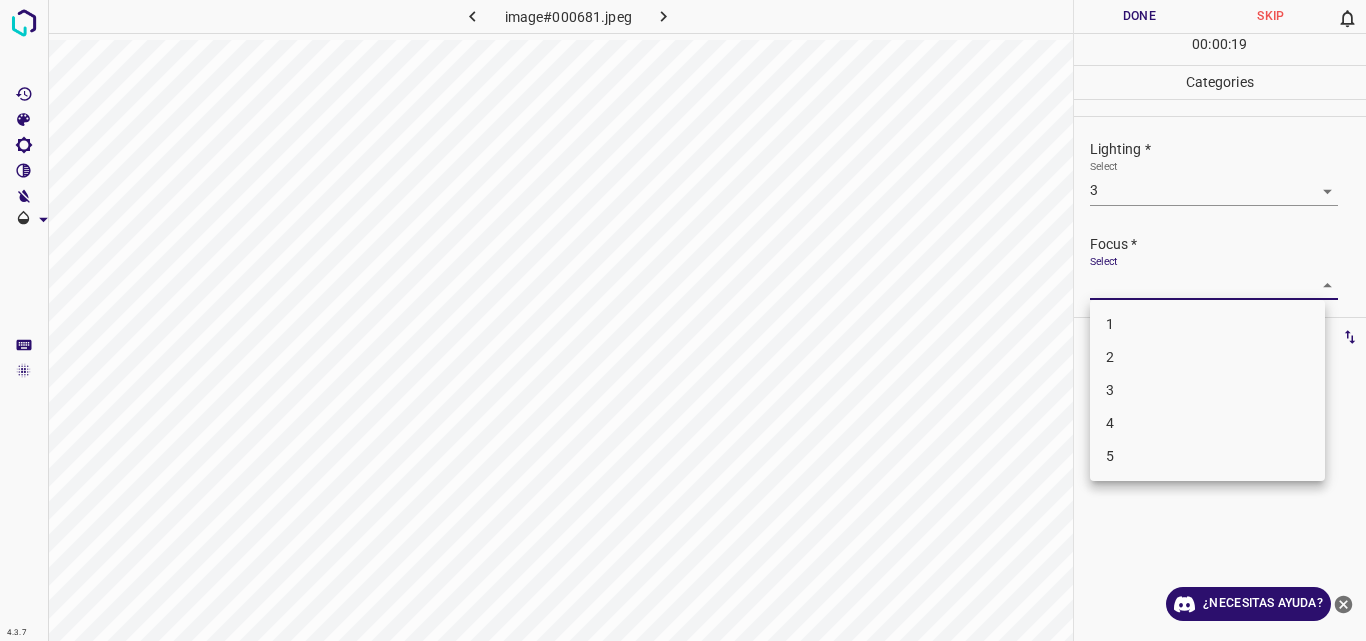 click on "4.3.7 image#000681.jpeg Done Skip 0 00   : 00   : 19   Categories Lighting *  Select 3 3 Focus *  Select ​ Overall *  Select ​ Labels   0 Categories 1 Lighting 2 Focus 3 Overall Tools Space Change between modes (Draw & Edit) I Auto labeling R Restore zoom M Zoom in N Zoom out Delete Delete selecte label Filters Z Restore filters X Saturation filter C Brightness filter V Contrast filter B Gray scale filter General O Download ¿Necesitas ayuda? Original text Rate this translation Your feedback will be used to help improve Google Translate - Texto - Esconder - Borrar 1 2 3 4 5" at bounding box center [683, 320] 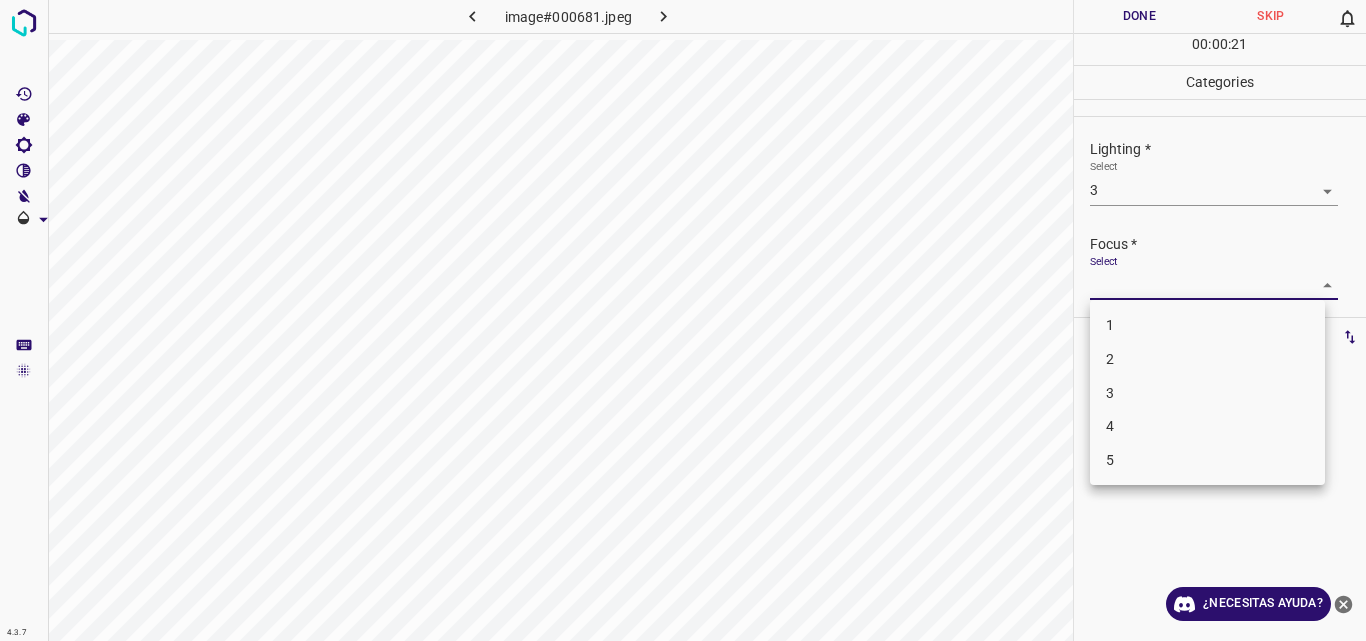 click on "3" at bounding box center [1207, 393] 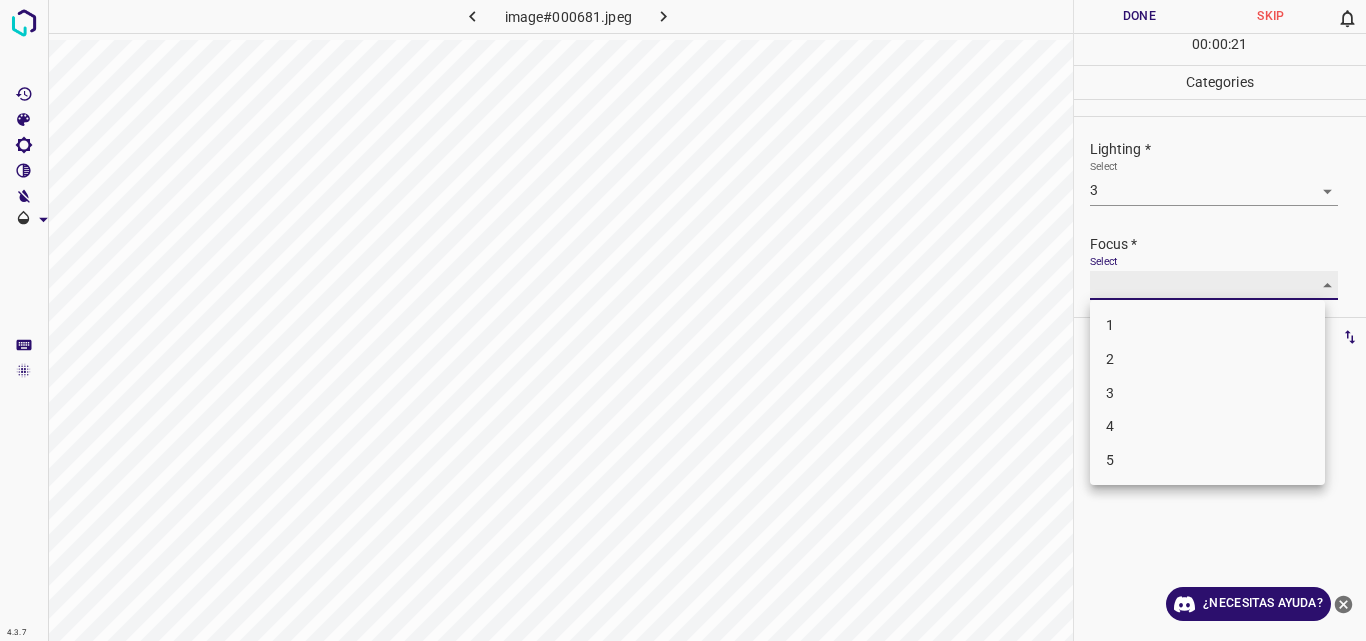 type on "3" 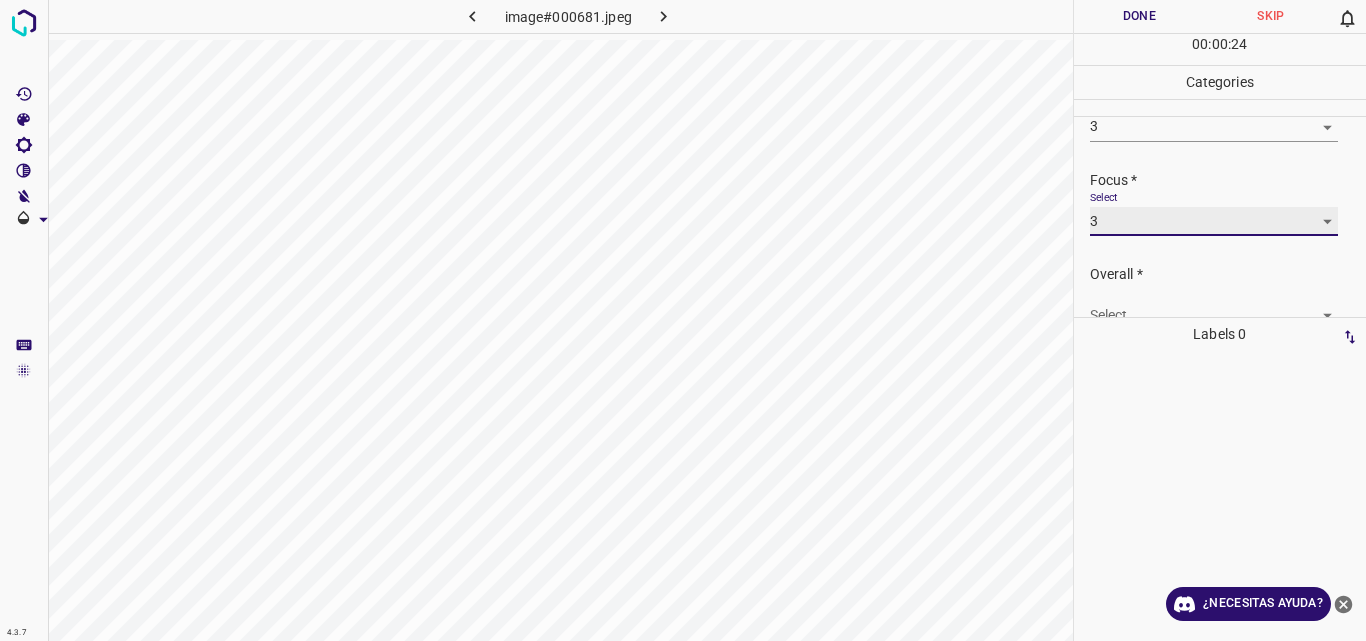 scroll, scrollTop: 98, scrollLeft: 0, axis: vertical 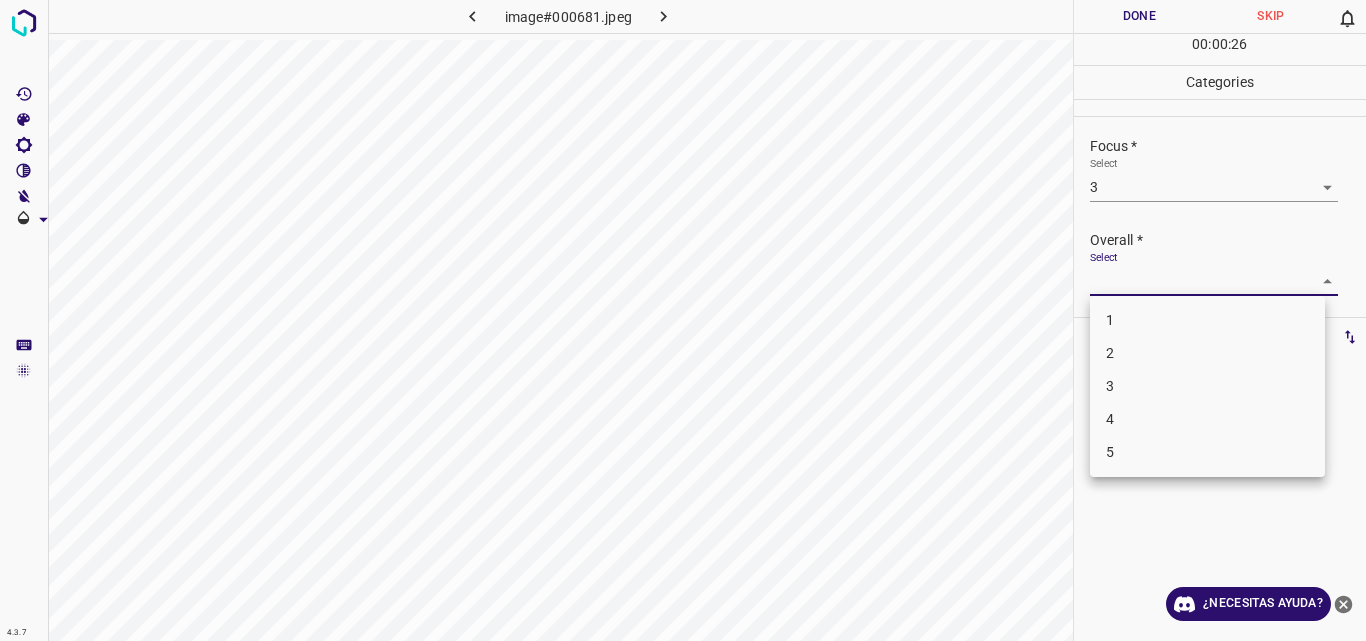 click on "4.3.7 image#000681.jpeg Done Skip 0 00   : 00   : 26   Categories Lighting *  Select 3 3 Focus *  Select 3 3 Overall *  Select ​ Labels   0 Categories 1 Lighting 2 Focus 3 Overall Tools Space Change between modes (Draw & Edit) I Auto labeling R Restore zoom M Zoom in N Zoom out Delete Delete selecte label Filters Z Restore filters X Saturation filter C Brightness filter V Contrast filter B Gray scale filter General O Download ¿Necesitas ayuda? Original text Rate this translation Your feedback will be used to help improve Google Translate - Texto - Esconder - Borrar 1 2 3 4 5" at bounding box center [683, 320] 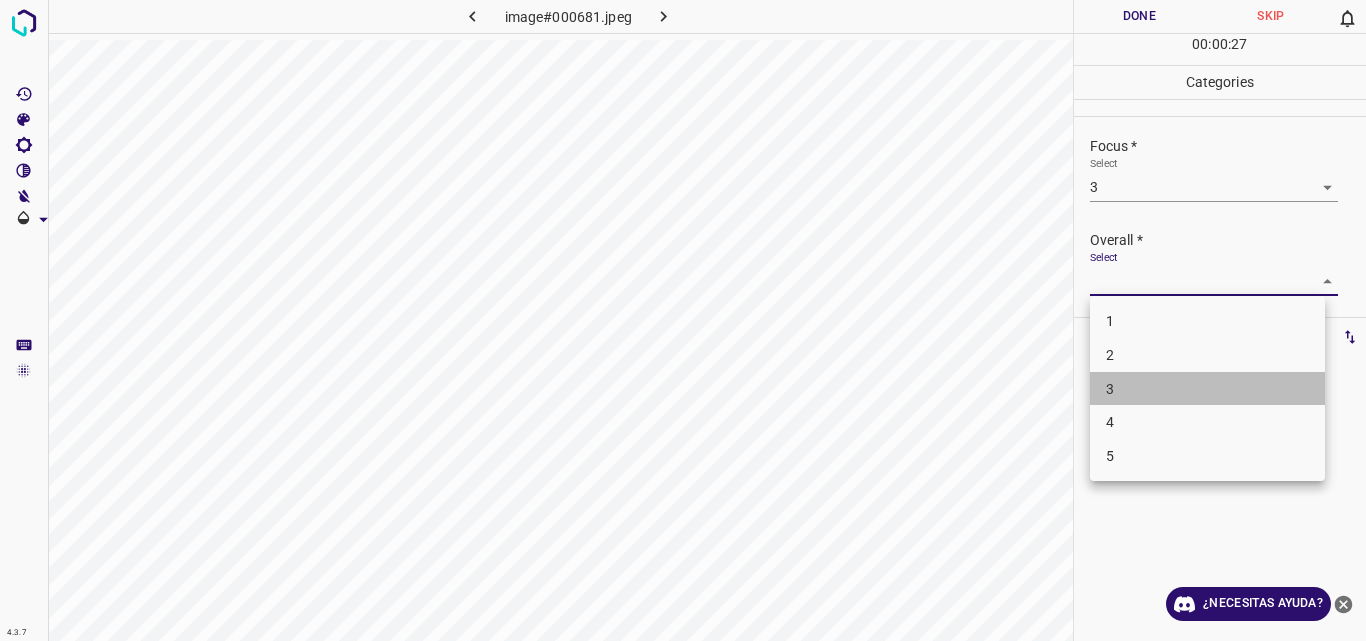 click on "3" at bounding box center (1207, 389) 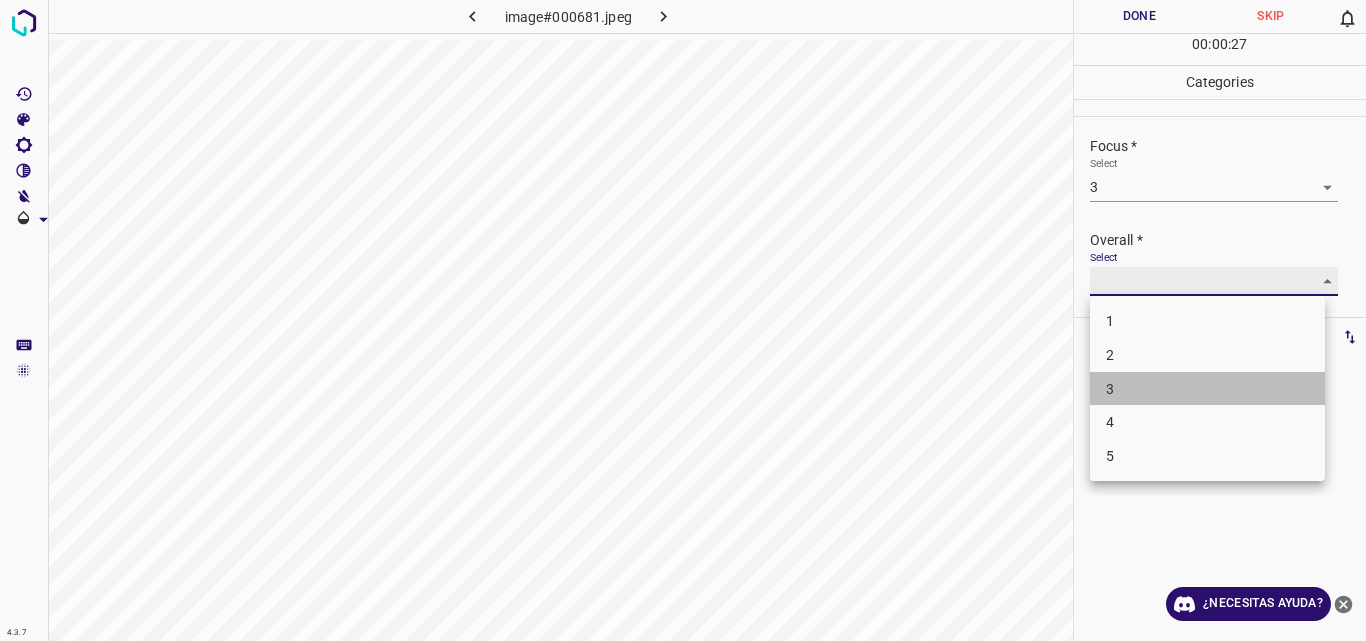 type on "3" 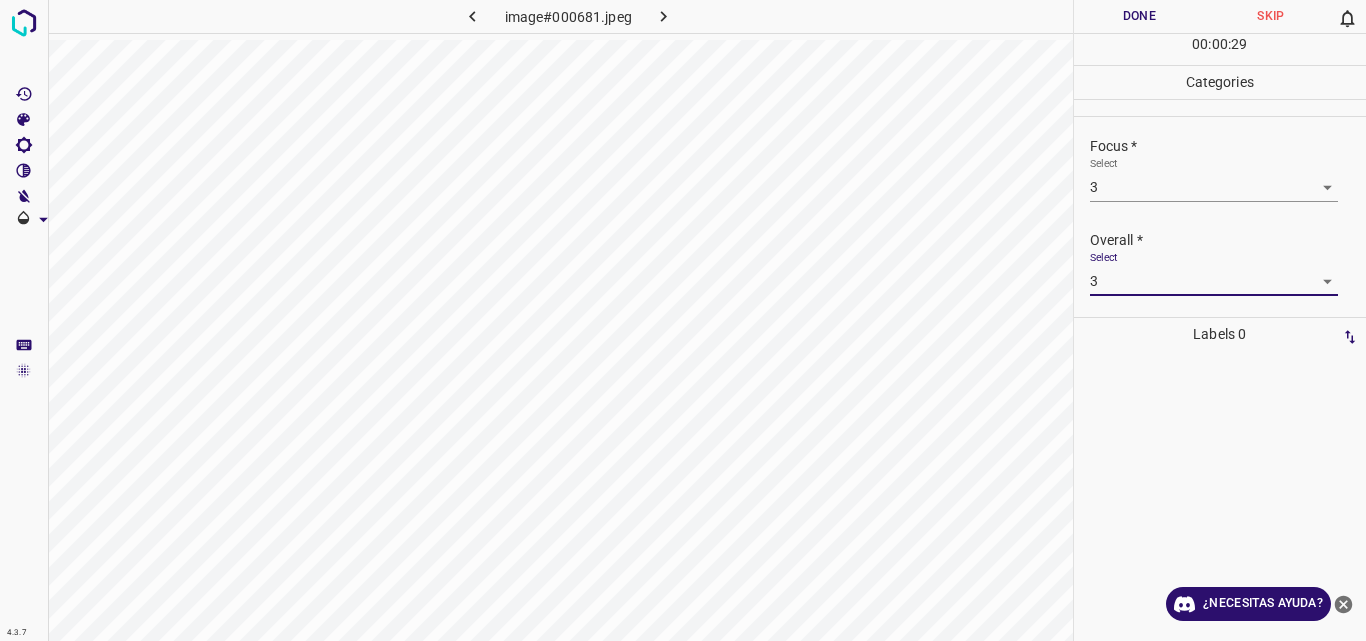 click on "Done" at bounding box center [1140, 16] 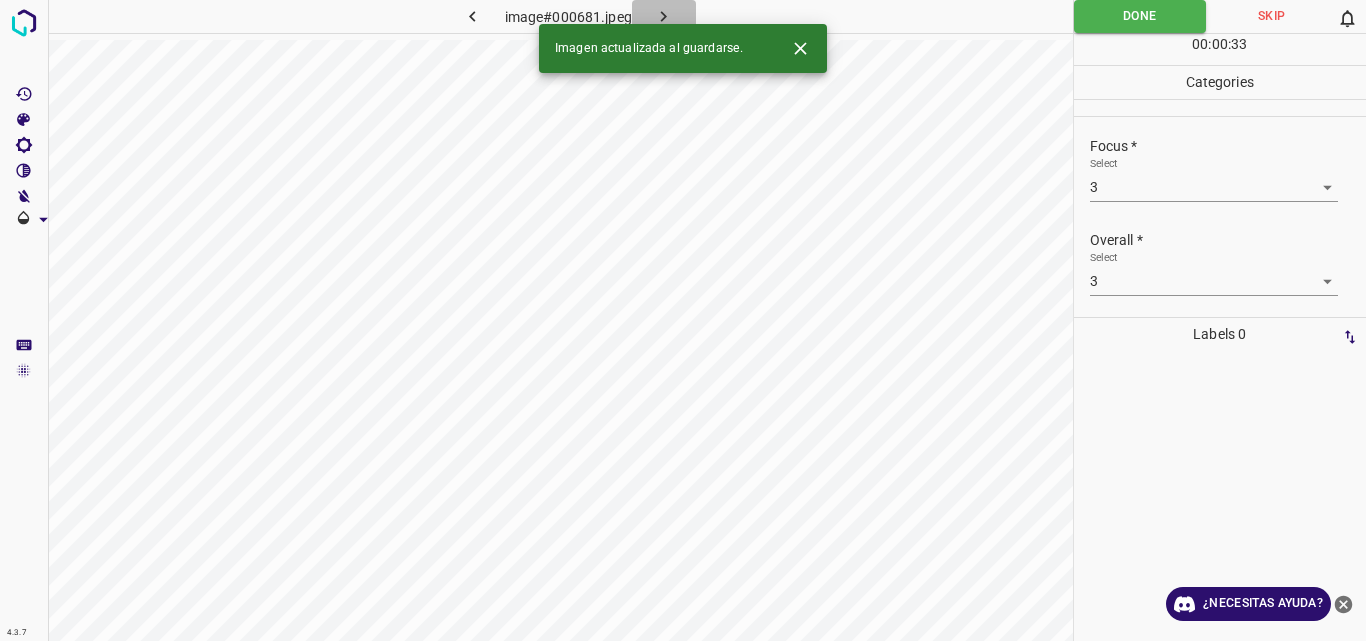 click 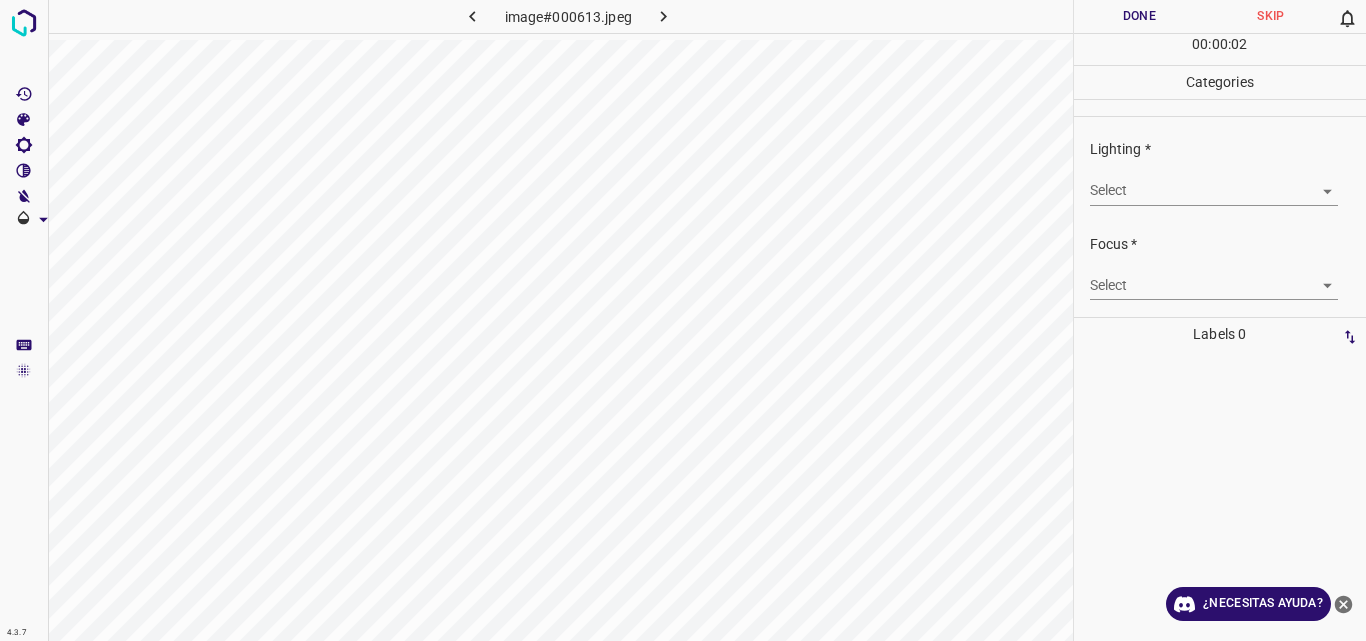 click on "4.3.7 image#000613.jpeg Done Skip 0 00   : 00   : 02   Categories Lighting *  Select ​ Focus *  Select ​ Overall *  Select ​ Labels   0 Categories 1 Lighting 2 Focus 3 Overall Tools Space Change between modes (Draw & Edit) I Auto labeling R Restore zoom M Zoom in N Zoom out Delete Delete selecte label Filters Z Restore filters X Saturation filter C Brightness filter V Contrast filter B Gray scale filter General O Download ¿Necesitas ayuda? Original text Rate this translation Your feedback will be used to help improve Google Translate - Texto - Esconder - Borrar" at bounding box center (683, 320) 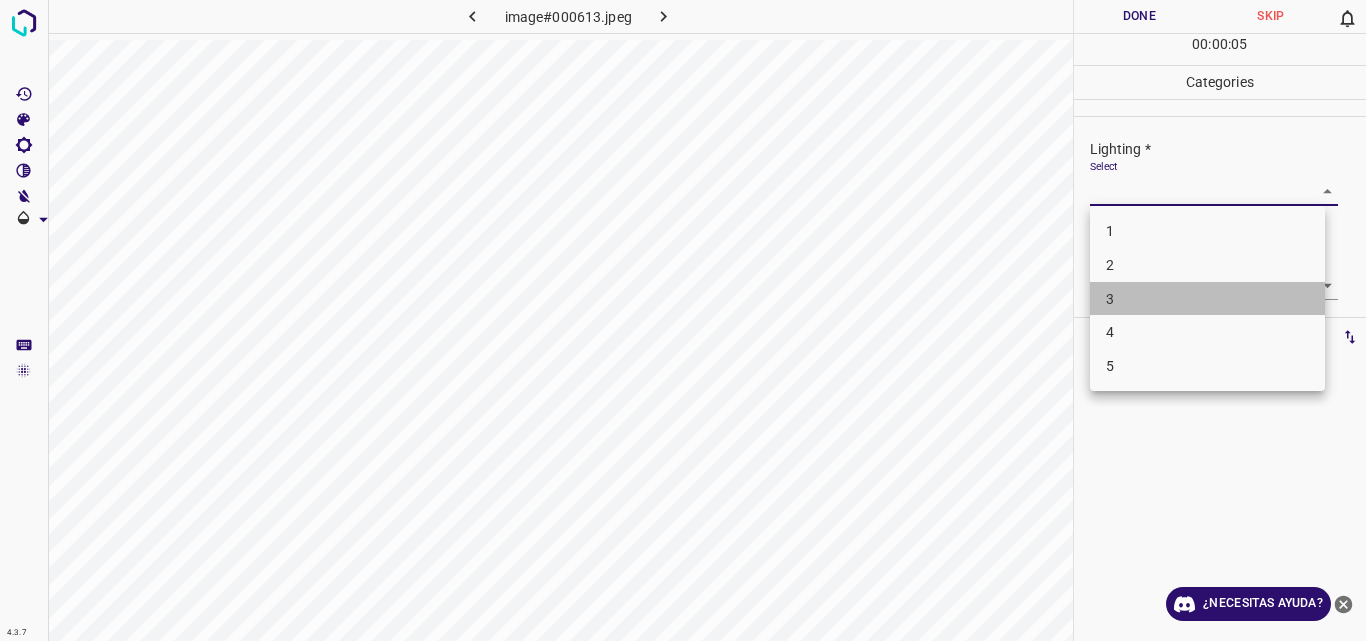 click on "3" at bounding box center (1207, 299) 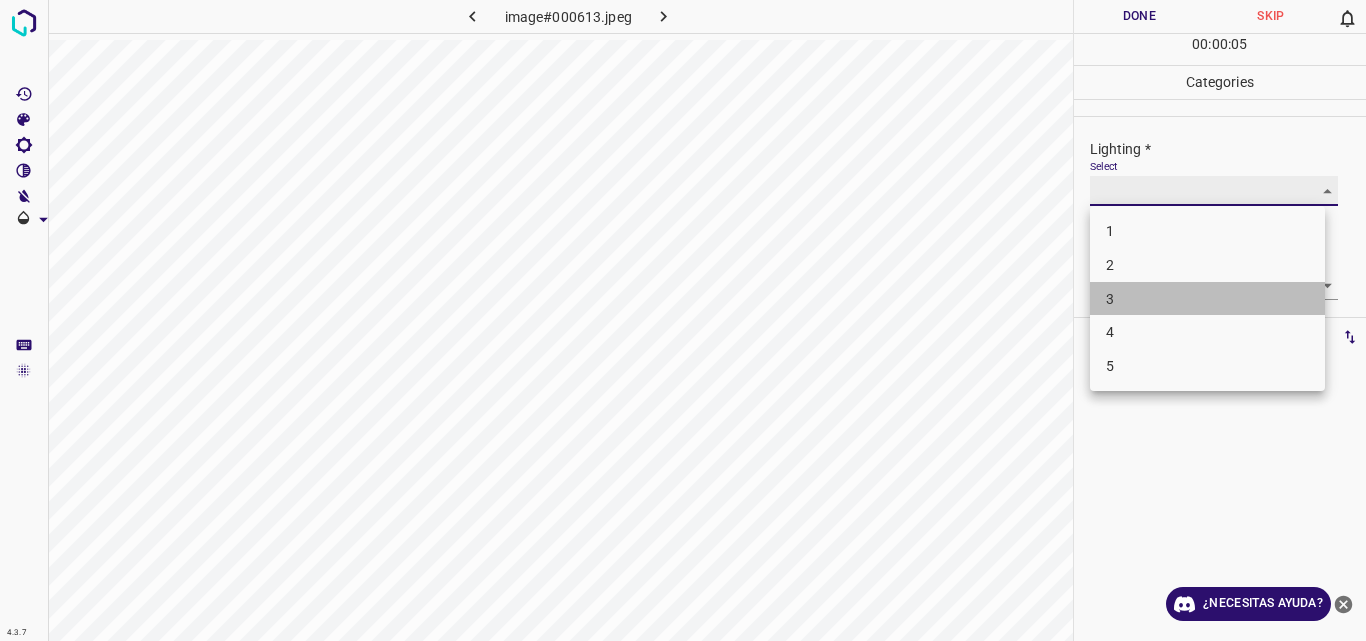 type on "3" 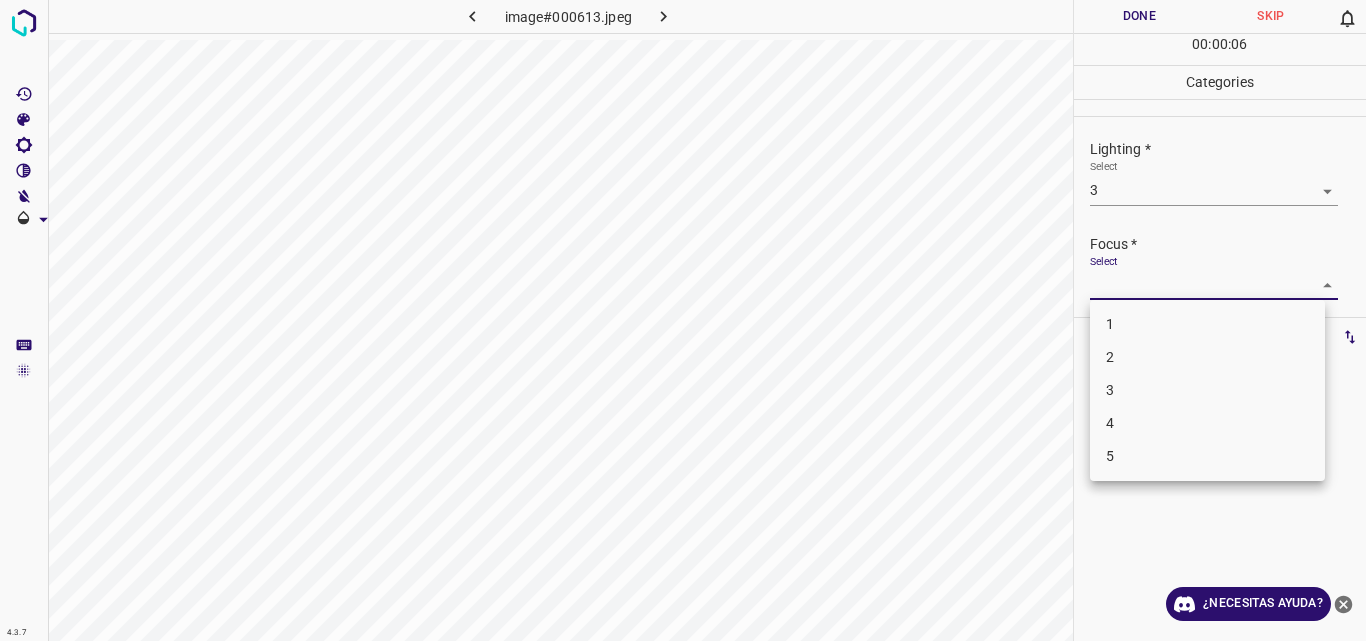 click on "4.3.7 image#000613.jpeg Done Skip 0 00   : 00   : 06   Categories Lighting *  Select 3 3 Focus *  Select ​ Overall *  Select ​ Labels   0 Categories 1 Lighting 2 Focus 3 Overall Tools Space Change between modes (Draw & Edit) I Auto labeling R Restore zoom M Zoom in N Zoom out Delete Delete selecte label Filters Z Restore filters X Saturation filter C Brightness filter V Contrast filter B Gray scale filter General O Download ¿Necesitas ayuda? Original text Rate this translation Your feedback will be used to help improve Google Translate - Texto - Esconder - Borrar 1 2 3 4 5" at bounding box center [683, 320] 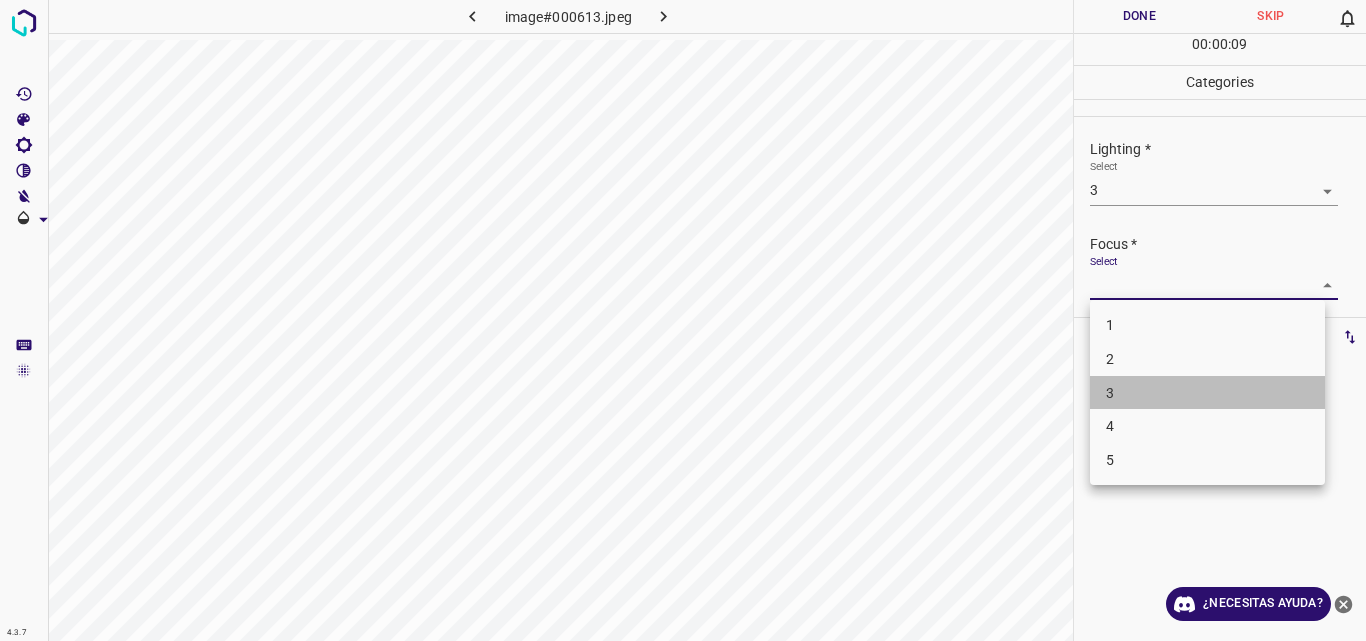 click on "3" at bounding box center (1207, 393) 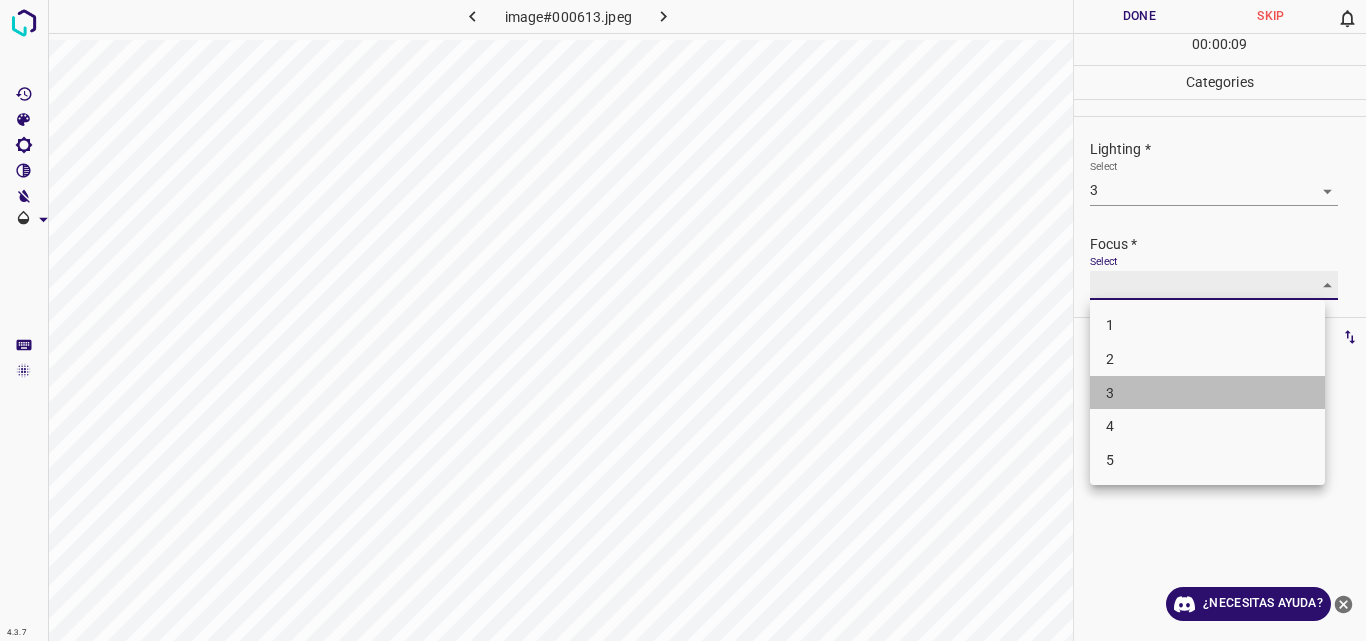 type on "3" 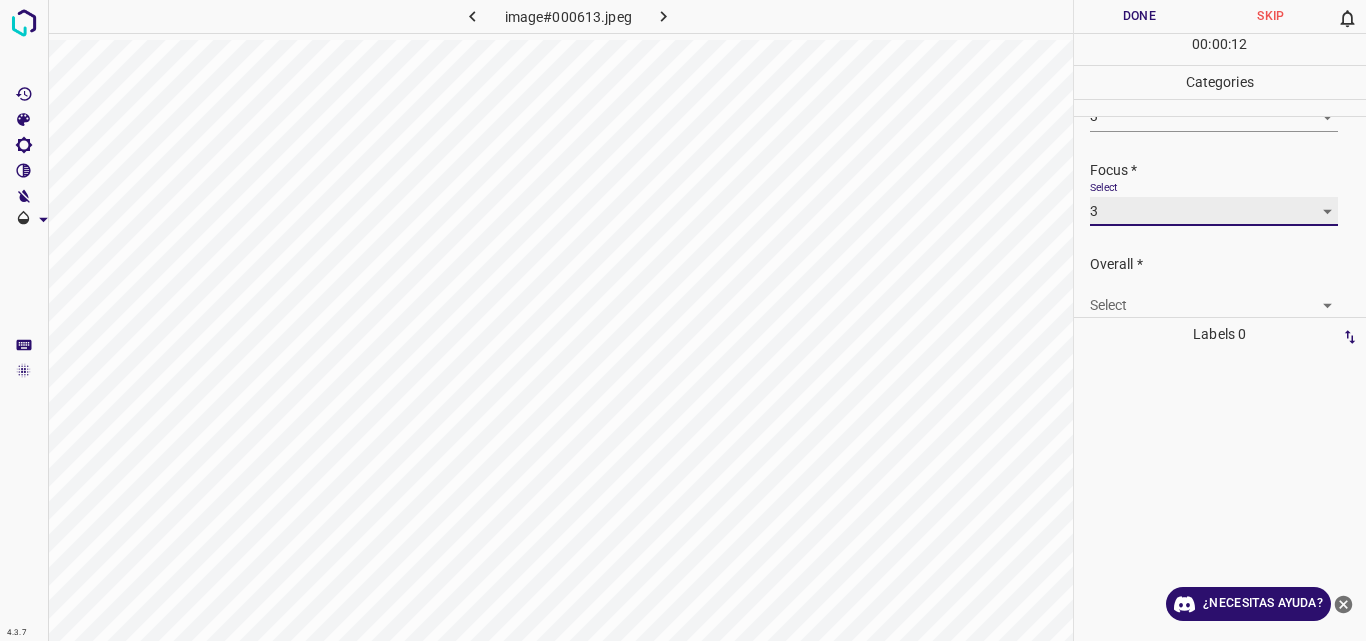 scroll, scrollTop: 98, scrollLeft: 0, axis: vertical 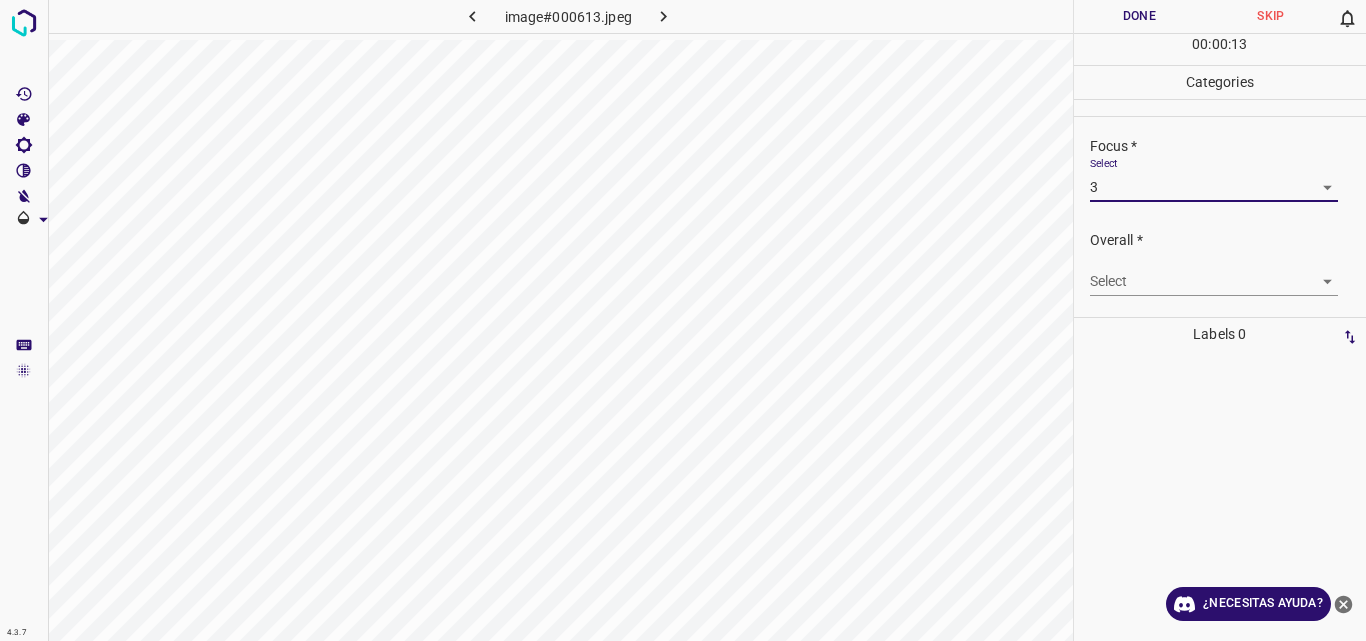 click on "4.3.7 image#000613.jpeg Done Skip 0 00   : 00   : 13   Categories Lighting *  Select 3 3 Focus *  Select 3 3 Overall *  Select ​ Labels   0 Categories 1 Lighting 2 Focus 3 Overall Tools Space Change between modes (Draw & Edit) I Auto labeling R Restore zoom M Zoom in N Zoom out Delete Delete selecte label Filters Z Restore filters X Saturation filter C Brightness filter V Contrast filter B Gray scale filter General O Download ¿Necesitas ayuda? Original text Rate this translation Your feedback will be used to help improve Google Translate - Texto - Esconder - Borrar" at bounding box center [683, 320] 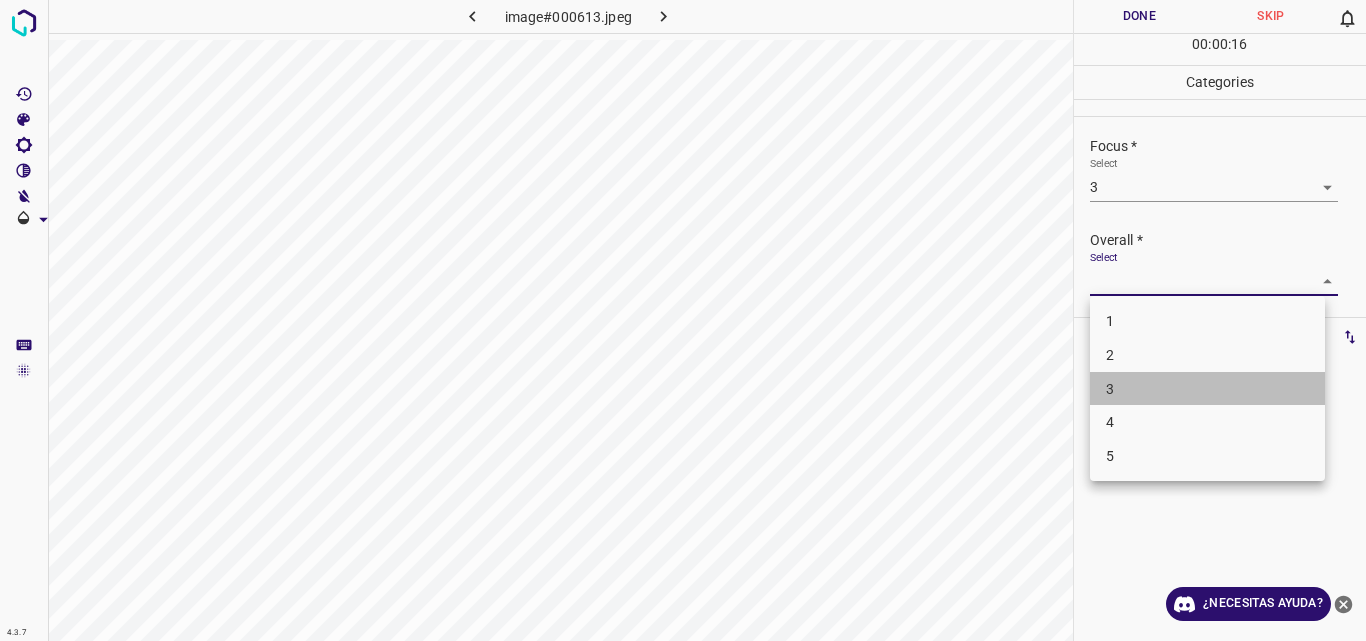 click on "3" at bounding box center [1207, 389] 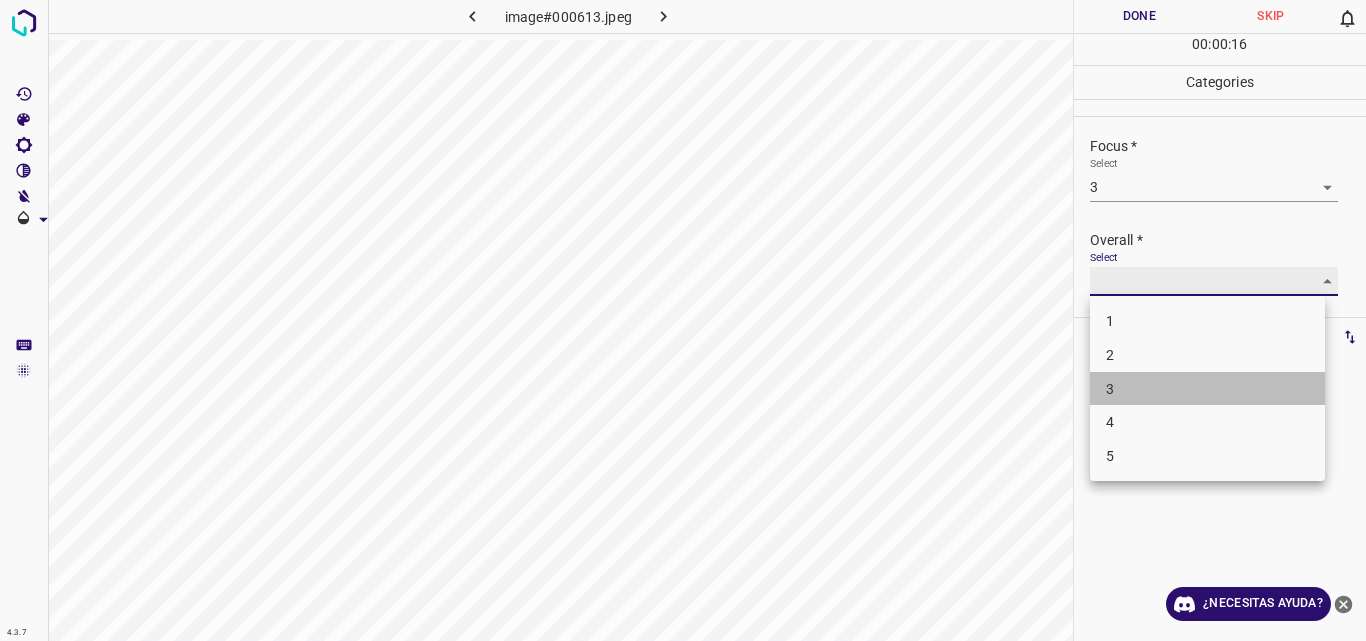 type on "3" 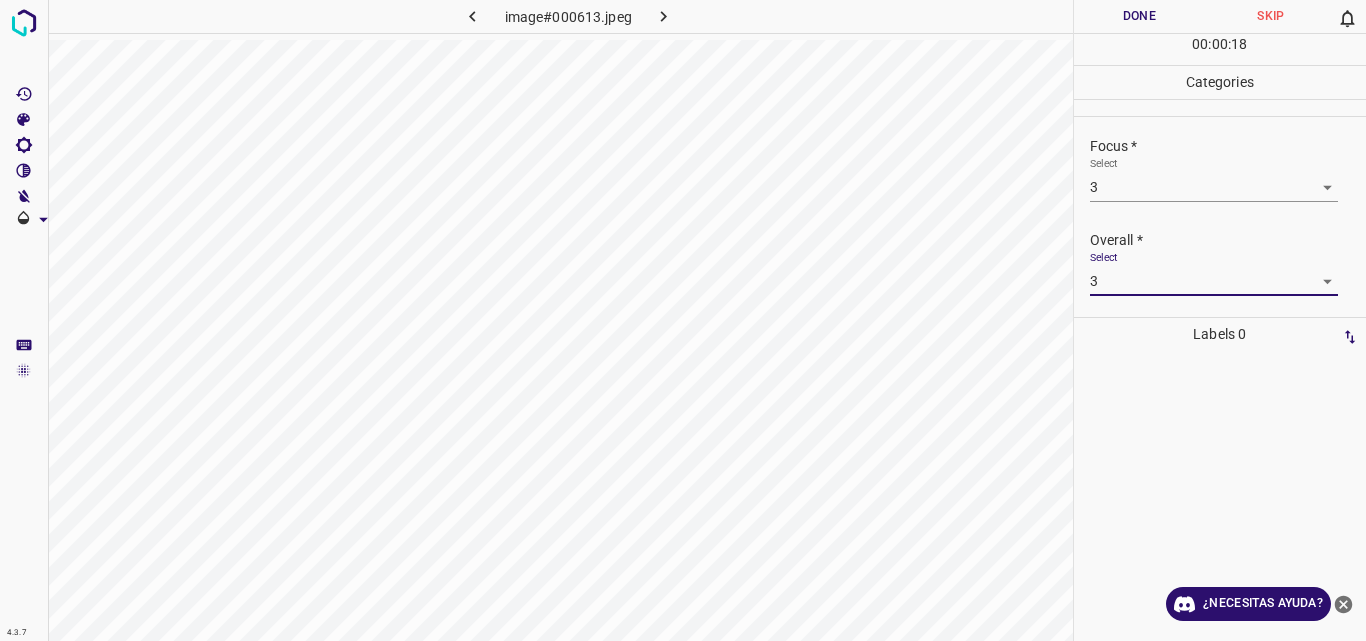 click on "Done" at bounding box center [1140, 16] 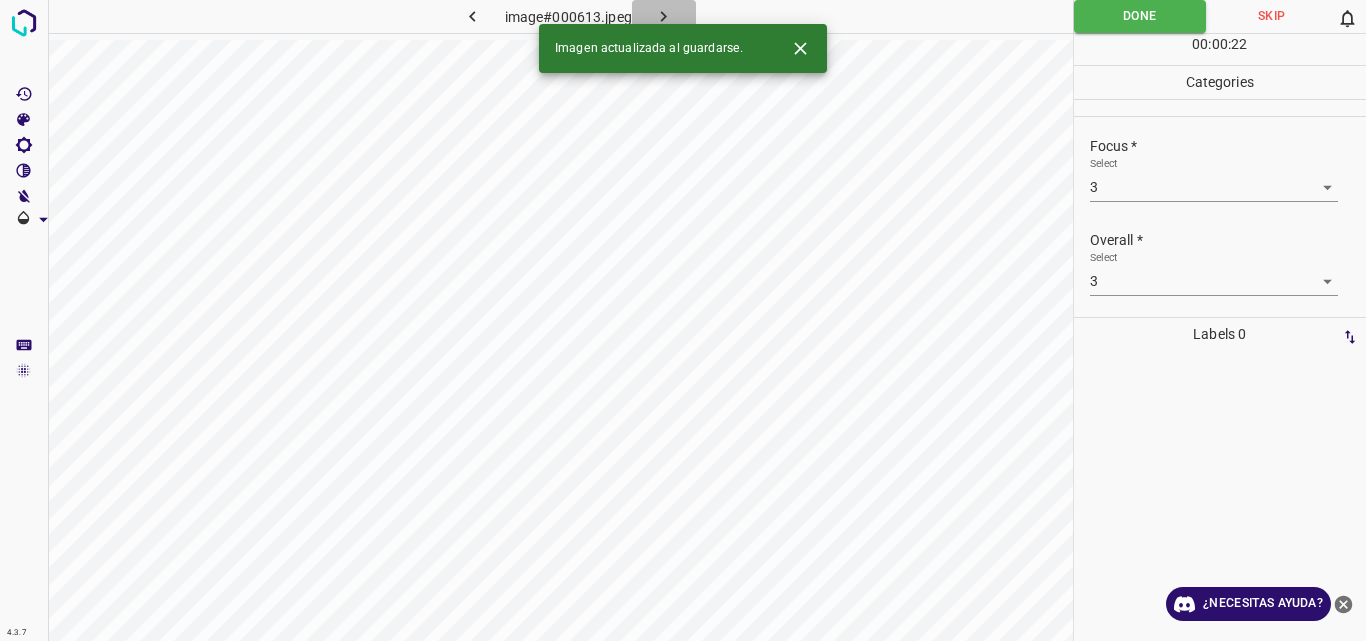 click 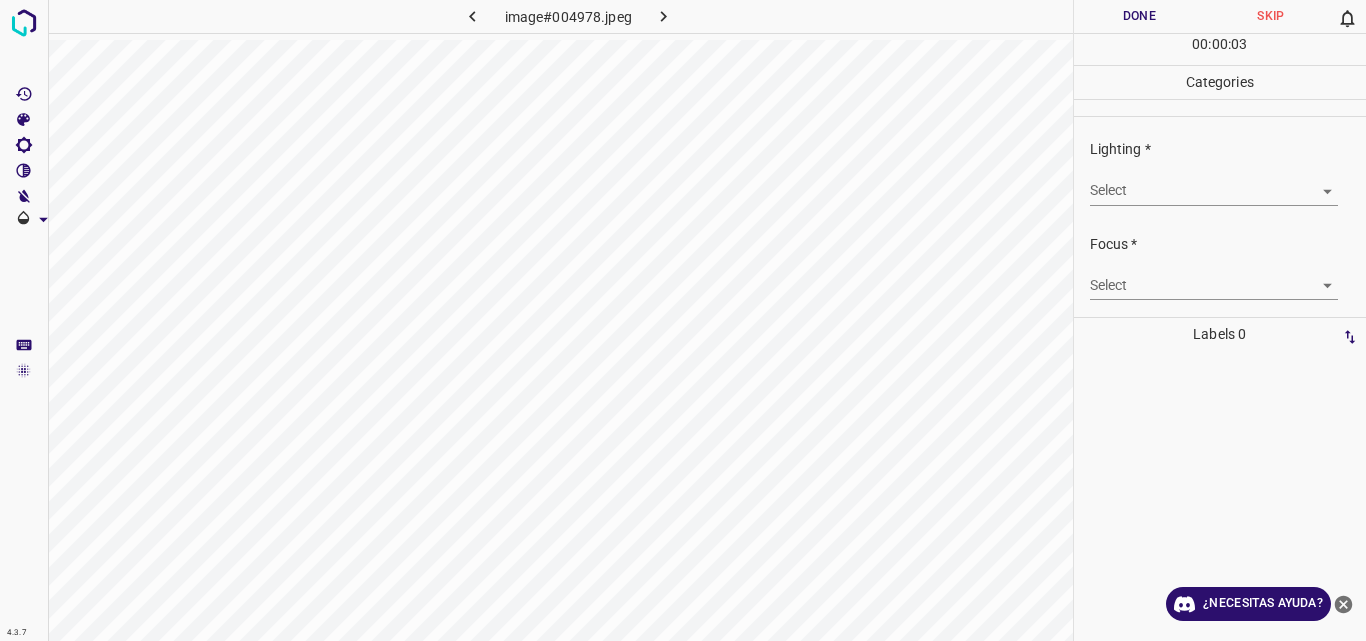 click on "4.3.7 image#004978.jpeg Done Skip 0 00   : 00   : 03   Categories Lighting *  Select ​ Focus *  Select ​ Overall *  Select ​ Labels   0 Categories 1 Lighting 2 Focus 3 Overall Tools Space Change between modes (Draw & Edit) I Auto labeling R Restore zoom M Zoom in N Zoom out Delete Delete selecte label Filters Z Restore filters X Saturation filter C Brightness filter V Contrast filter B Gray scale filter General O Download ¿Necesitas ayuda? Original text Rate this translation Your feedback will be used to help improve Google Translate - Texto - Esconder - Borrar" at bounding box center (683, 320) 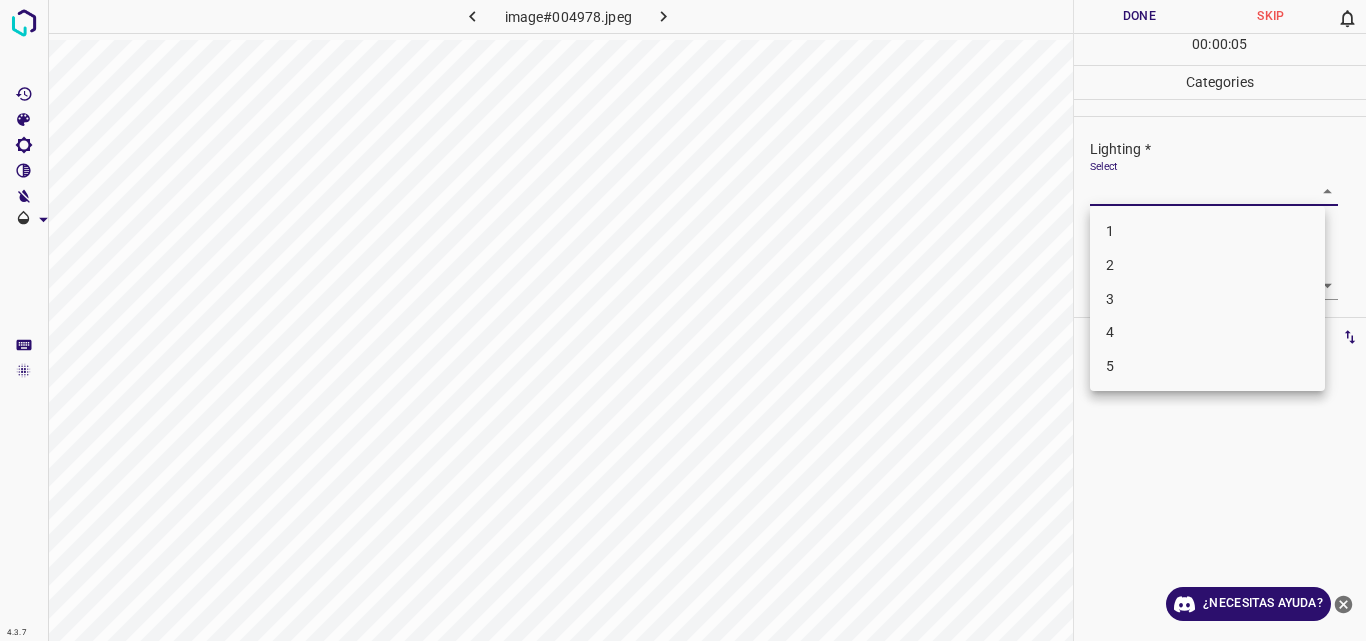 click on "3" at bounding box center (1207, 299) 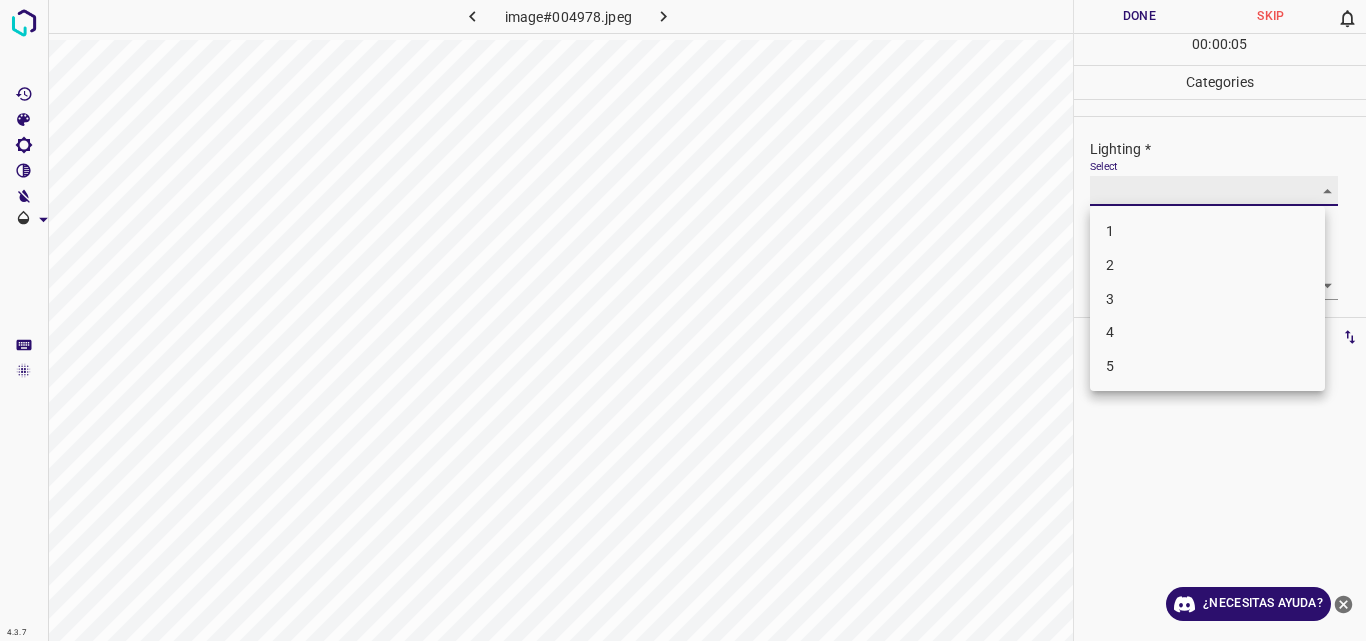 type on "3" 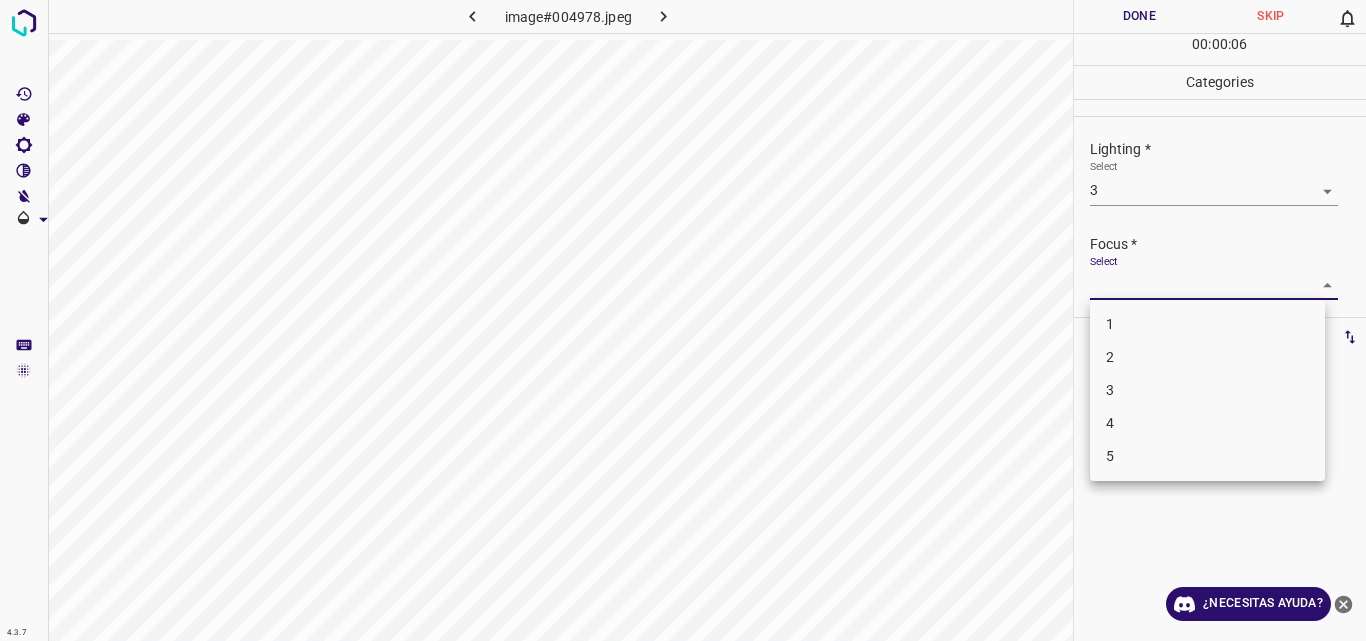 click on "4.3.7 image#004978.jpeg Done Skip 0 00   : 00   : 06   Categories Lighting *  Select 3 3 Focus *  Select ​ Overall *  Select ​ Labels   0 Categories 1 Lighting 2 Focus 3 Overall Tools Space Change between modes (Draw & Edit) I Auto labeling R Restore zoom M Zoom in N Zoom out Delete Delete selecte label Filters Z Restore filters X Saturation filter C Brightness filter V Contrast filter B Gray scale filter General O Download ¿Necesitas ayuda? Original text Rate this translation Your feedback will be used to help improve Google Translate - Texto - Esconder - Borrar 1 2 3 4 5" at bounding box center (683, 320) 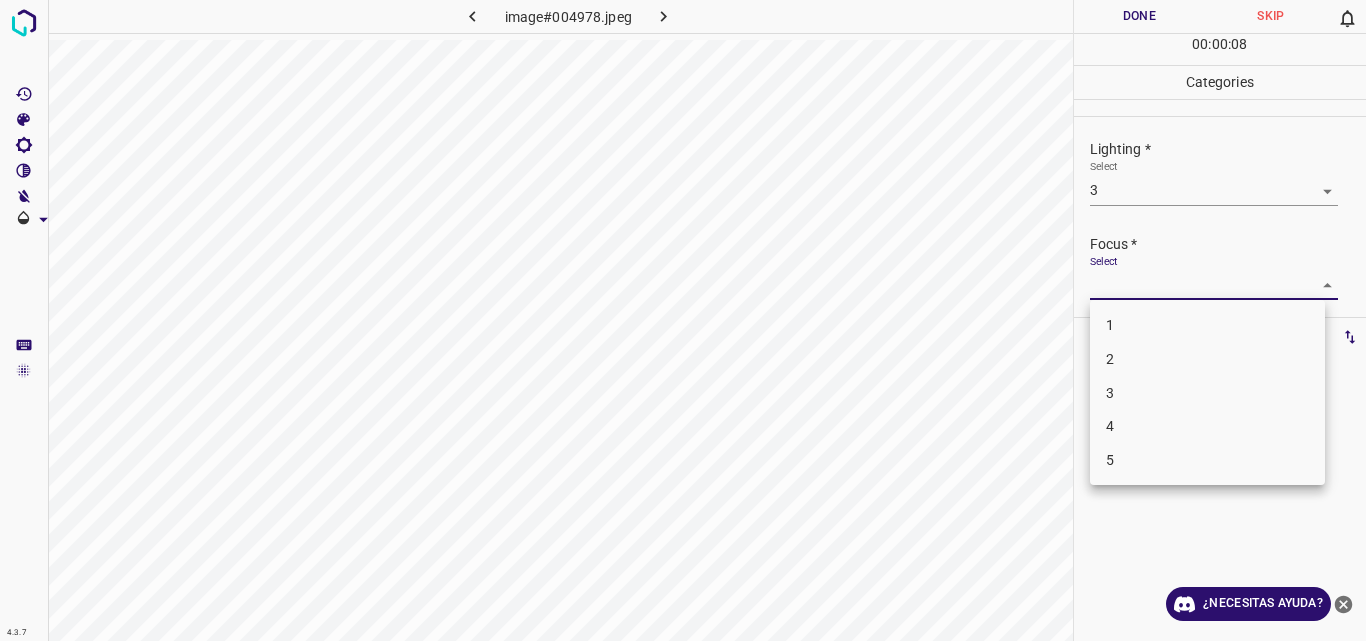 click on "3" at bounding box center (1207, 393) 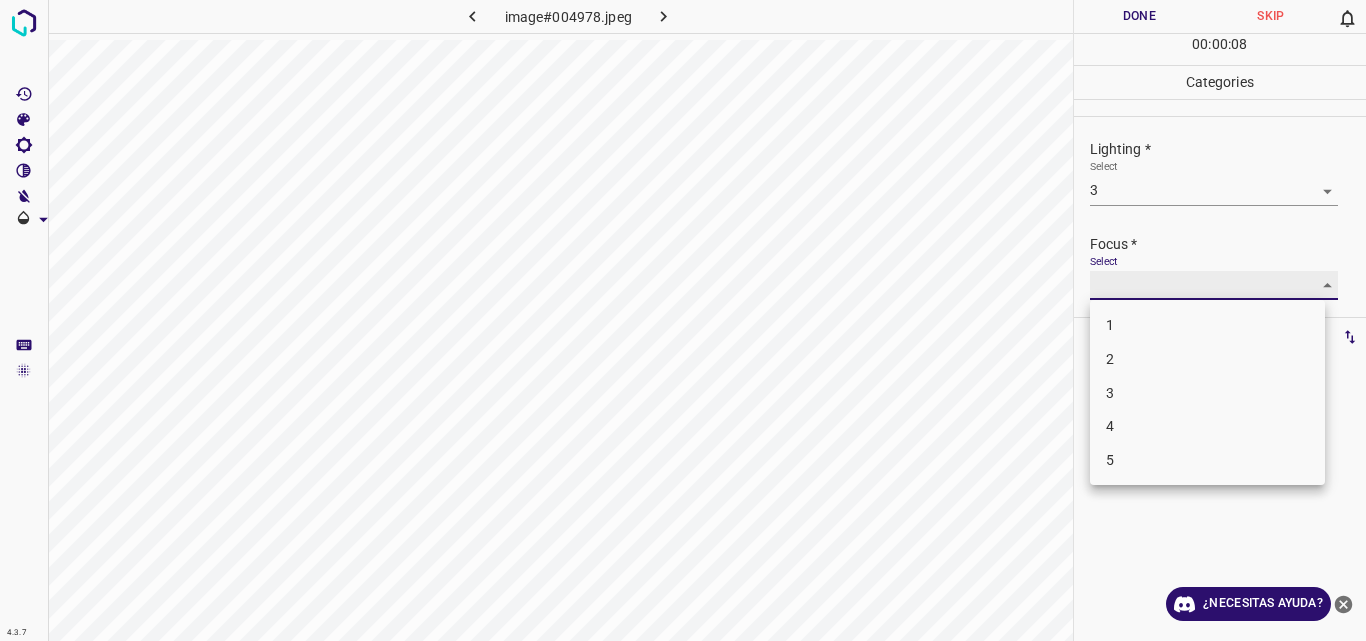 type on "3" 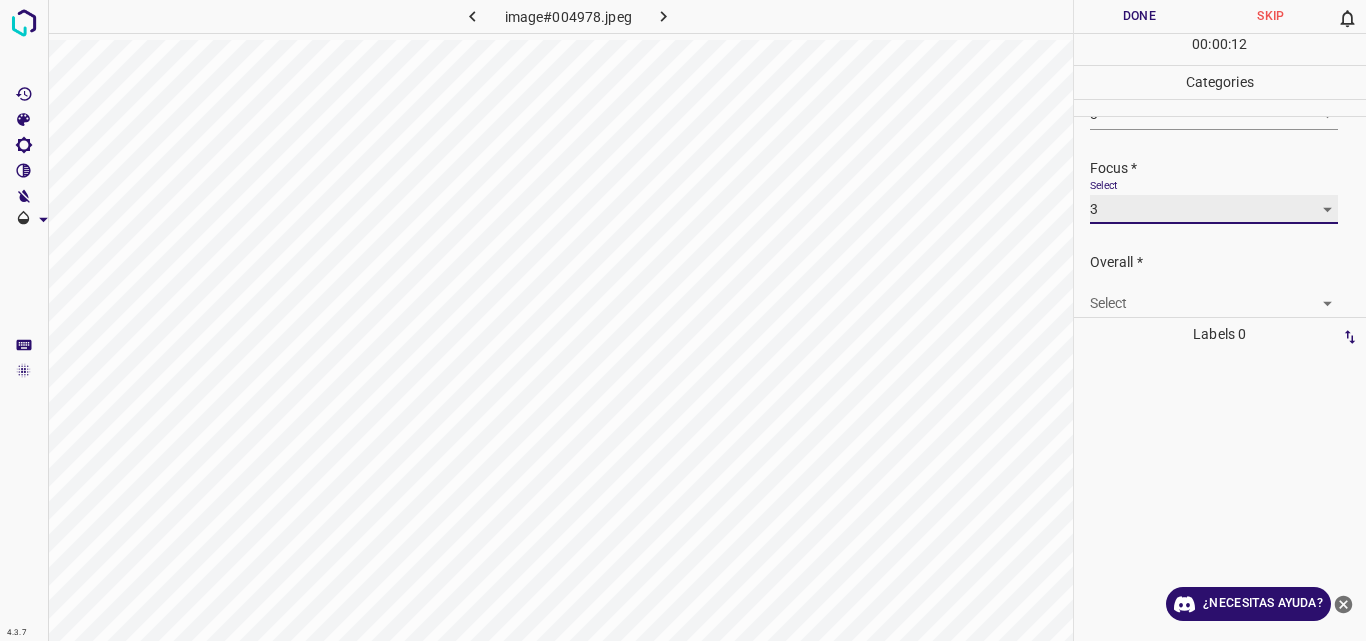 scroll, scrollTop: 98, scrollLeft: 0, axis: vertical 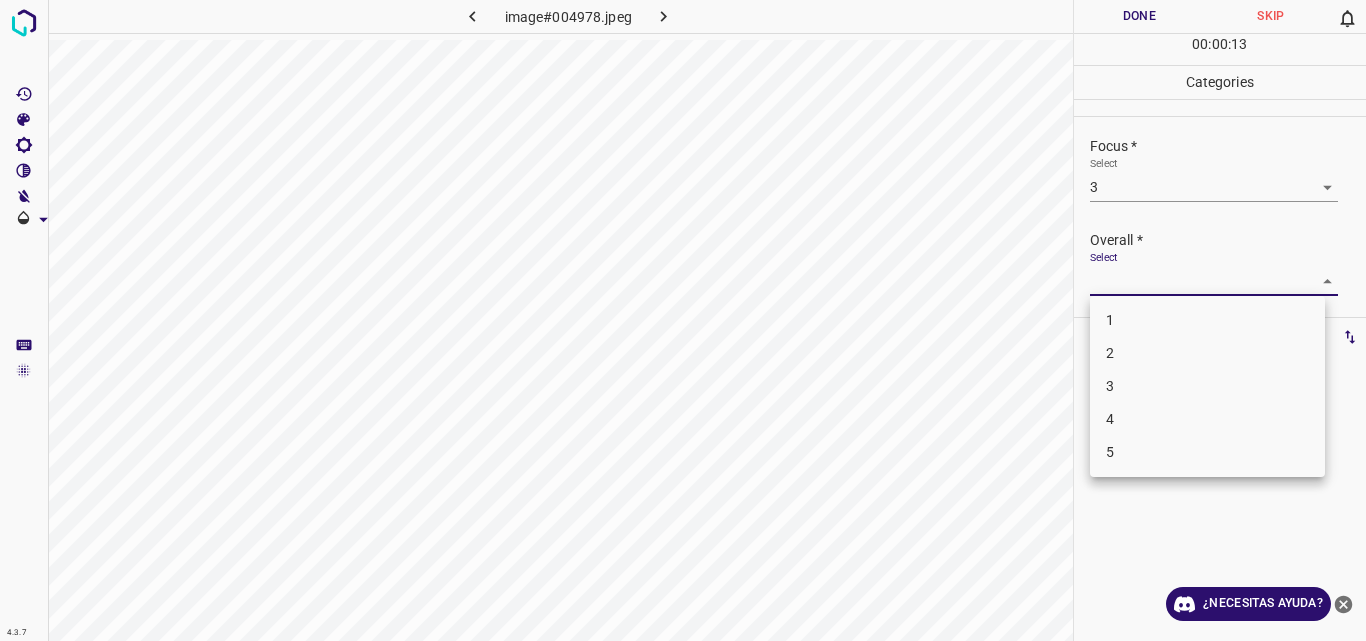 click on "4.3.7 image#004978.jpeg Done Skip 0 00   : 00   : 13   Categories Lighting *  Select 3 3 Focus *  Select 3 3 Overall *  Select ​ Labels   0 Categories 1 Lighting 2 Focus 3 Overall Tools Space Change between modes (Draw & Edit) I Auto labeling R Restore zoom M Zoom in N Zoom out Delete Delete selecte label Filters Z Restore filters X Saturation filter C Brightness filter V Contrast filter B Gray scale filter General O Download ¿Necesitas ayuda? Original text Rate this translation Your feedback will be used to help improve Google Translate - Texto - Esconder - Borrar 1 2 3 4 5" at bounding box center (683, 320) 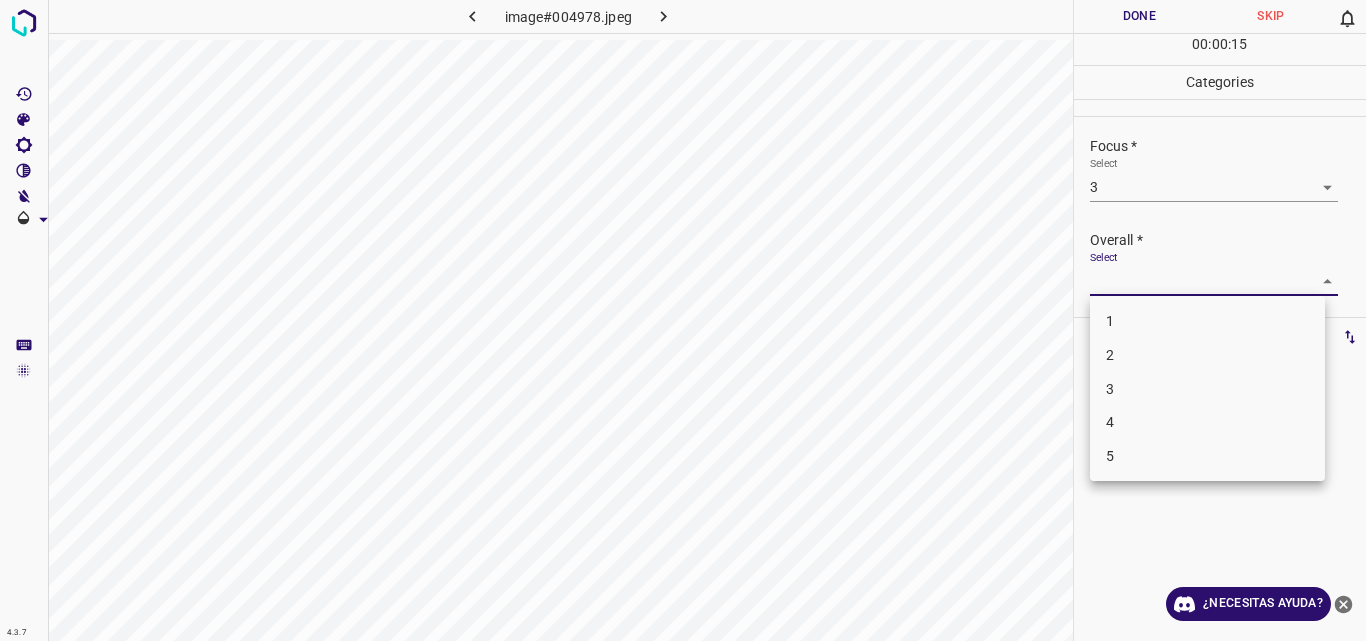click on "3" at bounding box center [1207, 389] 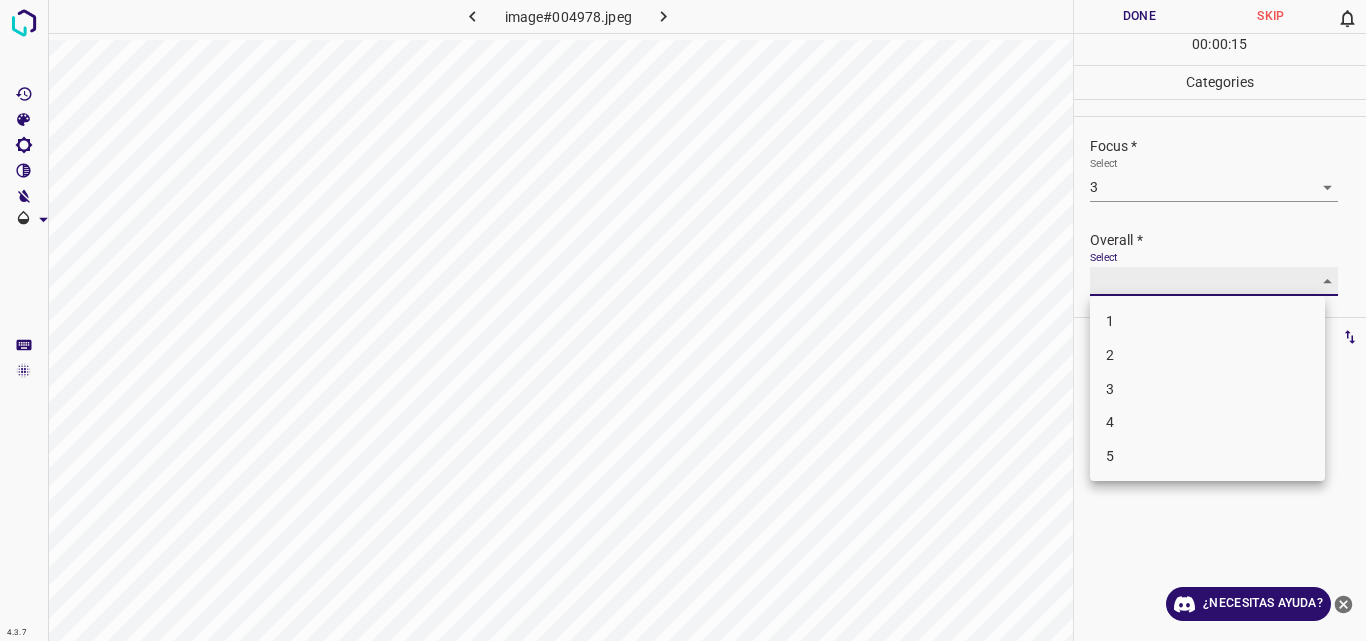 type on "3" 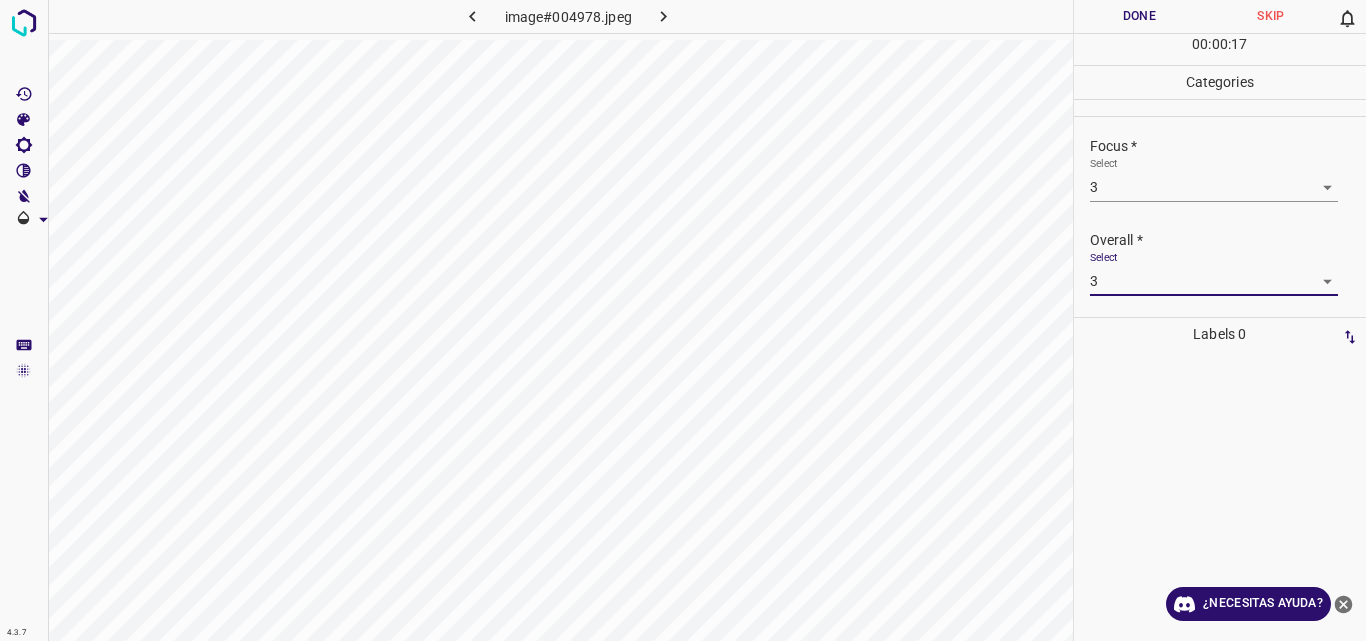 click on "Done" at bounding box center [1140, 16] 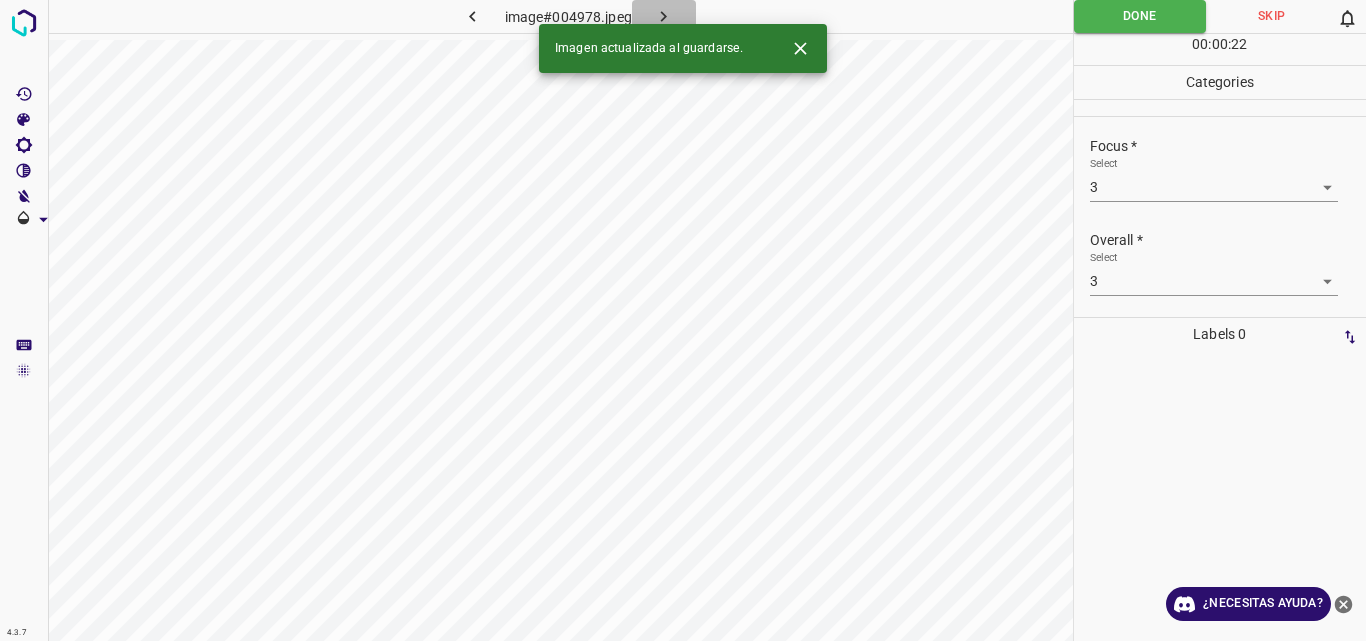 click 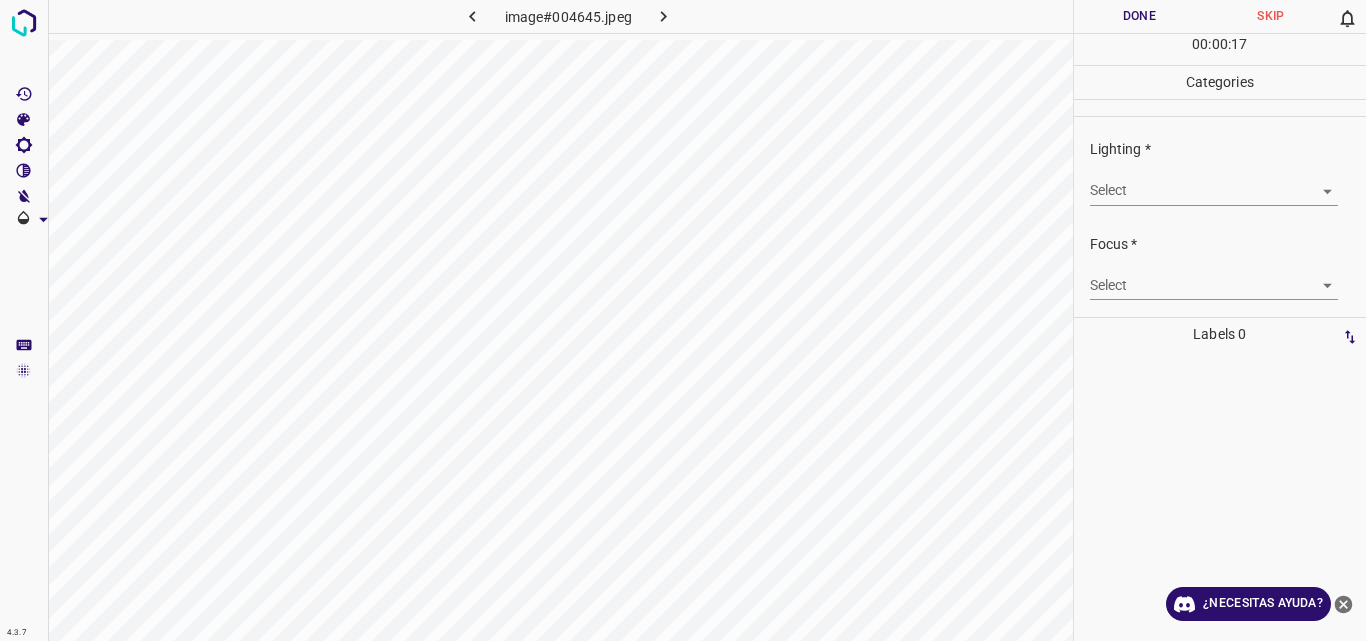 click on "4.3.7 image#004645.jpeg Done Skip 0 00   : 00   : 17   Categories Lighting *  Select ​ Focus *  Select ​ Overall *  Select ​ Labels   0 Categories 1 Lighting 2 Focus 3 Overall Tools Space Change between modes (Draw & Edit) I Auto labeling R Restore zoom M Zoom in N Zoom out Delete Delete selecte label Filters Z Restore filters X Saturation filter C Brightness filter V Contrast filter B Gray scale filter General O Download ¿Necesitas ayuda? Original text Rate this translation Your feedback will be used to help improve Google Translate - Texto - Esconder - Borrar" at bounding box center (683, 320) 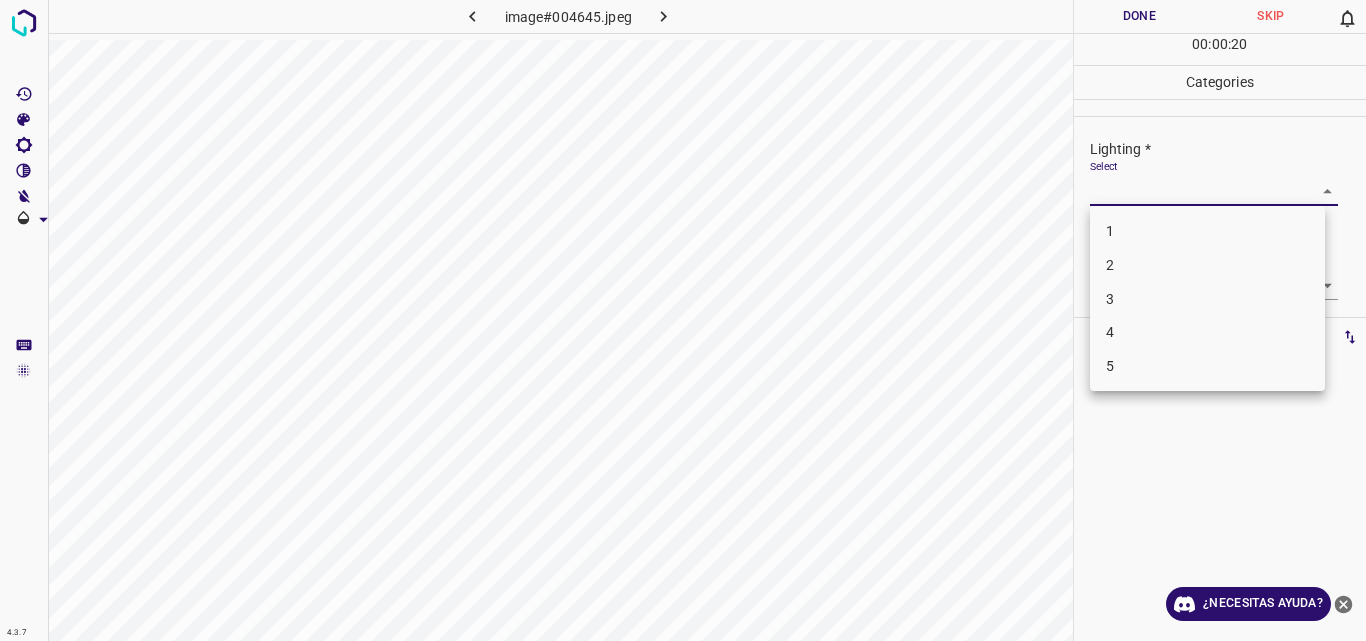 click on "4" at bounding box center (1207, 332) 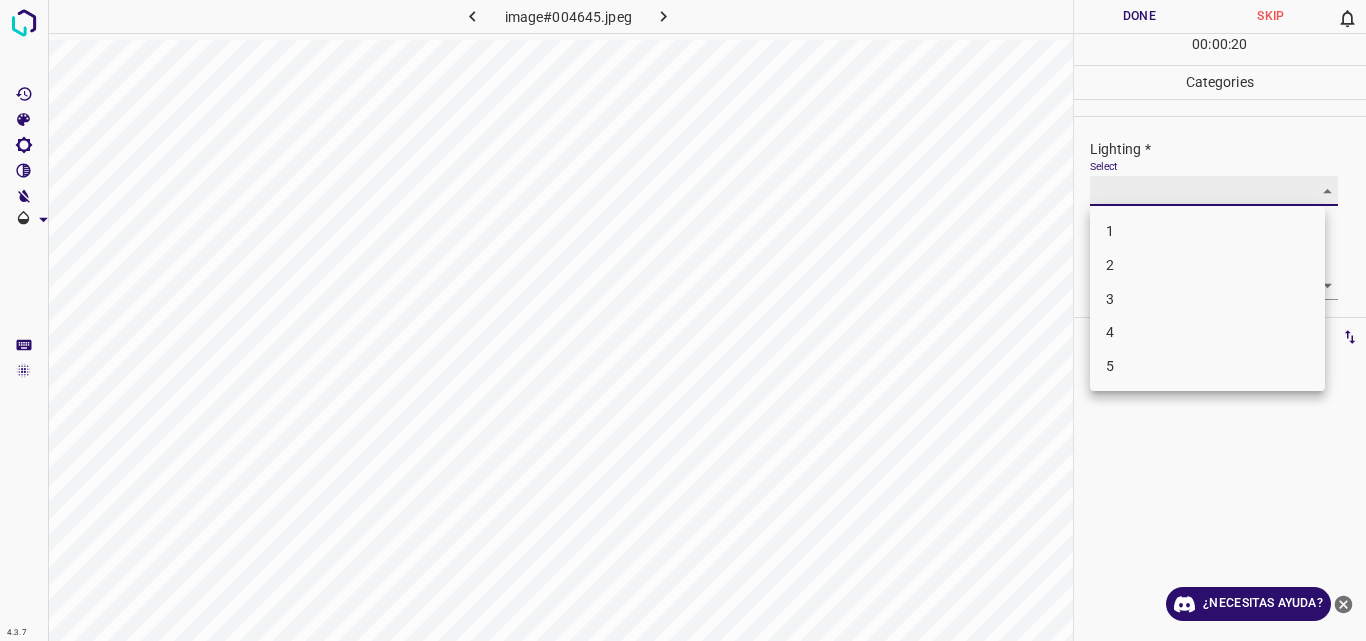 type on "4" 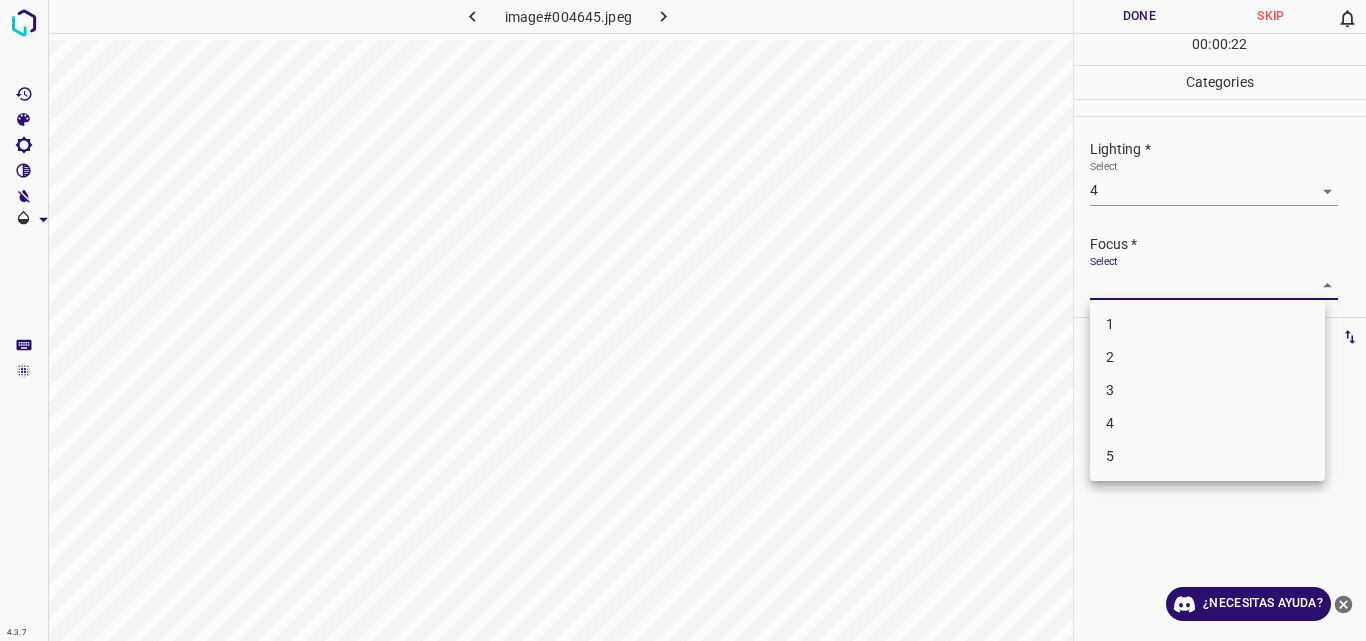 click on "4.3.7 image#004645.jpeg Done Skip 0 00   : 00   : 22   Categories Lighting *  Select 4 4 Focus *  Select ​ Overall *  Select ​ Labels   0 Categories 1 Lighting 2 Focus 3 Overall Tools Space Change between modes (Draw & Edit) I Auto labeling R Restore zoom M Zoom in N Zoom out Delete Delete selecte label Filters Z Restore filters X Saturation filter C Brightness filter V Contrast filter B Gray scale filter General O Download ¿Necesitas ayuda? Original text Rate this translation Your feedback will be used to help improve Google Translate - Texto - Esconder - Borrar 1 2 3 4 5" at bounding box center (683, 320) 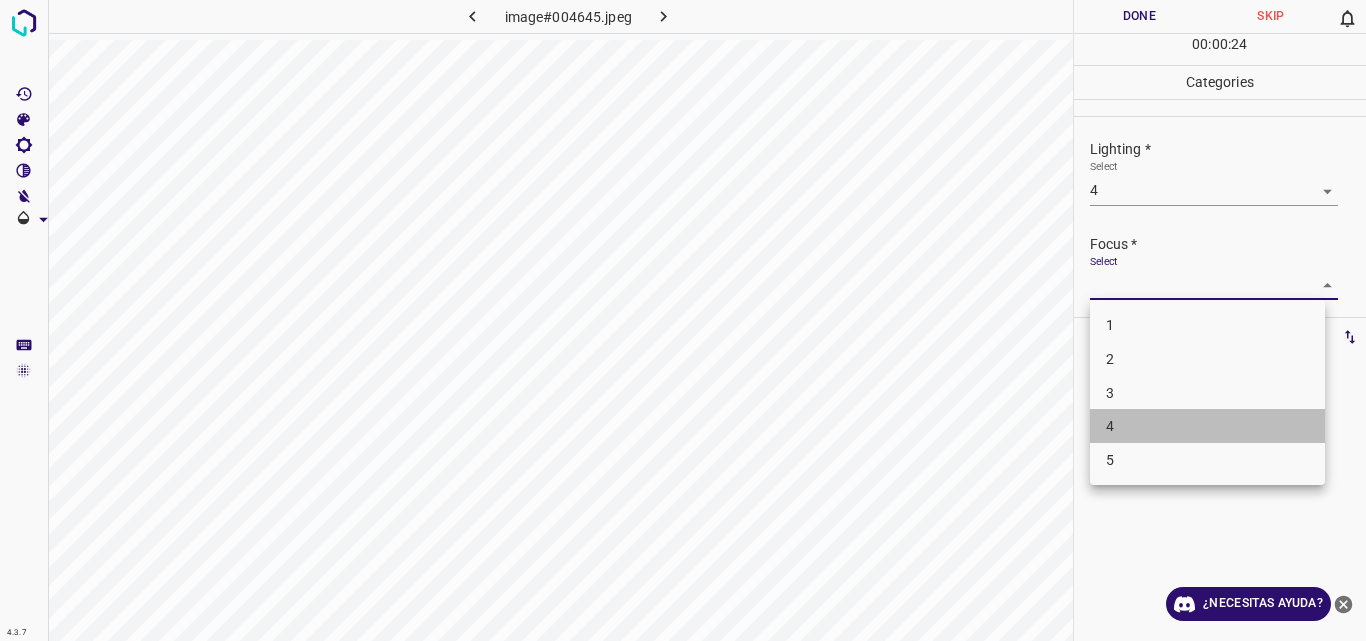 click on "4" at bounding box center (1207, 426) 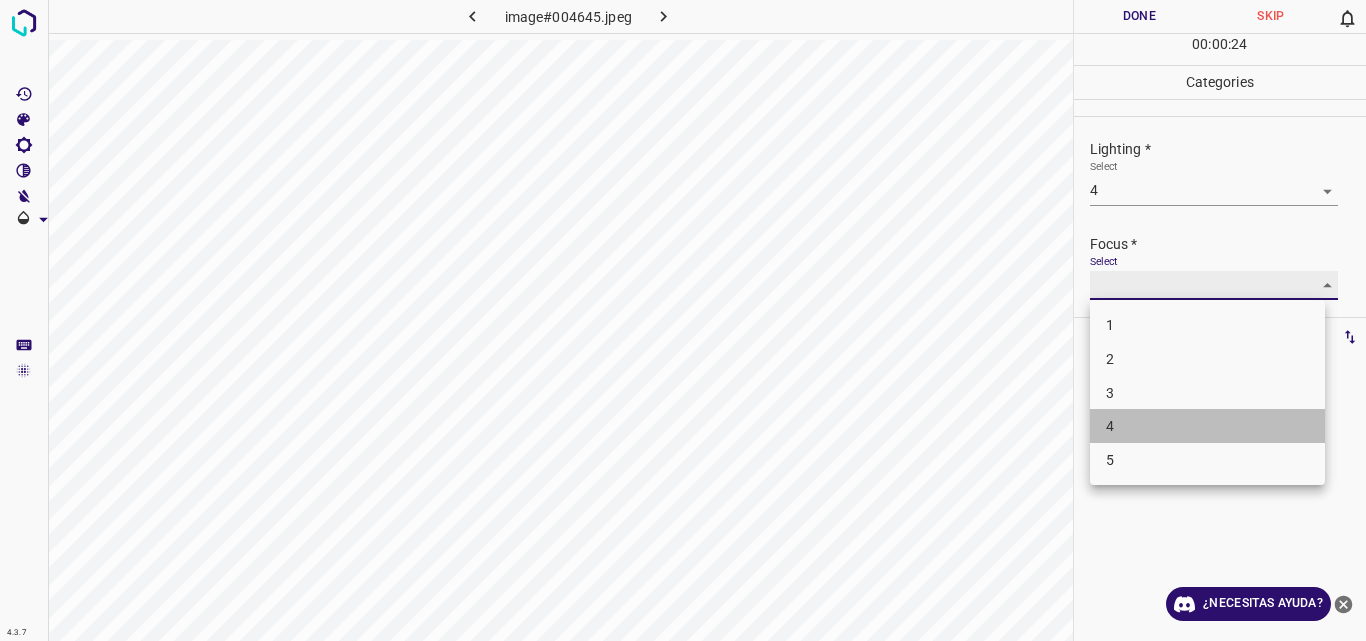 type on "4" 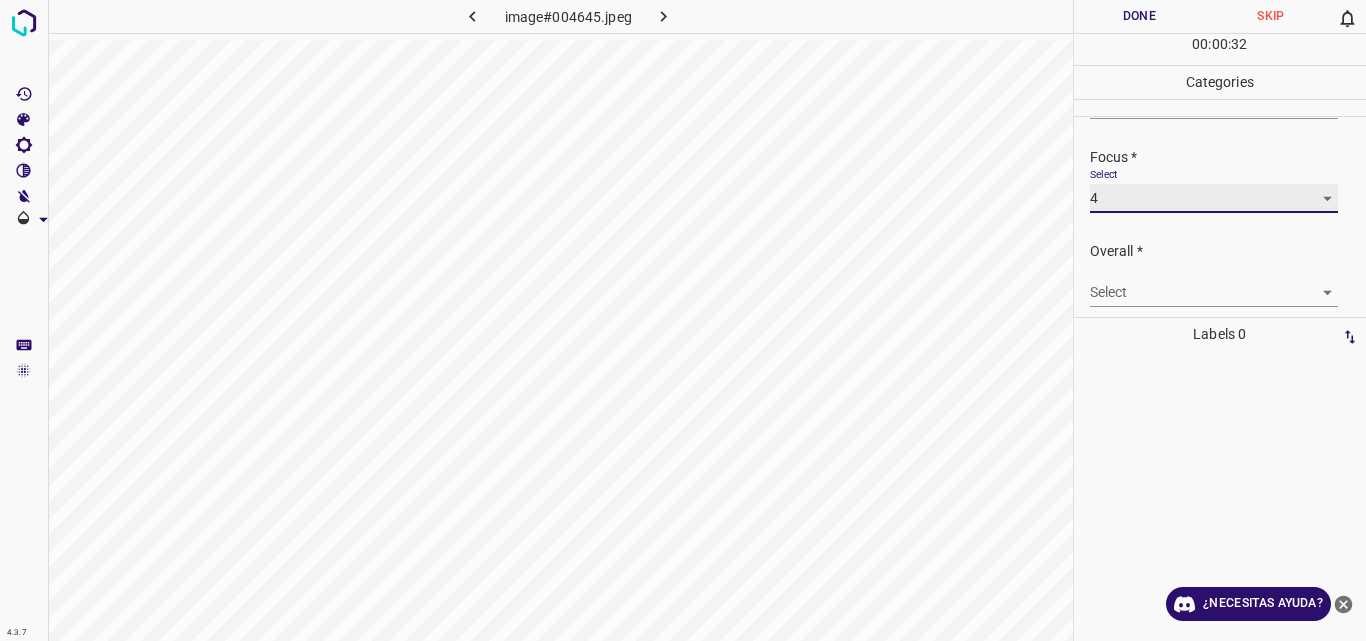 scroll, scrollTop: 98, scrollLeft: 0, axis: vertical 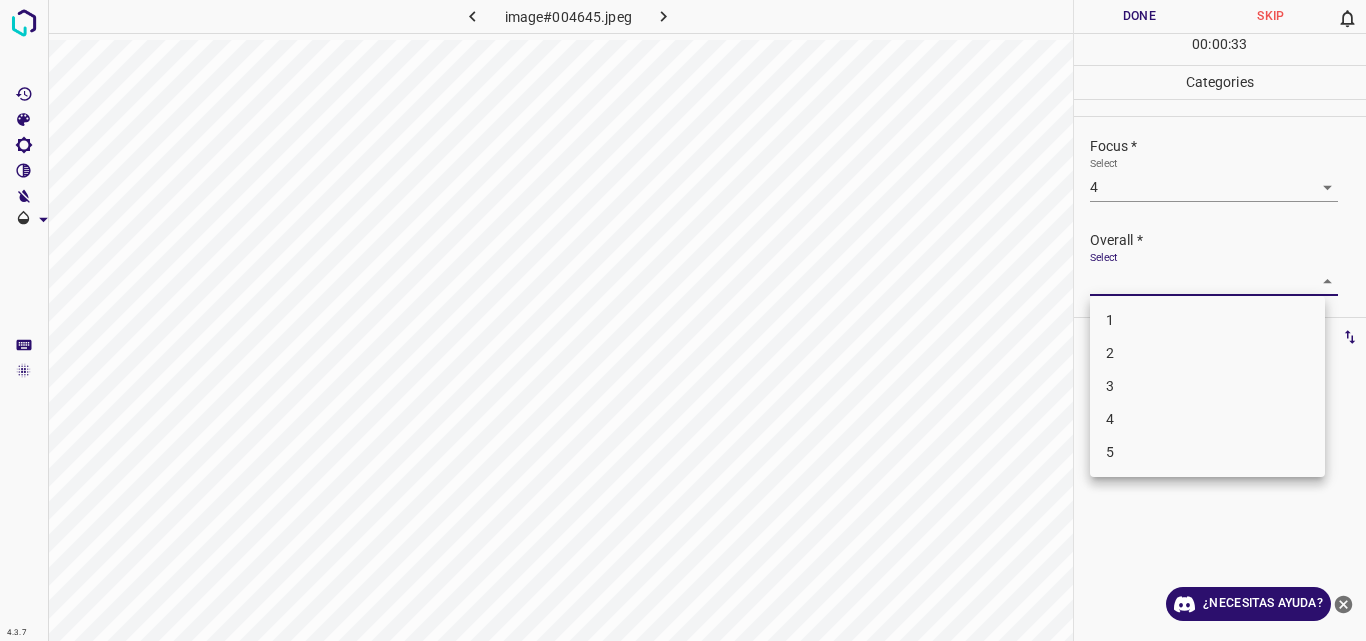 click on "4.3.7 image#004645.jpeg Done Skip 0 00   : 00   : 33   Categories Lighting *  Select 4 4 Focus *  Select 4 4 Overall *  Select ​ Labels   0 Categories 1 Lighting 2 Focus 3 Overall Tools Space Change between modes (Draw & Edit) I Auto labeling R Restore zoom M Zoom in N Zoom out Delete Delete selecte label Filters Z Restore filters X Saturation filter C Brightness filter V Contrast filter B Gray scale filter General O Download ¿Necesitas ayuda? Original text Rate this translation Your feedback will be used to help improve Google Translate - Texto - Esconder - Borrar 1 2 3 4 5" at bounding box center [683, 320] 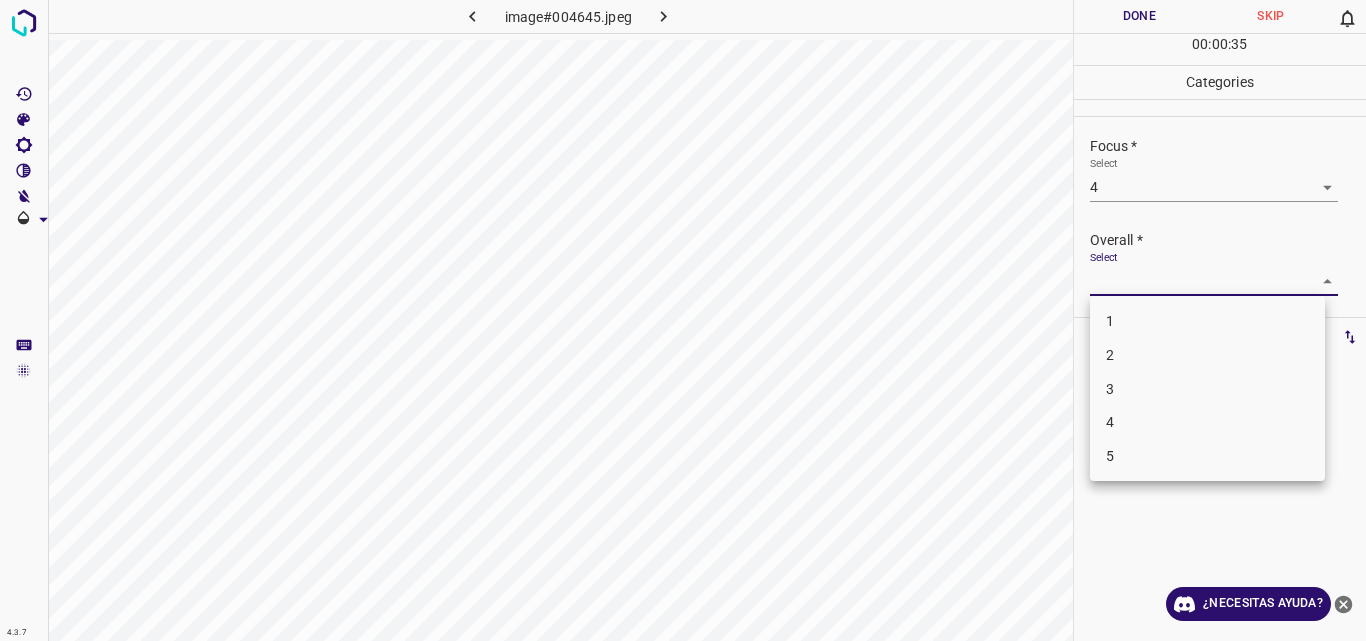 click on "4" at bounding box center (1207, 422) 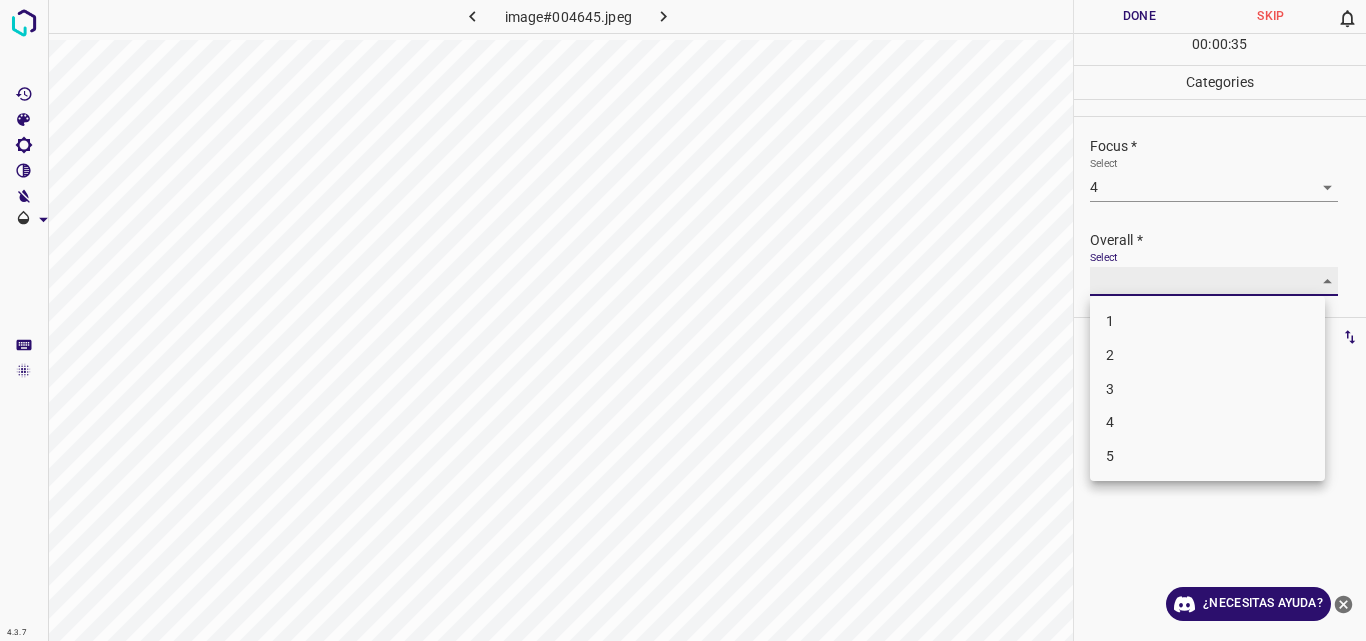type on "4" 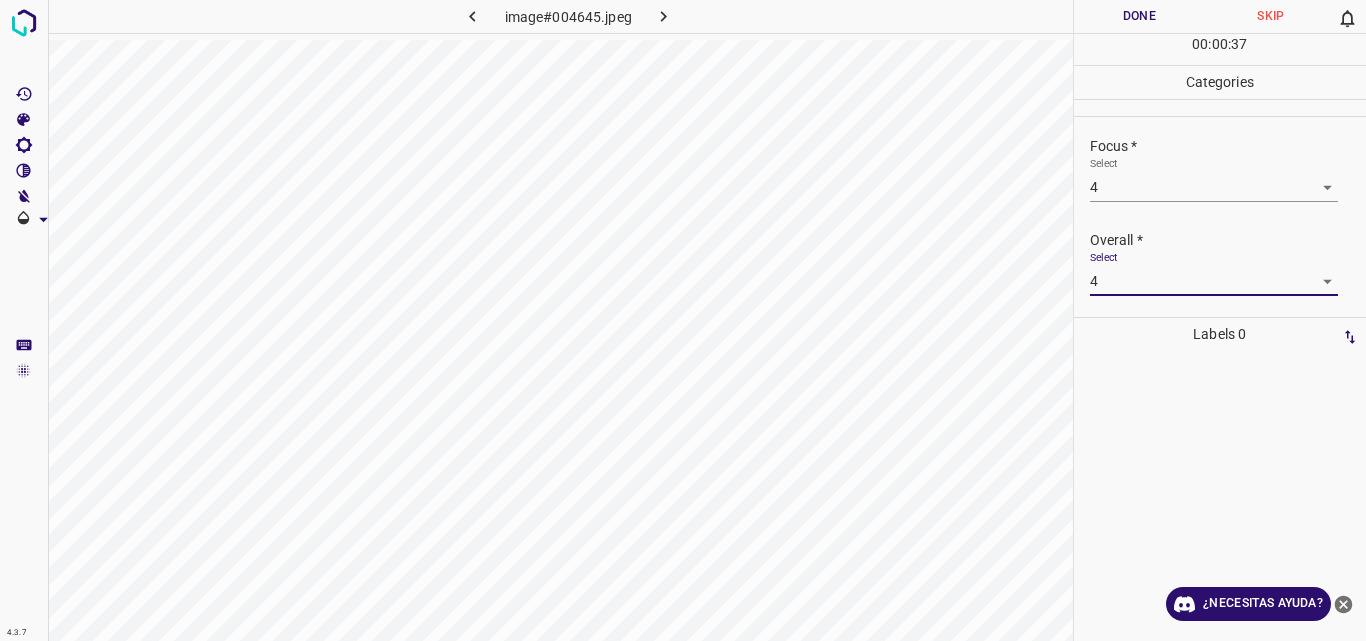 click on "Done" at bounding box center (1140, 16) 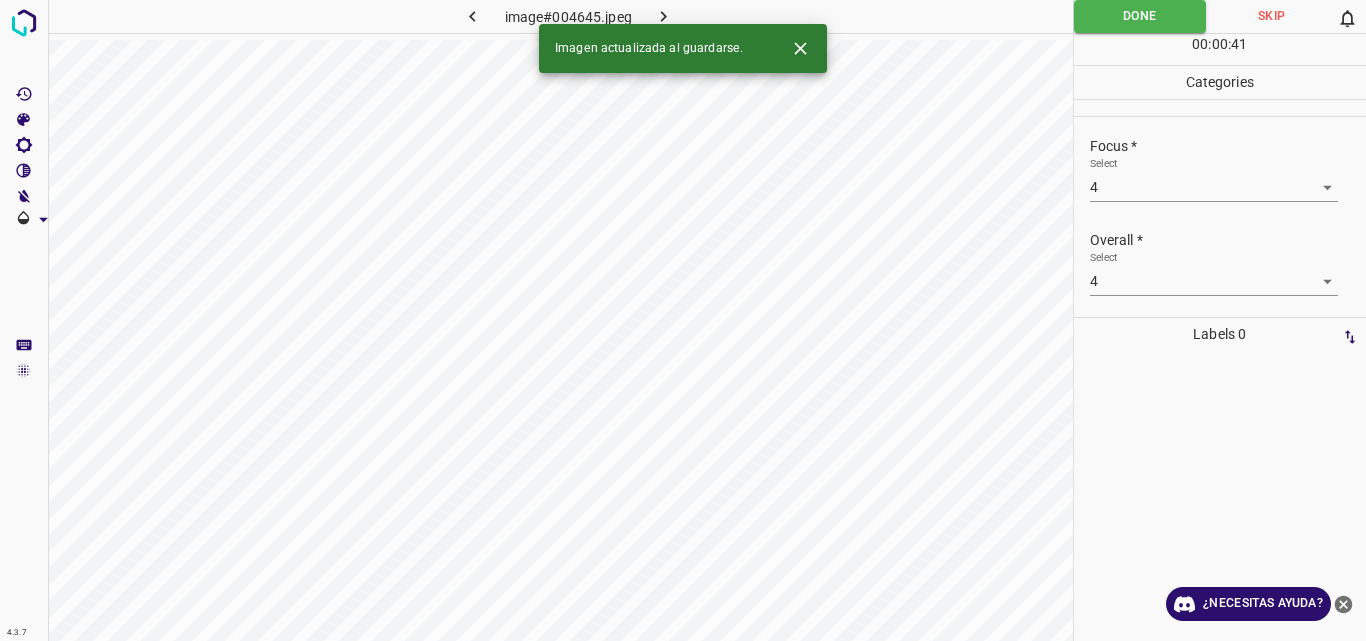 click 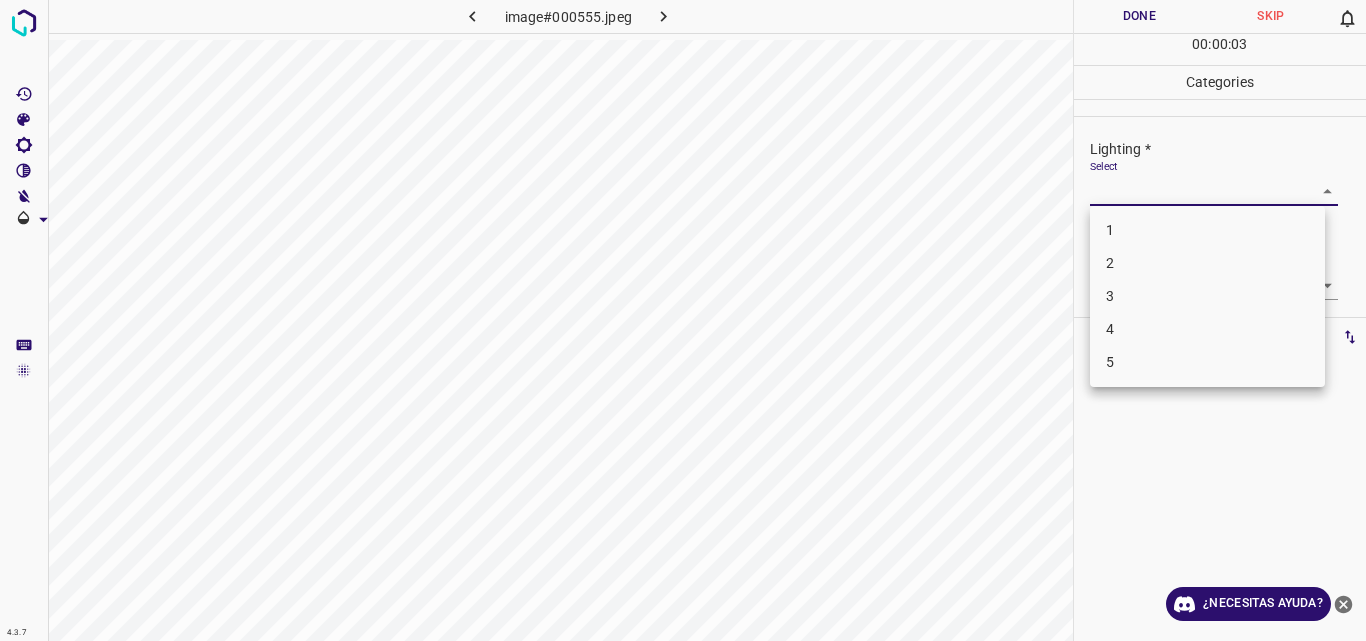 click on "4.3.7 image#000555.jpeg Done Skip 0 00   : 00   : 03   Categories Lighting *  Select ​ Focus *  Select ​ Overall *  Select ​ Labels   0 Categories 1 Lighting 2 Focus 3 Overall Tools Space Change between modes (Draw & Edit) I Auto labeling R Restore zoom M Zoom in N Zoom out Delete Delete selecte label Filters Z Restore filters X Saturation filter C Brightness filter V Contrast filter B Gray scale filter General O Download ¿Necesitas ayuda? Original text Rate this translation Your feedback will be used to help improve Google Translate - Texto - Esconder - Borrar 1 2 3 4 5" at bounding box center (683, 320) 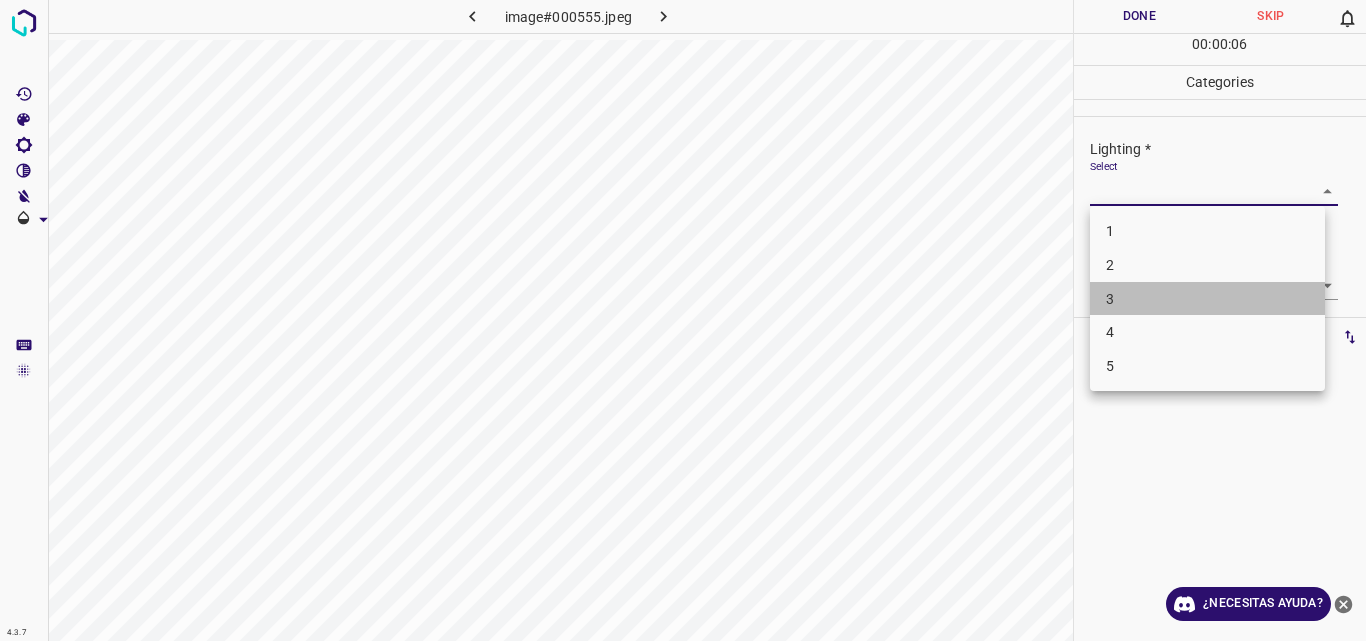 click on "3" at bounding box center [1207, 299] 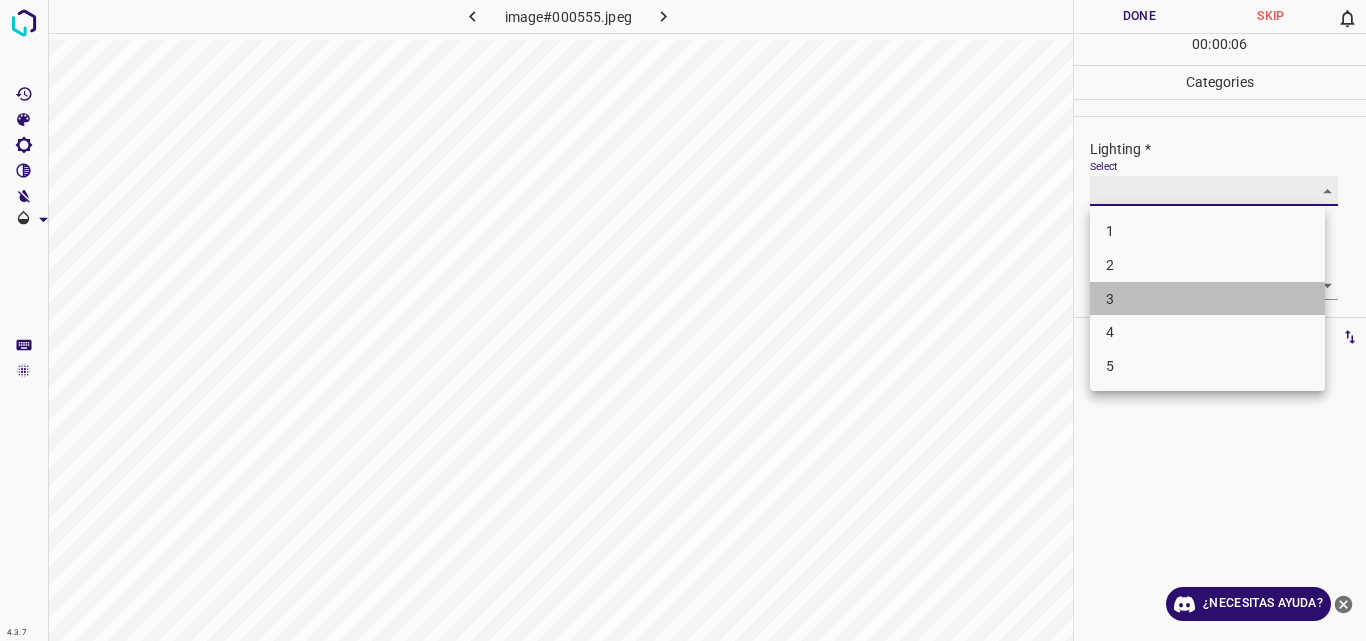 type on "3" 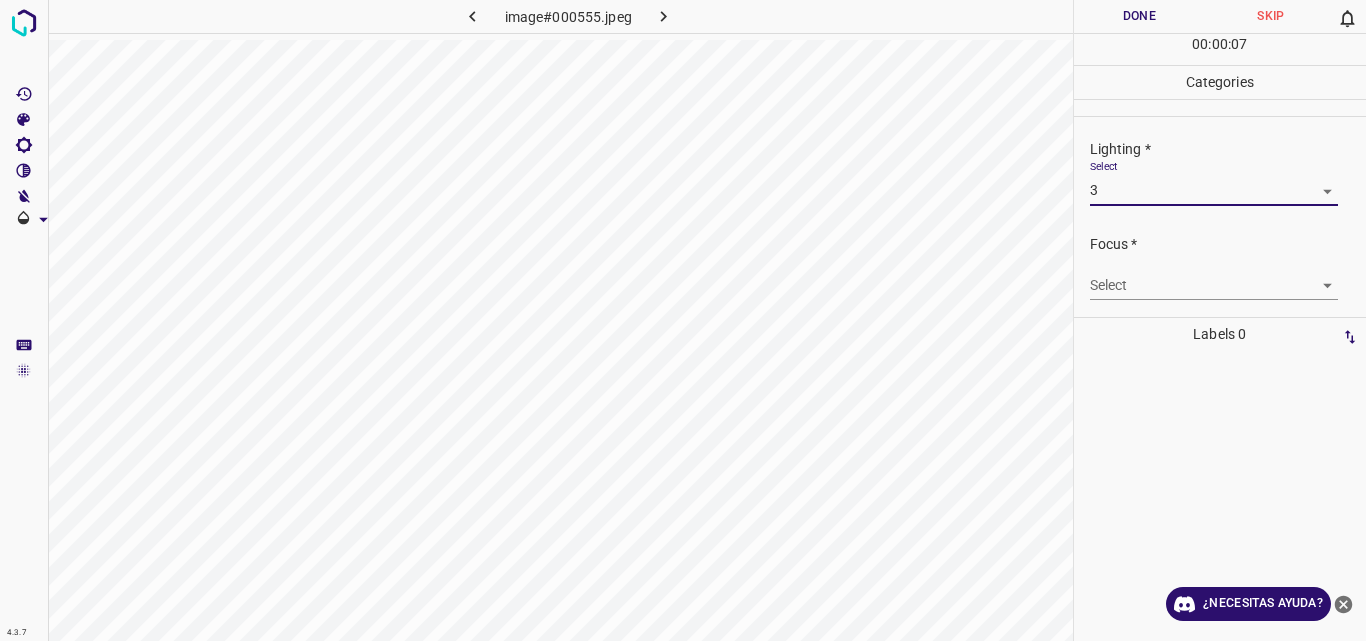 click on "4.3.7 image#000555.jpeg Done Skip 0 00   : 00   : 07   Categories Lighting *  Select 3 3 Focus *  Select ​ Overall *  Select ​ Labels   0 Categories 1 Lighting 2 Focus 3 Overall Tools Space Change between modes (Draw & Edit) I Auto labeling R Restore zoom M Zoom in N Zoom out Delete Delete selecte label Filters Z Restore filters X Saturation filter C Brightness filter V Contrast filter B Gray scale filter General O Download ¿Necesitas ayuda? Original text Rate this translation Your feedback will be used to help improve Google Translate - Texto - Esconder - Borrar" at bounding box center [683, 320] 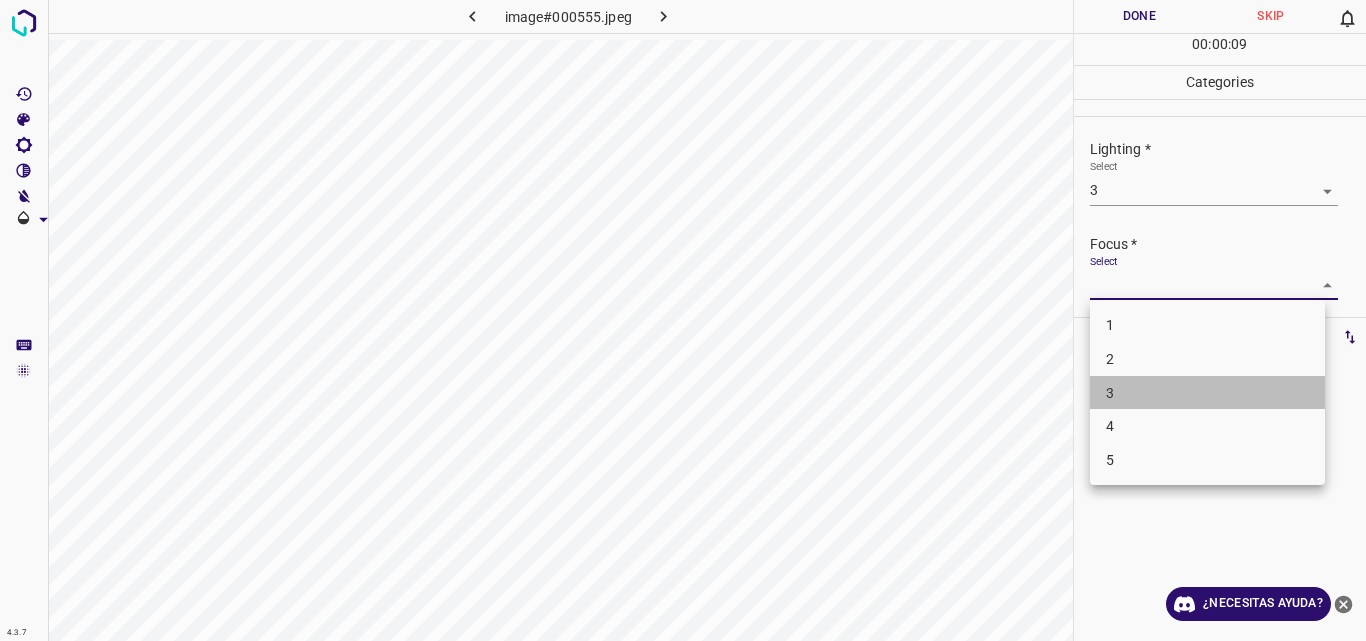 click on "3" at bounding box center (1207, 393) 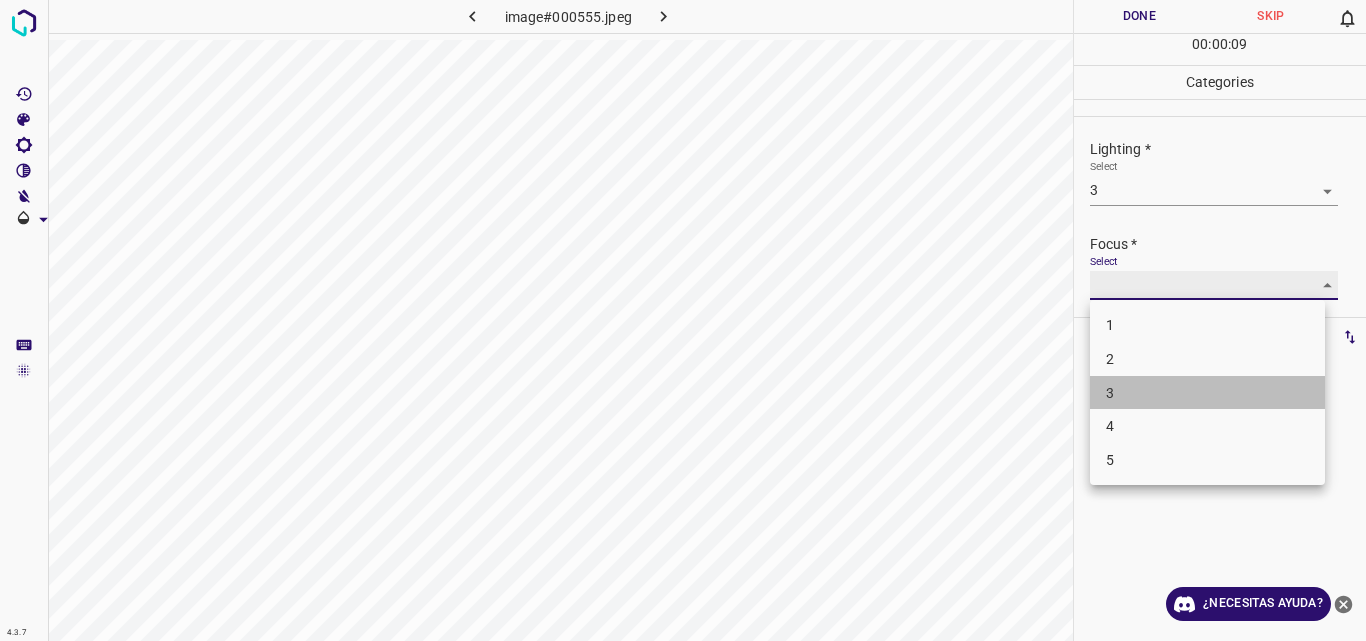 type on "3" 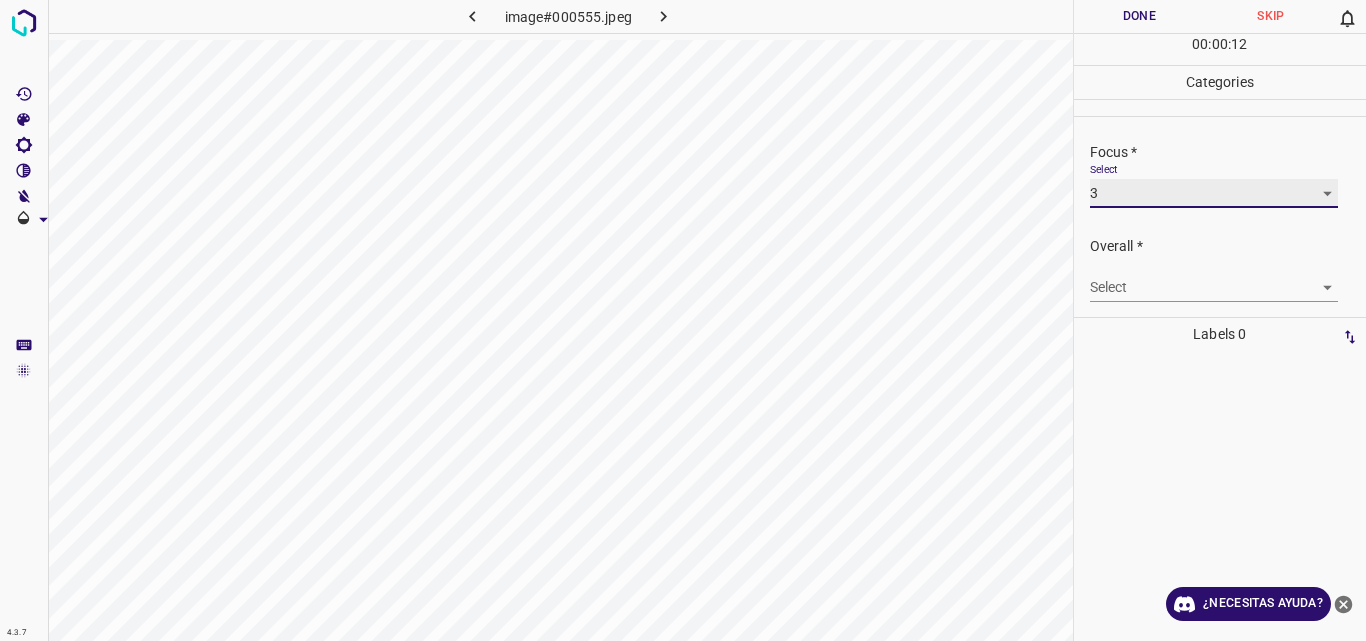 scroll, scrollTop: 98, scrollLeft: 0, axis: vertical 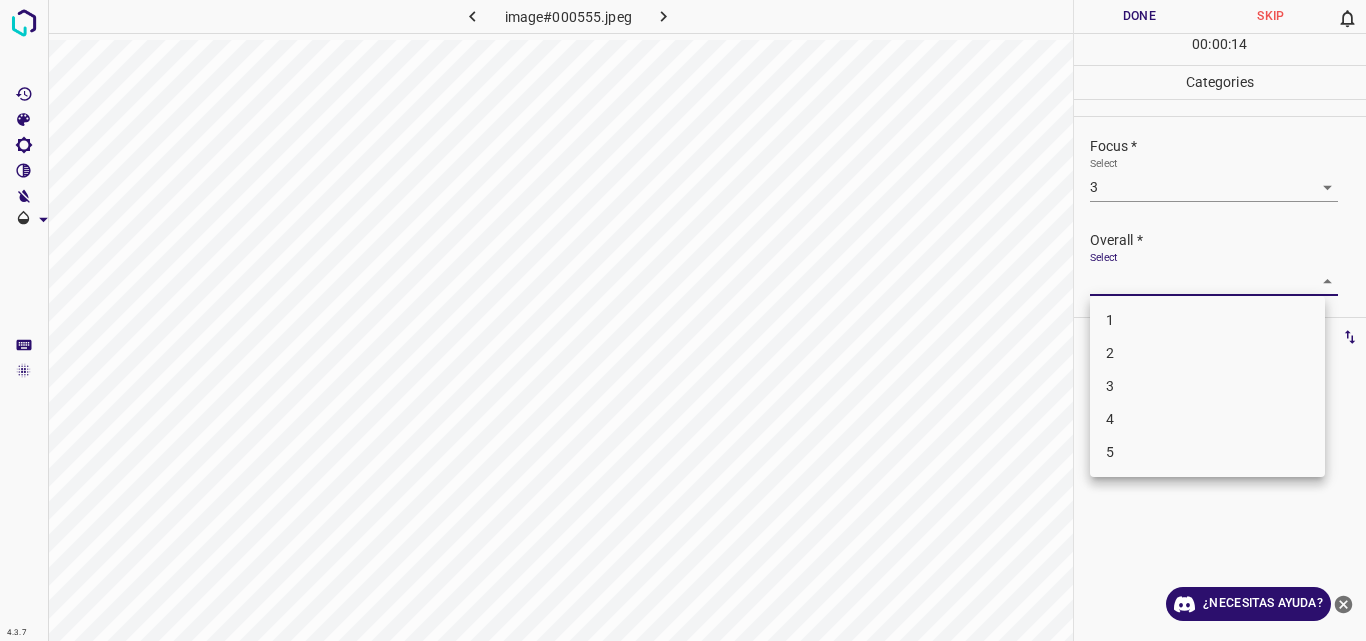 click on "4.3.7 image#000555.jpeg Done Skip 0 00   : 00   : 14   Categories Lighting *  Select 3 3 Focus *  Select 3 3 Overall *  Select ​ Labels   0 Categories 1 Lighting 2 Focus 3 Overall Tools Space Change between modes (Draw & Edit) I Auto labeling R Restore zoom M Zoom in N Zoom out Delete Delete selecte label Filters Z Restore filters X Saturation filter C Brightness filter V Contrast filter B Gray scale filter General O Download ¿Necesitas ayuda? Original text Rate this translation Your feedback will be used to help improve Google Translate - Texto - Esconder - Borrar 1 2 3 4 5" at bounding box center (683, 320) 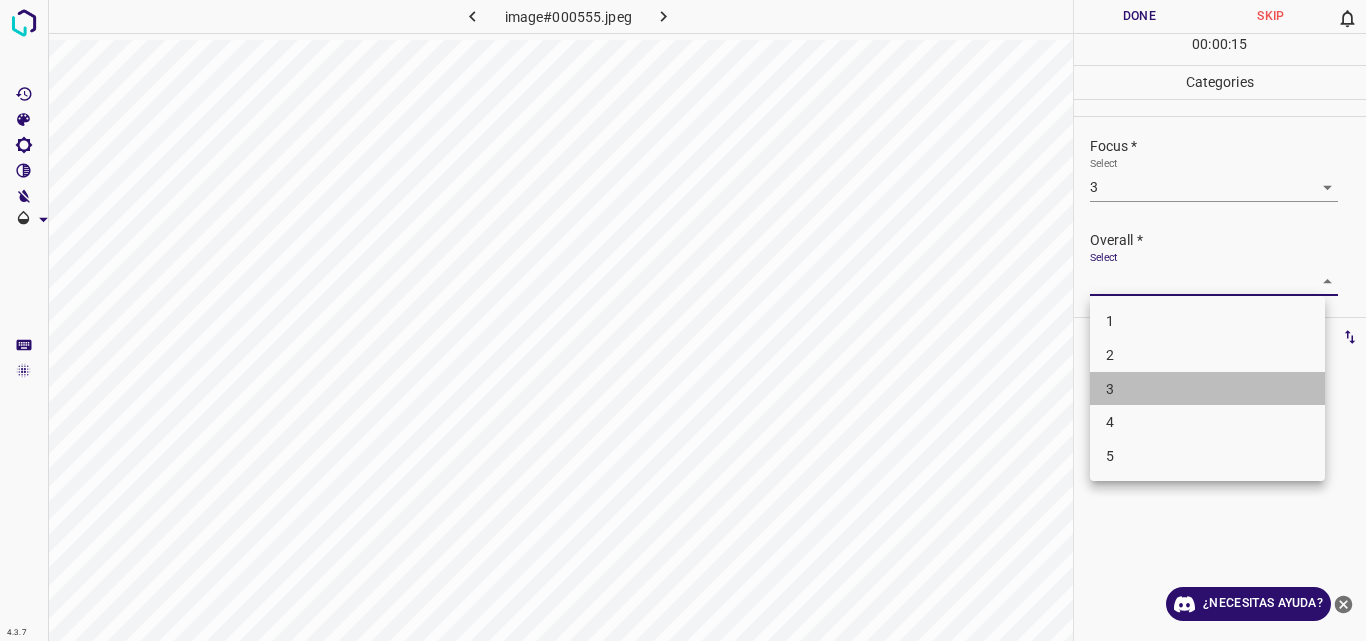 click on "3" at bounding box center (1207, 389) 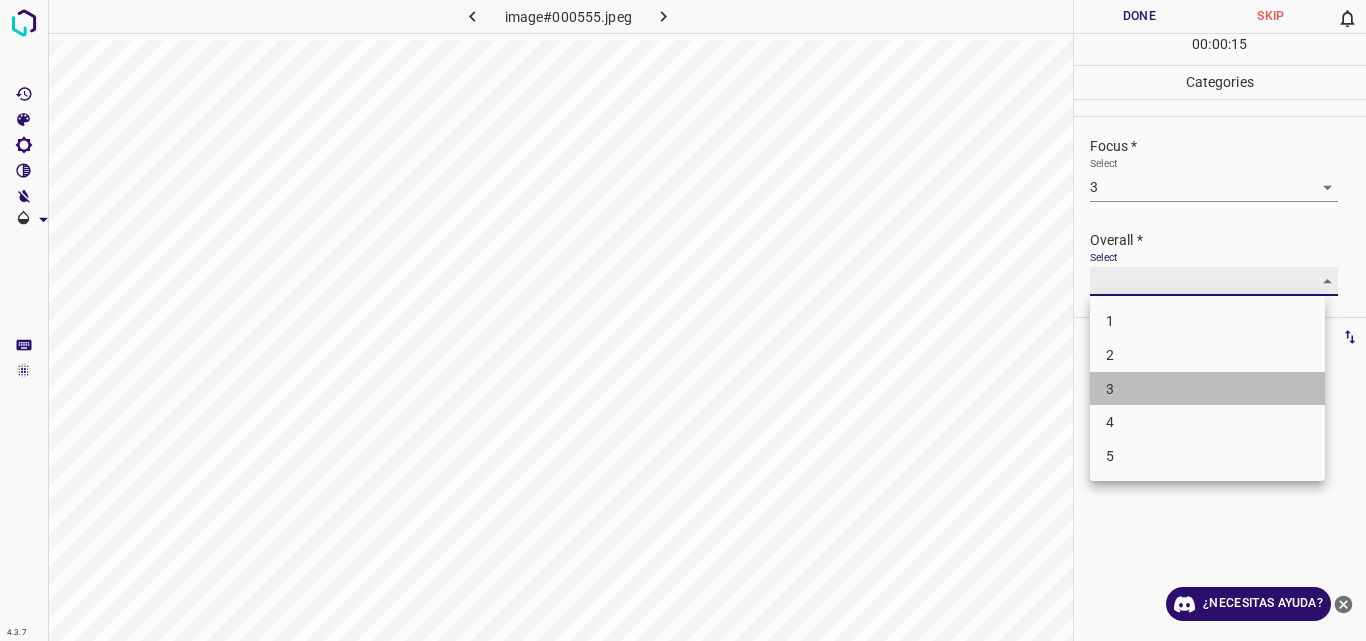 type on "3" 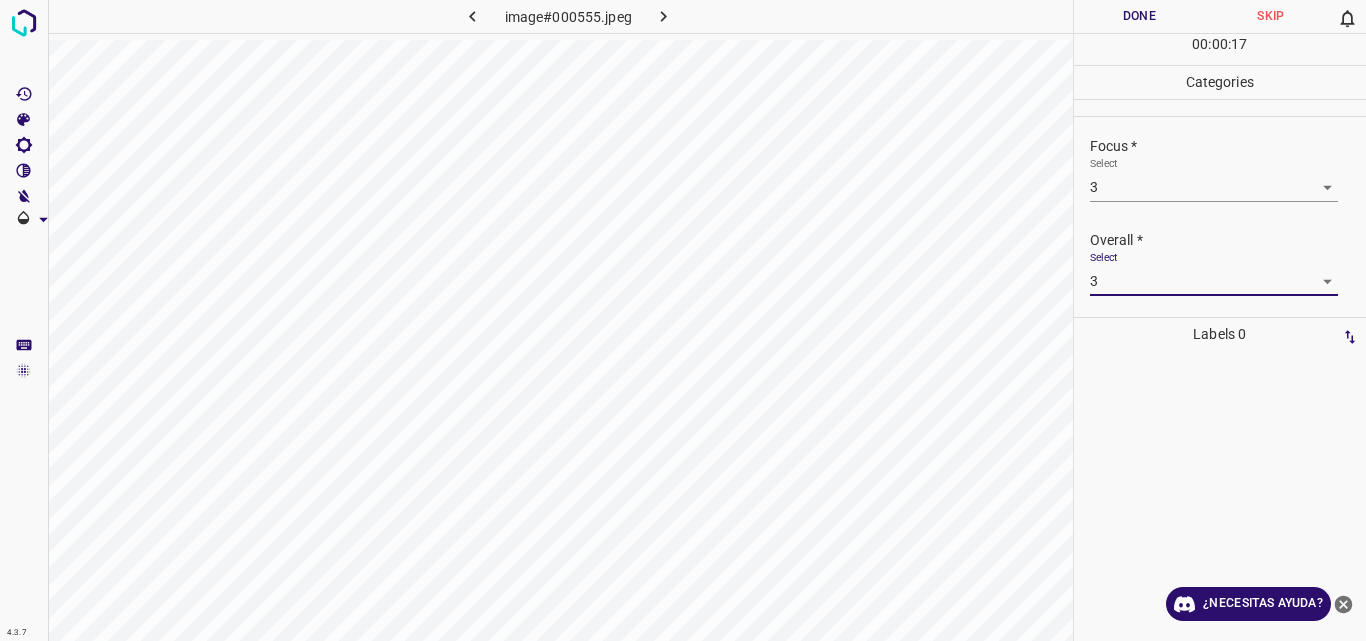 click on "Done" at bounding box center [1140, 16] 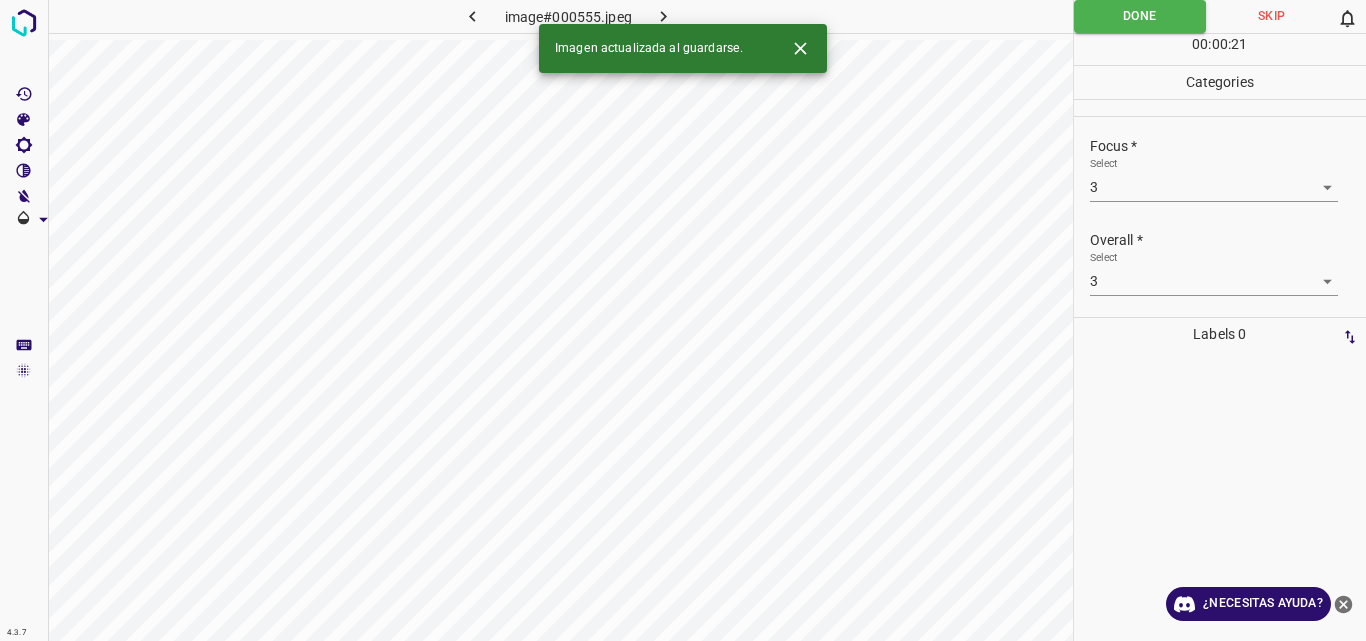 click 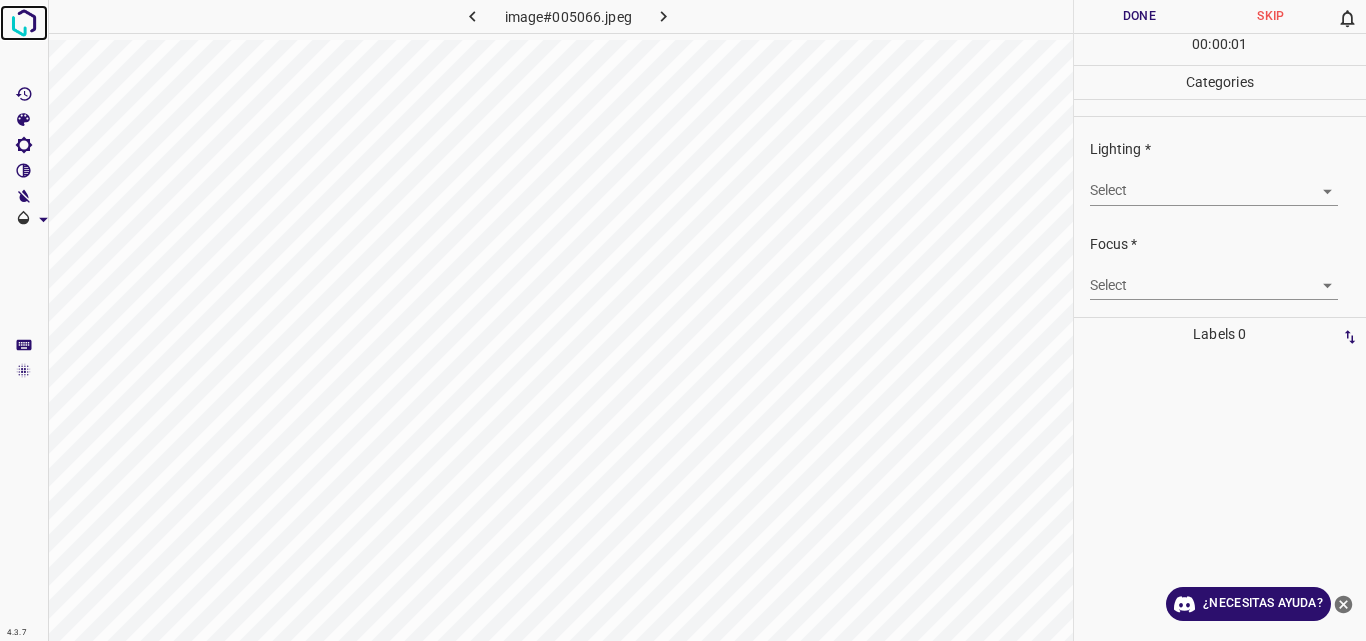 click at bounding box center (24, 23) 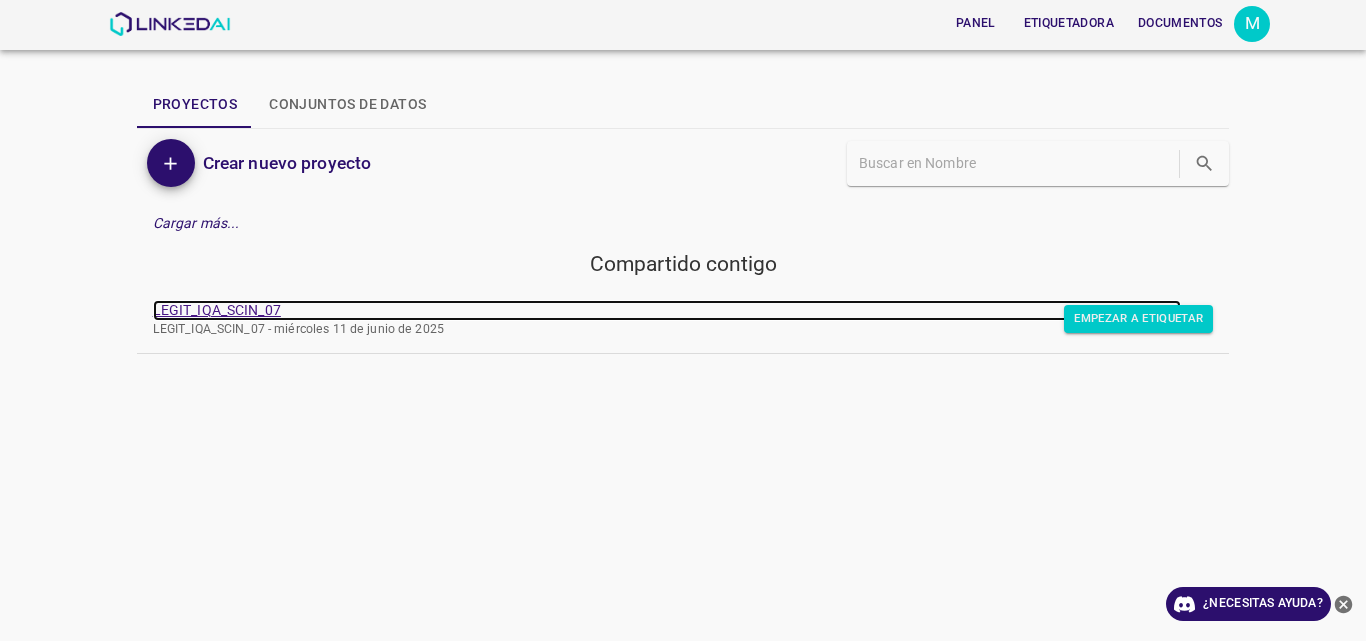 click on "LEGIT_IQA_SCIN_07" at bounding box center (217, 310) 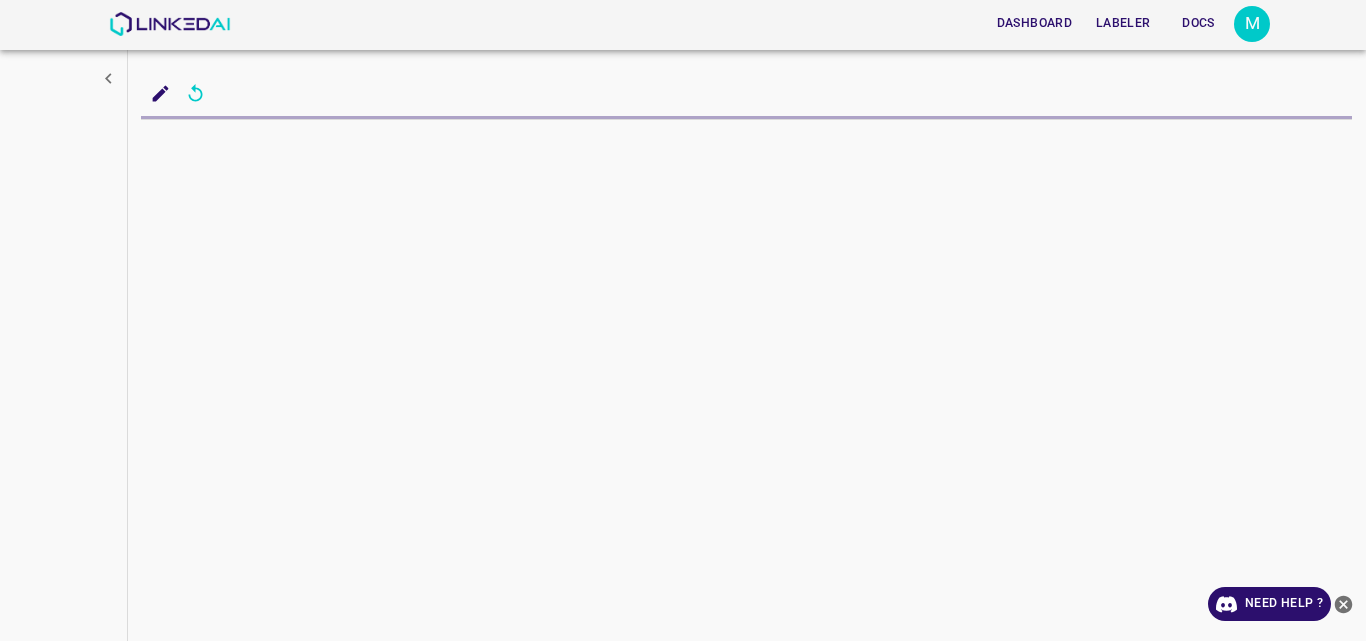 scroll, scrollTop: 0, scrollLeft: 0, axis: both 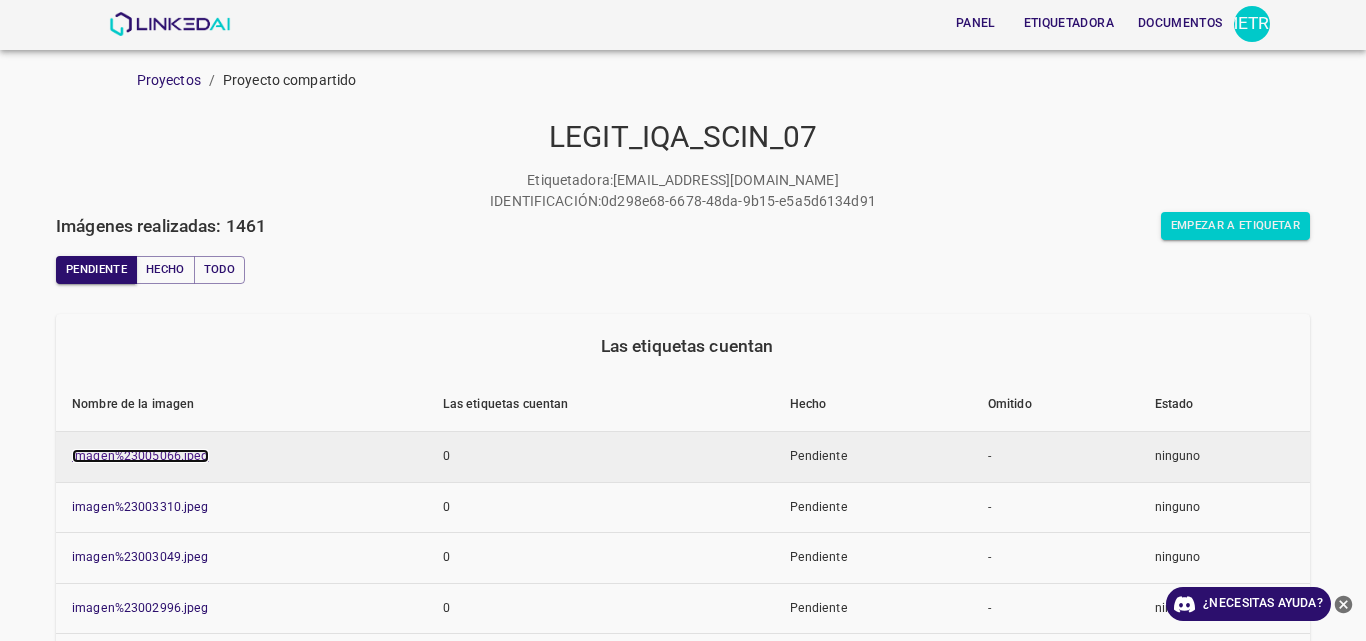 click on "imagen%23005066.jpeg" at bounding box center (140, 456) 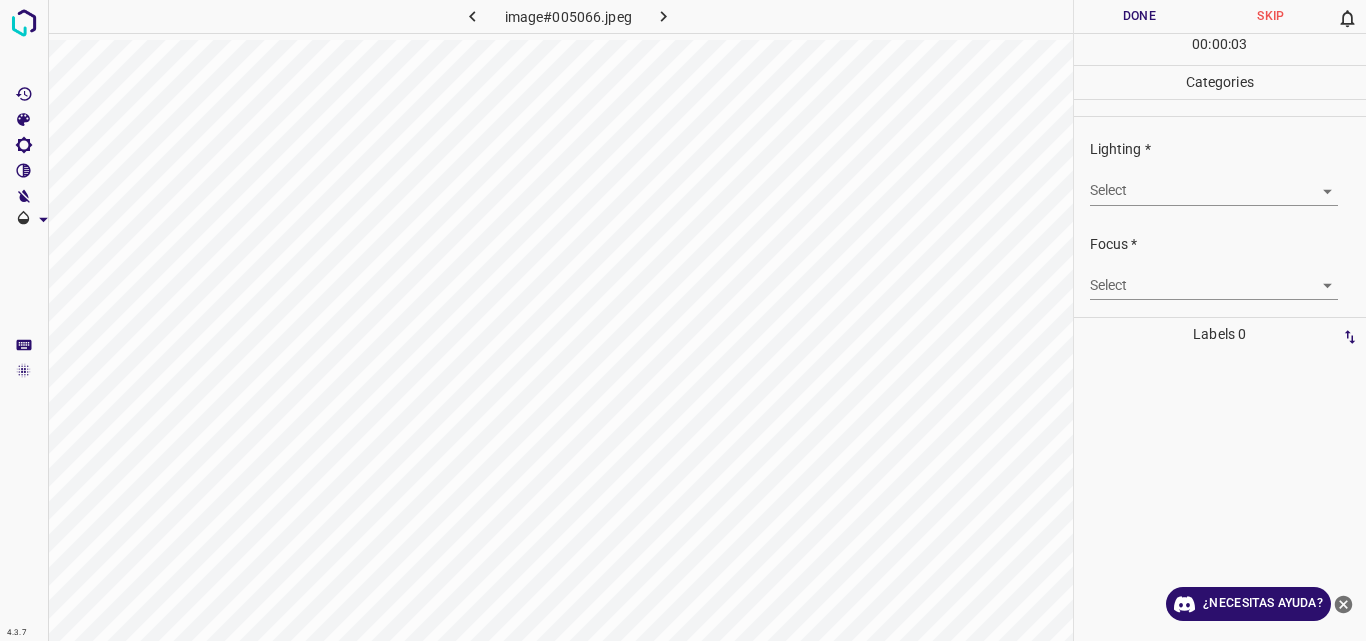 click on "4.3.7 image#005066.jpeg Done Skip 0 00   : 00   : 03   Categories Lighting *  Select ​ Focus *  Select ​ Overall *  Select ​ Labels   0 Categories 1 Lighting 2 Focus 3 Overall Tools Space Change between modes (Draw & Edit) I Auto labeling R Restore zoom M Zoom in N Zoom out Delete Delete selecte label Filters Z Restore filters X Saturation filter C Brightness filter V Contrast filter B Gray scale filter General O Download ¿Necesitas ayuda? Original text Rate this translation Your feedback will be used to help improve Google Translate - Texto - Esconder - Borrar" at bounding box center (683, 320) 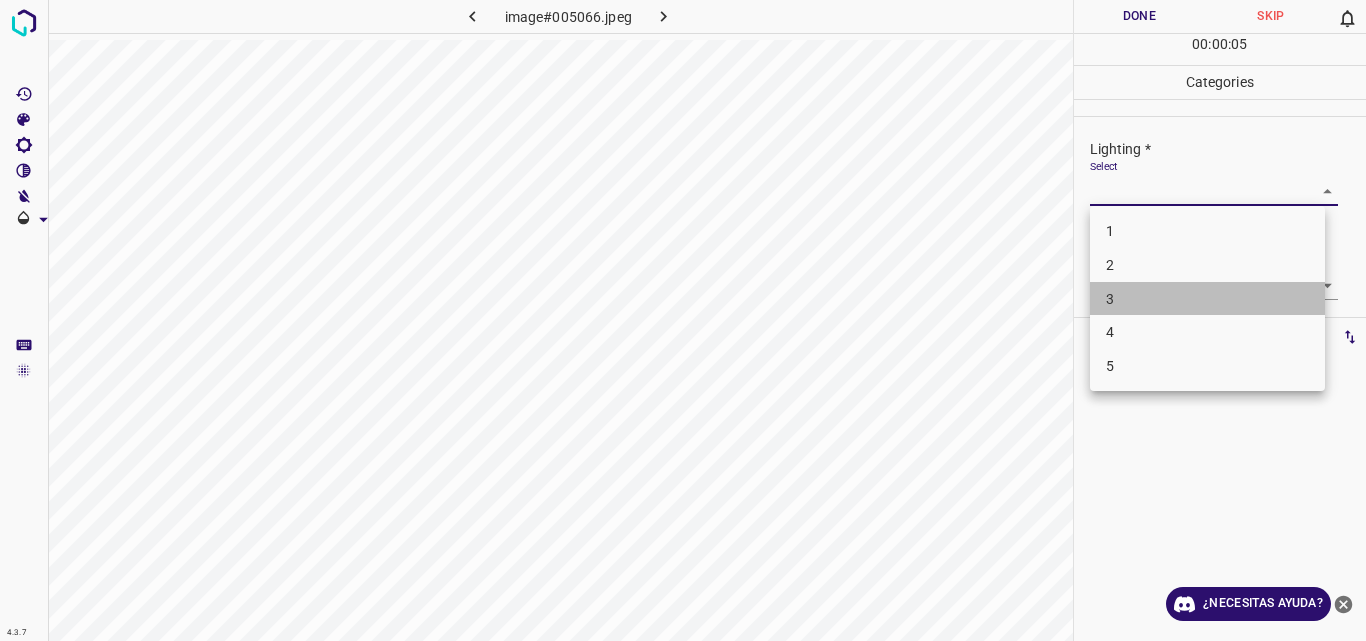 click on "3" at bounding box center (1207, 299) 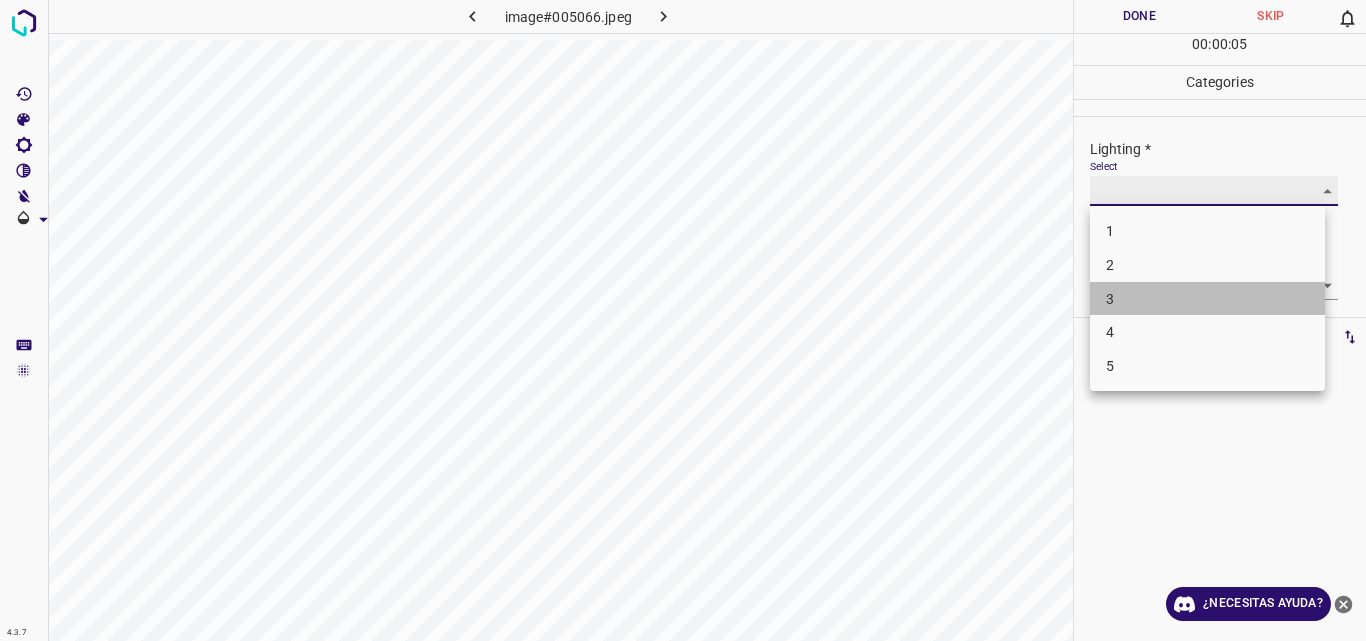 type on "3" 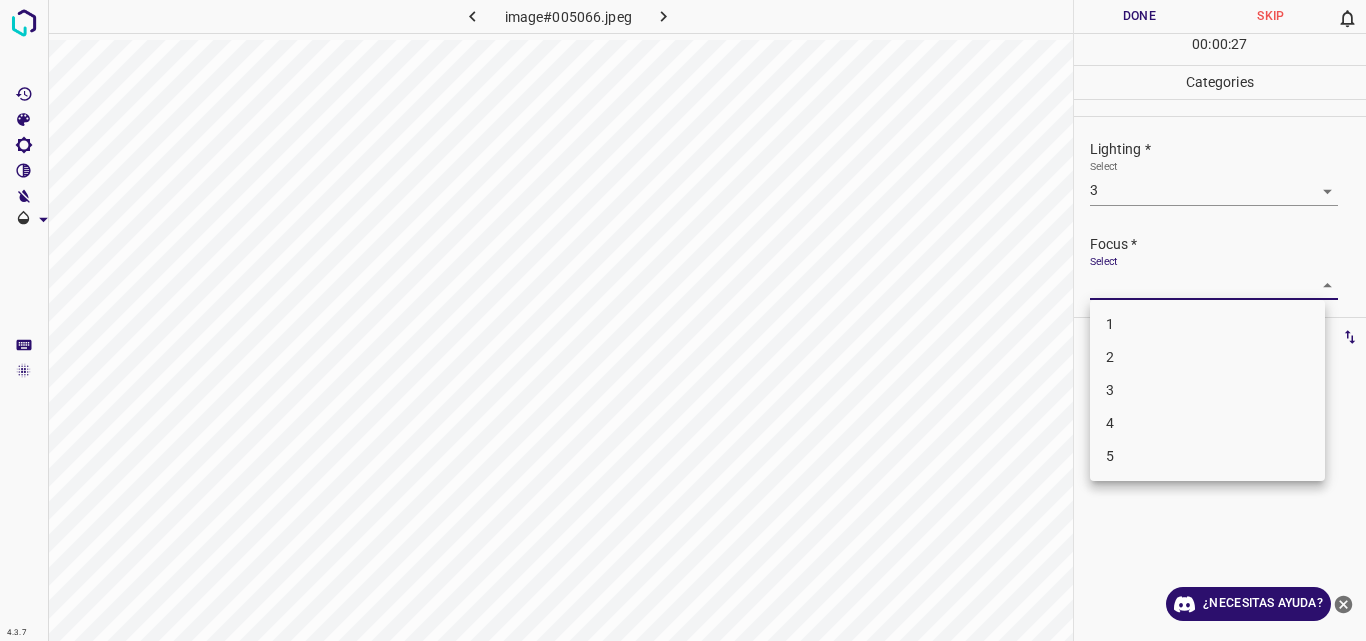 click on "4.3.7 image#005066.jpeg Done Skip 0 00   : 00   : 27   Categories Lighting *  Select 3 3 Focus *  Select ​ Overall *  Select ​ Labels   0 Categories 1 Lighting 2 Focus 3 Overall Tools Space Change between modes (Draw & Edit) I Auto labeling R Restore zoom M Zoom in N Zoom out Delete Delete selecte label Filters Z Restore filters X Saturation filter C Brightness filter V Contrast filter B Gray scale filter General O Download ¿Necesitas ayuda? Original text Rate this translation Your feedback will be used to help improve Google Translate - Texto - Esconder - Borrar 1 2 3 4 5" at bounding box center [683, 320] 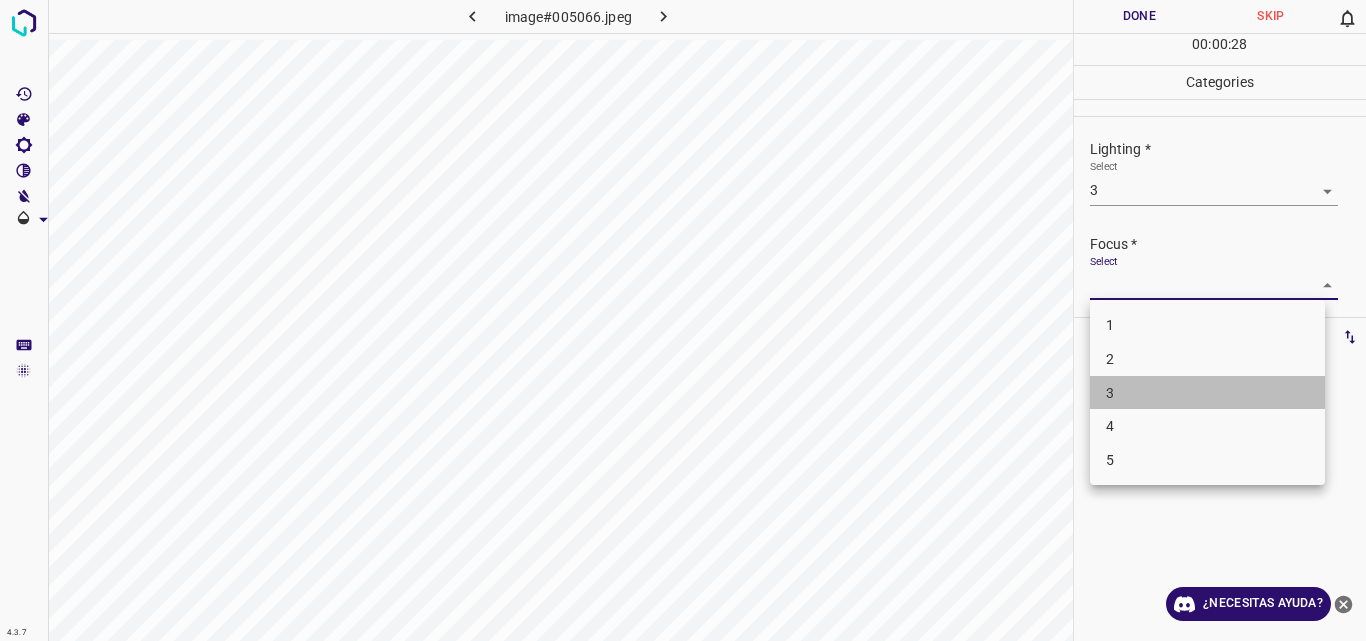 click on "3" at bounding box center (1207, 393) 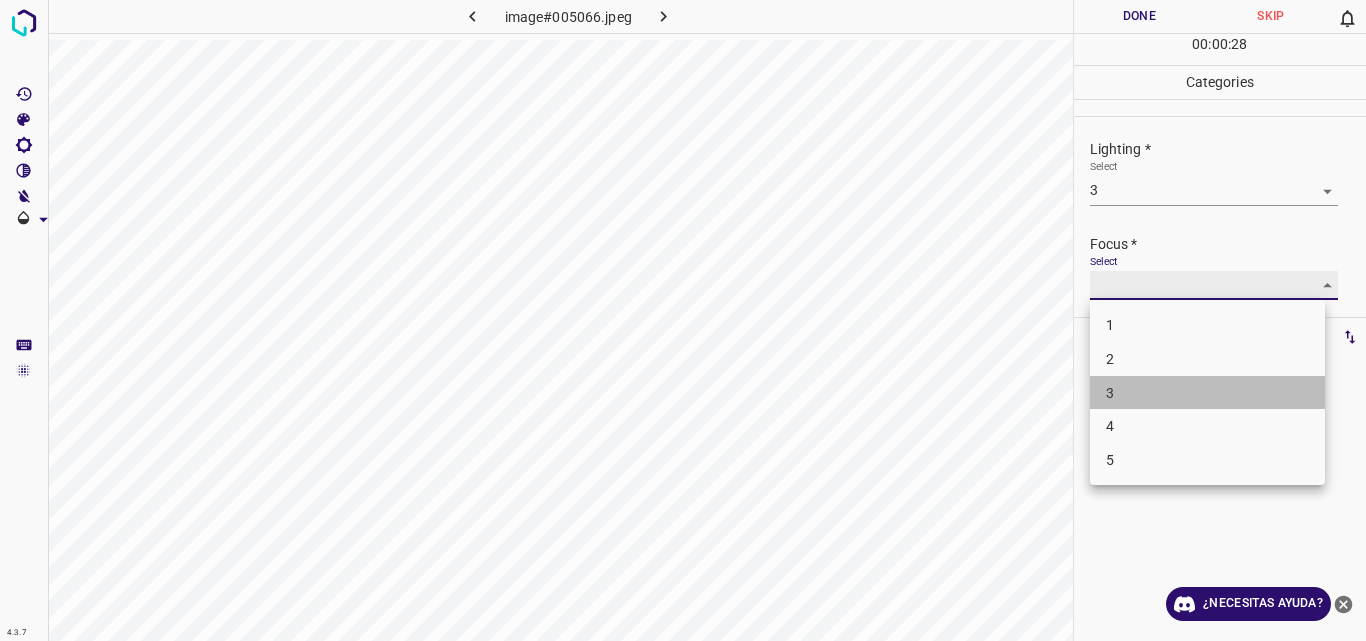 type on "3" 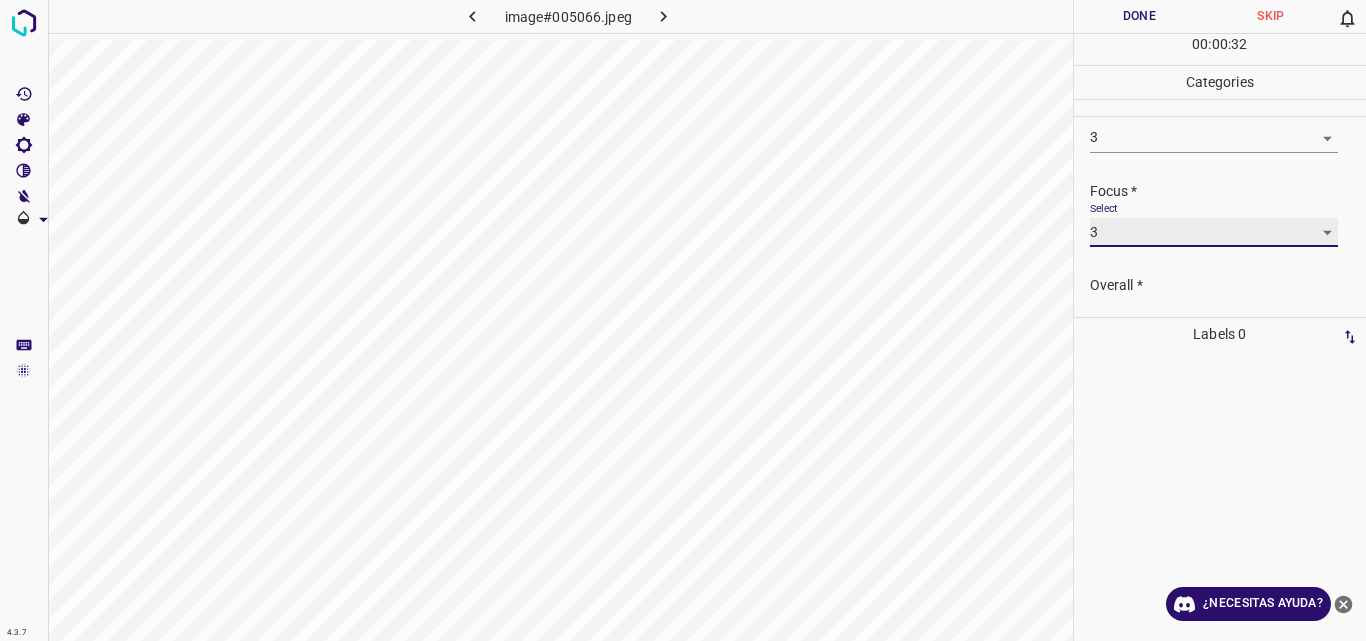 scroll, scrollTop: 98, scrollLeft: 0, axis: vertical 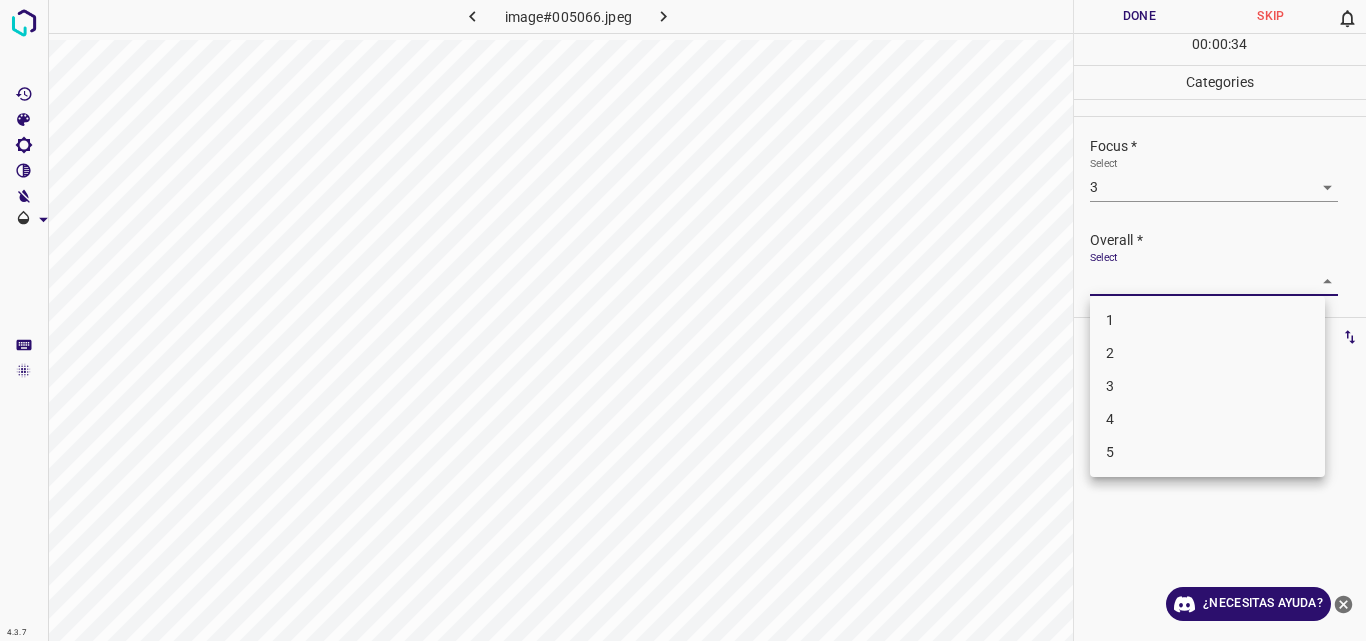 click on "4.3.7 image#005066.jpeg Done Skip 0 00   : 00   : 34   Categories Lighting *  Select 3 3 Focus *  Select 3 3 Overall *  Select ​ Labels   0 Categories 1 Lighting 2 Focus 3 Overall Tools Space Change between modes (Draw & Edit) I Auto labeling R Restore zoom M Zoom in N Zoom out Delete Delete selecte label Filters Z Restore filters X Saturation filter C Brightness filter V Contrast filter B Gray scale filter General O Download ¿Necesitas ayuda? Original text Rate this translation Your feedback will be used to help improve Google Translate - Texto - Esconder - Borrar 1 2 3 4 5" at bounding box center [683, 320] 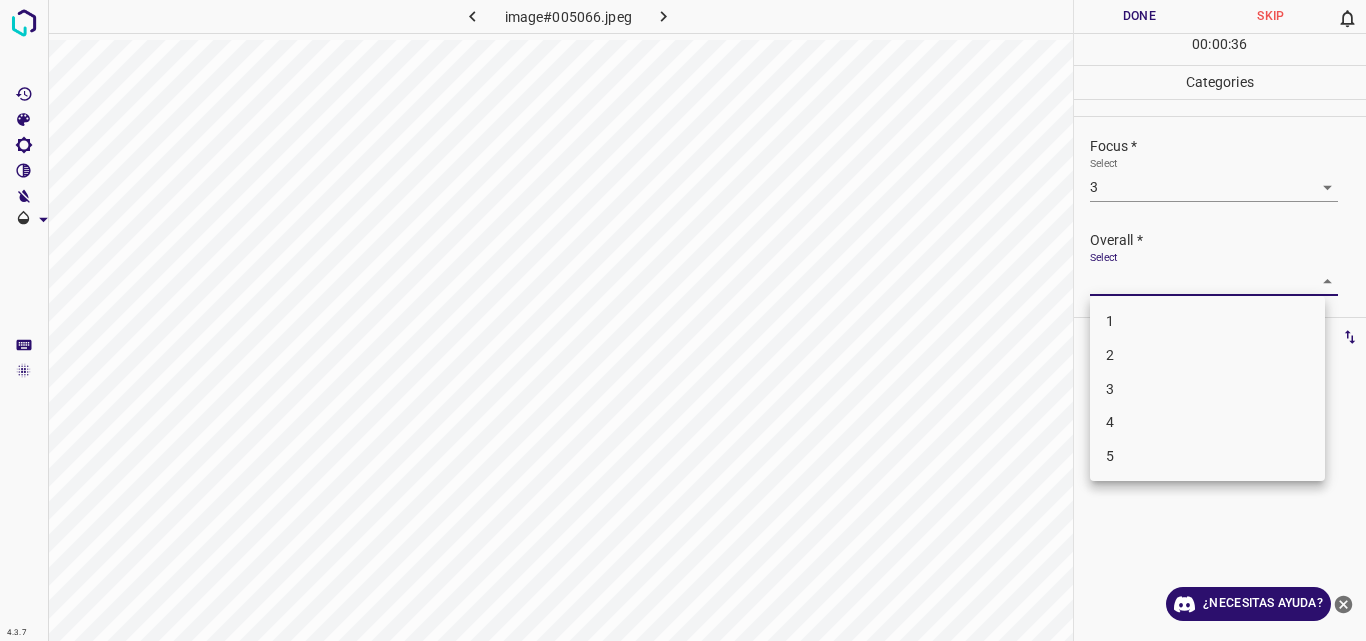 click on "3" at bounding box center (1207, 389) 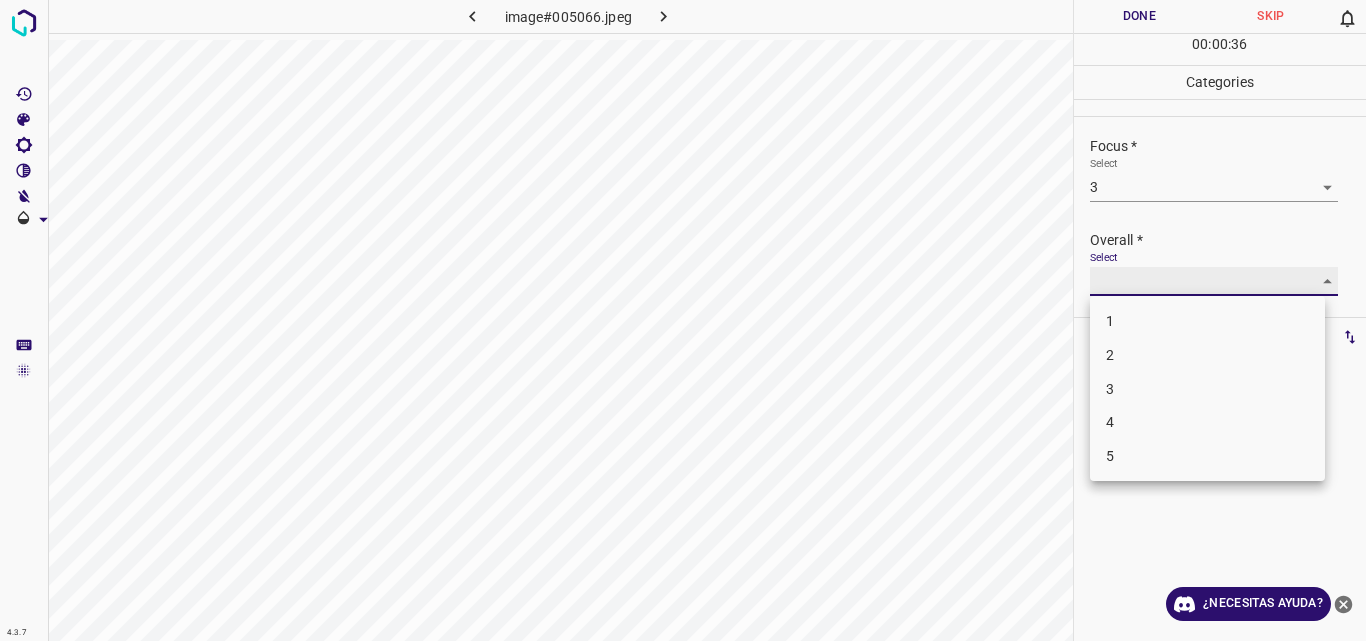 type on "3" 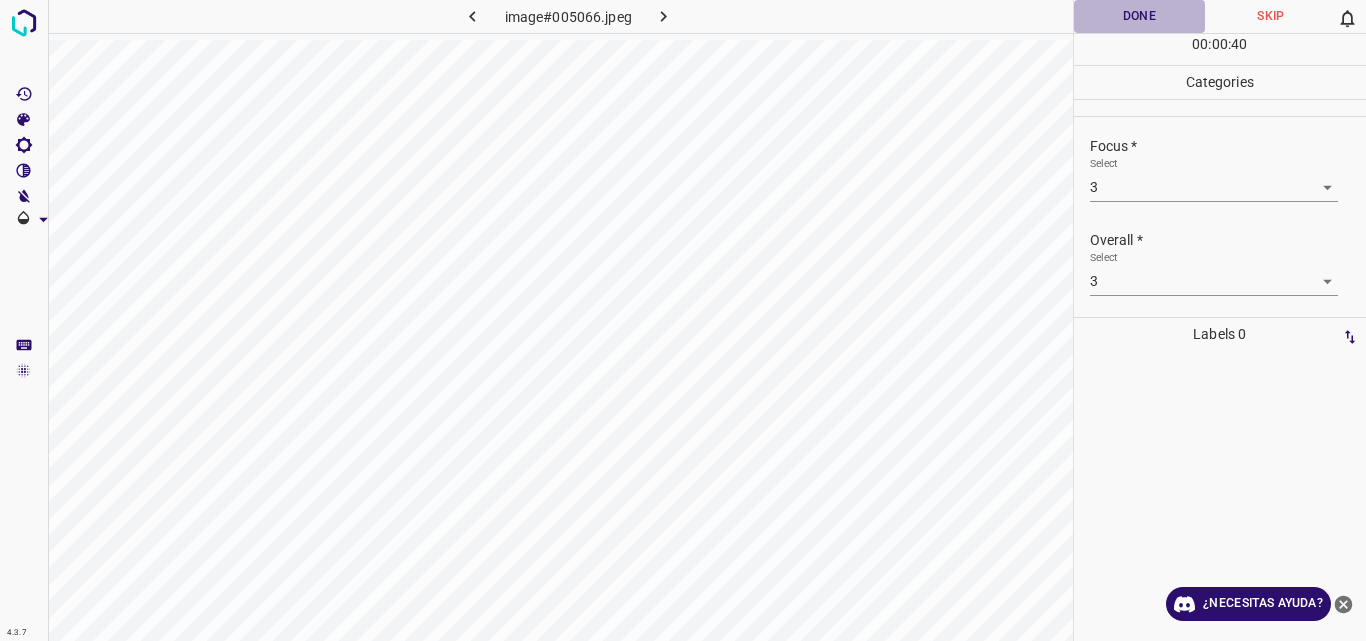 click on "Done" at bounding box center (1140, 16) 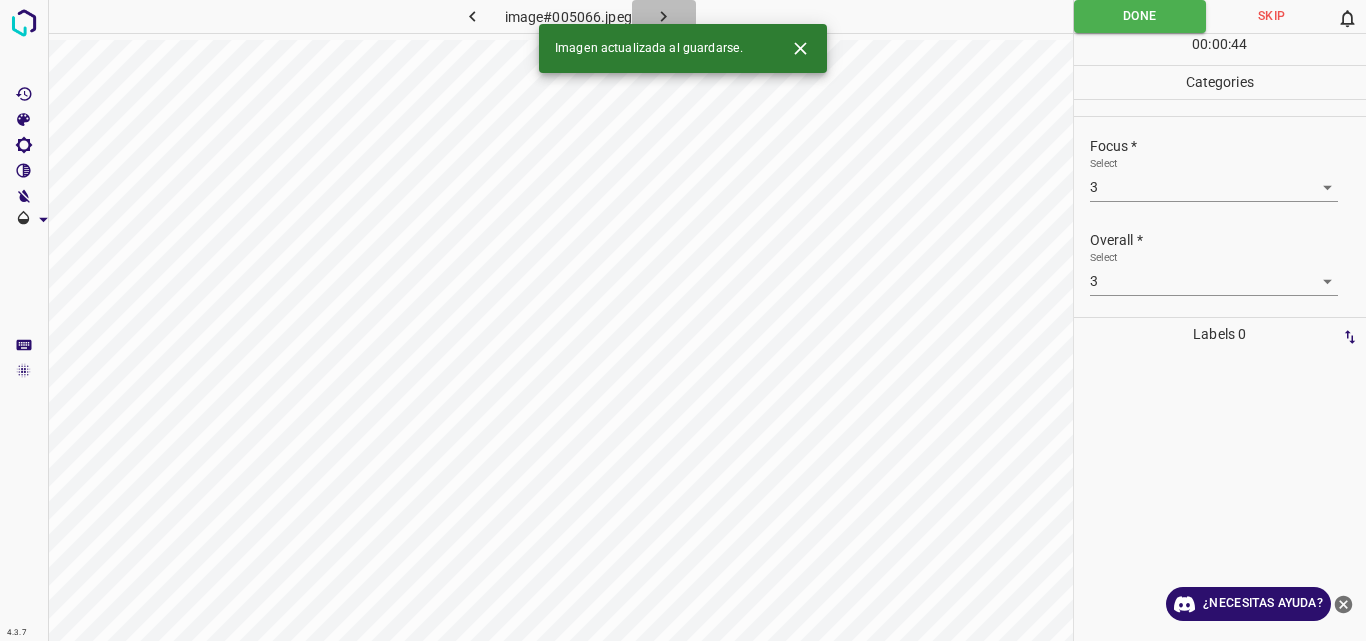 click 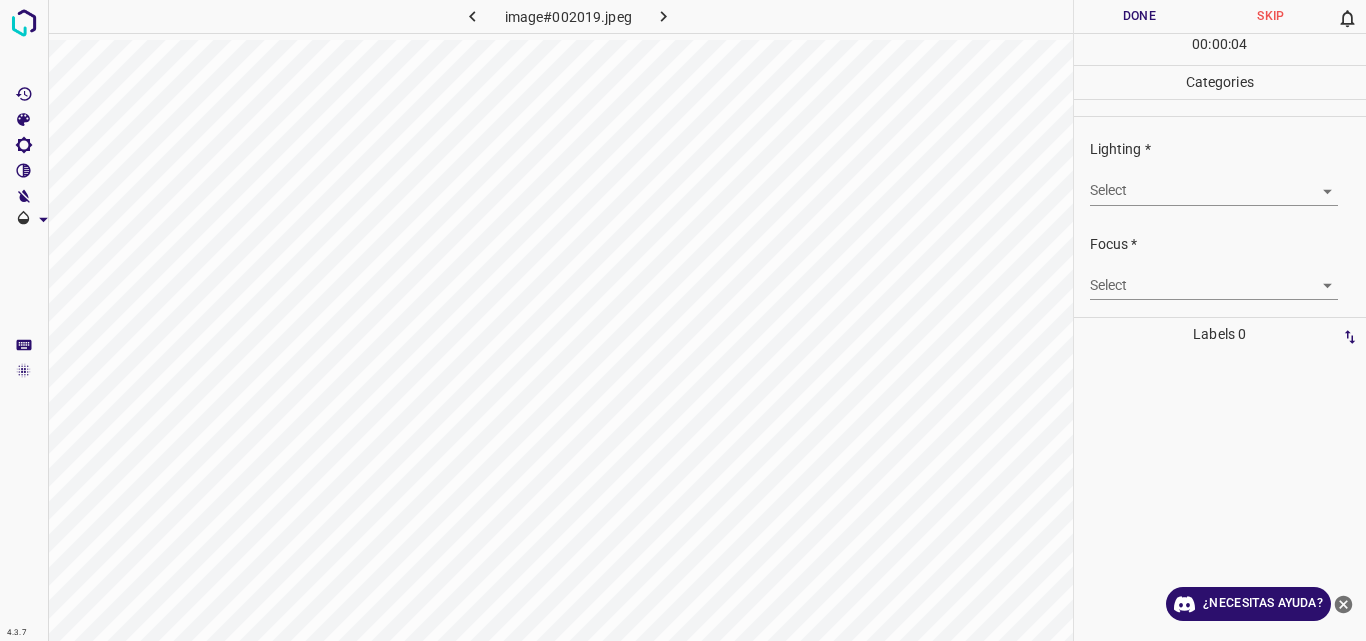 click on "4.3.7 image#002019.jpeg Done Skip 0 00   : 00   : 04   Categories Lighting *  Select ​ Focus *  Select ​ Overall *  Select ​ Labels   0 Categories 1 Lighting 2 Focus 3 Overall Tools Space Change between modes (Draw & Edit) I Auto labeling R Restore zoom M Zoom in N Zoom out Delete Delete selecte label Filters Z Restore filters X Saturation filter C Brightness filter V Contrast filter B Gray scale filter General O Download ¿Necesitas ayuda? Original text Rate this translation Your feedback will be used to help improve Google Translate - Texto - Esconder - Borrar" at bounding box center [683, 320] 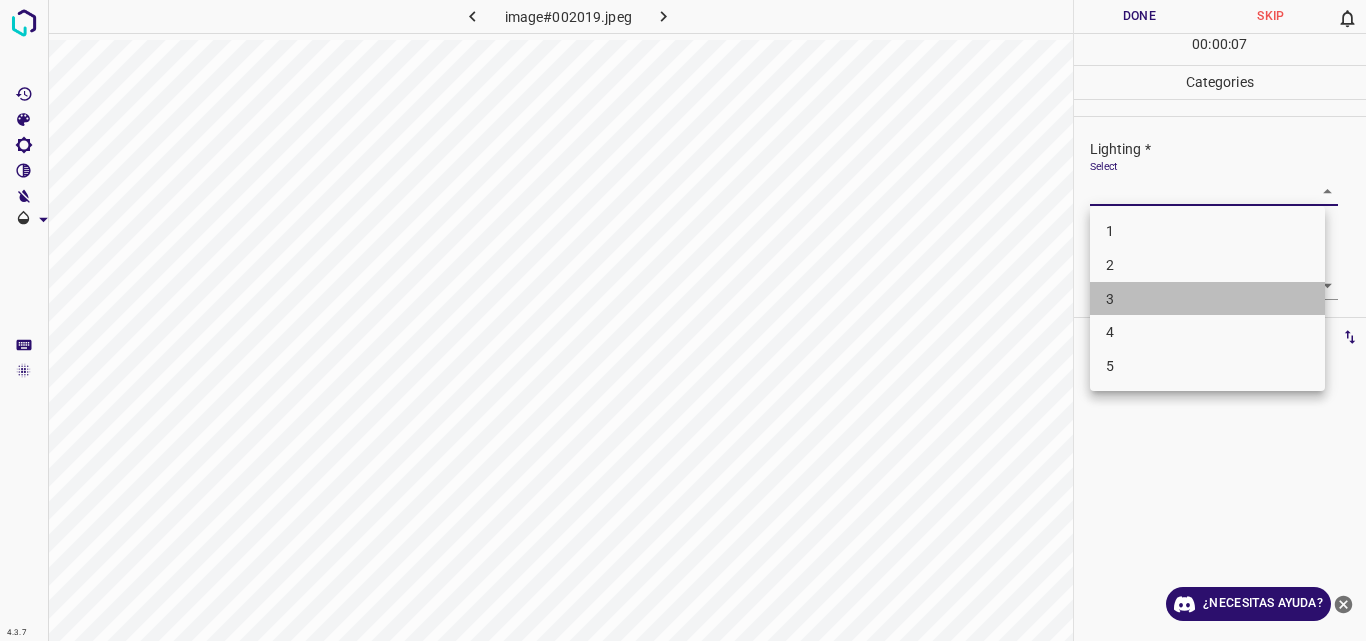 click on "3" at bounding box center (1207, 299) 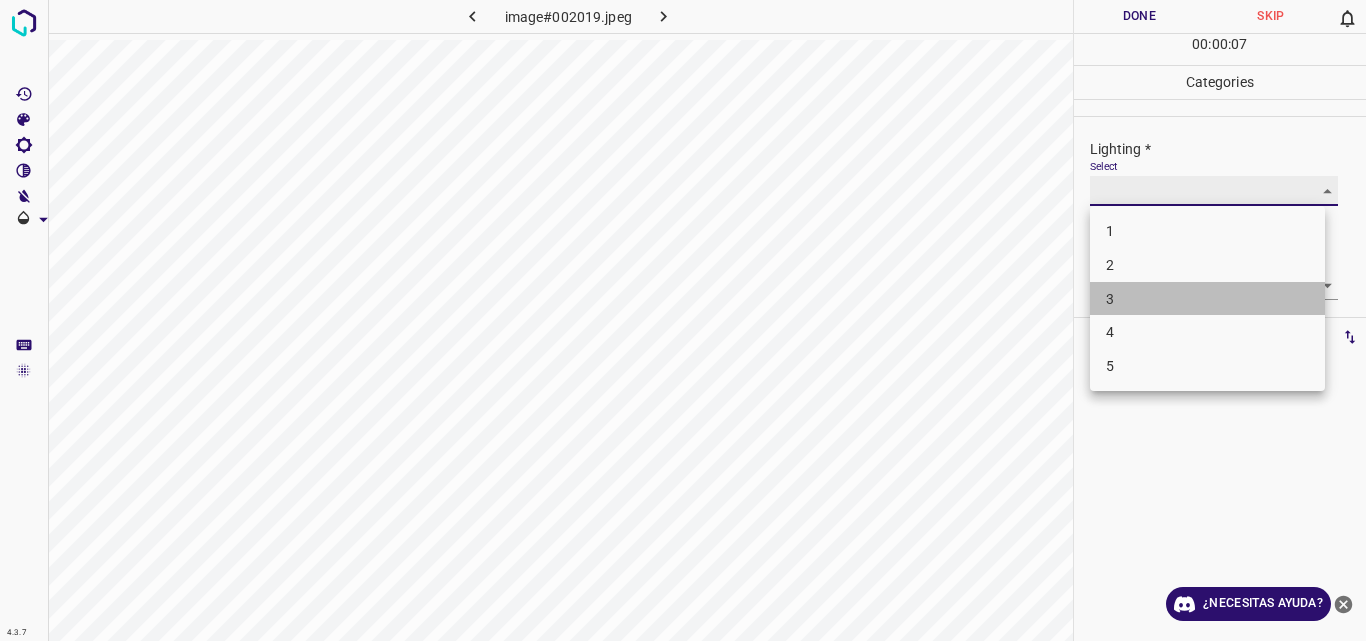 type on "3" 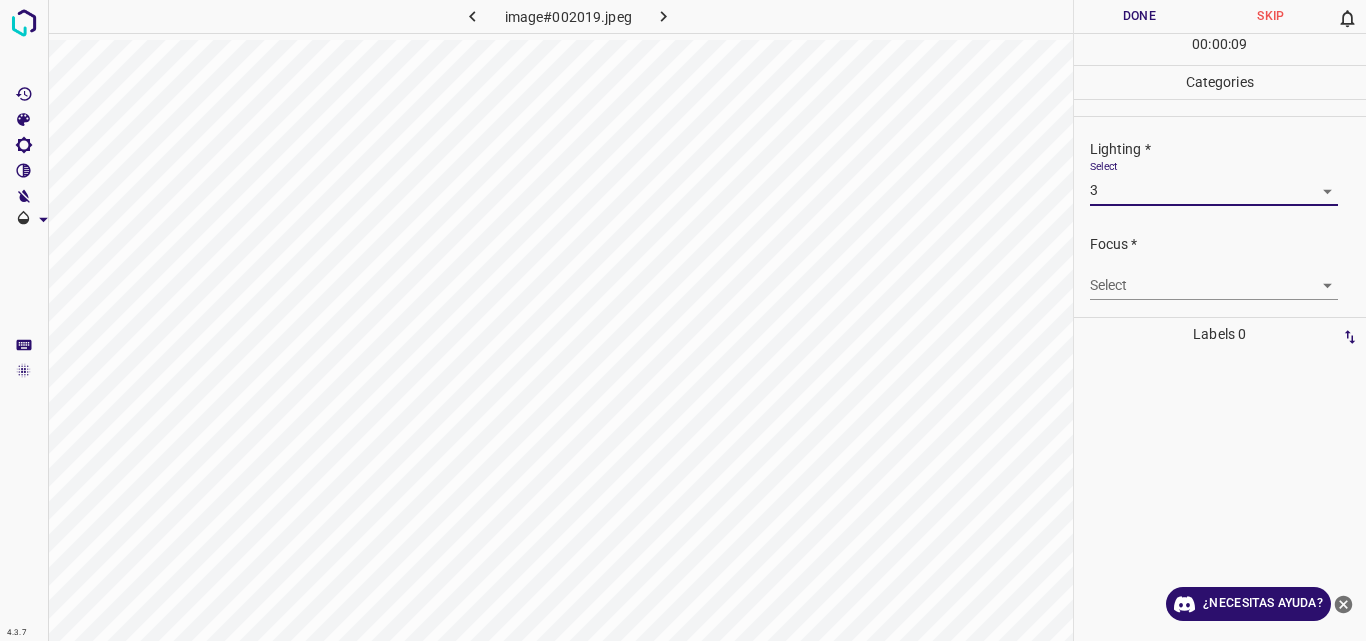 click on "4.3.7 image#002019.jpeg Done Skip 0 00   : 00   : 09   Categories Lighting *  Select 3 3 Focus *  Select ​ Overall *  Select ​ Labels   0 Categories 1 Lighting 2 Focus 3 Overall Tools Space Change between modes (Draw & Edit) I Auto labeling R Restore zoom M Zoom in N Zoom out Delete Delete selecte label Filters Z Restore filters X Saturation filter C Brightness filter V Contrast filter B Gray scale filter General O Download ¿Necesitas ayuda? Original text Rate this translation Your feedback will be used to help improve Google Translate - Texto - Esconder - Borrar" at bounding box center [683, 320] 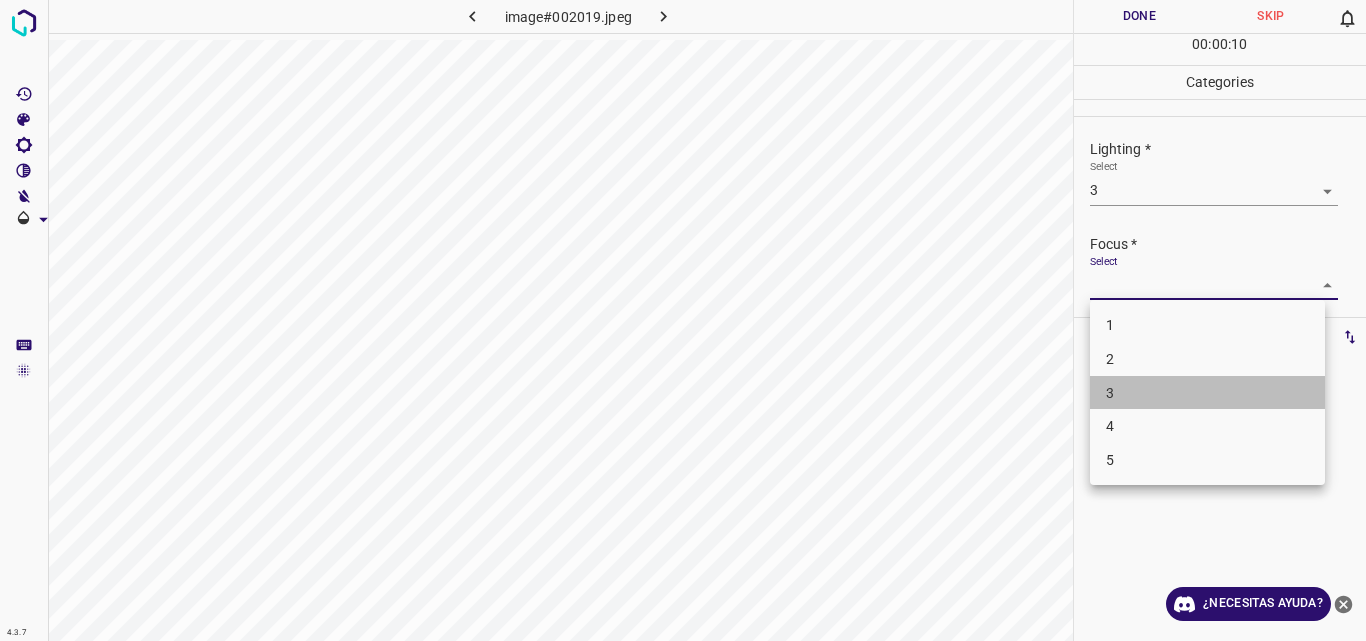 click on "3" at bounding box center [1207, 393] 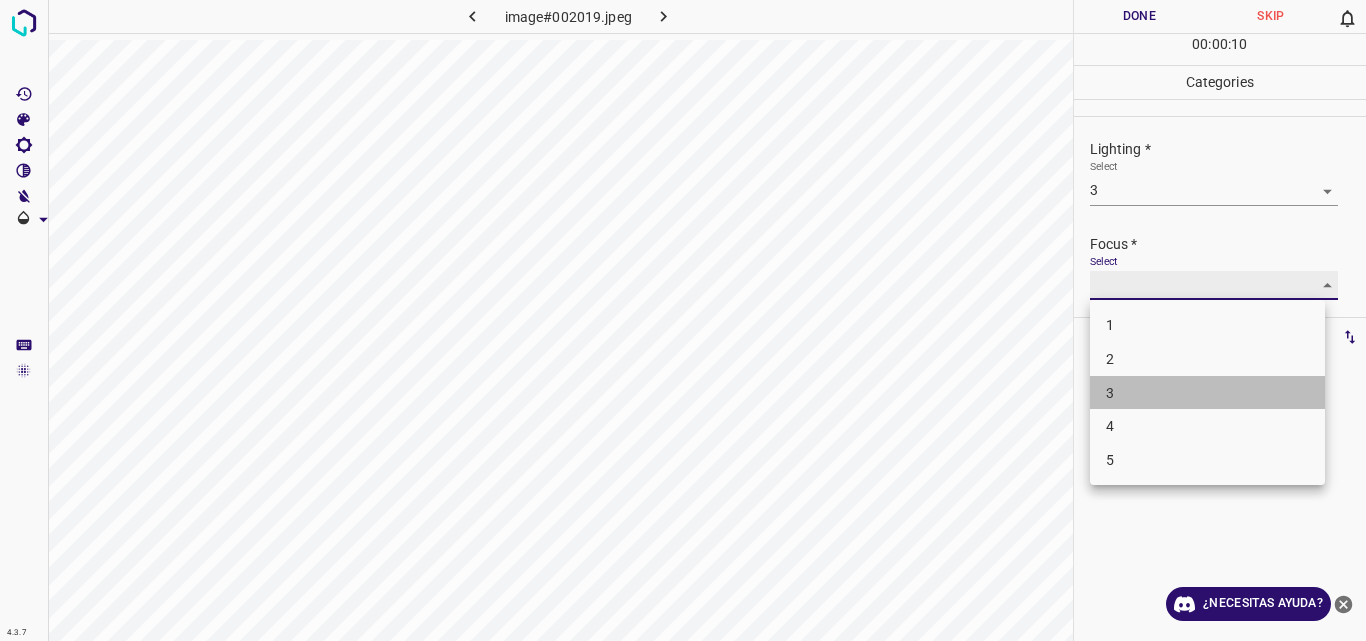 type on "3" 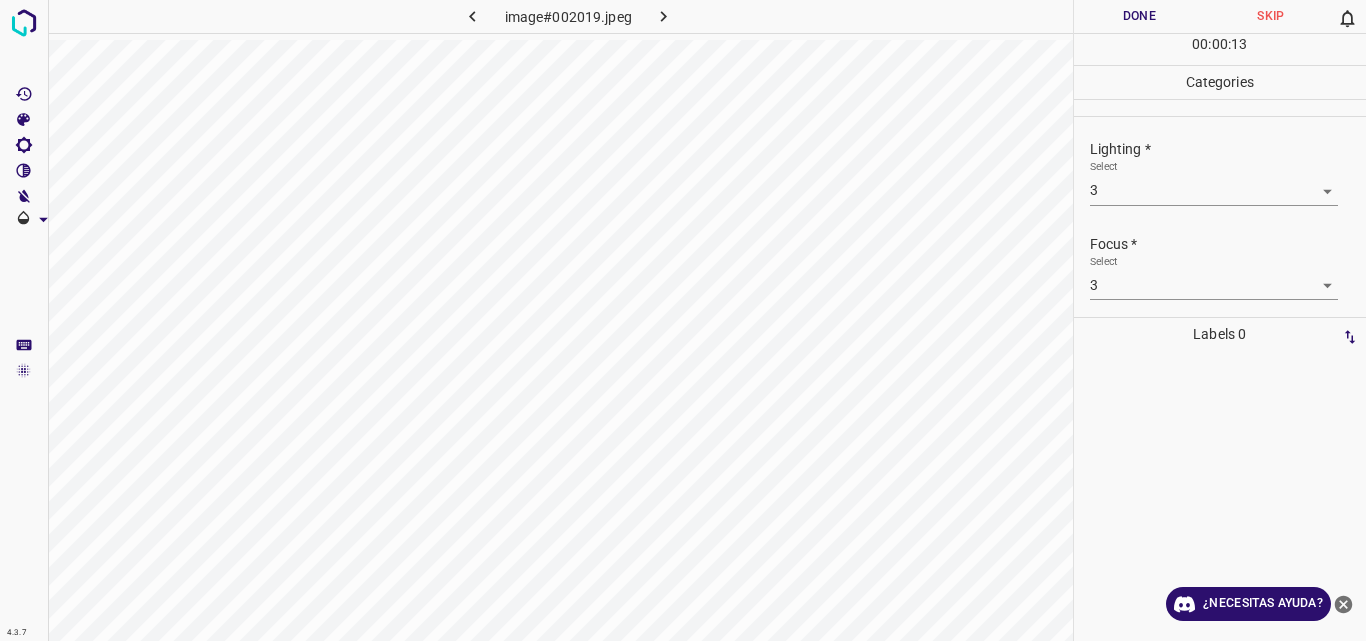 drag, startPoint x: 1257, startPoint y: 388, endPoint x: 1285, endPoint y: 385, distance: 28.160255 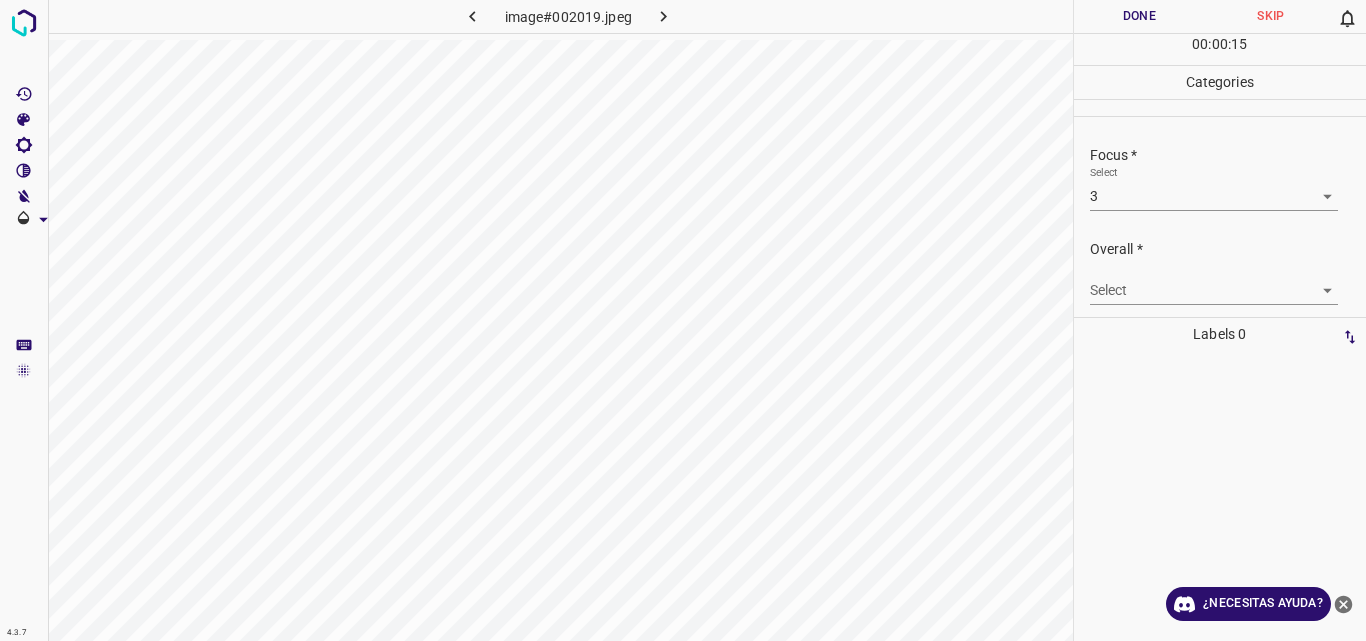 scroll, scrollTop: 96, scrollLeft: 0, axis: vertical 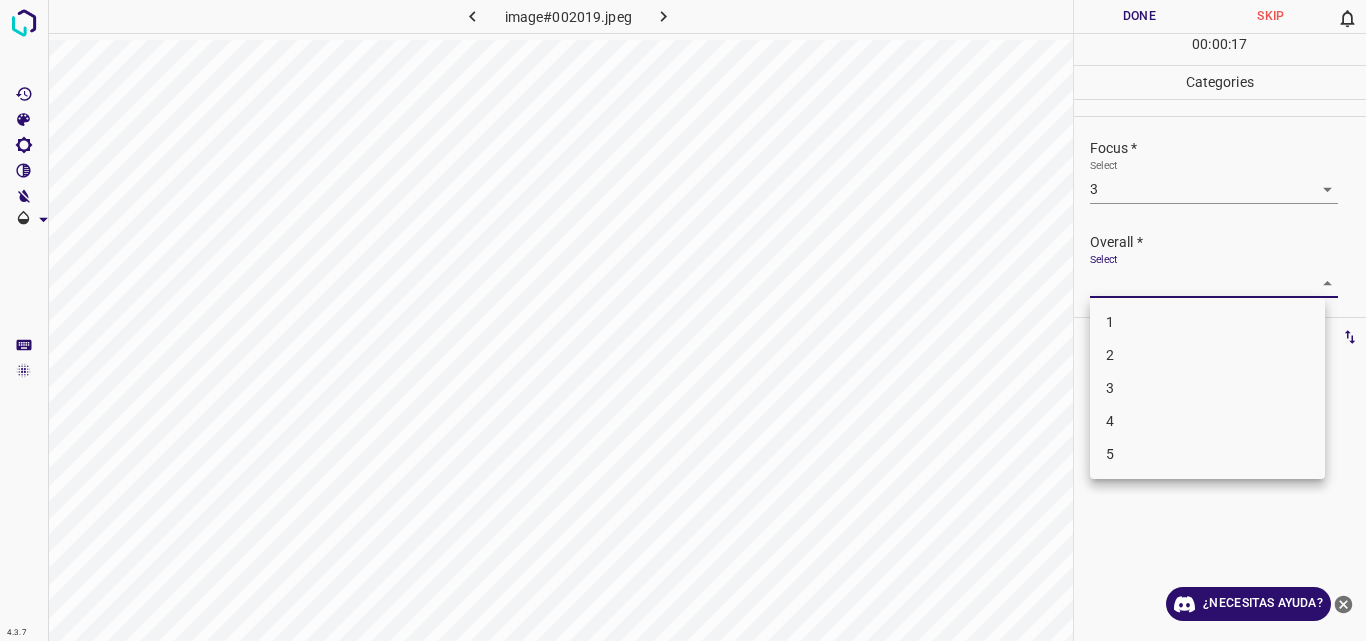 click on "4.3.7 image#002019.jpeg Done Skip 0 00   : 00   : 17   Categories Lighting *  Select 3 3 Focus *  Select 3 3 Overall *  Select ​ Labels   0 Categories 1 Lighting 2 Focus 3 Overall Tools Space Change between modes (Draw & Edit) I Auto labeling R Restore zoom M Zoom in N Zoom out Delete Delete selecte label Filters Z Restore filters X Saturation filter C Brightness filter V Contrast filter B Gray scale filter General O Download ¿Necesitas ayuda? Original text Rate this translation Your feedback will be used to help improve Google Translate - Texto - Esconder - Borrar 1 2 3 4 5" at bounding box center [683, 320] 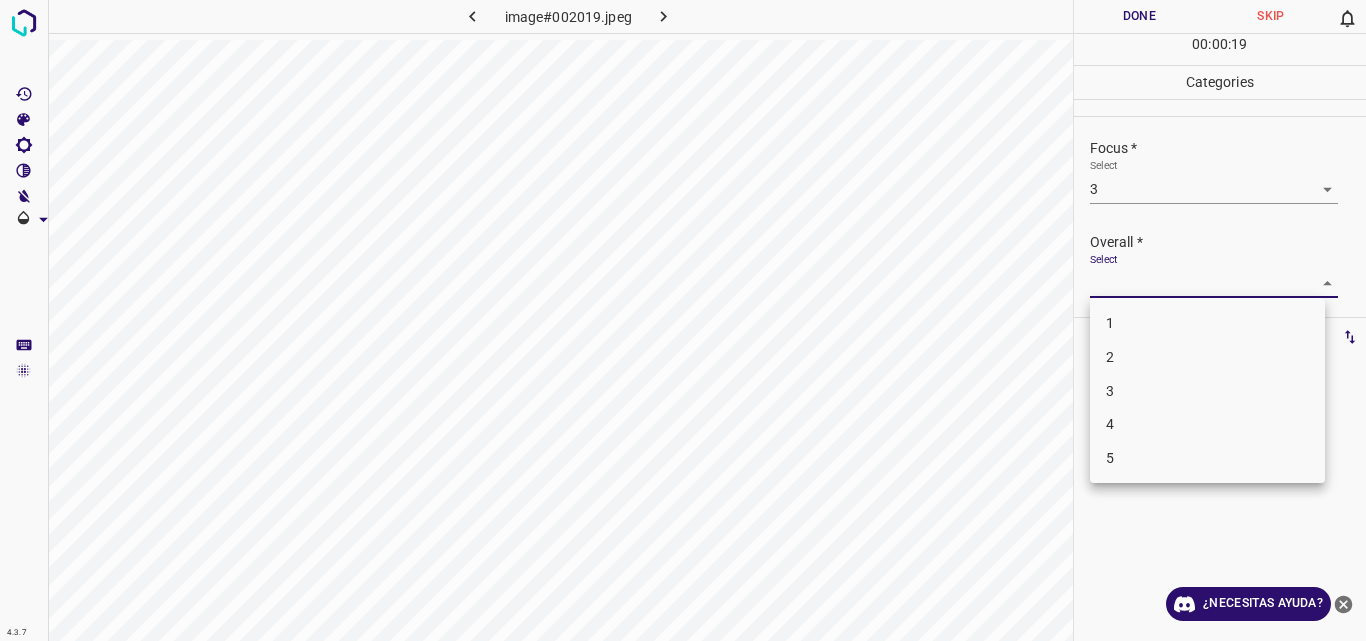 click on "3" at bounding box center (1207, 391) 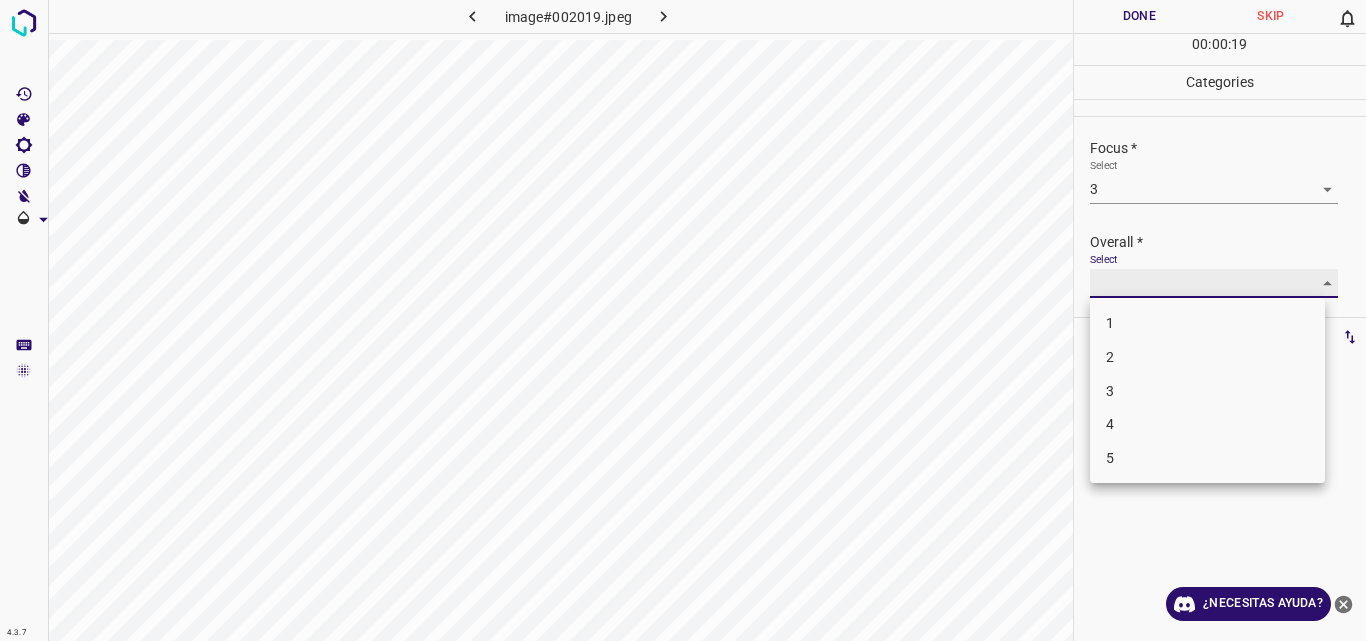 type on "3" 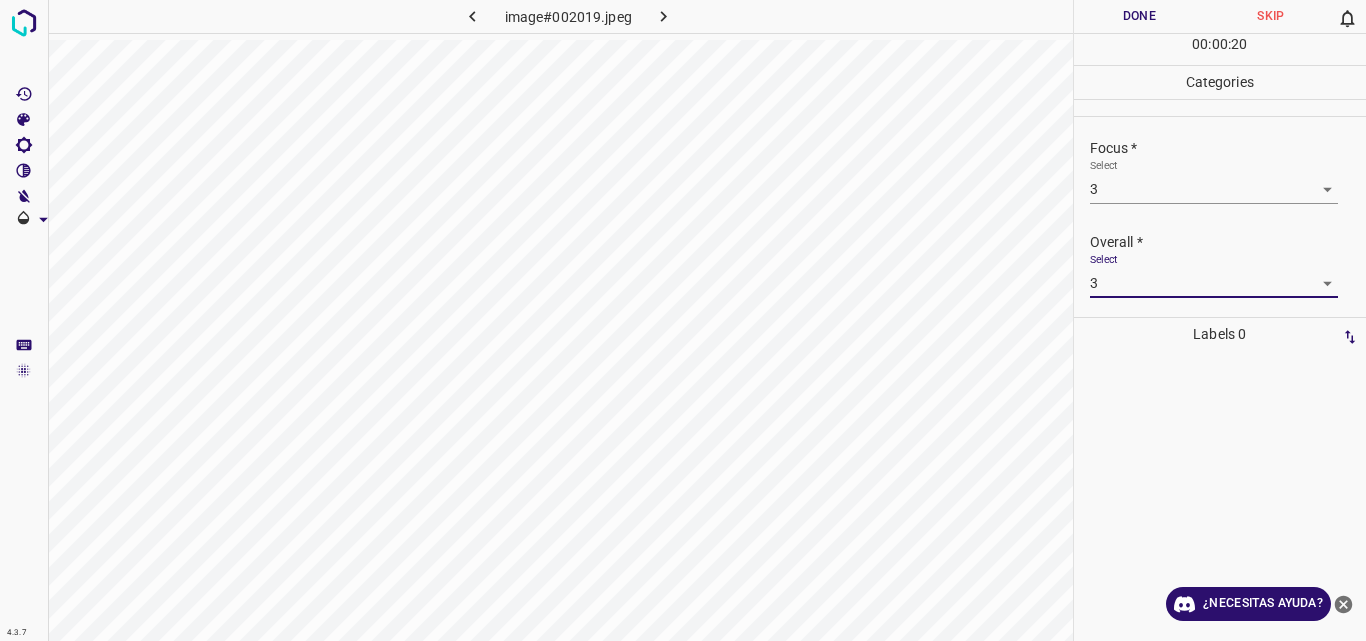 click on "Done" at bounding box center (1140, 16) 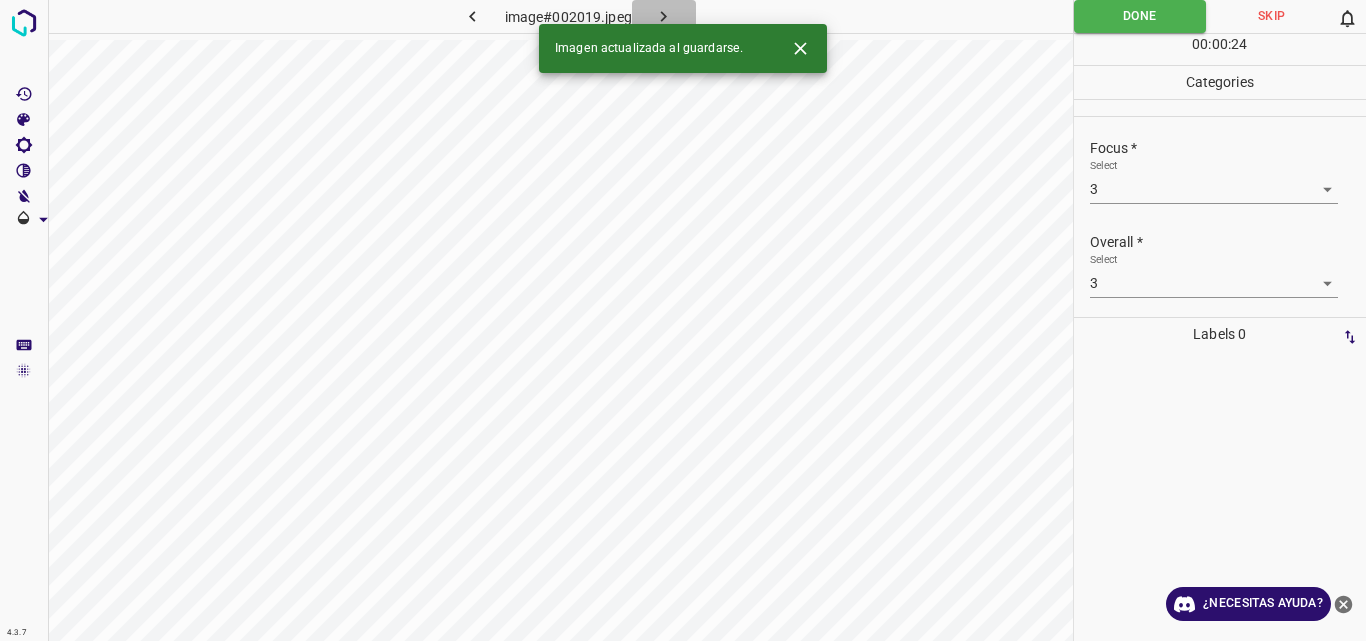 click 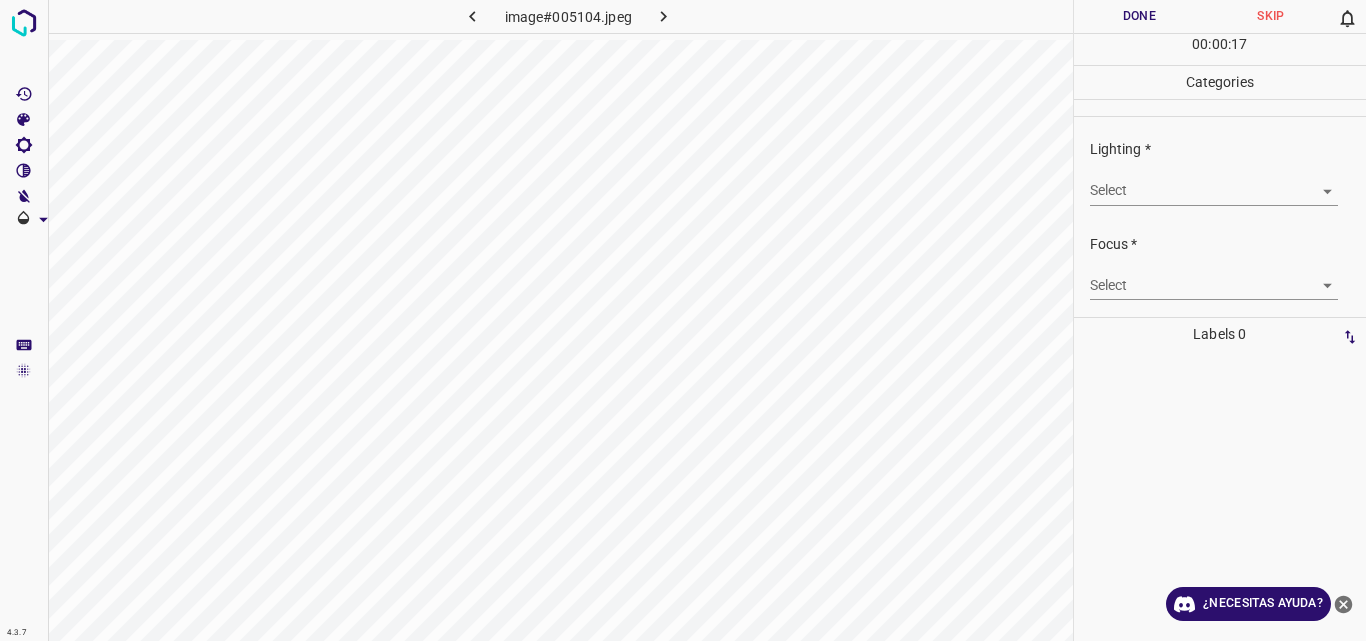 click on "4.3.7 image#005104.jpeg Done Skip 0 00   : 00   : 17   Categories Lighting *  Select ​ Focus *  Select ​ Overall *  Select ​ Labels   0 Categories 1 Lighting 2 Focus 3 Overall Tools Space Change between modes (Draw & Edit) I Auto labeling R Restore zoom M Zoom in N Zoom out Delete Delete selecte label Filters Z Restore filters X Saturation filter C Brightness filter V Contrast filter B Gray scale filter General O Download ¿Necesitas ayuda? Original text Rate this translation Your feedback will be used to help improve Google Translate - Texto - Esconder - Borrar" at bounding box center (683, 320) 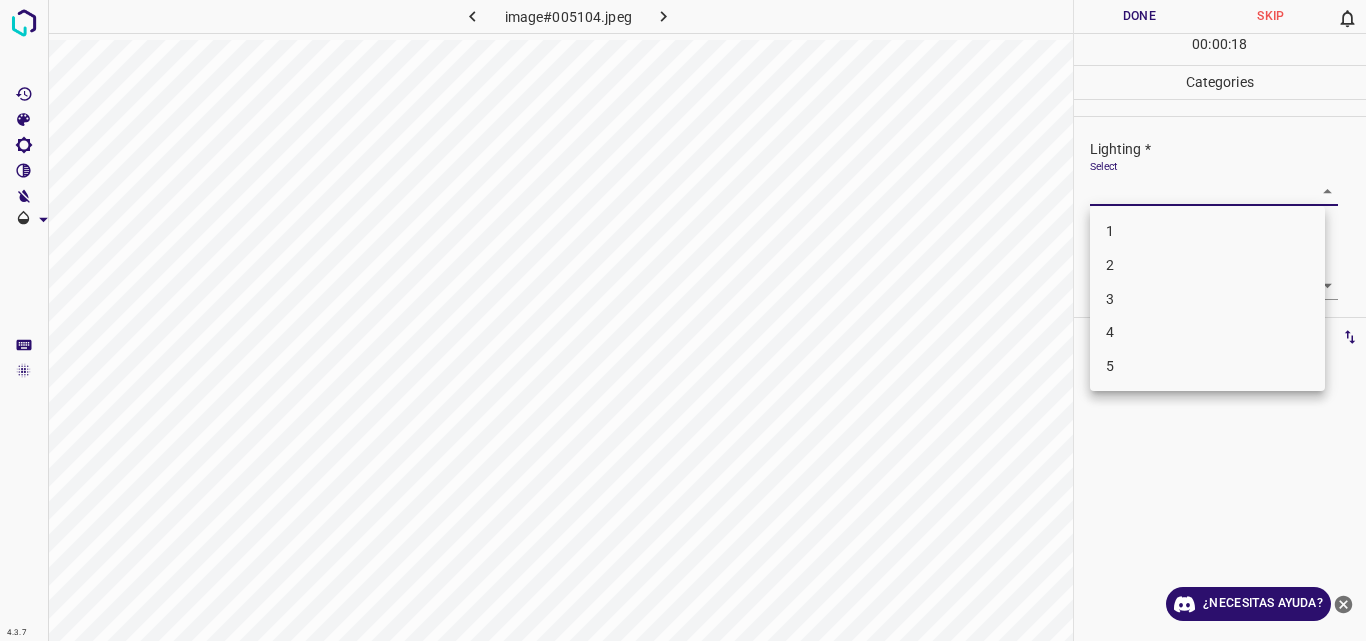 click on "3" at bounding box center [1207, 299] 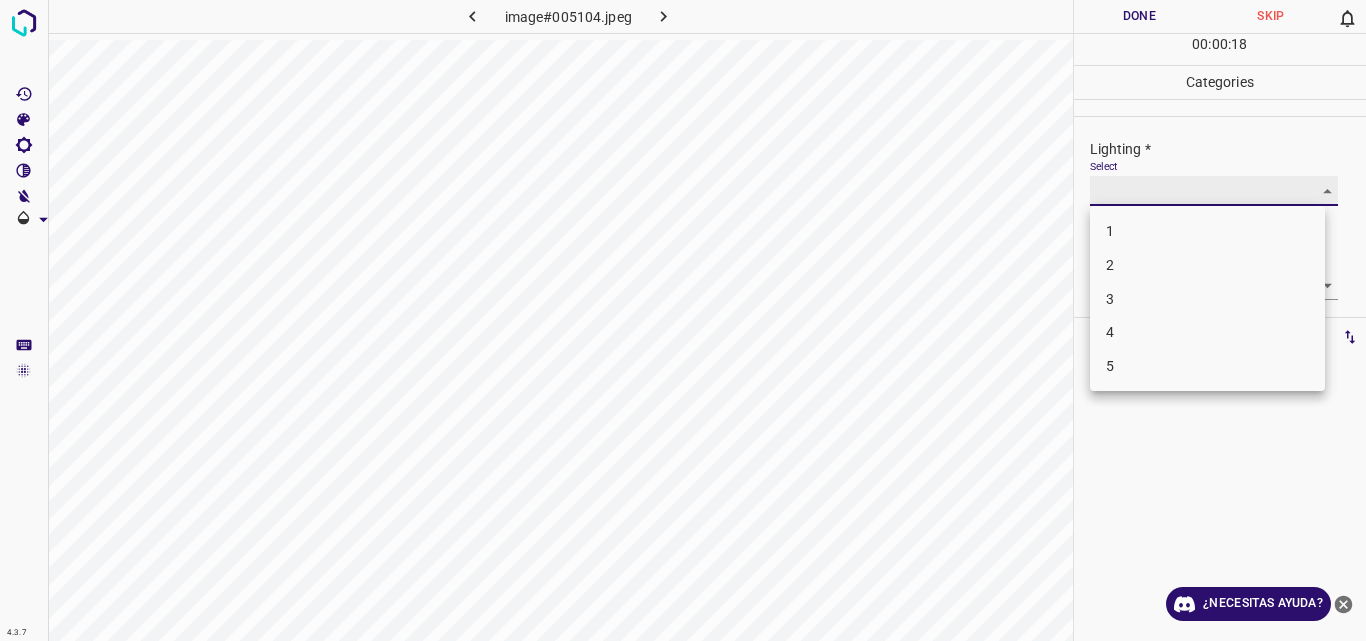 type on "3" 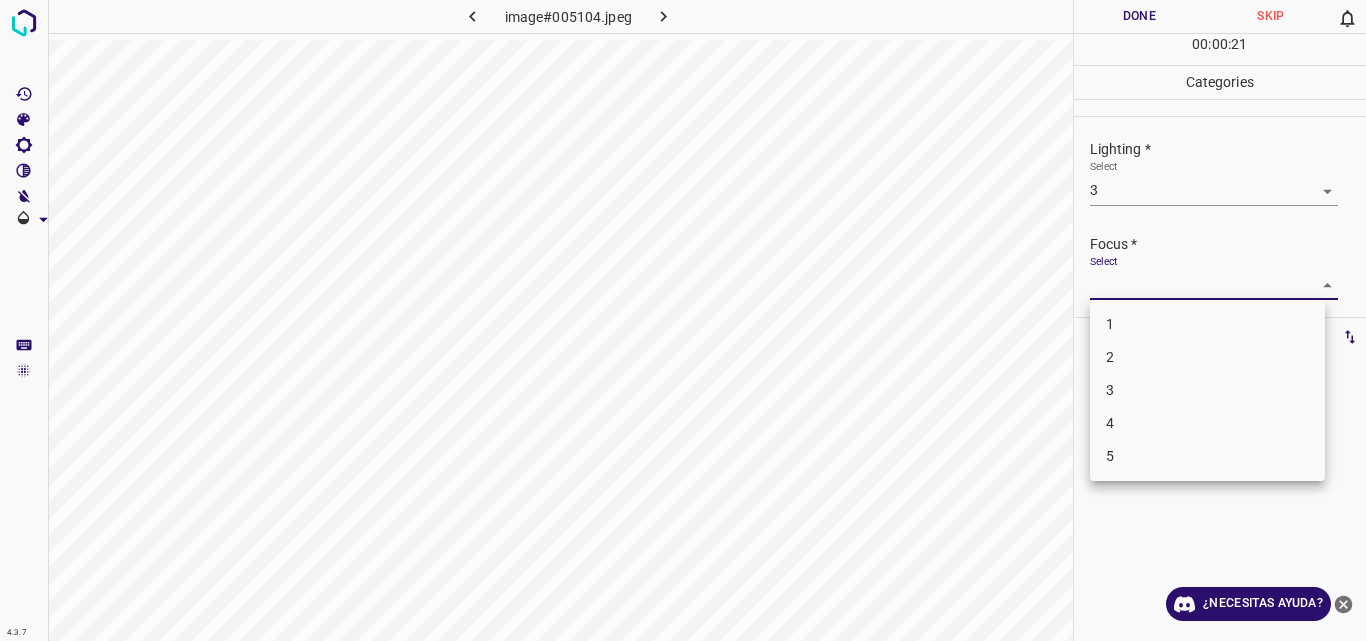 click on "4.3.7 image#005104.jpeg Done Skip 0 00   : 00   : 21   Categories Lighting *  Select 3 3 Focus *  Select ​ Overall *  Select ​ Labels   0 Categories 1 Lighting 2 Focus 3 Overall Tools Space Change between modes (Draw & Edit) I Auto labeling R Restore zoom M Zoom in N Zoom out Delete Delete selecte label Filters Z Restore filters X Saturation filter C Brightness filter V Contrast filter B Gray scale filter General O Download ¿Necesitas ayuda? Original text Rate this translation Your feedback will be used to help improve Google Translate - Texto - Esconder - Borrar 1 2 3 4 5" at bounding box center (683, 320) 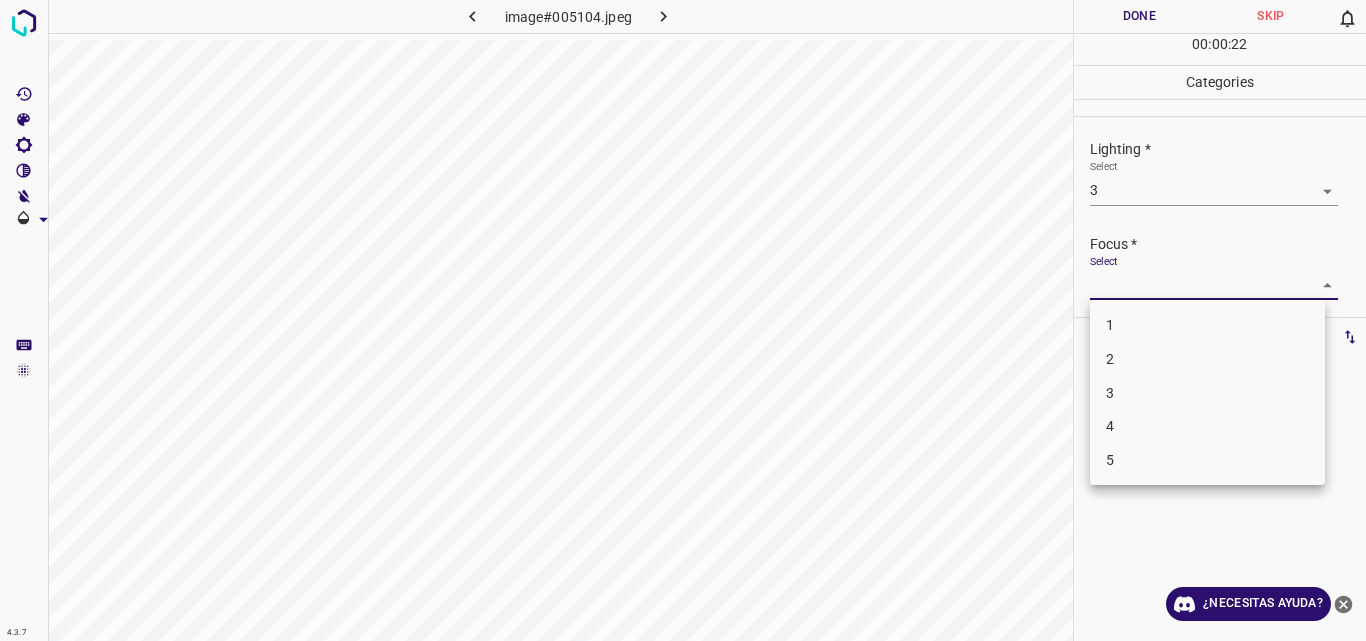 click on "3" at bounding box center (1207, 393) 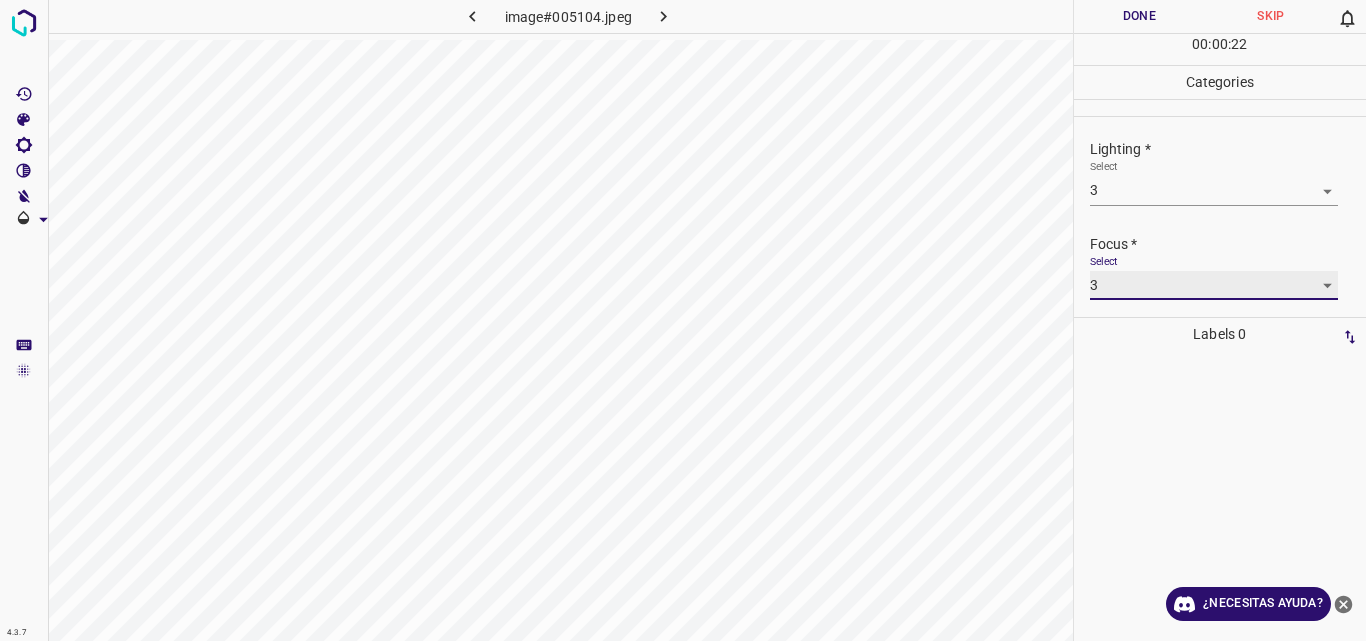 type on "3" 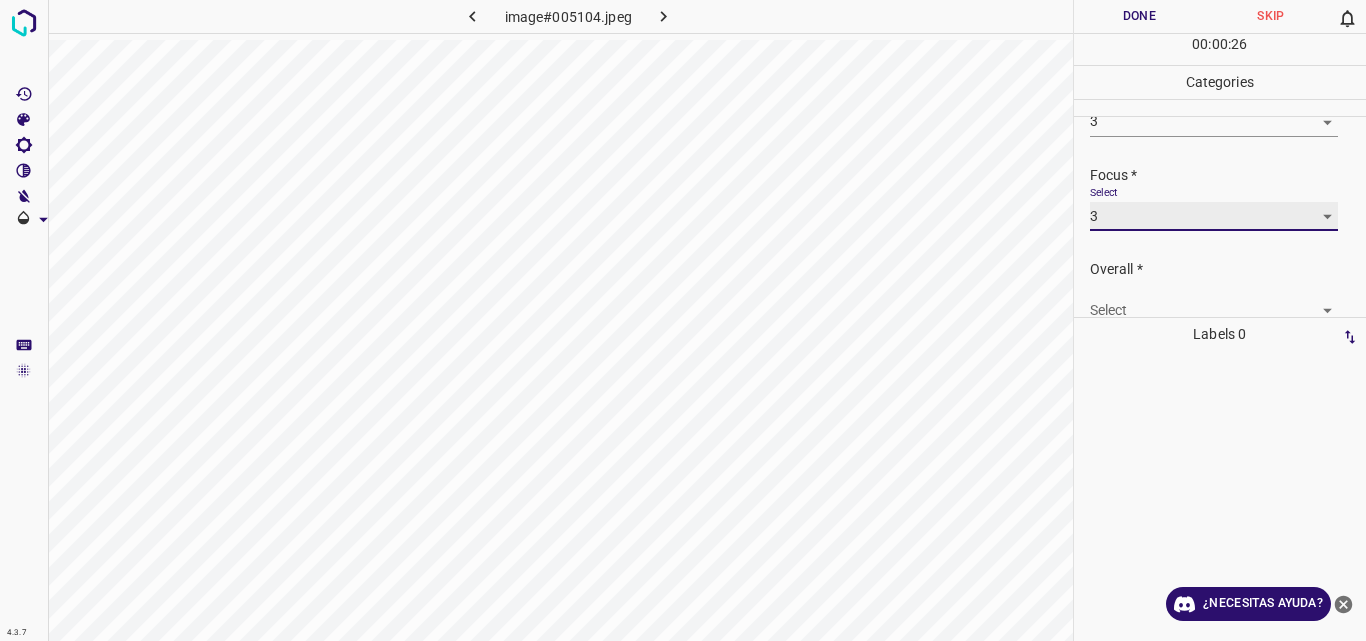 scroll, scrollTop: 98, scrollLeft: 0, axis: vertical 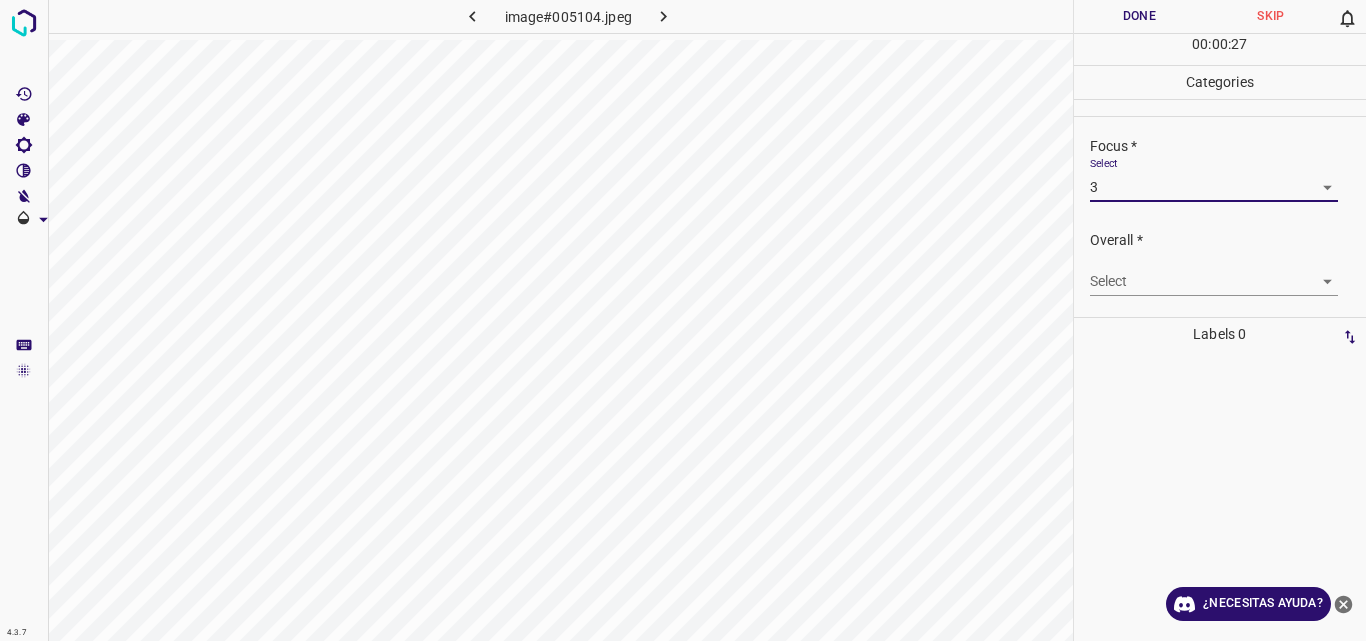 click on "4.3.7 image#005104.jpeg Done Skip 0 00   : 00   : 27   Categories Lighting *  Select 3 3 Focus *  Select 3 3 Overall *  Select ​ Labels   0 Categories 1 Lighting 2 Focus 3 Overall Tools Space Change between modes (Draw & Edit) I Auto labeling R Restore zoom M Zoom in N Zoom out Delete Delete selecte label Filters Z Restore filters X Saturation filter C Brightness filter V Contrast filter B Gray scale filter General O Download ¿Necesitas ayuda? Original text Rate this translation Your feedback will be used to help improve Google Translate - Texto - Esconder - Borrar" at bounding box center [683, 320] 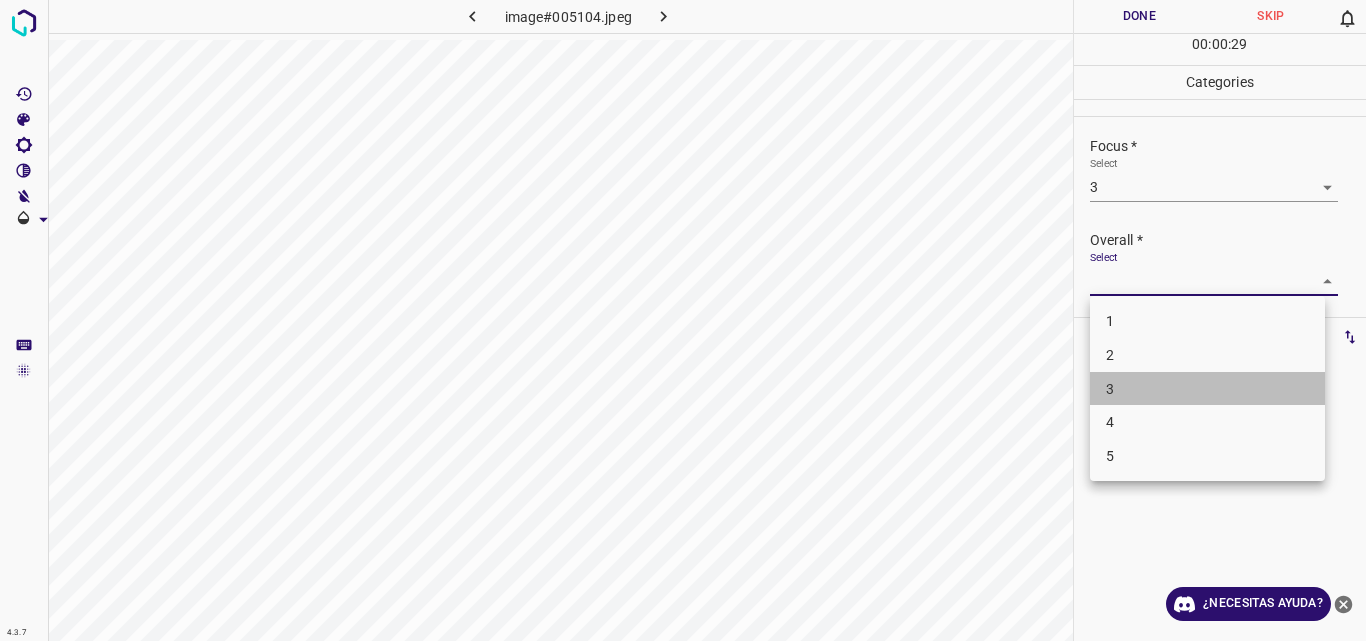 click on "3" at bounding box center [1207, 389] 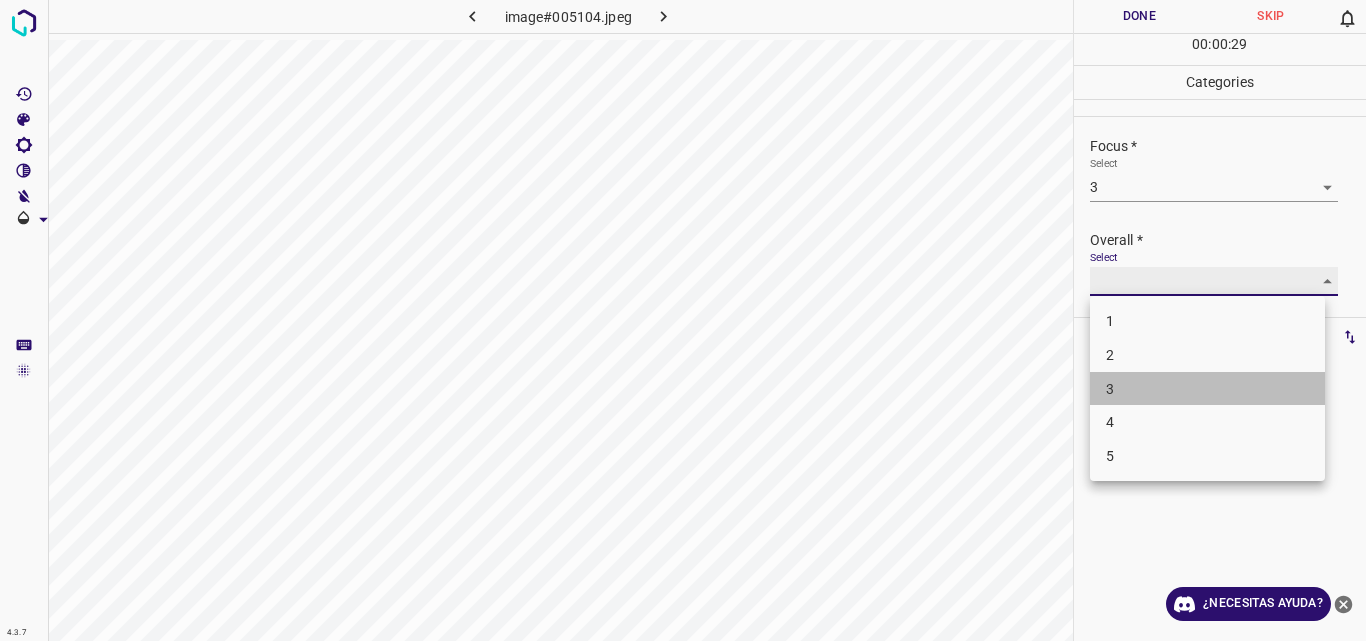 type on "3" 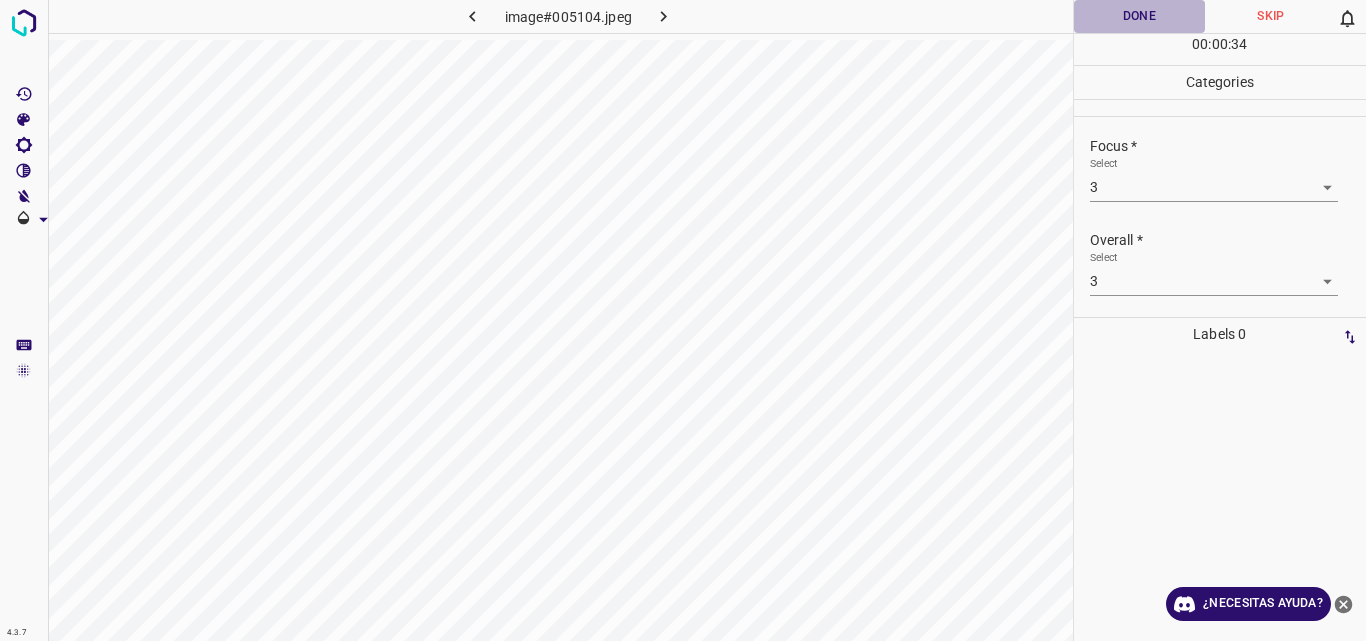click on "Done" at bounding box center (1140, 16) 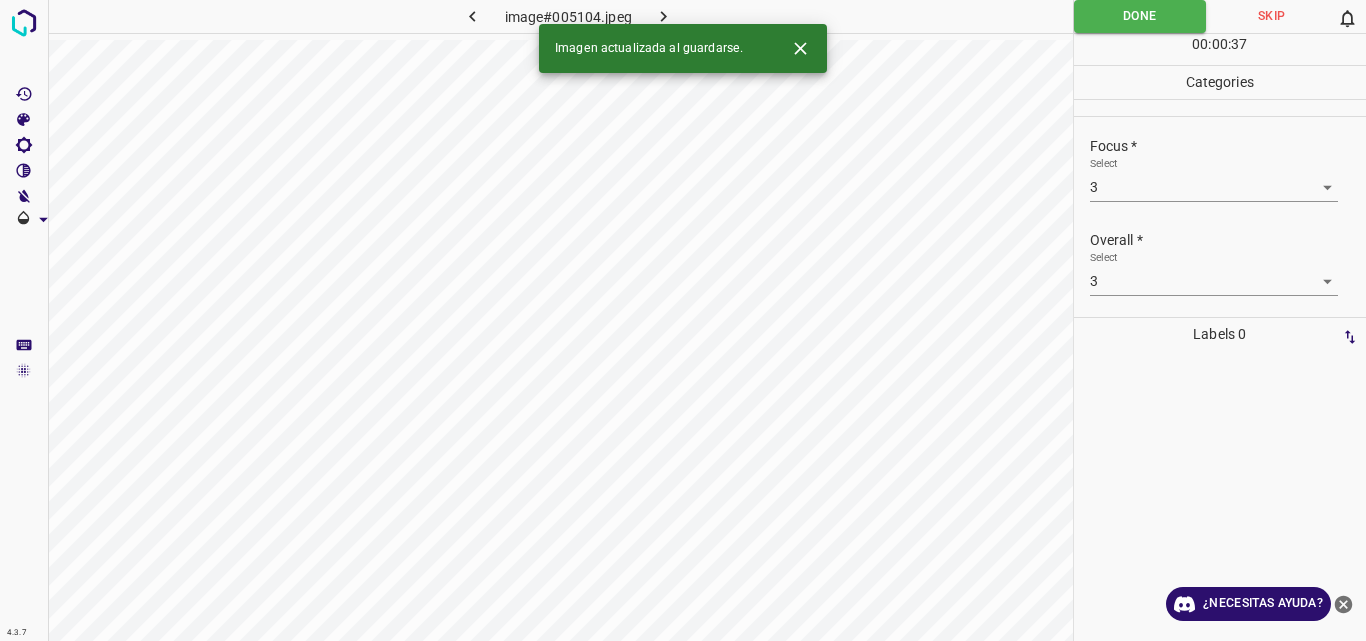 click 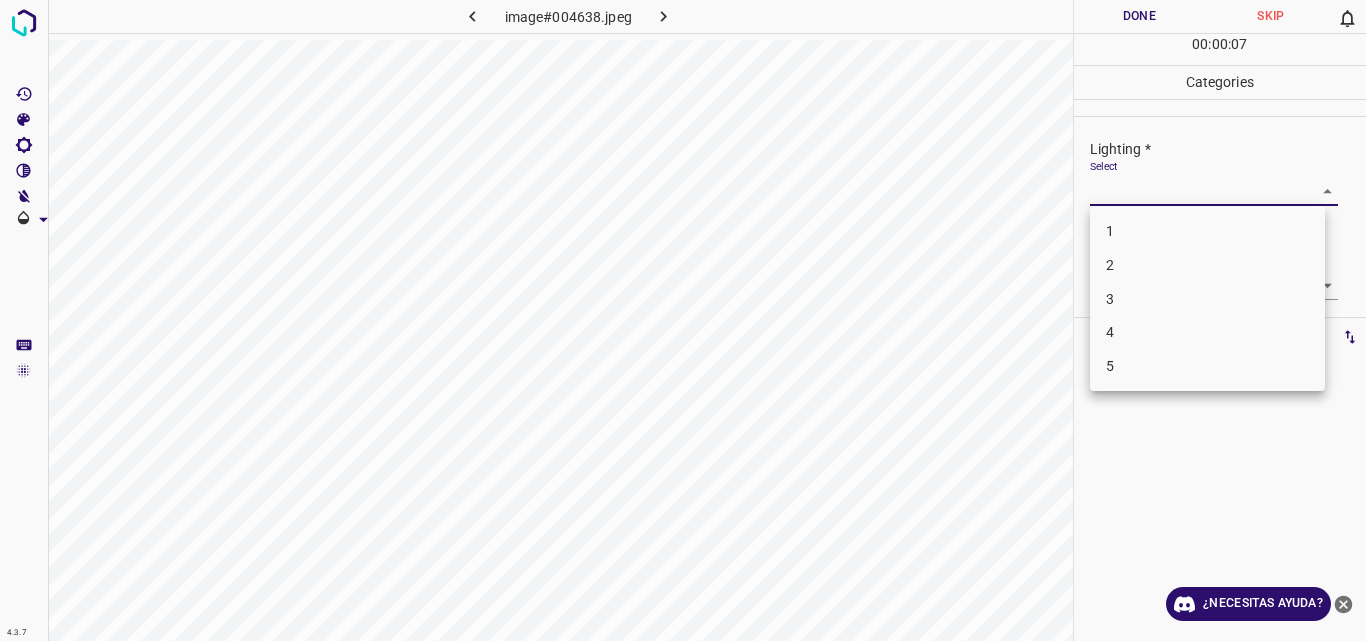 drag, startPoint x: 1314, startPoint y: 194, endPoint x: 1284, endPoint y: 233, distance: 49.20366 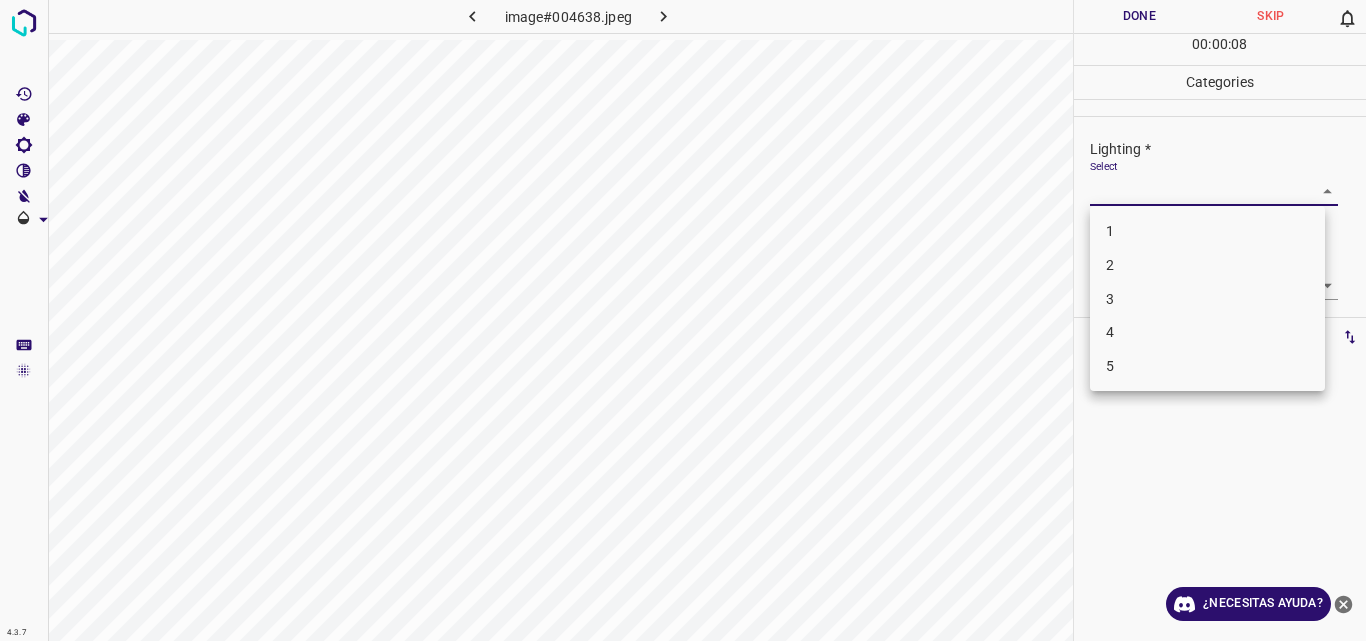 click on "3" at bounding box center [1207, 299] 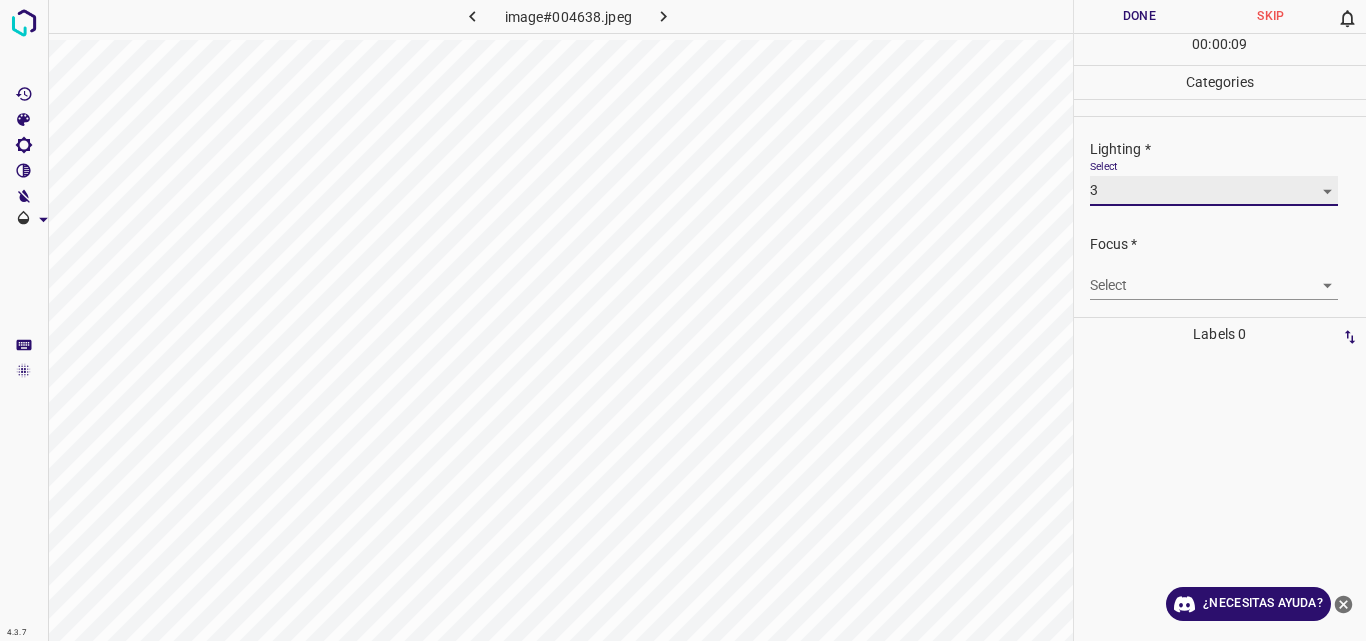 type on "3" 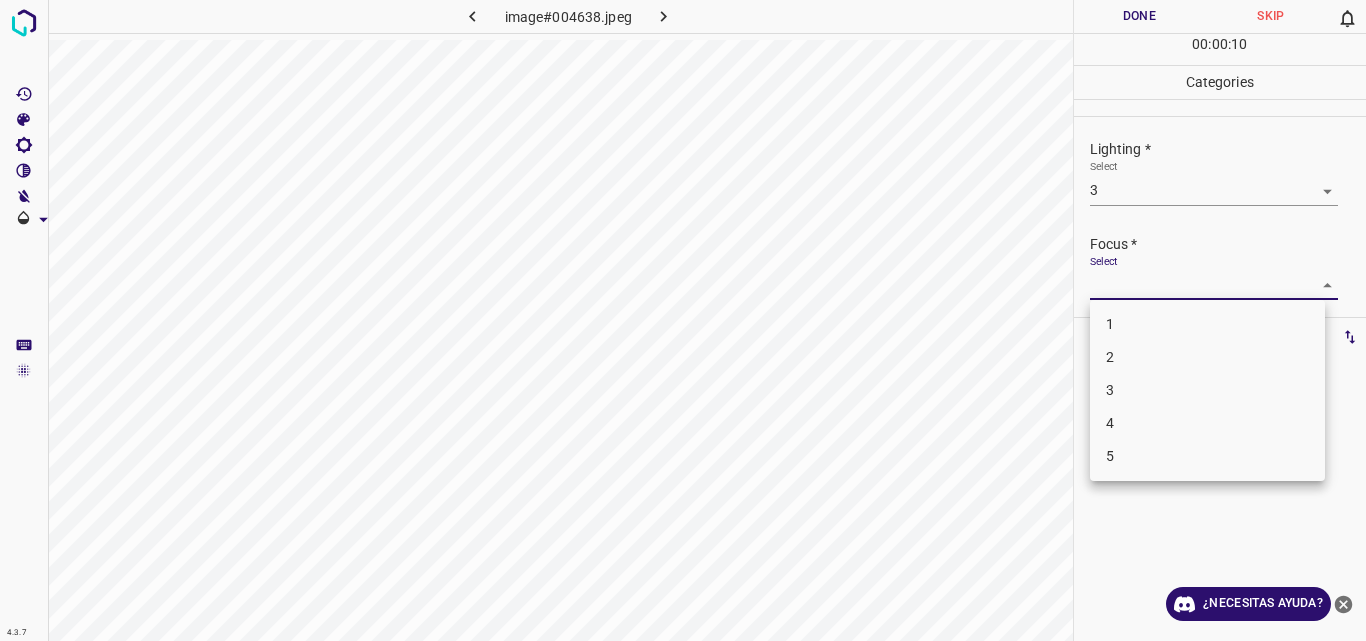 click on "4.3.7 image#004638.jpeg Done Skip 0 00   : 00   : 10   Categories Lighting *  Select 3 3 Focus *  Select ​ Overall *  Select ​ Labels   0 Categories 1 Lighting 2 Focus 3 Overall Tools Space Change between modes (Draw & Edit) I Auto labeling R Restore zoom M Zoom in N Zoom out Delete Delete selecte label Filters Z Restore filters X Saturation filter C Brightness filter V Contrast filter B Gray scale filter General O Download ¿Necesitas ayuda? Original text Rate this translation Your feedback will be used to help improve Google Translate - Texto - Esconder - Borrar 1 2 3 4 5" at bounding box center [683, 320] 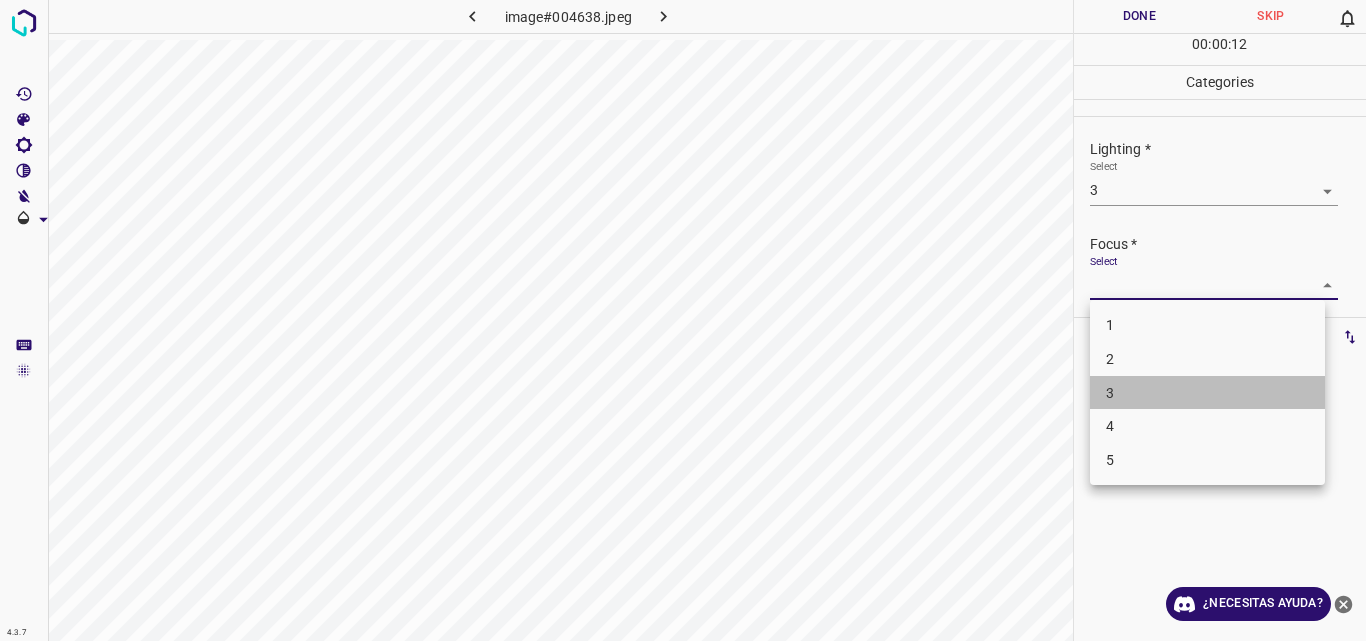 click on "3" at bounding box center [1207, 393] 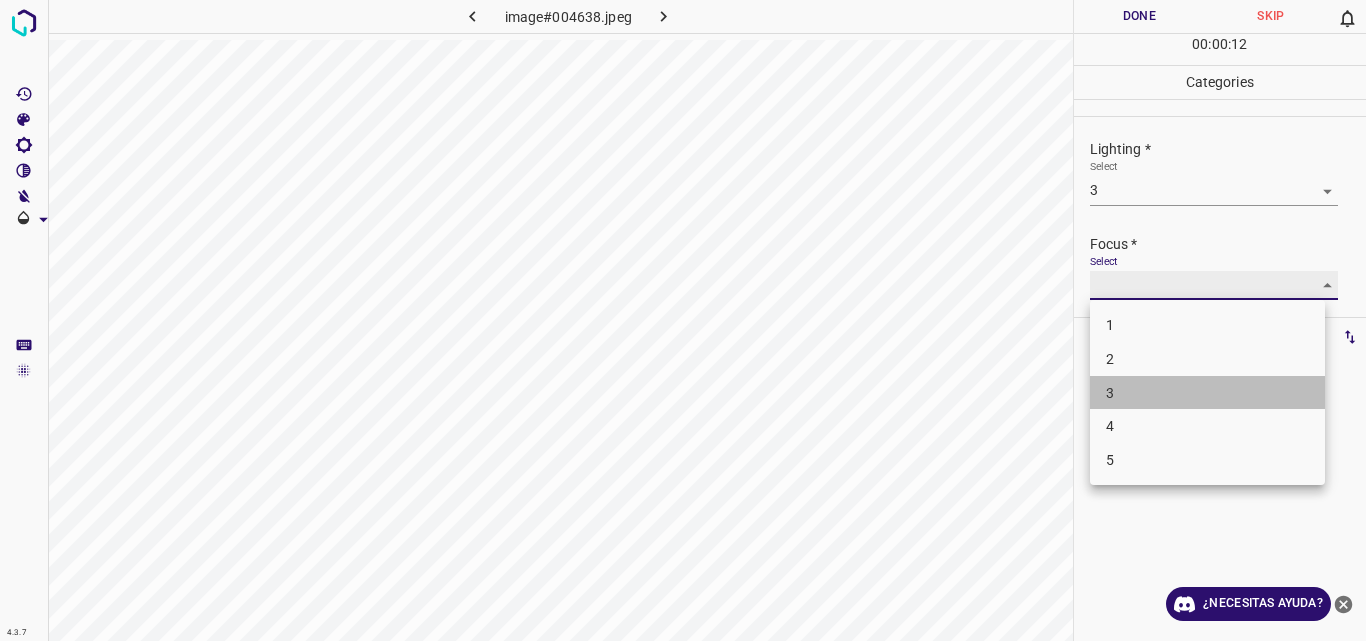 type on "3" 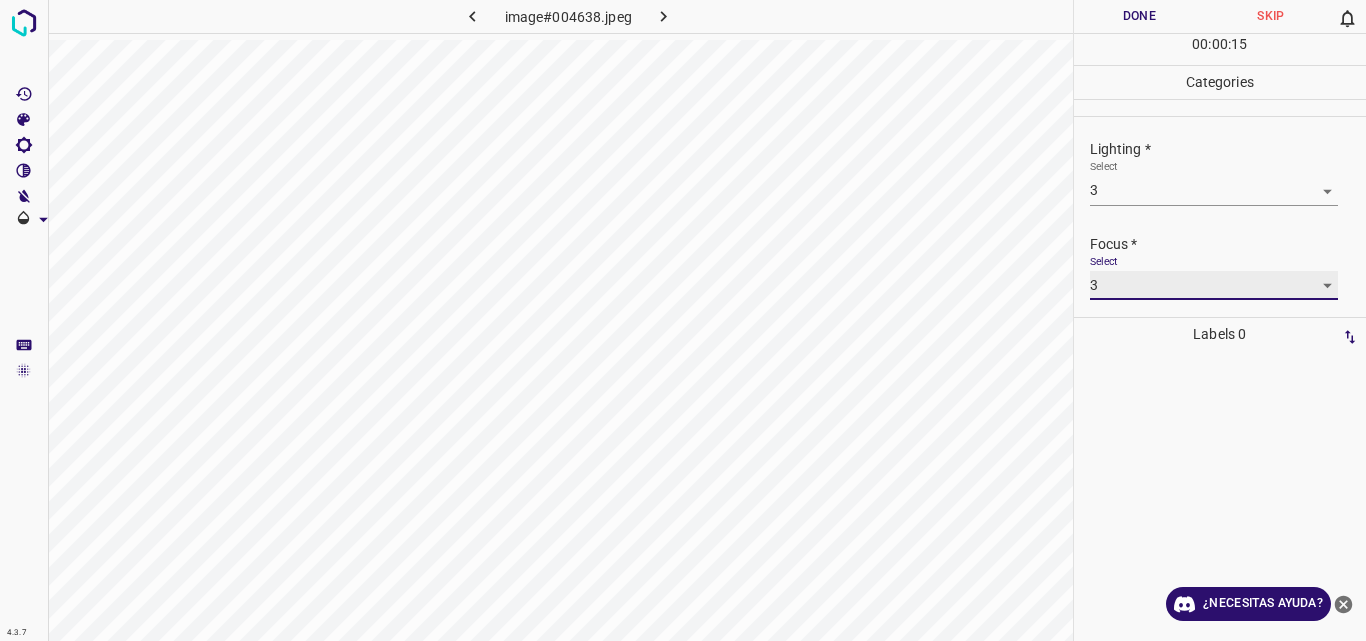 scroll, scrollTop: 98, scrollLeft: 0, axis: vertical 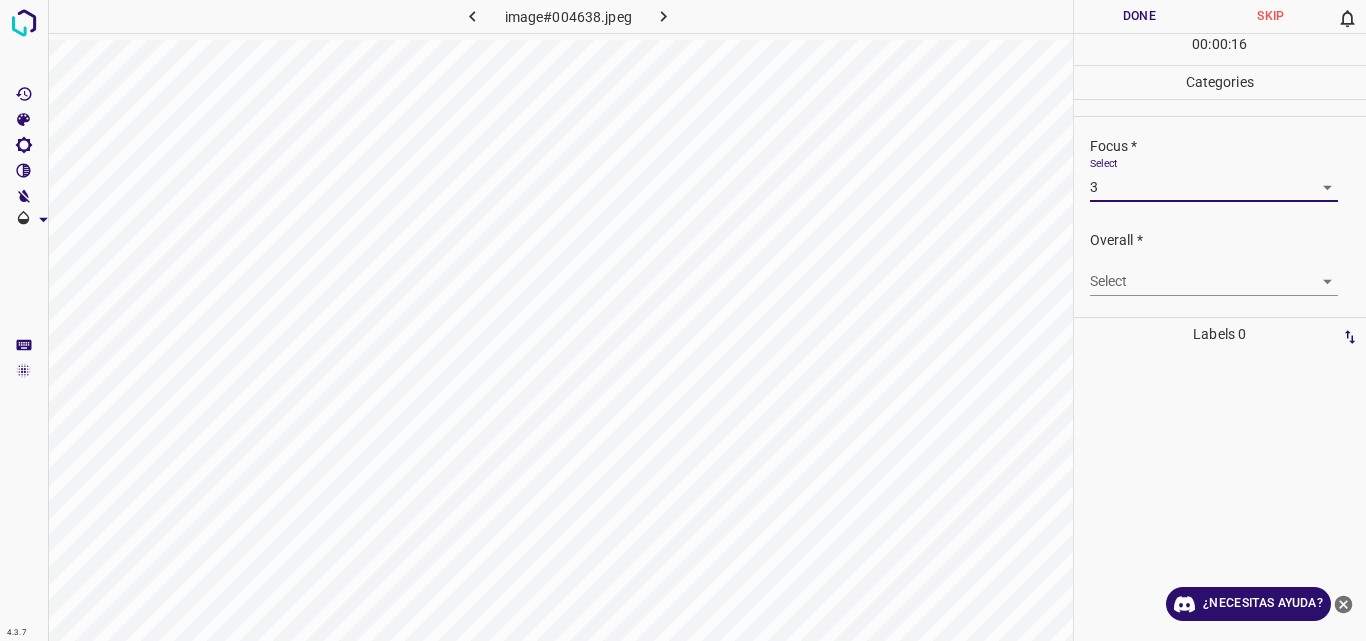 click on "4.3.7 image#004638.jpeg Done Skip 0 00   : 00   : 16   Categories Lighting *  Select 3 3 Focus *  Select 3 3 Overall *  Select ​ Labels   0 Categories 1 Lighting 2 Focus 3 Overall Tools Space Change between modes (Draw & Edit) I Auto labeling R Restore zoom M Zoom in N Zoom out Delete Delete selecte label Filters Z Restore filters X Saturation filter C Brightness filter V Contrast filter B Gray scale filter General O Download ¿Necesitas ayuda? Original text Rate this translation Your feedback will be used to help improve Google Translate - Texto - Esconder - Borrar" at bounding box center [683, 320] 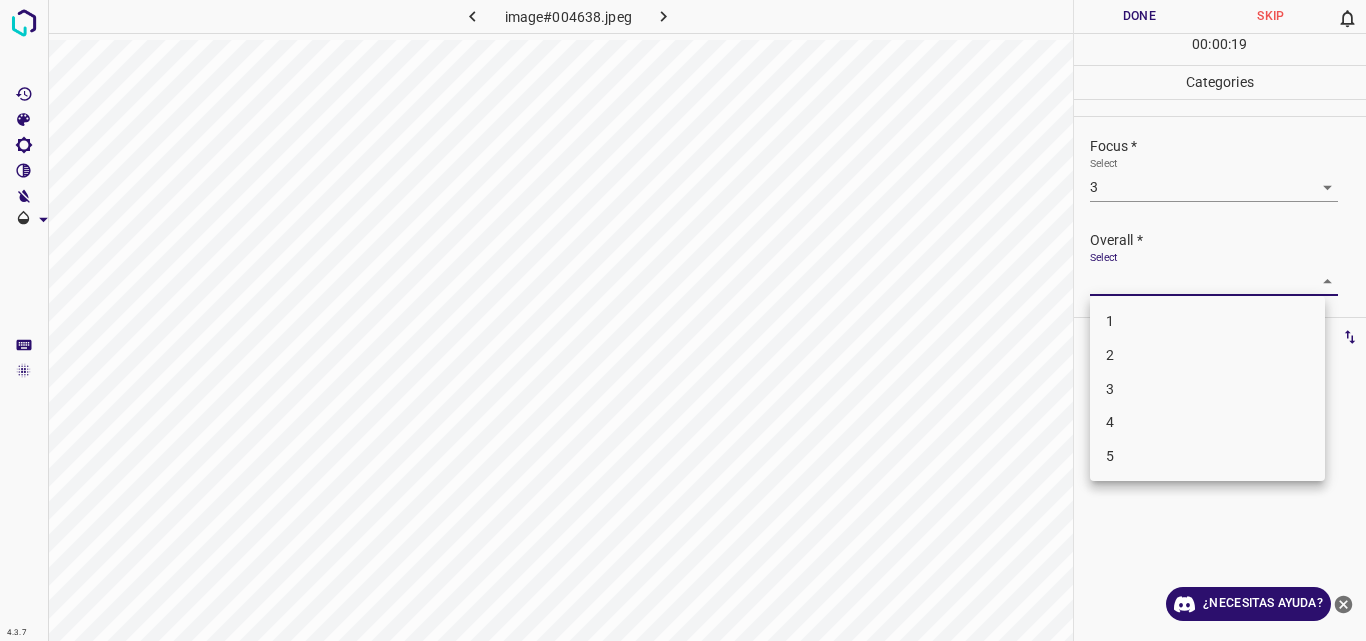 click on "3" at bounding box center [1207, 389] 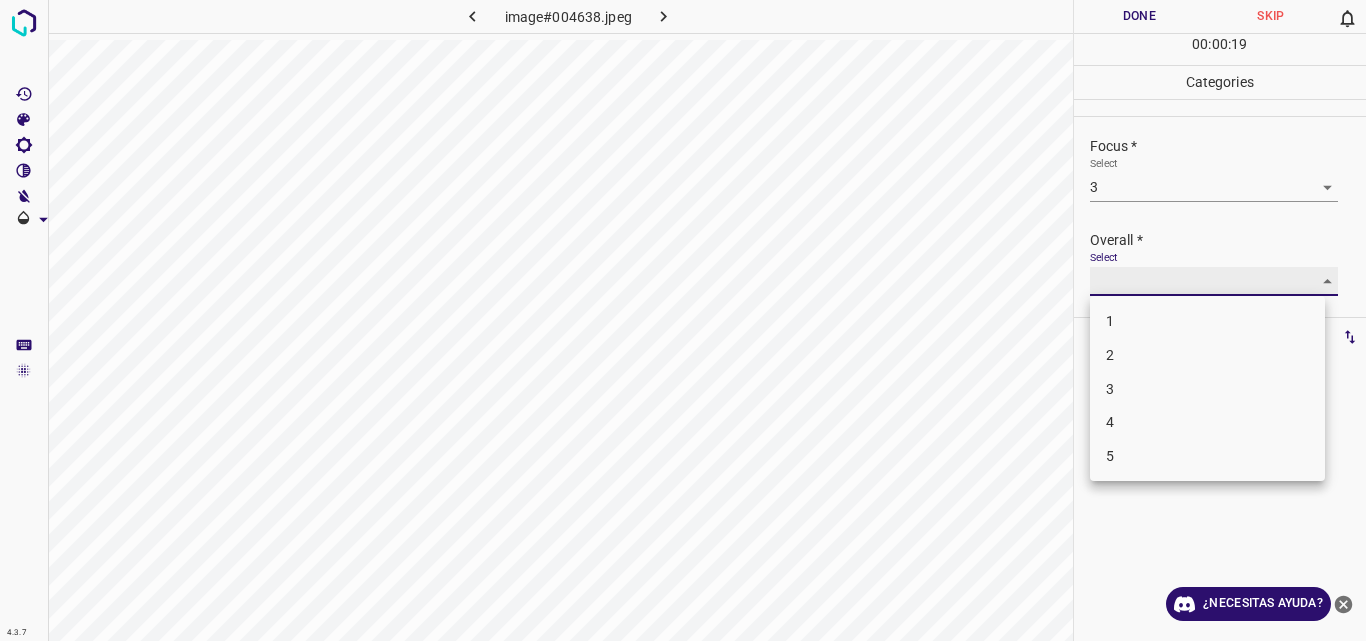 type on "3" 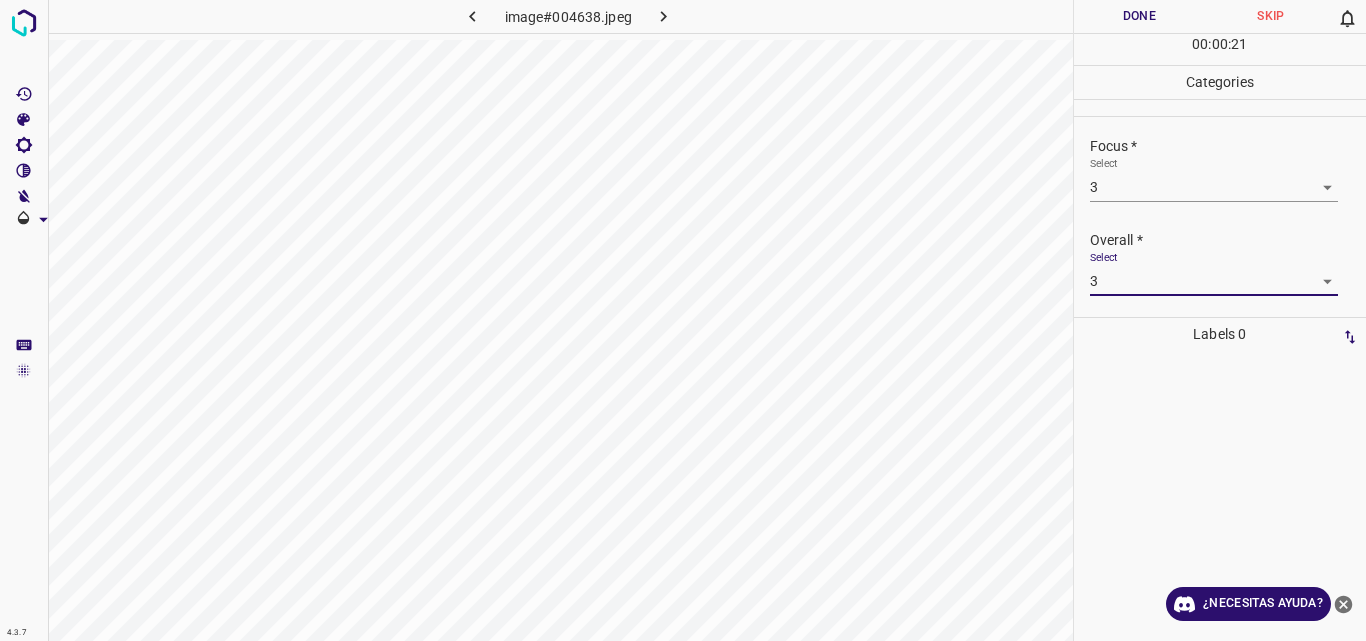 click on "Done" at bounding box center (1140, 16) 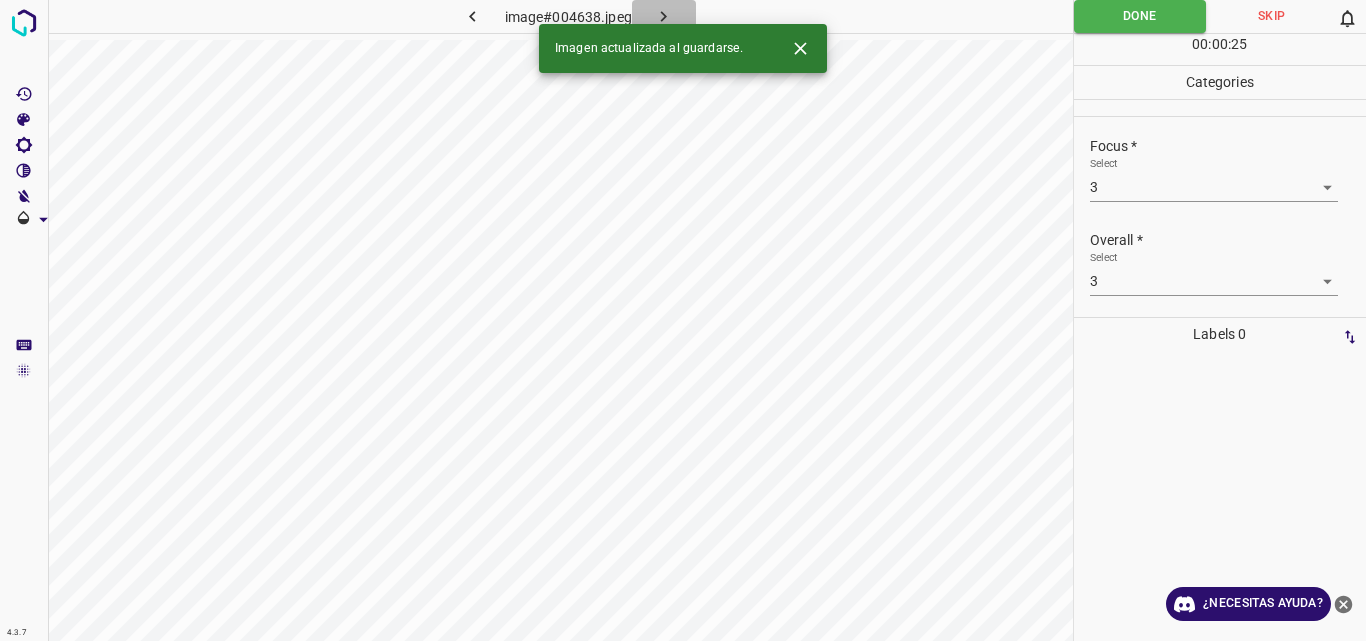 click 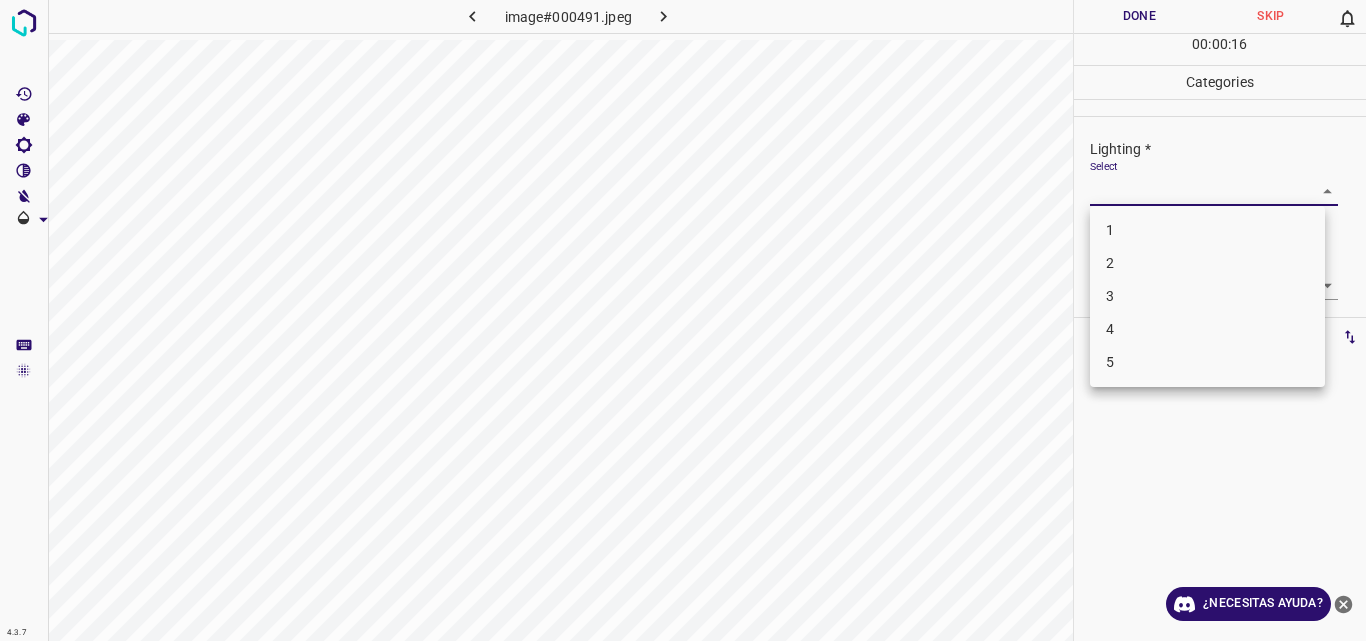 click on "4.3.7 image#000491.jpeg Done Skip 0 00   : 00   : 16   Categories Lighting *  Select ​ Focus *  Select ​ Overall *  Select ​ Labels   0 Categories 1 Lighting 2 Focus 3 Overall Tools Space Change between modes (Draw & Edit) I Auto labeling R Restore zoom M Zoom in N Zoom out Delete Delete selecte label Filters Z Restore filters X Saturation filter C Brightness filter V Contrast filter B Gray scale filter General O Download ¿Necesitas ayuda? Original text Rate this translation Your feedback will be used to help improve Google Translate - Texto - Esconder - Borrar 1 2 3 4 5" at bounding box center (683, 320) 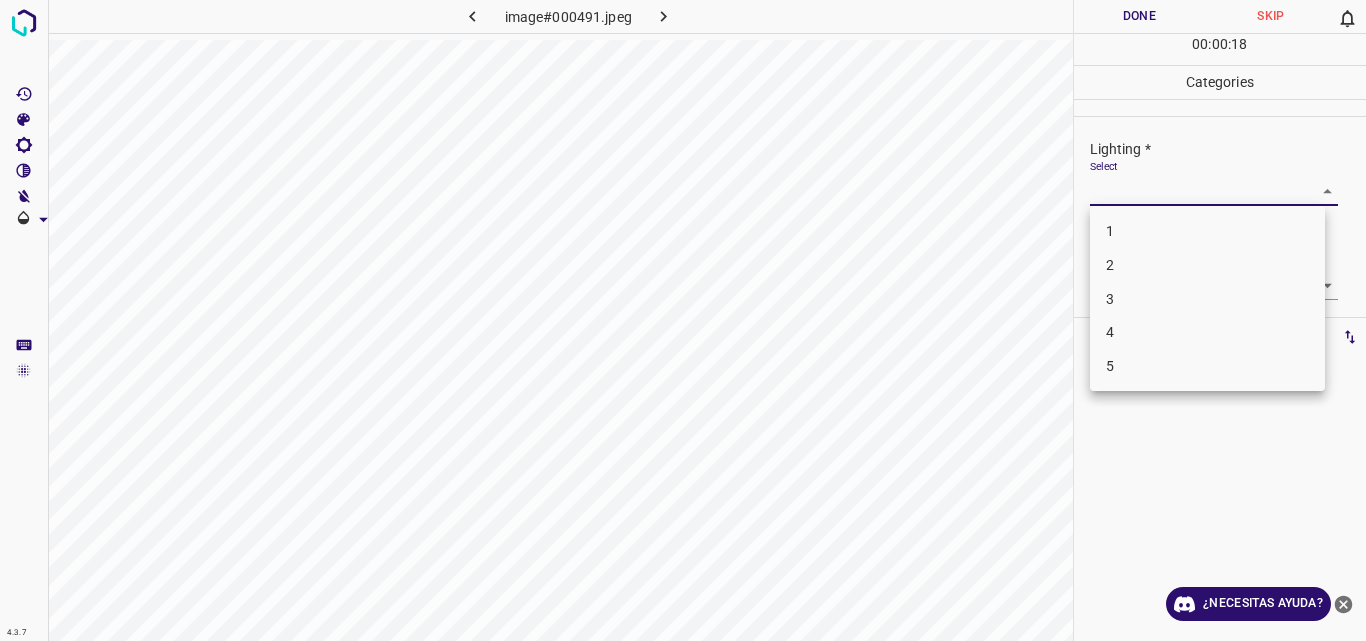 click on "3" at bounding box center (1207, 299) 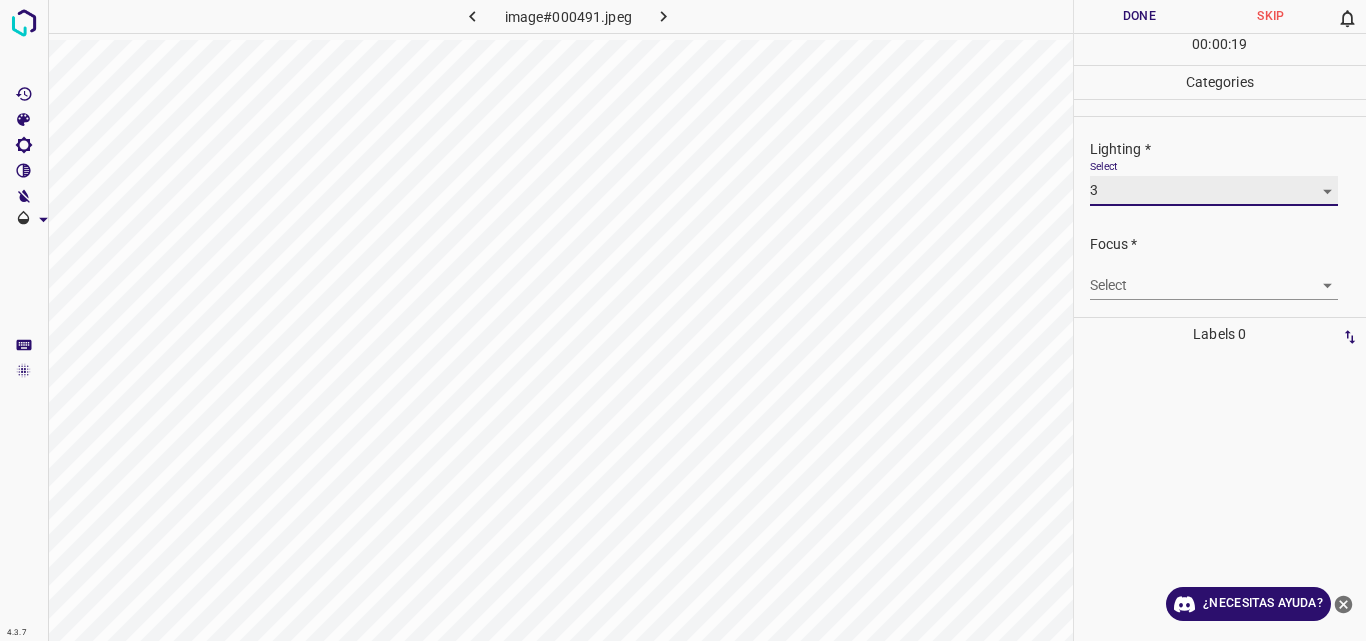 type on "3" 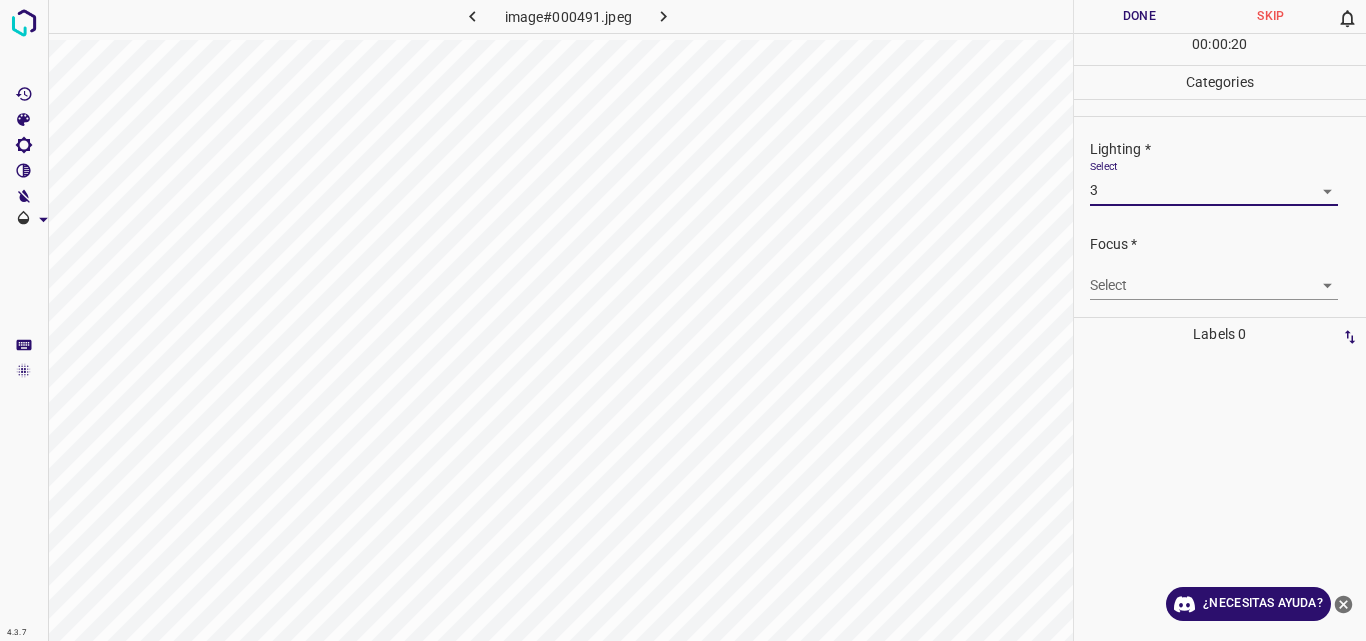 click on "4.3.7 image#000491.jpeg Done Skip 0 00   : 00   : 20   Categories Lighting *  Select 3 3 Focus *  Select ​ Overall *  Select ​ Labels   0 Categories 1 Lighting 2 Focus 3 Overall Tools Space Change between modes (Draw & Edit) I Auto labeling R Restore zoom M Zoom in N Zoom out Delete Delete selecte label Filters Z Restore filters X Saturation filter C Brightness filter V Contrast filter B Gray scale filter General O Download ¿Necesitas ayuda? Original text Rate this translation Your feedback will be used to help improve Google Translate - Texto - Esconder - Borrar" at bounding box center [683, 320] 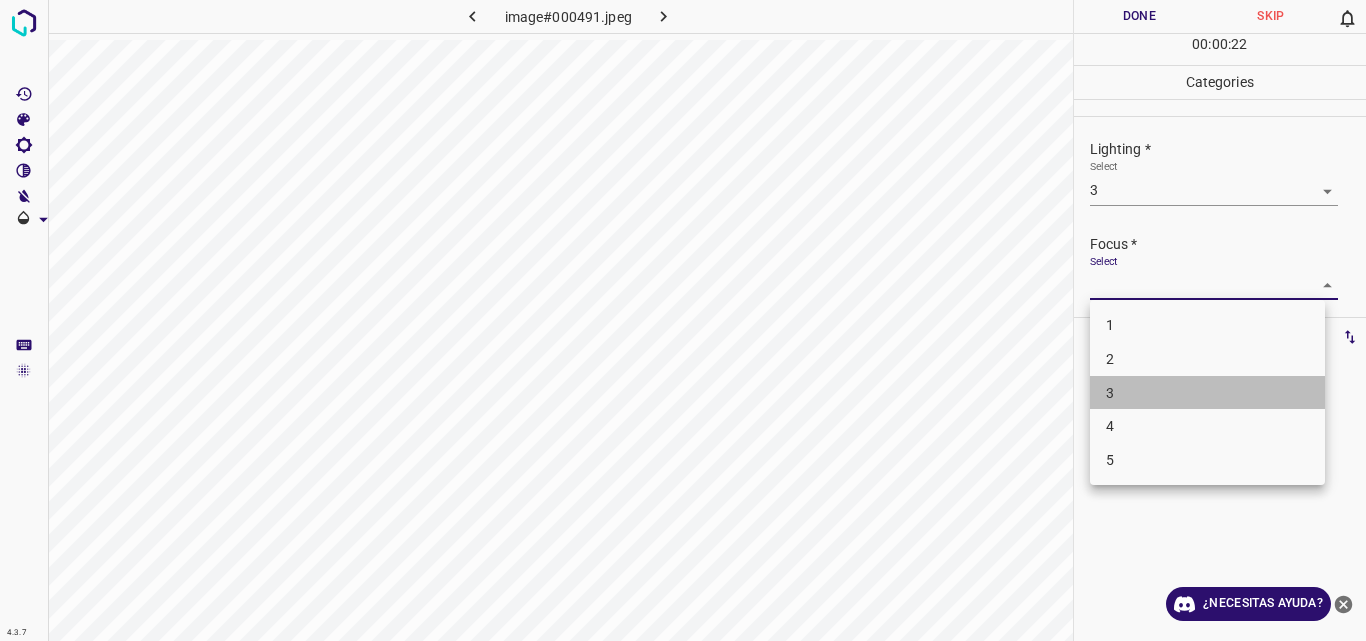 click on "3" at bounding box center [1207, 393] 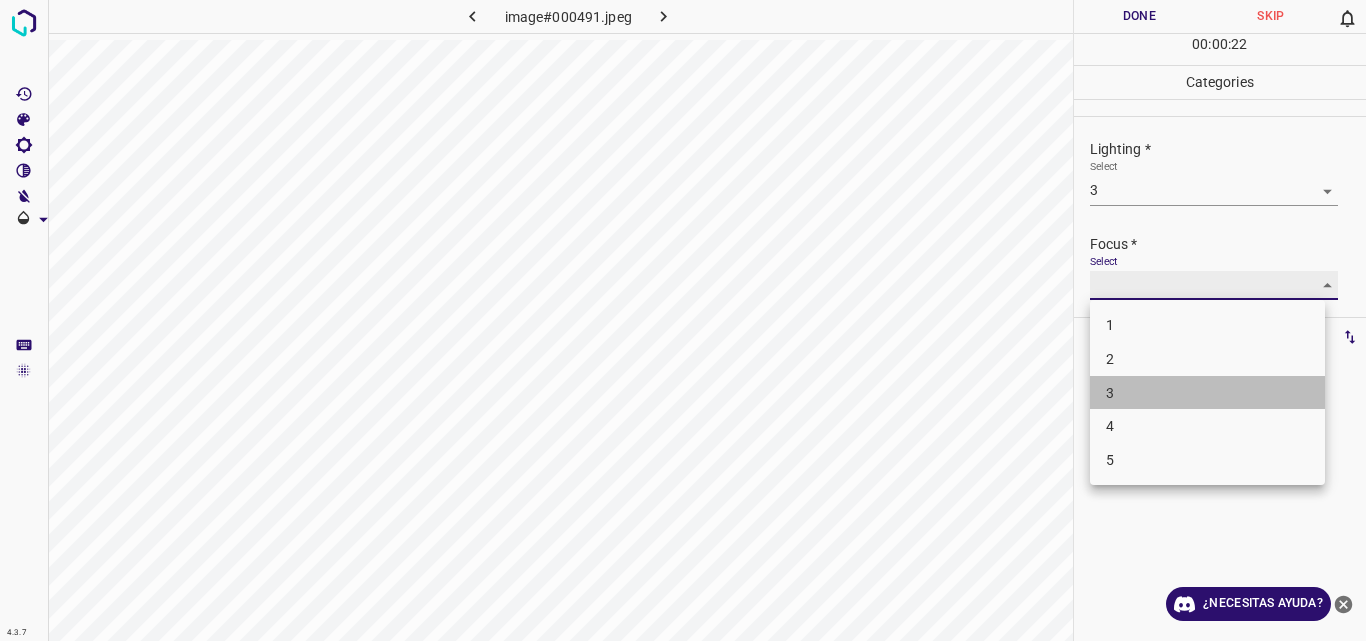 type on "3" 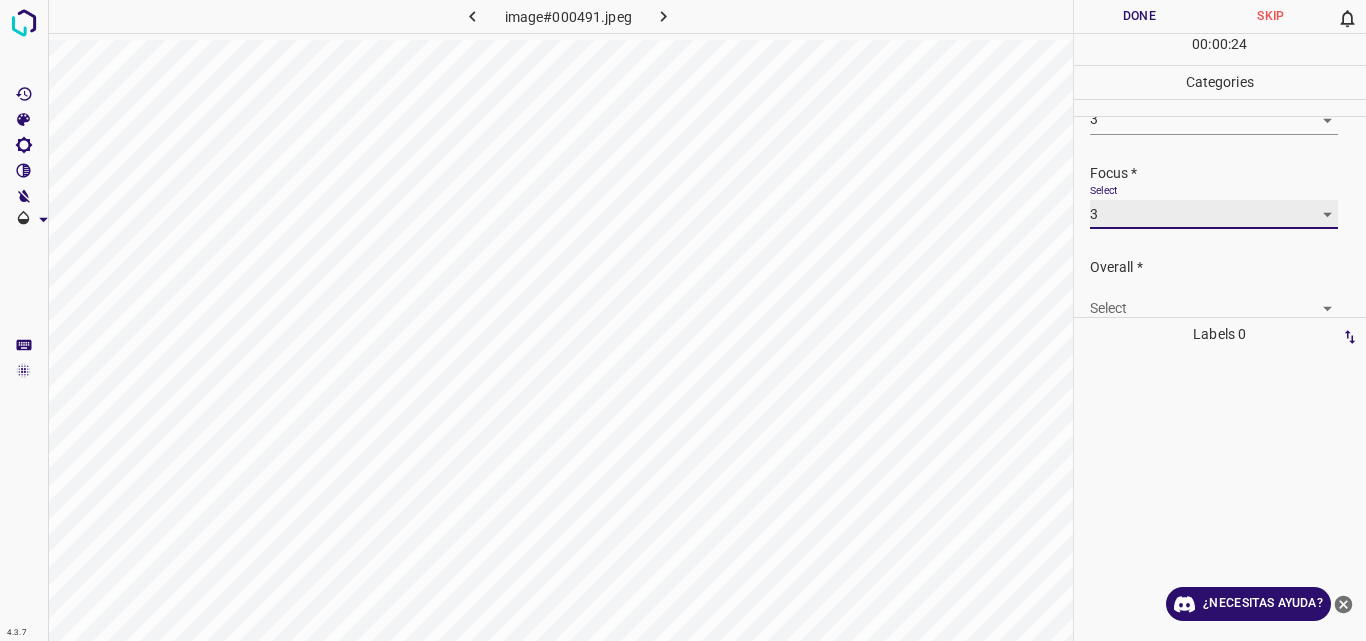 scroll, scrollTop: 98, scrollLeft: 0, axis: vertical 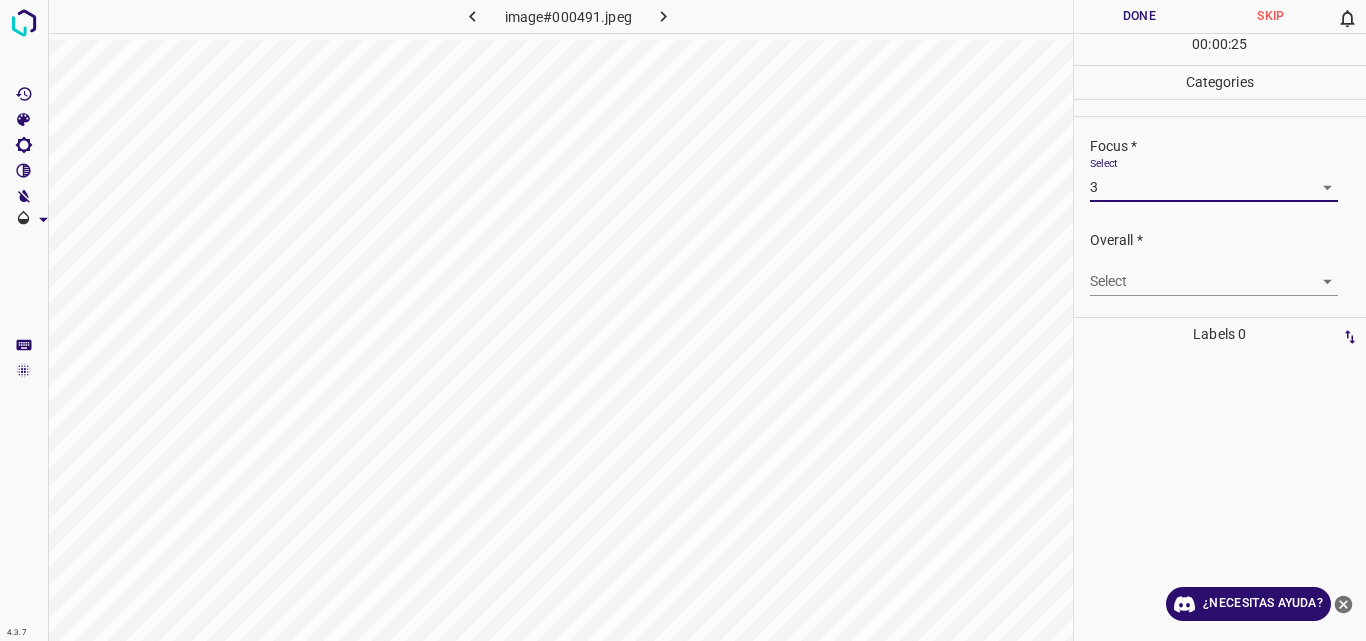 click on "4.3.7 image#000491.jpeg Done Skip 0 00   : 00   : 25   Categories Lighting *  Select 3 3 Focus *  Select 3 3 Overall *  Select ​ Labels   0 Categories 1 Lighting 2 Focus 3 Overall Tools Space Change between modes (Draw & Edit) I Auto labeling R Restore zoom M Zoom in N Zoom out Delete Delete selecte label Filters Z Restore filters X Saturation filter C Brightness filter V Contrast filter B Gray scale filter General O Download ¿Necesitas ayuda? Original text Rate this translation Your feedback will be used to help improve Google Translate - Texto - Esconder - Borrar" at bounding box center (683, 320) 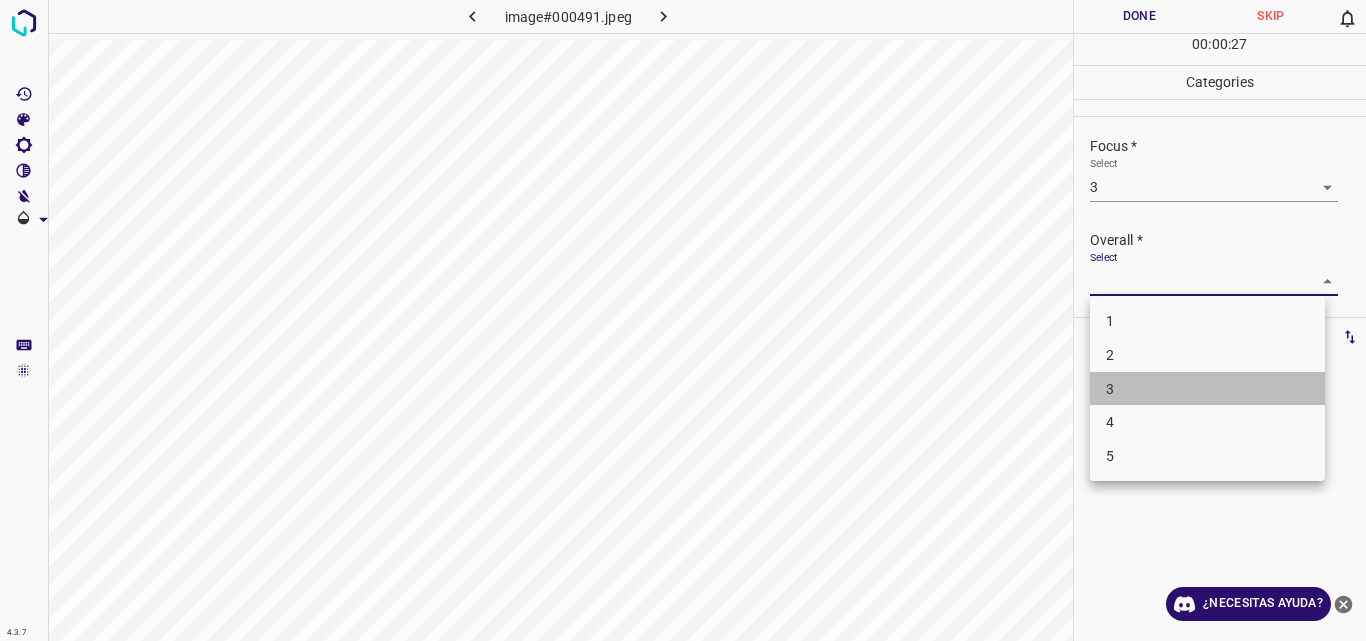 click on "3" at bounding box center (1207, 389) 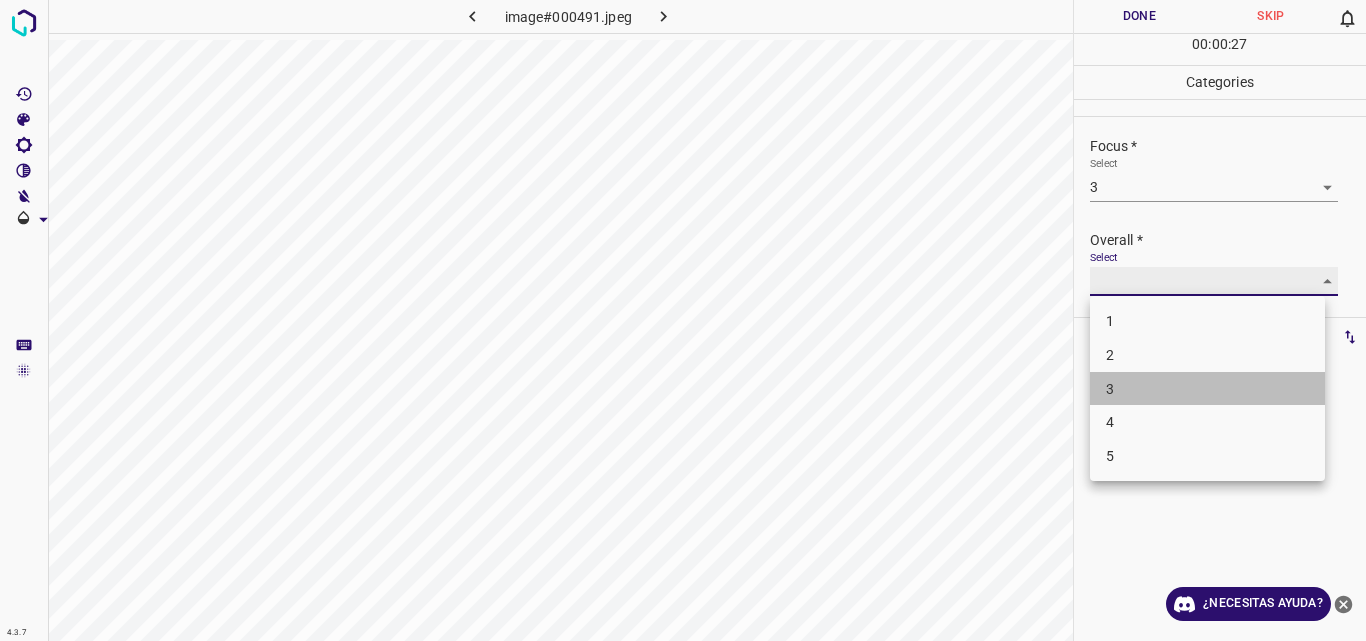 type on "3" 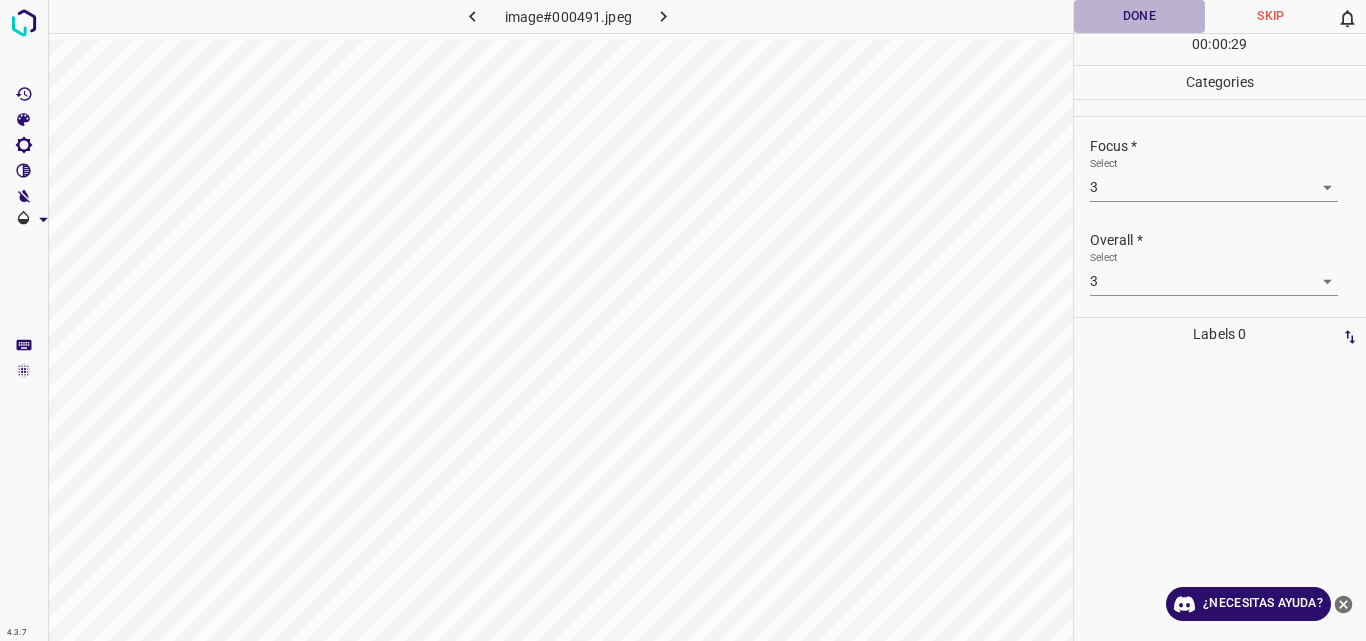 click on "Done" at bounding box center (1140, 16) 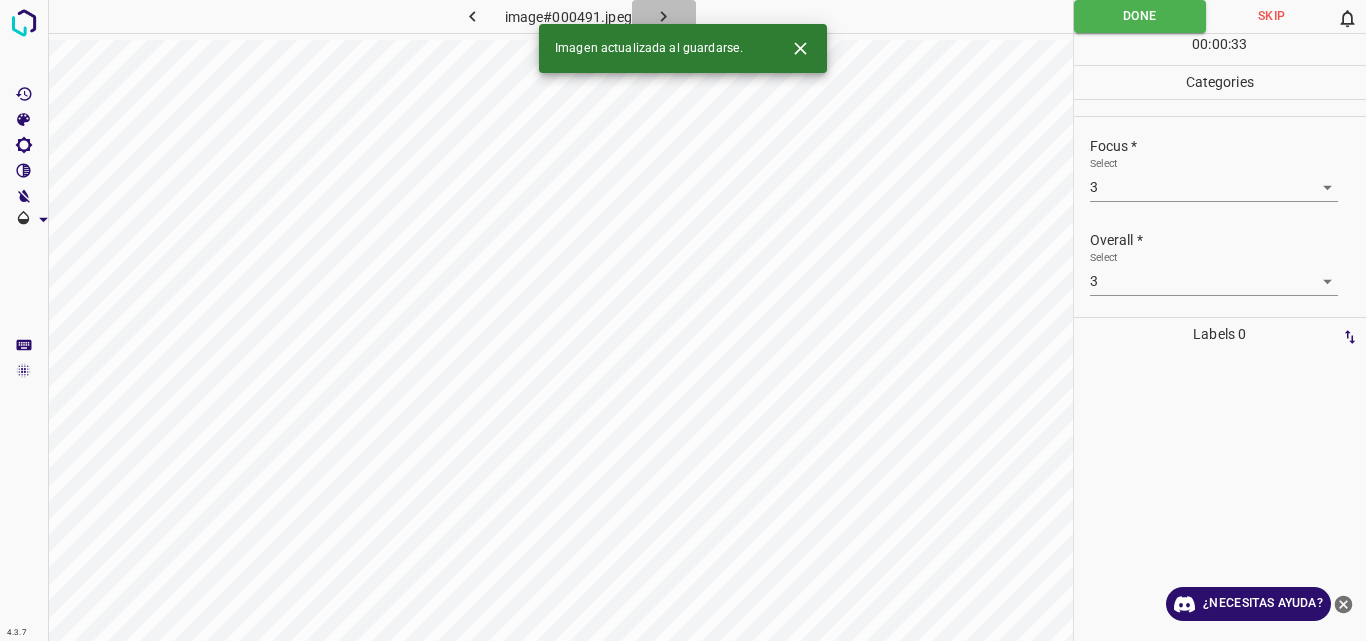 click 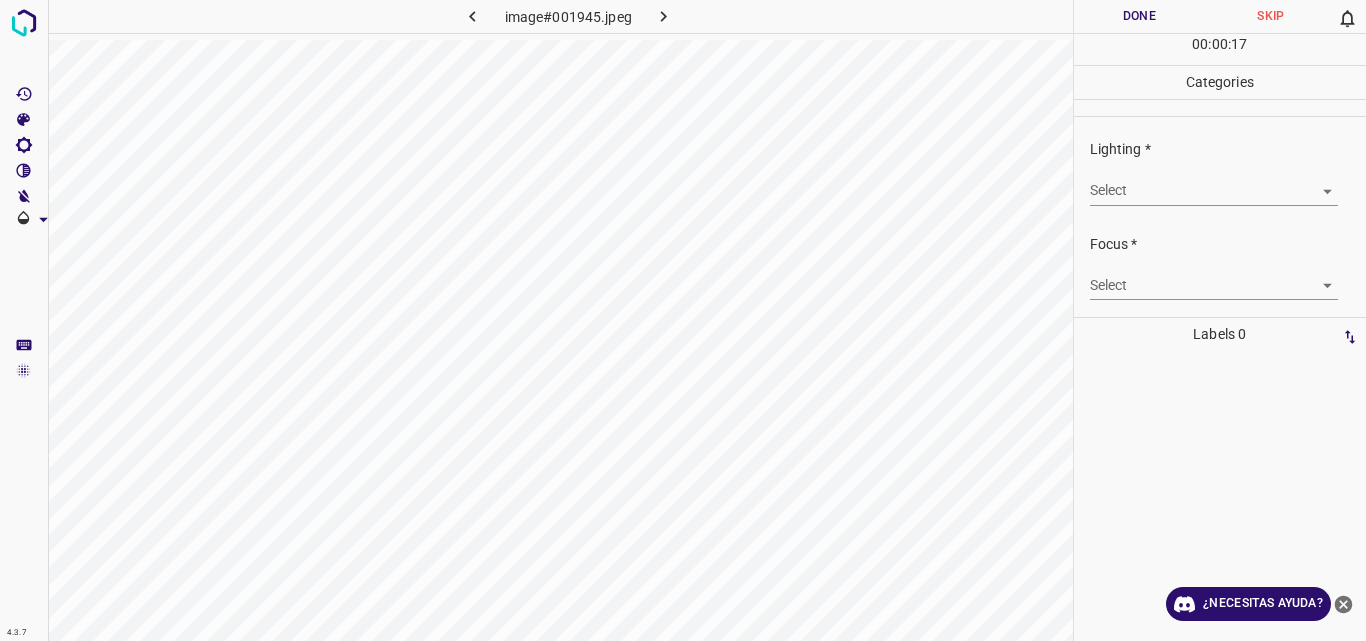 click on "4.3.7 image#001945.jpeg Done Skip 0 00   : 00   : 17   Categories Lighting *  Select ​ Focus *  Select ​ Overall *  Select ​ Labels   0 Categories 1 Lighting 2 Focus 3 Overall Tools Space Change between modes (Draw & Edit) I Auto labeling R Restore zoom M Zoom in N Zoom out Delete Delete selecte label Filters Z Restore filters X Saturation filter C Brightness filter V Contrast filter B Gray scale filter General O Download ¿Necesitas ayuda? Original text Rate this translation Your feedback will be used to help improve Google Translate - Texto - Esconder - Borrar" at bounding box center [683, 320] 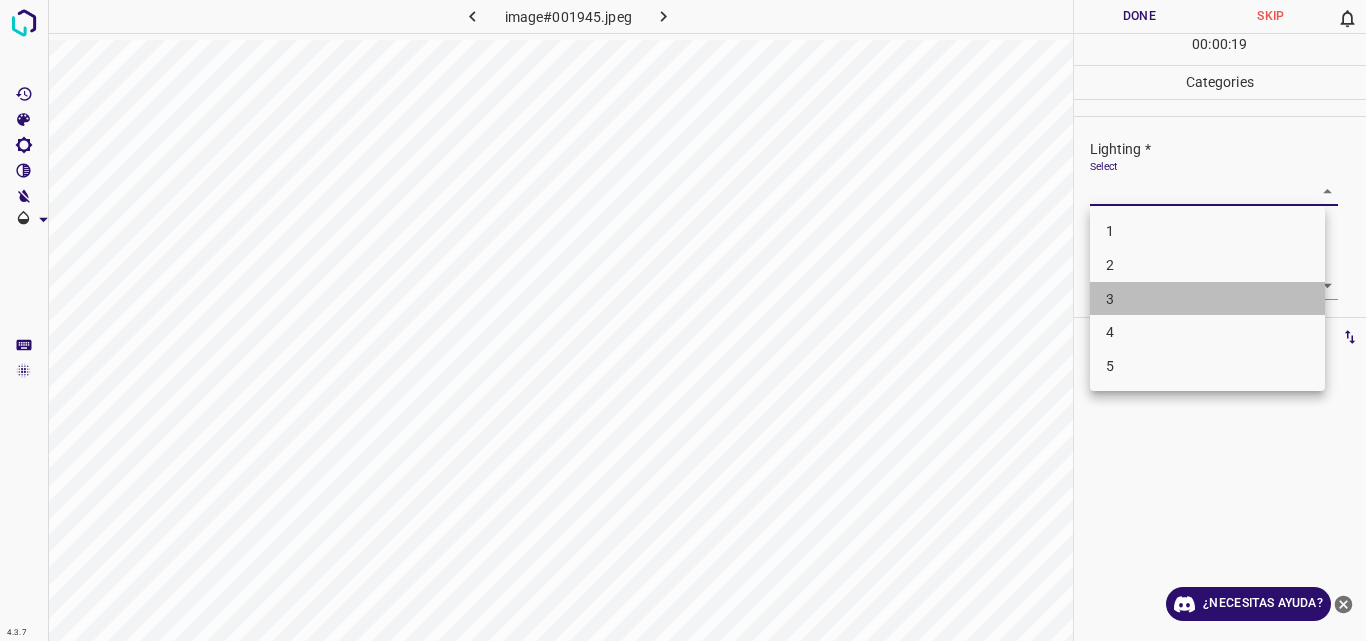 click on "3" at bounding box center [1207, 299] 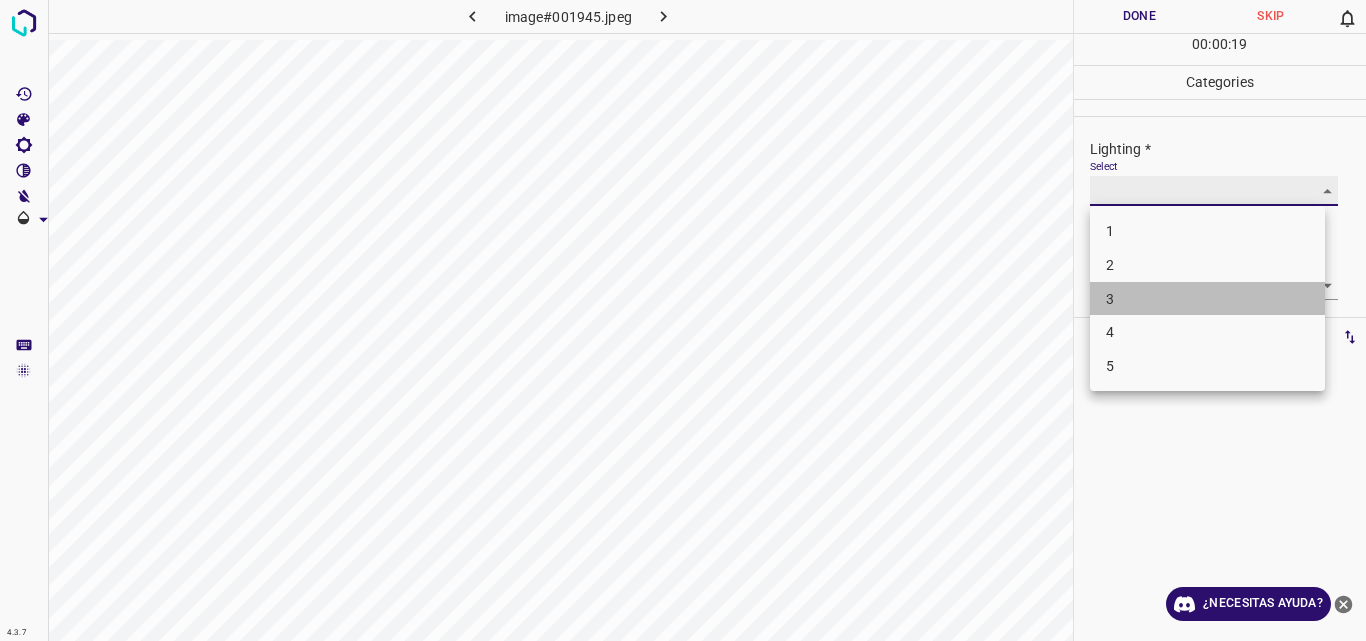 type on "3" 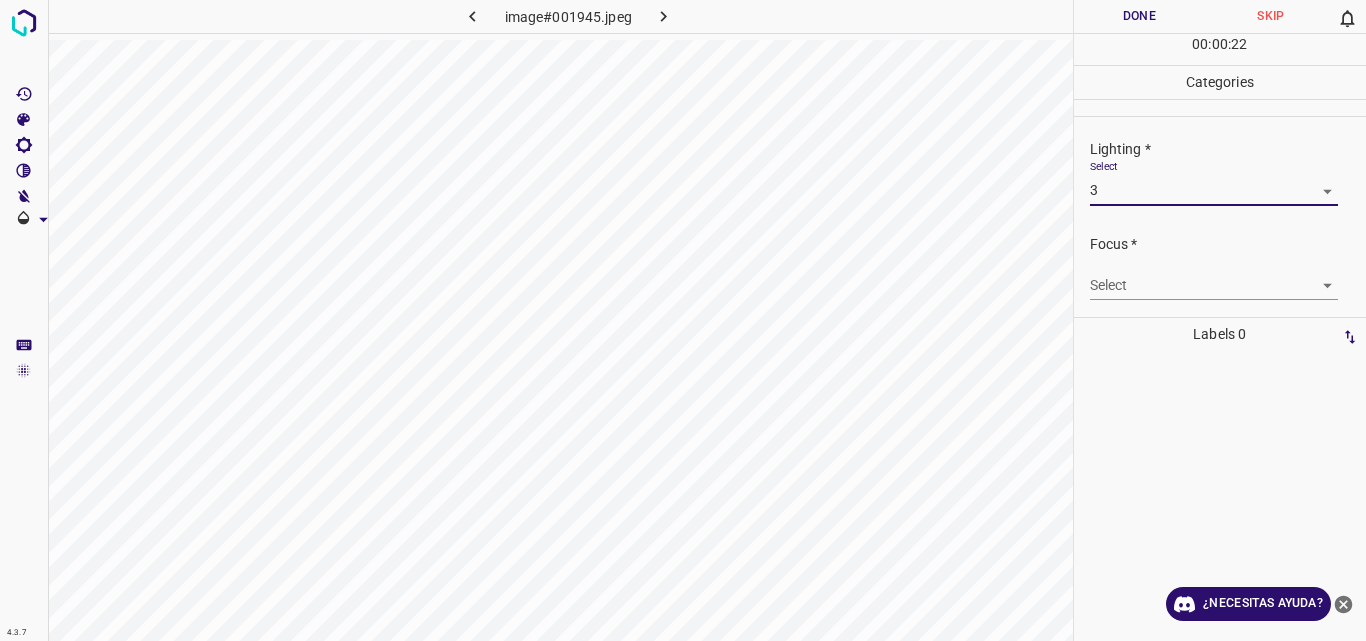 click on "4.3.7 image#001945.jpeg Done Skip 0 00   : 00   : 22   Categories Lighting *  Select 3 3 Focus *  Select ​ Overall *  Select ​ Labels   0 Categories 1 Lighting 2 Focus 3 Overall Tools Space Change between modes (Draw & Edit) I Auto labeling R Restore zoom M Zoom in N Zoom out Delete Delete selecte label Filters Z Restore filters X Saturation filter C Brightness filter V Contrast filter B Gray scale filter General O Download ¿Necesitas ayuda? Original text Rate this translation Your feedback will be used to help improve Google Translate - Texto - Esconder - Borrar" at bounding box center (683, 320) 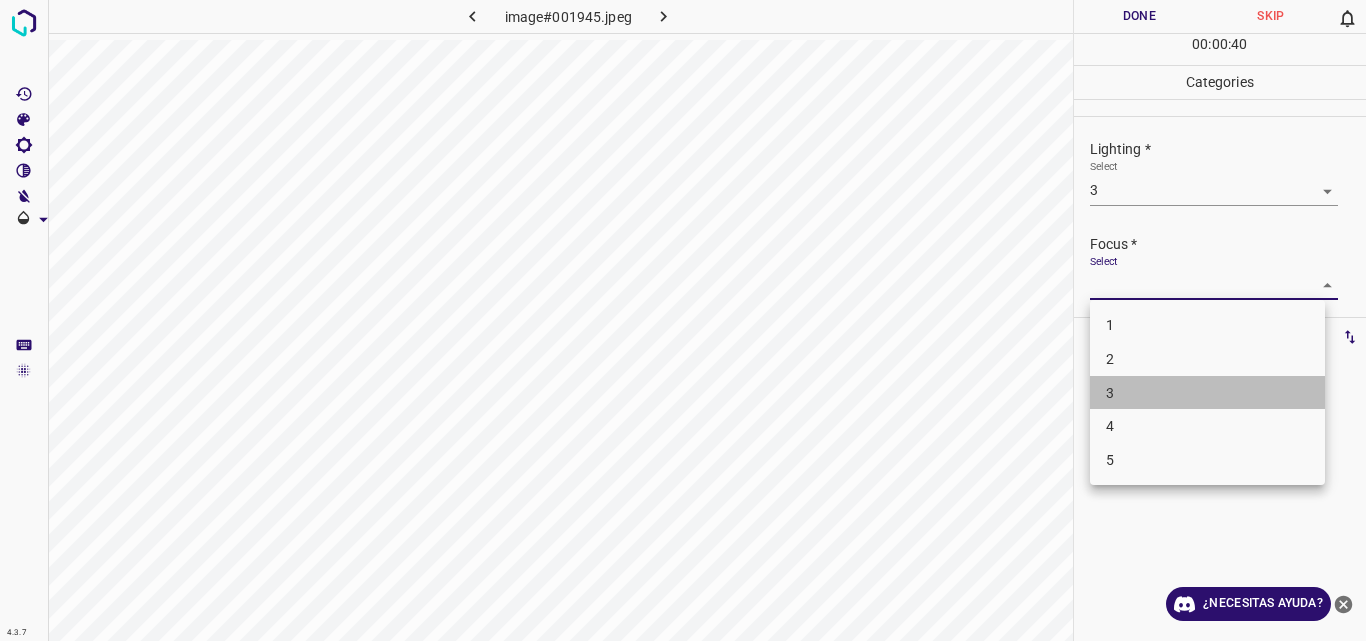 click on "3" at bounding box center (1207, 393) 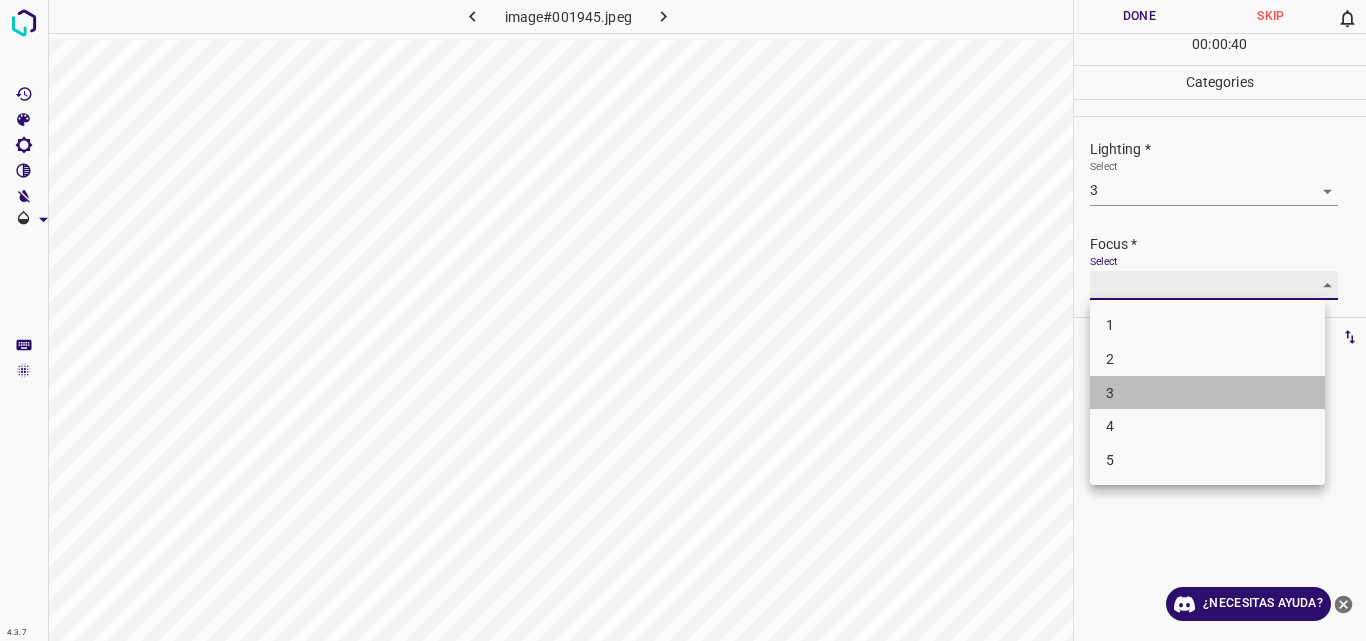 type on "3" 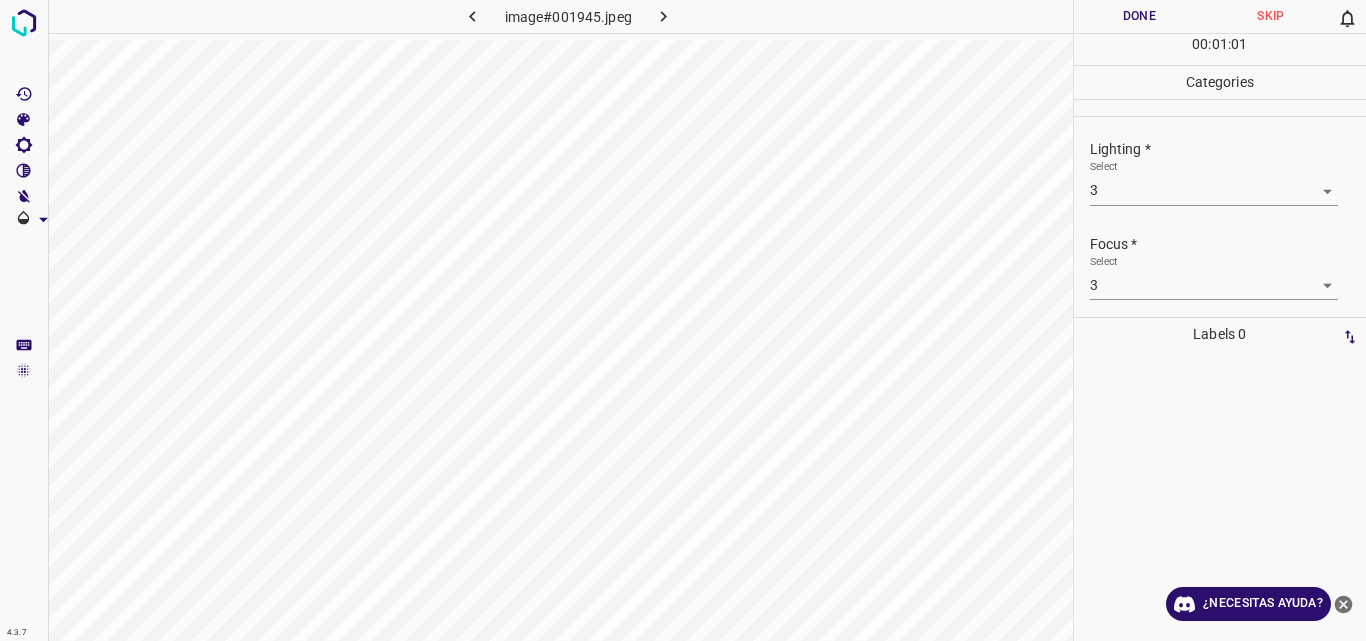 click on "Lighting *  Select 3 3 Focus *  Select 3 3 Overall *  Select ​" at bounding box center (1220, 217) 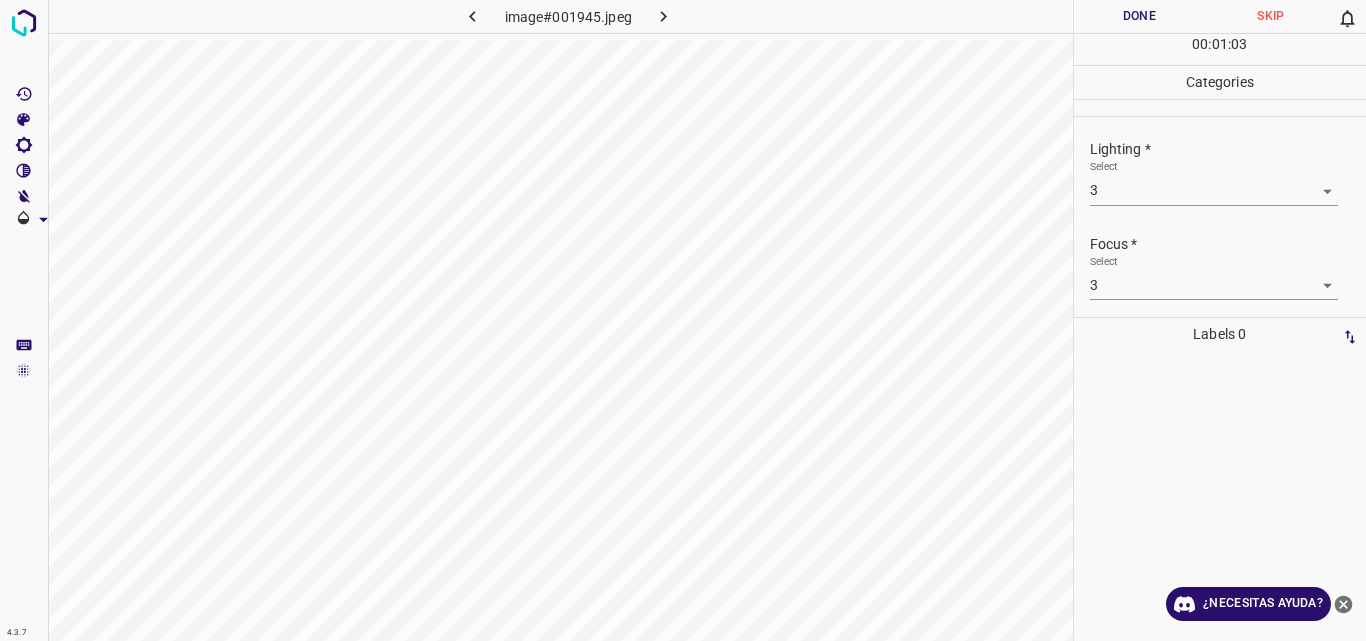 scroll, scrollTop: 98, scrollLeft: 0, axis: vertical 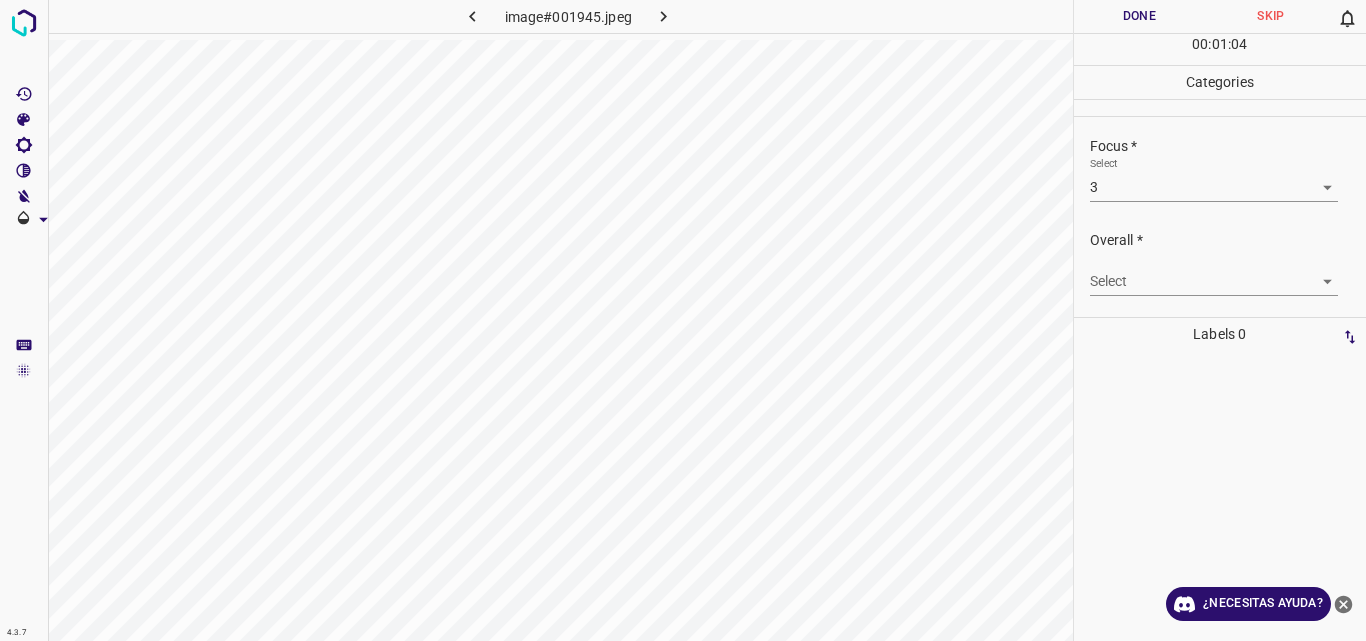 click on "4.3.7 image#001945.jpeg Done Skip 0 00   : 01   : 04   Categories Lighting *  Select 3 3 Focus *  Select 3 3 Overall *  Select ​ Labels   0 Categories 1 Lighting 2 Focus 3 Overall Tools Space Change between modes (Draw & Edit) I Auto labeling R Restore zoom M Zoom in N Zoom out Delete Delete selecte label Filters Z Restore filters X Saturation filter C Brightness filter V Contrast filter B Gray scale filter General O Download ¿Necesitas ayuda? Original text Rate this translation Your feedback will be used to help improve Google Translate - Texto - Esconder - Borrar" at bounding box center (683, 320) 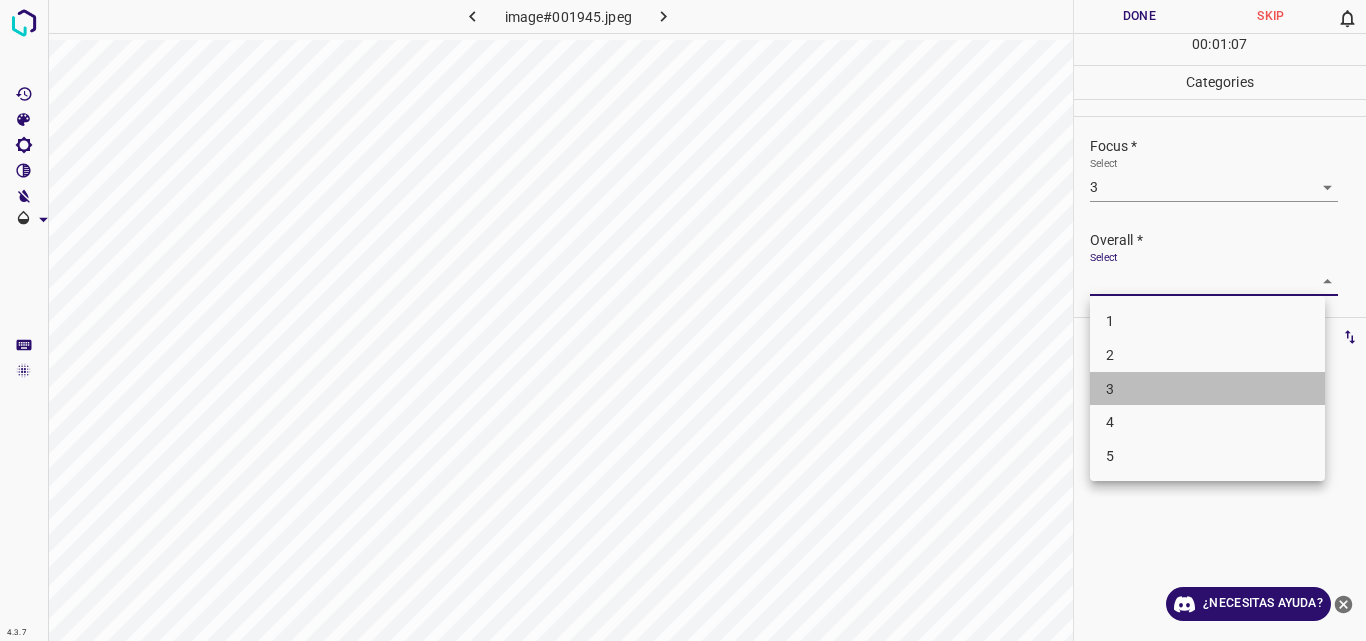 click on "3" at bounding box center [1207, 389] 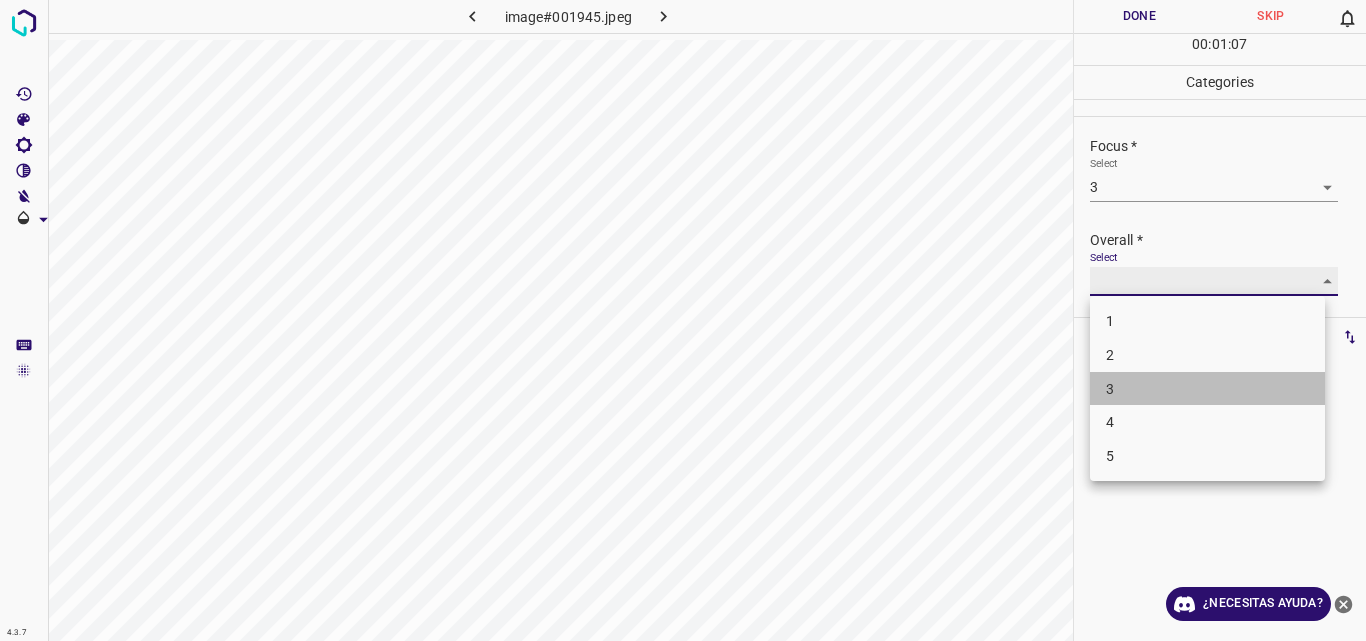 type on "3" 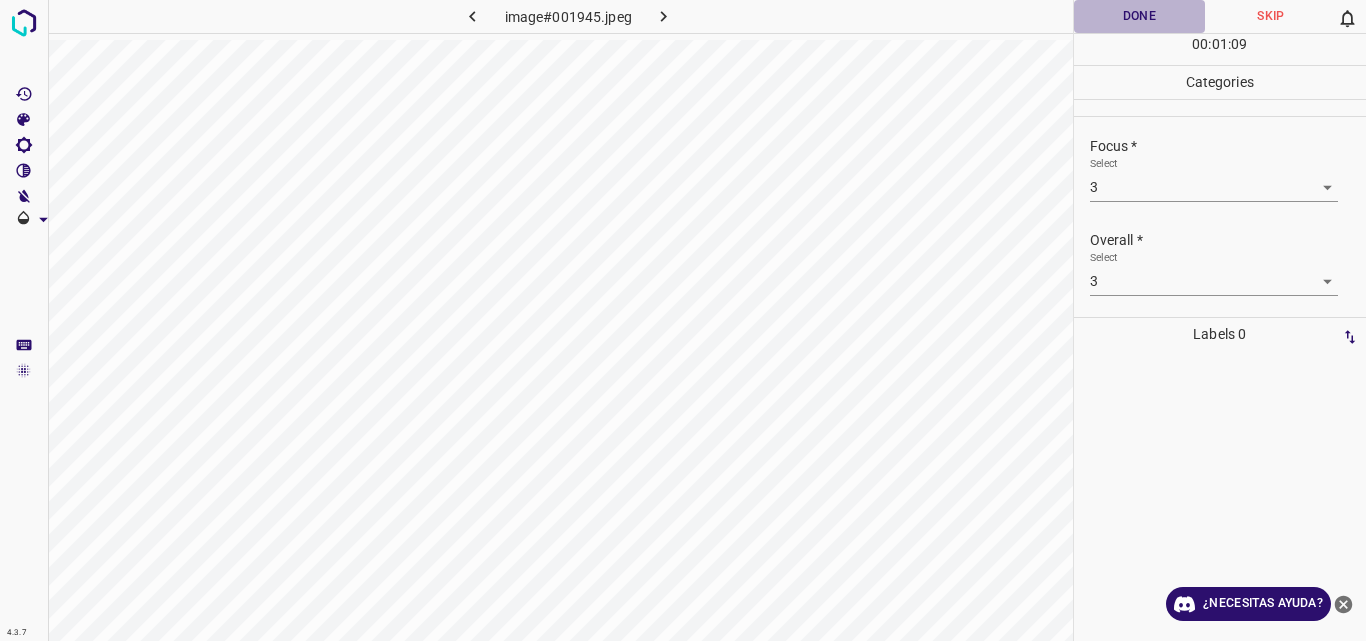 click on "Done" at bounding box center [1140, 16] 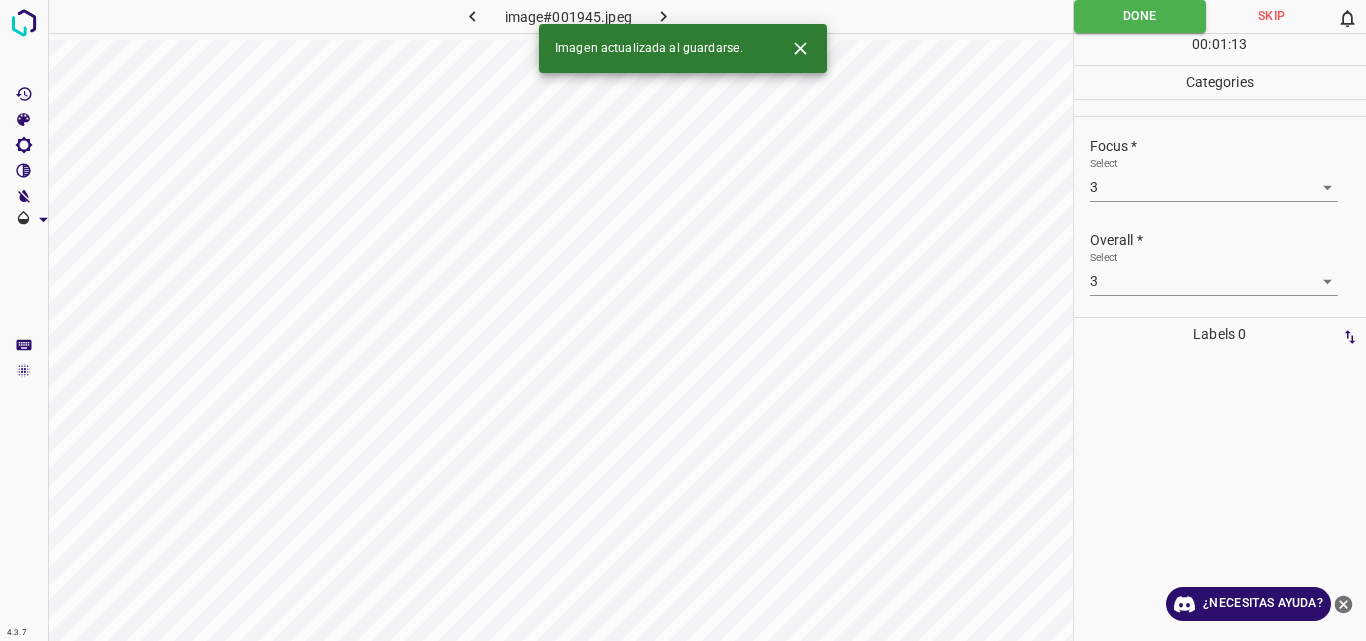 click 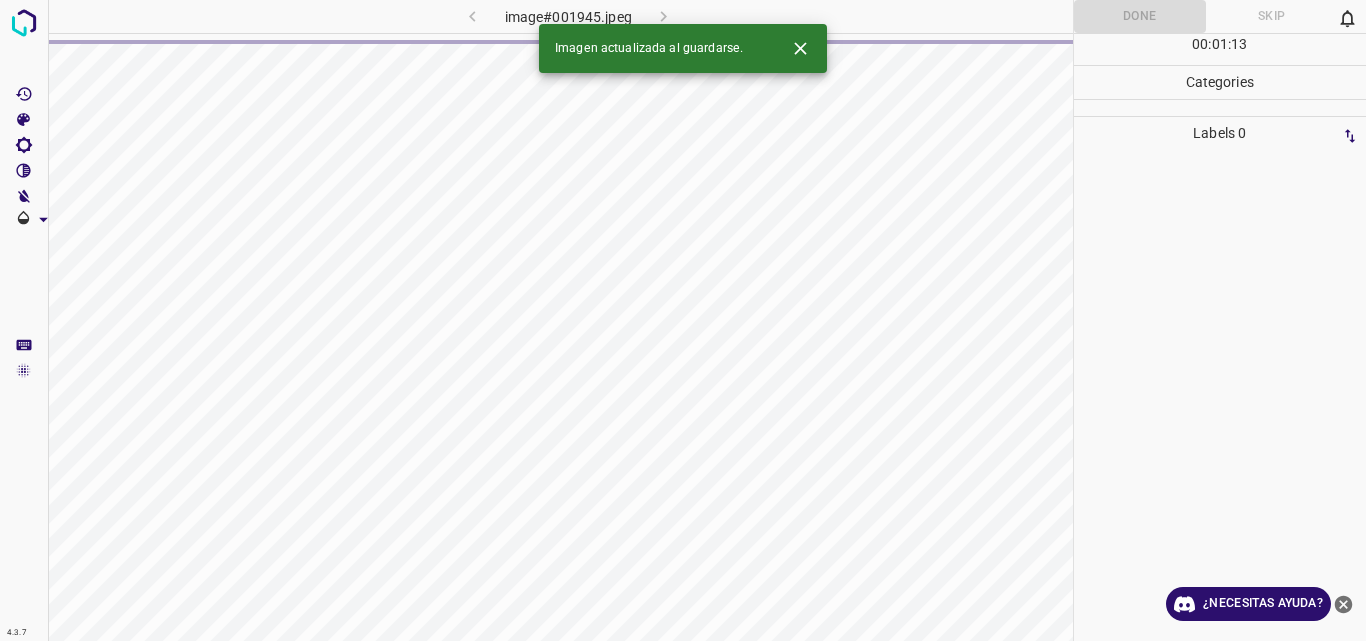 click on "image#001945.jpeg" at bounding box center [568, 16] 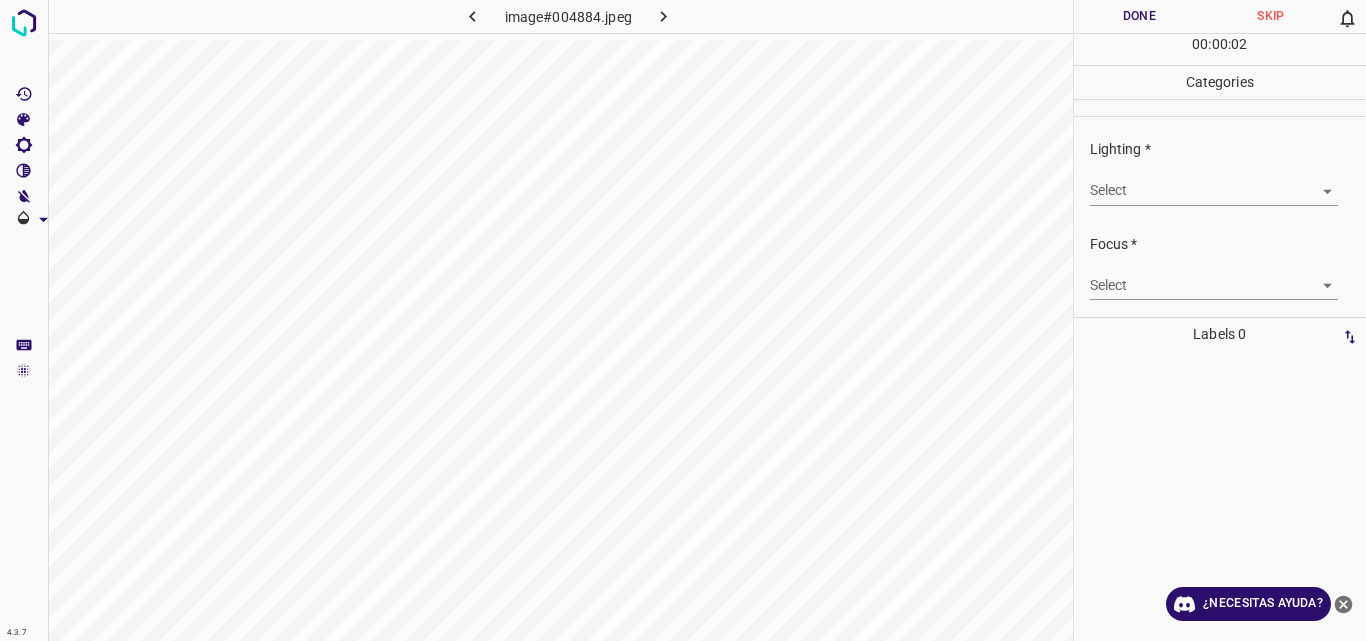 click on "4.3.7 image#004884.jpeg Done Skip 0 00   : 00   : 02   Categories Lighting *  Select ​ Focus *  Select ​ Overall *  Select ​ Labels   0 Categories 1 Lighting 2 Focus 3 Overall Tools Space Change between modes (Draw & Edit) I Auto labeling R Restore zoom M Zoom in N Zoom out Delete Delete selecte label Filters Z Restore filters X Saturation filter C Brightness filter V Contrast filter B Gray scale filter General O Download ¿Necesitas ayuda? Original text Rate this translation Your feedback will be used to help improve Google Translate - Texto - Esconder - Borrar" at bounding box center [683, 320] 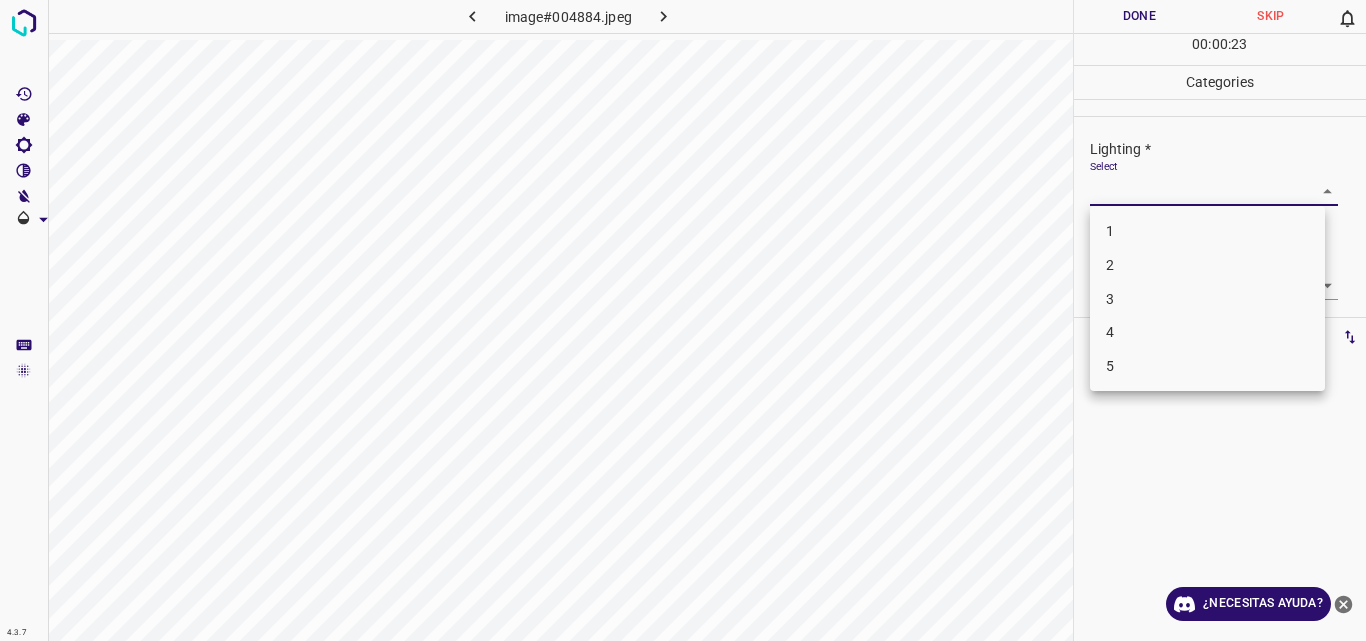 click on "3" at bounding box center (1207, 299) 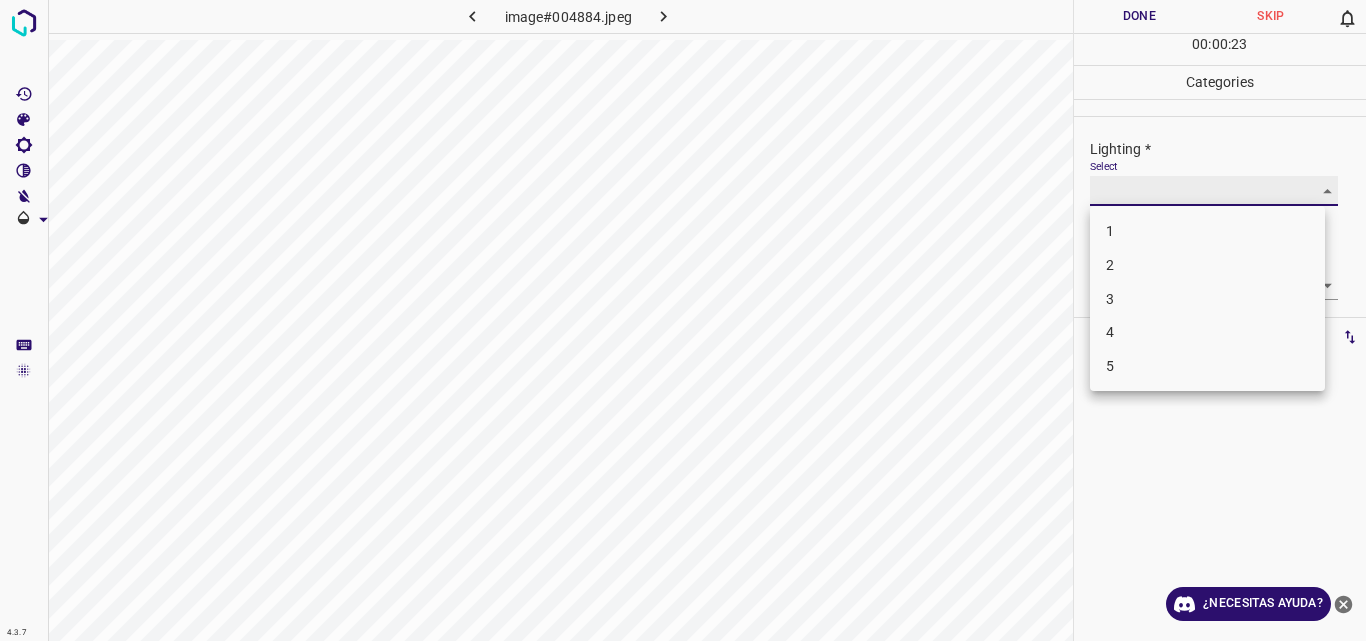 type on "3" 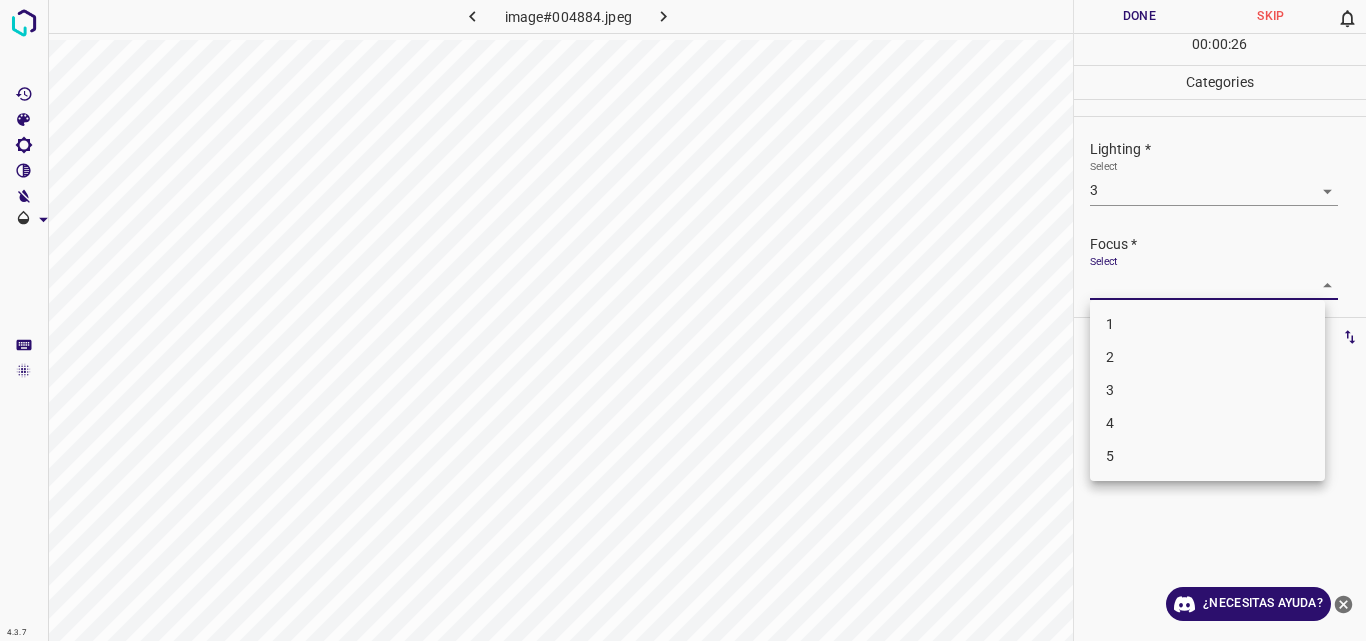 click on "4.3.7 image#004884.jpeg Done Skip 0 00   : 00   : 26   Categories Lighting *  Select 3 3 Focus *  Select ​ Overall *  Select ​ Labels   0 Categories 1 Lighting 2 Focus 3 Overall Tools Space Change between modes (Draw & Edit) I Auto labeling R Restore zoom M Zoom in N Zoom out Delete Delete selecte label Filters Z Restore filters X Saturation filter C Brightness filter V Contrast filter B Gray scale filter General O Download ¿Necesitas ayuda? Original text Rate this translation Your feedback will be used to help improve Google Translate - Texto - Esconder - Borrar 1 2 3 4 5" at bounding box center [683, 320] 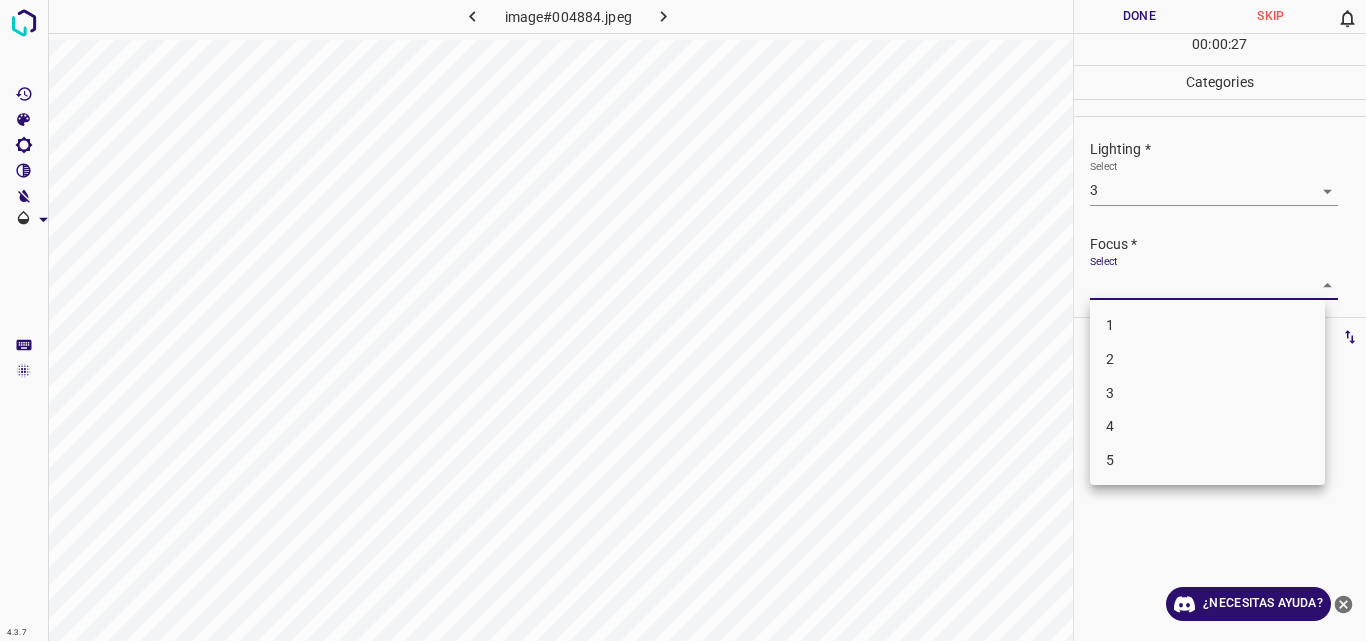 click on "3" at bounding box center (1207, 393) 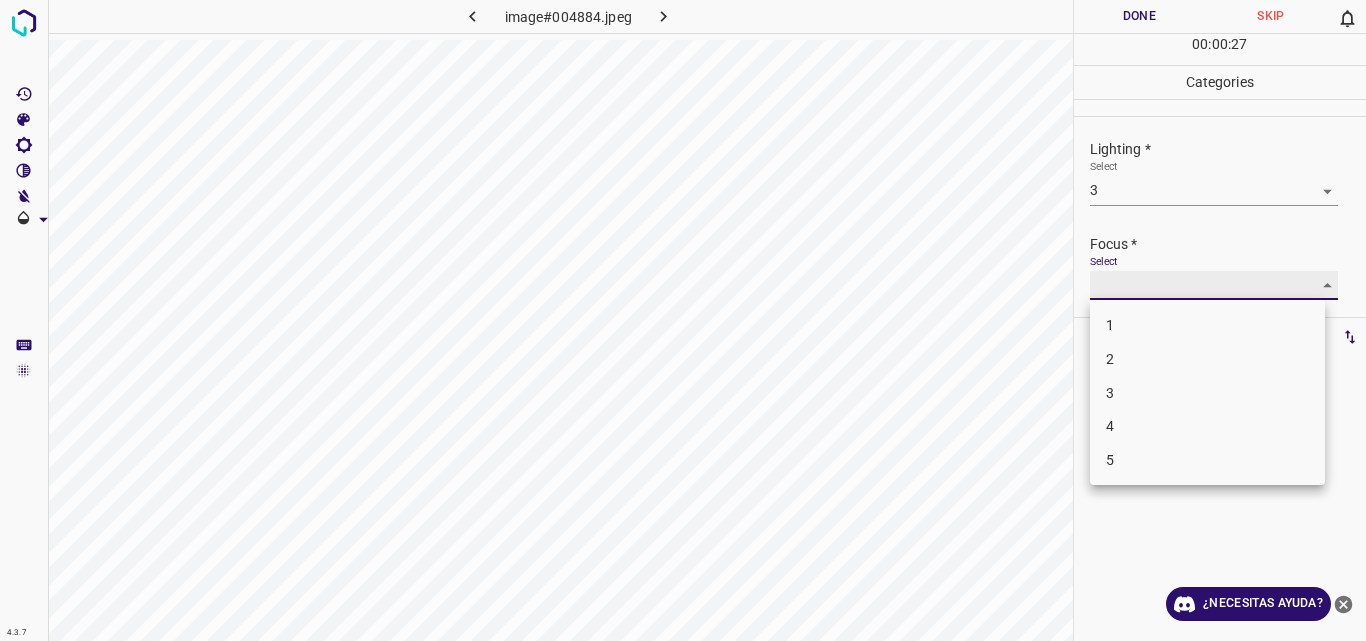 type on "3" 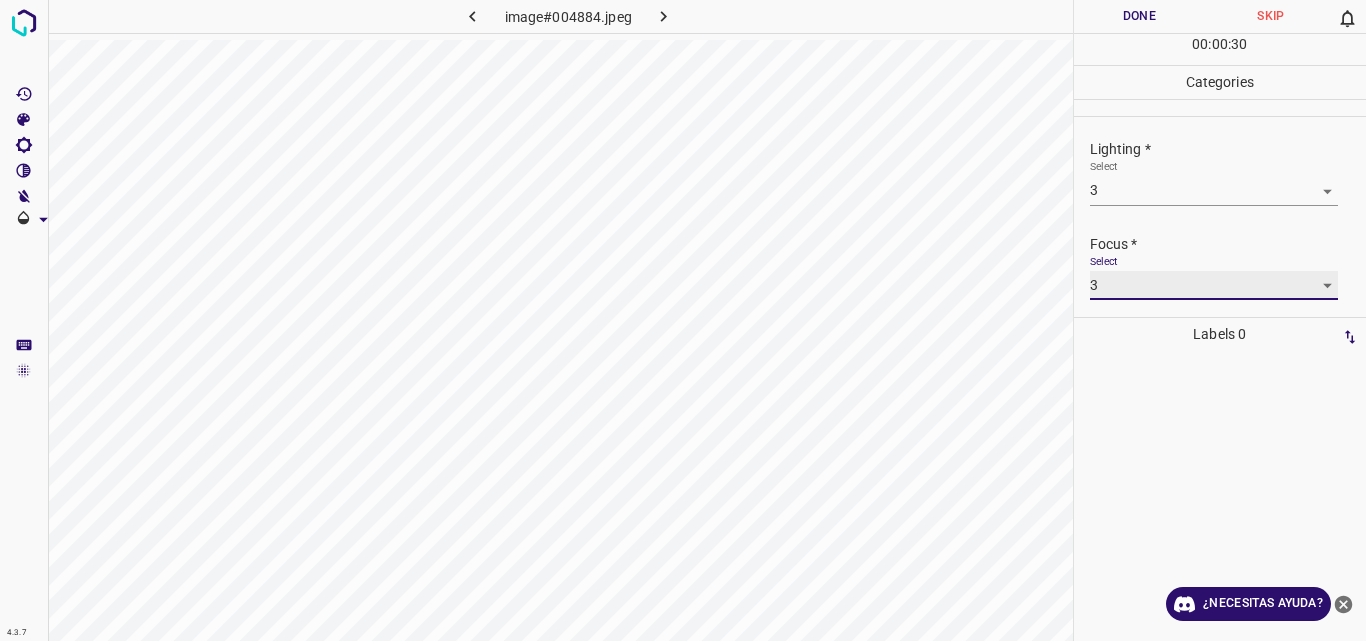 scroll, scrollTop: 98, scrollLeft: 0, axis: vertical 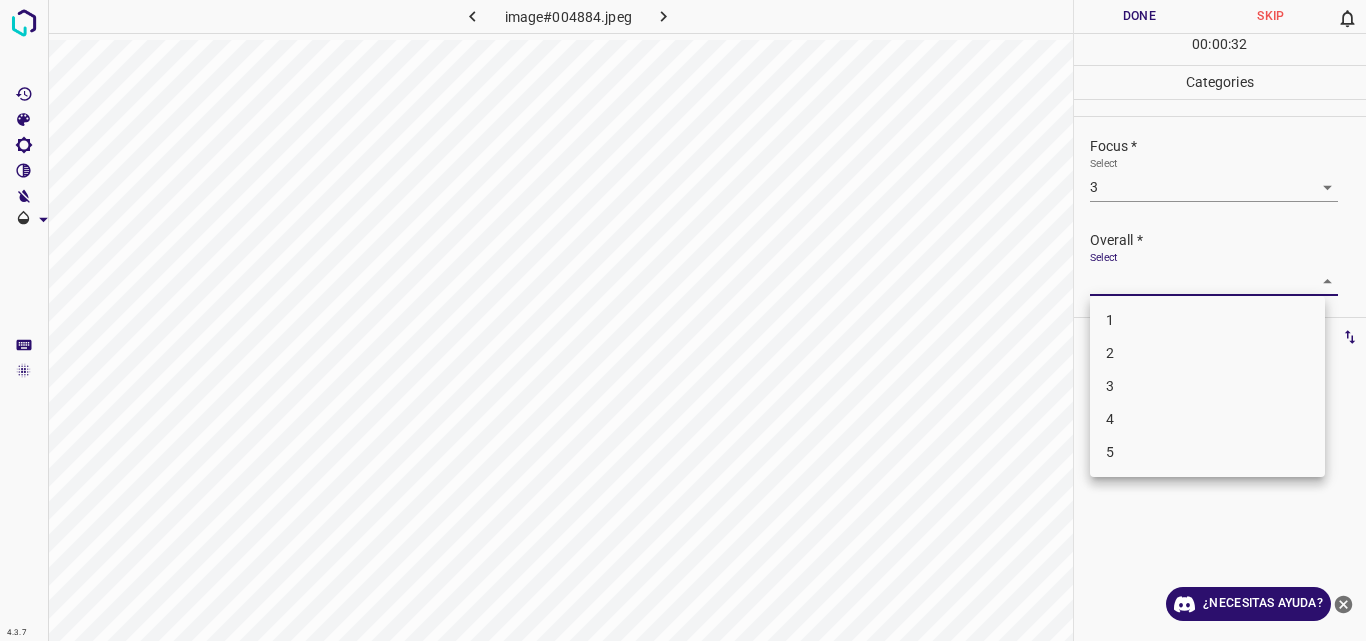 click on "4.3.7 image#004884.jpeg Done Skip 0 00   : 00   : 32   Categories Lighting *  Select 3 3 Focus *  Select 3 3 Overall *  Select ​ Labels   0 Categories 1 Lighting 2 Focus 3 Overall Tools Space Change between modes (Draw & Edit) I Auto labeling R Restore zoom M Zoom in N Zoom out Delete Delete selecte label Filters Z Restore filters X Saturation filter C Brightness filter V Contrast filter B Gray scale filter General O Download ¿Necesitas ayuda? Original text Rate this translation Your feedback will be used to help improve Google Translate - Texto - Esconder - Borrar 1 2 3 4 5" at bounding box center [683, 320] 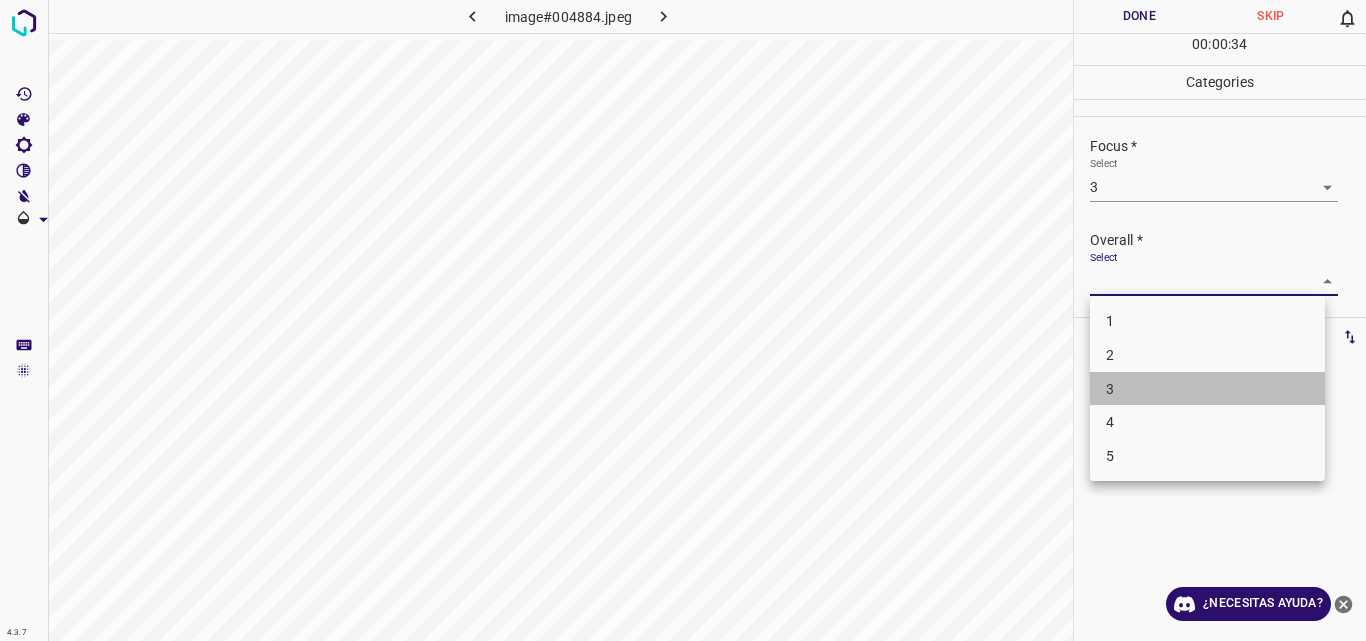 click on "3" at bounding box center [1207, 389] 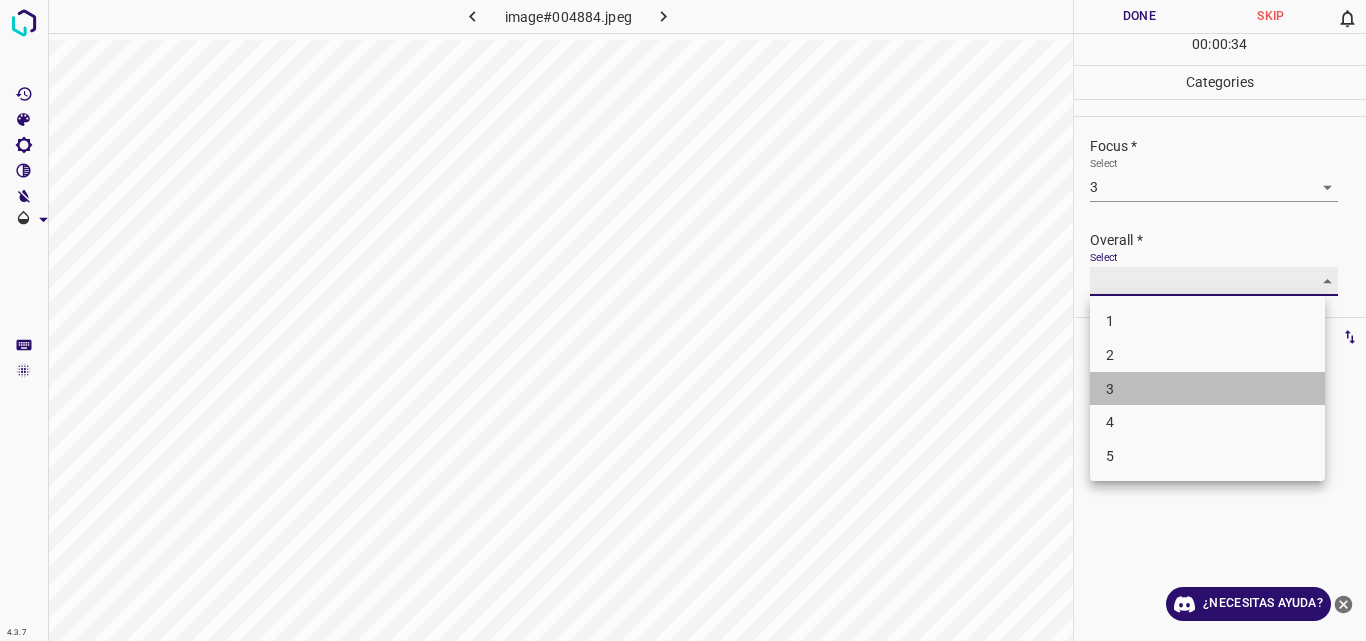 type on "3" 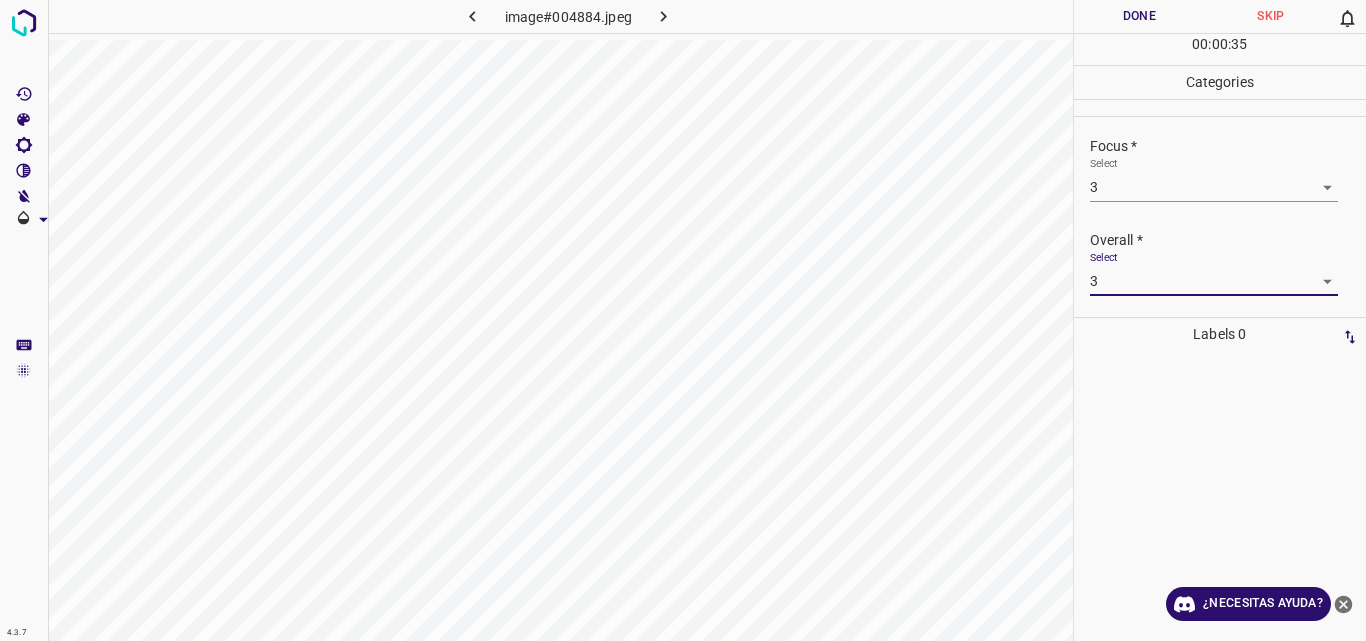 click on "Done" at bounding box center [1140, 16] 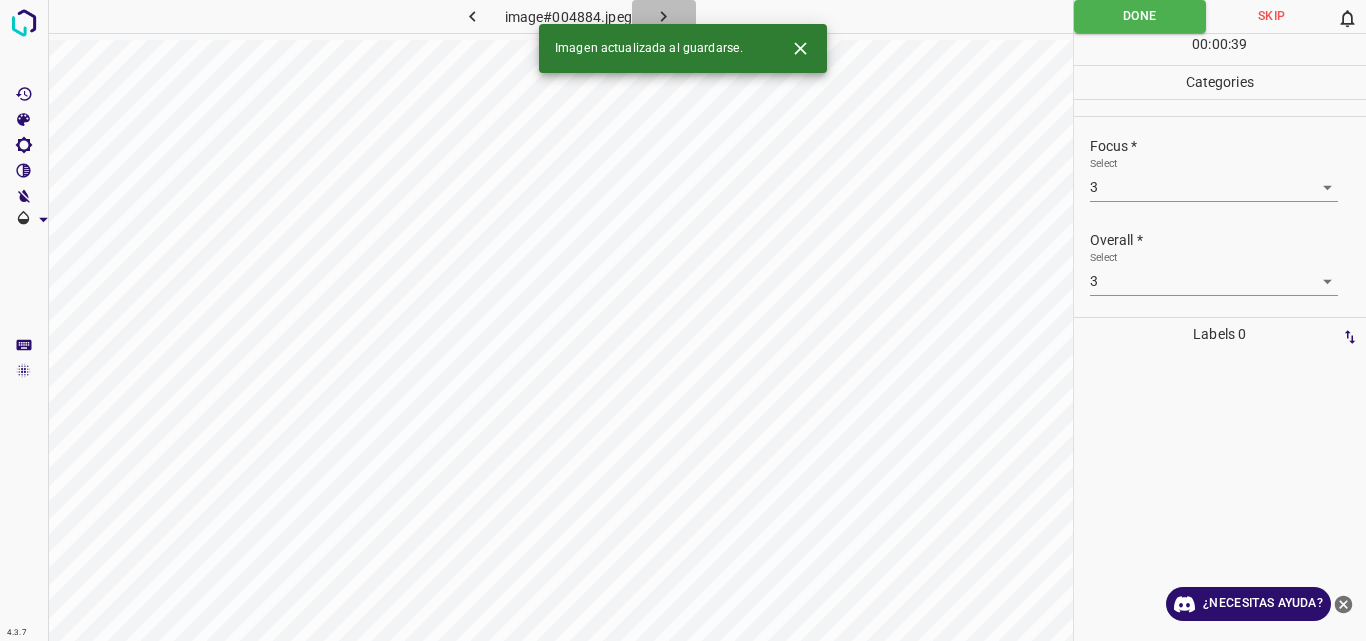 click 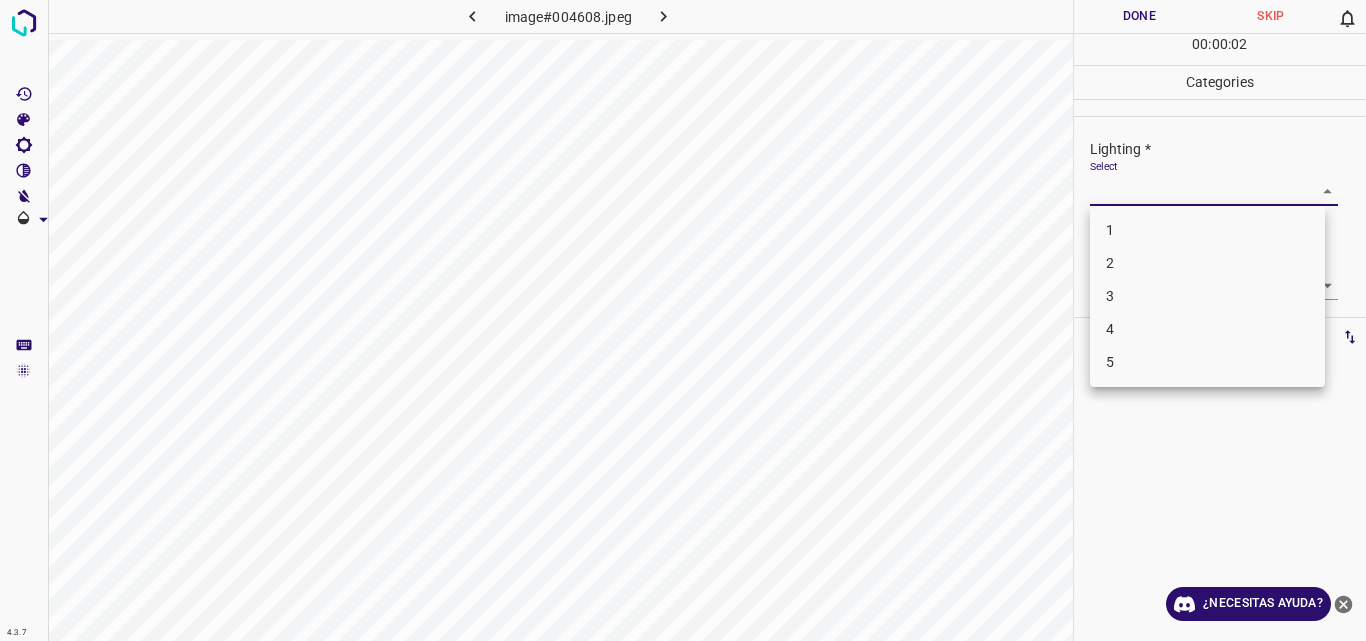 click on "4.3.7 image#004608.jpeg Done Skip 0 00   : 00   : 02   Categories Lighting *  Select ​ Focus *  Select ​ Overall *  Select ​ Labels   0 Categories 1 Lighting 2 Focus 3 Overall Tools Space Change between modes (Draw & Edit) I Auto labeling R Restore zoom M Zoom in N Zoom out Delete Delete selecte label Filters Z Restore filters X Saturation filter C Brightness filter V Contrast filter B Gray scale filter General O Download ¿Necesitas ayuda? Original text Rate this translation Your feedback will be used to help improve Google Translate - Texto - Esconder - Borrar 1 2 3 4 5" at bounding box center (683, 320) 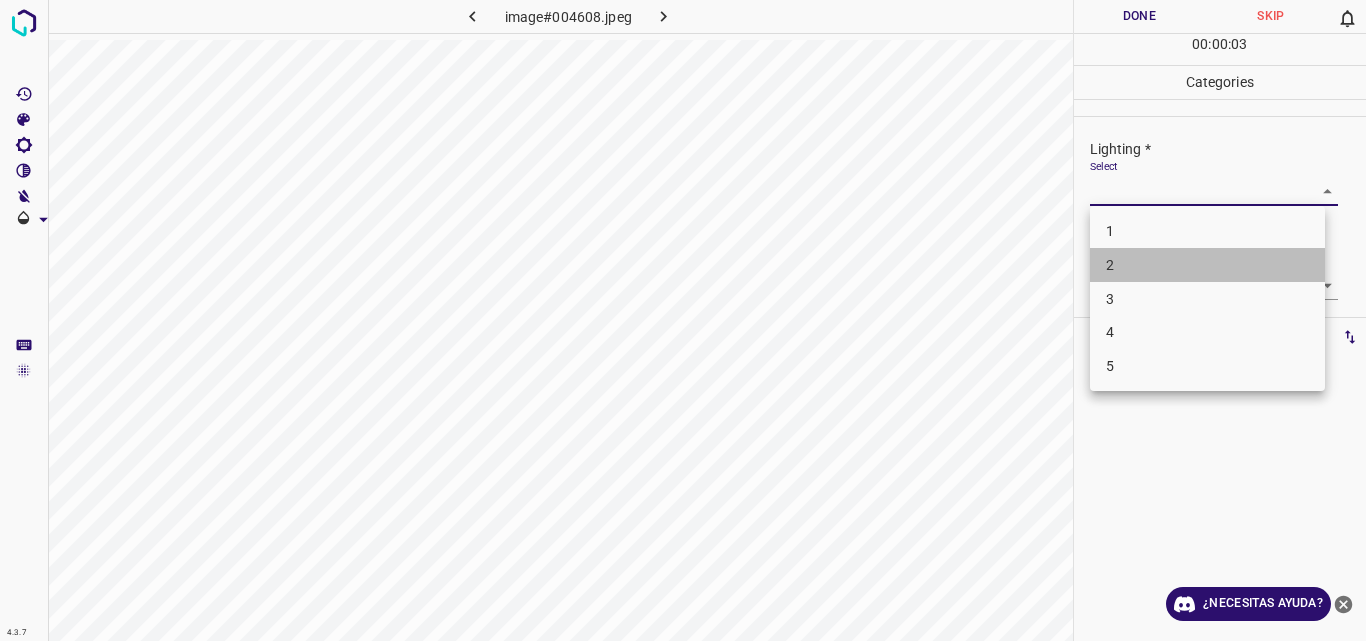 click on "2" at bounding box center (1207, 265) 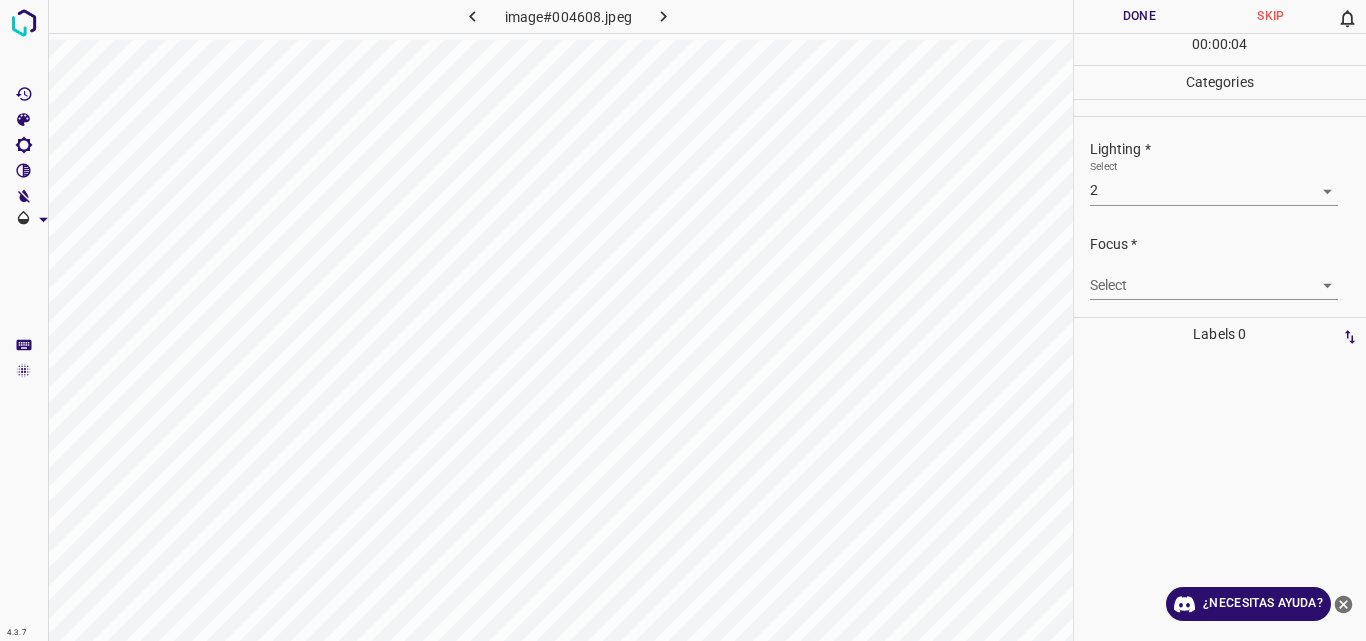 click on "4.3.7 image#004608.jpeg Done Skip 0 00   : 00   : 04   Categories Lighting *  Select 2 2 Focus *  Select ​ Overall *  Select ​ Labels   0 Categories 1 Lighting 2 Focus 3 Overall Tools Space Change between modes (Draw & Edit) I Auto labeling R Restore zoom M Zoom in N Zoom out Delete Delete selecte label Filters Z Restore filters X Saturation filter C Brightness filter V Contrast filter B Gray scale filter General O Download ¿Necesitas ayuda? Original text Rate this translation Your feedback will be used to help improve Google Translate - Texto - Esconder - Borrar" at bounding box center (683, 320) 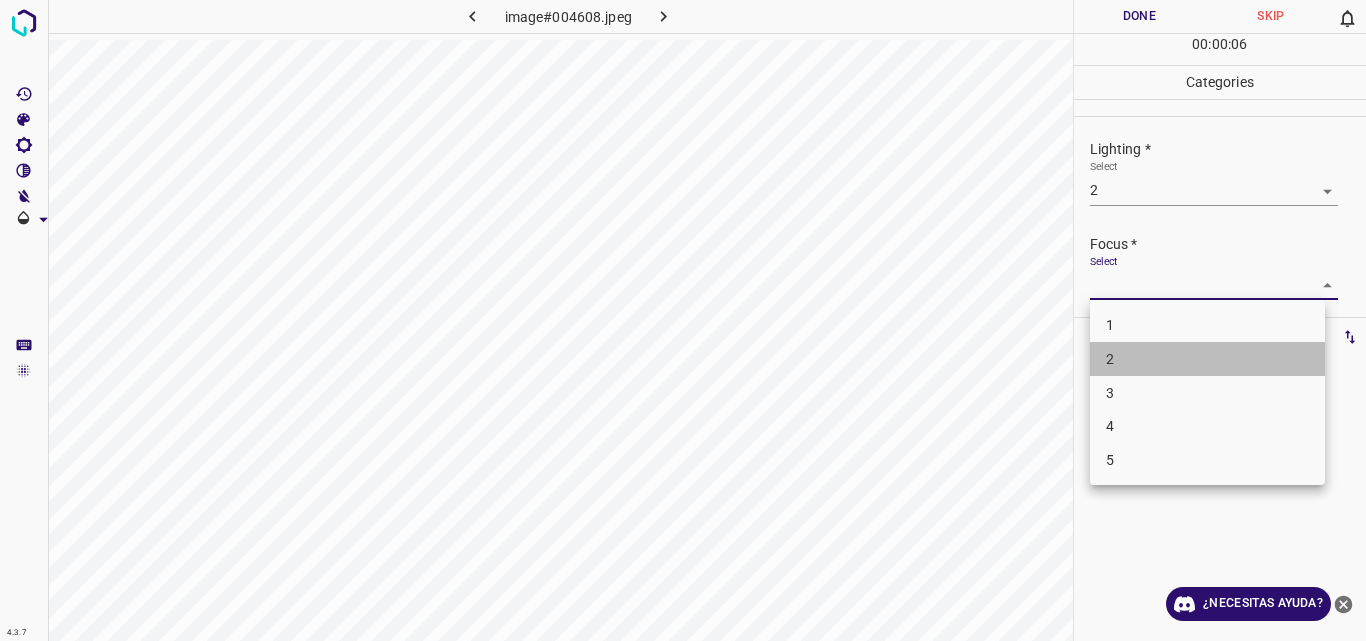 click on "2" at bounding box center (1207, 359) 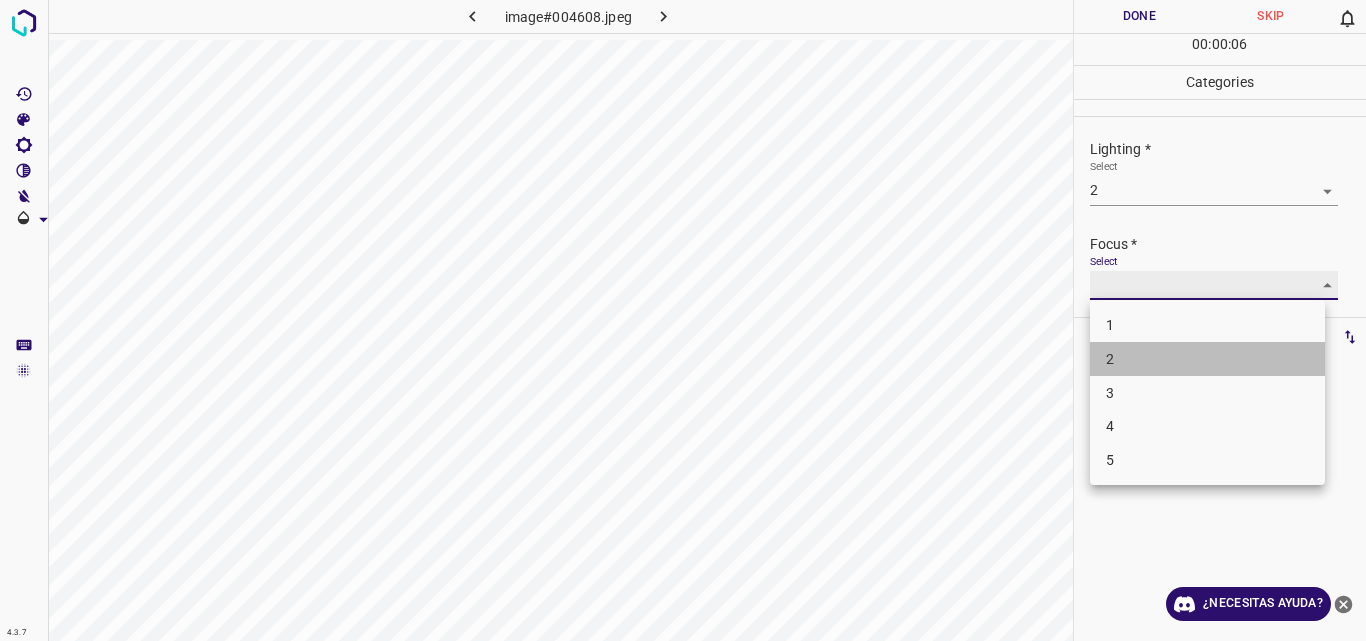 type on "2" 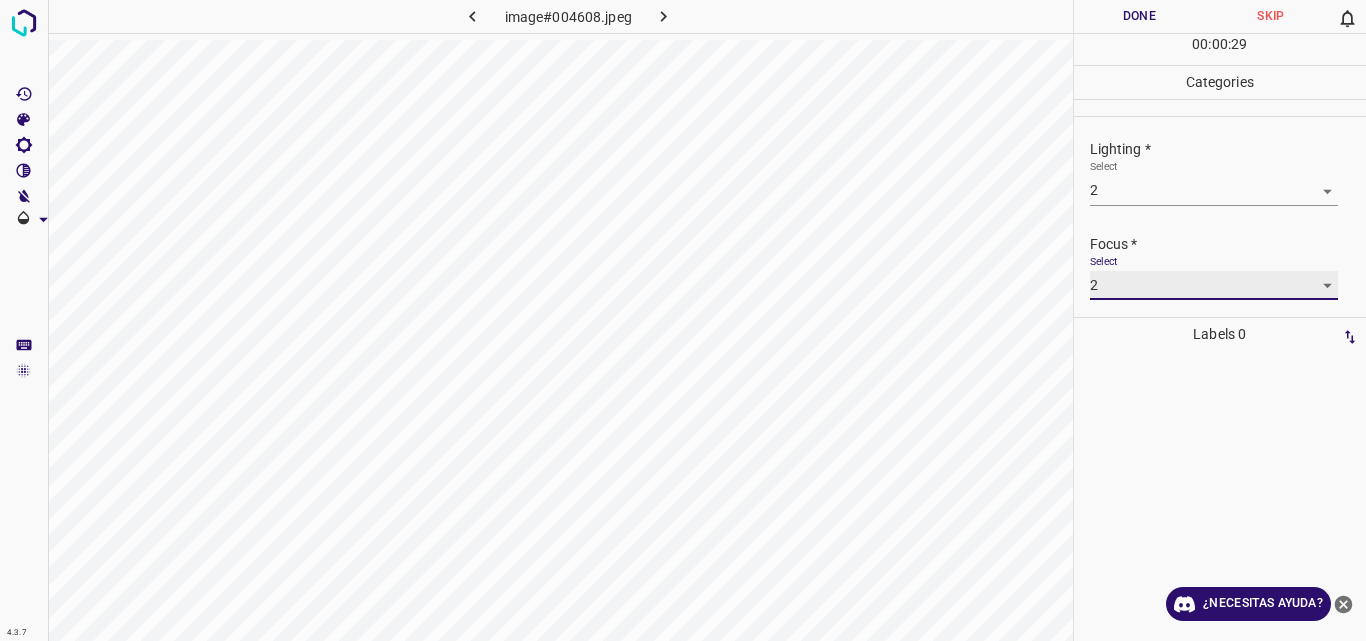 scroll, scrollTop: 98, scrollLeft: 0, axis: vertical 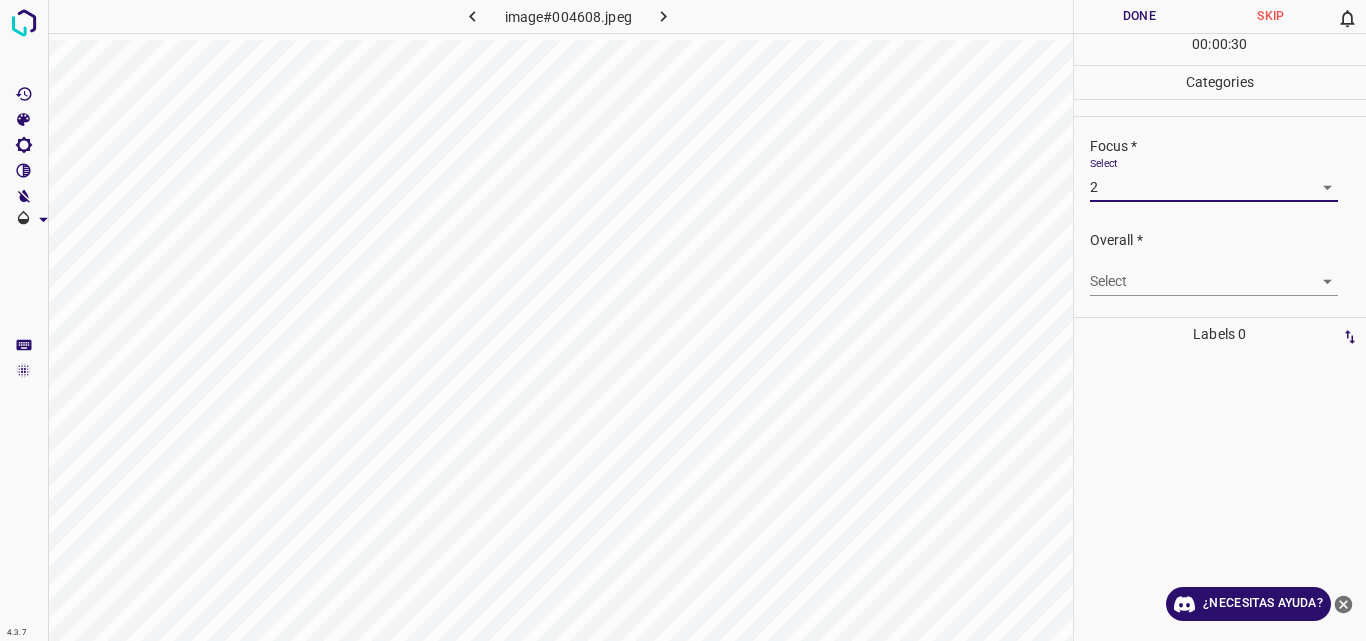 click on "4.3.7 image#004608.jpeg Done Skip 0 00   : 00   : 30   Categories Lighting *  Select 2 2 Focus *  Select 2 2 Overall *  Select ​ Labels   0 Categories 1 Lighting 2 Focus 3 Overall Tools Space Change between modes (Draw & Edit) I Auto labeling R Restore zoom M Zoom in N Zoom out Delete Delete selecte label Filters Z Restore filters X Saturation filter C Brightness filter V Contrast filter B Gray scale filter General O Download ¿Necesitas ayuda? Original text Rate this translation Your feedback will be used to help improve Google Translate - Texto - Esconder - Borrar" at bounding box center [683, 320] 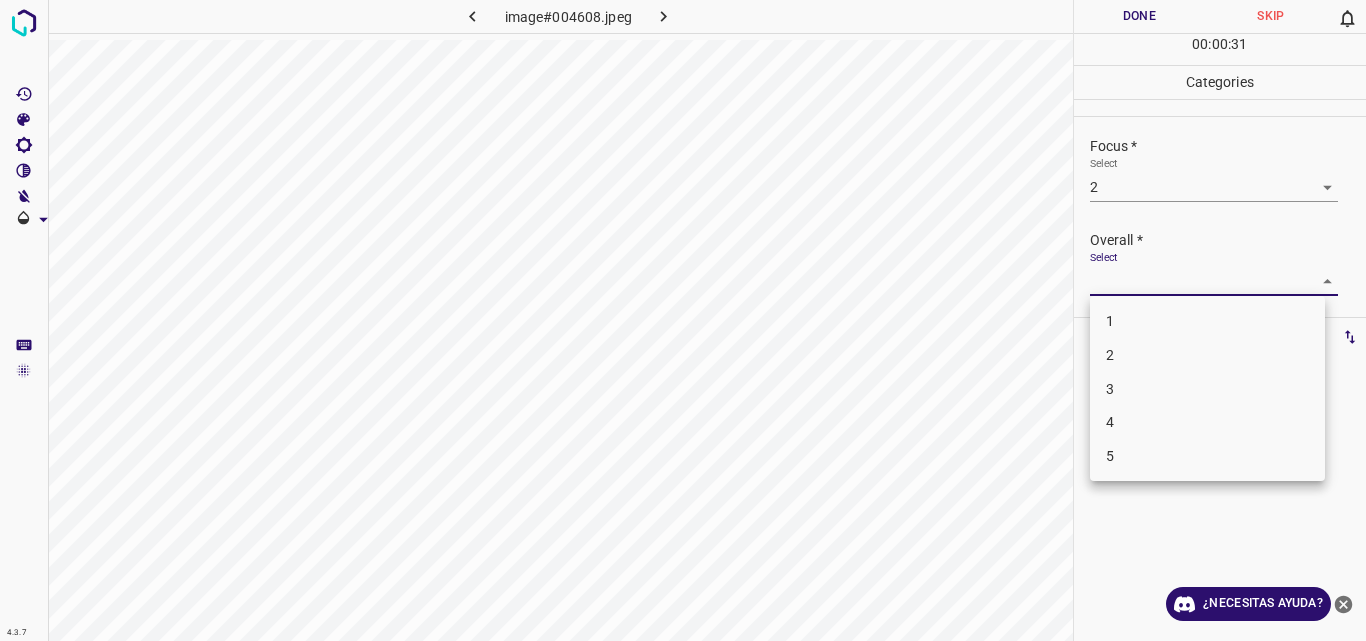 click on "3" at bounding box center (1207, 389) 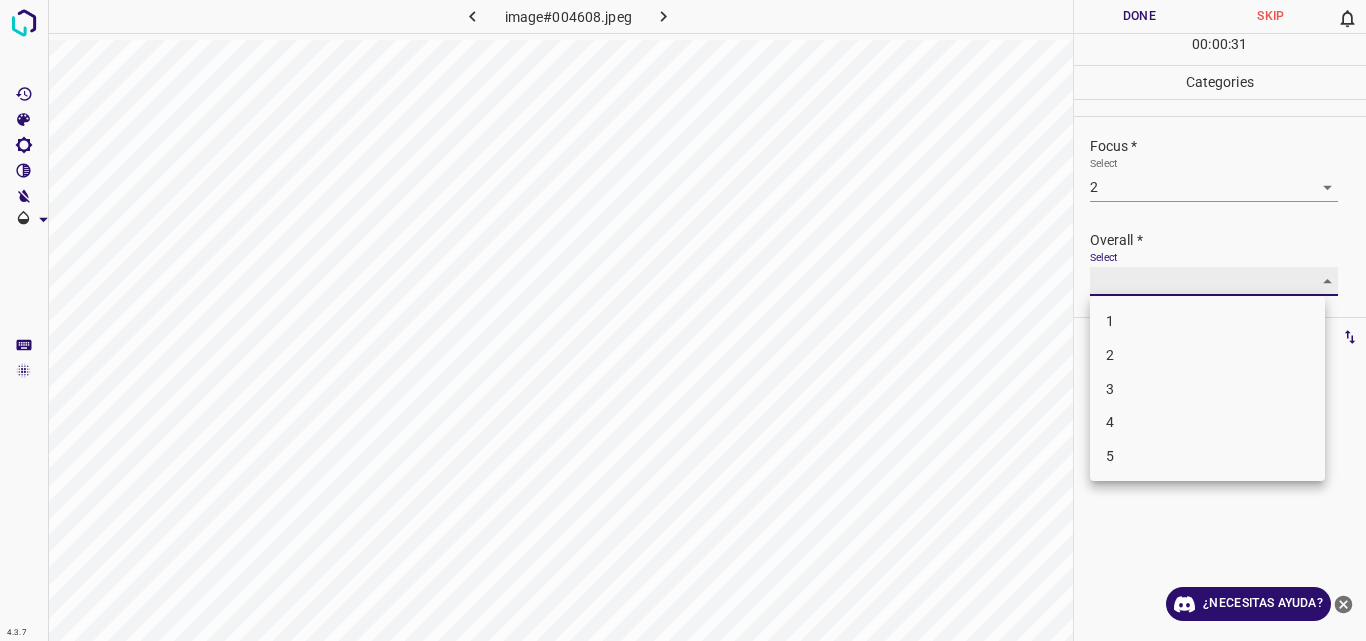 type on "3" 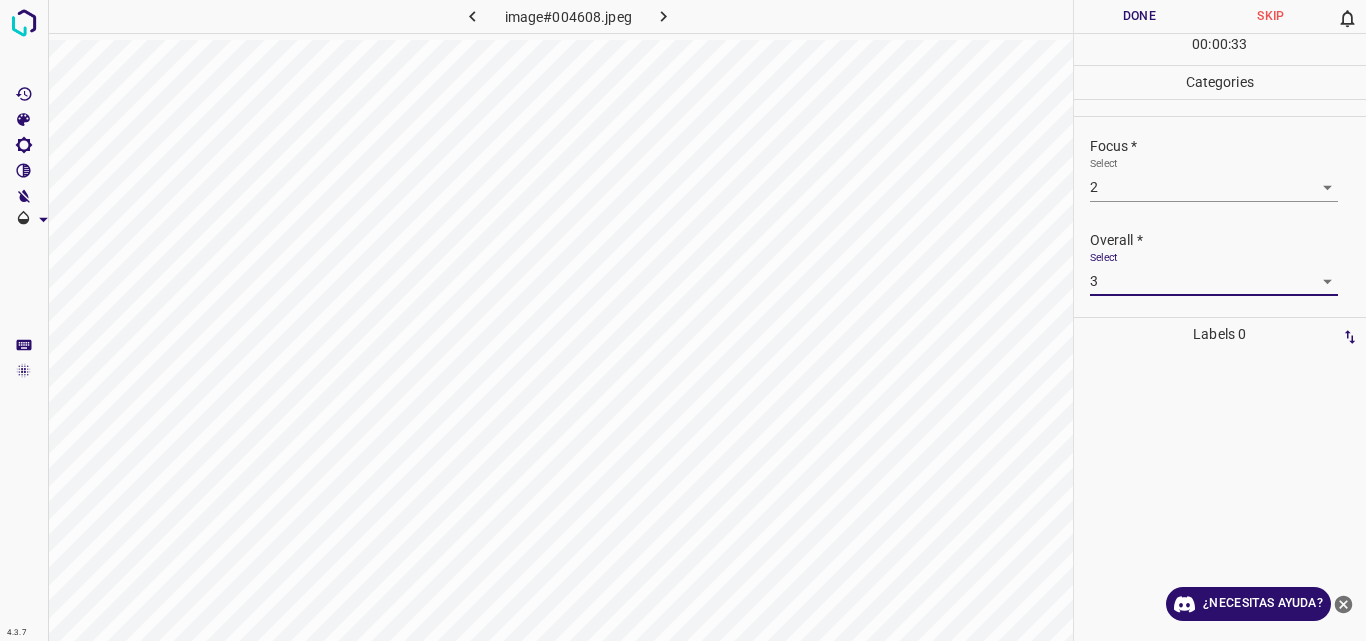 click on "Done" at bounding box center (1140, 16) 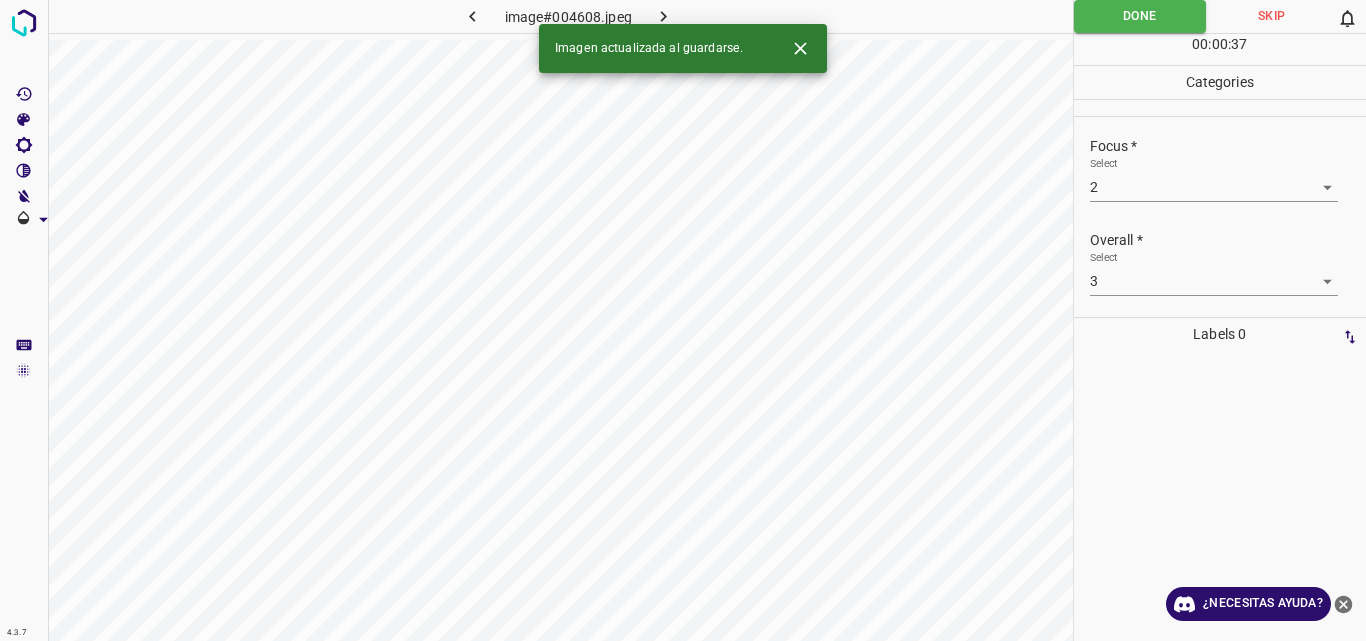 click on "Imagen actualizada al guardarse." at bounding box center (683, 48) 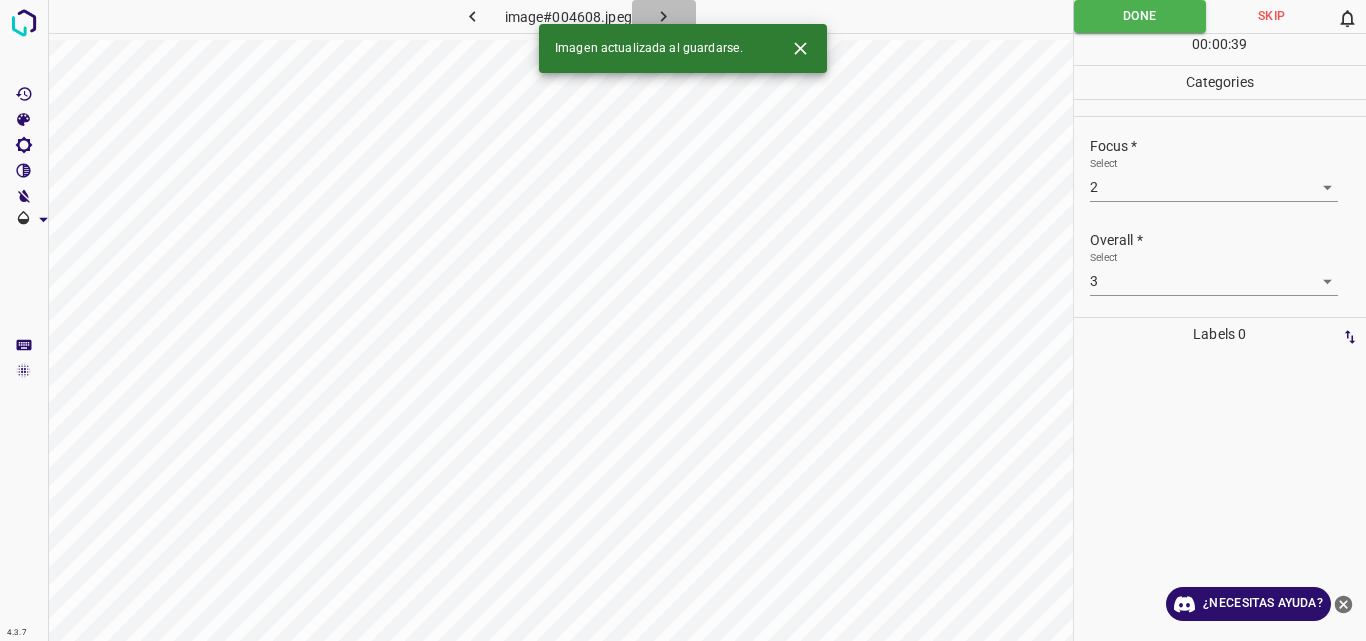 click 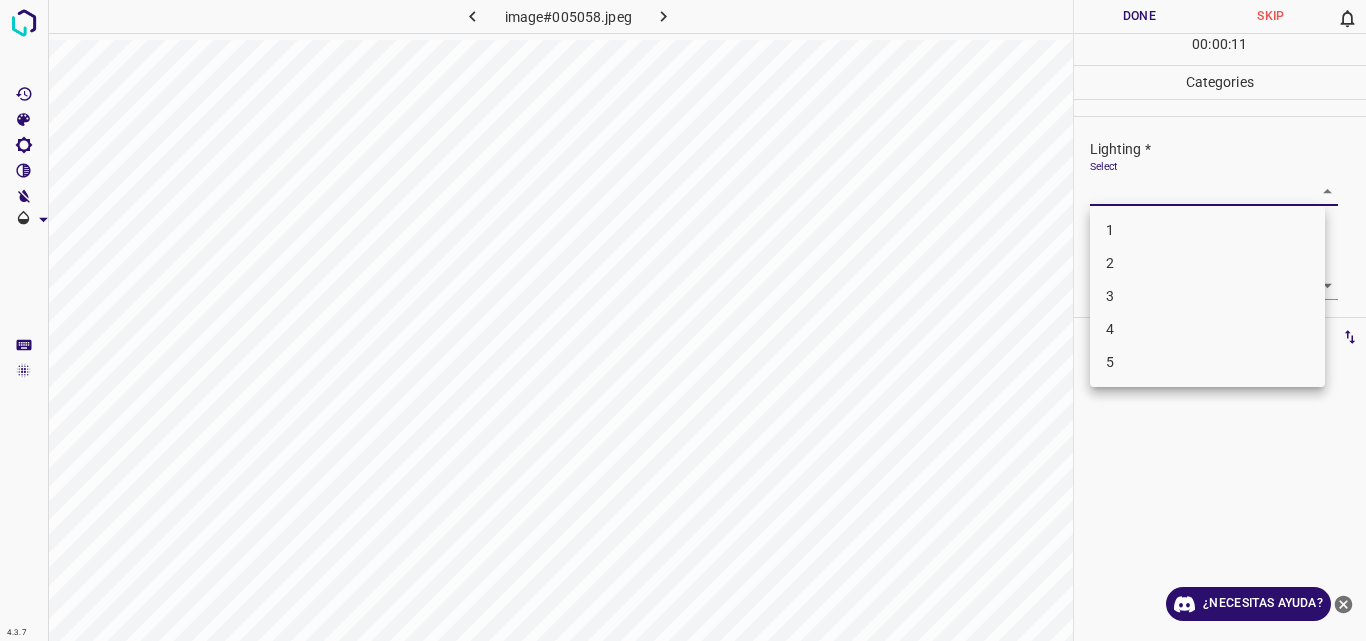 click on "4.3.7 image#005058.jpeg Done Skip 0 00   : 00   : 11   Categories Lighting *  Select ​ Focus *  Select ​ Overall *  Select ​ Labels   0 Categories 1 Lighting 2 Focus 3 Overall Tools Space Change between modes (Draw & Edit) I Auto labeling R Restore zoom M Zoom in N Zoom out Delete Delete selecte label Filters Z Restore filters X Saturation filter C Brightness filter V Contrast filter B Gray scale filter General O Download ¿Necesitas ayuda? Original text Rate this translation Your feedback will be used to help improve Google Translate - Texto - Esconder - Borrar 1 2 3 4 5" at bounding box center (683, 320) 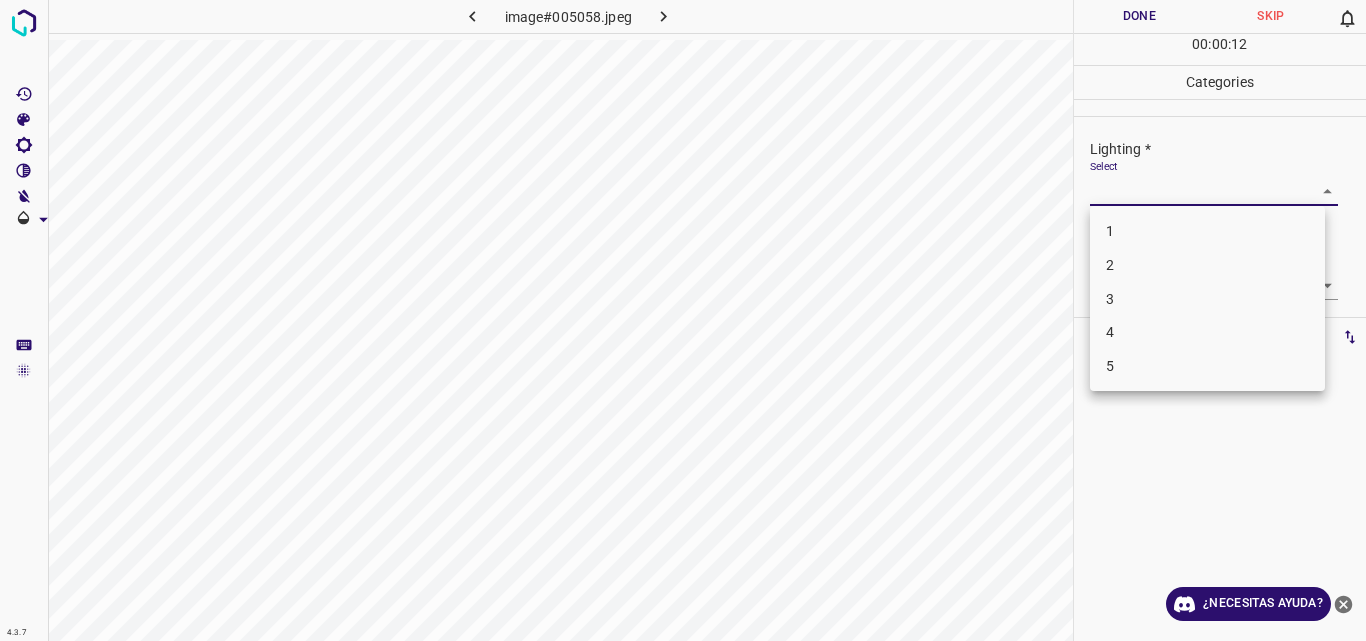 click on "3" at bounding box center (1207, 299) 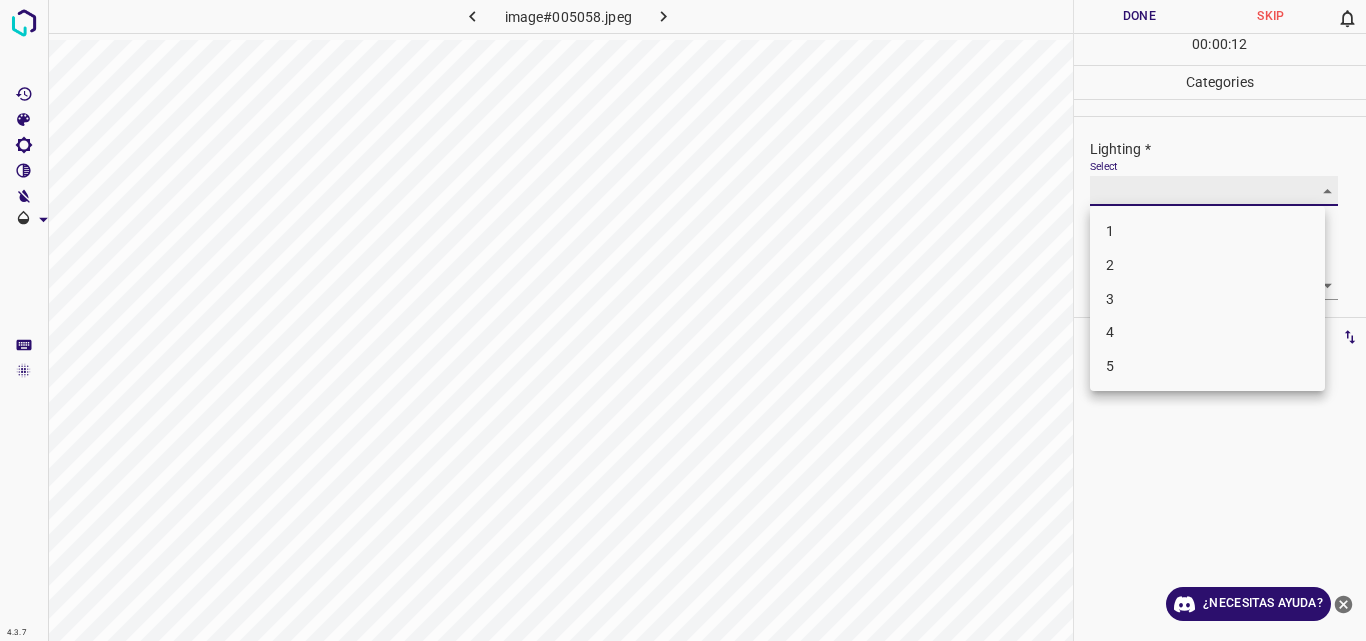 type on "3" 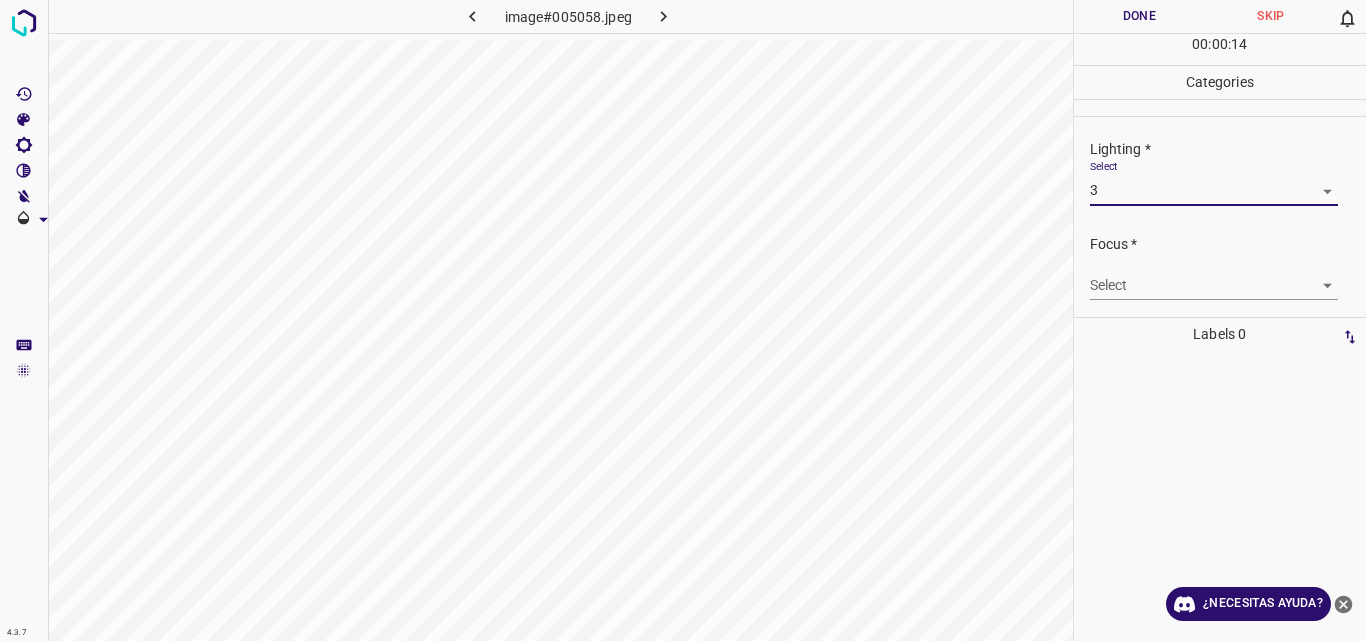 click on "4.3.7 image#005058.jpeg Done Skip 0 00   : 00   : 14   Categories Lighting *  Select 3 3 Focus *  Select ​ Overall *  Select ​ Labels   0 Categories 1 Lighting 2 Focus 3 Overall Tools Space Change between modes (Draw & Edit) I Auto labeling R Restore zoom M Zoom in N Zoom out Delete Delete selecte label Filters Z Restore filters X Saturation filter C Brightness filter V Contrast filter B Gray scale filter General O Download ¿Necesitas ayuda? Original text Rate this translation Your feedback will be used to help improve Google Translate - Texto - Esconder - Borrar" at bounding box center (683, 320) 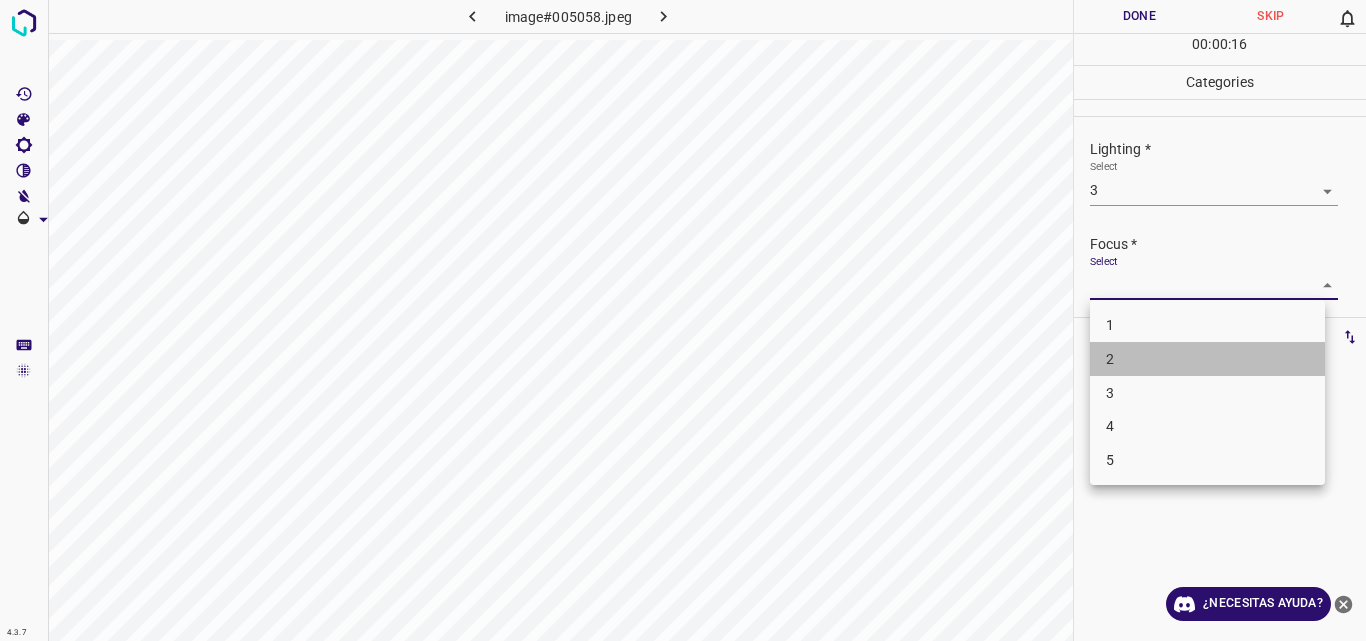 click on "2" at bounding box center [1207, 359] 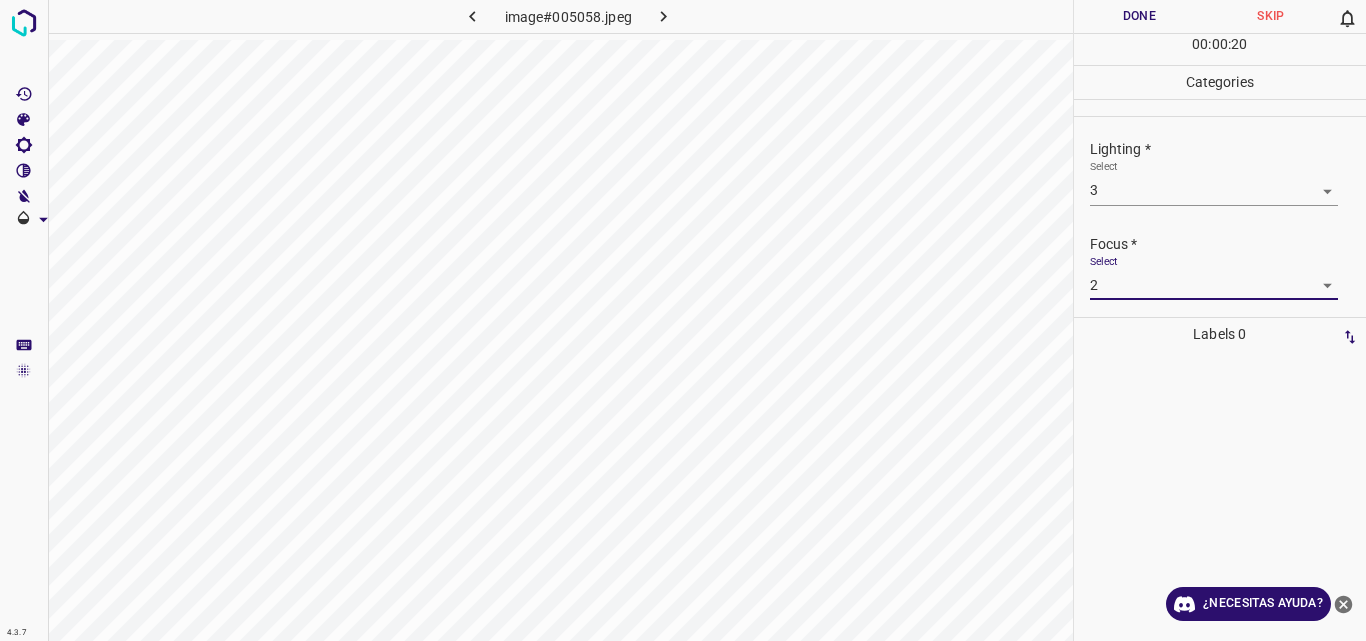 click on "4.3.7 image#005058.jpeg Done Skip 0 00   : 00   : 20   Categories Lighting *  Select 3 3 Focus *  Select 2 2 Overall *  Select ​ Labels   0 Categories 1 Lighting 2 Focus 3 Overall Tools Space Change between modes (Draw & Edit) I Auto labeling R Restore zoom M Zoom in N Zoom out Delete Delete selecte label Filters Z Restore filters X Saturation filter C Brightness filter V Contrast filter B Gray scale filter General O Download ¿Necesitas ayuda? Original text Rate this translation Your feedback will be used to help improve Google Translate - Texto - Esconder - Borrar" at bounding box center [683, 320] 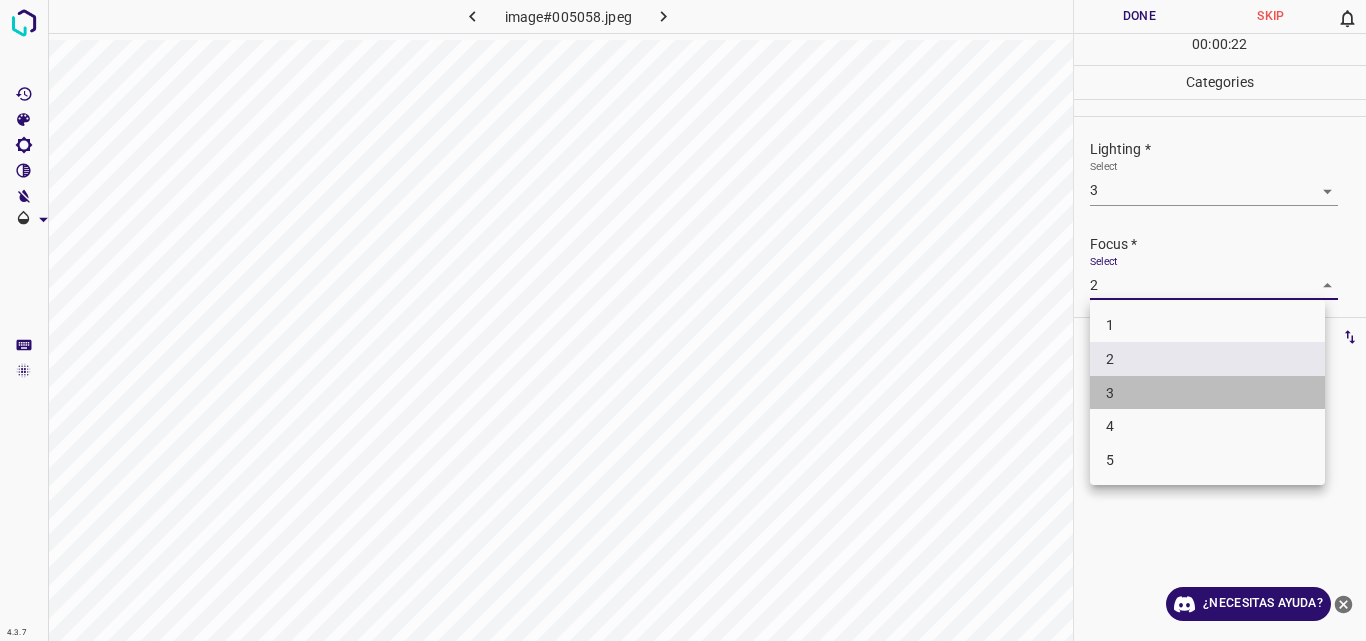 click on "3" at bounding box center [1207, 393] 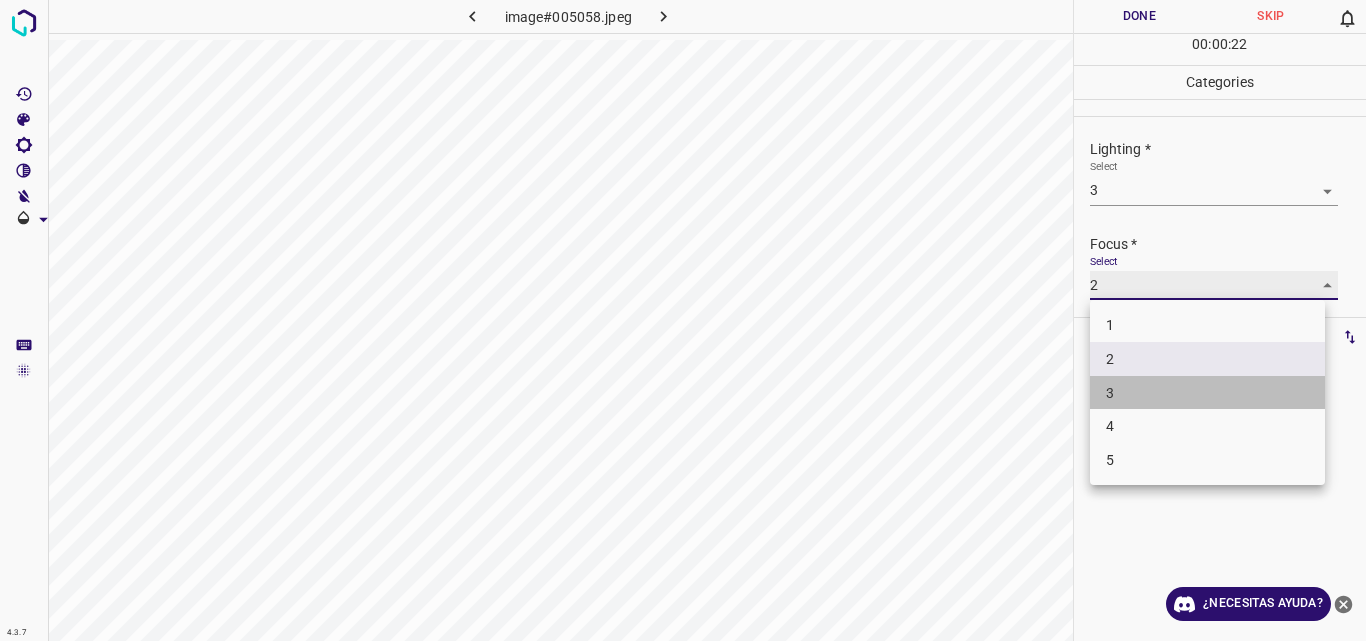 type on "3" 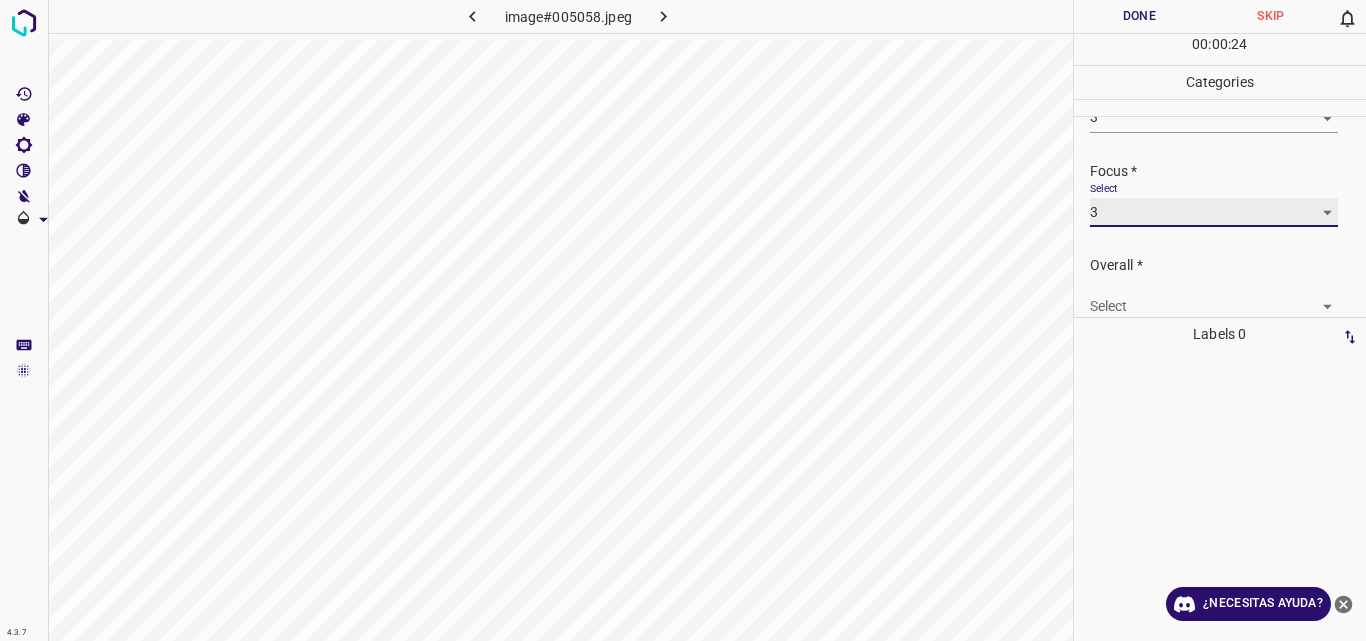 scroll, scrollTop: 98, scrollLeft: 0, axis: vertical 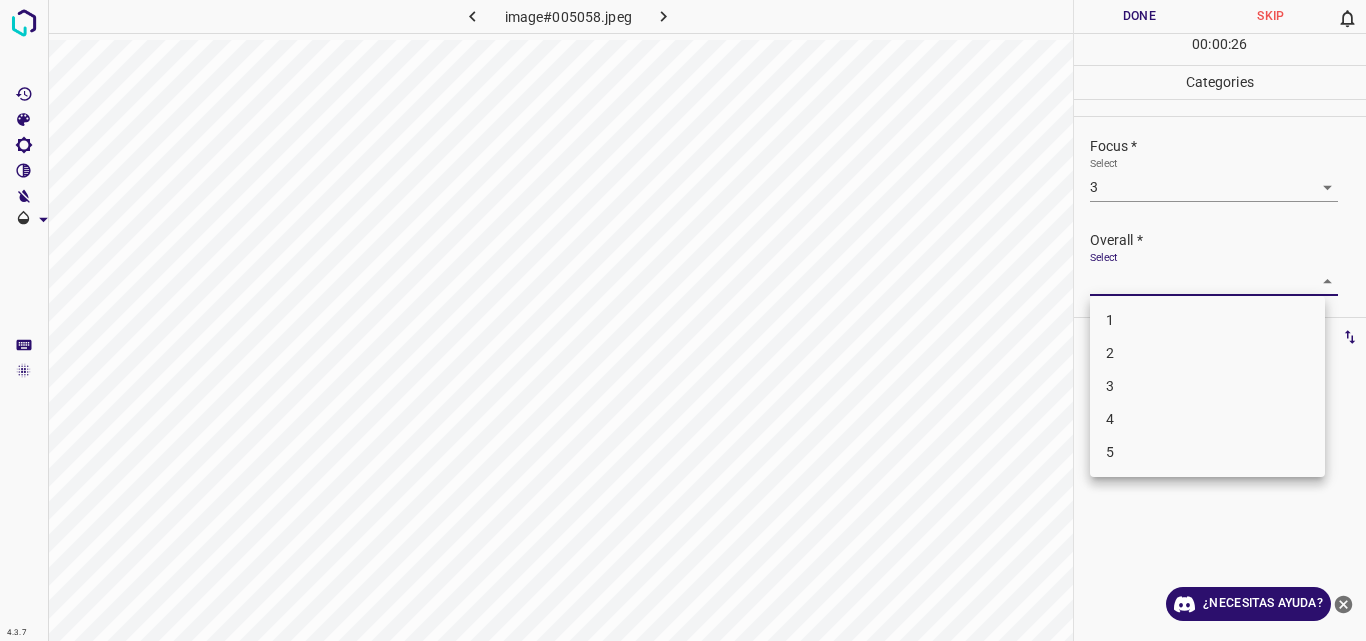click on "4.3.7 image#005058.jpeg Done Skip 0 00   : 00   : 26   Categories Lighting *  Select 3 3 Focus *  Select 3 3 Overall *  Select ​ Labels   0 Categories 1 Lighting 2 Focus 3 Overall Tools Space Change between modes (Draw & Edit) I Auto labeling R Restore zoom M Zoom in N Zoom out Delete Delete selecte label Filters Z Restore filters X Saturation filter C Brightness filter V Contrast filter B Gray scale filter General O Download ¿Necesitas ayuda? Original text Rate this translation Your feedback will be used to help improve Google Translate - Texto - Esconder - Borrar 1 2 3 4 5" at bounding box center [683, 320] 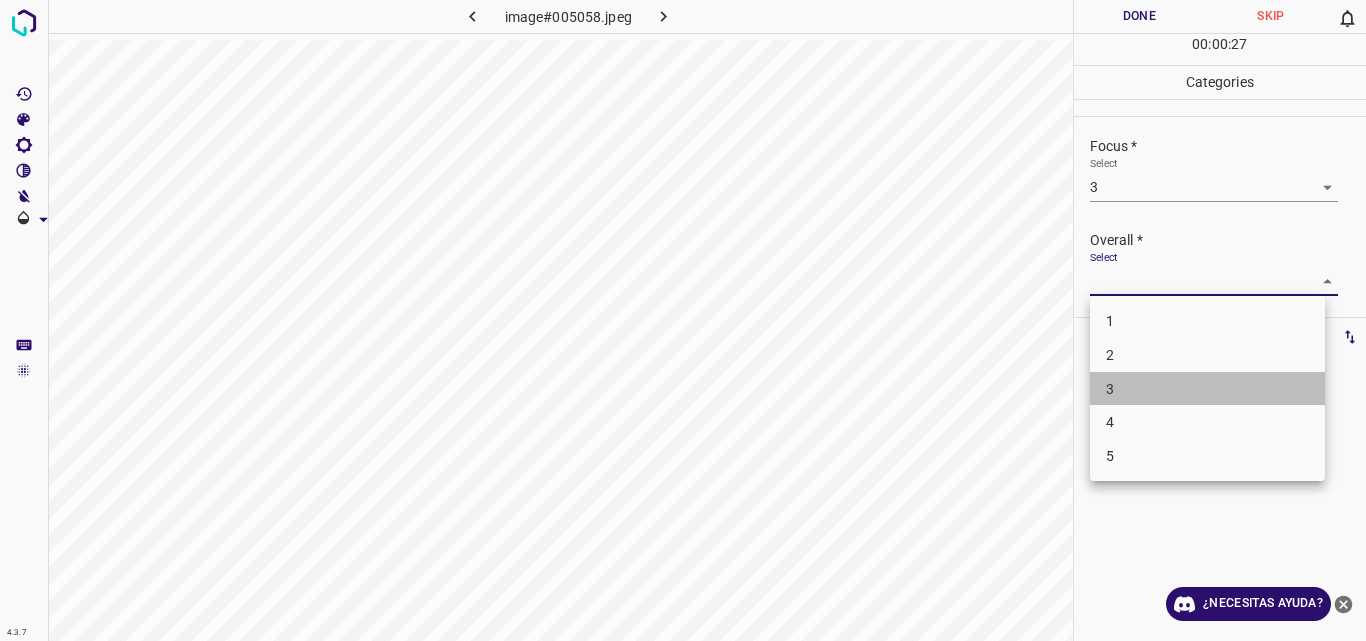 click on "3" at bounding box center [1207, 389] 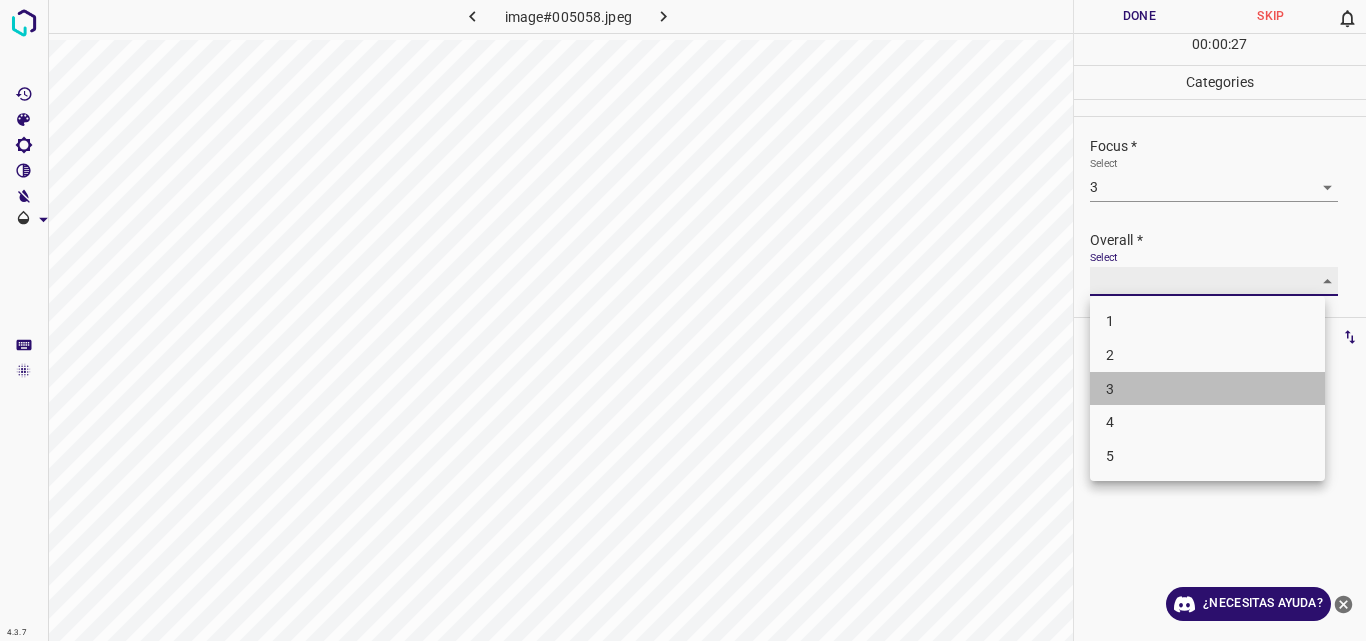 type on "3" 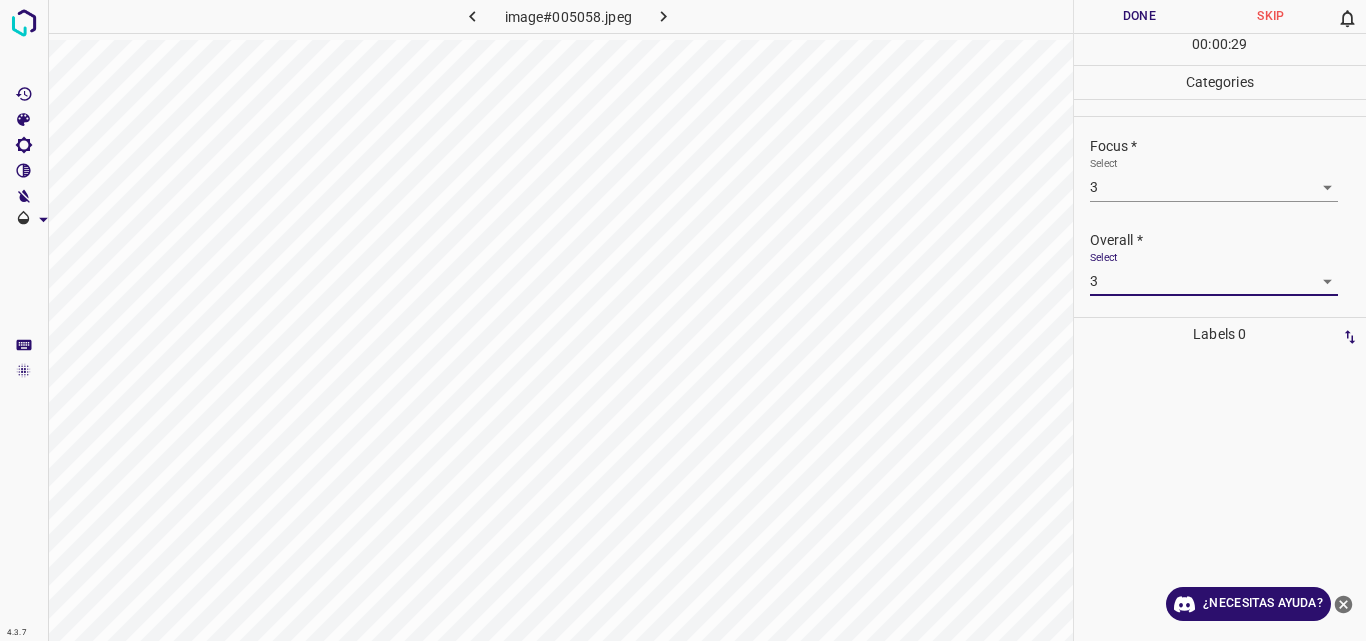 click on "Done" at bounding box center [1140, 16] 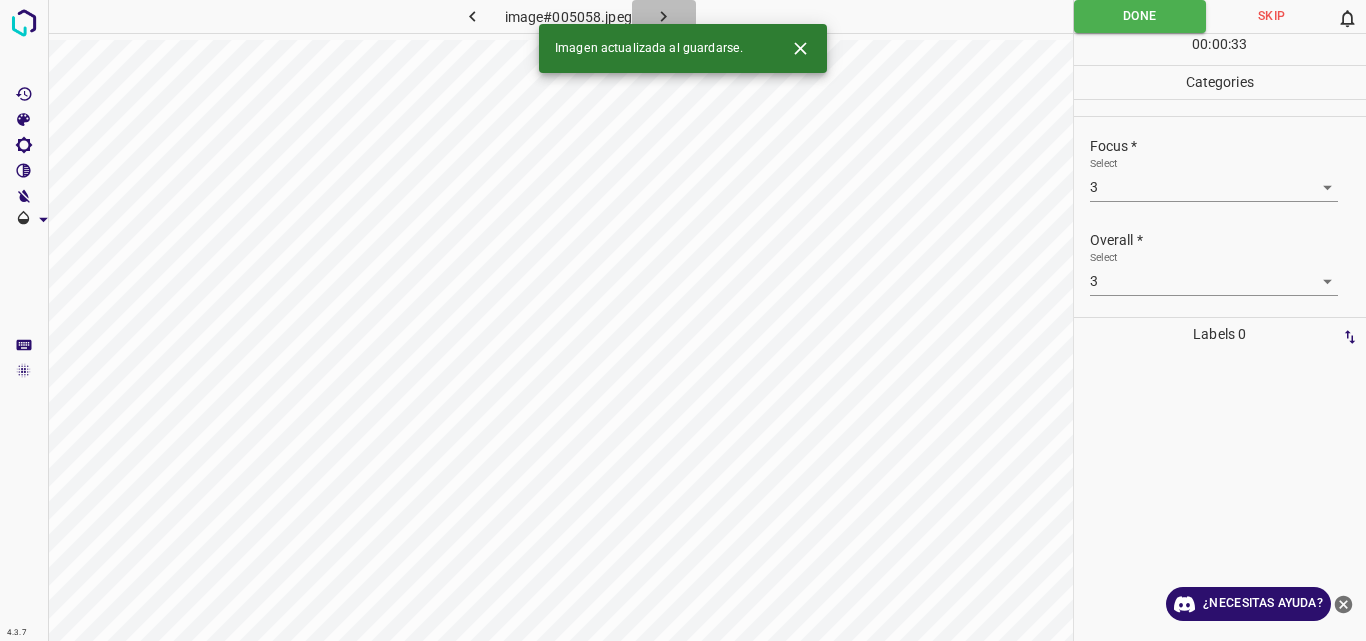 click 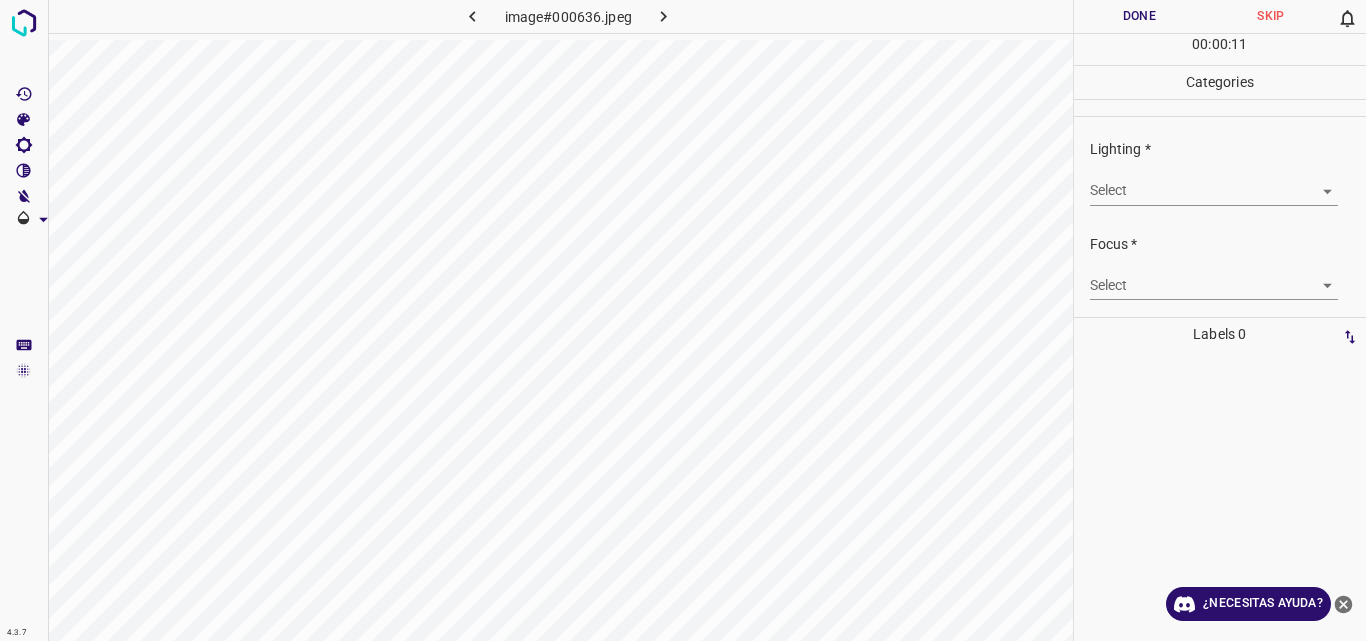 click on "4.3.7 image#000636.jpeg Done Skip 0 00   : 00   : 11   Categories Lighting *  Select ​ Focus *  Select ​ Overall *  Select ​ Labels   0 Categories 1 Lighting 2 Focus 3 Overall Tools Space Change between modes (Draw & Edit) I Auto labeling R Restore zoom M Zoom in N Zoom out Delete Delete selecte label Filters Z Restore filters X Saturation filter C Brightness filter V Contrast filter B Gray scale filter General O Download ¿Necesitas ayuda? Original text Rate this translation Your feedback will be used to help improve Google Translate - Texto - Esconder - Borrar" at bounding box center [683, 320] 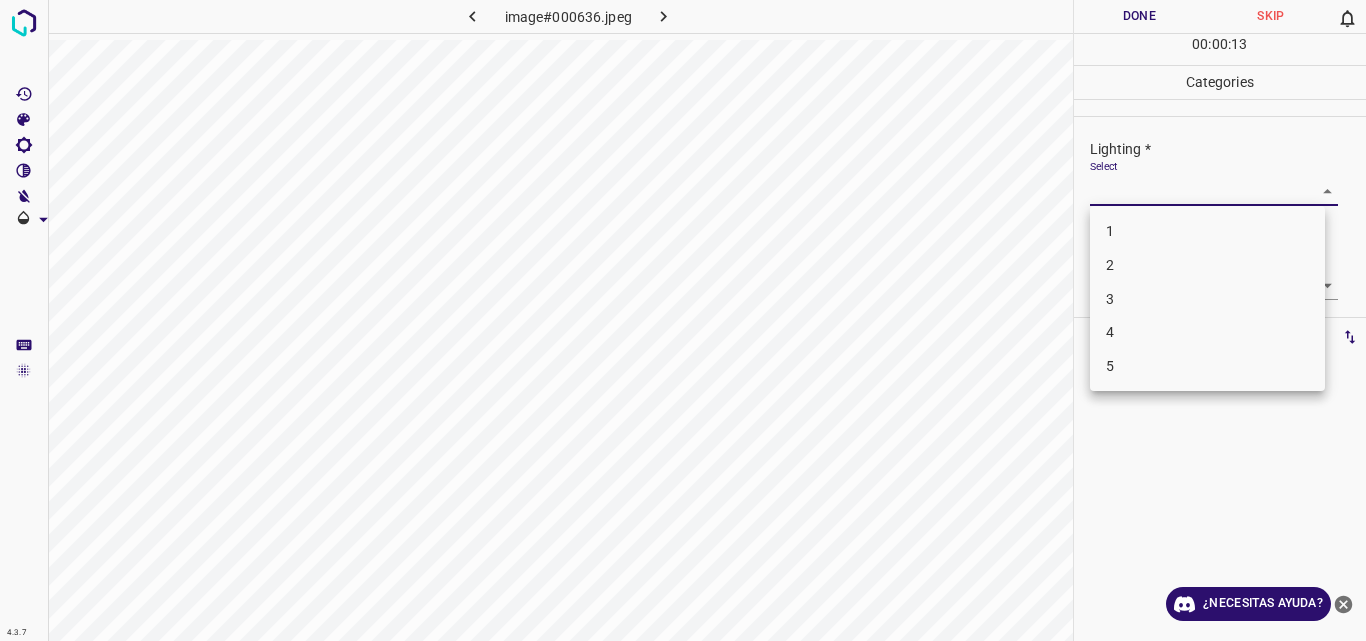 click on "3" at bounding box center (1207, 299) 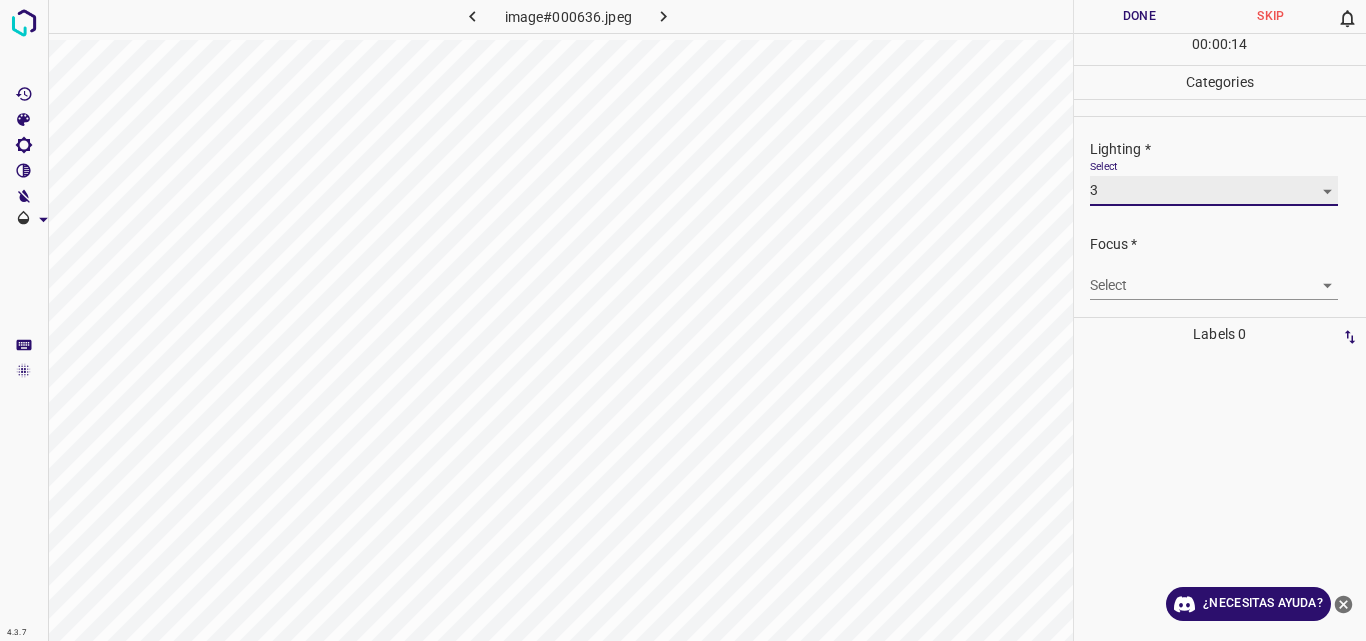 type on "3" 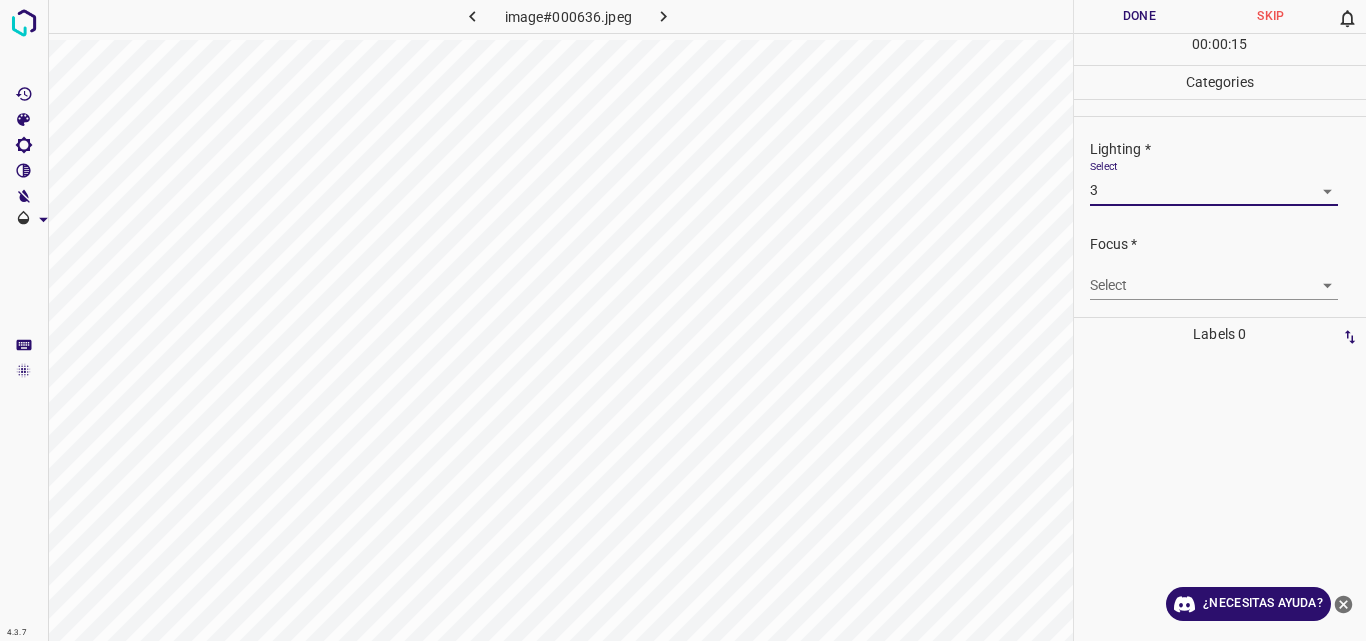 click on "4.3.7 image#000636.jpeg Done Skip 0 00   : 00   : 15   Categories Lighting *  Select 3 3 Focus *  Select ​ Overall *  Select ​ Labels   0 Categories 1 Lighting 2 Focus 3 Overall Tools Space Change between modes (Draw & Edit) I Auto labeling R Restore zoom M Zoom in N Zoom out Delete Delete selecte label Filters Z Restore filters X Saturation filter C Brightness filter V Contrast filter B Gray scale filter General O Download ¿Necesitas ayuda? Original text Rate this translation Your feedback will be used to help improve Google Translate - Texto - Esconder - Borrar" at bounding box center (683, 320) 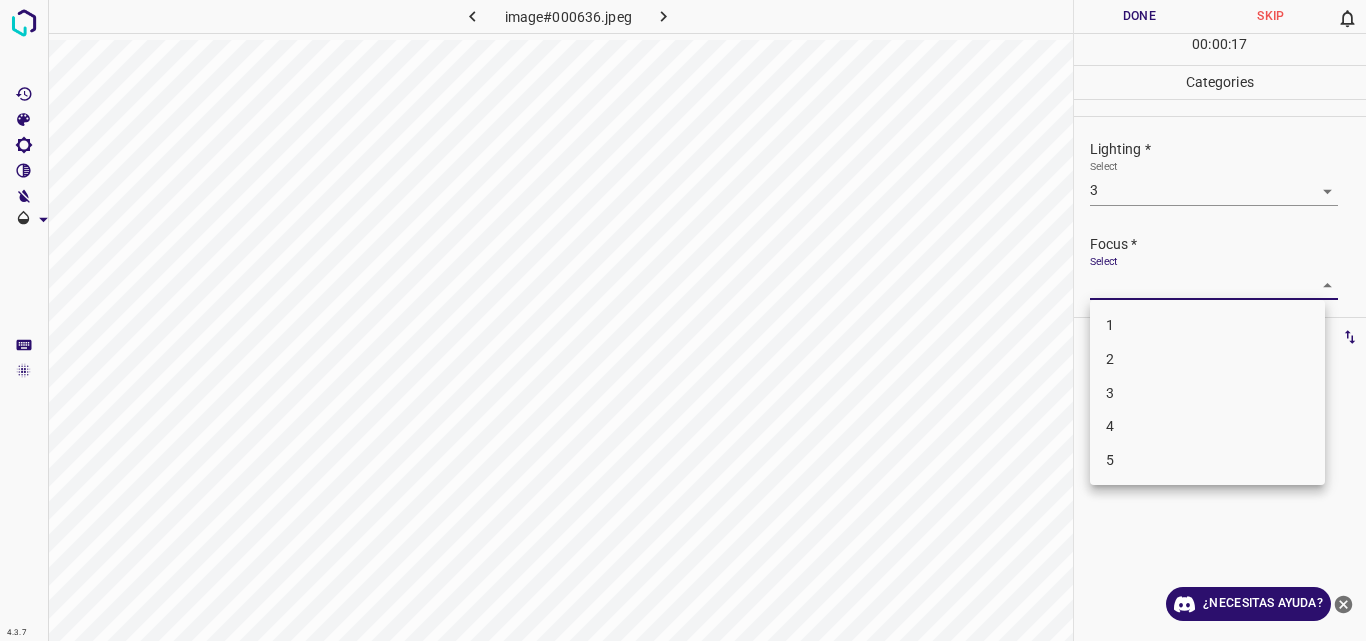 click on "3" at bounding box center (1207, 393) 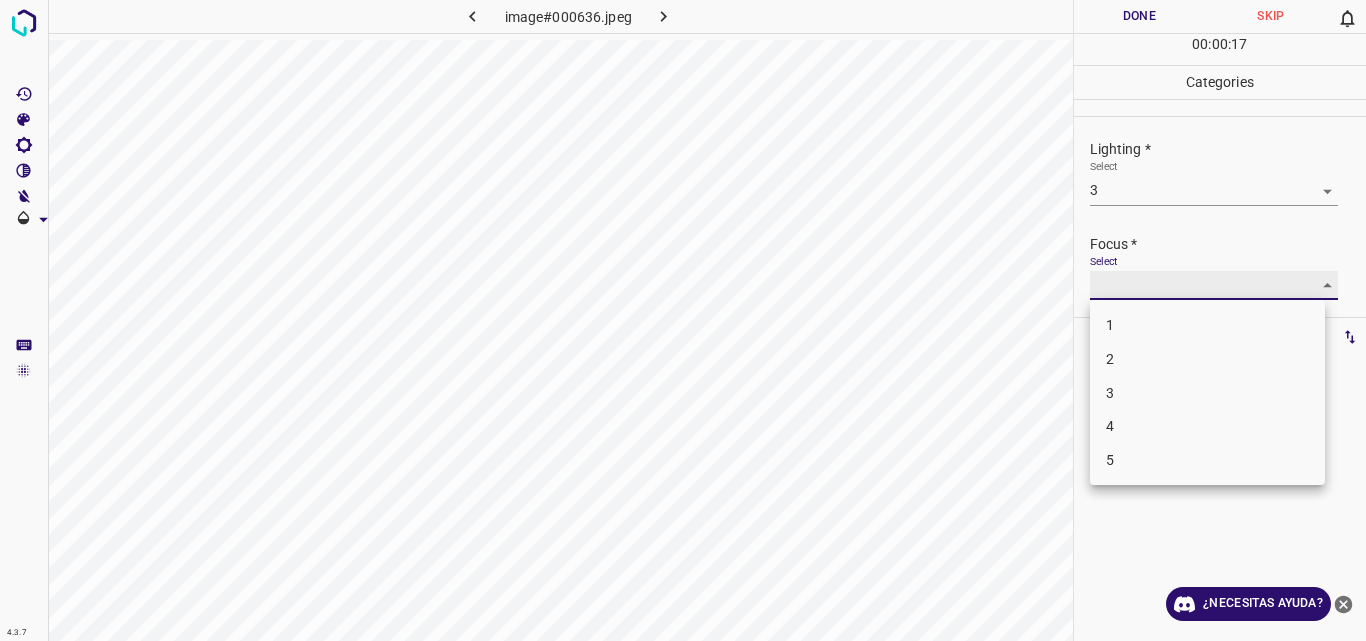 type on "3" 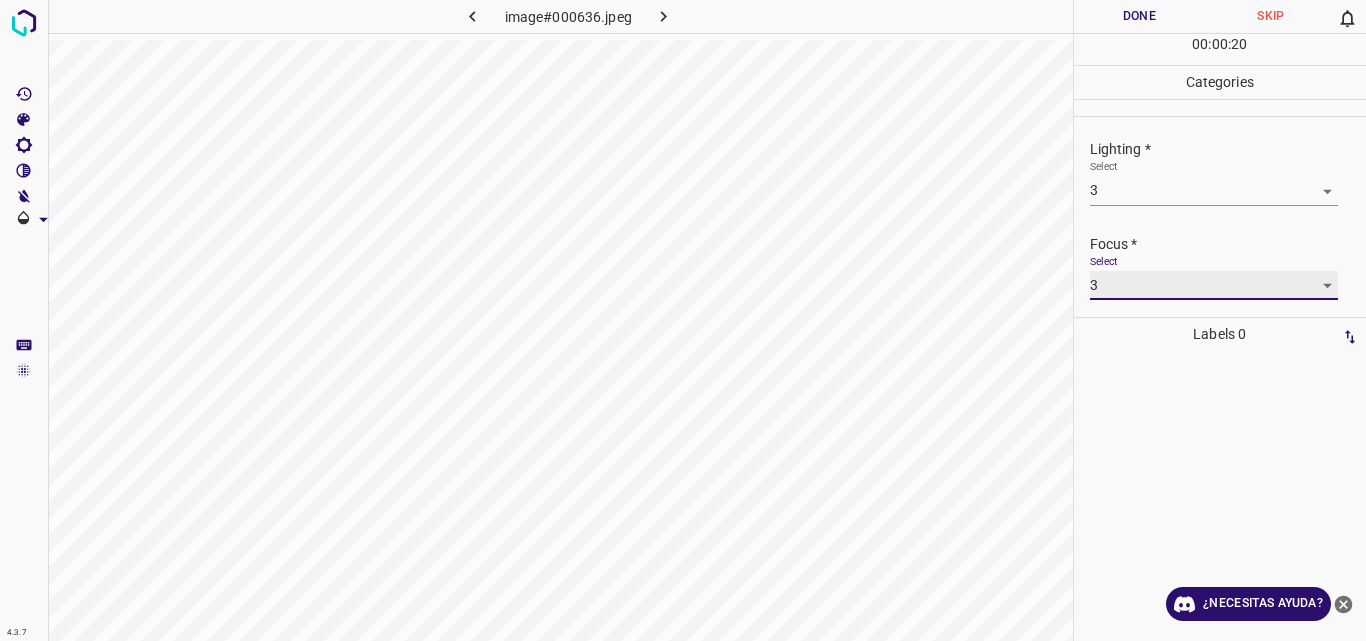 scroll, scrollTop: 98, scrollLeft: 0, axis: vertical 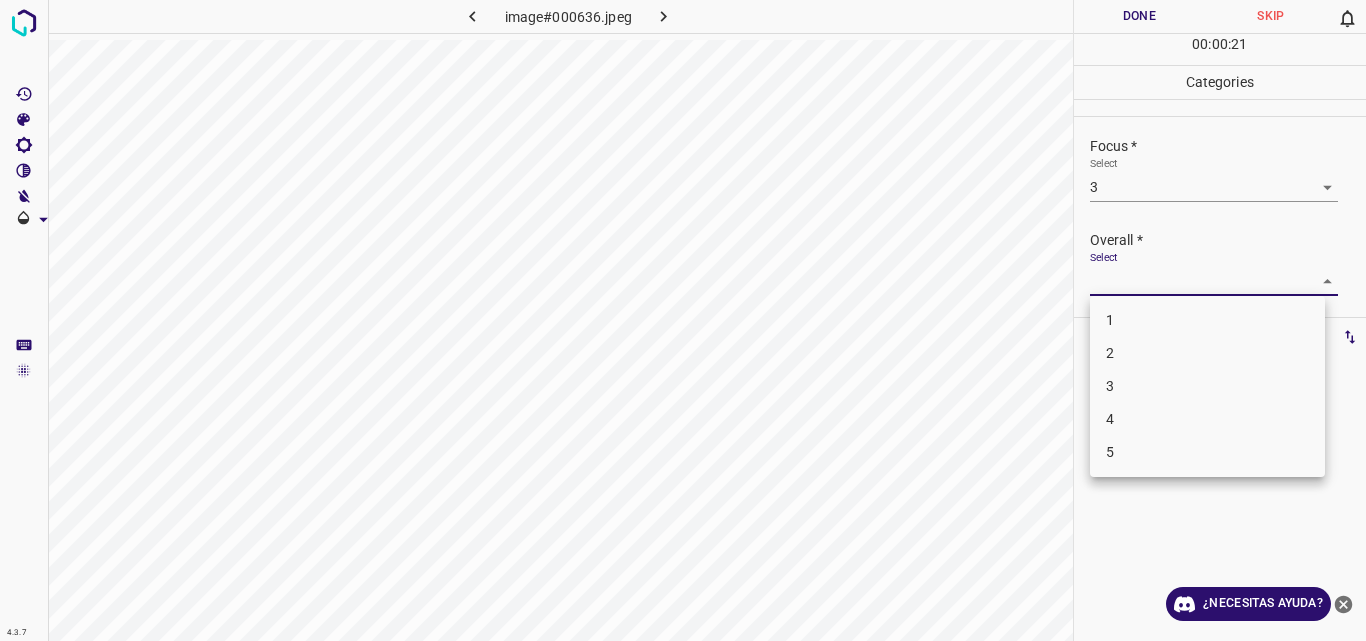 click on "4.3.7 image#000636.jpeg Done Skip 0 00   : 00   : 21   Categories Lighting *  Select 3 3 Focus *  Select 3 3 Overall *  Select ​ Labels   0 Categories 1 Lighting 2 Focus 3 Overall Tools Space Change between modes (Draw & Edit) I Auto labeling R Restore zoom M Zoom in N Zoom out Delete Delete selecte label Filters Z Restore filters X Saturation filter C Brightness filter V Contrast filter B Gray scale filter General O Download ¿Necesitas ayuda? Original text Rate this translation Your feedback will be used to help improve Google Translate - Texto - Esconder - Borrar 1 2 3 4 5" at bounding box center [683, 320] 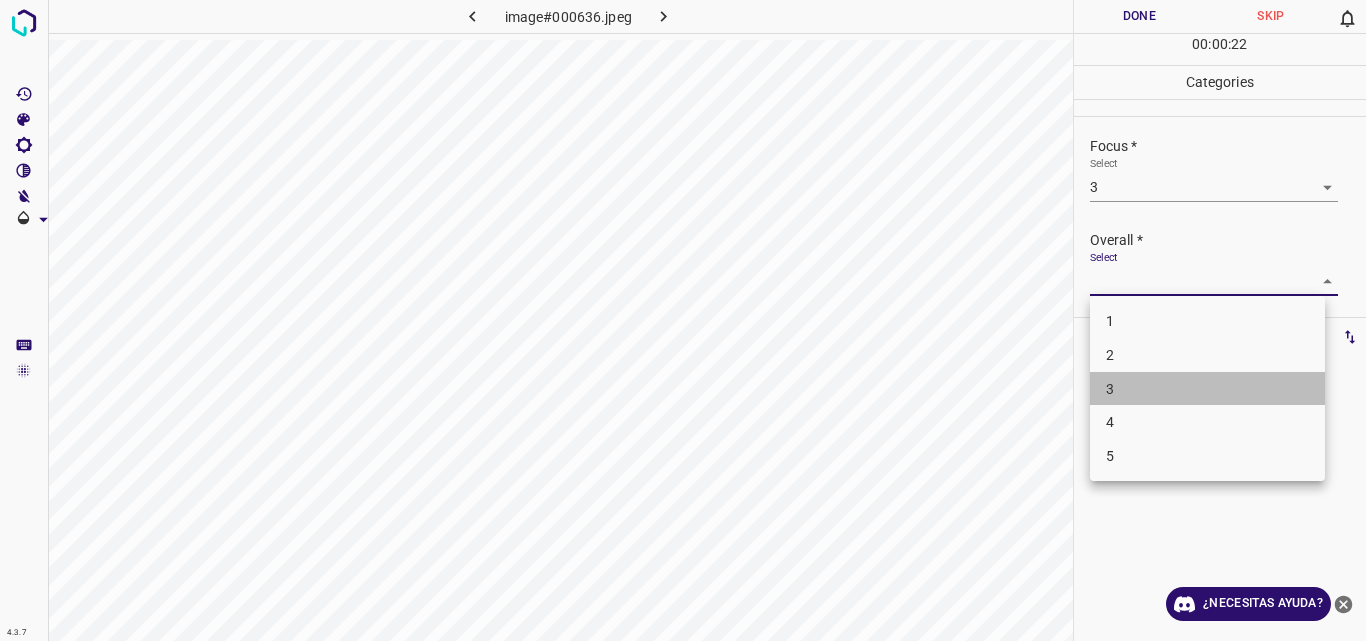 click on "3" at bounding box center (1207, 389) 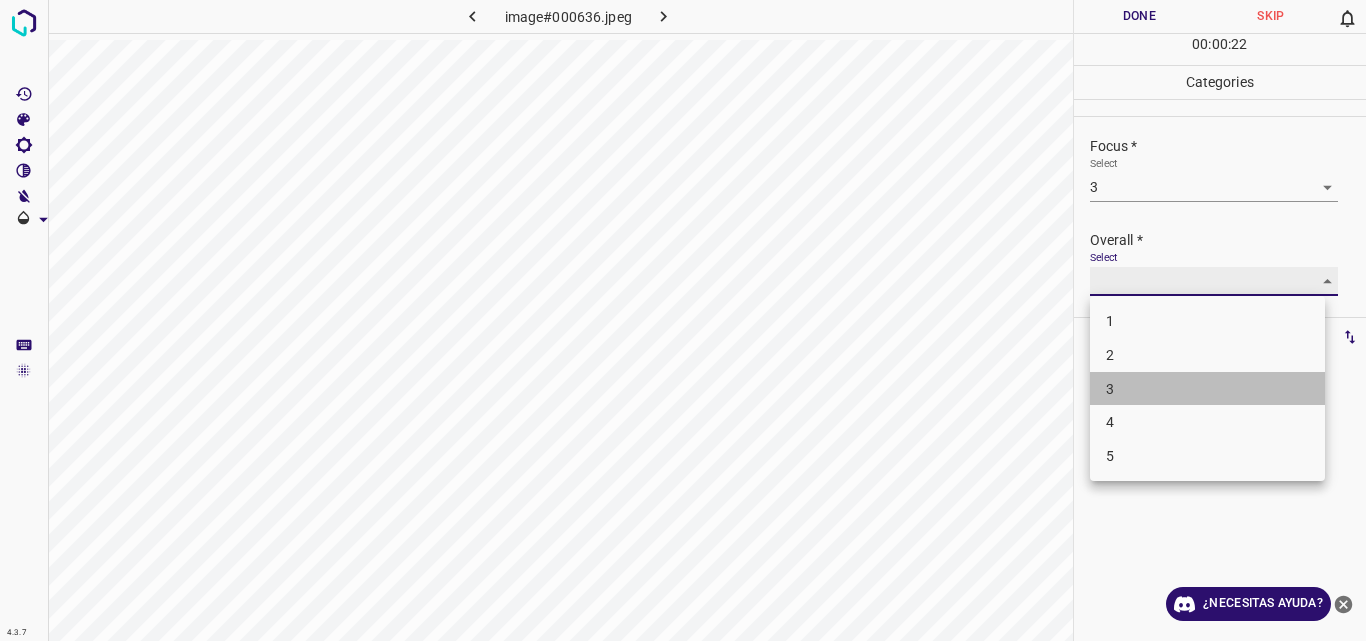 type on "3" 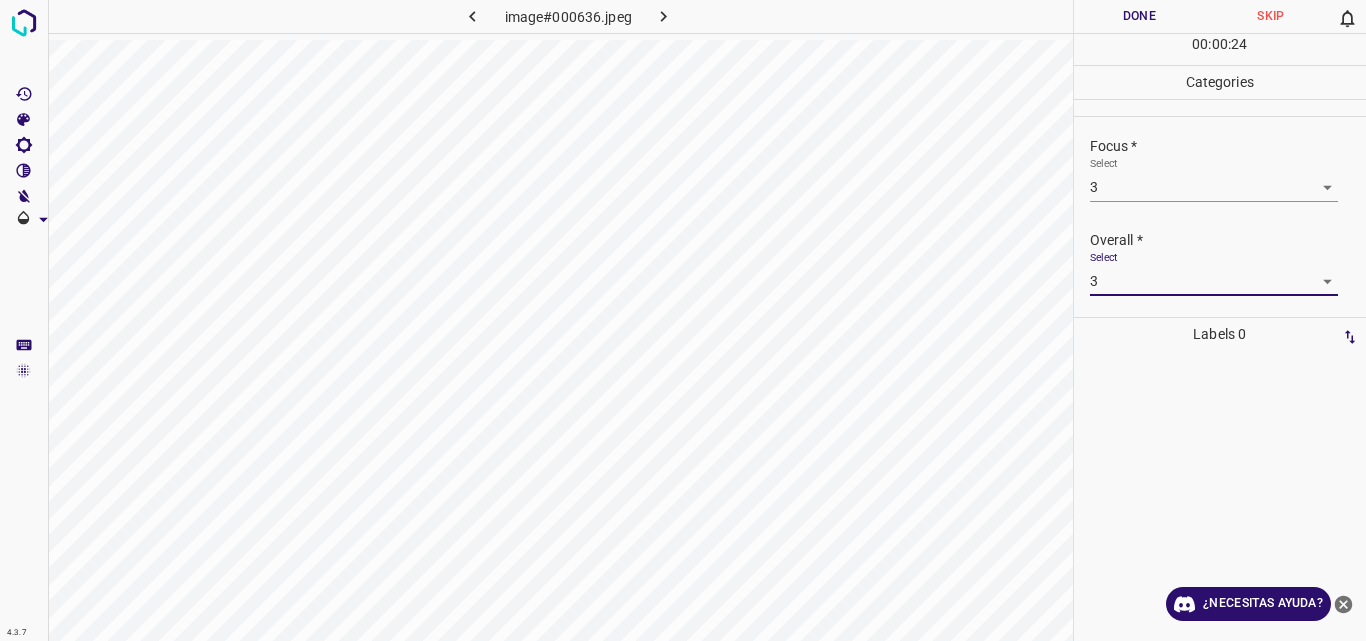 click on "Done" at bounding box center (1140, 16) 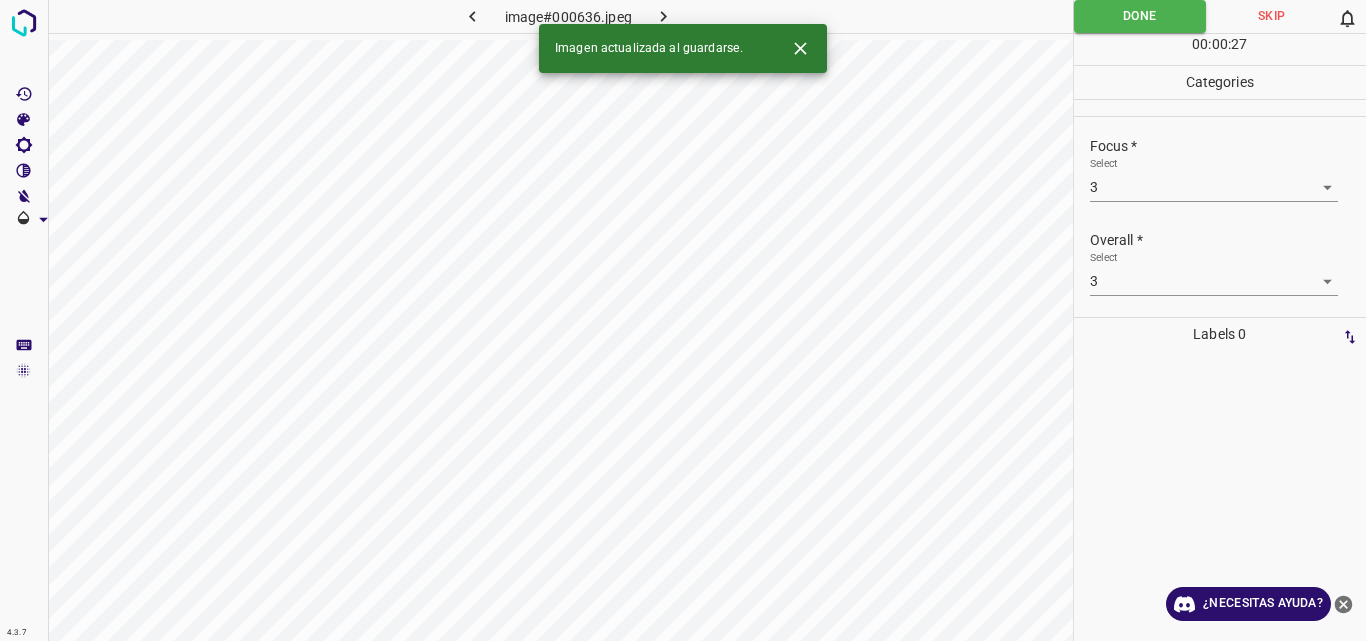 click 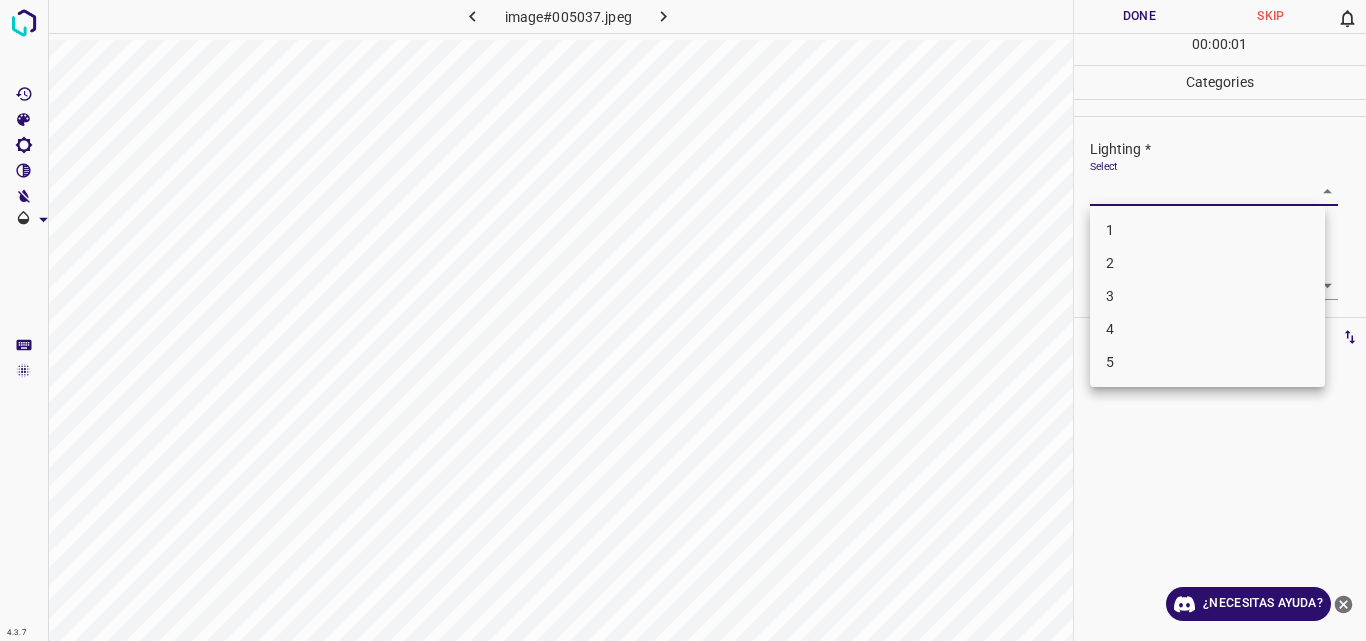 click on "4.3.7 image#005037.jpeg Done Skip 0 00   : 00   : 01   Categories Lighting *  Select ​ Focus *  Select ​ Overall *  Select ​ Labels   0 Categories 1 Lighting 2 Focus 3 Overall Tools Space Change between modes (Draw & Edit) I Auto labeling R Restore zoom M Zoom in N Zoom out Delete Delete selecte label Filters Z Restore filters X Saturation filter C Brightness filter V Contrast filter B Gray scale filter General O Download ¿Necesitas ayuda? Original text Rate this translation Your feedback will be used to help improve Google Translate - Texto - Esconder - Borrar 1 2 3 4 5" at bounding box center (683, 320) 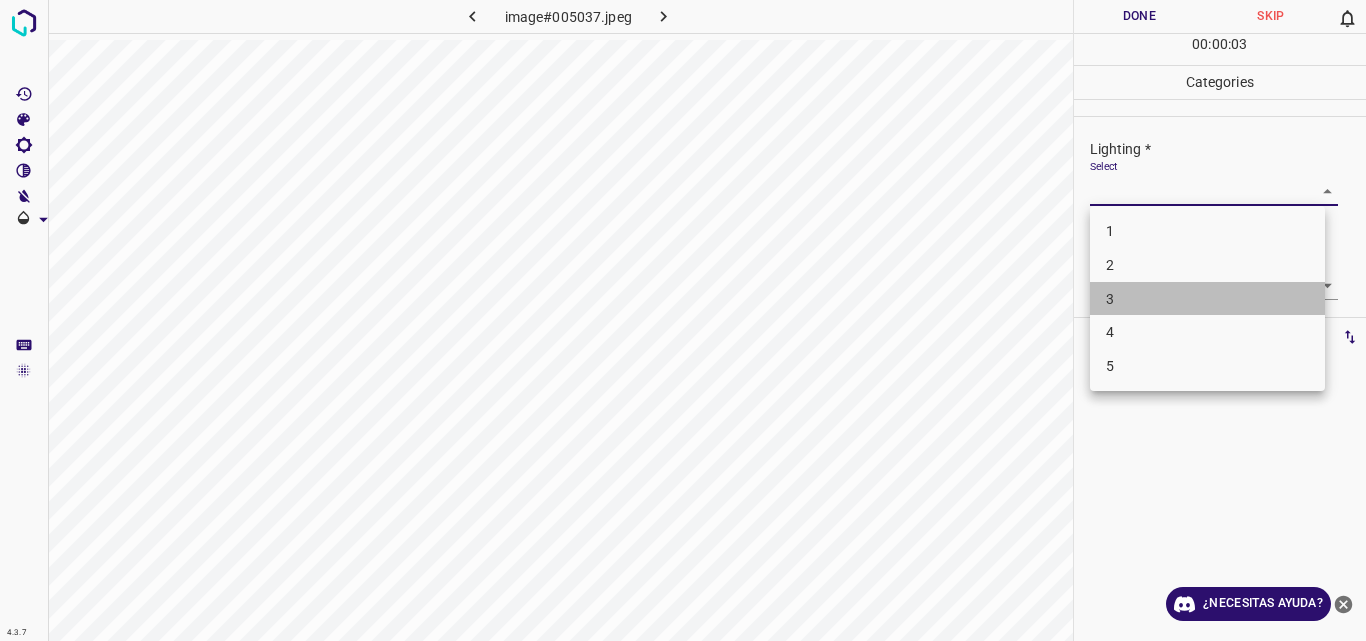 click on "3" at bounding box center (1207, 299) 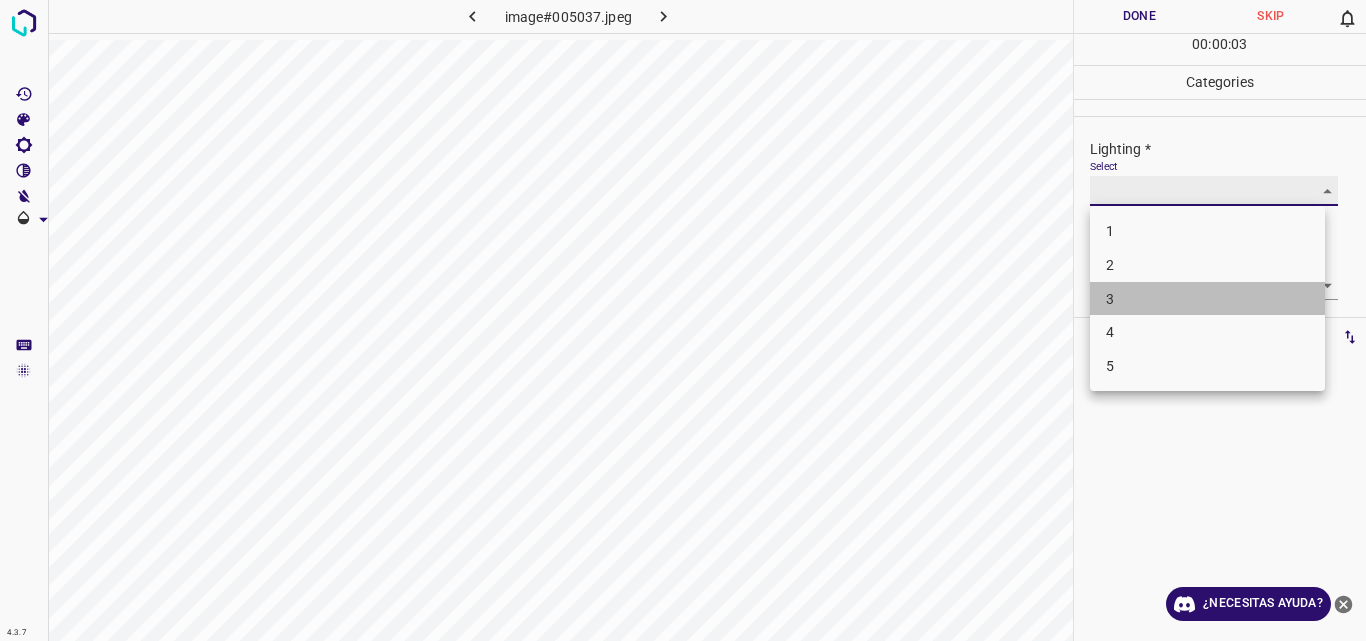 type on "3" 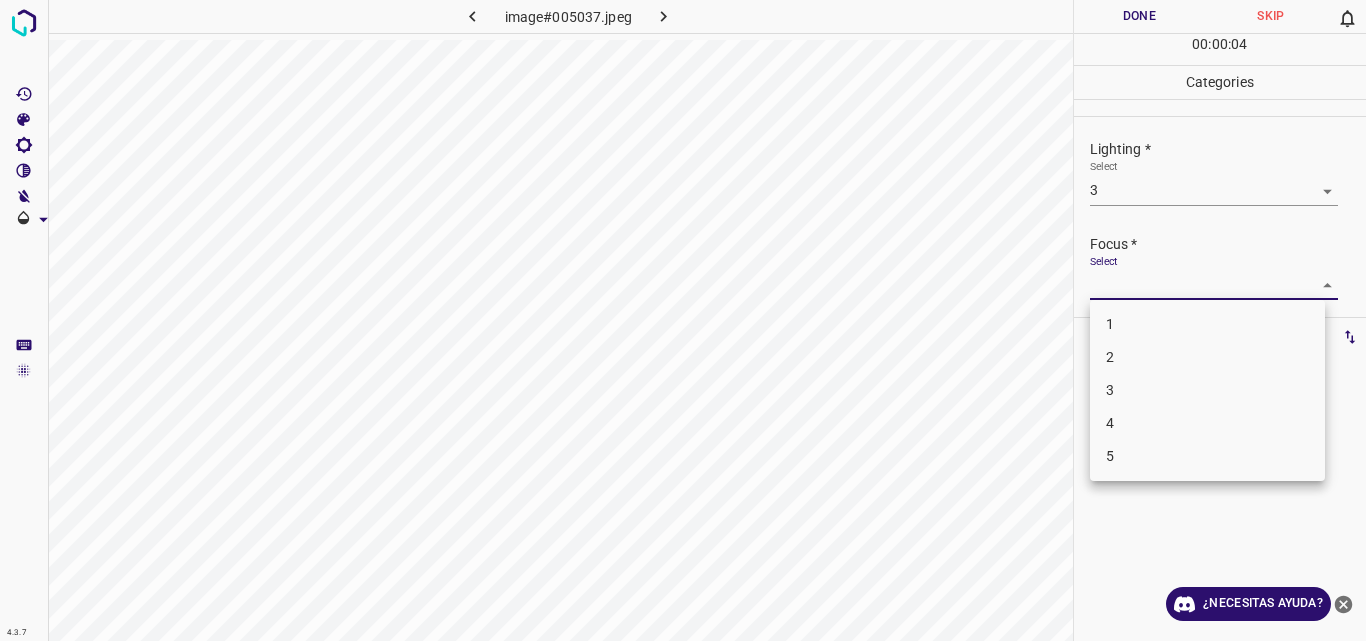 click on "4.3.7 image#005037.jpeg Done Skip 0 00   : 00   : 04   Categories Lighting *  Select 3 3 Focus *  Select ​ Overall *  Select ​ Labels   0 Categories 1 Lighting 2 Focus 3 Overall Tools Space Change between modes (Draw & Edit) I Auto labeling R Restore zoom M Zoom in N Zoom out Delete Delete selecte label Filters Z Restore filters X Saturation filter C Brightness filter V Contrast filter B Gray scale filter General O Download ¿Necesitas ayuda? Original text Rate this translation Your feedback will be used to help improve Google Translate - Texto - Esconder - Borrar 1 2 3 4 5" at bounding box center (683, 320) 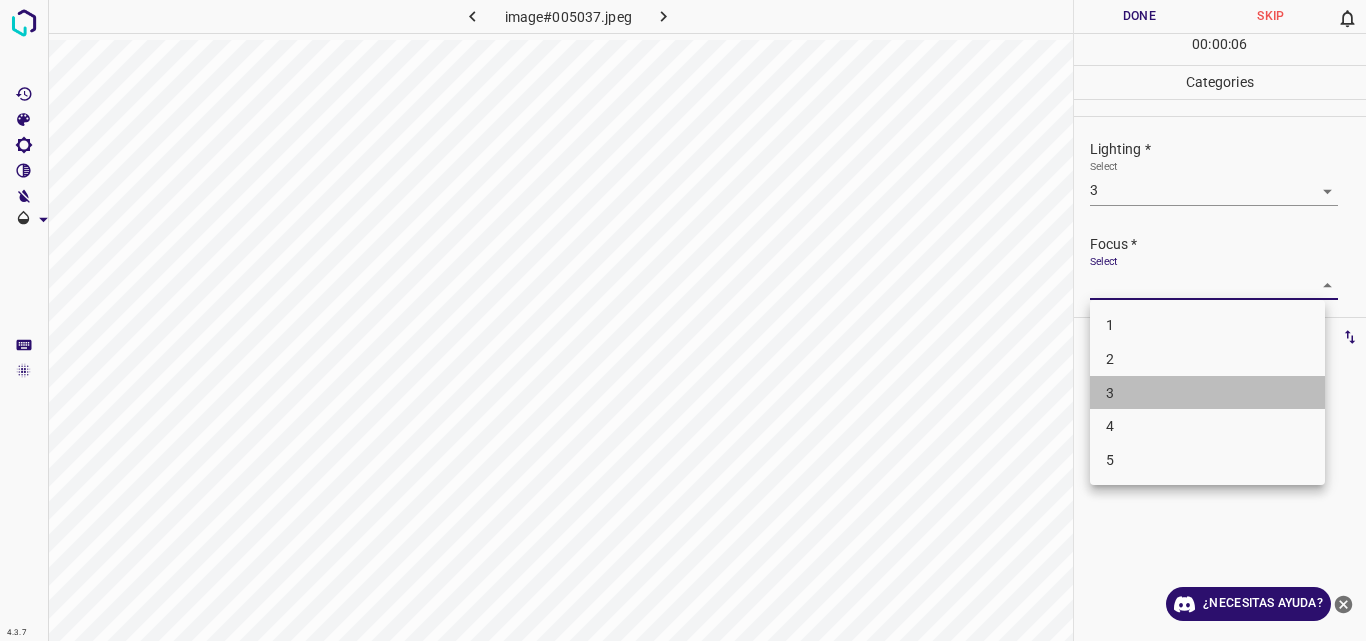 click on "3" at bounding box center [1207, 393] 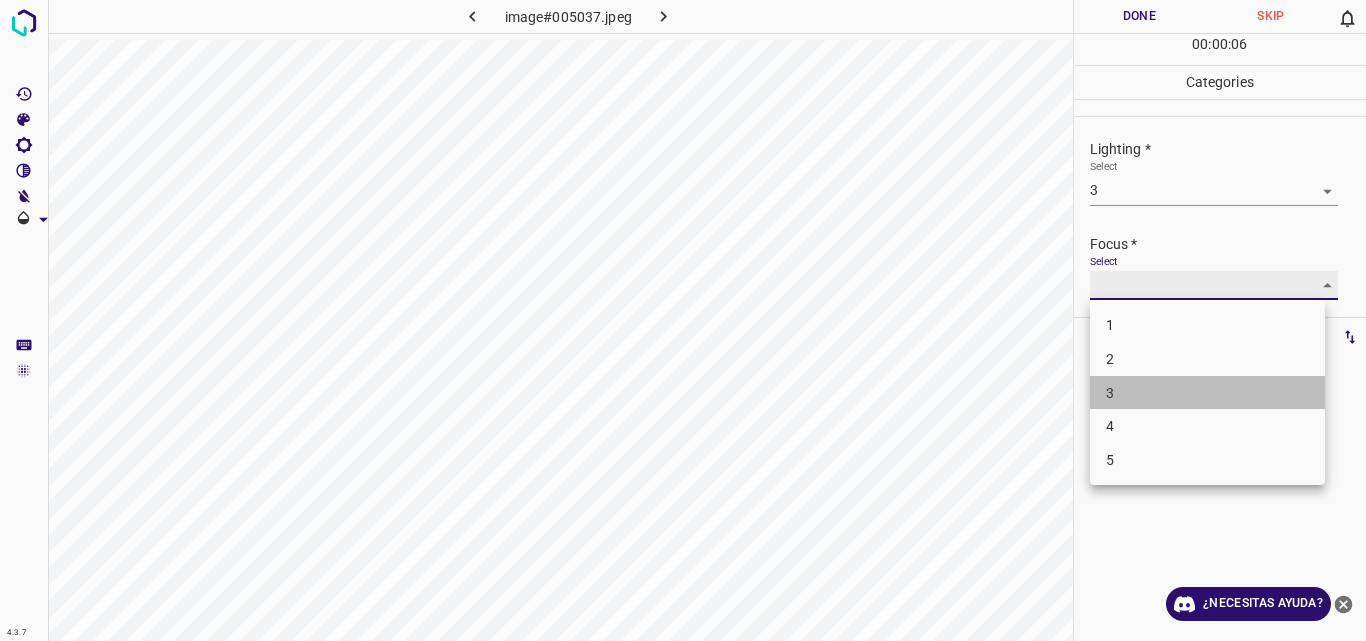 type on "3" 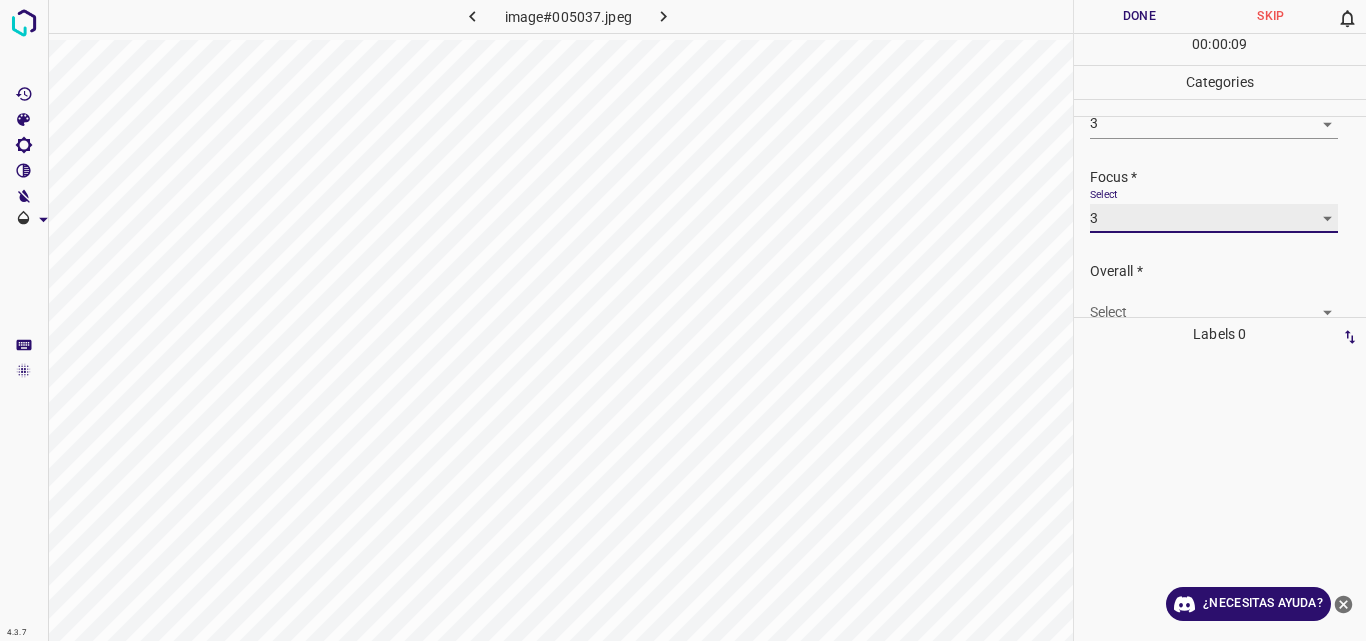 scroll, scrollTop: 93, scrollLeft: 0, axis: vertical 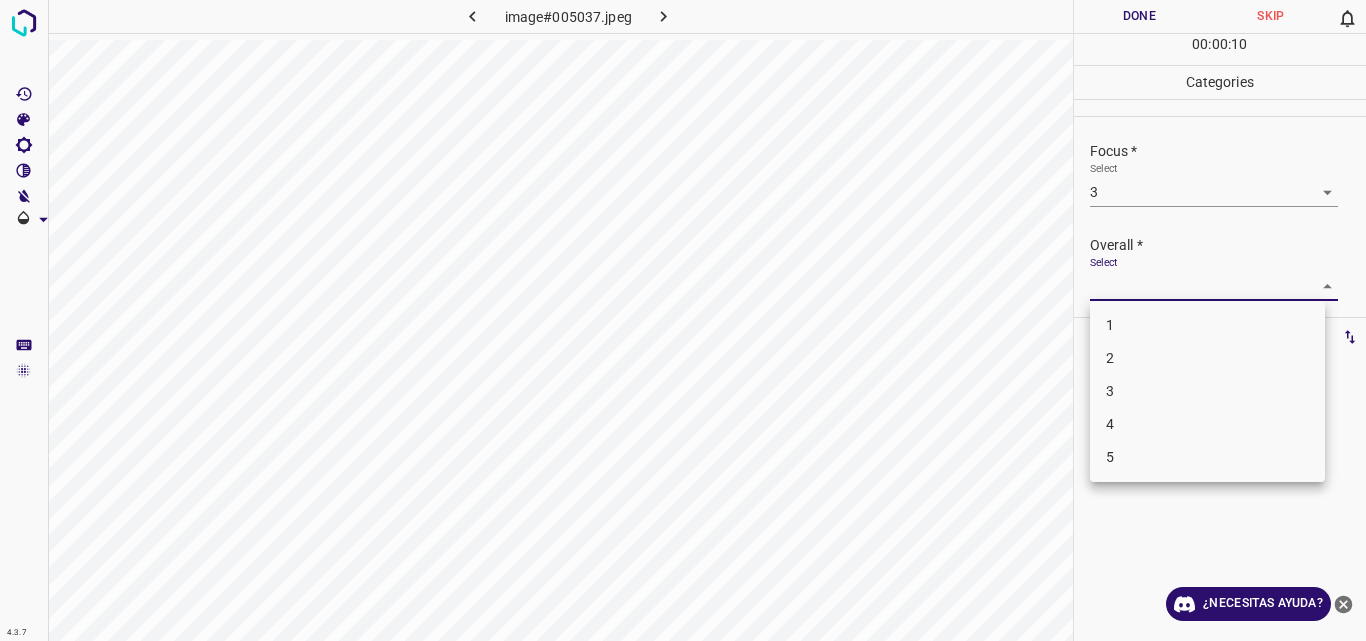 click on "4.3.7 image#005037.jpeg Done Skip 0 00   : 00   : 10   Categories Lighting *  Select 3 3 Focus *  Select 3 3 Overall *  Select ​ Labels   0 Categories 1 Lighting 2 Focus 3 Overall Tools Space Change between modes (Draw & Edit) I Auto labeling R Restore zoom M Zoom in N Zoom out Delete Delete selecte label Filters Z Restore filters X Saturation filter C Brightness filter V Contrast filter B Gray scale filter General O Download ¿Necesitas ayuda? Original text Rate this translation Your feedback will be used to help improve Google Translate - Texto - Esconder - Borrar 1 2 3 4 5" at bounding box center [683, 320] 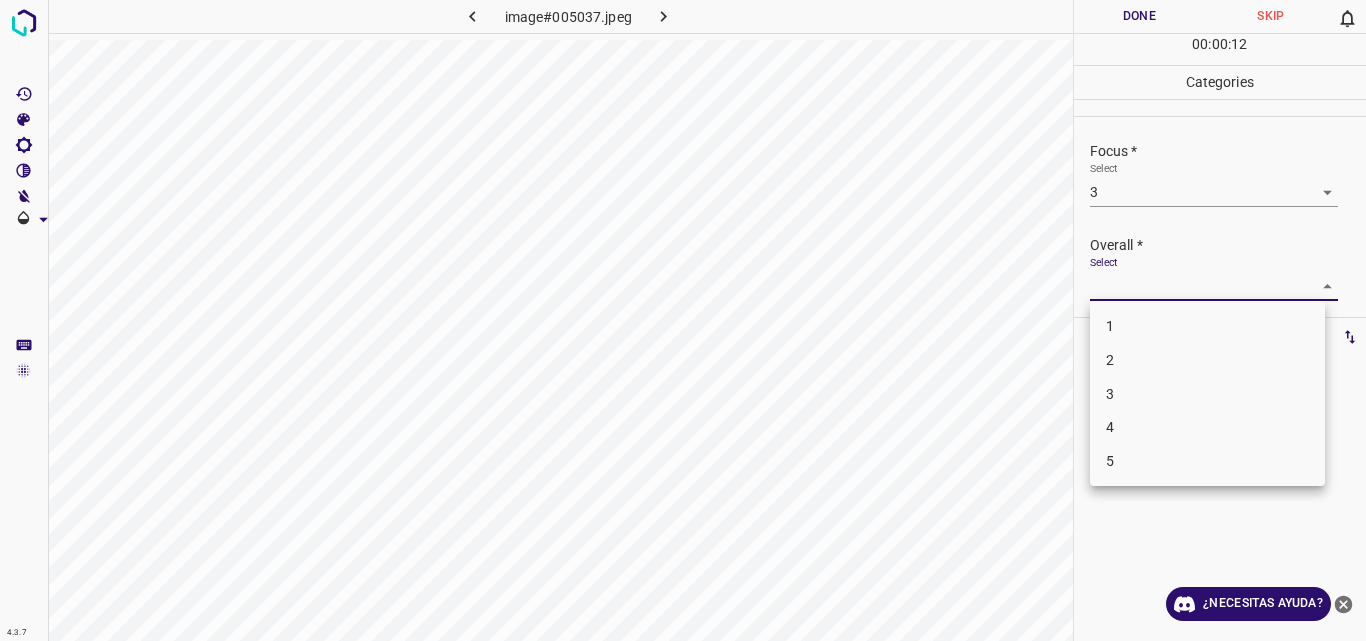 click on "3" at bounding box center (1207, 394) 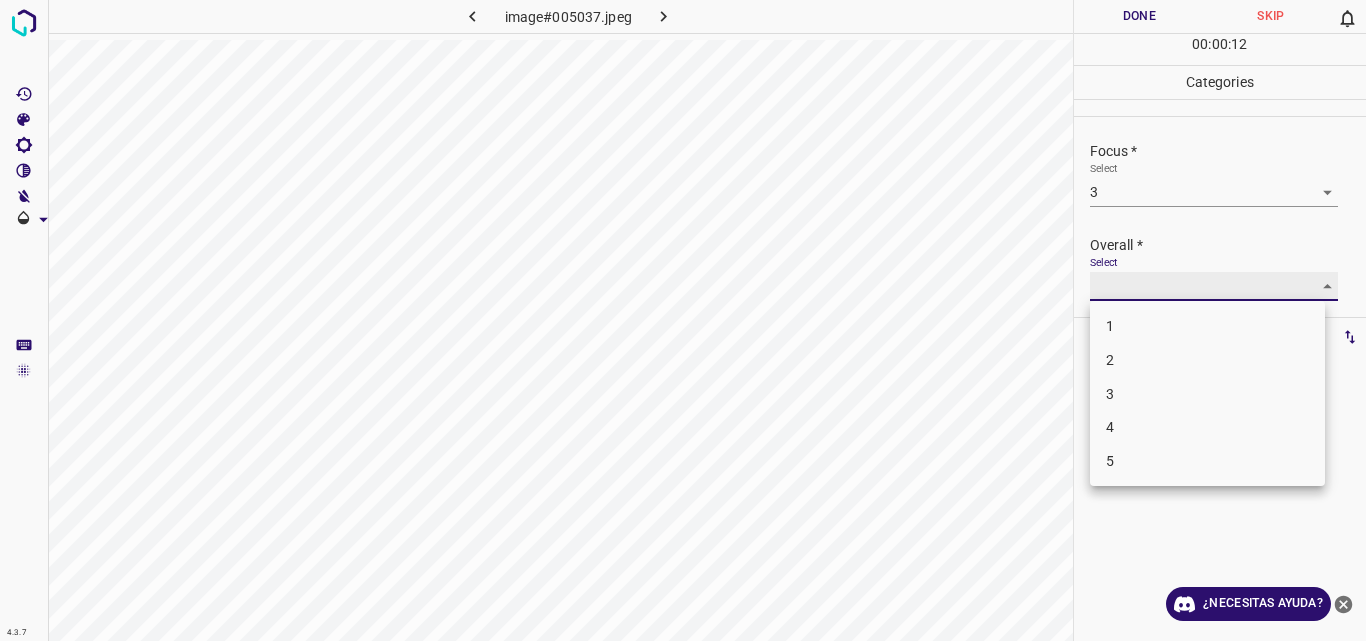 type on "3" 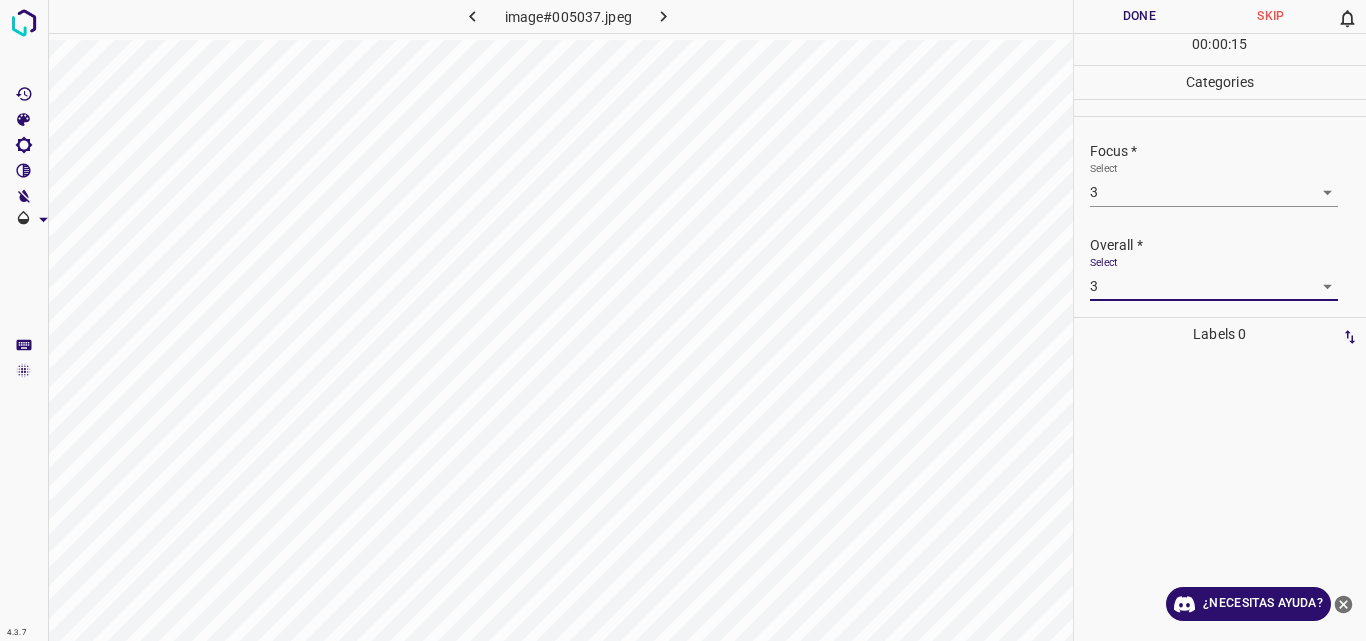 click on "Done" at bounding box center (1140, 16) 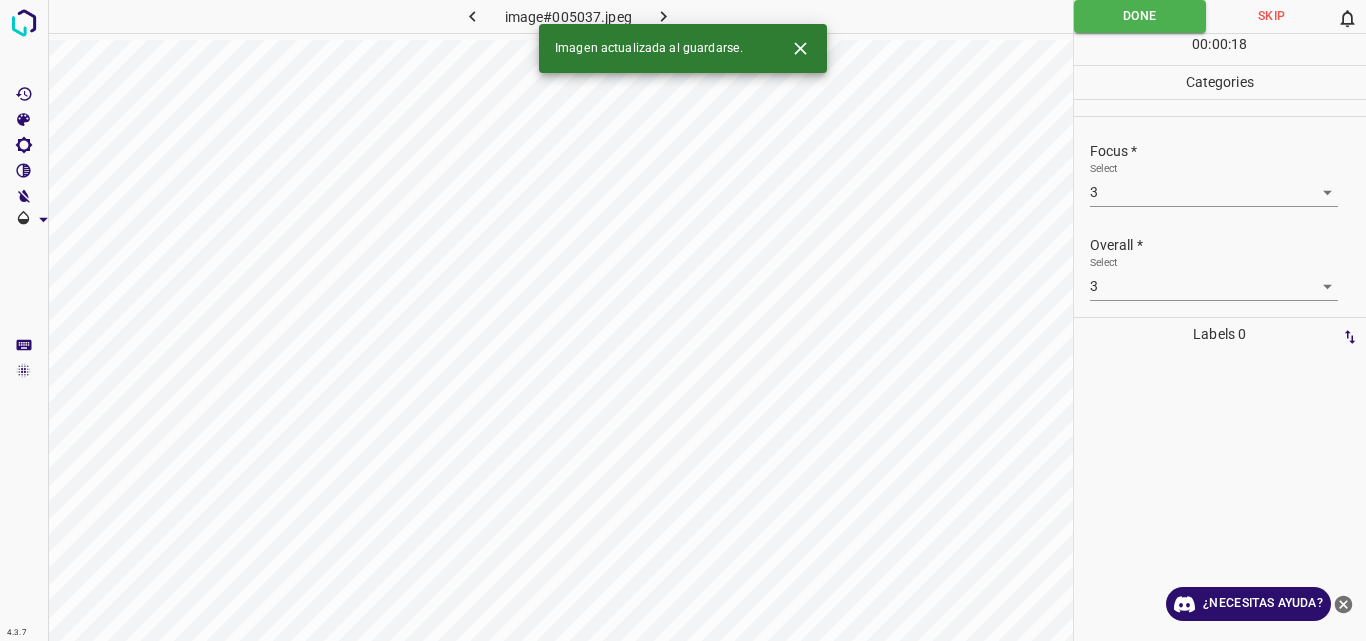 click 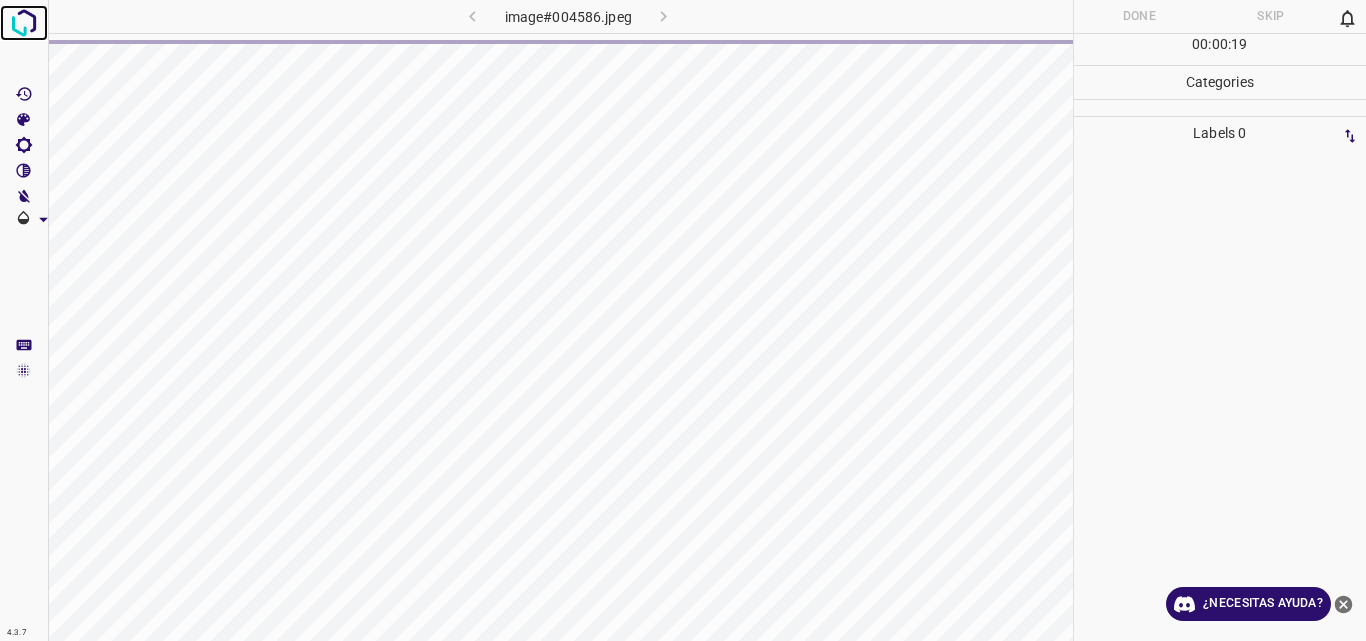 click at bounding box center (24, 23) 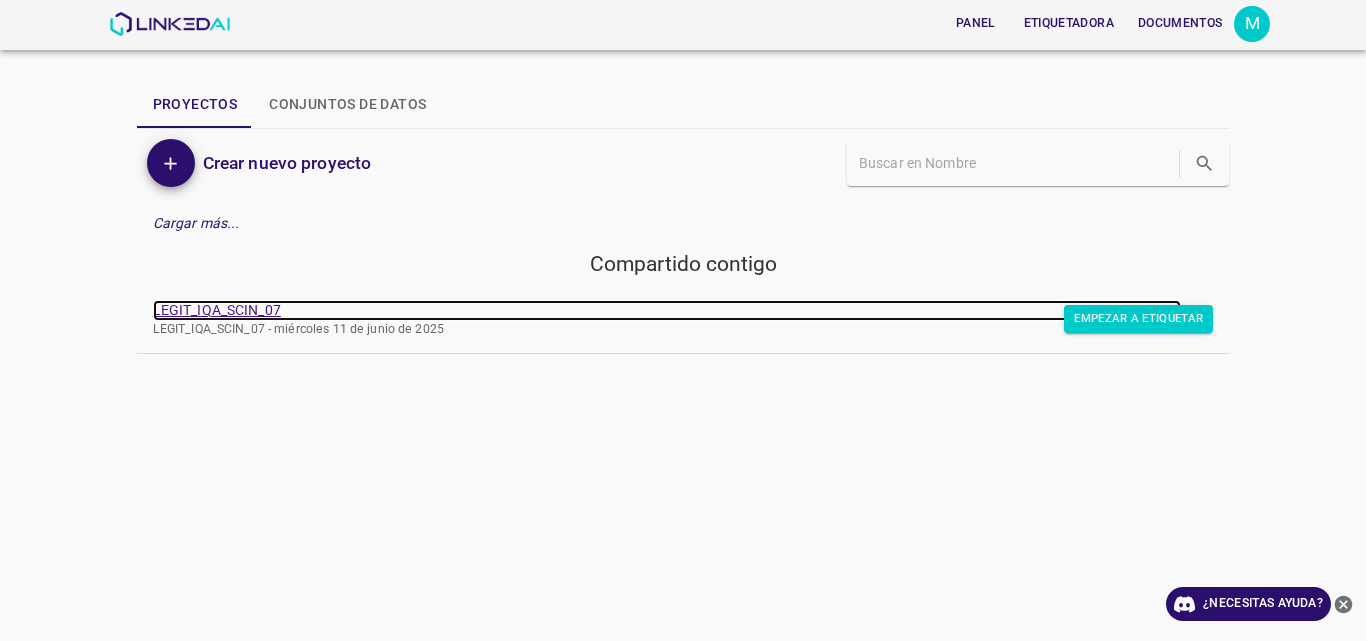 click on "LEGIT_IQA_SCIN_07" at bounding box center (217, 310) 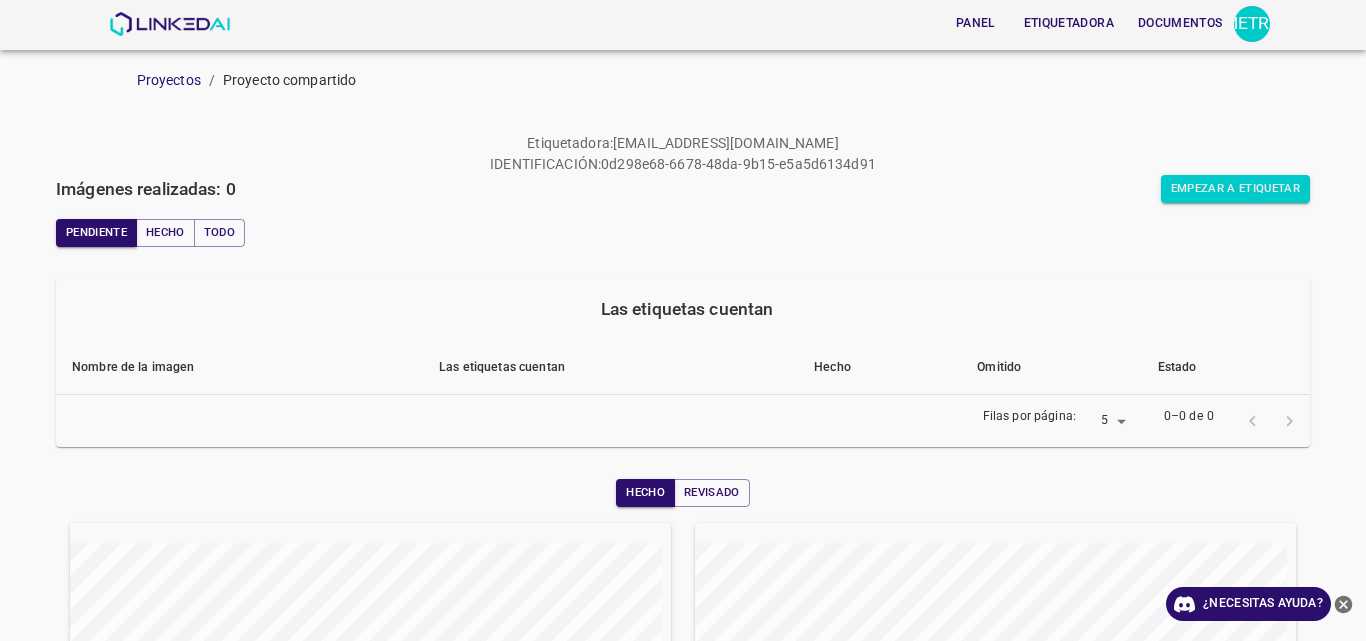 scroll, scrollTop: 0, scrollLeft: 0, axis: both 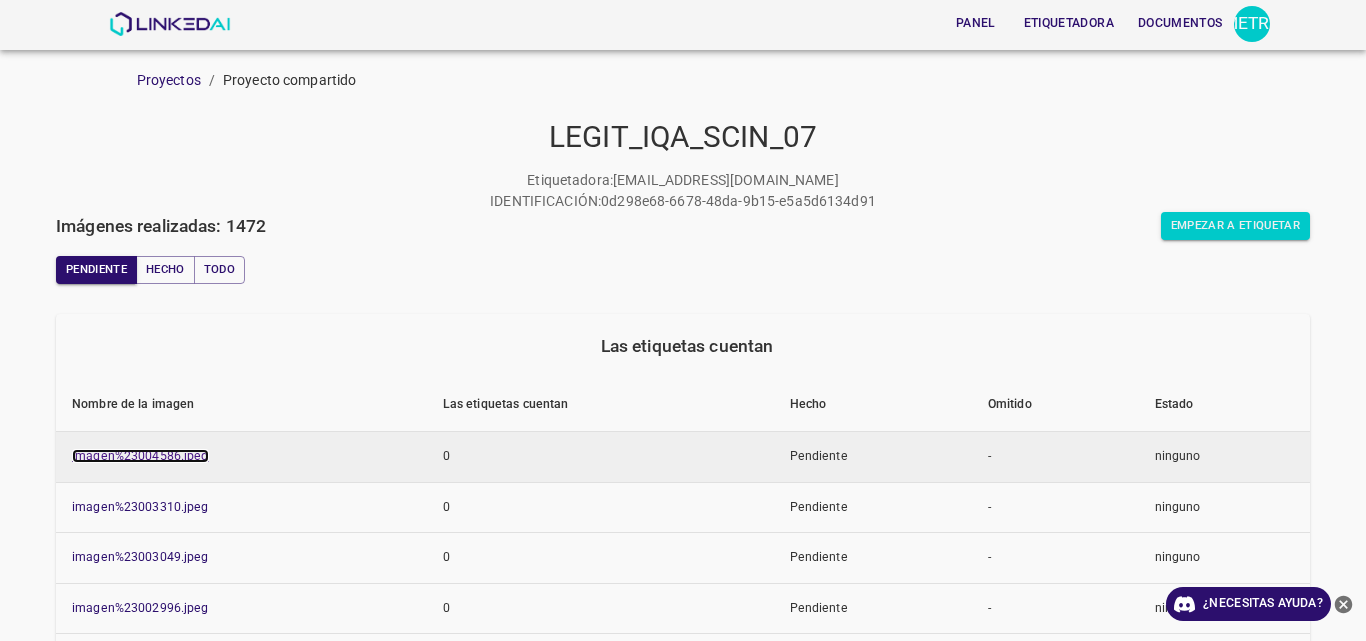 click on "imagen%23004586.jpeg" at bounding box center [140, 456] 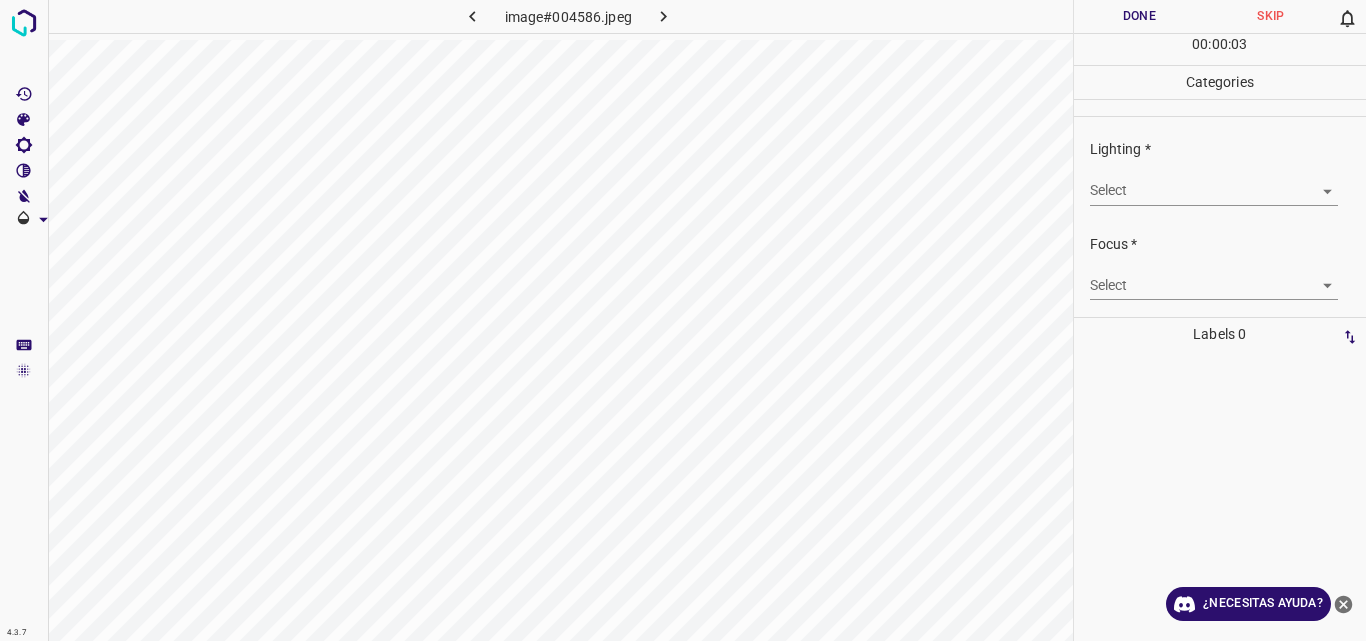 click on "4.3.7 image#004586.jpeg Done Skip 0 00   : 00   : 03   Categories Lighting *  Select ​ Focus *  Select ​ Overall *  Select ​ Labels   0 Categories 1 Lighting 2 Focus 3 Overall Tools Space Change between modes (Draw & Edit) I Auto labeling R Restore zoom M Zoom in N Zoom out Delete Delete selecte label Filters Z Restore filters X Saturation filter C Brightness filter V Contrast filter B Gray scale filter General O Download ¿Necesitas ayuda? Original text Rate this translation Your feedback will be used to help improve Google Translate - Texto - Esconder - Borrar" at bounding box center (683, 320) 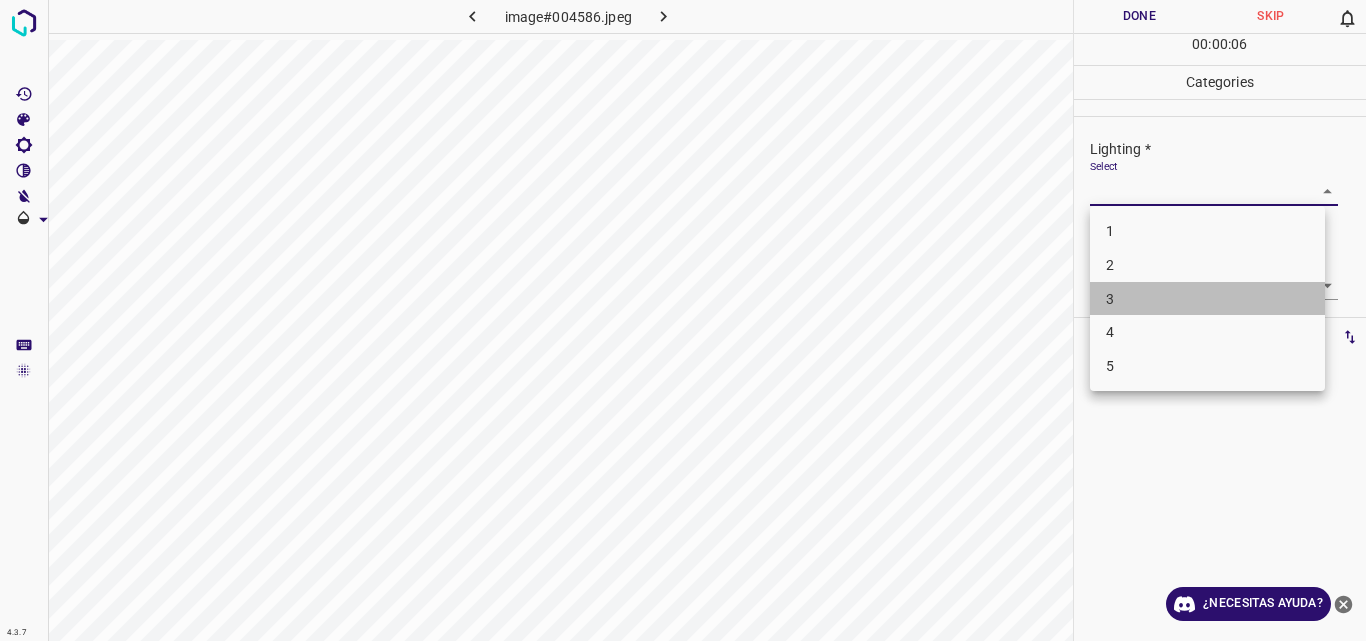 click on "3" at bounding box center [1207, 299] 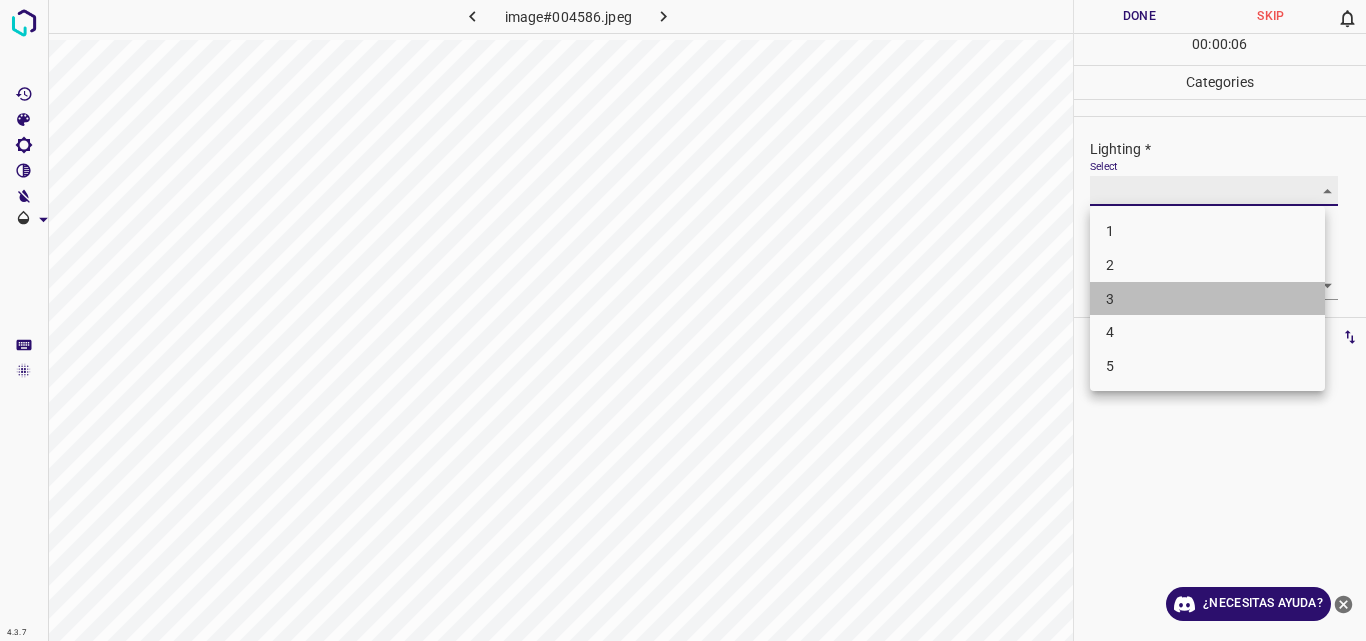 type on "3" 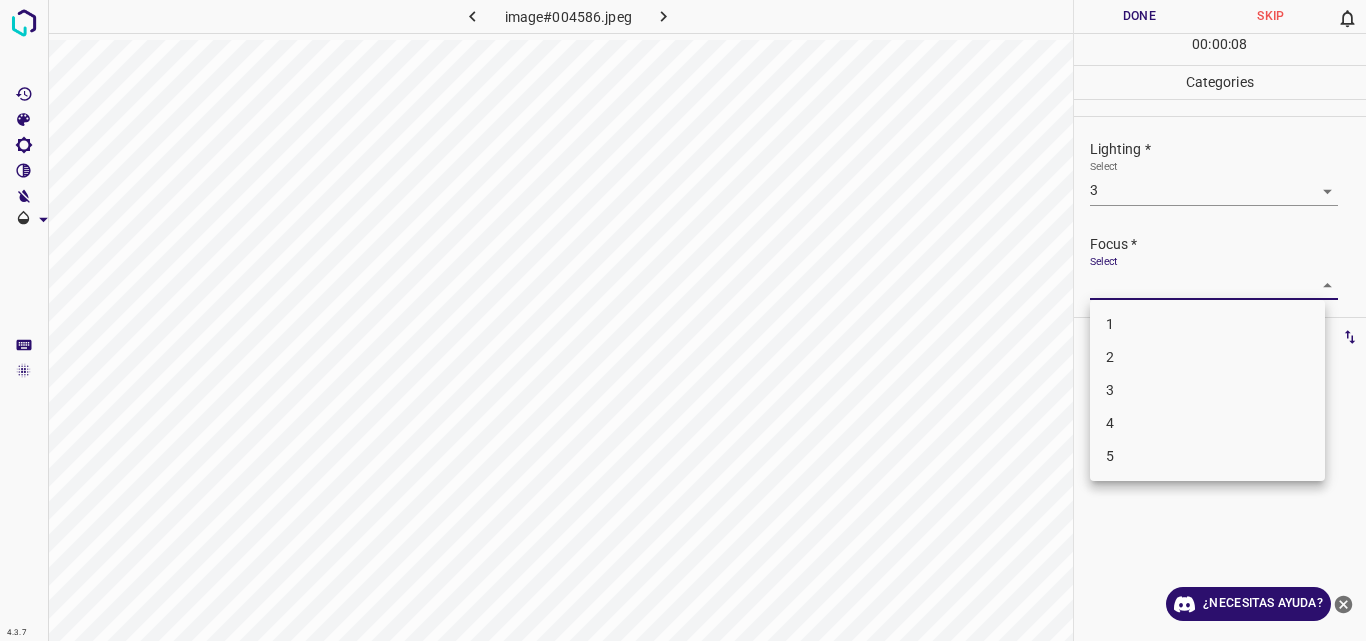 click on "4.3.7 image#004586.jpeg Done Skip 0 00   : 00   : 08   Categories Lighting *  Select 3 3 Focus *  Select ​ Overall *  Select ​ Labels   0 Categories 1 Lighting 2 Focus 3 Overall Tools Space Change between modes (Draw & Edit) I Auto labeling R Restore zoom M Zoom in N Zoom out Delete Delete selecte label Filters Z Restore filters X Saturation filter C Brightness filter V Contrast filter B Gray scale filter General O Download ¿Necesitas ayuda? Original text Rate this translation Your feedback will be used to help improve Google Translate - Texto - Esconder - Borrar 1 2 3 4 5" at bounding box center [683, 320] 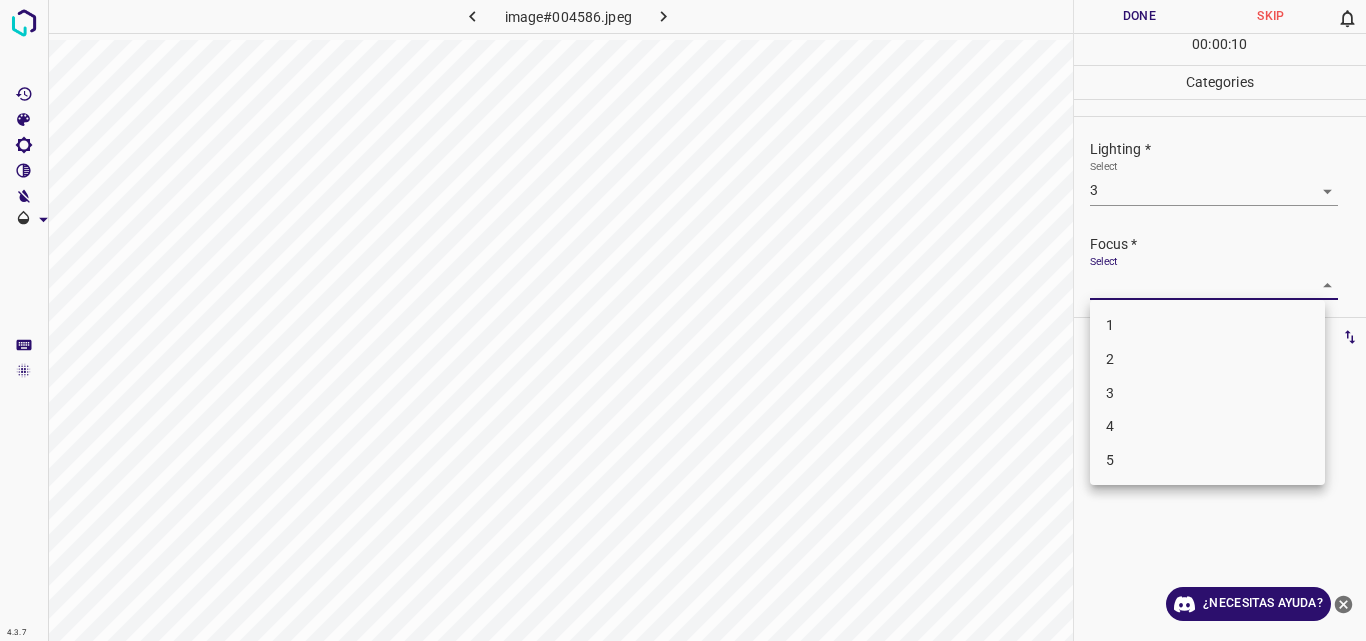 click on "3" at bounding box center [1207, 393] 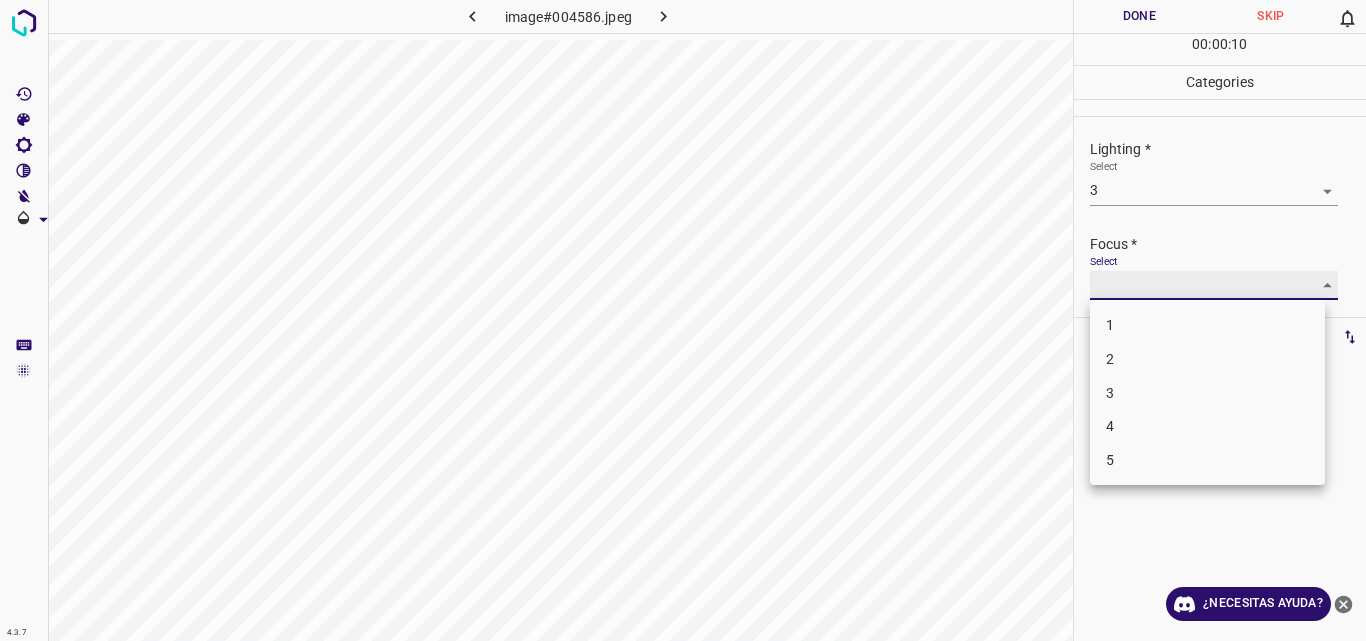 type on "3" 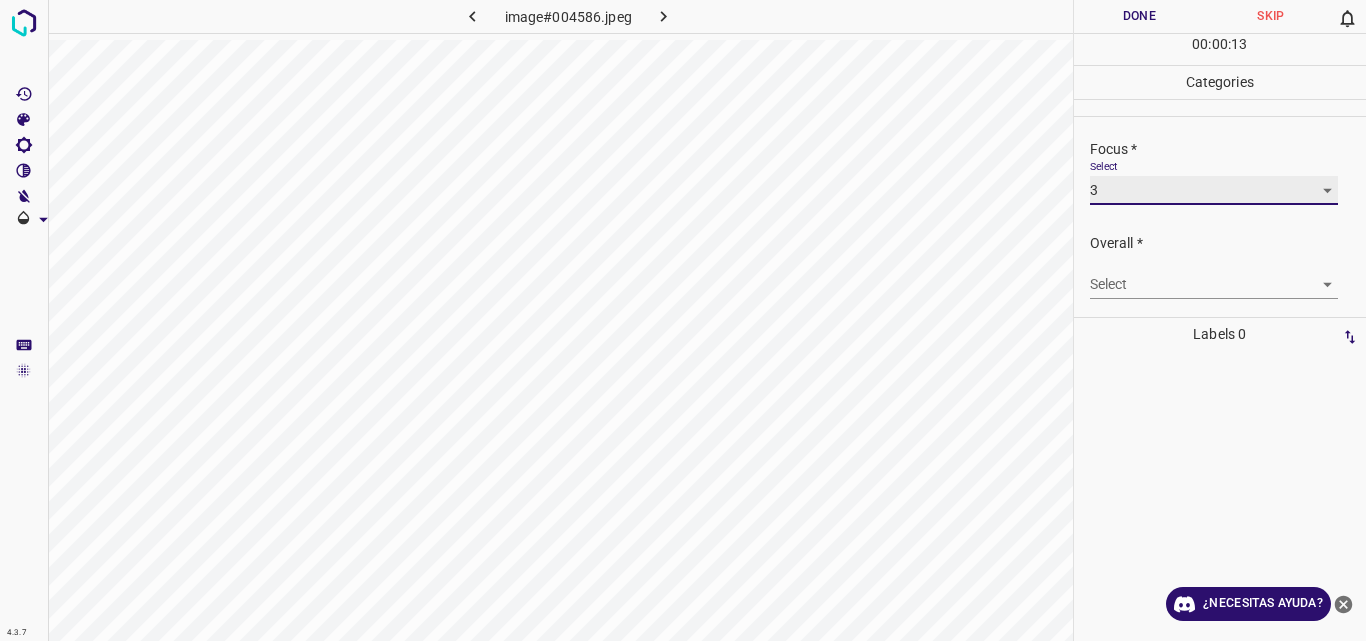 scroll, scrollTop: 98, scrollLeft: 0, axis: vertical 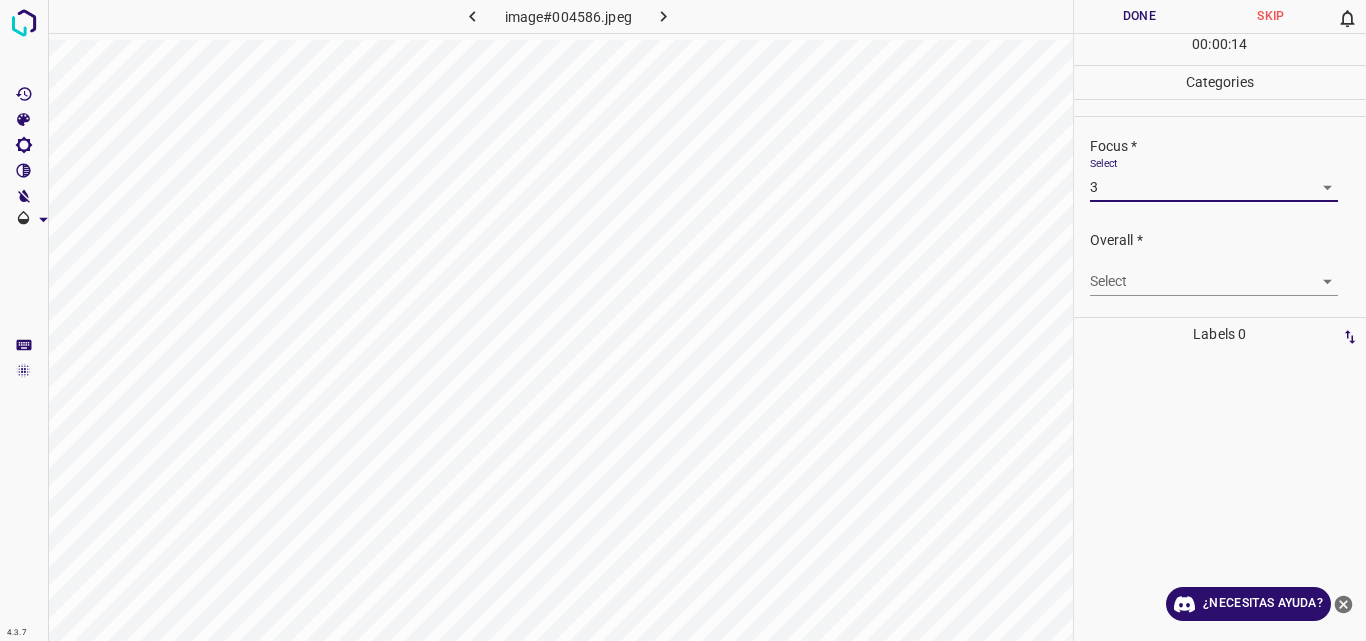 click on "4.3.7 image#004586.jpeg Done Skip 0 00   : 00   : 14   Categories Lighting *  Select 3 3 Focus *  Select 3 3 Overall *  Select ​ Labels   0 Categories 1 Lighting 2 Focus 3 Overall Tools Space Change between modes (Draw & Edit) I Auto labeling R Restore zoom M Zoom in N Zoom out Delete Delete selecte label Filters Z Restore filters X Saturation filter C Brightness filter V Contrast filter B Gray scale filter General O Download ¿Necesitas ayuda? Original text Rate this translation Your feedback will be used to help improve Google Translate - Texto - Esconder - Borrar" at bounding box center (683, 320) 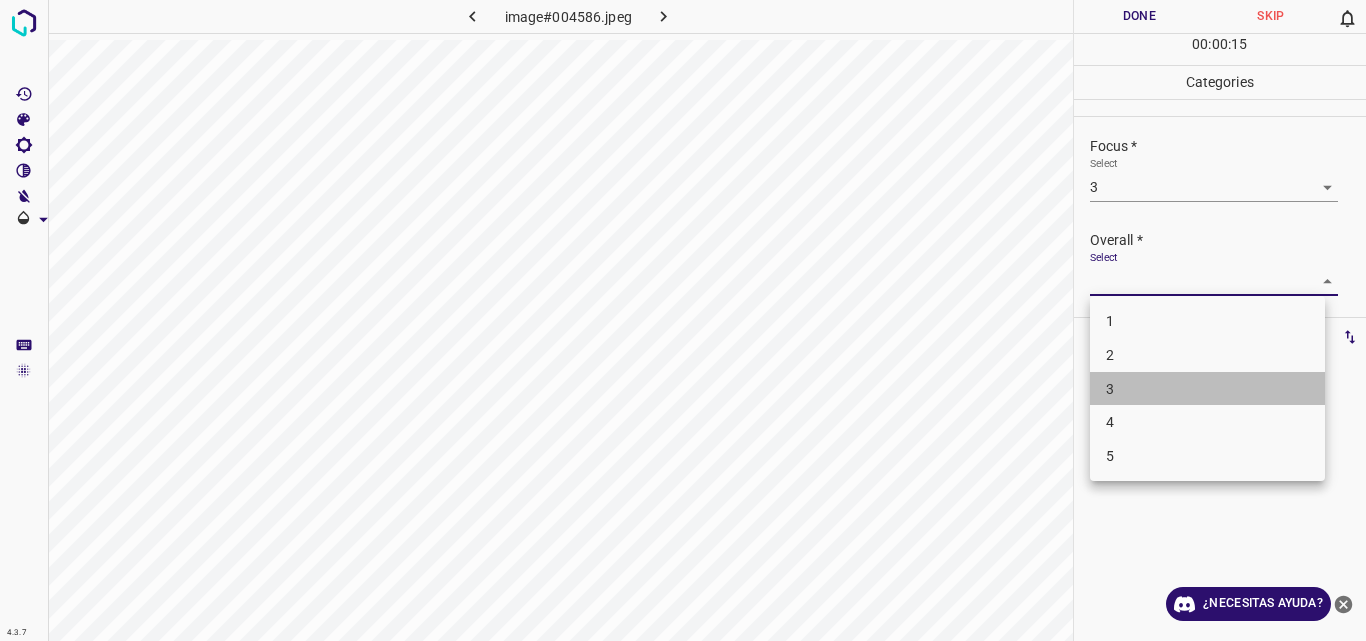 click on "3" at bounding box center (1207, 389) 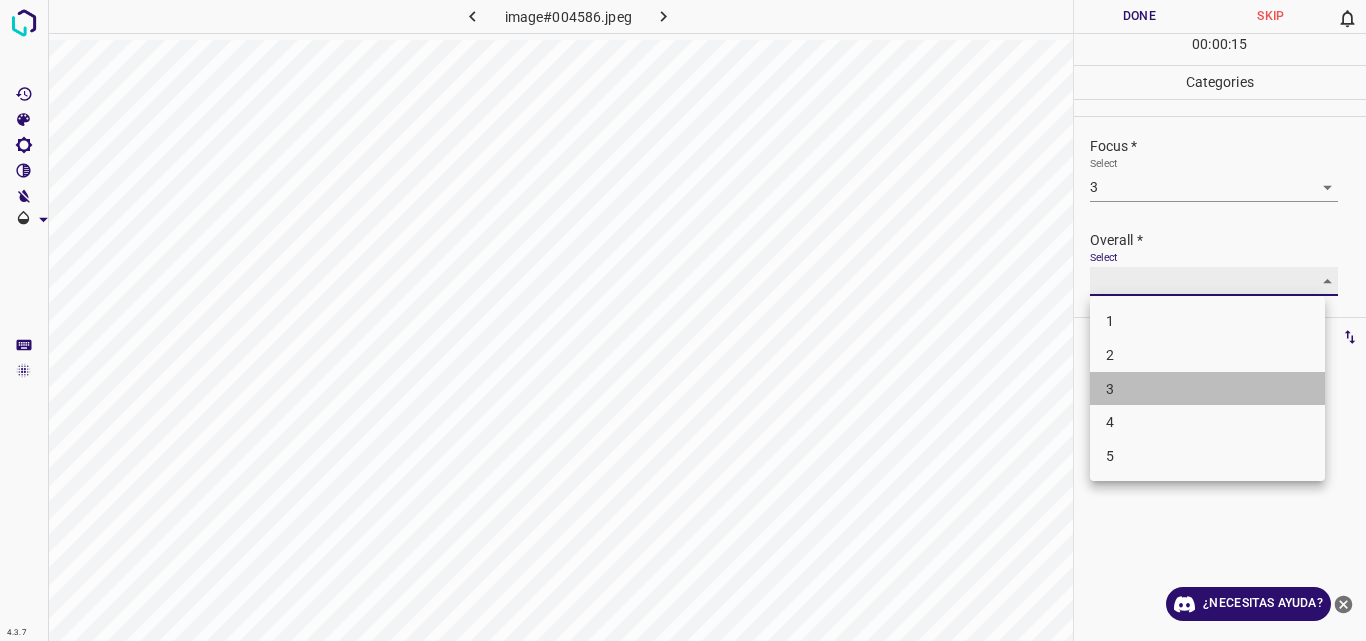 type on "3" 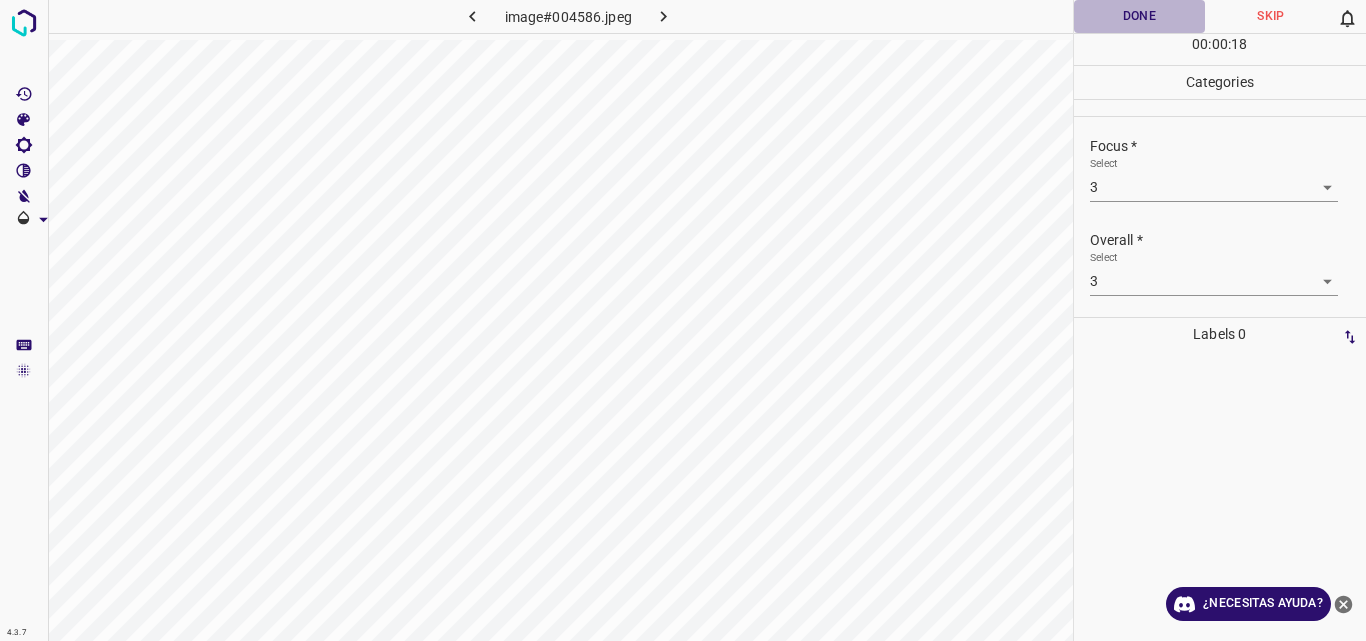 click on "Done" at bounding box center [1140, 16] 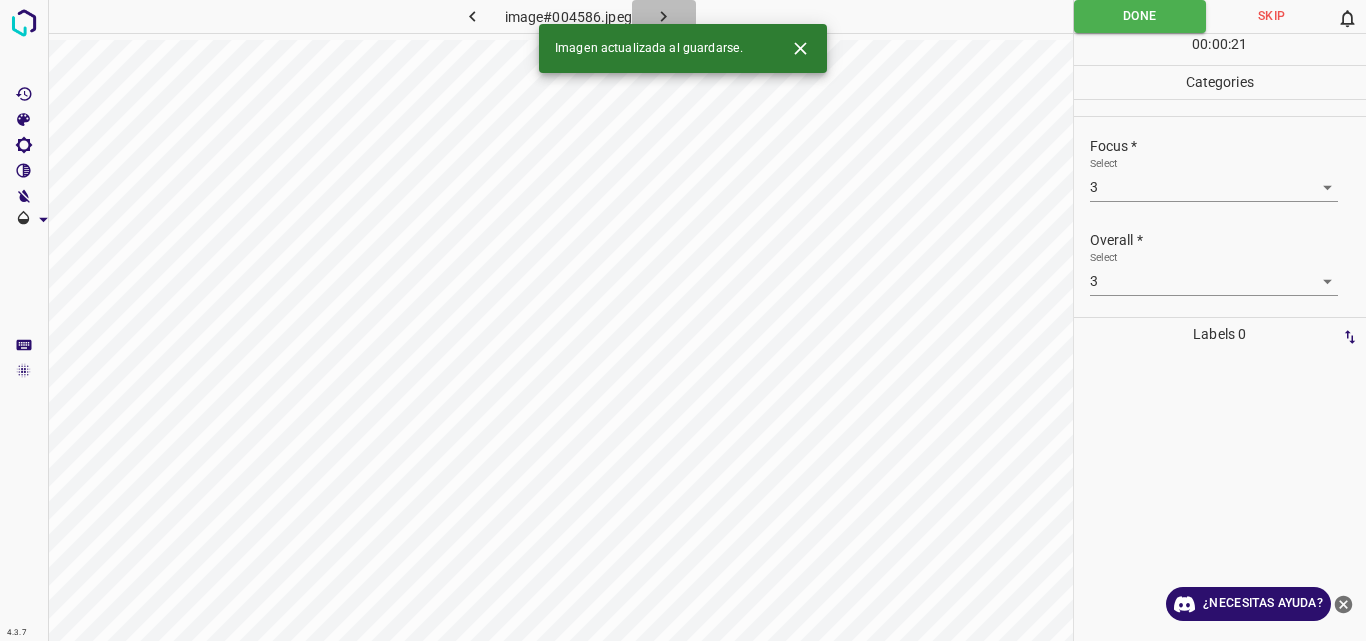 click 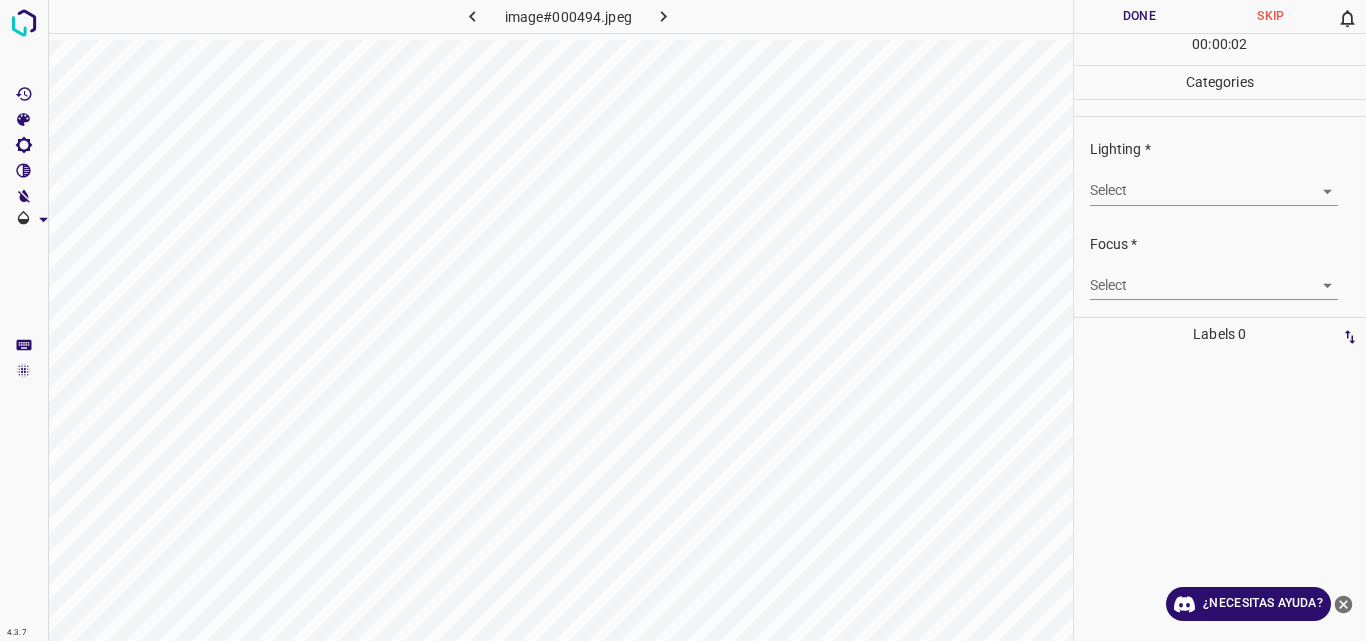 click on "4.3.7 image#000494.jpeg Done Skip 0 00   : 00   : 02   Categories Lighting *  Select ​ Focus *  Select ​ Overall *  Select ​ Labels   0 Categories 1 Lighting 2 Focus 3 Overall Tools Space Change between modes (Draw & Edit) I Auto labeling R Restore zoom M Zoom in N Zoom out Delete Delete selecte label Filters Z Restore filters X Saturation filter C Brightness filter V Contrast filter B Gray scale filter General O Download ¿Necesitas ayuda? Original text Rate this translation Your feedback will be used to help improve Google Translate - Texto - Esconder - Borrar" at bounding box center (683, 320) 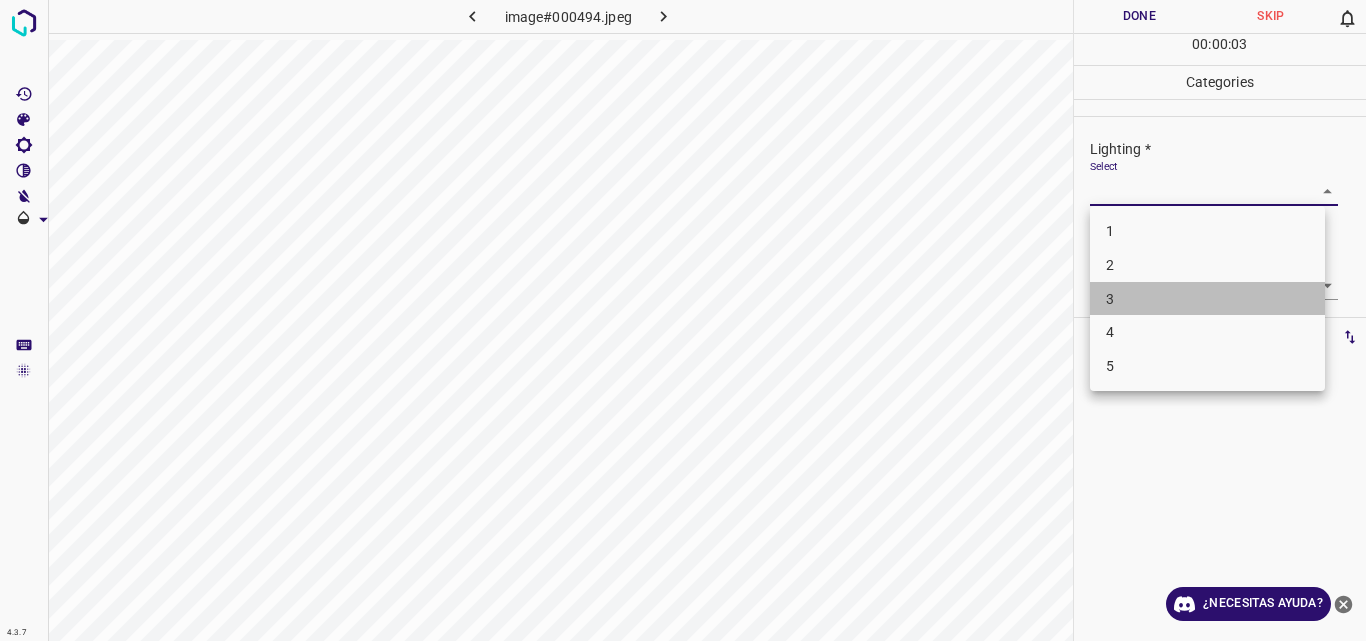 click on "3" at bounding box center (1207, 299) 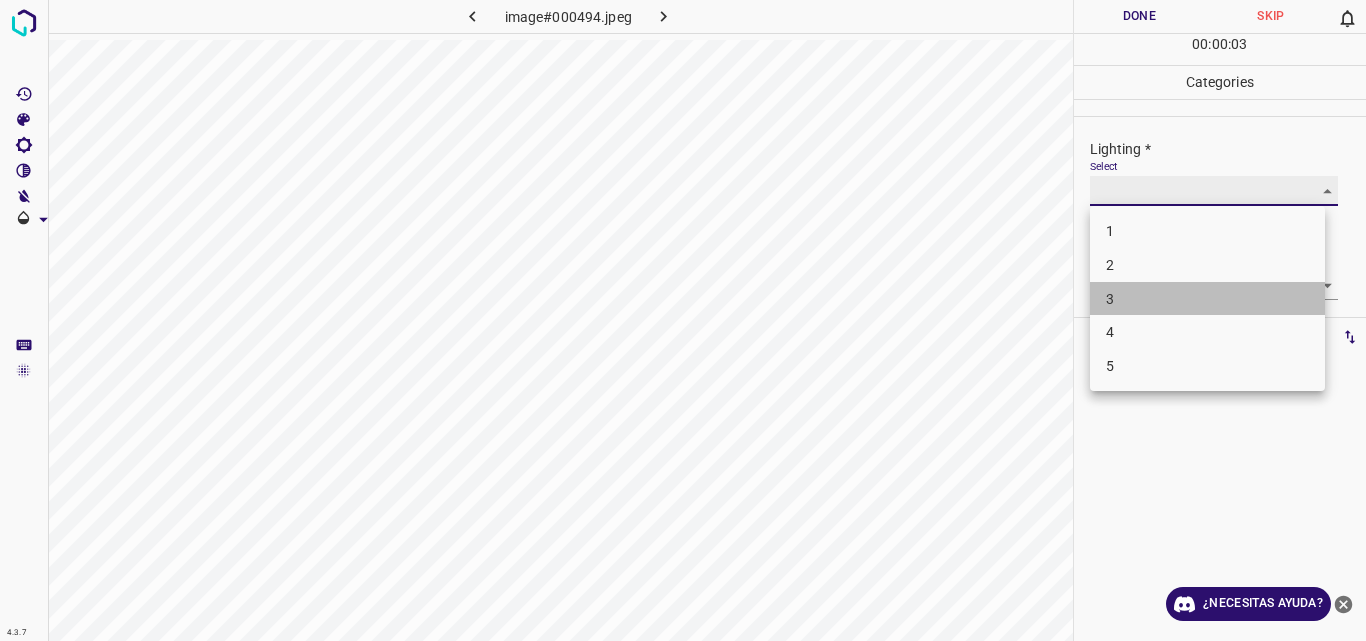 type on "3" 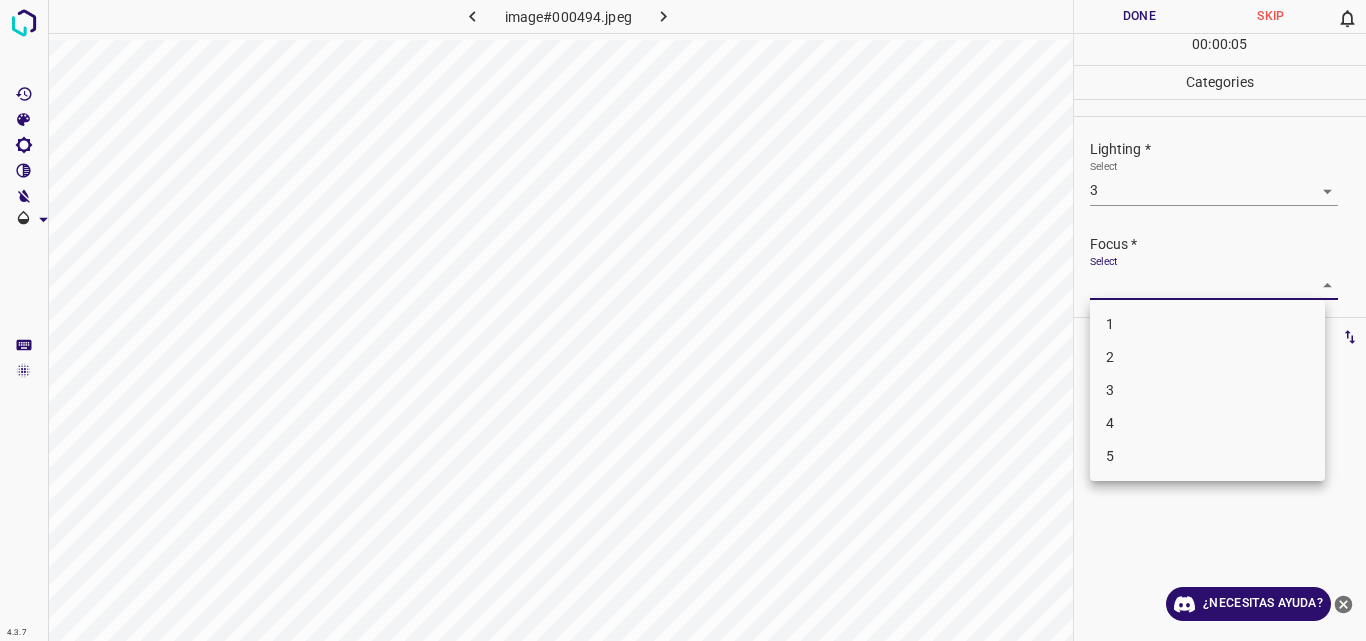 click on "4.3.7 image#000494.jpeg Done Skip 0 00   : 00   : 05   Categories Lighting *  Select 3 3 Focus *  Select ​ Overall *  Select ​ Labels   0 Categories 1 Lighting 2 Focus 3 Overall Tools Space Change between modes (Draw & Edit) I Auto labeling R Restore zoom M Zoom in N Zoom out Delete Delete selecte label Filters Z Restore filters X Saturation filter C Brightness filter V Contrast filter B Gray scale filter General O Download ¿Necesitas ayuda? Original text Rate this translation Your feedback will be used to help improve Google Translate - Texto - Esconder - Borrar 1 2 3 4 5" at bounding box center (683, 320) 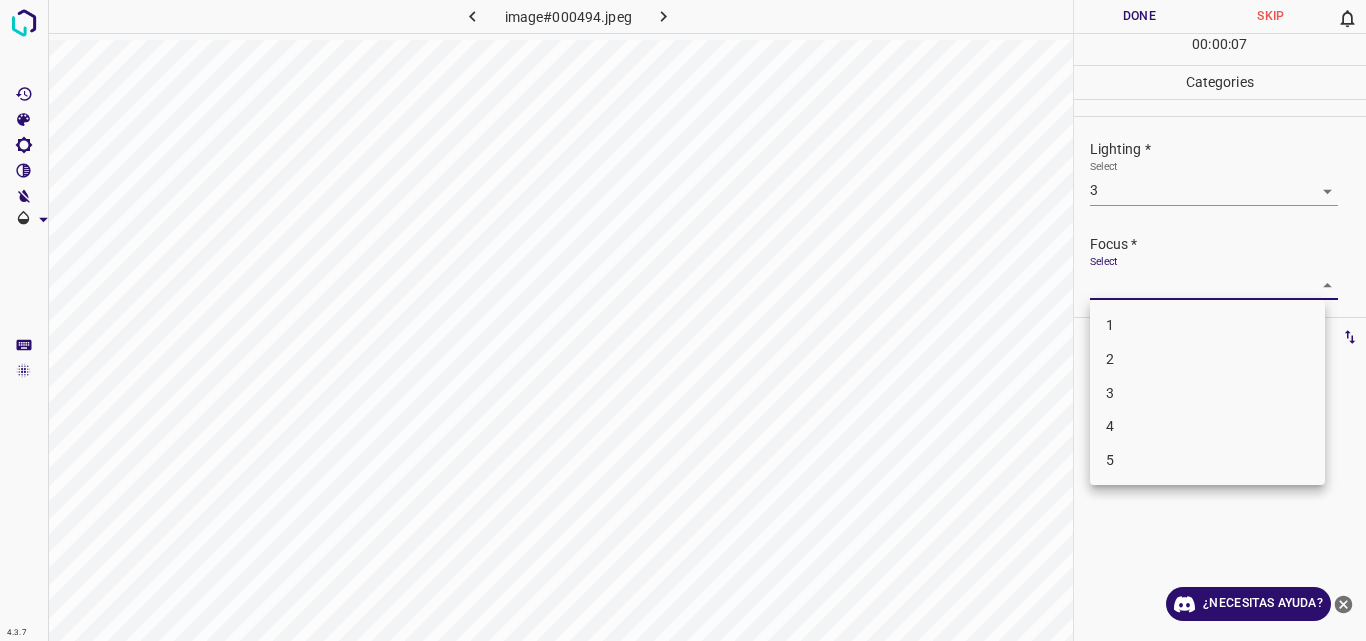 click on "3" at bounding box center (1207, 393) 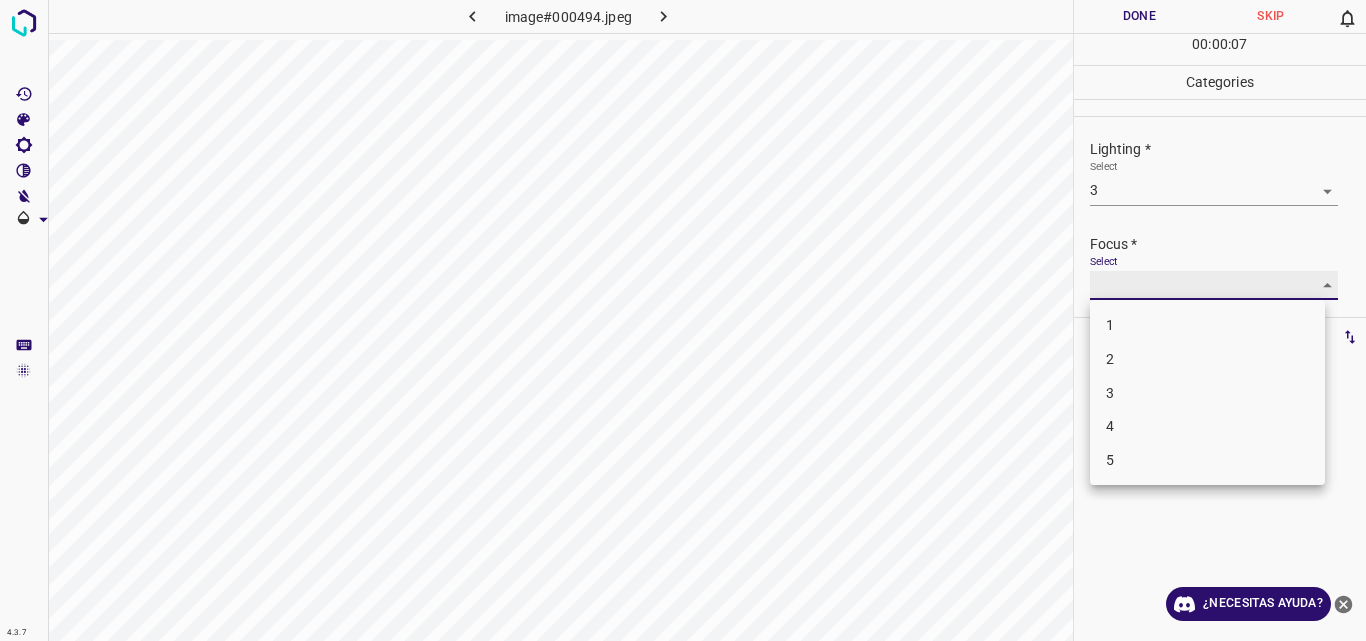 type on "3" 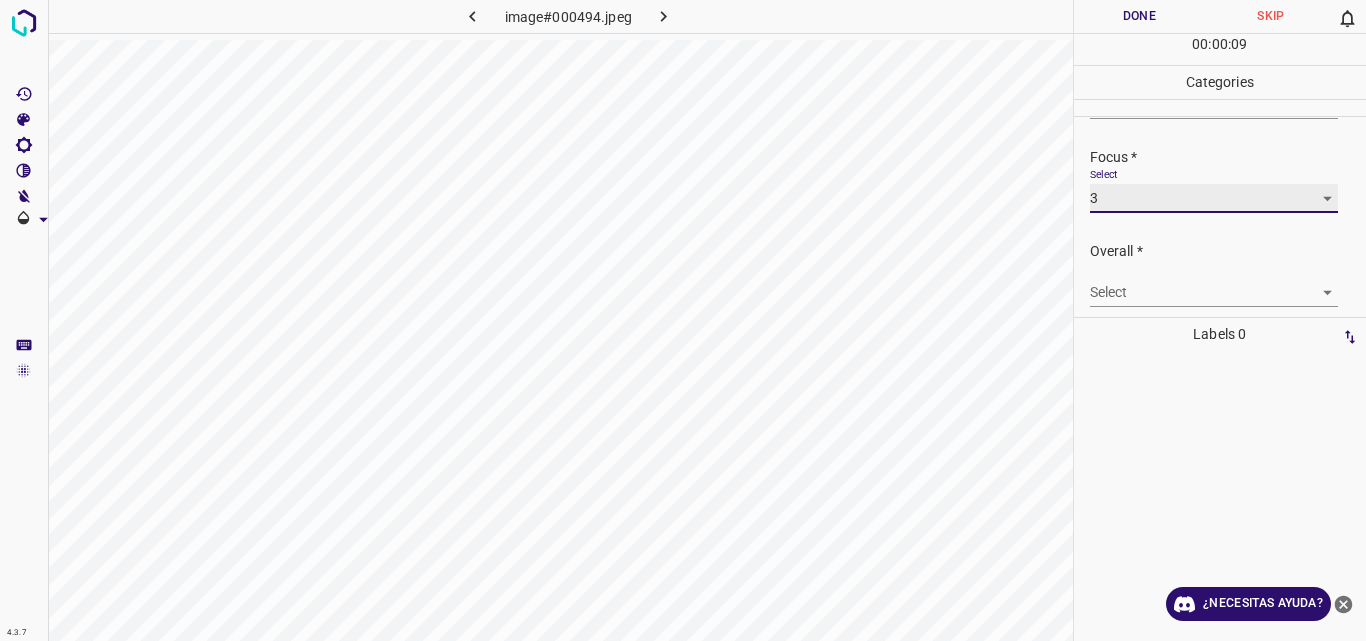 scroll, scrollTop: 98, scrollLeft: 0, axis: vertical 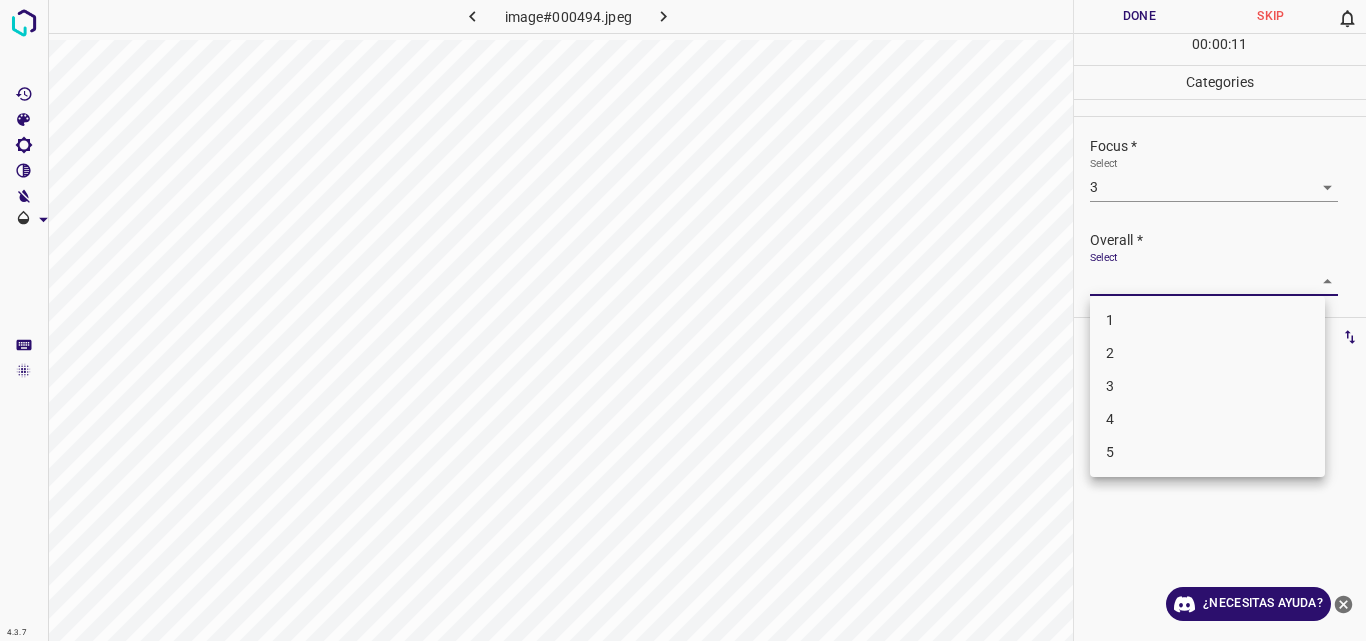 click on "4.3.7 image#000494.jpeg Done Skip 0 00   : 00   : 11   Categories Lighting *  Select 3 3 Focus *  Select 3 3 Overall *  Select ​ Labels   0 Categories 1 Lighting 2 Focus 3 Overall Tools Space Change between modes (Draw & Edit) I Auto labeling R Restore zoom M Zoom in N Zoom out Delete Delete selecte label Filters Z Restore filters X Saturation filter C Brightness filter V Contrast filter B Gray scale filter General O Download ¿Necesitas ayuda? Original text Rate this translation Your feedback will be used to help improve Google Translate - Texto - Esconder - Borrar 1 2 3 4 5" at bounding box center (683, 320) 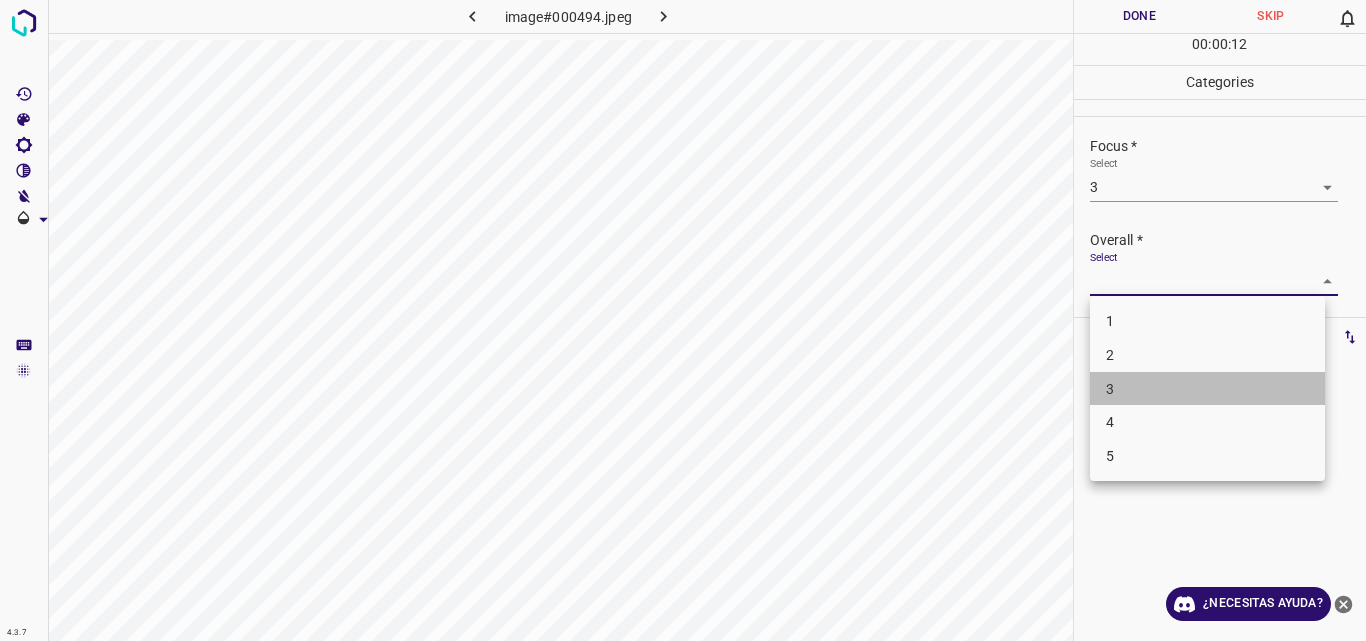 click on "3" at bounding box center [1207, 389] 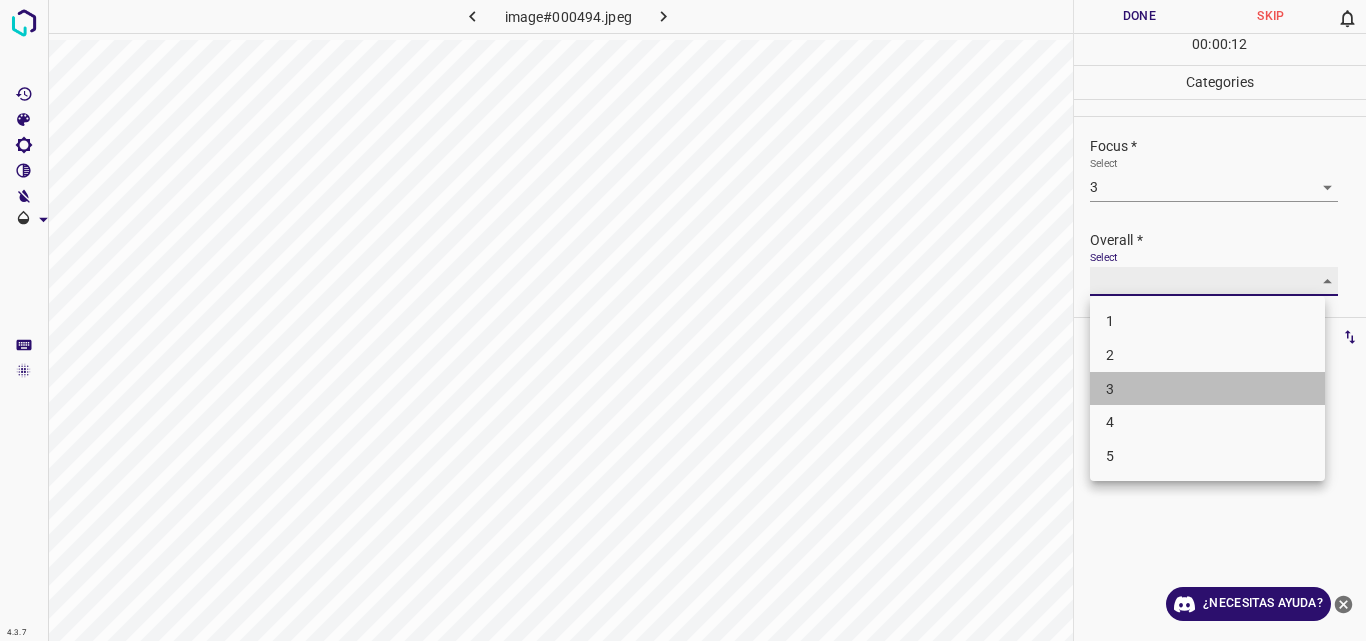 type on "3" 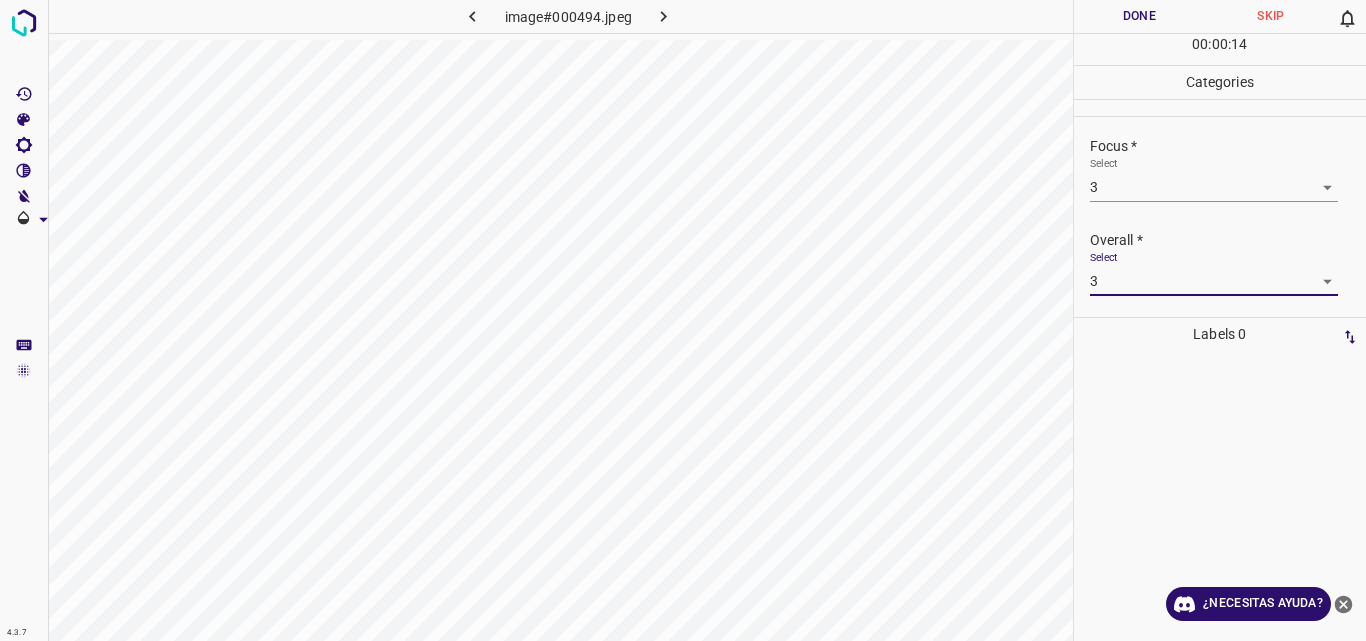 click on "Done" at bounding box center [1140, 16] 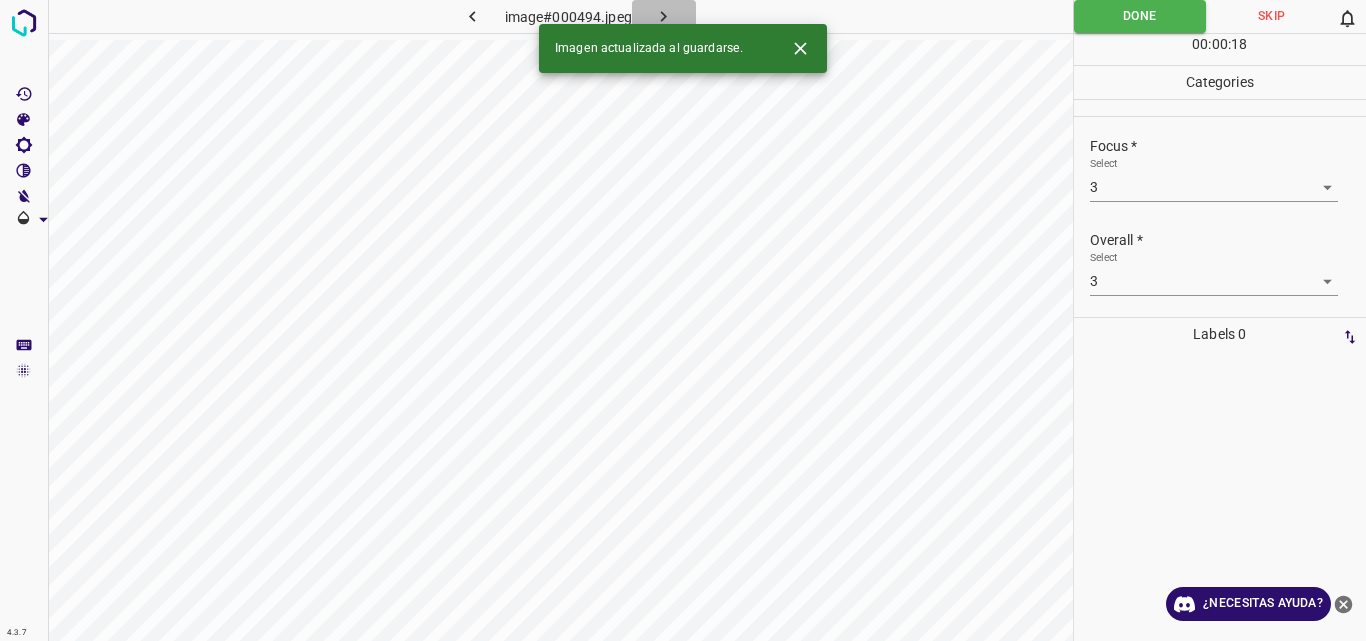 click 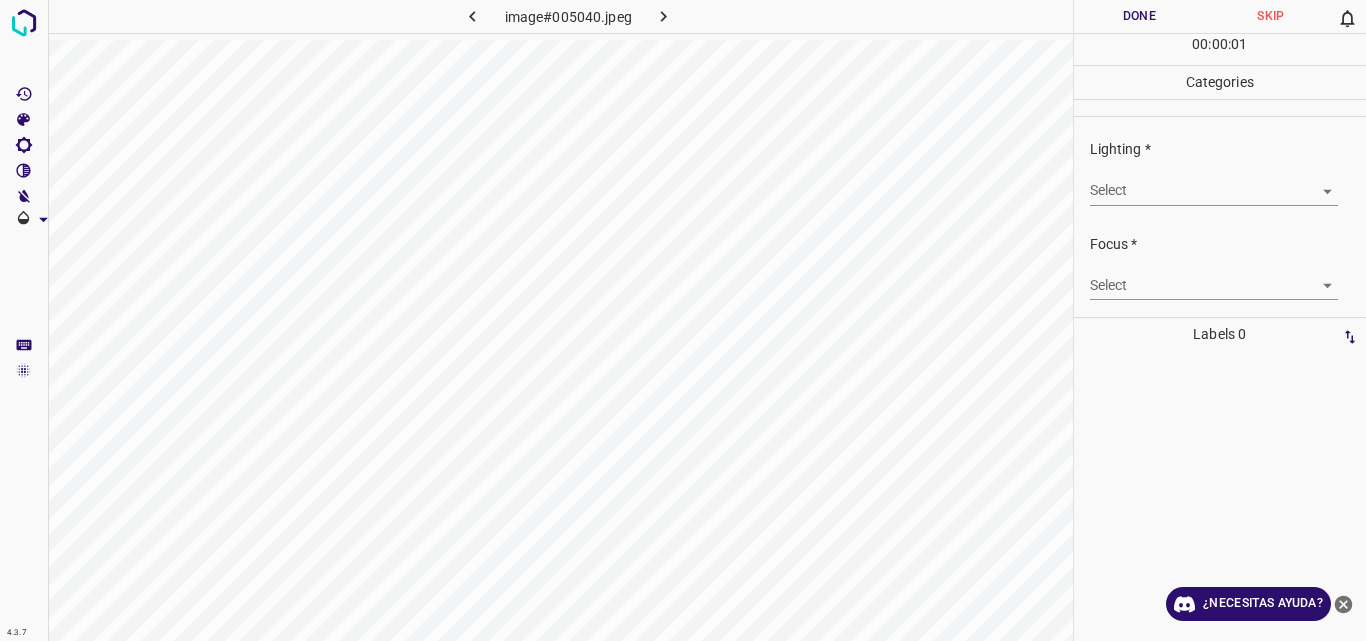click on "4.3.7 image#005040.jpeg Done Skip 0 00   : 00   : 01   Categories Lighting *  Select ​ Focus *  Select ​ Overall *  Select ​ Labels   0 Categories 1 Lighting 2 Focus 3 Overall Tools Space Change between modes (Draw & Edit) I Auto labeling R Restore zoom M Zoom in N Zoom out Delete Delete selecte label Filters Z Restore filters X Saturation filter C Brightness filter V Contrast filter B Gray scale filter General O Download ¿Necesitas ayuda? Original text Rate this translation Your feedback will be used to help improve Google Translate - Texto - Esconder - Borrar" at bounding box center [683, 320] 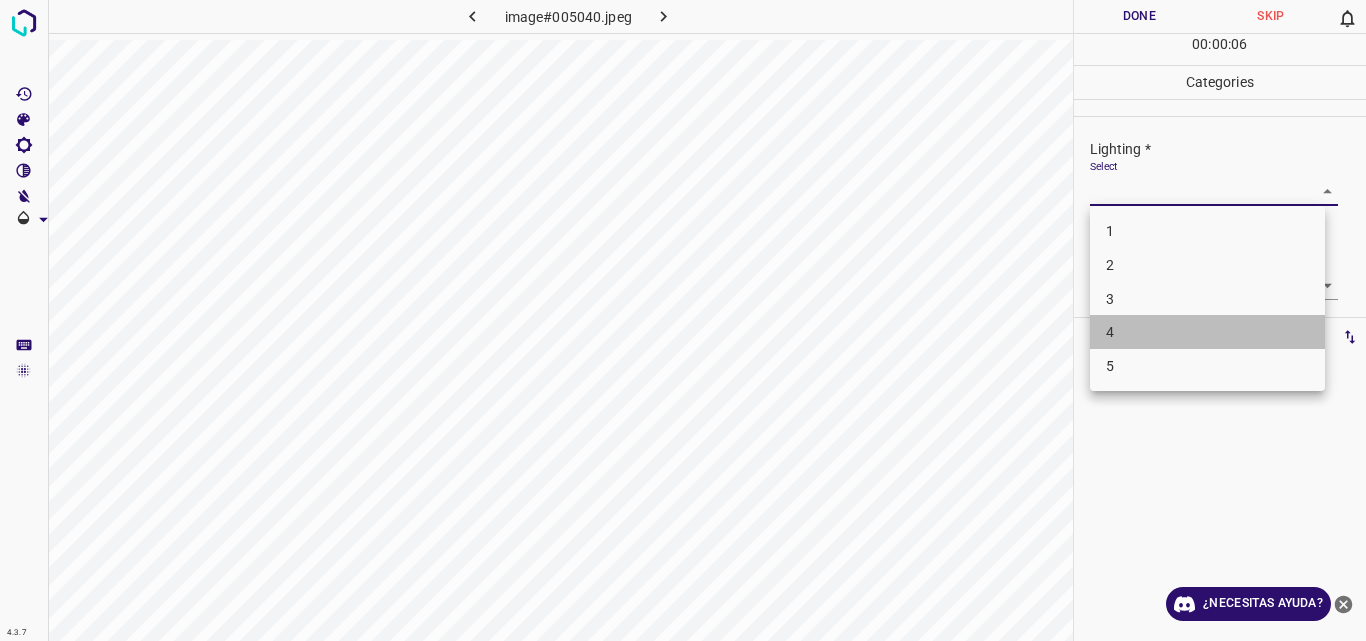 click on "4" at bounding box center (1207, 332) 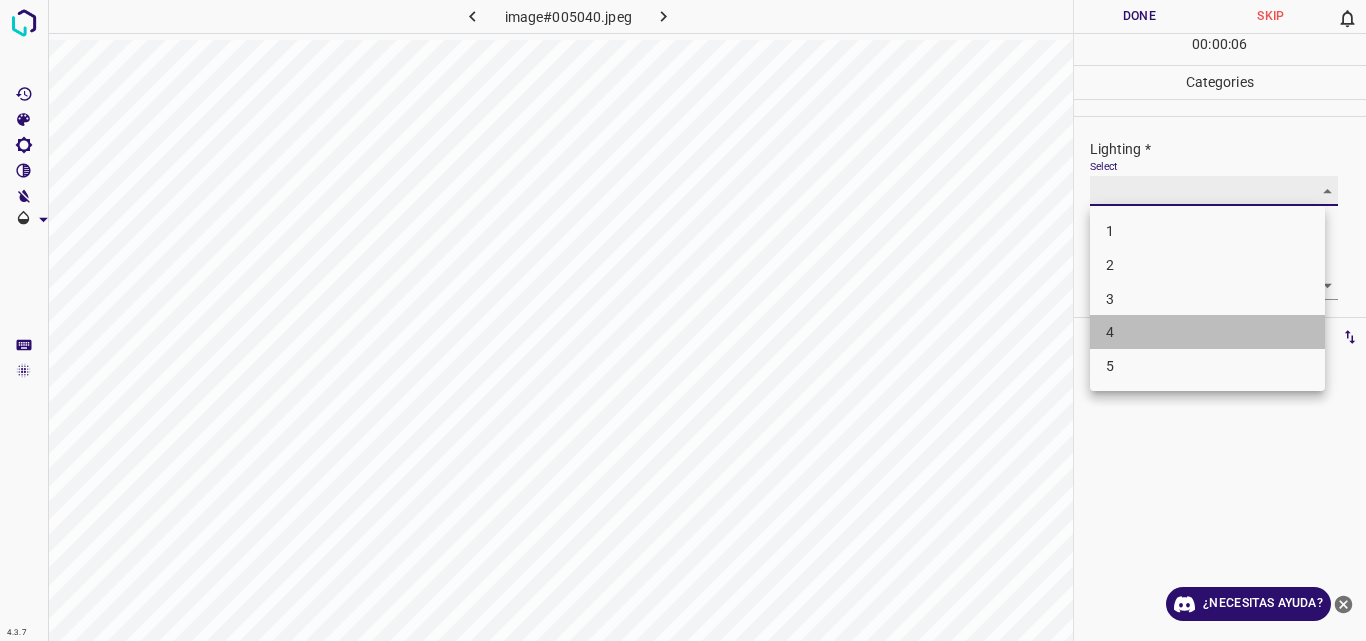 type on "4" 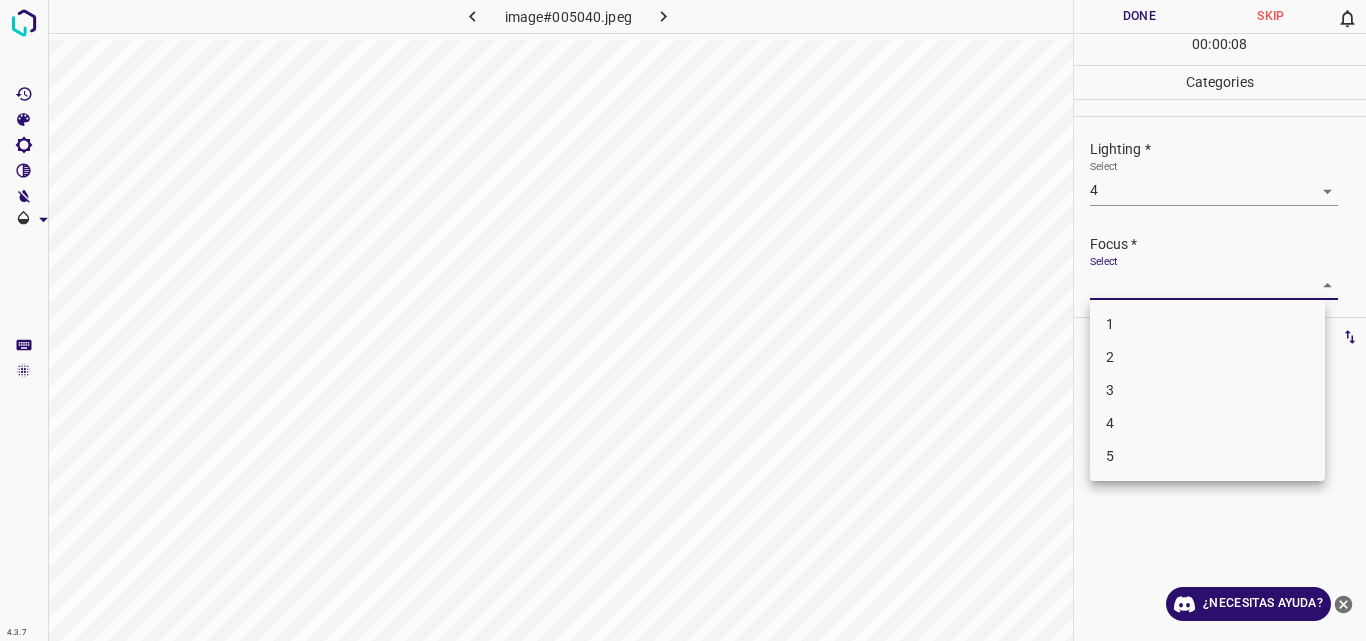 click on "4.3.7 image#005040.jpeg Done Skip 0 00   : 00   : 08   Categories Lighting *  Select 4 4 Focus *  Select ​ Overall *  Select ​ Labels   0 Categories 1 Lighting 2 Focus 3 Overall Tools Space Change between modes (Draw & Edit) I Auto labeling R Restore zoom M Zoom in N Zoom out Delete Delete selecte label Filters Z Restore filters X Saturation filter C Brightness filter V Contrast filter B Gray scale filter General O Download ¿Necesitas ayuda? Original text Rate this translation Your feedback will be used to help improve Google Translate - Texto - Esconder - Borrar 1 2 3 4 5" at bounding box center (683, 320) 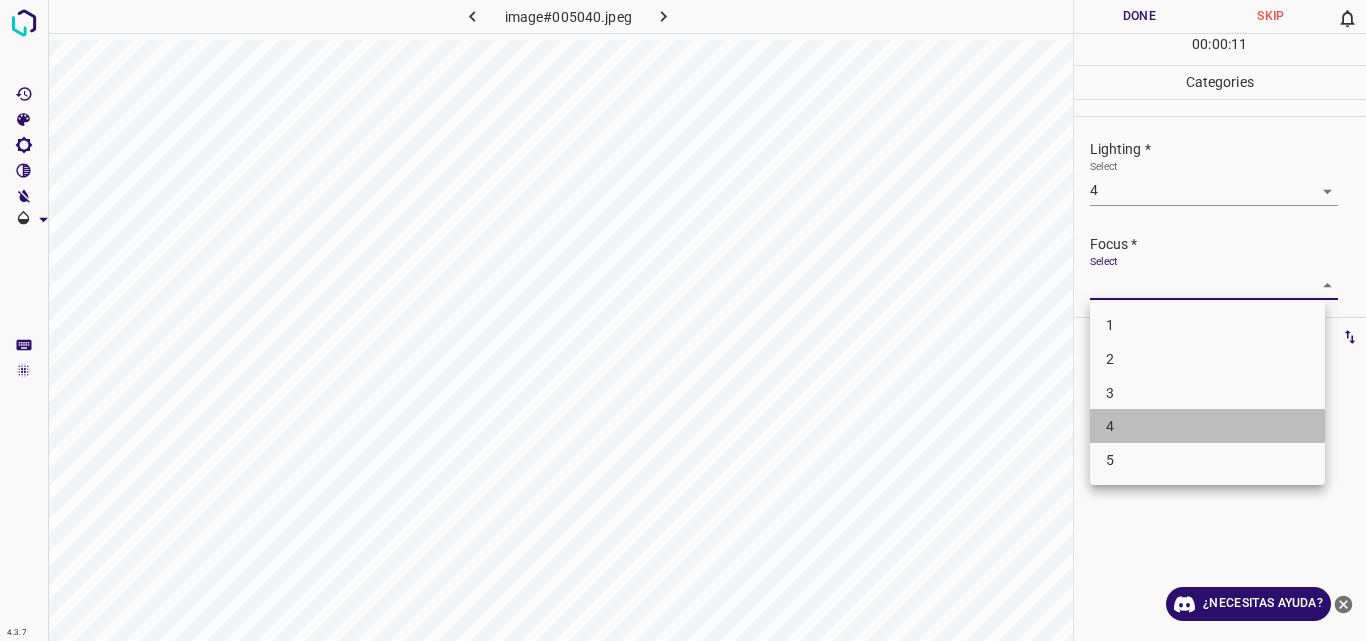 click on "4" at bounding box center (1207, 426) 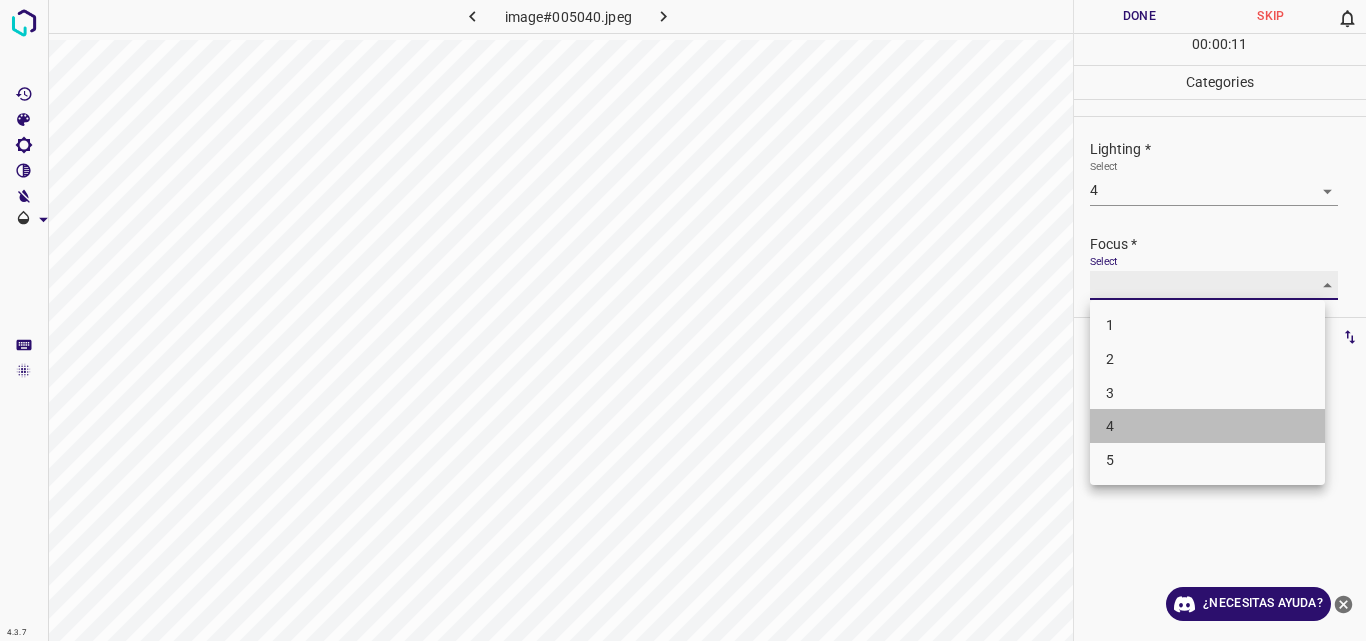 type on "4" 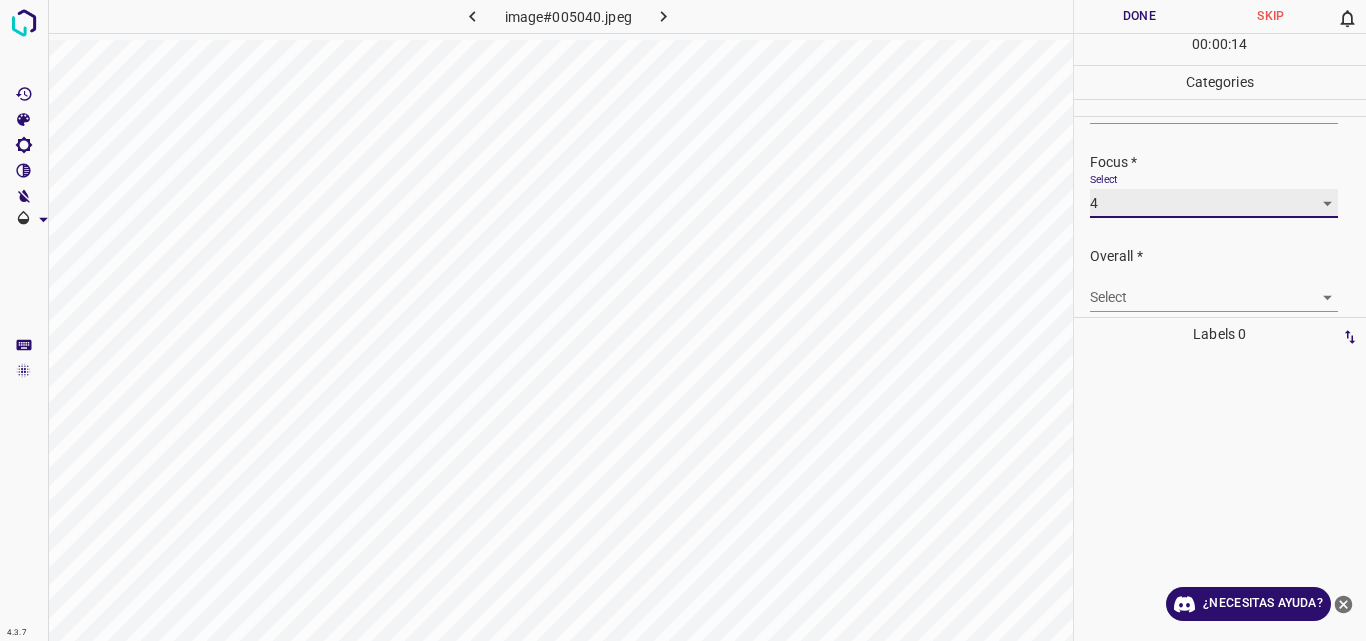 scroll, scrollTop: 98, scrollLeft: 0, axis: vertical 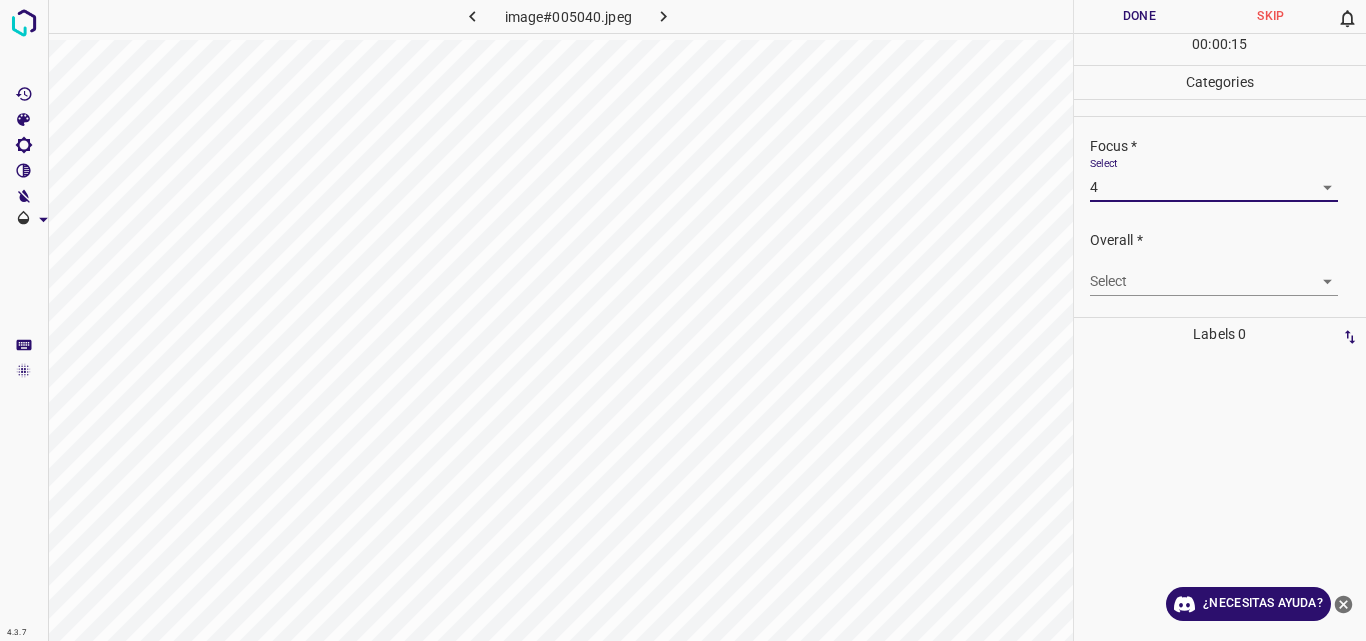 click on "4.3.7 image#005040.jpeg Done Skip 0 00   : 00   : 15   Categories Lighting *  Select 4 4 Focus *  Select 4 4 Overall *  Select ​ Labels   0 Categories 1 Lighting 2 Focus 3 Overall Tools Space Change between modes (Draw & Edit) I Auto labeling R Restore zoom M Zoom in N Zoom out Delete Delete selecte label Filters Z Restore filters X Saturation filter C Brightness filter V Contrast filter B Gray scale filter General O Download ¿Necesitas ayuda? Original text Rate this translation Your feedback will be used to help improve Google Translate - Texto - Esconder - Borrar" at bounding box center (683, 320) 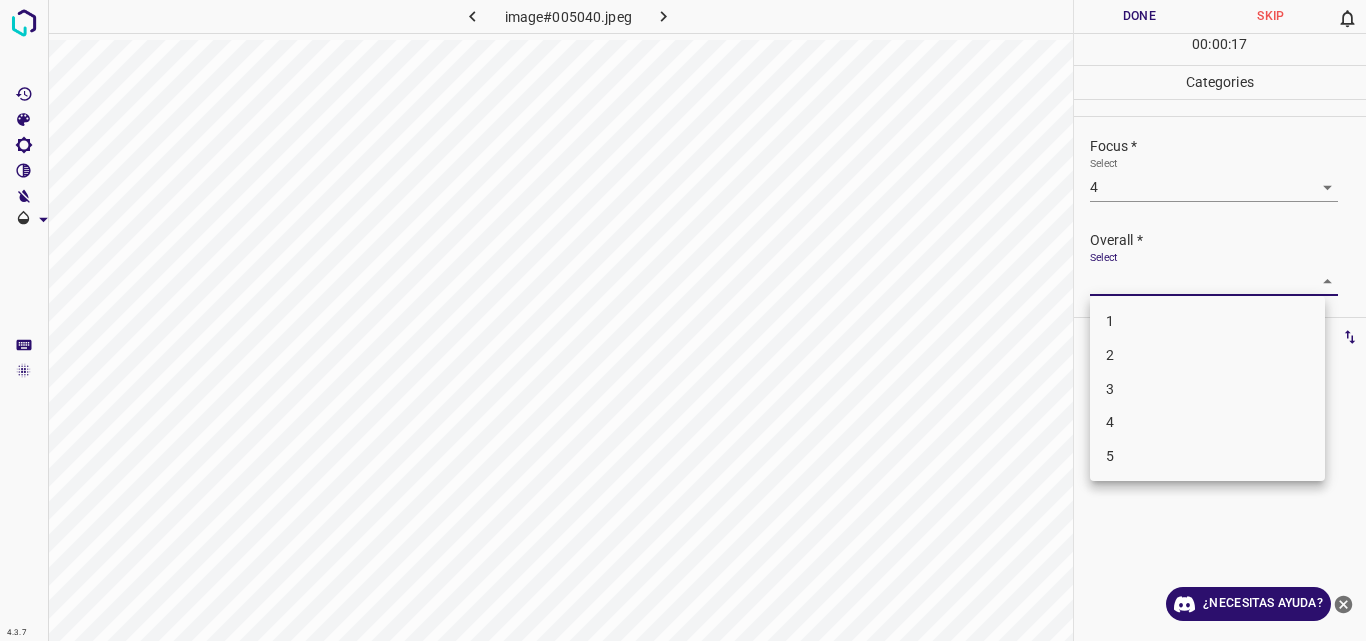 click on "4" at bounding box center [1207, 422] 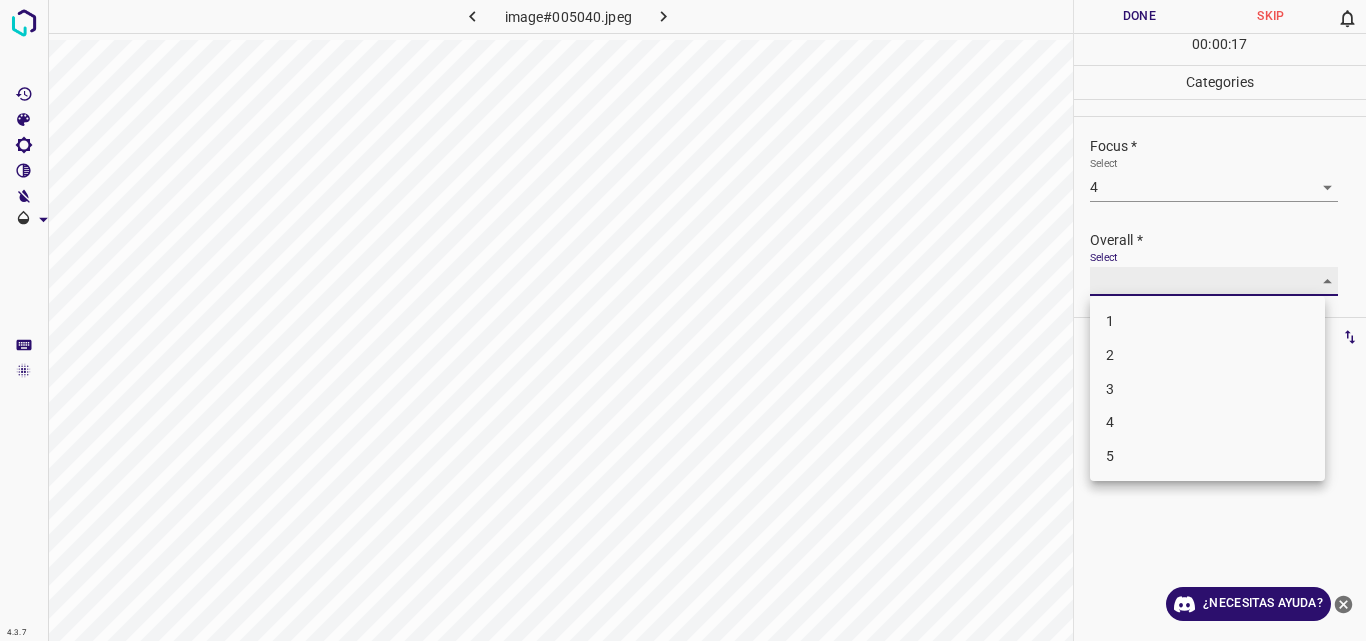 type on "4" 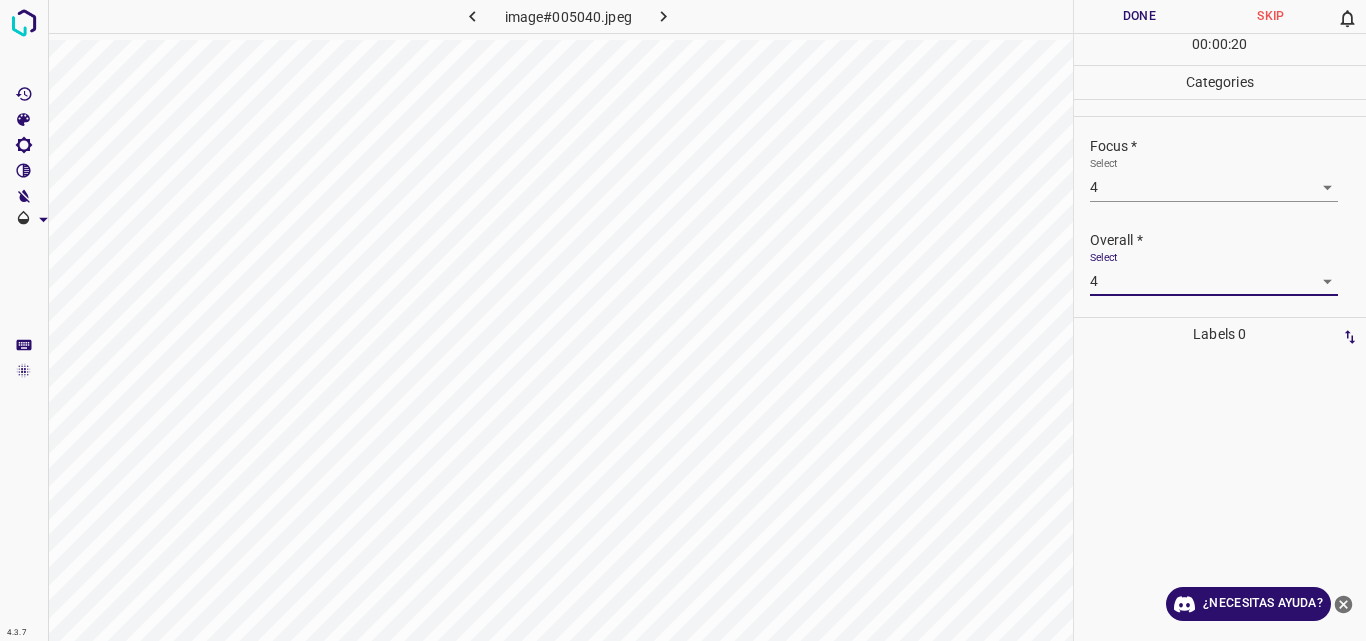 click on "Done" at bounding box center [1140, 16] 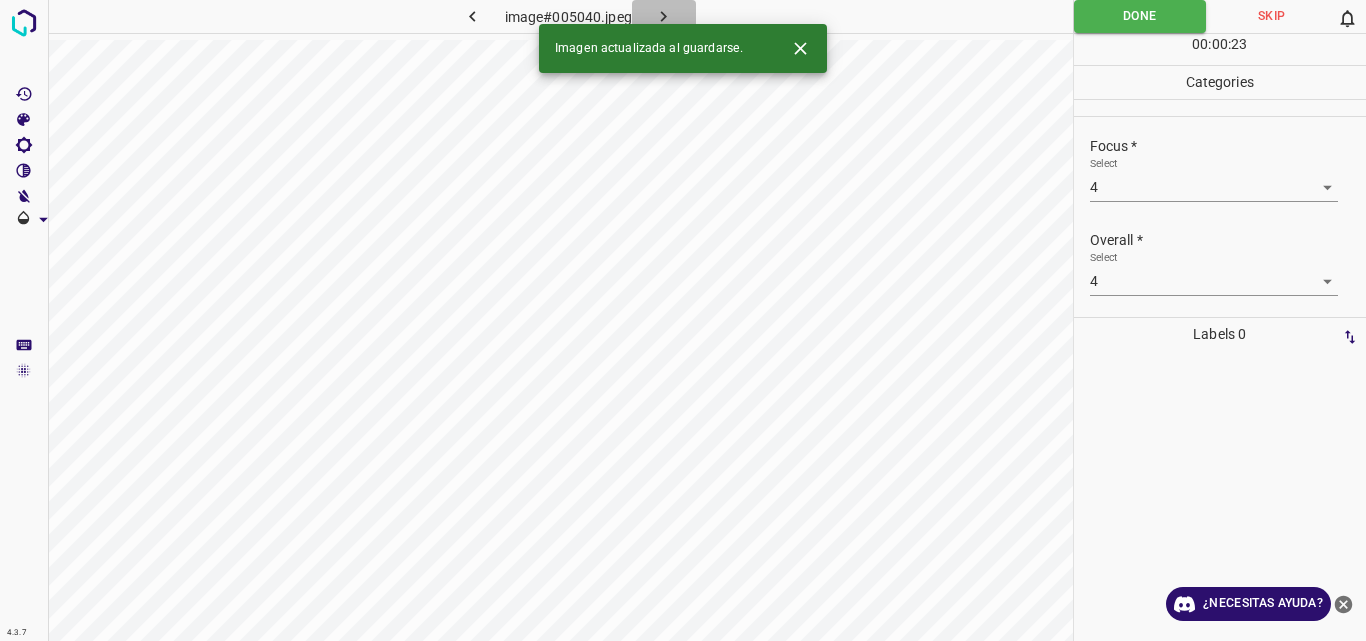 click 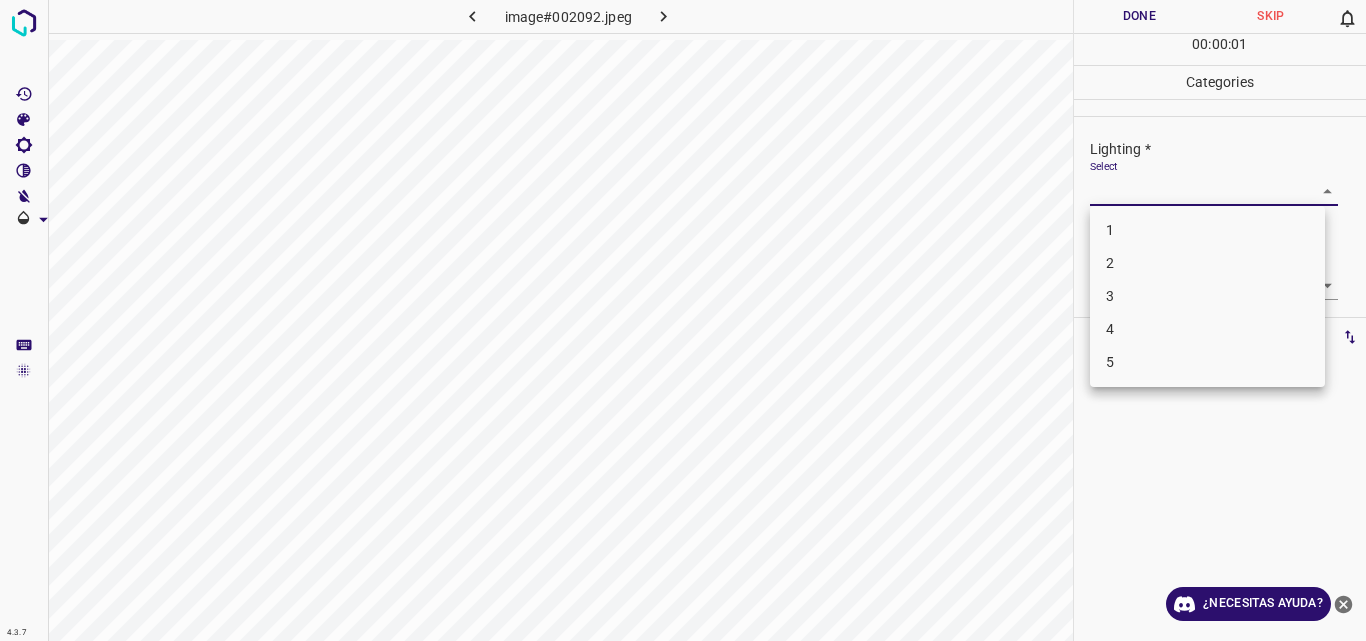 click on "4.3.7 image#002092.jpeg Done Skip 0 00   : 00   : 01   Categories Lighting *  Select ​ Focus *  Select ​ Overall *  Select ​ Labels   0 Categories 1 Lighting 2 Focus 3 Overall Tools Space Change between modes (Draw & Edit) I Auto labeling R Restore zoom M Zoom in N Zoom out Delete Delete selecte label Filters Z Restore filters X Saturation filter C Brightness filter V Contrast filter B Gray scale filter General O Download ¿Necesitas ayuda? Original text Rate this translation Your feedback will be used to help improve Google Translate - Texto - Esconder - Borrar 1 2 3 4 5" at bounding box center (683, 320) 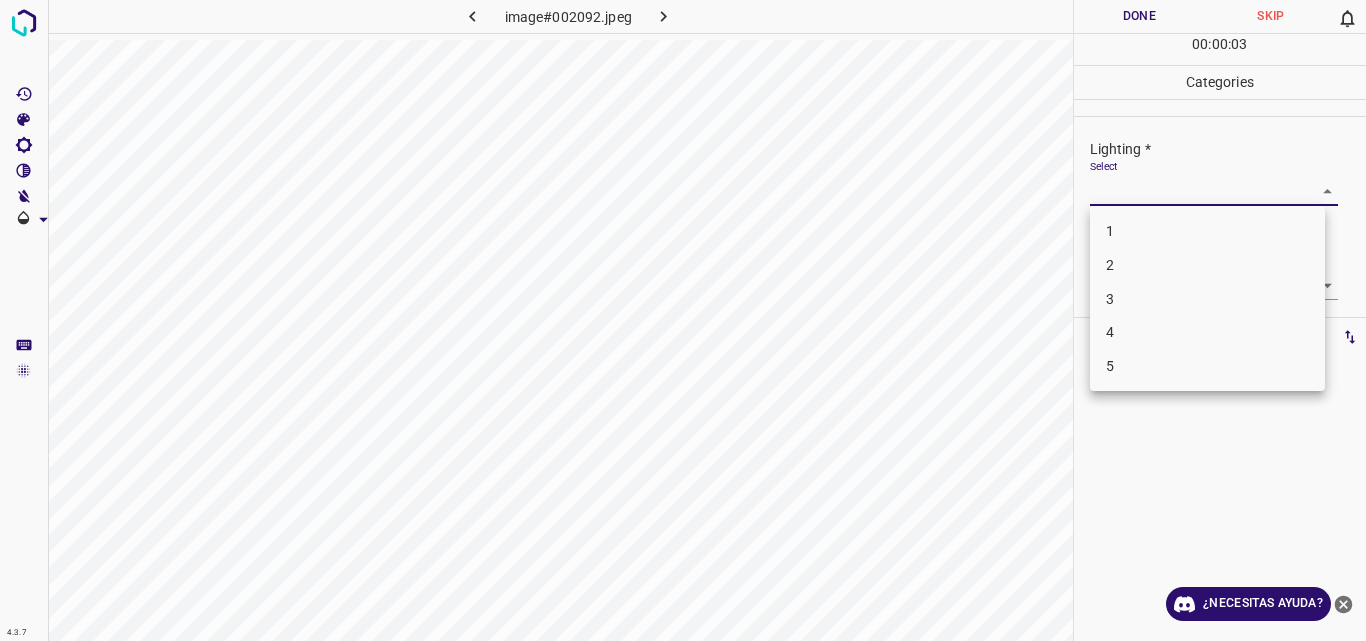 click on "3" at bounding box center (1207, 299) 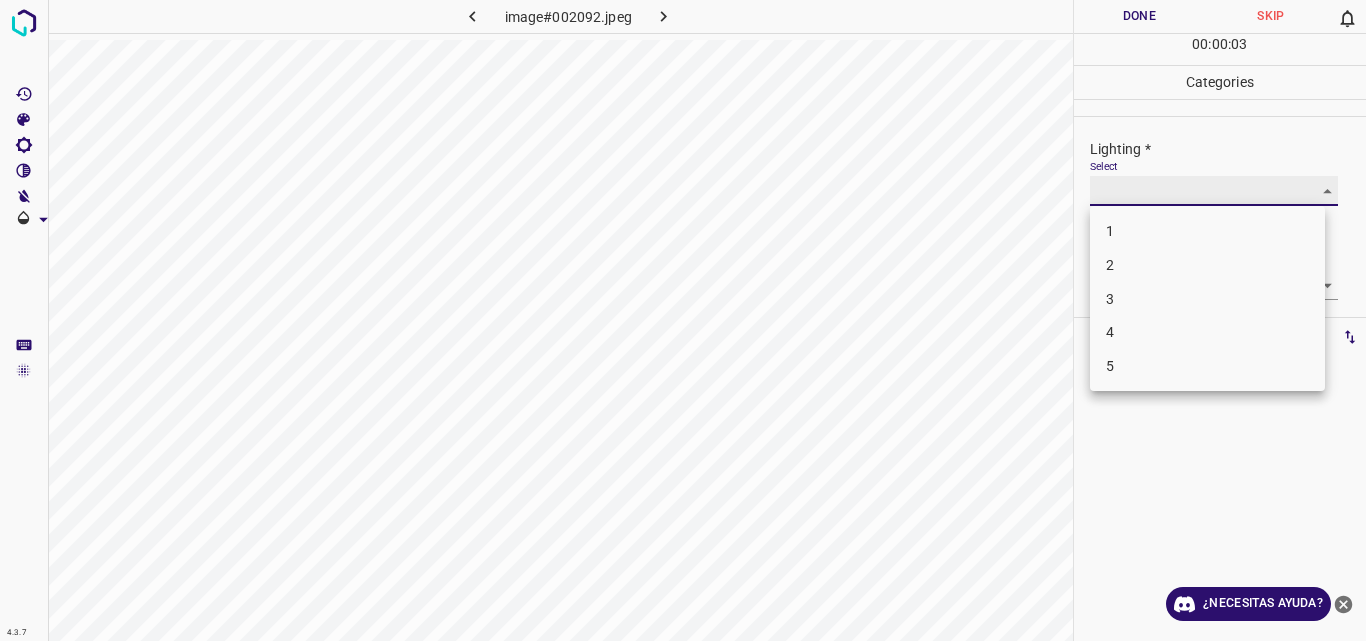 type on "3" 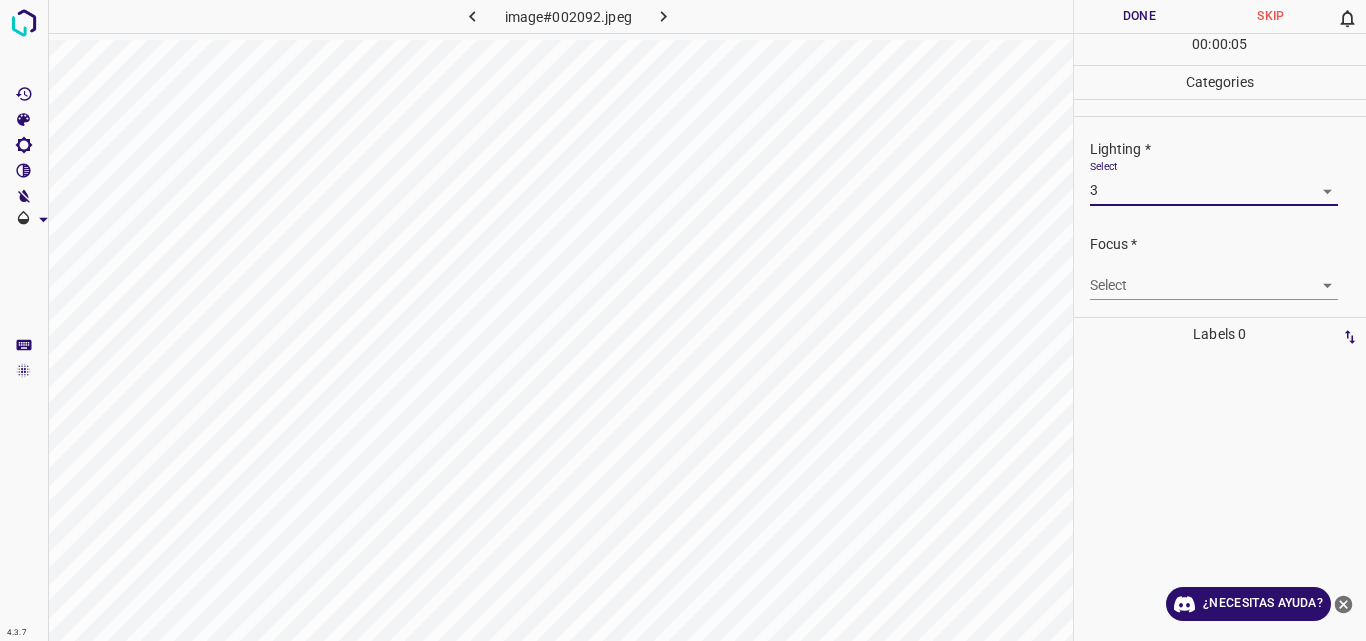 click on "4.3.7 image#002092.jpeg Done Skip 0 00   : 00   : 05   Categories Lighting *  Select 3 3 Focus *  Select ​ Overall *  Select ​ Labels   0 Categories 1 Lighting 2 Focus 3 Overall Tools Space Change between modes (Draw & Edit) I Auto labeling R Restore zoom M Zoom in N Zoom out Delete Delete selecte label Filters Z Restore filters X Saturation filter C Brightness filter V Contrast filter B Gray scale filter General O Download ¿Necesitas ayuda? Original text Rate this translation Your feedback will be used to help improve Google Translate - Texto - Esconder - Borrar" at bounding box center [683, 320] 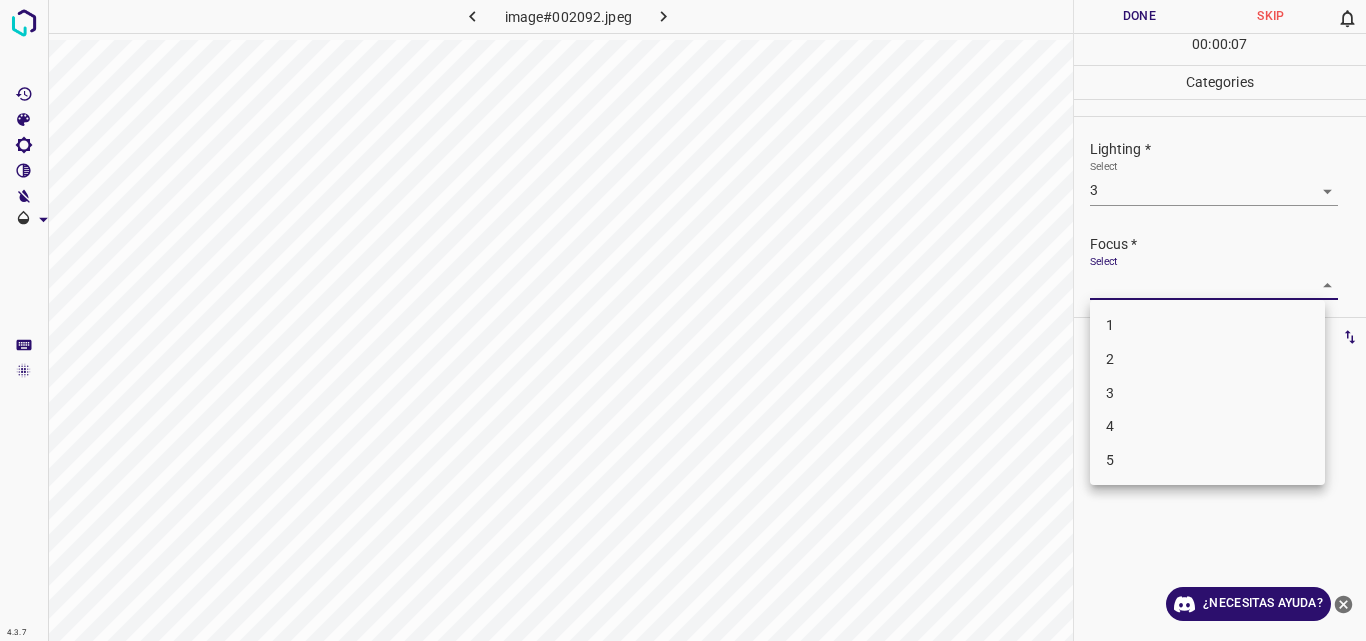 click on "3" at bounding box center (1207, 393) 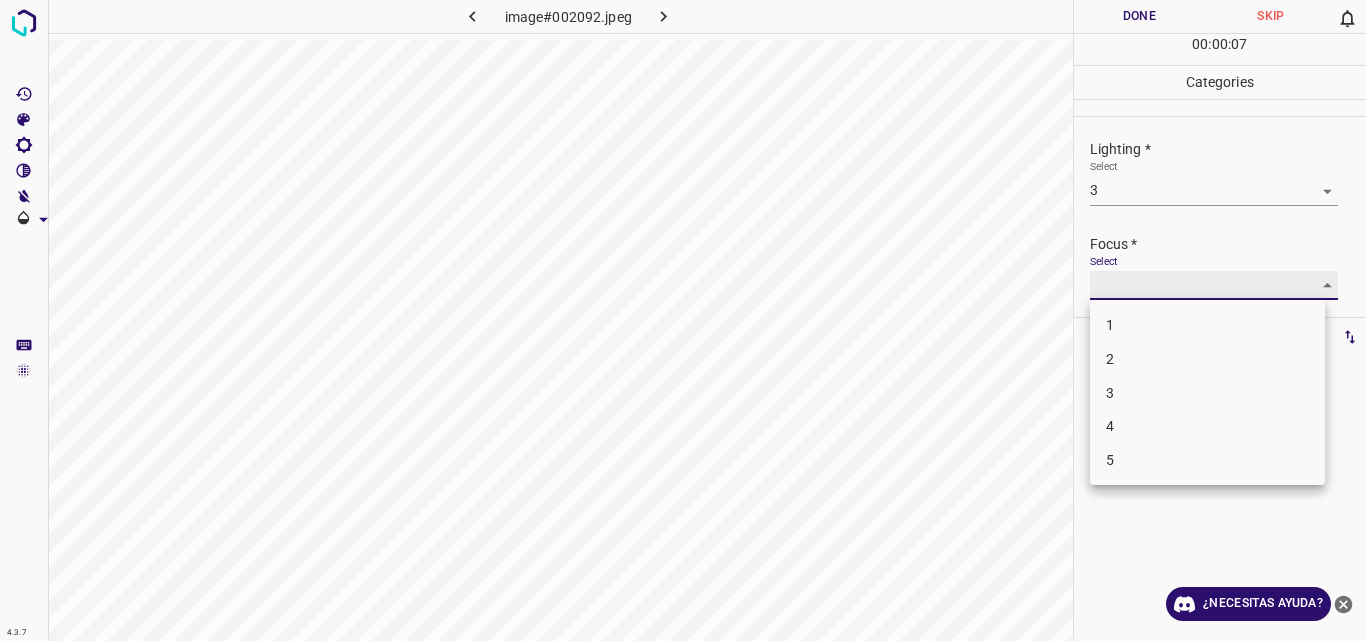 type on "3" 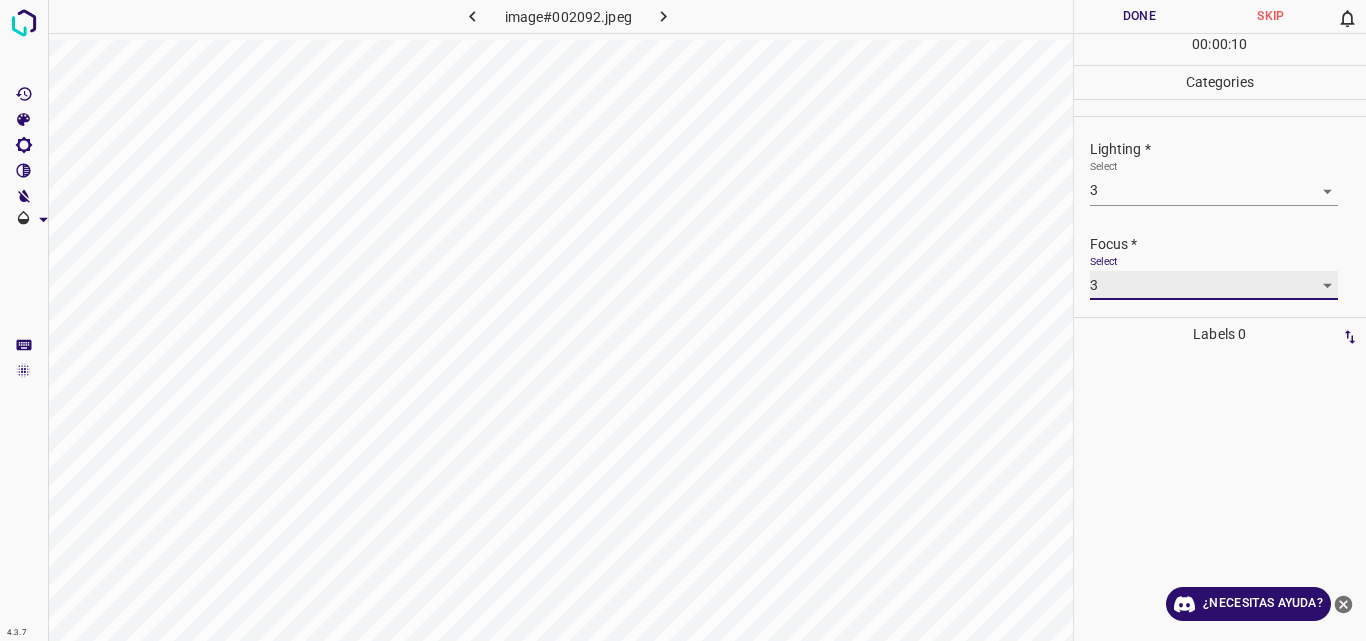 scroll, scrollTop: 98, scrollLeft: 0, axis: vertical 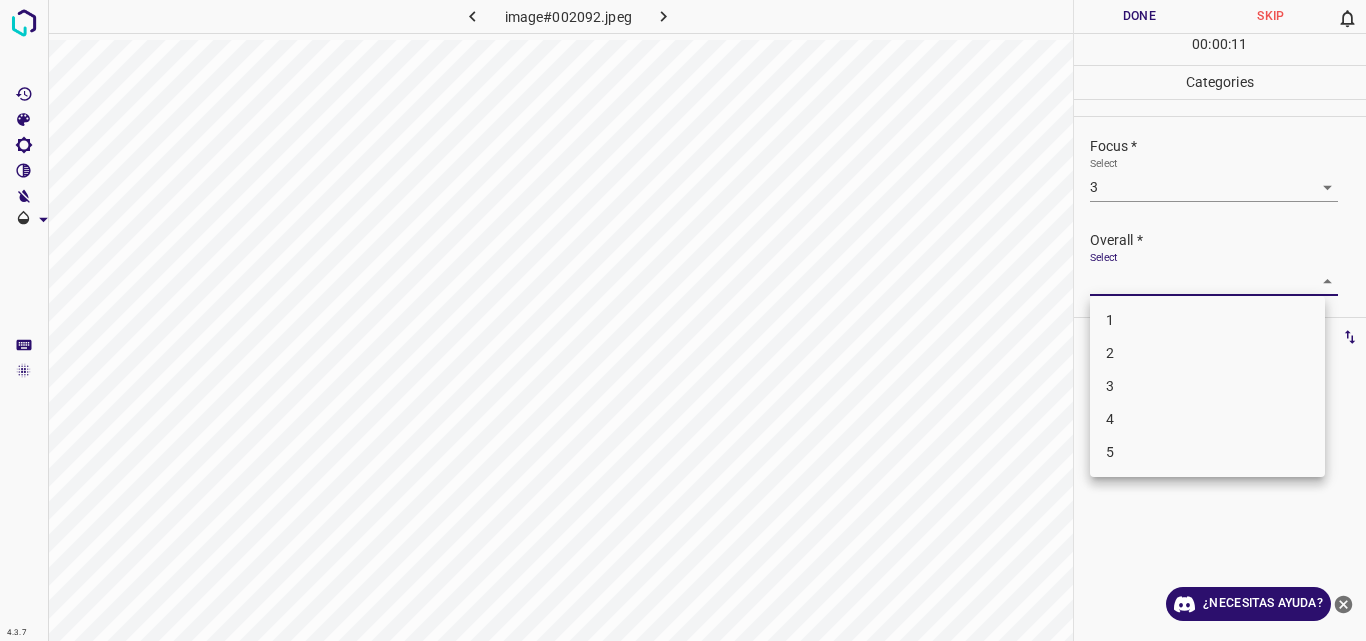 click on "4.3.7 image#002092.jpeg Done Skip 0 00   : 00   : 11   Categories Lighting *  Select 3 3 Focus *  Select 3 3 Overall *  Select ​ Labels   0 Categories 1 Lighting 2 Focus 3 Overall Tools Space Change between modes (Draw & Edit) I Auto labeling R Restore zoom M Zoom in N Zoom out Delete Delete selecte label Filters Z Restore filters X Saturation filter C Brightness filter V Contrast filter B Gray scale filter General O Download ¿Necesitas ayuda? Original text Rate this translation Your feedback will be used to help improve Google Translate - Texto - Esconder - Borrar 1 2 3 4 5" at bounding box center [683, 320] 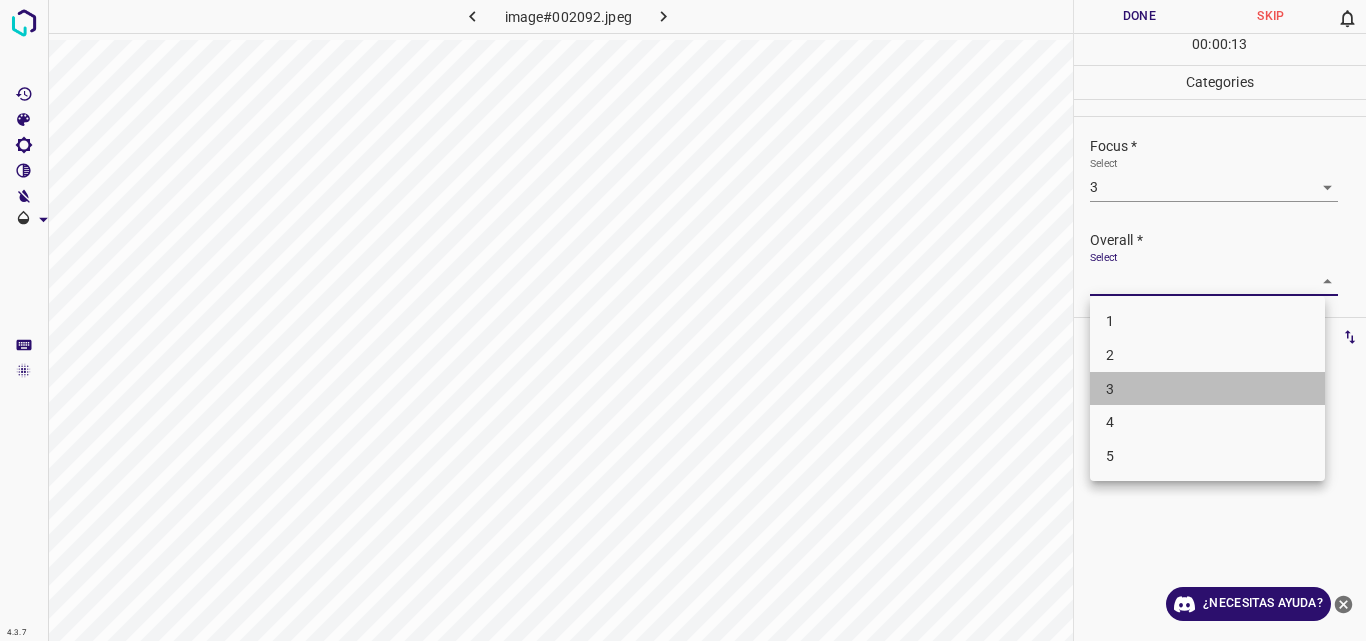 click on "3" at bounding box center [1207, 389] 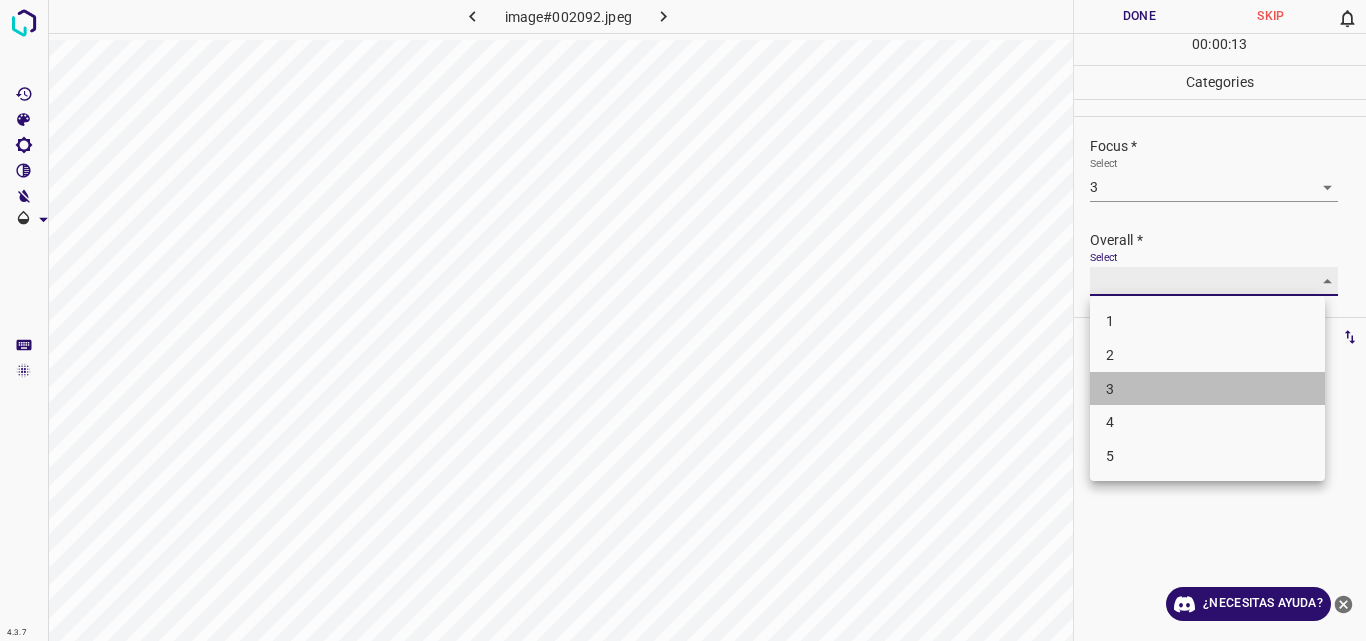 type on "3" 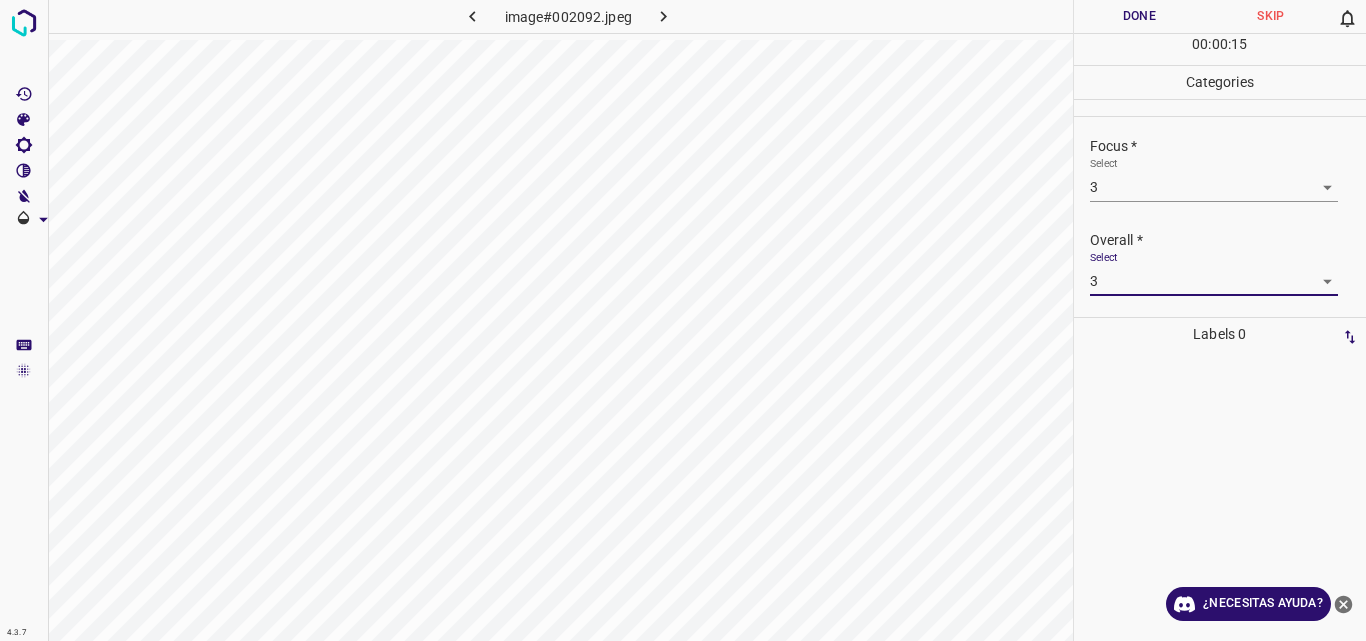 click on "Done" at bounding box center (1140, 16) 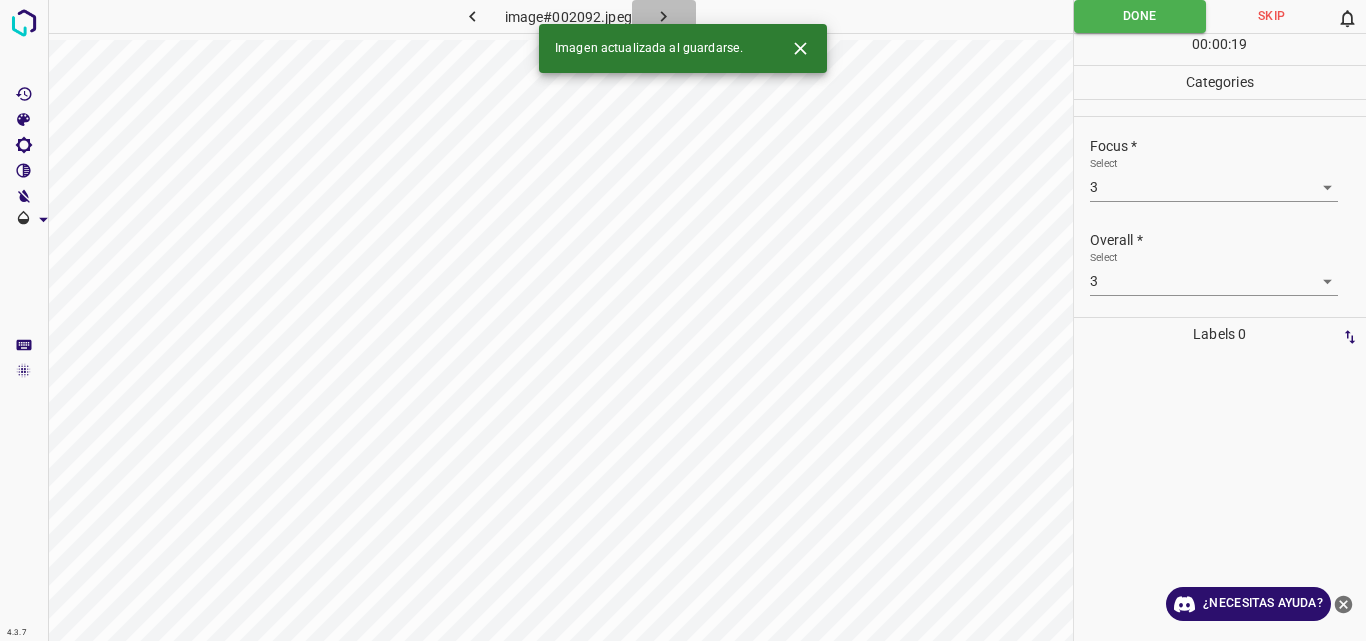 click 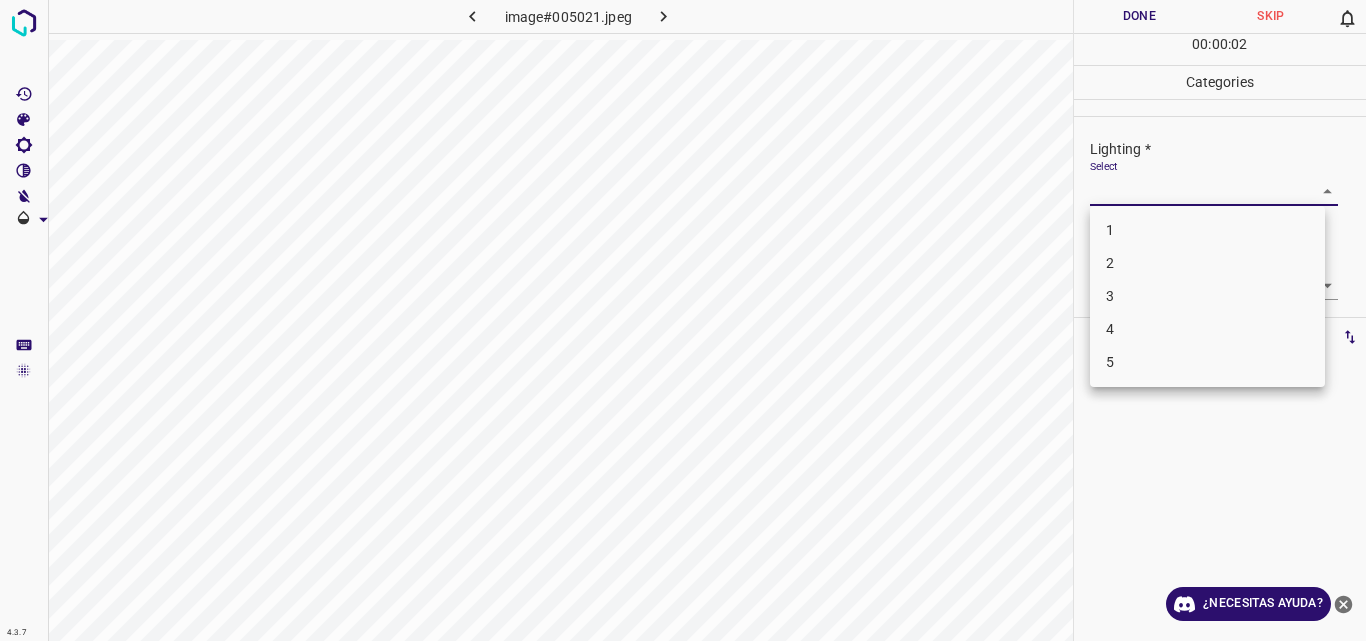 click on "4.3.7 image#005021.jpeg Done Skip 0 00   : 00   : 02   Categories Lighting *  Select ​ Focus *  Select ​ Overall *  Select ​ Labels   0 Categories 1 Lighting 2 Focus 3 Overall Tools Space Change between modes (Draw & Edit) I Auto labeling R Restore zoom M Zoom in N Zoom out Delete Delete selecte label Filters Z Restore filters X Saturation filter C Brightness filter V Contrast filter B Gray scale filter General O Download ¿Necesitas ayuda? Original text Rate this translation Your feedback will be used to help improve Google Translate - Texto - Esconder - Borrar 1 2 3 4 5" at bounding box center [683, 320] 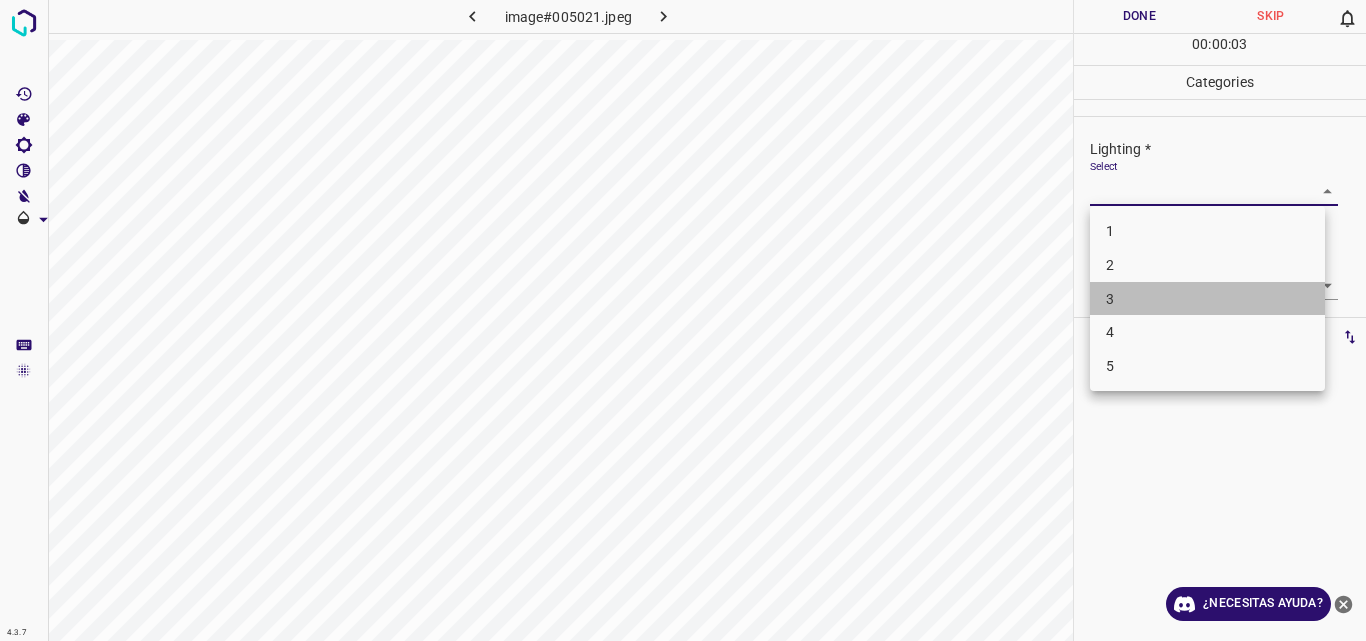 click on "3" at bounding box center (1207, 299) 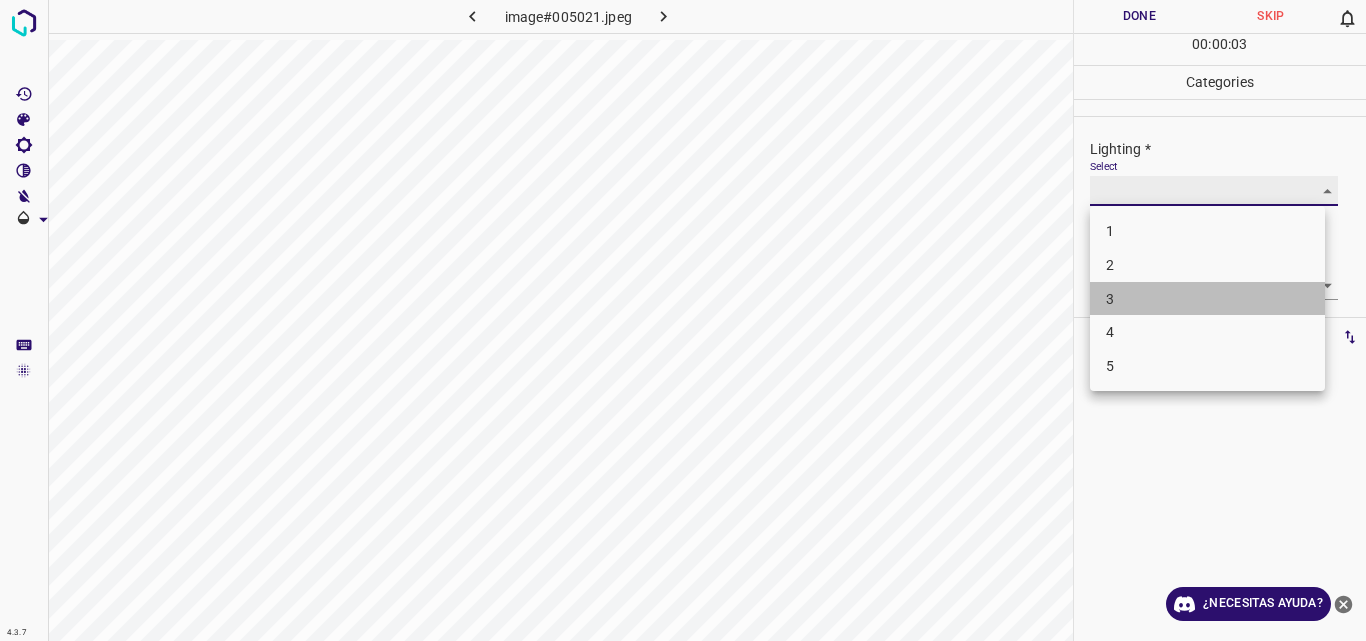 type on "3" 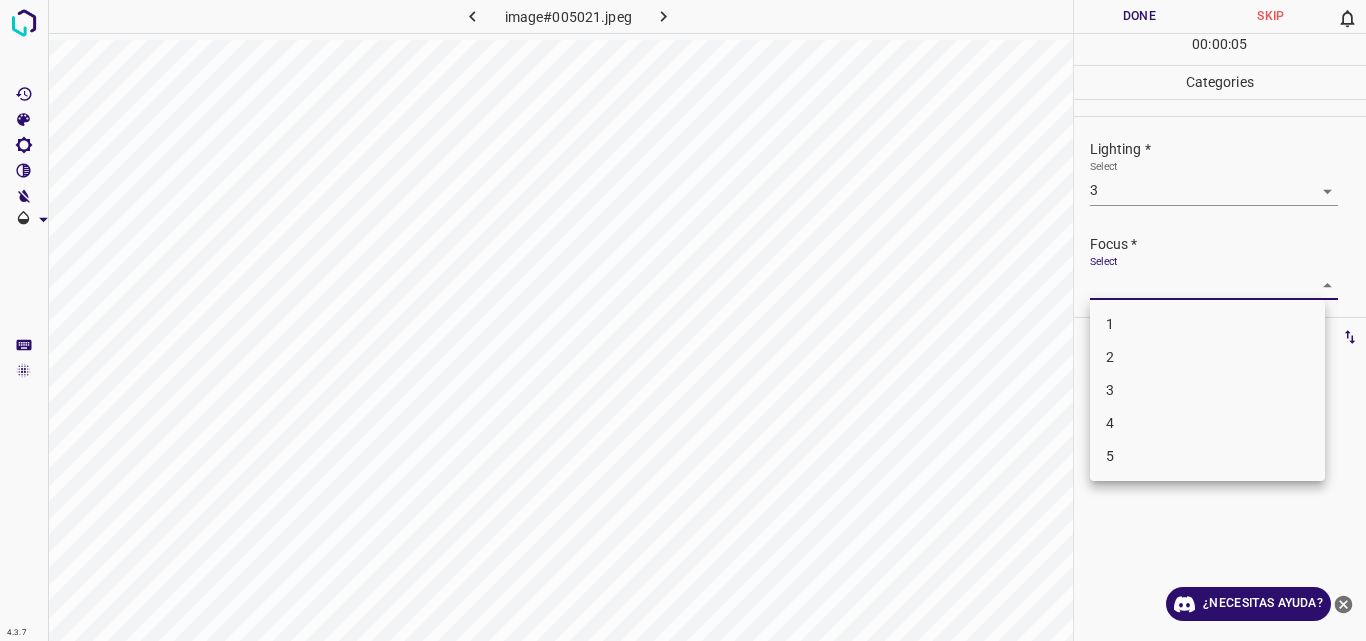 click on "4.3.7 image#005021.jpeg Done Skip 0 00   : 00   : 05   Categories Lighting *  Select 3 3 Focus *  Select ​ Overall *  Select ​ Labels   0 Categories 1 Lighting 2 Focus 3 Overall Tools Space Change between modes (Draw & Edit) I Auto labeling R Restore zoom M Zoom in N Zoom out Delete Delete selecte label Filters Z Restore filters X Saturation filter C Brightness filter V Contrast filter B Gray scale filter General O Download ¿Necesitas ayuda? Original text Rate this translation Your feedback will be used to help improve Google Translate - Texto - Esconder - Borrar 1 2 3 4 5" at bounding box center [683, 320] 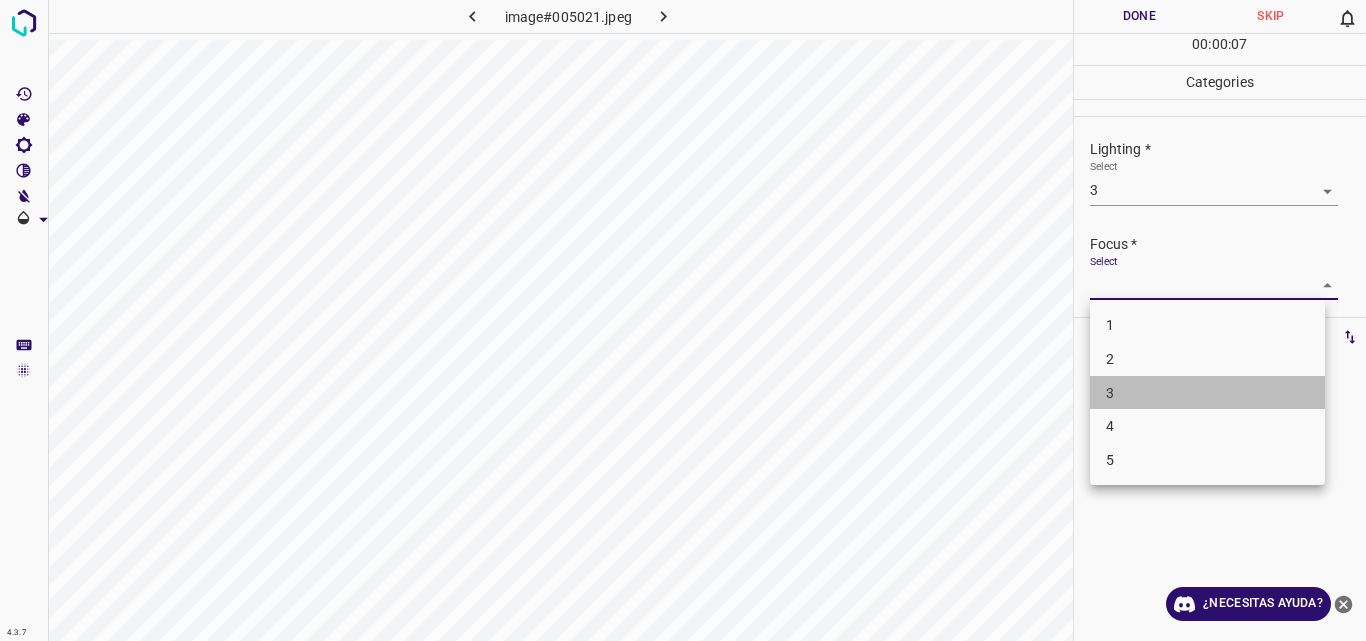 click on "3" at bounding box center (1207, 393) 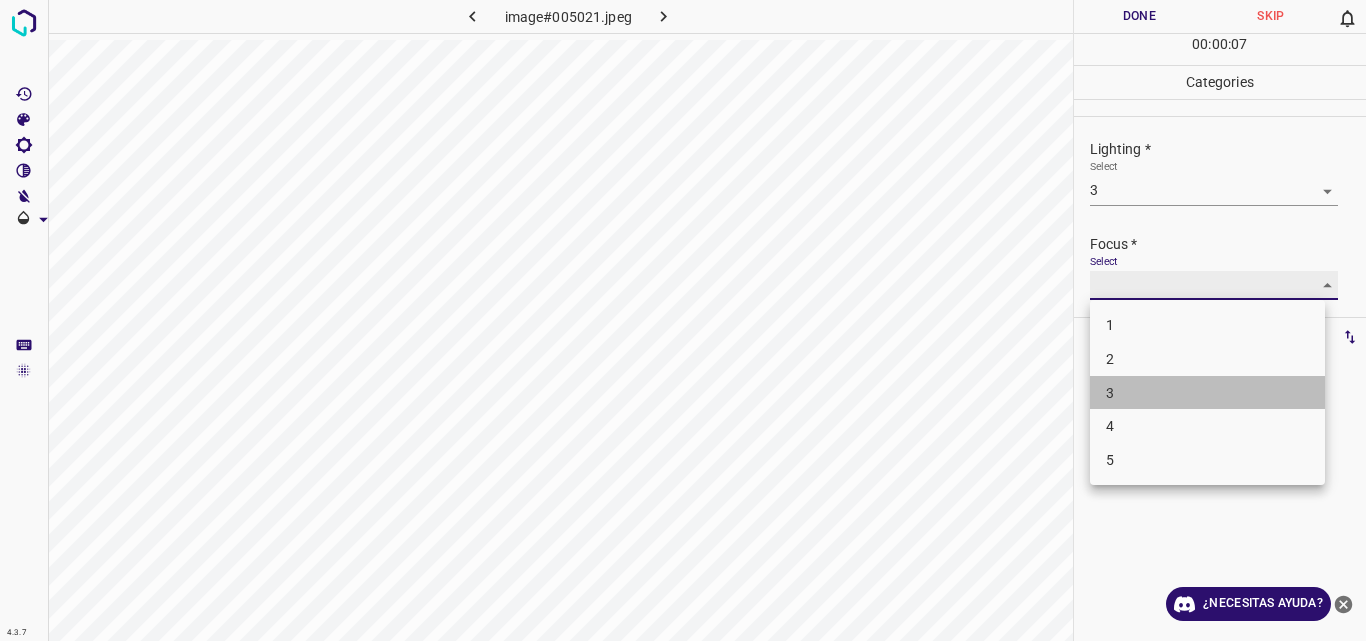 type on "3" 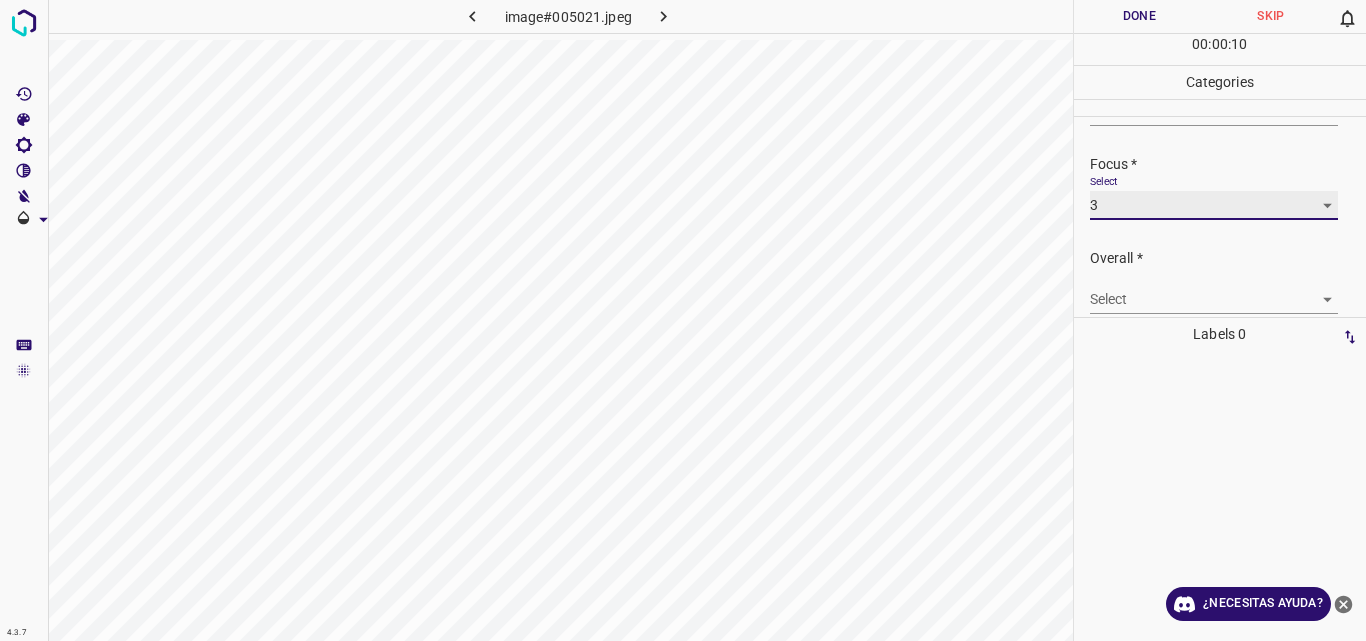 scroll, scrollTop: 98, scrollLeft: 0, axis: vertical 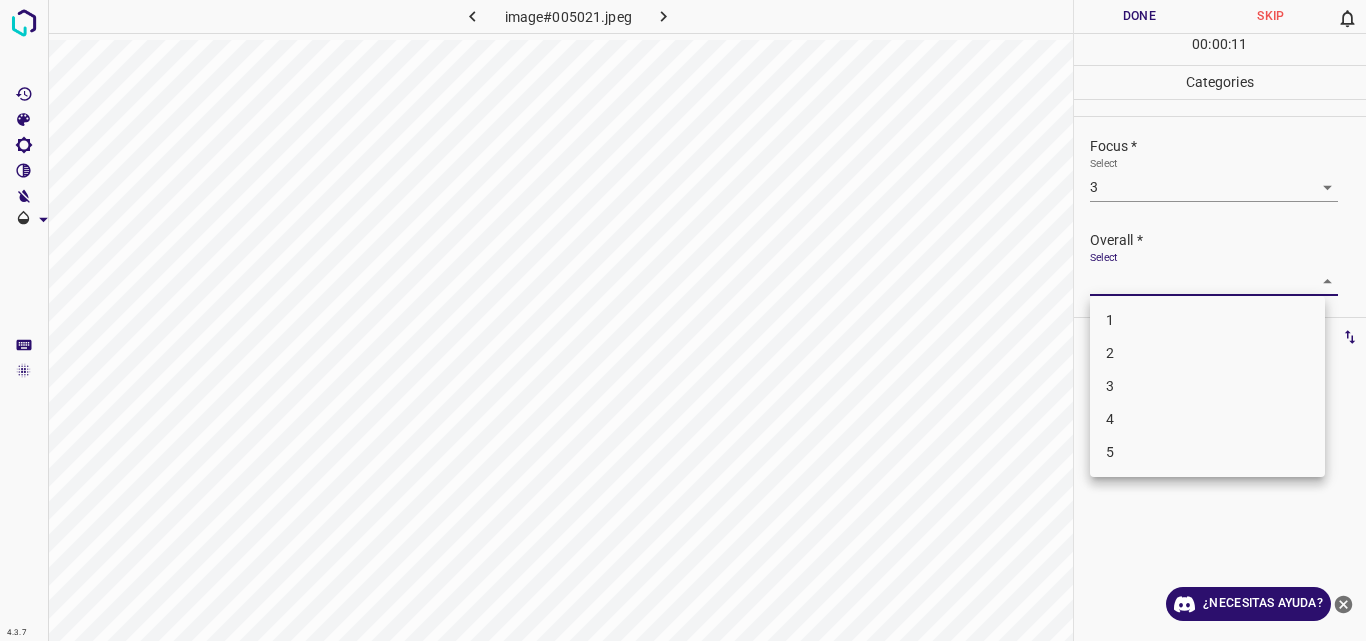 click on "4.3.7 image#005021.jpeg Done Skip 0 00   : 00   : 11   Categories Lighting *  Select 3 3 Focus *  Select 3 3 Overall *  Select ​ Labels   0 Categories 1 Lighting 2 Focus 3 Overall Tools Space Change between modes (Draw & Edit) I Auto labeling R Restore zoom M Zoom in N Zoom out Delete Delete selecte label Filters Z Restore filters X Saturation filter C Brightness filter V Contrast filter B Gray scale filter General O Download ¿Necesitas ayuda? Original text Rate this translation Your feedback will be used to help improve Google Translate - Texto - Esconder - Borrar 1 2 3 4 5" at bounding box center [683, 320] 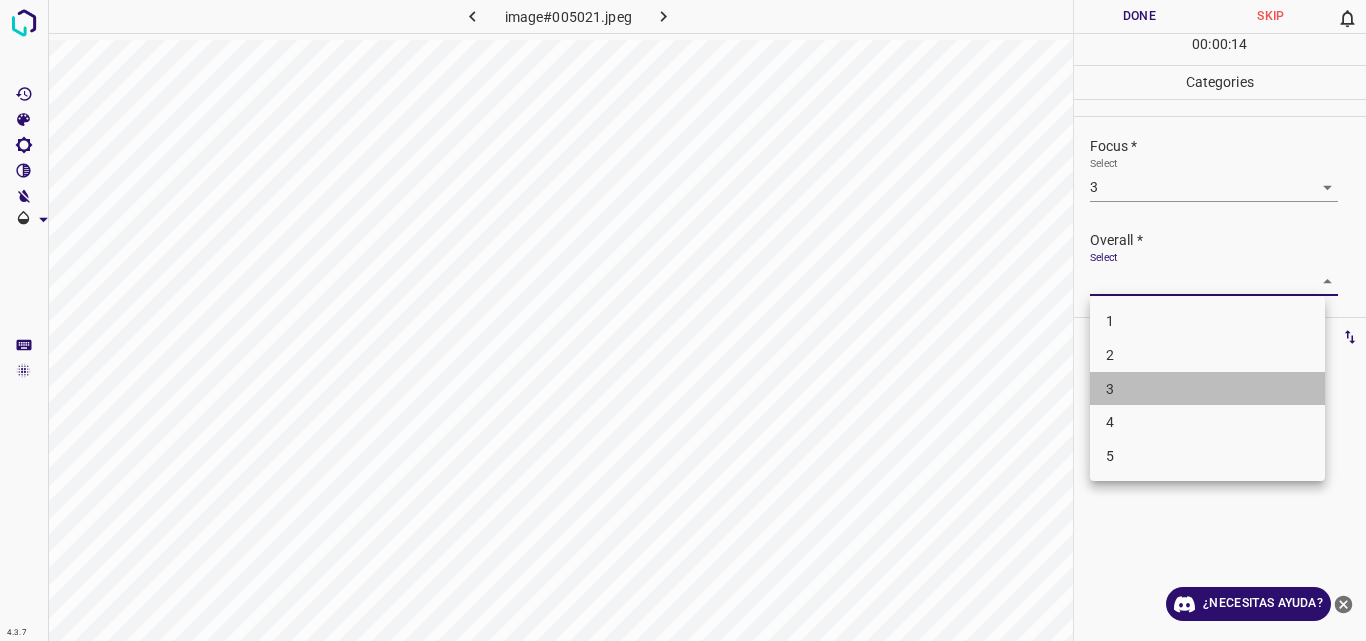click on "3" at bounding box center (1207, 389) 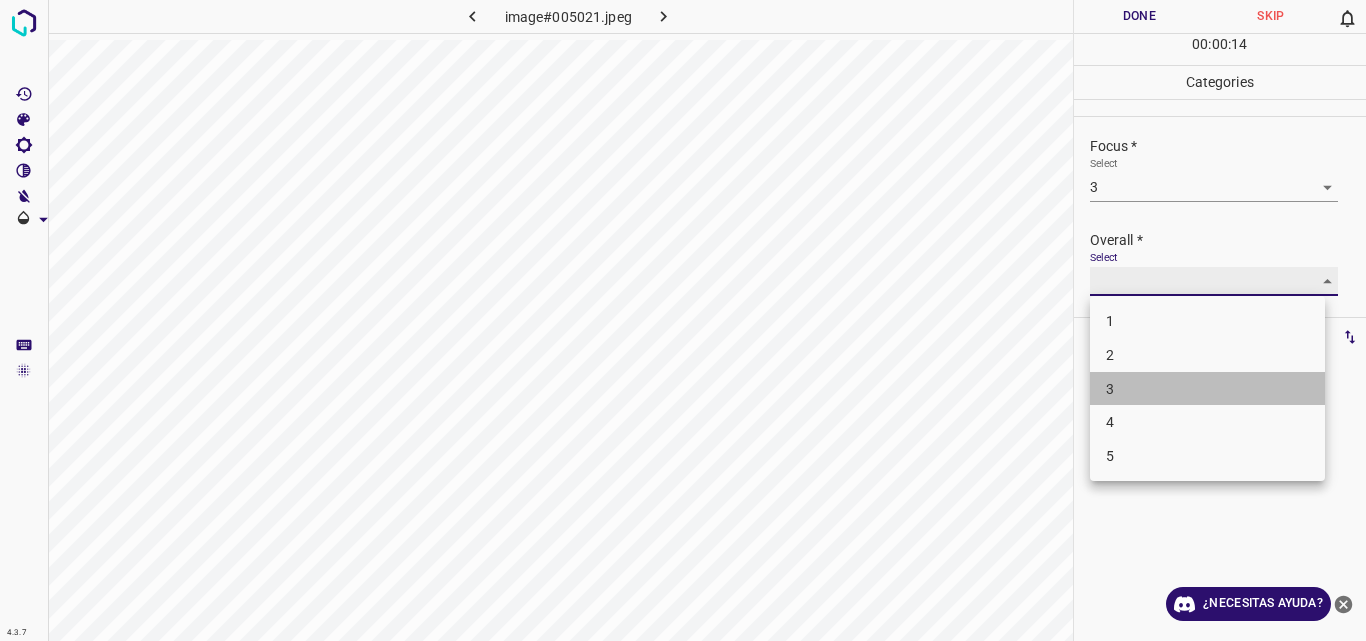type on "3" 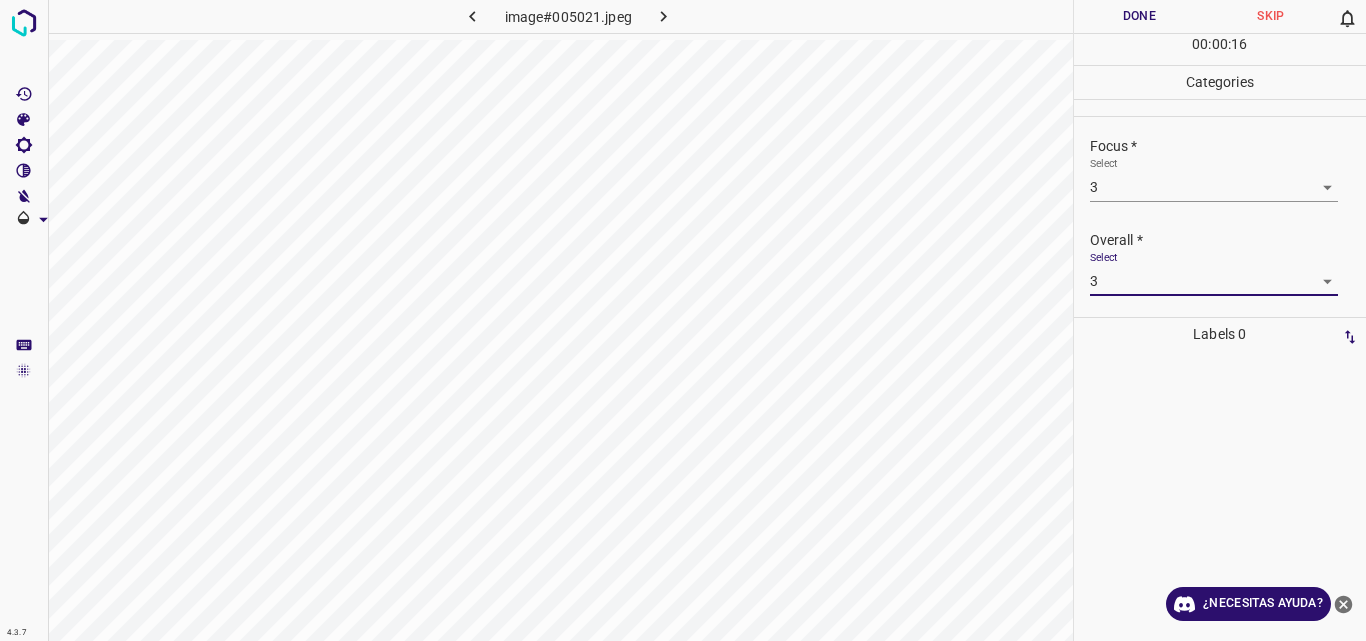 click on "Done" at bounding box center (1140, 16) 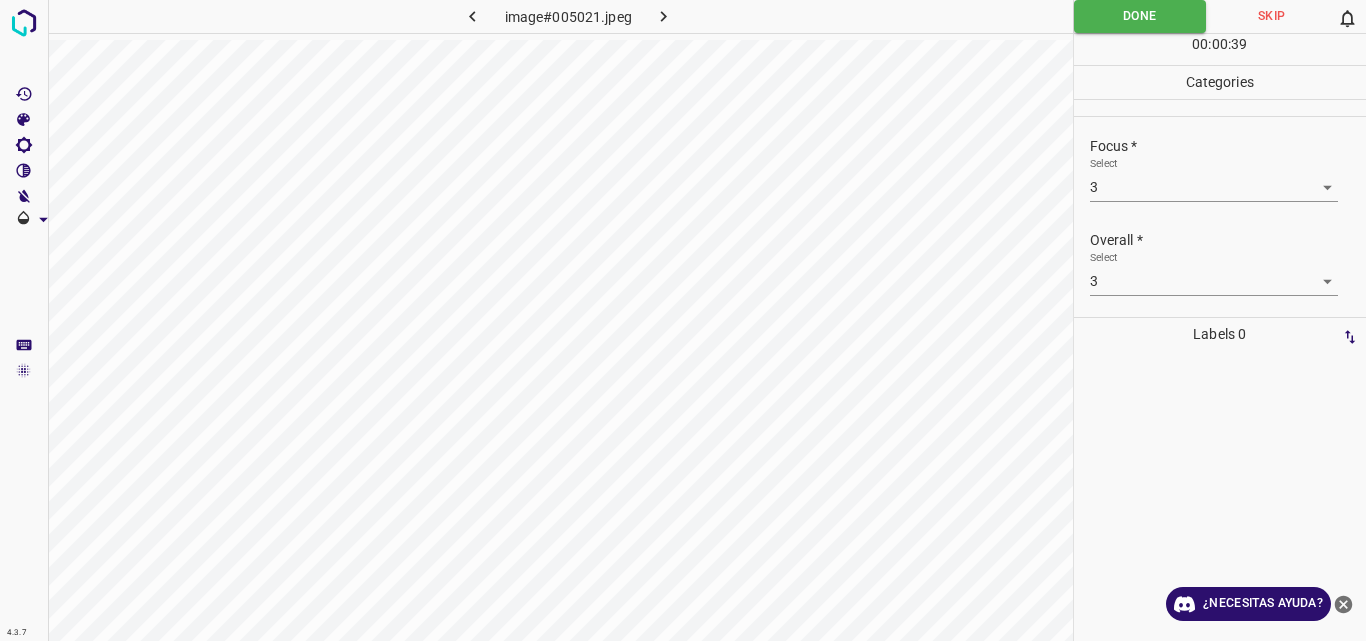 click 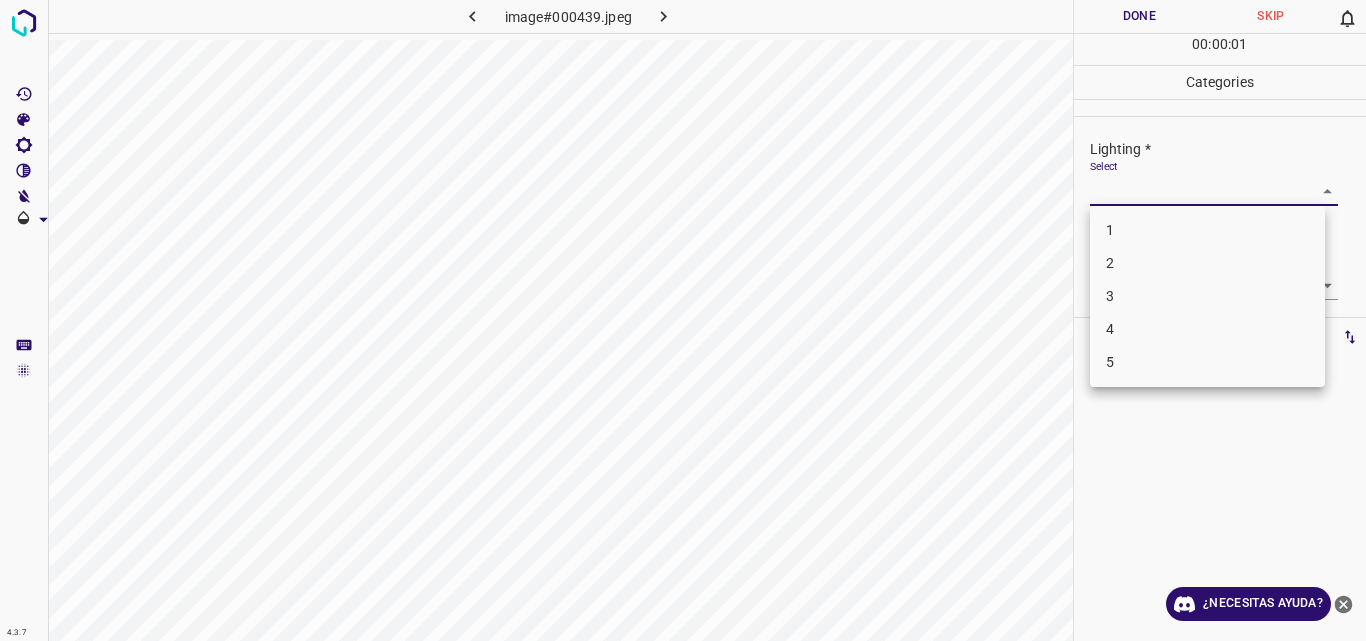 click on "4.3.7 image#000439.jpeg Done Skip 0 00   : 00   : 01   Categories Lighting *  Select ​ Focus *  Select ​ Overall *  Select ​ Labels   0 Categories 1 Lighting 2 Focus 3 Overall Tools Space Change between modes (Draw & Edit) I Auto labeling R Restore zoom M Zoom in N Zoom out Delete Delete selecte label Filters Z Restore filters X Saturation filter C Brightness filter V Contrast filter B Gray scale filter General O Download ¿Necesitas ayuda? Original text Rate this translation Your feedback will be used to help improve Google Translate - Texto - Esconder - Borrar 1 2 3 4 5" at bounding box center (683, 320) 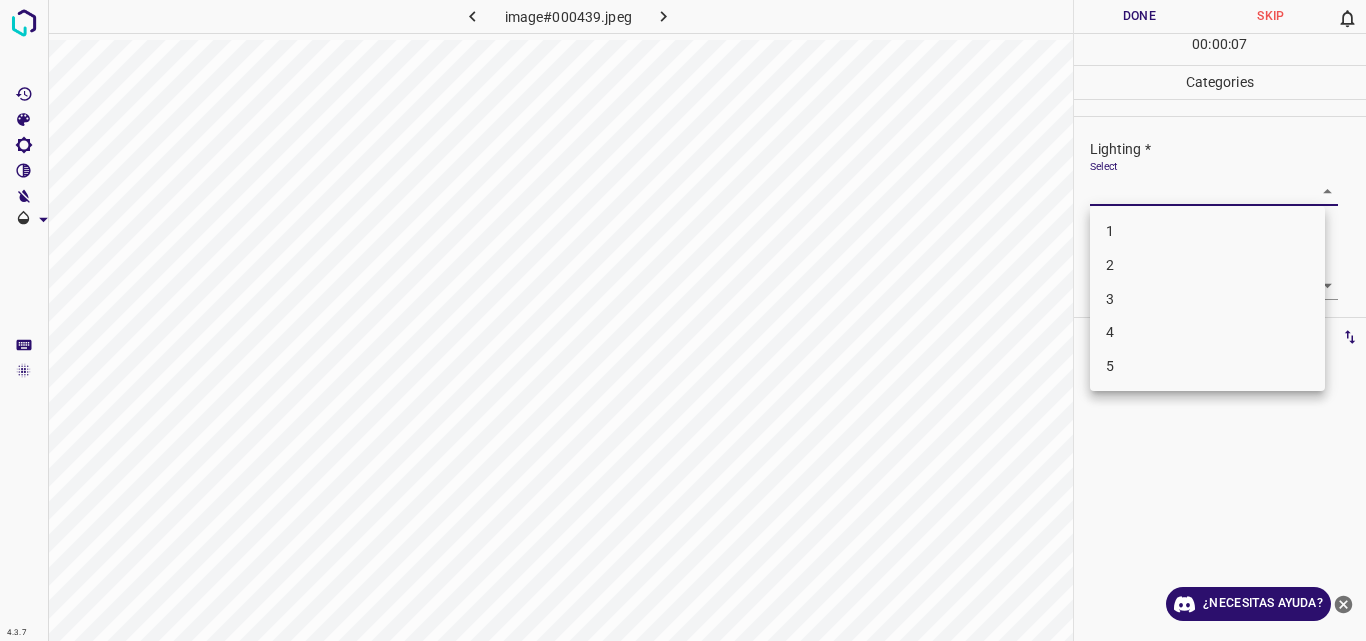click on "3" at bounding box center [1207, 299] 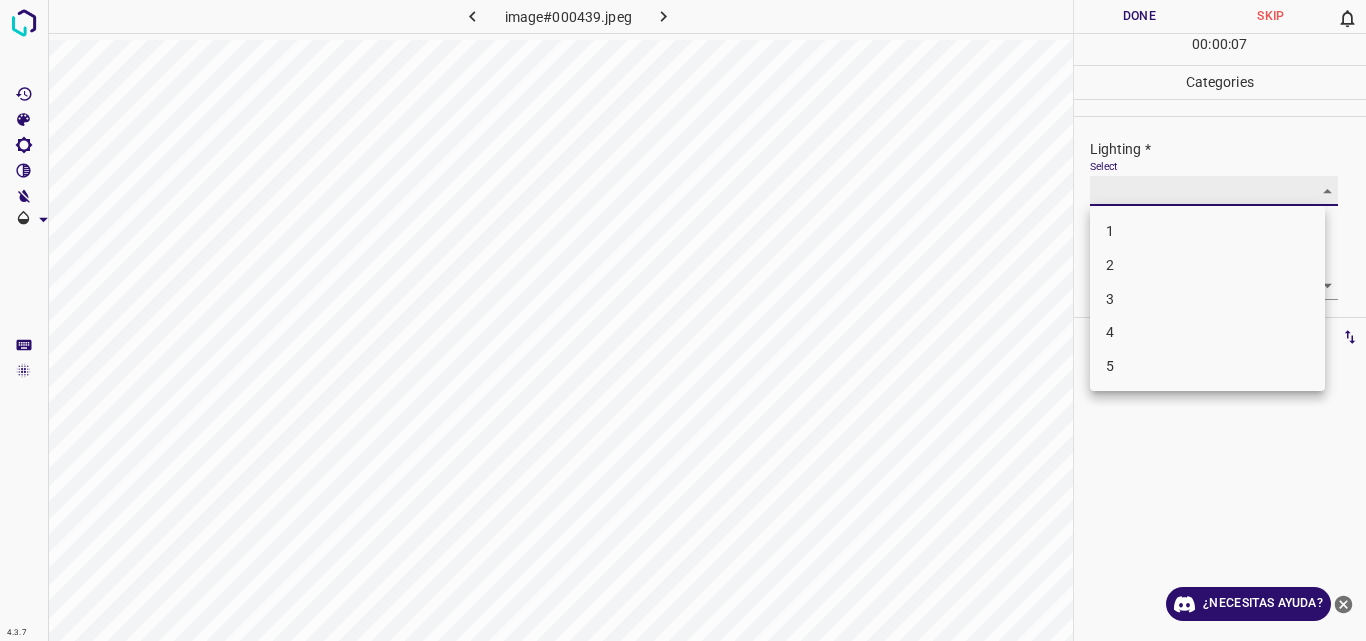 type on "3" 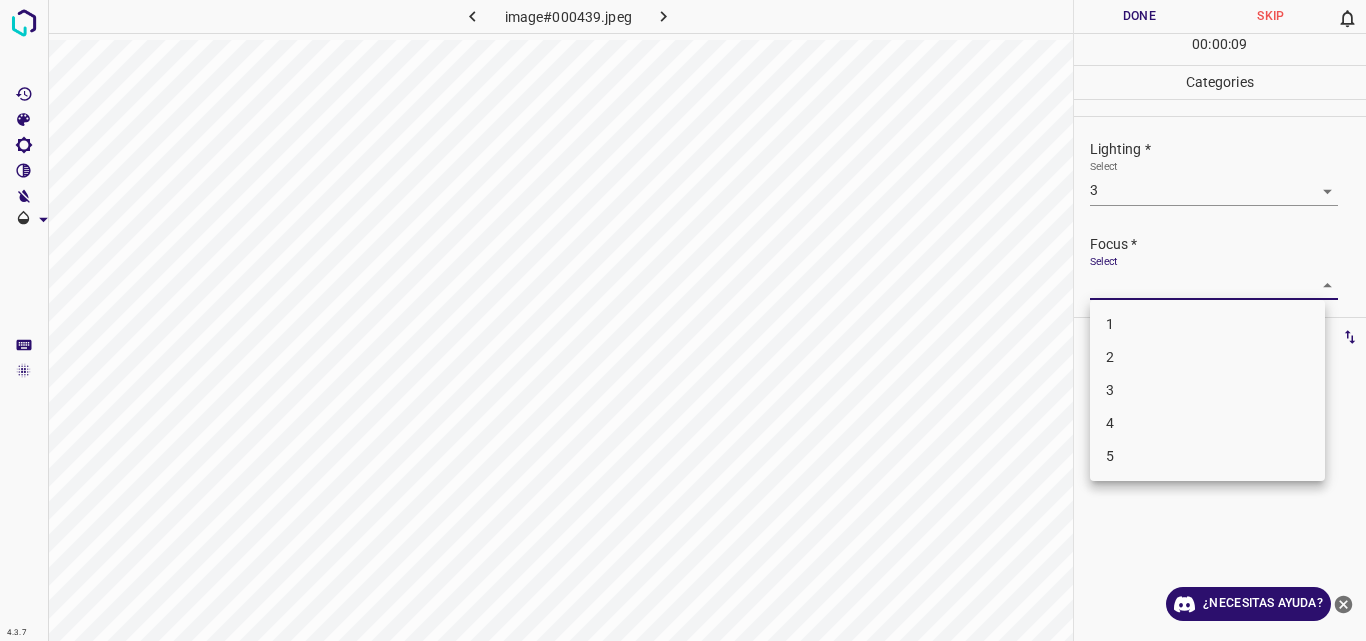 click on "4.3.7 image#000439.jpeg Done Skip 0 00   : 00   : 09   Categories Lighting *  Select 3 3 Focus *  Select ​ Overall *  Select ​ Labels   0 Categories 1 Lighting 2 Focus 3 Overall Tools Space Change between modes (Draw & Edit) I Auto labeling R Restore zoom M Zoom in N Zoom out Delete Delete selecte label Filters Z Restore filters X Saturation filter C Brightness filter V Contrast filter B Gray scale filter General O Download ¿Necesitas ayuda? Original text Rate this translation Your feedback will be used to help improve Google Translate - Texto - Esconder - Borrar 1 2 3 4 5" at bounding box center [683, 320] 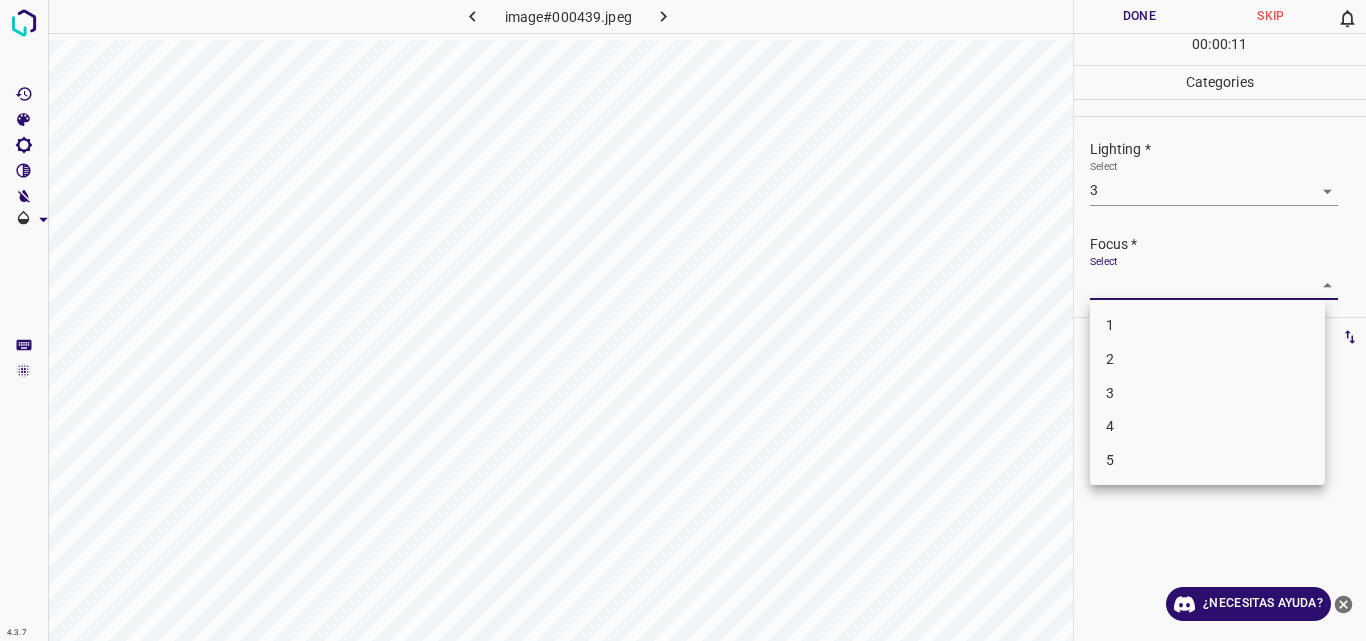 click on "4" at bounding box center (1207, 426) 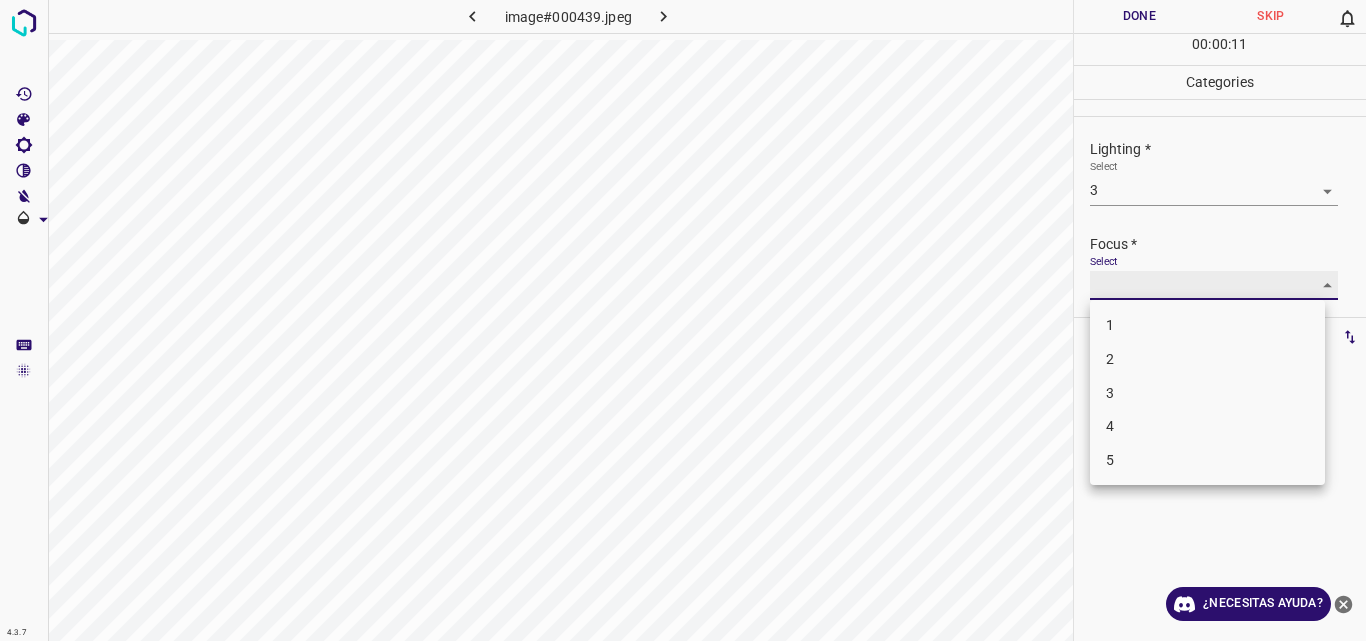 type on "4" 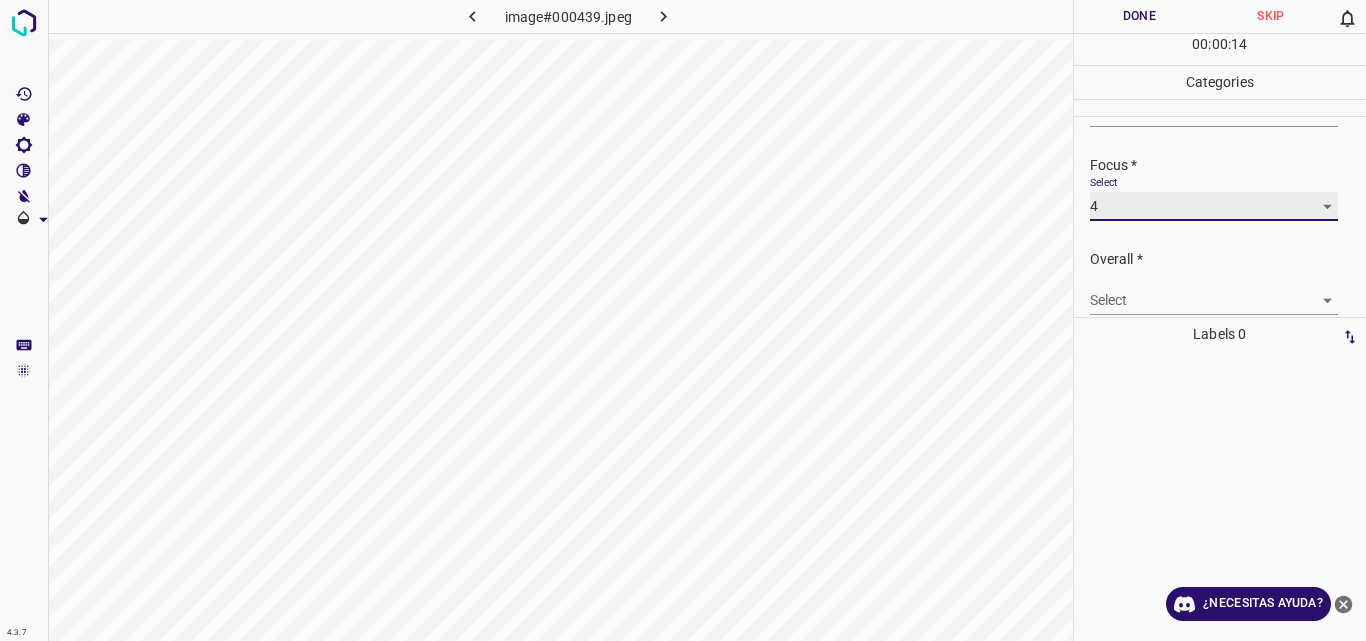 scroll, scrollTop: 98, scrollLeft: 0, axis: vertical 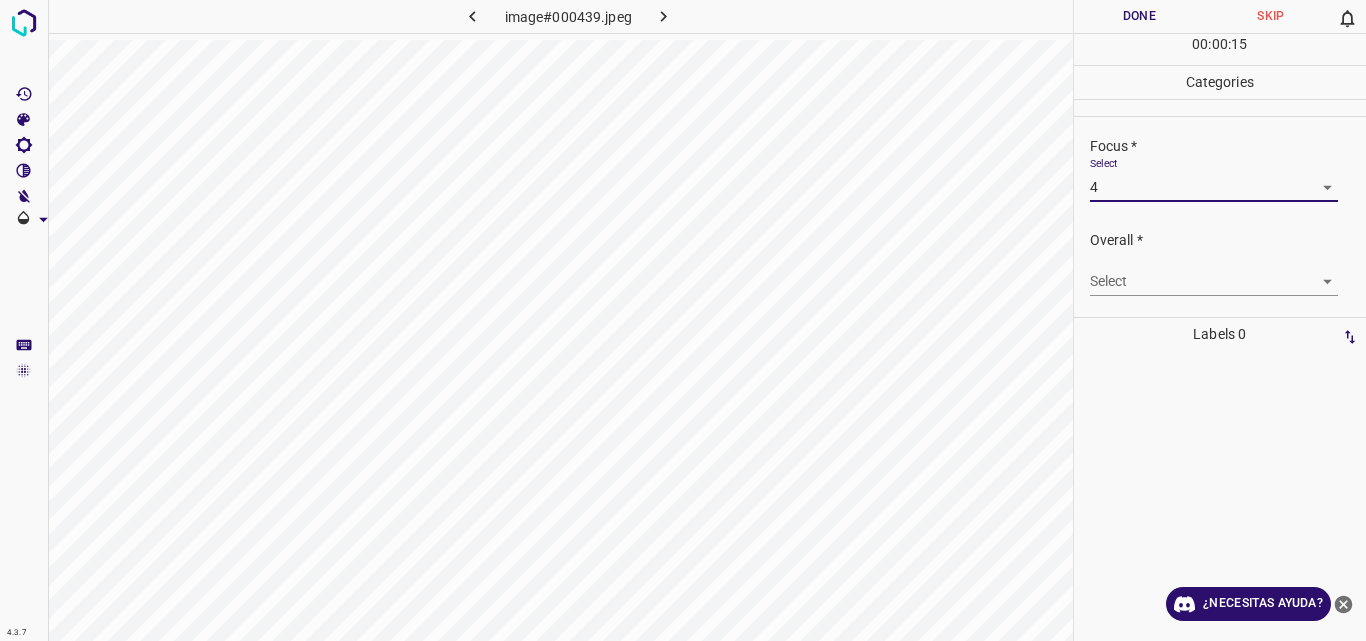 click on "4.3.7 image#000439.jpeg Done Skip 0 00   : 00   : 15   Categories Lighting *  Select 3 3 Focus *  Select 4 4 Overall *  Select ​ Labels   0 Categories 1 Lighting 2 Focus 3 Overall Tools Space Change between modes (Draw & Edit) I Auto labeling R Restore zoom M Zoom in N Zoom out Delete Delete selecte label Filters Z Restore filters X Saturation filter C Brightness filter V Contrast filter B Gray scale filter General O Download ¿Necesitas ayuda? Original text Rate this translation Your feedback will be used to help improve Google Translate - Texto - Esconder - Borrar" at bounding box center [683, 320] 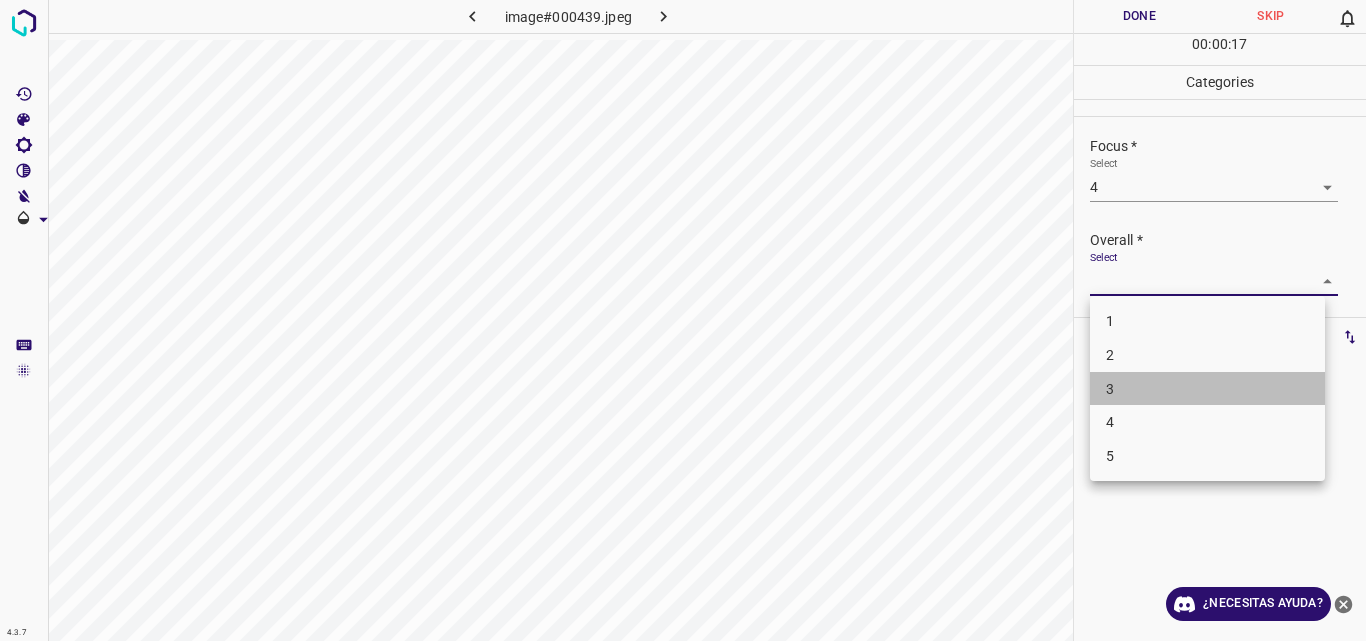 click on "3" at bounding box center [1207, 389] 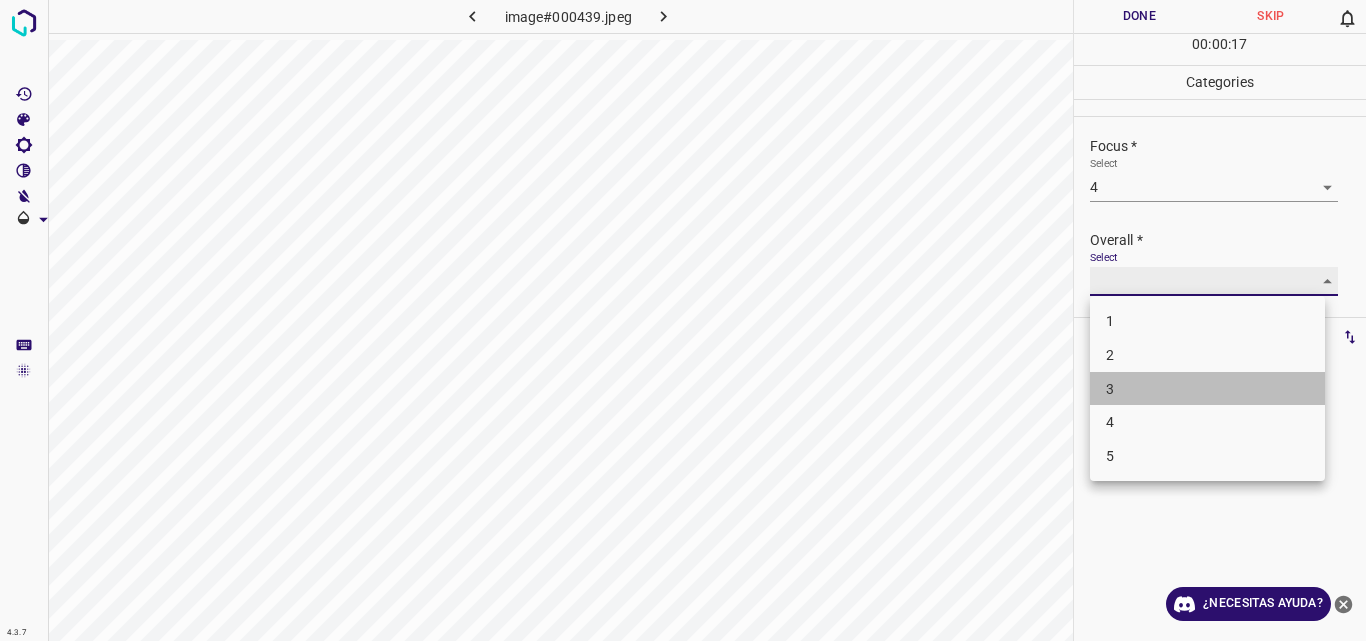 type on "3" 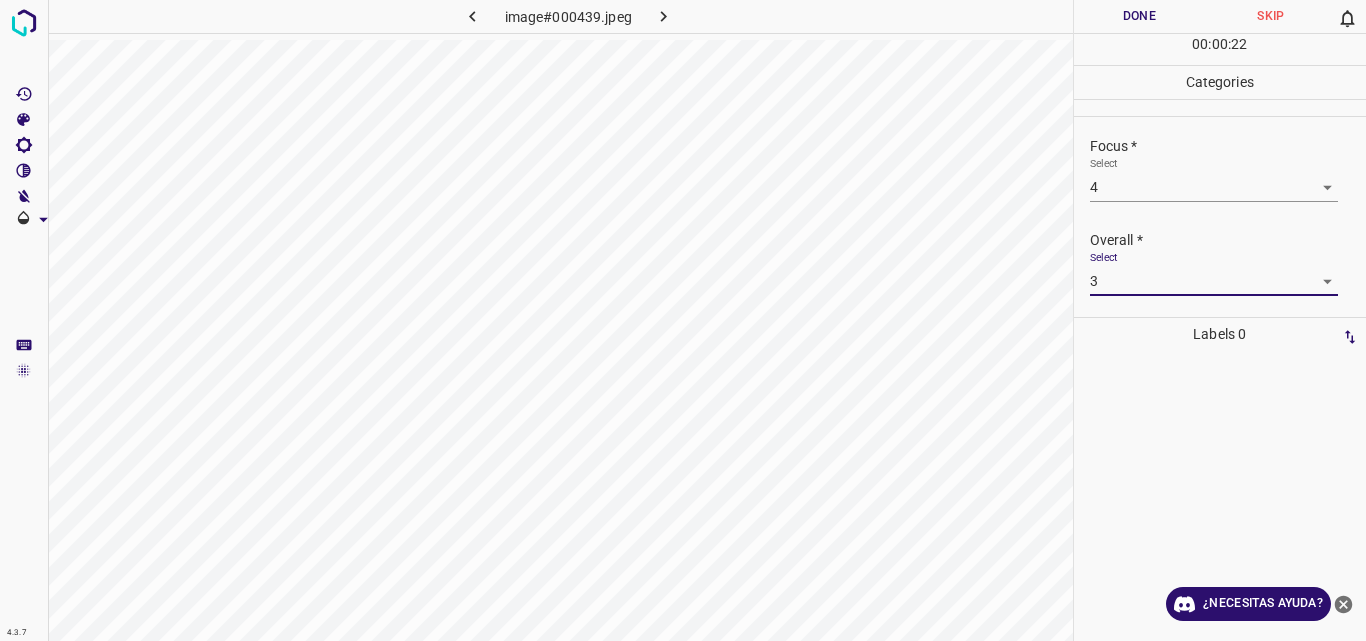 click on "Done" at bounding box center (1140, 16) 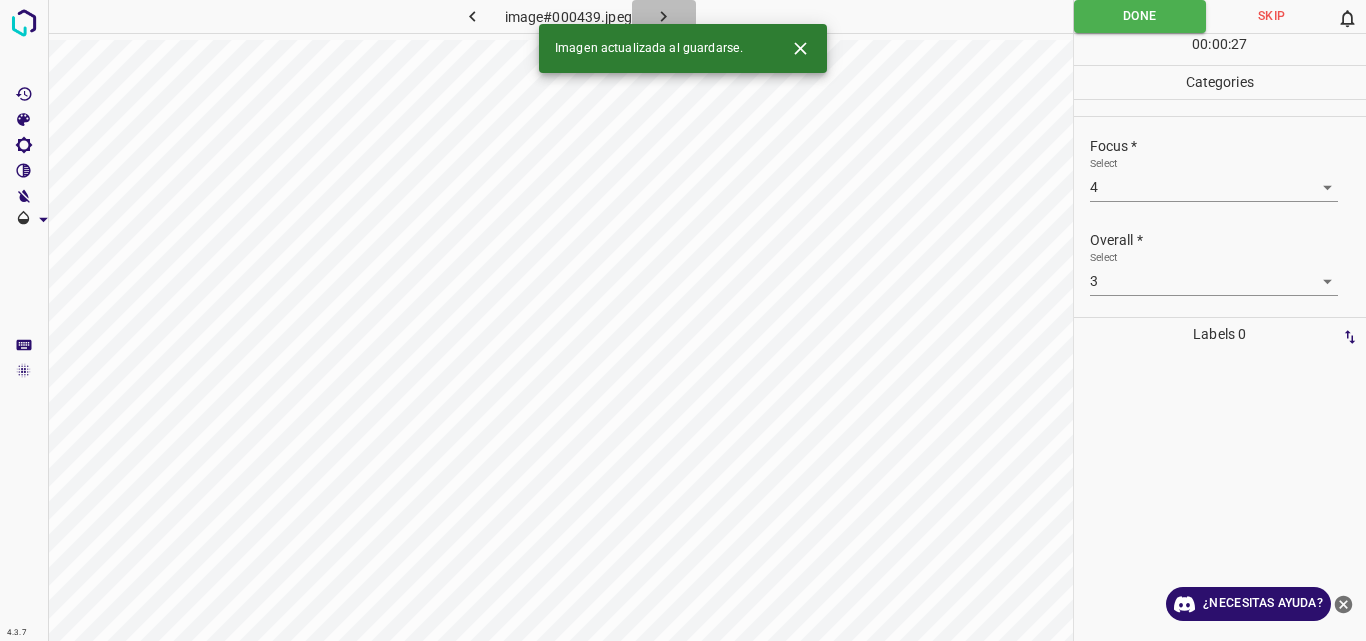 click 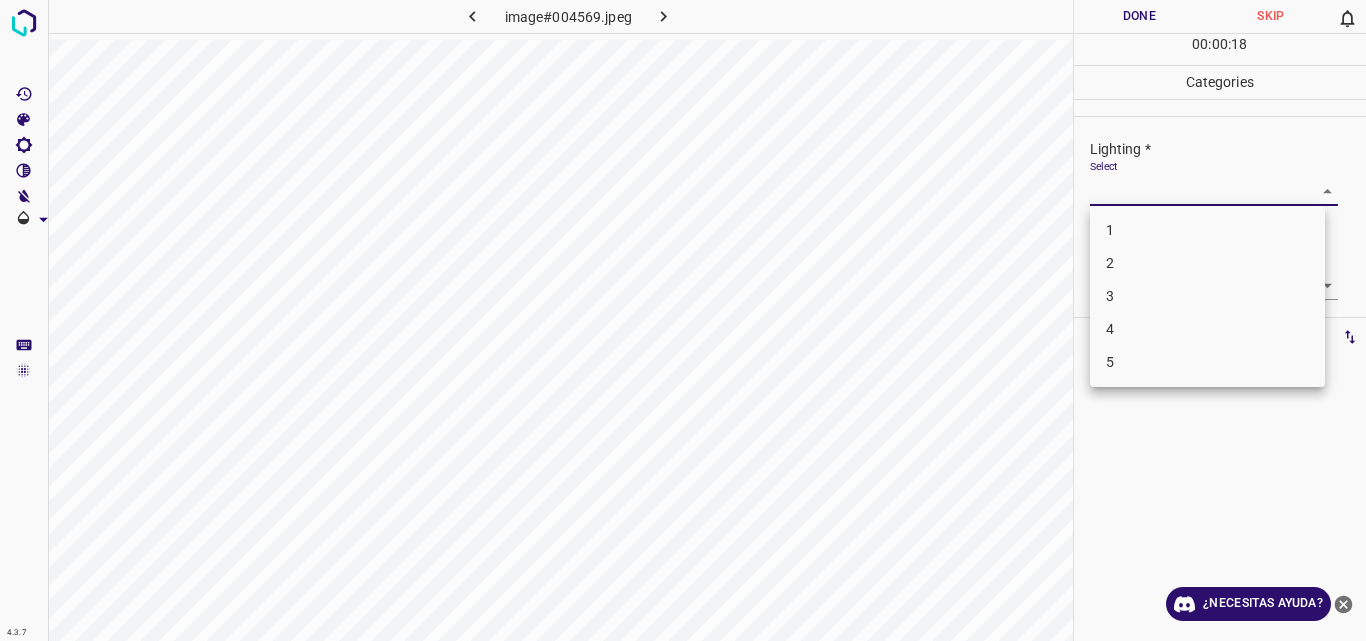 click on "4.3.7 image#004569.jpeg Done Skip 0 00   : 00   : 18   Categories Lighting *  Select ​ Focus *  Select ​ Overall *  Select ​ Labels   0 Categories 1 Lighting 2 Focus 3 Overall Tools Space Change between modes (Draw & Edit) I Auto labeling R Restore zoom M Zoom in N Zoom out Delete Delete selecte label Filters Z Restore filters X Saturation filter C Brightness filter V Contrast filter B Gray scale filter General O Download ¿Necesitas ayuda? Original text Rate this translation Your feedback will be used to help improve Google Translate - Texto - Esconder - Borrar 1 2 3 4 5" at bounding box center (683, 320) 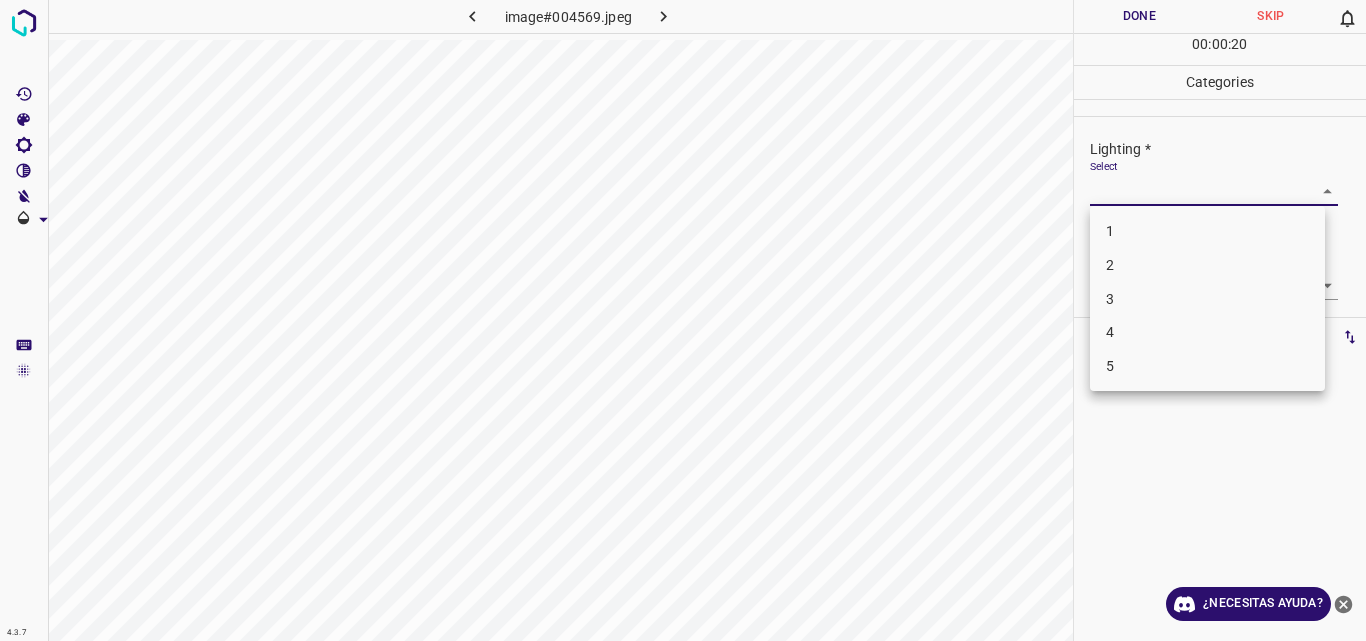 click on "3" at bounding box center [1207, 299] 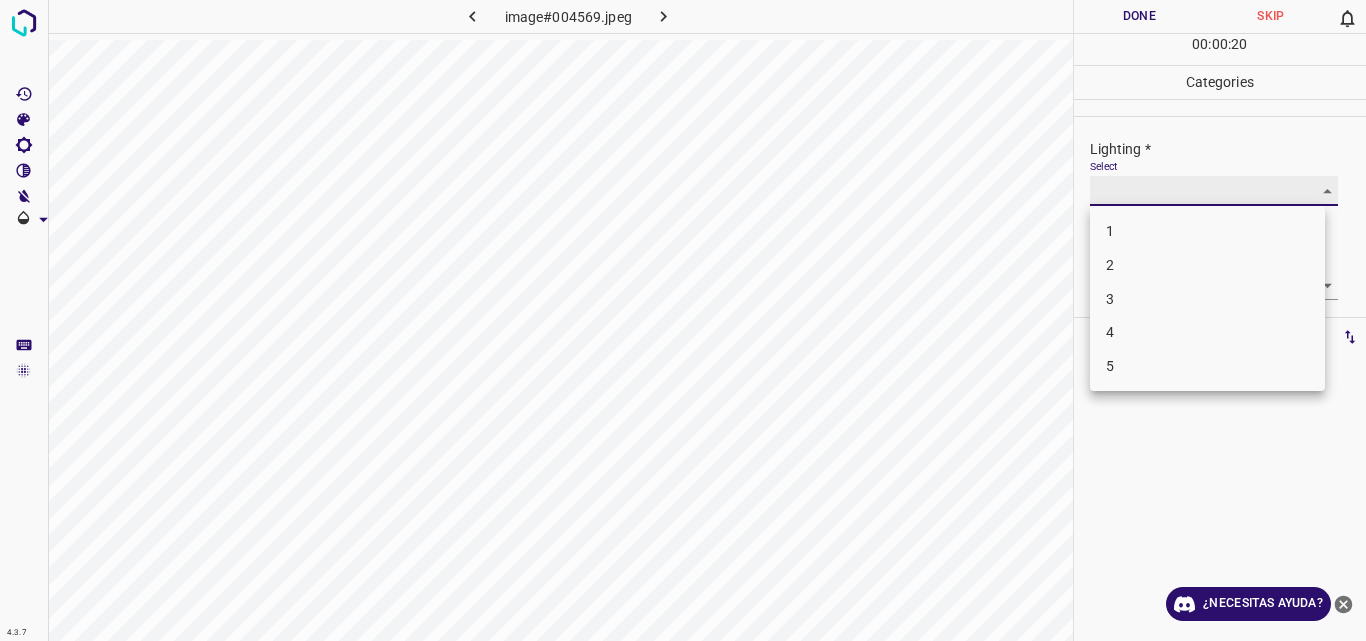 type on "3" 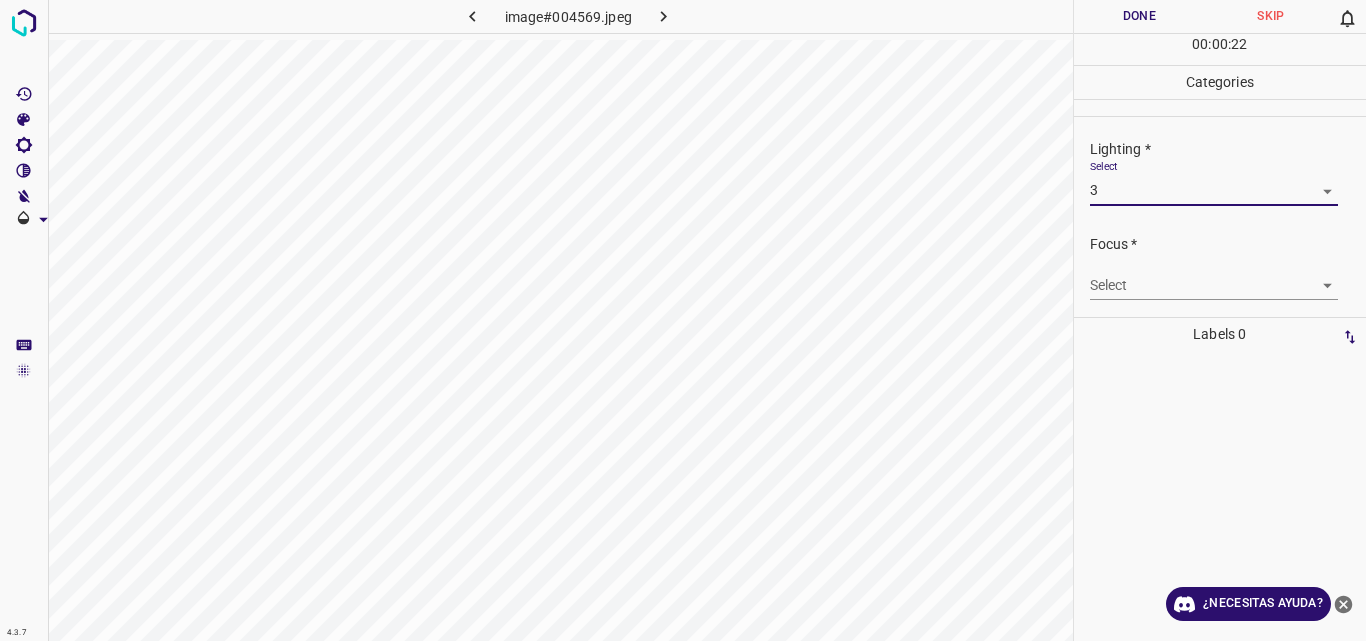 click on "4.3.7 image#004569.jpeg Done Skip 0 00   : 00   : 22   Categories Lighting *  Select 3 3 Focus *  Select ​ Overall *  Select ​ Labels   0 Categories 1 Lighting 2 Focus 3 Overall Tools Space Change between modes (Draw & Edit) I Auto labeling R Restore zoom M Zoom in N Zoom out Delete Delete selecte label Filters Z Restore filters X Saturation filter C Brightness filter V Contrast filter B Gray scale filter General O Download ¿Necesitas ayuda? Original text Rate this translation Your feedback will be used to help improve Google Translate - Texto - Esconder - Borrar" at bounding box center [683, 320] 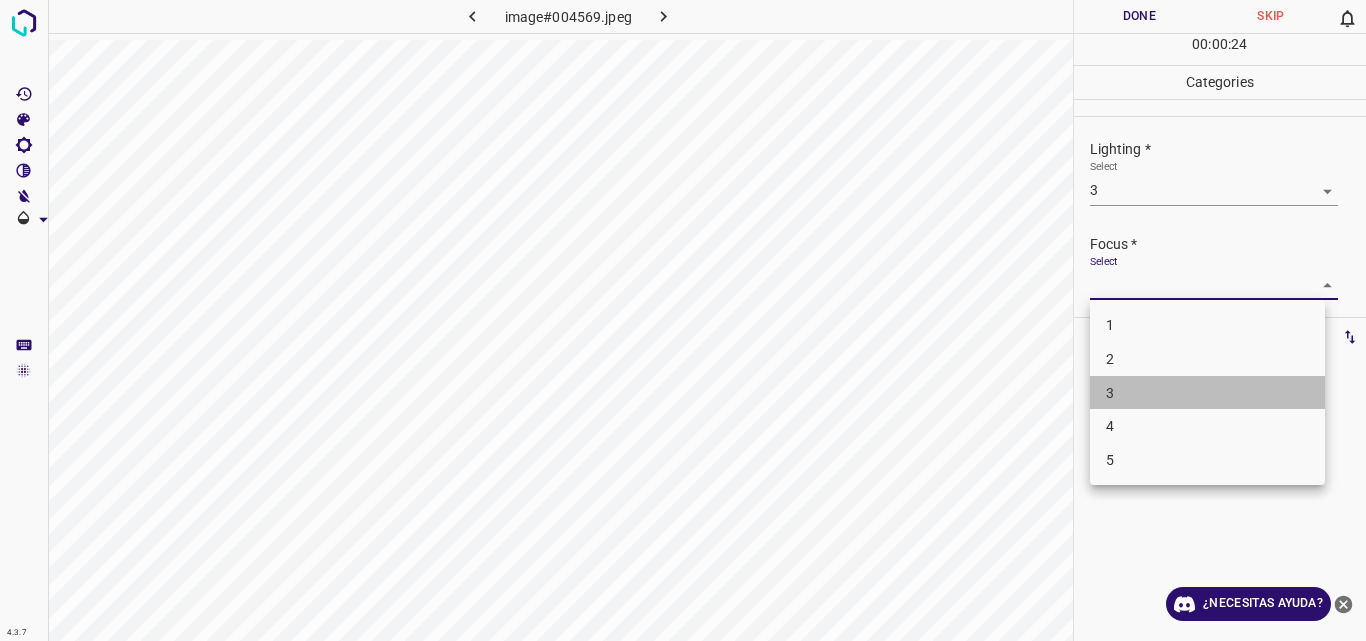 click on "3" at bounding box center (1207, 393) 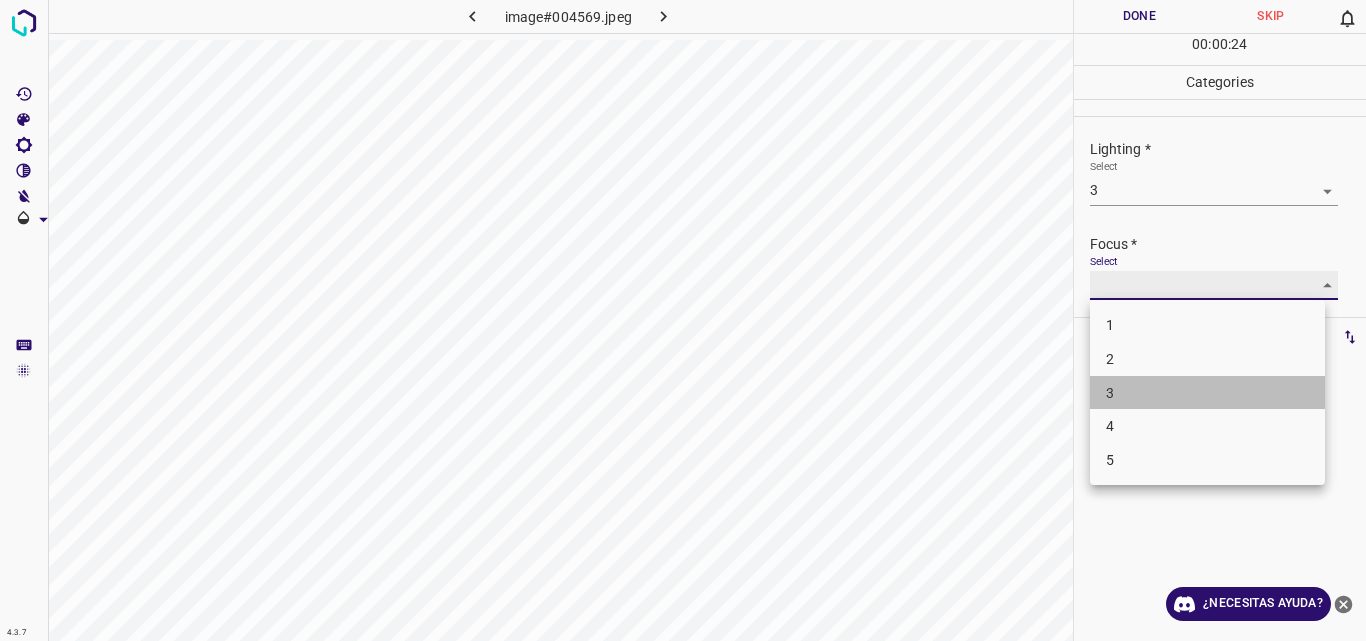 type on "3" 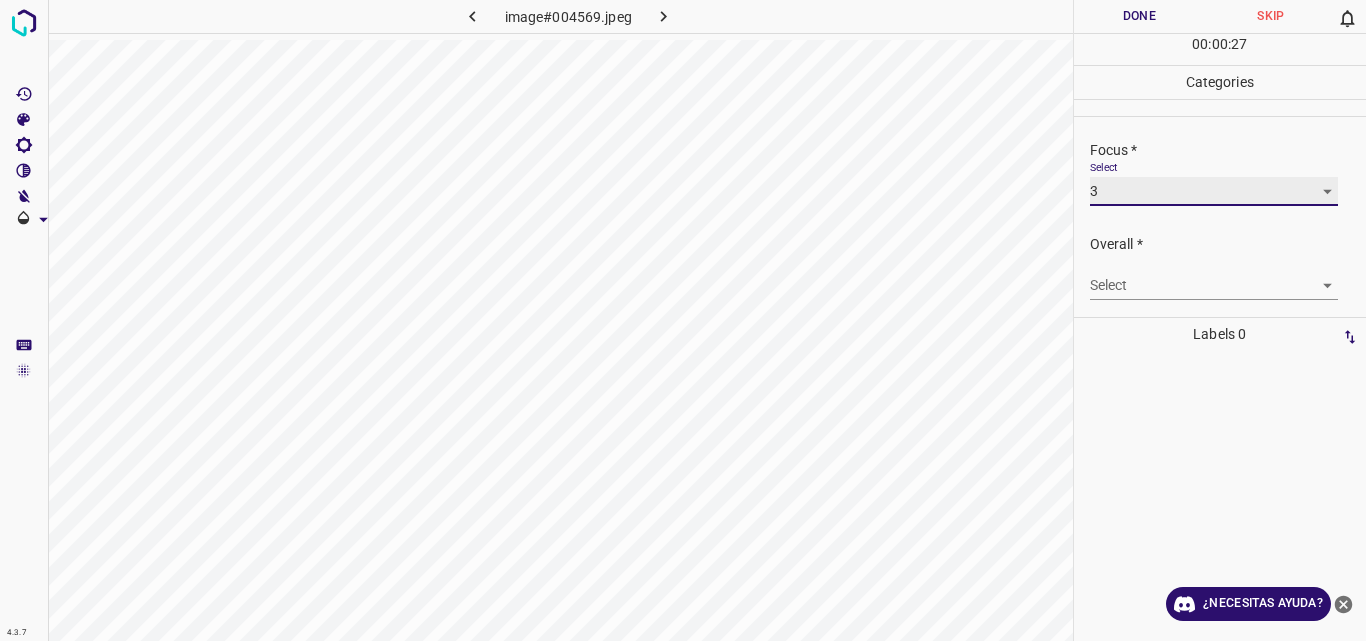 scroll, scrollTop: 96, scrollLeft: 0, axis: vertical 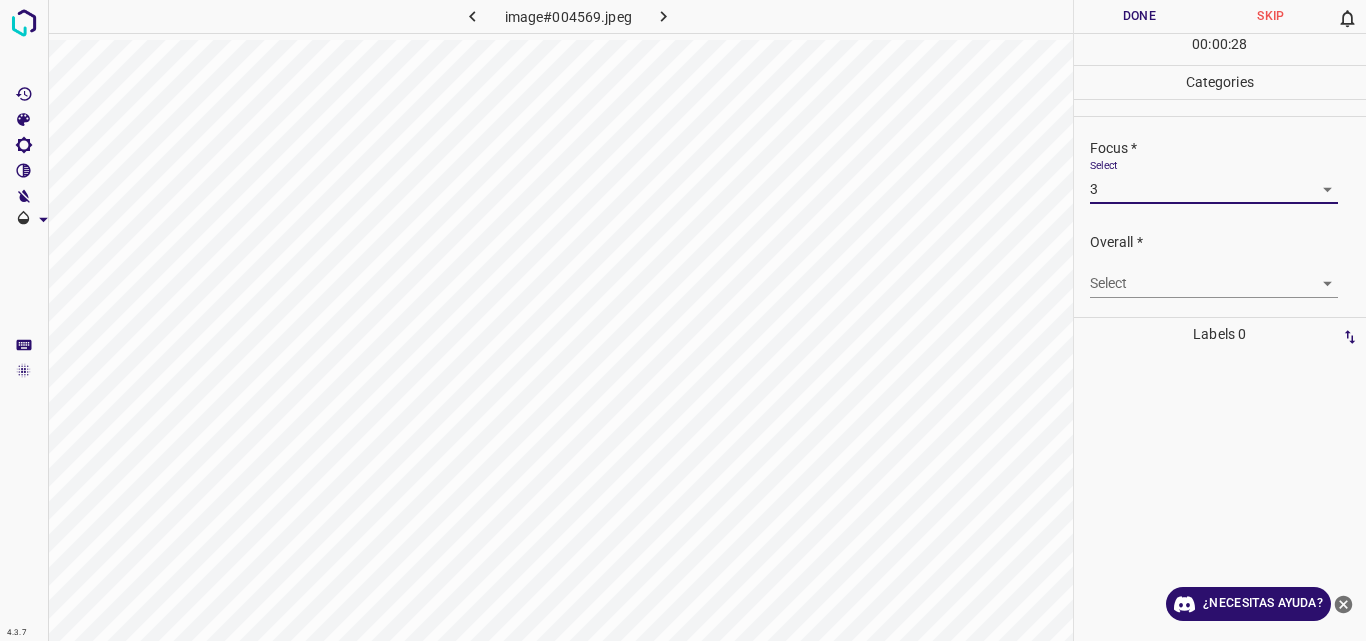 click on "4.3.7 image#004569.jpeg Done Skip 0 00   : 00   : 28   Categories Lighting *  Select 3 3 Focus *  Select 3 3 Overall *  Select ​ Labels   0 Categories 1 Lighting 2 Focus 3 Overall Tools Space Change between modes (Draw & Edit) I Auto labeling R Restore zoom M Zoom in N Zoom out Delete Delete selecte label Filters Z Restore filters X Saturation filter C Brightness filter V Contrast filter B Gray scale filter General O Download ¿Necesitas ayuda? Original text Rate this translation Your feedback will be used to help improve Google Translate - Texto - Esconder - Borrar" at bounding box center [683, 320] 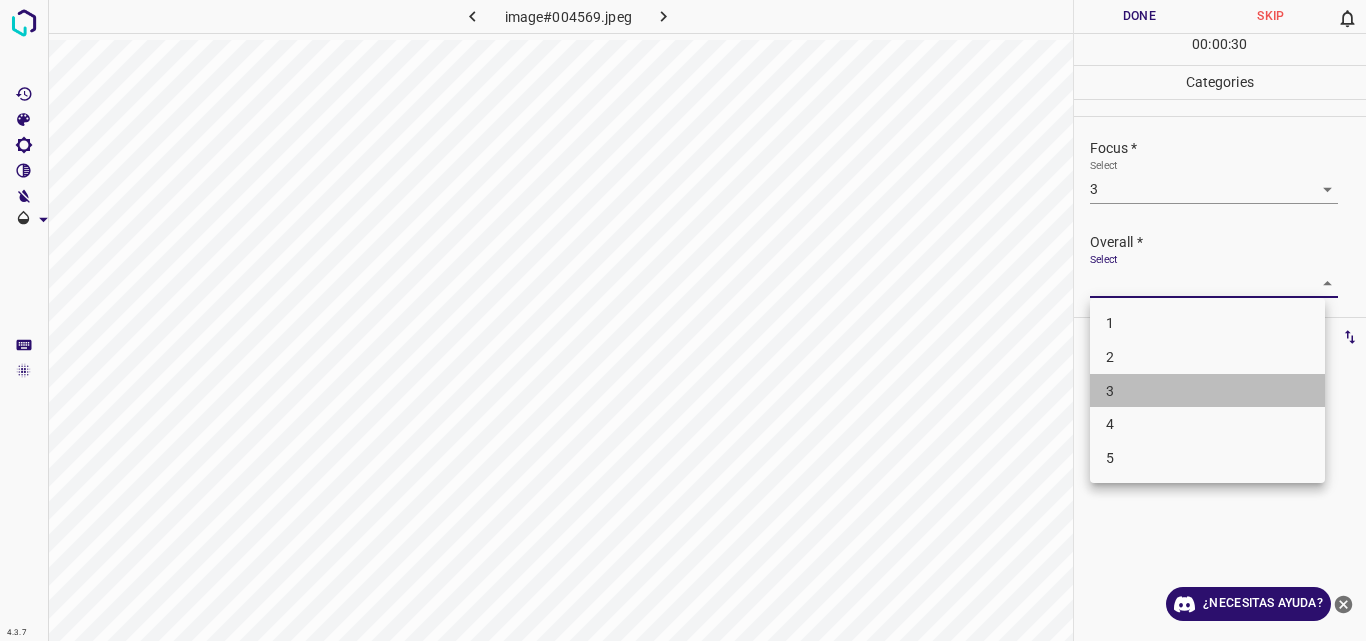click on "3" at bounding box center [1207, 391] 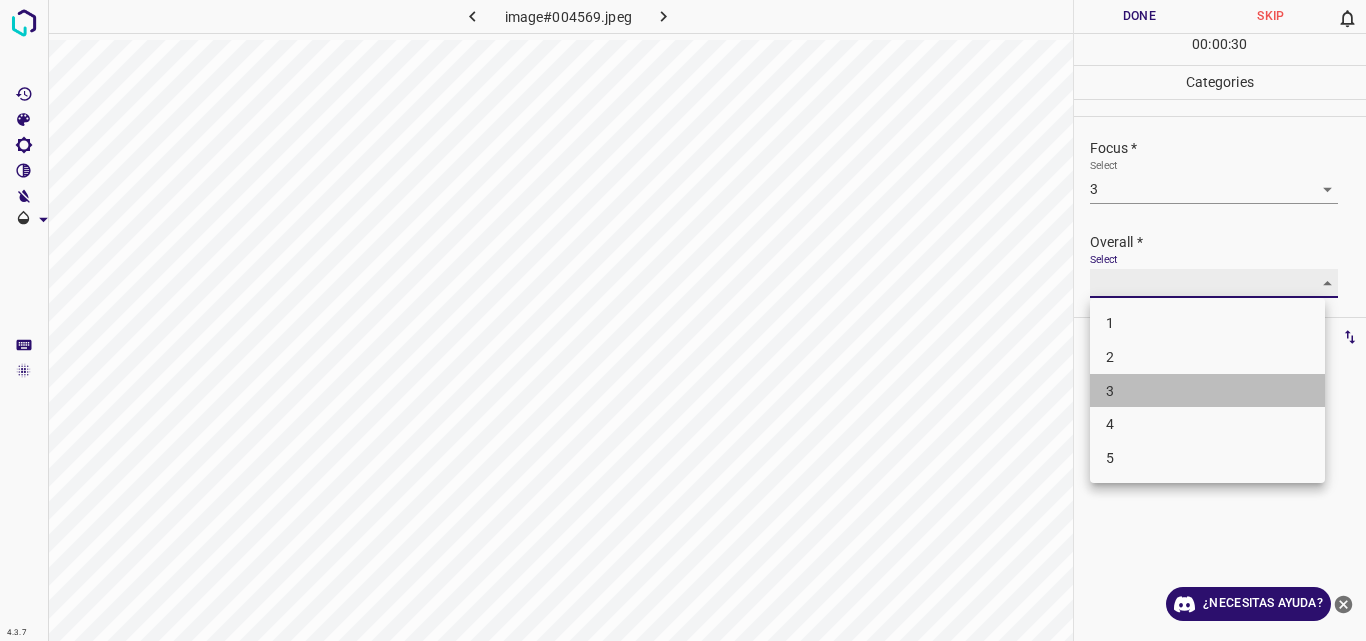 type on "3" 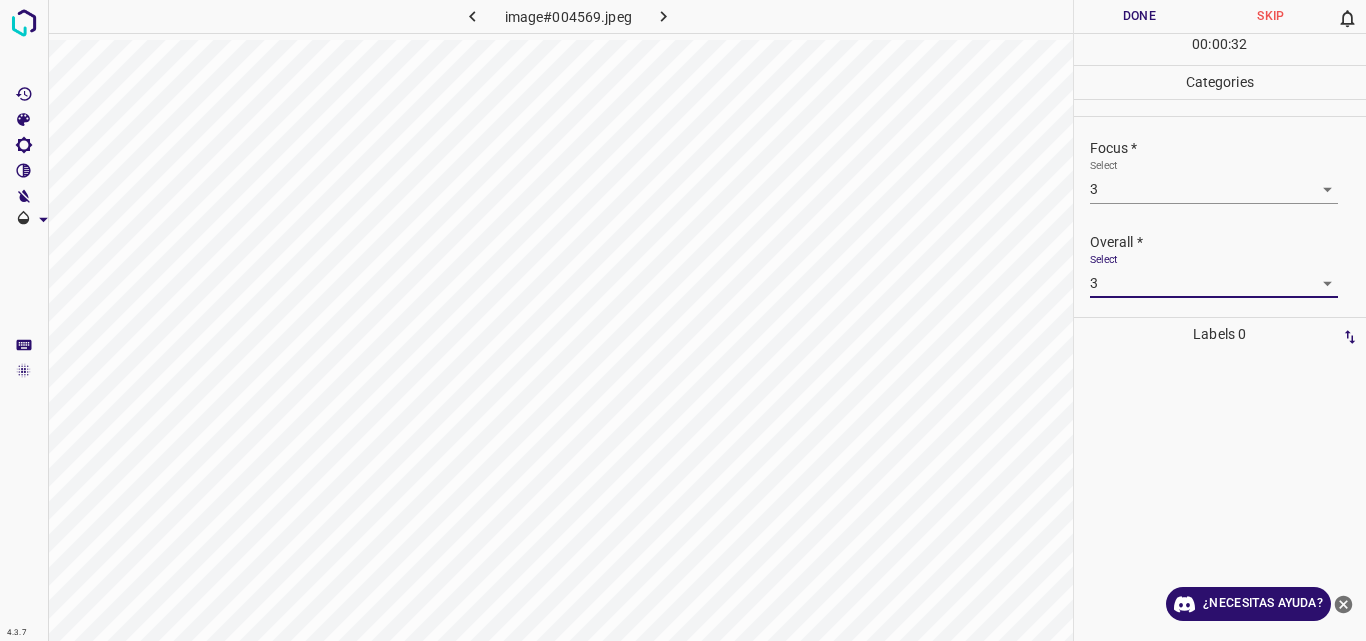 click on "Done" at bounding box center [1140, 16] 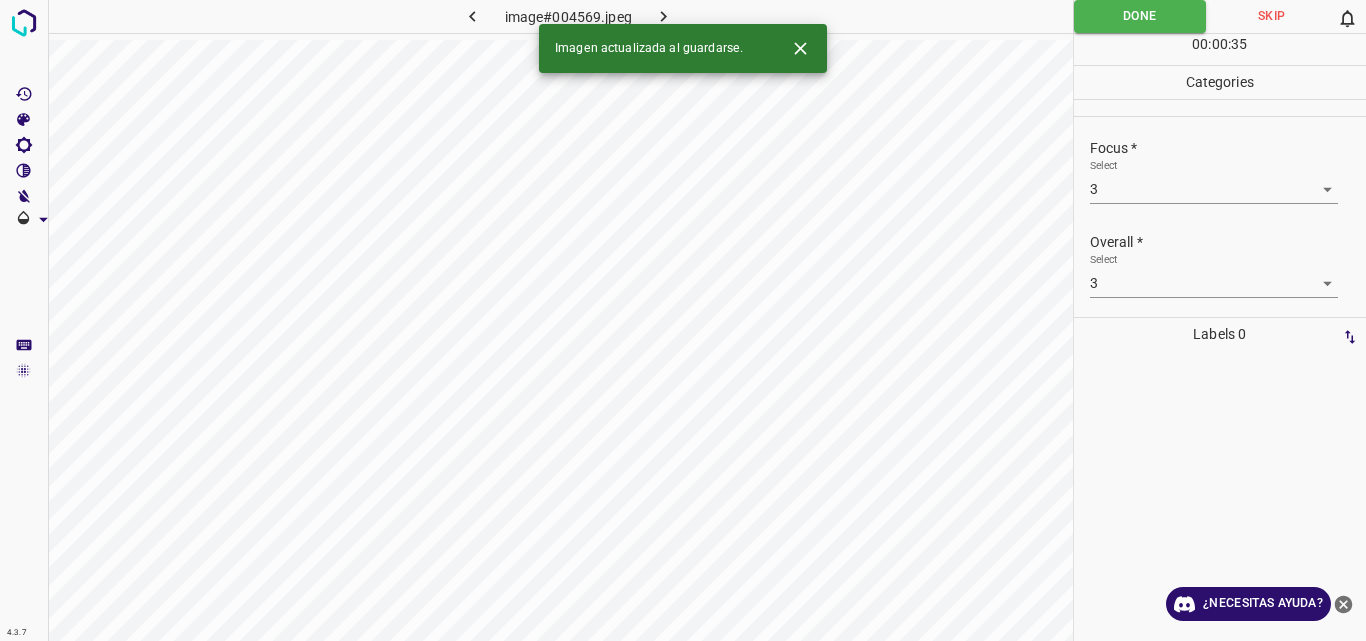 click 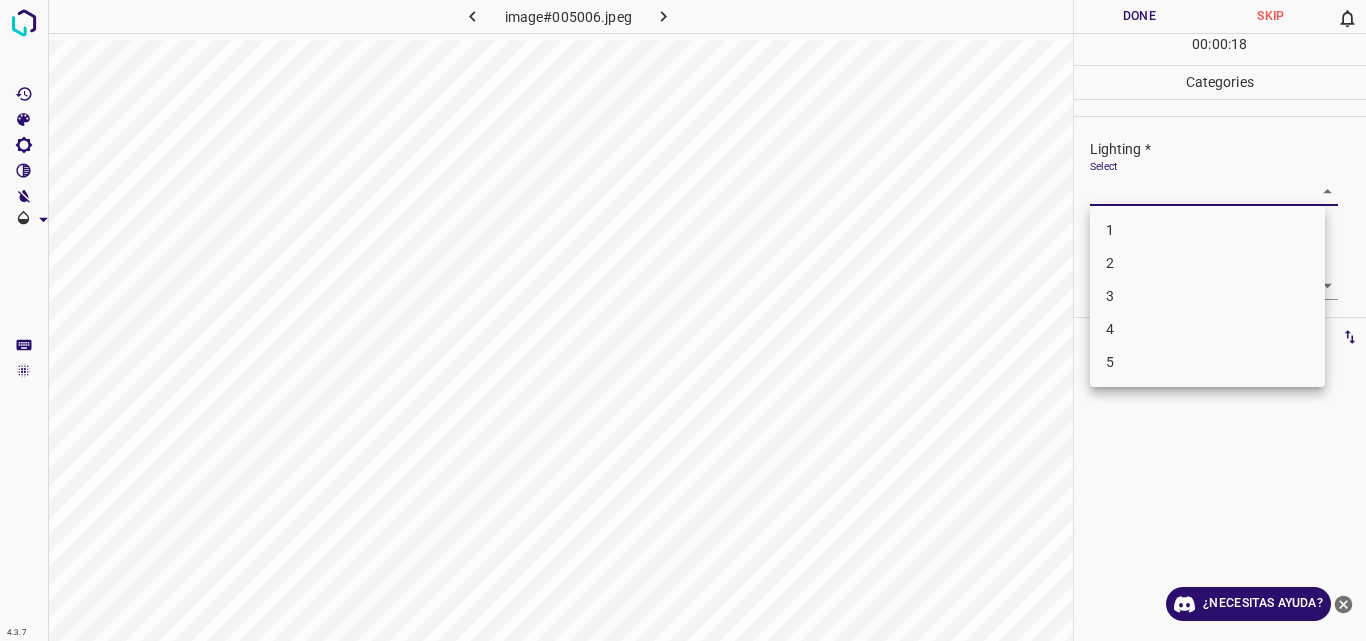 click on "4.3.7 image#005006.jpeg Done Skip 0 00   : 00   : 18   Categories Lighting *  Select ​ Focus *  Select ​ Overall *  Select ​ Labels   0 Categories 1 Lighting 2 Focus 3 Overall Tools Space Change between modes (Draw & Edit) I Auto labeling R Restore zoom M Zoom in N Zoom out Delete Delete selecte label Filters Z Restore filters X Saturation filter C Brightness filter V Contrast filter B Gray scale filter General O Download ¿Necesitas ayuda? Original text Rate this translation Your feedback will be used to help improve Google Translate - Texto - Esconder - Borrar 1 2 3 4 5" at bounding box center (683, 320) 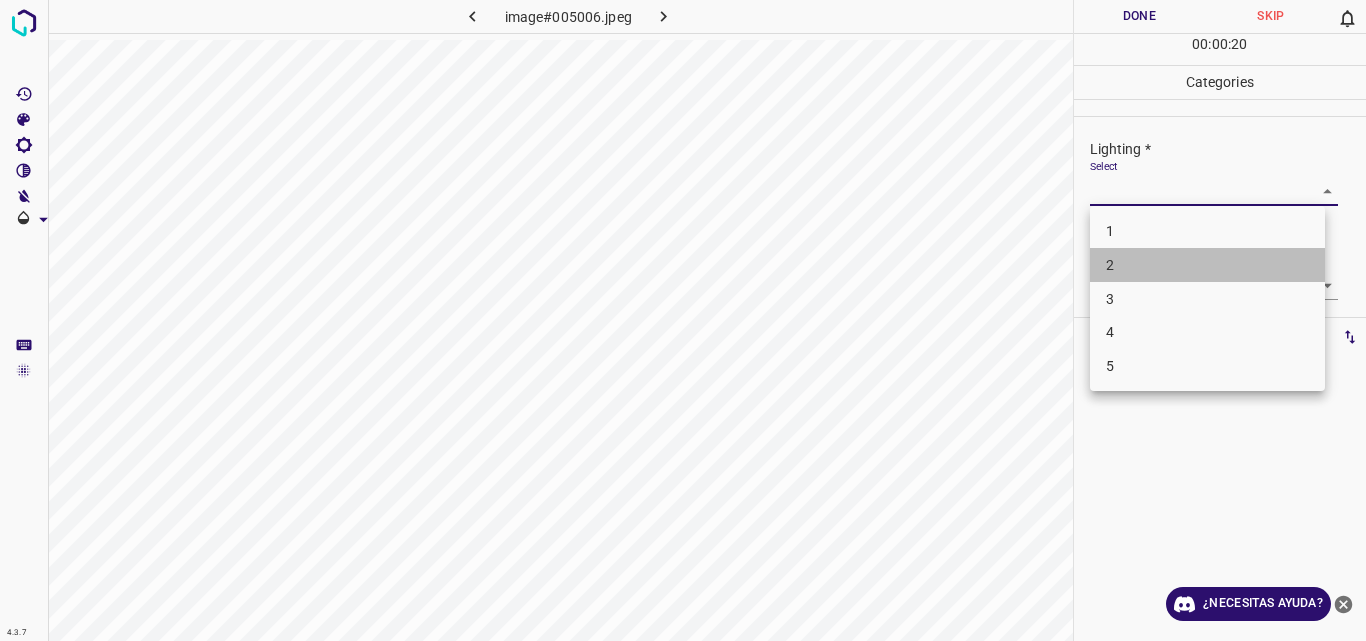 click on "2" at bounding box center [1207, 265] 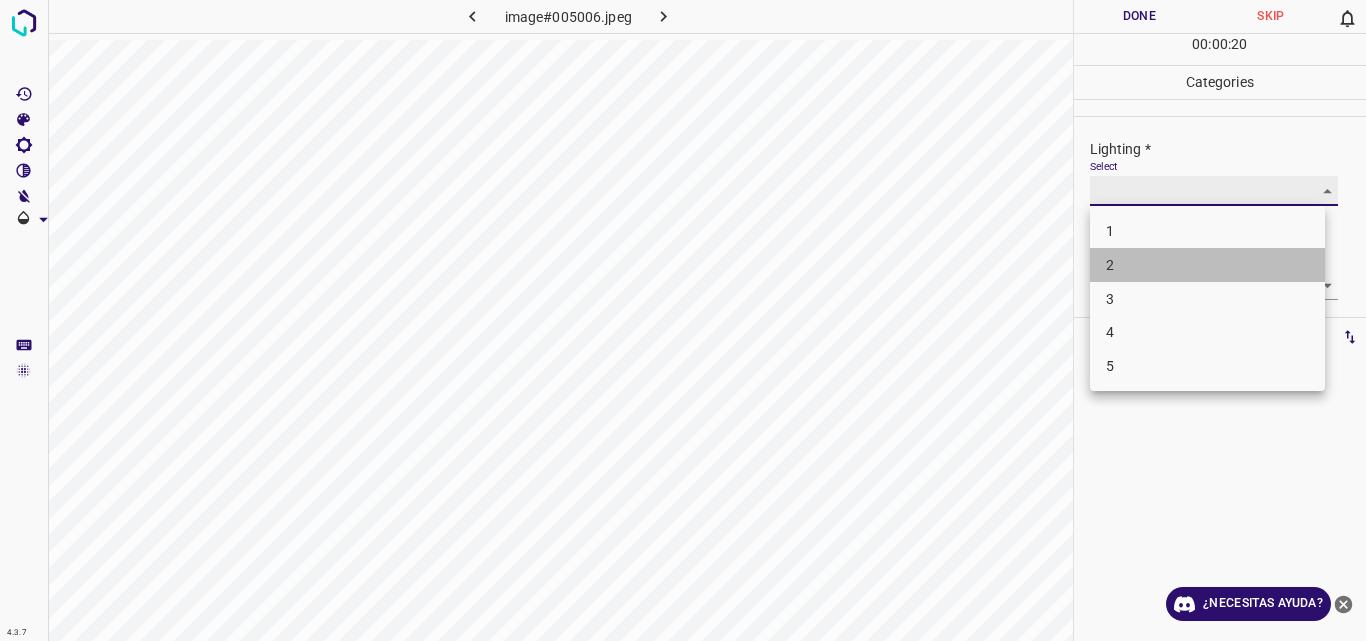 type on "2" 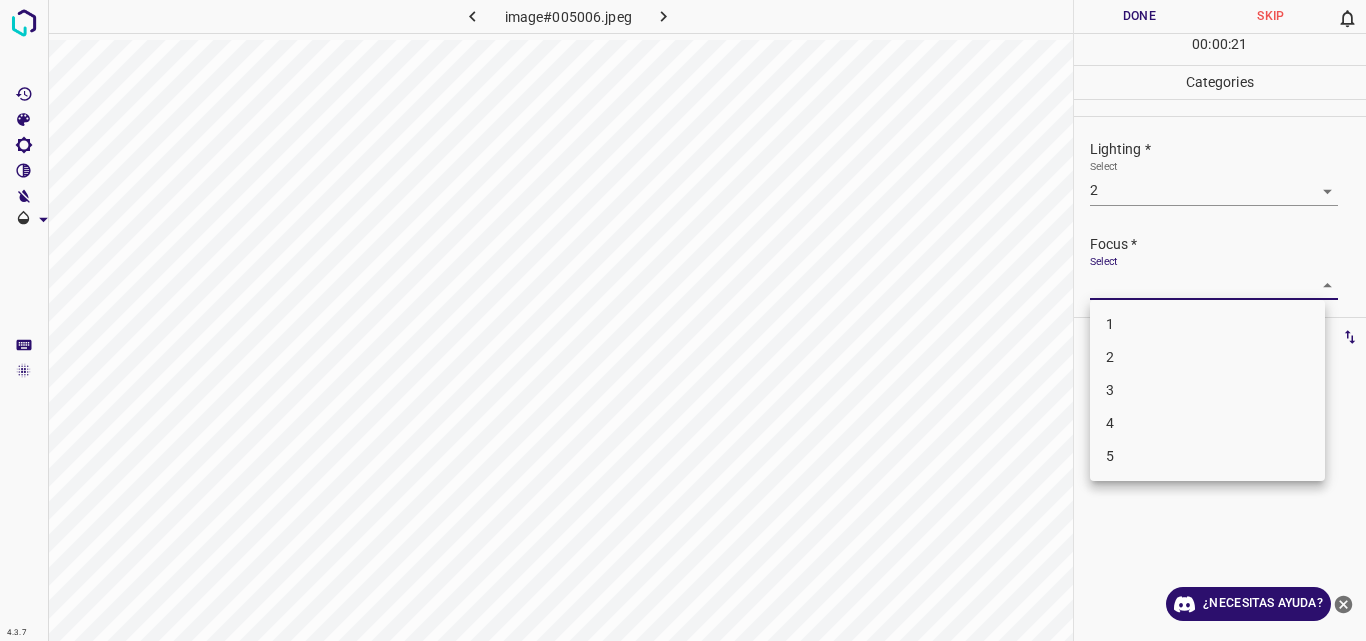 click on "4.3.7 image#005006.jpeg Done Skip 0 00   : 00   : 21   Categories Lighting *  Select 2 2 Focus *  Select ​ Overall *  Select ​ Labels   0 Categories 1 Lighting 2 Focus 3 Overall Tools Space Change between modes (Draw & Edit) I Auto labeling R Restore zoom M Zoom in N Zoom out Delete Delete selecte label Filters Z Restore filters X Saturation filter C Brightness filter V Contrast filter B Gray scale filter General O Download ¿Necesitas ayuda? Original text Rate this translation Your feedback will be used to help improve Google Translate - Texto - Esconder - Borrar 1 2 3 4 5" at bounding box center (683, 320) 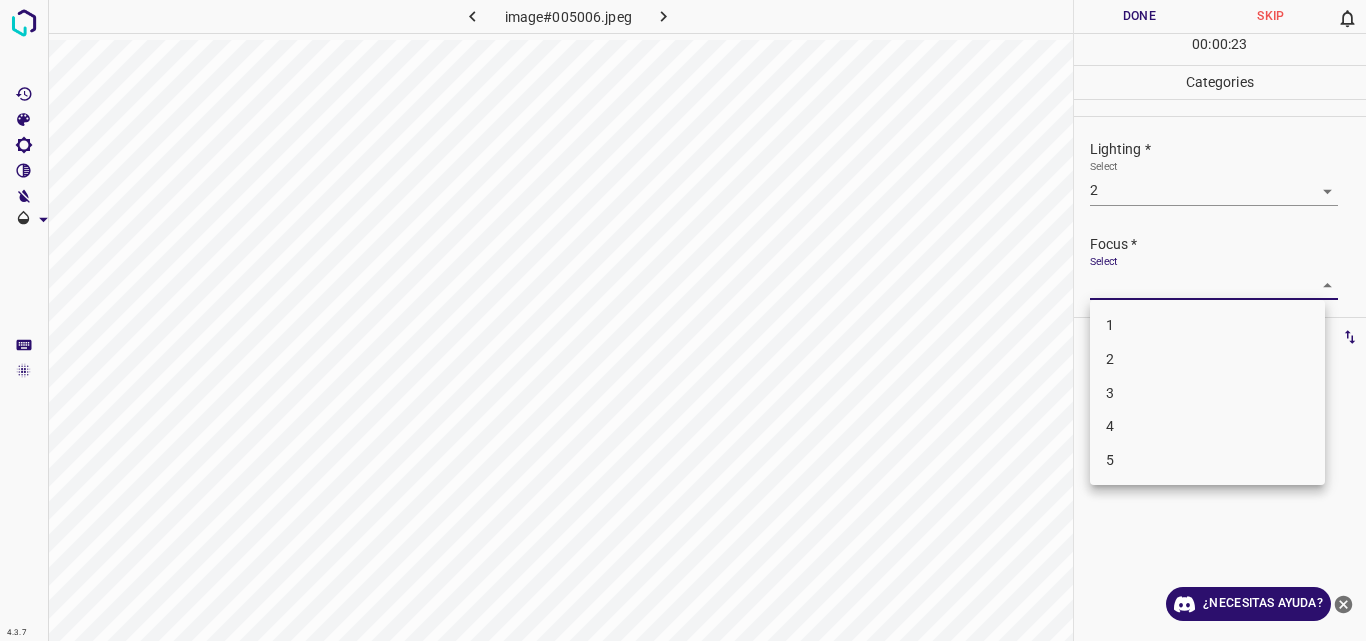 click on "3" at bounding box center (1207, 393) 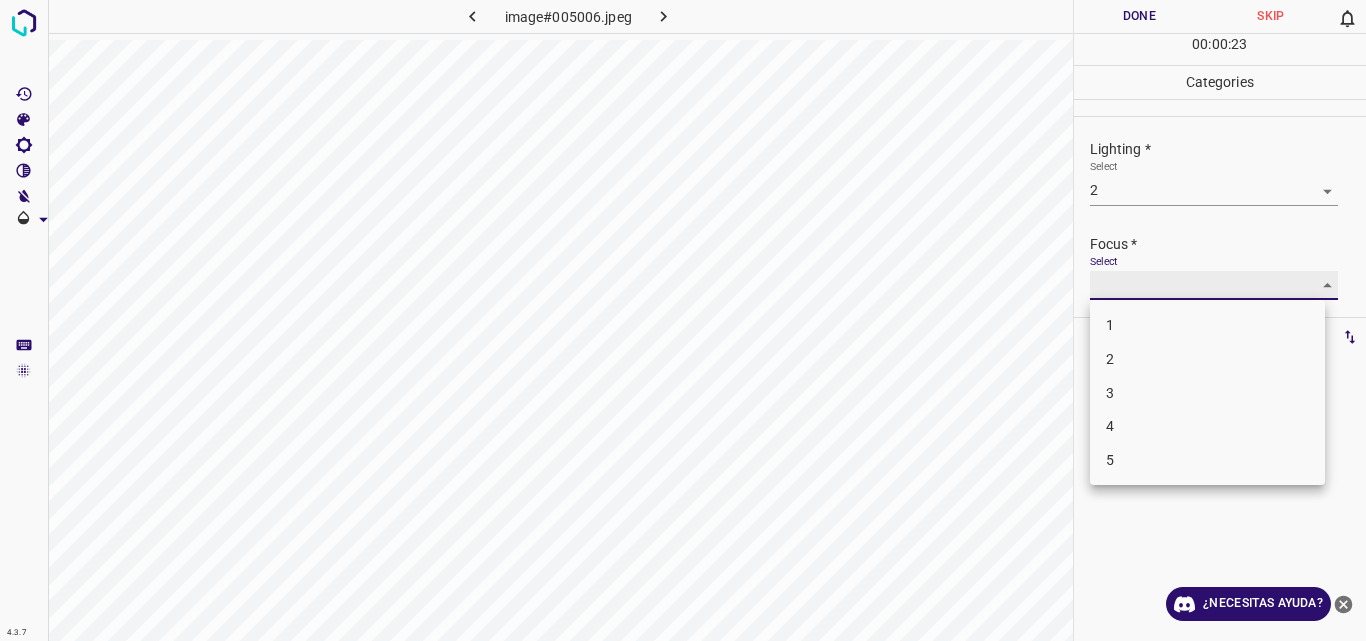 type on "3" 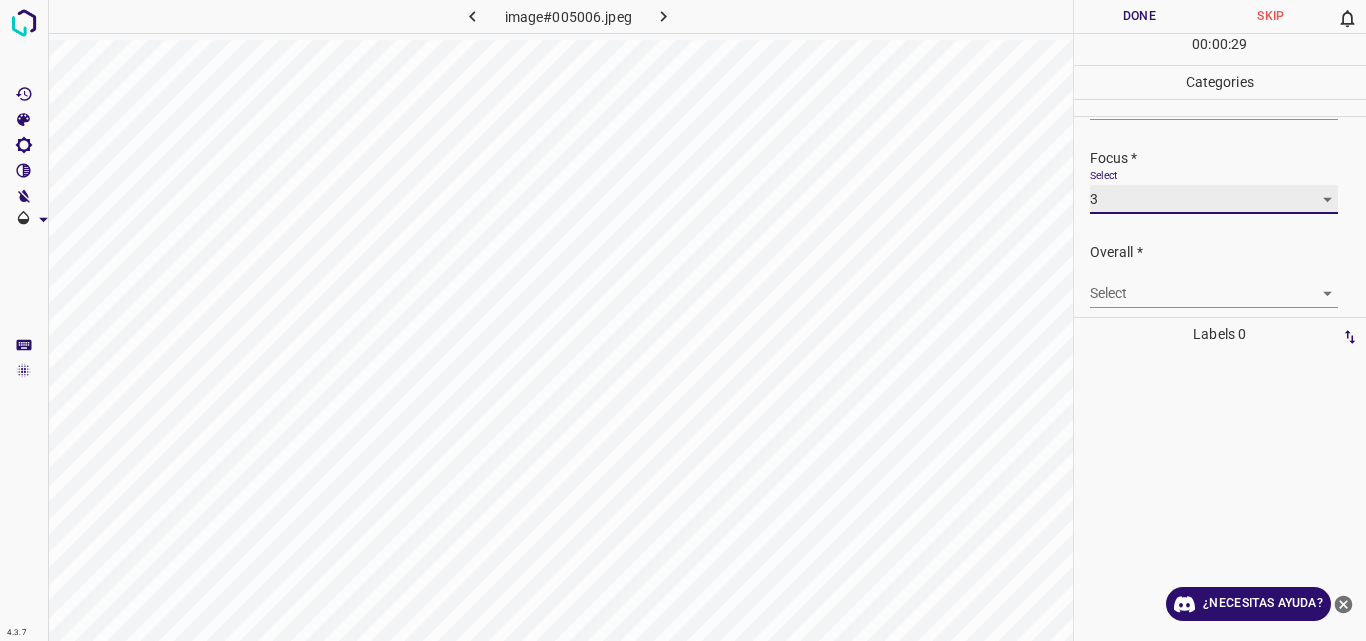 scroll, scrollTop: 98, scrollLeft: 0, axis: vertical 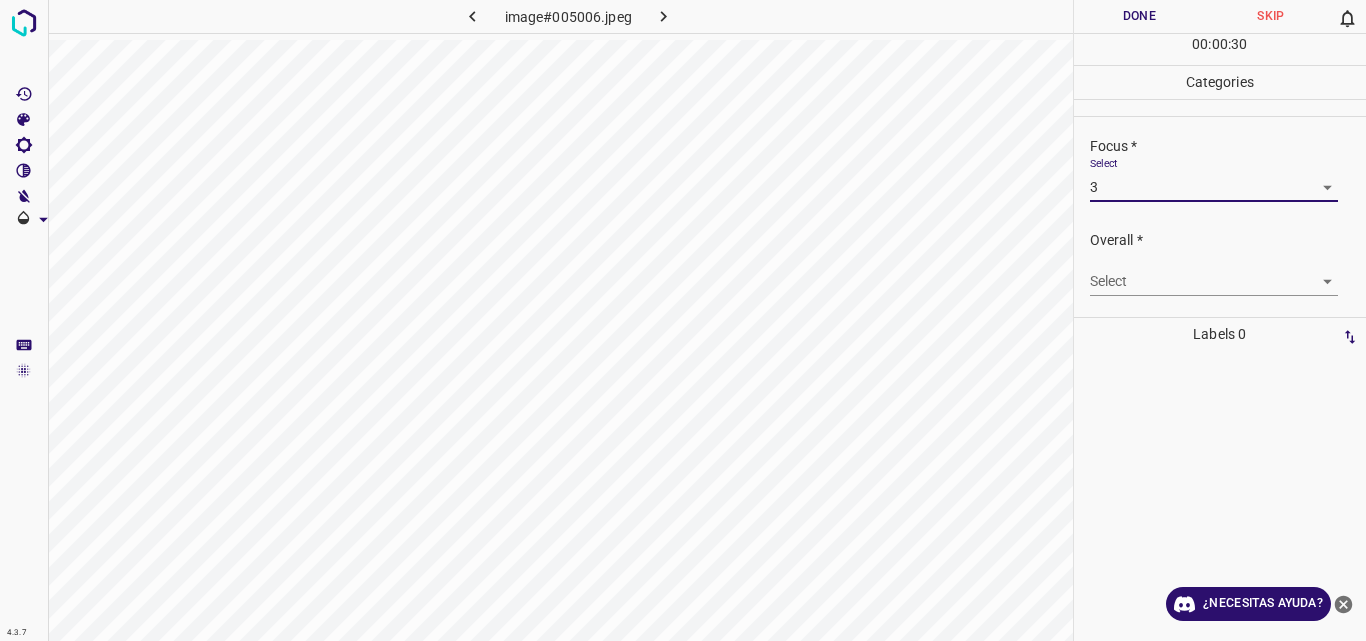 click on "4.3.7 image#005006.jpeg Done Skip 0 00   : 00   : 30   Categories Lighting *  Select 2 2 Focus *  Select 3 3 Overall *  Select ​ Labels   0 Categories 1 Lighting 2 Focus 3 Overall Tools Space Change between modes (Draw & Edit) I Auto labeling R Restore zoom M Zoom in N Zoom out Delete Delete selecte label Filters Z Restore filters X Saturation filter C Brightness filter V Contrast filter B Gray scale filter General O Download ¿Necesitas ayuda? Original text Rate this translation Your feedback will be used to help improve Google Translate - Texto - Esconder - Borrar" at bounding box center [683, 320] 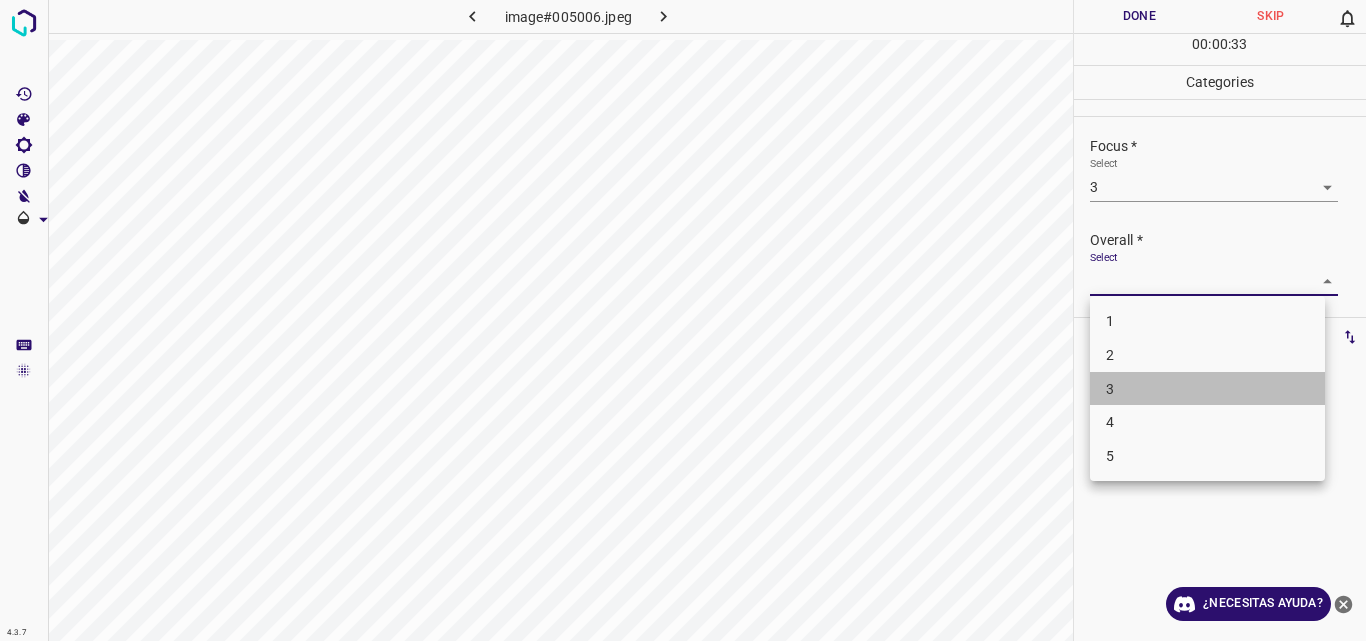 click on "3" at bounding box center [1207, 389] 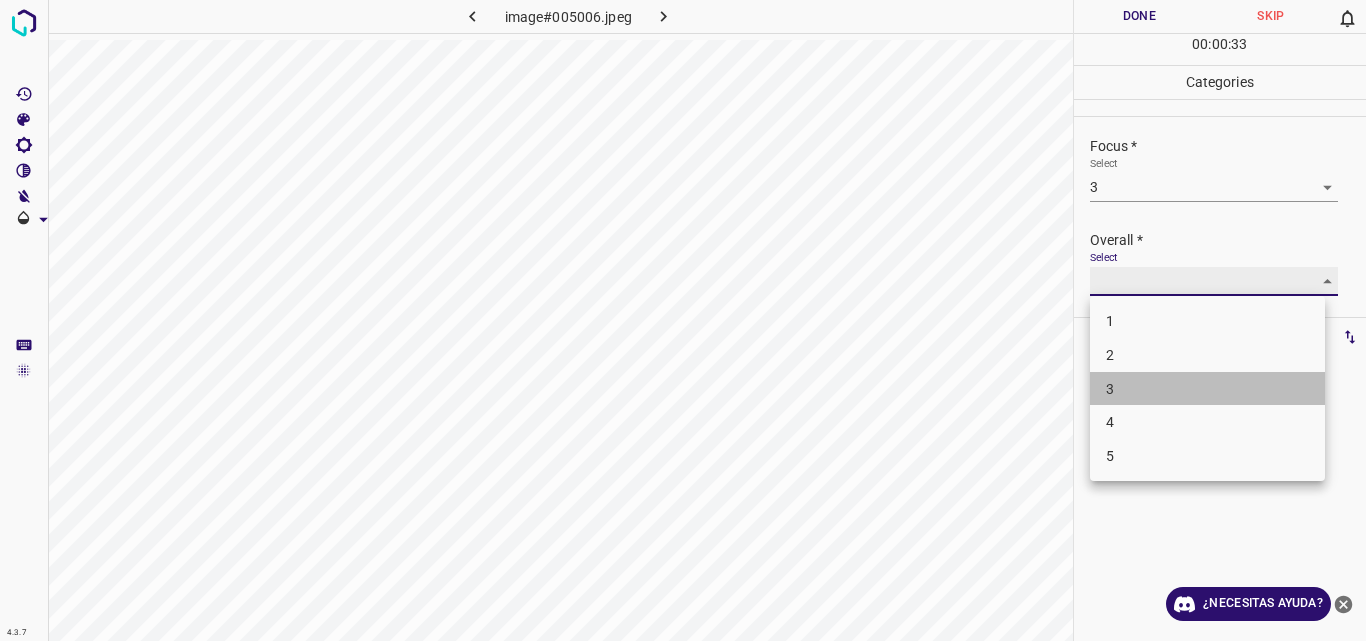type on "3" 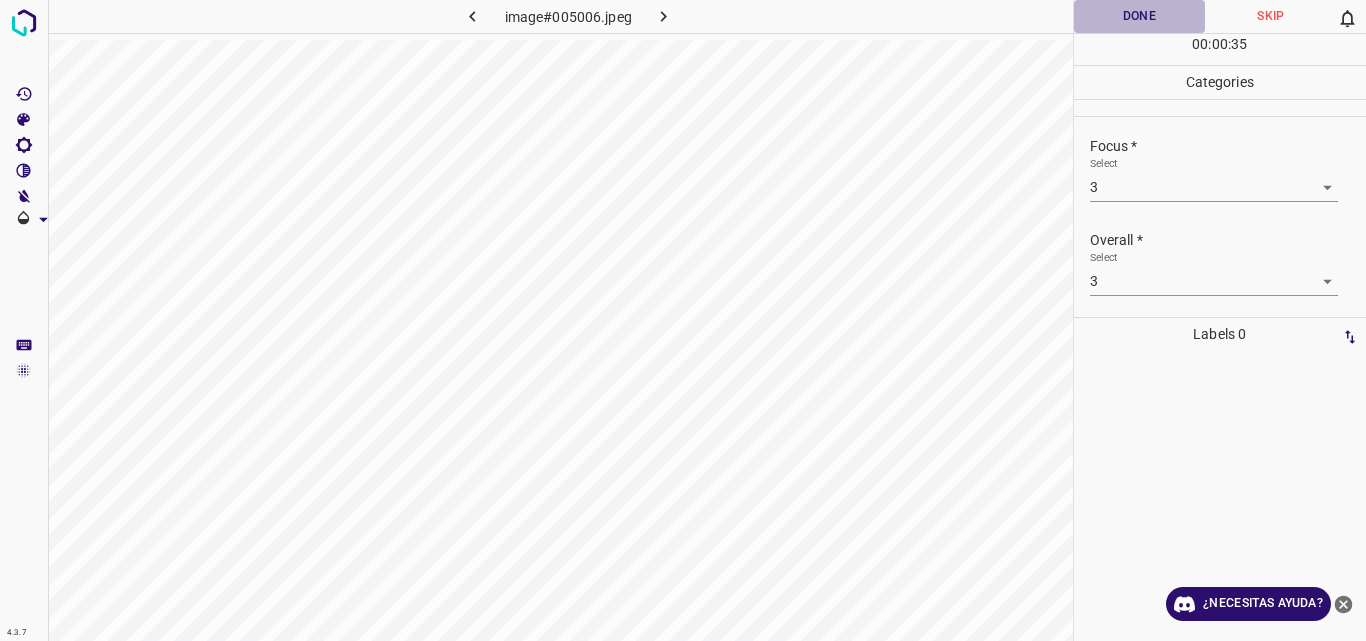 click on "Done" at bounding box center [1140, 16] 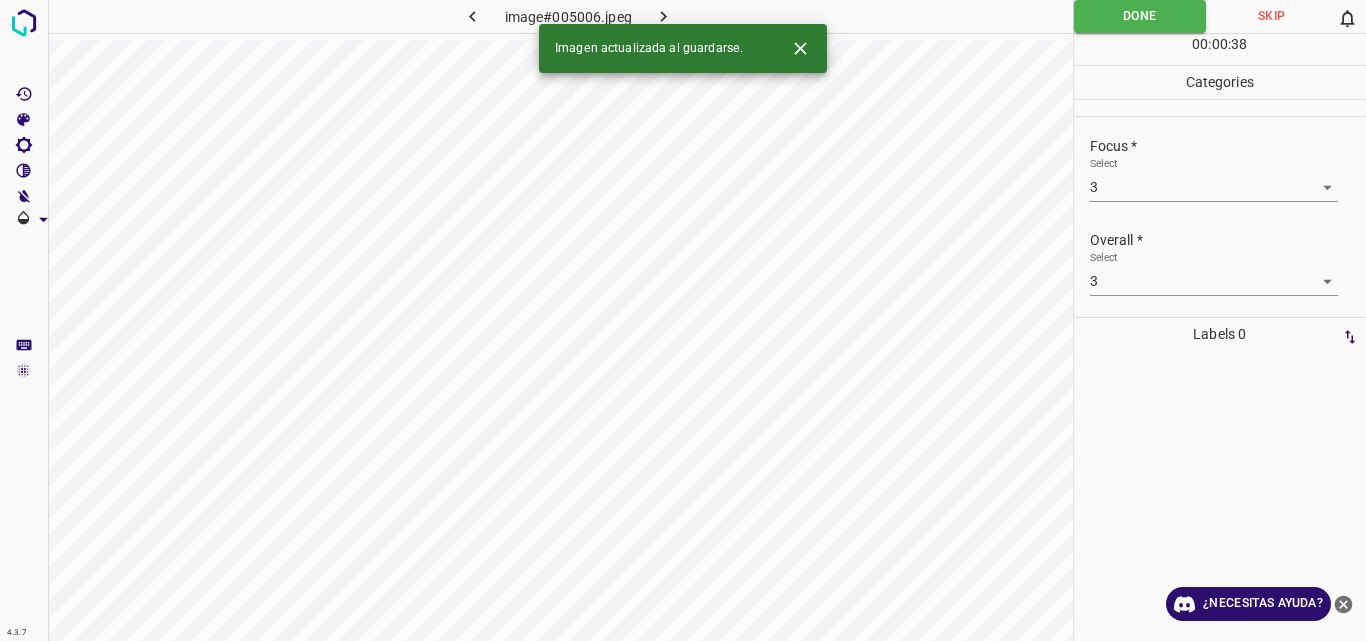 click 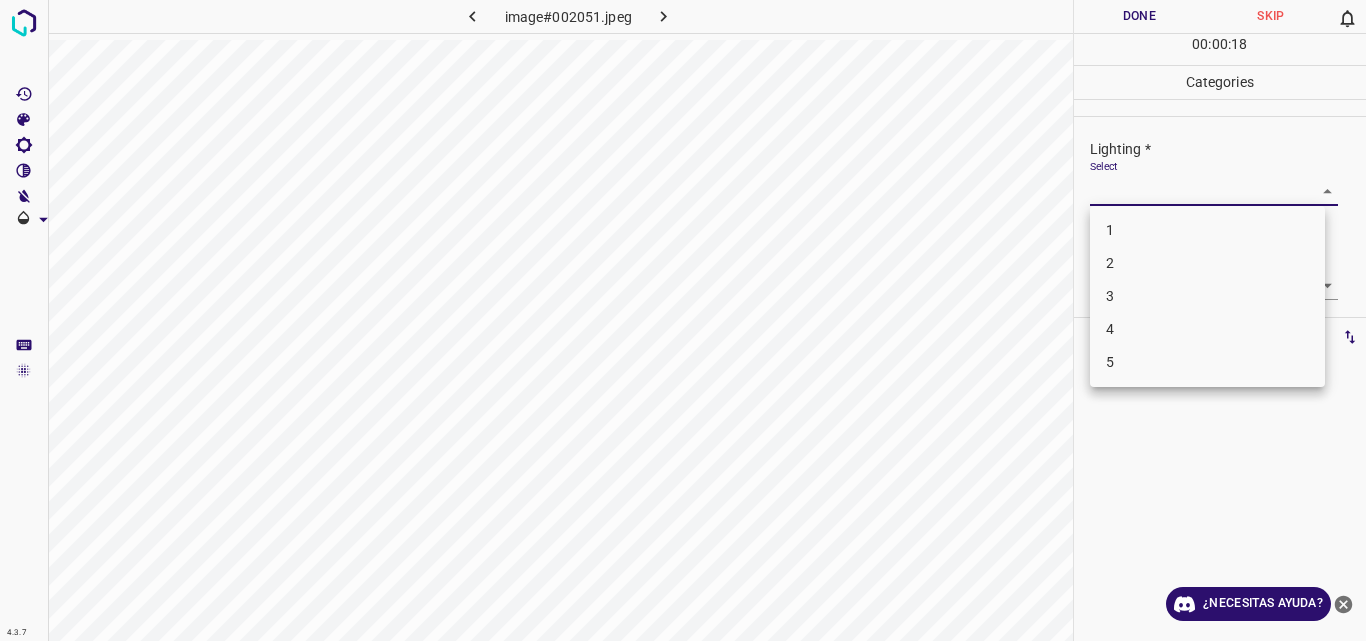 click on "4.3.7 image#002051.jpeg Done Skip 0 00   : 00   : 18   Categories Lighting *  Select ​ Focus *  Select ​ Overall *  Select ​ Labels   0 Categories 1 Lighting 2 Focus 3 Overall Tools Space Change between modes (Draw & Edit) I Auto labeling R Restore zoom M Zoom in N Zoom out Delete Delete selecte label Filters Z Restore filters X Saturation filter C Brightness filter V Contrast filter B Gray scale filter General O Download ¿Necesitas ayuda? Original text Rate this translation Your feedback will be used to help improve Google Translate - Texto - Esconder - Borrar 1 2 3 4 5" at bounding box center (683, 320) 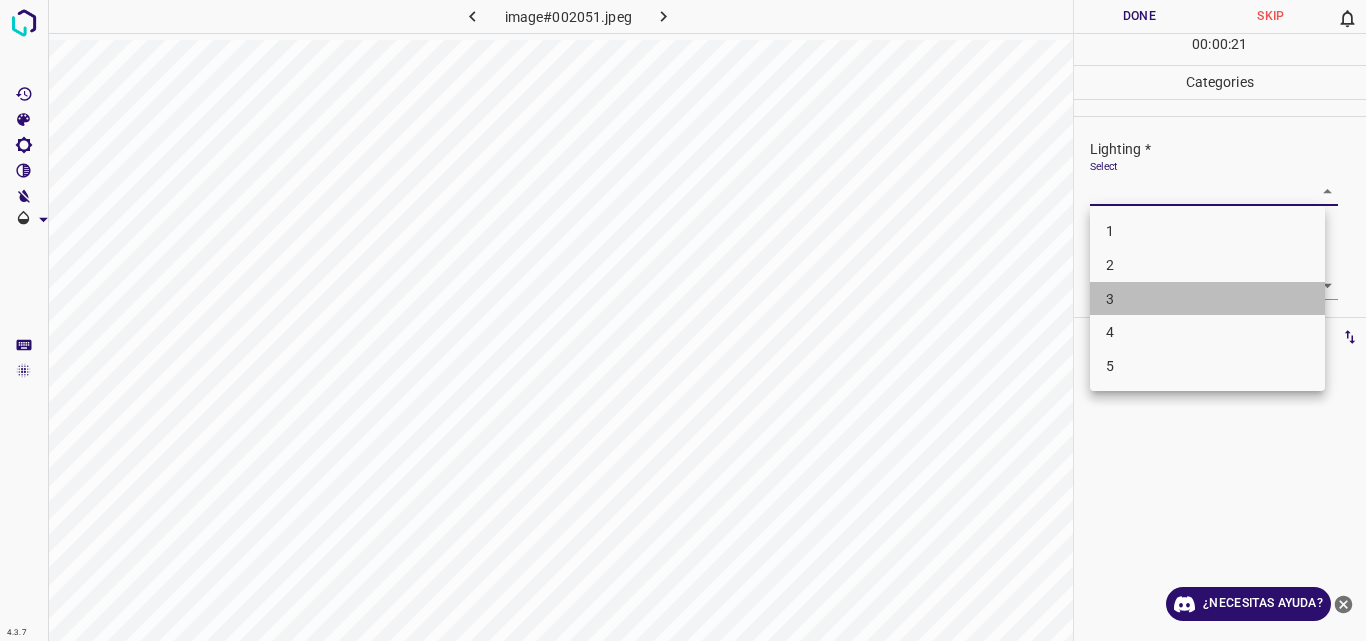click on "3" at bounding box center [1207, 299] 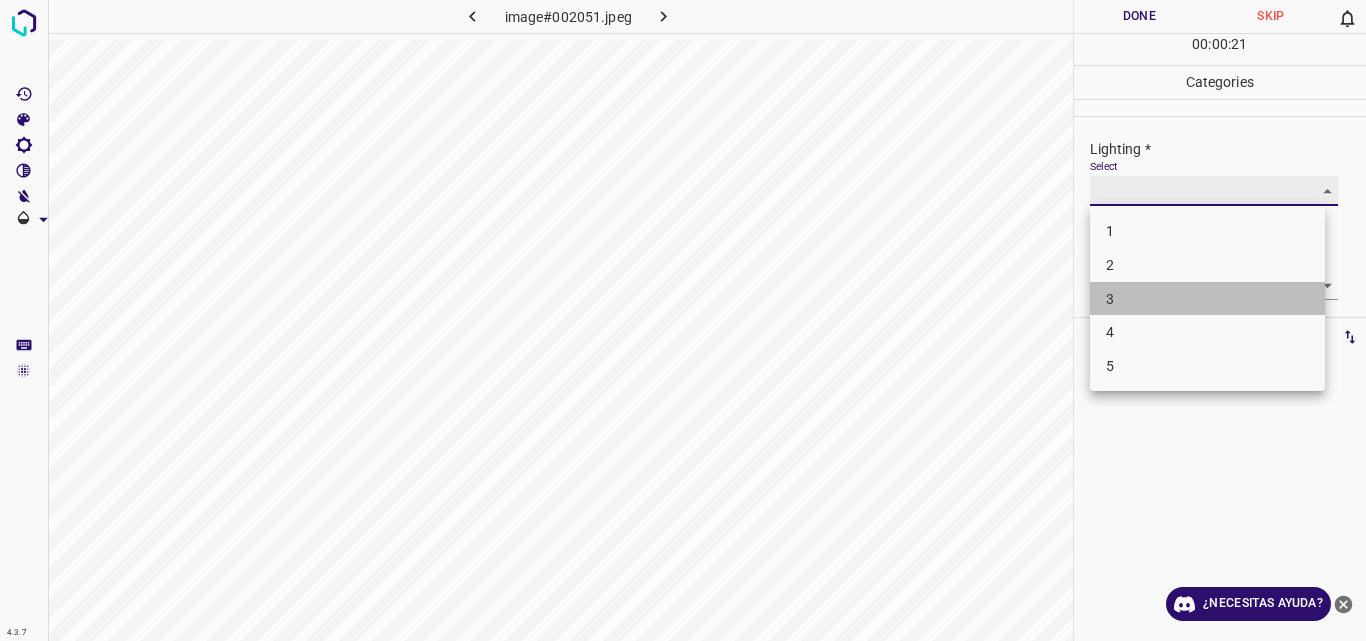 type on "3" 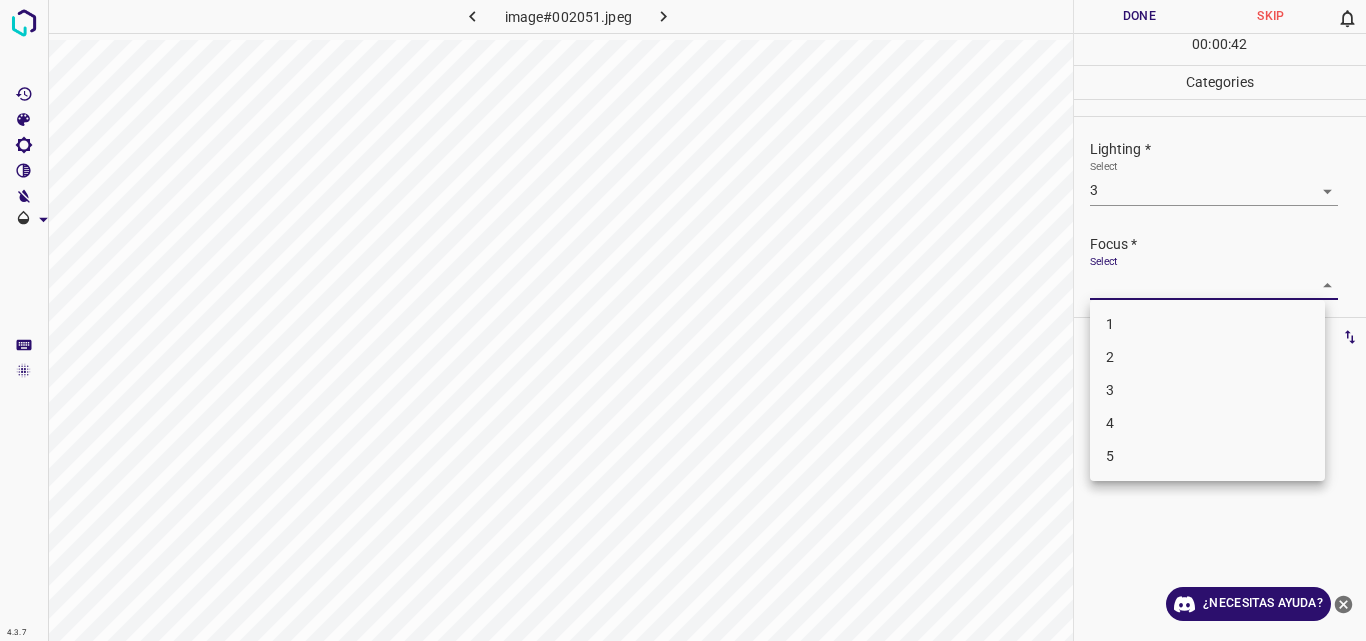 click on "4.3.7 image#002051.jpeg Done Skip 0 00   : 00   : 42   Categories Lighting *  Select 3 3 Focus *  Select ​ Overall *  Select ​ Labels   0 Categories 1 Lighting 2 Focus 3 Overall Tools Space Change between modes (Draw & Edit) I Auto labeling R Restore zoom M Zoom in N Zoom out Delete Delete selecte label Filters Z Restore filters X Saturation filter C Brightness filter V Contrast filter B Gray scale filter General O Download ¿Necesitas ayuda? Original text Rate this translation Your feedback will be used to help improve Google Translate - Texto - Esconder - Borrar 1 2 3 4 5" at bounding box center (683, 320) 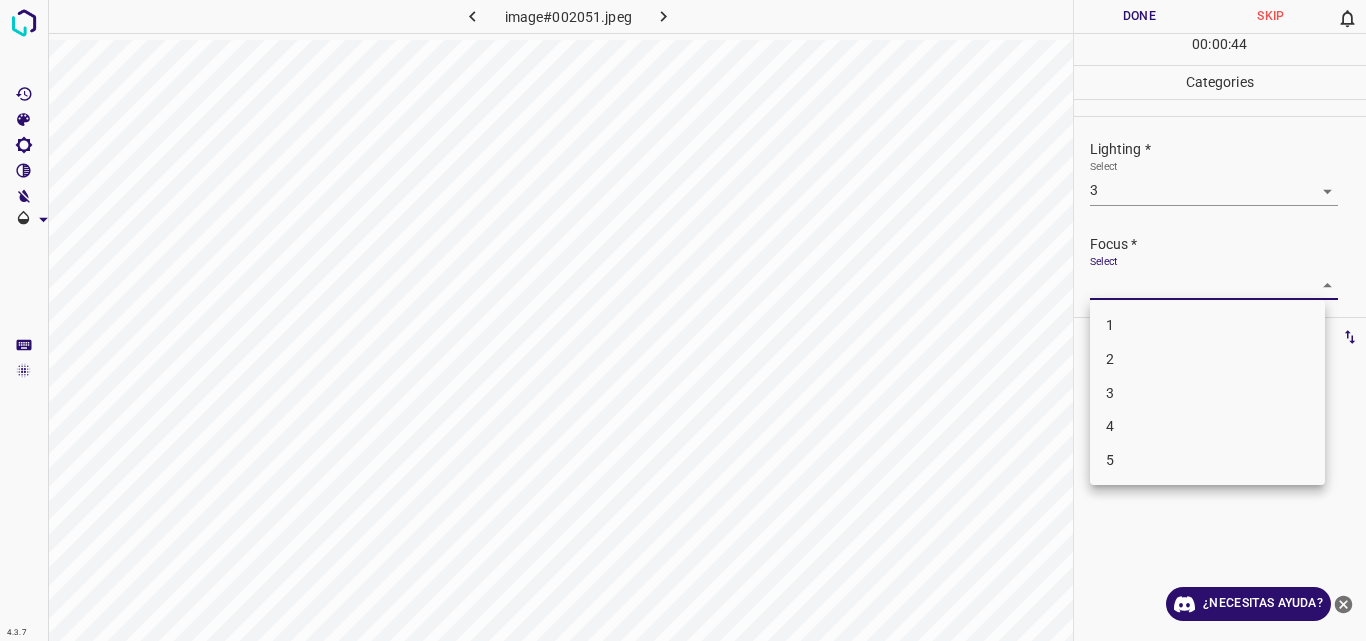 click on "3" at bounding box center (1207, 393) 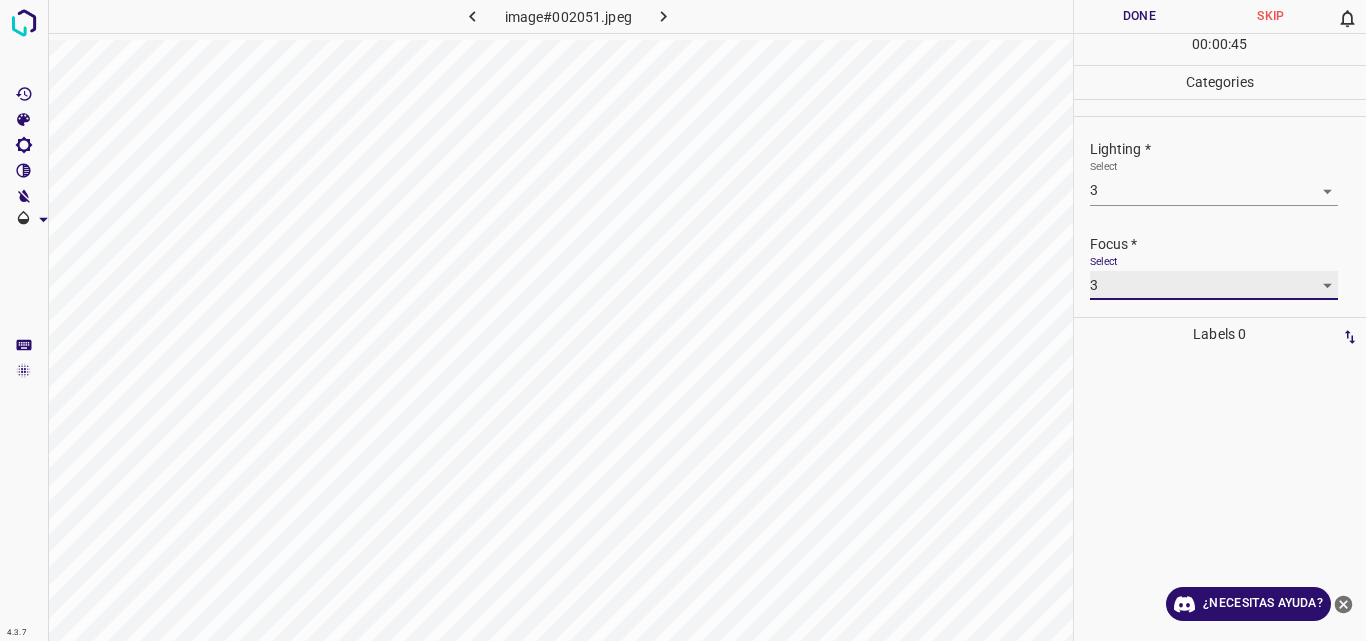 type on "3" 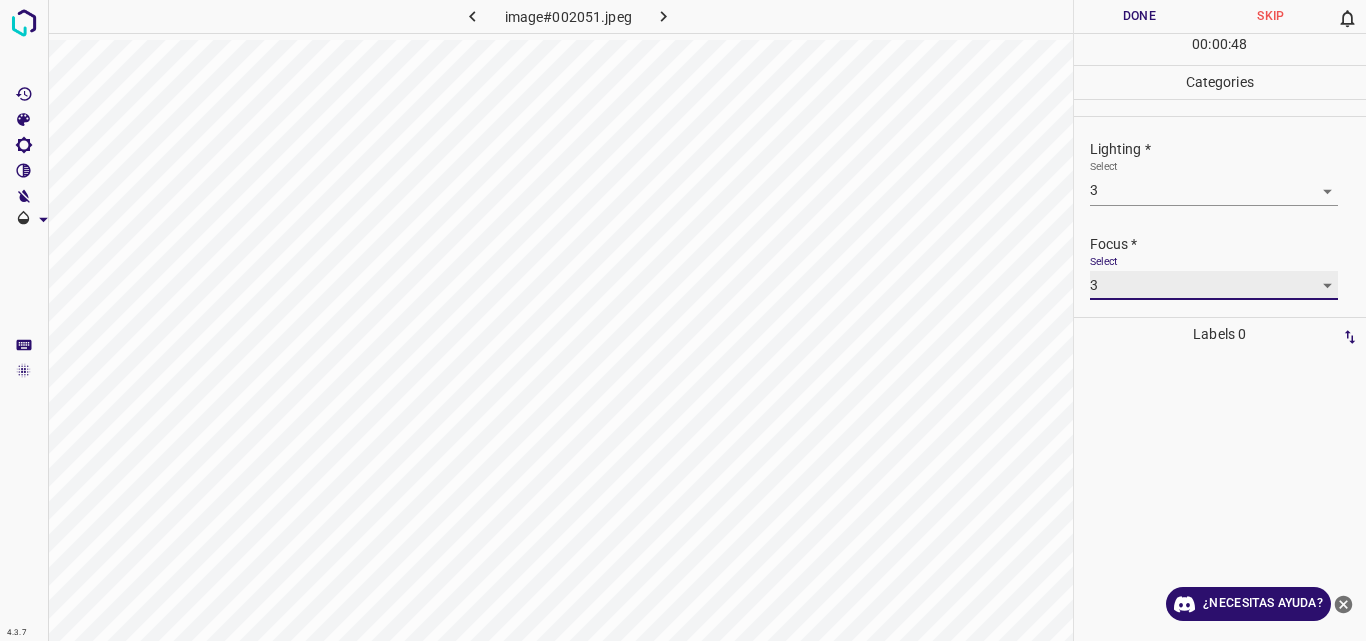 scroll, scrollTop: 98, scrollLeft: 0, axis: vertical 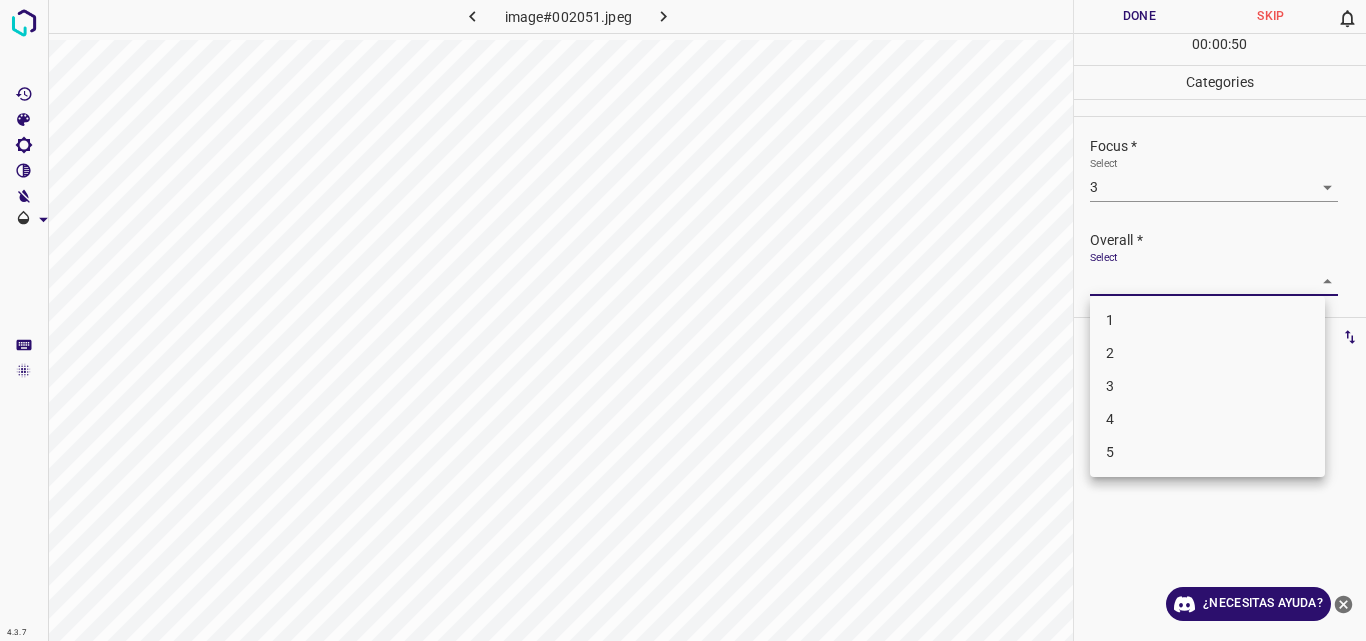 click on "4.3.7 image#002051.jpeg Done Skip 0 00   : 00   : 50   Categories Lighting *  Select 3 3 Focus *  Select 3 3 Overall *  Select ​ Labels   0 Categories 1 Lighting 2 Focus 3 Overall Tools Space Change between modes (Draw & Edit) I Auto labeling R Restore zoom M Zoom in N Zoom out Delete Delete selecte label Filters Z Restore filters X Saturation filter C Brightness filter V Contrast filter B Gray scale filter General O Download ¿Necesitas ayuda? Original text Rate this translation Your feedback will be used to help improve Google Translate - Texto - Esconder - Borrar 1 2 3 4 5" at bounding box center [683, 320] 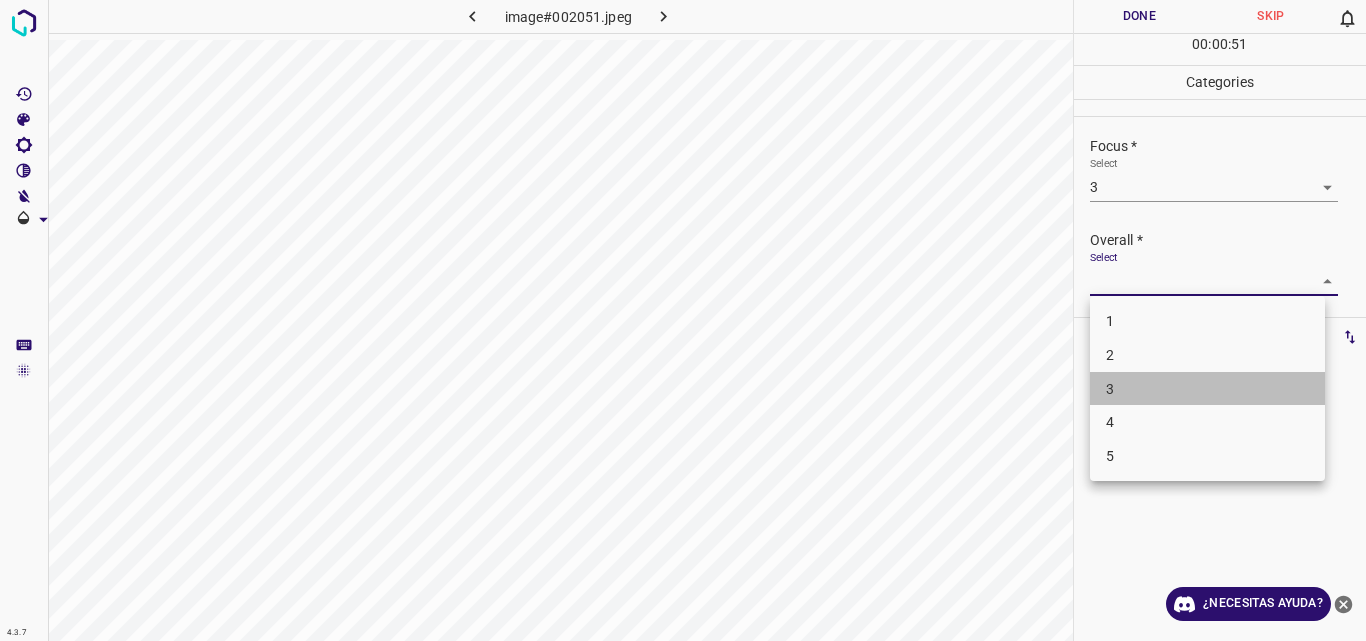 click on "3" at bounding box center [1207, 389] 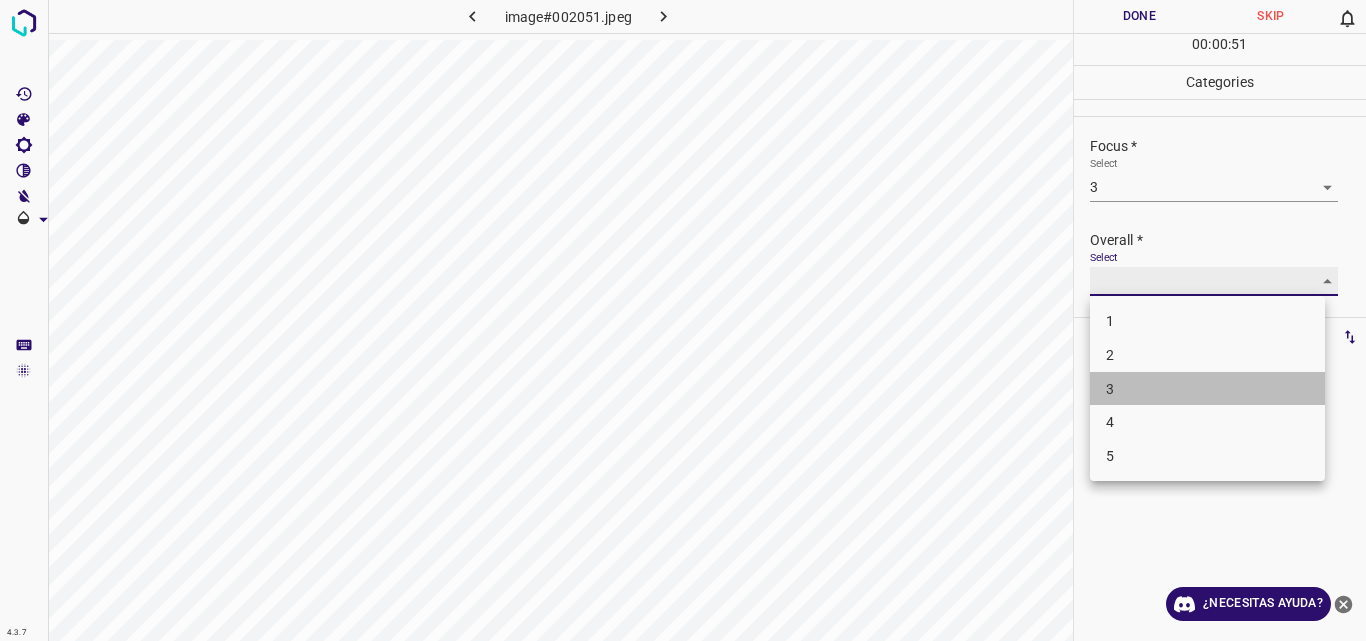 type on "3" 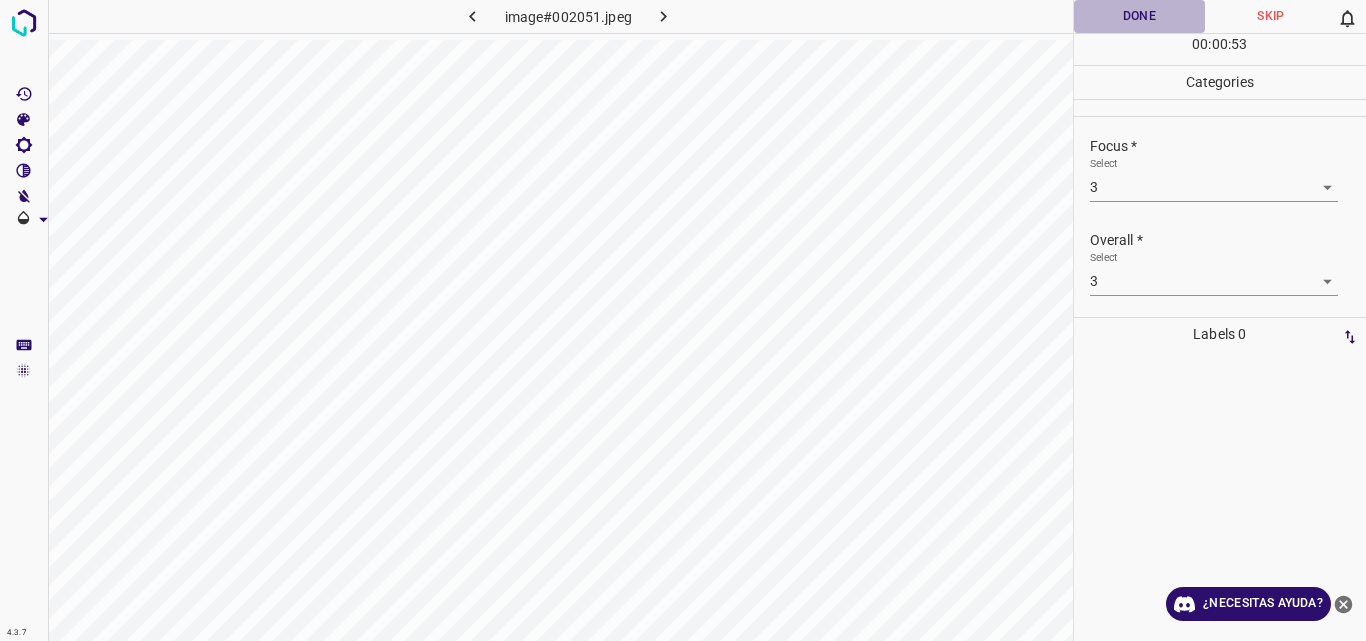 click on "Done" at bounding box center (1140, 16) 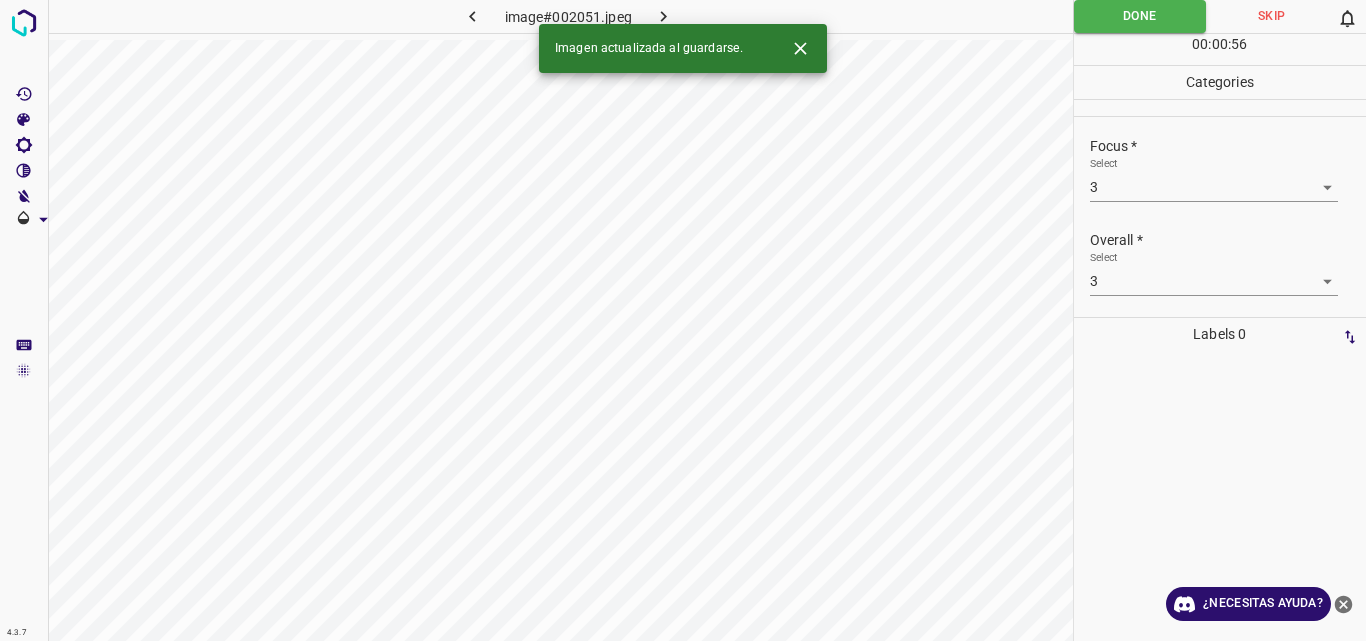 click 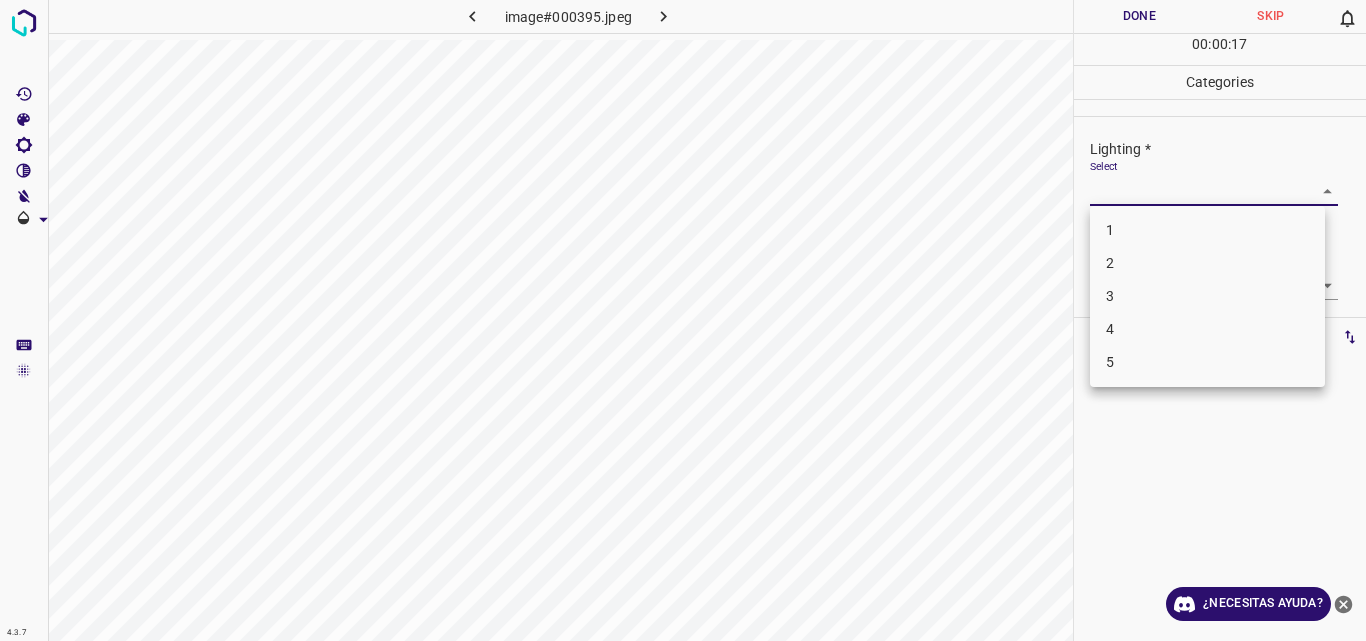 click on "4.3.7 image#000395.jpeg Done Skip 0 00   : 00   : 17   Categories Lighting *  Select ​ Focus *  Select ​ Overall *  Select ​ Labels   0 Categories 1 Lighting 2 Focus 3 Overall Tools Space Change between modes (Draw & Edit) I Auto labeling R Restore zoom M Zoom in N Zoom out Delete Delete selecte label Filters Z Restore filters X Saturation filter C Brightness filter V Contrast filter B Gray scale filter General O Download ¿Necesitas ayuda? Original text Rate this translation Your feedback will be used to help improve Google Translate - Texto - Esconder - Borrar 1 2 3 4 5" at bounding box center (683, 320) 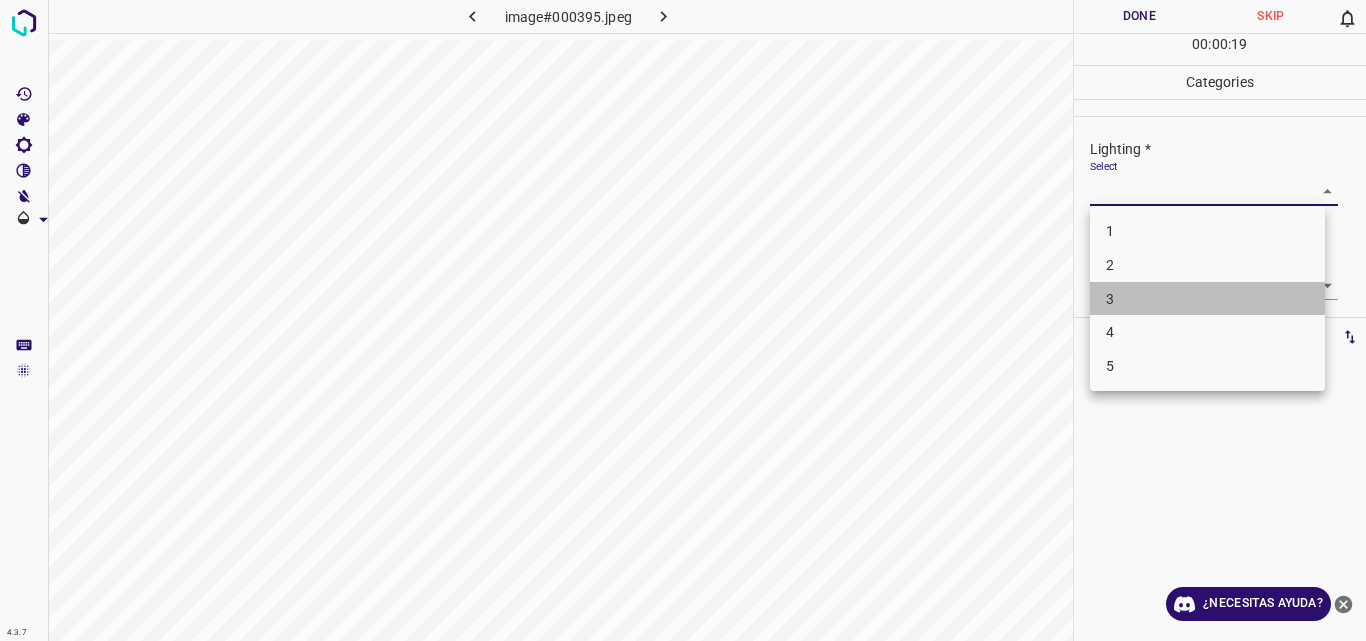 click on "3" at bounding box center (1207, 299) 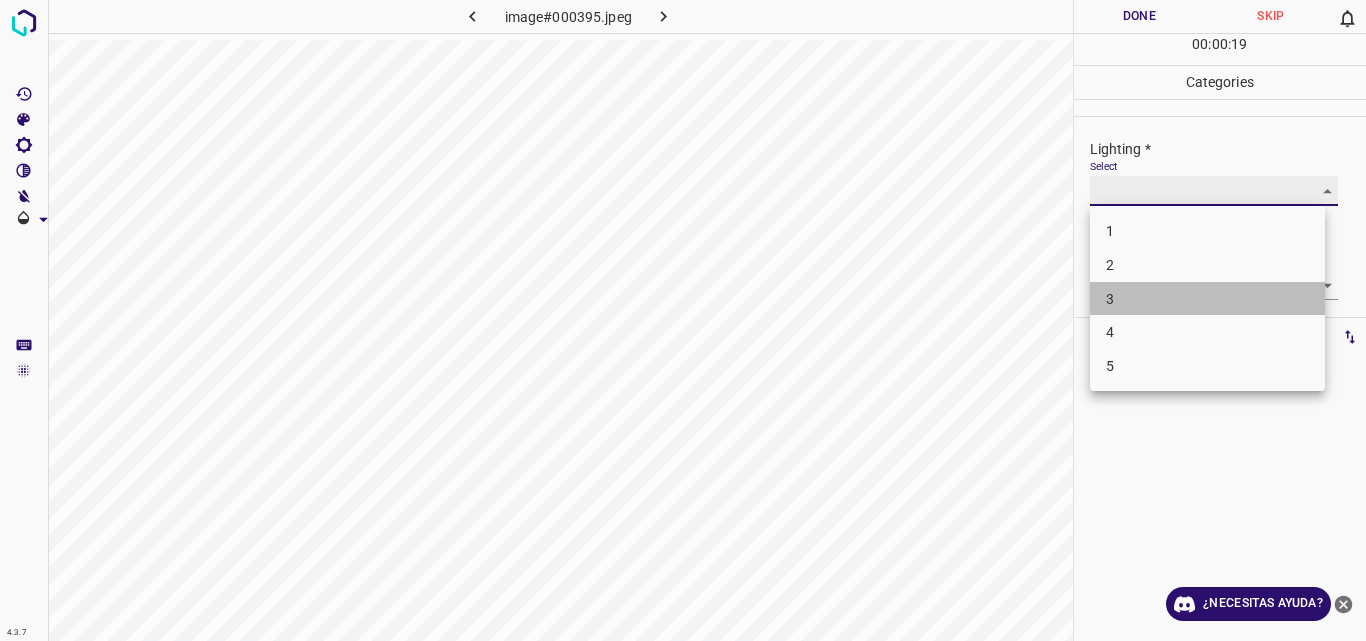 type on "3" 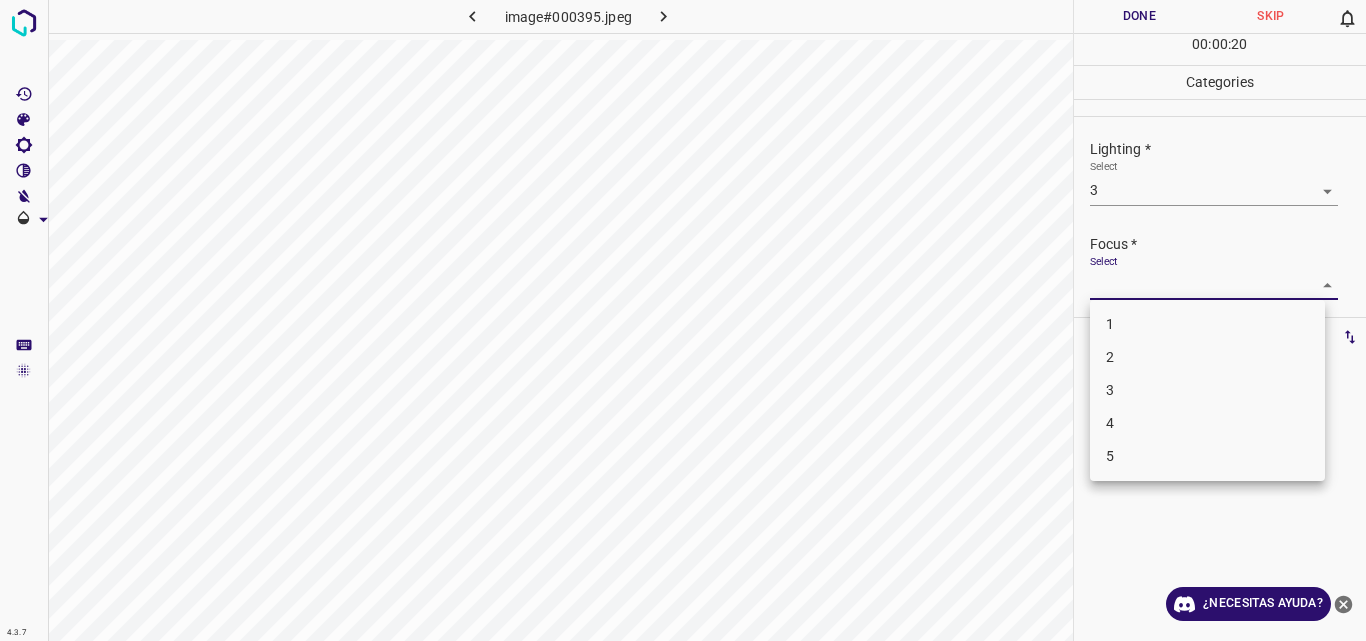 click on "4.3.7 image#000395.jpeg Done Skip 0 00   : 00   : 20   Categories Lighting *  Select 3 3 Focus *  Select ​ Overall *  Select ​ Labels   0 Categories 1 Lighting 2 Focus 3 Overall Tools Space Change between modes (Draw & Edit) I Auto labeling R Restore zoom M Zoom in N Zoom out Delete Delete selecte label Filters Z Restore filters X Saturation filter C Brightness filter V Contrast filter B Gray scale filter General O Download ¿Necesitas ayuda? Original text Rate this translation Your feedback will be used to help improve Google Translate - Texto - Esconder - Borrar 1 2 3 4 5" at bounding box center (683, 320) 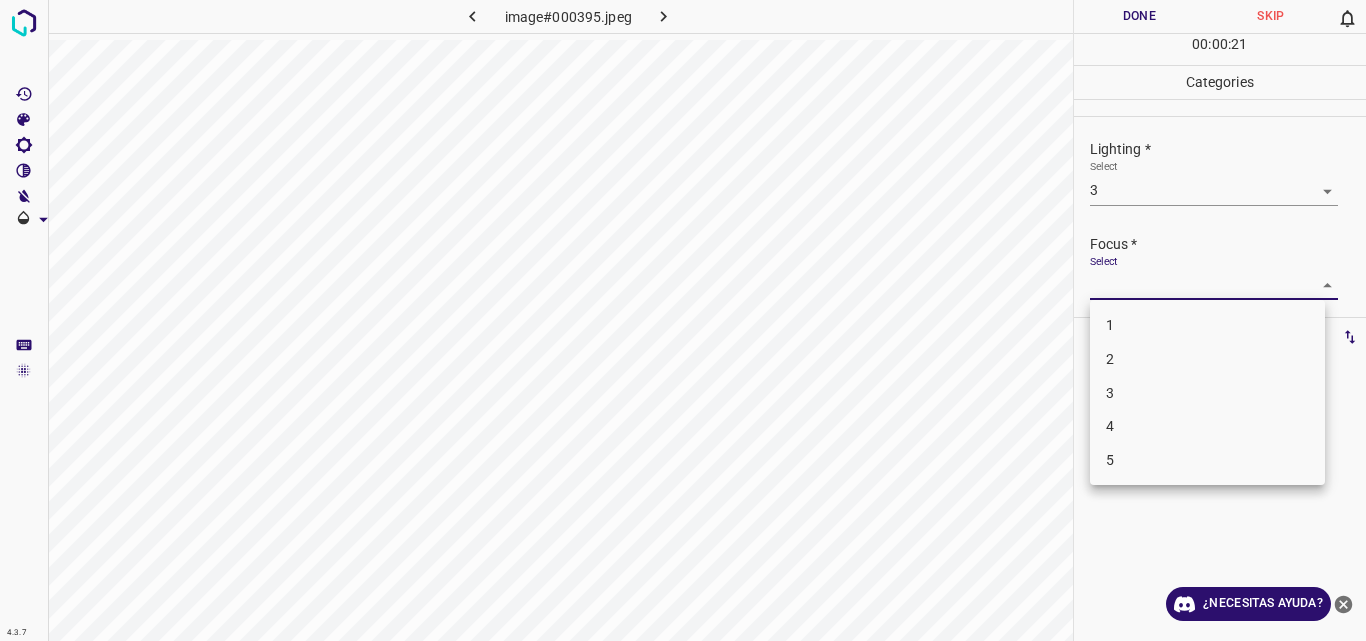 click on "3" at bounding box center (1207, 393) 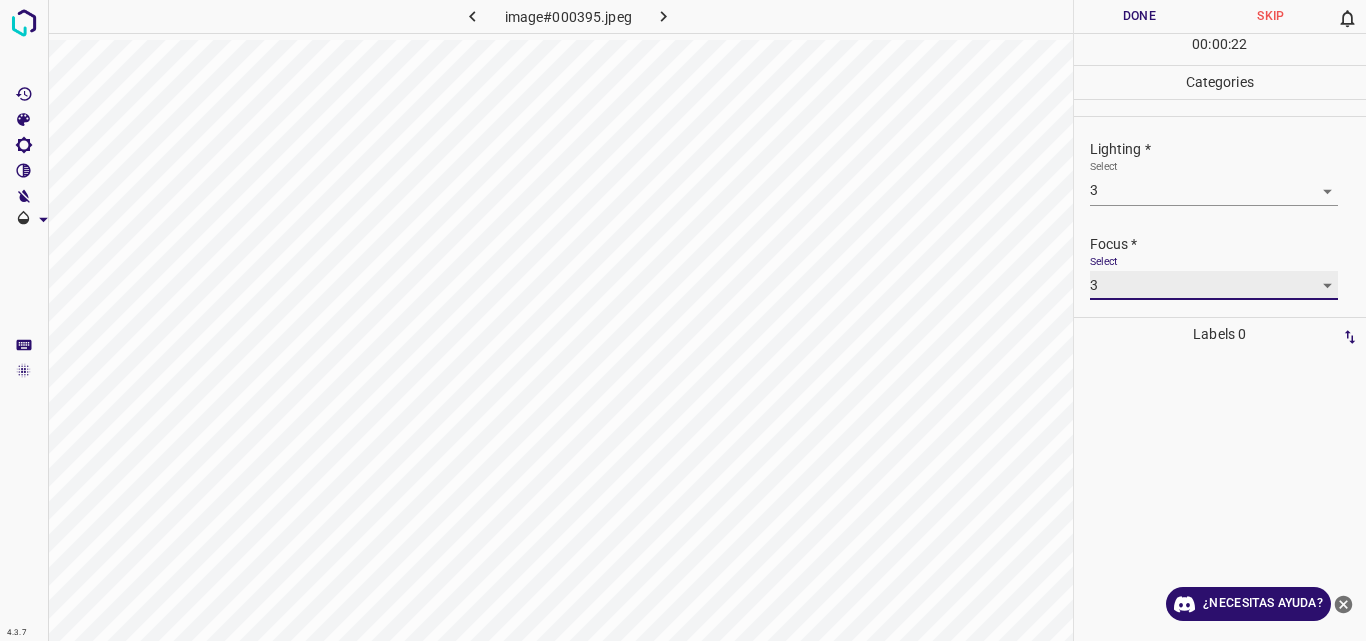 type on "3" 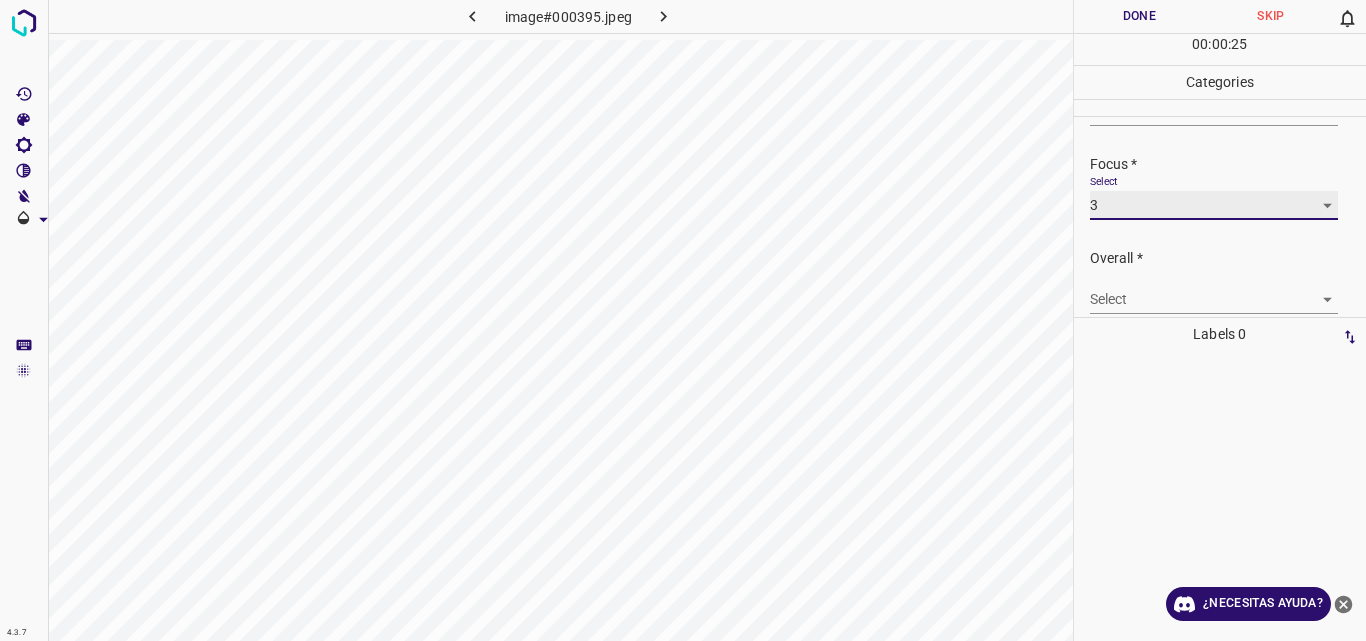 scroll, scrollTop: 98, scrollLeft: 0, axis: vertical 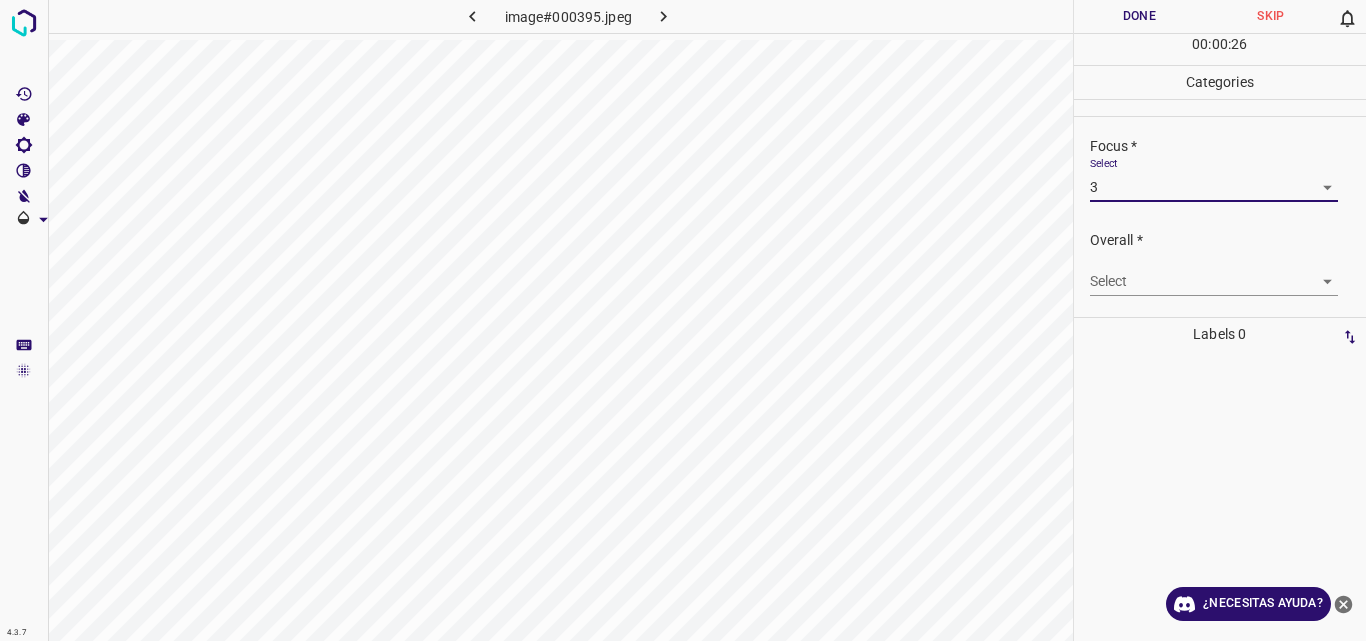 click on "4.3.7 image#000395.jpeg Done Skip 0 00   : 00   : 26   Categories Lighting *  Select 3 3 Focus *  Select 3 3 Overall *  Select ​ Labels   0 Categories 1 Lighting 2 Focus 3 Overall Tools Space Change between modes (Draw & Edit) I Auto labeling R Restore zoom M Zoom in N Zoom out Delete Delete selecte label Filters Z Restore filters X Saturation filter C Brightness filter V Contrast filter B Gray scale filter General O Download ¿Necesitas ayuda? Original text Rate this translation Your feedback will be used to help improve Google Translate - Texto - Esconder - Borrar" at bounding box center [683, 320] 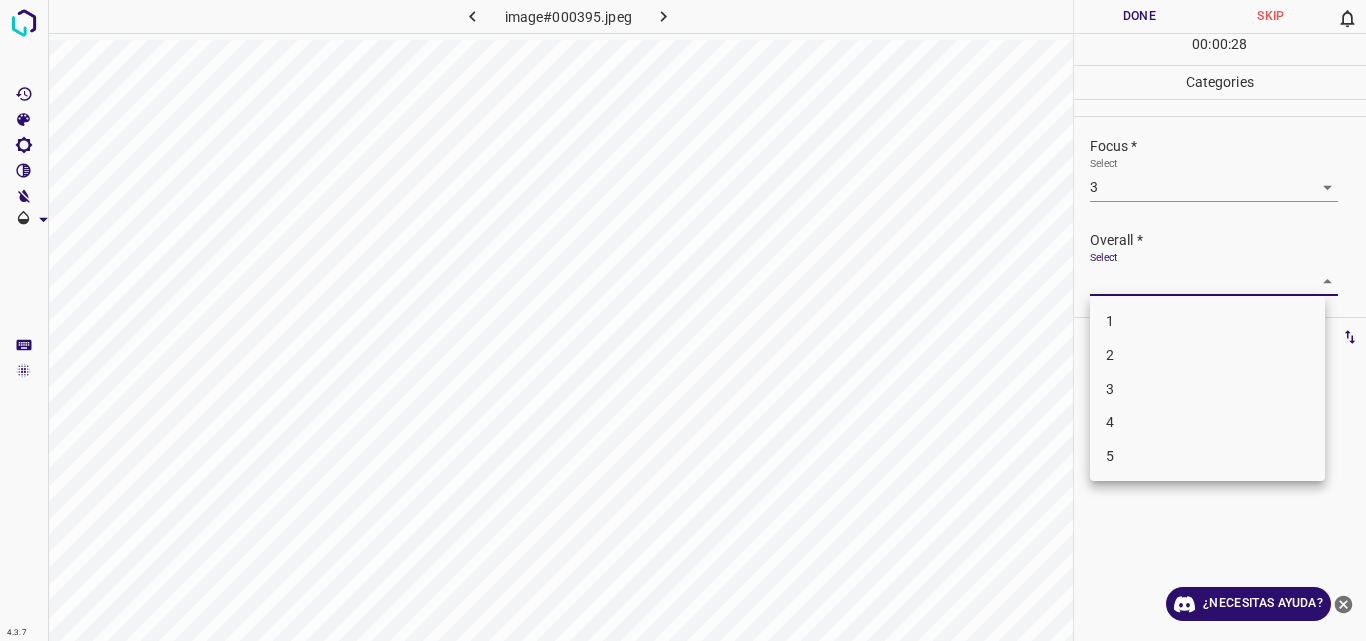 click on "3" at bounding box center (1207, 389) 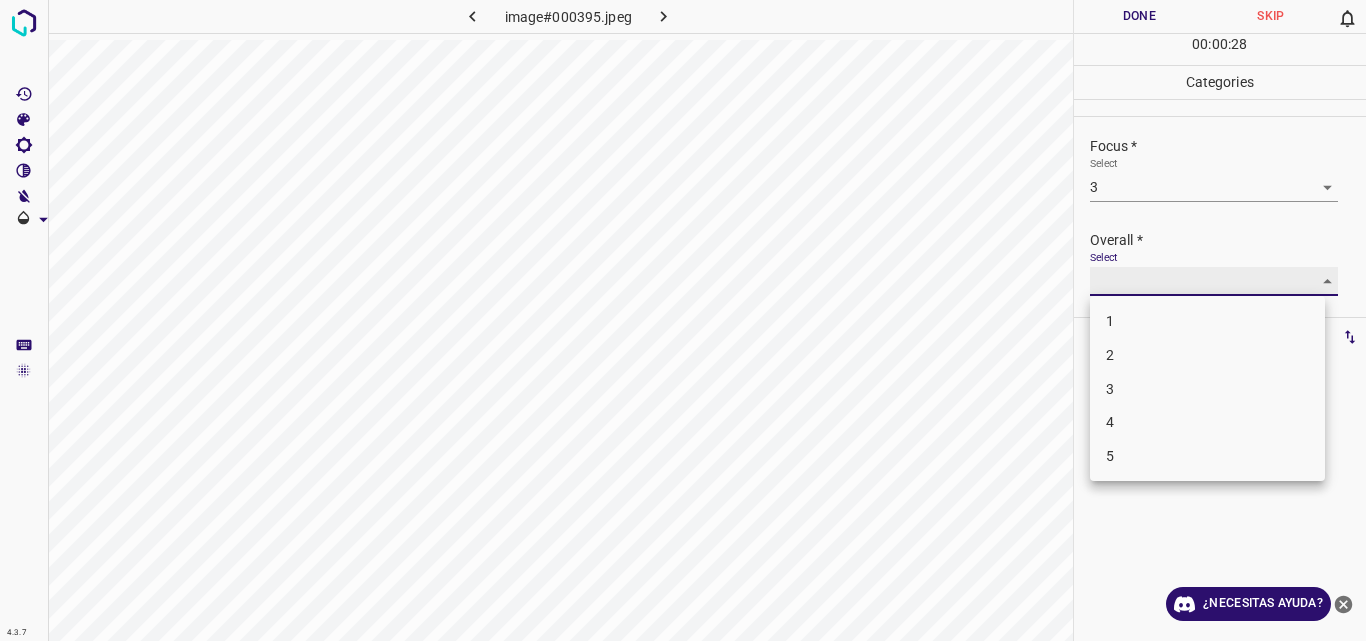 type on "3" 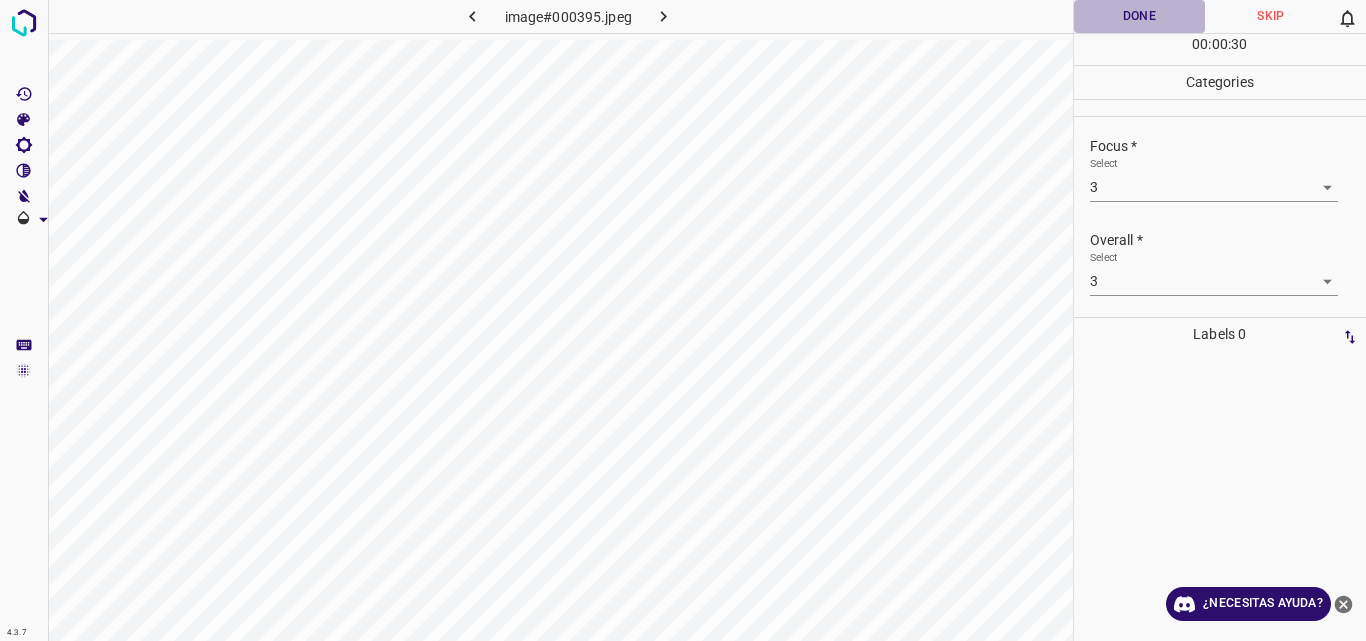 click on "Done" at bounding box center (1140, 16) 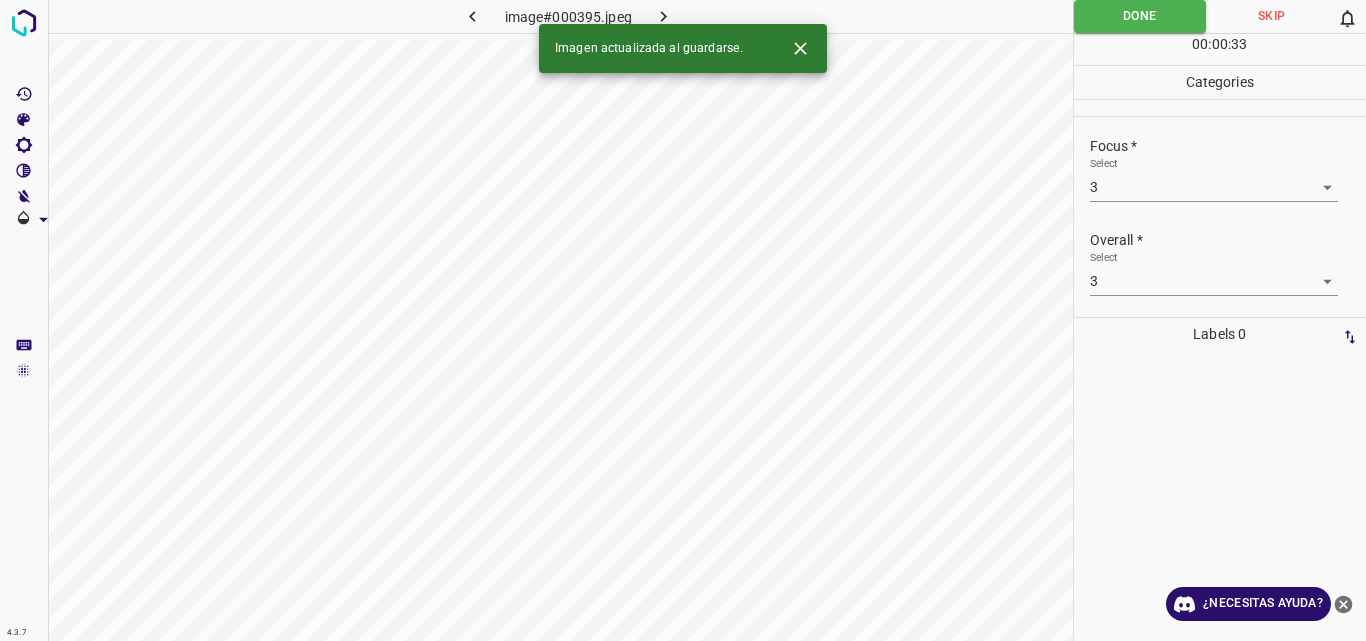 click 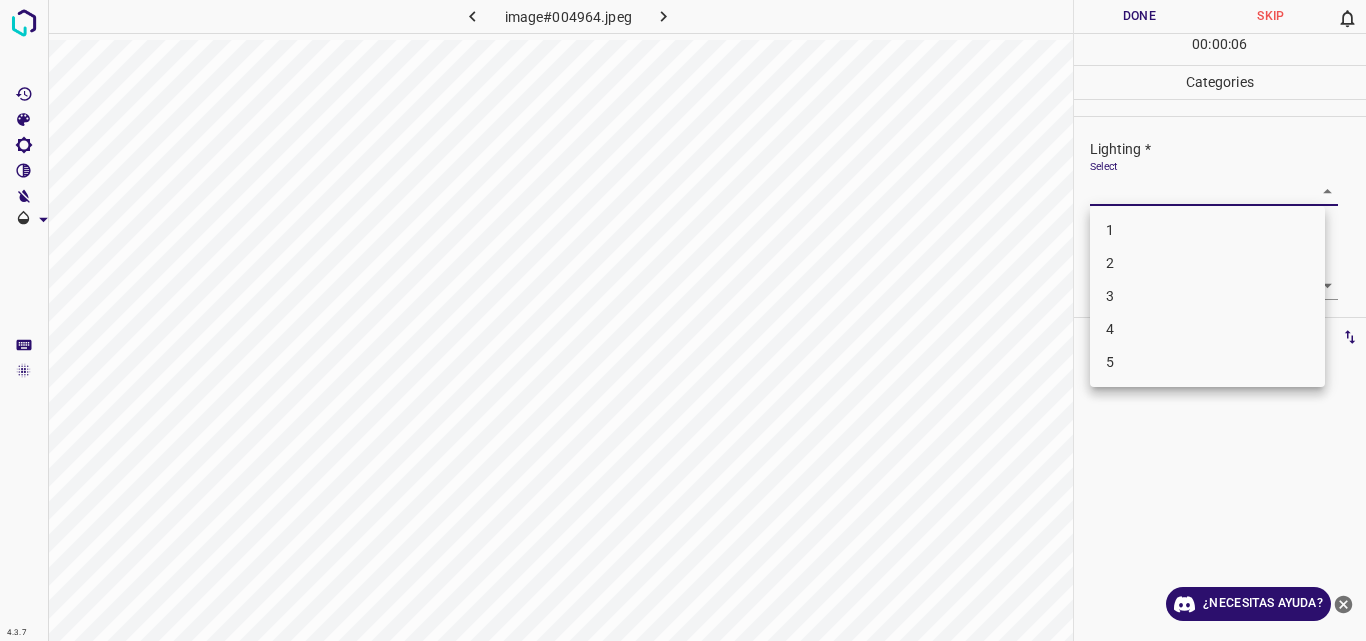 click on "4.3.7 image#004964.jpeg Done Skip 0 00   : 00   : 06   Categories Lighting *  Select ​ Focus *  Select ​ Overall *  Select ​ Labels   0 Categories 1 Lighting 2 Focus 3 Overall Tools Space Change between modes (Draw & Edit) I Auto labeling R Restore zoom M Zoom in N Zoom out Delete Delete selecte label Filters Z Restore filters X Saturation filter C Brightness filter V Contrast filter B Gray scale filter General O Download ¿Necesitas ayuda? Original text Rate this translation Your feedback will be used to help improve Google Translate - Texto - Esconder - Borrar 1 2 3 4 5" at bounding box center (683, 320) 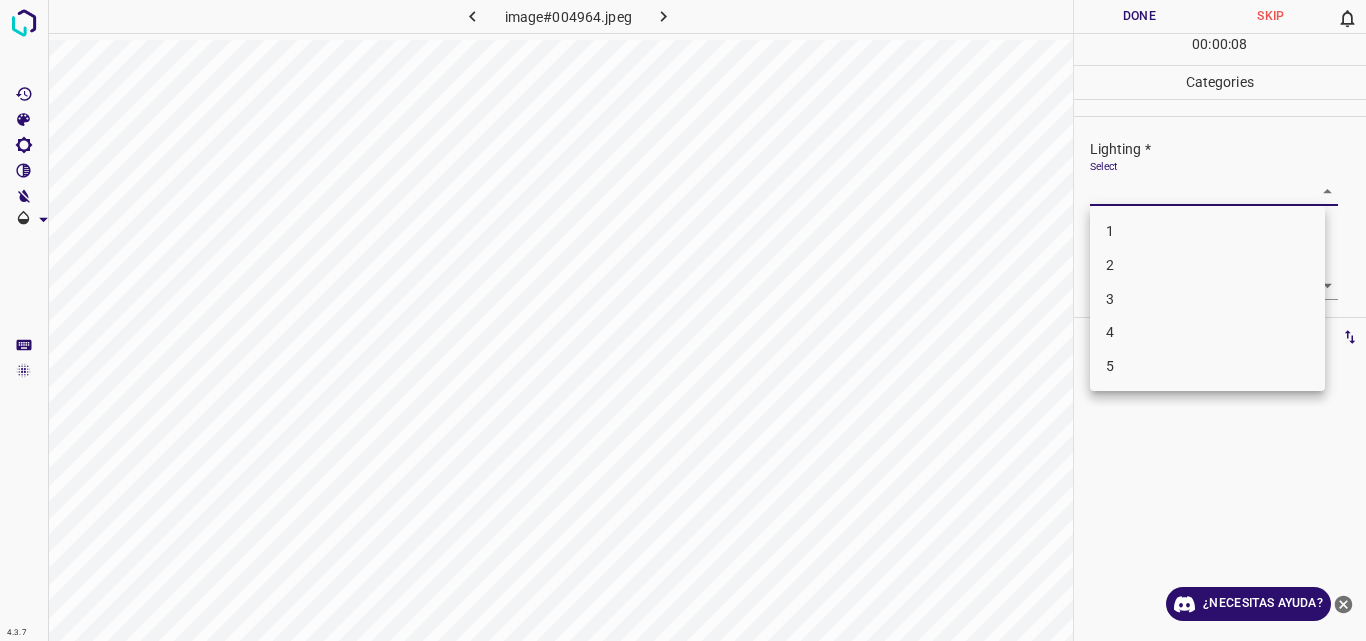 click on "4" at bounding box center [1207, 332] 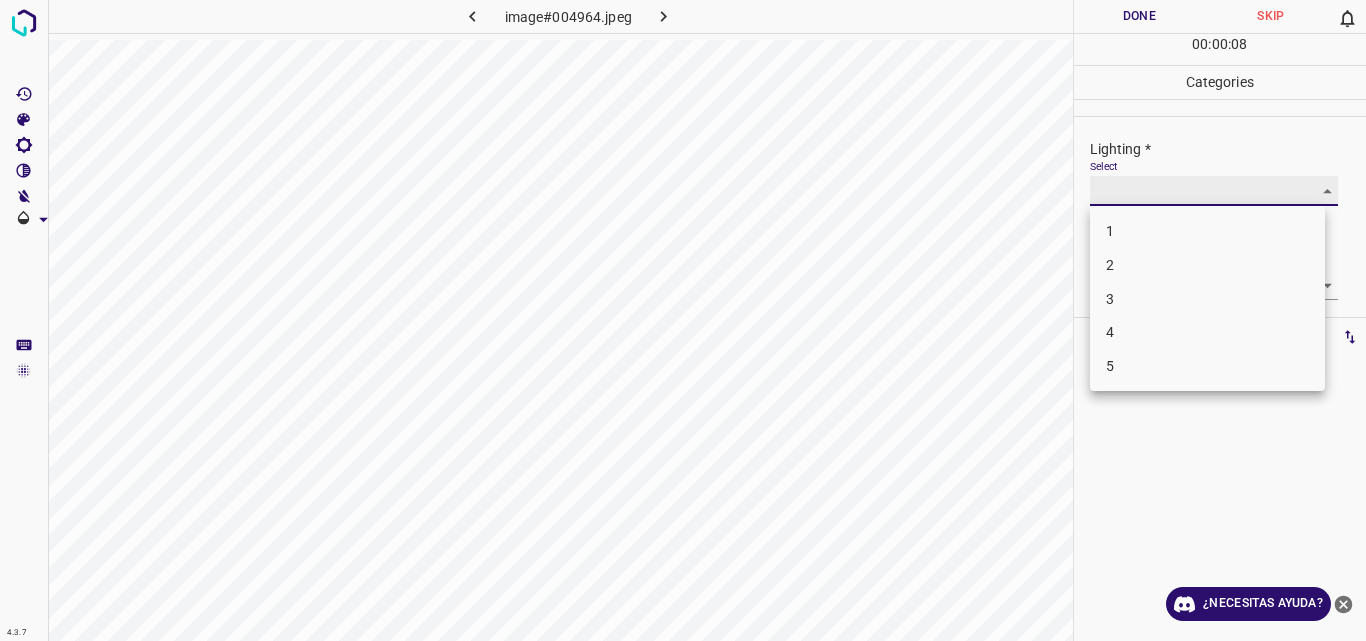 type on "4" 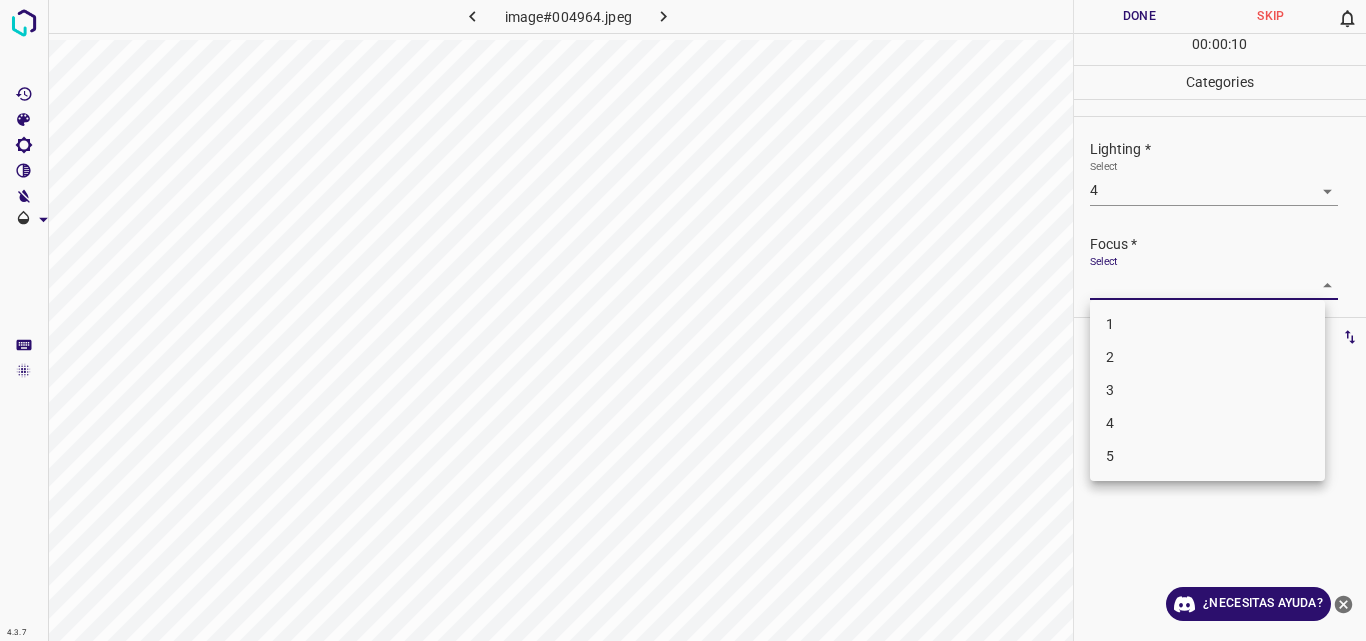 click on "4.3.7 image#004964.jpeg Done Skip 0 00   : 00   : 10   Categories Lighting *  Select 4 4 Focus *  Select ​ Overall *  Select ​ Labels   0 Categories 1 Lighting 2 Focus 3 Overall Tools Space Change between modes (Draw & Edit) I Auto labeling R Restore zoom M Zoom in N Zoom out Delete Delete selecte label Filters Z Restore filters X Saturation filter C Brightness filter V Contrast filter B Gray scale filter General O Download ¿Necesitas ayuda? Original text Rate this translation Your feedback will be used to help improve Google Translate - Texto - Esconder - Borrar 1 2 3 4 5" at bounding box center [683, 320] 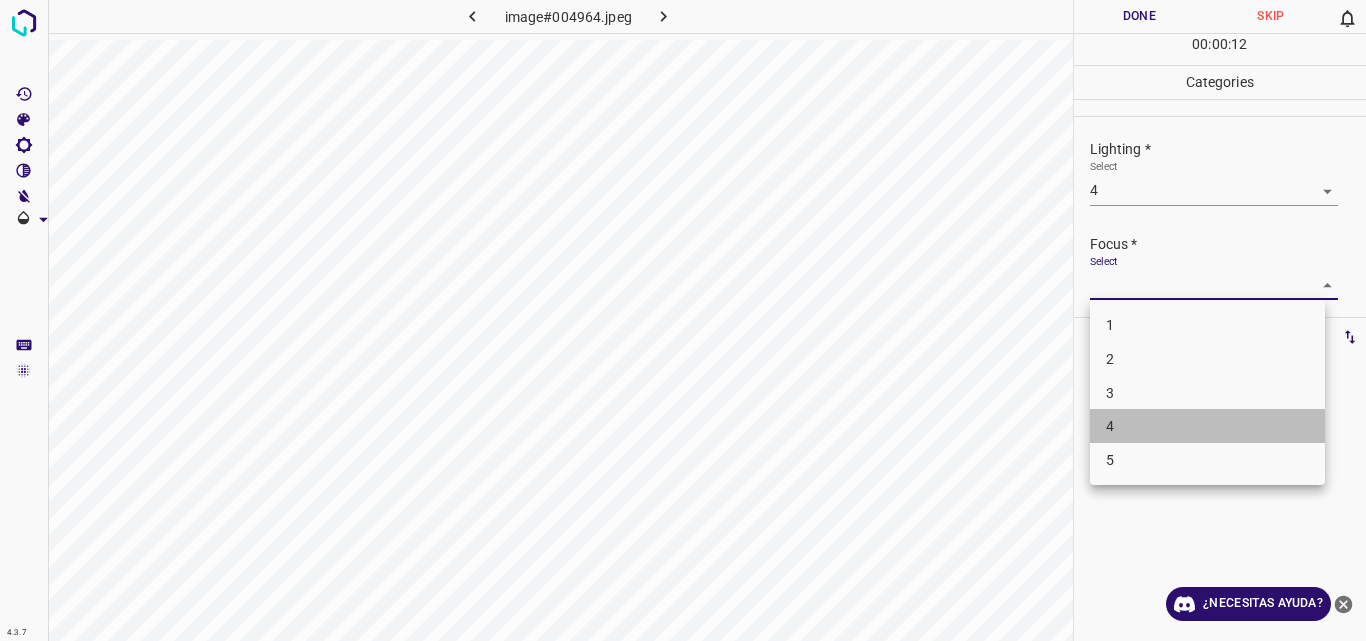 click on "4" at bounding box center [1207, 426] 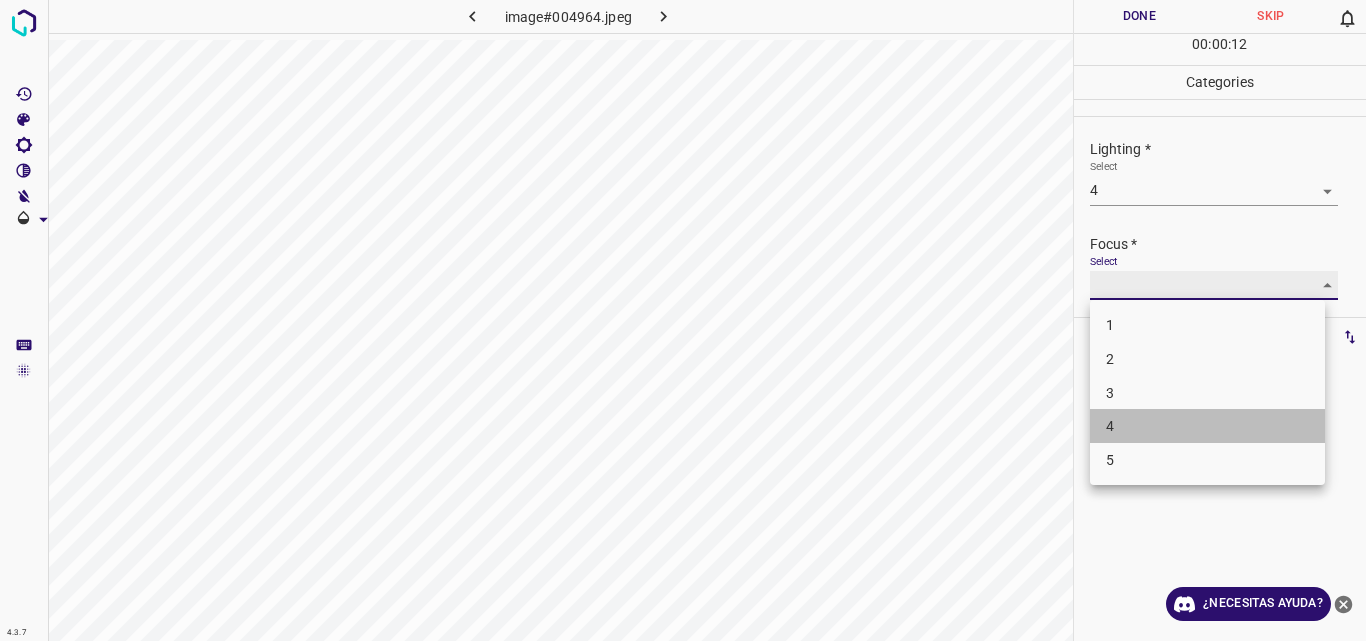 type on "4" 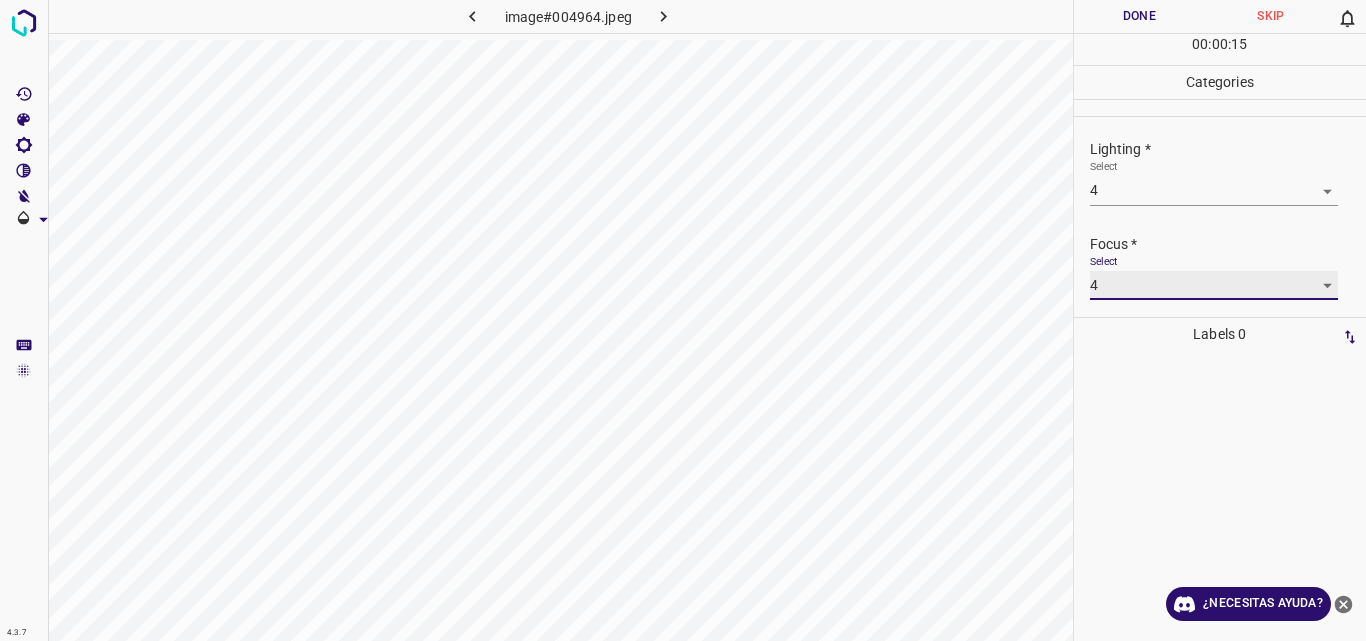 scroll, scrollTop: 98, scrollLeft: 0, axis: vertical 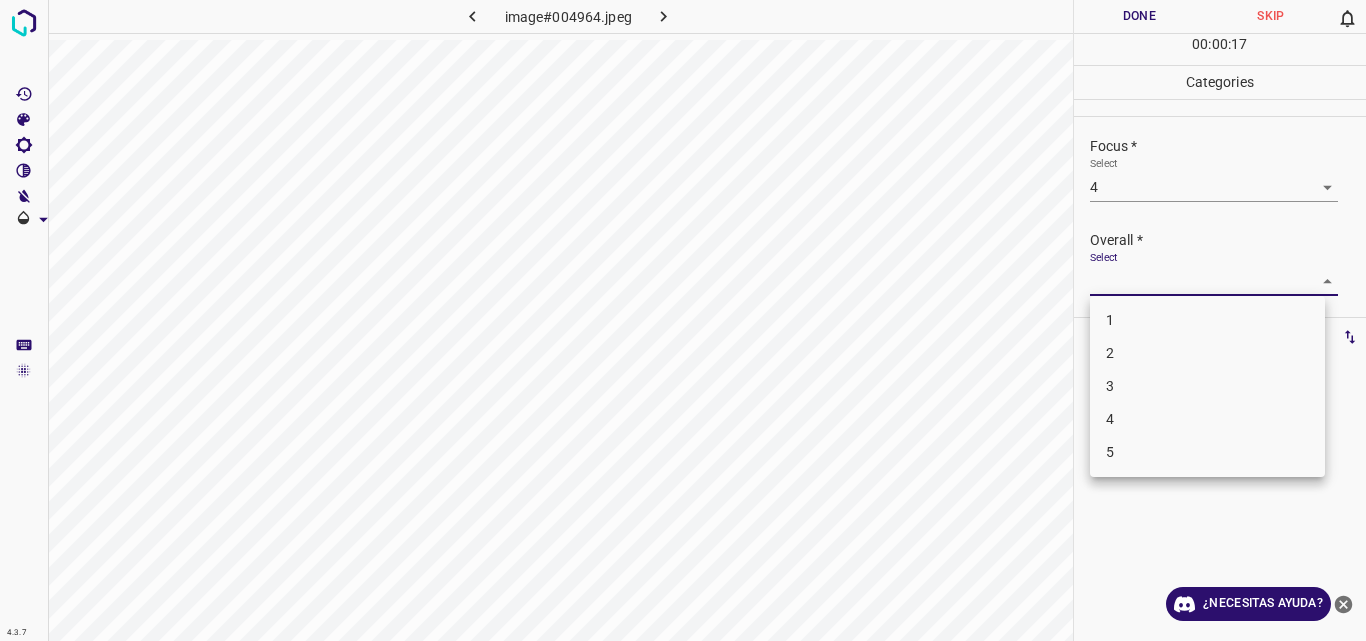 click on "4.3.7 image#004964.jpeg Done Skip 0 00   : 00   : 17   Categories Lighting *  Select 4 4 Focus *  Select 4 4 Overall *  Select ​ Labels   0 Categories 1 Lighting 2 Focus 3 Overall Tools Space Change between modes (Draw & Edit) I Auto labeling R Restore zoom M Zoom in N Zoom out Delete Delete selecte label Filters Z Restore filters X Saturation filter C Brightness filter V Contrast filter B Gray scale filter General O Download ¿Necesitas ayuda? Original text Rate this translation Your feedback will be used to help improve Google Translate - Texto - Esconder - Borrar 1 2 3 4 5" at bounding box center [683, 320] 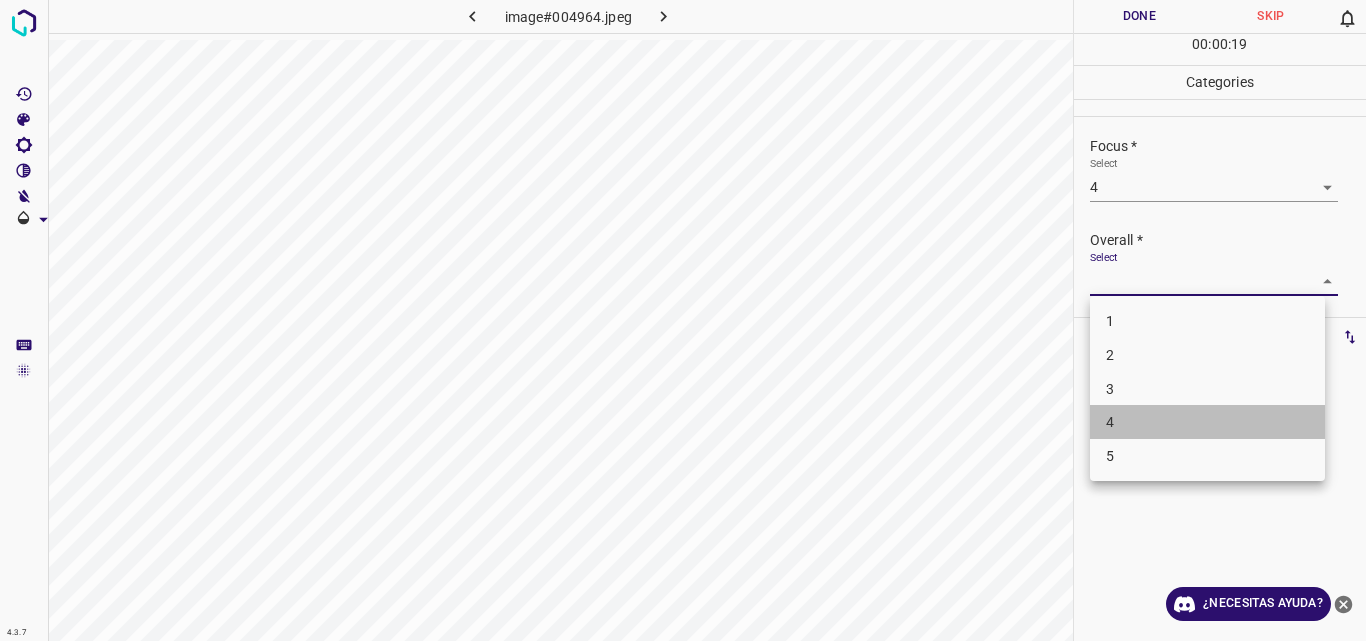 click on "4" at bounding box center [1207, 422] 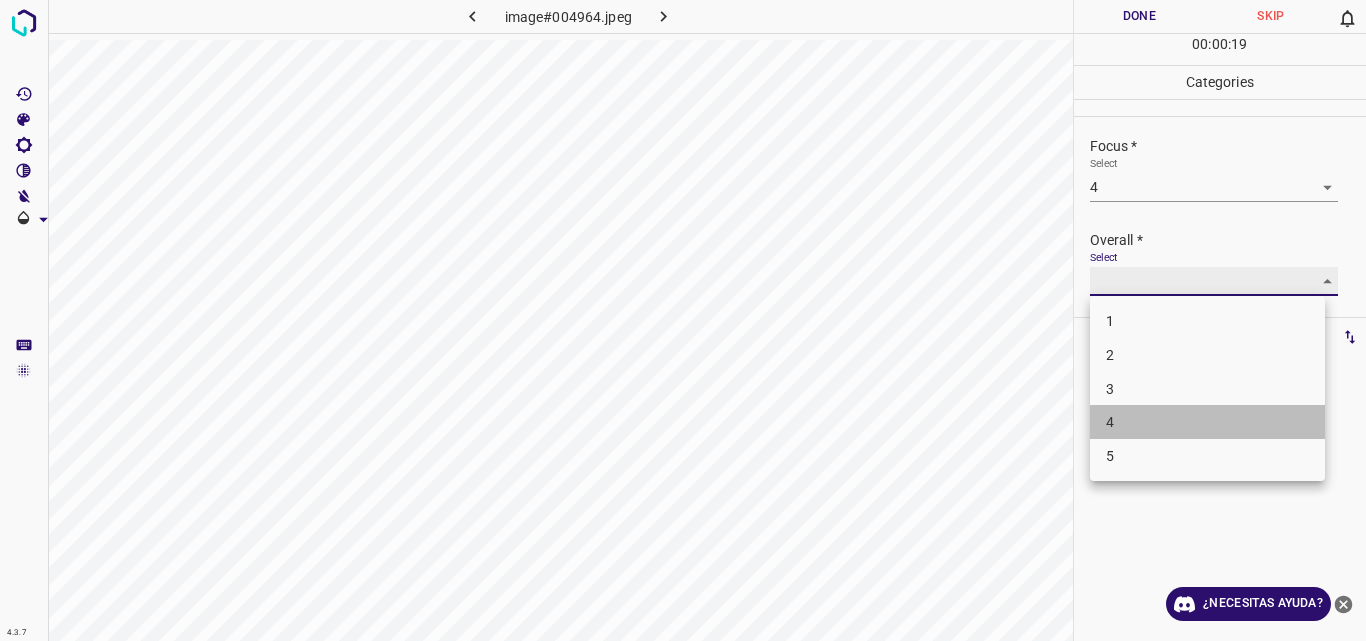 type on "4" 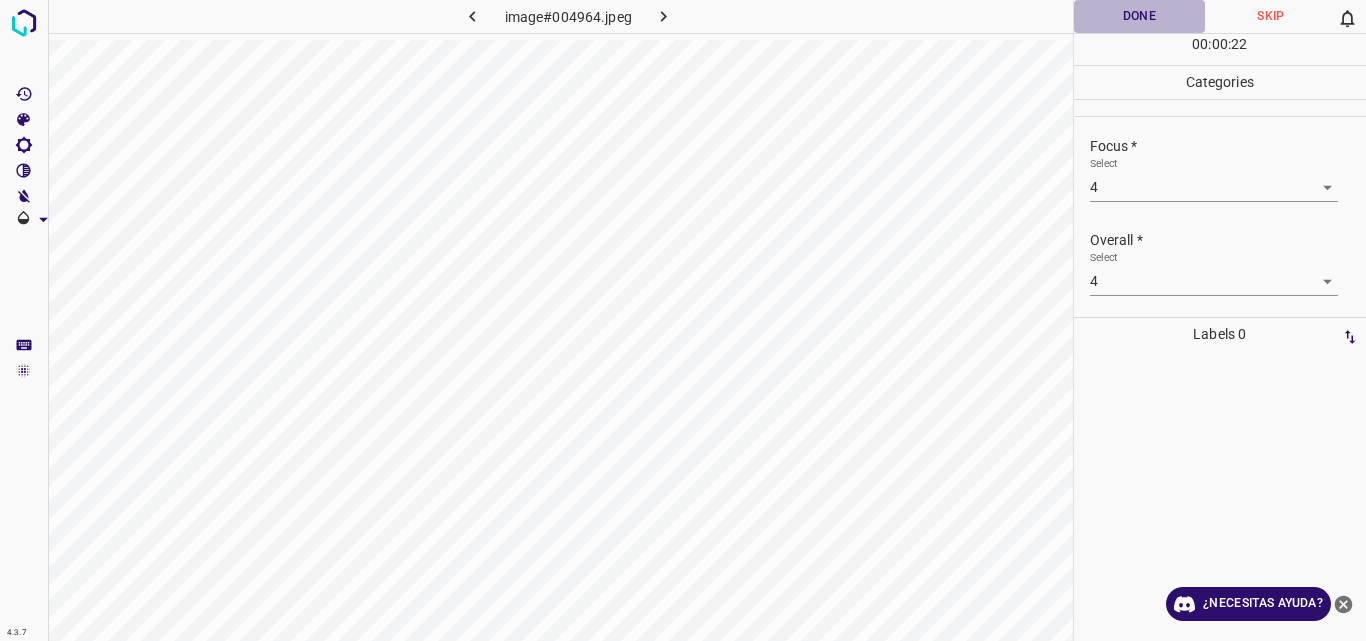 click on "Done" at bounding box center [1140, 16] 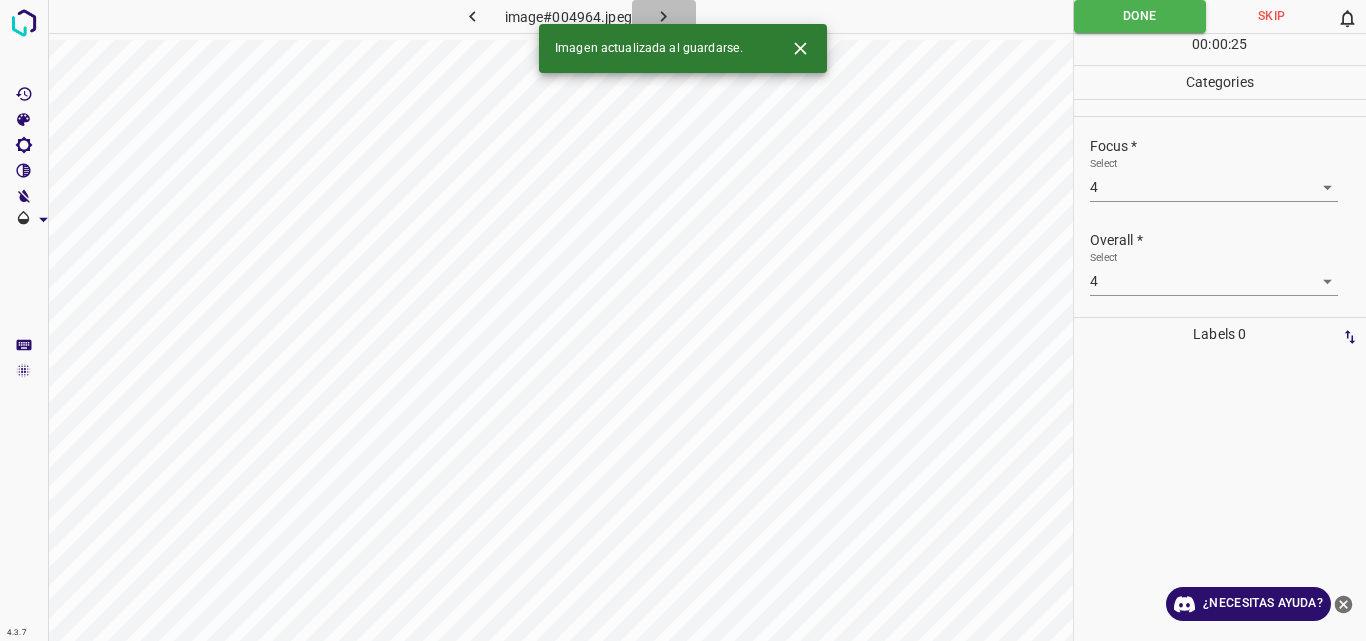 click 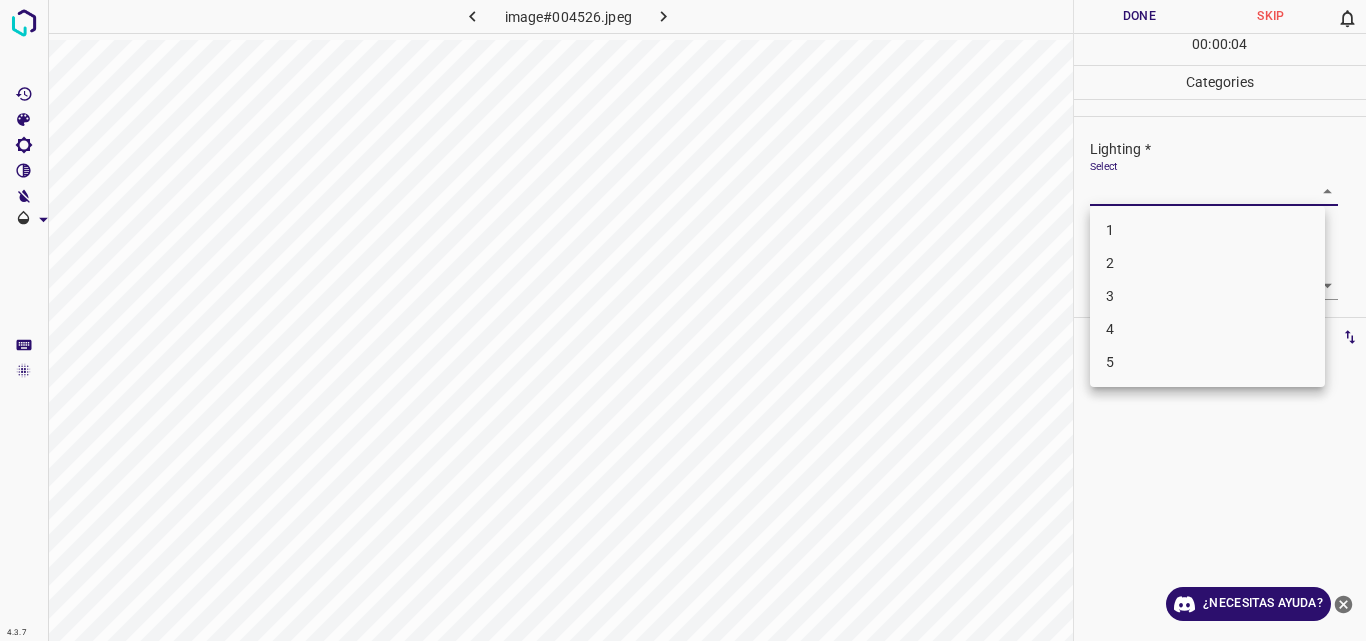 click on "4.3.7 image#004526.jpeg Done Skip 0 00   : 00   : 04   Categories Lighting *  Select ​ Focus *  Select ​ Overall *  Select ​ Labels   0 Categories 1 Lighting 2 Focus 3 Overall Tools Space Change between modes (Draw & Edit) I Auto labeling R Restore zoom M Zoom in N Zoom out Delete Delete selecte label Filters Z Restore filters X Saturation filter C Brightness filter V Contrast filter B Gray scale filter General O Download ¿Necesitas ayuda? Original text Rate this translation Your feedback will be used to help improve Google Translate - Texto - Esconder - Borrar 1 2 3 4 5" at bounding box center (683, 320) 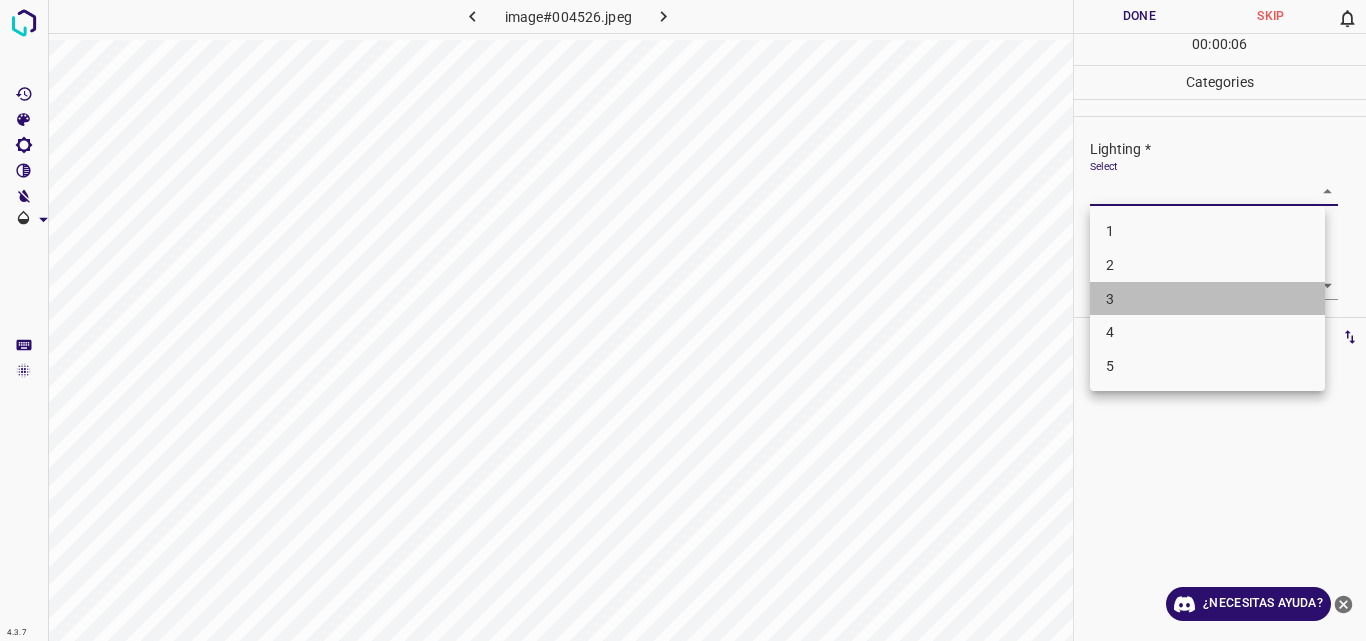 click on "3" at bounding box center [1207, 299] 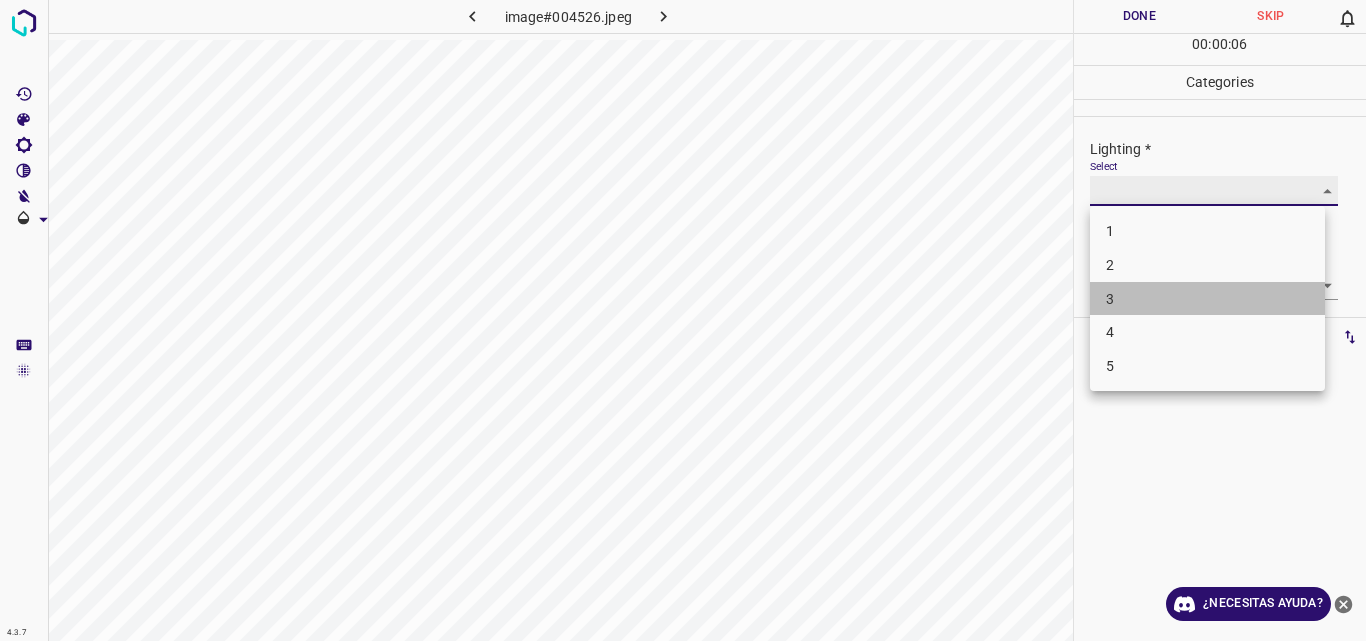type on "3" 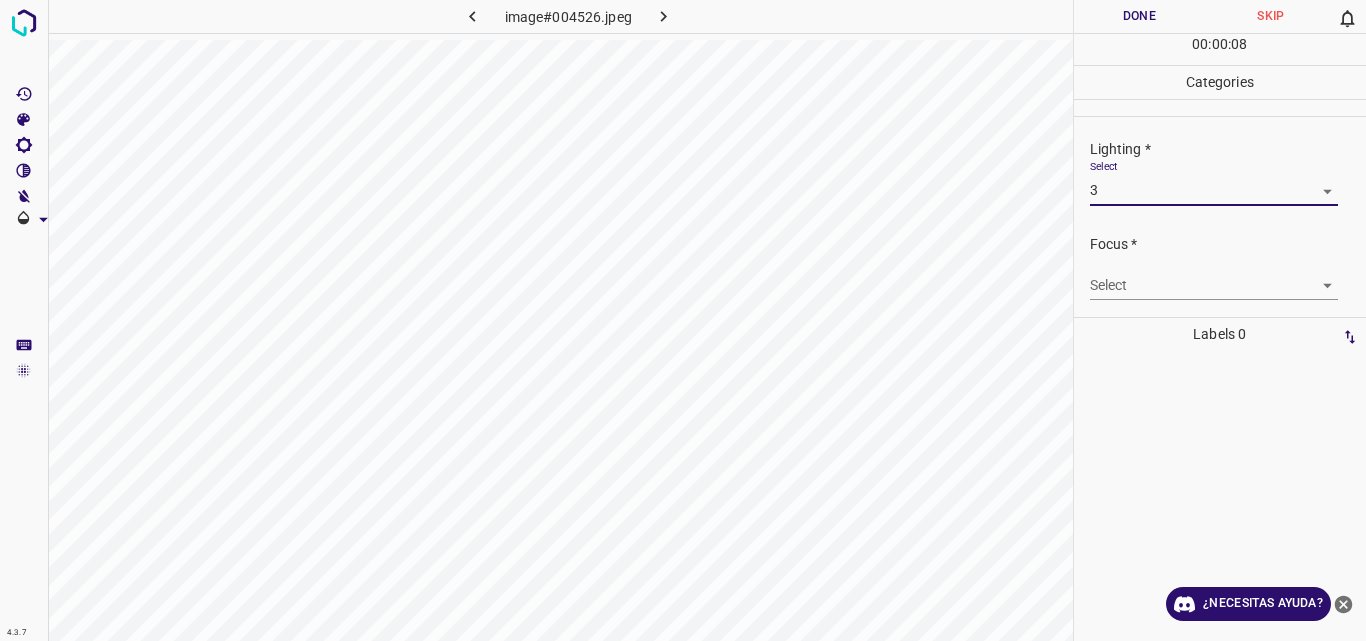 click on "4.3.7 image#004526.jpeg Done Skip 0 00   : 00   : 08   Categories Lighting *  Select 3 3 Focus *  Select ​ Overall *  Select ​ Labels   0 Categories 1 Lighting 2 Focus 3 Overall Tools Space Change between modes (Draw & Edit) I Auto labeling R Restore zoom M Zoom in N Zoom out Delete Delete selecte label Filters Z Restore filters X Saturation filter C Brightness filter V Contrast filter B Gray scale filter General O Download ¿Necesitas ayuda? Original text Rate this translation Your feedback will be used to help improve Google Translate - Texto - Esconder - Borrar" at bounding box center [683, 320] 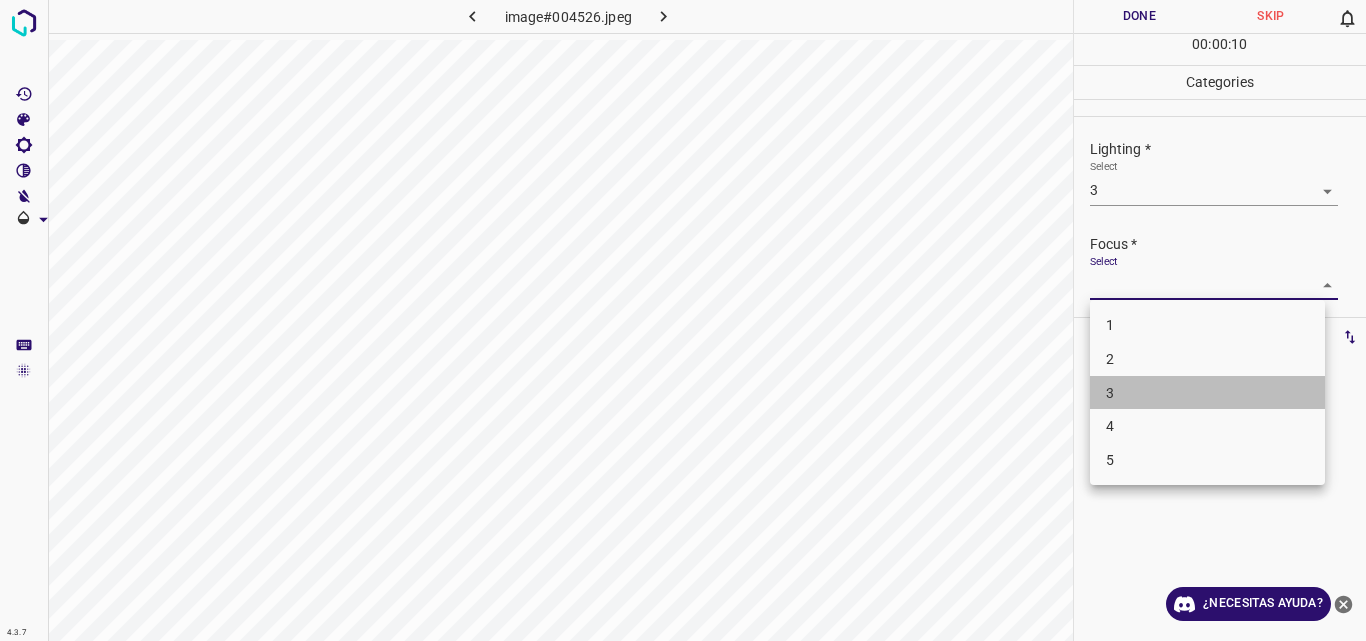 click on "3" at bounding box center (1207, 393) 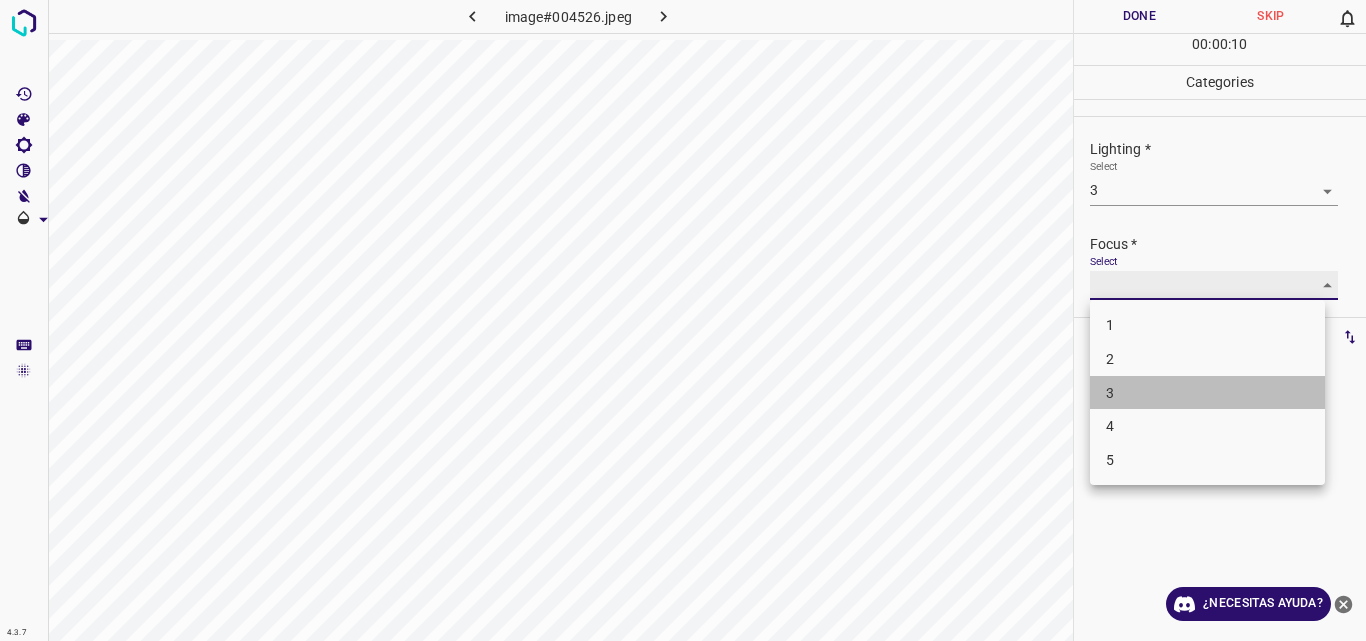 type on "3" 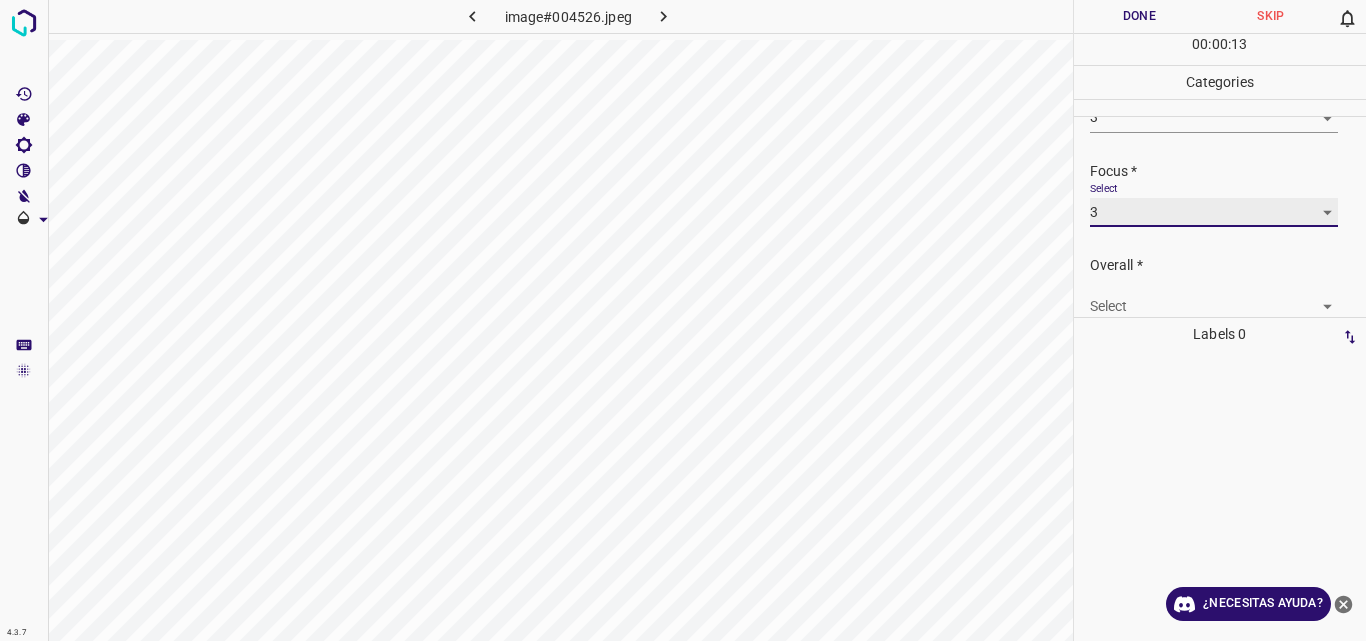 scroll, scrollTop: 98, scrollLeft: 0, axis: vertical 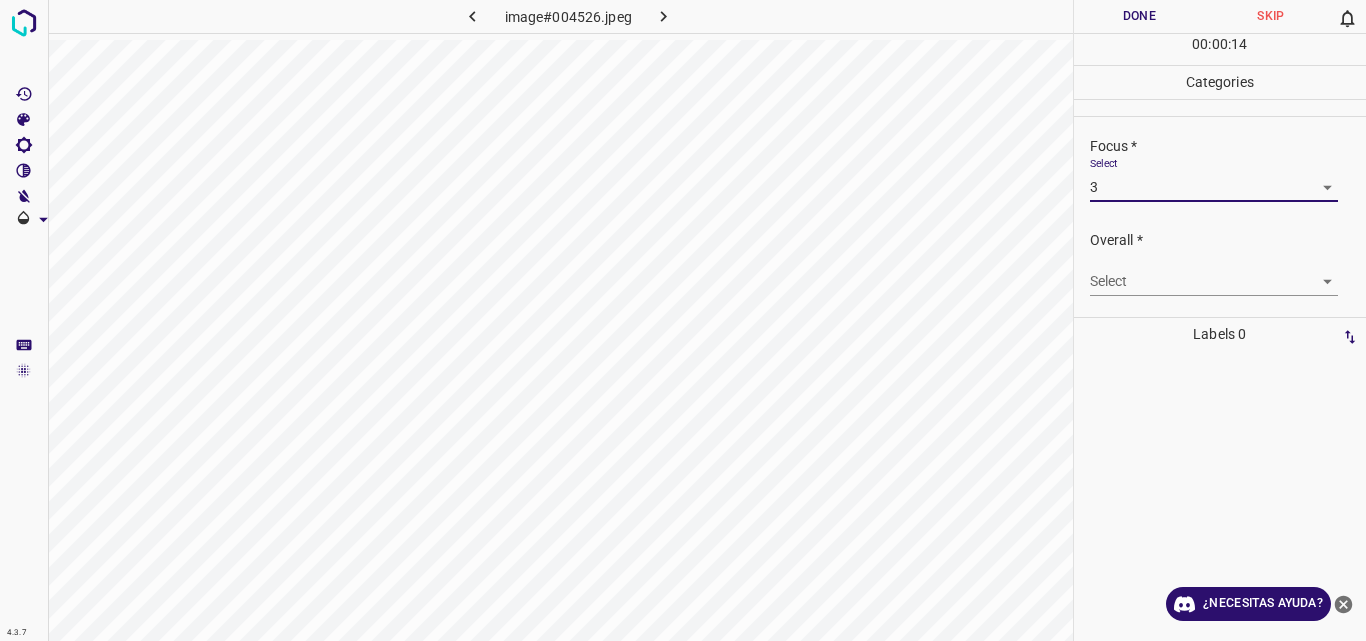 click on "4.3.7 image#004526.jpeg Done Skip 0 00   : 00   : 14   Categories Lighting *  Select 3 3 Focus *  Select 3 3 Overall *  Select ​ Labels   0 Categories 1 Lighting 2 Focus 3 Overall Tools Space Change between modes (Draw & Edit) I Auto labeling R Restore zoom M Zoom in N Zoom out Delete Delete selecte label Filters Z Restore filters X Saturation filter C Brightness filter V Contrast filter B Gray scale filter General O Download ¿Necesitas ayuda? Original text Rate this translation Your feedback will be used to help improve Google Translate - Texto - Esconder - Borrar" at bounding box center (683, 320) 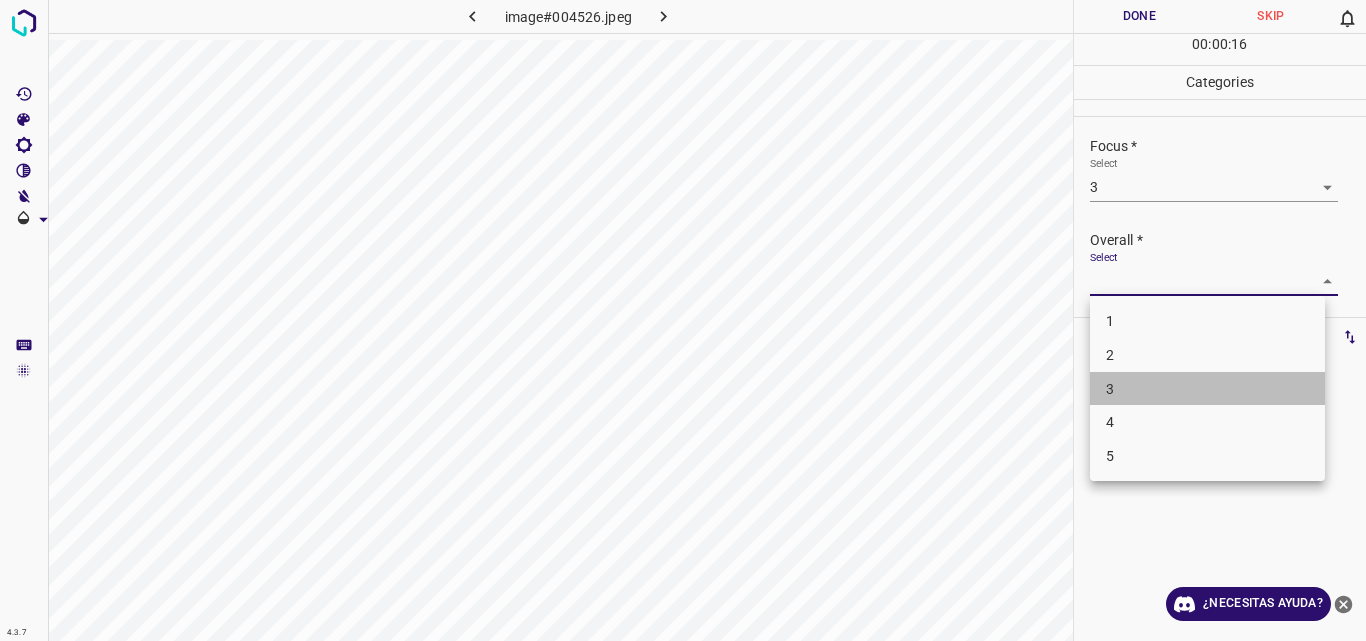 click on "3" at bounding box center (1207, 389) 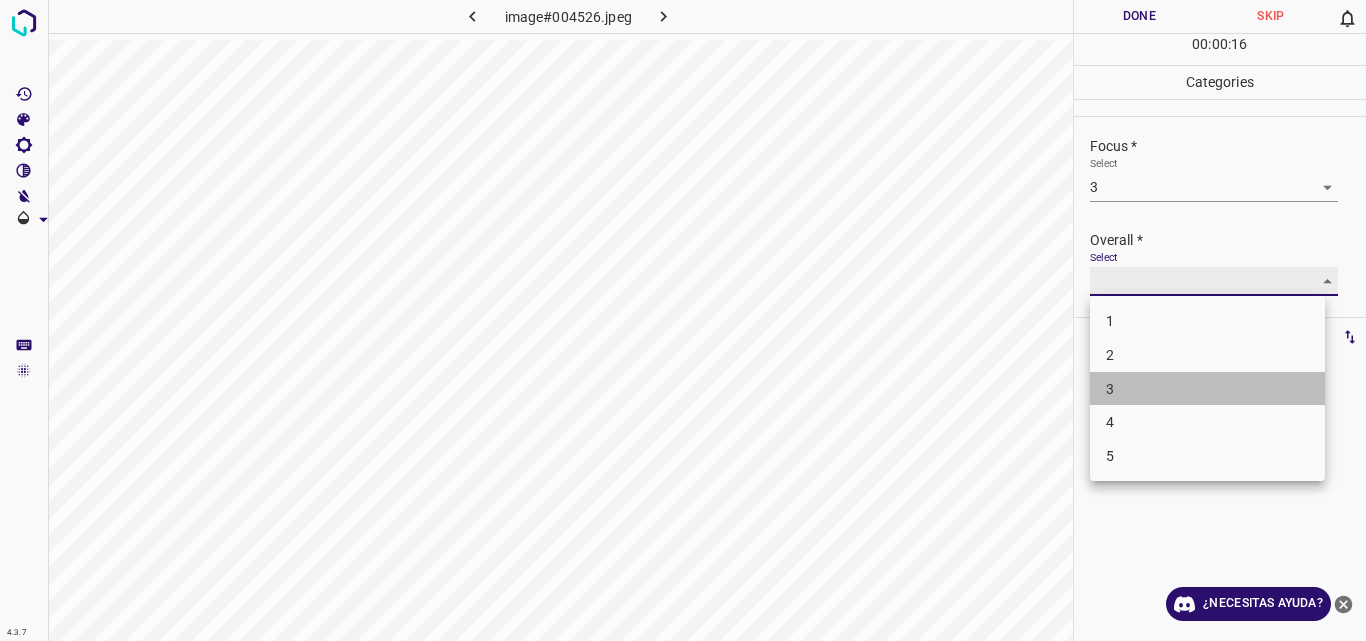 type on "3" 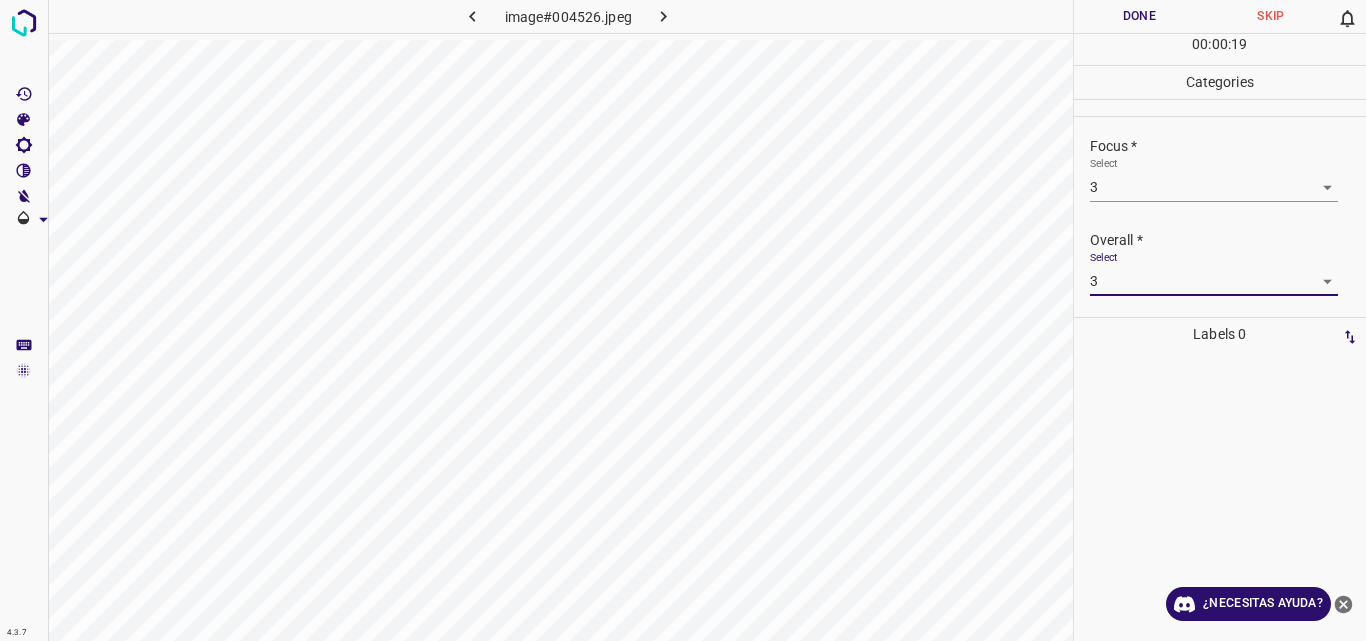 click on "Done" at bounding box center [1140, 16] 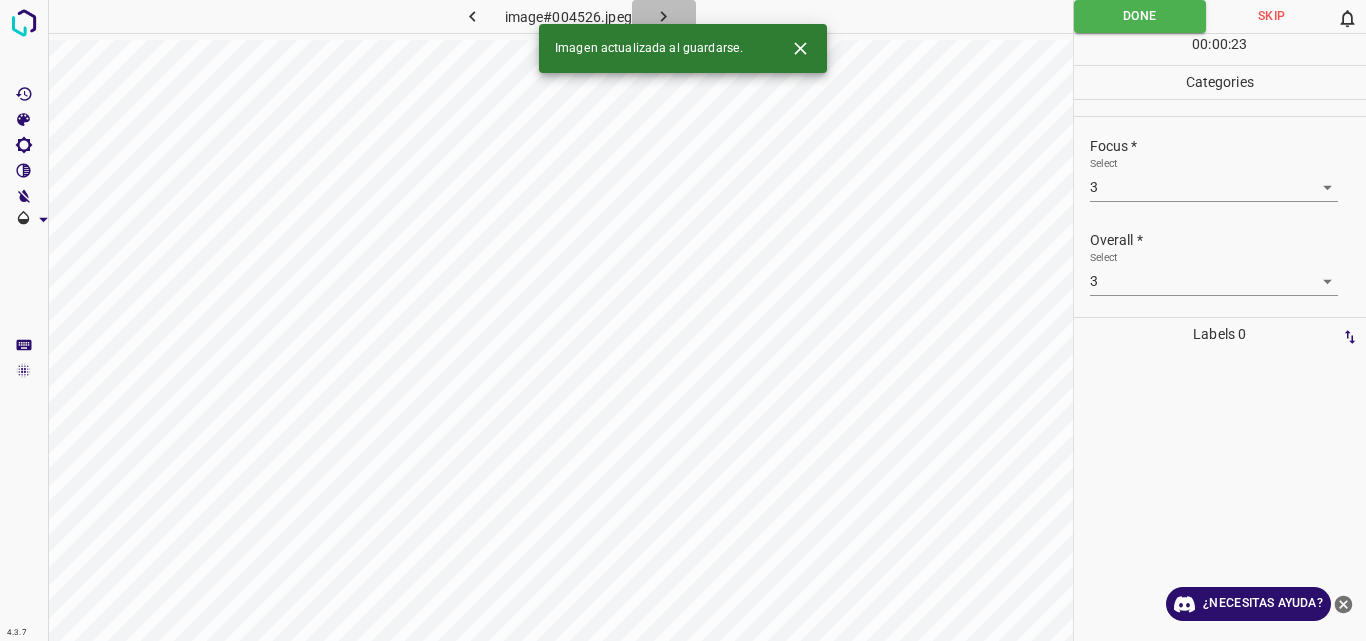 click 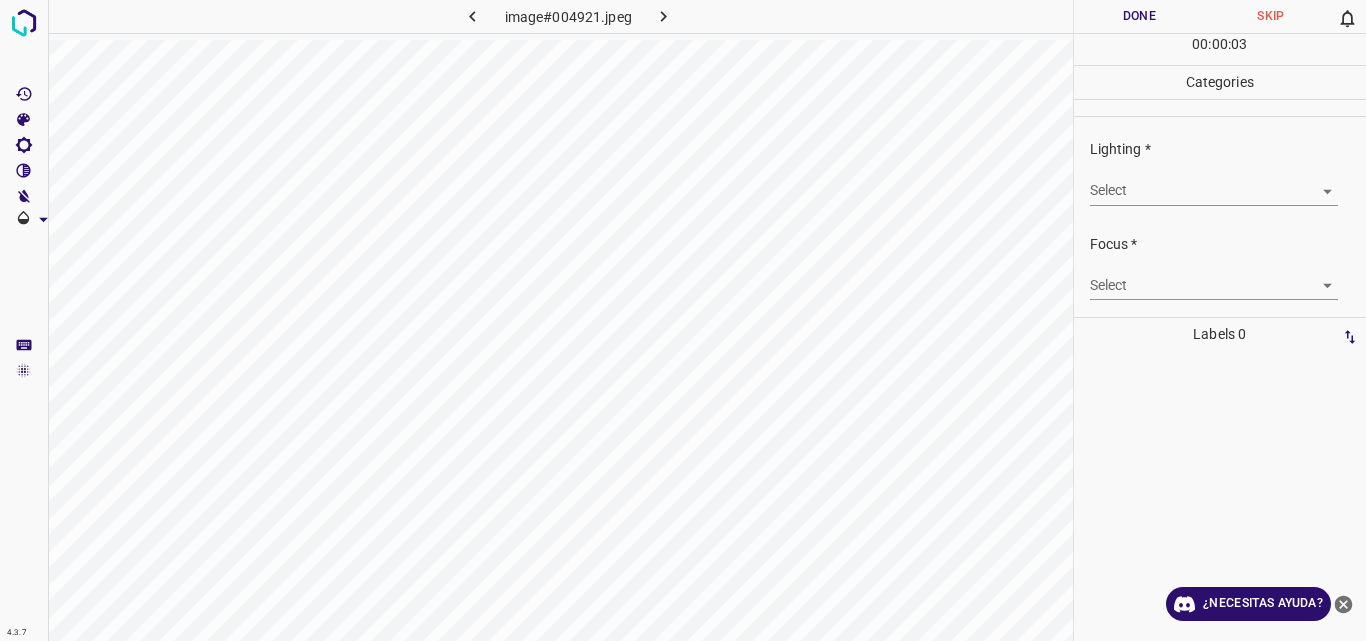 click on "4.3.7 image#004921.jpeg Done Skip 0 00   : 00   : 03   Categories Lighting *  Select ​ Focus *  Select ​ Overall *  Select ​ Labels   0 Categories 1 Lighting 2 Focus 3 Overall Tools Space Change between modes (Draw & Edit) I Auto labeling R Restore zoom M Zoom in N Zoom out Delete Delete selecte label Filters Z Restore filters X Saturation filter C Brightness filter V Contrast filter B Gray scale filter General O Download ¿Necesitas ayuda? Original text Rate this translation Your feedback will be used to help improve Google Translate - Texto - Esconder - Borrar" at bounding box center [683, 320] 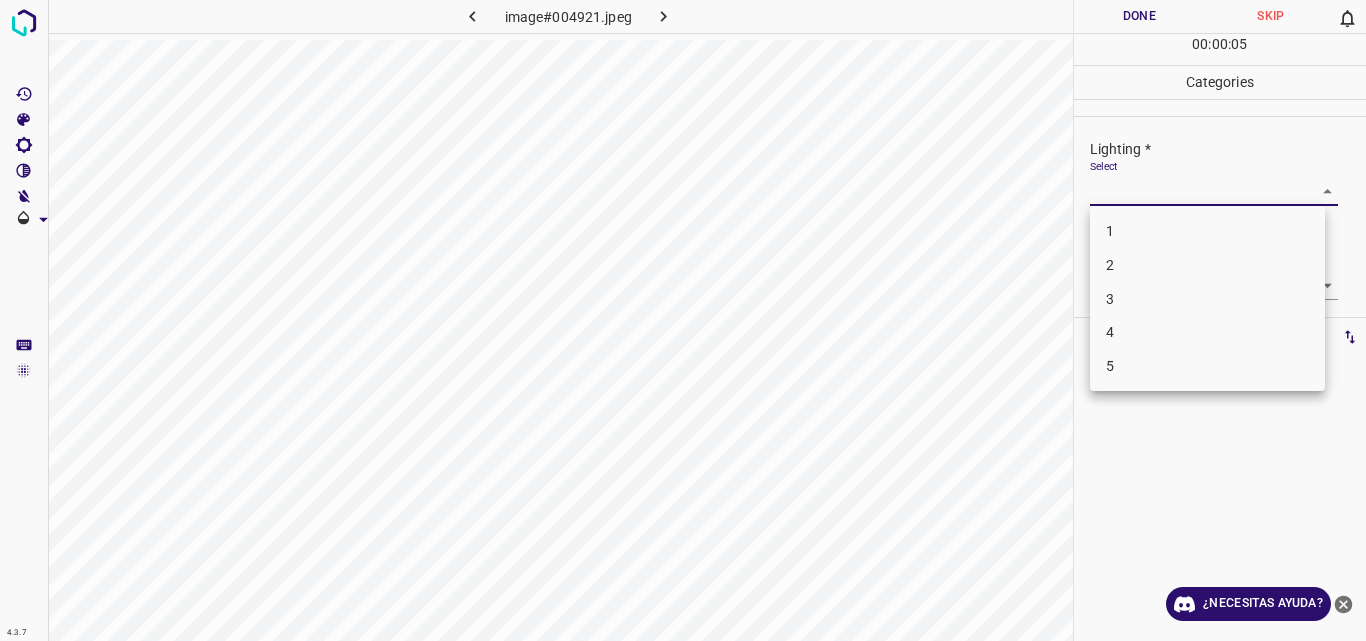 click on "3" at bounding box center [1207, 299] 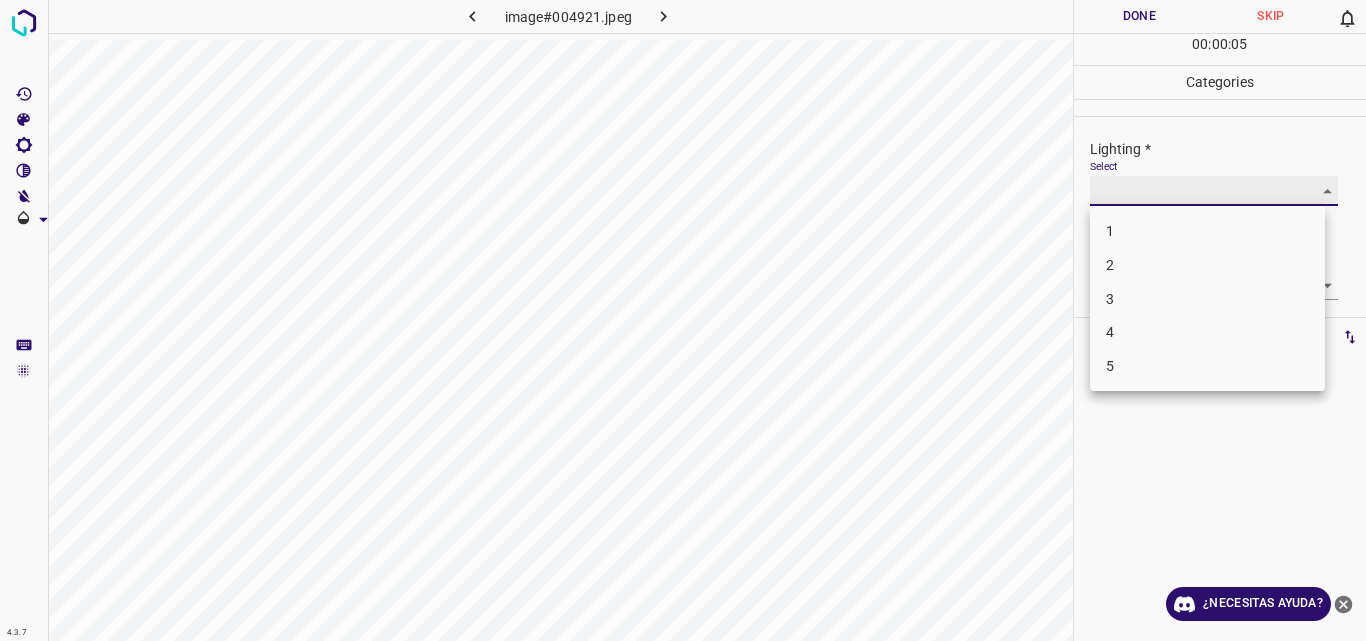 type on "3" 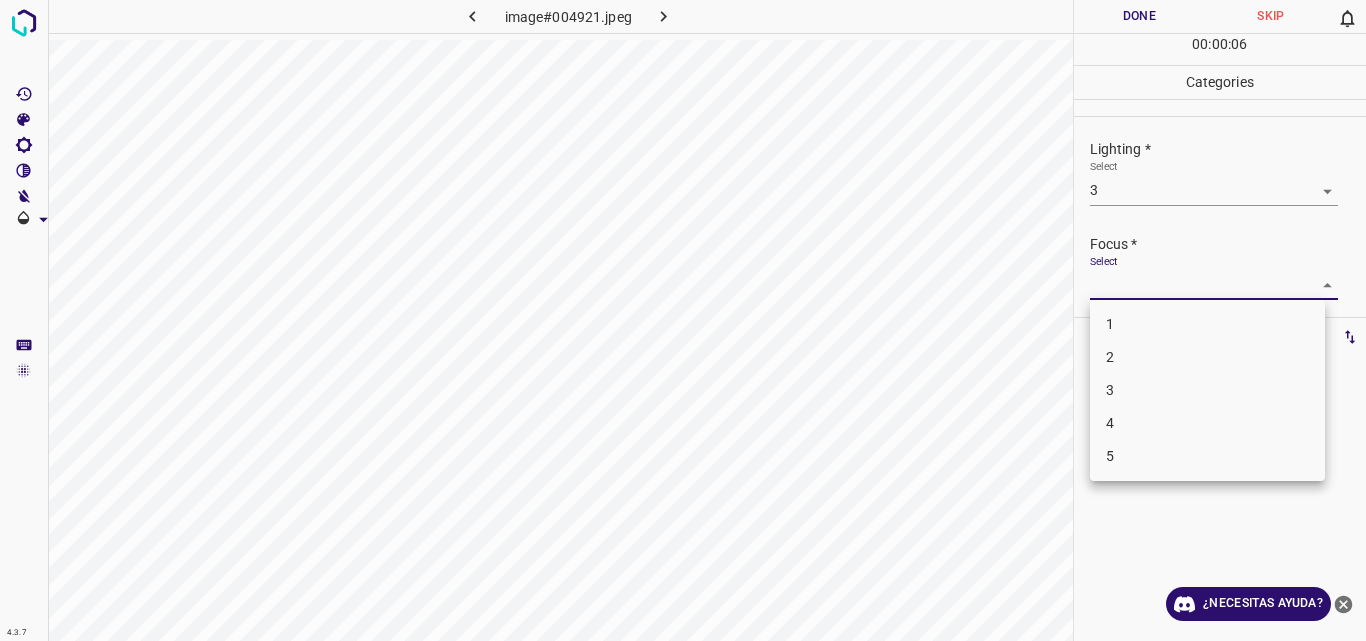 click on "4.3.7 image#004921.jpeg Done Skip 0 00   : 00   : 06   Categories Lighting *  Select 3 3 Focus *  Select ​ Overall *  Select ​ Labels   0 Categories 1 Lighting 2 Focus 3 Overall Tools Space Change between modes (Draw & Edit) I Auto labeling R Restore zoom M Zoom in N Zoom out Delete Delete selecte label Filters Z Restore filters X Saturation filter C Brightness filter V Contrast filter B Gray scale filter General O Download ¿Necesitas ayuda? Original text Rate this translation Your feedback will be used to help improve Google Translate - Texto - Esconder - Borrar 1 2 3 4 5" at bounding box center [683, 320] 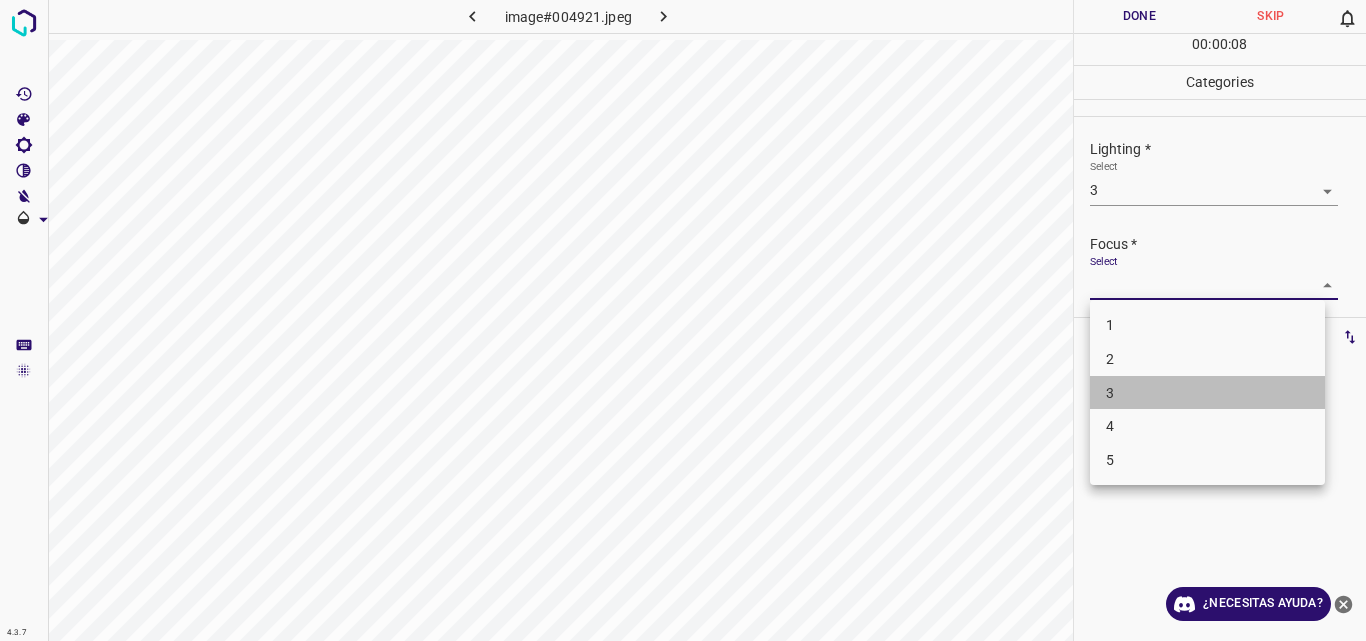 click on "3" at bounding box center [1207, 393] 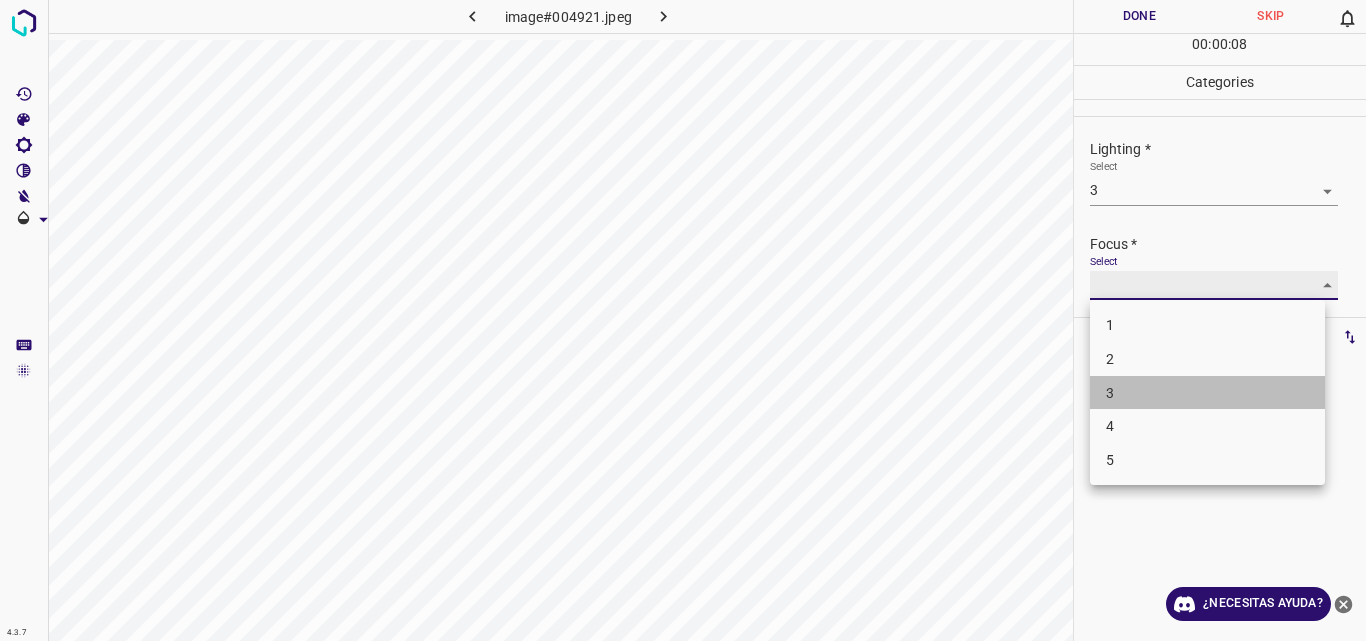 type on "3" 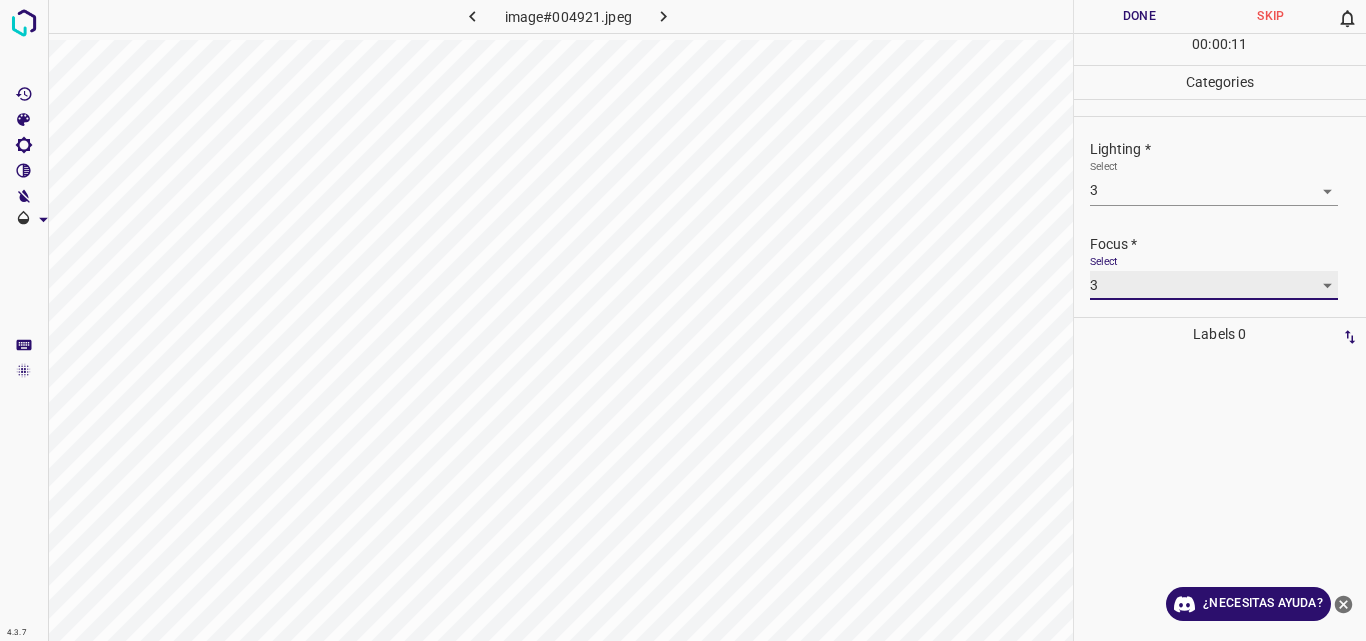 scroll, scrollTop: 98, scrollLeft: 0, axis: vertical 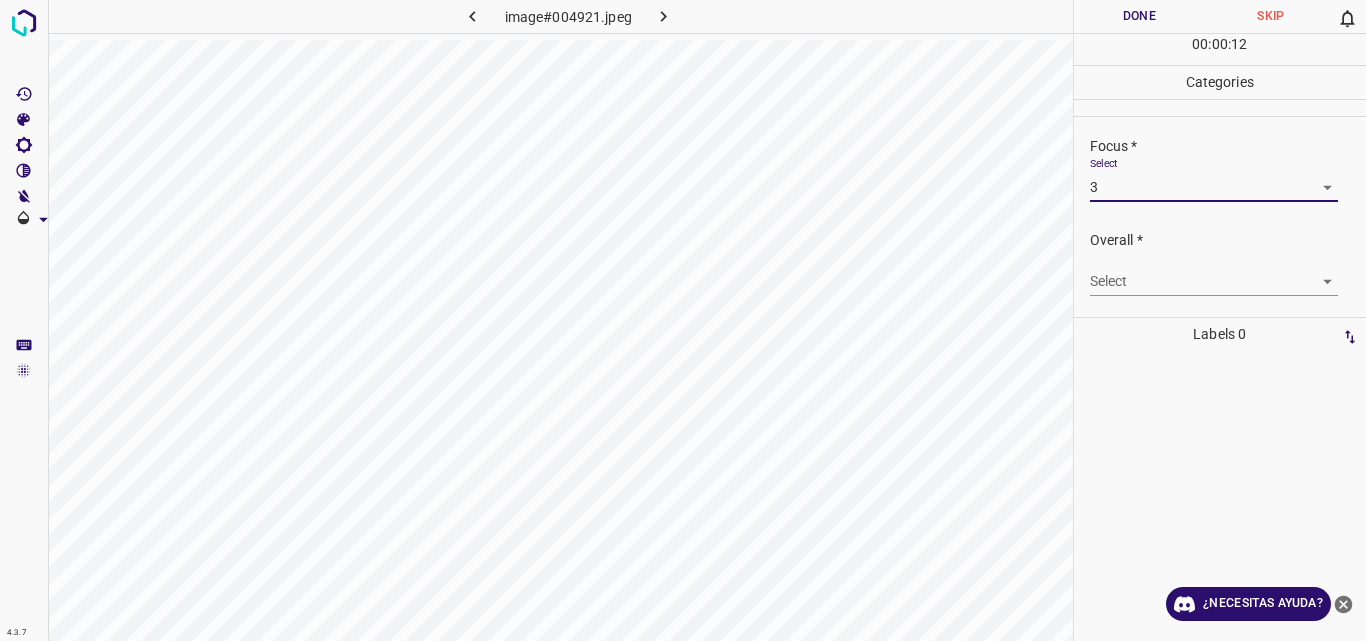click on "4.3.7 image#004921.jpeg Done Skip 0 00   : 00   : 12   Categories Lighting *  Select 3 3 Focus *  Select 3 3 Overall *  Select ​ Labels   0 Categories 1 Lighting 2 Focus 3 Overall Tools Space Change between modes (Draw & Edit) I Auto labeling R Restore zoom M Zoom in N Zoom out Delete Delete selecte label Filters Z Restore filters X Saturation filter C Brightness filter V Contrast filter B Gray scale filter General O Download ¿Necesitas ayuda? Original text Rate this translation Your feedback will be used to help improve Google Translate - Texto - Esconder - Borrar" at bounding box center [683, 320] 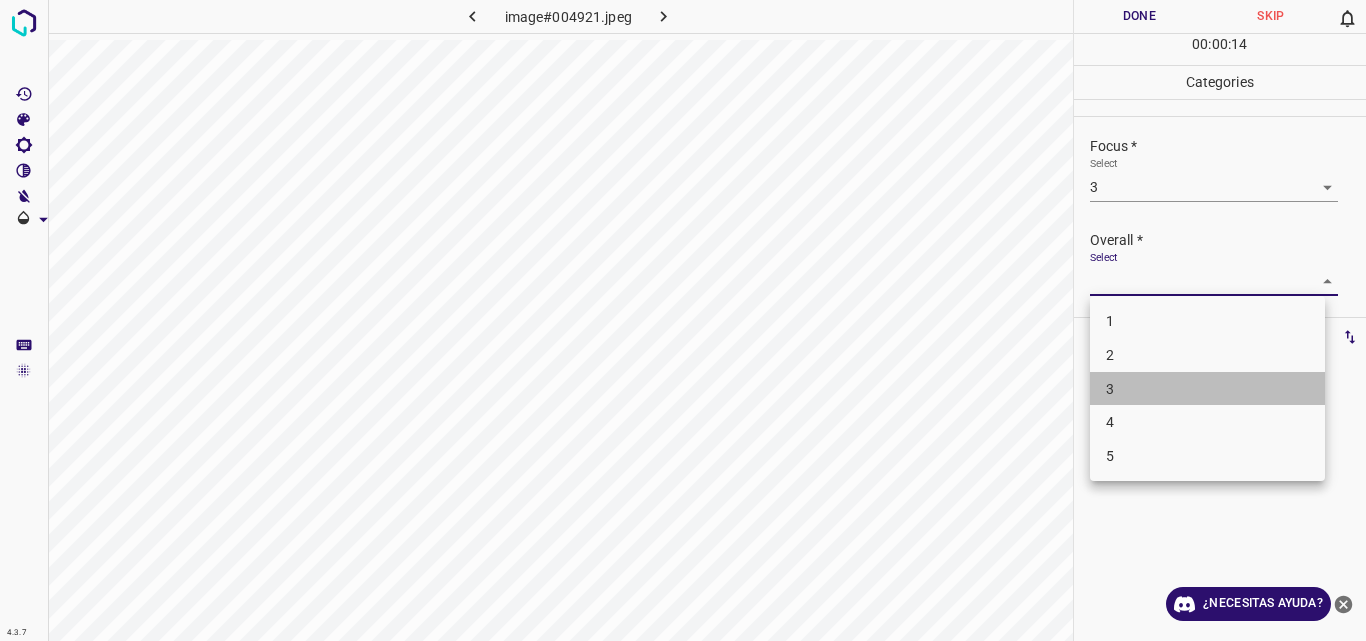 click on "3" at bounding box center (1207, 389) 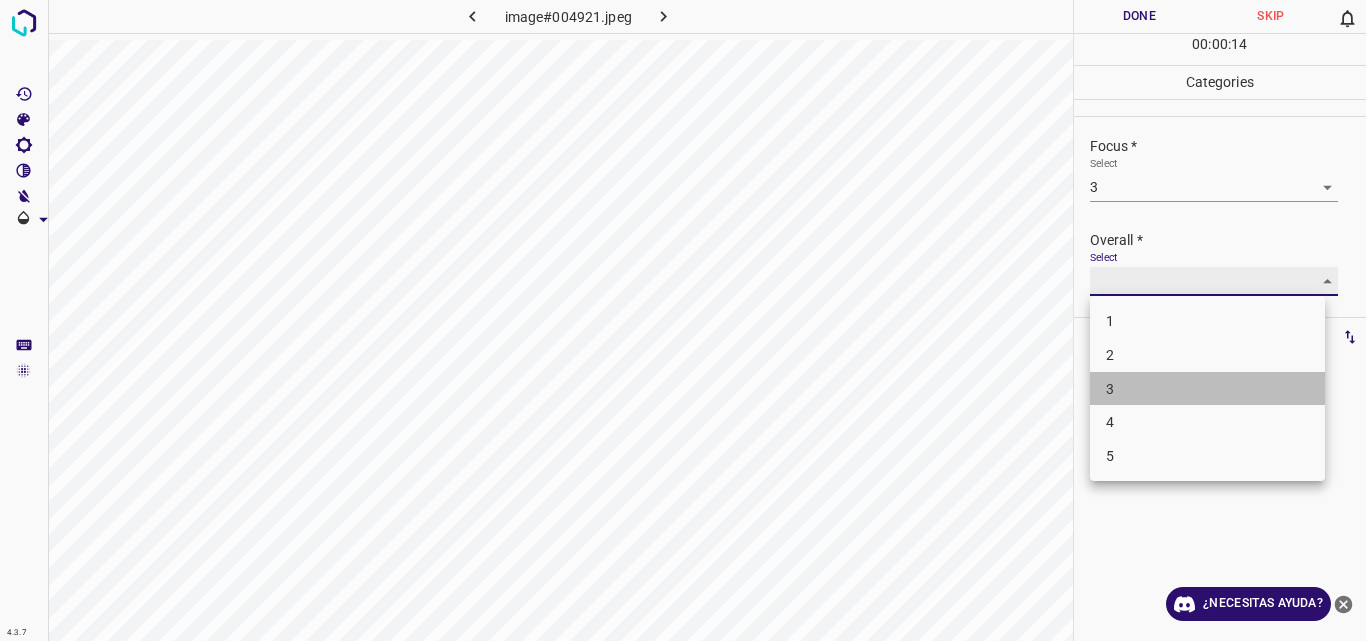 type on "3" 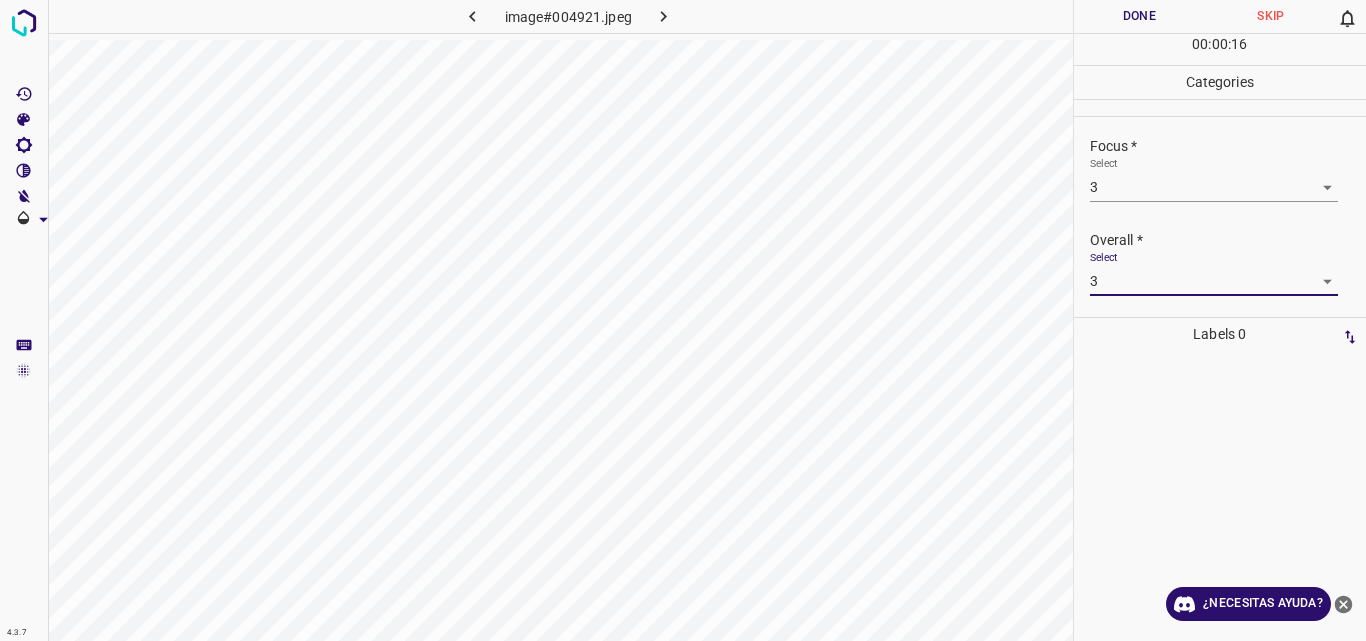 click on "Done" at bounding box center (1140, 16) 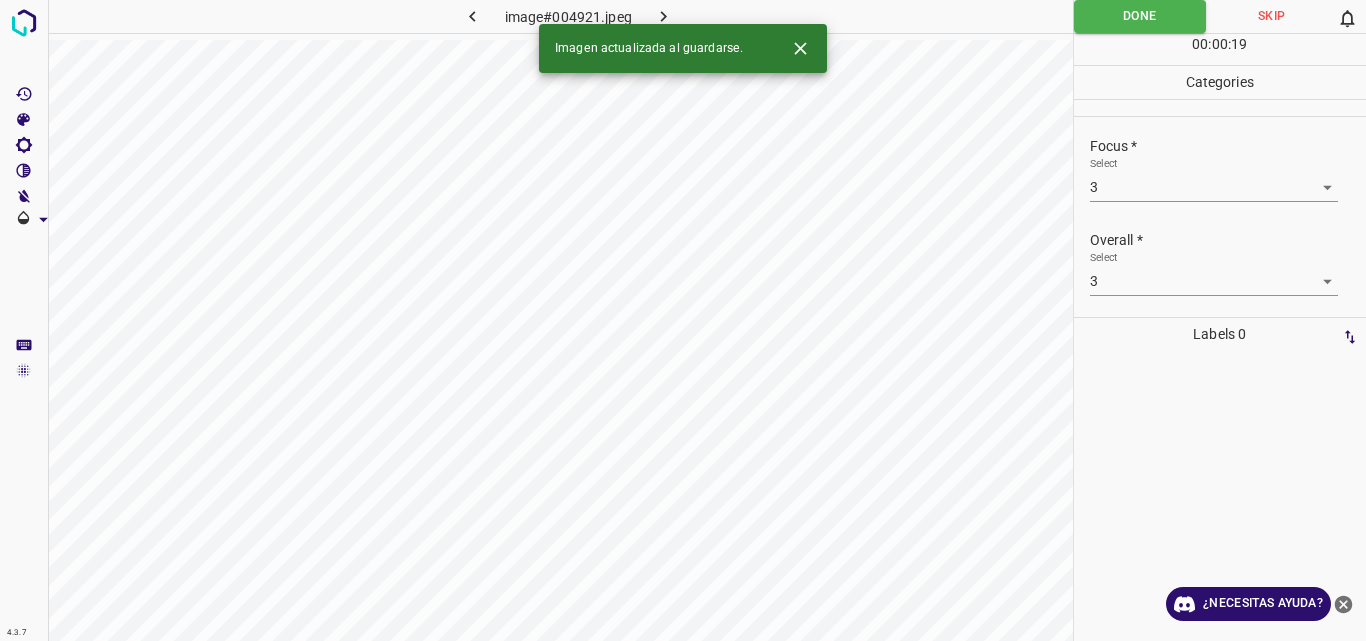 click 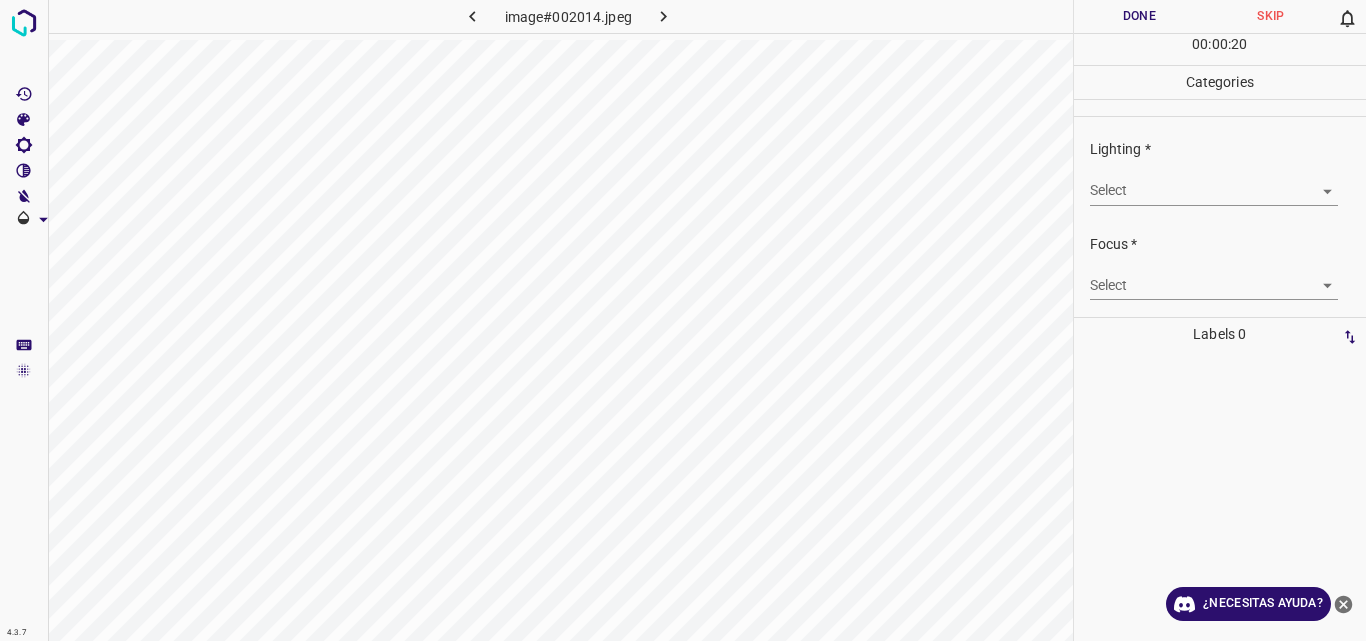 click on "4.3.7 image#002014.jpeg Done Skip 0 00   : 00   : 20   Categories Lighting *  Select ​ Focus *  Select ​ Overall *  Select ​ Labels   0 Categories 1 Lighting 2 Focus 3 Overall Tools Space Change between modes (Draw & Edit) I Auto labeling R Restore zoom M Zoom in N Zoom out Delete Delete selecte label Filters Z Restore filters X Saturation filter C Brightness filter V Contrast filter B Gray scale filter General O Download ¿Necesitas ayuda? Original text Rate this translation Your feedback will be used to help improve Google Translate - Texto - Esconder - Borrar" at bounding box center (683, 320) 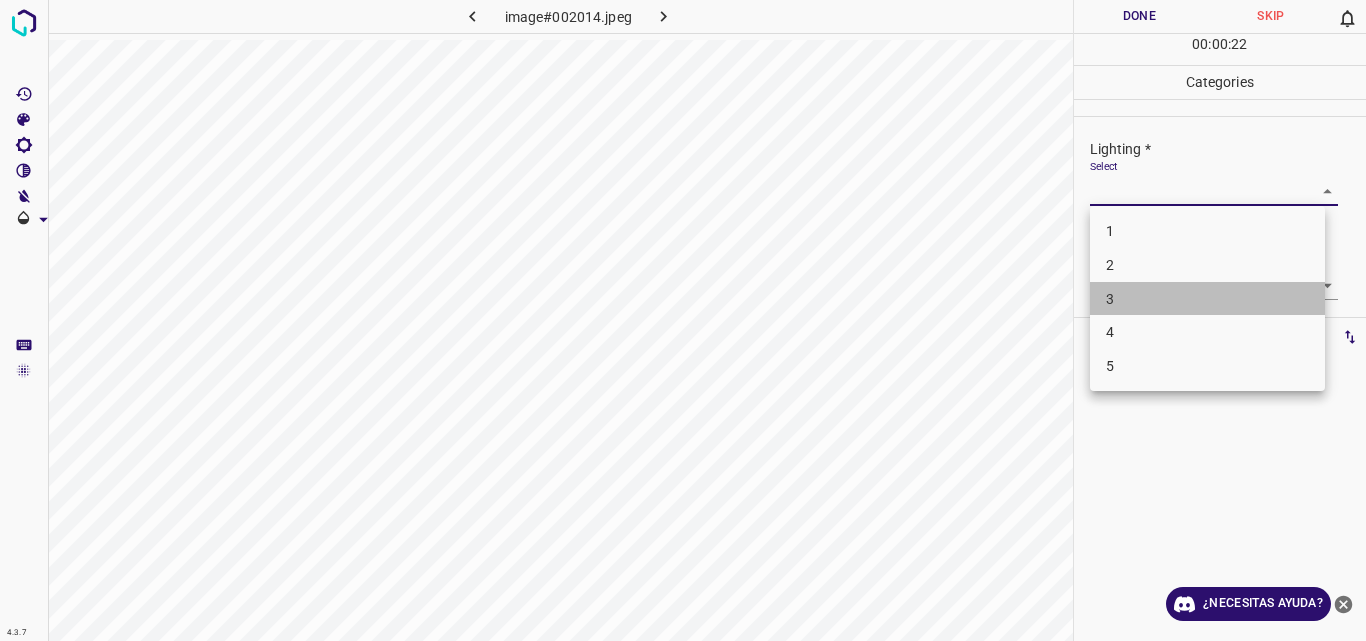 click on "3" at bounding box center (1207, 299) 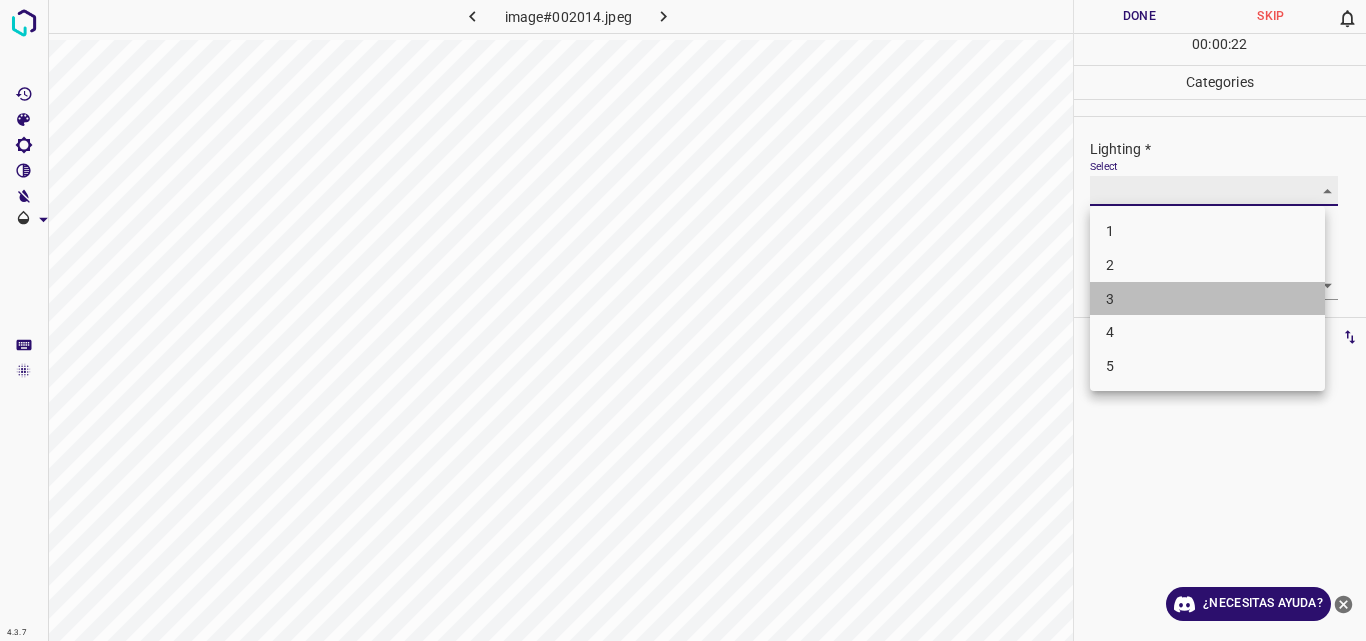 type on "3" 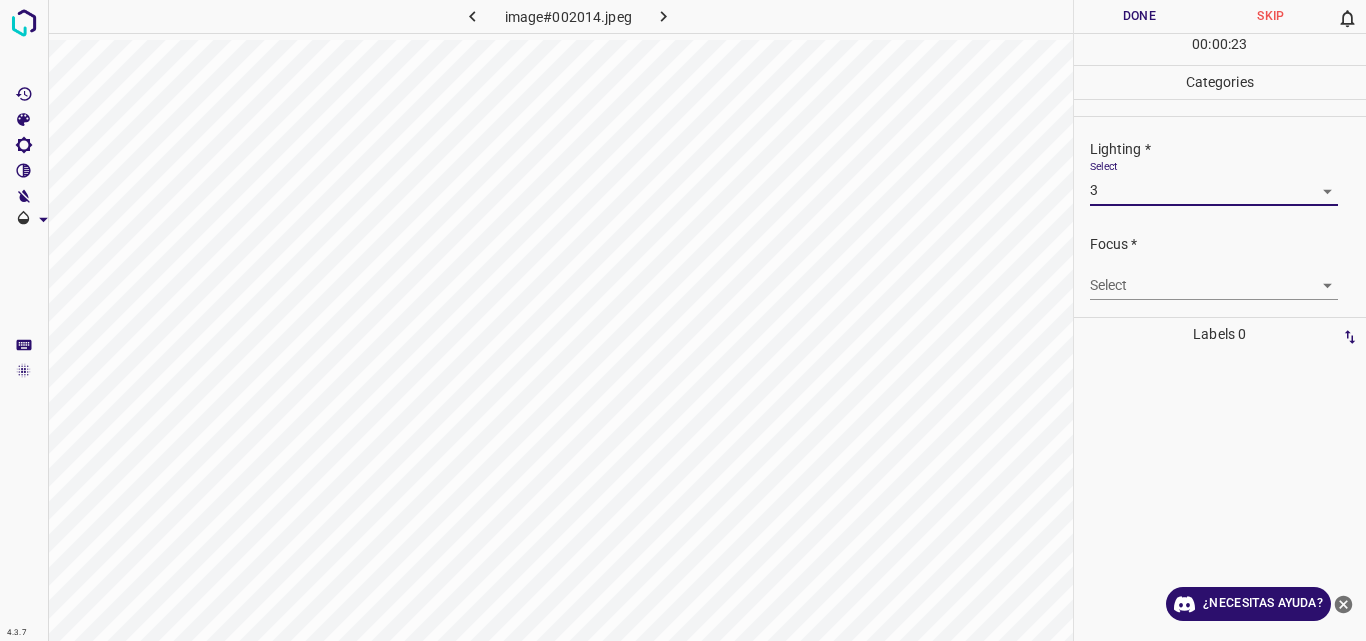 click on "4.3.7 image#002014.jpeg Done Skip 0 00   : 00   : 23   Categories Lighting *  Select 3 3 Focus *  Select ​ Overall *  Select ​ Labels   0 Categories 1 Lighting 2 Focus 3 Overall Tools Space Change between modes (Draw & Edit) I Auto labeling R Restore zoom M Zoom in N Zoom out Delete Delete selecte label Filters Z Restore filters X Saturation filter C Brightness filter V Contrast filter B Gray scale filter General O Download ¿Necesitas ayuda? Original text Rate this translation Your feedback will be used to help improve Google Translate - Texto - Esconder - Borrar" at bounding box center [683, 320] 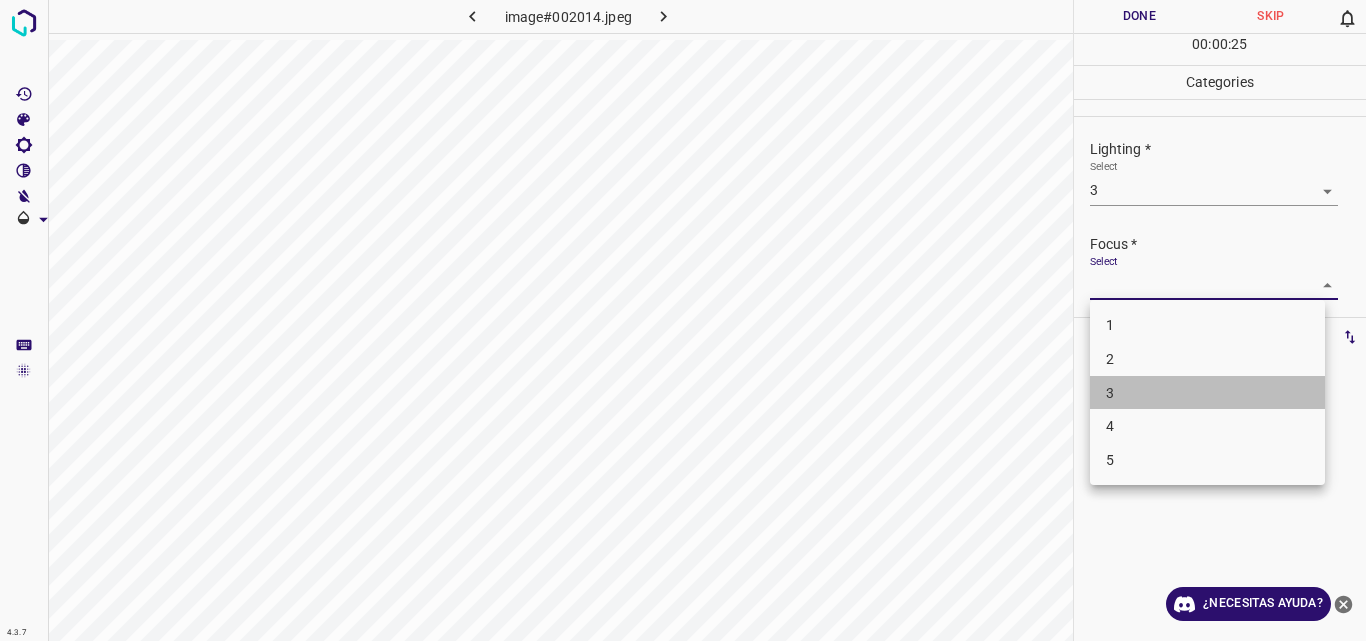 click on "3" at bounding box center [1207, 393] 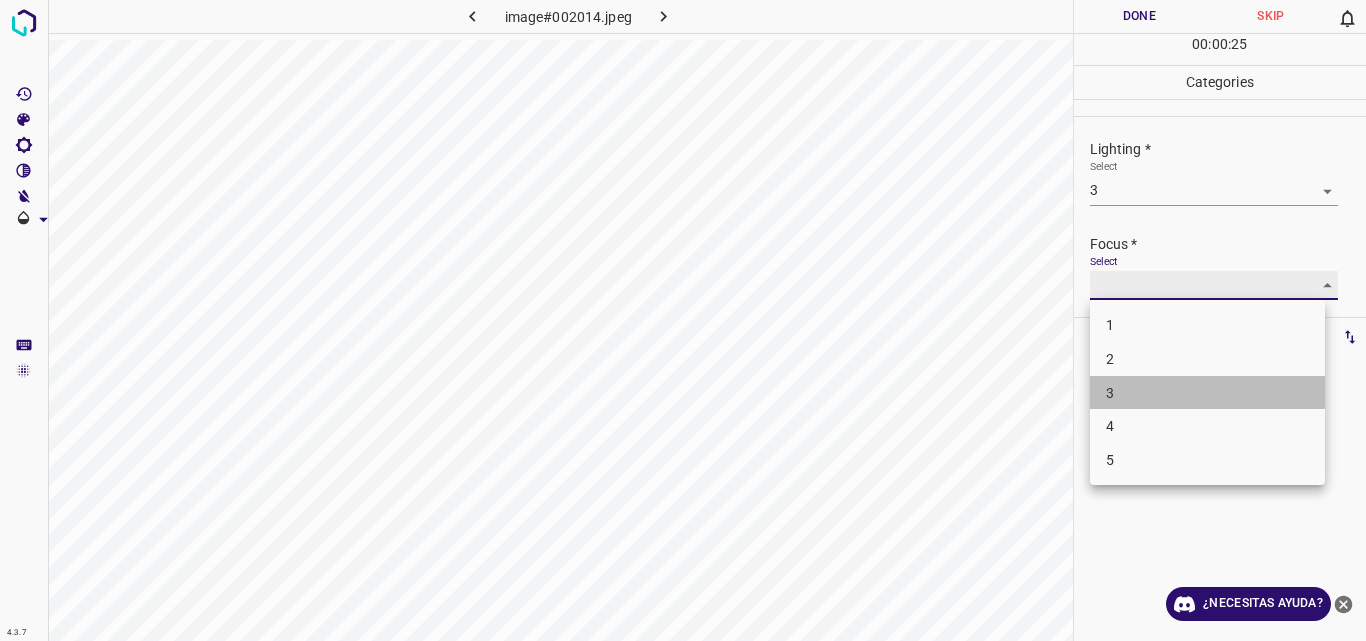 type on "3" 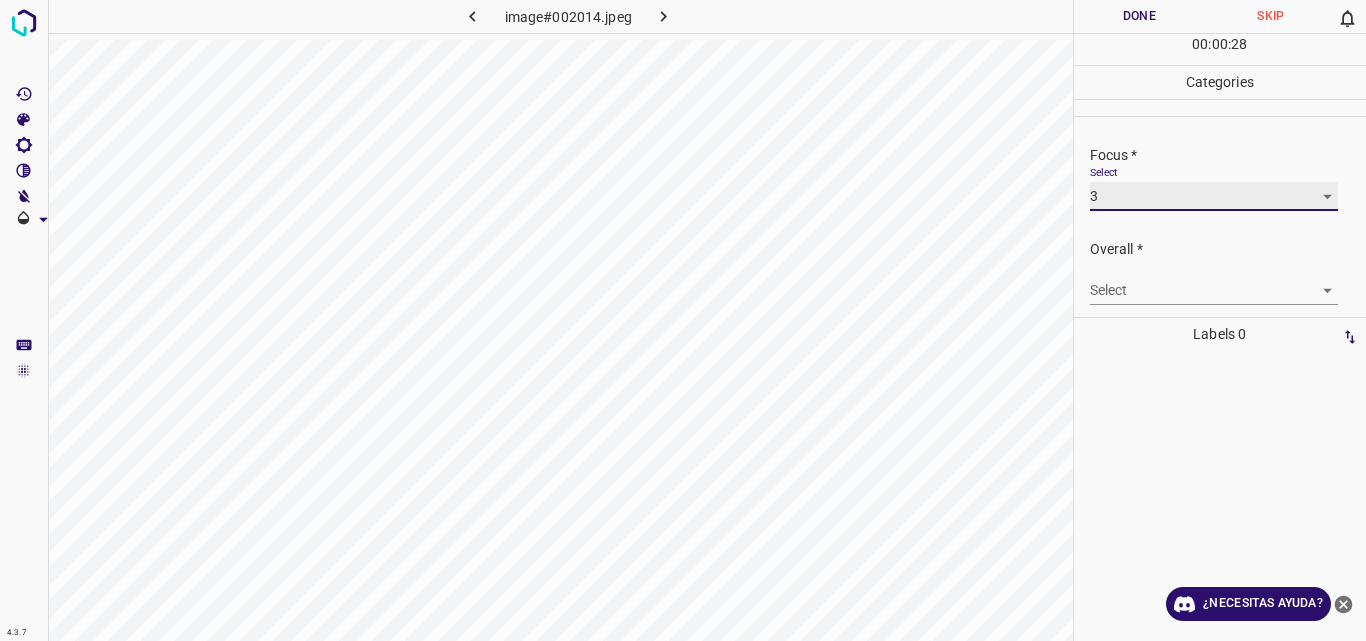 scroll, scrollTop: 98, scrollLeft: 0, axis: vertical 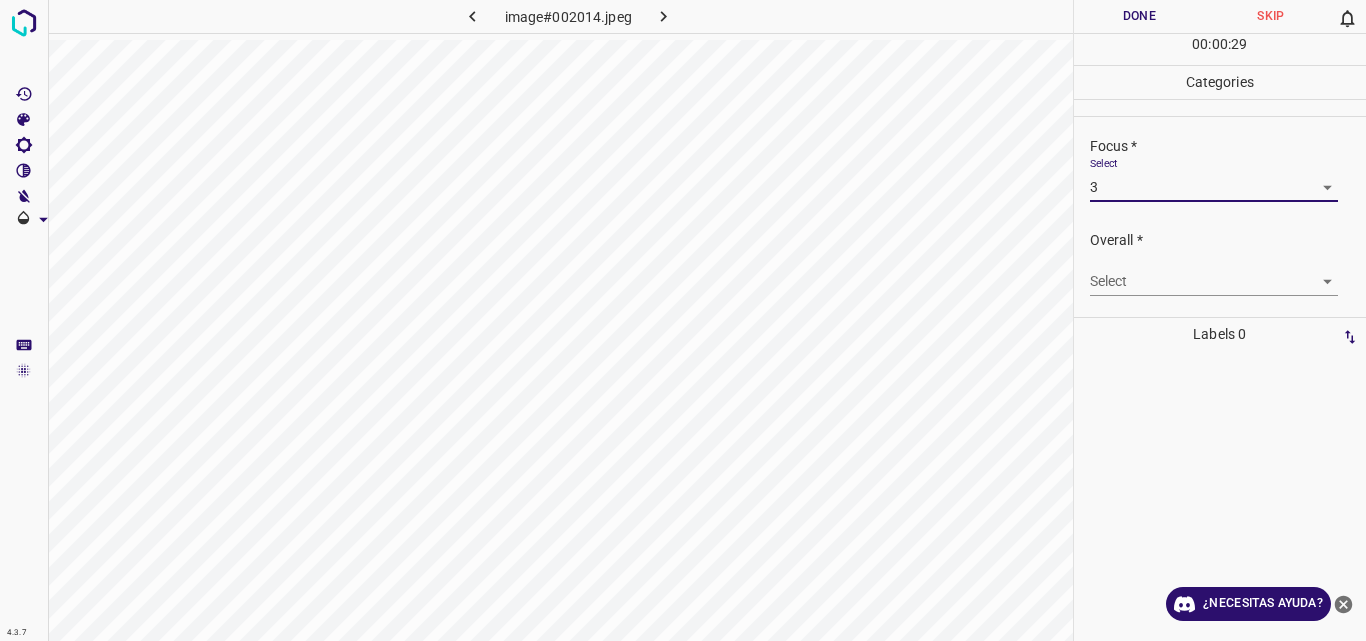 click on "4.3.7 image#002014.jpeg Done Skip 0 00   : 00   : 29   Categories Lighting *  Select 3 3 Focus *  Select 3 3 Overall *  Select ​ Labels   0 Categories 1 Lighting 2 Focus 3 Overall Tools Space Change between modes (Draw & Edit) I Auto labeling R Restore zoom M Zoom in N Zoom out Delete Delete selecte label Filters Z Restore filters X Saturation filter C Brightness filter V Contrast filter B Gray scale filter General O Download ¿Necesitas ayuda? Original text Rate this translation Your feedback will be used to help improve Google Translate - Texto - Esconder - Borrar" at bounding box center (683, 320) 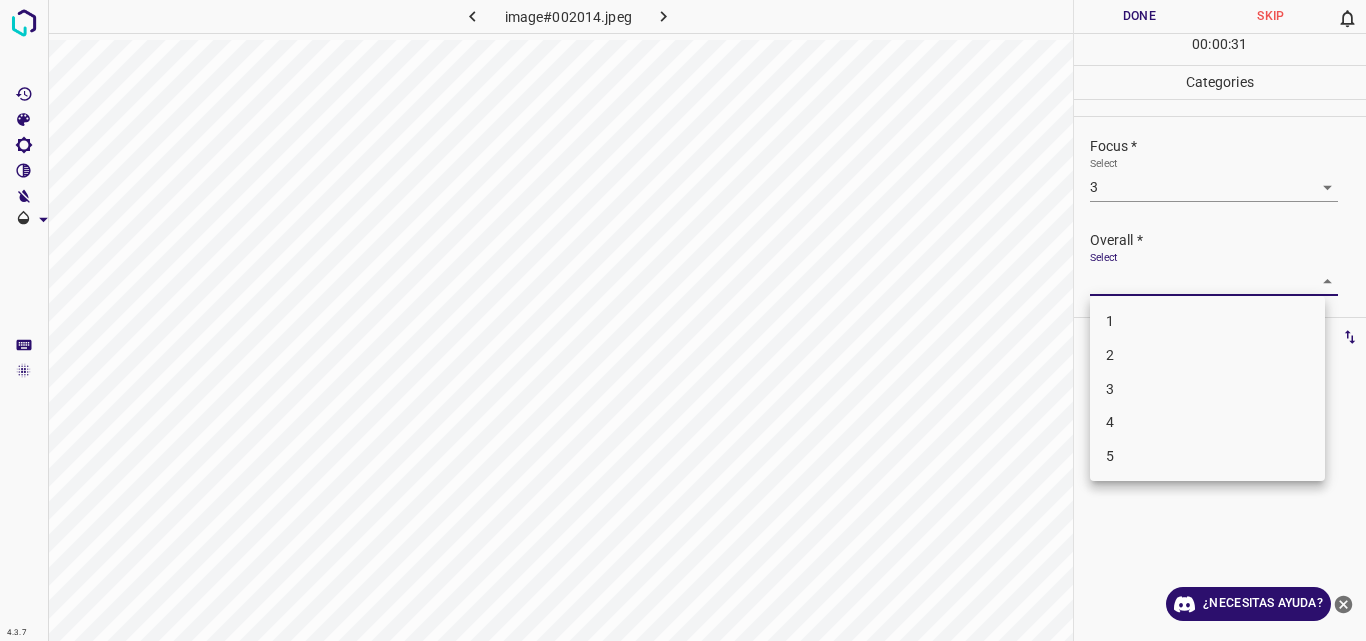 click on "3" at bounding box center (1207, 389) 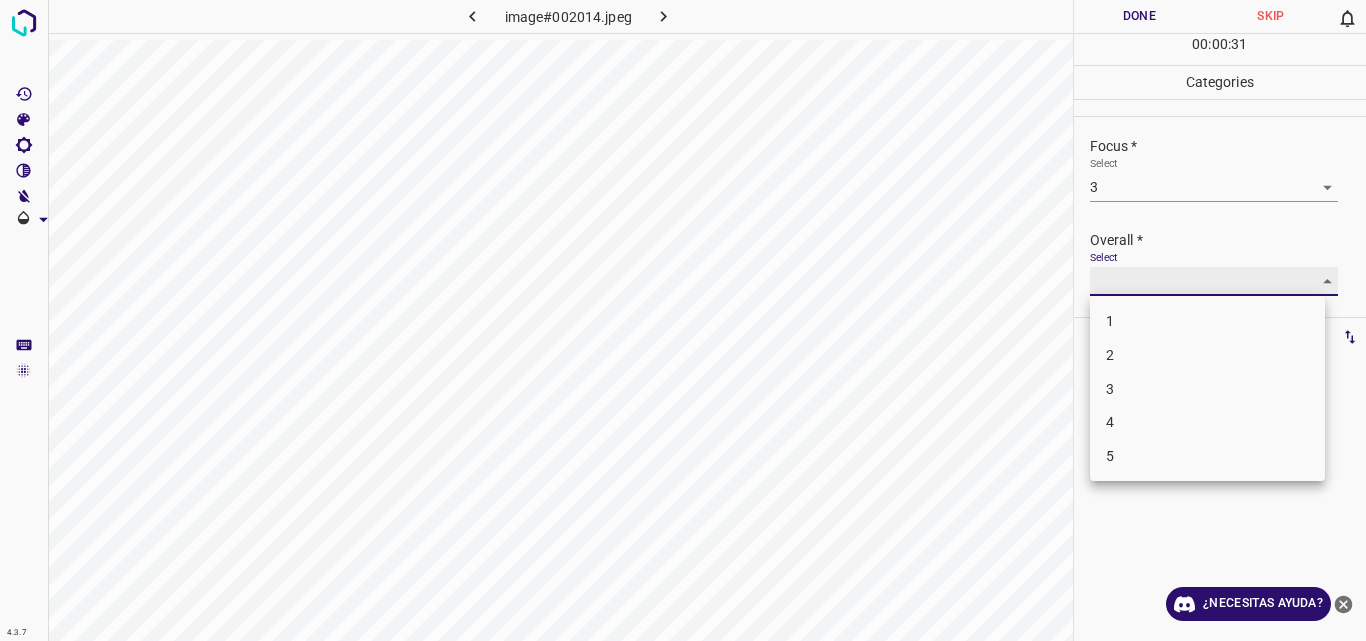 type on "3" 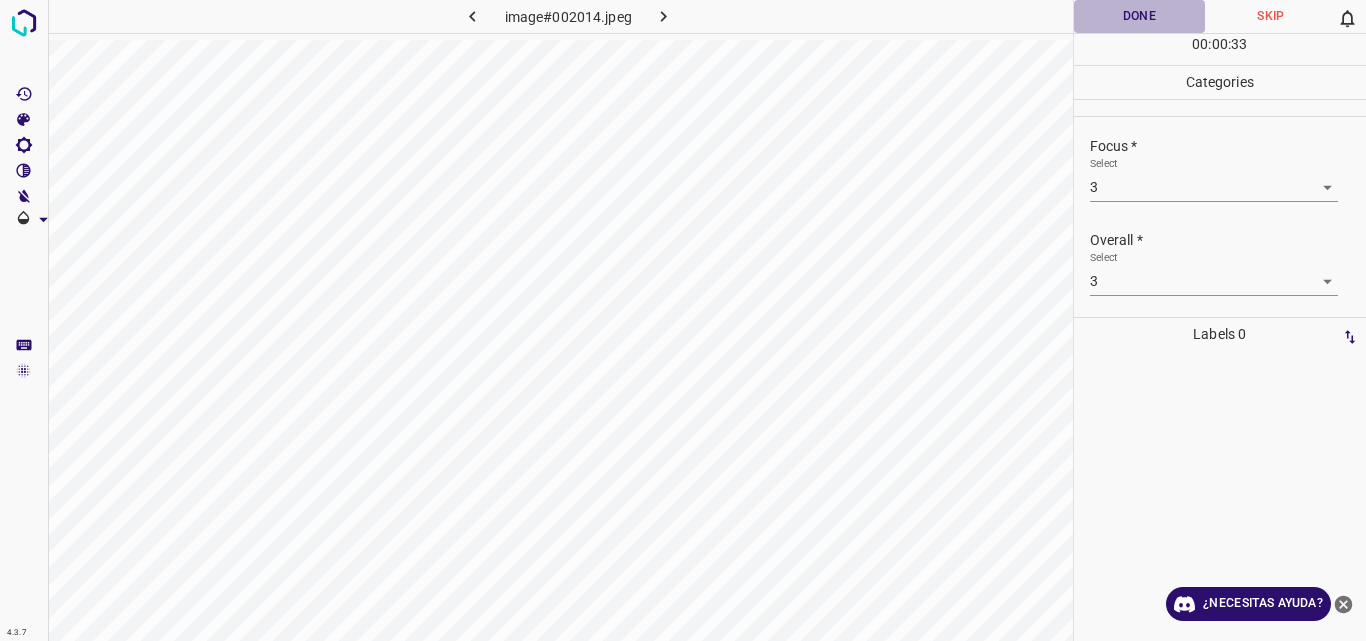 click on "Done" at bounding box center (1140, 16) 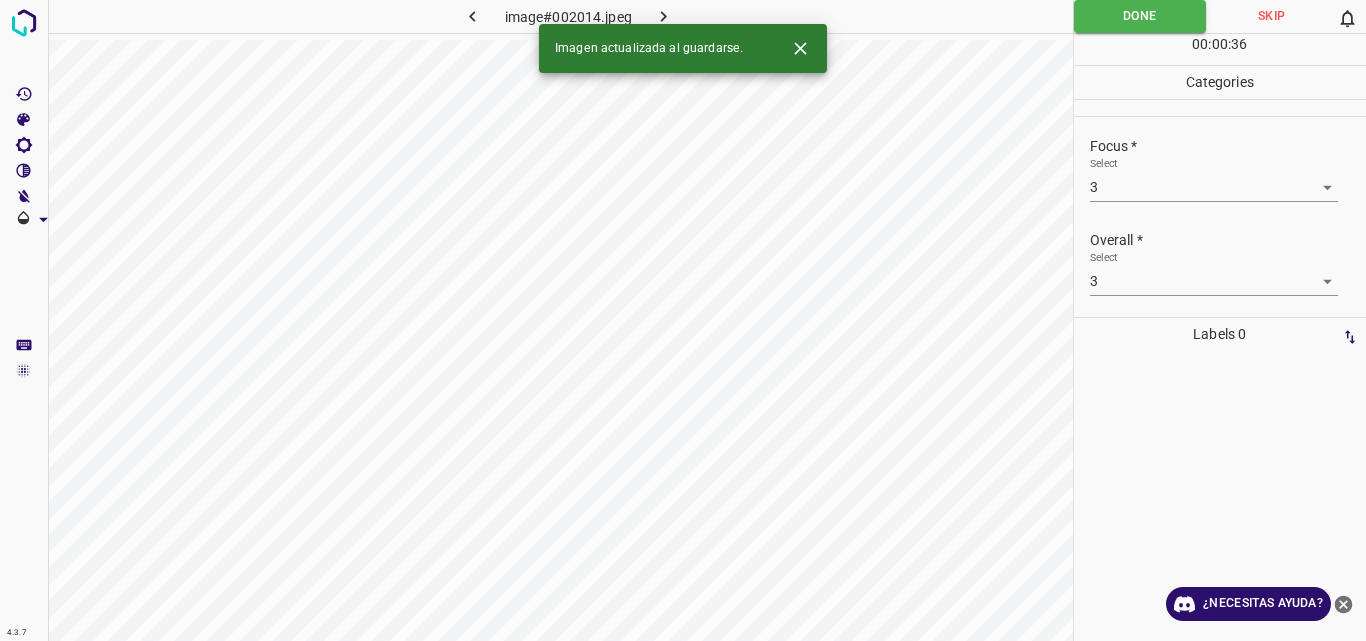 click 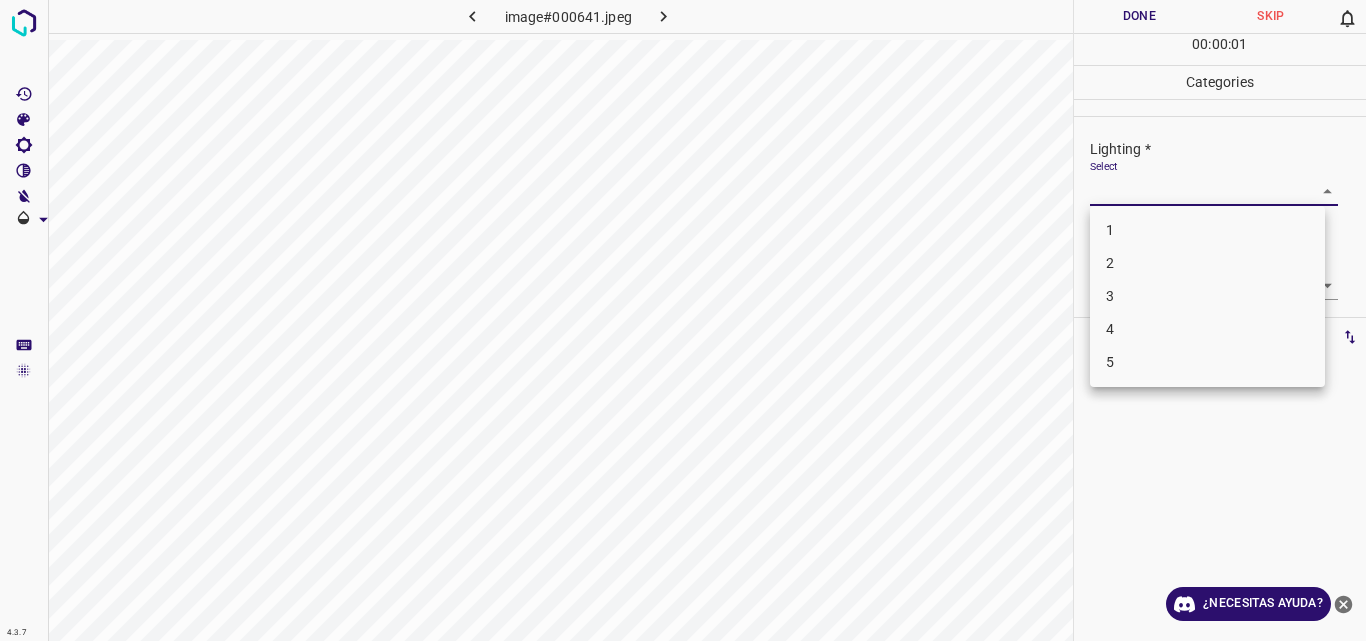 click on "4.3.7 image#000641.jpeg Done Skip 0 00   : 00   : 01   Categories Lighting *  Select ​ Focus *  Select ​ Overall *  Select ​ Labels   0 Categories 1 Lighting 2 Focus 3 Overall Tools Space Change between modes (Draw & Edit) I Auto labeling R Restore zoom M Zoom in N Zoom out Delete Delete selecte label Filters Z Restore filters X Saturation filter C Brightness filter V Contrast filter B Gray scale filter General O Download ¿Necesitas ayuda? Original text Rate this translation Your feedback will be used to help improve Google Translate - Texto - Esconder - Borrar 1 2 3 4 5" at bounding box center [683, 320] 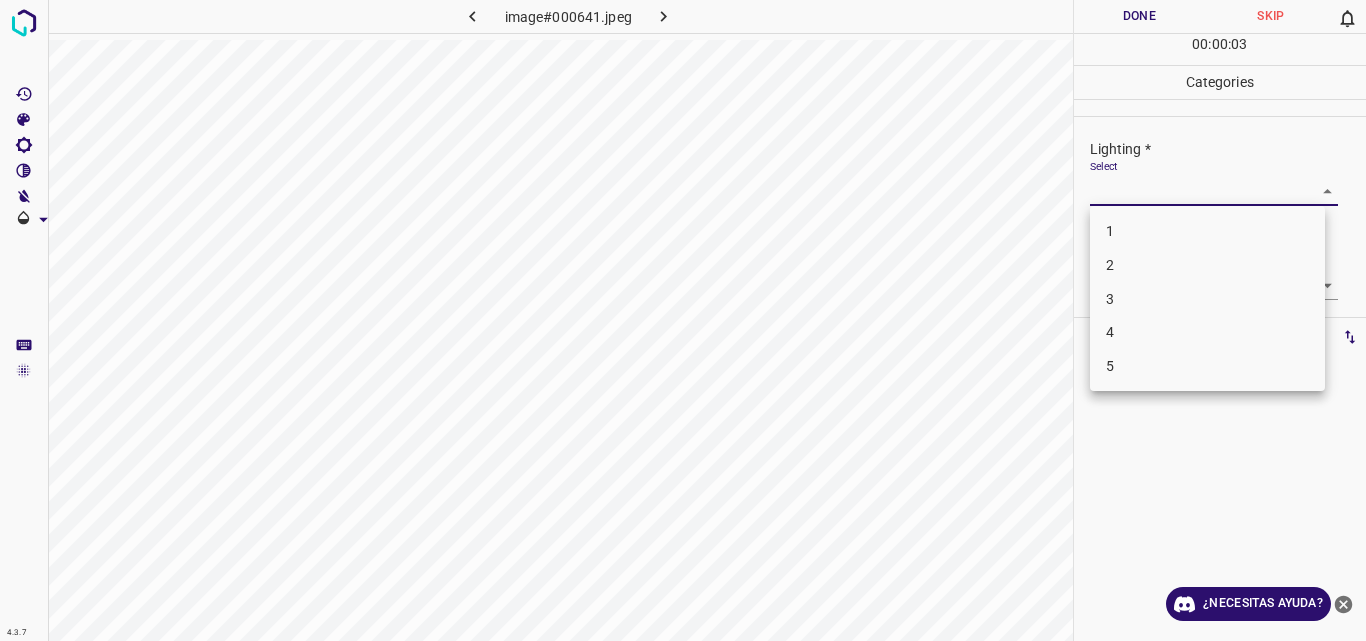 click on "3" at bounding box center [1207, 299] 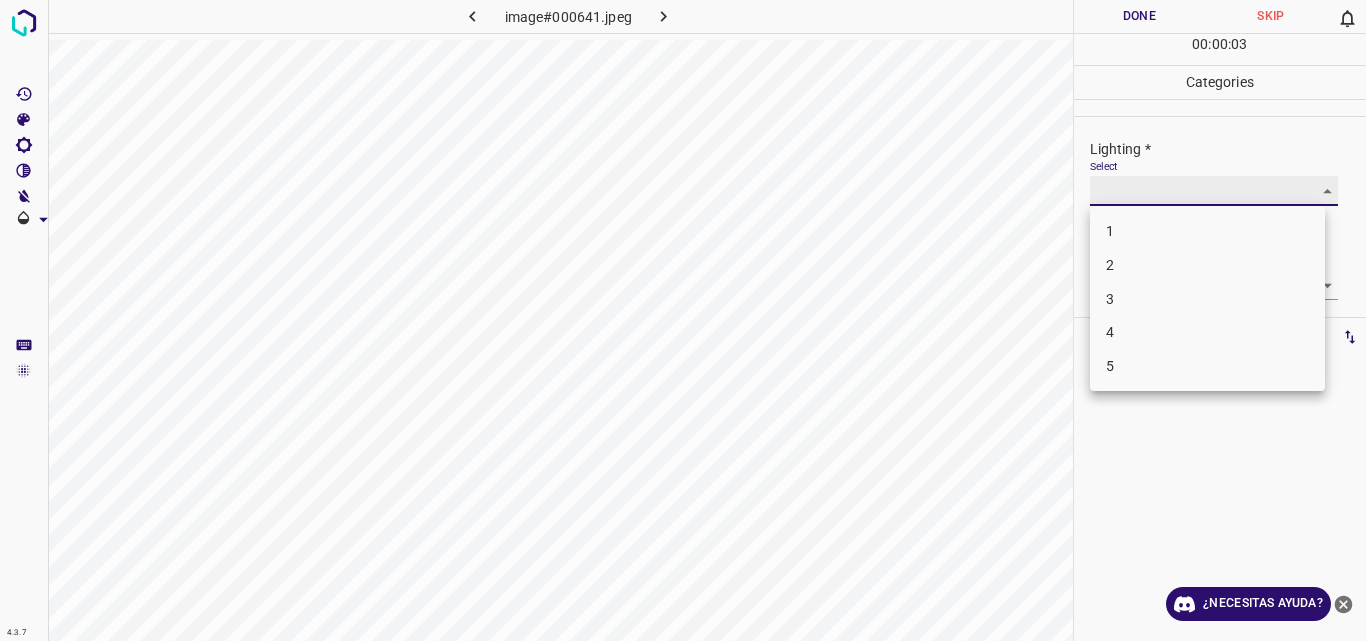 type on "3" 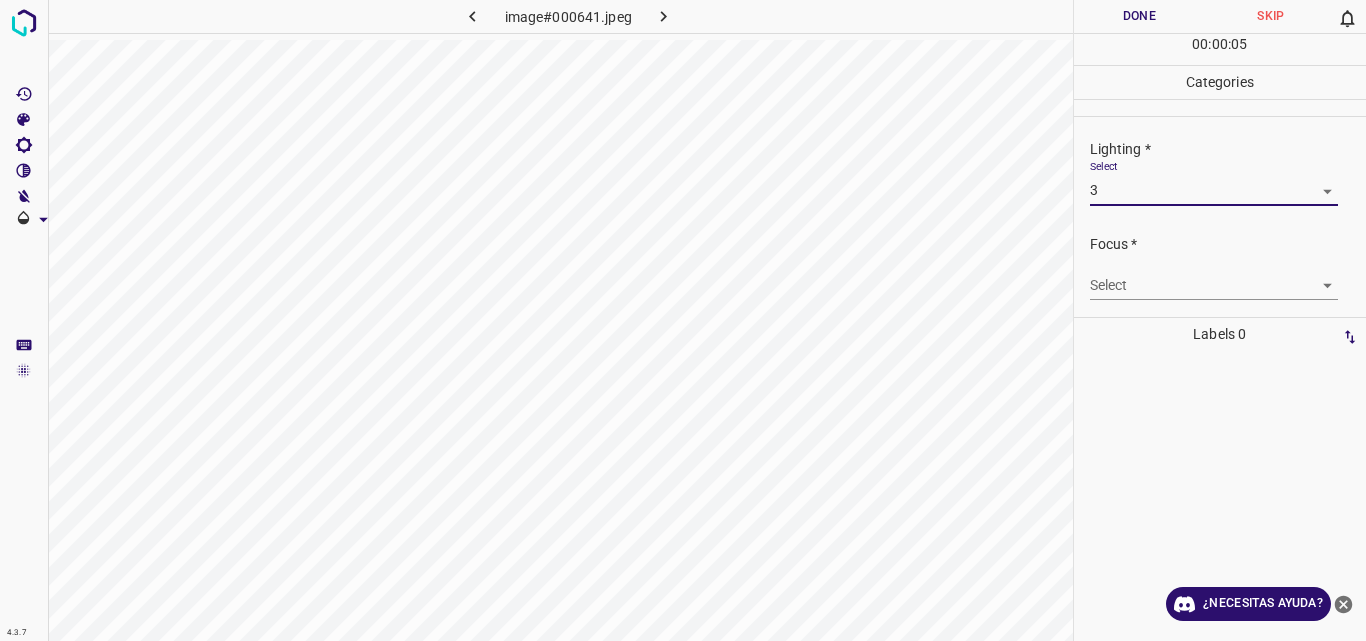 click on "4.3.7 image#000641.jpeg Done Skip 0 00   : 00   : 05   Categories Lighting *  Select 3 3 Focus *  Select ​ Overall *  Select ​ Labels   0 Categories 1 Lighting 2 Focus 3 Overall Tools Space Change between modes (Draw & Edit) I Auto labeling R Restore zoom M Zoom in N Zoom out Delete Delete selecte label Filters Z Restore filters X Saturation filter C Brightness filter V Contrast filter B Gray scale filter General O Download ¿Necesitas ayuda? Original text Rate this translation Your feedback will be used to help improve Google Translate - Texto - Esconder - Borrar" at bounding box center (683, 320) 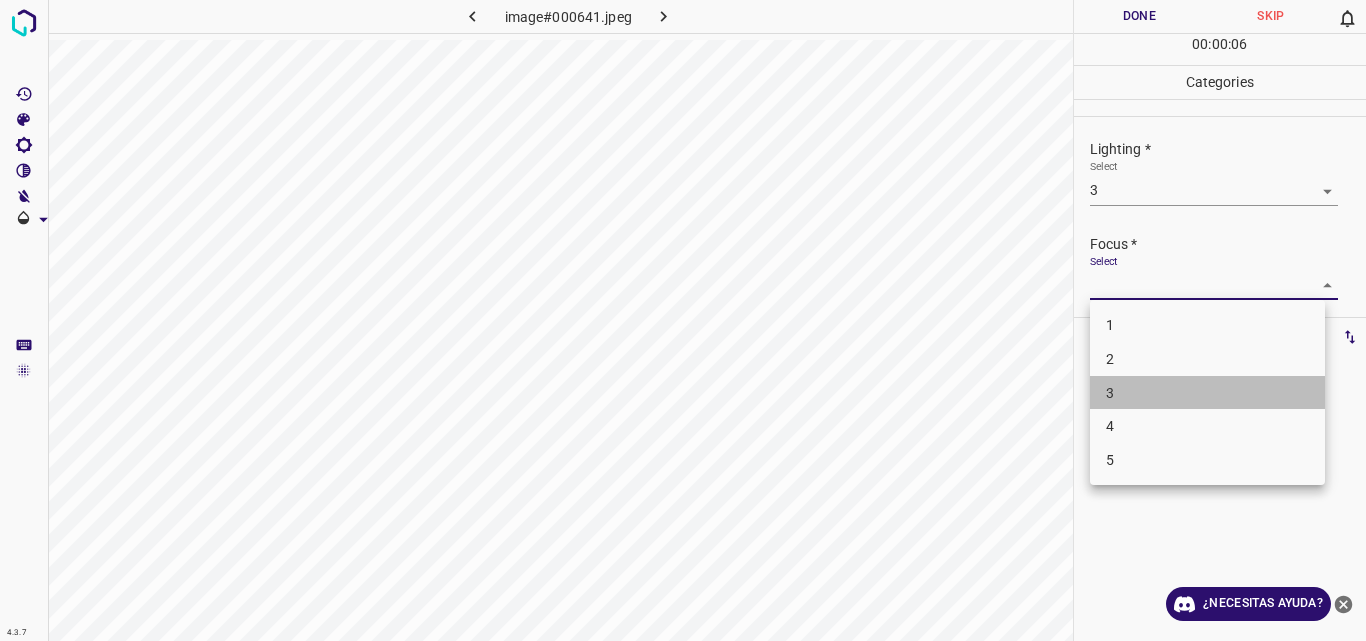 click on "3" at bounding box center [1207, 393] 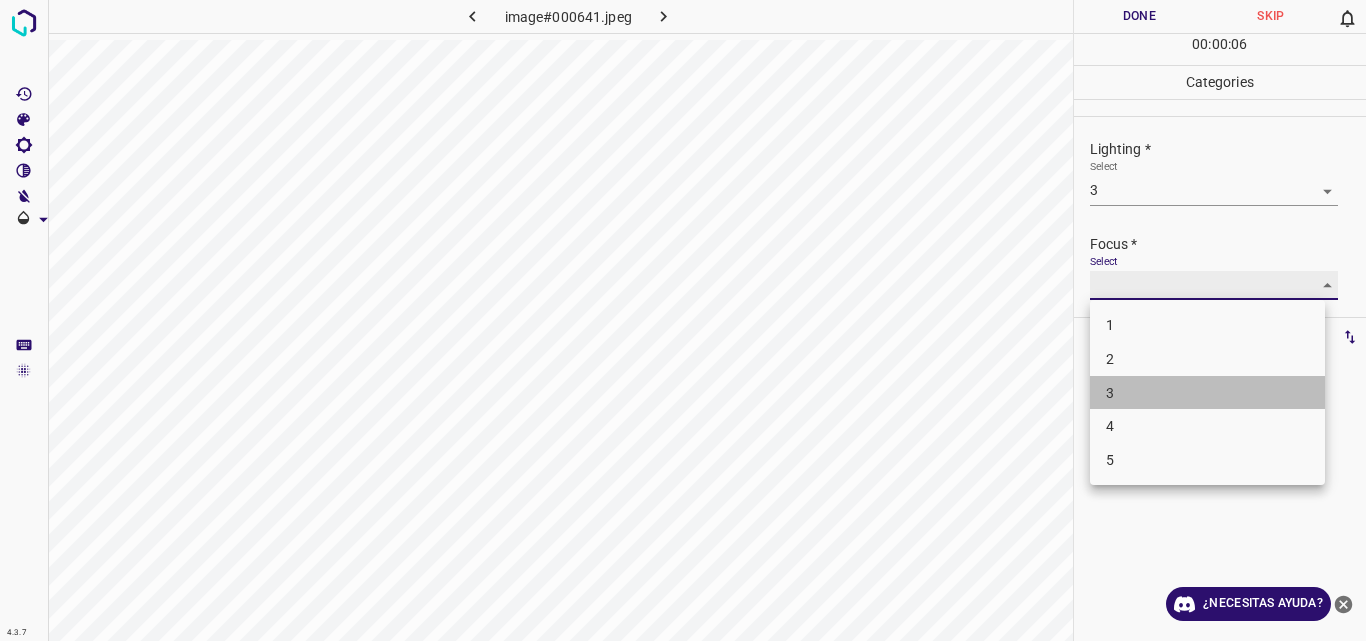 type on "3" 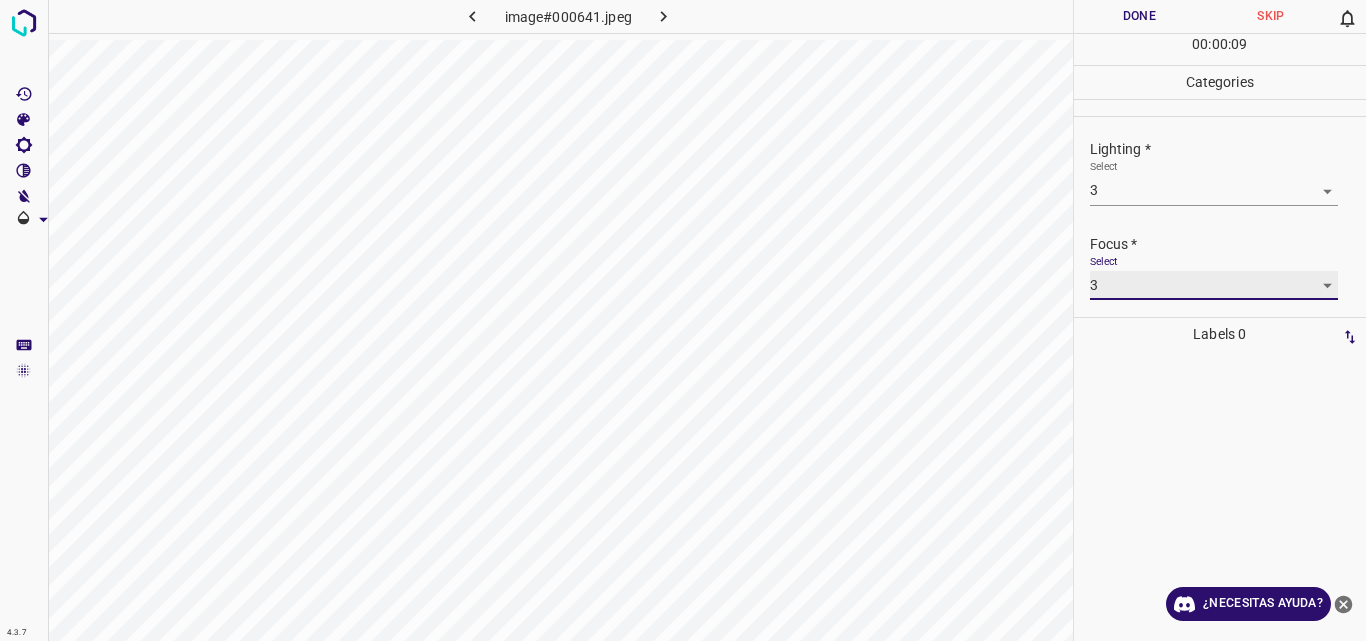 scroll, scrollTop: 98, scrollLeft: 0, axis: vertical 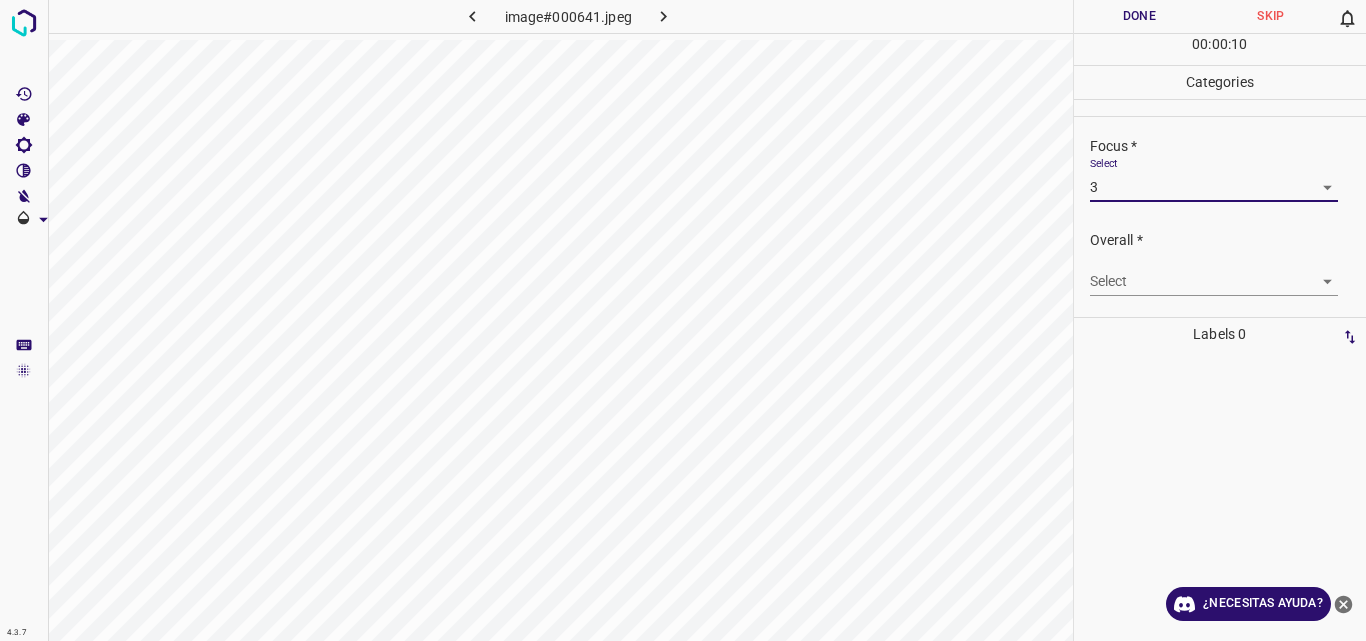 click on "4.3.7 image#000641.jpeg Done Skip 0 00   : 00   : 10   Categories Lighting *  Select 3 3 Focus *  Select 3 3 Overall *  Select ​ Labels   0 Categories 1 Lighting 2 Focus 3 Overall Tools Space Change between modes (Draw & Edit) I Auto labeling R Restore zoom M Zoom in N Zoom out Delete Delete selecte label Filters Z Restore filters X Saturation filter C Brightness filter V Contrast filter B Gray scale filter General O Download ¿Necesitas ayuda? Original text Rate this translation Your feedback will be used to help improve Google Translate - Texto - Esconder - Borrar" at bounding box center [683, 320] 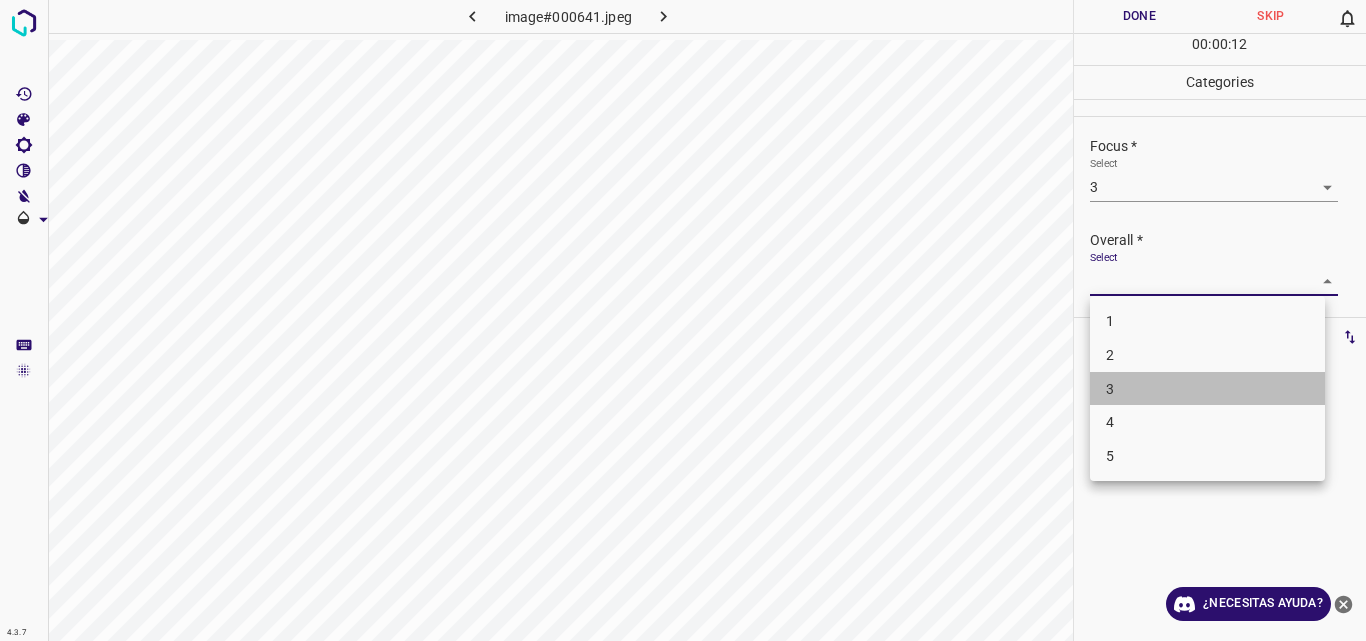 click on "3" at bounding box center (1207, 389) 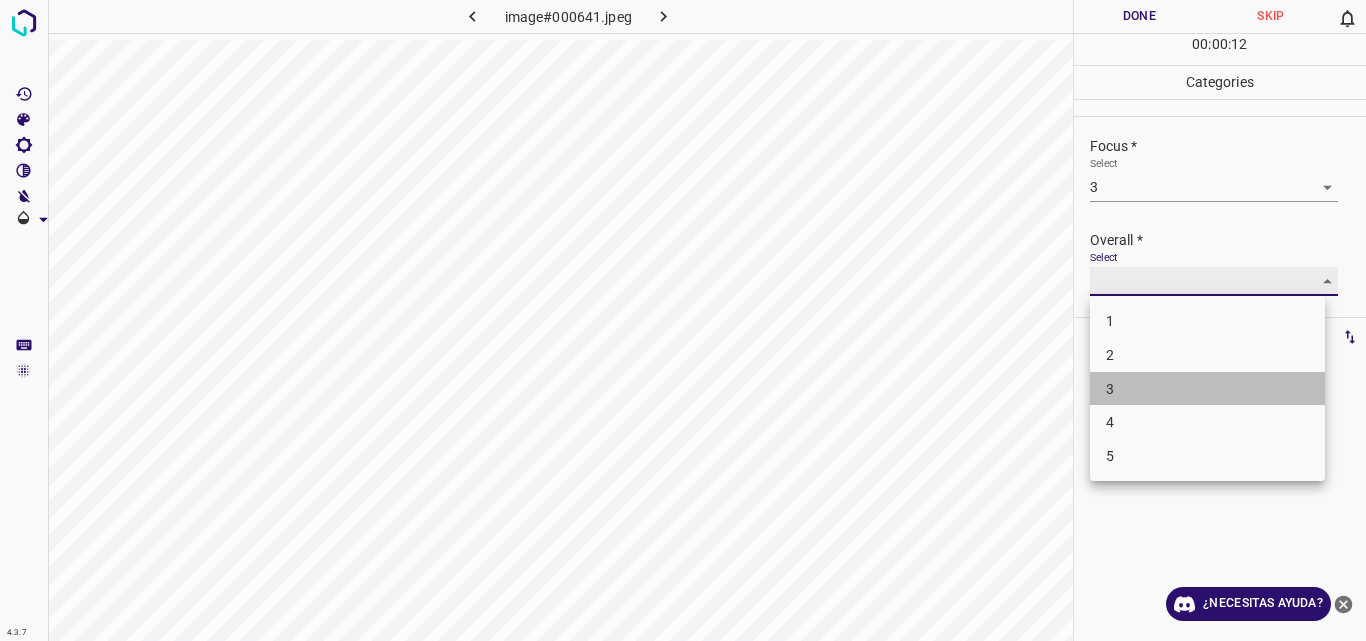 type on "3" 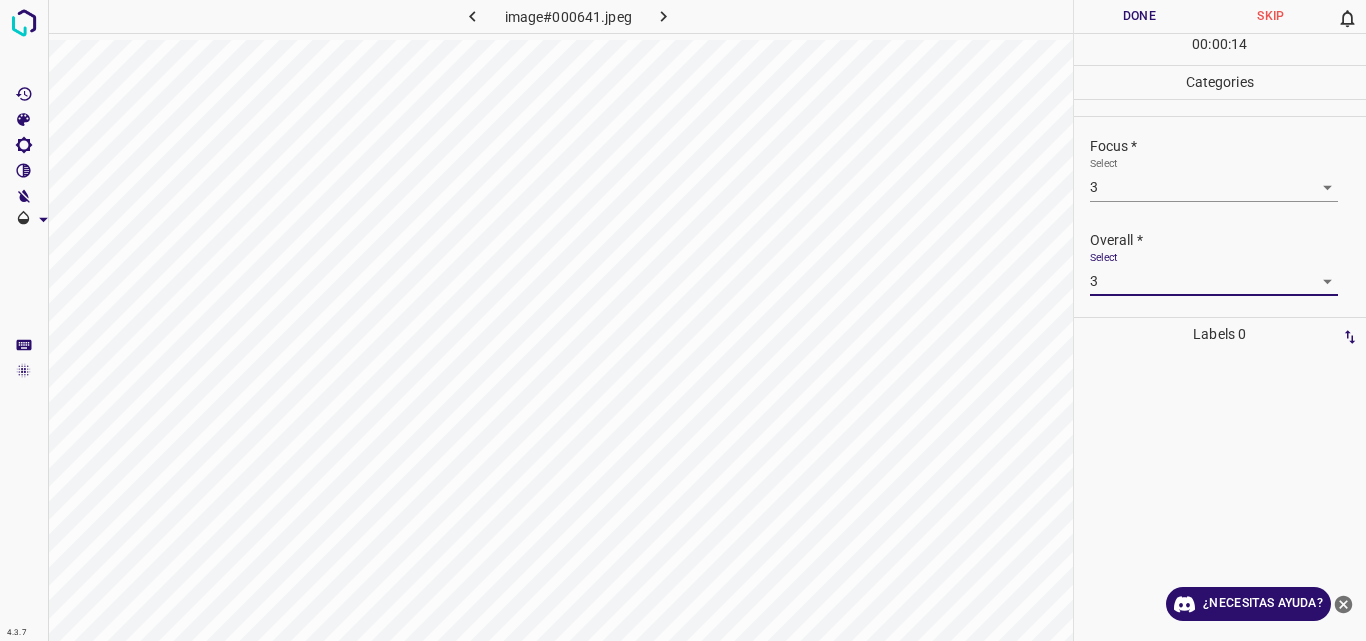 click on "Done" at bounding box center [1140, 16] 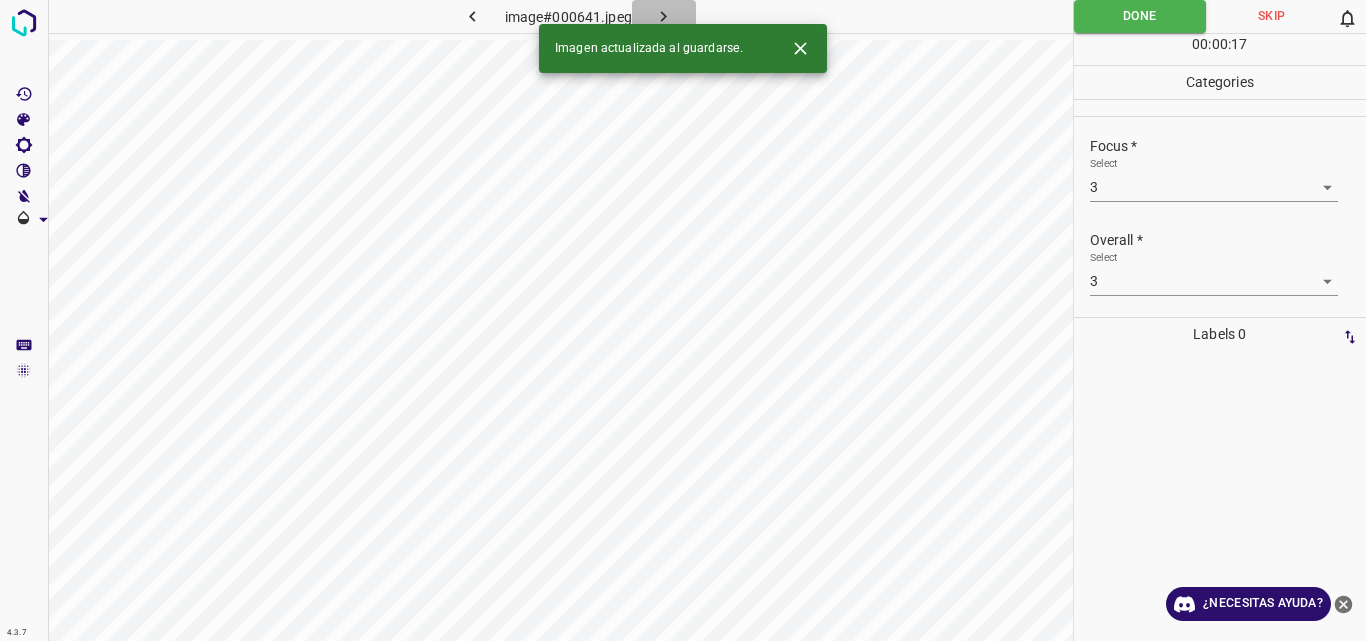 click 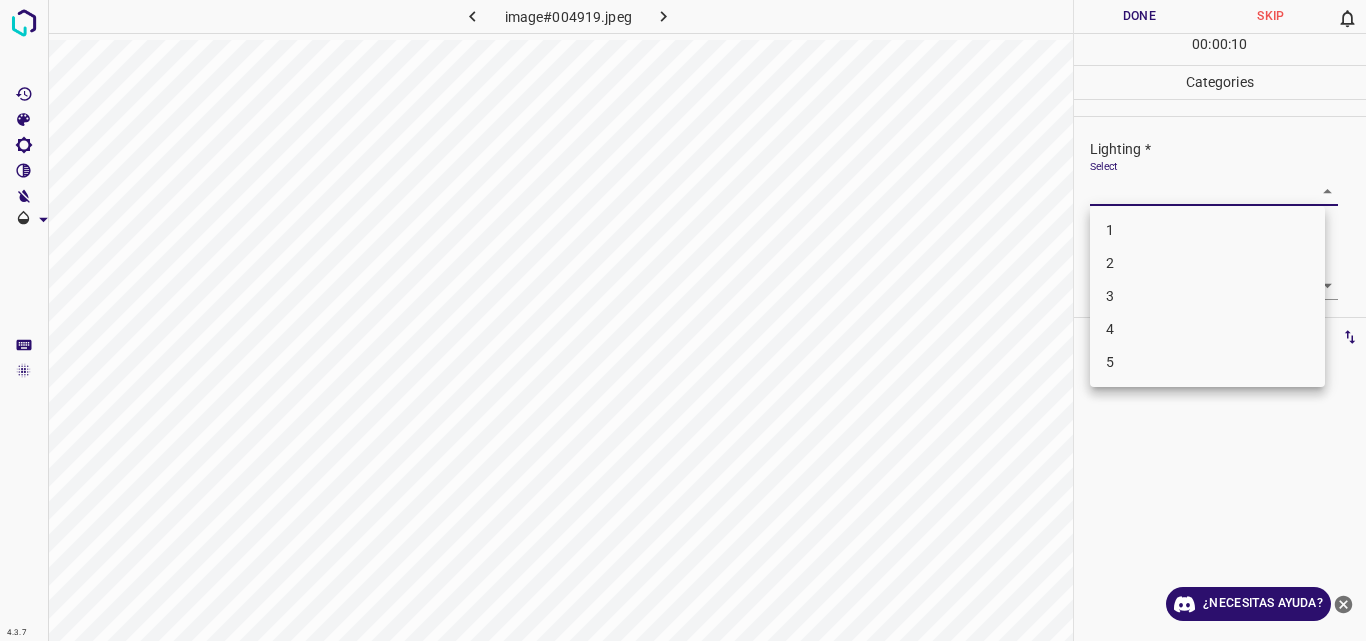 click on "4.3.7 image#004919.jpeg Done Skip 0 00   : 00   : 10   Categories Lighting *  Select ​ Focus *  Select ​ Overall *  Select ​ Labels   0 Categories 1 Lighting 2 Focus 3 Overall Tools Space Change between modes (Draw & Edit) I Auto labeling R Restore zoom M Zoom in N Zoom out Delete Delete selecte label Filters Z Restore filters X Saturation filter C Brightness filter V Contrast filter B Gray scale filter General O Download ¿Necesitas ayuda? Original text Rate this translation Your feedback will be used to help improve Google Translate - Texto - Esconder - Borrar 1 2 3 4 5" at bounding box center [683, 320] 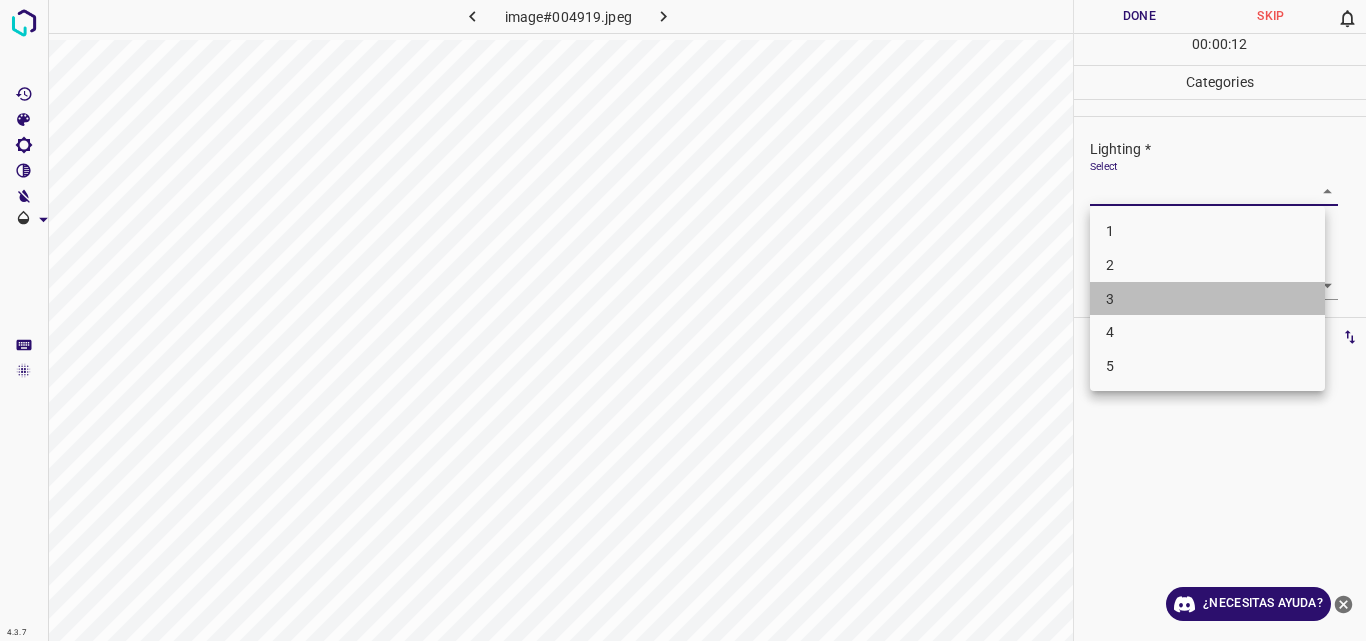 click on "3" at bounding box center (1207, 299) 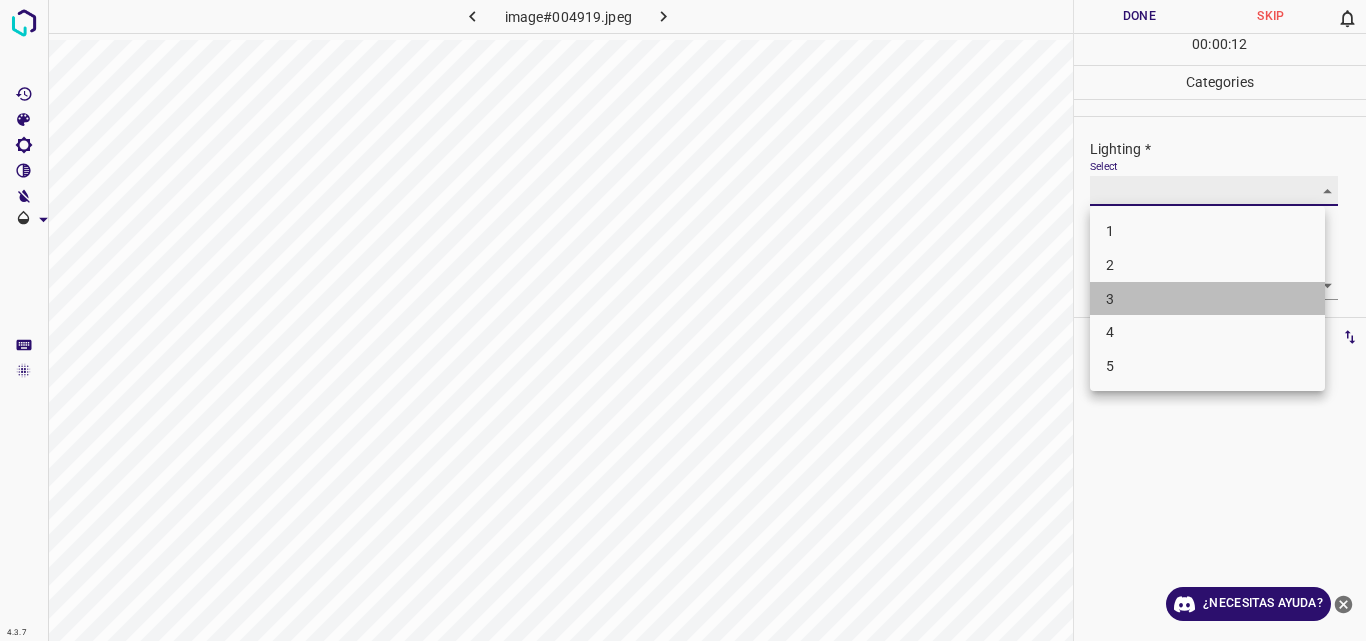 type on "3" 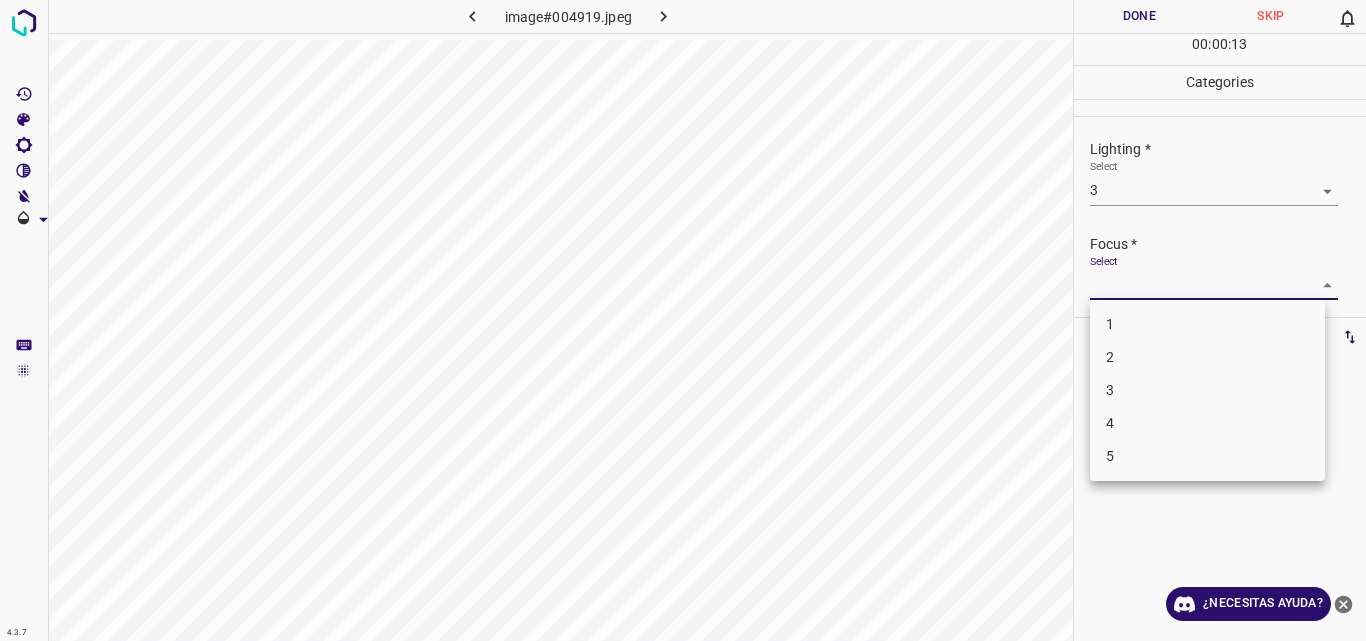 click on "4.3.7 image#004919.jpeg Done Skip 0 00   : 00   : 13   Categories Lighting *  Select 3 3 Focus *  Select ​ Overall *  Select ​ Labels   0 Categories 1 Lighting 2 Focus 3 Overall Tools Space Change between modes (Draw & Edit) I Auto labeling R Restore zoom M Zoom in N Zoom out Delete Delete selecte label Filters Z Restore filters X Saturation filter C Brightness filter V Contrast filter B Gray scale filter General O Download ¿Necesitas ayuda? Original text Rate this translation Your feedback will be used to help improve Google Translate - Texto - Esconder - Borrar 1 2 3 4 5" at bounding box center (683, 320) 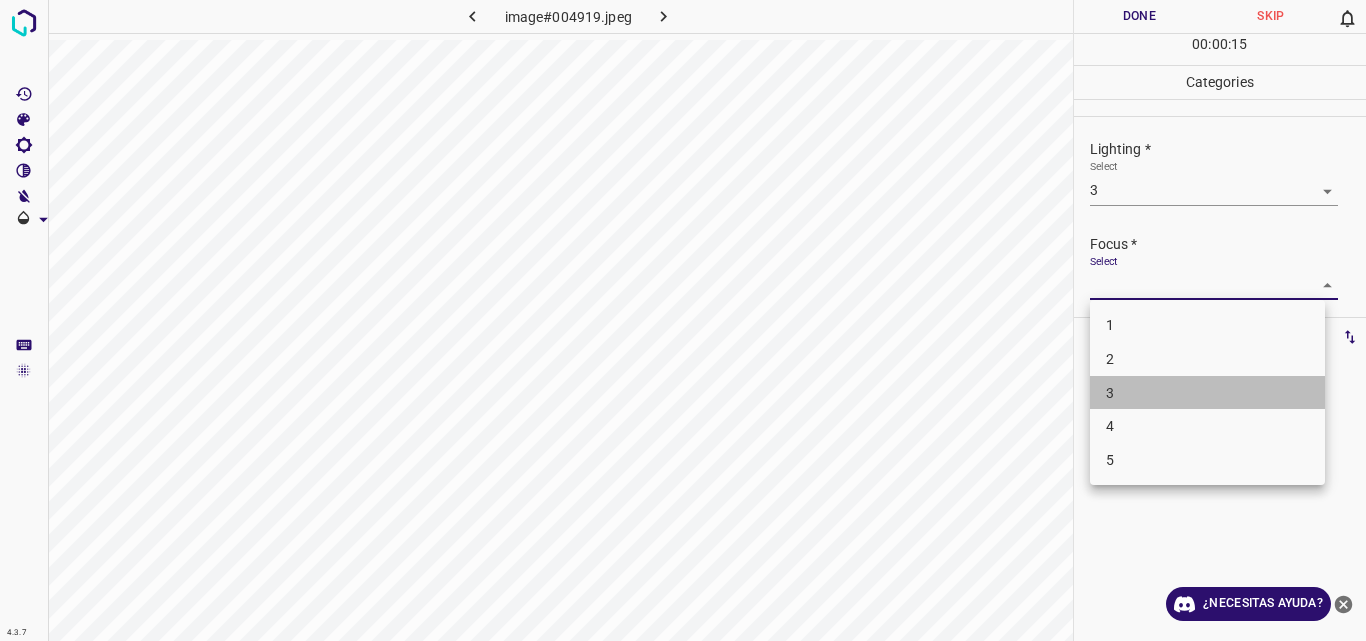click on "3" at bounding box center (1207, 393) 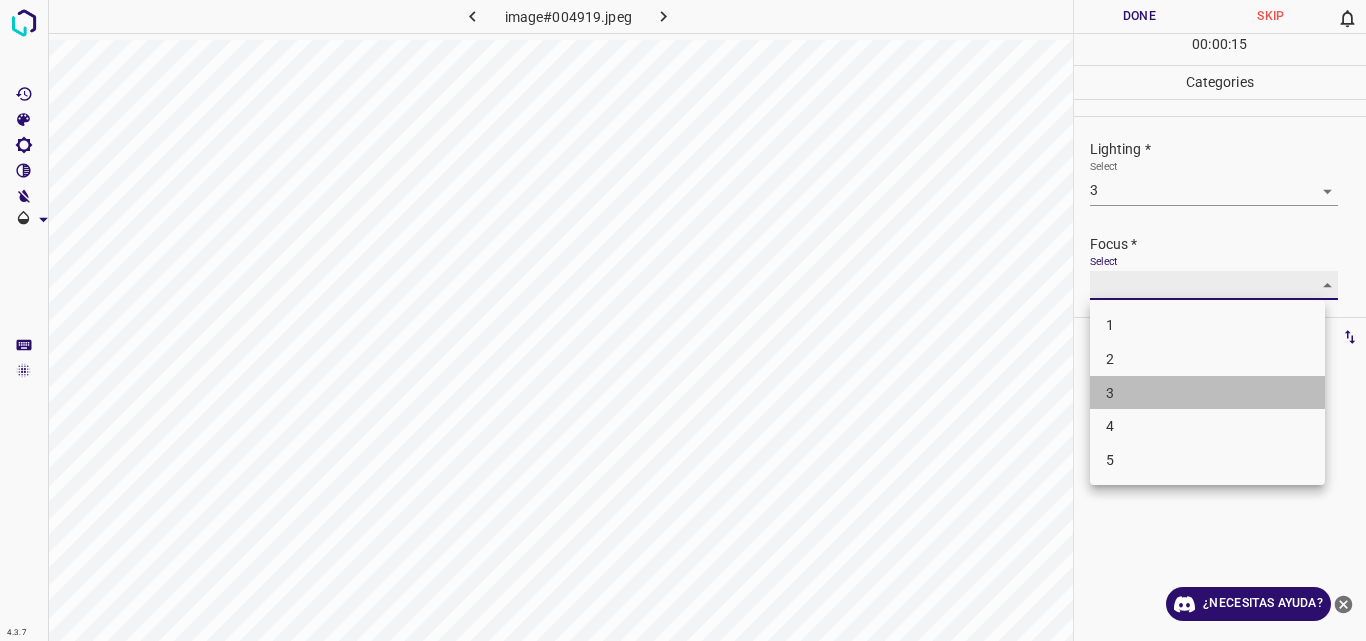type on "3" 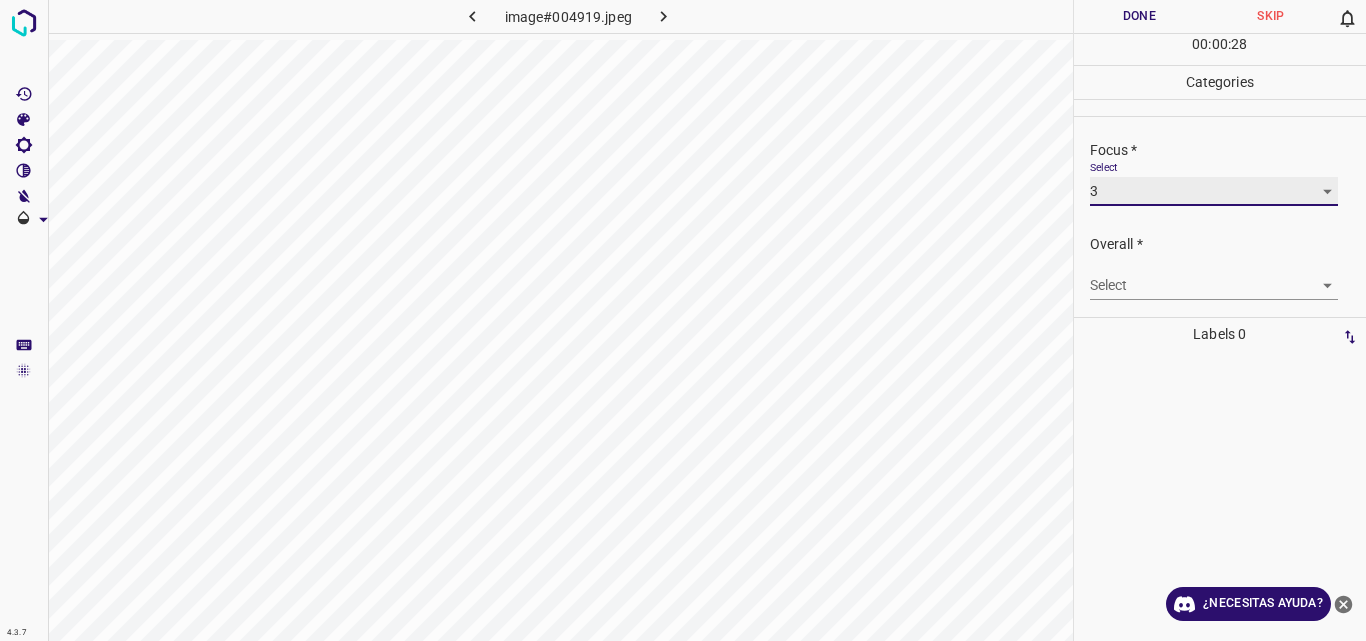 scroll, scrollTop: 98, scrollLeft: 0, axis: vertical 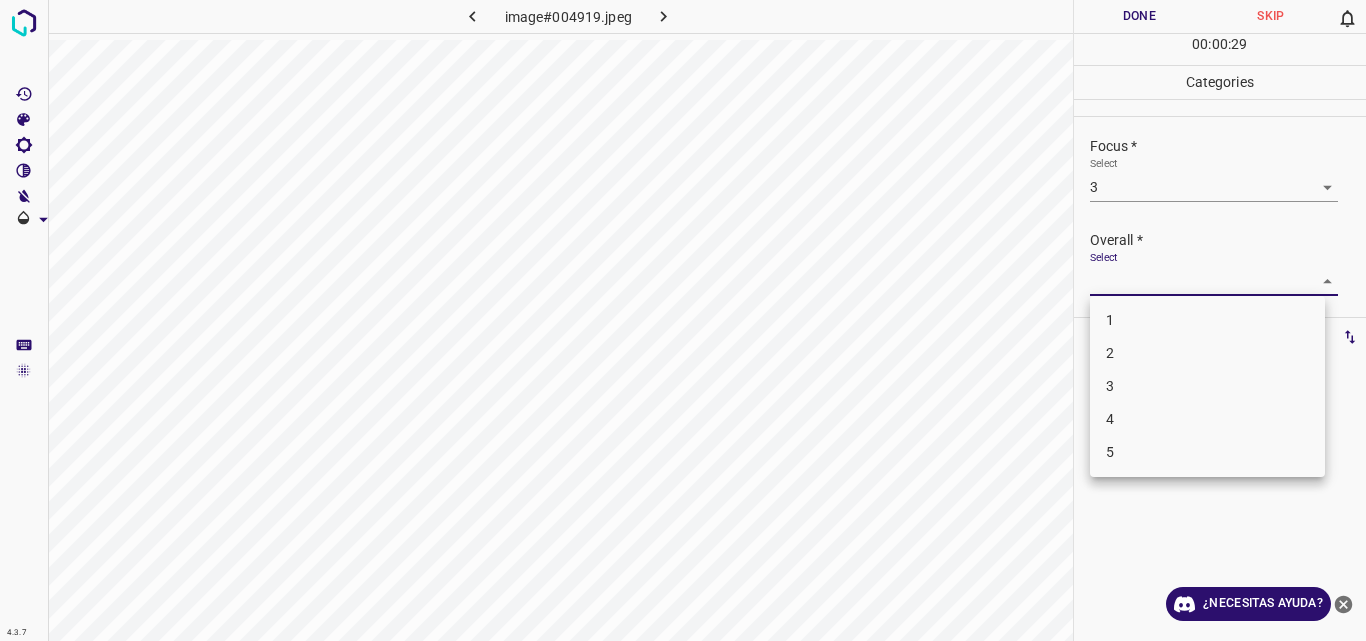 click on "4.3.7 image#004919.jpeg Done Skip 0 00   : 00   : 29   Categories Lighting *  Select 3 3 Focus *  Select 3 3 Overall *  Select ​ Labels   0 Categories 1 Lighting 2 Focus 3 Overall Tools Space Change between modes (Draw & Edit) I Auto labeling R Restore zoom M Zoom in N Zoom out Delete Delete selecte label Filters Z Restore filters X Saturation filter C Brightness filter V Contrast filter B Gray scale filter General O Download ¿Necesitas ayuda? Original text Rate this translation Your feedback will be used to help improve Google Translate - Texto - Esconder - Borrar 1 2 3 4 5" at bounding box center [683, 320] 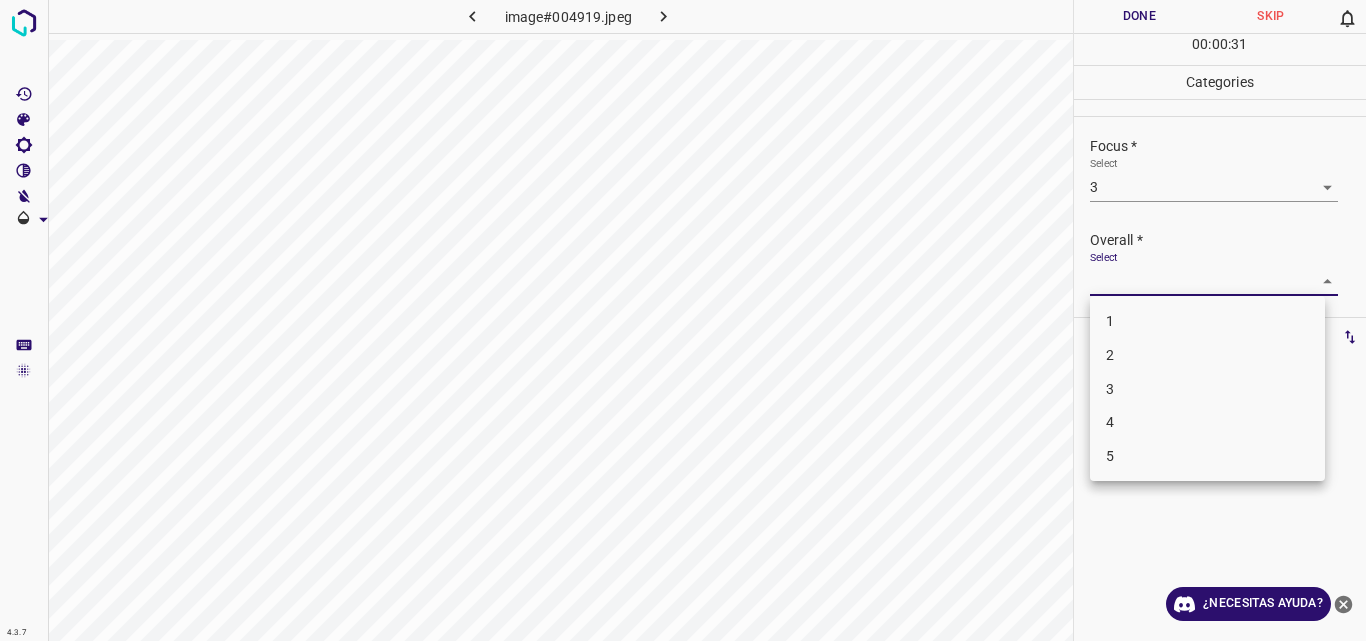 click on "3" at bounding box center (1207, 389) 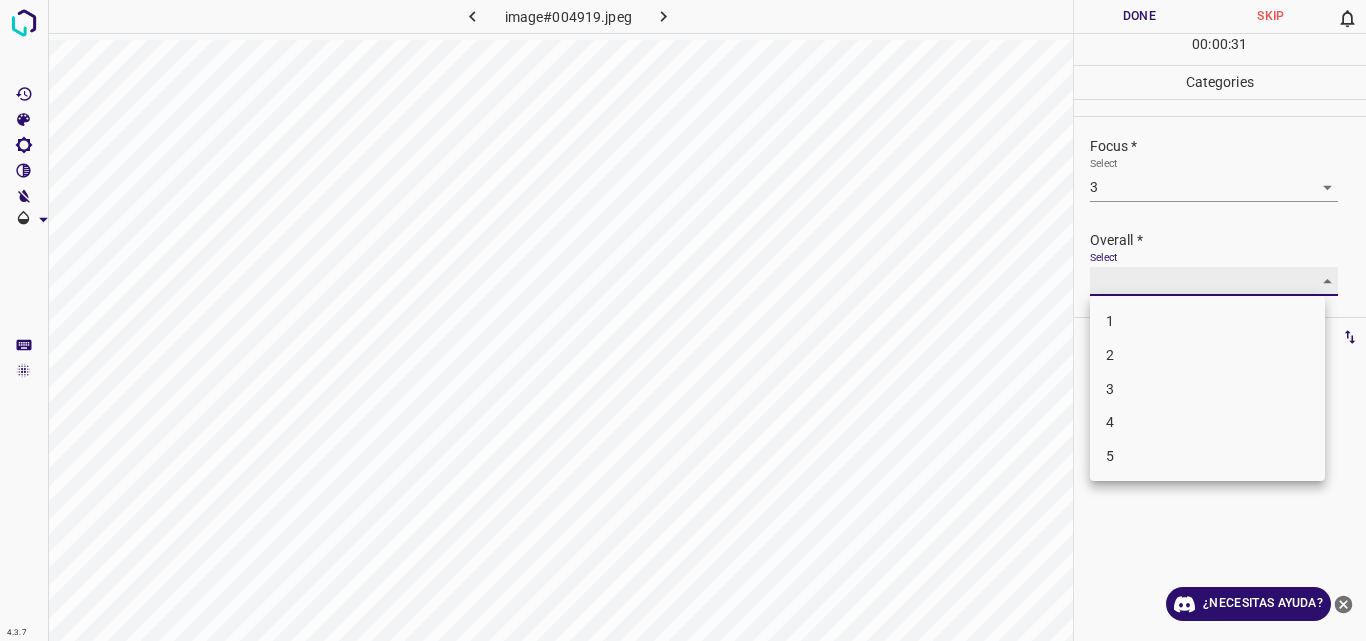 type on "3" 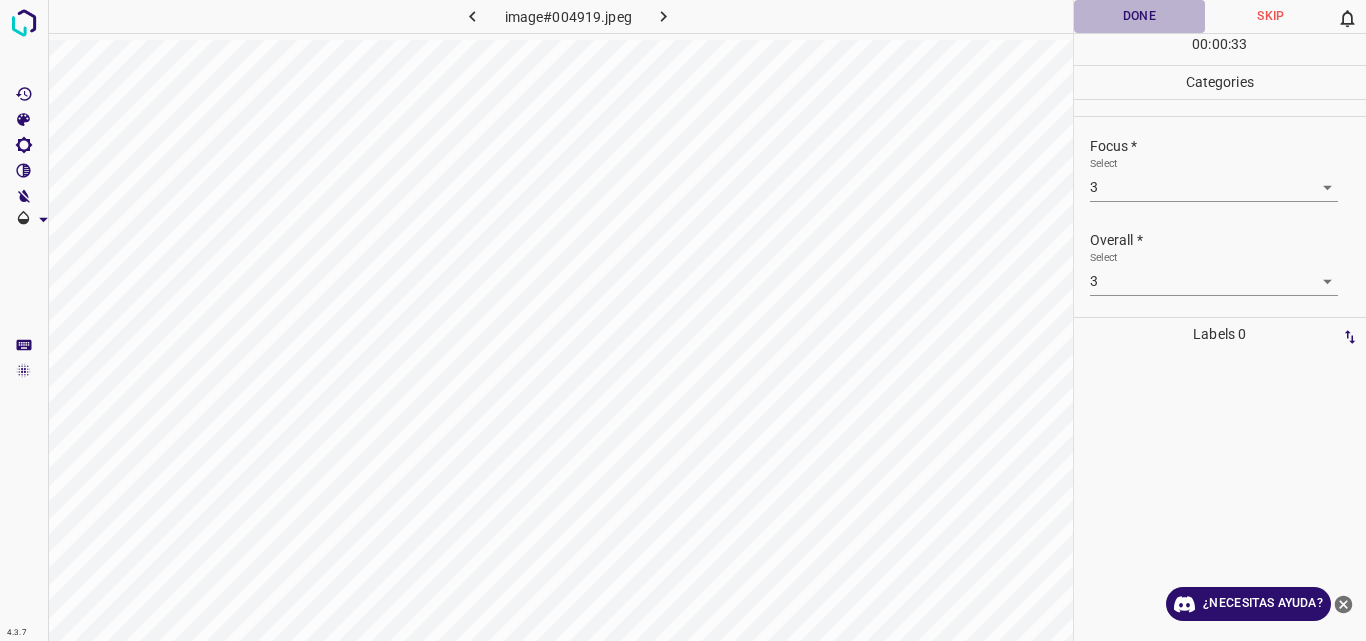 click on "Done" at bounding box center (1140, 16) 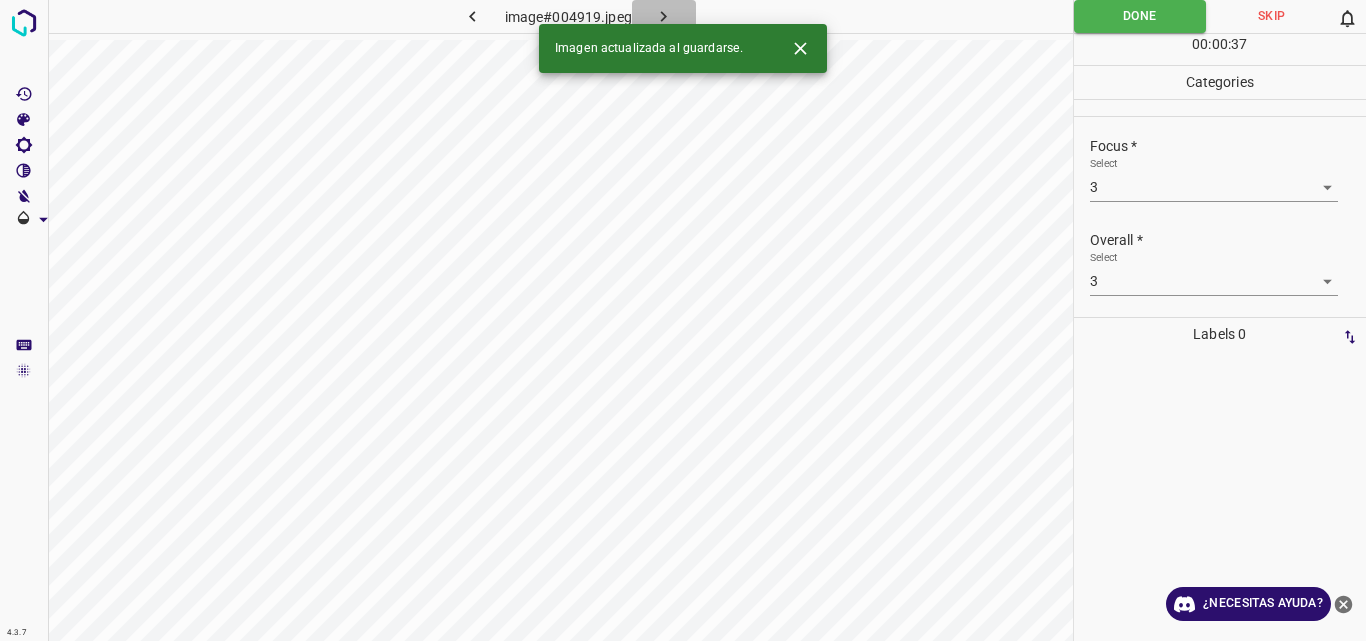 click 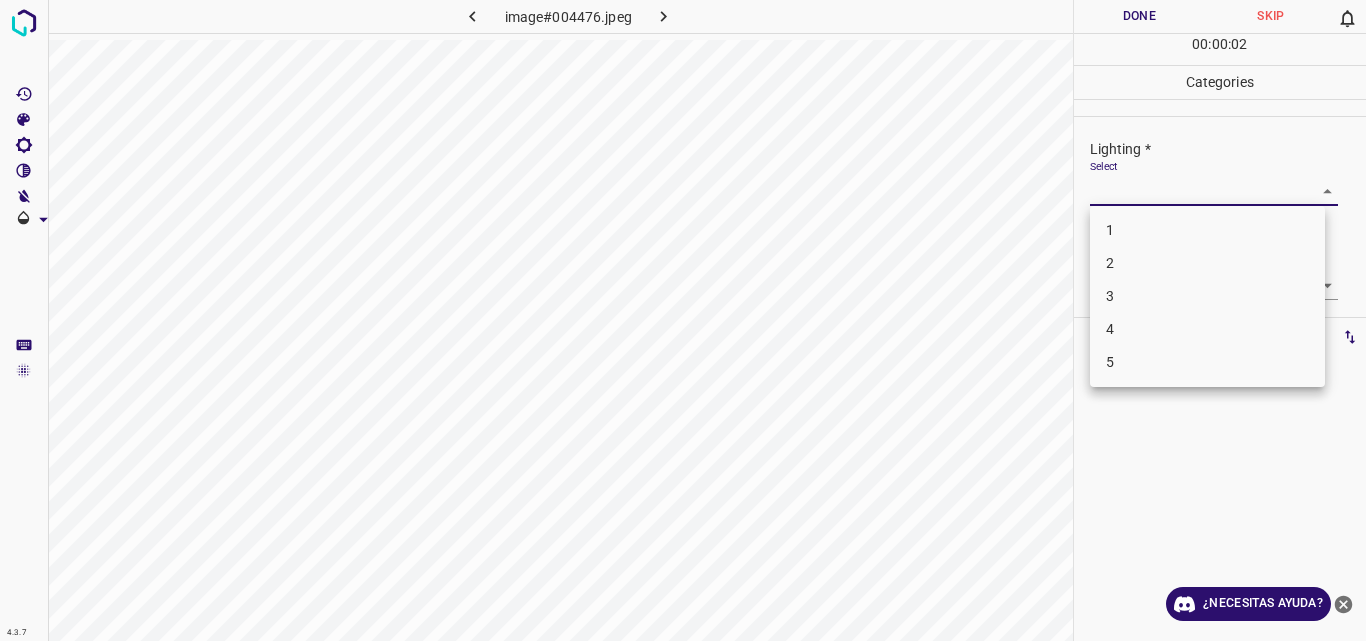 click on "4.3.7 image#004476.jpeg Done Skip 0 00   : 00   : 02   Categories Lighting *  Select ​ Focus *  Select ​ Overall *  Select ​ Labels   0 Categories 1 Lighting 2 Focus 3 Overall Tools Space Change between modes (Draw & Edit) I Auto labeling R Restore zoom M Zoom in N Zoom out Delete Delete selecte label Filters Z Restore filters X Saturation filter C Brightness filter V Contrast filter B Gray scale filter General O Download ¿Necesitas ayuda? Original text Rate this translation Your feedback will be used to help improve Google Translate - Texto - Esconder - Borrar 1 2 3 4 5" at bounding box center (683, 320) 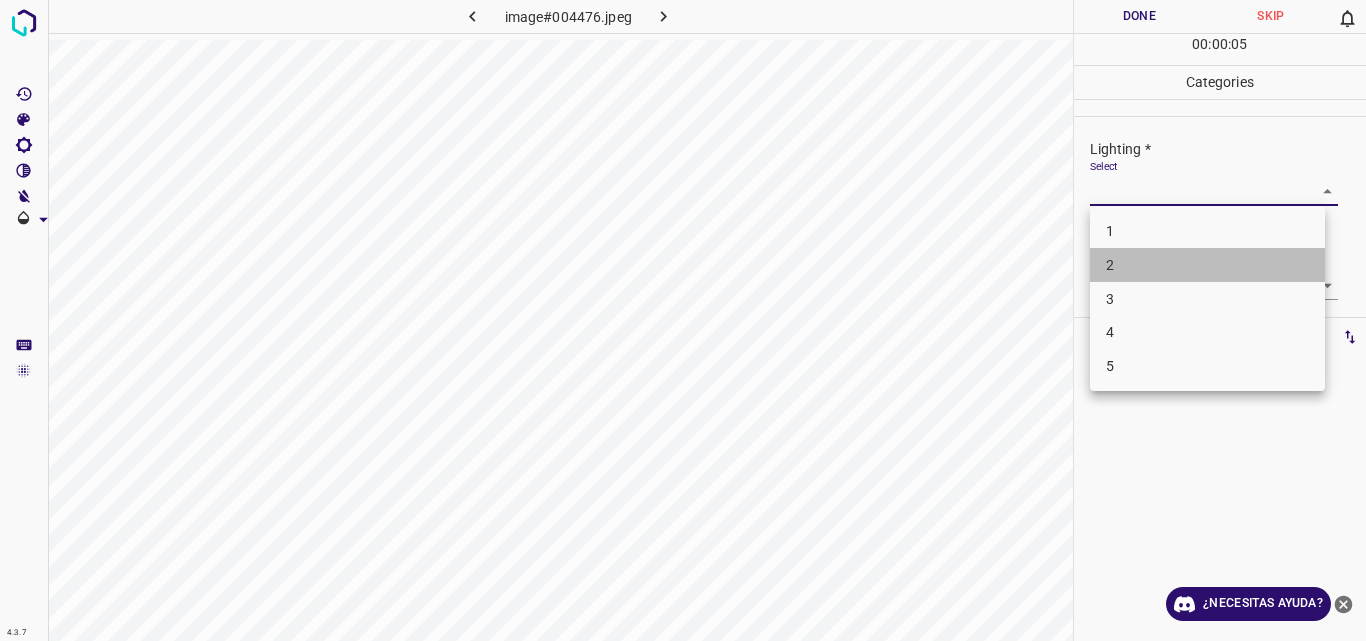 click on "2" at bounding box center (1207, 265) 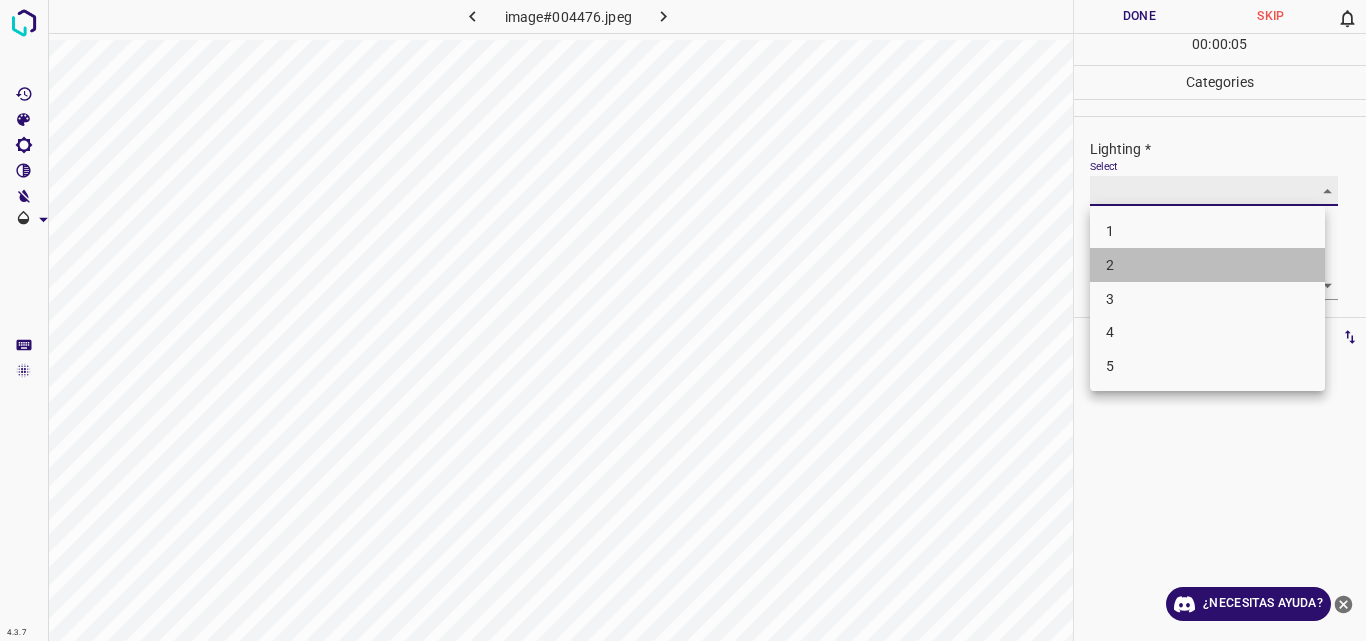 type on "2" 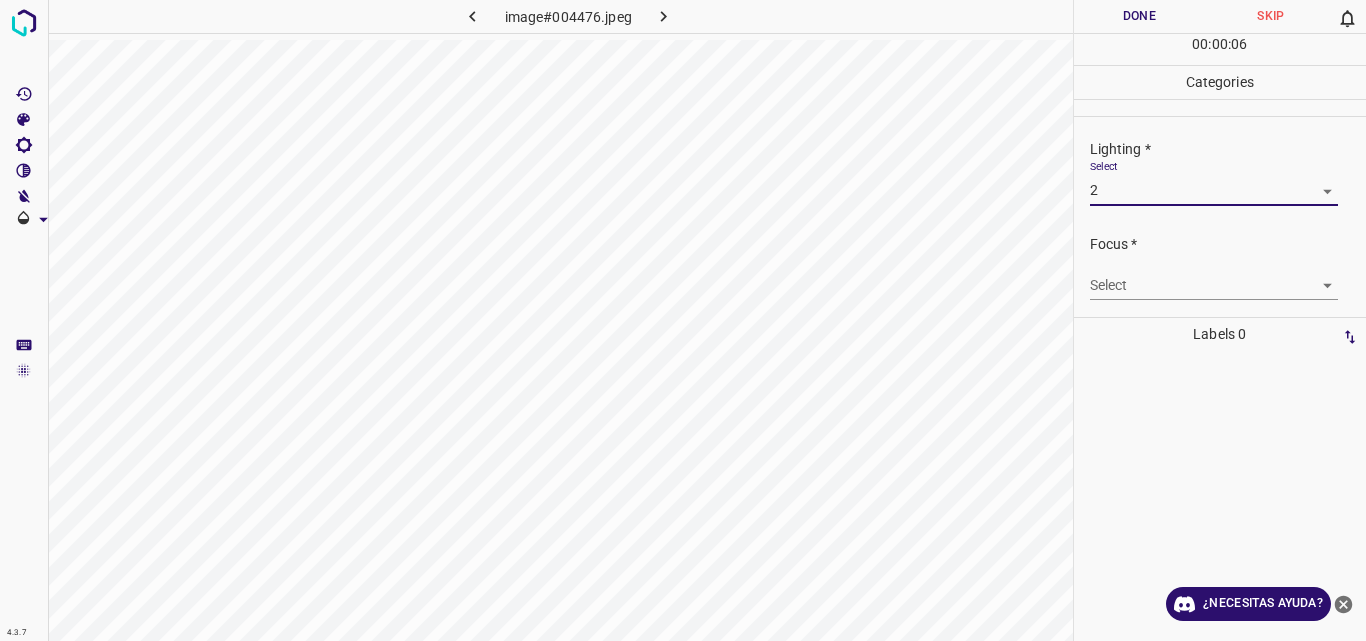 click on "4.3.7 image#004476.jpeg Done Skip 0 00   : 00   : 06   Categories Lighting *  Select 2 2 Focus *  Select ​ Overall *  Select ​ Labels   0 Categories 1 Lighting 2 Focus 3 Overall Tools Space Change between modes (Draw & Edit) I Auto labeling R Restore zoom M Zoom in N Zoom out Delete Delete selecte label Filters Z Restore filters X Saturation filter C Brightness filter V Contrast filter B Gray scale filter General O Download ¿Necesitas ayuda? Original text Rate this translation Your feedback will be used to help improve Google Translate - Texto - Esconder - Borrar" at bounding box center (683, 320) 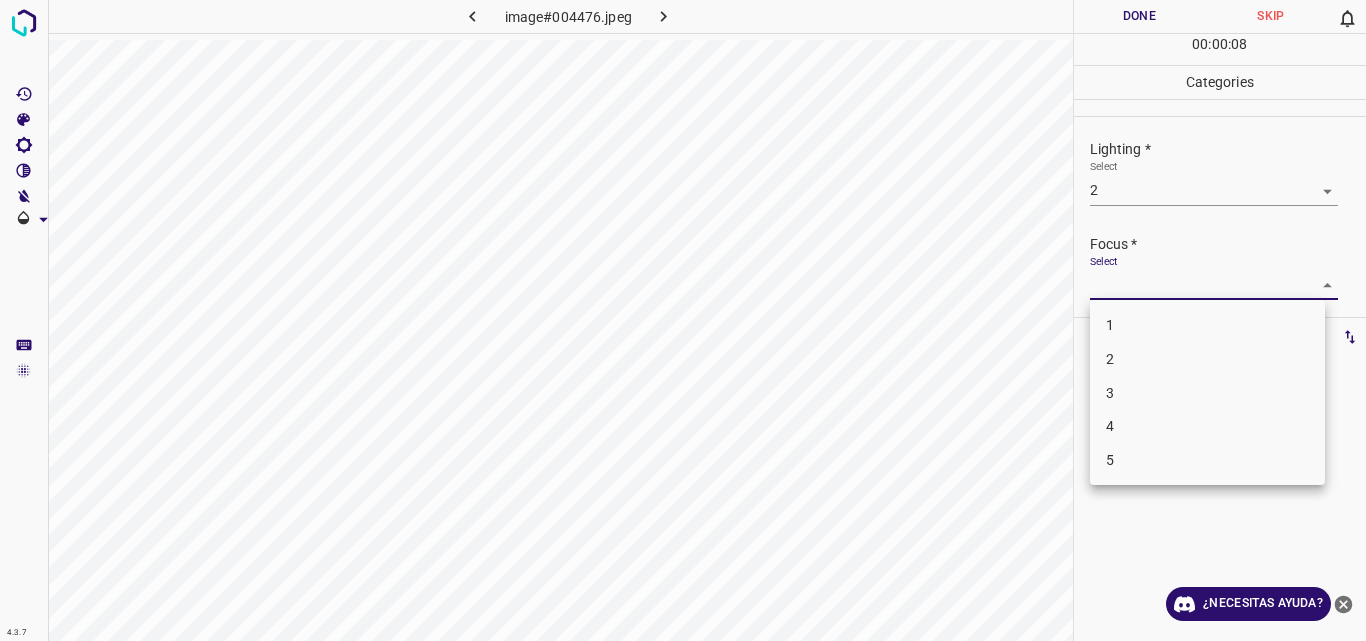 click on "2" at bounding box center (1207, 359) 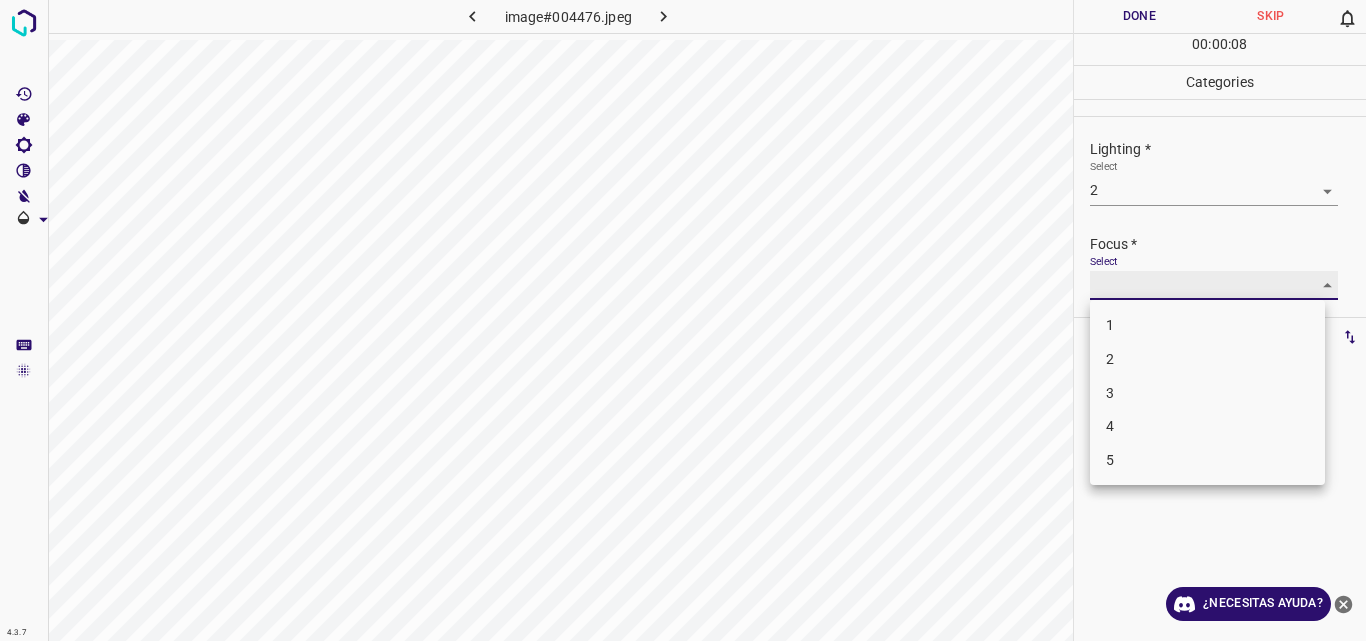 type on "2" 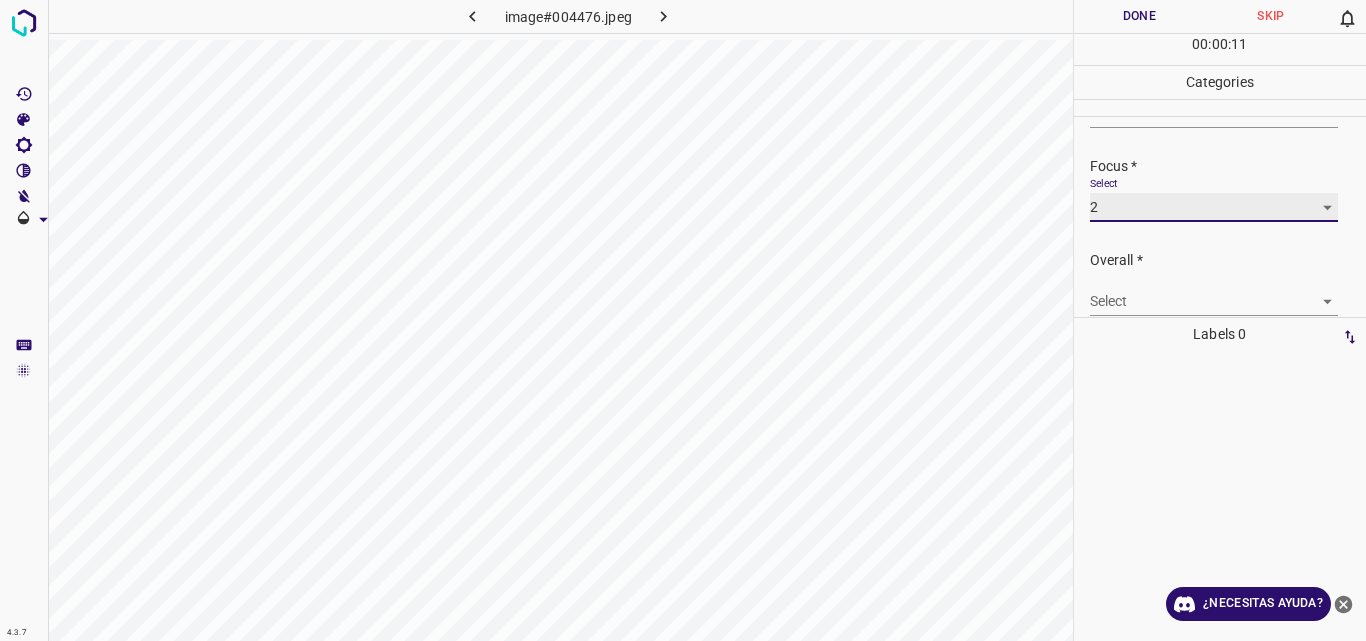 scroll, scrollTop: 98, scrollLeft: 0, axis: vertical 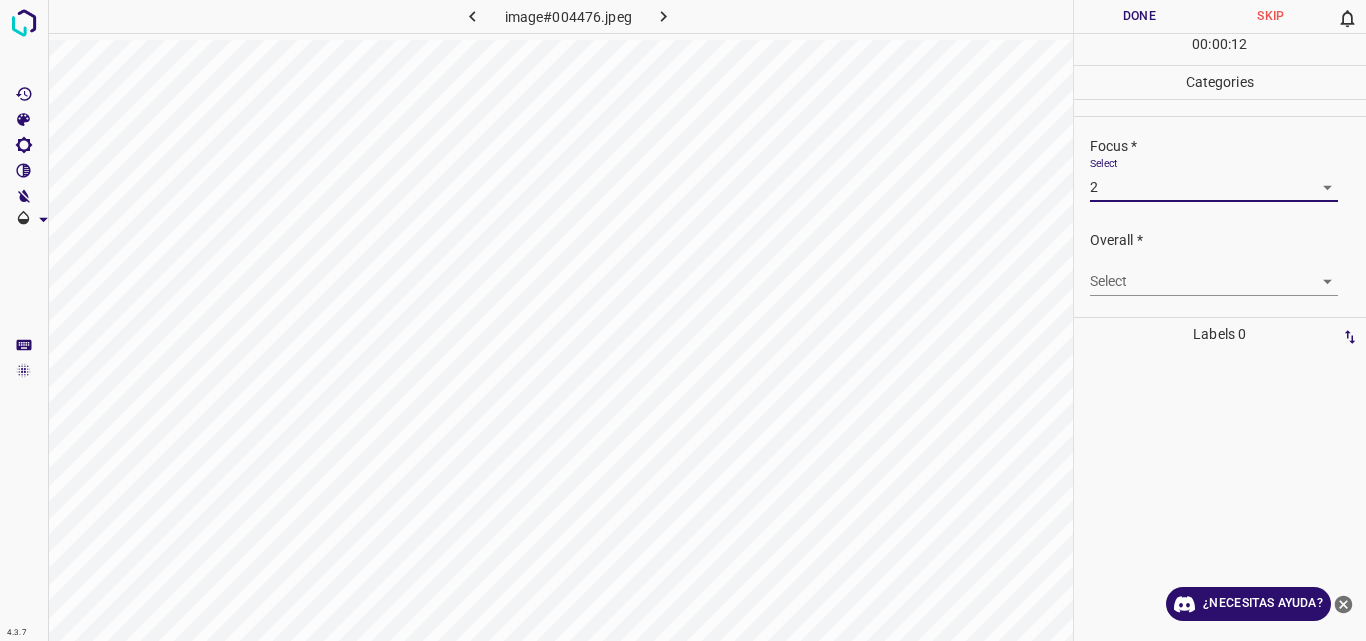 click on "4.3.7 image#004476.jpeg Done Skip 0 00   : 00   : 12   Categories Lighting *  Select 2 2 Focus *  Select 2 2 Overall *  Select ​ Labels   0 Categories 1 Lighting 2 Focus 3 Overall Tools Space Change between modes (Draw & Edit) I Auto labeling R Restore zoom M Zoom in N Zoom out Delete Delete selecte label Filters Z Restore filters X Saturation filter C Brightness filter V Contrast filter B Gray scale filter General O Download ¿Necesitas ayuda? Original text Rate this translation Your feedback will be used to help improve Google Translate - Texto - Esconder - Borrar" at bounding box center [683, 320] 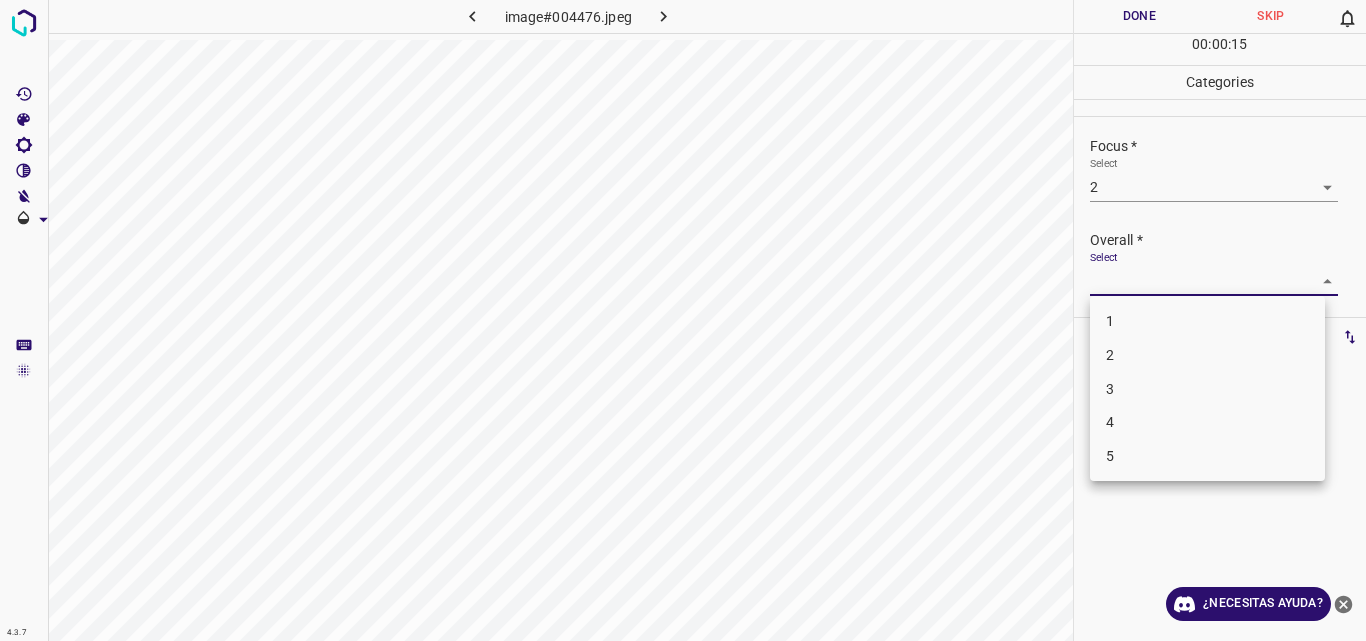 click on "2" at bounding box center [1207, 355] 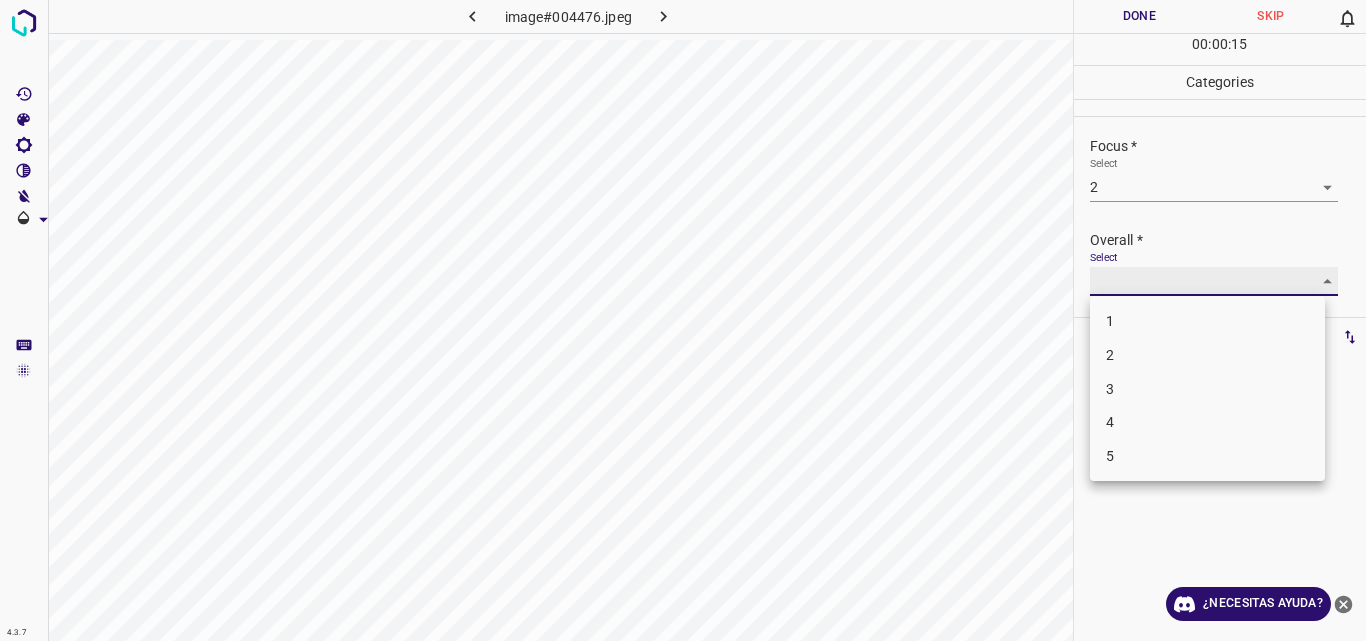 type on "2" 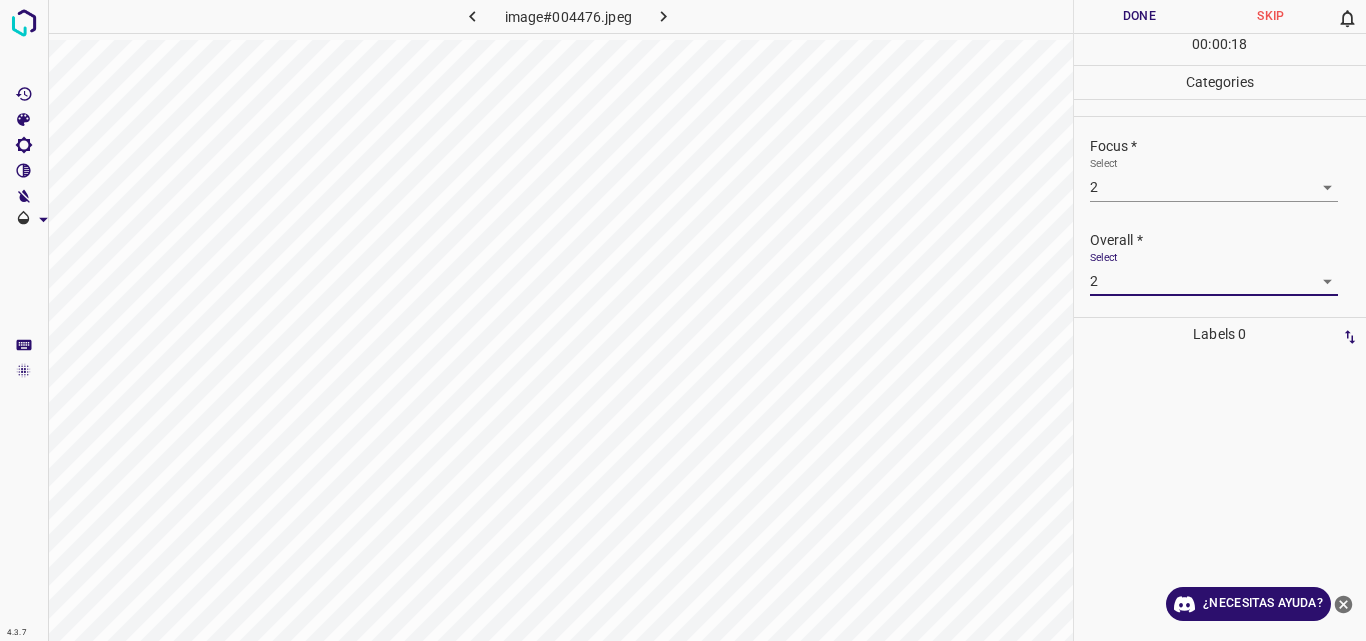 click on "Done" at bounding box center (1140, 16) 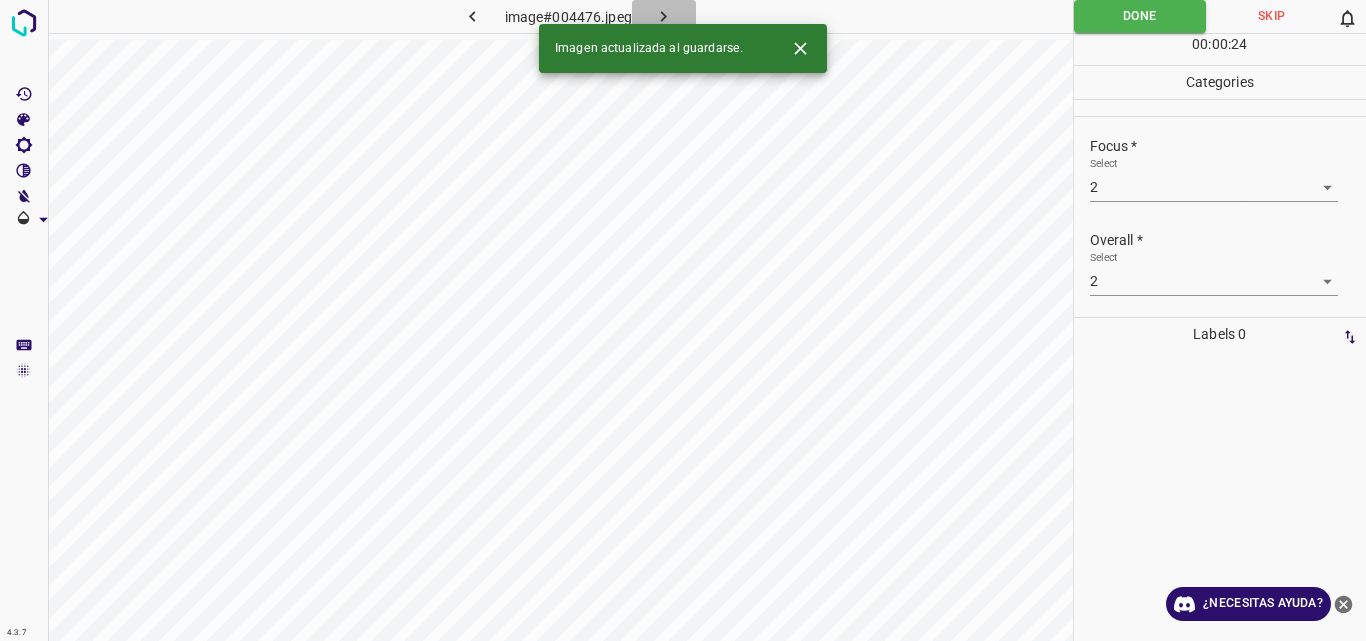 click 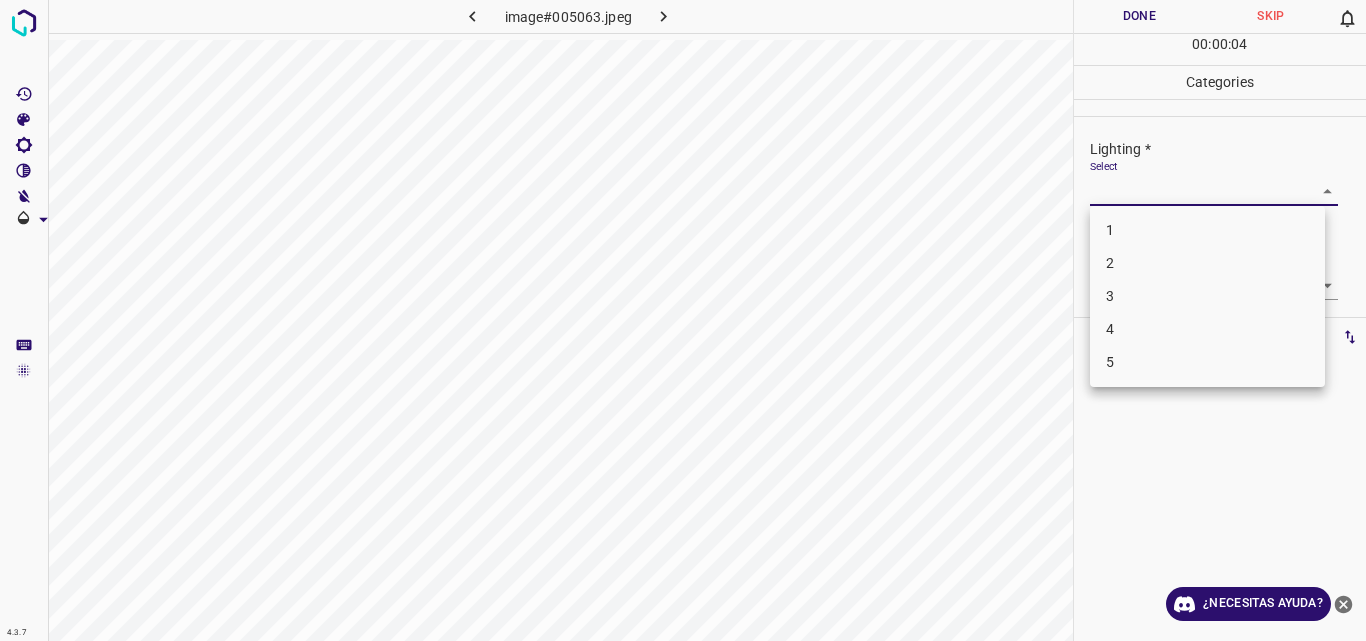 click on "4.3.7 image#005063.jpeg Done Skip 0 00   : 00   : 04   Categories Lighting *  Select ​ Focus *  Select ​ Overall *  Select ​ Labels   0 Categories 1 Lighting 2 Focus 3 Overall Tools Space Change between modes (Draw & Edit) I Auto labeling R Restore zoom M Zoom in N Zoom out Delete Delete selecte label Filters Z Restore filters X Saturation filter C Brightness filter V Contrast filter B Gray scale filter General O Download ¿Necesitas ayuda? Original text Rate this translation Your feedback will be used to help improve Google Translate - Texto - Esconder - Borrar 1 2 3 4 5" at bounding box center [683, 320] 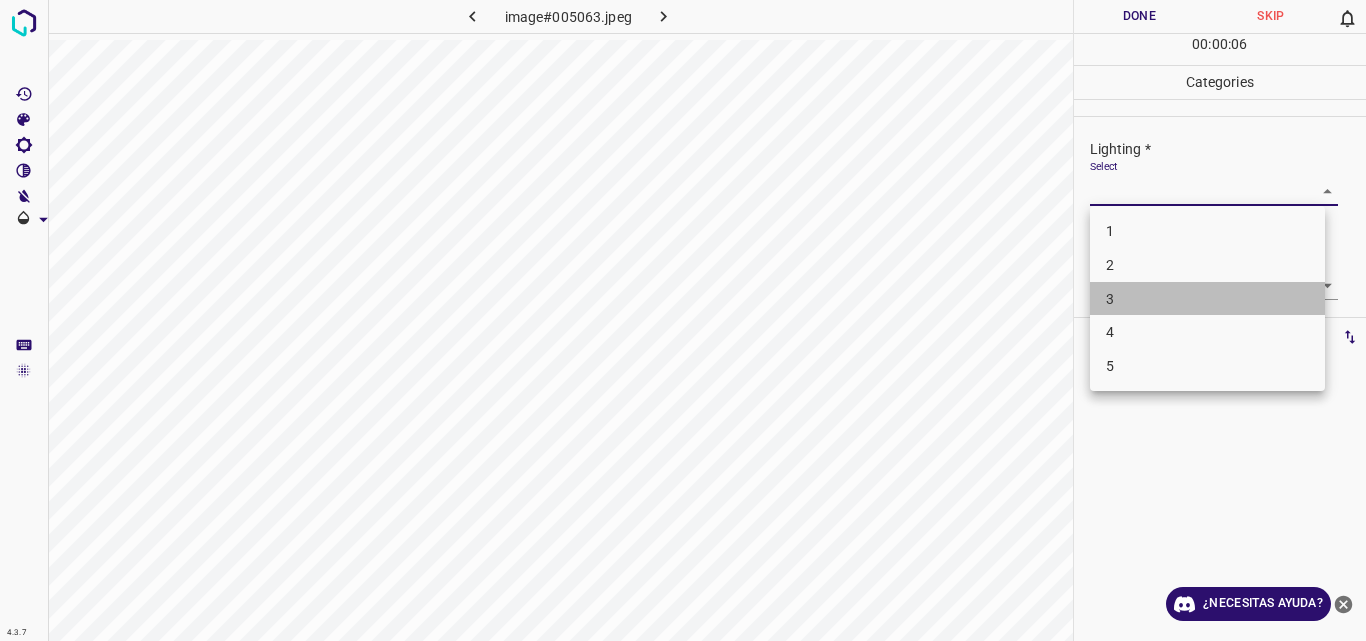 click on "3" at bounding box center [1207, 299] 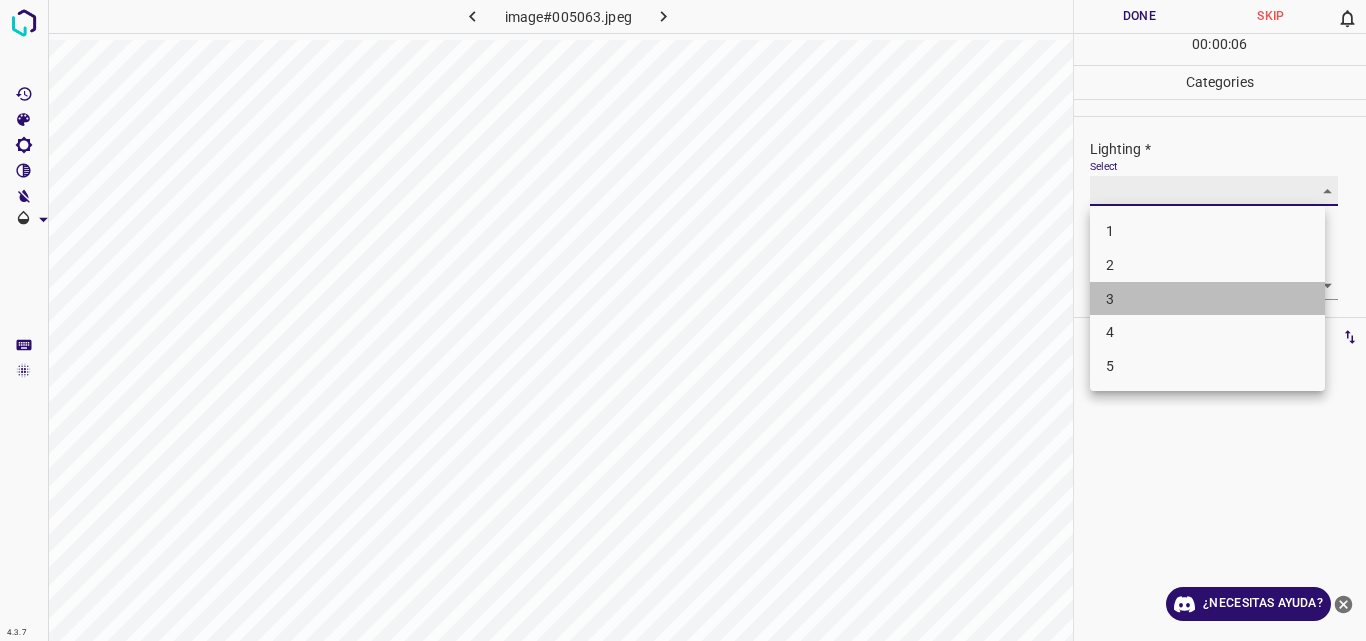 type on "3" 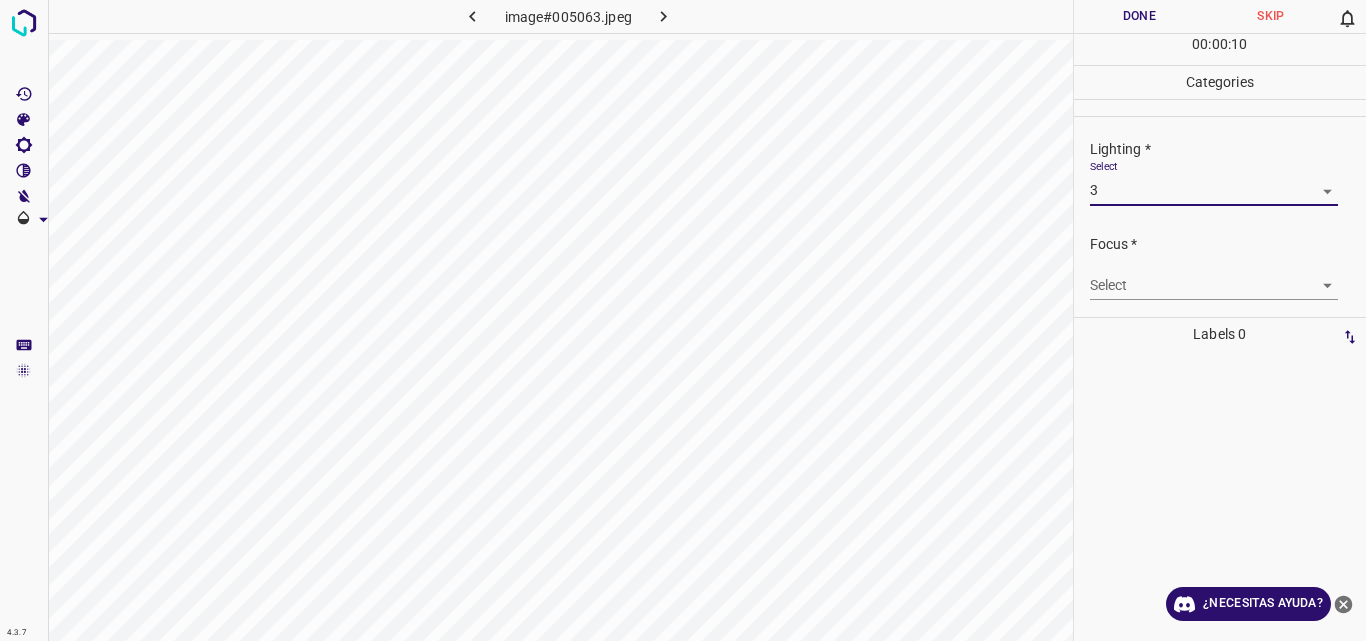 click on "4.3.7 image#005063.jpeg Done Skip 0 00   : 00   : 10   Categories Lighting *  Select 3 3 Focus *  Select ​ Overall *  Select ​ Labels   0 Categories 1 Lighting 2 Focus 3 Overall Tools Space Change between modes (Draw & Edit) I Auto labeling R Restore zoom M Zoom in N Zoom out Delete Delete selecte label Filters Z Restore filters X Saturation filter C Brightness filter V Contrast filter B Gray scale filter General O Download ¿Necesitas ayuda? Original text Rate this translation Your feedback will be used to help improve Google Translate - Texto - Esconder - Borrar" at bounding box center (683, 320) 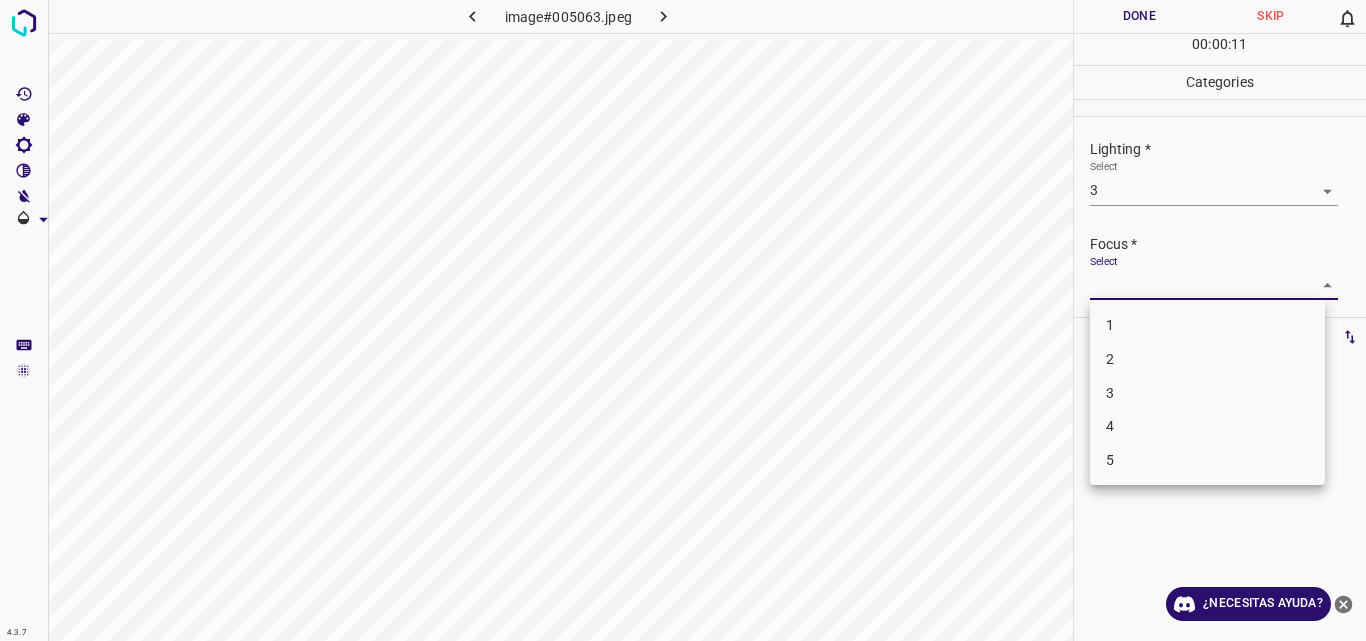 click on "3" at bounding box center (1207, 393) 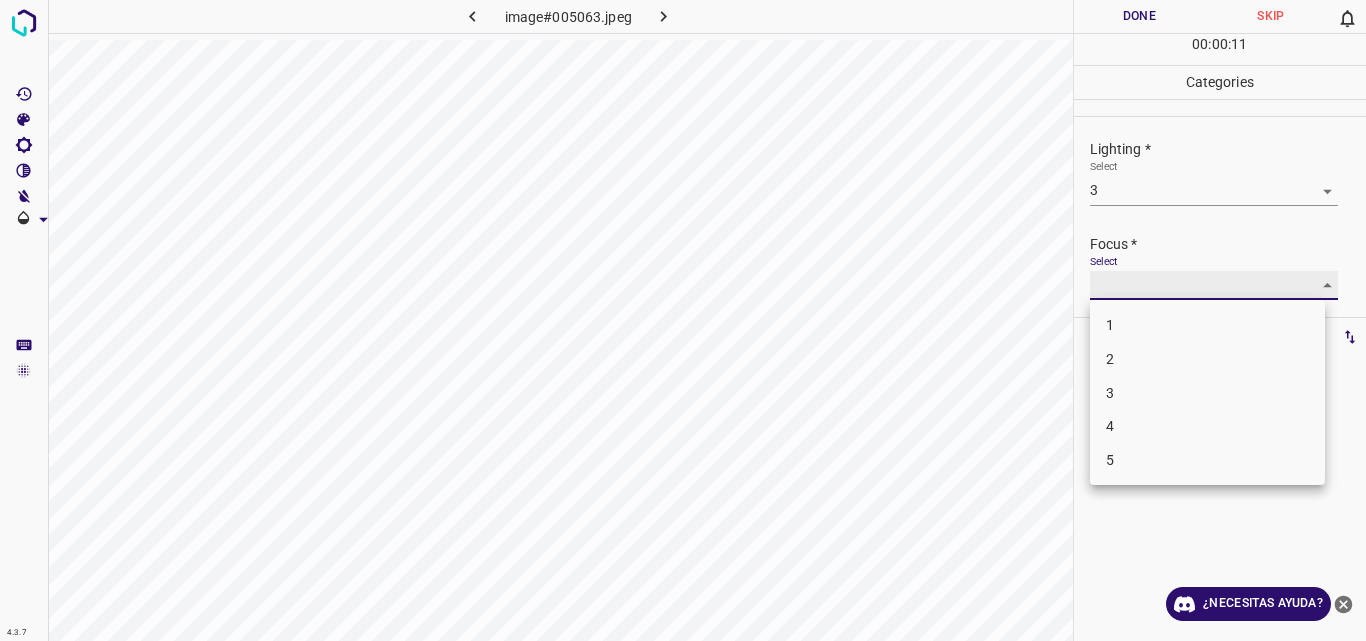 type on "3" 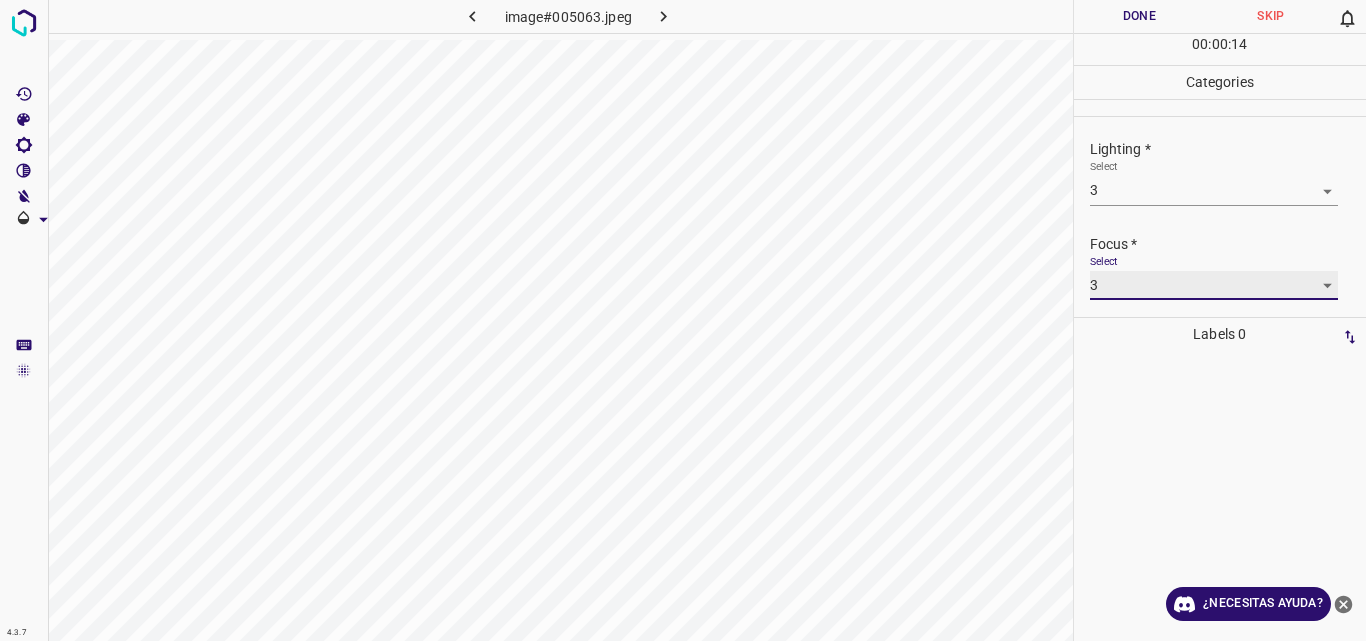 scroll, scrollTop: 98, scrollLeft: 0, axis: vertical 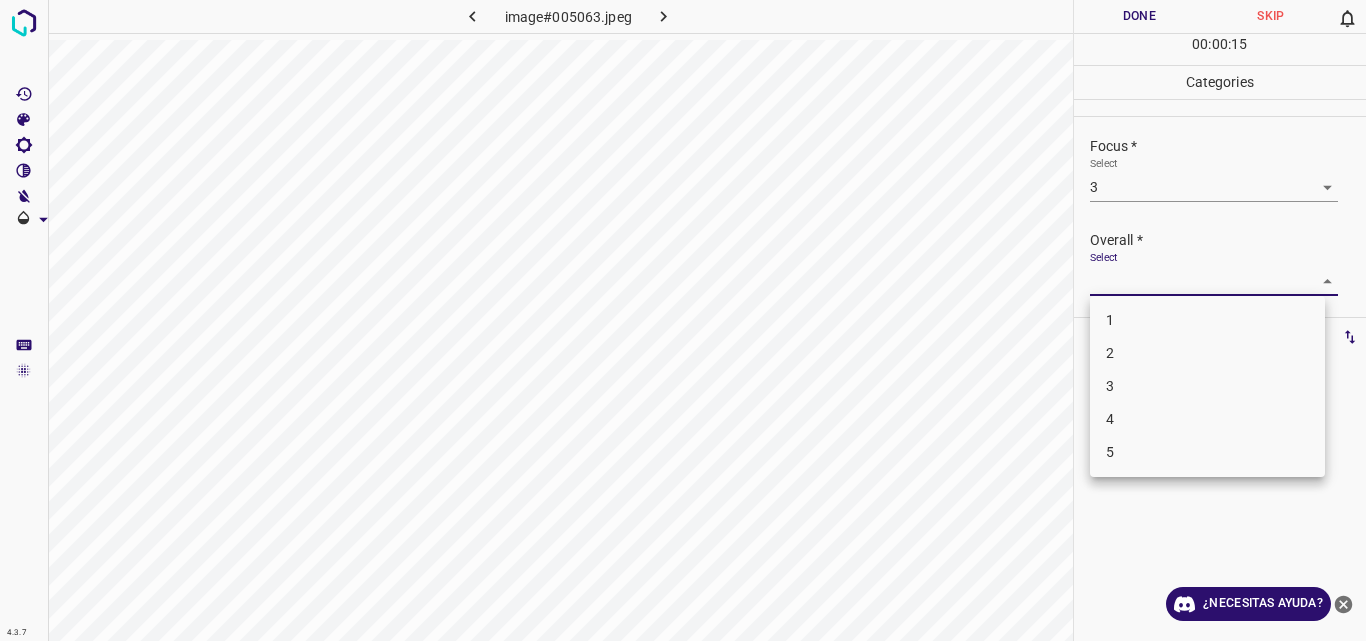 click on "4.3.7 image#005063.jpeg Done Skip 0 00   : 00   : 15   Categories Lighting *  Select 3 3 Focus *  Select 3 3 Overall *  Select ​ Labels   0 Categories 1 Lighting 2 Focus 3 Overall Tools Space Change between modes (Draw & Edit) I Auto labeling R Restore zoom M Zoom in N Zoom out Delete Delete selecte label Filters Z Restore filters X Saturation filter C Brightness filter V Contrast filter B Gray scale filter General O Download ¿Necesitas ayuda? Original text Rate this translation Your feedback will be used to help improve Google Translate - Texto - Esconder - Borrar 1 2 3 4 5" at bounding box center (683, 320) 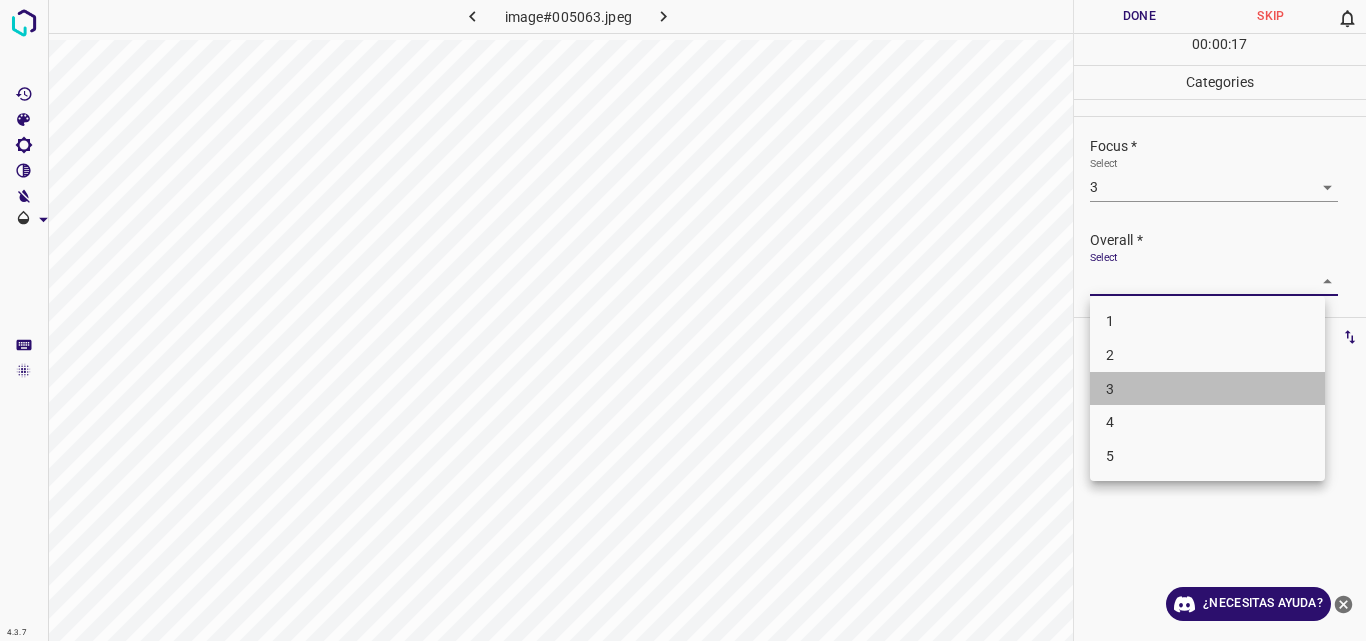 click on "3" at bounding box center [1207, 389] 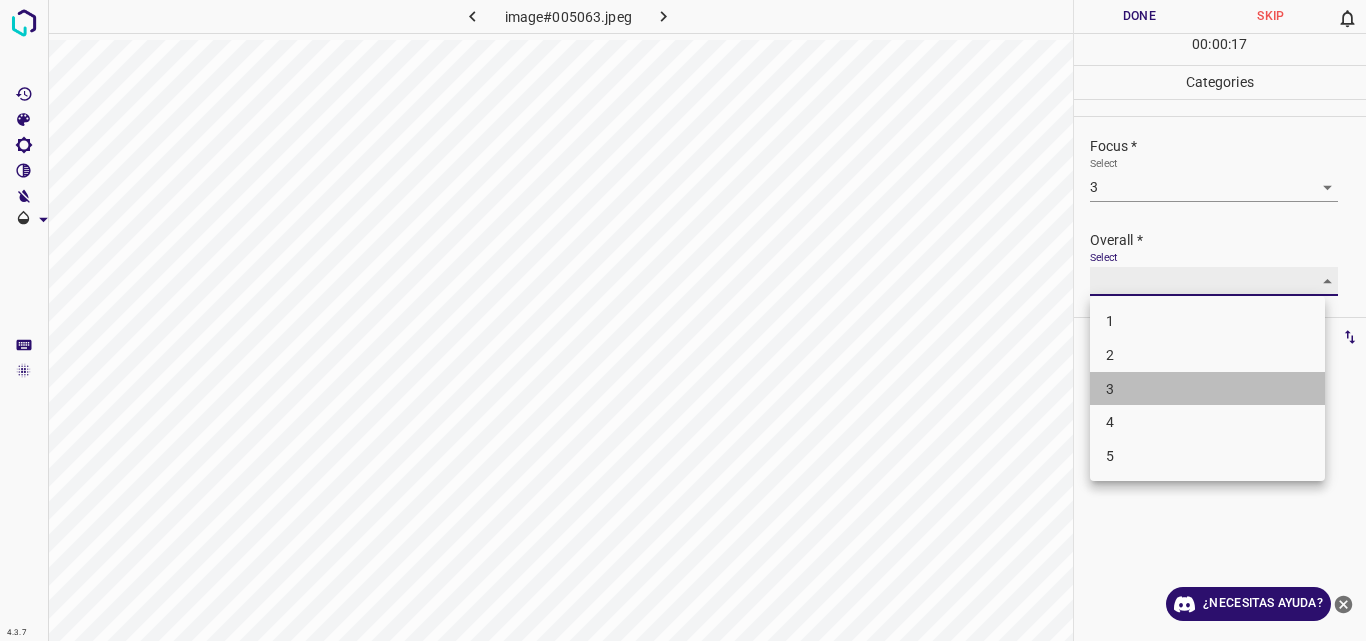 type on "3" 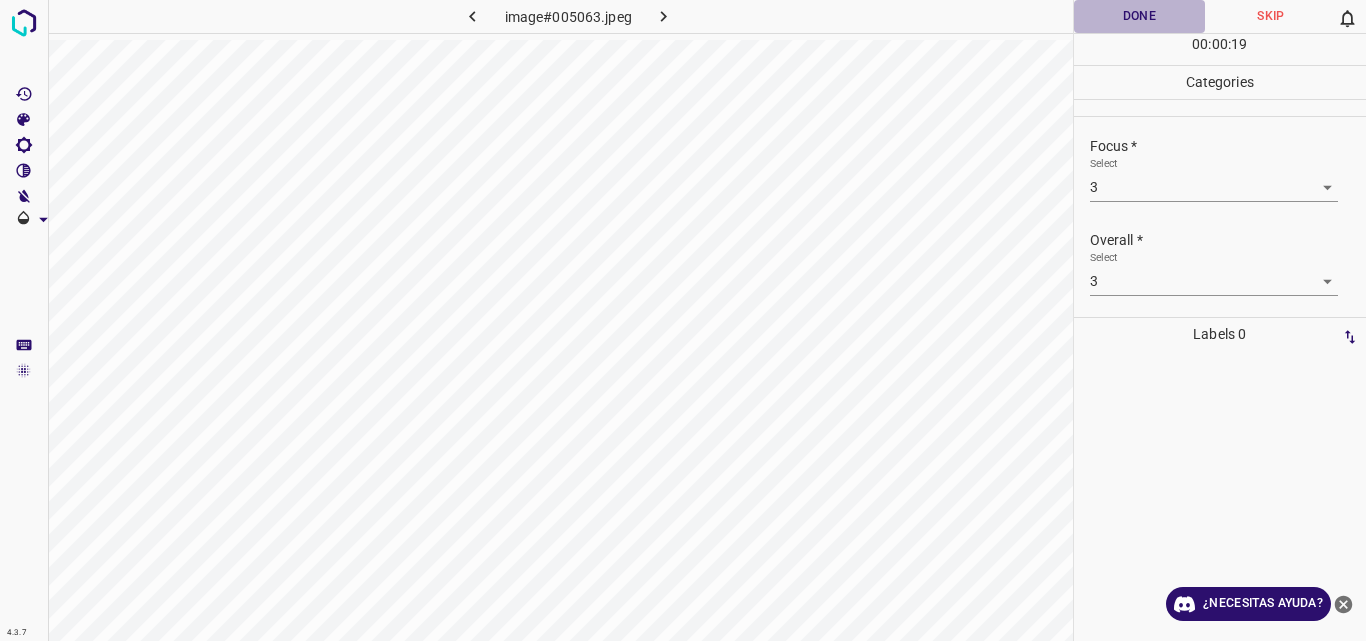 click on "Done" at bounding box center [1140, 16] 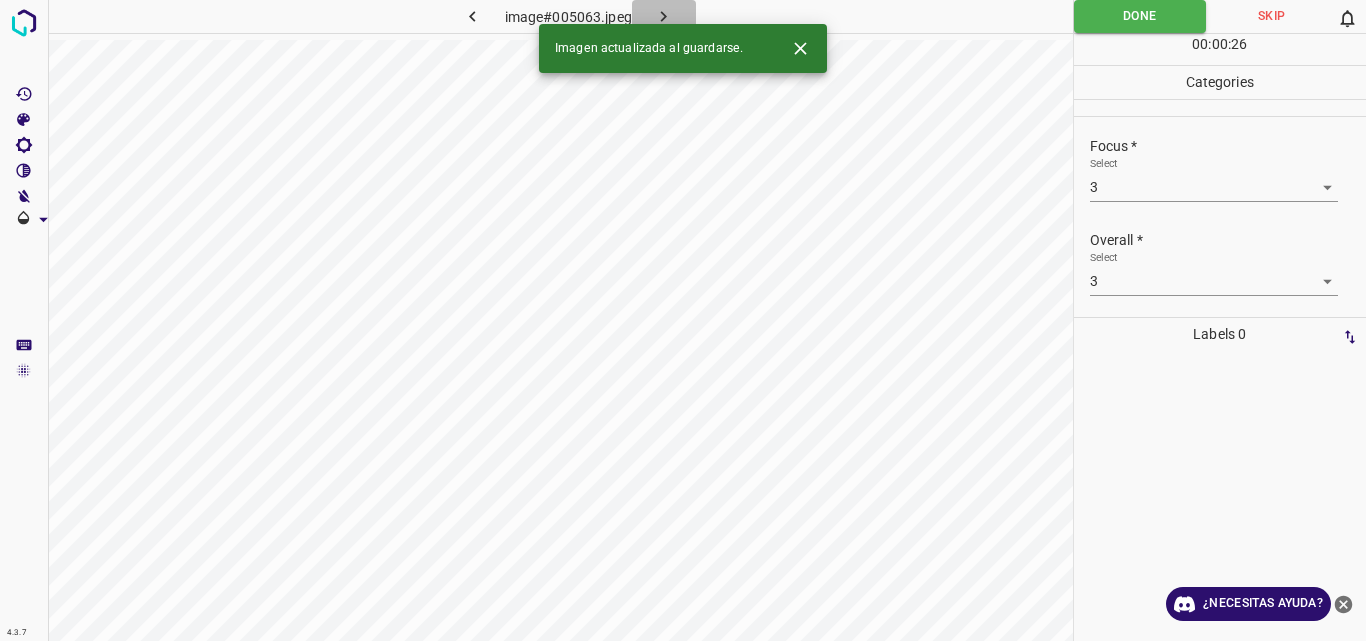 click 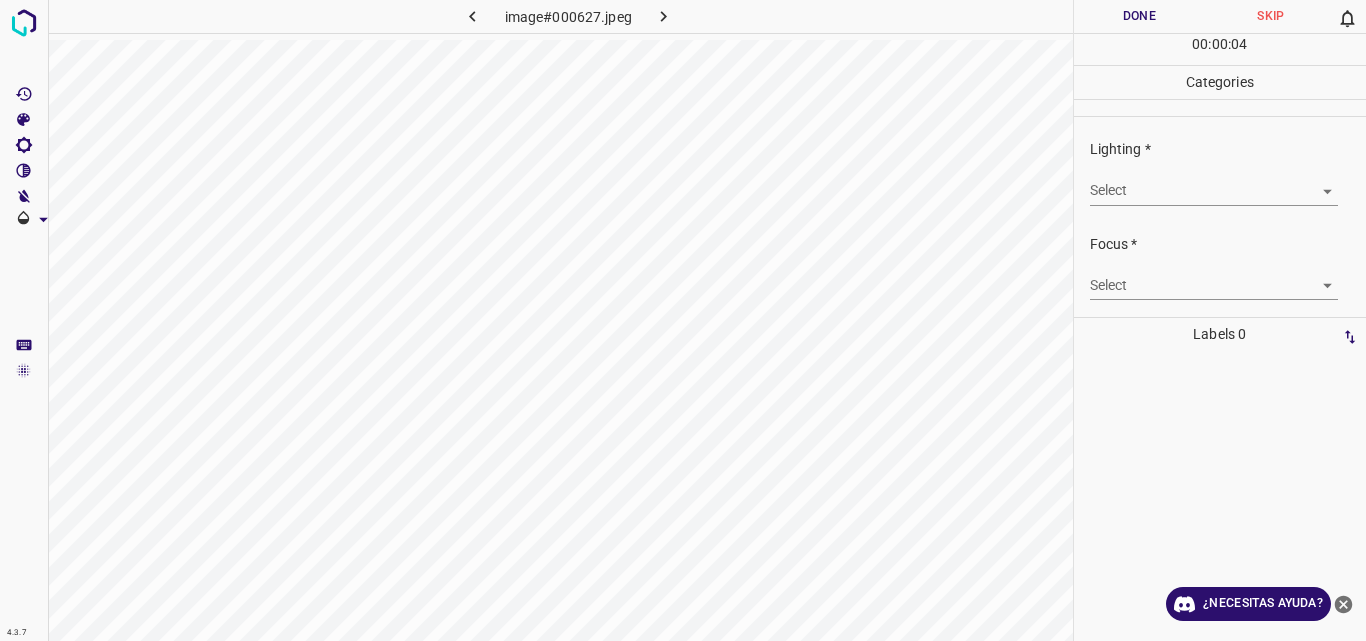 click on "4.3.7 image#000627.jpeg Done Skip 0 00   : 00   : 04   Categories Lighting *  Select ​ Focus *  Select ​ Overall *  Select ​ Labels   0 Categories 1 Lighting 2 Focus 3 Overall Tools Space Change between modes (Draw & Edit) I Auto labeling R Restore zoom M Zoom in N Zoom out Delete Delete selecte label Filters Z Restore filters X Saturation filter C Brightness filter V Contrast filter B Gray scale filter General O Download ¿Necesitas ayuda? Original text Rate this translation Your feedback will be used to help improve Google Translate - Texto - Esconder - Borrar" at bounding box center [683, 320] 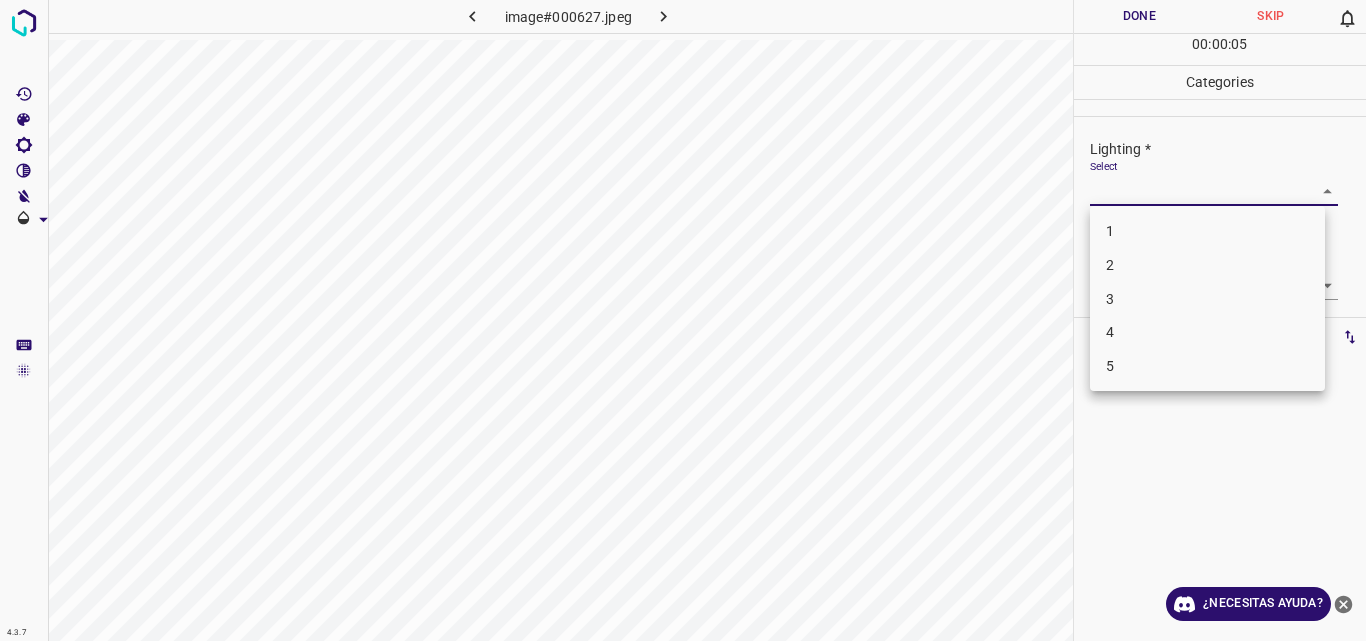 drag, startPoint x: 1311, startPoint y: 193, endPoint x: 1247, endPoint y: 263, distance: 94.847244 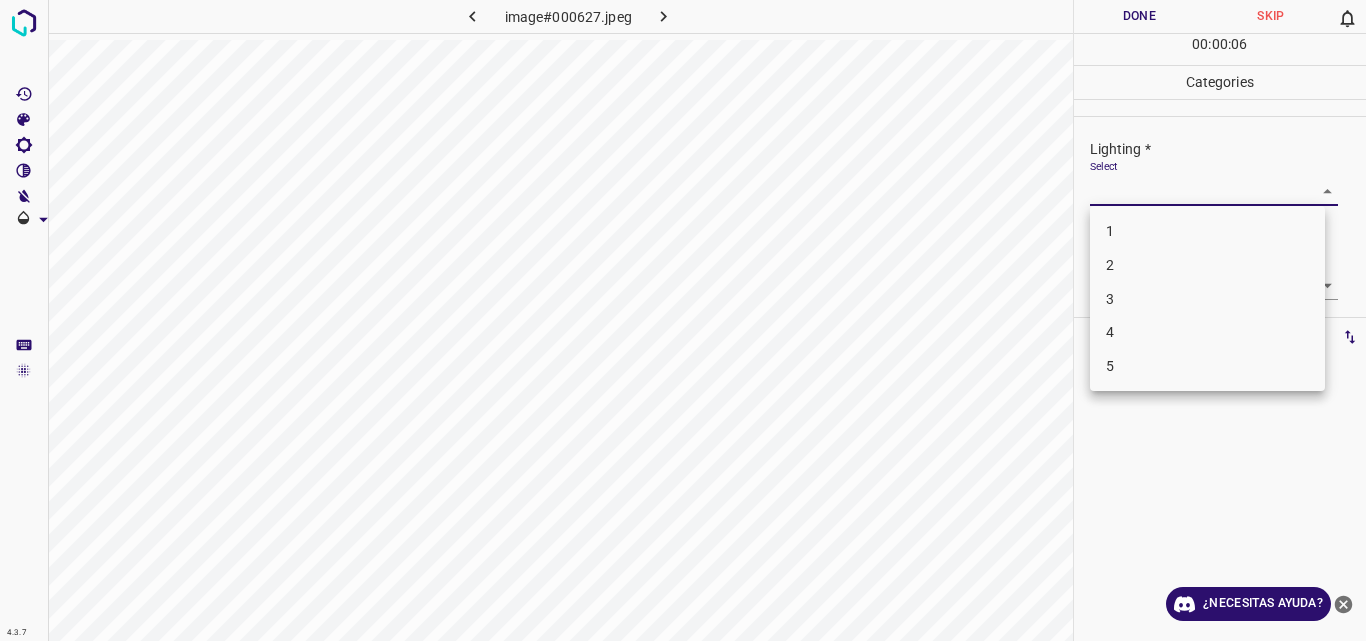 click on "3" at bounding box center (1207, 299) 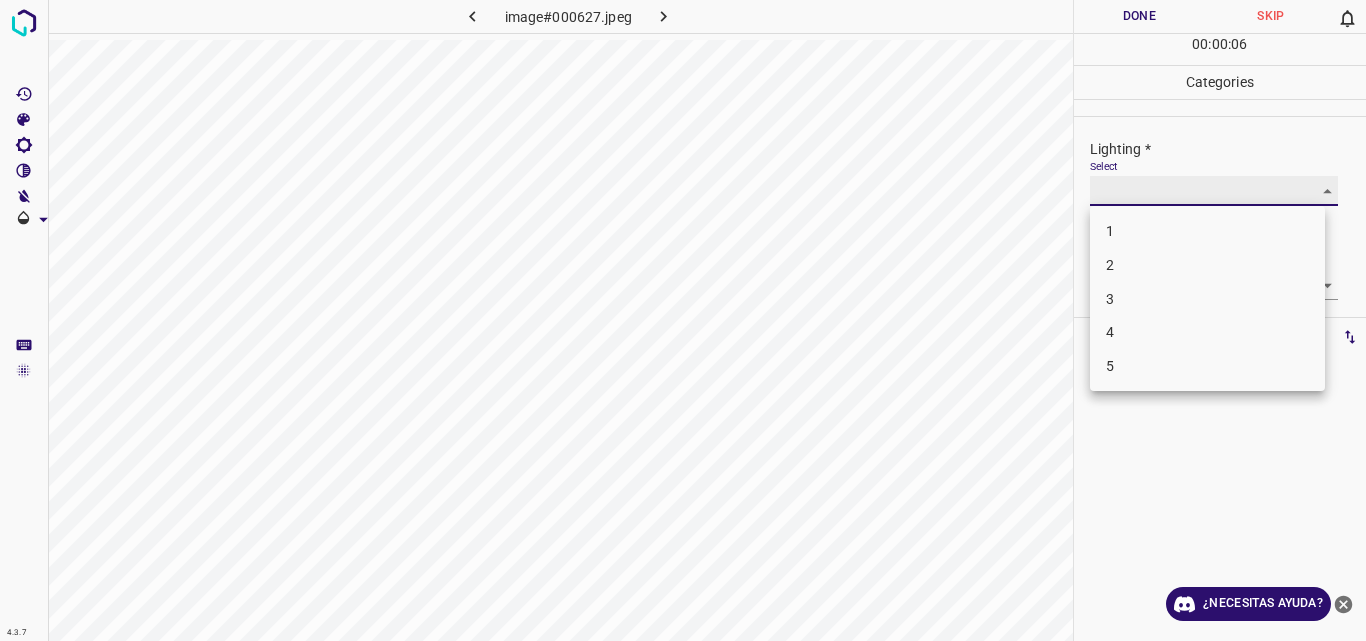 type on "3" 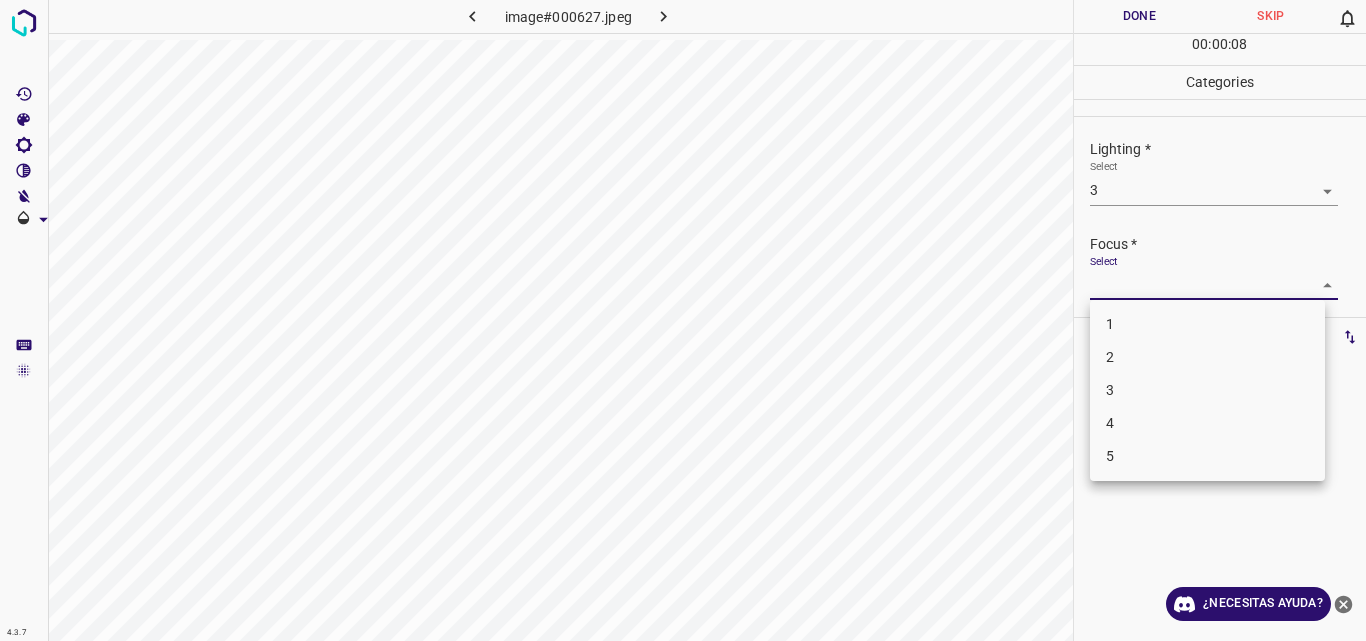 click on "4.3.7 image#000627.jpeg Done Skip 0 00   : 00   : 08   Categories Lighting *  Select 3 3 Focus *  Select ​ Overall *  Select ​ Labels   0 Categories 1 Lighting 2 Focus 3 Overall Tools Space Change between modes (Draw & Edit) I Auto labeling R Restore zoom M Zoom in N Zoom out Delete Delete selecte label Filters Z Restore filters X Saturation filter C Brightness filter V Contrast filter B Gray scale filter General O Download ¿Necesitas ayuda? Original text Rate this translation Your feedback will be used to help improve Google Translate - Texto - Esconder - Borrar 1 2 3 4 5" at bounding box center (683, 320) 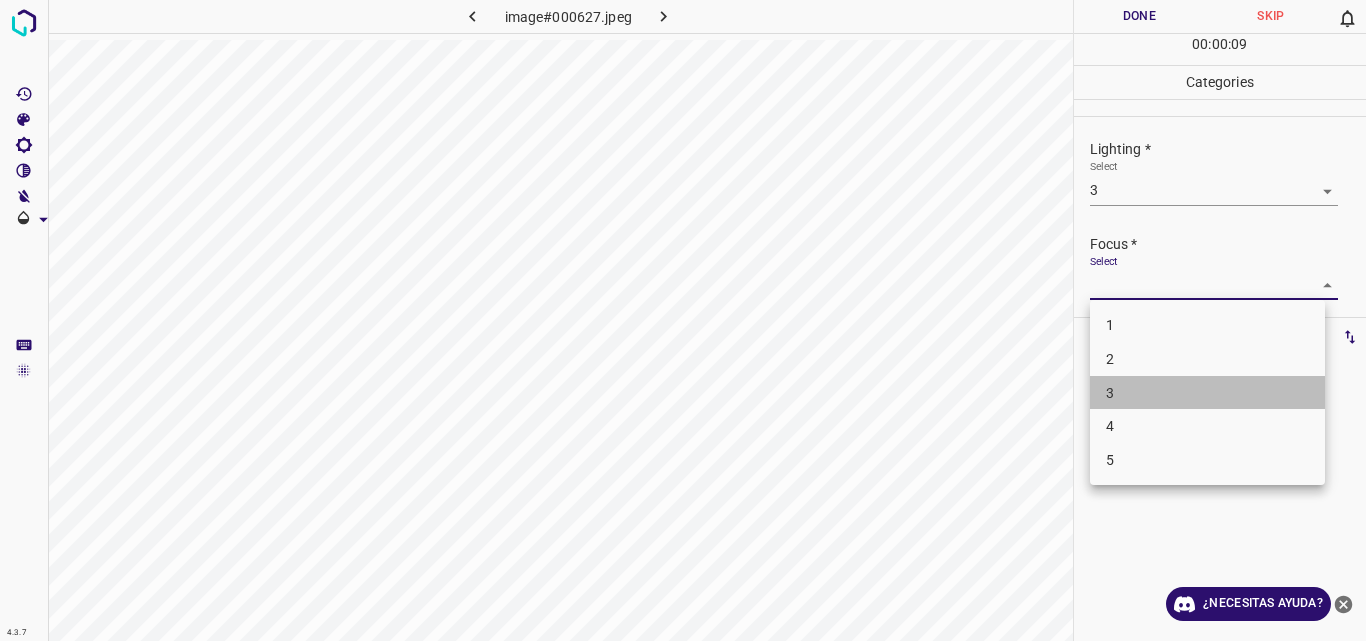 click on "3" at bounding box center [1207, 393] 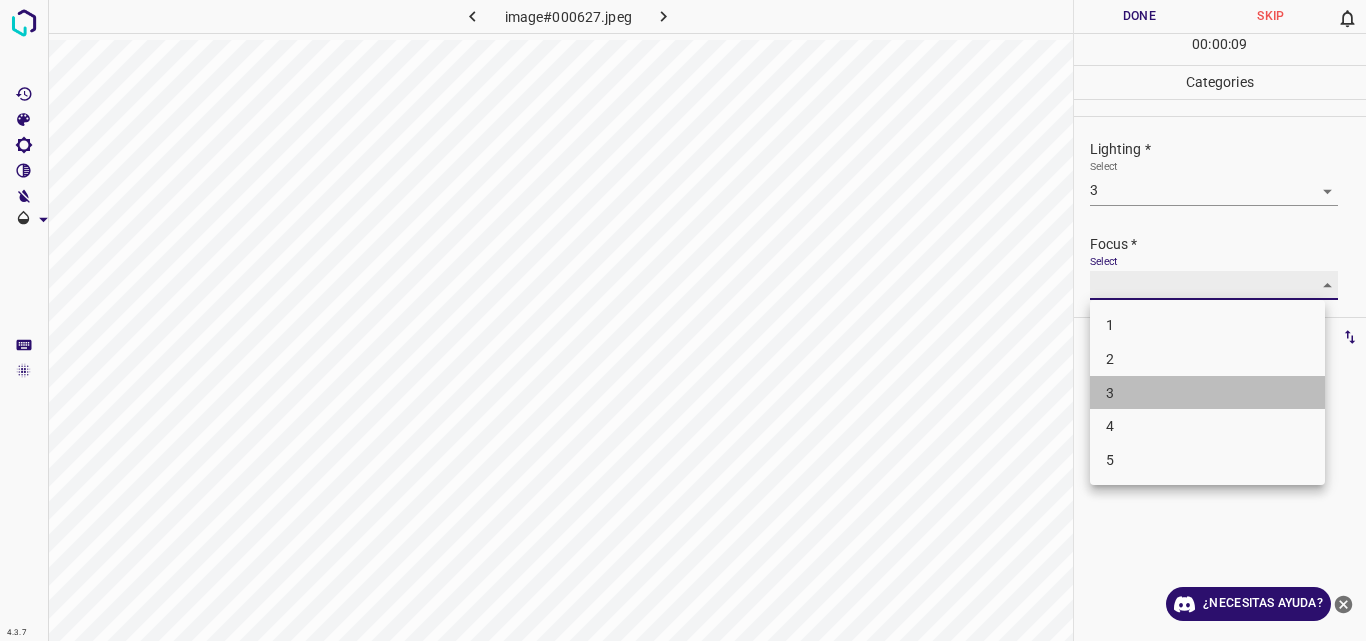 type on "3" 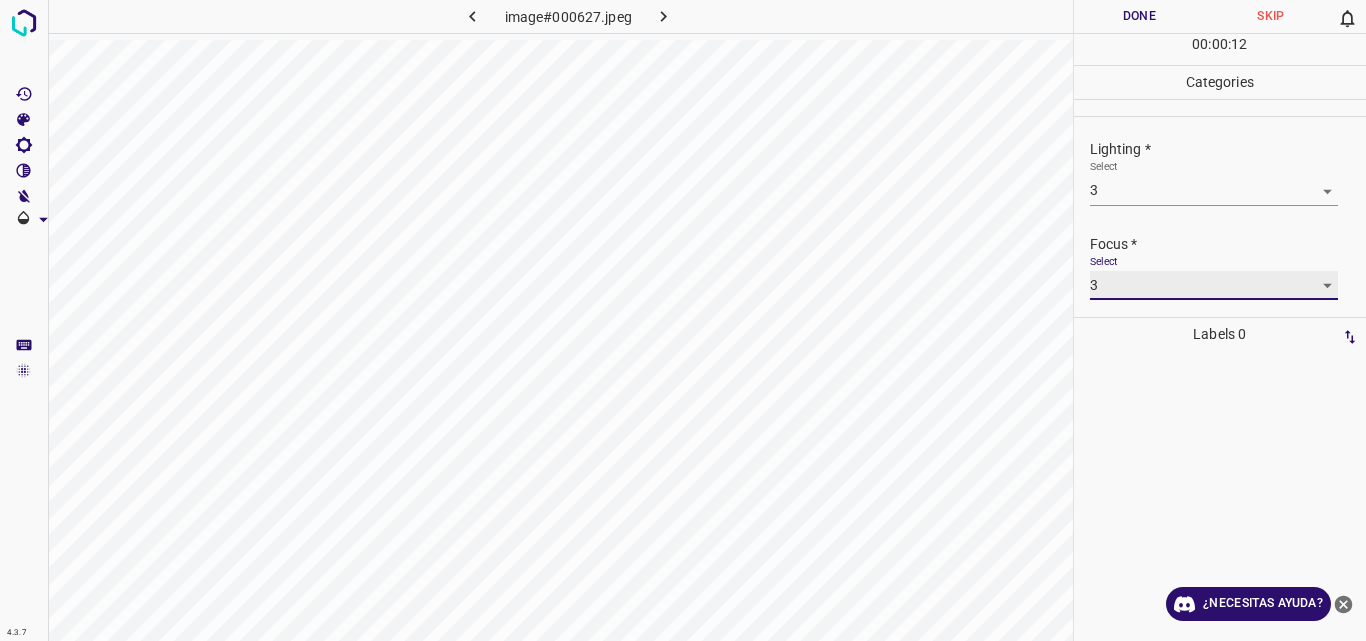 scroll, scrollTop: 98, scrollLeft: 0, axis: vertical 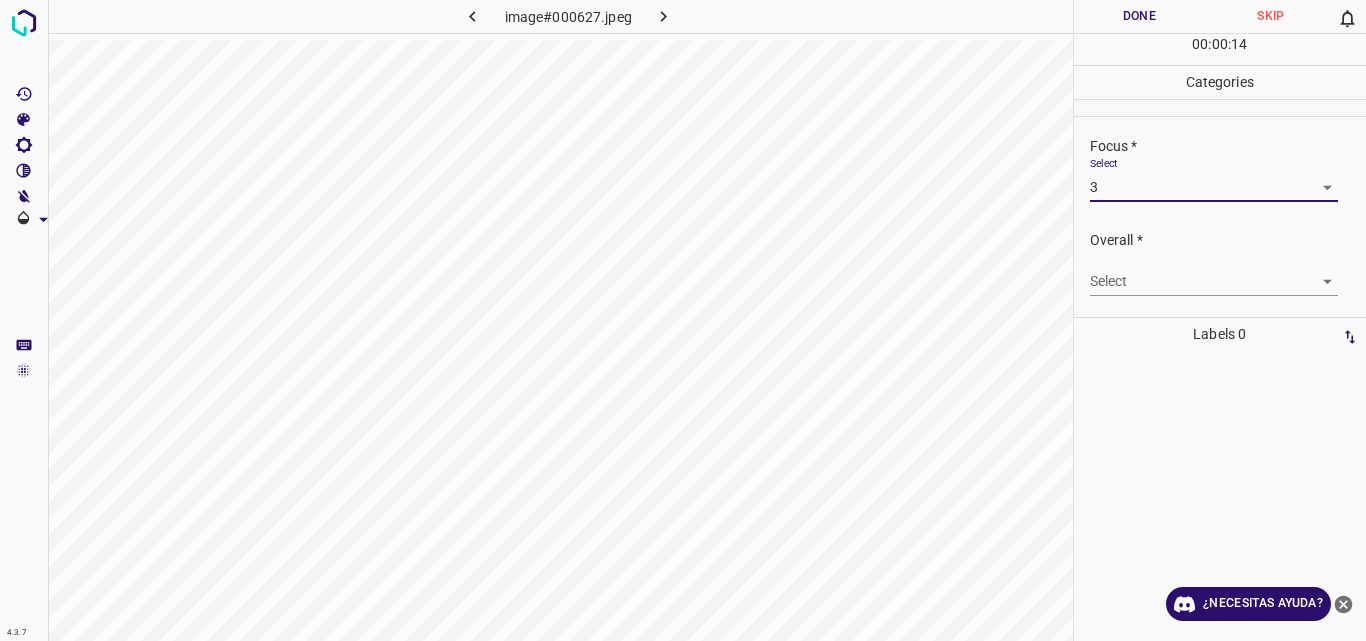 click on "4.3.7 image#000627.jpeg Done Skip 0 00   : 00   : 14   Categories Lighting *  Select 3 3 Focus *  Select 3 3 Overall *  Select ​ Labels   0 Categories 1 Lighting 2 Focus 3 Overall Tools Space Change between modes (Draw & Edit) I Auto labeling R Restore zoom M Zoom in N Zoom out Delete Delete selecte label Filters Z Restore filters X Saturation filter C Brightness filter V Contrast filter B Gray scale filter General O Download ¿Necesitas ayuda? Original text Rate this translation Your feedback will be used to help improve Google Translate - Texto - Esconder - Borrar" at bounding box center [683, 320] 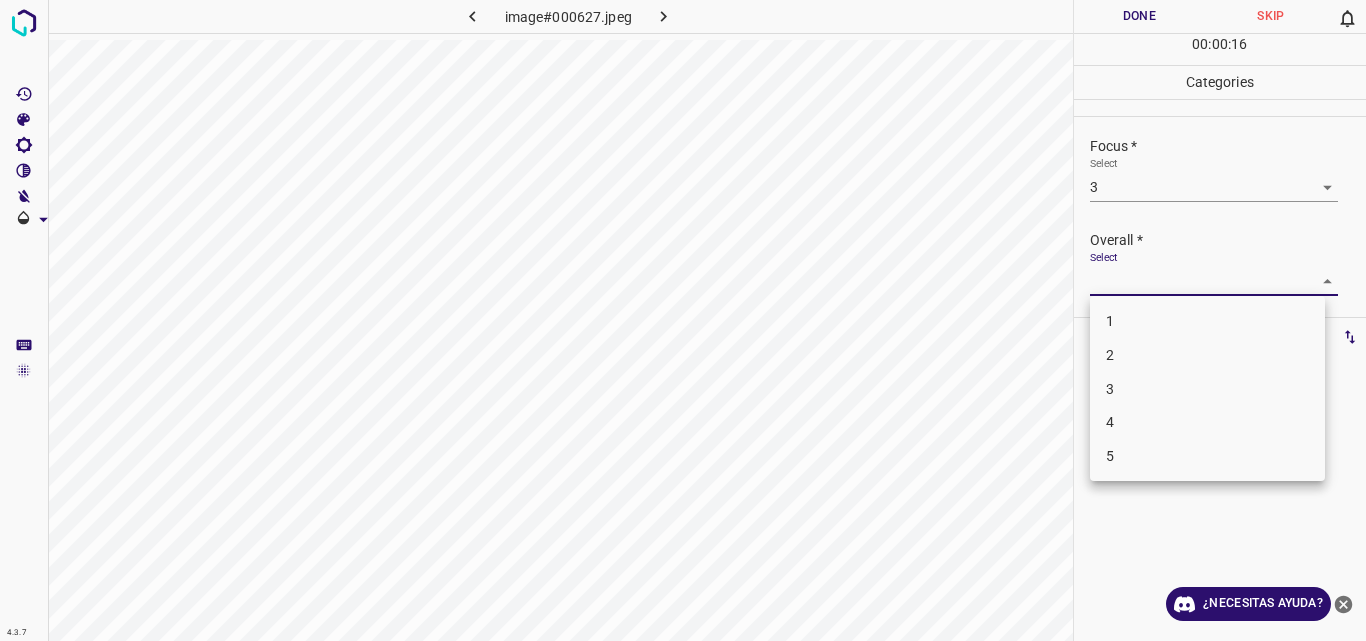 click on "3" at bounding box center (1207, 389) 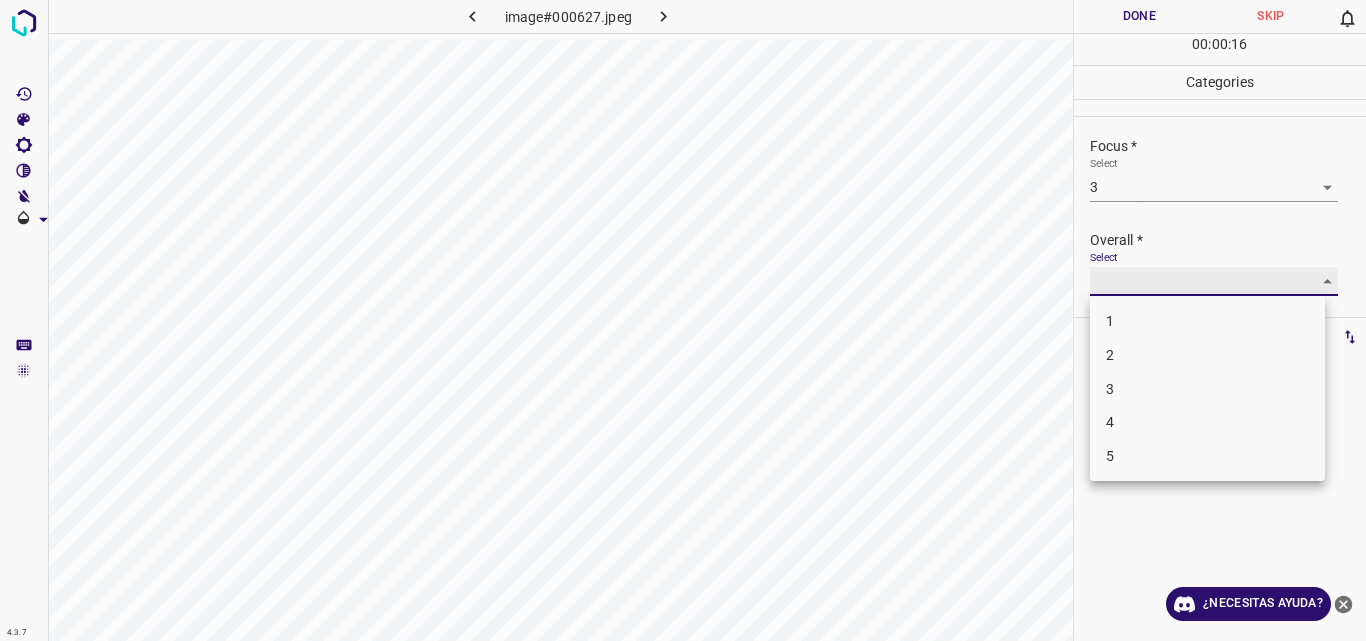 type on "3" 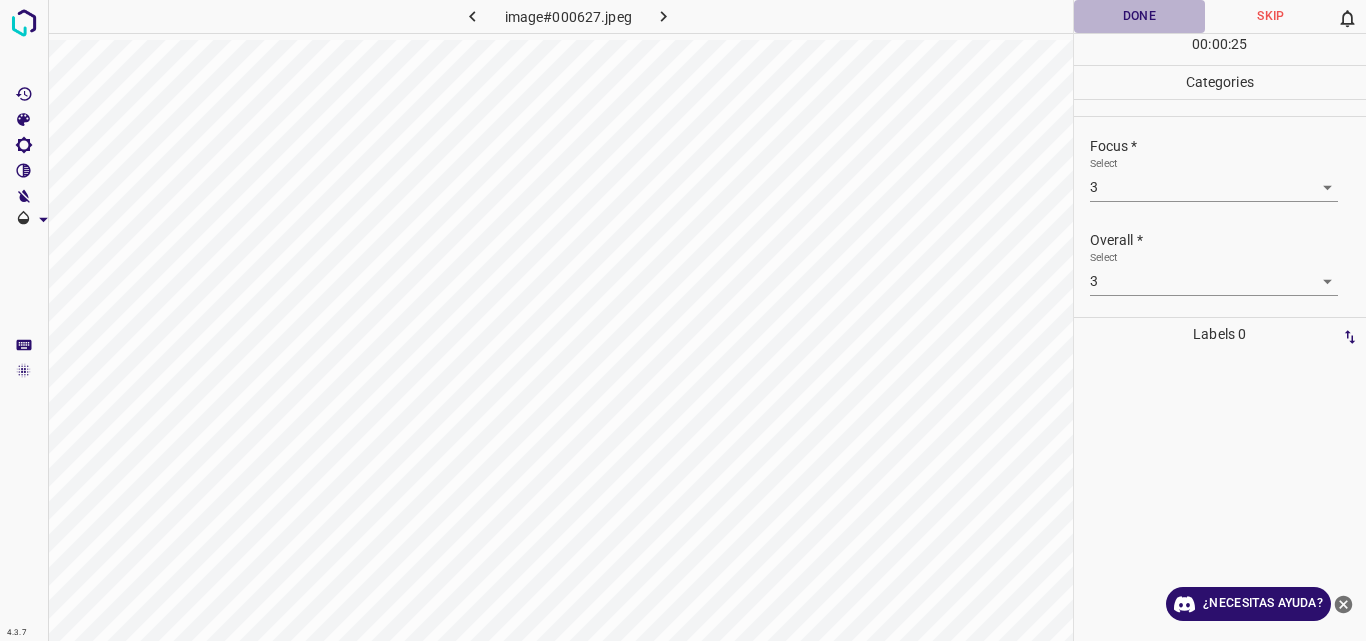 click on "Done" at bounding box center (1140, 16) 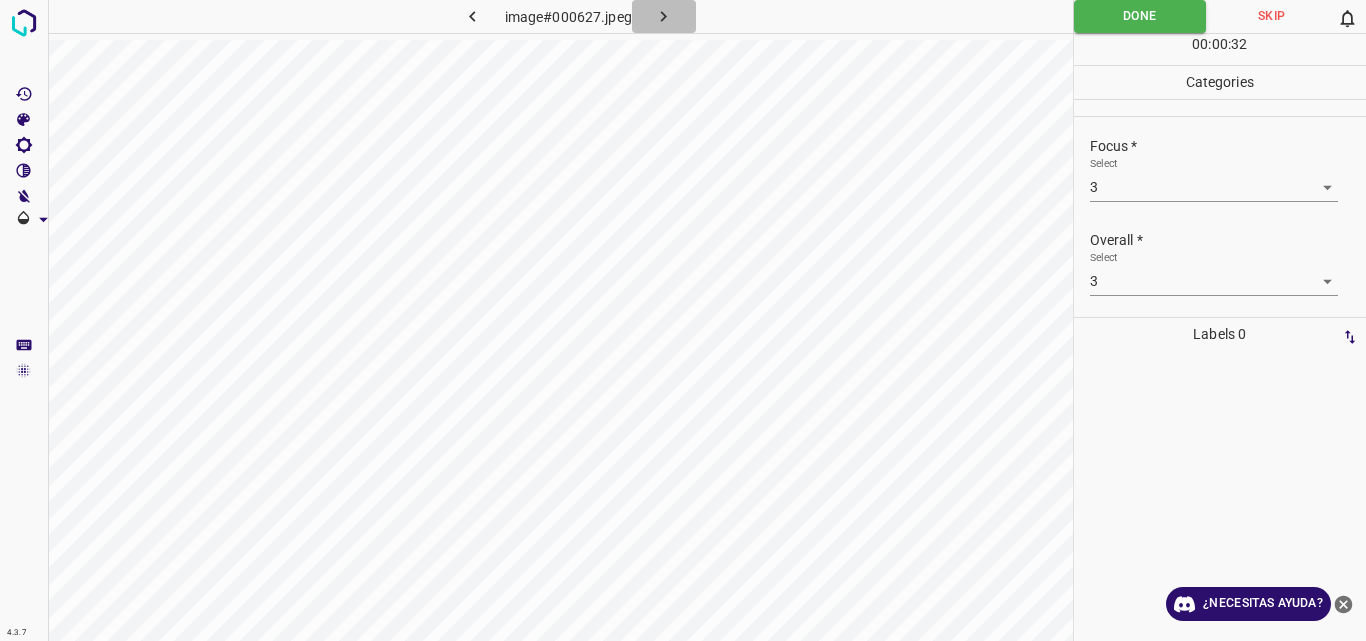 click 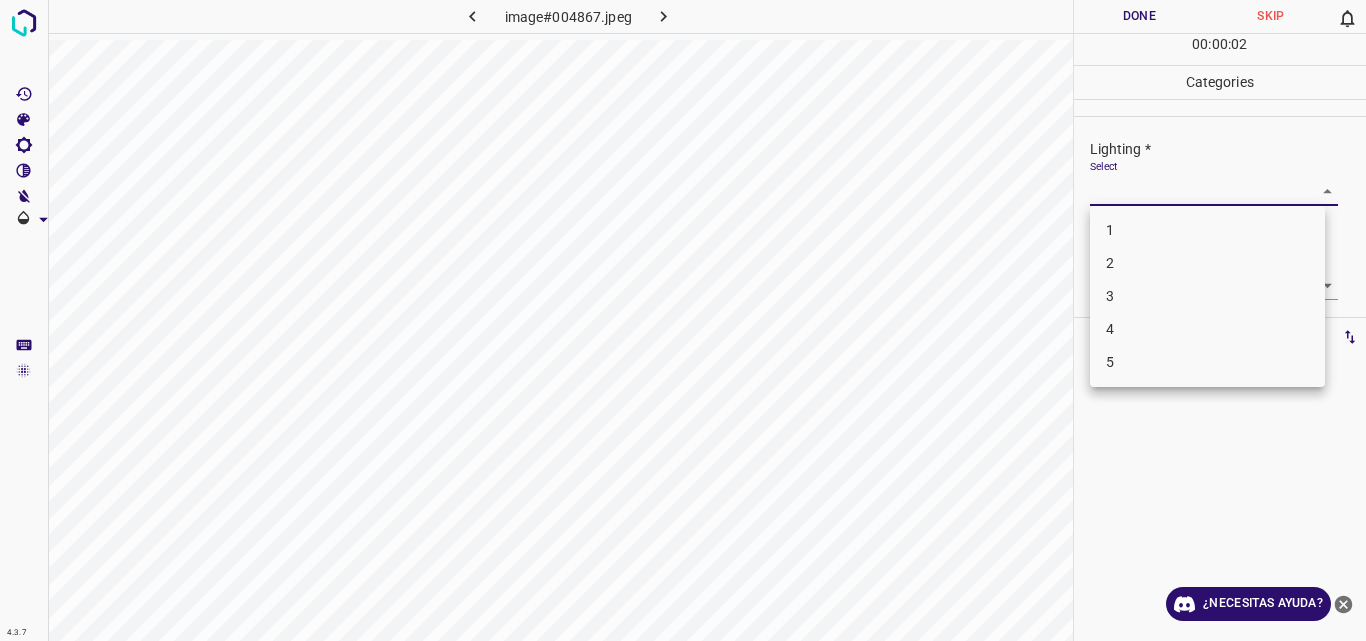 click on "4.3.7 image#004867.jpeg Done Skip 0 00   : 00   : 02   Categories Lighting *  Select ​ Focus *  Select ​ Overall *  Select ​ Labels   0 Categories 1 Lighting 2 Focus 3 Overall Tools Space Change between modes (Draw & Edit) I Auto labeling R Restore zoom M Zoom in N Zoom out Delete Delete selecte label Filters Z Restore filters X Saturation filter C Brightness filter V Contrast filter B Gray scale filter General O Download ¿Necesitas ayuda? Original text Rate this translation Your feedback will be used to help improve Google Translate - Texto - Esconder - Borrar 1 2 3 4 5" at bounding box center (683, 320) 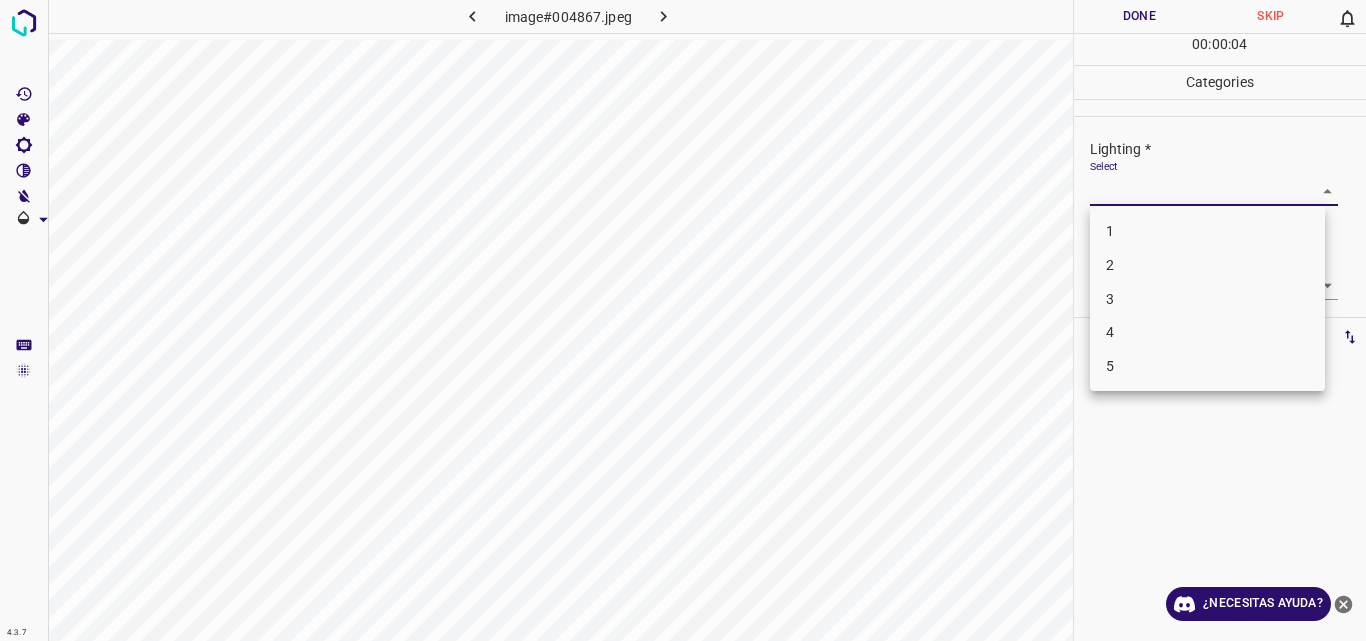 click on "4" at bounding box center [1207, 332] 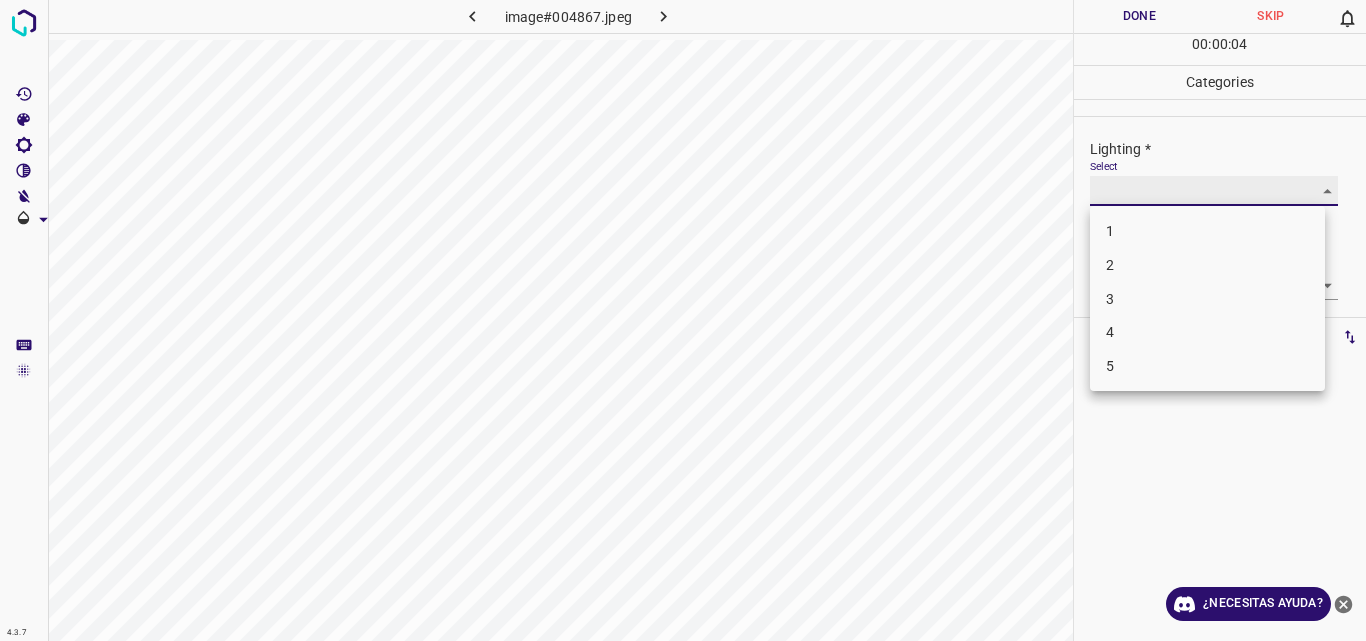 type on "4" 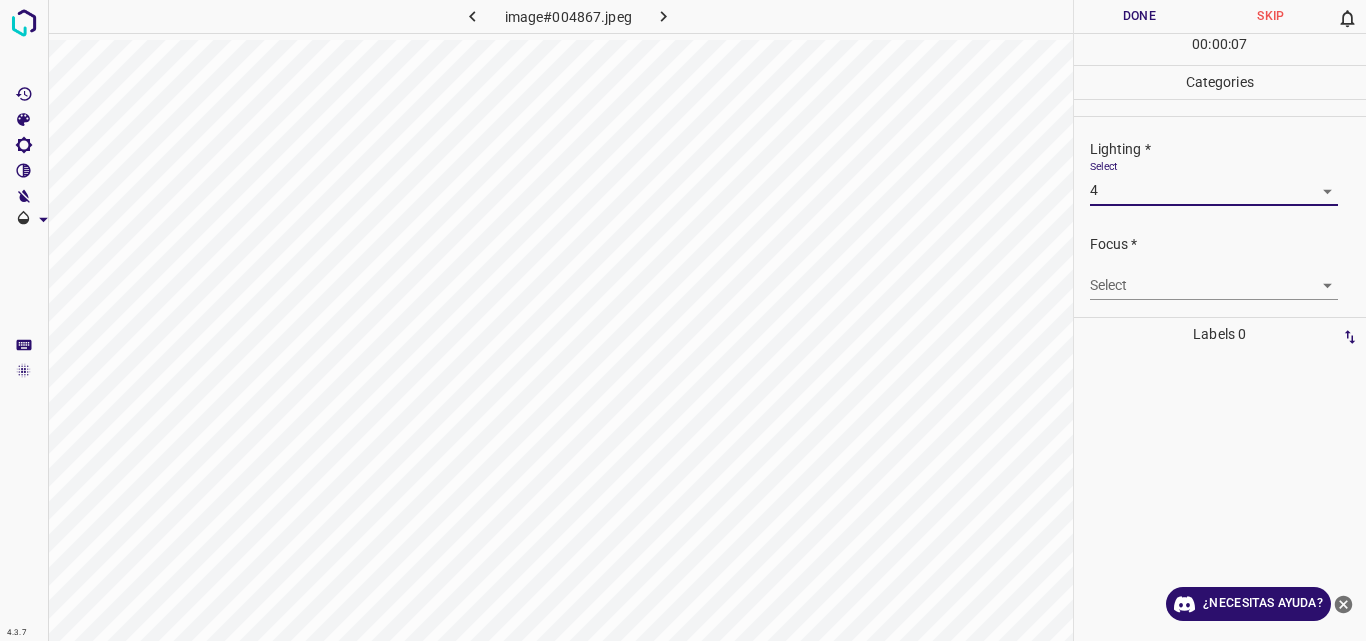 click on "4.3.7 image#004867.jpeg Done Skip 0 00   : 00   : 07   Categories Lighting *  Select 4 4 Focus *  Select ​ Overall *  Select ​ Labels   0 Categories 1 Lighting 2 Focus 3 Overall Tools Space Change between modes (Draw & Edit) I Auto labeling R Restore zoom M Zoom in N Zoom out Delete Delete selecte label Filters Z Restore filters X Saturation filter C Brightness filter V Contrast filter B Gray scale filter General O Download ¿Necesitas ayuda? Original text Rate this translation Your feedback will be used to help improve Google Translate - Texto - Esconder - Borrar" at bounding box center (683, 320) 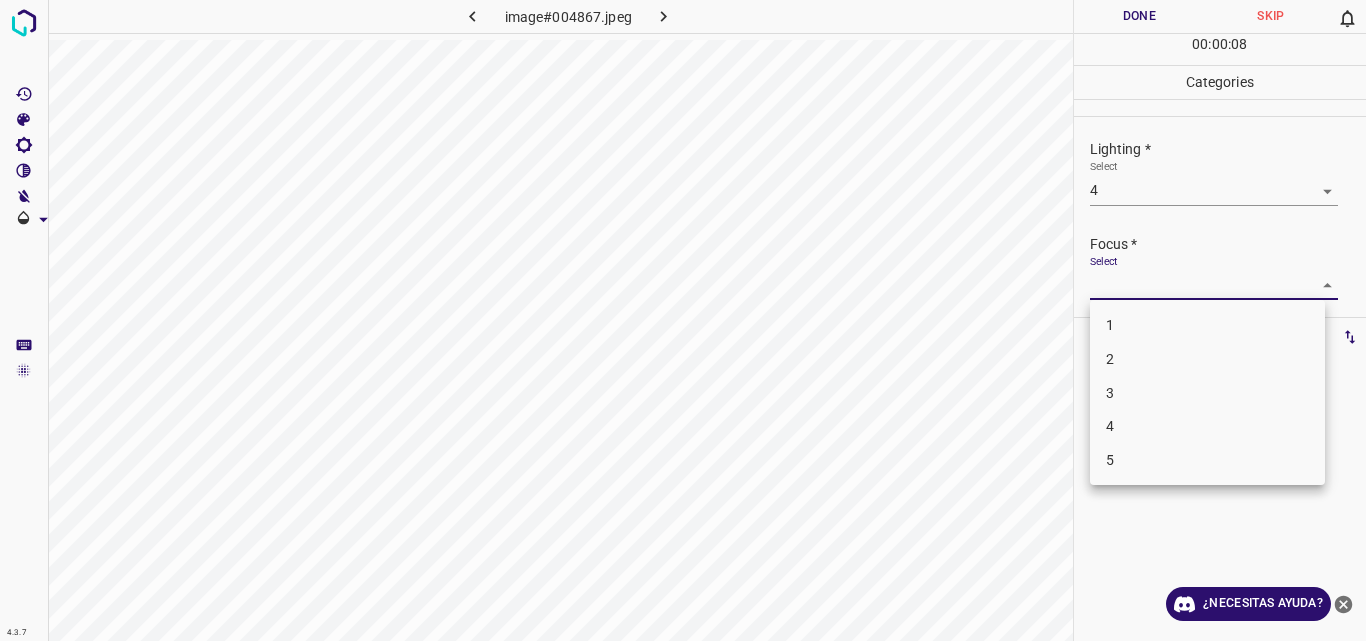click on "4" at bounding box center (1207, 426) 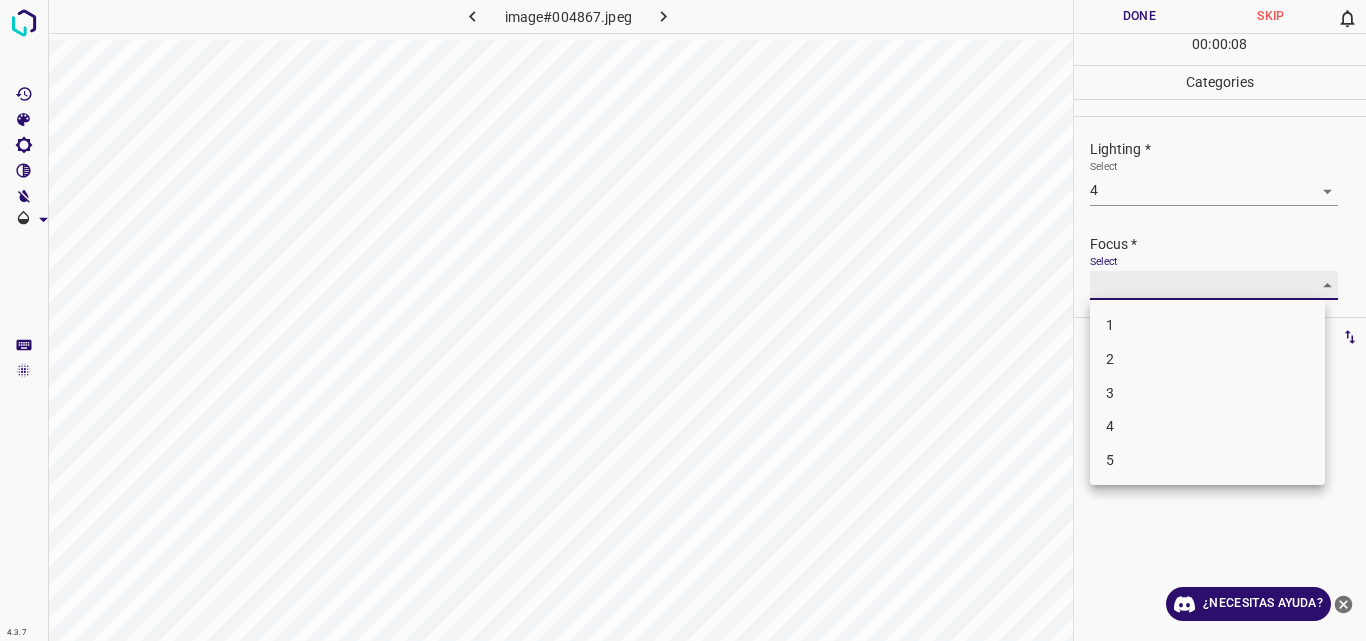 type on "4" 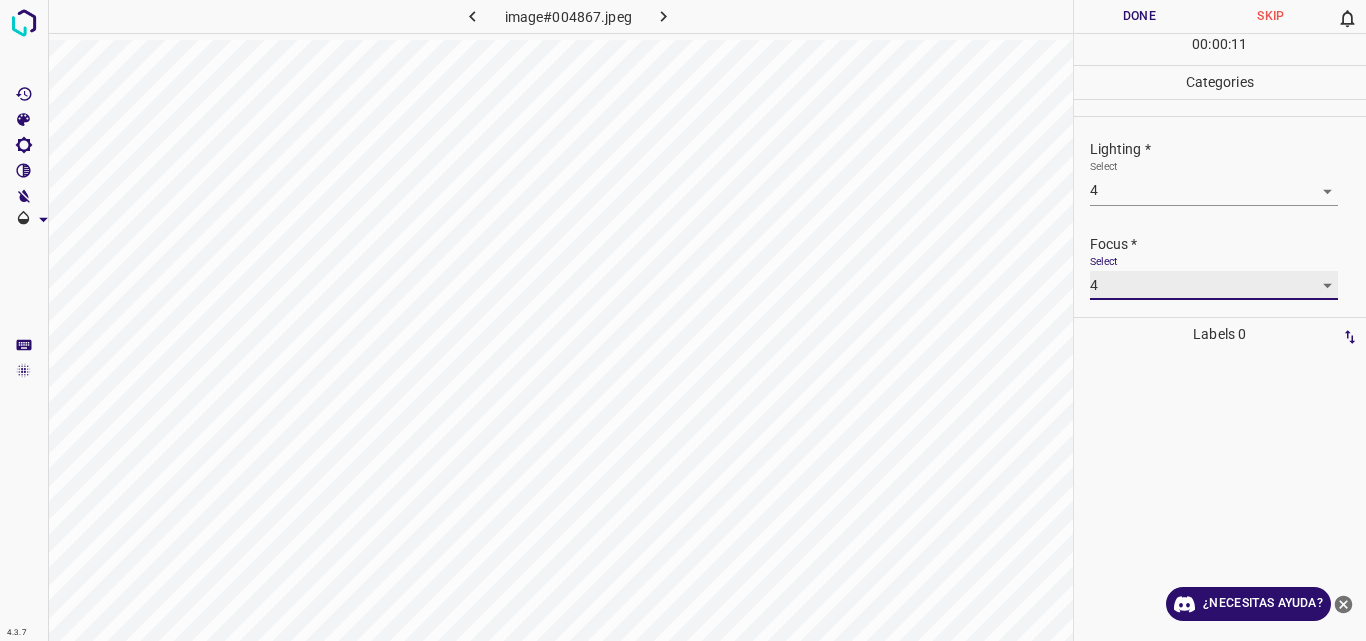scroll, scrollTop: 98, scrollLeft: 0, axis: vertical 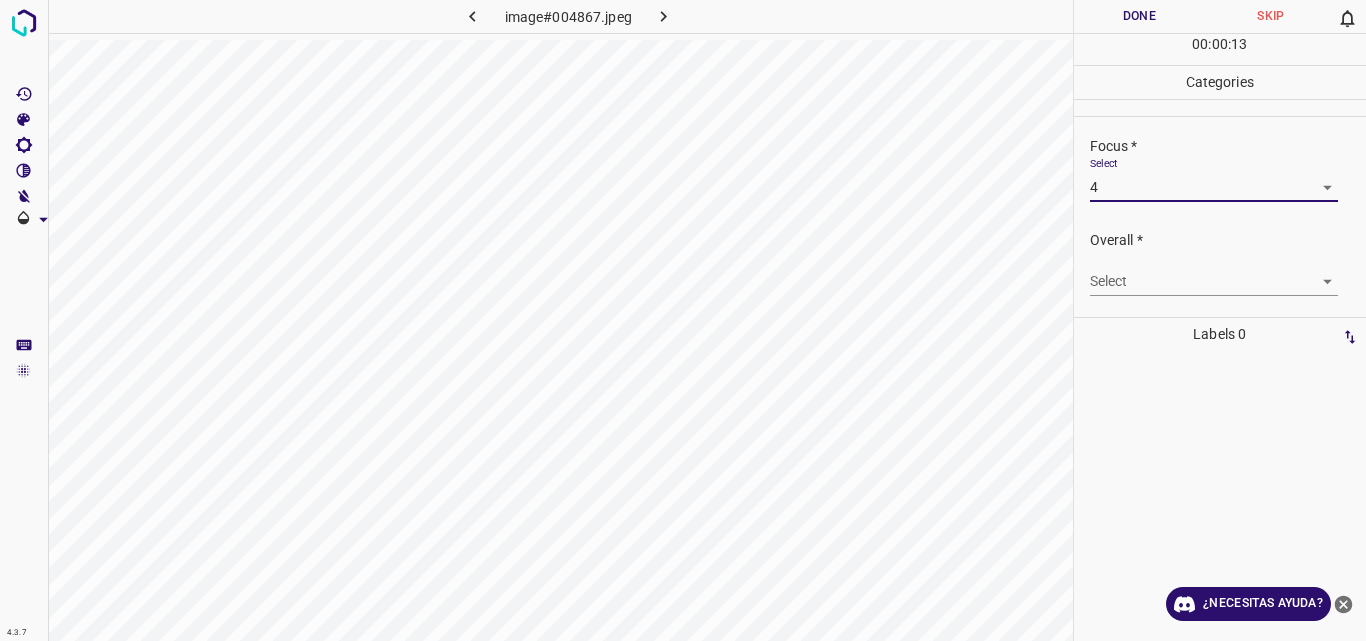 click on "4.3.7 image#004867.jpeg Done Skip 0 00   : 00   : 13   Categories Lighting *  Select 4 4 Focus *  Select 4 4 Overall *  Select ​ Labels   0 Categories 1 Lighting 2 Focus 3 Overall Tools Space Change between modes (Draw & Edit) I Auto labeling R Restore zoom M Zoom in N Zoom out Delete Delete selecte label Filters Z Restore filters X Saturation filter C Brightness filter V Contrast filter B Gray scale filter General O Download ¿Necesitas ayuda? Original text Rate this translation Your feedback will be used to help improve Google Translate - Texto - Esconder - Borrar" at bounding box center [683, 320] 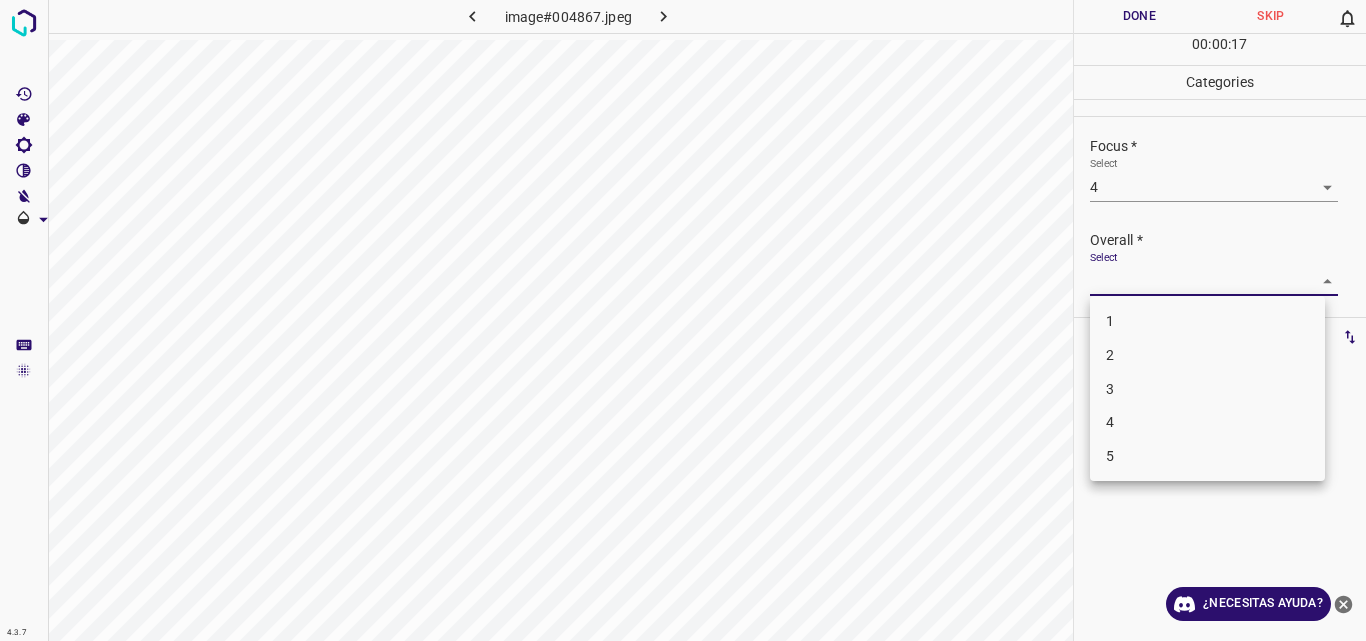 click at bounding box center (683, 320) 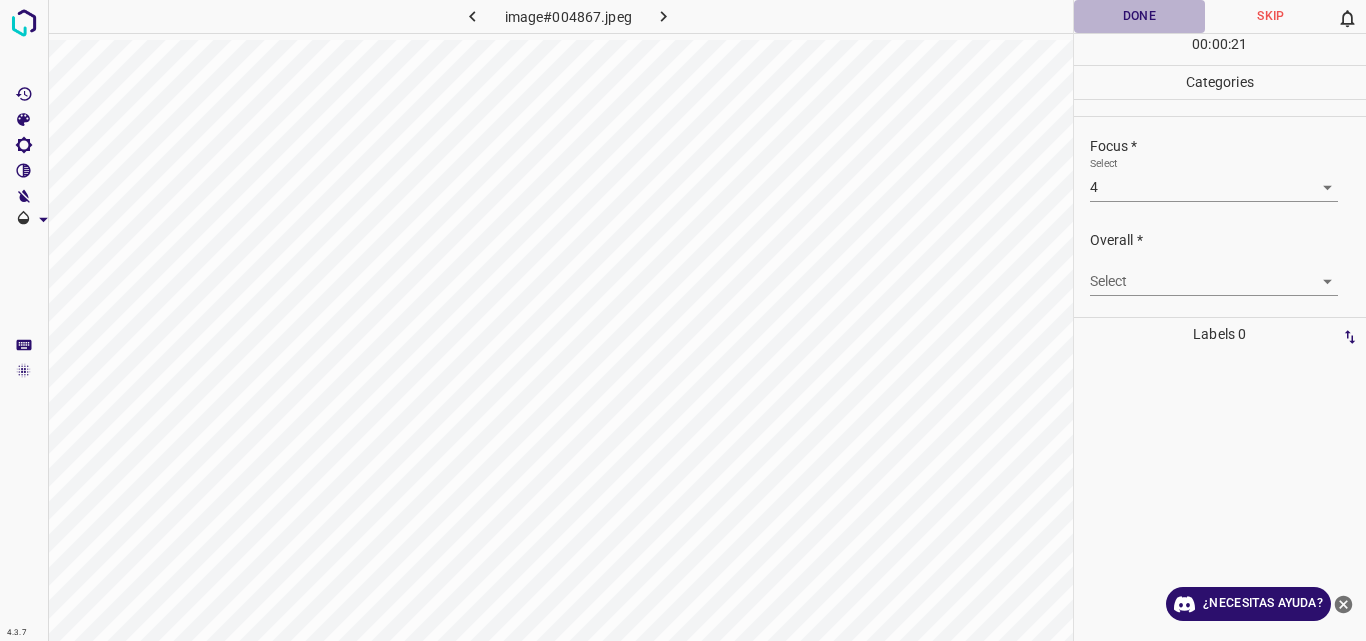 click on "Done" at bounding box center [1140, 16] 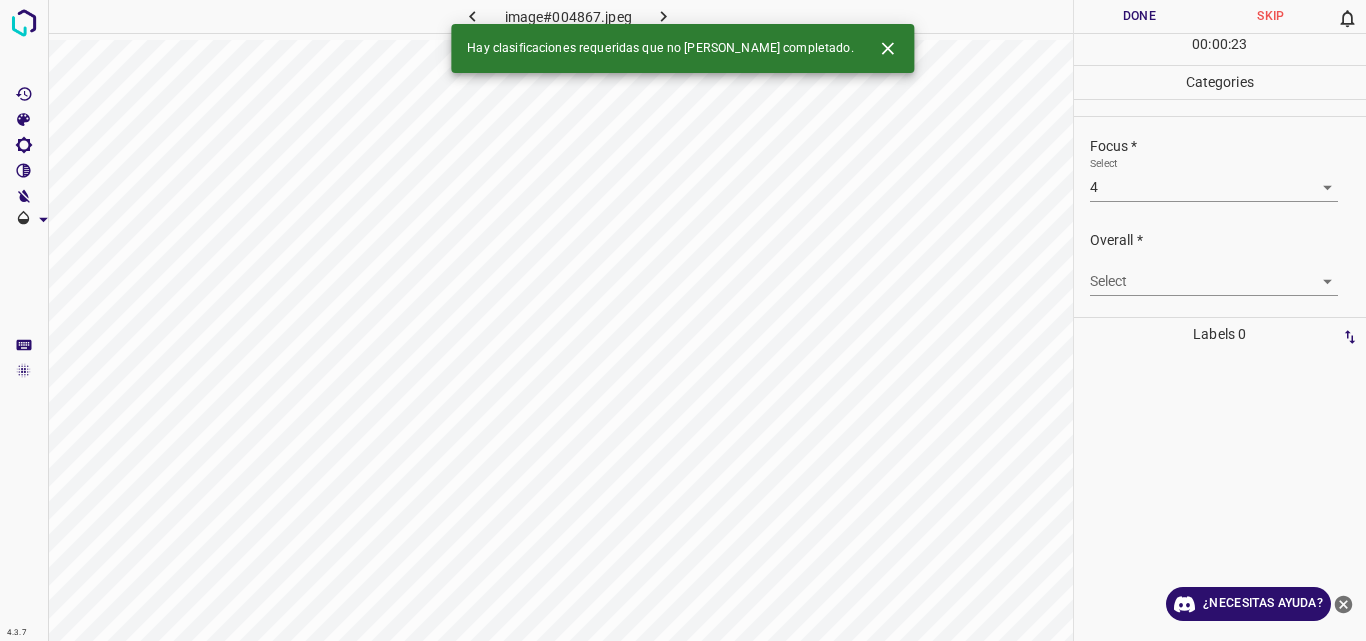 click 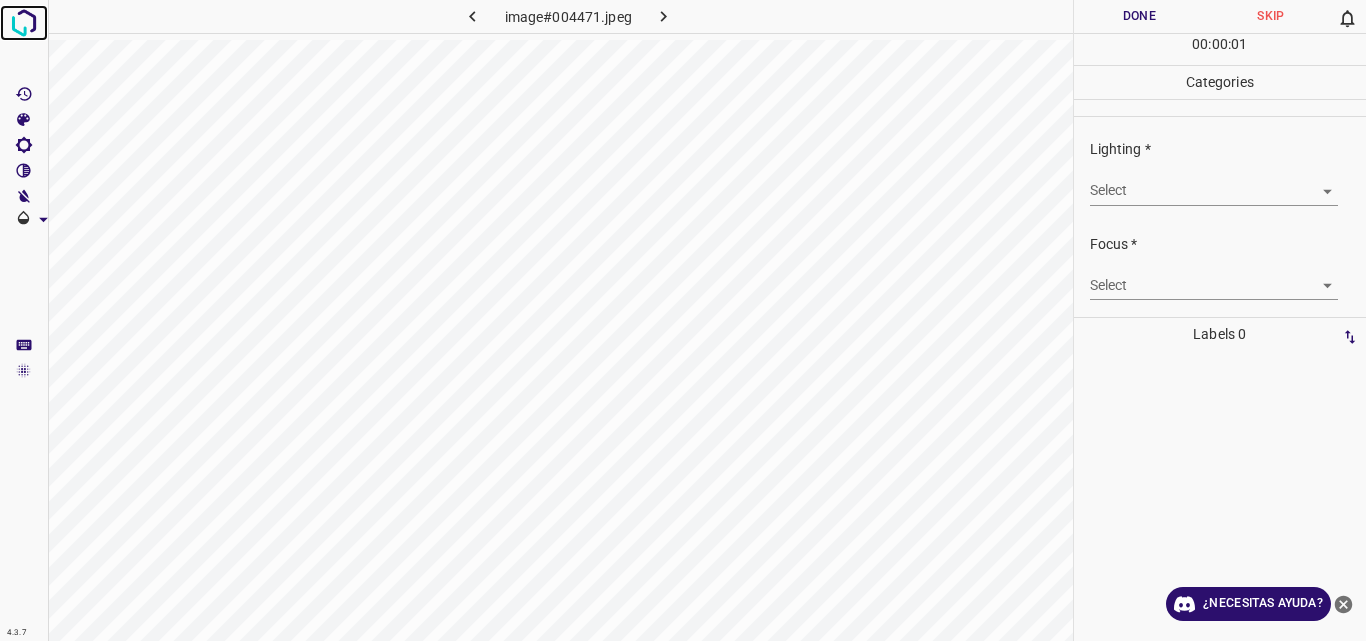 click at bounding box center [24, 23] 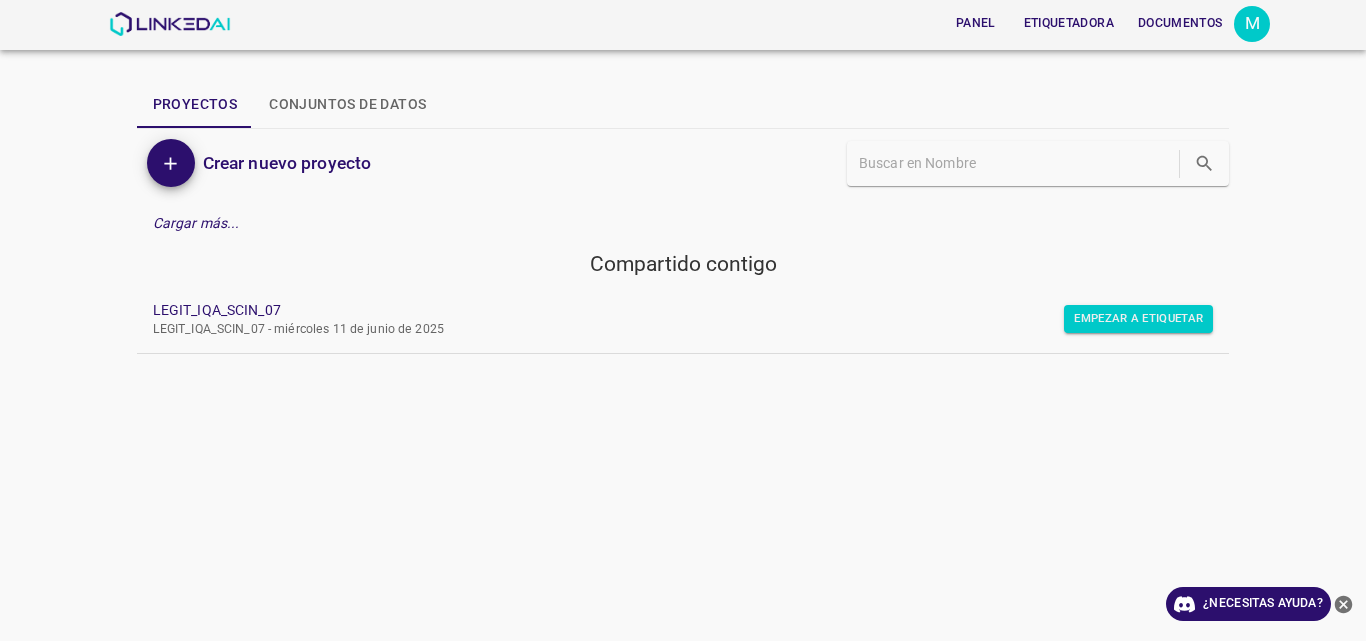 click on "LEGIT_IQA_SCIN_07 - miércoles 11 de junio de 2025" at bounding box center (298, 329) 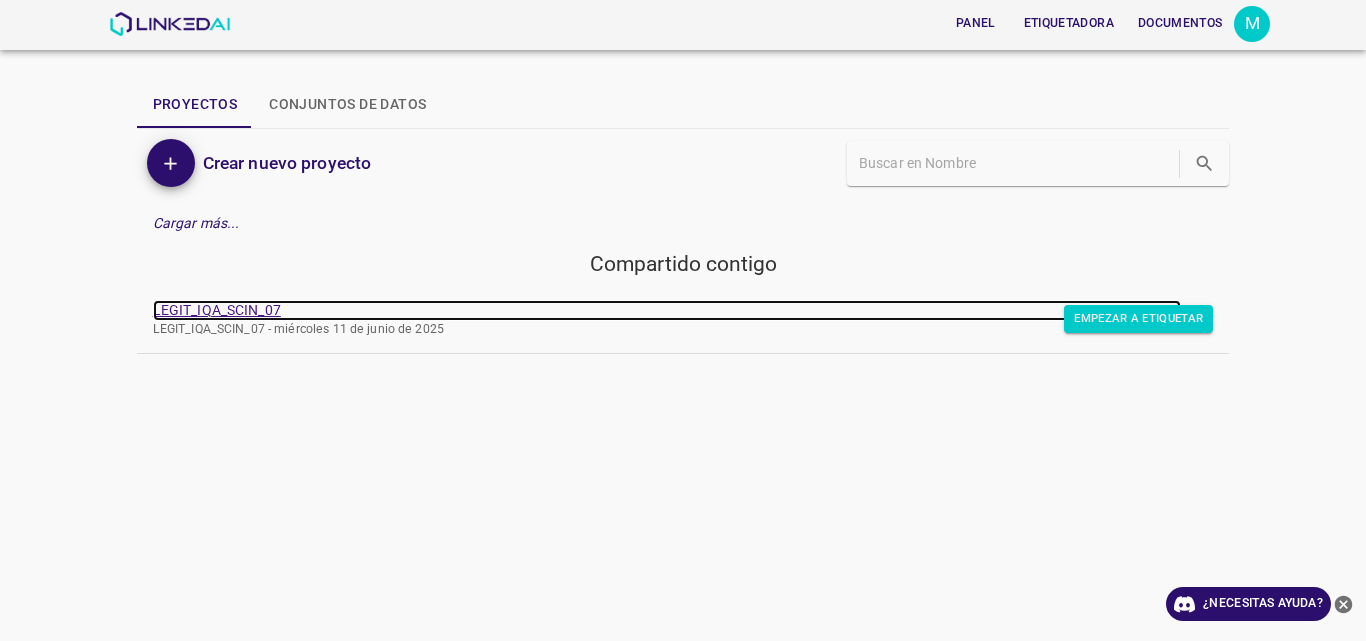 click on "LEGIT_IQA_SCIN_07" at bounding box center (217, 310) 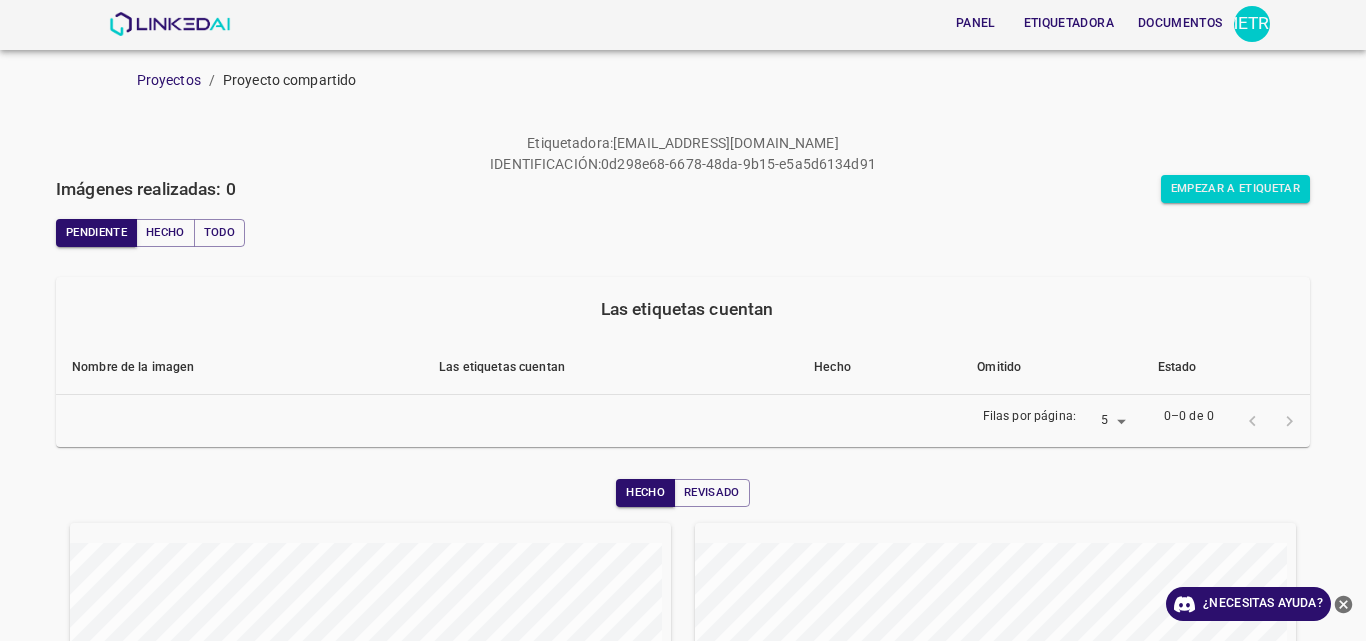 scroll, scrollTop: 0, scrollLeft: 0, axis: both 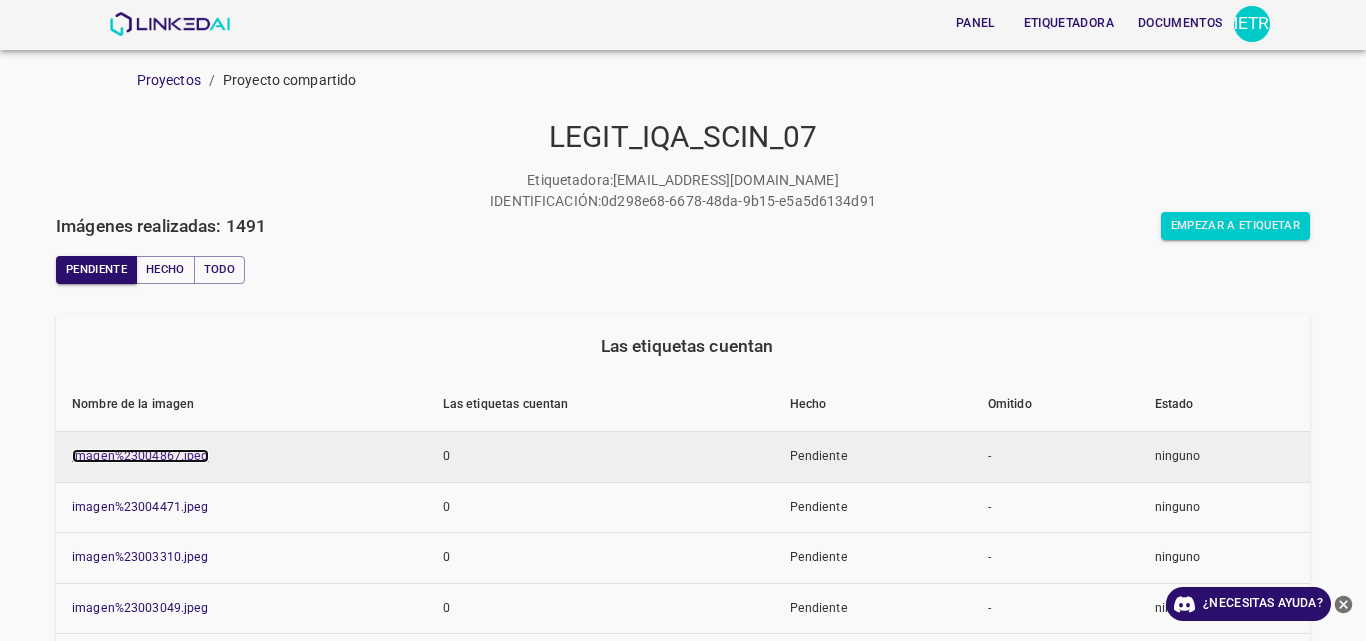 click on "imagen%23004867.jpeg" at bounding box center [140, 456] 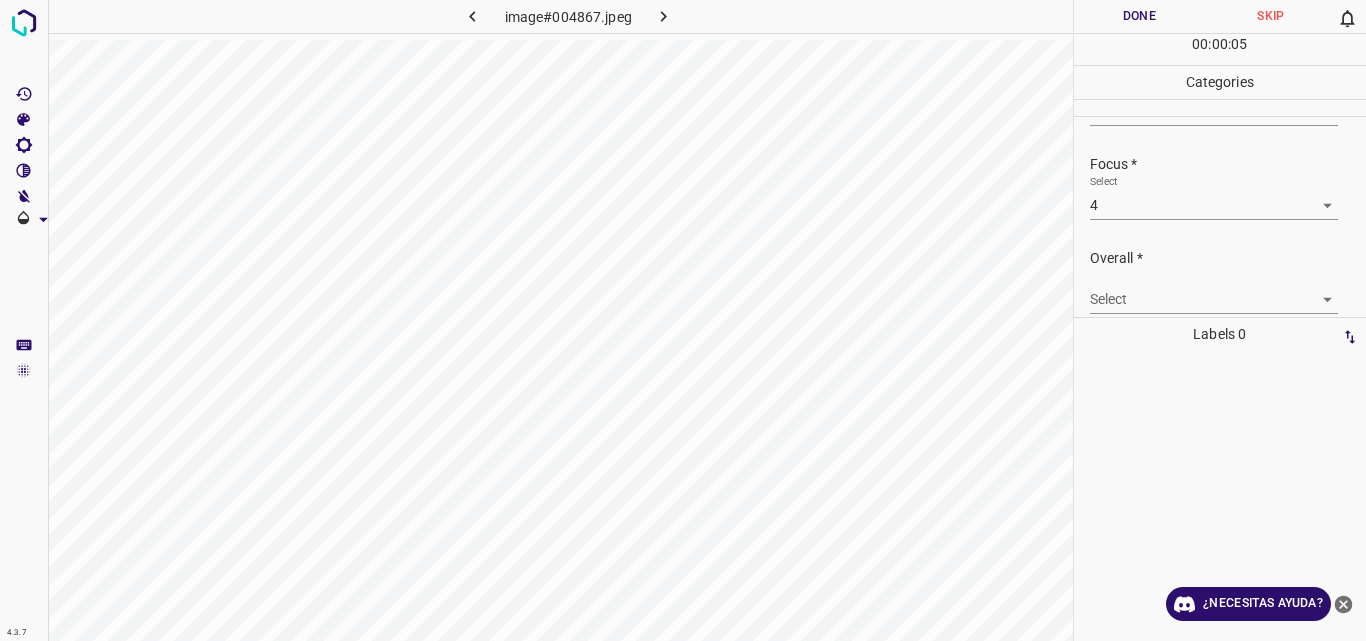 scroll, scrollTop: 98, scrollLeft: 0, axis: vertical 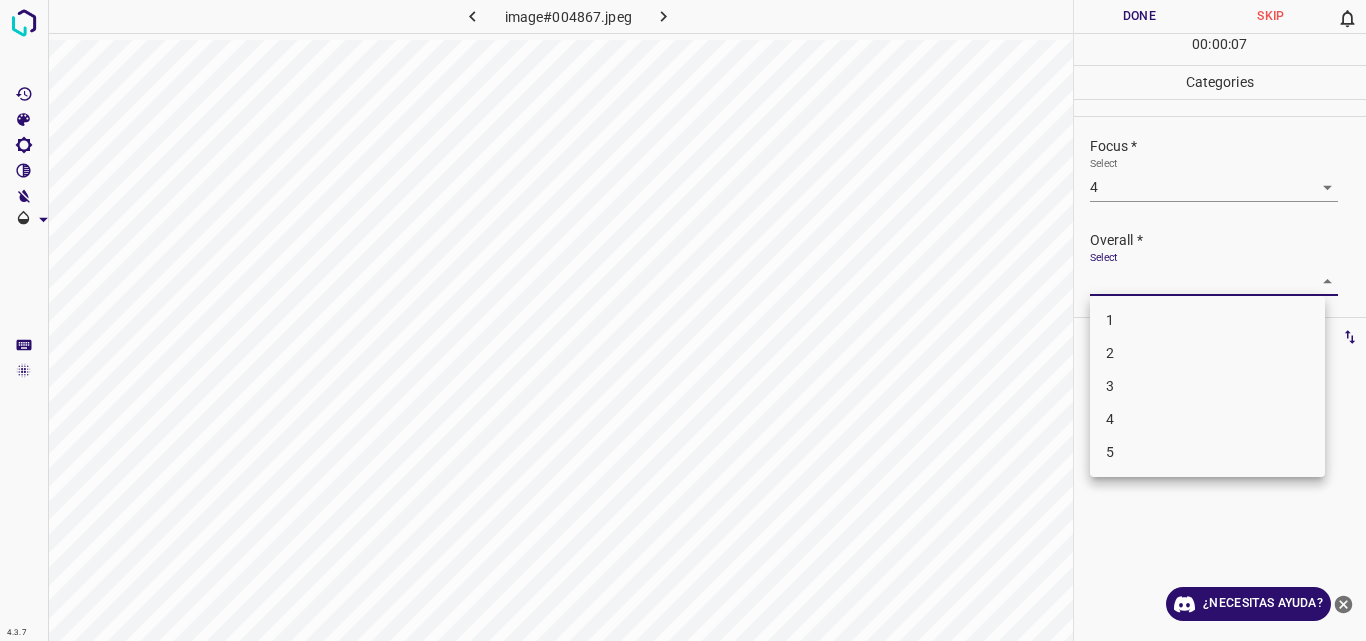 click on "4.3.7 image#004867.jpeg Done Skip 0 00   : 00   : 07   Categories Lighting *  Select 4 4 Focus *  Select 4 4 Overall *  Select ​ Labels   0 Categories 1 Lighting 2 Focus 3 Overall Tools Space Change between modes (Draw & Edit) I Auto labeling R Restore zoom M Zoom in N Zoom out Delete Delete selecte label Filters Z Restore filters X Saturation filter C Brightness filter V Contrast filter B Gray scale filter General O Download ¿Necesitas ayuda? Original text Rate this translation Your feedback will be used to help improve Google Translate - Texto - Esconder - Borrar 1 2 3 4 5" at bounding box center [683, 320] 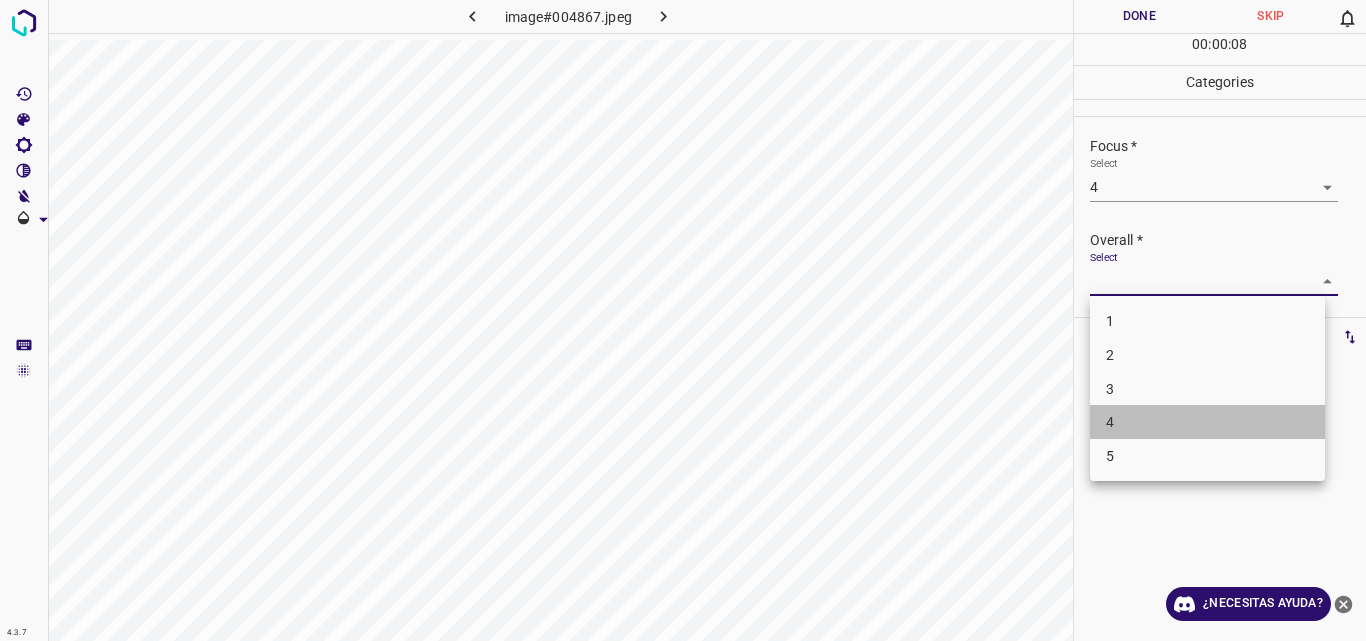 click on "4" at bounding box center [1207, 422] 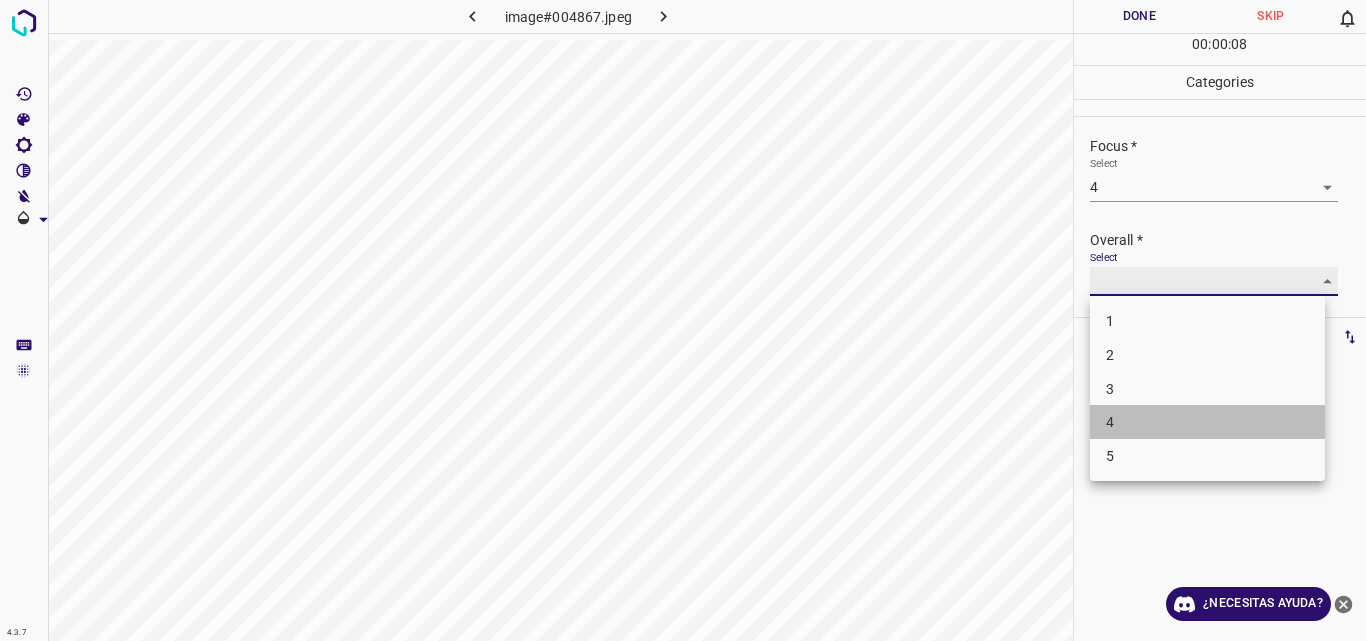 type on "4" 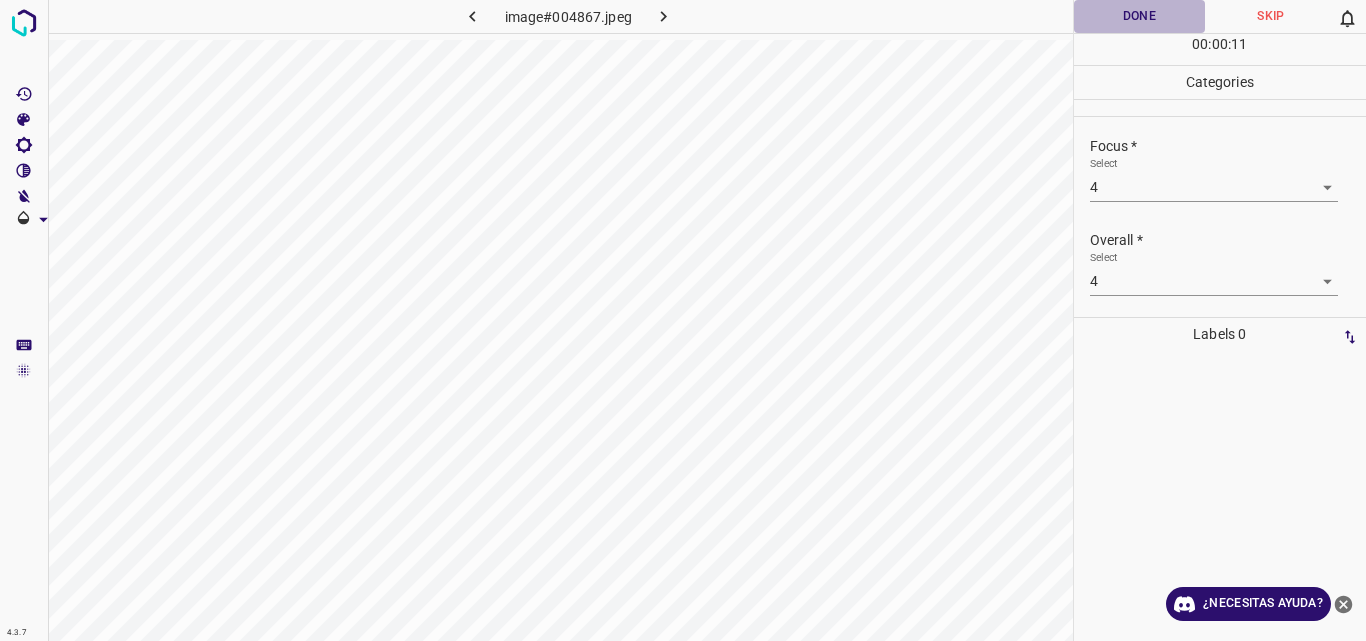 click on "Done" at bounding box center (1140, 16) 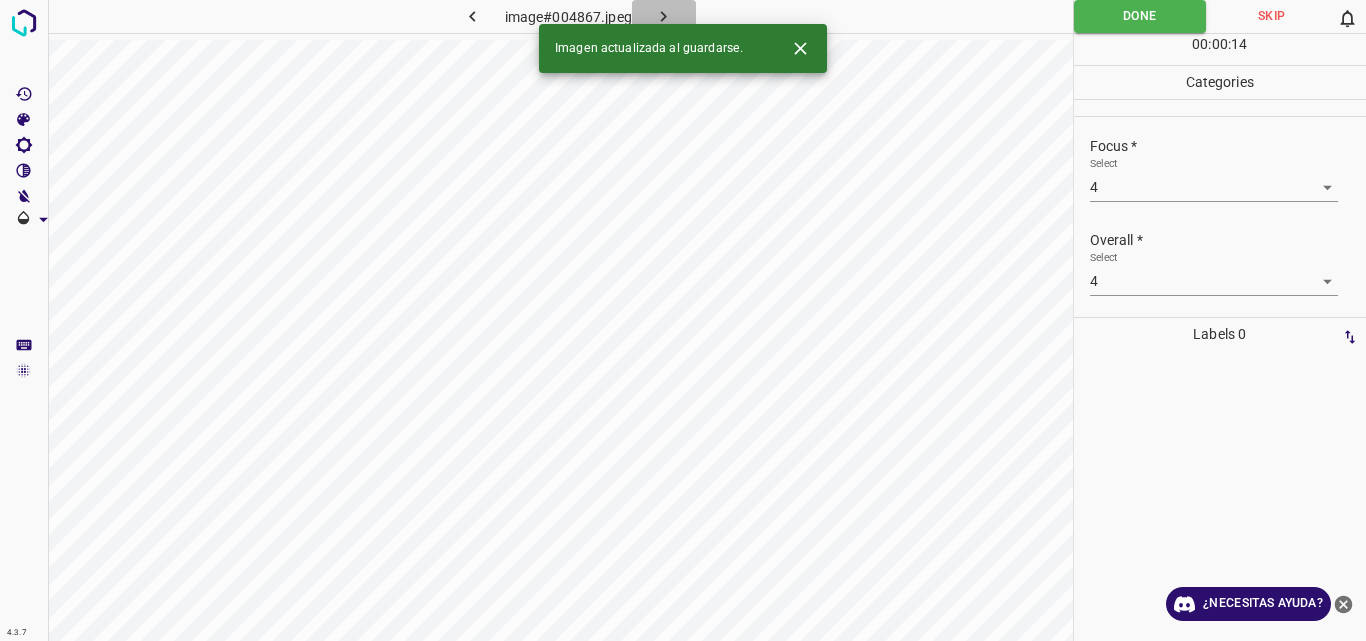 click 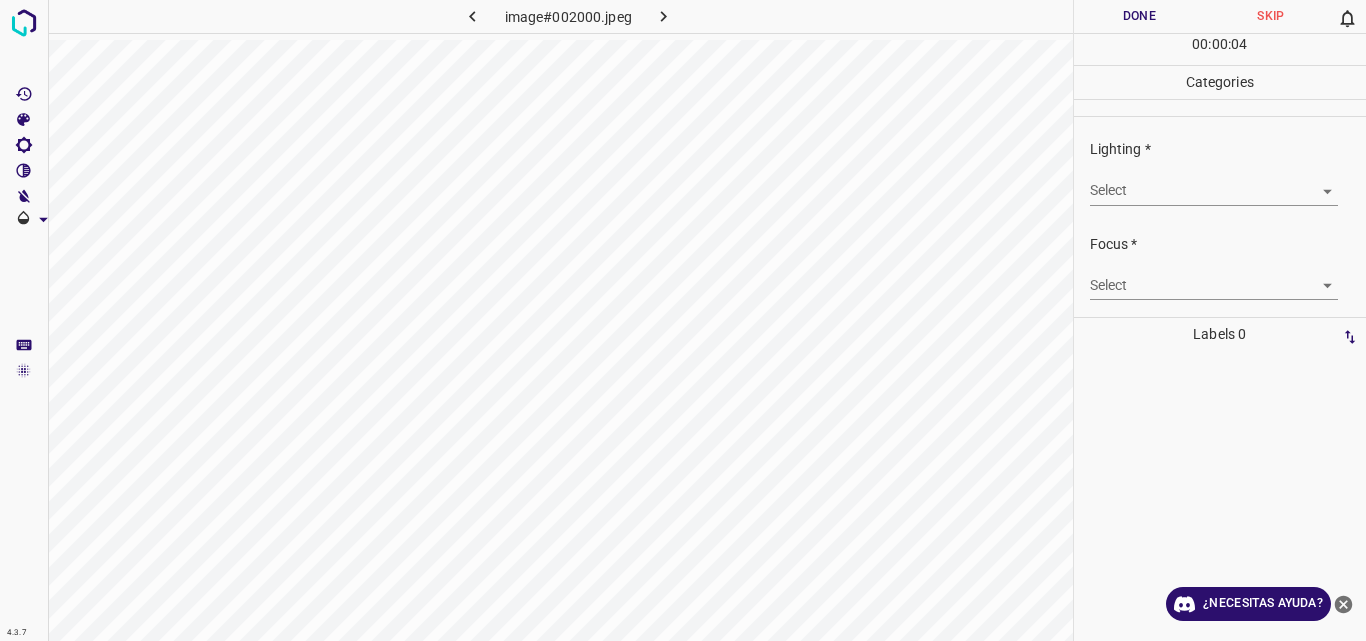click on "4.3.7 image#002000.jpeg Done Skip 0 00   : 00   : 04   Categories Lighting *  Select ​ Focus *  Select ​ Overall *  Select ​ Labels   0 Categories 1 Lighting 2 Focus 3 Overall Tools Space Change between modes (Draw & Edit) I Auto labeling R Restore zoom M Zoom in N Zoom out Delete Delete selecte label Filters Z Restore filters X Saturation filter C Brightness filter V Contrast filter B Gray scale filter General O Download ¿Necesitas ayuda? Original text Rate this translation Your feedback will be used to help improve Google Translate - Texto - Esconder - Borrar" at bounding box center (683, 320) 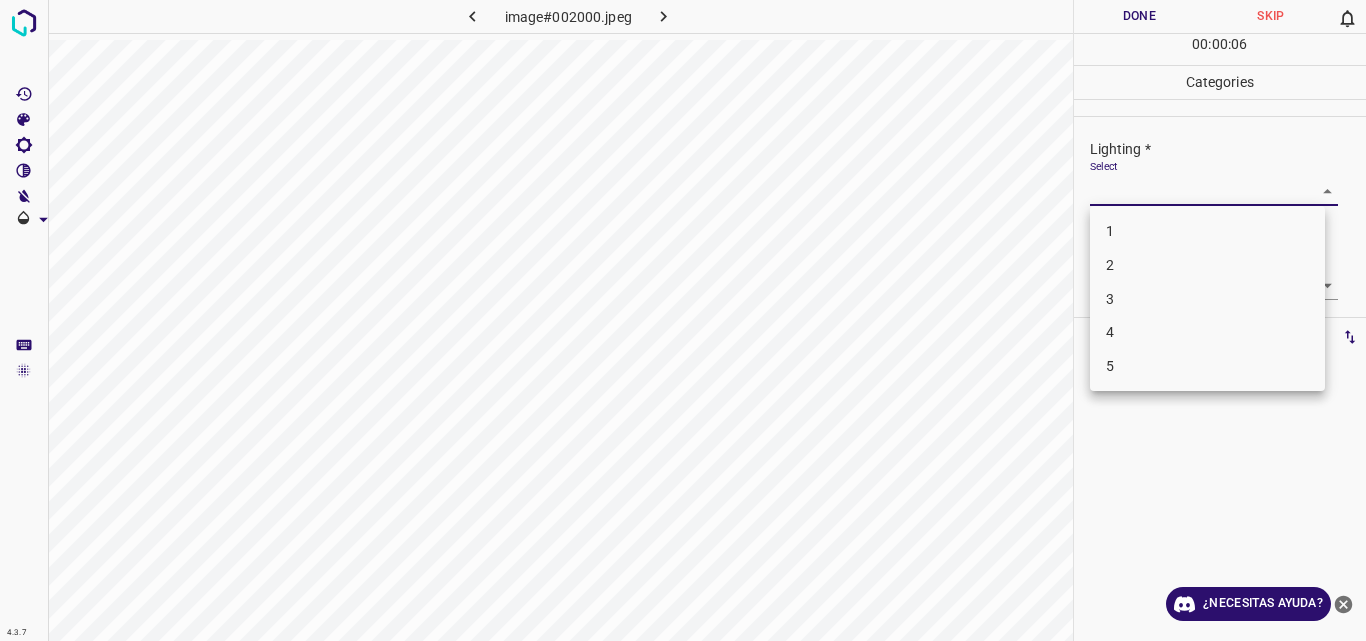 click on "3" at bounding box center [1207, 299] 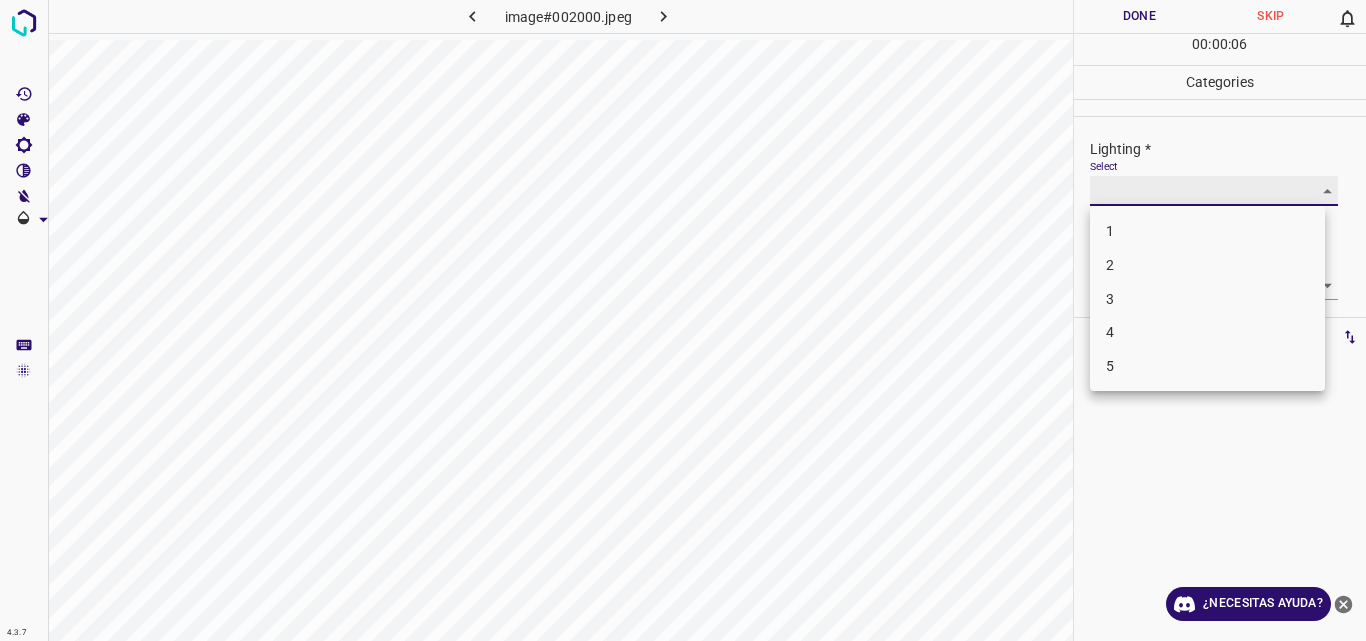 type on "3" 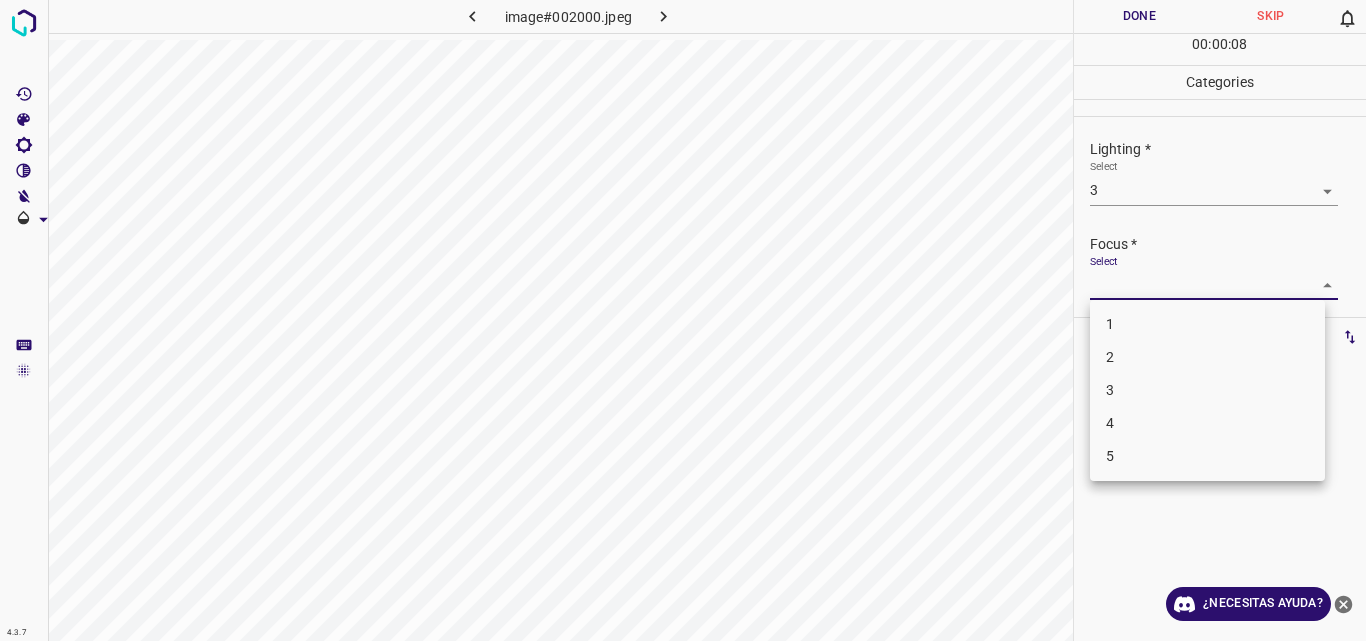 click on "4.3.7 image#002000.jpeg Done Skip 0 00   : 00   : 08   Categories Lighting *  Select 3 3 Focus *  Select ​ Overall *  Select ​ Labels   0 Categories 1 Lighting 2 Focus 3 Overall Tools Space Change between modes (Draw & Edit) I Auto labeling R Restore zoom M Zoom in N Zoom out Delete Delete selecte label Filters Z Restore filters X Saturation filter C Brightness filter V Contrast filter B Gray scale filter General O Download ¿Necesitas ayuda? Original text Rate this translation Your feedback will be used to help improve Google Translate - Texto - Esconder - Borrar 1 2 3 4 5" at bounding box center [683, 320] 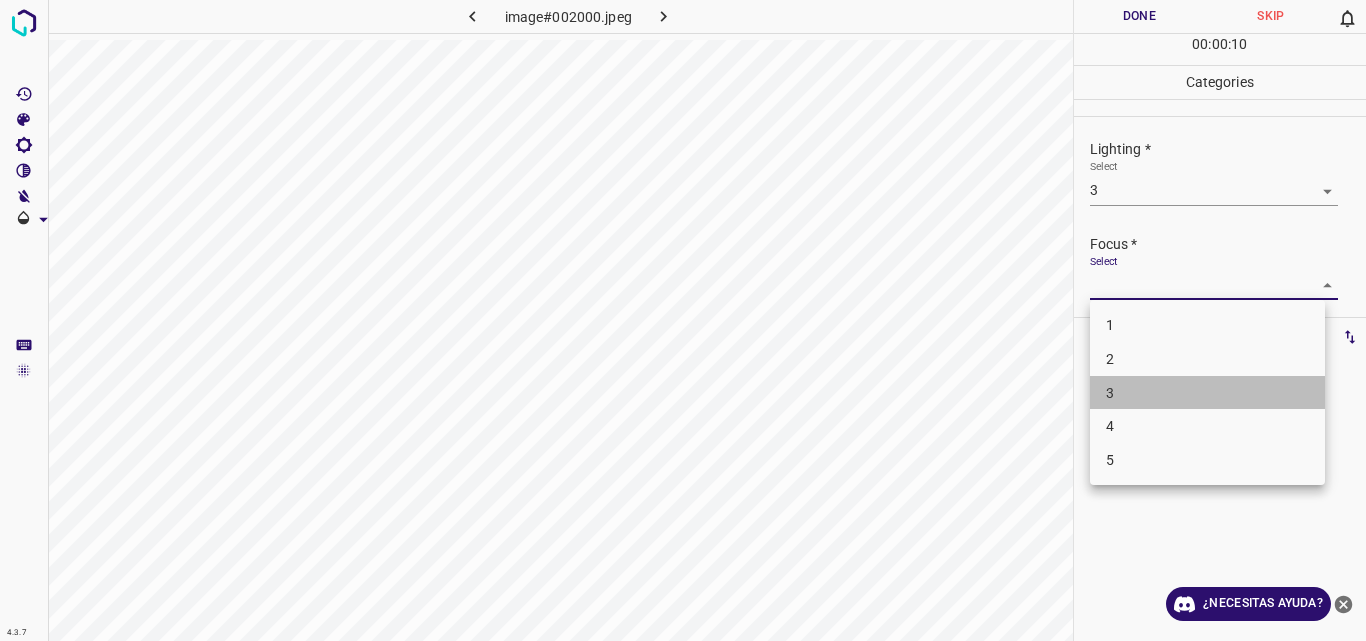 click on "3" at bounding box center (1207, 393) 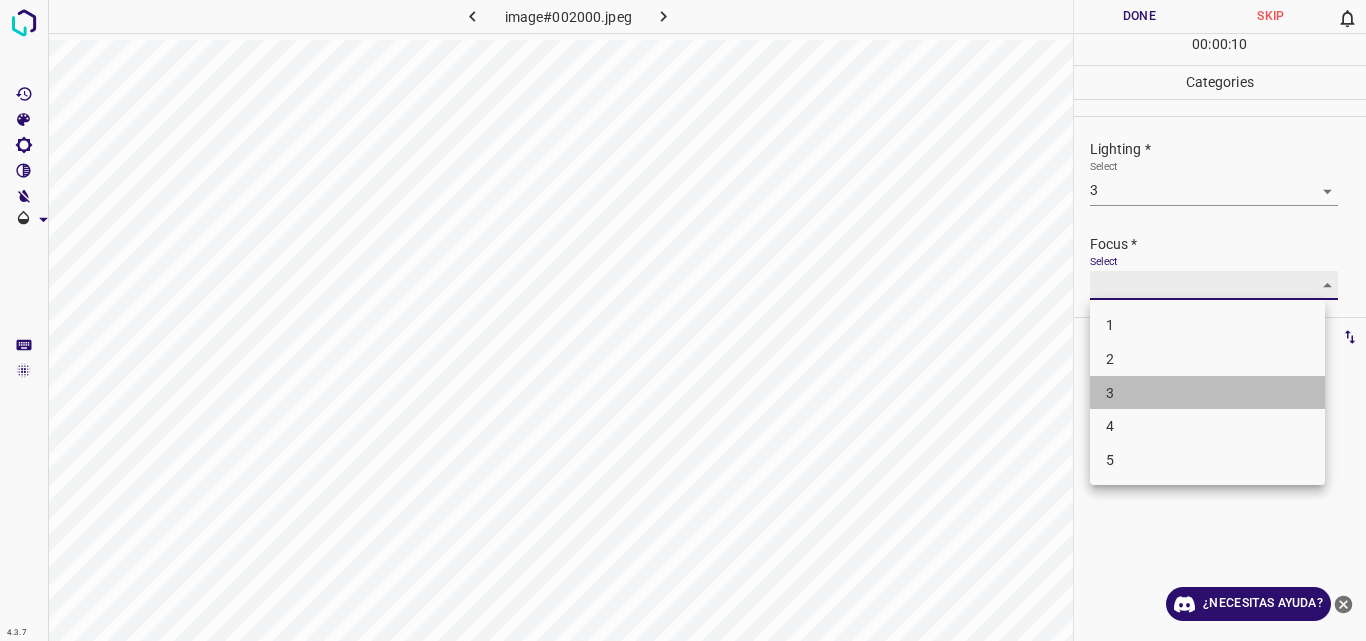 type on "3" 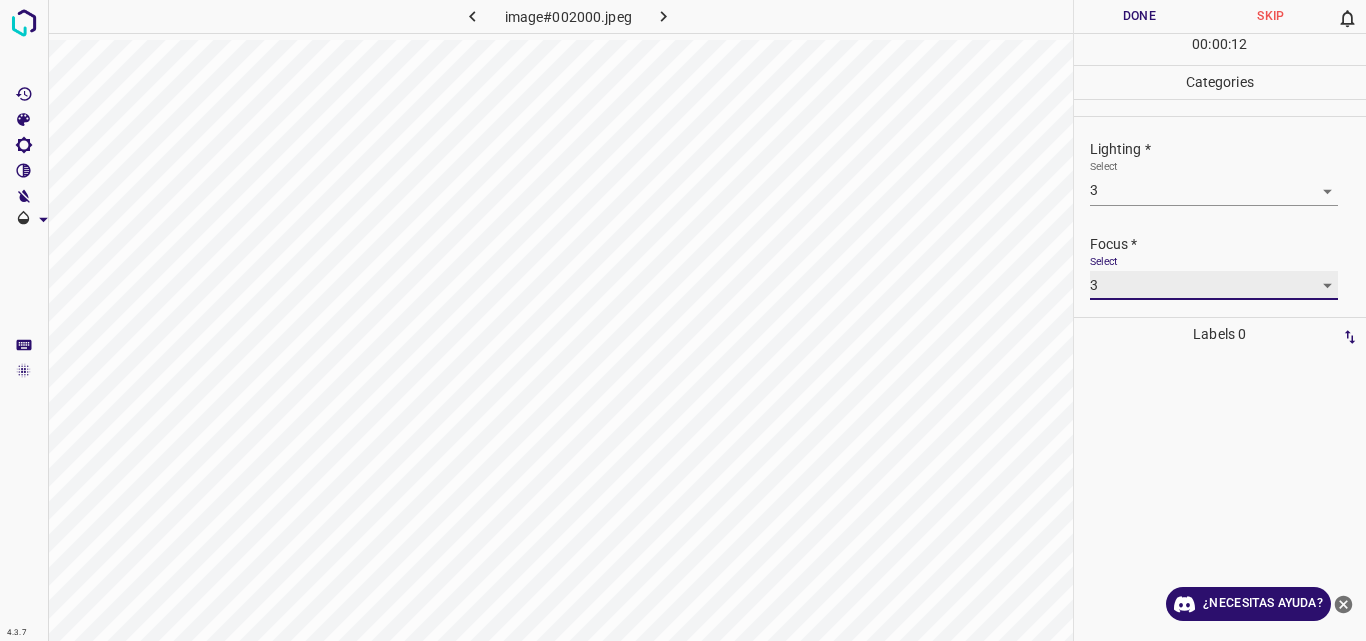 scroll, scrollTop: 98, scrollLeft: 0, axis: vertical 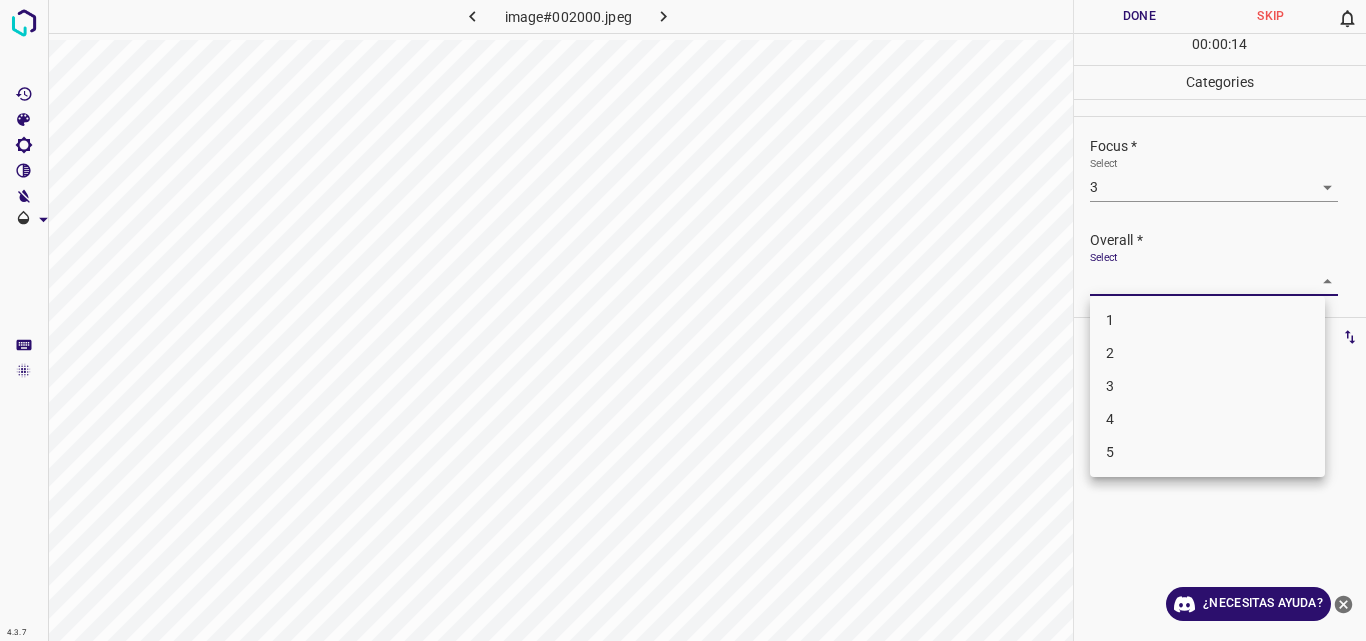 click on "4.3.7 image#002000.jpeg Done Skip 0 00   : 00   : 14   Categories Lighting *  Select 3 3 Focus *  Select 3 3 Overall *  Select ​ Labels   0 Categories 1 Lighting 2 Focus 3 Overall Tools Space Change between modes (Draw & Edit) I Auto labeling R Restore zoom M Zoom in N Zoom out Delete Delete selecte label Filters Z Restore filters X Saturation filter C Brightness filter V Contrast filter B Gray scale filter General O Download ¿Necesitas ayuda? Original text Rate this translation Your feedback will be used to help improve Google Translate - Texto - Esconder - Borrar 1 2 3 4 5" at bounding box center (683, 320) 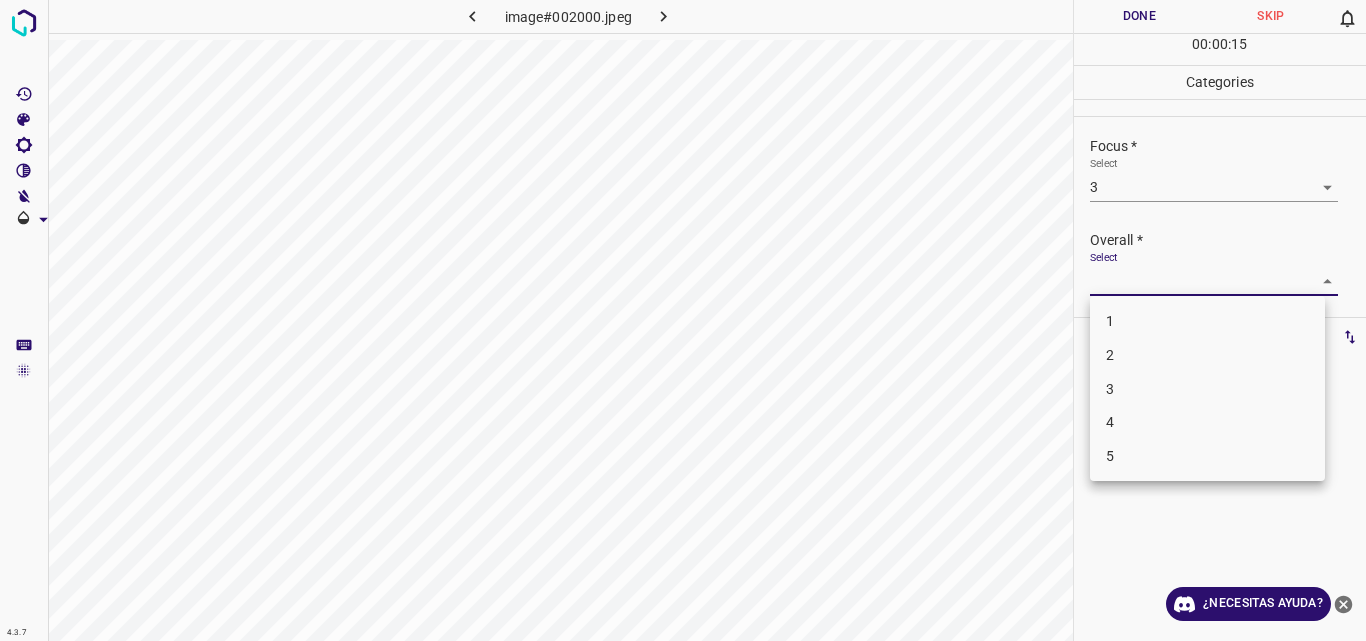 click on "3" at bounding box center (1207, 389) 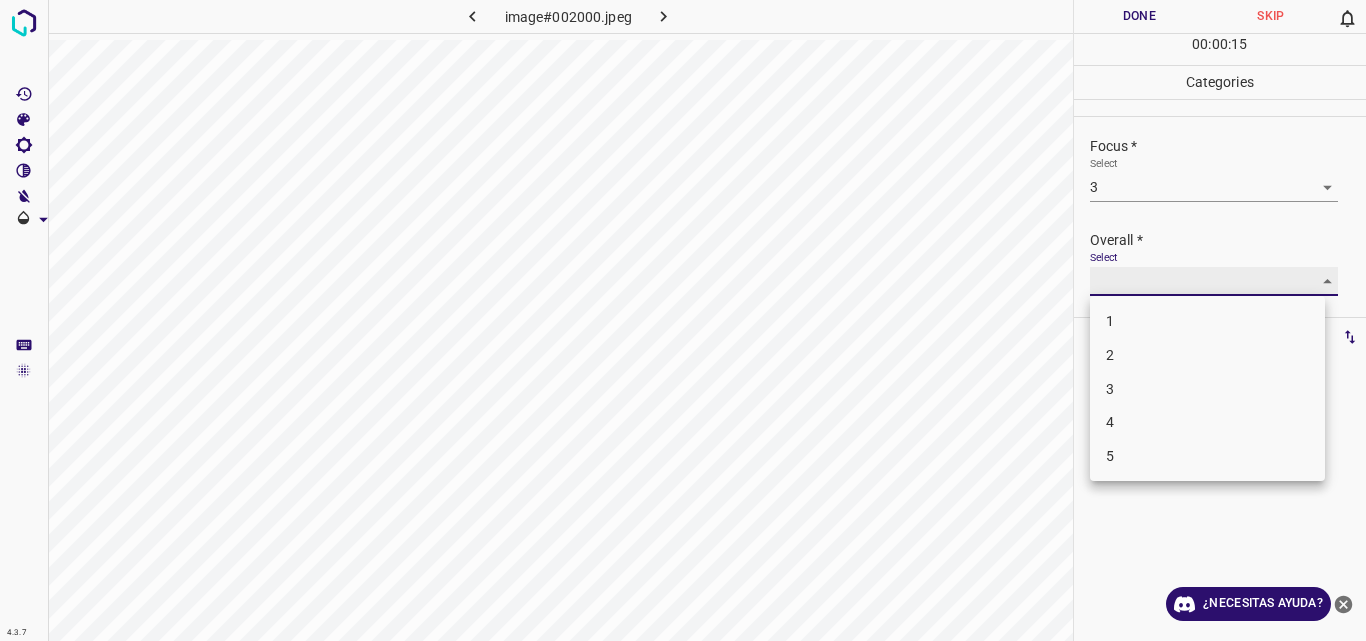 type on "3" 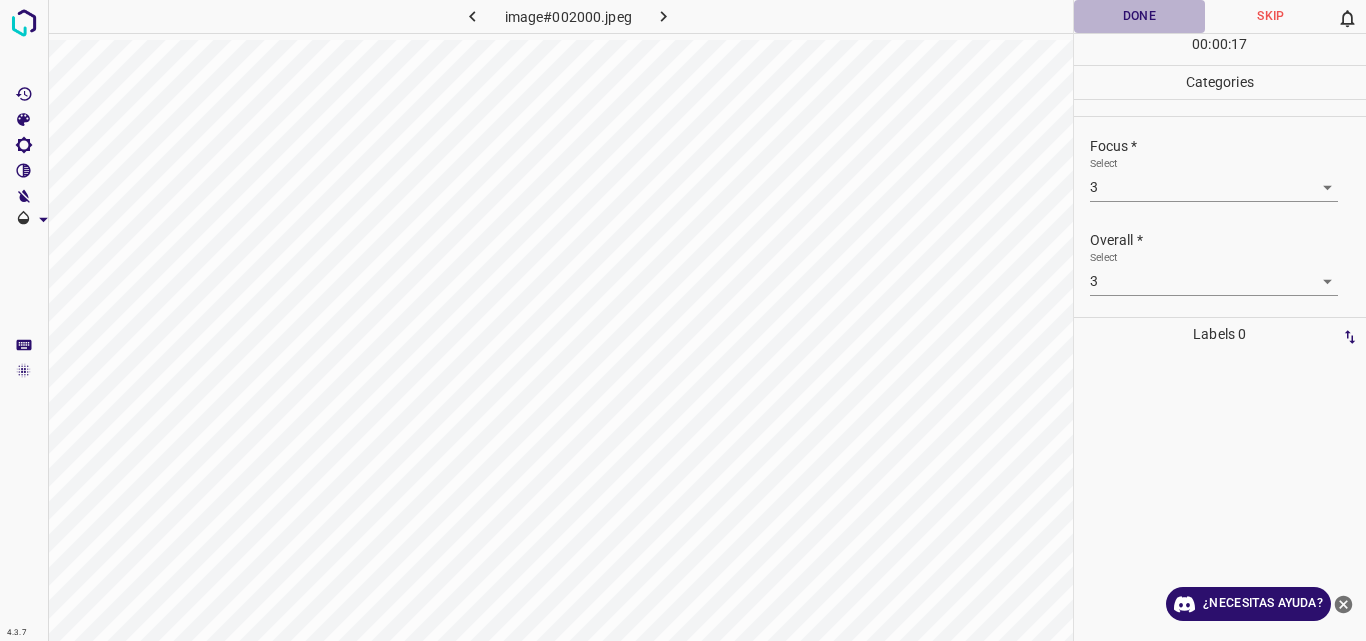 click on "Done" at bounding box center (1140, 16) 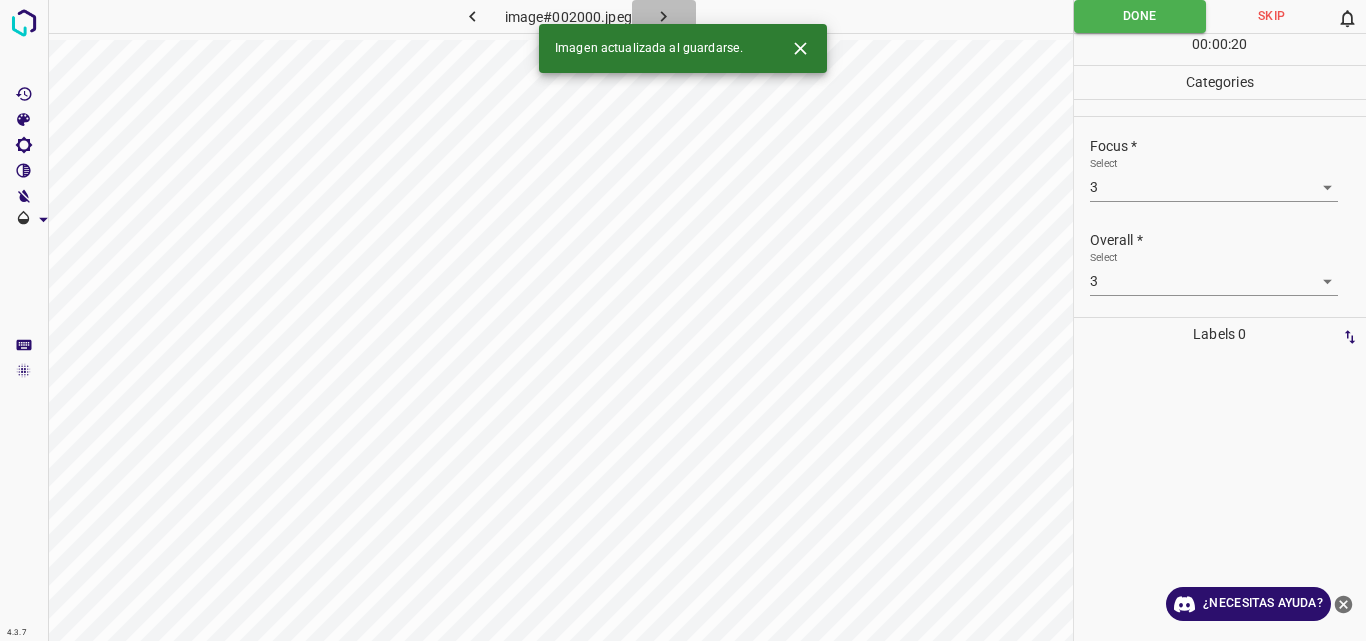 click 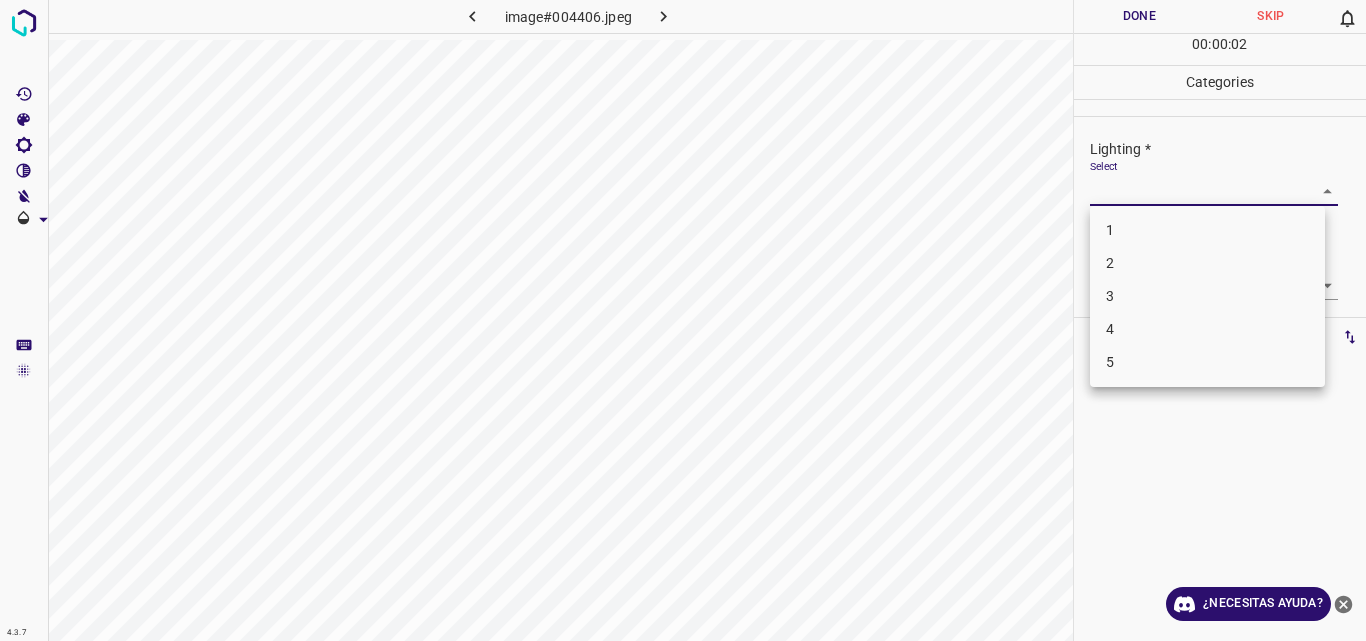 click on "4.3.7 image#004406.jpeg Done Skip 0 00   : 00   : 02   Categories Lighting *  Select ​ Focus *  Select ​ Overall *  Select ​ Labels   0 Categories 1 Lighting 2 Focus 3 Overall Tools Space Change between modes (Draw & Edit) I Auto labeling R Restore zoom M Zoom in N Zoom out Delete Delete selecte label Filters Z Restore filters X Saturation filter C Brightness filter V Contrast filter B Gray scale filter General O Download ¿Necesitas ayuda? Original text Rate this translation Your feedback will be used to help improve Google Translate - Texto - Esconder - Borrar 1 2 3 4 5" at bounding box center [683, 320] 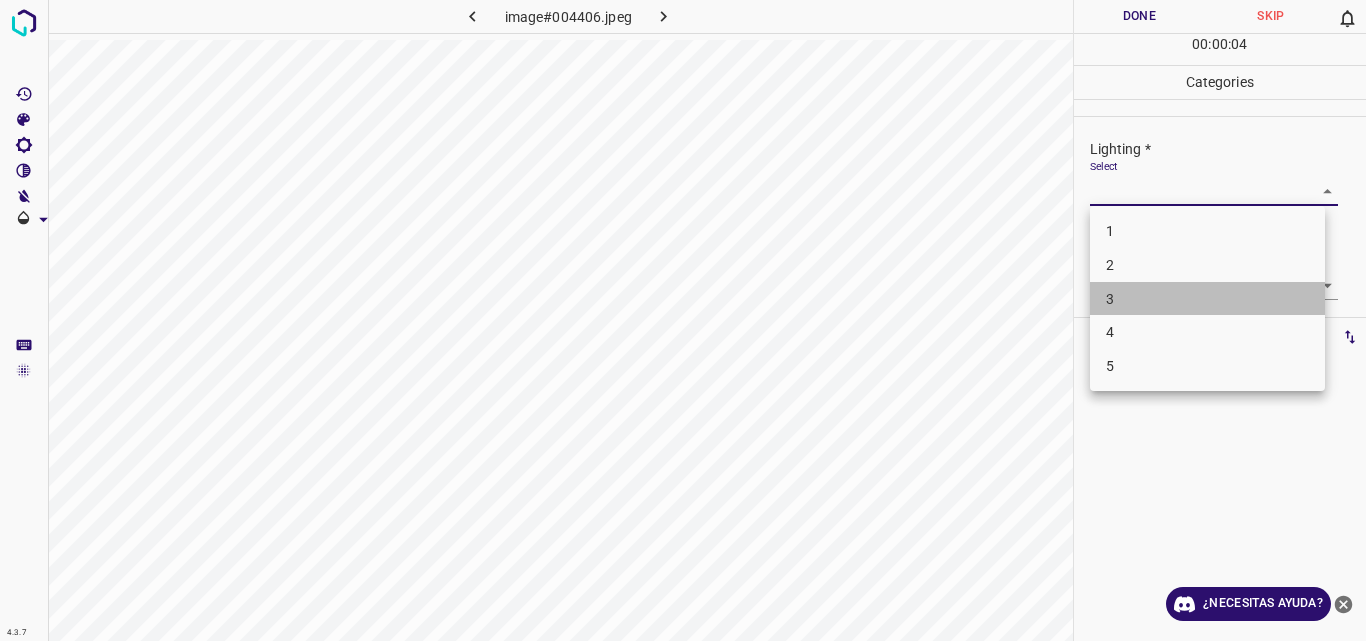 click on "3" at bounding box center [1207, 299] 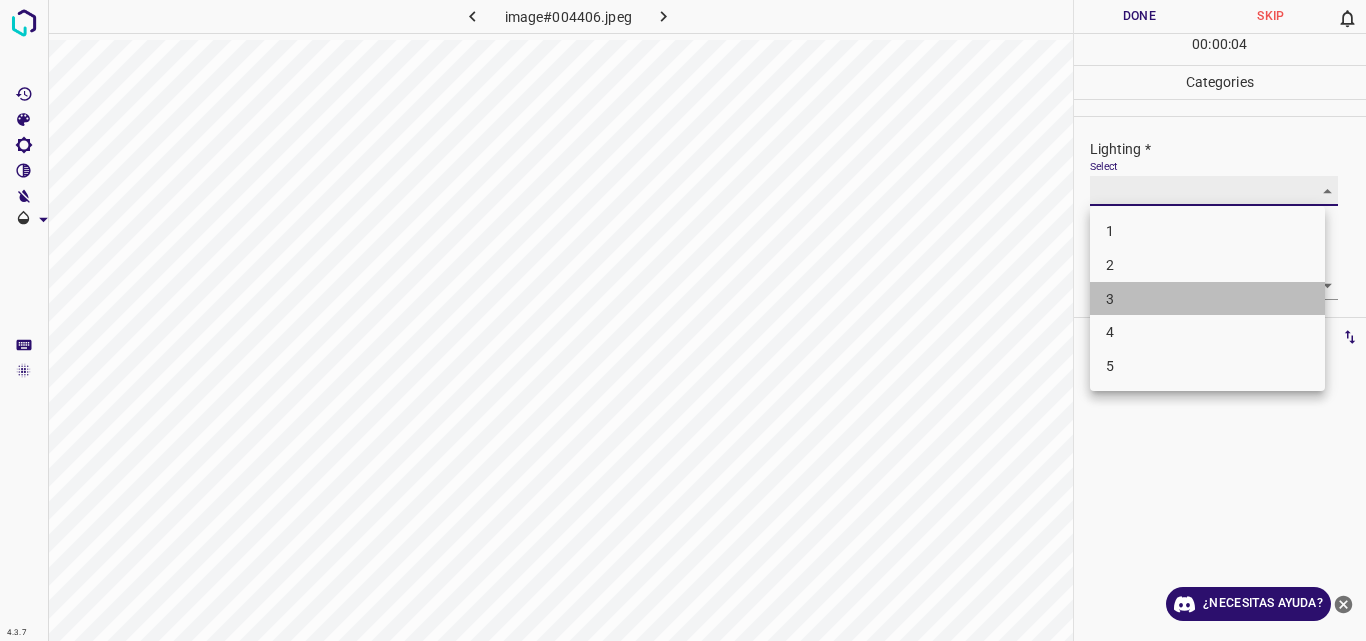 type on "3" 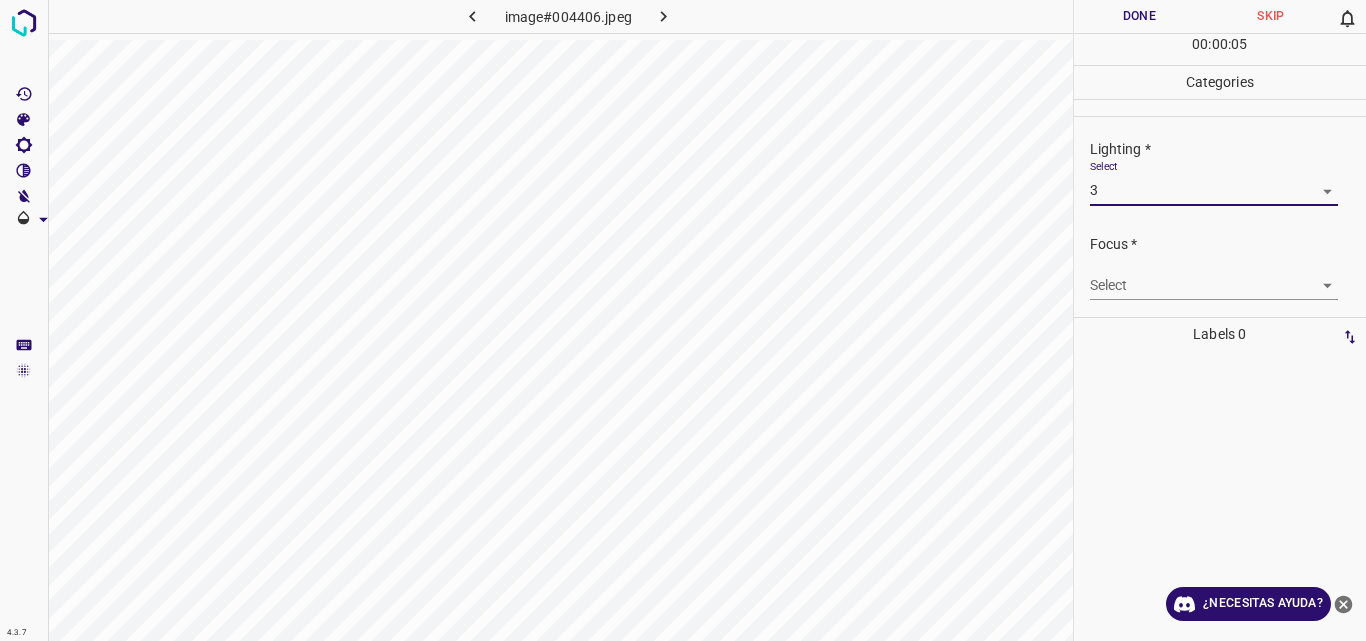 click on "4.3.7 image#004406.jpeg Done Skip 0 00   : 00   : 05   Categories Lighting *  Select 3 3 Focus *  Select ​ Overall *  Select ​ Labels   0 Categories 1 Lighting 2 Focus 3 Overall Tools Space Change between modes (Draw & Edit) I Auto labeling R Restore zoom M Zoom in N Zoom out Delete Delete selecte label Filters Z Restore filters X Saturation filter C Brightness filter V Contrast filter B Gray scale filter General O Download ¿Necesitas ayuda? Original text Rate this translation Your feedback will be used to help improve Google Translate - Texto - Esconder - Borrar" at bounding box center (683, 320) 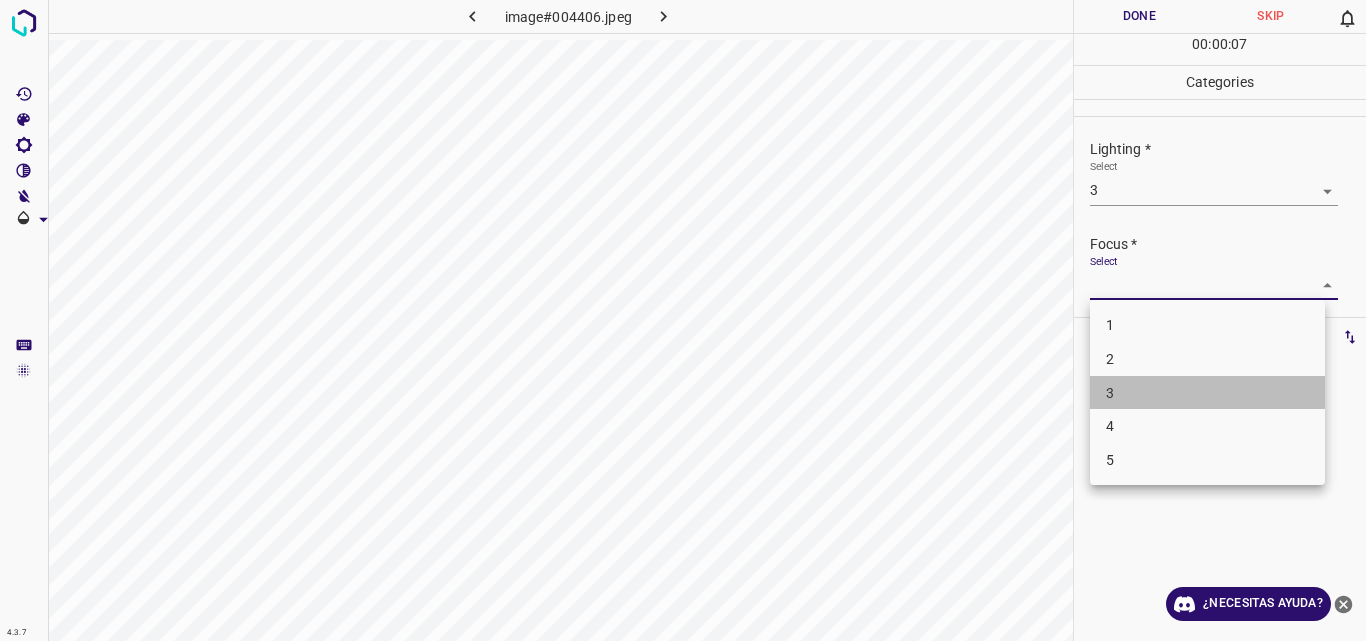 click on "3" at bounding box center [1207, 393] 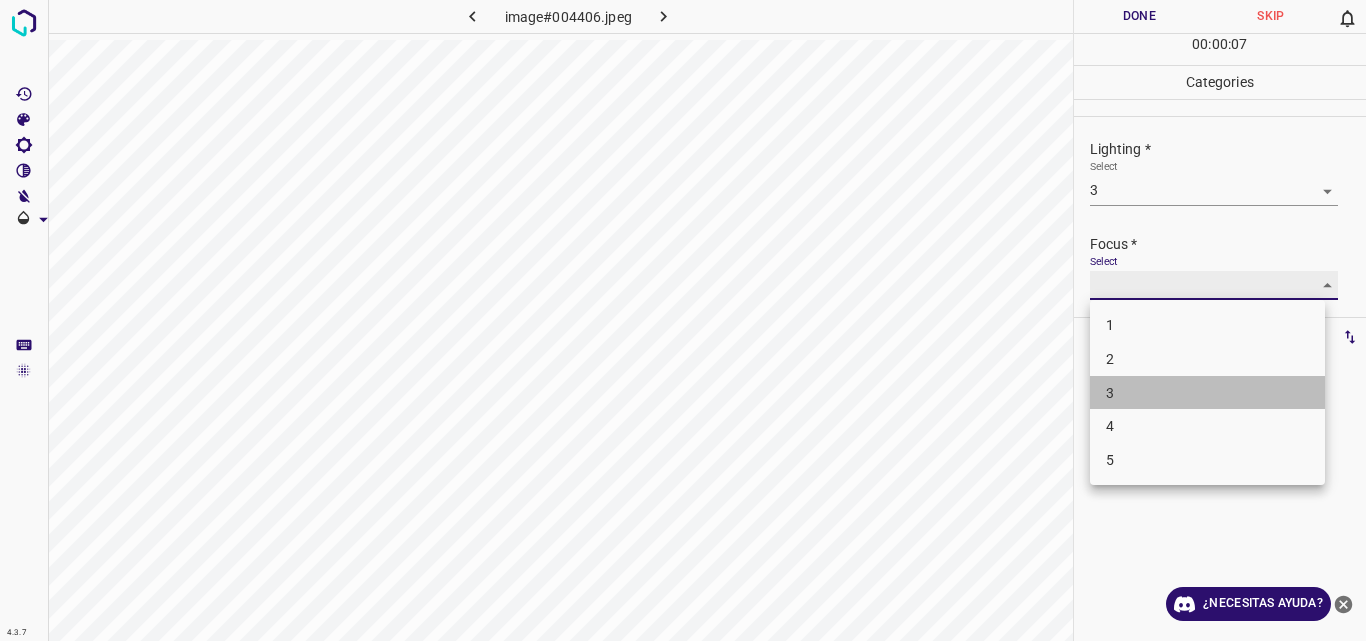 type on "3" 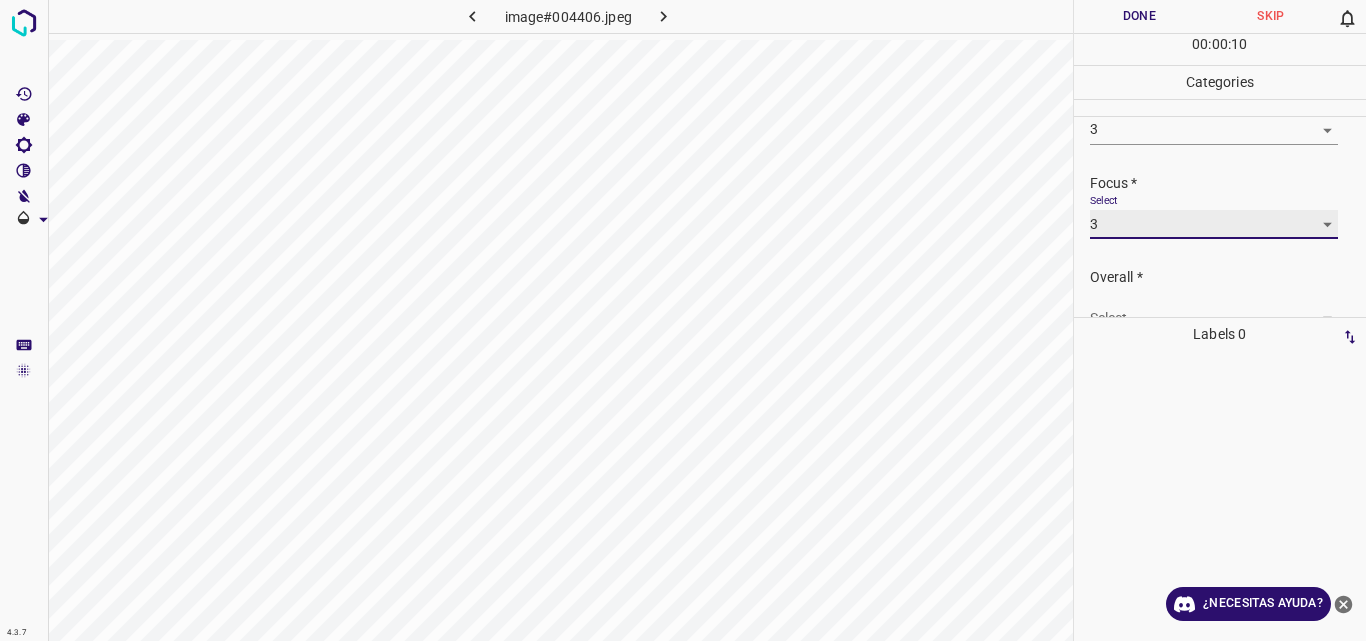 scroll, scrollTop: 98, scrollLeft: 0, axis: vertical 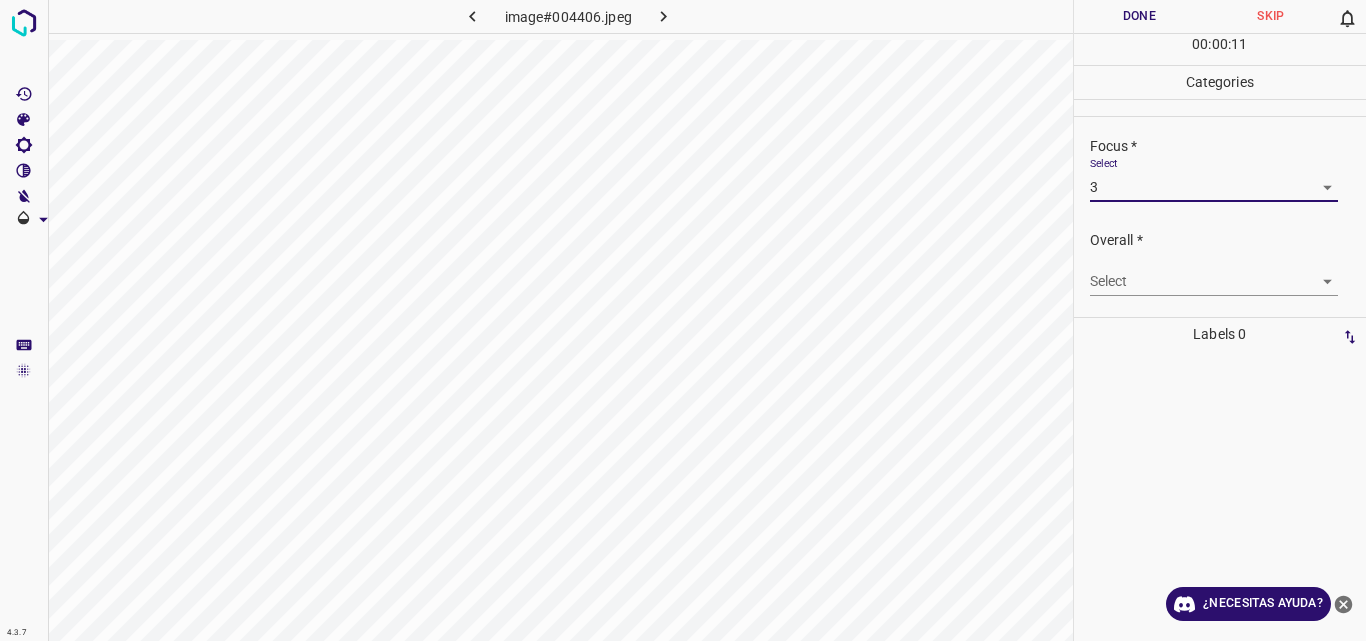 click on "4.3.7 image#004406.jpeg Done Skip 0 00   : 00   : 11   Categories Lighting *  Select 3 3 Focus *  Select 3 3 Overall *  Select ​ Labels   0 Categories 1 Lighting 2 Focus 3 Overall Tools Space Change between modes (Draw & Edit) I Auto labeling R Restore zoom M Zoom in N Zoom out Delete Delete selecte label Filters Z Restore filters X Saturation filter C Brightness filter V Contrast filter B Gray scale filter General O Download ¿Necesitas ayuda? Original text Rate this translation Your feedback will be used to help improve Google Translate - Texto - Esconder - Borrar" at bounding box center [683, 320] 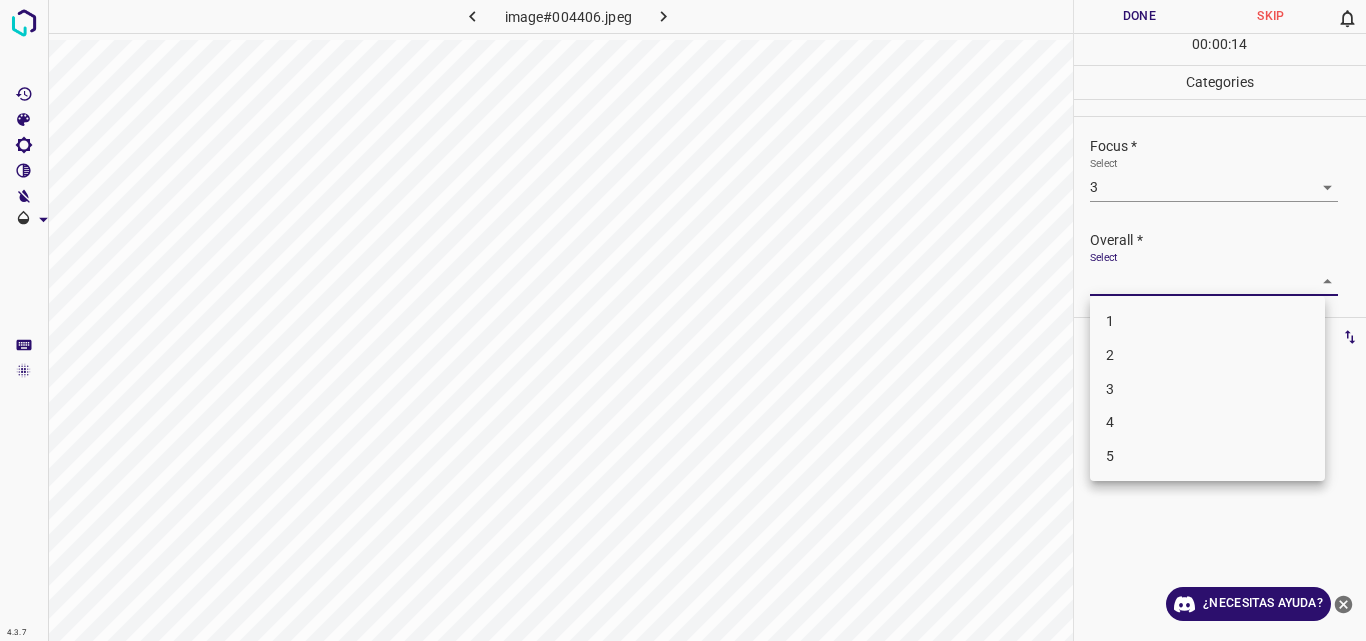 click on "3" at bounding box center [1207, 389] 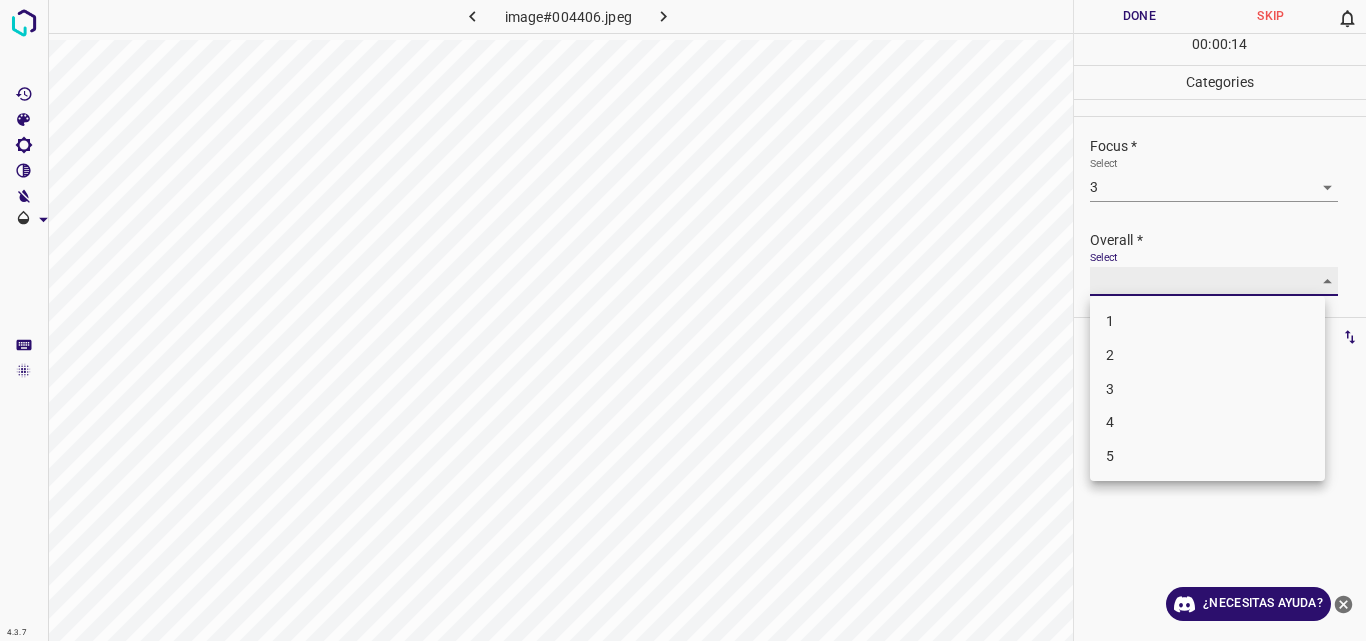 type on "3" 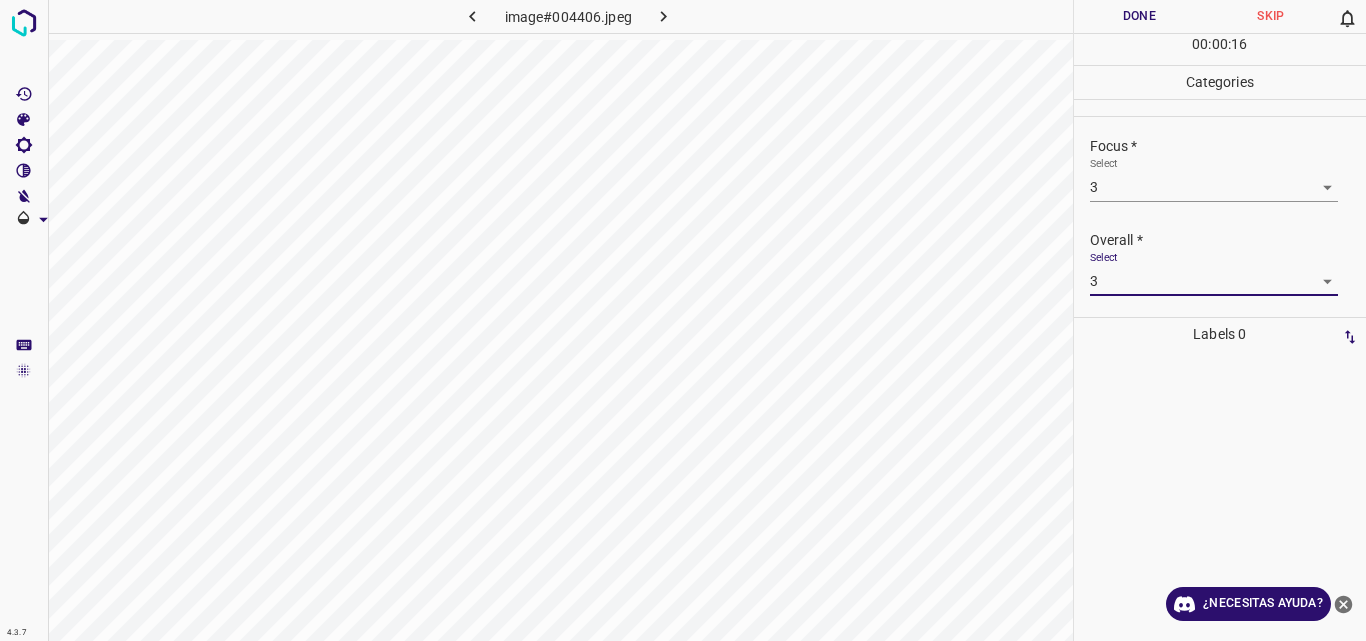 click on "Done" at bounding box center (1140, 16) 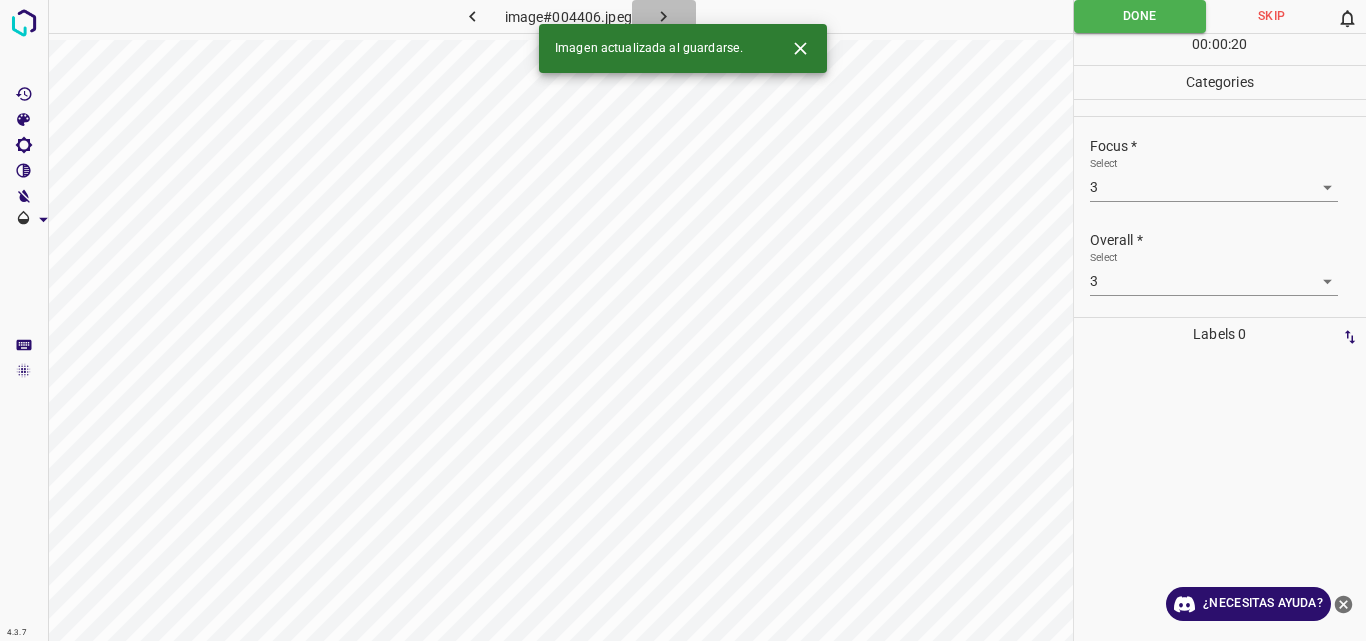 click 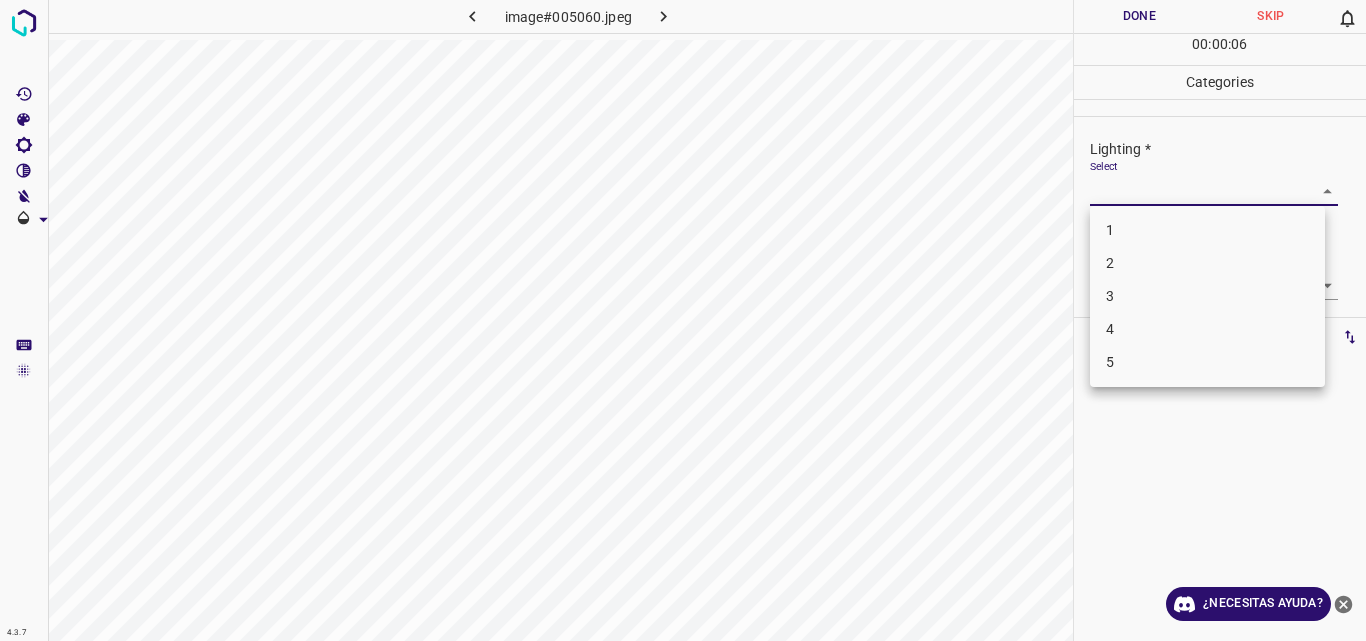 click on "4.3.7 image#005060.jpeg Done Skip 0 00   : 00   : 06   Categories Lighting *  Select ​ Focus *  Select ​ Overall *  Select ​ Labels   0 Categories 1 Lighting 2 Focus 3 Overall Tools Space Change between modes (Draw & Edit) I Auto labeling R Restore zoom M Zoom in N Zoom out Delete Delete selecte label Filters Z Restore filters X Saturation filter C Brightness filter V Contrast filter B Gray scale filter General O Download ¿Necesitas ayuda? Original text Rate this translation Your feedback will be used to help improve Google Translate - Texto - Esconder - Borrar 1 2 3 4 5" at bounding box center (683, 320) 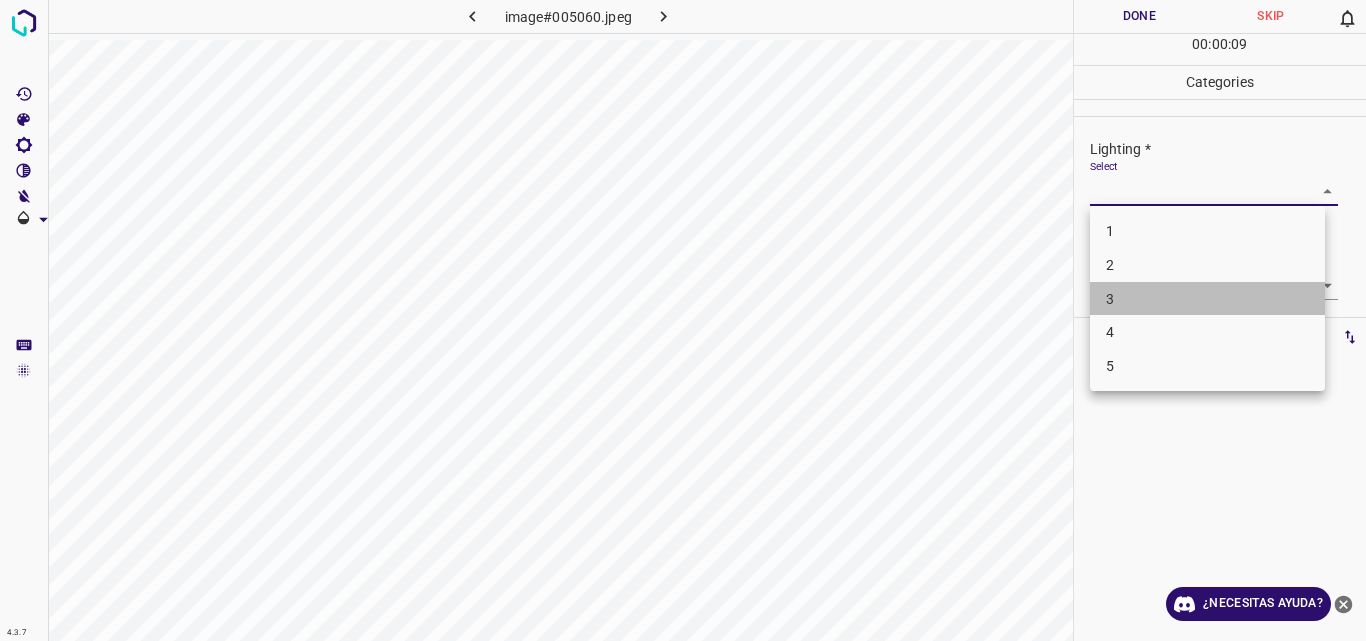 click on "3" at bounding box center [1207, 299] 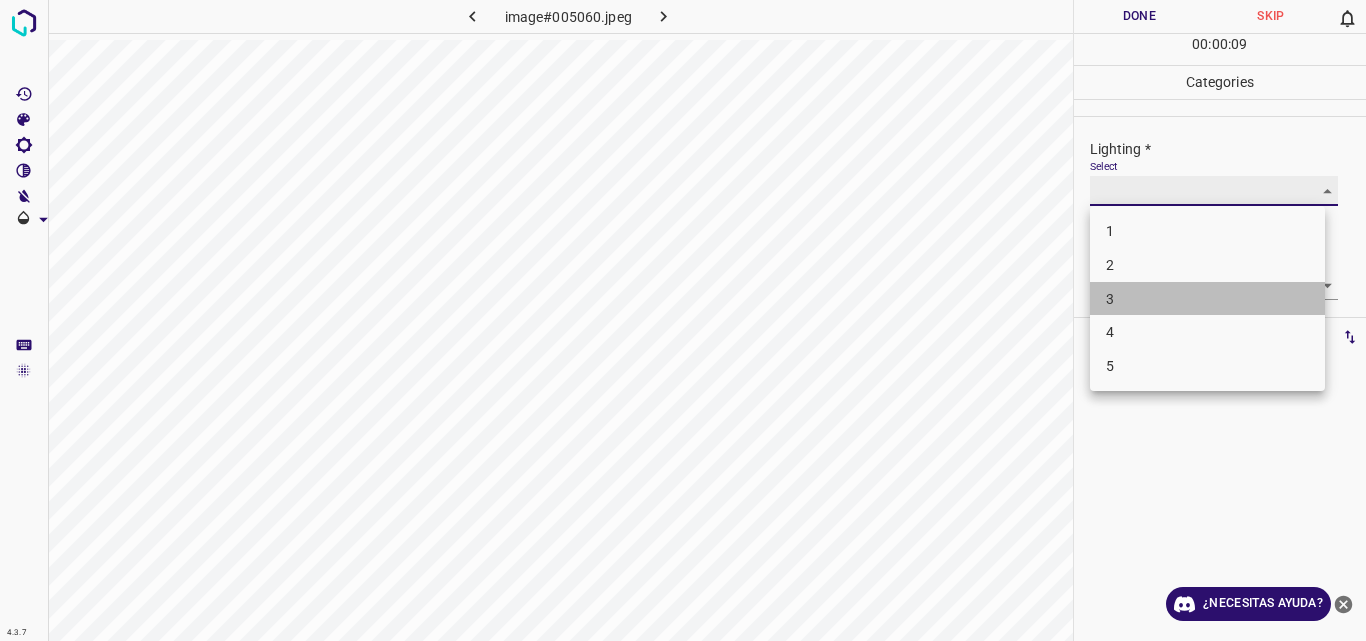 type on "3" 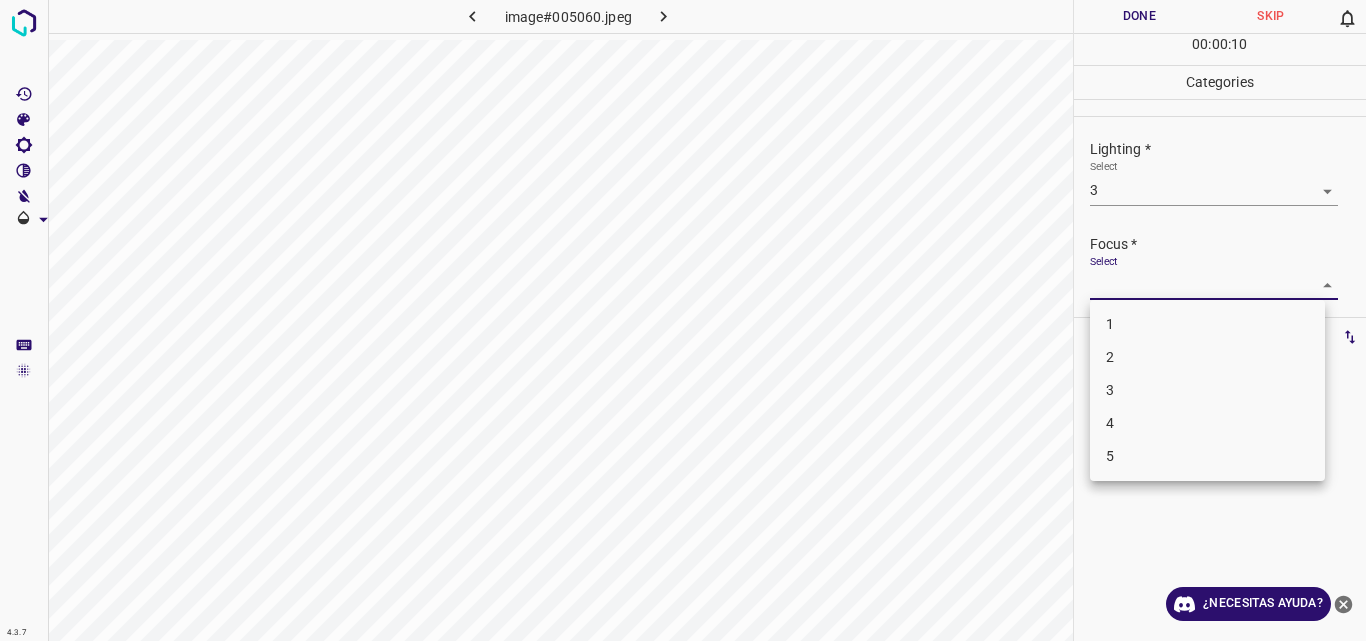 click on "4.3.7 image#005060.jpeg Done Skip 0 00   : 00   : 10   Categories Lighting *  Select 3 3 Focus *  Select ​ Overall *  Select ​ Labels   0 Categories 1 Lighting 2 Focus 3 Overall Tools Space Change between modes (Draw & Edit) I Auto labeling R Restore zoom M Zoom in N Zoom out Delete Delete selecte label Filters Z Restore filters X Saturation filter C Brightness filter V Contrast filter B Gray scale filter General O Download ¿Necesitas ayuda? Original text Rate this translation Your feedback will be used to help improve Google Translate - Texto - Esconder - Borrar 1 2 3 4 5" at bounding box center [683, 320] 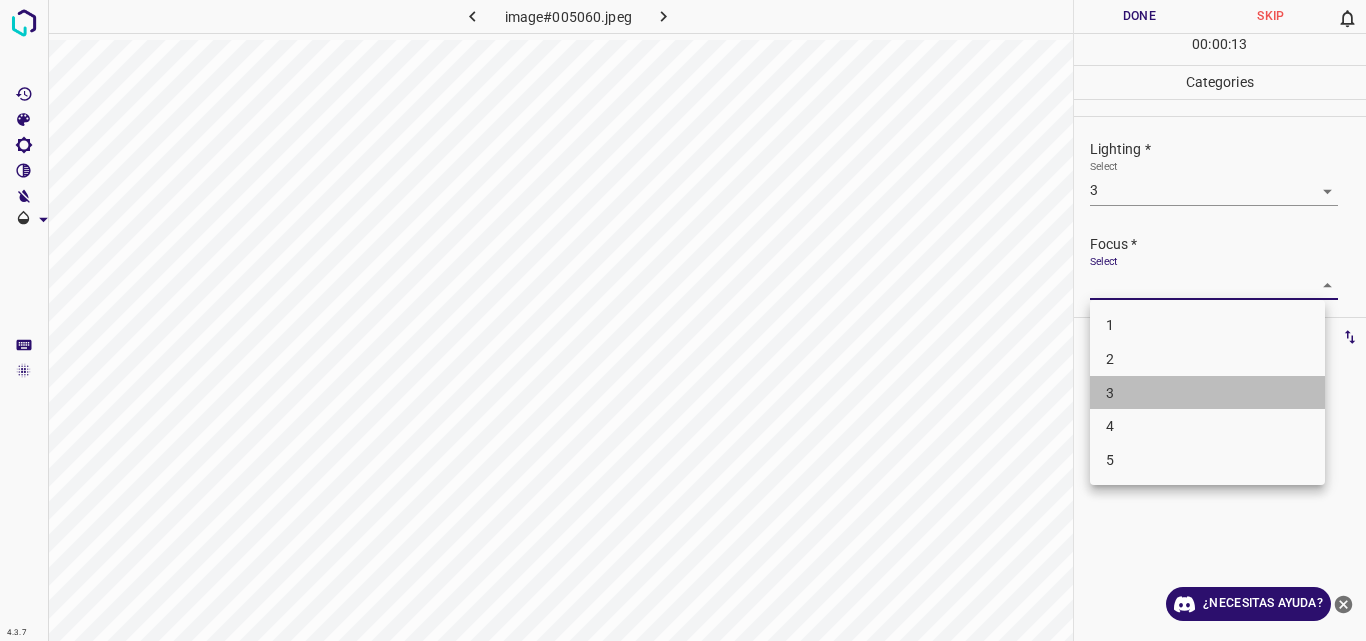 click on "3" at bounding box center (1207, 393) 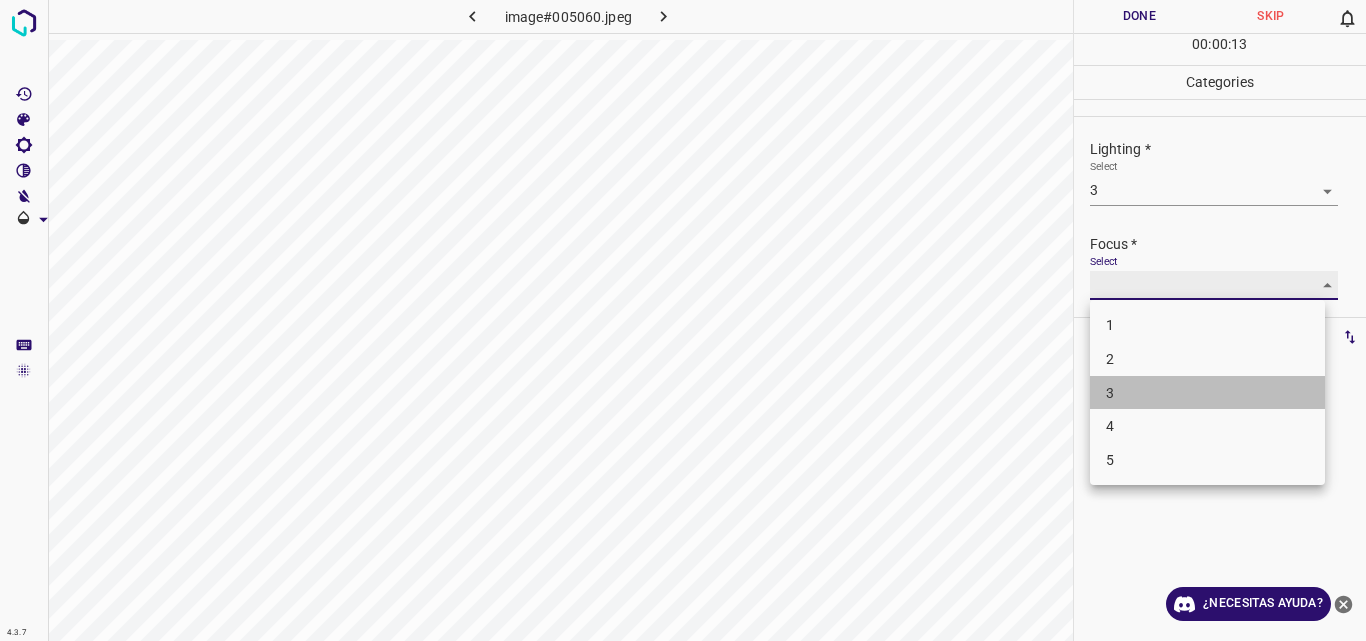 type on "3" 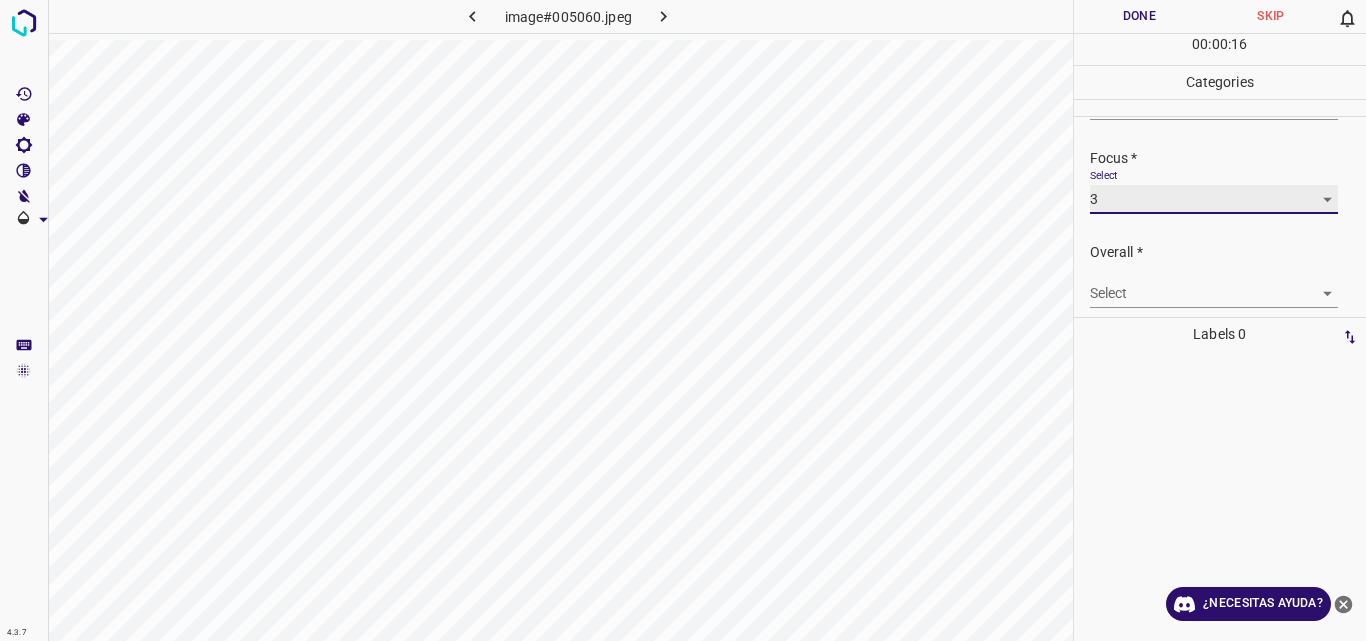 scroll, scrollTop: 98, scrollLeft: 0, axis: vertical 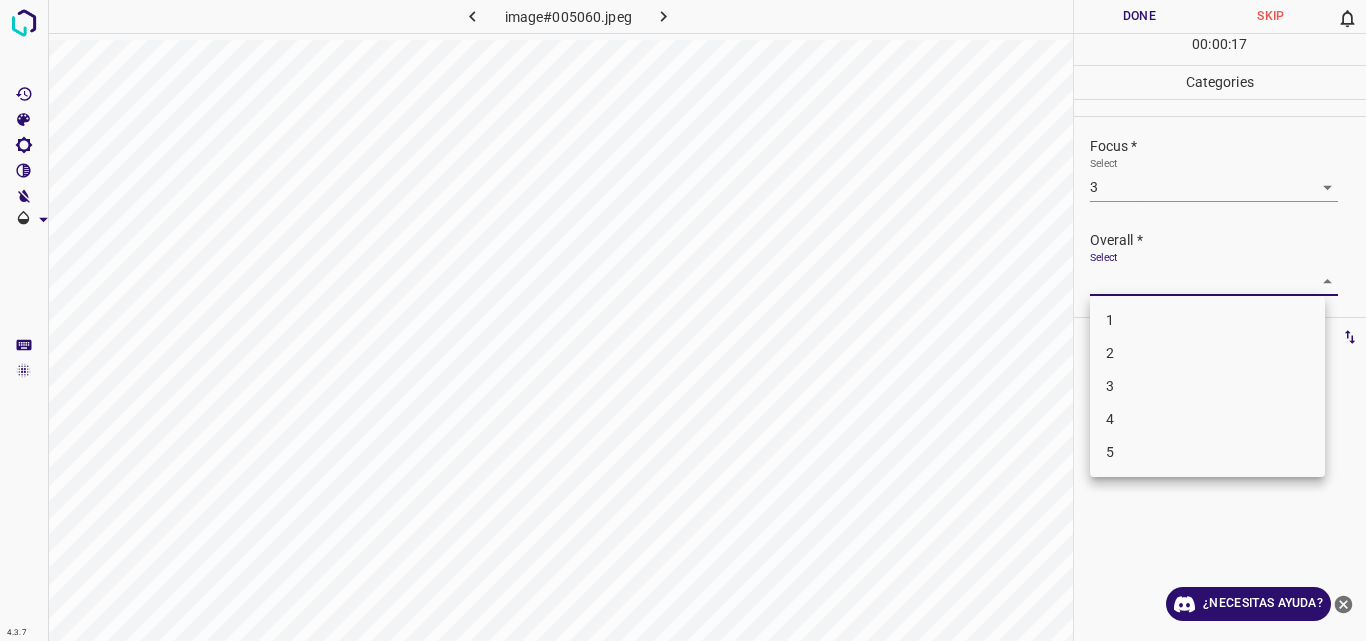 click on "4.3.7 image#005060.jpeg Done Skip 0 00   : 00   : 17   Categories Lighting *  Select 3 3 Focus *  Select 3 3 Overall *  Select ​ Labels   0 Categories 1 Lighting 2 Focus 3 Overall Tools Space Change between modes (Draw & Edit) I Auto labeling R Restore zoom M Zoom in N Zoom out Delete Delete selecte label Filters Z Restore filters X Saturation filter C Brightness filter V Contrast filter B Gray scale filter General O Download ¿Necesitas ayuda? Original text Rate this translation Your feedback will be used to help improve Google Translate - Texto - Esconder - Borrar 1 2 3 4 5" at bounding box center [683, 320] 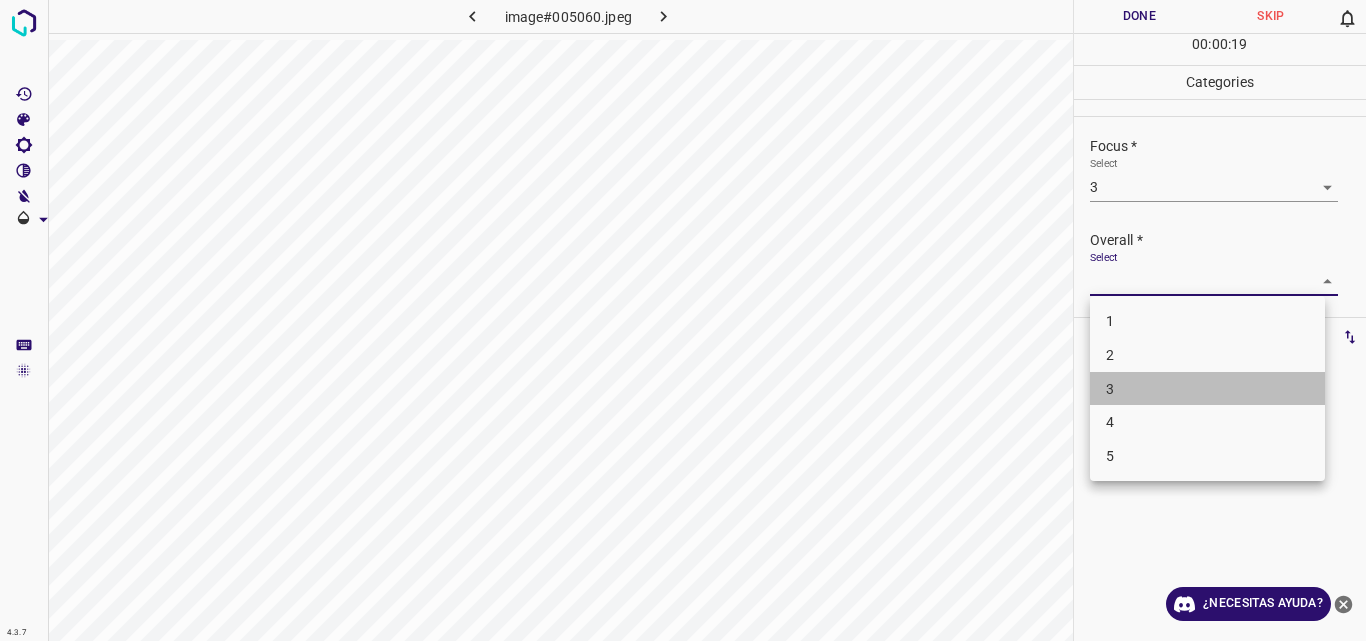 click on "3" at bounding box center [1207, 389] 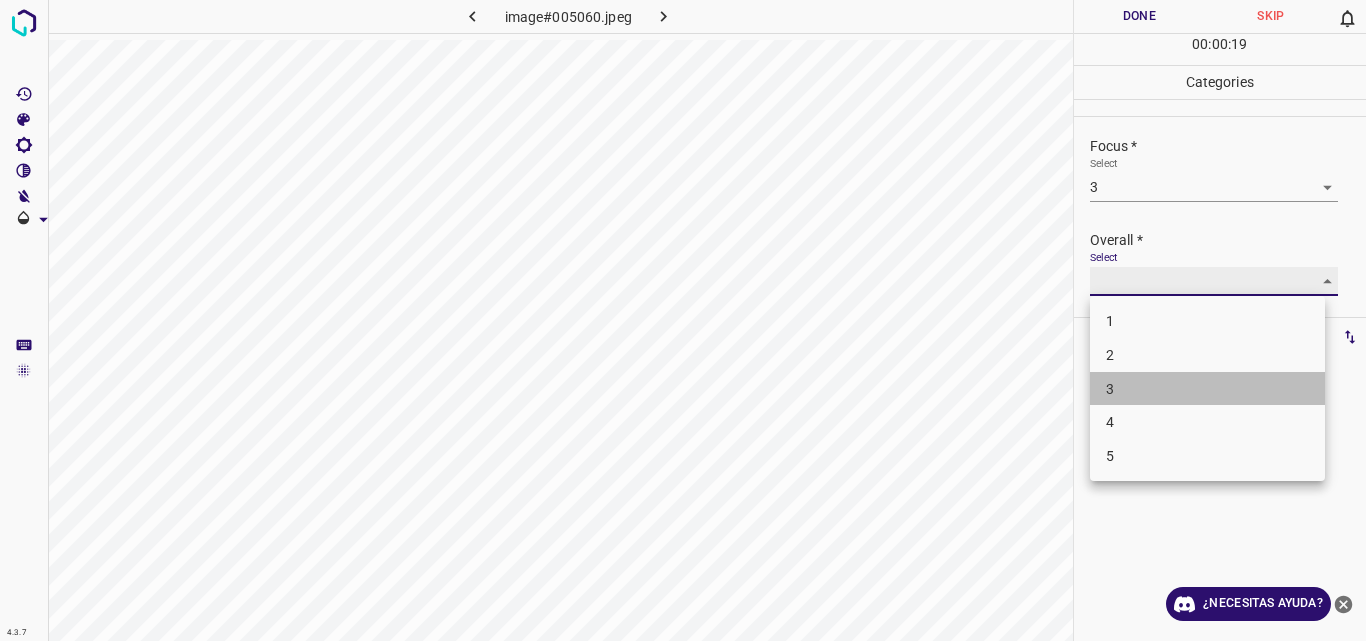 type on "3" 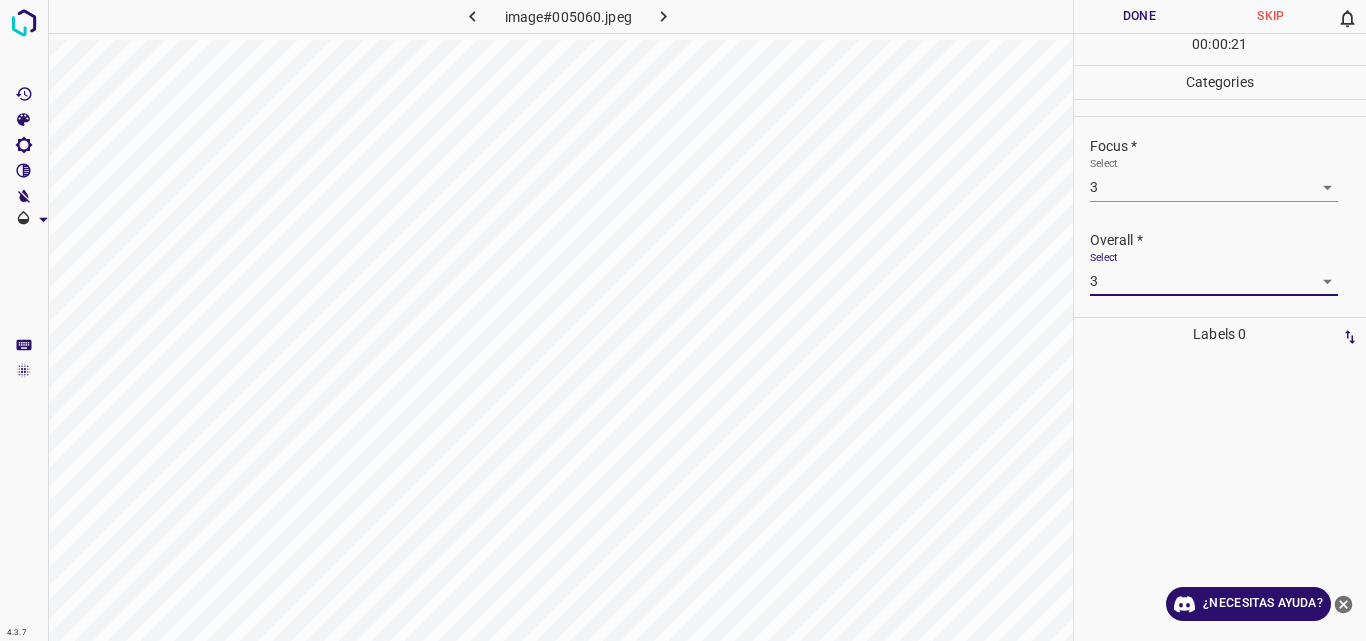 click on "Done" at bounding box center [1140, 16] 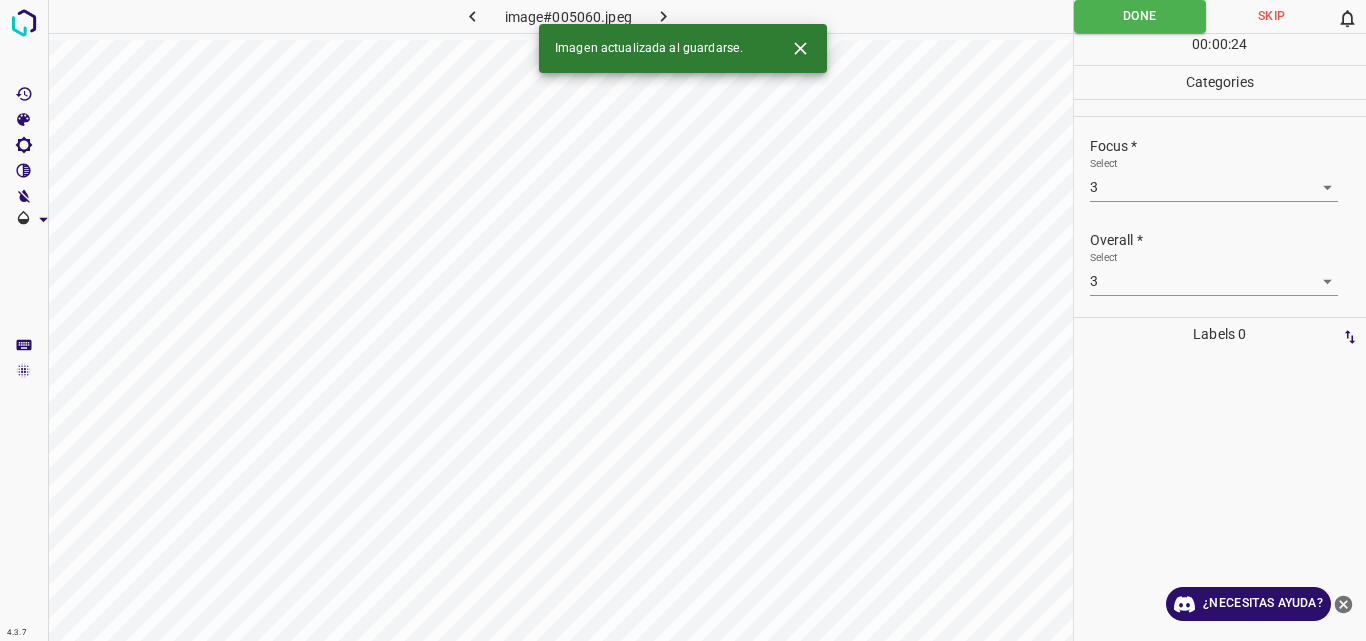 click 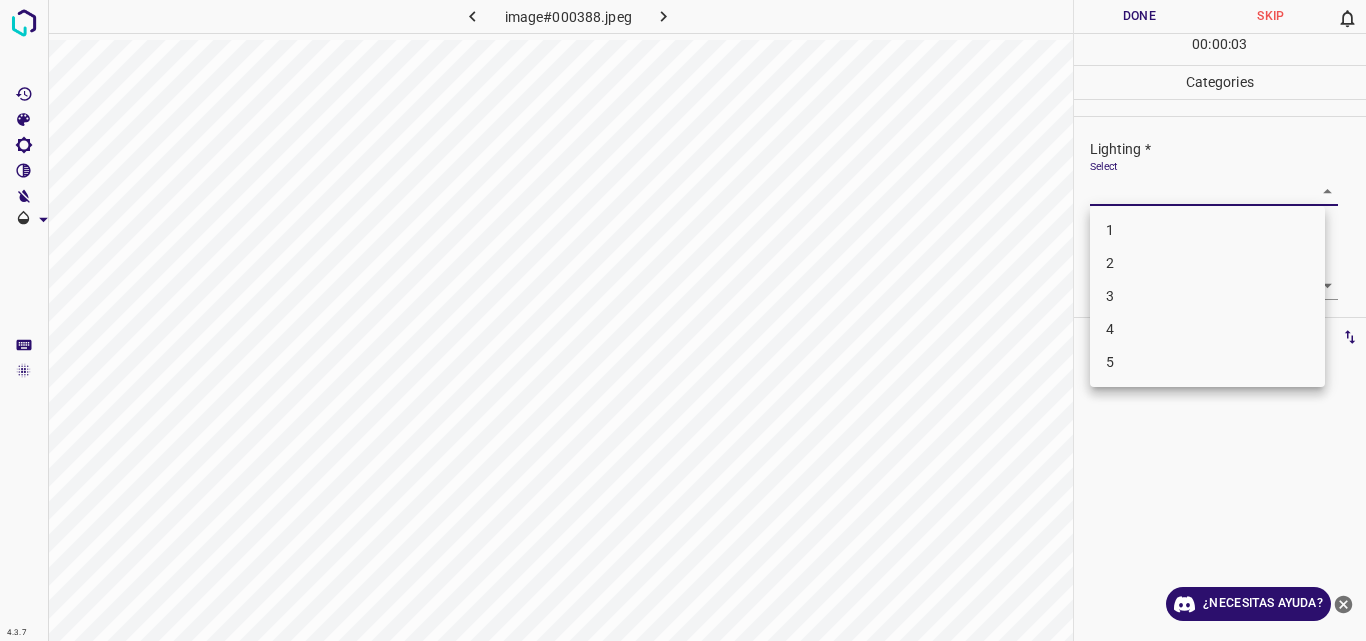 click on "4.3.7 image#000388.jpeg Done Skip 0 00   : 00   : 03   Categories Lighting *  Select ​ Focus *  Select ​ Overall *  Select ​ Labels   0 Categories 1 Lighting 2 Focus 3 Overall Tools Space Change between modes (Draw & Edit) I Auto labeling R Restore zoom M Zoom in N Zoom out Delete Delete selecte label Filters Z Restore filters X Saturation filter C Brightness filter V Contrast filter B Gray scale filter General O Download ¿Necesitas ayuda? Original text Rate this translation Your feedback will be used to help improve Google Translate - Texto - Esconder - Borrar 1 2 3 4 5" at bounding box center (683, 320) 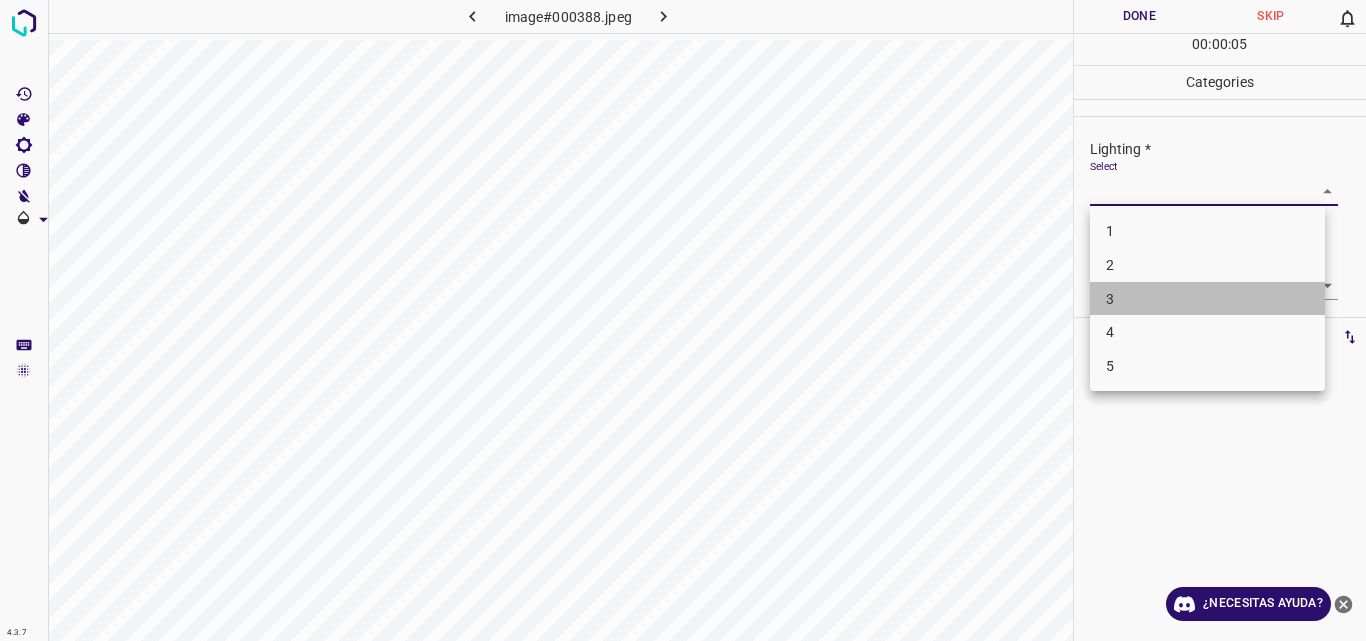 click on "3" at bounding box center [1207, 299] 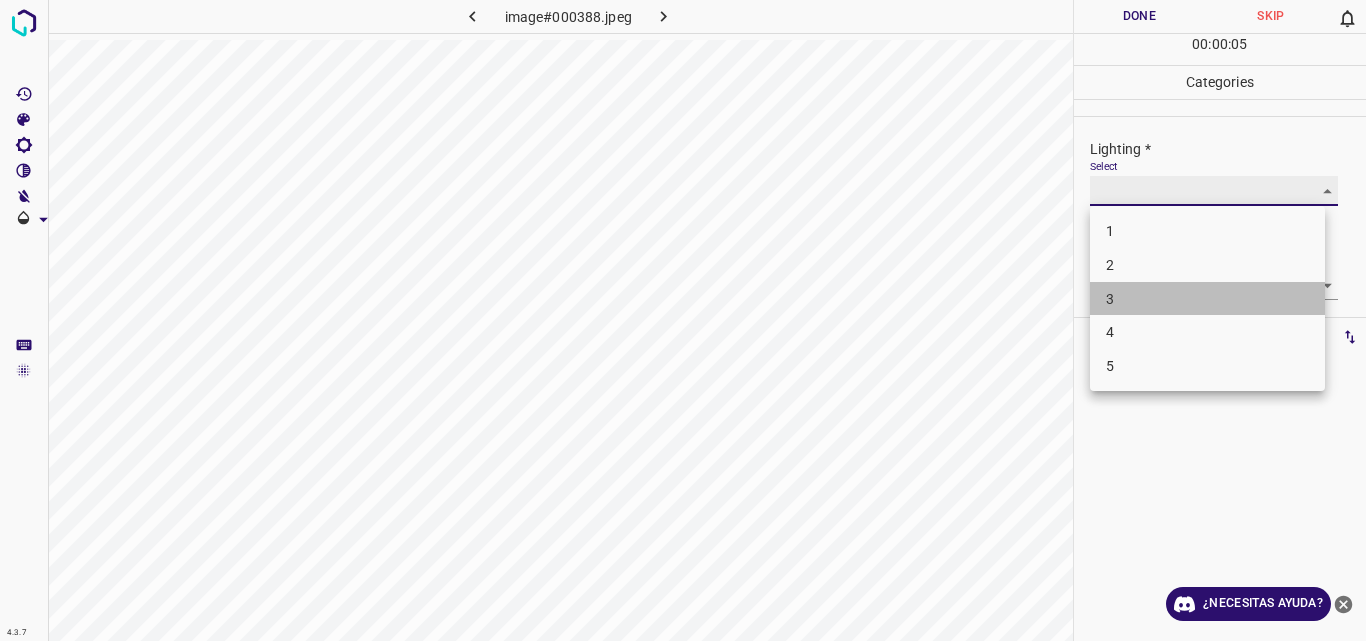 type on "3" 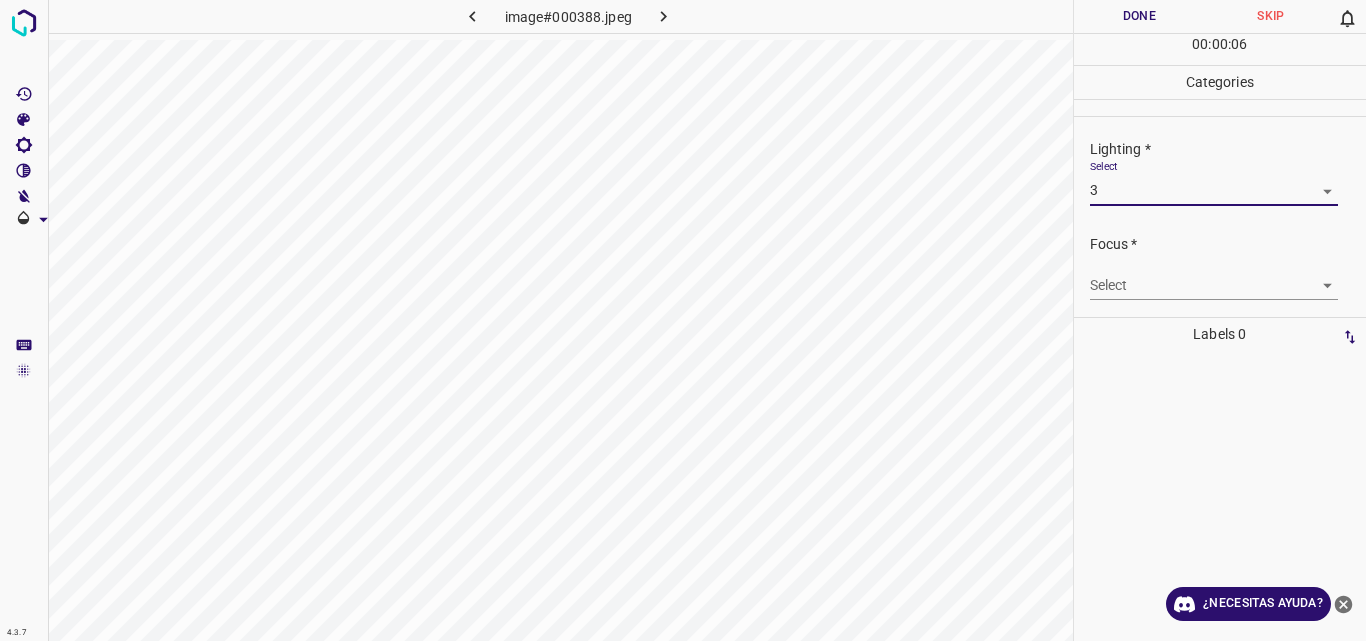 click on "4.3.7 image#000388.jpeg Done Skip 0 00   : 00   : 06   Categories Lighting *  Select 3 3 Focus *  Select ​ Overall *  Select ​ Labels   0 Categories 1 Lighting 2 Focus 3 Overall Tools Space Change between modes (Draw & Edit) I Auto labeling R Restore zoom M Zoom in N Zoom out Delete Delete selecte label Filters Z Restore filters X Saturation filter C Brightness filter V Contrast filter B Gray scale filter General O Download ¿Necesitas ayuda? Original text Rate this translation Your feedback will be used to help improve Google Translate - Texto - Esconder - Borrar" at bounding box center (683, 320) 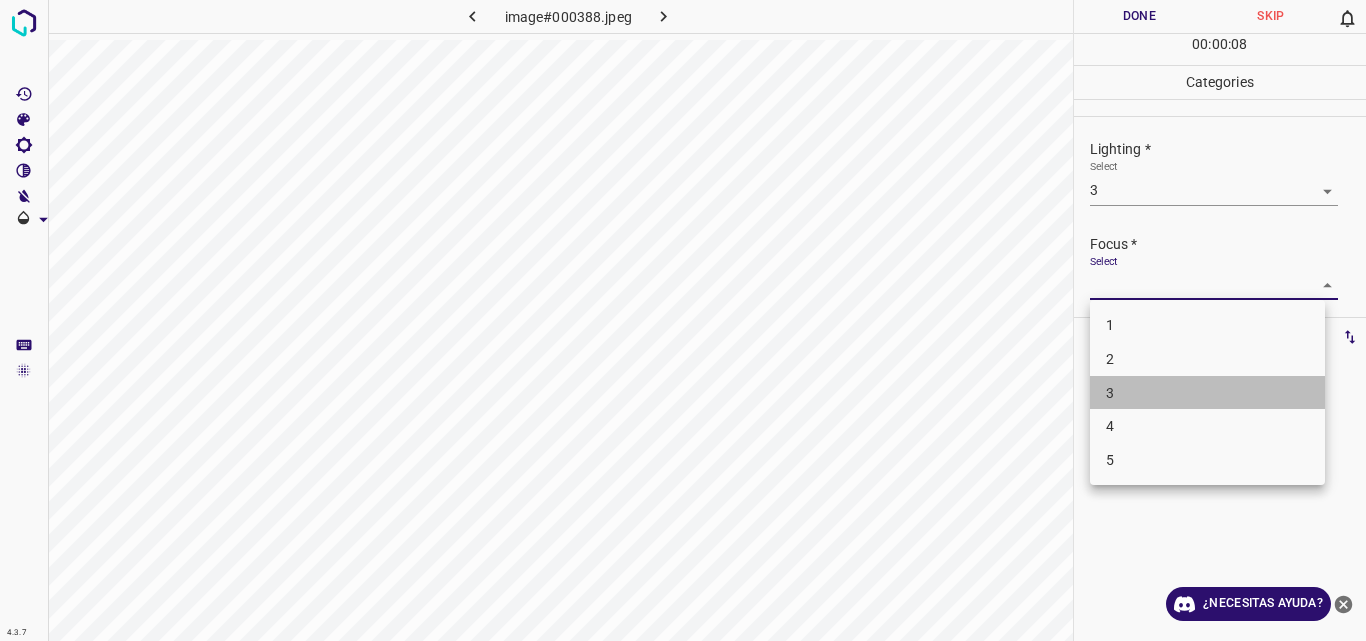 click on "3" at bounding box center [1207, 393] 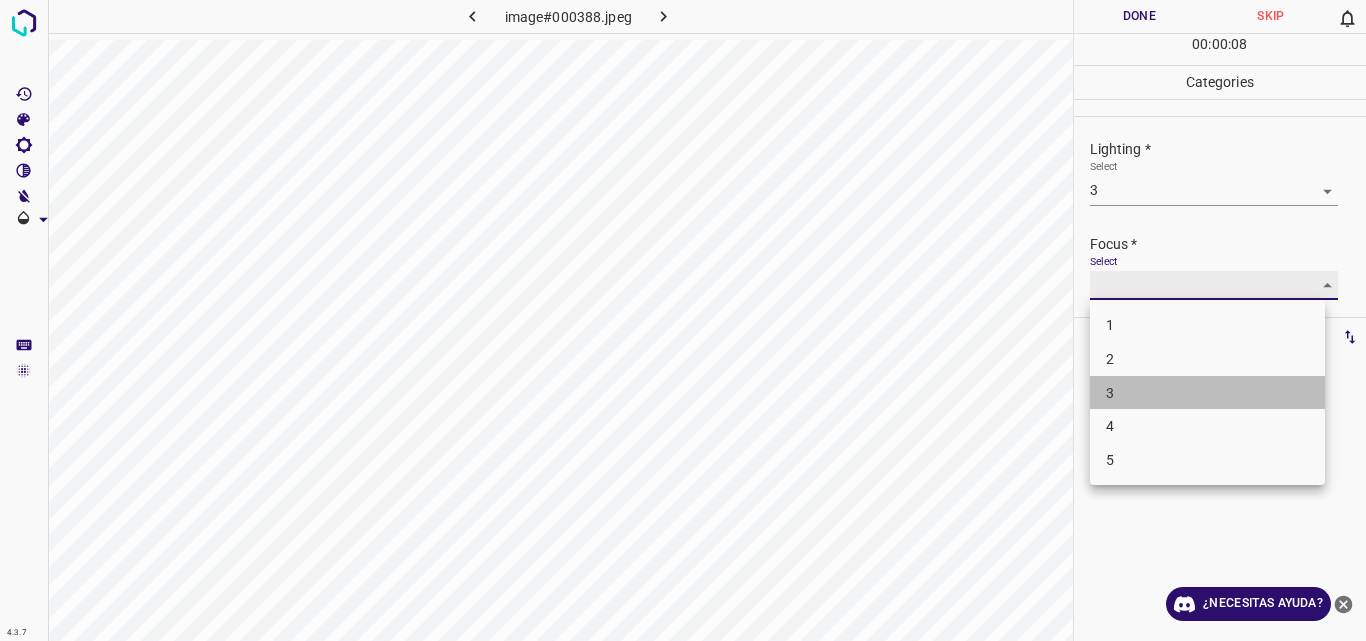 type on "3" 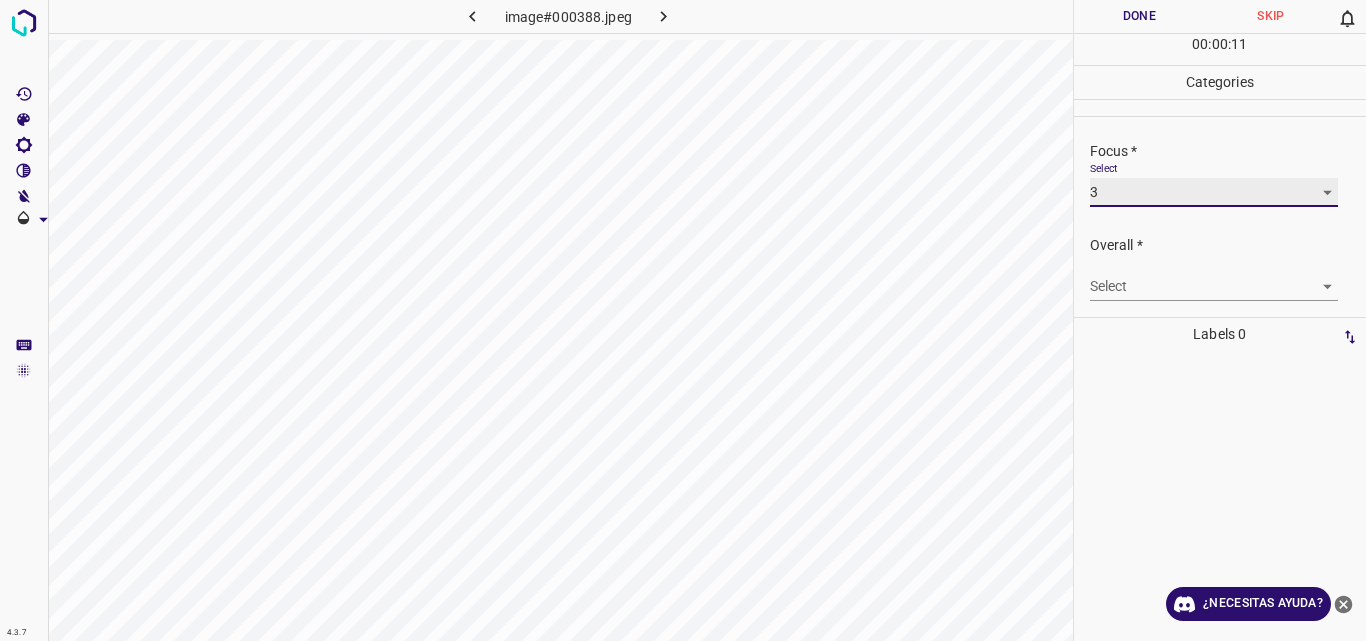 scroll, scrollTop: 98, scrollLeft: 0, axis: vertical 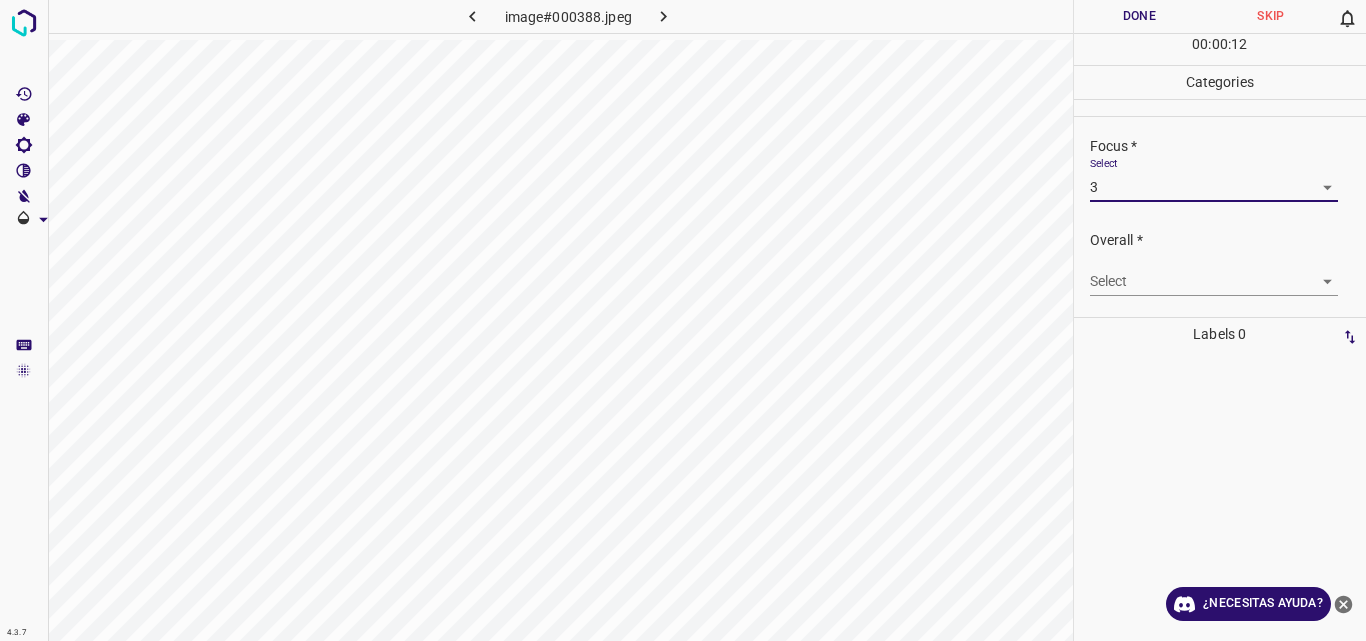 click on "4.3.7 image#000388.jpeg Done Skip 0 00   : 00   : 12   Categories Lighting *  Select 3 3 Focus *  Select 3 3 Overall *  Select ​ Labels   0 Categories 1 Lighting 2 Focus 3 Overall Tools Space Change between modes (Draw & Edit) I Auto labeling R Restore zoom M Zoom in N Zoom out Delete Delete selecte label Filters Z Restore filters X Saturation filter C Brightness filter V Contrast filter B Gray scale filter General O Download ¿Necesitas ayuda? Original text Rate this translation Your feedback will be used to help improve Google Translate - Texto - Esconder - Borrar" at bounding box center [683, 320] 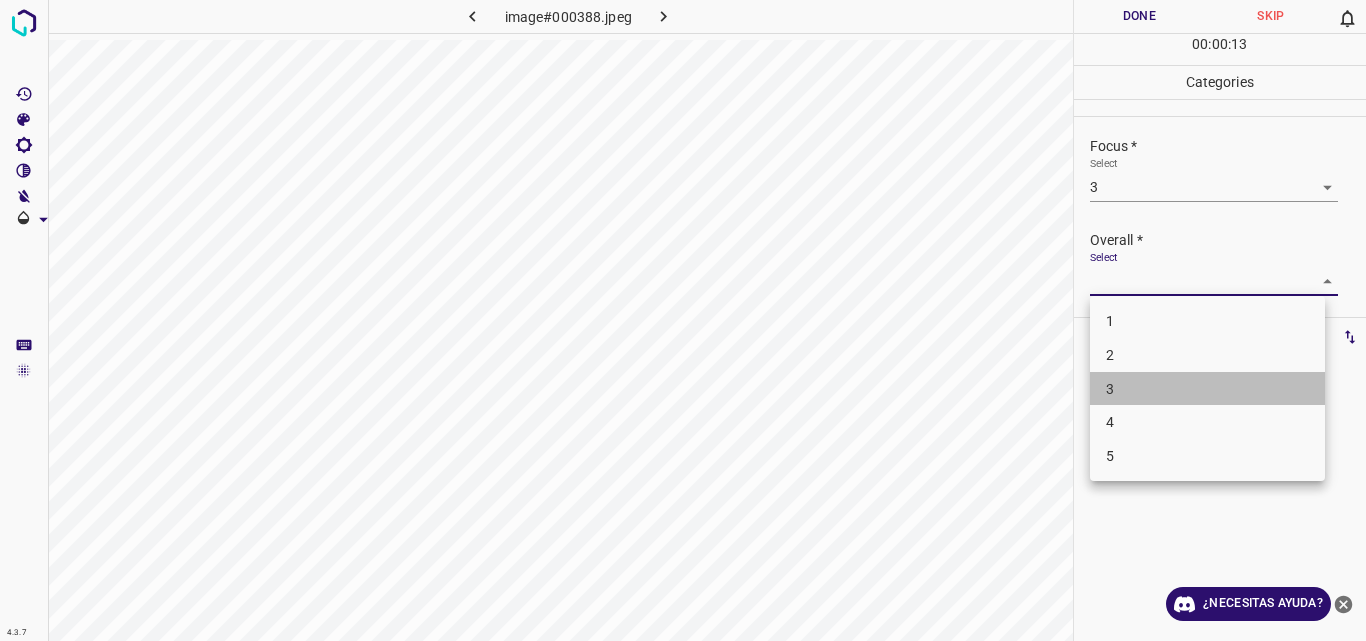 click on "3" at bounding box center [1207, 389] 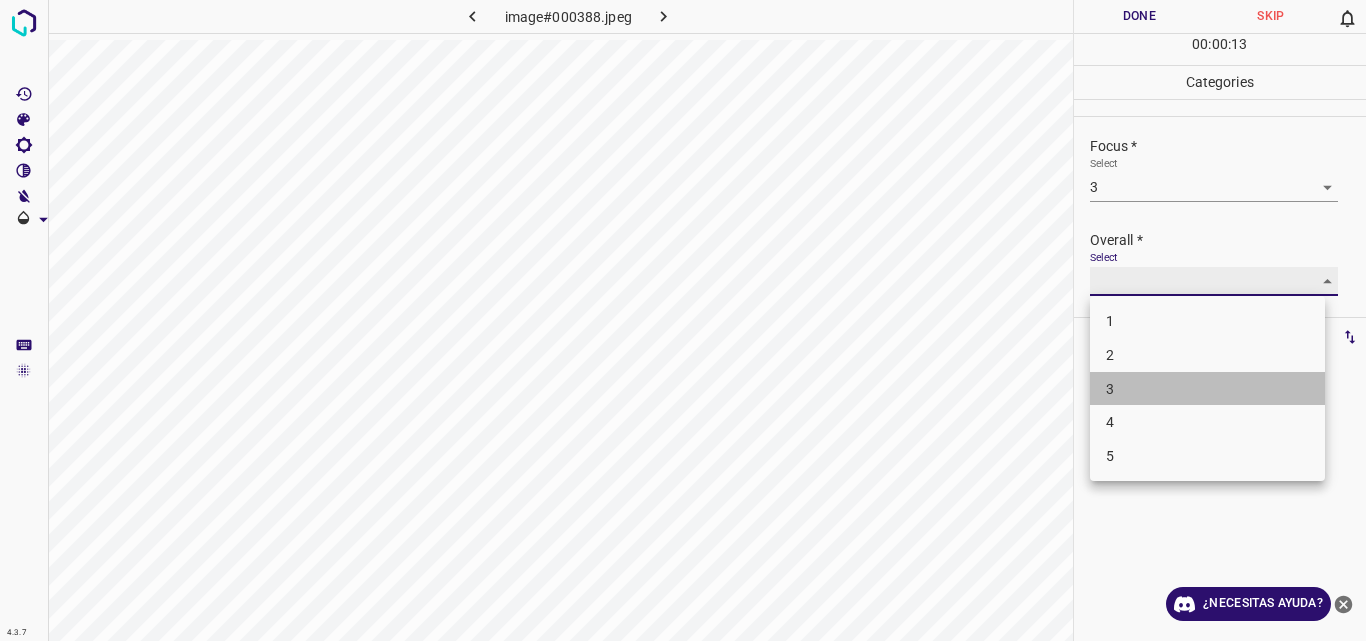 type on "3" 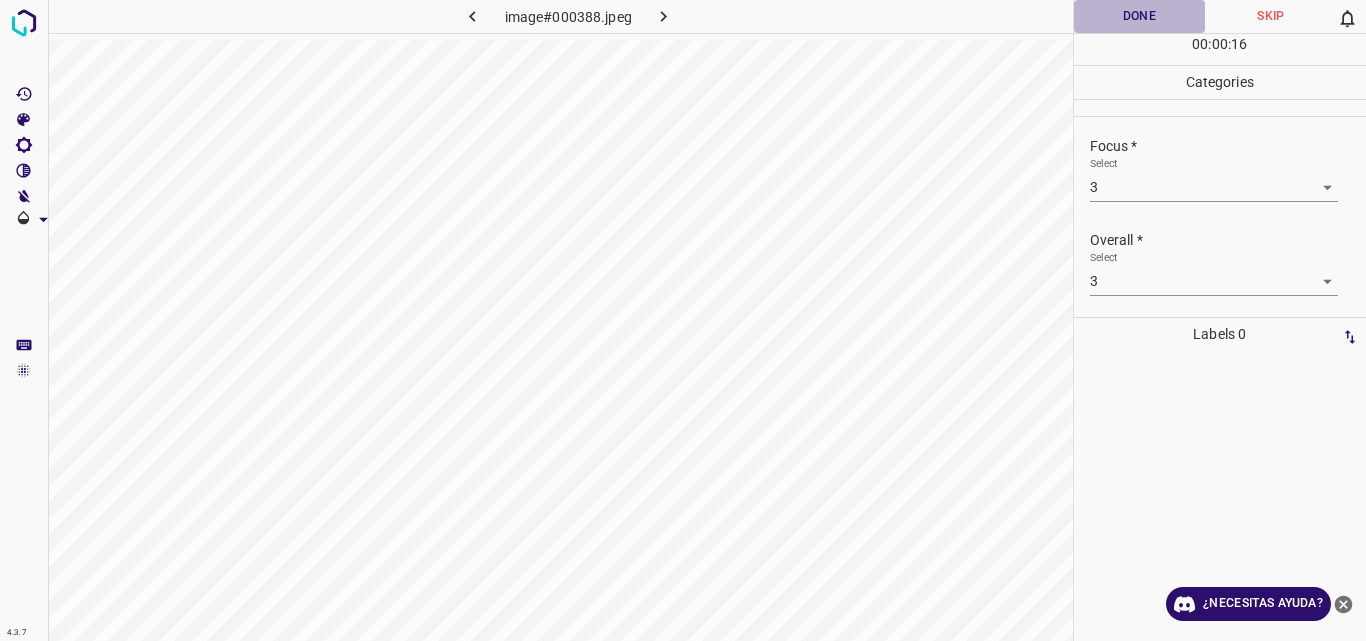 click on "Done" at bounding box center (1140, 16) 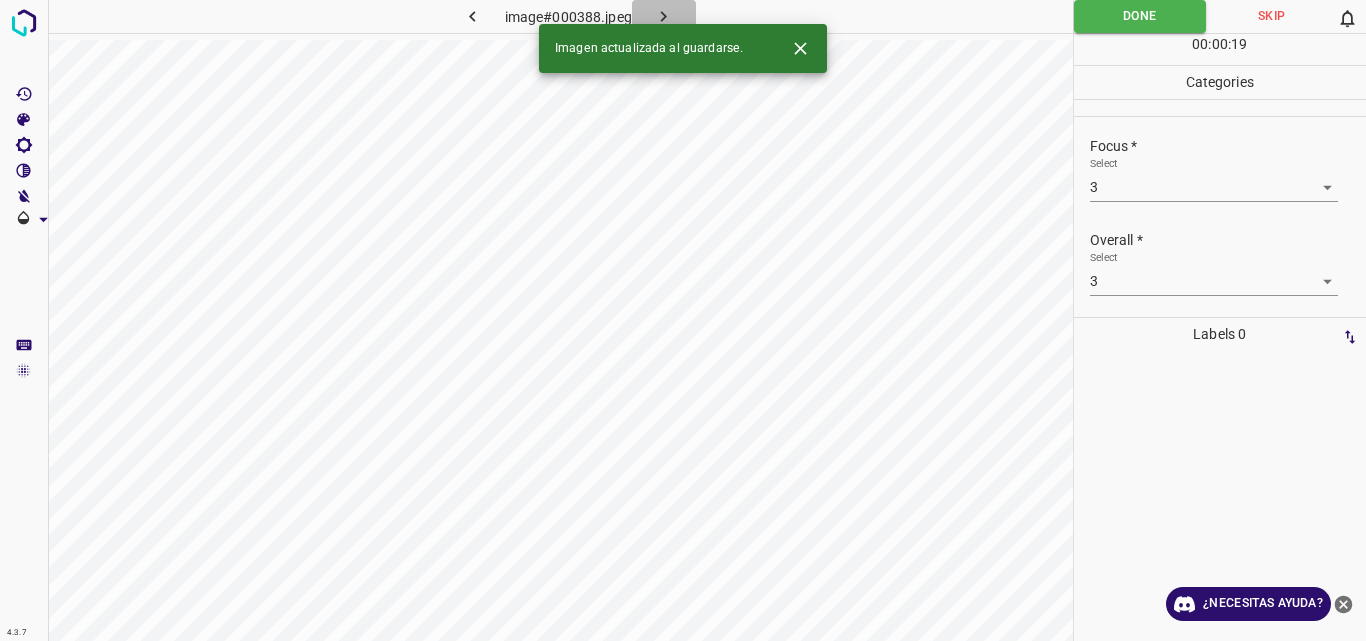 click 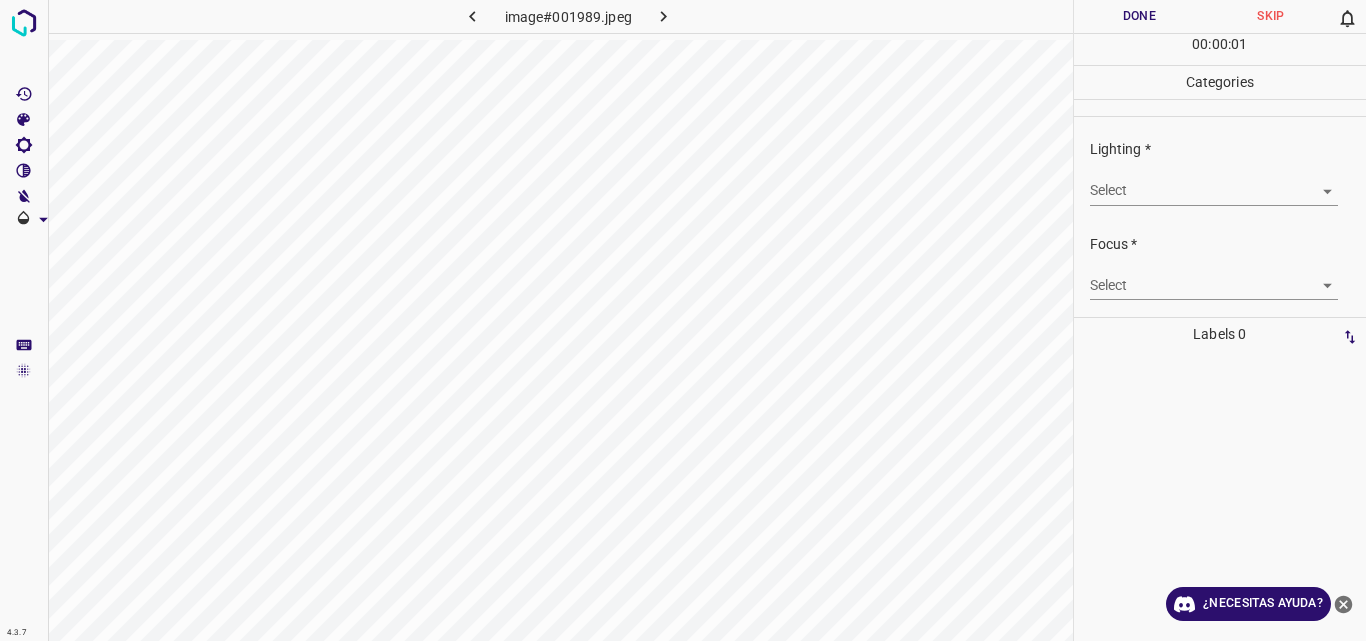 click on "4.3.7 image#001989.jpeg Done Skip 0 00   : 00   : 01   Categories Lighting *  Select ​ Focus *  Select ​ Overall *  Select ​ Labels   0 Categories 1 Lighting 2 Focus 3 Overall Tools Space Change between modes (Draw & Edit) I Auto labeling R Restore zoom M Zoom in N Zoom out Delete Delete selecte label Filters Z Restore filters X Saturation filter C Brightness filter V Contrast filter B Gray scale filter General O Download ¿Necesitas ayuda? Original text Rate this translation Your feedback will be used to help improve Google Translate - Texto - Esconder - Borrar" at bounding box center (683, 320) 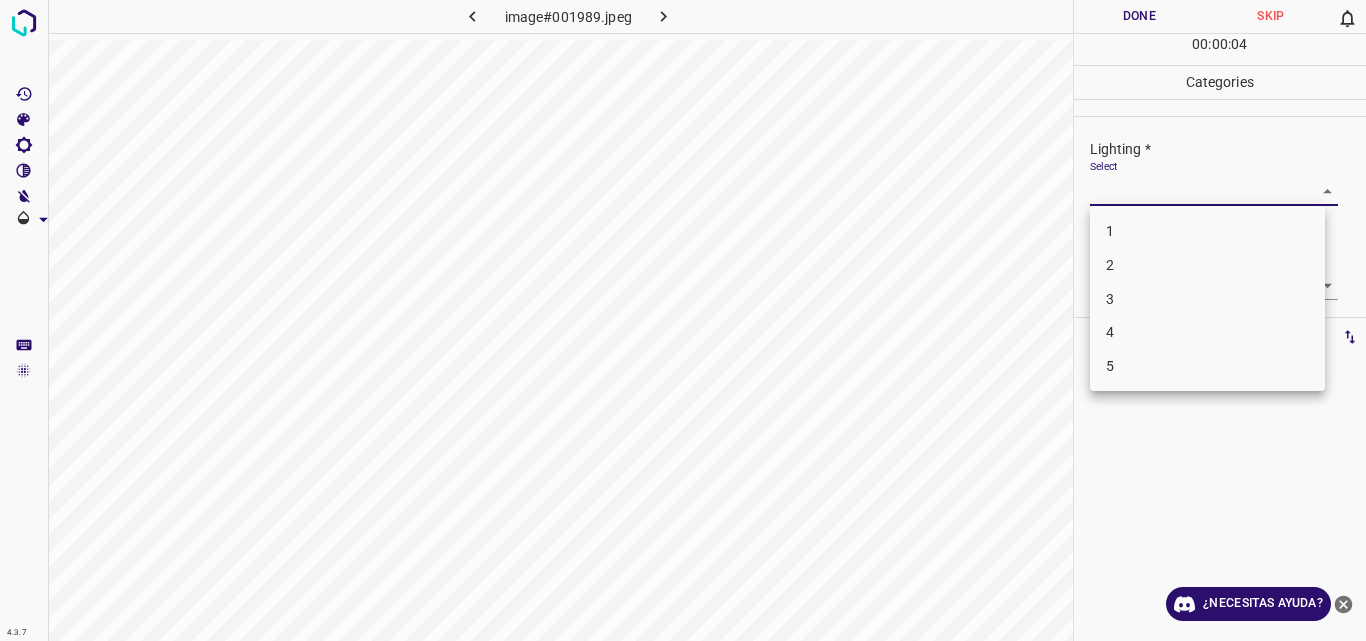 click on "3" at bounding box center (1207, 299) 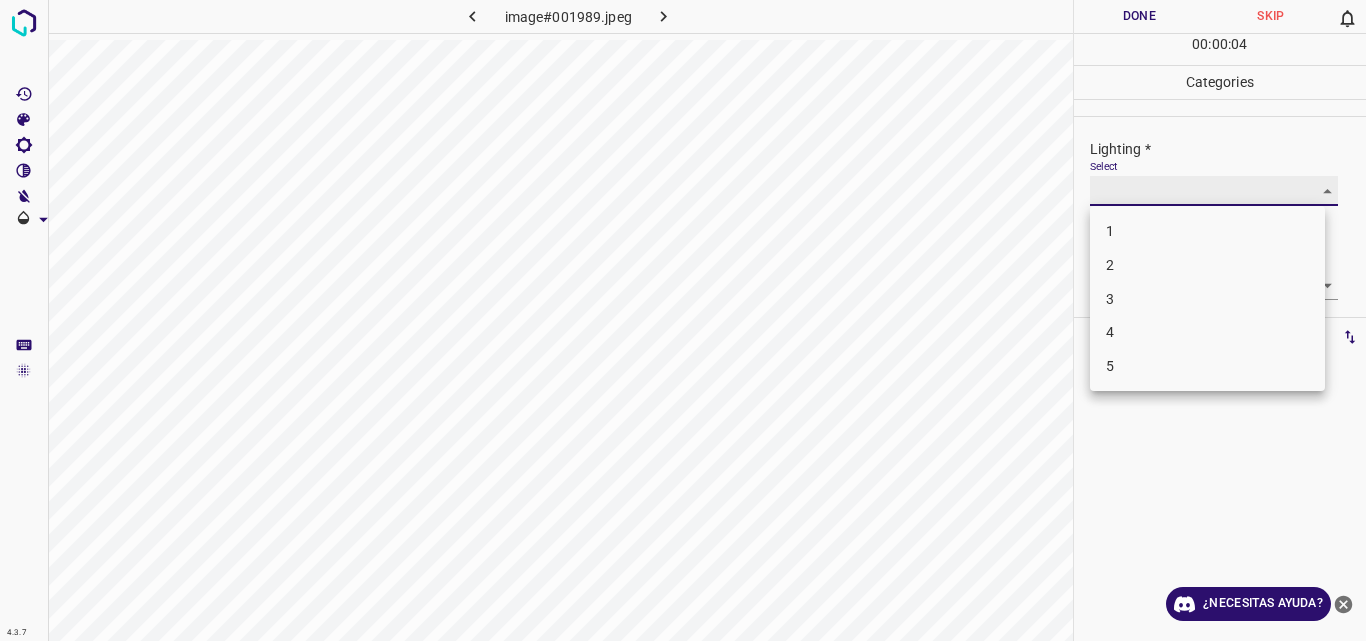 type on "3" 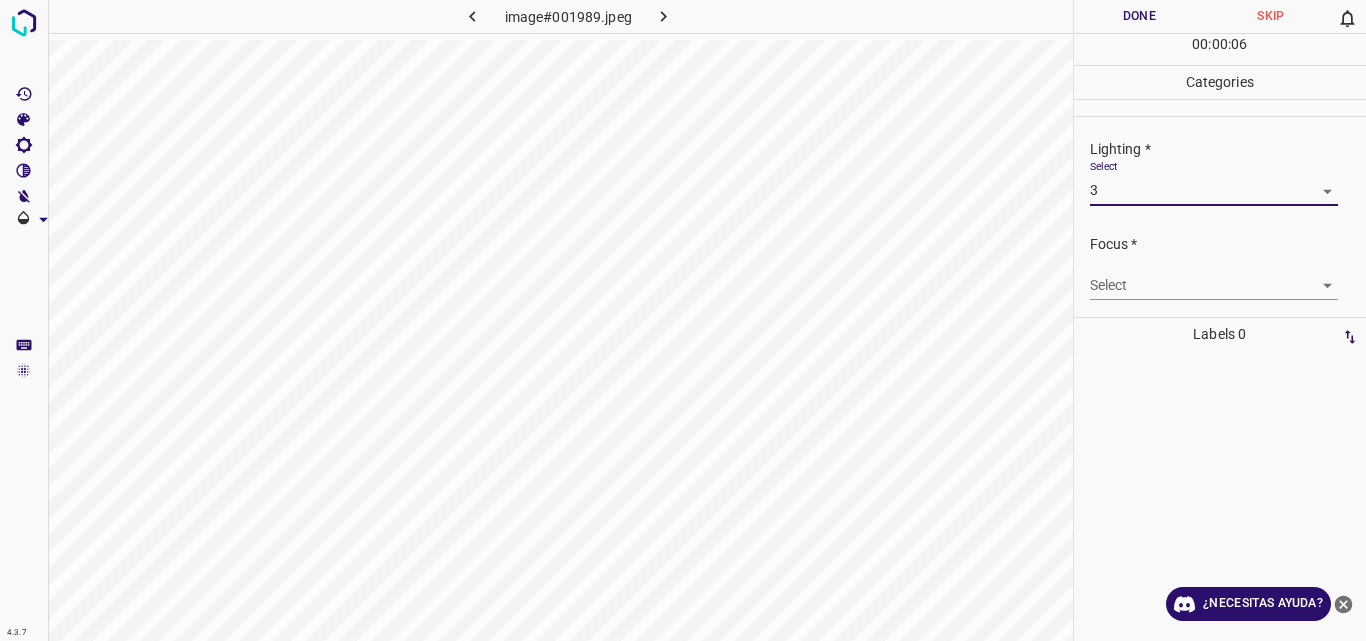click on "4.3.7 image#001989.jpeg Done Skip 0 00   : 00   : 06   Categories Lighting *  Select 3 3 Focus *  Select ​ Overall *  Select ​ Labels   0 Categories 1 Lighting 2 Focus 3 Overall Tools Space Change between modes (Draw & Edit) I Auto labeling R Restore zoom M Zoom in N Zoom out Delete Delete selecte label Filters Z Restore filters X Saturation filter C Brightness filter V Contrast filter B Gray scale filter General O Download ¿Necesitas ayuda? Original text Rate this translation Your feedback will be used to help improve Google Translate - Texto - Esconder - Borrar" at bounding box center (683, 320) 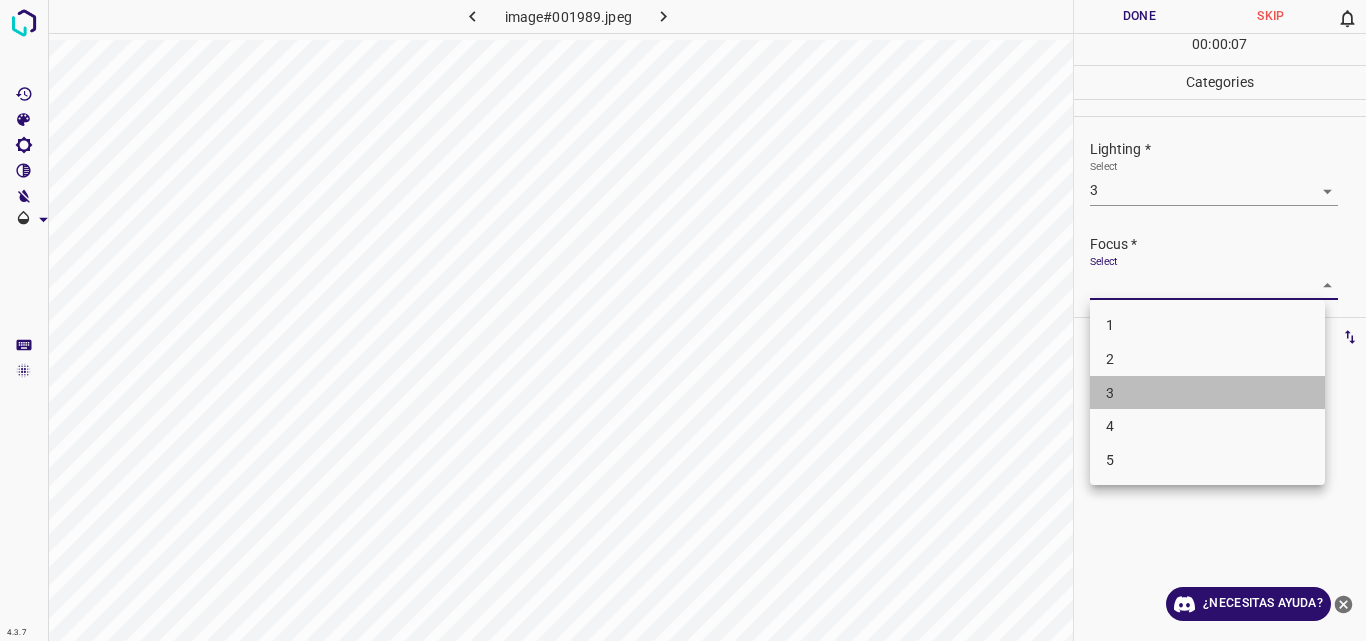 click on "3" at bounding box center (1207, 393) 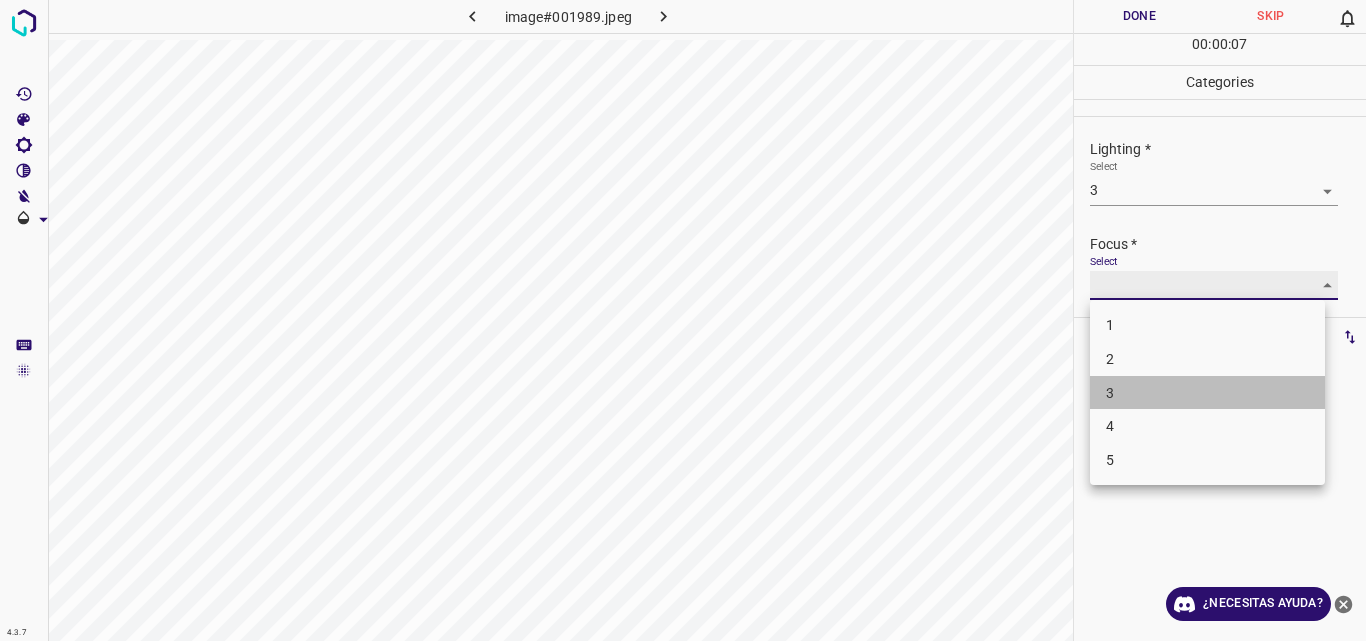 type on "3" 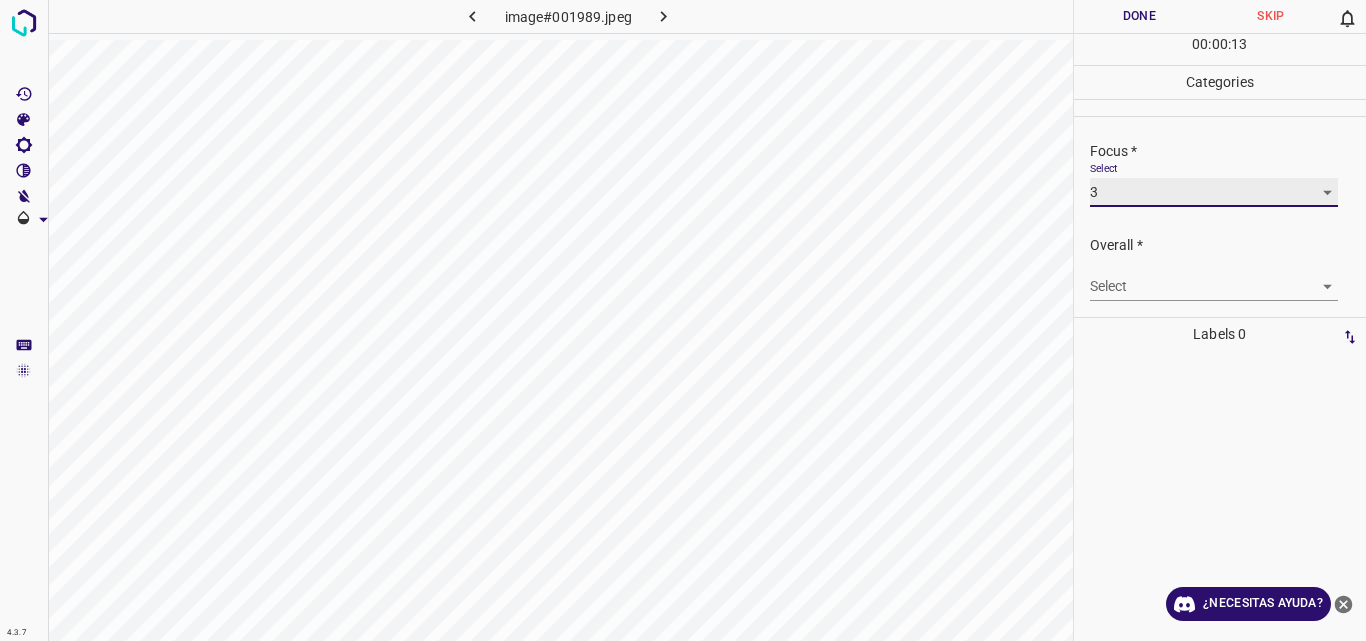 scroll, scrollTop: 98, scrollLeft: 0, axis: vertical 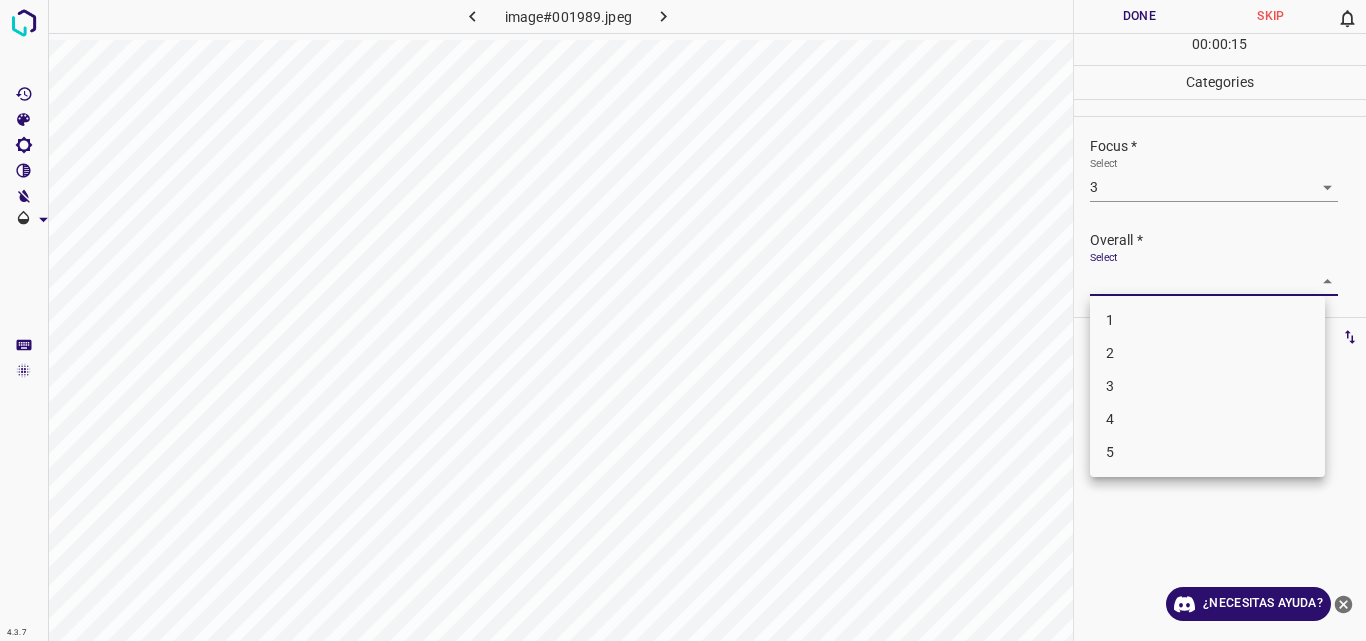 click on "4.3.7 image#001989.jpeg Done Skip 0 00   : 00   : 15   Categories Lighting *  Select 3 3 Focus *  Select 3 3 Overall *  Select ​ Labels   0 Categories 1 Lighting 2 Focus 3 Overall Tools Space Change between modes (Draw & Edit) I Auto labeling R Restore zoom M Zoom in N Zoom out Delete Delete selecte label Filters Z Restore filters X Saturation filter C Brightness filter V Contrast filter B Gray scale filter General O Download ¿Necesitas ayuda? Original text Rate this translation Your feedback will be used to help improve Google Translate - Texto - Esconder - Borrar 1 2 3 4 5" at bounding box center [683, 320] 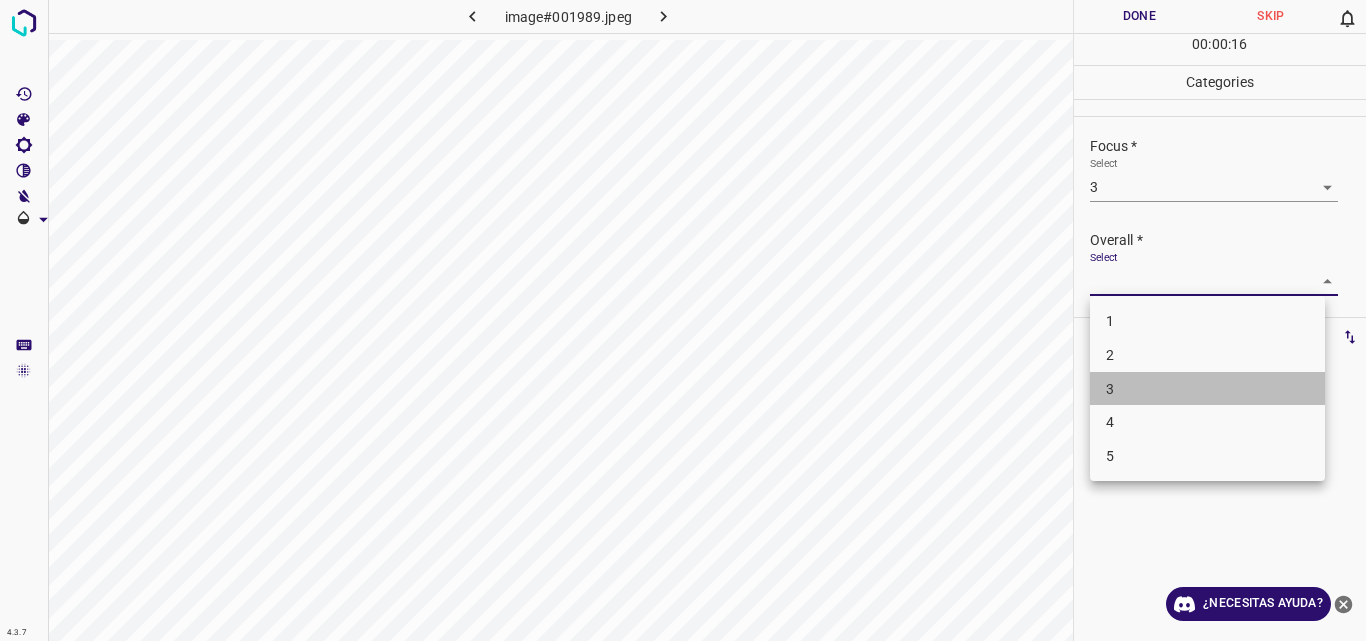 click on "3" at bounding box center [1207, 389] 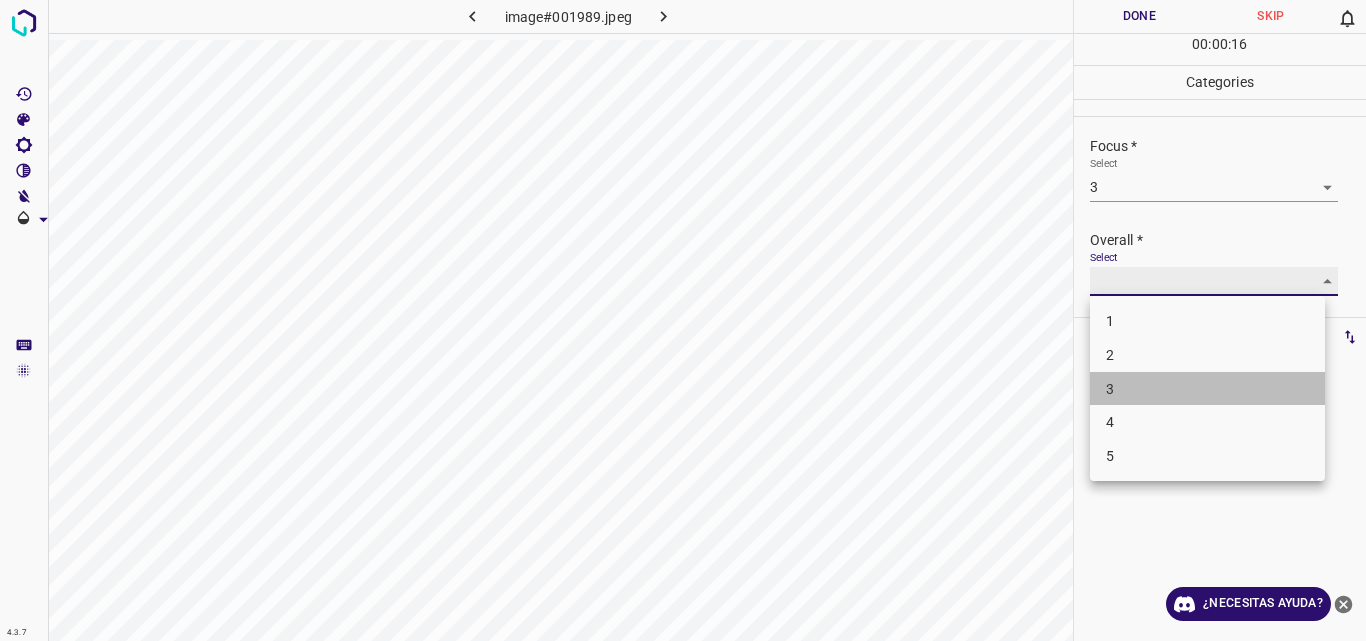 type on "3" 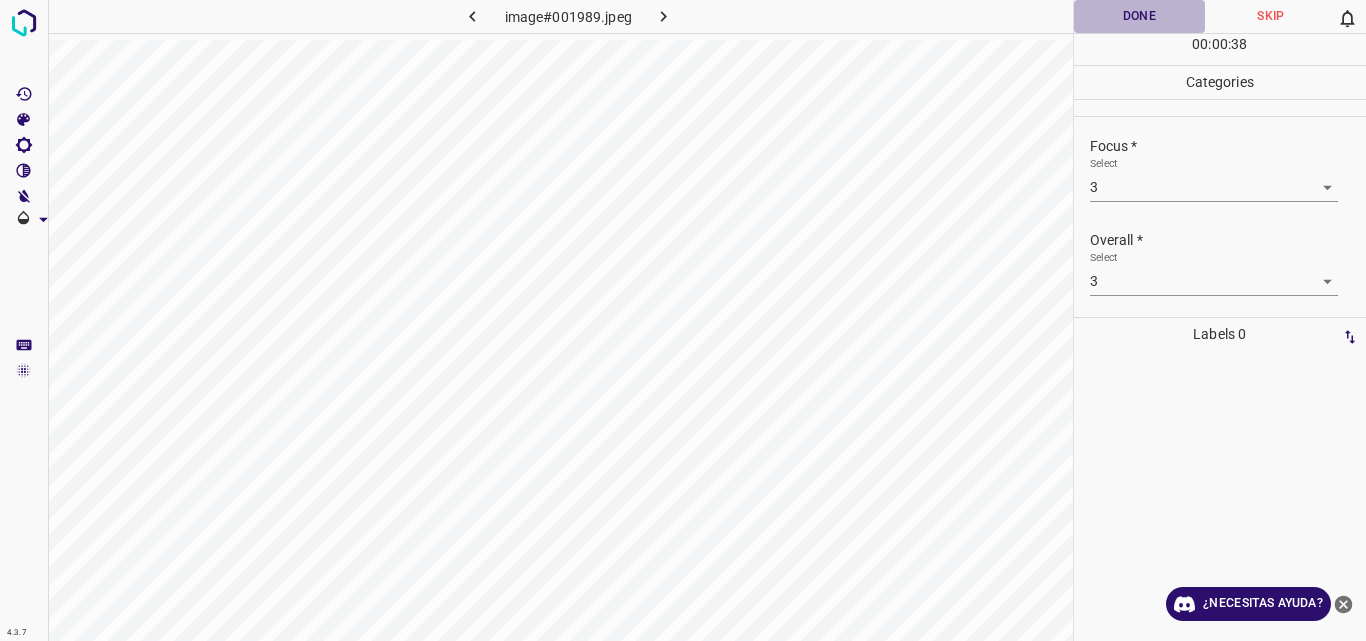 click on "Done" at bounding box center (1140, 16) 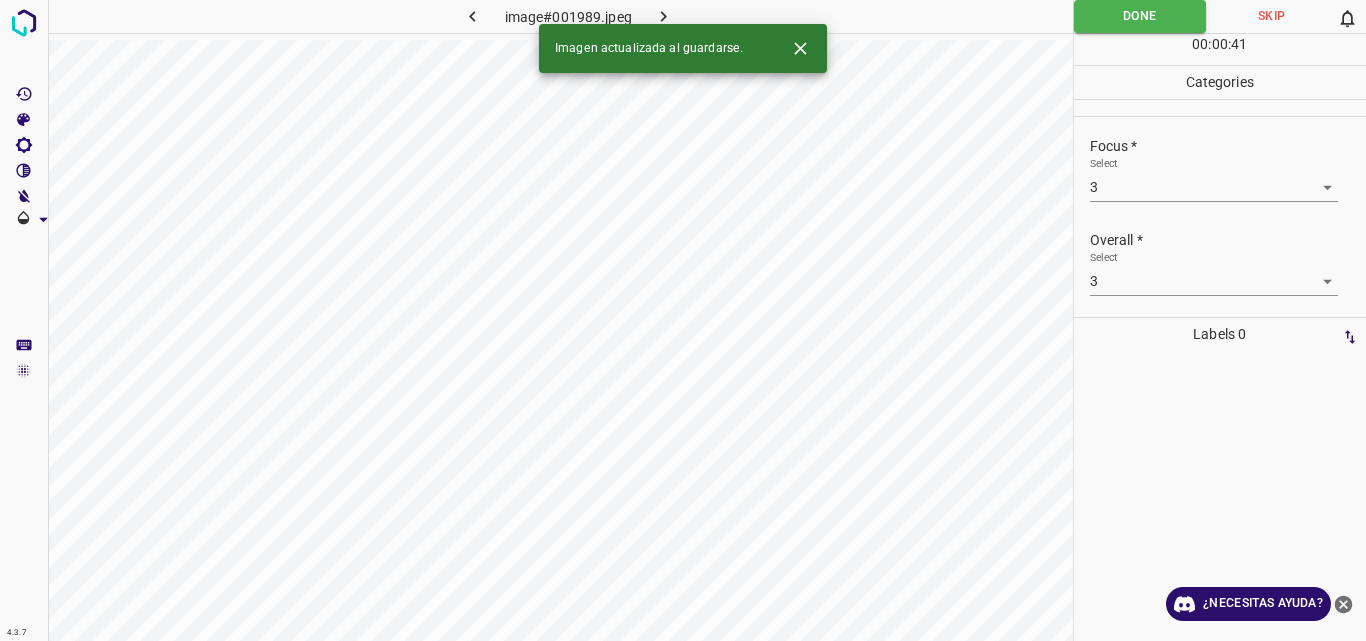click on "Imagen actualizada al guardarse." at bounding box center (683, 48) 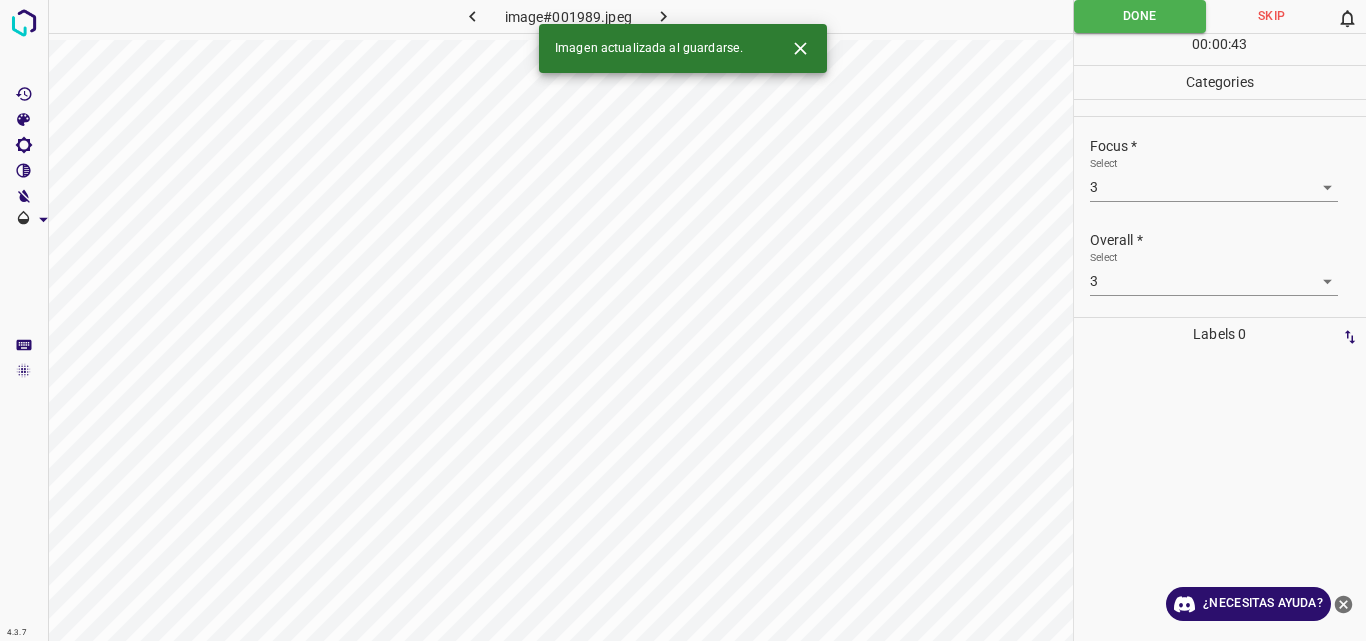 click 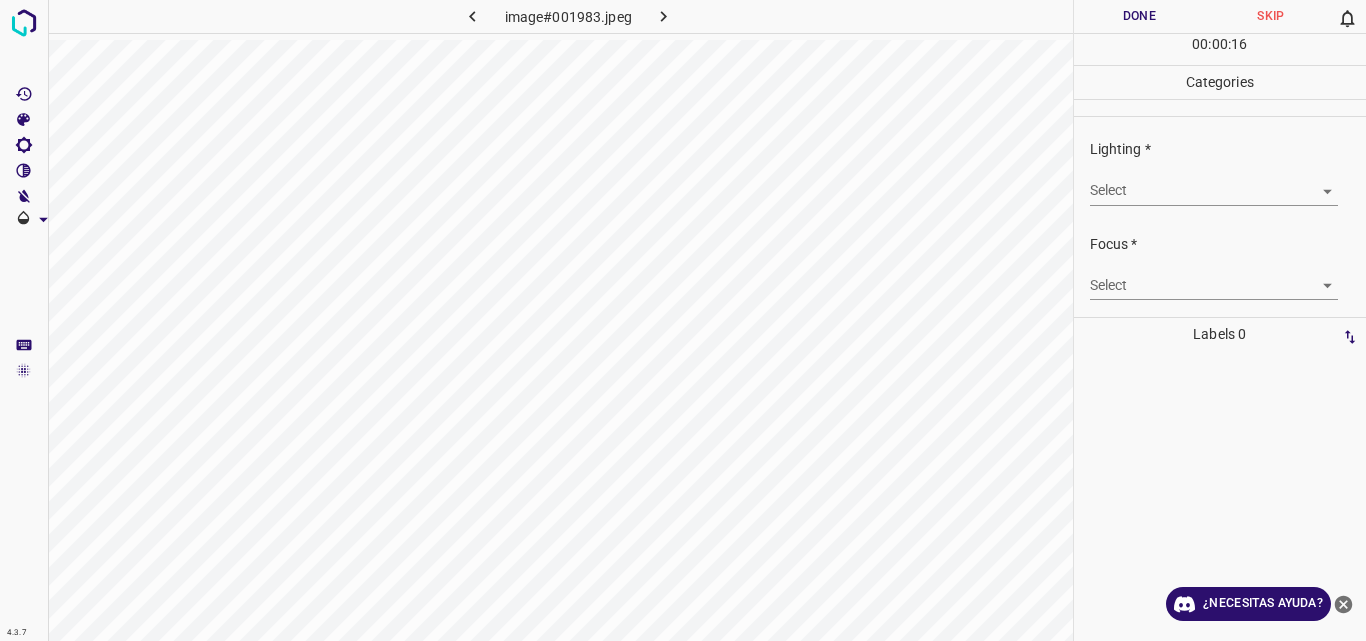 click on "4.3.7 image#001983.jpeg Done Skip 0 00   : 00   : 16   Categories Lighting *  Select ​ Focus *  Select ​ Overall *  Select ​ Labels   0 Categories 1 Lighting 2 Focus 3 Overall Tools Space Change between modes (Draw & Edit) I Auto labeling R Restore zoom M Zoom in N Zoom out Delete Delete selecte label Filters Z Restore filters X Saturation filter C Brightness filter V Contrast filter B Gray scale filter General O Download ¿Necesitas ayuda? Original text Rate this translation Your feedback will be used to help improve Google Translate - Texto - Esconder - Borrar" at bounding box center (683, 320) 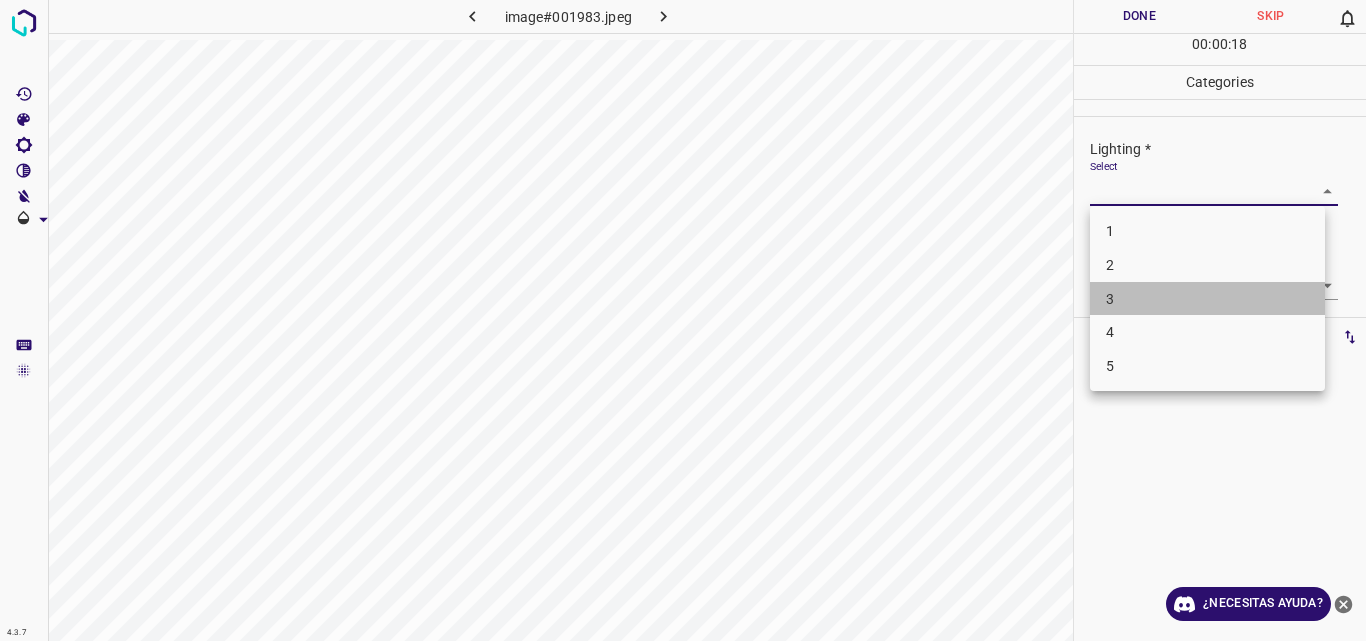 click on "3" at bounding box center [1207, 299] 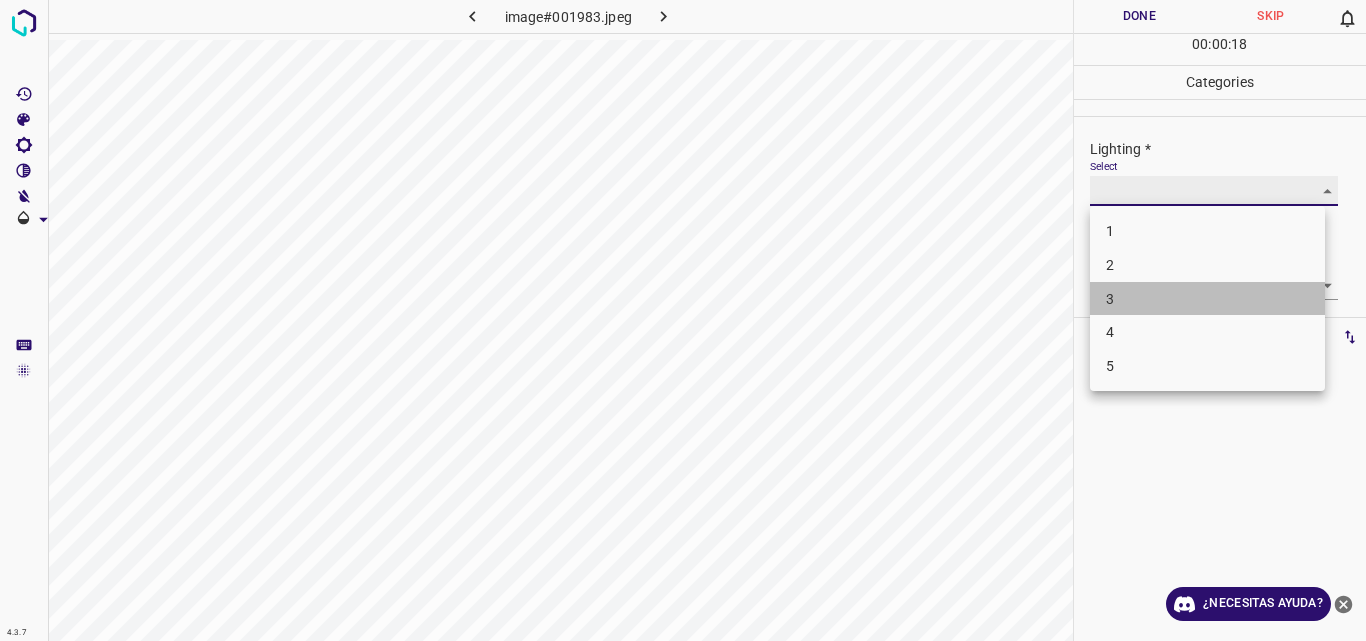 type on "3" 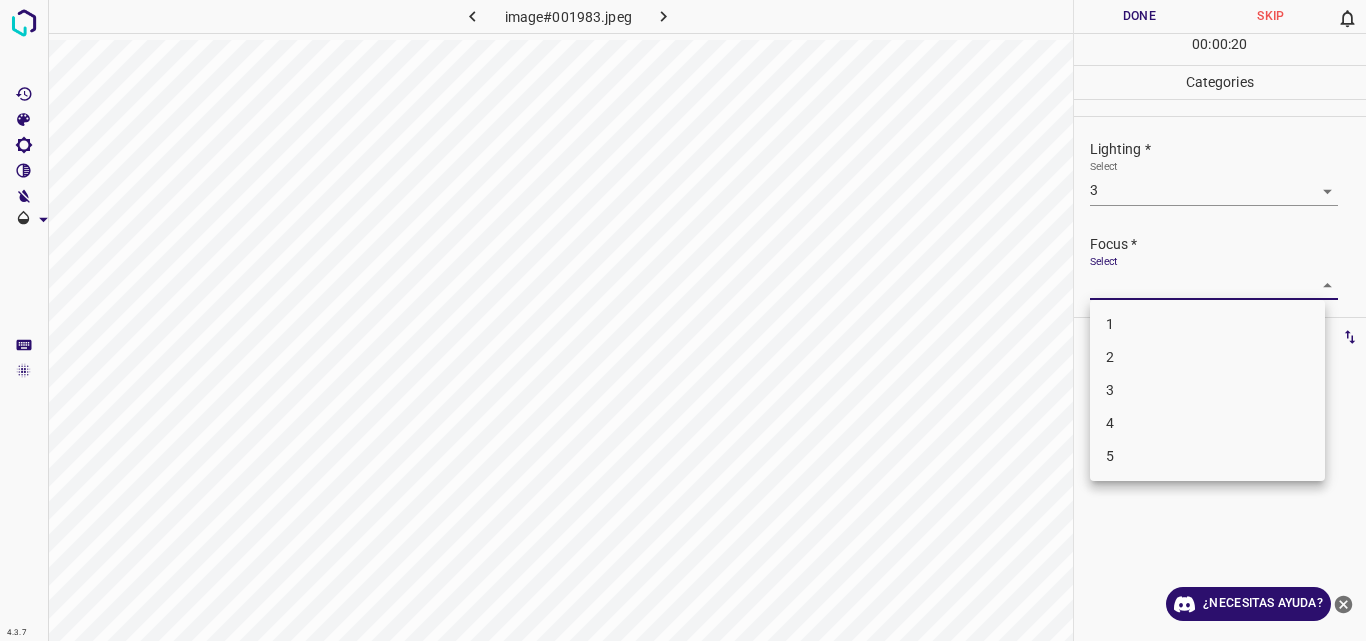 click on "4.3.7 image#001983.jpeg Done Skip 0 00   : 00   : 20   Categories Lighting *  Select 3 3 Focus *  Select ​ Overall *  Select ​ Labels   0 Categories 1 Lighting 2 Focus 3 Overall Tools Space Change between modes (Draw & Edit) I Auto labeling R Restore zoom M Zoom in N Zoom out Delete Delete selecte label Filters Z Restore filters X Saturation filter C Brightness filter V Contrast filter B Gray scale filter General O Download ¿Necesitas ayuda? Original text Rate this translation Your feedback will be used to help improve Google Translate - Texto - Esconder - Borrar 1 2 3 4 5" at bounding box center (683, 320) 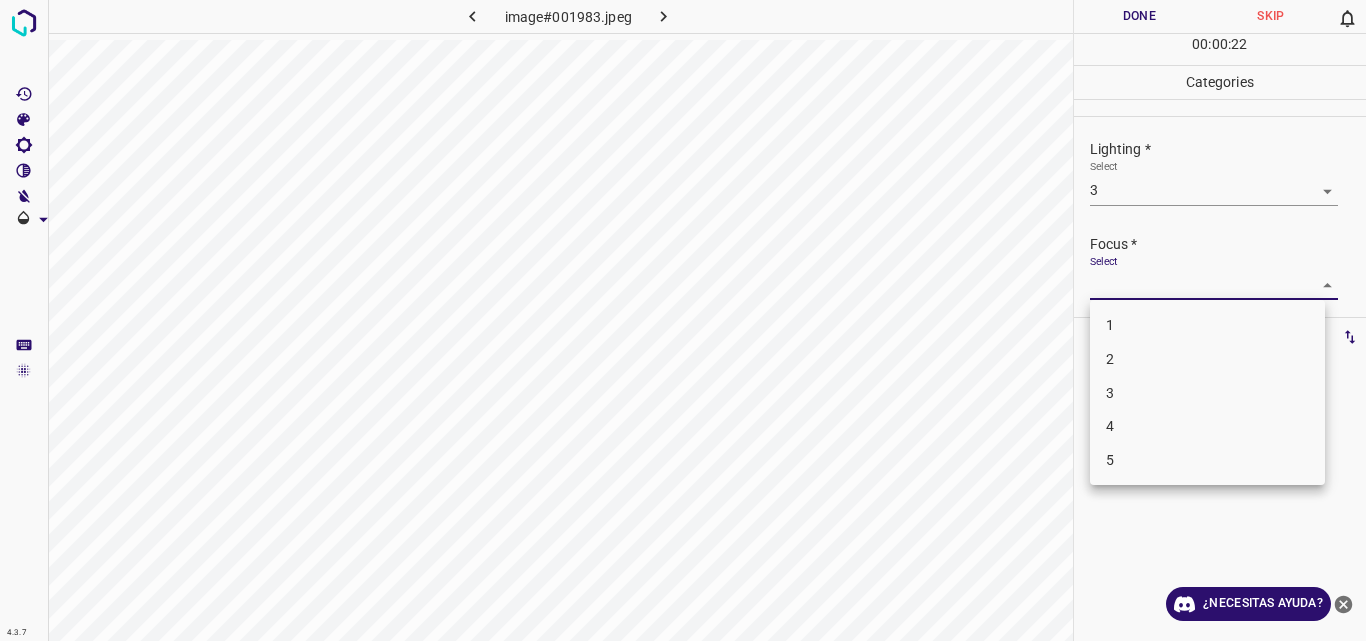 click on "3" at bounding box center (1207, 393) 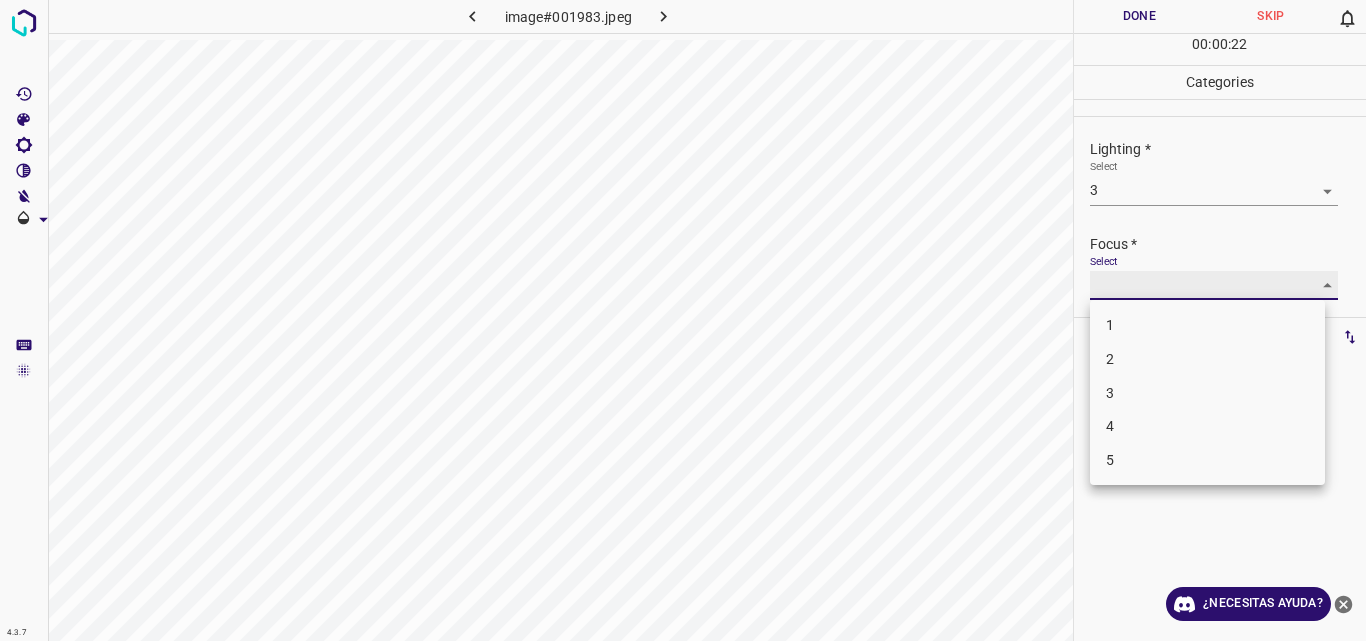 type on "3" 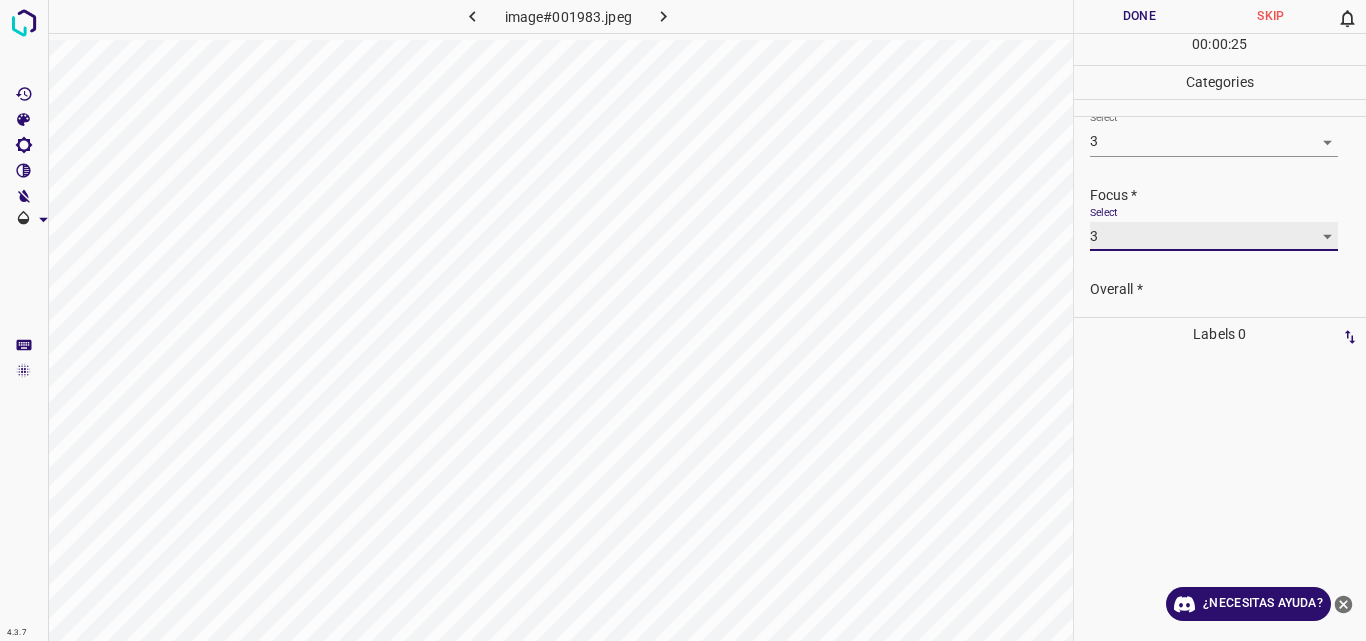 scroll, scrollTop: 98, scrollLeft: 0, axis: vertical 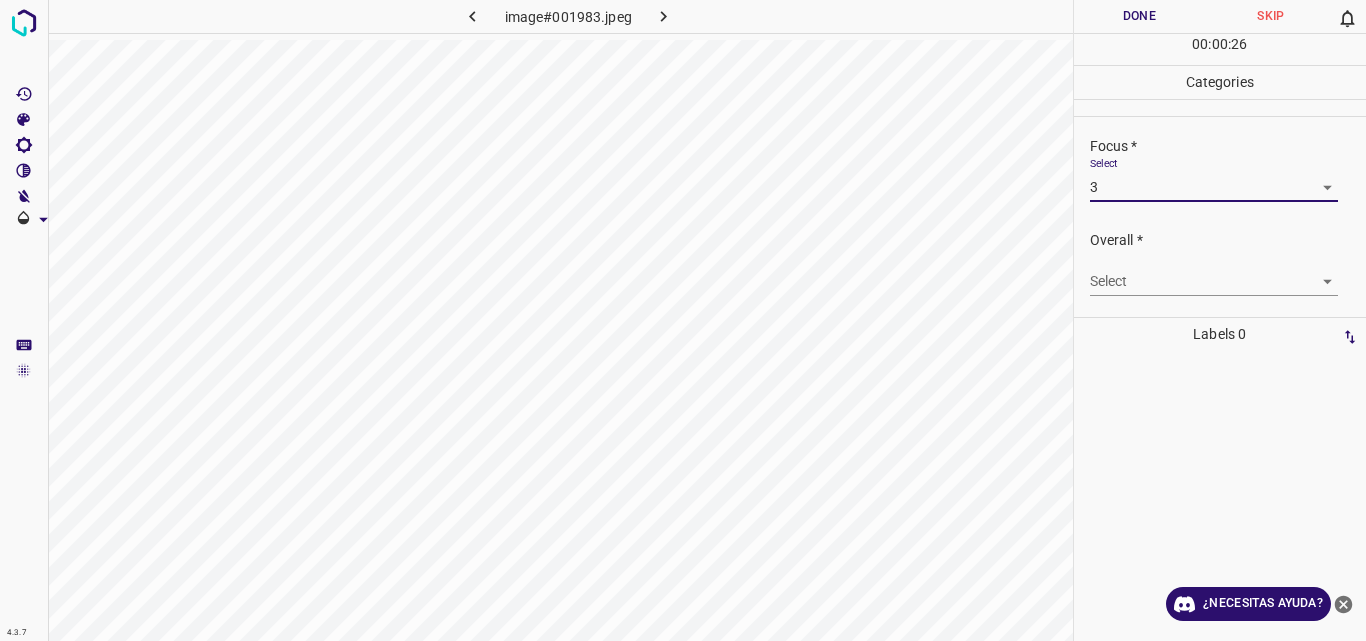click on "4.3.7 image#001983.jpeg Done Skip 0 00   : 00   : 26   Categories Lighting *  Select 3 3 Focus *  Select 3 3 Overall *  Select ​ Labels   0 Categories 1 Lighting 2 Focus 3 Overall Tools Space Change between modes (Draw & Edit) I Auto labeling R Restore zoom M Zoom in N Zoom out Delete Delete selecte label Filters Z Restore filters X Saturation filter C Brightness filter V Contrast filter B Gray scale filter General O Download ¿Necesitas ayuda? Original text Rate this translation Your feedback will be used to help improve Google Translate - Texto - Esconder - Borrar" at bounding box center (683, 320) 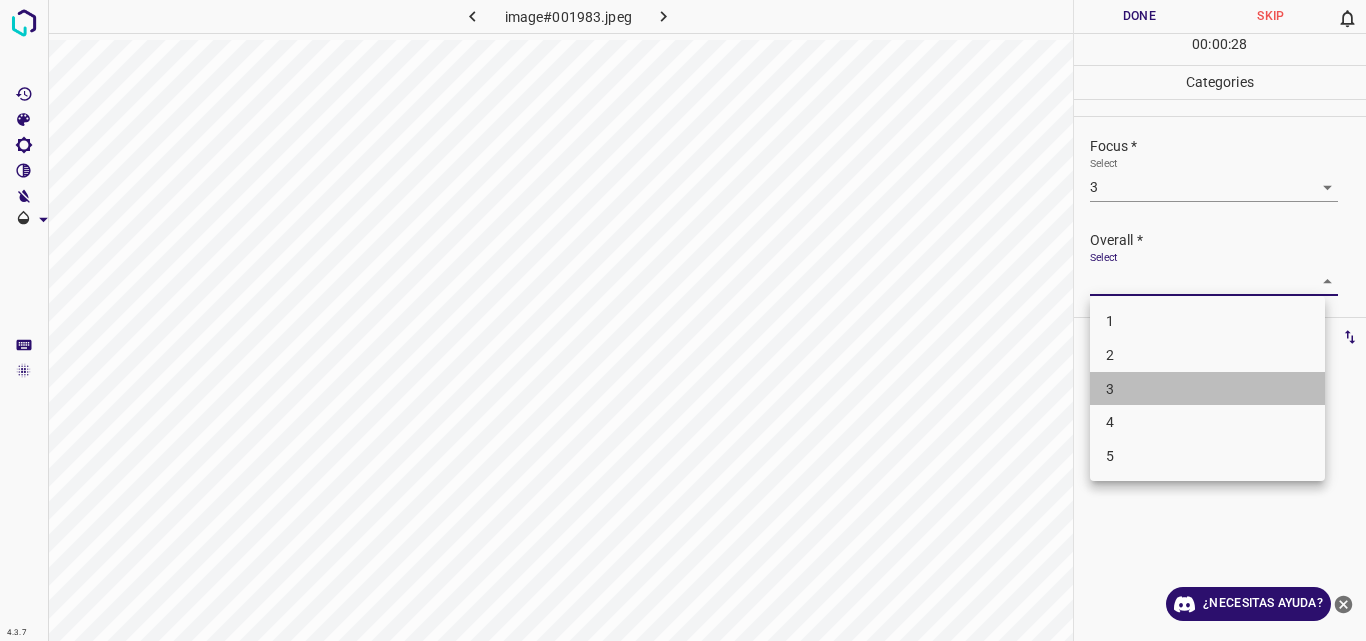 click on "3" at bounding box center [1207, 389] 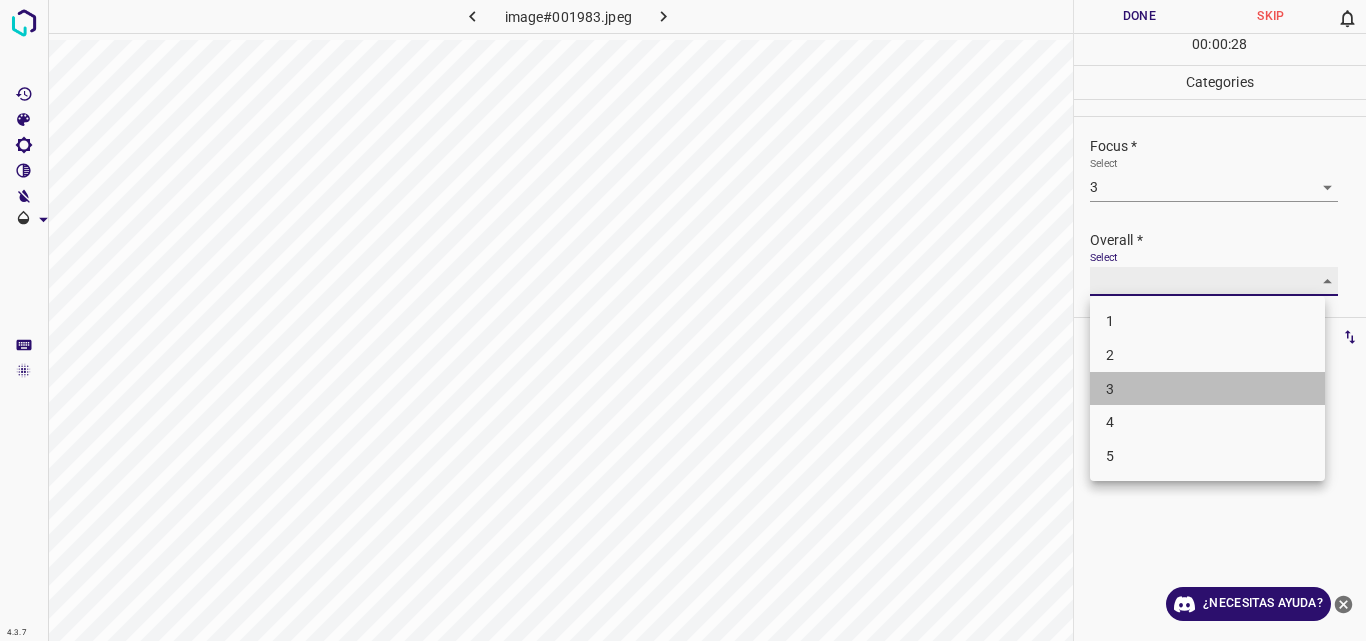 type on "3" 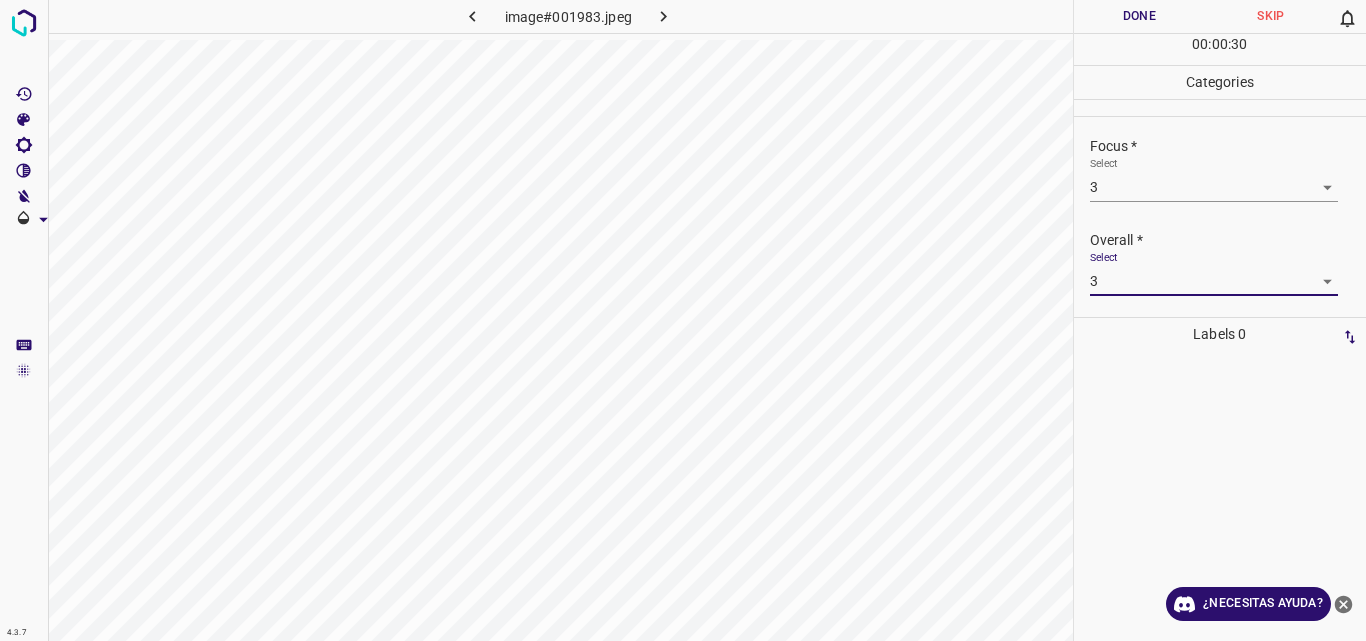 click on "Done" at bounding box center (1140, 16) 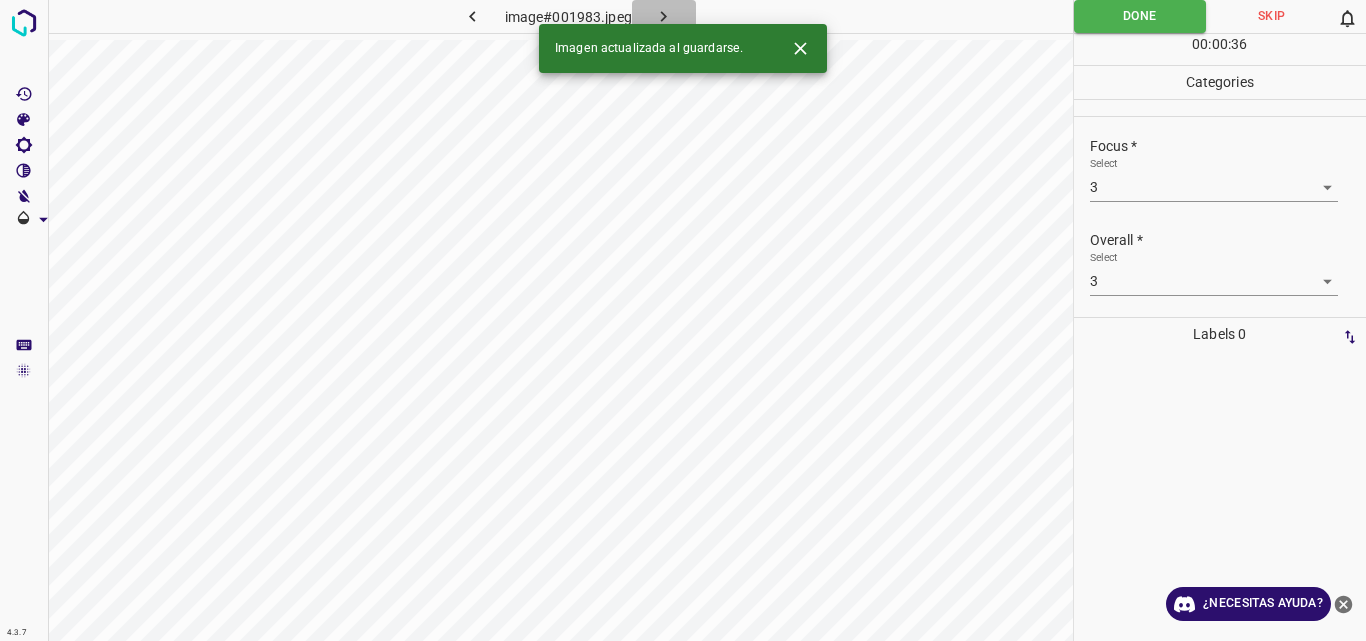 click 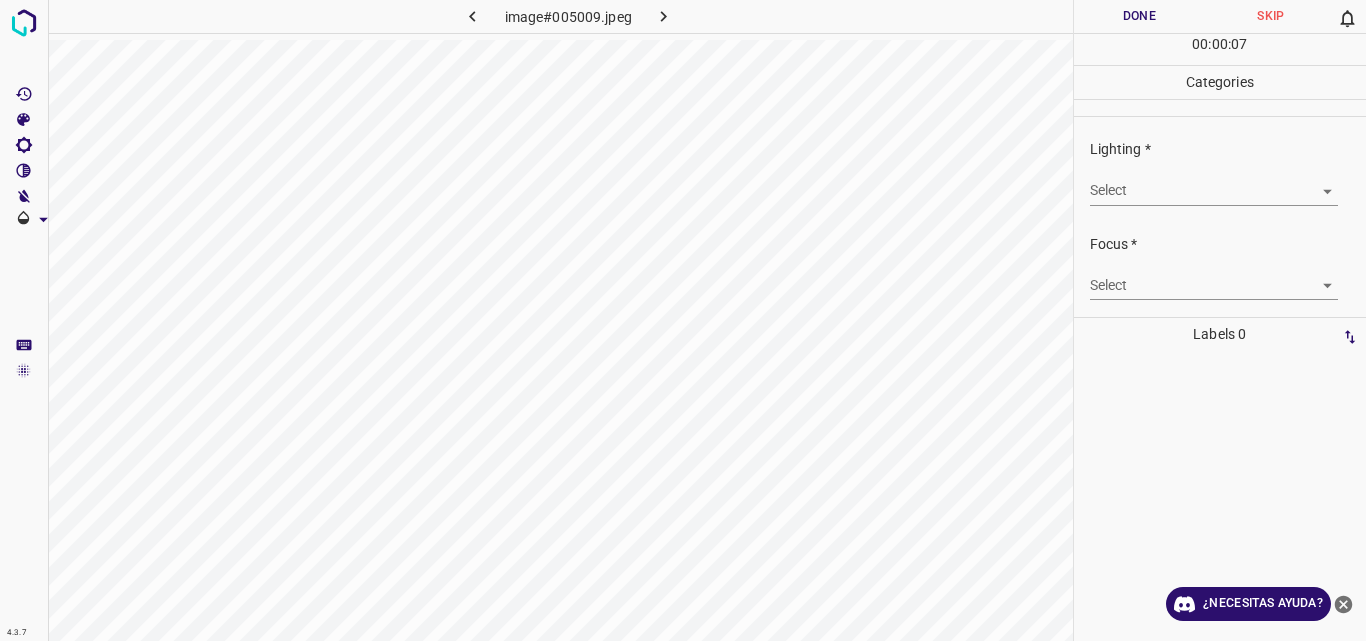 click on "4.3.7 image#005009.jpeg Done Skip 0 00   : 00   : 07   Categories Lighting *  Select ​ Focus *  Select ​ Overall *  Select ​ Labels   0 Categories 1 Lighting 2 Focus 3 Overall Tools Space Change between modes (Draw & Edit) I Auto labeling R Restore zoom M Zoom in N Zoom out Delete Delete selecte label Filters Z Restore filters X Saturation filter C Brightness filter V Contrast filter B Gray scale filter General O Download ¿Necesitas ayuda? Original text Rate this translation Your feedback will be used to help improve Google Translate - Texto - Esconder - Borrar" at bounding box center (683, 320) 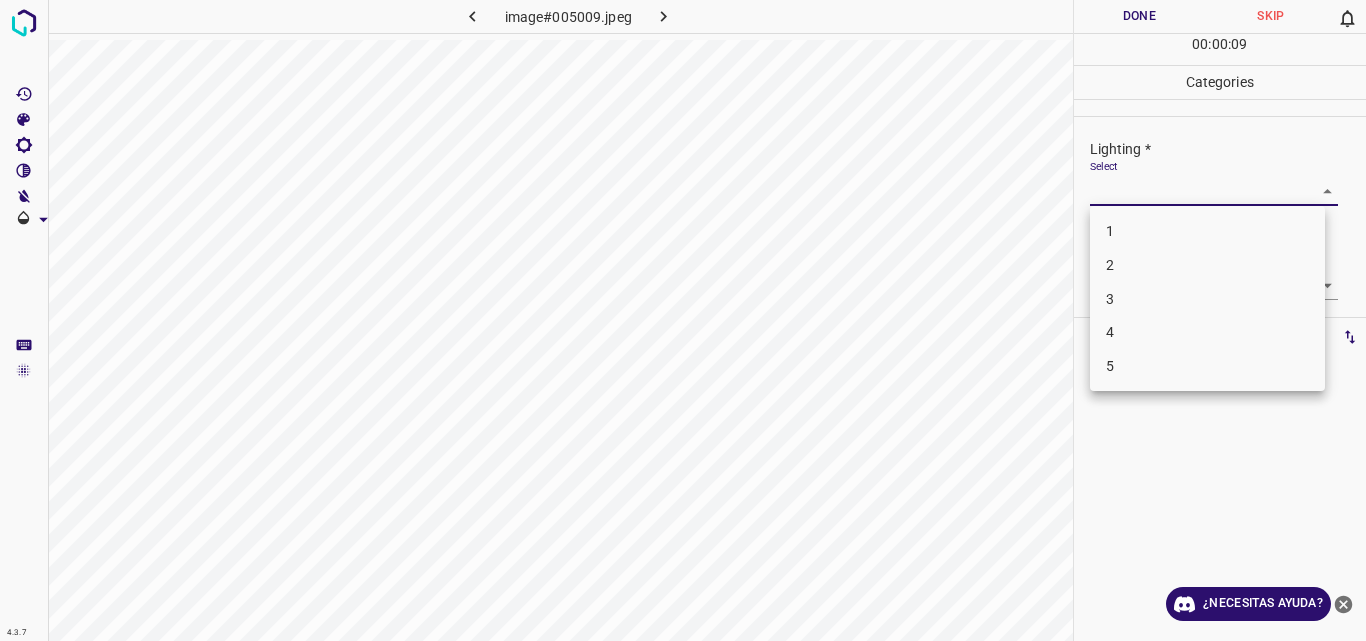 click on "3" at bounding box center (1207, 299) 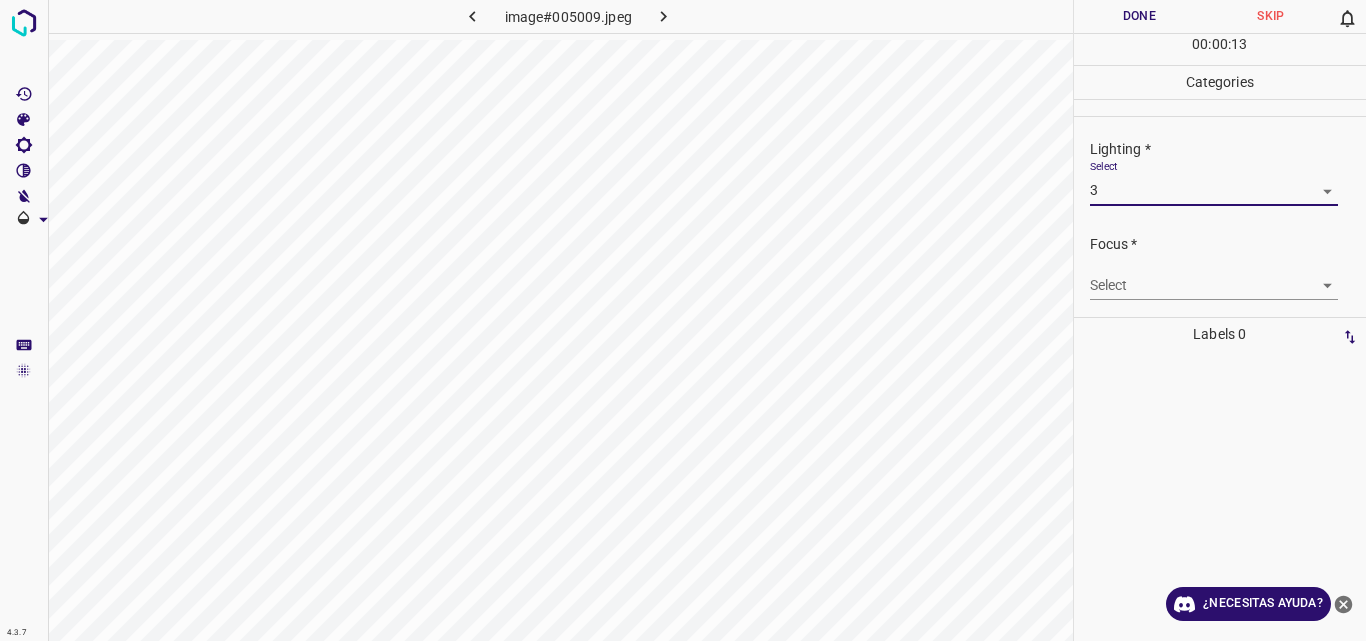 click on "4.3.7 image#005009.jpeg Done Skip 0 00   : 00   : 13   Categories Lighting *  Select 3 3 Focus *  Select ​ Overall *  Select ​ Labels   0 Categories 1 Lighting 2 Focus 3 Overall Tools Space Change between modes (Draw & Edit) I Auto labeling R Restore zoom M Zoom in N Zoom out Delete Delete selecte label Filters Z Restore filters X Saturation filter C Brightness filter V Contrast filter B Gray scale filter General O Download ¿Necesitas ayuda? Original text Rate this translation Your feedback will be used to help improve Google Translate - Texto - Esconder - Borrar" at bounding box center [683, 320] 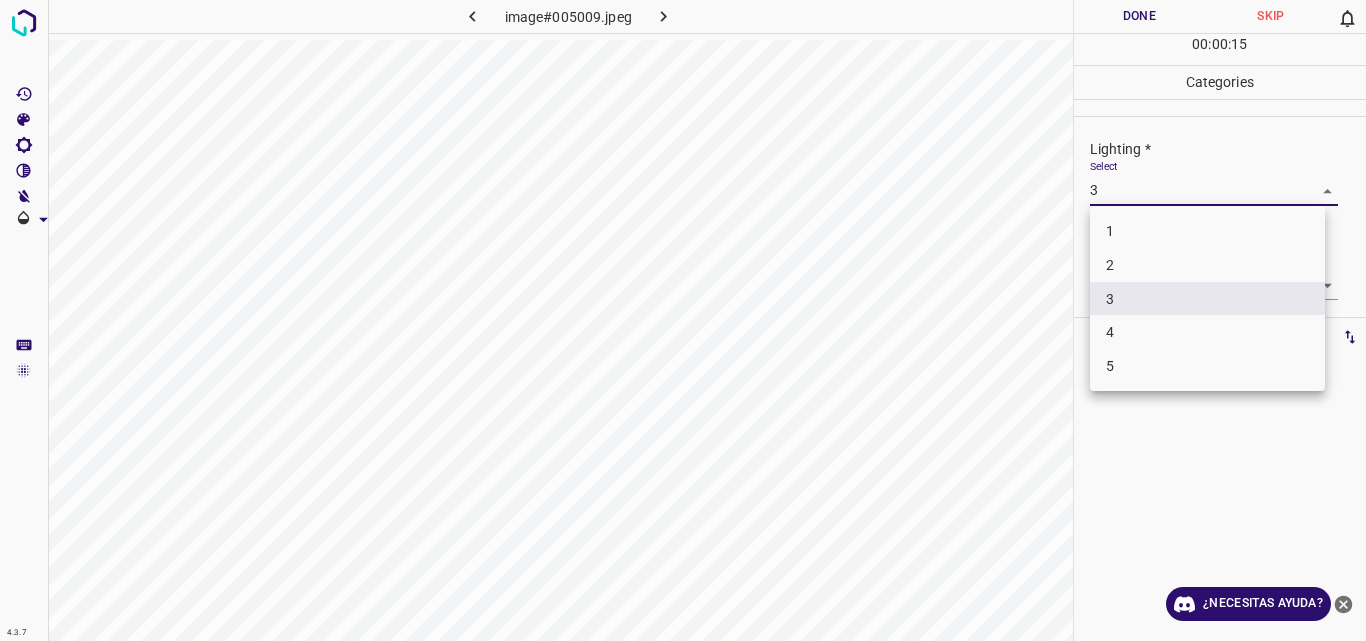 click on "2" at bounding box center [1207, 265] 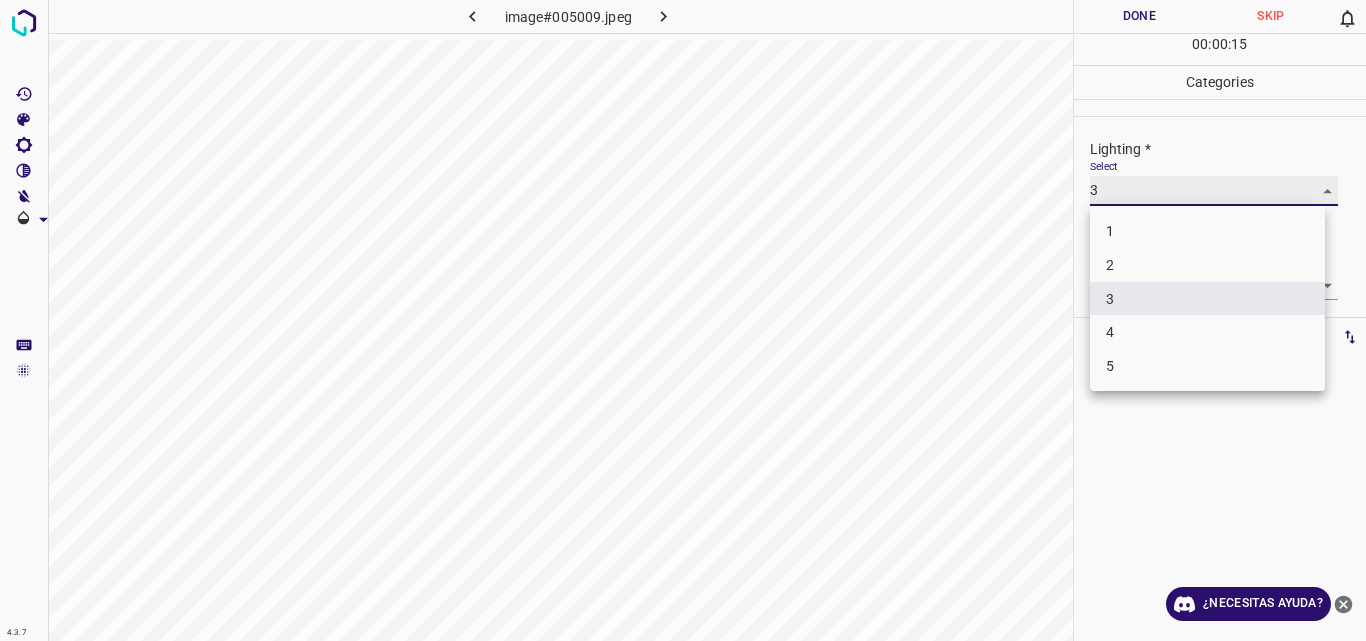 type on "2" 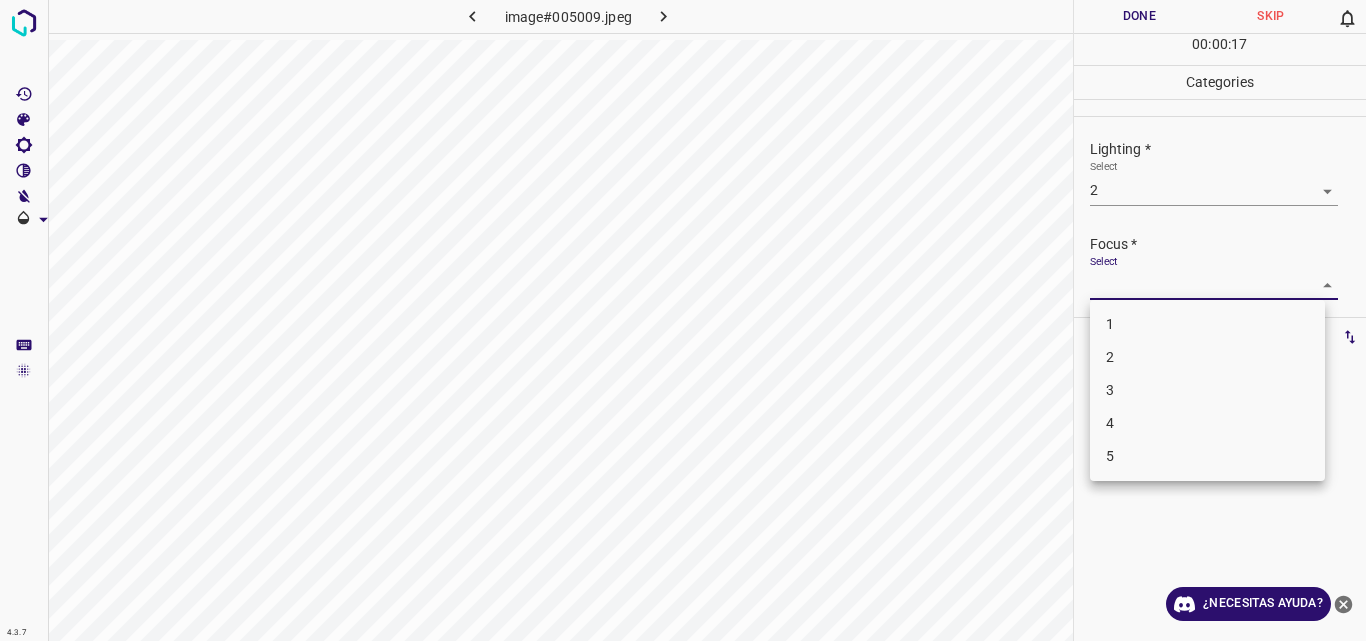 click on "4.3.7 image#005009.jpeg Done Skip 0 00   : 00   : 17   Categories Lighting *  Select 2 2 Focus *  Select ​ Overall *  Select ​ Labels   0 Categories 1 Lighting 2 Focus 3 Overall Tools Space Change between modes (Draw & Edit) I Auto labeling R Restore zoom M Zoom in N Zoom out Delete Delete selecte label Filters Z Restore filters X Saturation filter C Brightness filter V Contrast filter B Gray scale filter General O Download ¿Necesitas ayuda? Original text Rate this translation Your feedback will be used to help improve Google Translate - Texto - Esconder - Borrar 1 2 3 4 5" at bounding box center [683, 320] 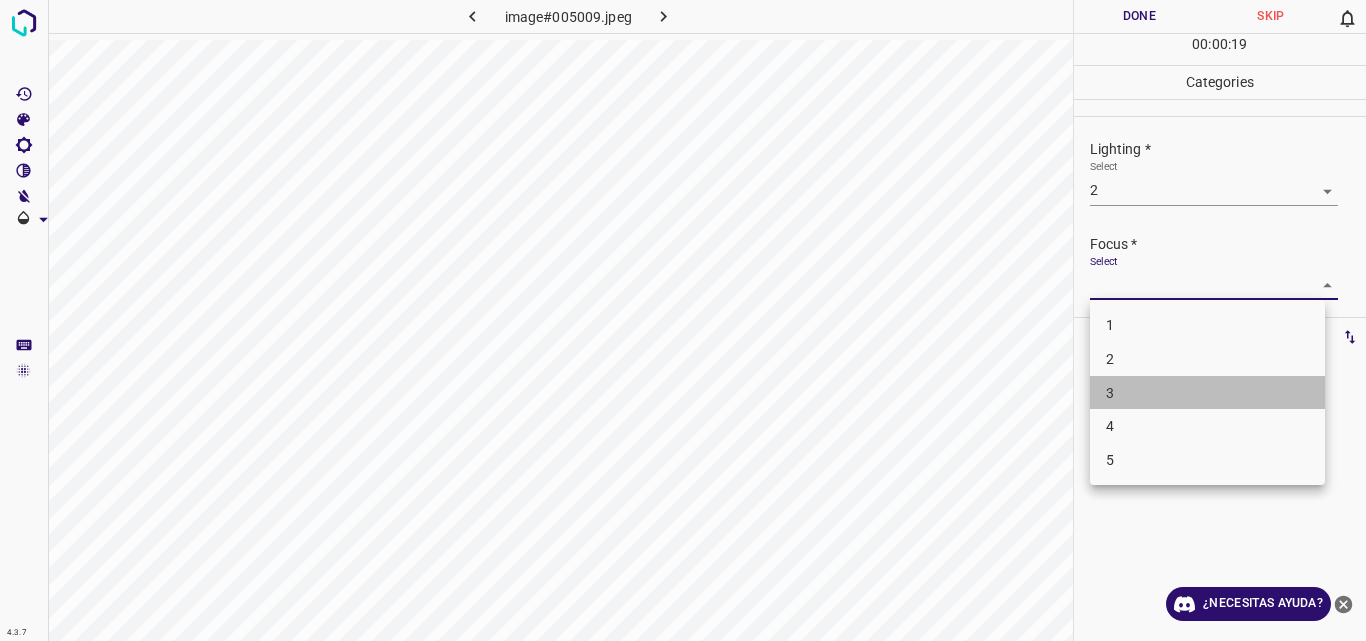 click on "3" at bounding box center [1207, 393] 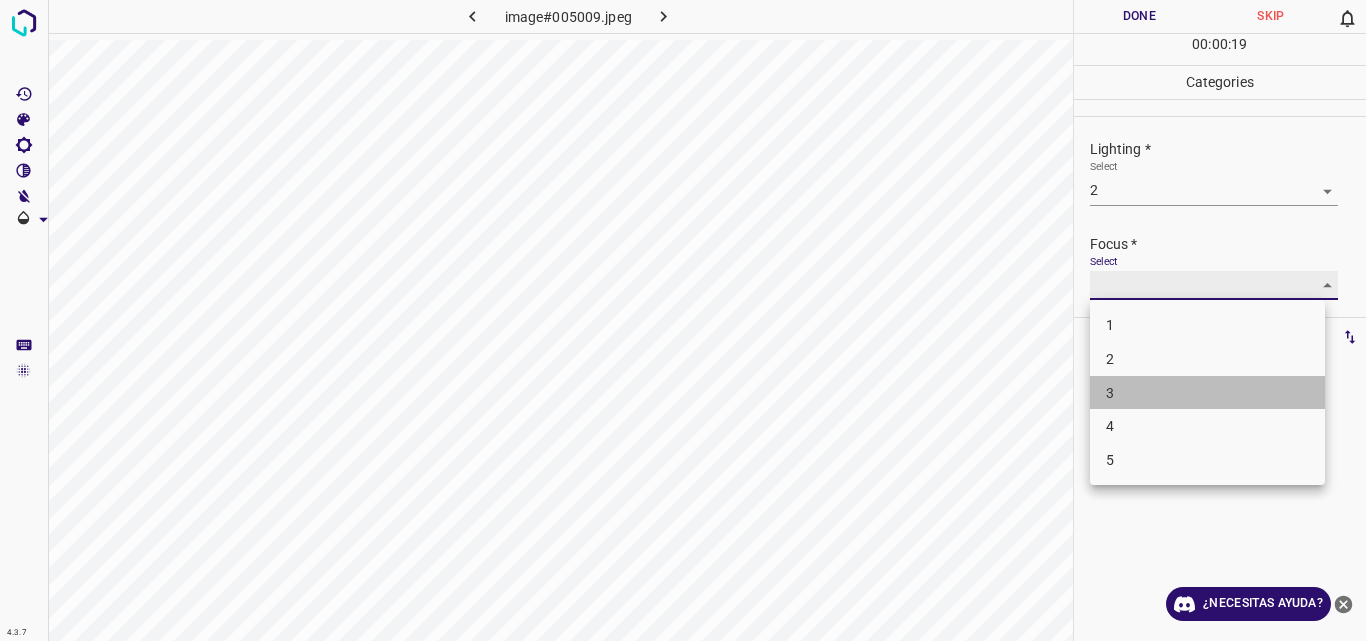 type on "3" 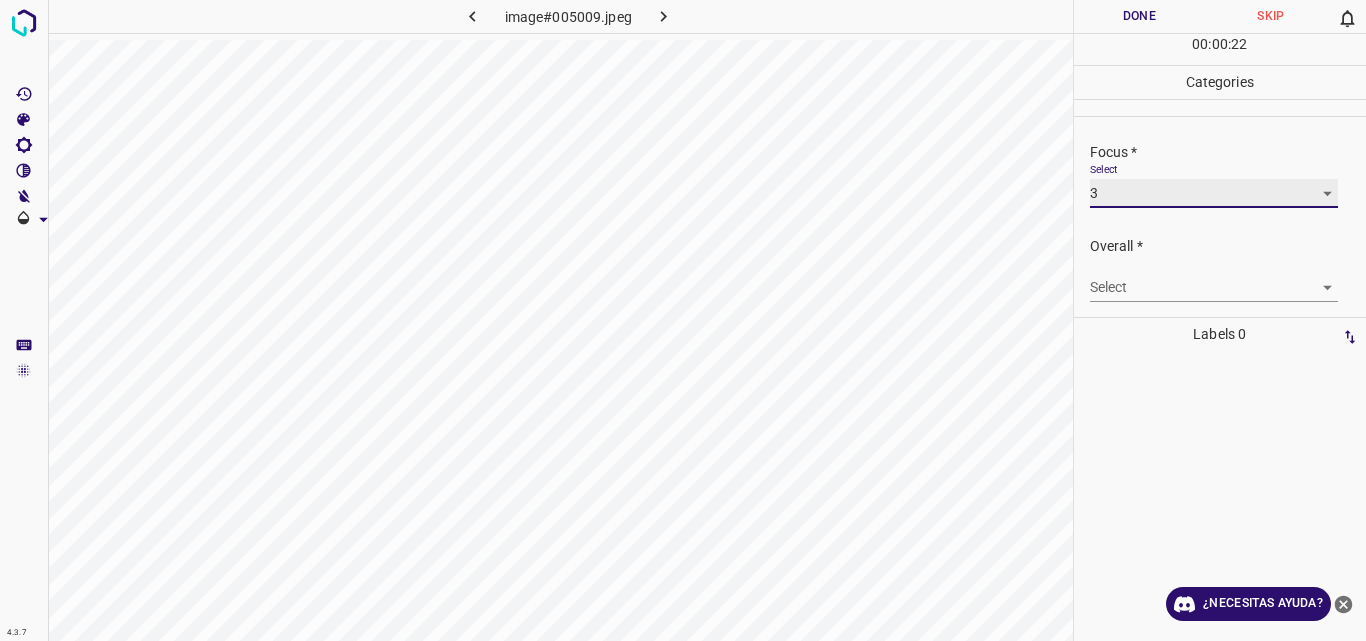scroll, scrollTop: 98, scrollLeft: 0, axis: vertical 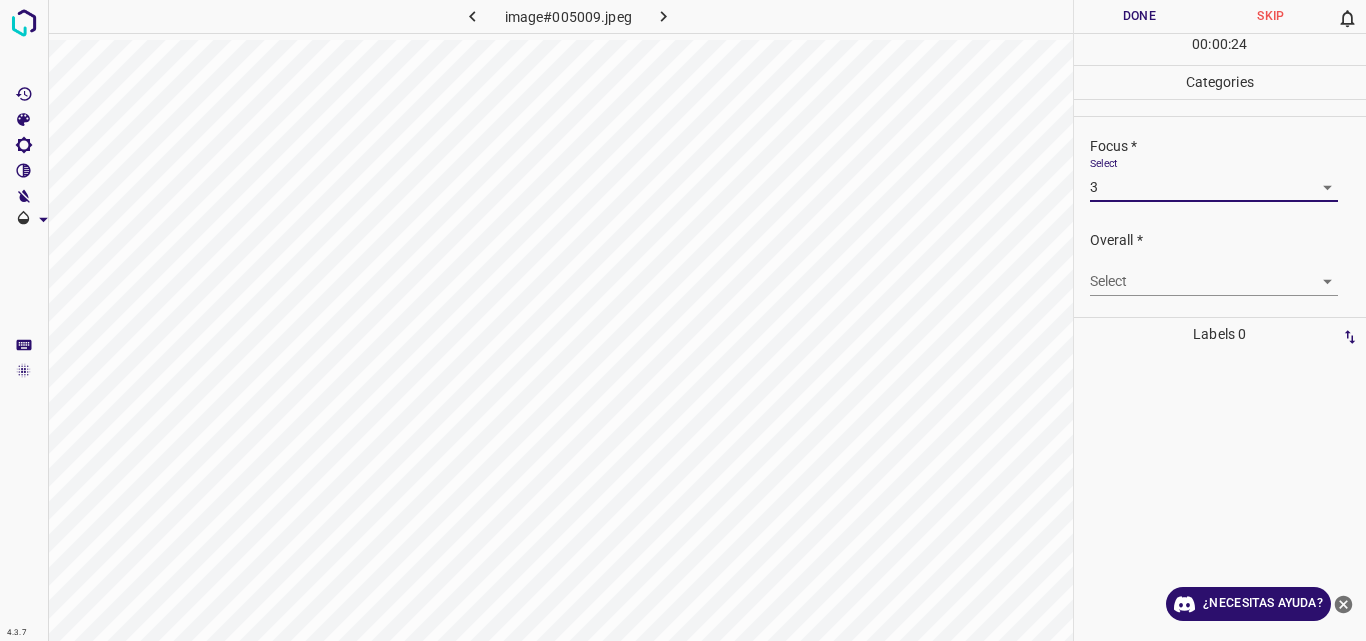 click on "4.3.7 image#005009.jpeg Done Skip 0 00   : 00   : 24   Categories Lighting *  Select 2 2 Focus *  Select 3 3 Overall *  Select ​ Labels   0 Categories 1 Lighting 2 Focus 3 Overall Tools Space Change between modes (Draw & Edit) I Auto labeling R Restore zoom M Zoom in N Zoom out Delete Delete selecte label Filters Z Restore filters X Saturation filter C Brightness filter V Contrast filter B Gray scale filter General O Download ¿Necesitas ayuda? Original text Rate this translation Your feedback will be used to help improve Google Translate - Texto - Esconder - Borrar" at bounding box center (683, 320) 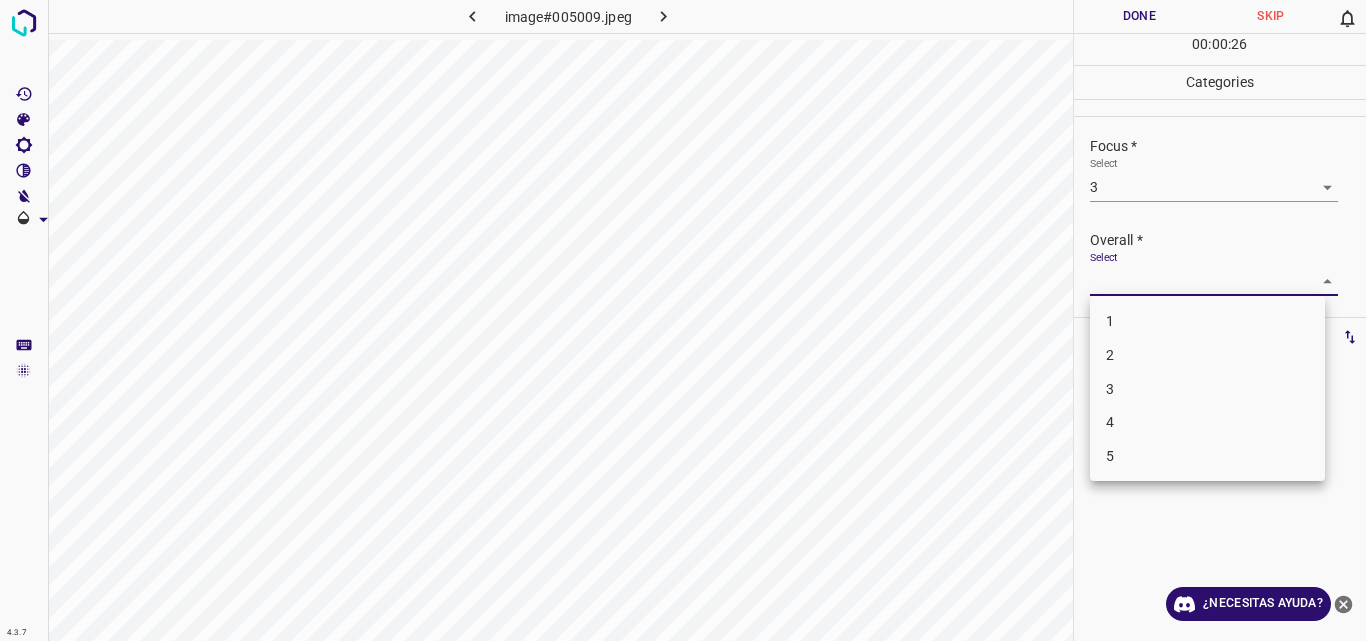 click on "2" at bounding box center (1207, 355) 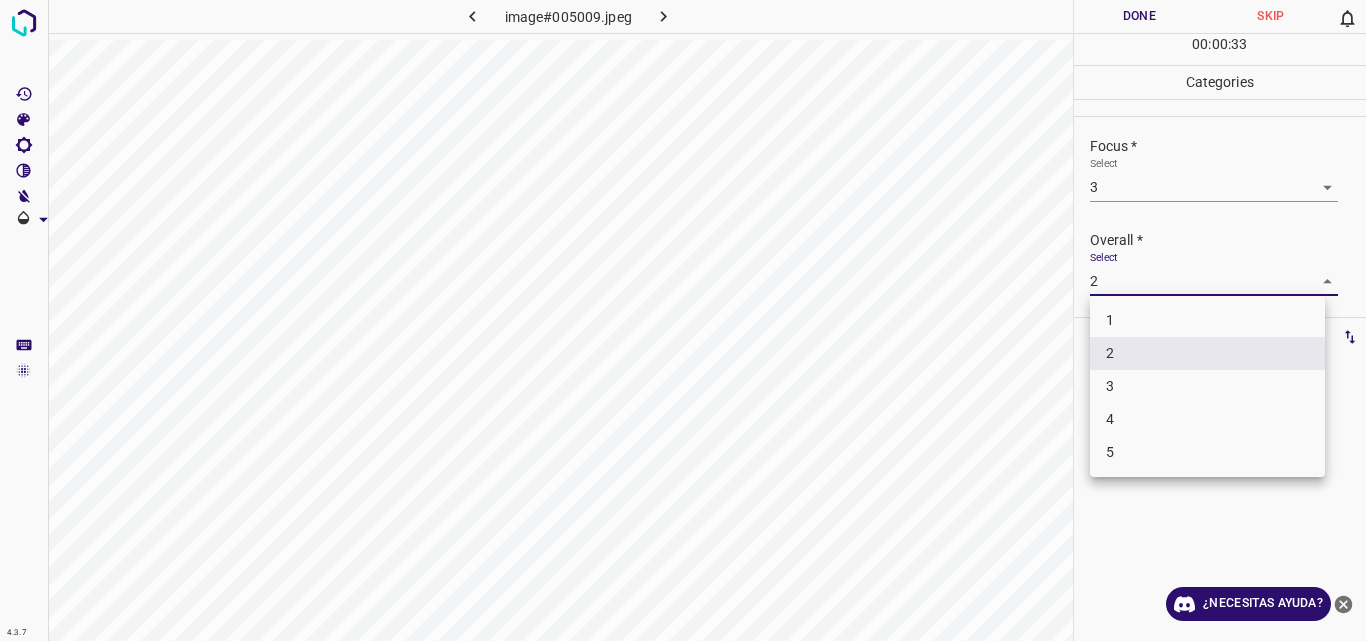 click on "4.3.7 image#005009.jpeg Done Skip 0 00   : 00   : 33   Categories Lighting *  Select 2 2 Focus *  Select 3 3 Overall *  Select 2 2 Labels   0 Categories 1 Lighting 2 Focus 3 Overall Tools Space Change between modes (Draw & Edit) I Auto labeling R Restore zoom M Zoom in N Zoom out Delete Delete selecte label Filters Z Restore filters X Saturation filter C Brightness filter V Contrast filter B Gray scale filter General O Download ¿Necesitas ayuda? Original text Rate this translation Your feedback will be used to help improve Google Translate - Texto - Esconder - Borrar 1 2 3 4 5" at bounding box center (683, 320) 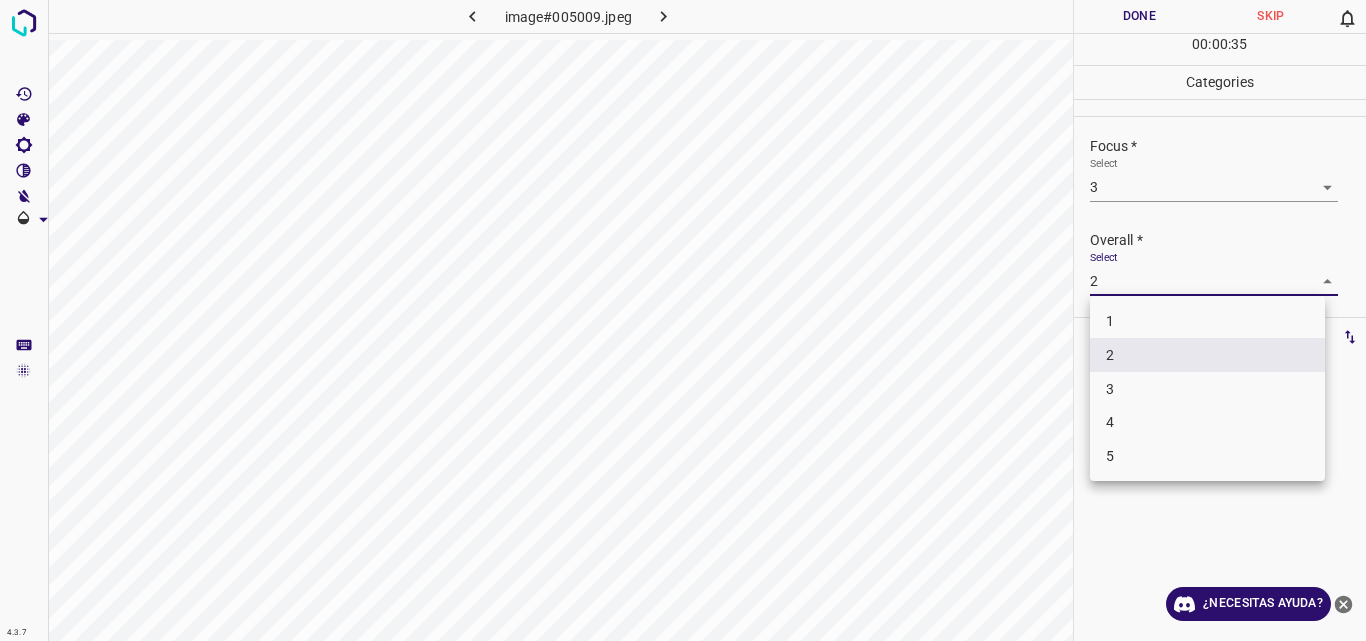 click on "3" at bounding box center (1207, 389) 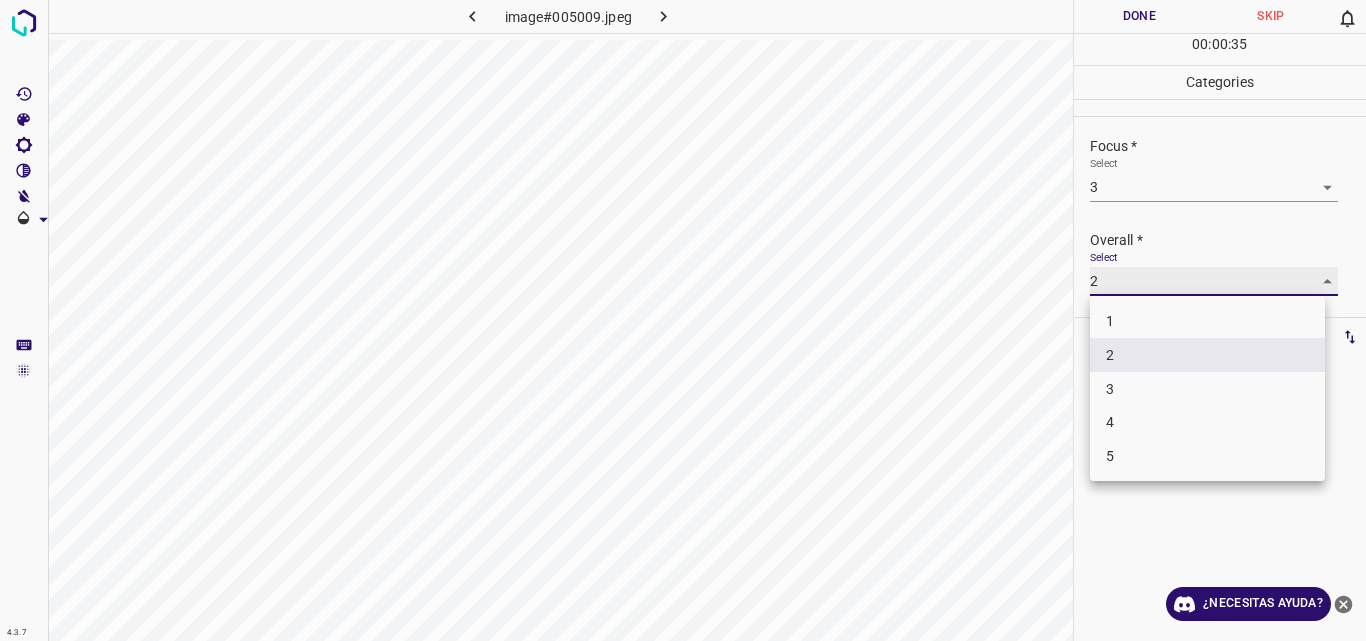 type on "3" 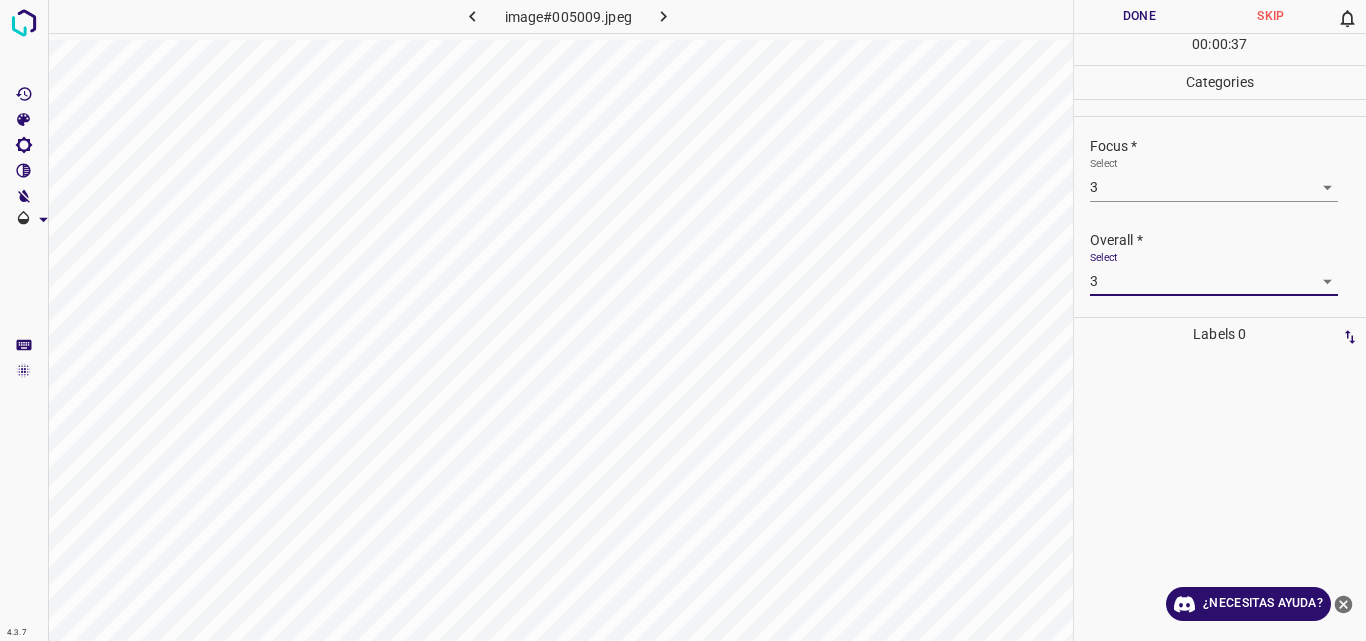 click on "Done" at bounding box center (1140, 16) 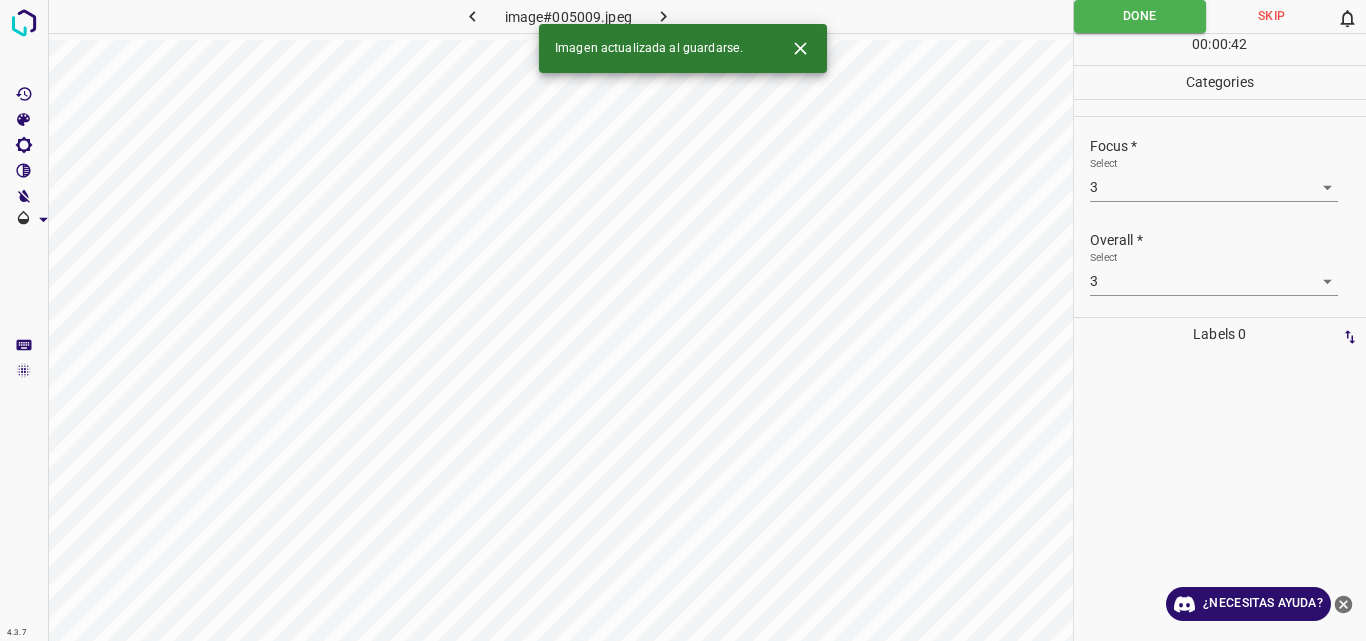click 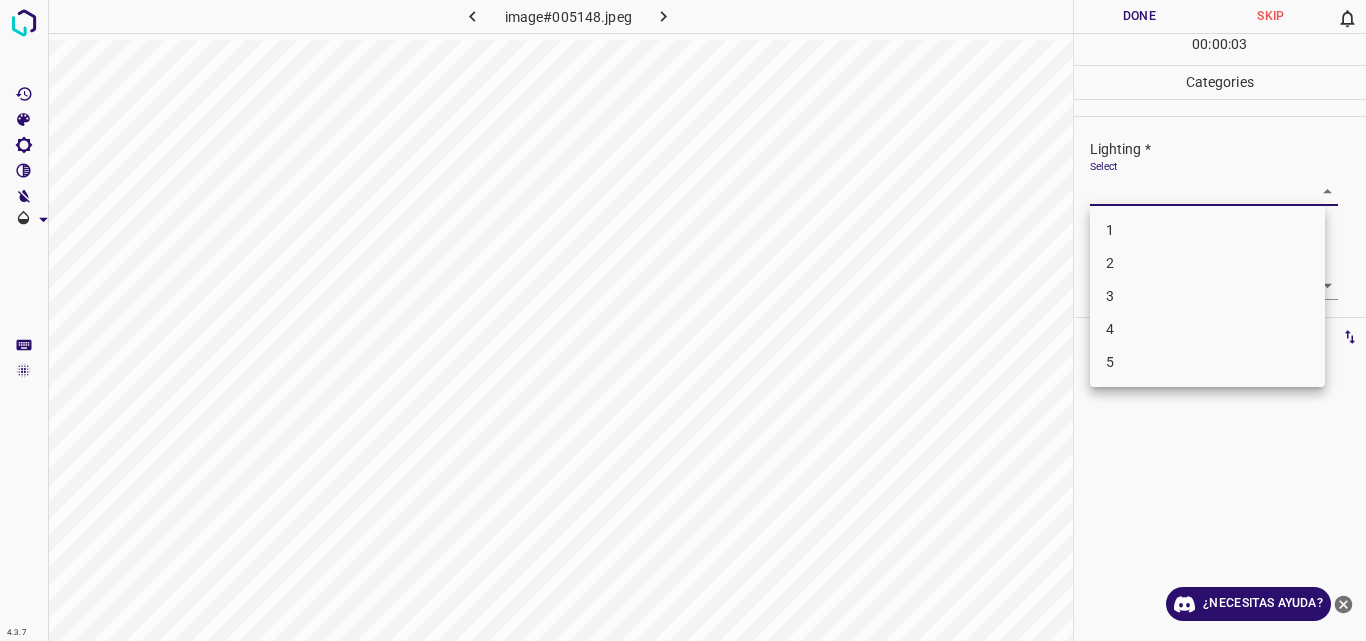 click on "4.3.7 image#005148.jpeg Done Skip 0 00   : 00   : 03   Categories Lighting *  Select ​ Focus *  Select ​ Overall *  Select ​ Labels   0 Categories 1 Lighting 2 Focus 3 Overall Tools Space Change between modes (Draw & Edit) I Auto labeling R Restore zoom M Zoom in N Zoom out Delete Delete selecte label Filters Z Restore filters X Saturation filter C Brightness filter V Contrast filter B Gray scale filter General O Download ¿Necesitas ayuda? Original text Rate this translation Your feedback will be used to help improve Google Translate - Texto - Esconder - Borrar 1 2 3 4 5" at bounding box center (683, 320) 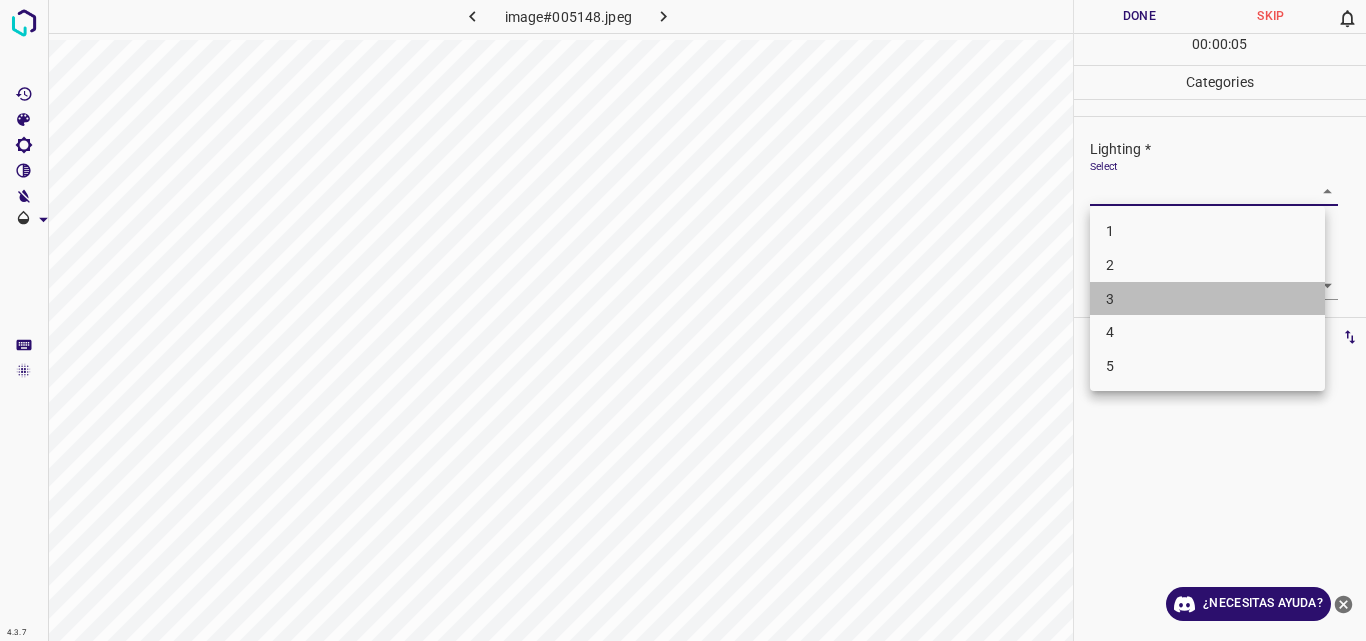 click on "3" at bounding box center [1207, 299] 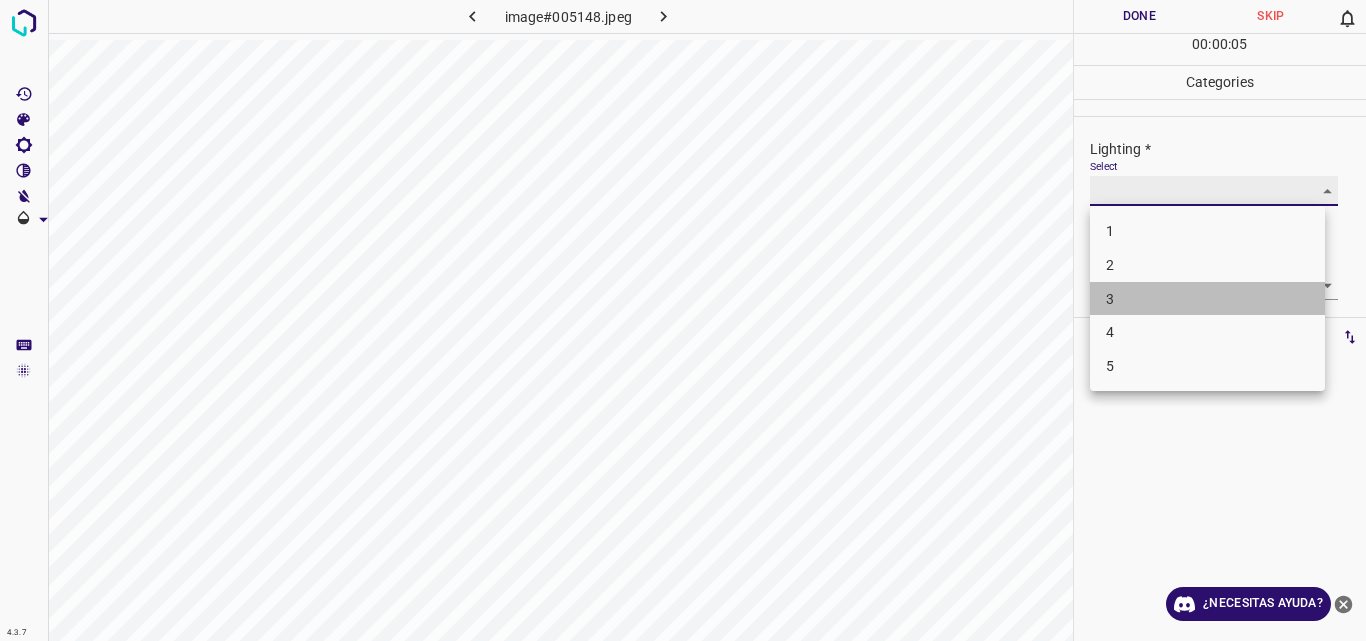 type on "3" 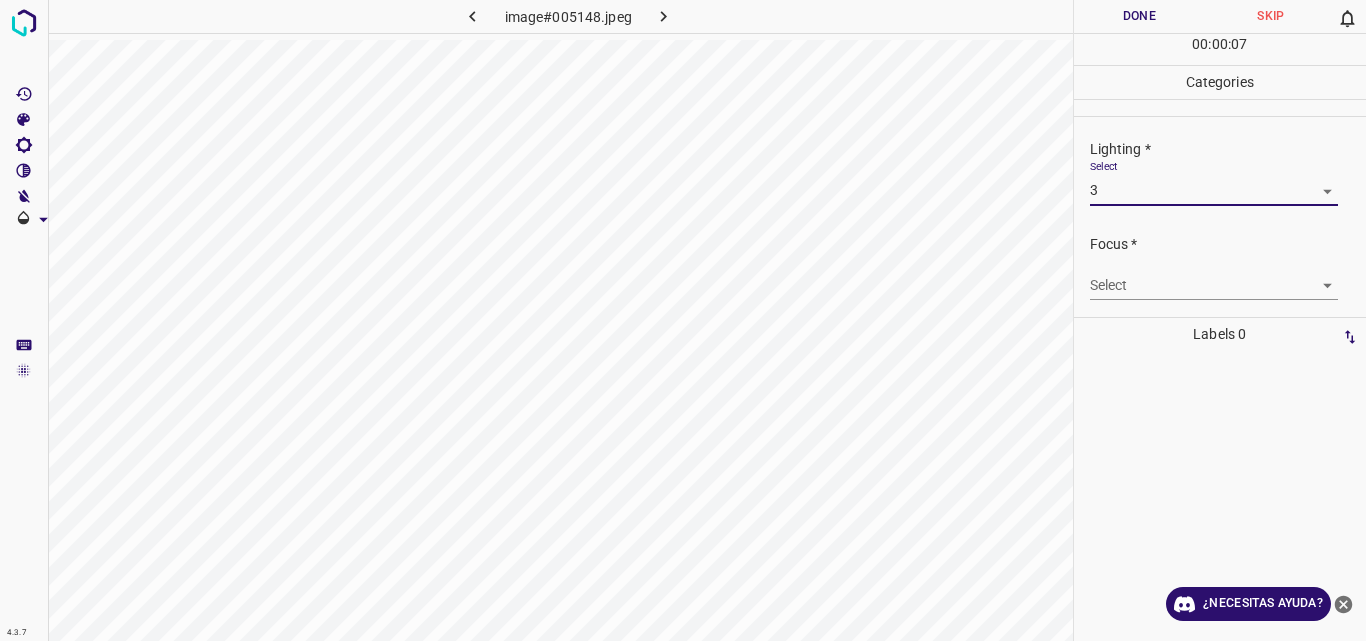 click on "4.3.7 image#005148.jpeg Done Skip 0 00   : 00   : 07   Categories Lighting *  Select 3 3 Focus *  Select ​ Overall *  Select ​ Labels   0 Categories 1 Lighting 2 Focus 3 Overall Tools Space Change between modes (Draw & Edit) I Auto labeling R Restore zoom M Zoom in N Zoom out Delete Delete selecte label Filters Z Restore filters X Saturation filter C Brightness filter V Contrast filter B Gray scale filter General O Download ¿Necesitas ayuda? Original text Rate this translation Your feedback will be used to help improve Google Translate - Texto - Esconder - Borrar" at bounding box center [683, 320] 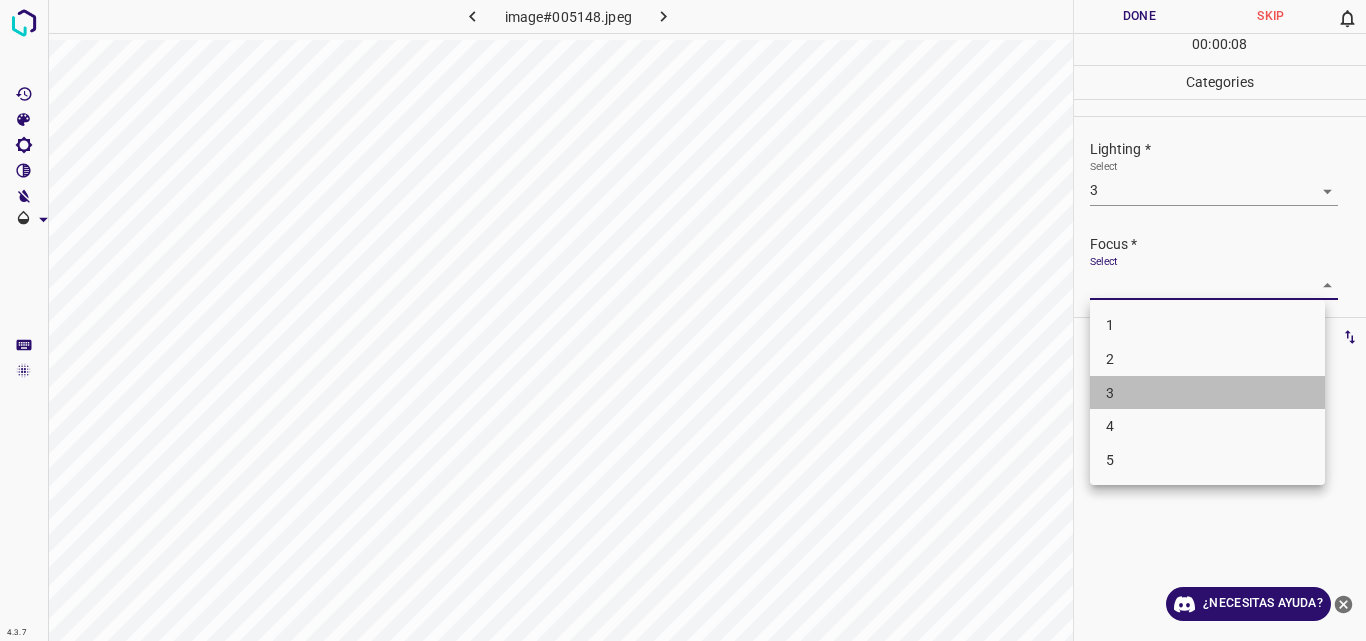 click on "3" at bounding box center [1207, 393] 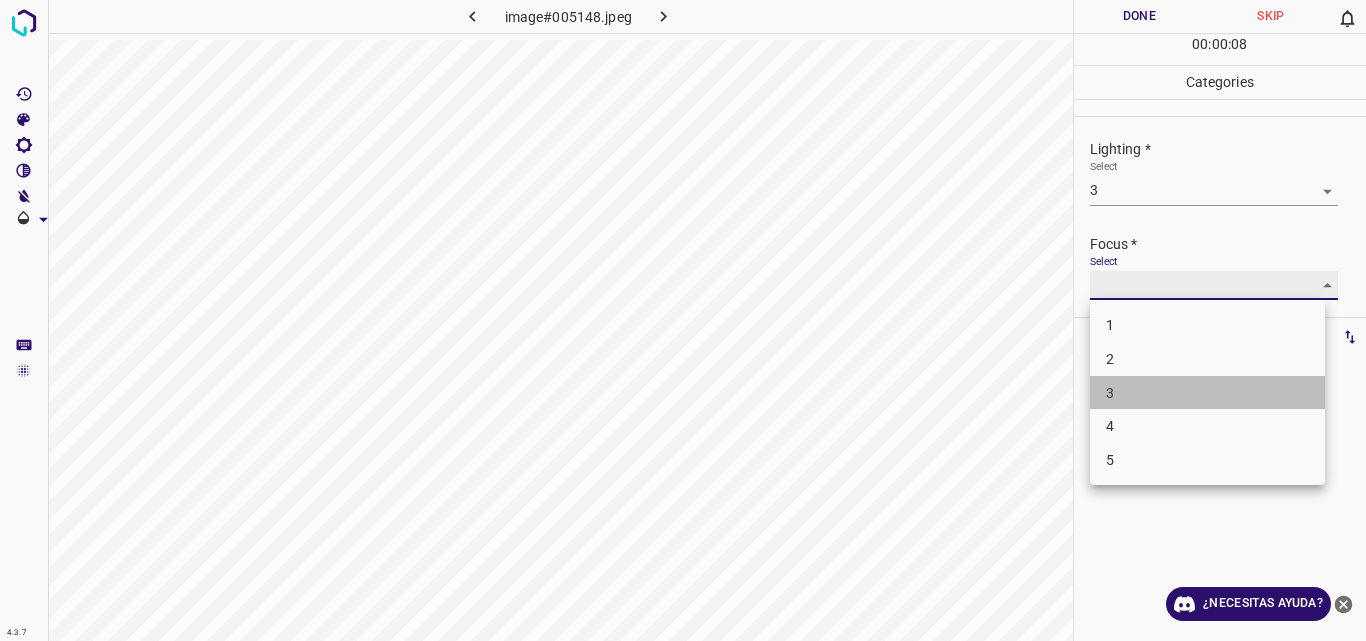 type on "3" 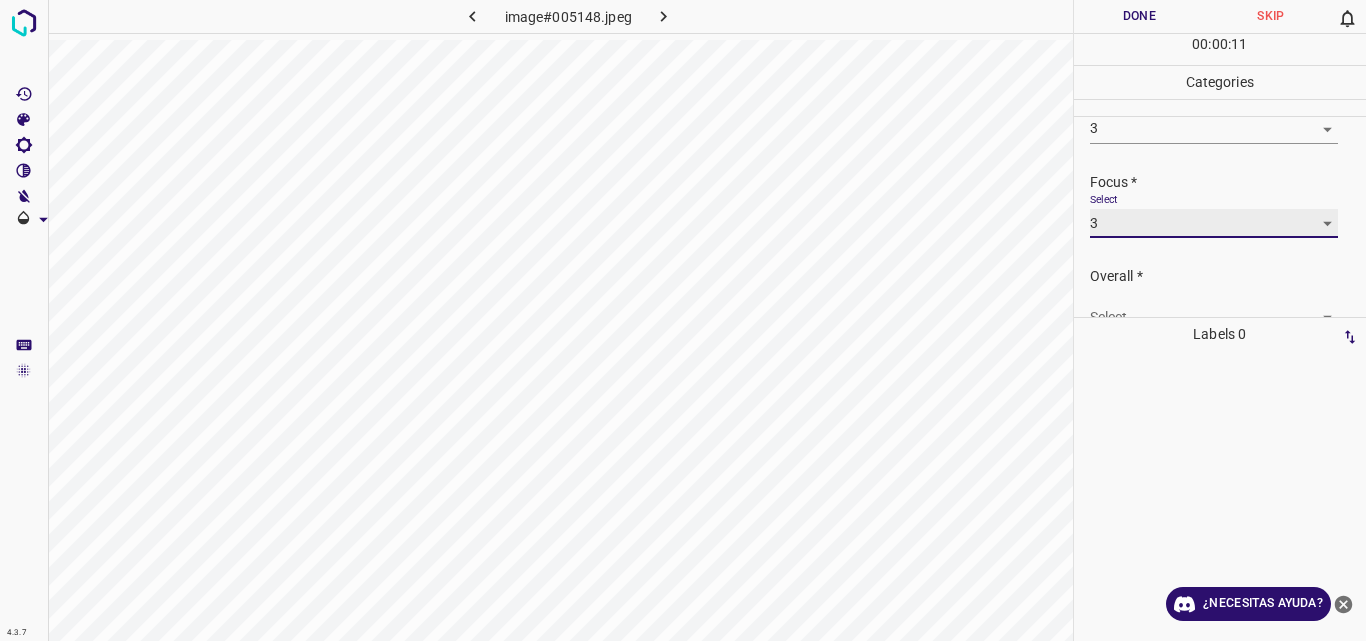scroll, scrollTop: 98, scrollLeft: 0, axis: vertical 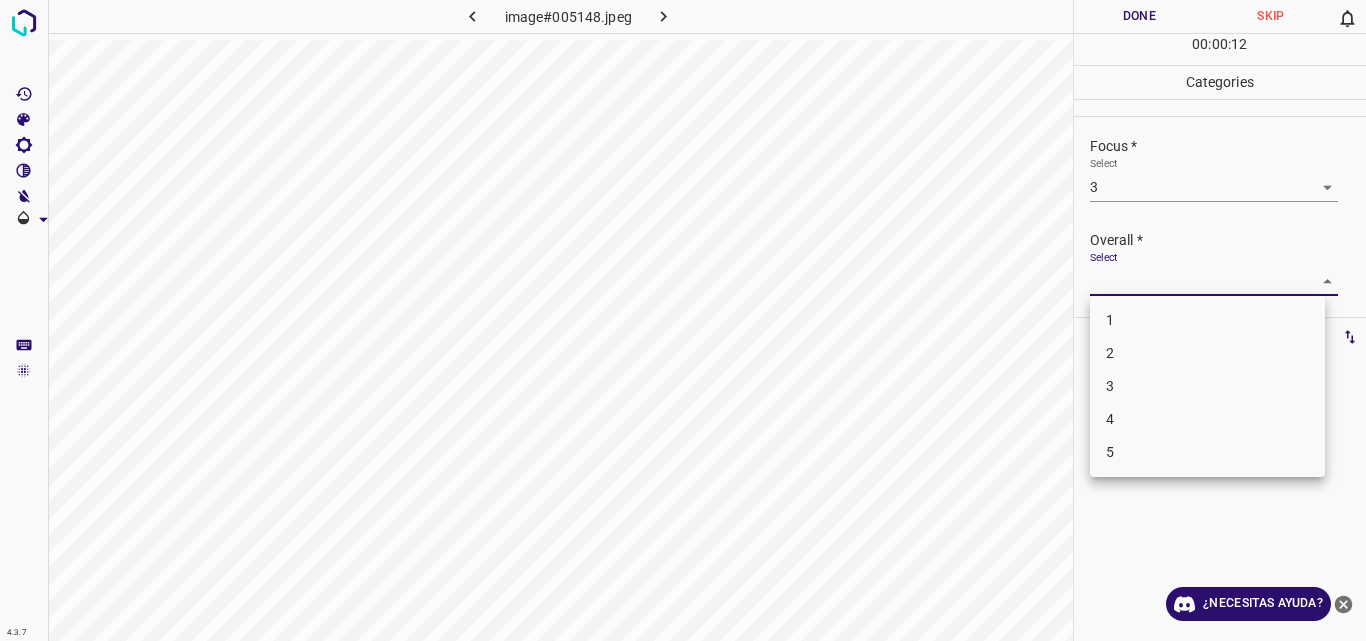 click on "4.3.7 image#005148.jpeg Done Skip 0 00   : 00   : 12   Categories Lighting *  Select 3 3 Focus *  Select 3 3 Overall *  Select ​ Labels   0 Categories 1 Lighting 2 Focus 3 Overall Tools Space Change between modes (Draw & Edit) I Auto labeling R Restore zoom M Zoom in N Zoom out Delete Delete selecte label Filters Z Restore filters X Saturation filter C Brightness filter V Contrast filter B Gray scale filter General O Download ¿Necesitas ayuda? Original text Rate this translation Your feedback will be used to help improve Google Translate - Texto - Esconder - Borrar 1 2 3 4 5" at bounding box center (683, 320) 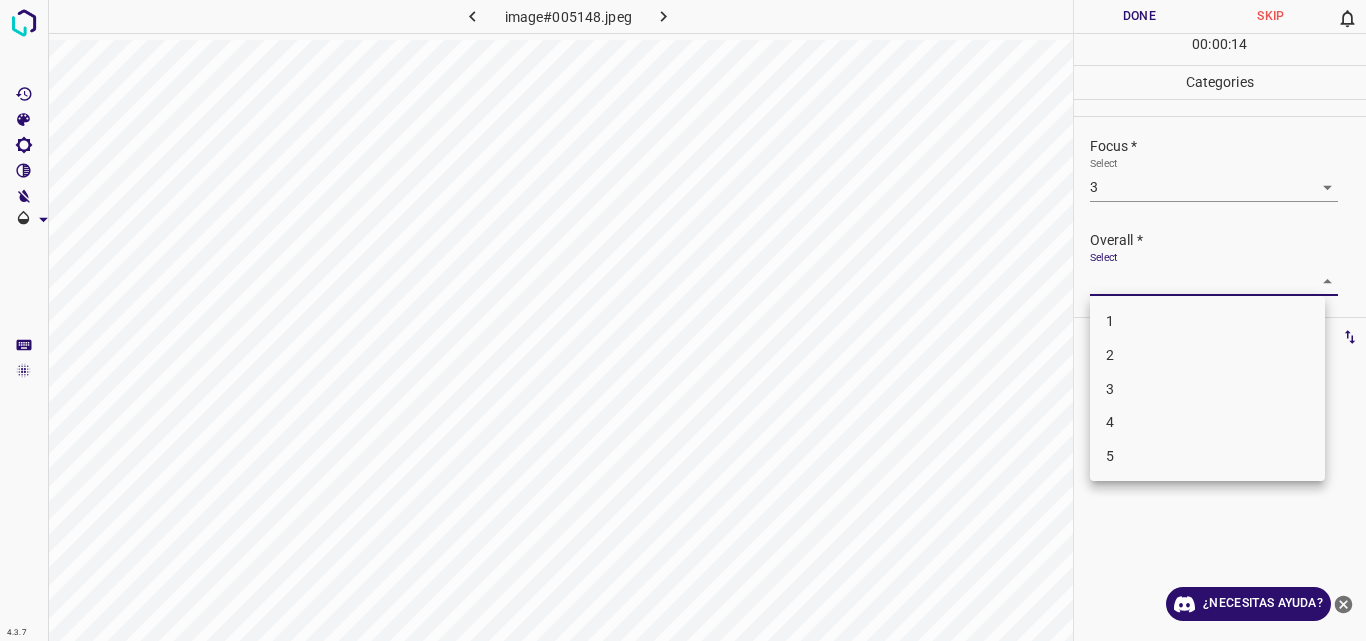 click on "3" at bounding box center [1207, 389] 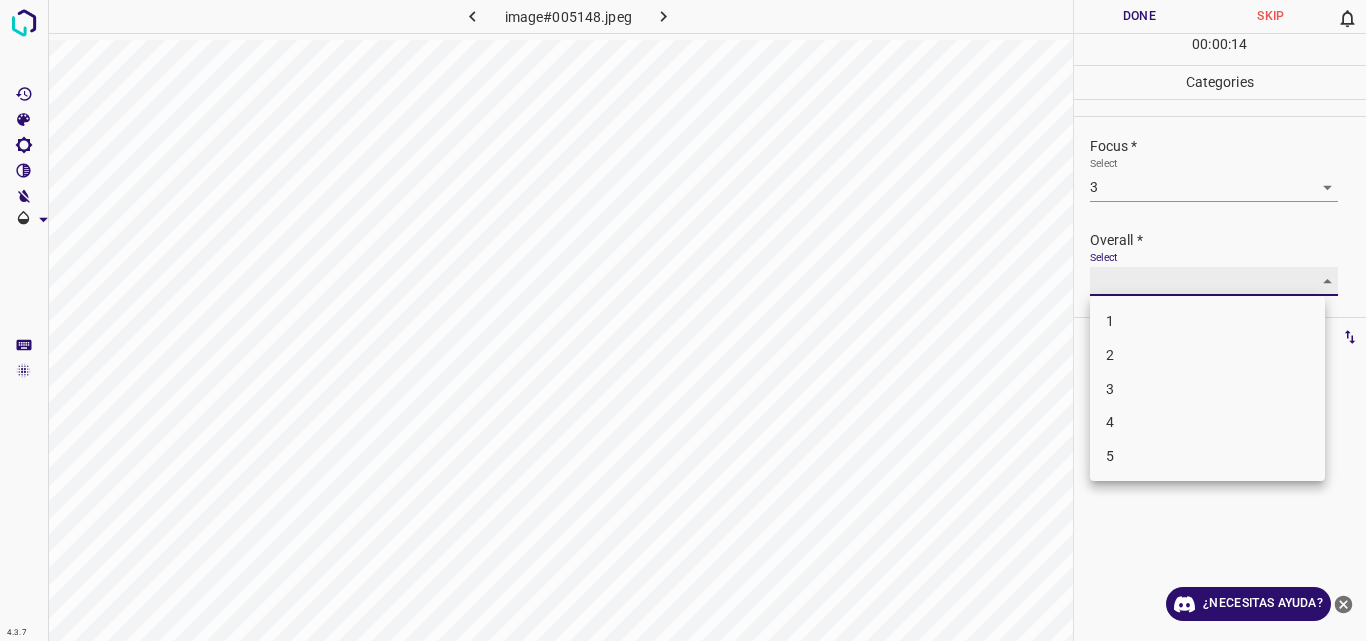 type on "3" 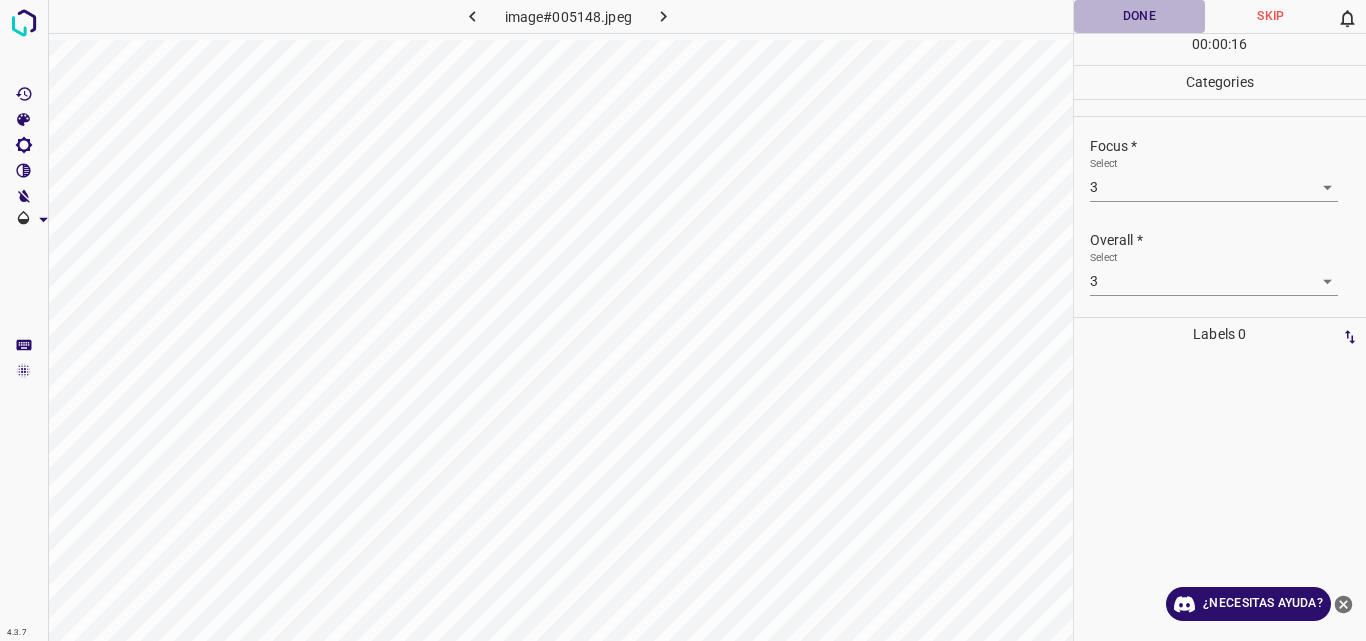 click on "Done" at bounding box center (1140, 16) 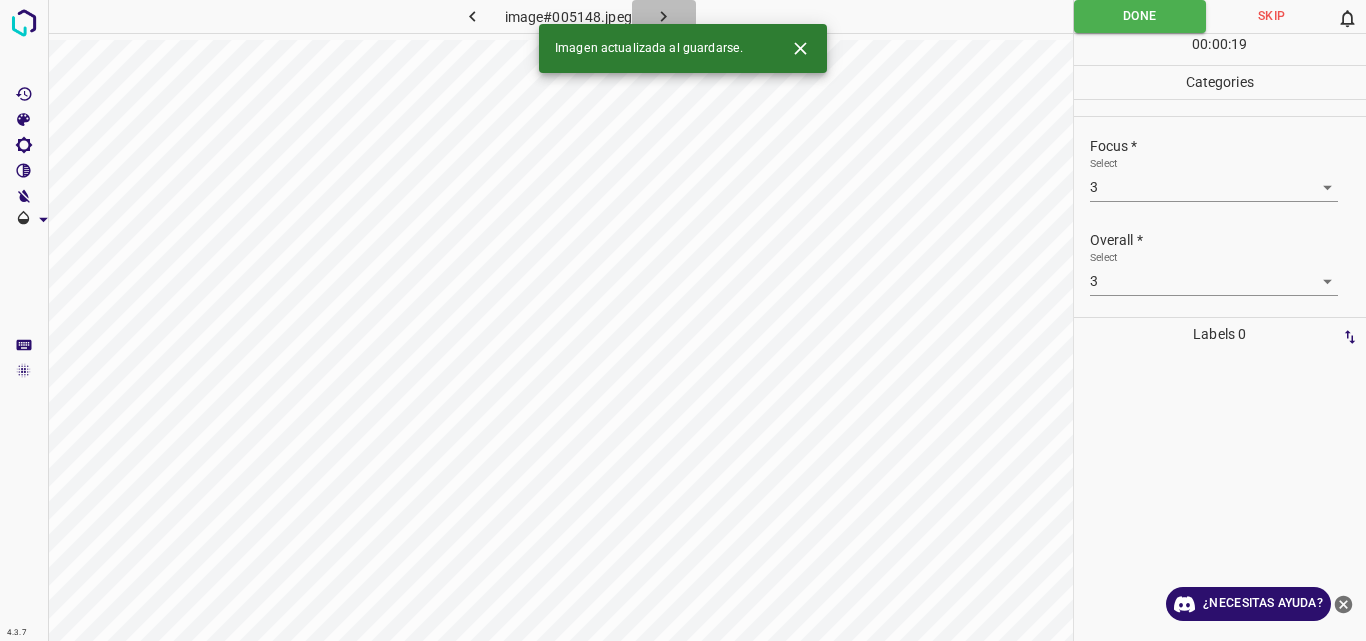 click 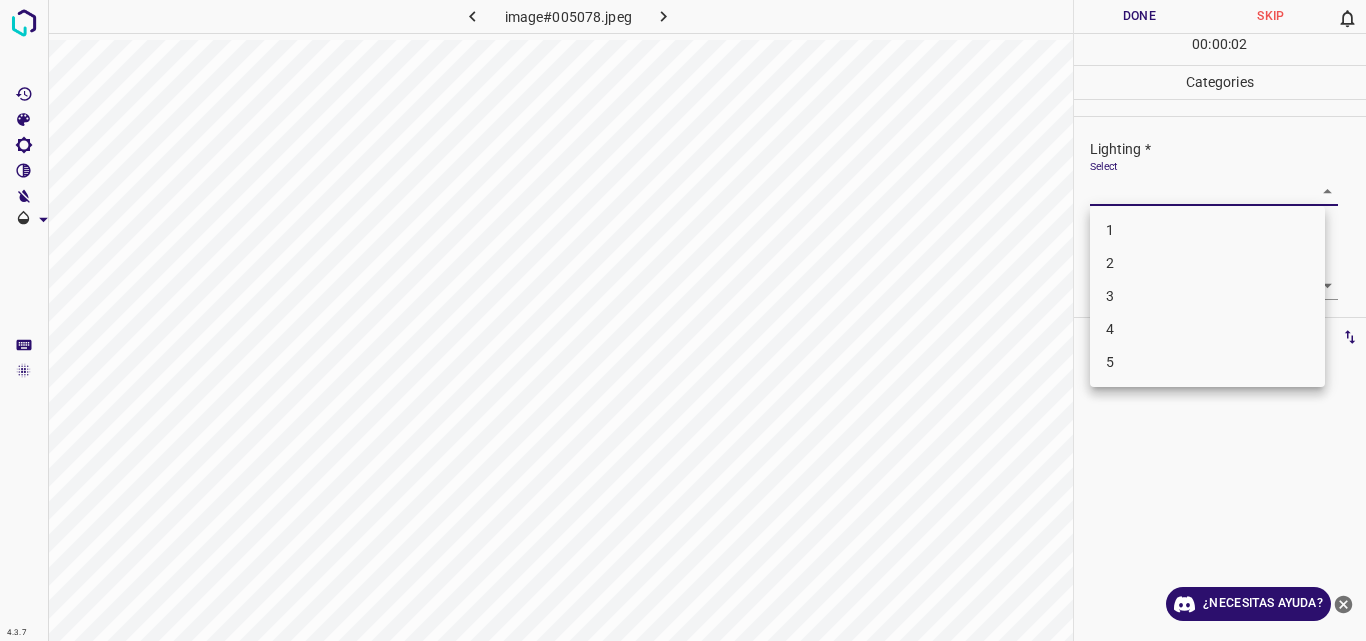 click on "4.3.7 image#005078.jpeg Done Skip 0 00   : 00   : 02   Categories Lighting *  Select ​ Focus *  Select ​ Overall *  Select ​ Labels   0 Categories 1 Lighting 2 Focus 3 Overall Tools Space Change between modes (Draw & Edit) I Auto labeling R Restore zoom M Zoom in N Zoom out Delete Delete selecte label Filters Z Restore filters X Saturation filter C Brightness filter V Contrast filter B Gray scale filter General O Download ¿Necesitas ayuda? Original text Rate this translation Your feedback will be used to help improve Google Translate - Texto - Esconder - Borrar 1 2 3 4 5" at bounding box center [683, 320] 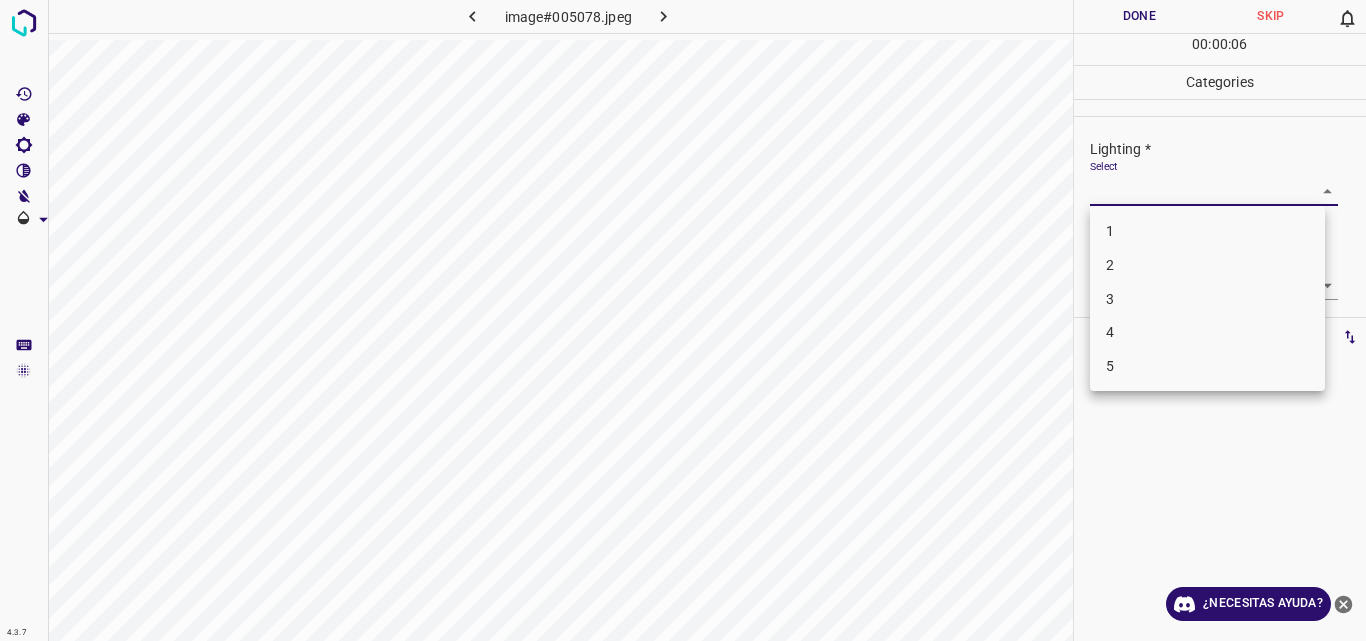 click on "3" at bounding box center [1207, 299] 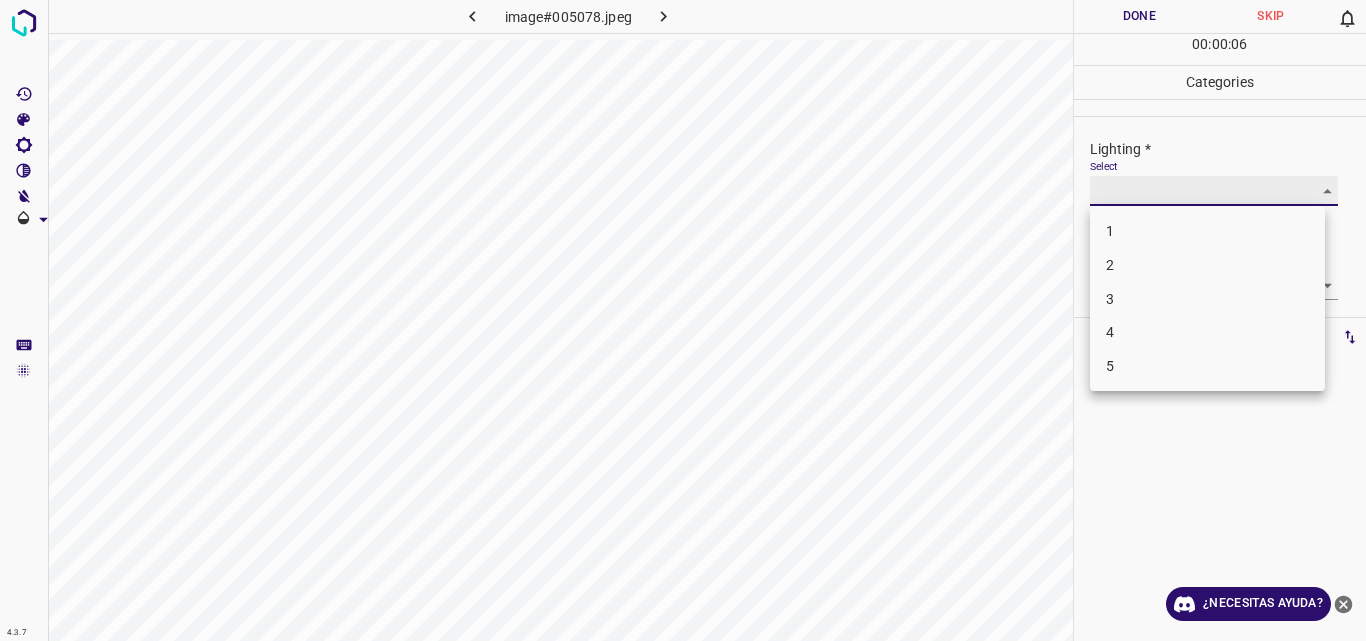 type on "3" 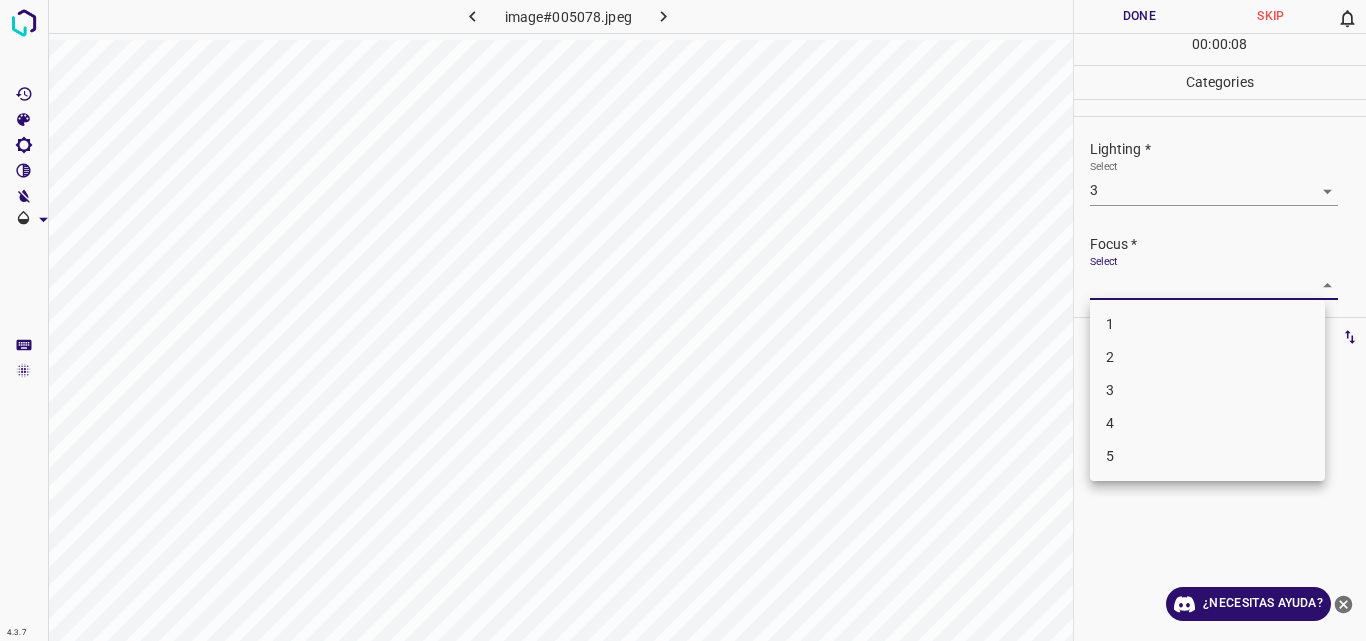 click on "4.3.7 image#005078.jpeg Done Skip 0 00   : 00   : 08   Categories Lighting *  Select 3 3 Focus *  Select ​ Overall *  Select ​ Labels   0 Categories 1 Lighting 2 Focus 3 Overall Tools Space Change between modes (Draw & Edit) I Auto labeling R Restore zoom M Zoom in N Zoom out Delete Delete selecte label Filters Z Restore filters X Saturation filter C Brightness filter V Contrast filter B Gray scale filter General O Download ¿Necesitas ayuda? Original text Rate this translation Your feedback will be used to help improve Google Translate - Texto - Esconder - Borrar 1 2 3 4 5" at bounding box center [683, 320] 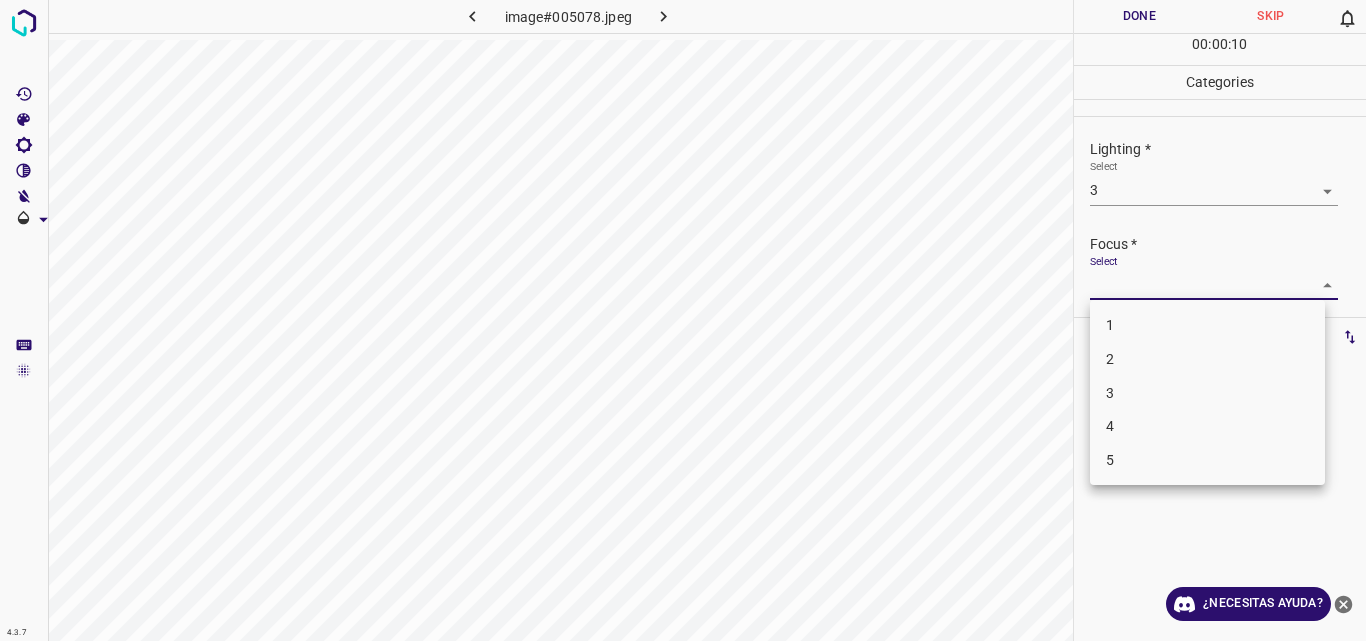 click on "3" at bounding box center [1207, 393] 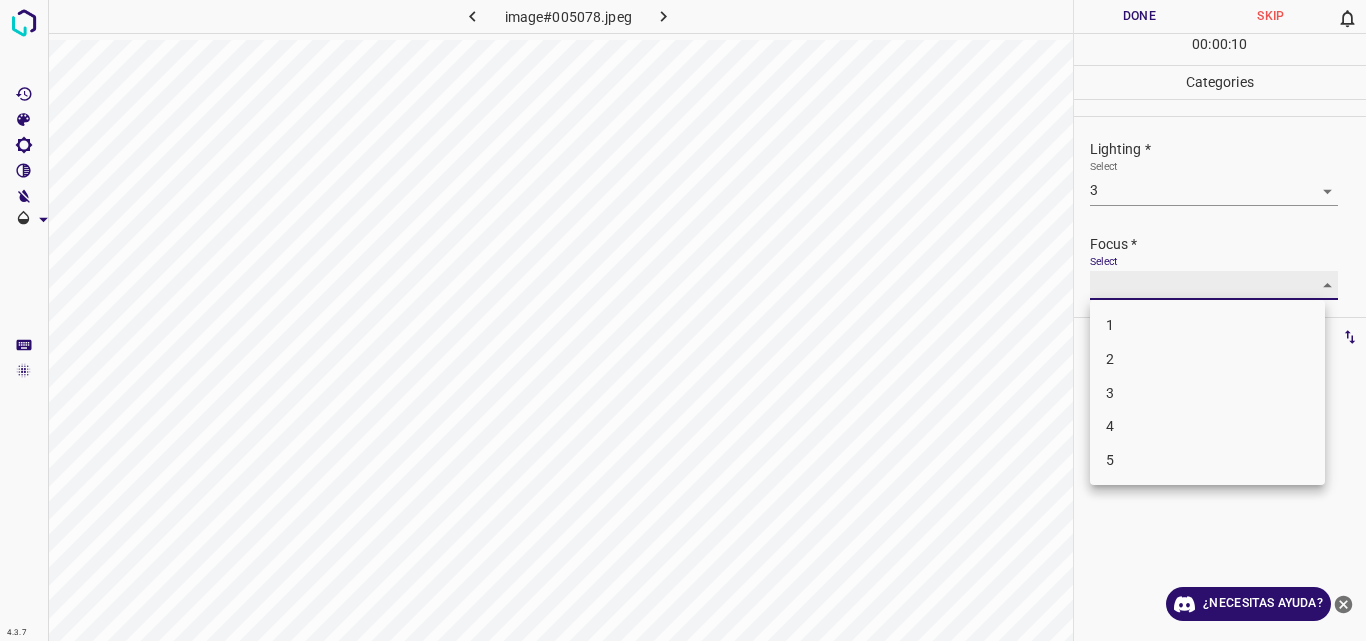 type on "3" 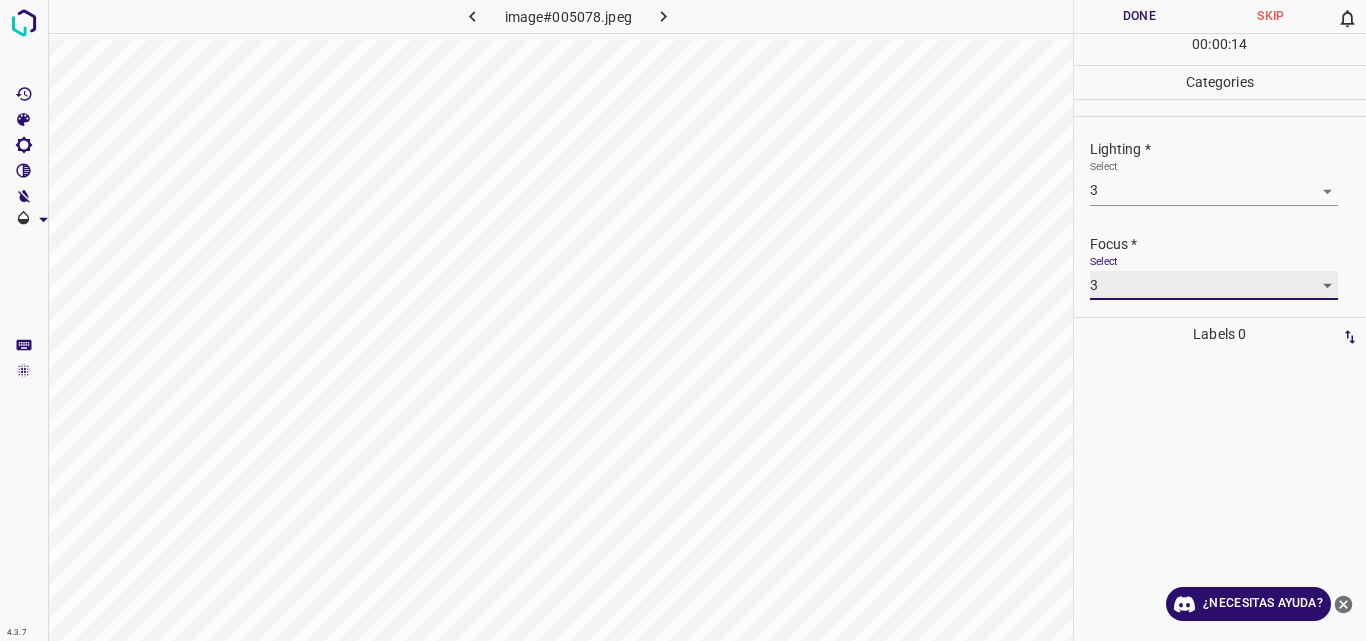 scroll, scrollTop: 98, scrollLeft: 0, axis: vertical 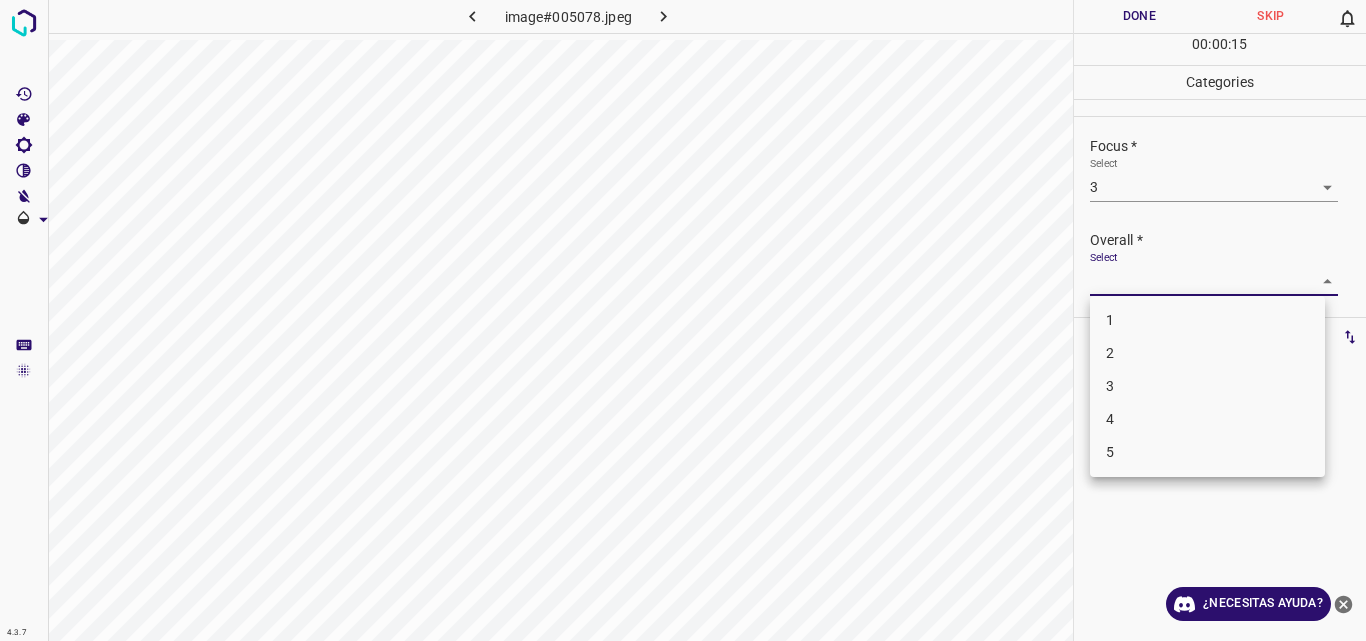 click on "4.3.7 image#005078.jpeg Done Skip 0 00   : 00   : 15   Categories Lighting *  Select 3 3 Focus *  Select 3 3 Overall *  Select ​ Labels   0 Categories 1 Lighting 2 Focus 3 Overall Tools Space Change between modes (Draw & Edit) I Auto labeling R Restore zoom M Zoom in N Zoom out Delete Delete selecte label Filters Z Restore filters X Saturation filter C Brightness filter V Contrast filter B Gray scale filter General O Download ¿Necesitas ayuda? Original text Rate this translation Your feedback will be used to help improve Google Translate - Texto - Esconder - Borrar 1 2 3 4 5" at bounding box center (683, 320) 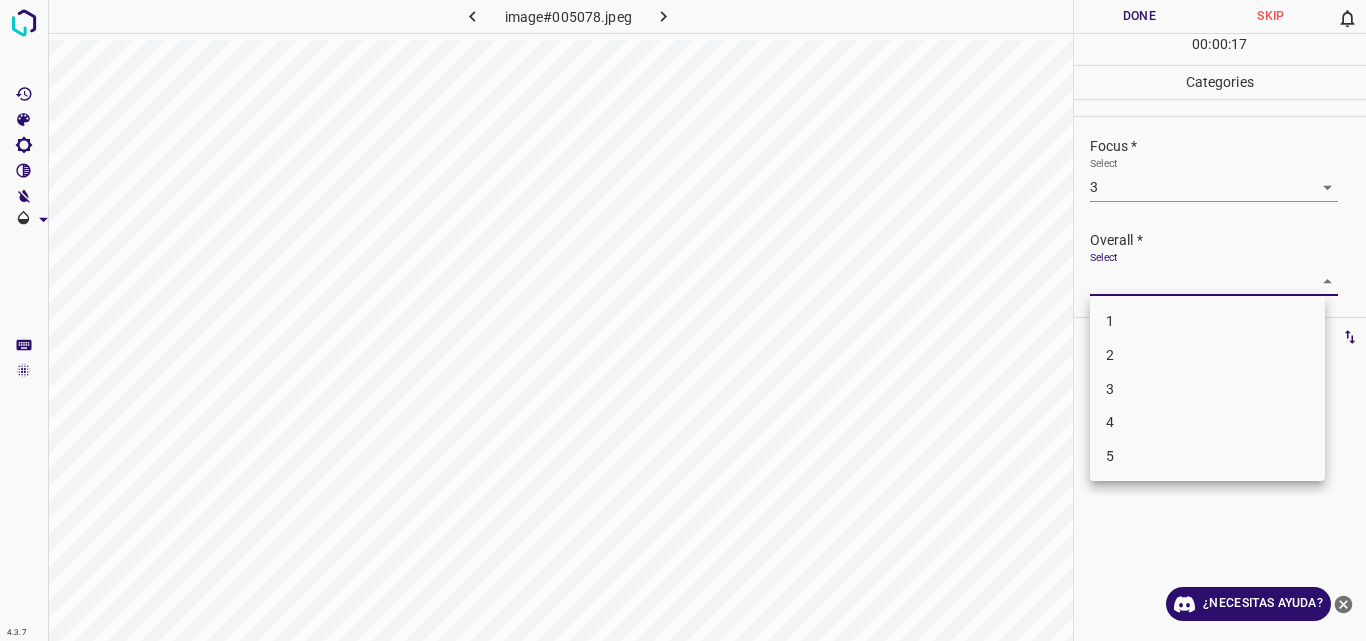click on "3" at bounding box center (1207, 389) 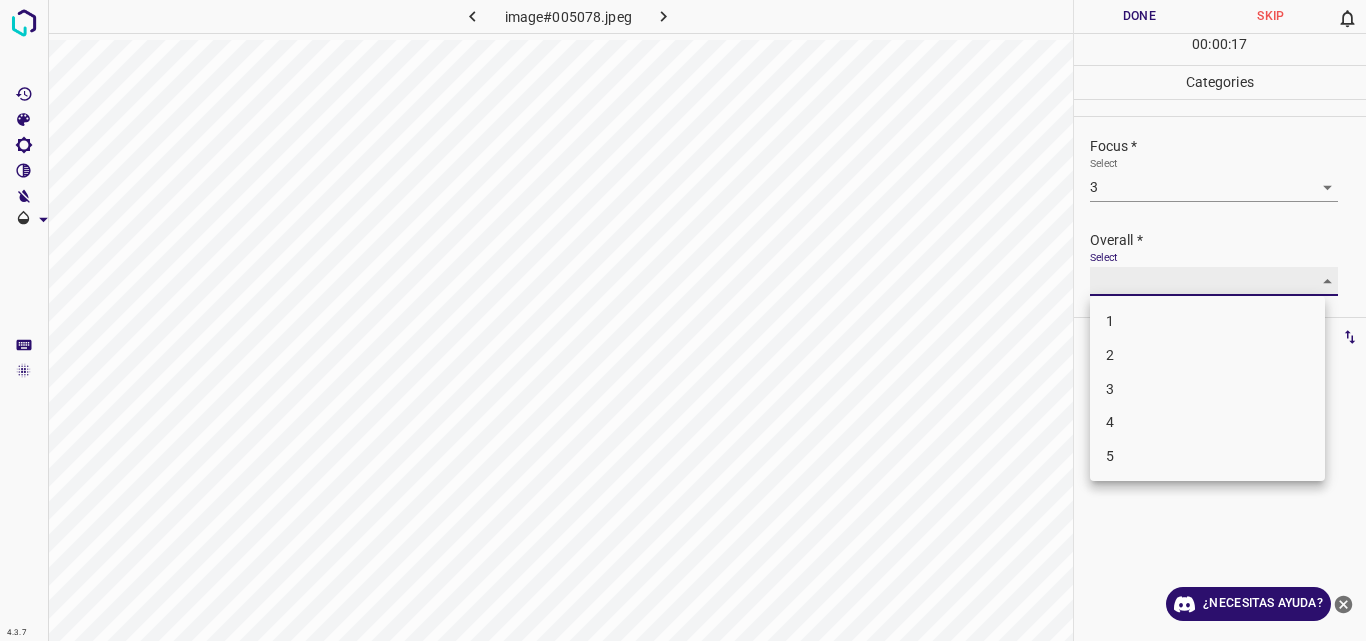 type on "3" 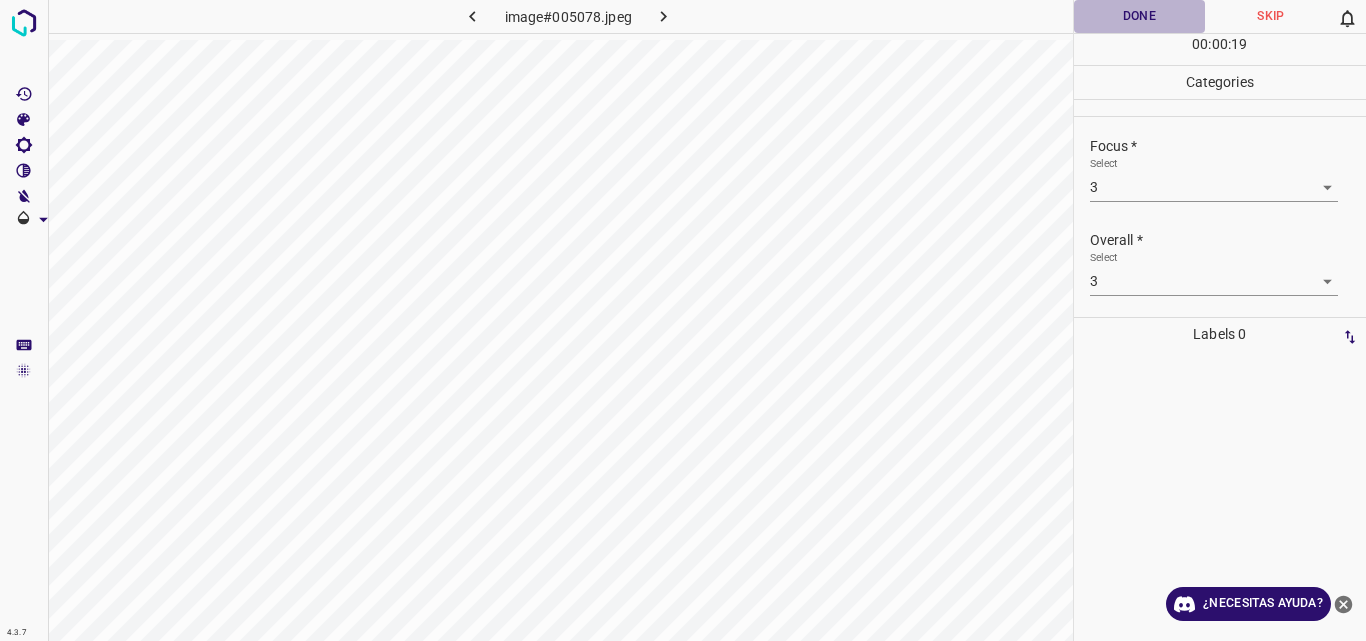 click on "Done" at bounding box center (1140, 16) 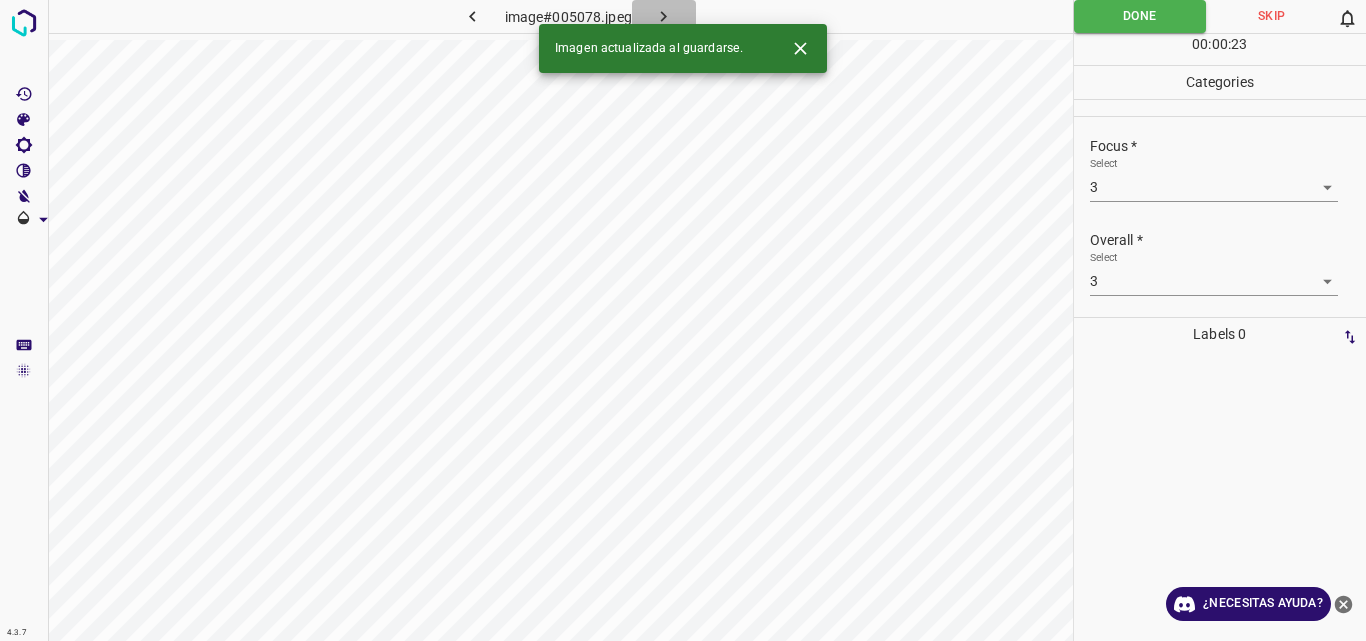 click 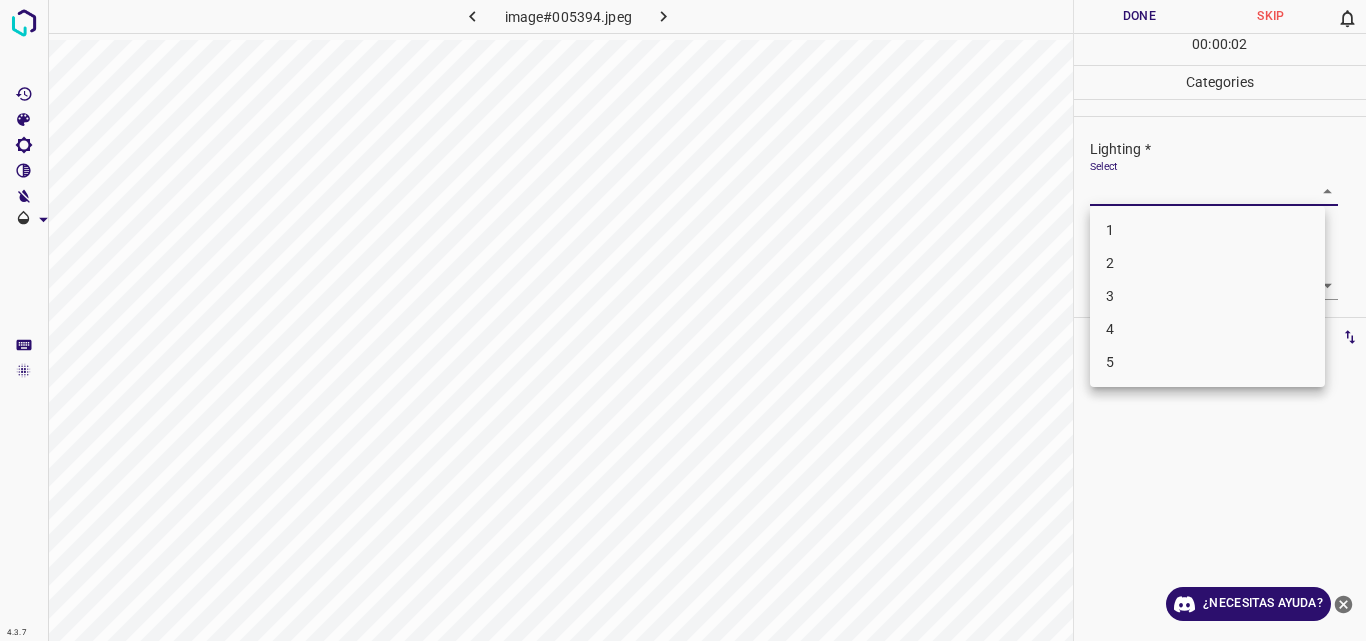 click on "4.3.7 image#005394.jpeg Done Skip 0 00   : 00   : 02   Categories Lighting *  Select ​ Focus *  Select ​ Overall *  Select ​ Labels   0 Categories 1 Lighting 2 Focus 3 Overall Tools Space Change between modes (Draw & Edit) I Auto labeling R Restore zoom M Zoom in N Zoom out Delete Delete selecte label Filters Z Restore filters X Saturation filter C Brightness filter V Contrast filter B Gray scale filter General O Download ¿Necesitas ayuda? Original text Rate this translation Your feedback will be used to help improve Google Translate - Texto - Esconder - Borrar 1 2 3 4 5" at bounding box center [683, 320] 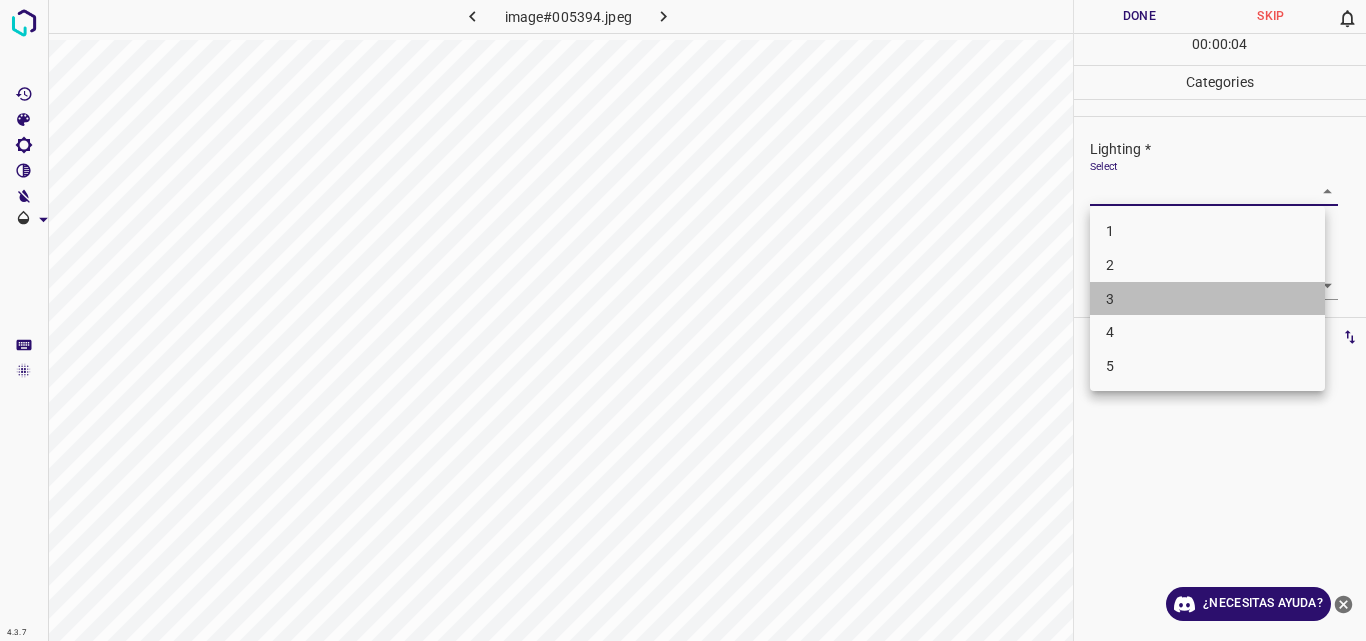 click on "3" at bounding box center [1207, 299] 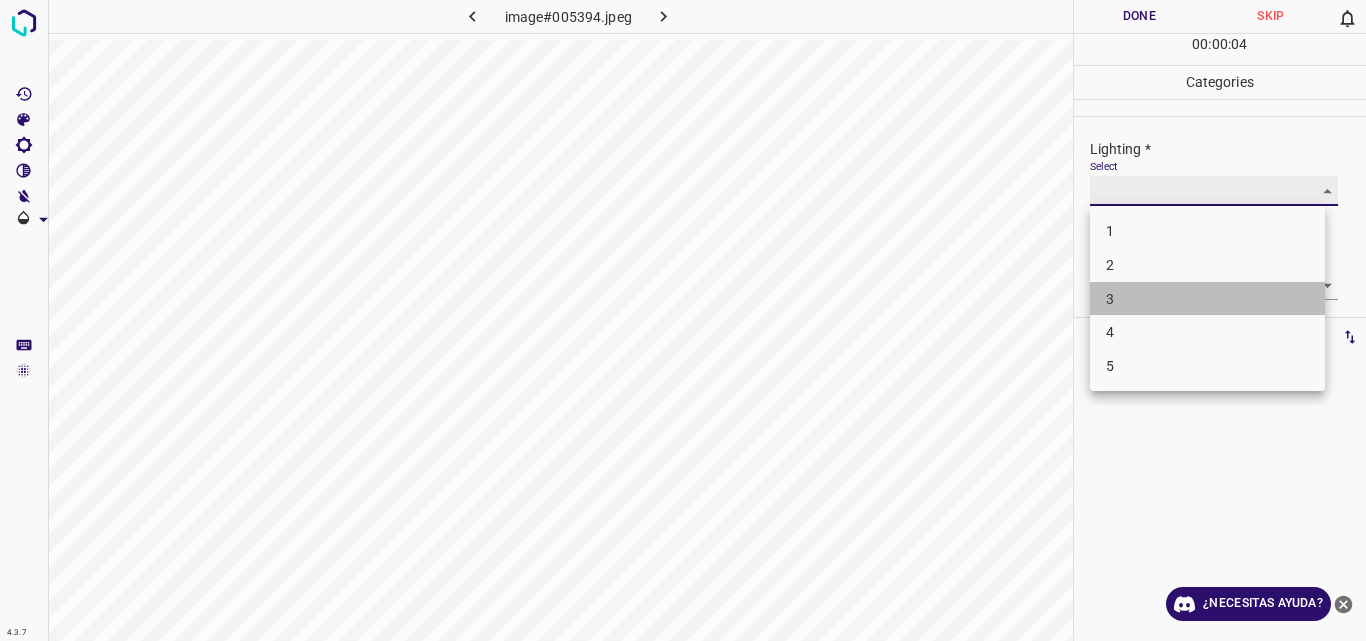 type on "3" 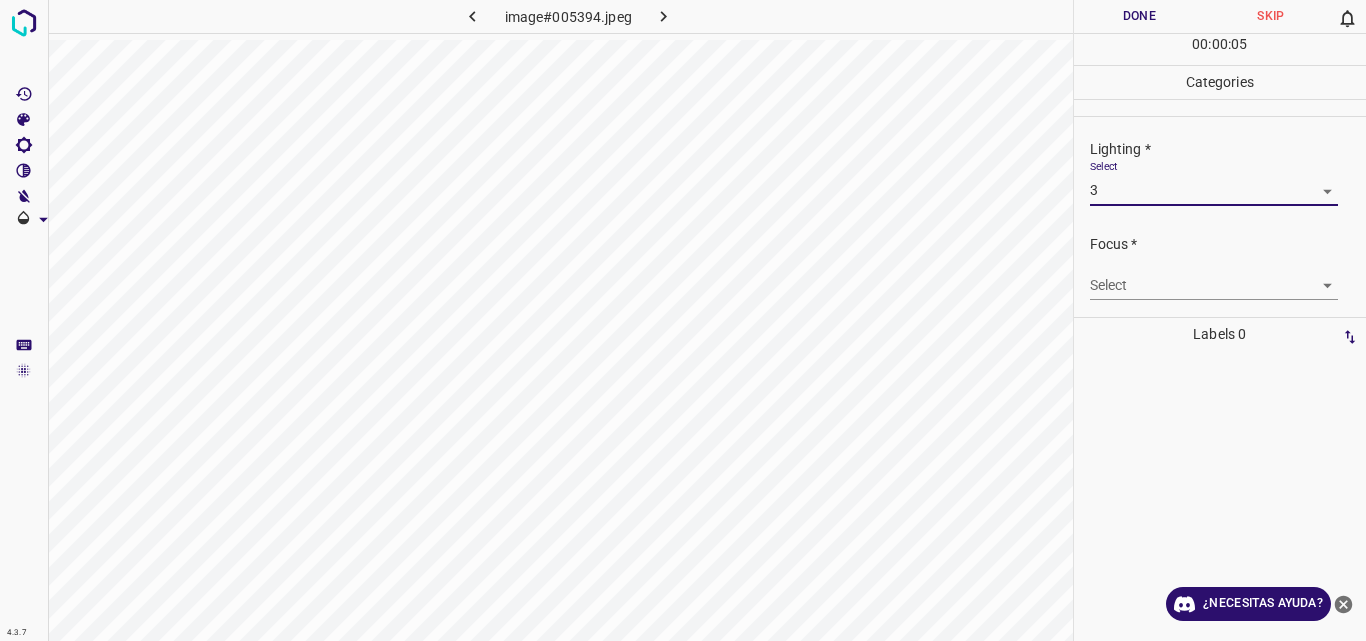 click on "4.3.7 image#005394.jpeg Done Skip 0 00   : 00   : 05   Categories Lighting *  Select 3 3 Focus *  Select ​ Overall *  Select ​ Labels   0 Categories 1 Lighting 2 Focus 3 Overall Tools Space Change between modes (Draw & Edit) I Auto labeling R Restore zoom M Zoom in N Zoom out Delete Delete selecte label Filters Z Restore filters X Saturation filter C Brightness filter V Contrast filter B Gray scale filter General O Download ¿Necesitas ayuda? Original text Rate this translation Your feedback will be used to help improve Google Translate - Texto - Esconder - Borrar" at bounding box center (683, 320) 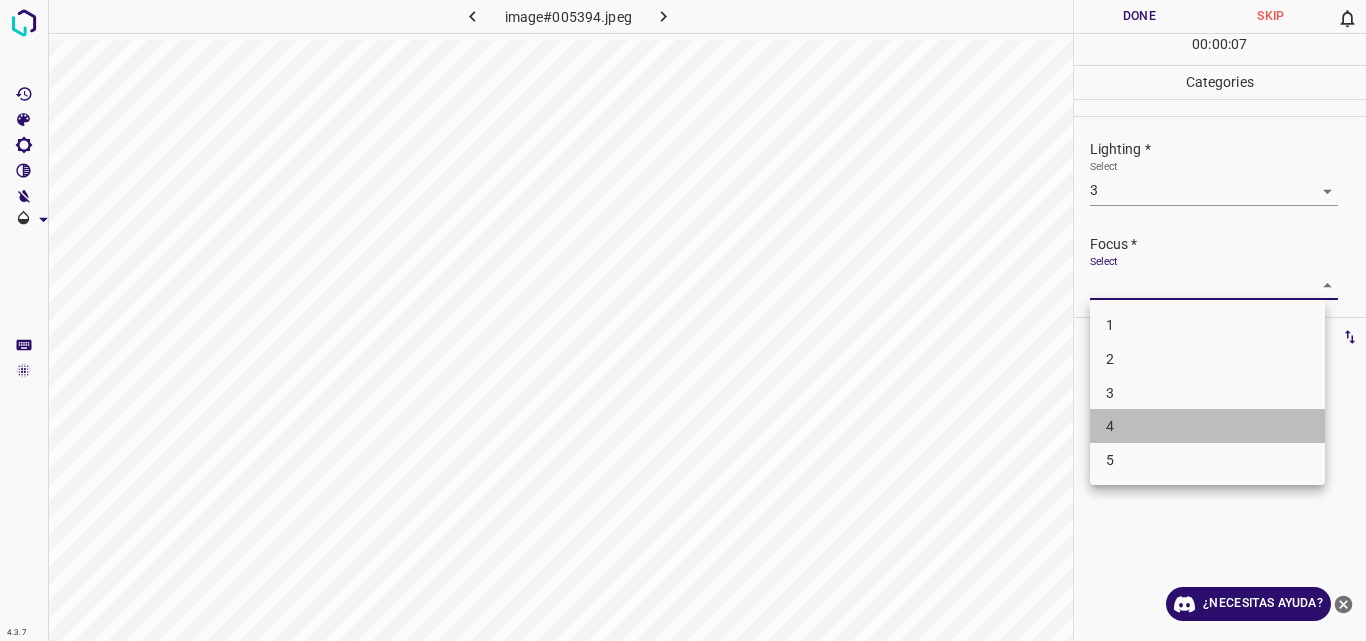 click on "4" at bounding box center (1207, 426) 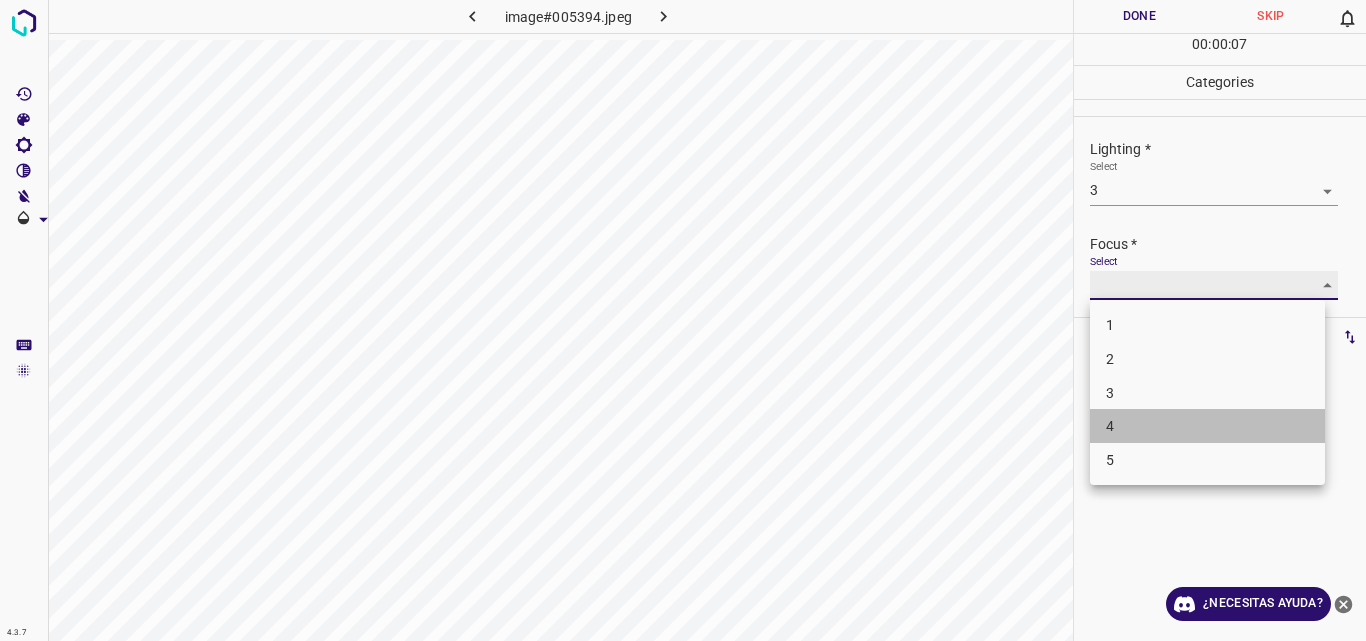 type on "4" 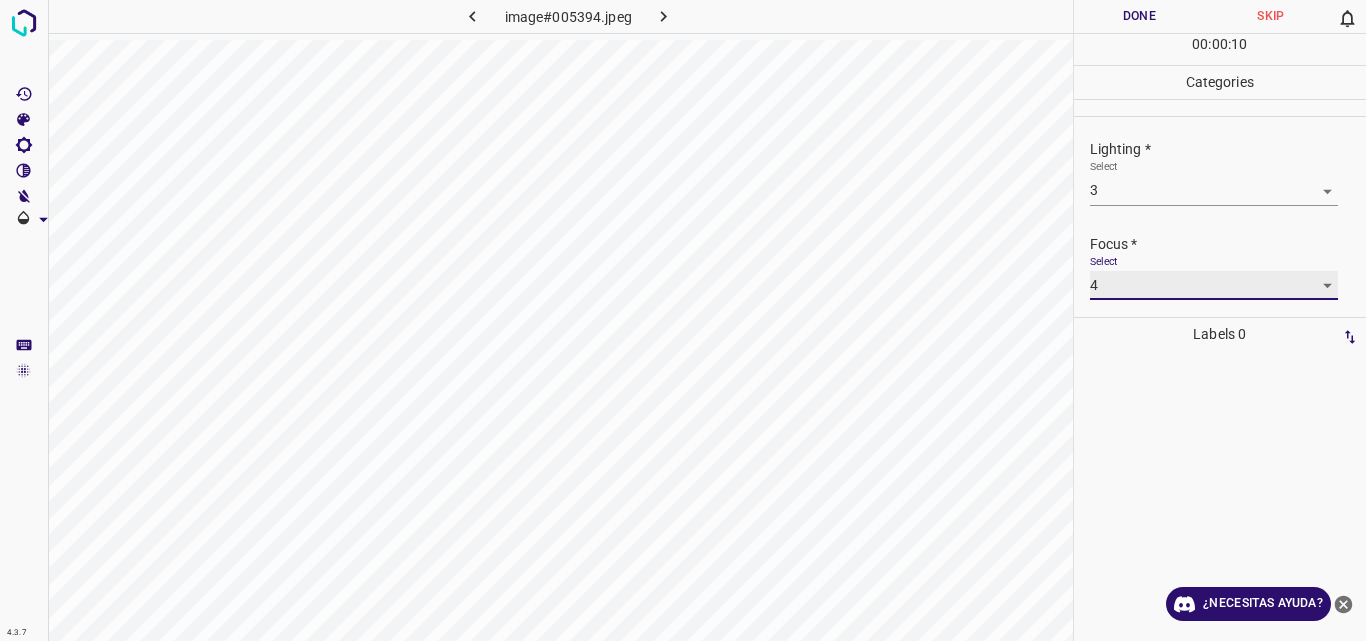 scroll, scrollTop: 98, scrollLeft: 0, axis: vertical 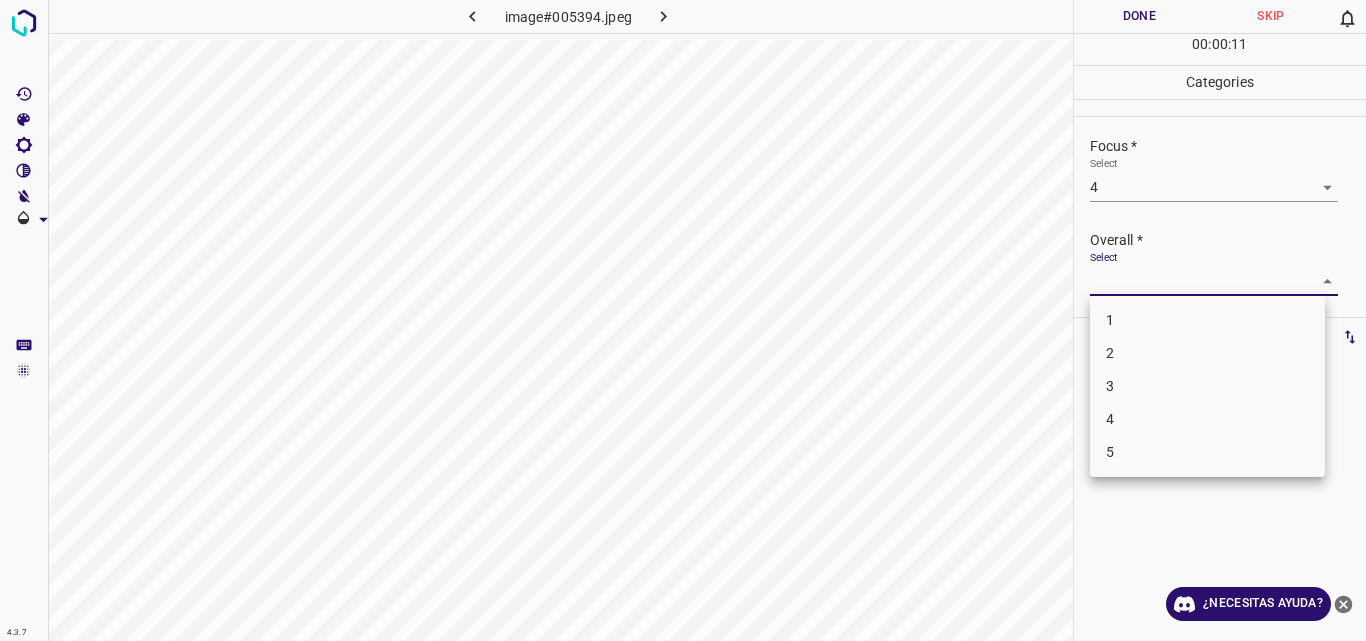 click on "4.3.7 image#005394.jpeg Done Skip 0 00   : 00   : 11   Categories Lighting *  Select 3 3 Focus *  Select 4 4 Overall *  Select ​ Labels   0 Categories 1 Lighting 2 Focus 3 Overall Tools Space Change between modes (Draw & Edit) I Auto labeling R Restore zoom M Zoom in N Zoom out Delete Delete selecte label Filters Z Restore filters X Saturation filter C Brightness filter V Contrast filter B Gray scale filter General O Download ¿Necesitas ayuda? Original text Rate this translation Your feedback will be used to help improve Google Translate - Texto - Esconder - Borrar 1 2 3 4 5" at bounding box center (683, 320) 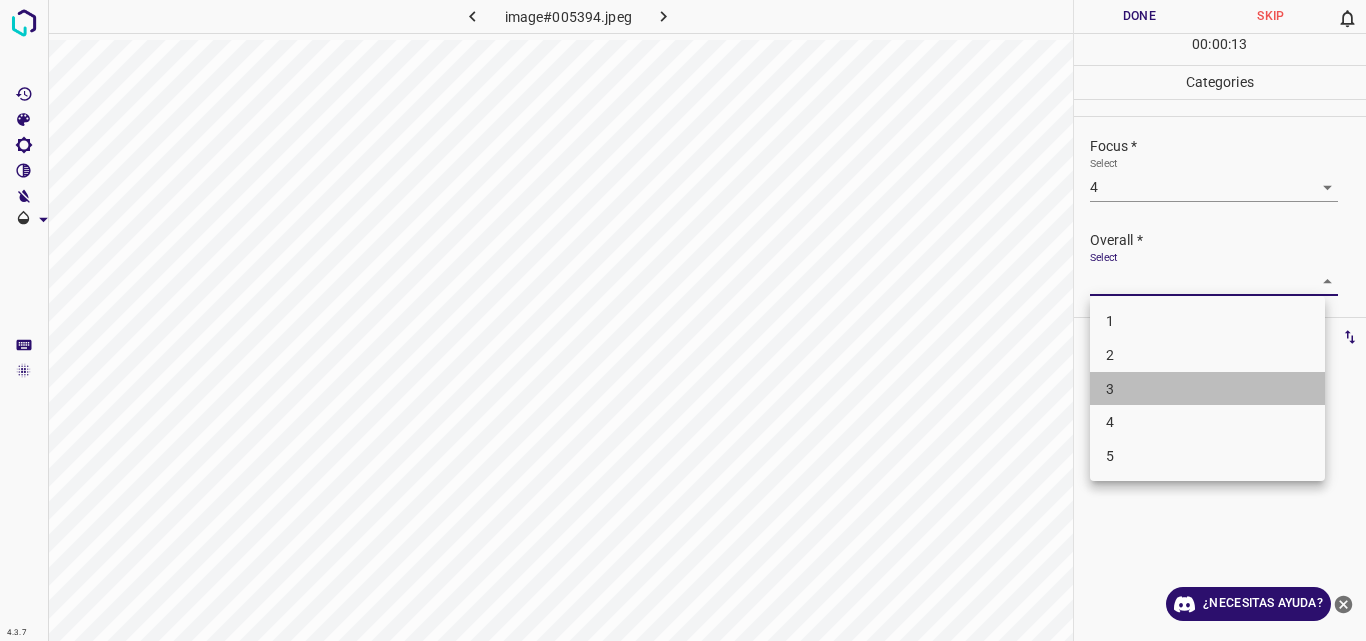 click on "3" at bounding box center [1207, 389] 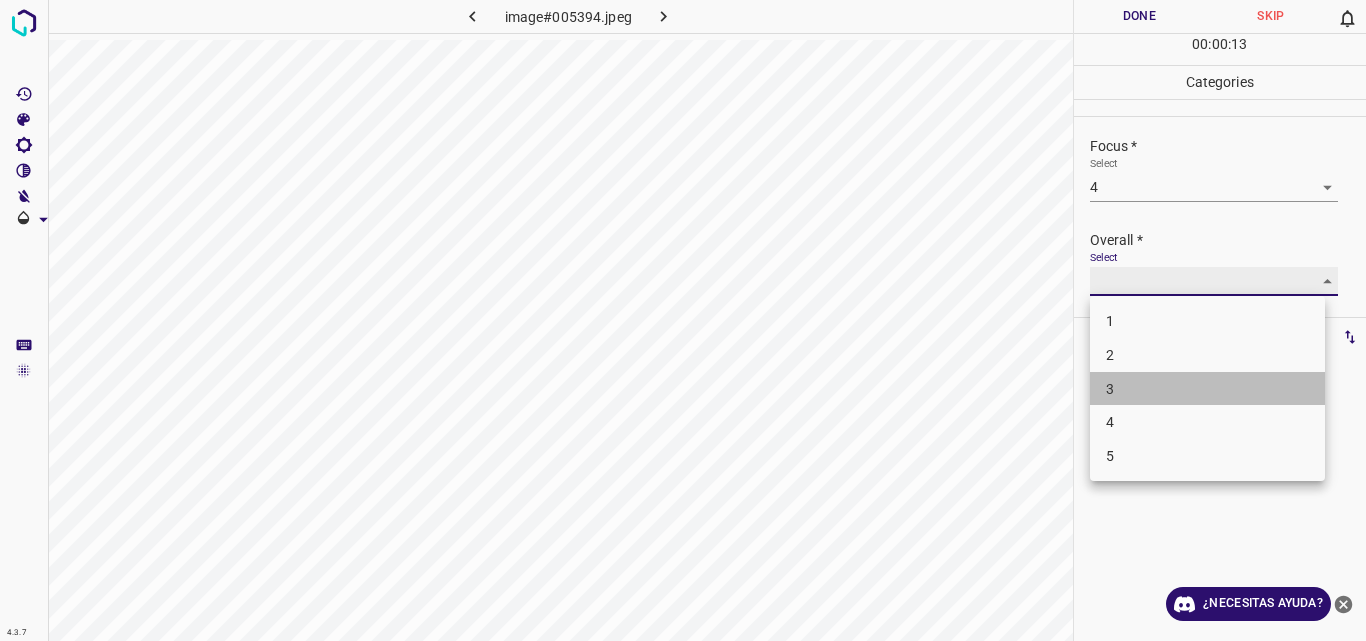 type on "3" 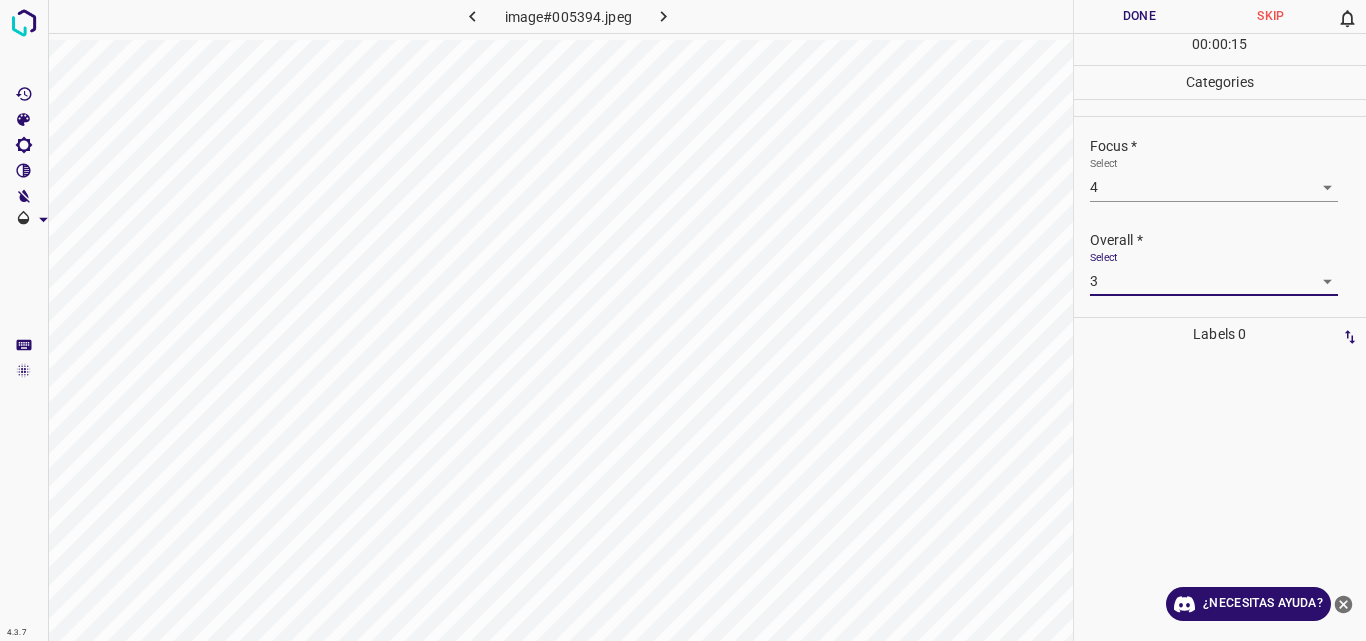 click on "Done" at bounding box center [1140, 16] 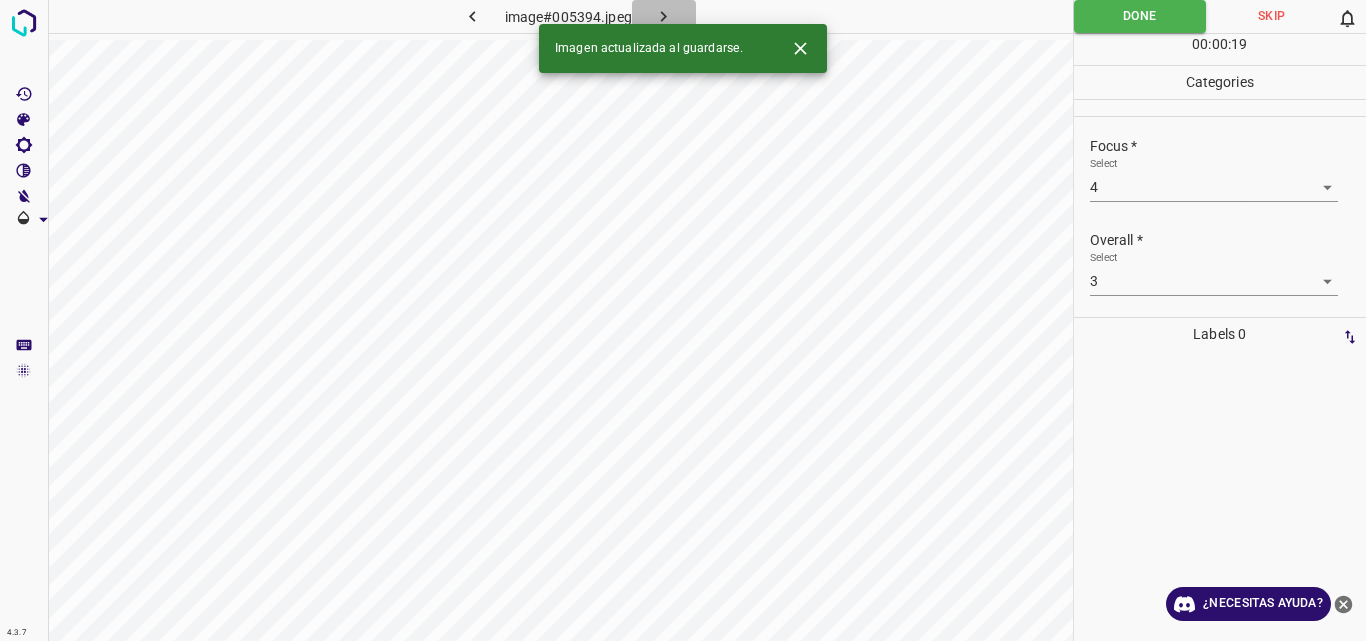 click 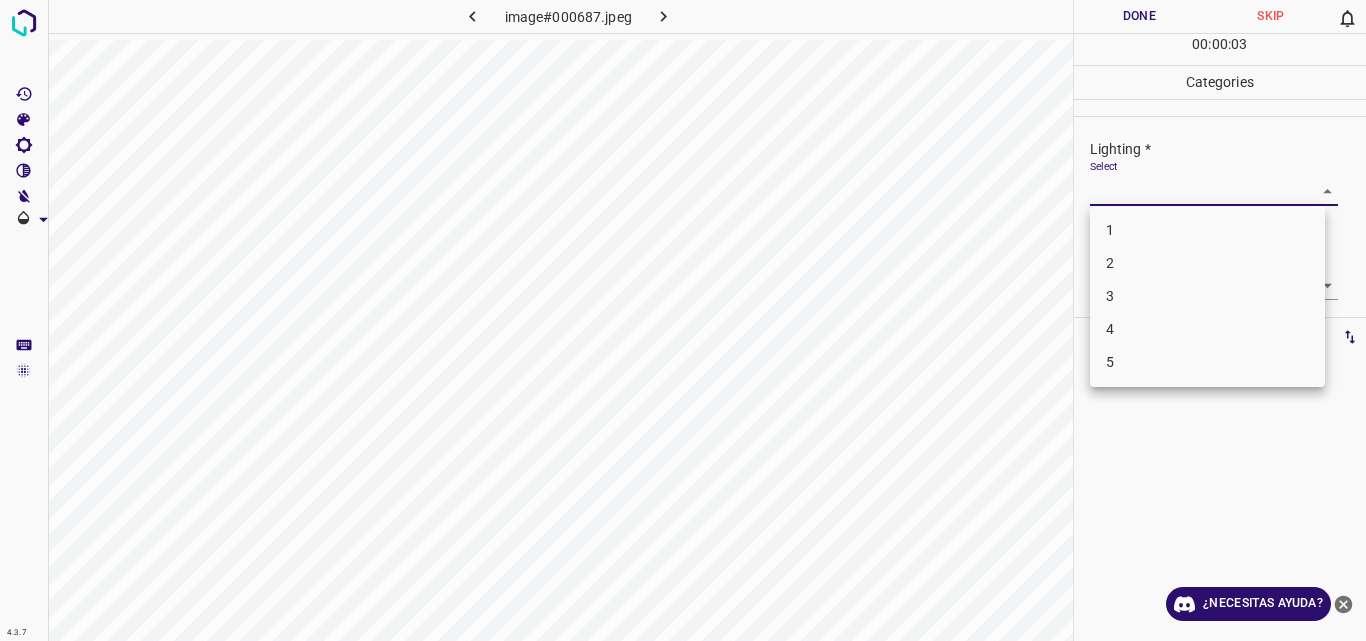 click on "4.3.7 image#000687.jpeg Done Skip 0 00   : 00   : 03   Categories Lighting *  Select ​ Focus *  Select ​ Overall *  Select ​ Labels   0 Categories 1 Lighting 2 Focus 3 Overall Tools Space Change between modes (Draw & Edit) I Auto labeling R Restore zoom M Zoom in N Zoom out Delete Delete selecte label Filters Z Restore filters X Saturation filter C Brightness filter V Contrast filter B Gray scale filter General O Download ¿Necesitas ayuda? Original text Rate this translation Your feedback will be used to help improve Google Translate - Texto - Esconder - Borrar 1 2 3 4 5" at bounding box center [683, 320] 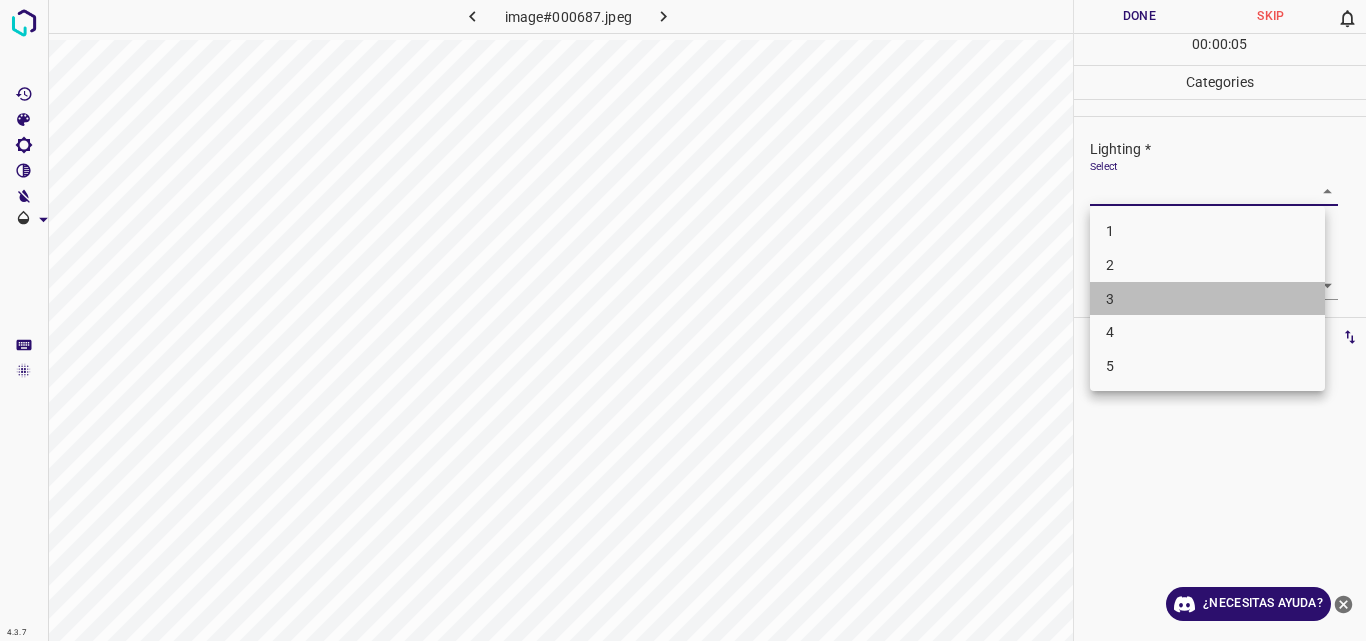 click on "3" at bounding box center [1207, 299] 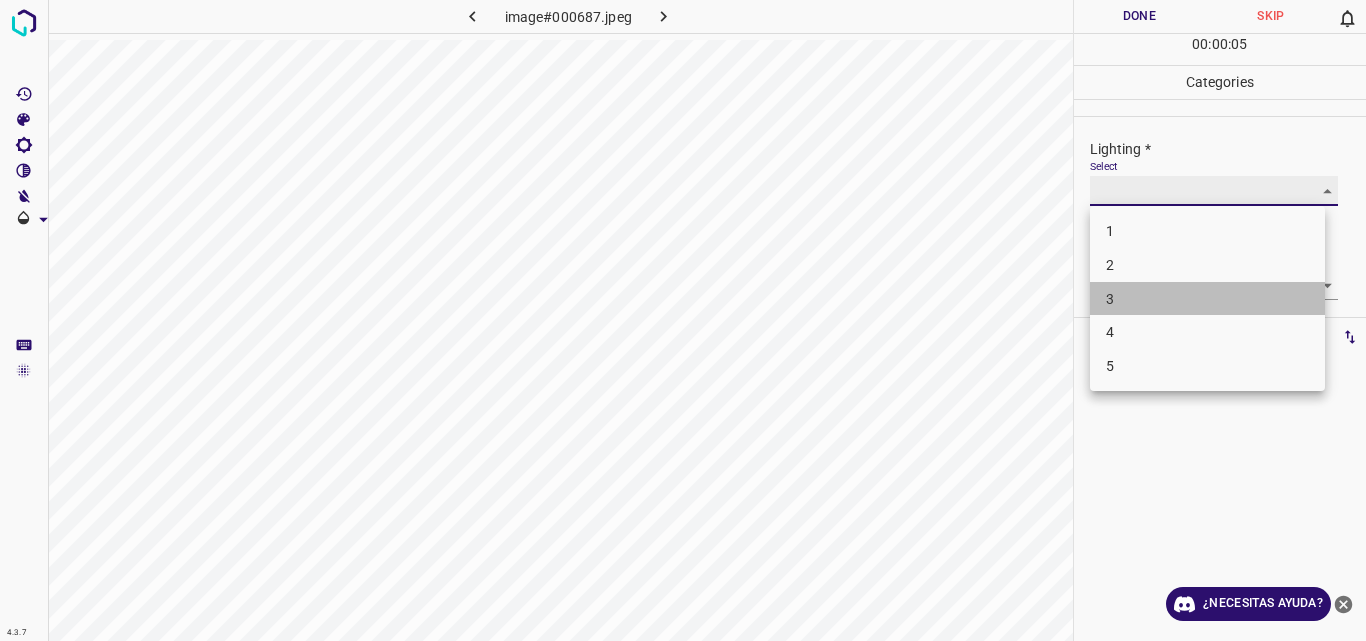 type on "3" 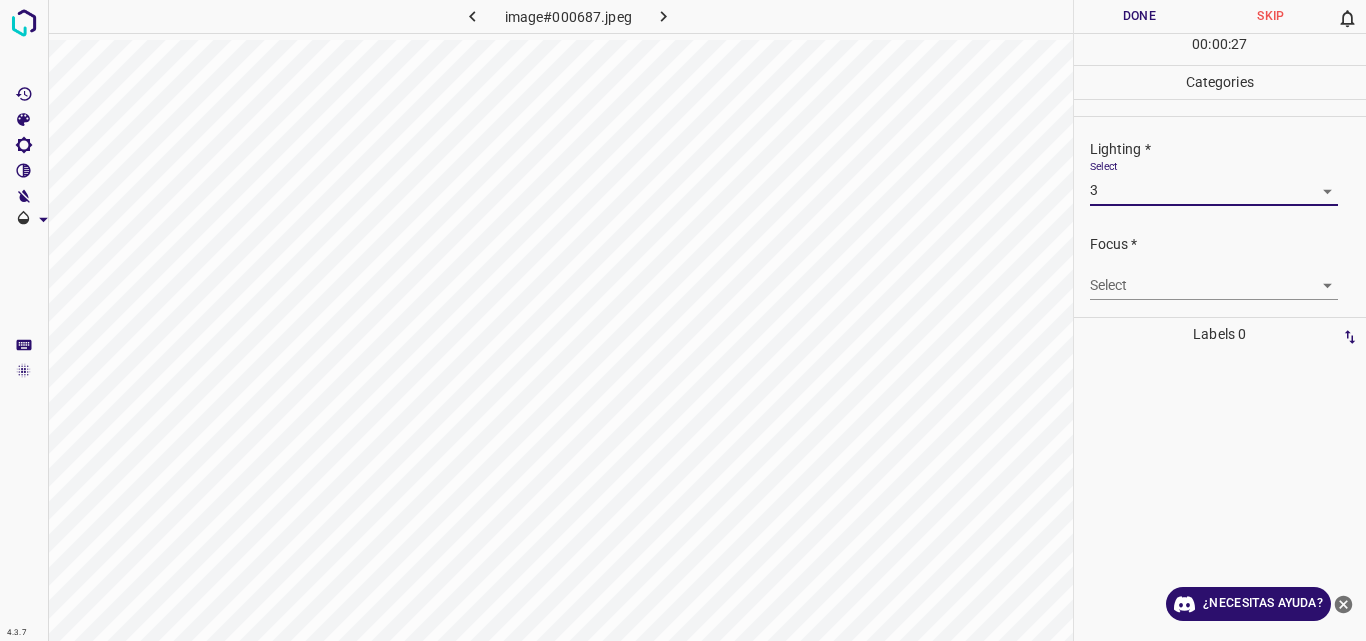 click on "4.3.7 image#000687.jpeg Done Skip 0 00   : 00   : 27   Categories Lighting *  Select 3 3 Focus *  Select ​ Overall *  Select ​ Labels   0 Categories 1 Lighting 2 Focus 3 Overall Tools Space Change between modes (Draw & Edit) I Auto labeling R Restore zoom M Zoom in N Zoom out Delete Delete selecte label Filters Z Restore filters X Saturation filter C Brightness filter V Contrast filter B Gray scale filter General O Download ¿Necesitas ayuda? Original text Rate this translation Your feedback will be used to help improve Google Translate - Texto - Esconder - Borrar" at bounding box center [683, 320] 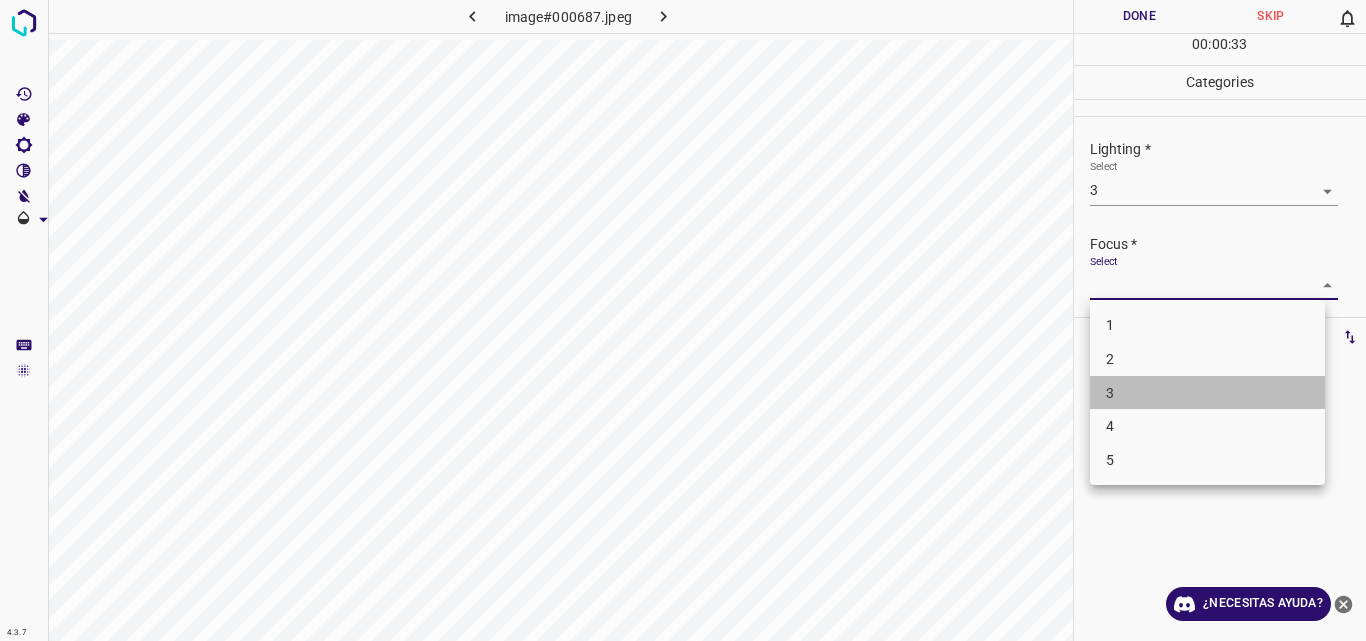 click on "3" at bounding box center [1207, 393] 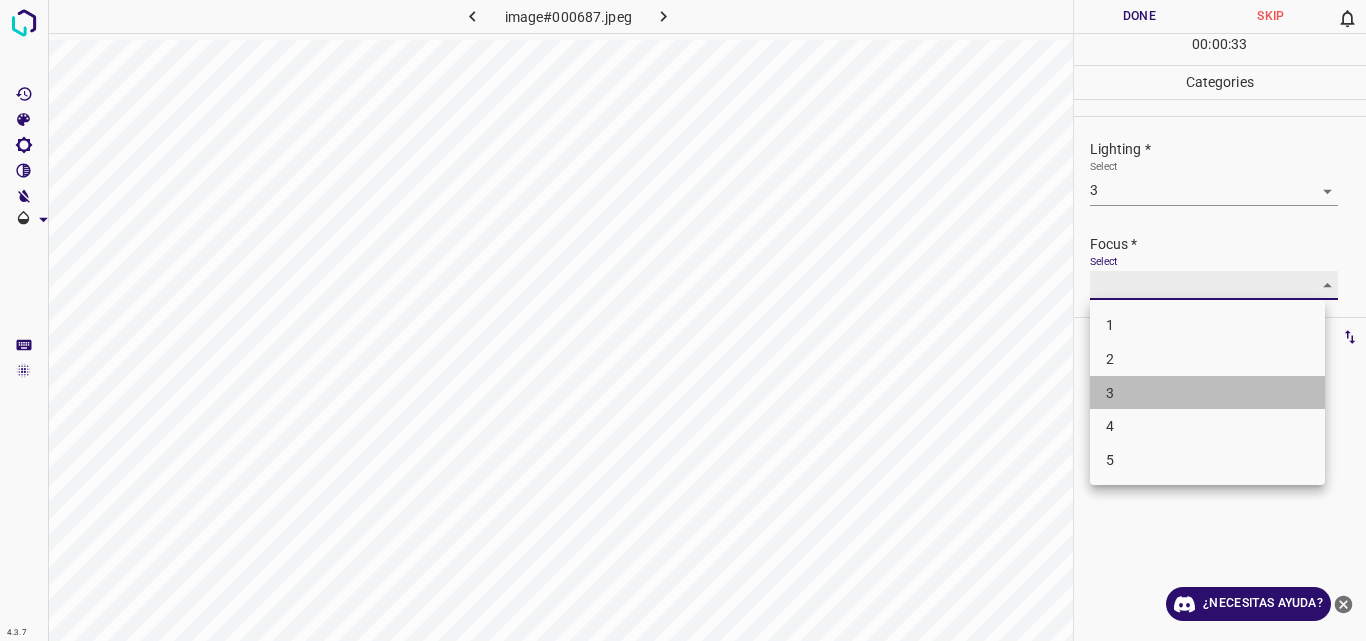 type on "3" 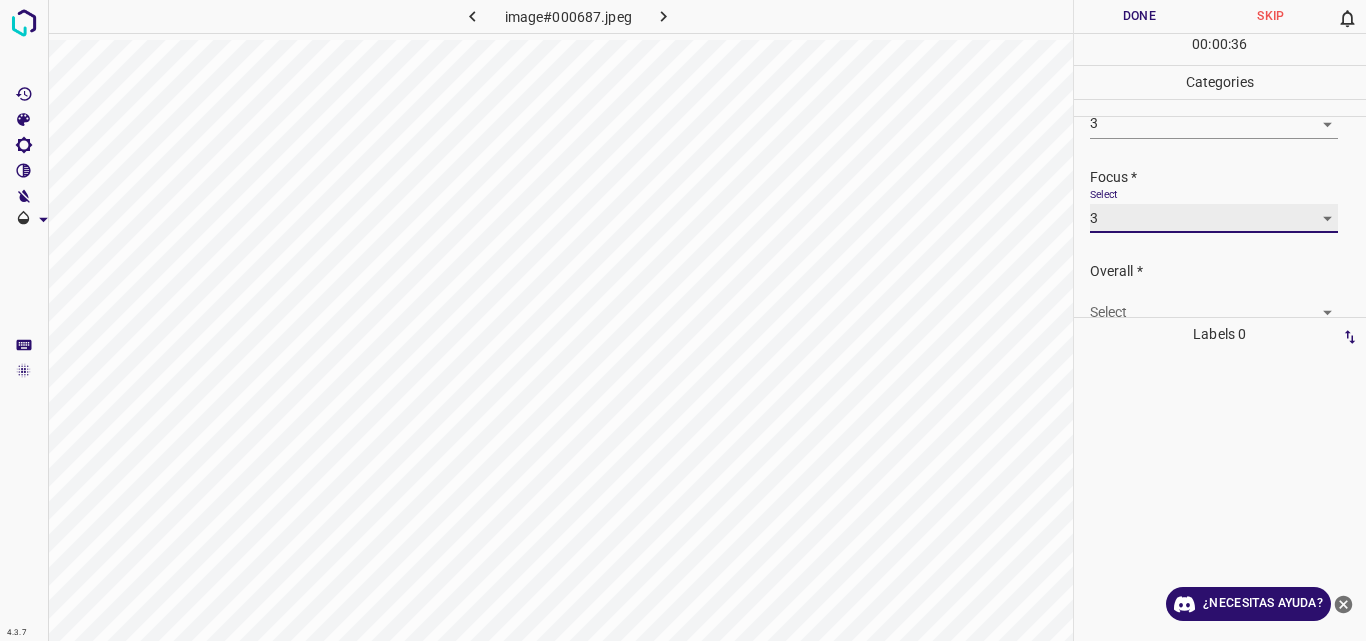 scroll, scrollTop: 98, scrollLeft: 0, axis: vertical 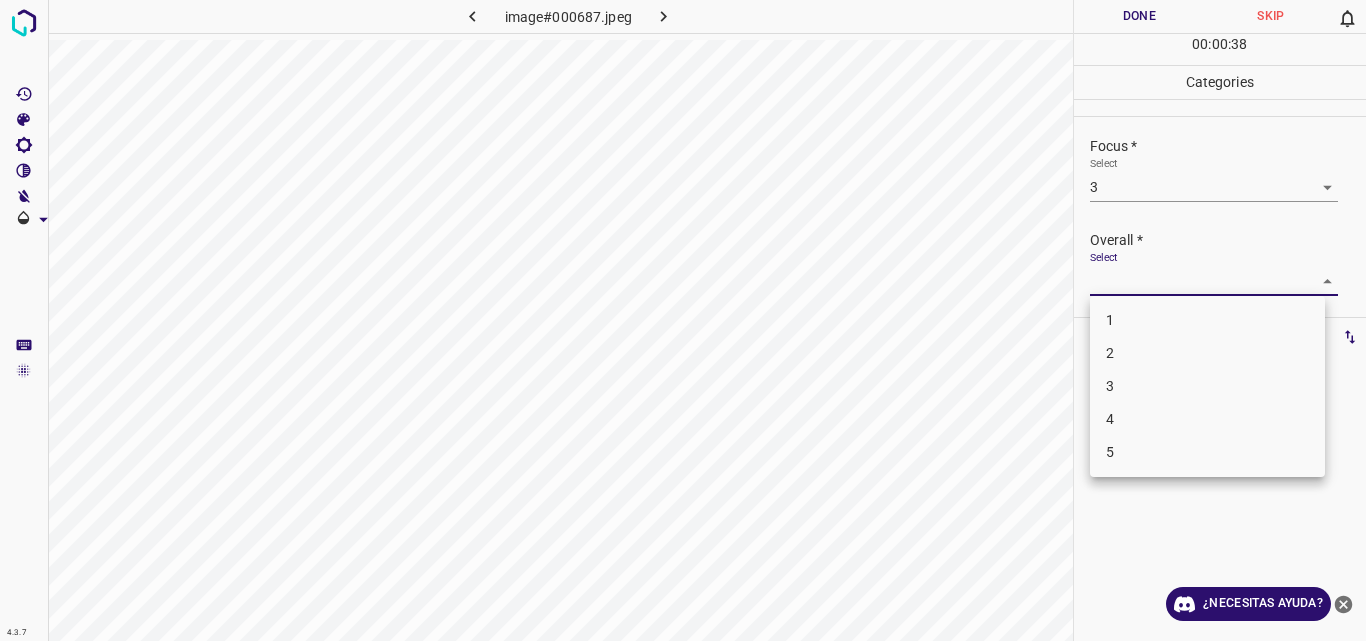 click on "4.3.7 image#000687.jpeg Done Skip 0 00   : 00   : 38   Categories Lighting *  Select 3 3 Focus *  Select 3 3 Overall *  Select ​ Labels   0 Categories 1 Lighting 2 Focus 3 Overall Tools Space Change between modes (Draw & Edit) I Auto labeling R Restore zoom M Zoom in N Zoom out Delete Delete selecte label Filters Z Restore filters X Saturation filter C Brightness filter V Contrast filter B Gray scale filter General O Download ¿Necesitas ayuda? Original text Rate this translation Your feedback will be used to help improve Google Translate - Texto - Esconder - Borrar 1 2 3 4 5" at bounding box center (683, 320) 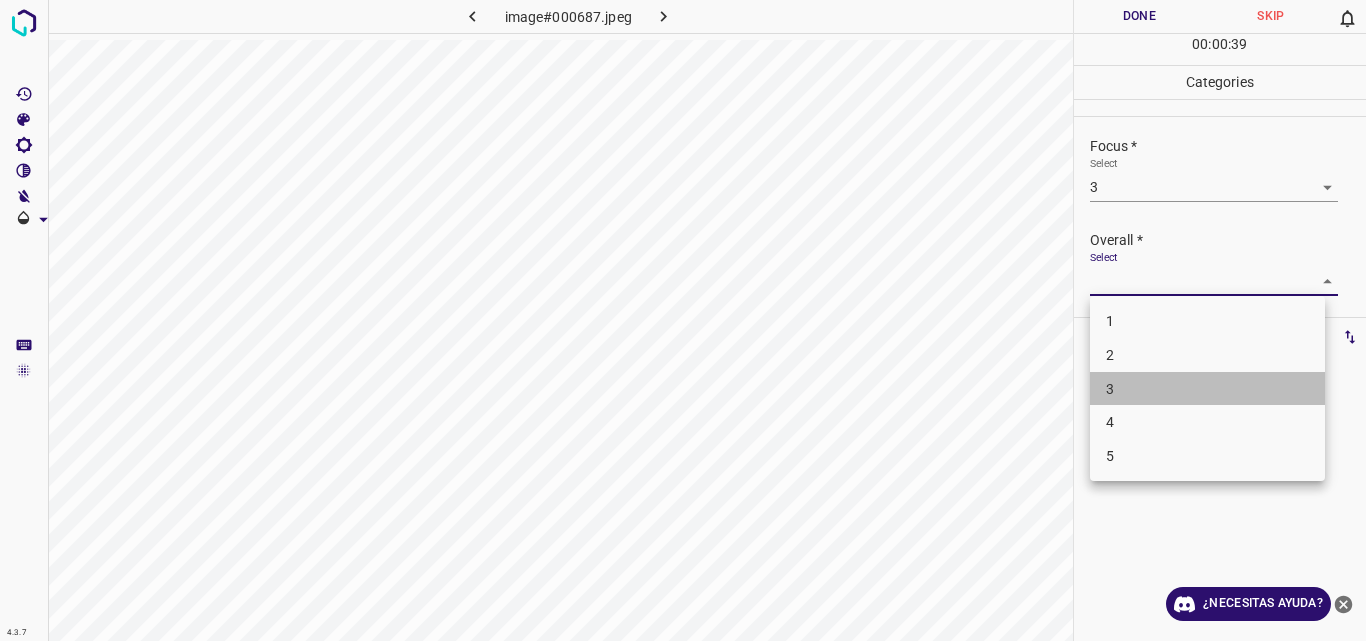 click on "3" at bounding box center (1207, 389) 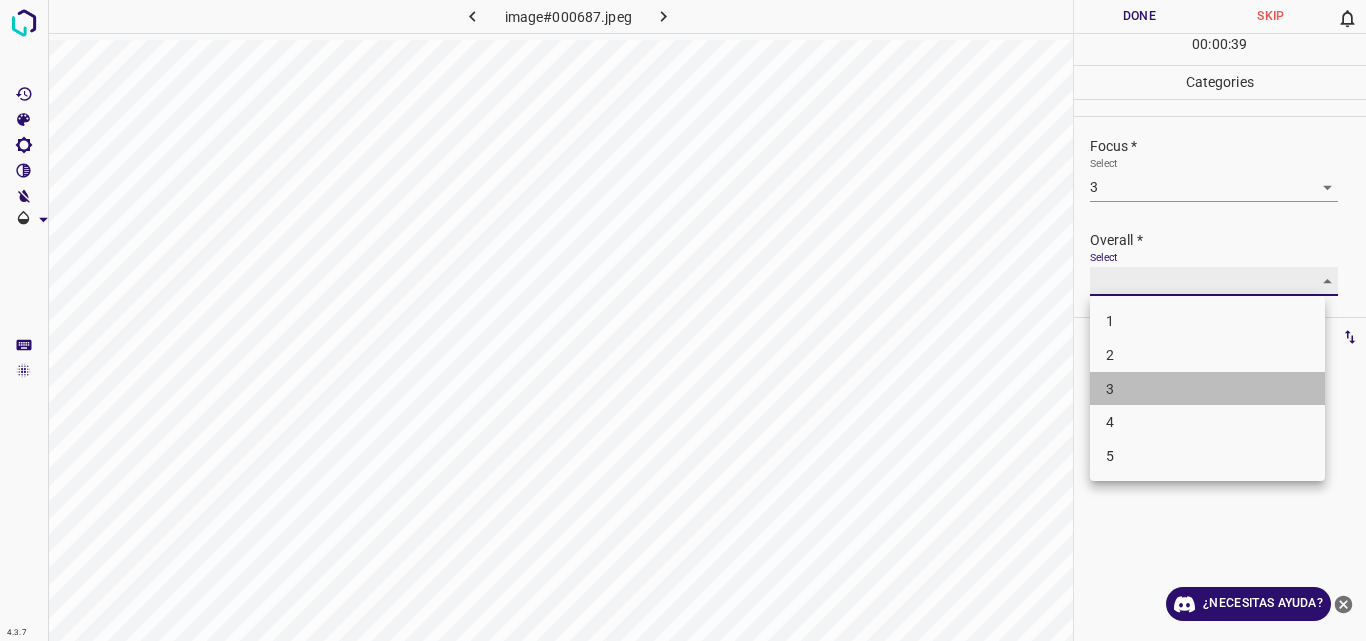 type on "3" 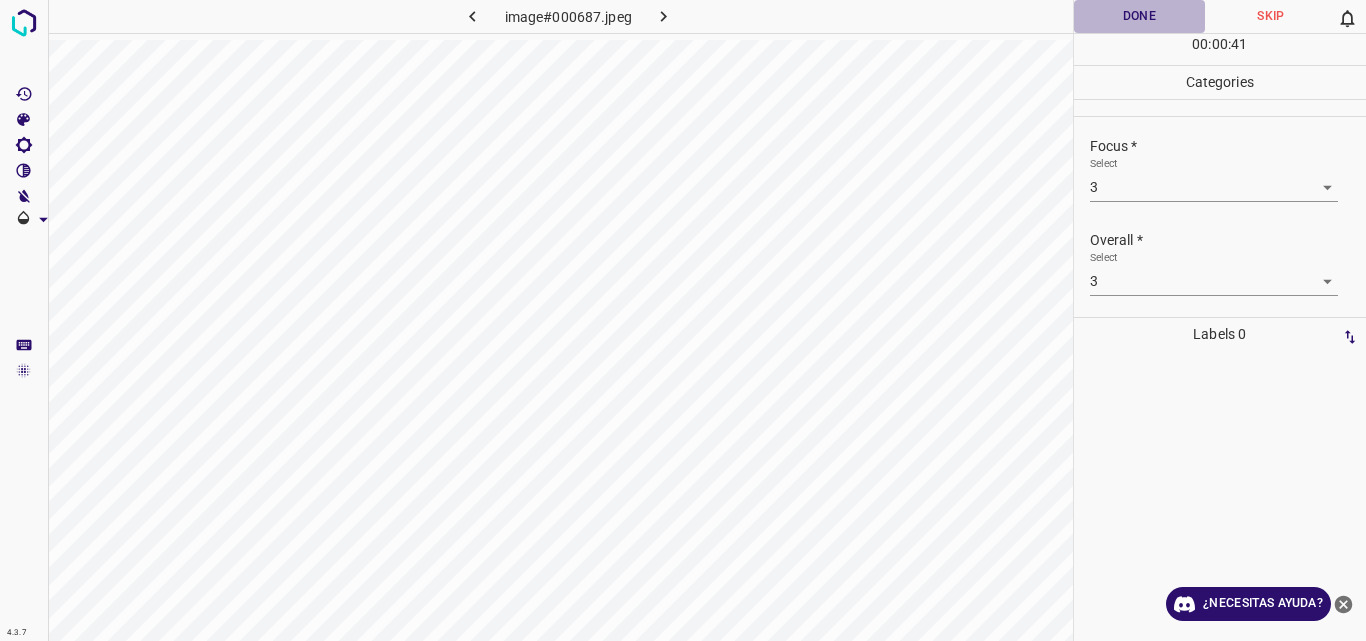 click on "Done" at bounding box center (1140, 16) 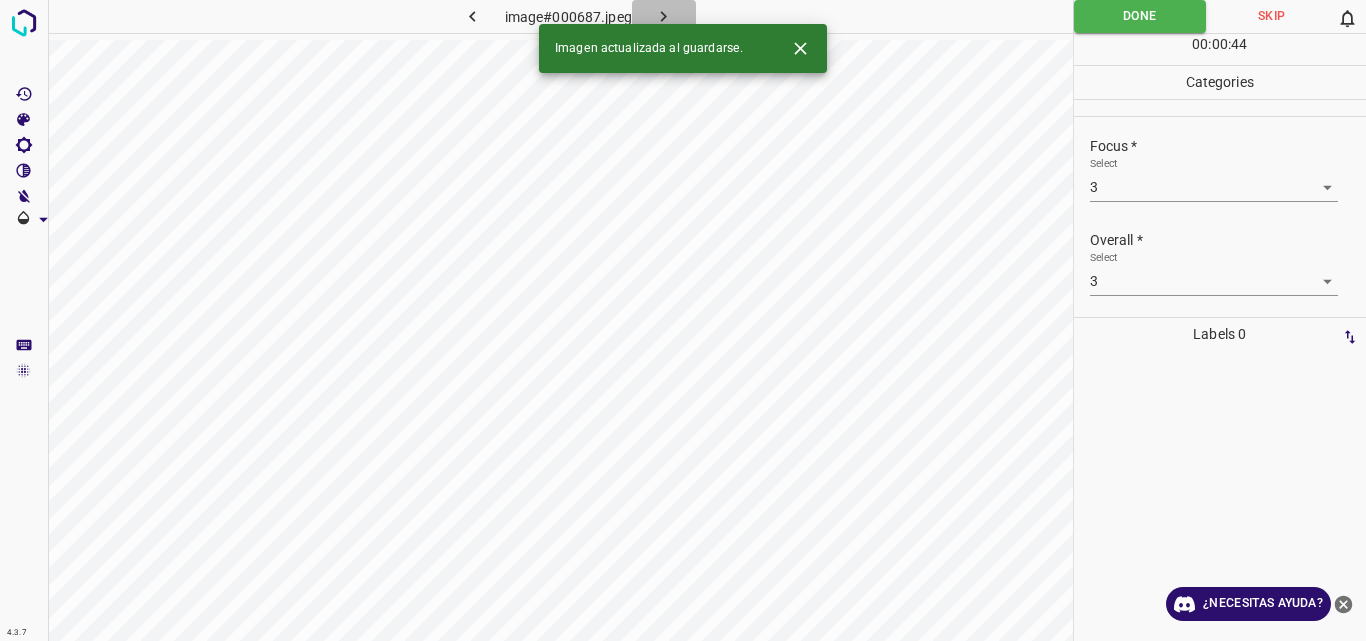 click 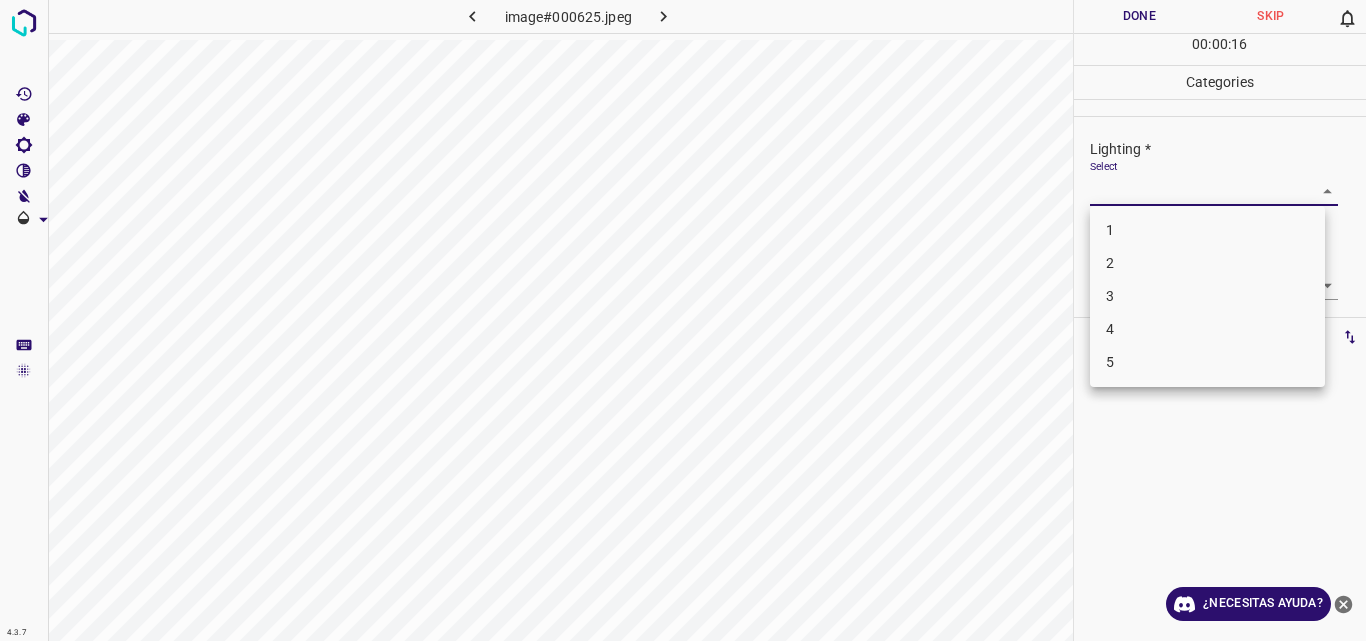 click on "4.3.7 image#000625.jpeg Done Skip 0 00   : 00   : 16   Categories Lighting *  Select ​ Focus *  Select ​ Overall *  Select ​ Labels   0 Categories 1 Lighting 2 Focus 3 Overall Tools Space Change between modes (Draw & Edit) I Auto labeling R Restore zoom M Zoom in N Zoom out Delete Delete selecte label Filters Z Restore filters X Saturation filter C Brightness filter V Contrast filter B Gray scale filter General O Download ¿Necesitas ayuda? Original text Rate this translation Your feedback will be used to help improve Google Translate - Texto - Esconder - Borrar 1 2 3 4 5" at bounding box center (683, 320) 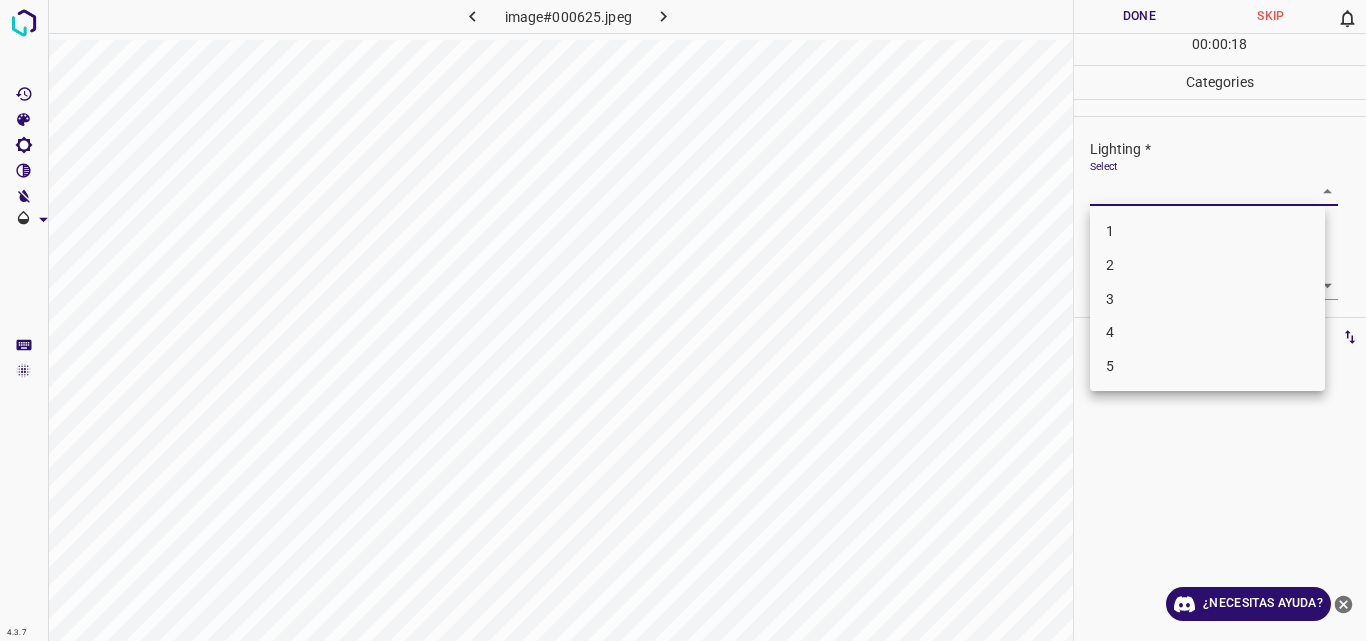 click on "3" at bounding box center [1207, 299] 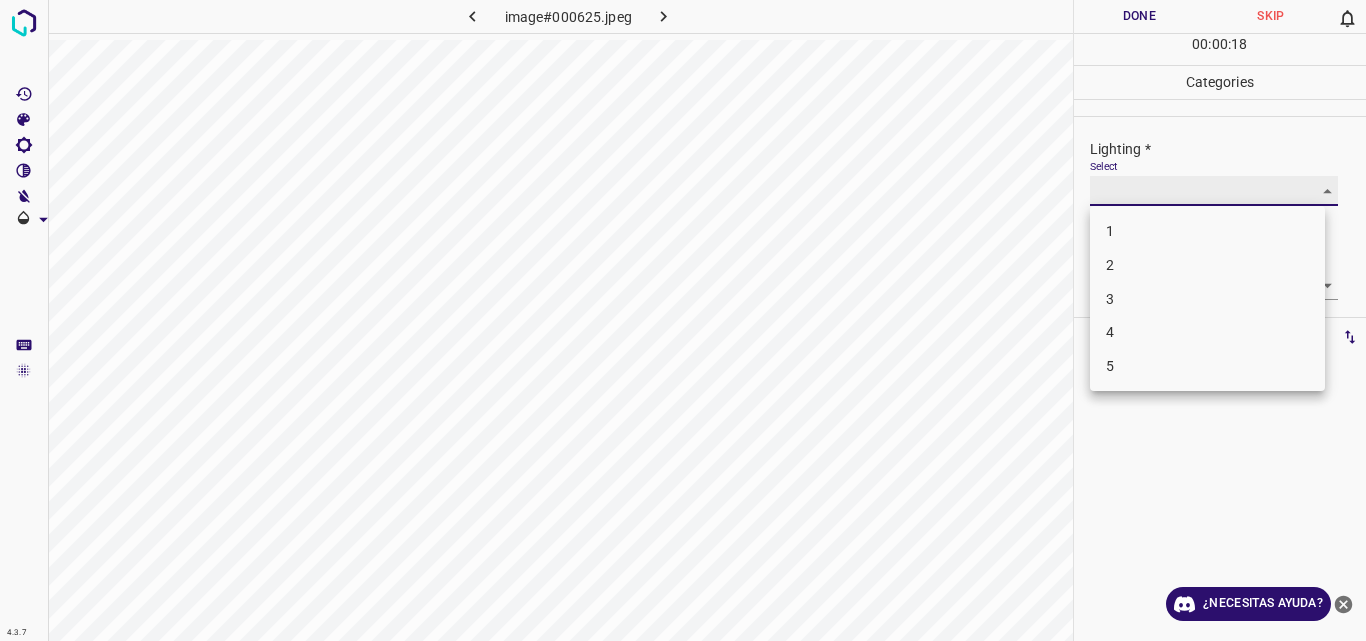 type on "3" 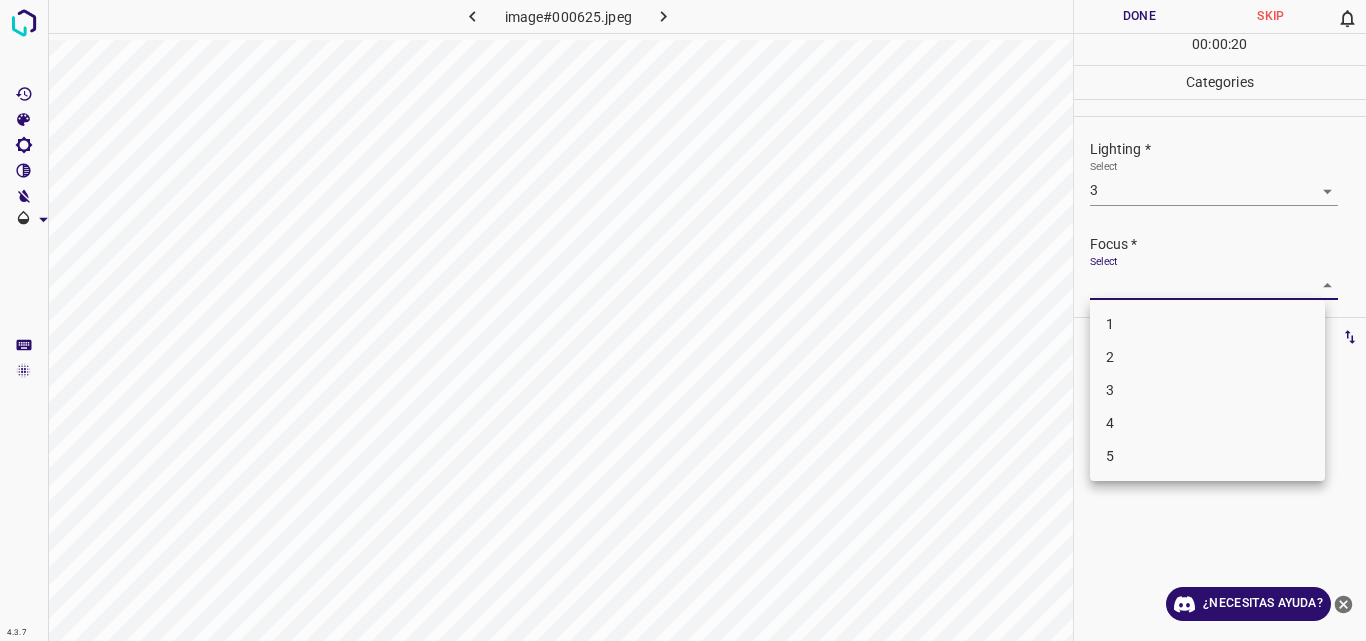click on "4.3.7 image#000625.jpeg Done Skip 0 00   : 00   : 20   Categories Lighting *  Select 3 3 Focus *  Select ​ Overall *  Select ​ Labels   0 Categories 1 Lighting 2 Focus 3 Overall Tools Space Change between modes (Draw & Edit) I Auto labeling R Restore zoom M Zoom in N Zoom out Delete Delete selecte label Filters Z Restore filters X Saturation filter C Brightness filter V Contrast filter B Gray scale filter General O Download ¿Necesitas ayuda? Original text Rate this translation Your feedback will be used to help improve Google Translate - Texto - Esconder - Borrar 1 2 3 4 5" at bounding box center (683, 320) 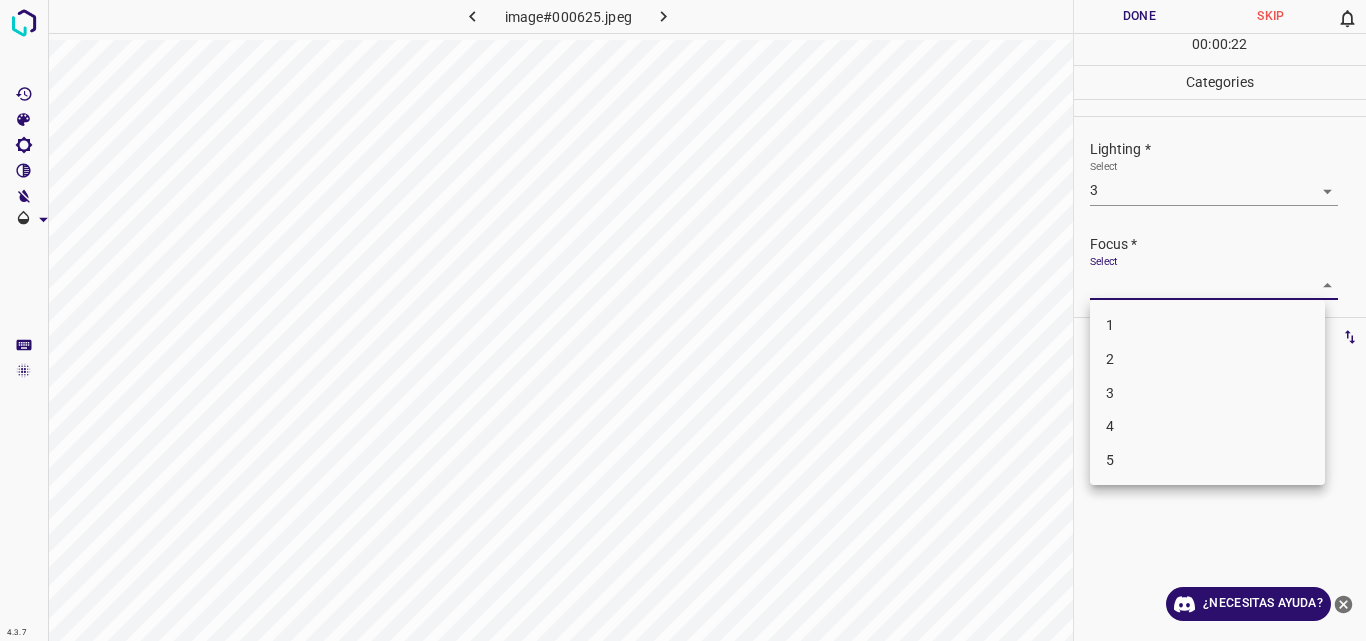 click on "3" at bounding box center [1207, 393] 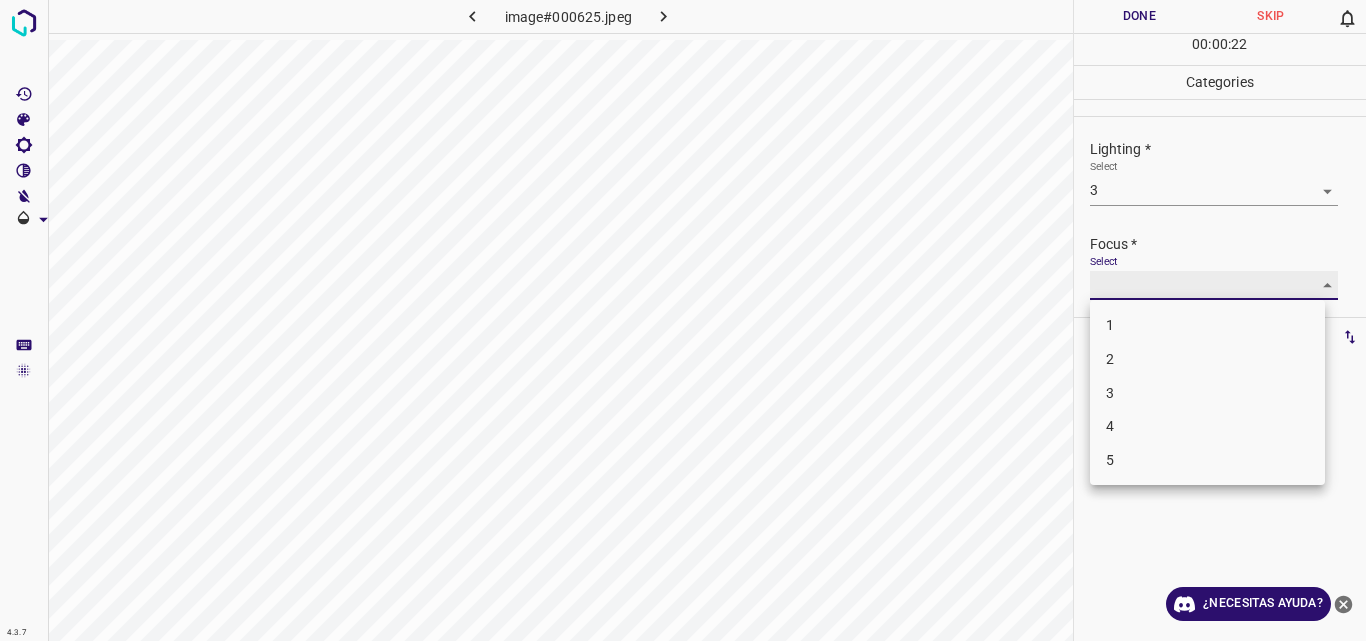 type on "3" 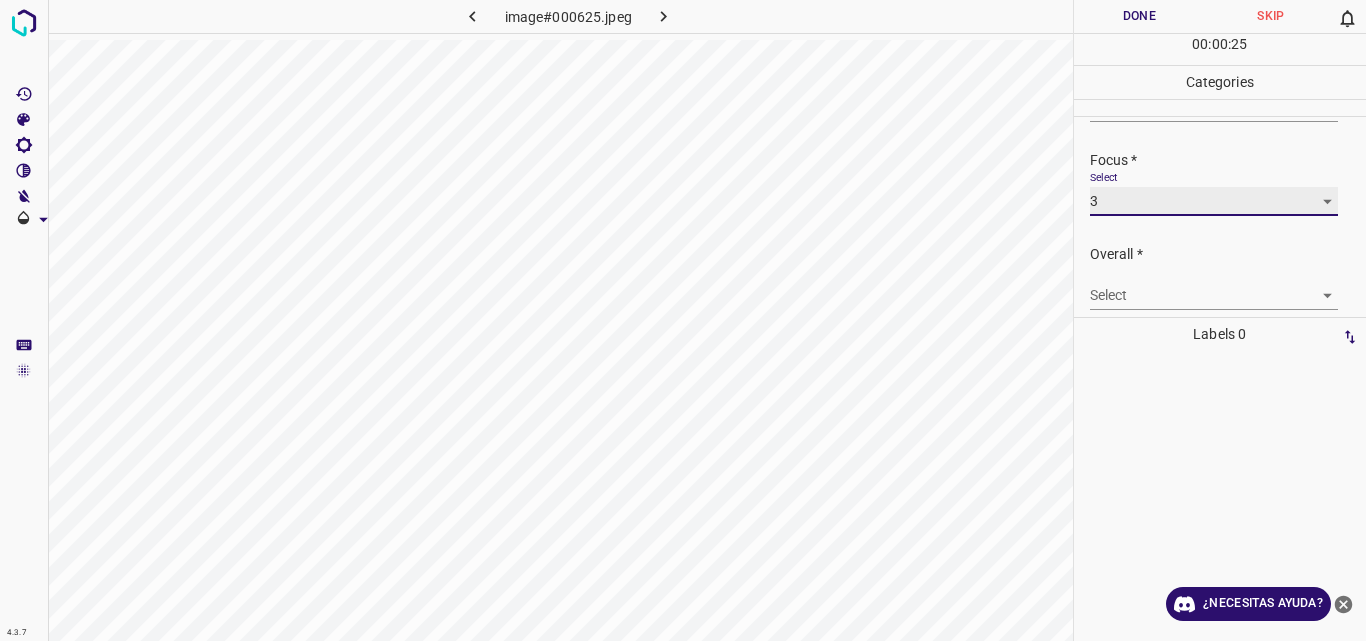 scroll, scrollTop: 98, scrollLeft: 0, axis: vertical 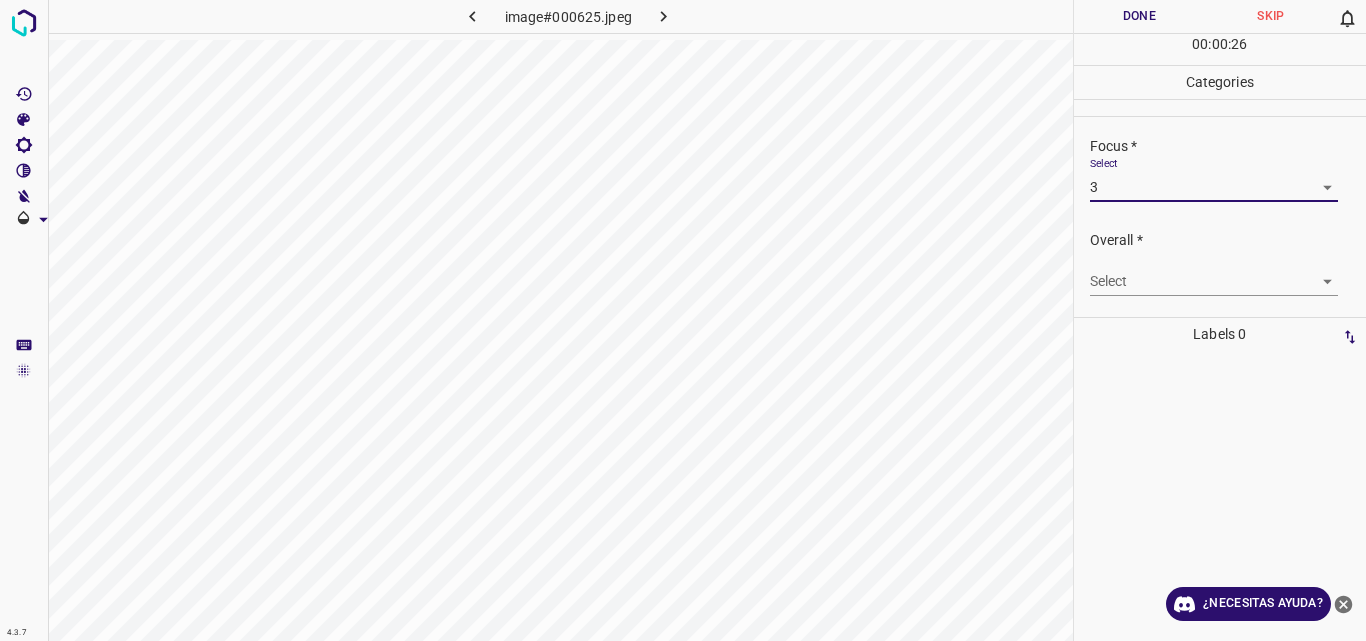 click on "4.3.7 image#000625.jpeg Done Skip 0 00   : 00   : 26   Categories Lighting *  Select 3 3 Focus *  Select 3 3 Overall *  Select ​ Labels   0 Categories 1 Lighting 2 Focus 3 Overall Tools Space Change between modes (Draw & Edit) I Auto labeling R Restore zoom M Zoom in N Zoom out Delete Delete selecte label Filters Z Restore filters X Saturation filter C Brightness filter V Contrast filter B Gray scale filter General O Download ¿Necesitas ayuda? Original text Rate this translation Your feedback will be used to help improve Google Translate - Texto - Esconder - Borrar" at bounding box center (683, 320) 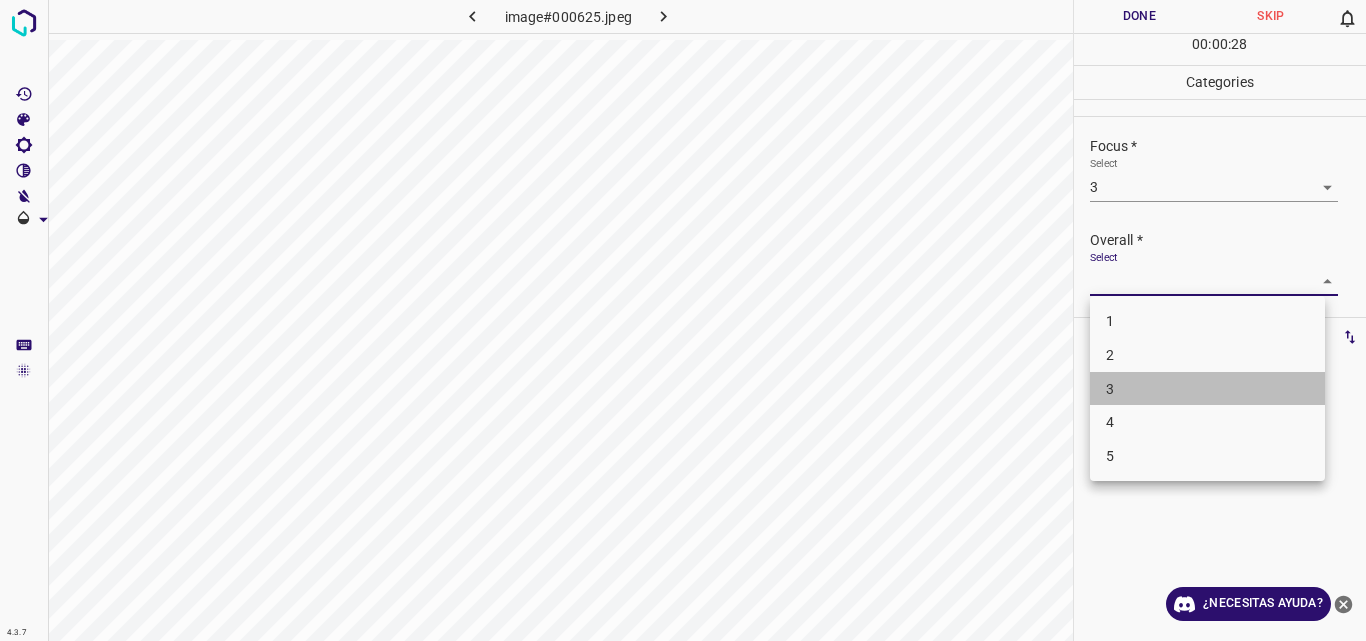 click on "3" at bounding box center (1207, 389) 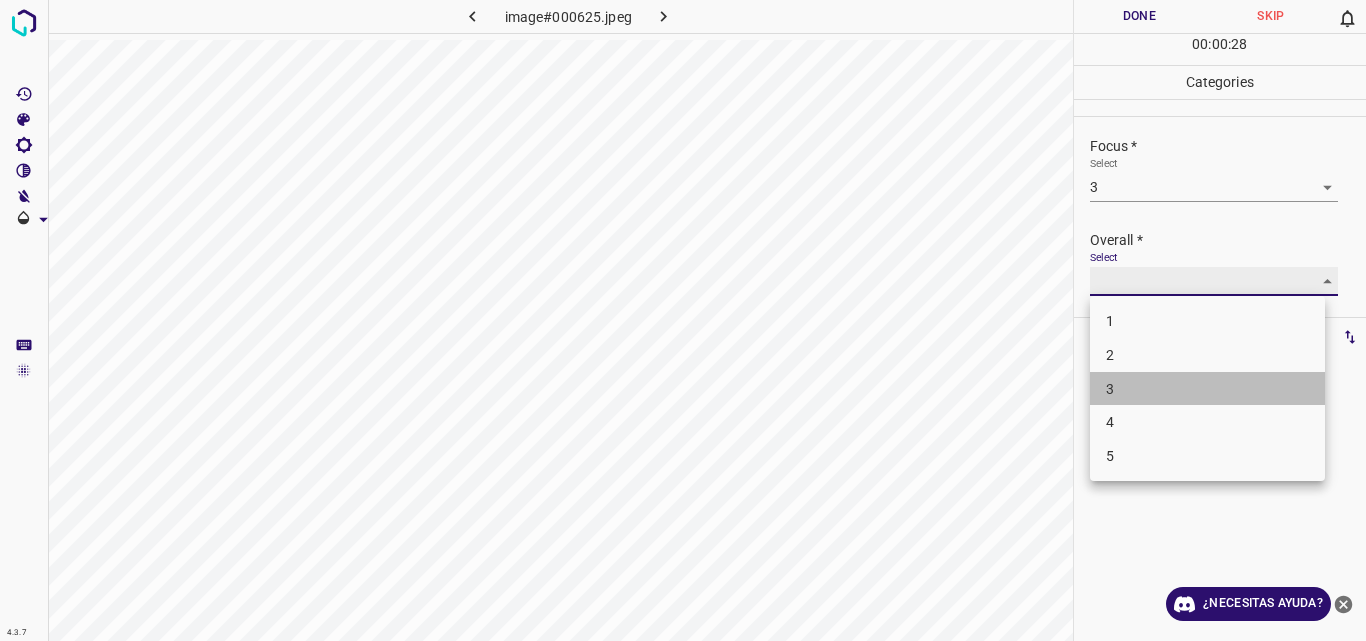 type on "3" 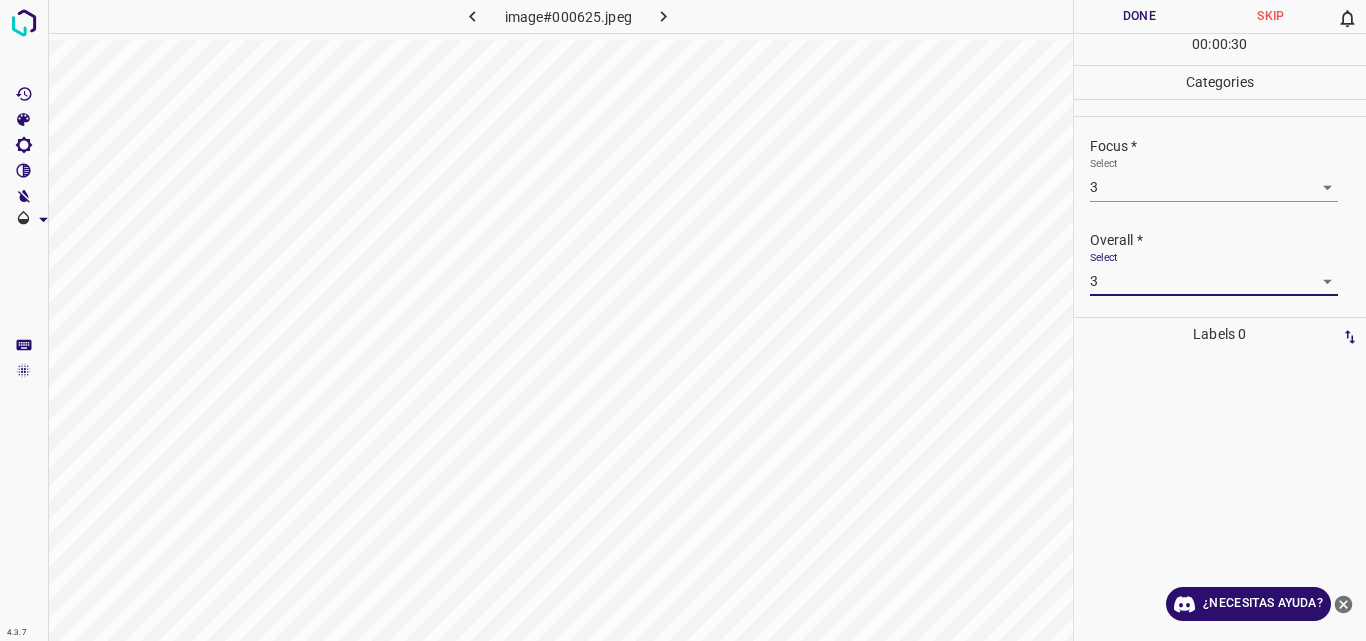 click on "Done" at bounding box center [1140, 16] 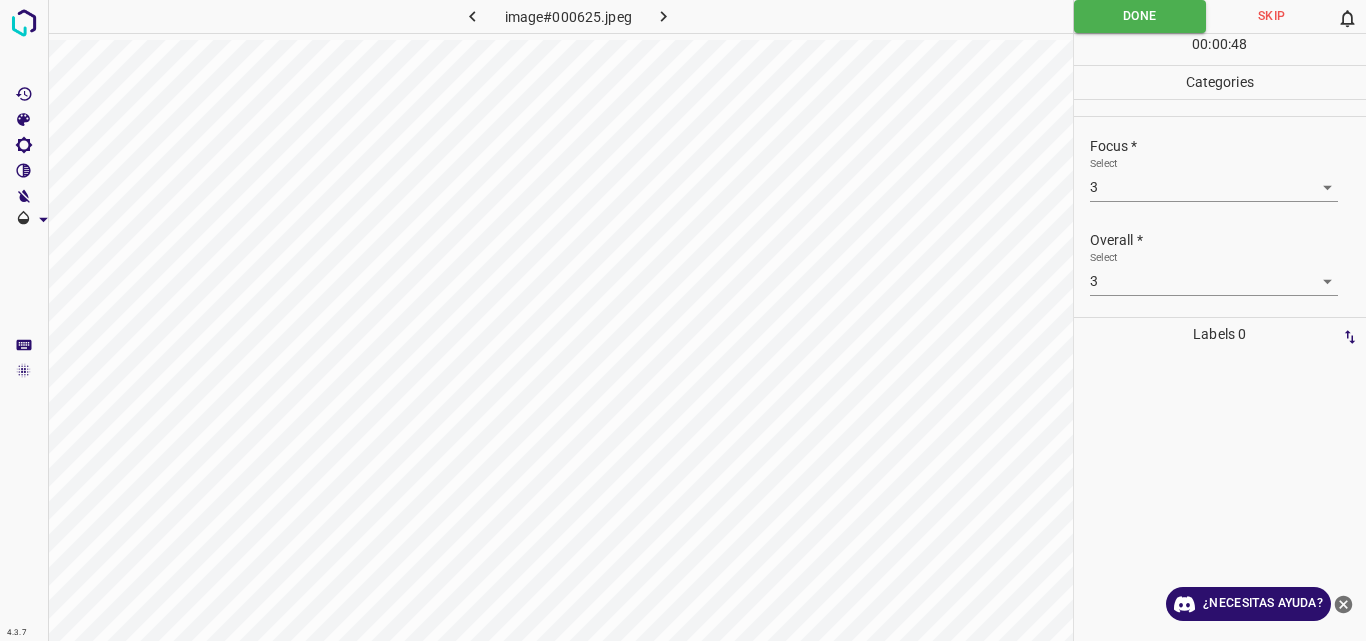 click 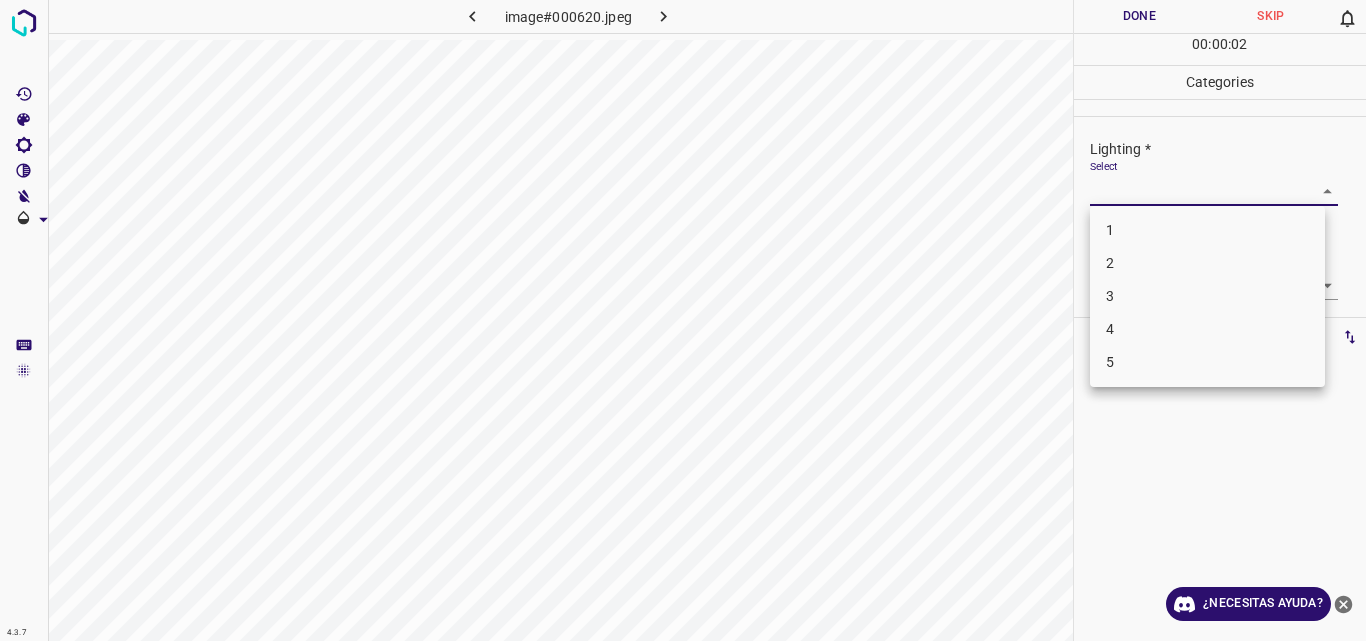 click on "4.3.7 image#000620.jpeg Done Skip 0 00   : 00   : 02   Categories Lighting *  Select ​ Focus *  Select ​ Overall *  Select ​ Labels   0 Categories 1 Lighting 2 Focus 3 Overall Tools Space Change between modes (Draw & Edit) I Auto labeling R Restore zoom M Zoom in N Zoom out Delete Delete selecte label Filters Z Restore filters X Saturation filter C Brightness filter V Contrast filter B Gray scale filter General O Download ¿Necesitas ayuda? Original text Rate this translation Your feedback will be used to help improve Google Translate - Texto - Esconder - Borrar 1 2 3 4 5" at bounding box center (683, 320) 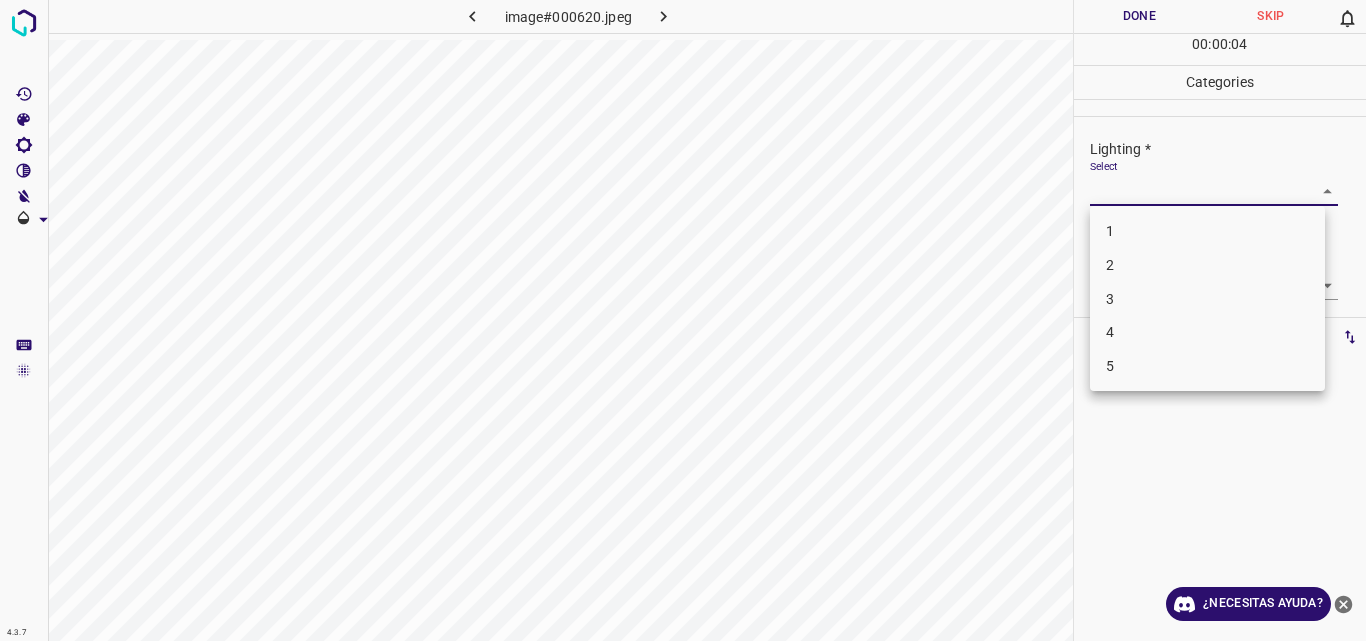 click on "2" at bounding box center [1207, 265] 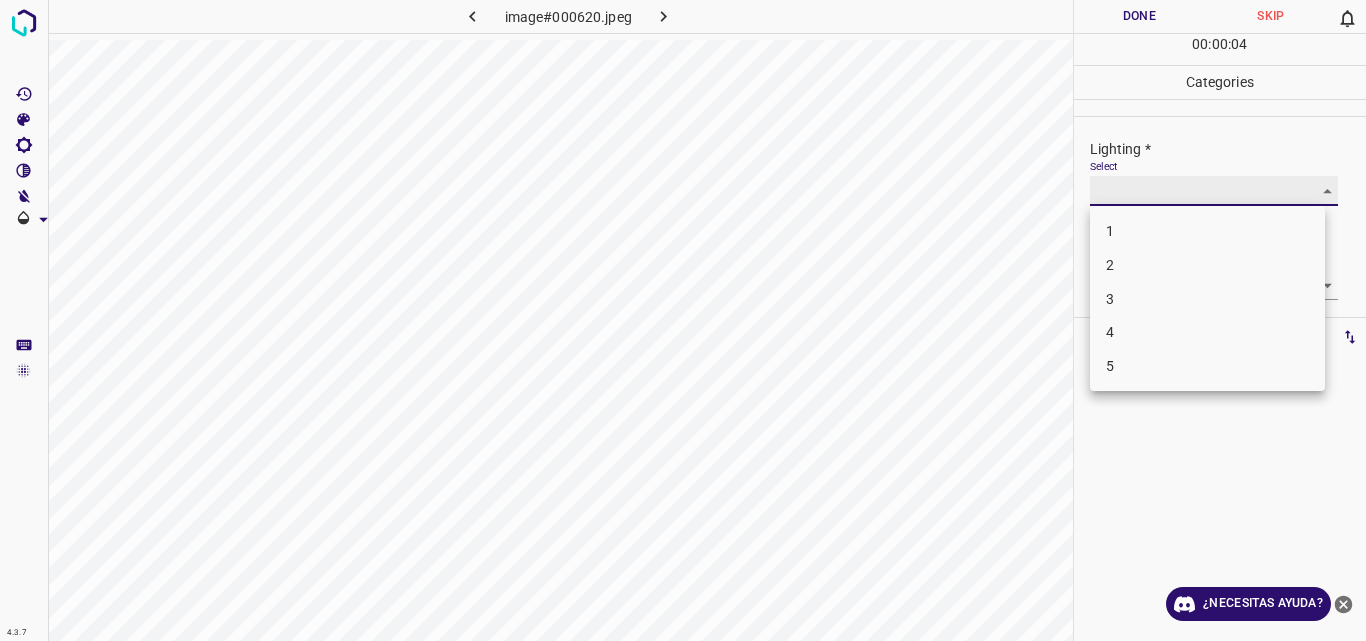 type on "2" 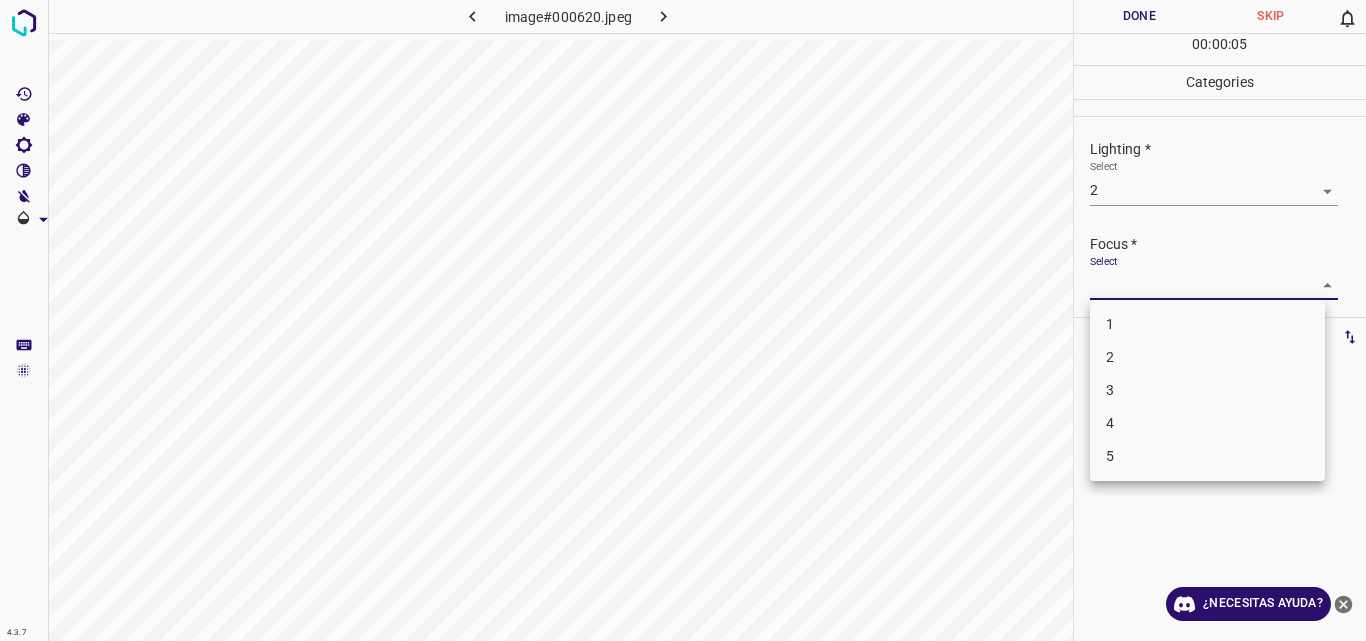click on "4.3.7 image#000620.jpeg Done Skip 0 00   : 00   : 05   Categories Lighting *  Select 2 2 Focus *  Select ​ Overall *  Select ​ Labels   0 Categories 1 Lighting 2 Focus 3 Overall Tools Space Change between modes (Draw & Edit) I Auto labeling R Restore zoom M Zoom in N Zoom out Delete Delete selecte label Filters Z Restore filters X Saturation filter C Brightness filter V Contrast filter B Gray scale filter General O Download ¿Necesitas ayuda? Original text Rate this translation Your feedback will be used to help improve Google Translate - Texto - Esconder - Borrar 1 2 3 4 5" at bounding box center [683, 320] 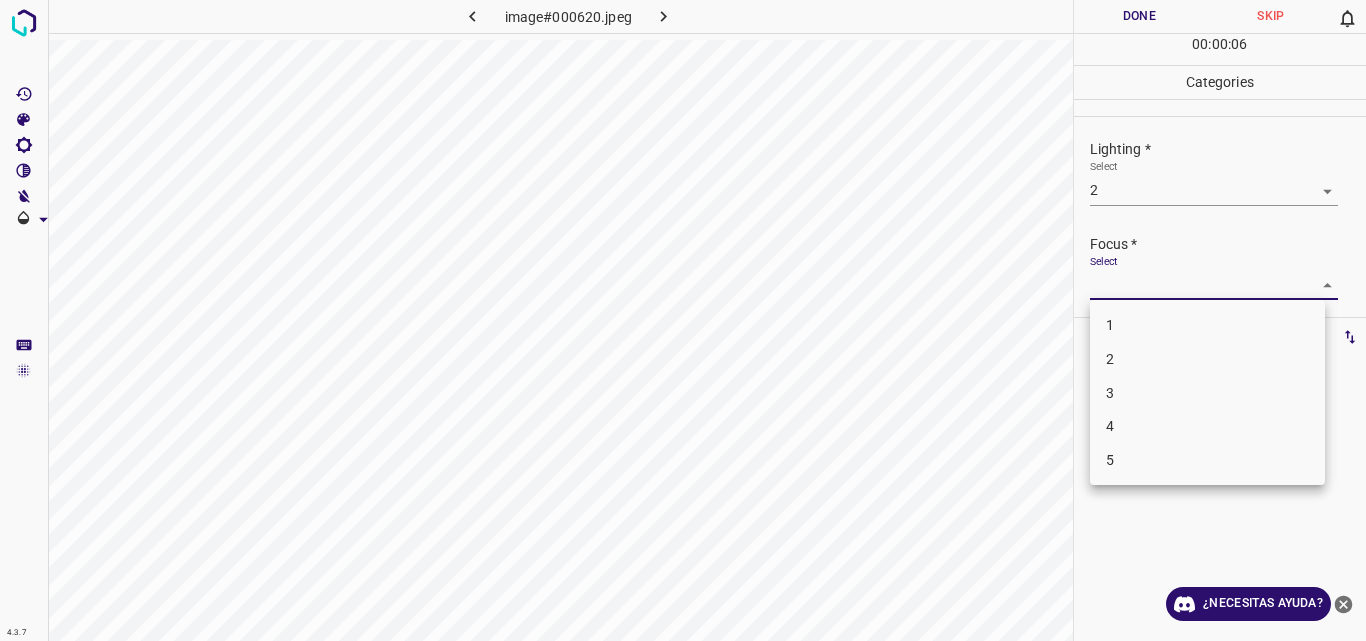 click on "2" at bounding box center [1207, 359] 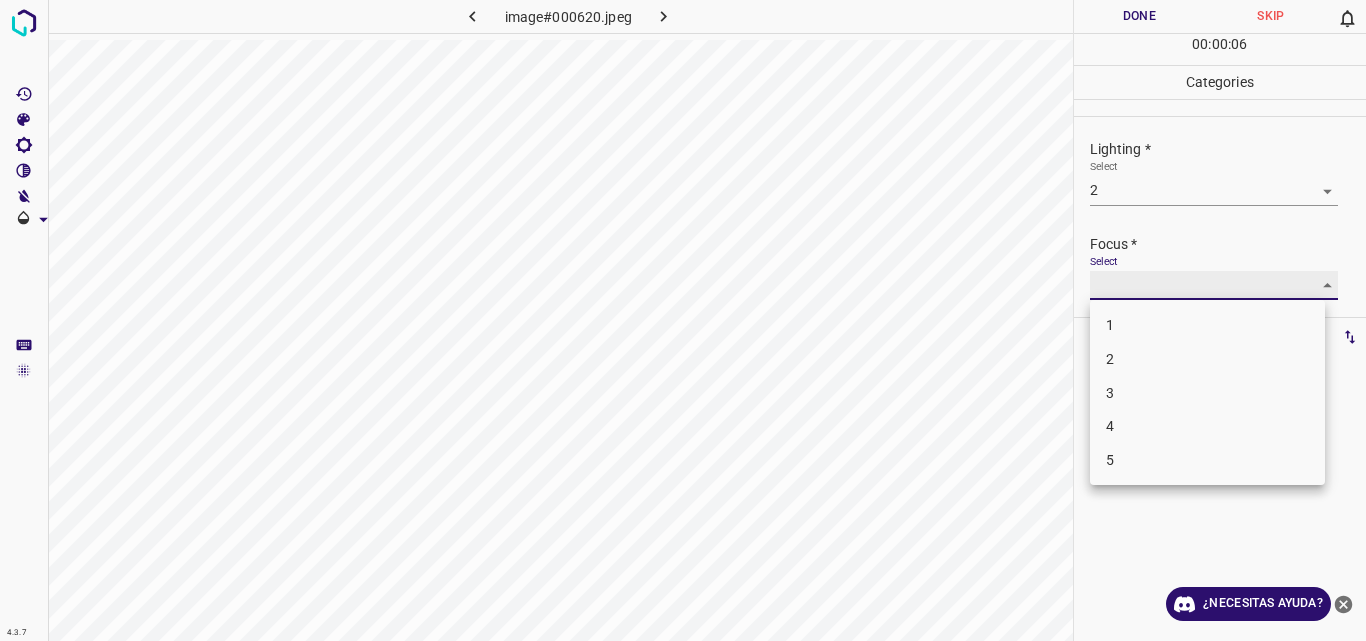 type on "2" 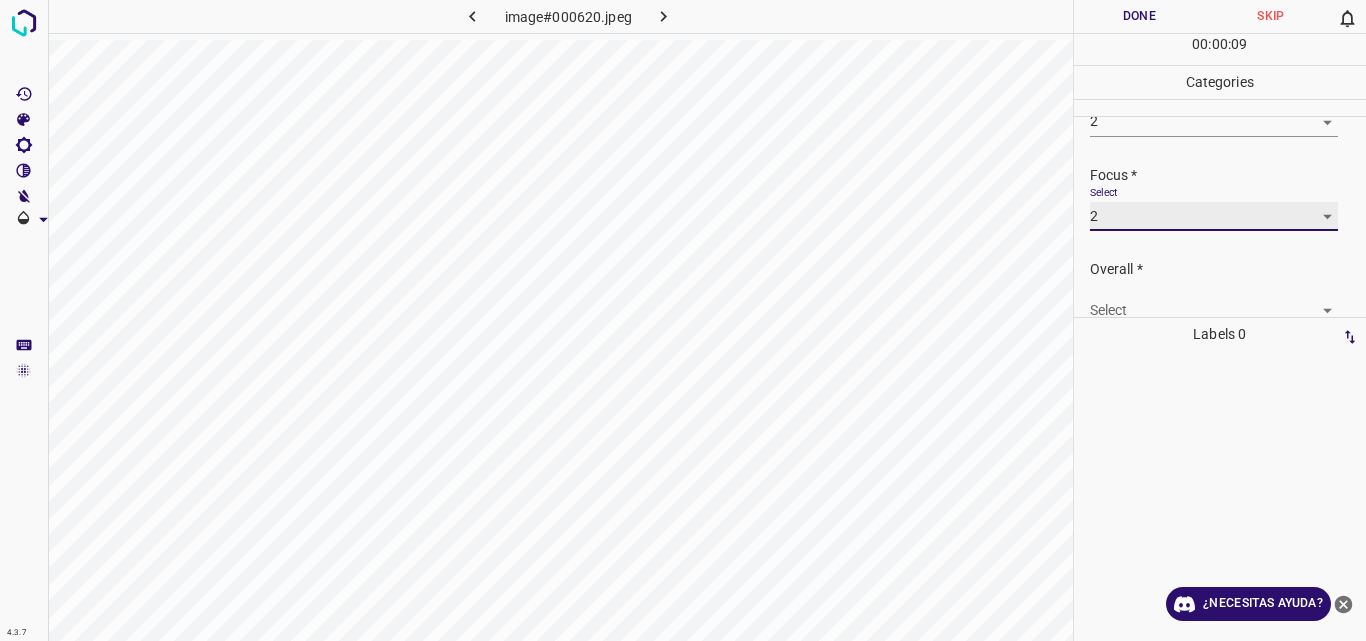 scroll, scrollTop: 91, scrollLeft: 0, axis: vertical 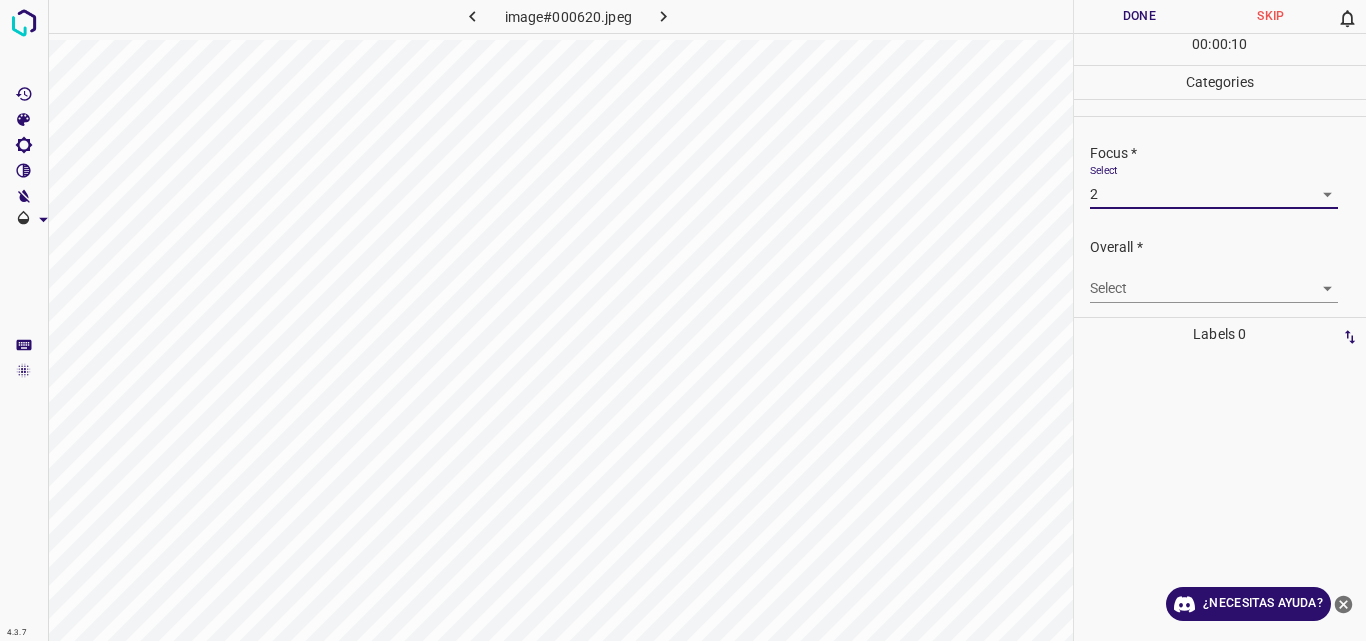 click on "4.3.7 image#000620.jpeg Done Skip 0 00   : 00   : 10   Categories Lighting *  Select 2 2 Focus *  Select 2 2 Overall *  Select ​ Labels   0 Categories 1 Lighting 2 Focus 3 Overall Tools Space Change between modes (Draw & Edit) I Auto labeling R Restore zoom M Zoom in N Zoom out Delete Delete selecte label Filters Z Restore filters X Saturation filter C Brightness filter V Contrast filter B Gray scale filter General O Download ¿Necesitas ayuda? Original text Rate this translation Your feedback will be used to help improve Google Translate - Texto - Esconder - Borrar" at bounding box center [683, 320] 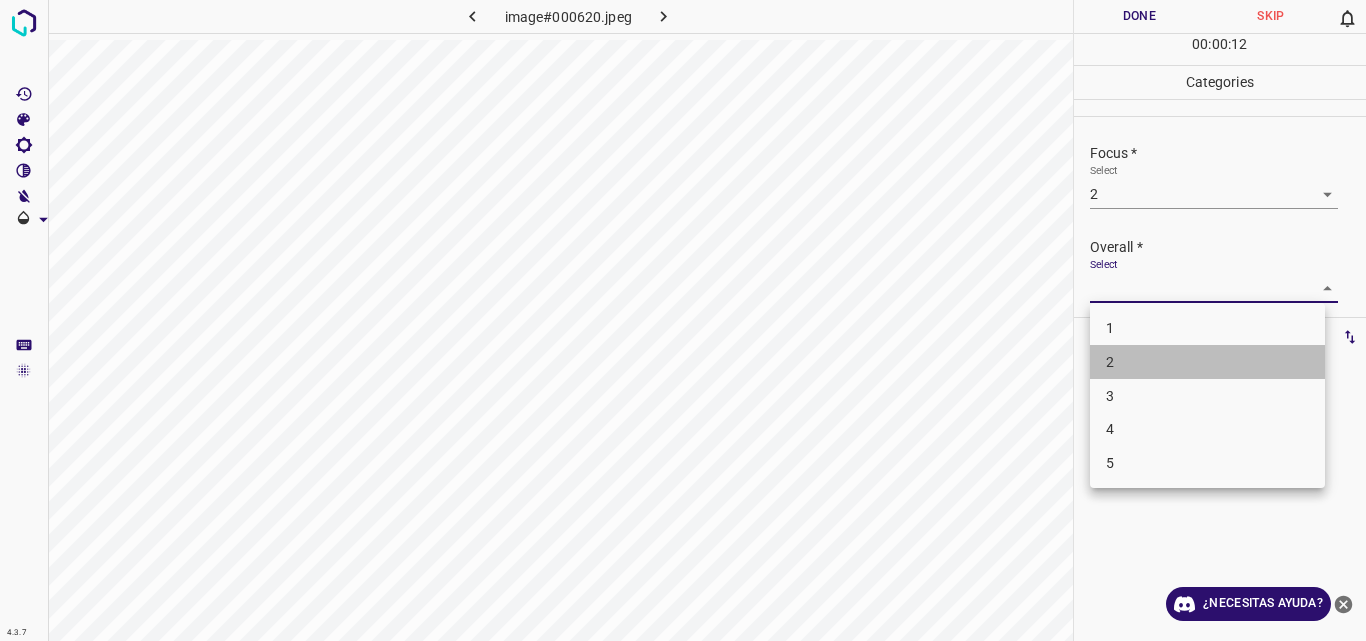 click on "2" at bounding box center (1207, 362) 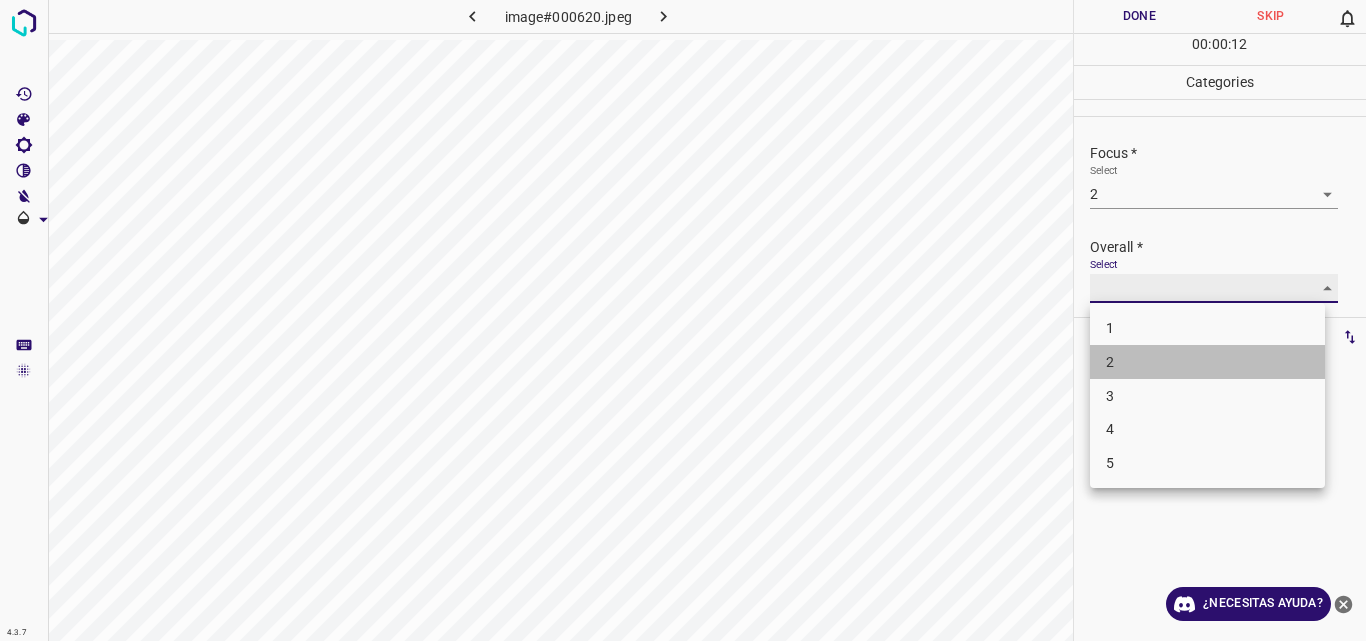 type on "2" 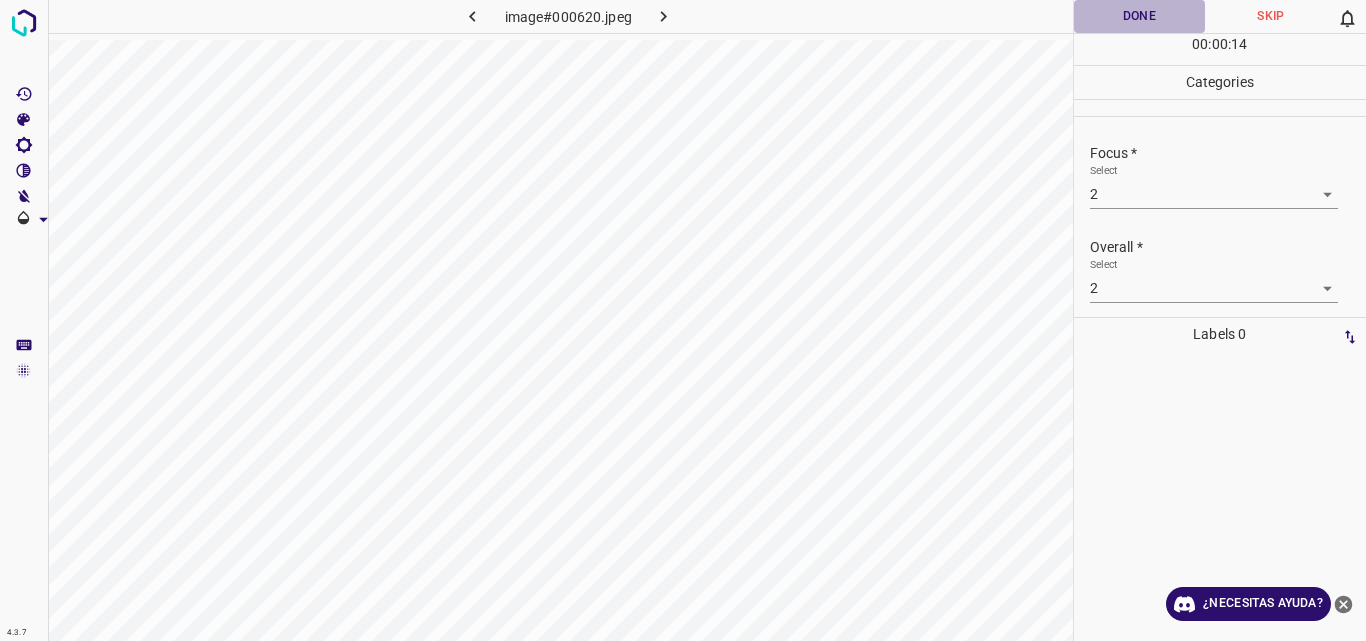 click on "Done" at bounding box center (1140, 16) 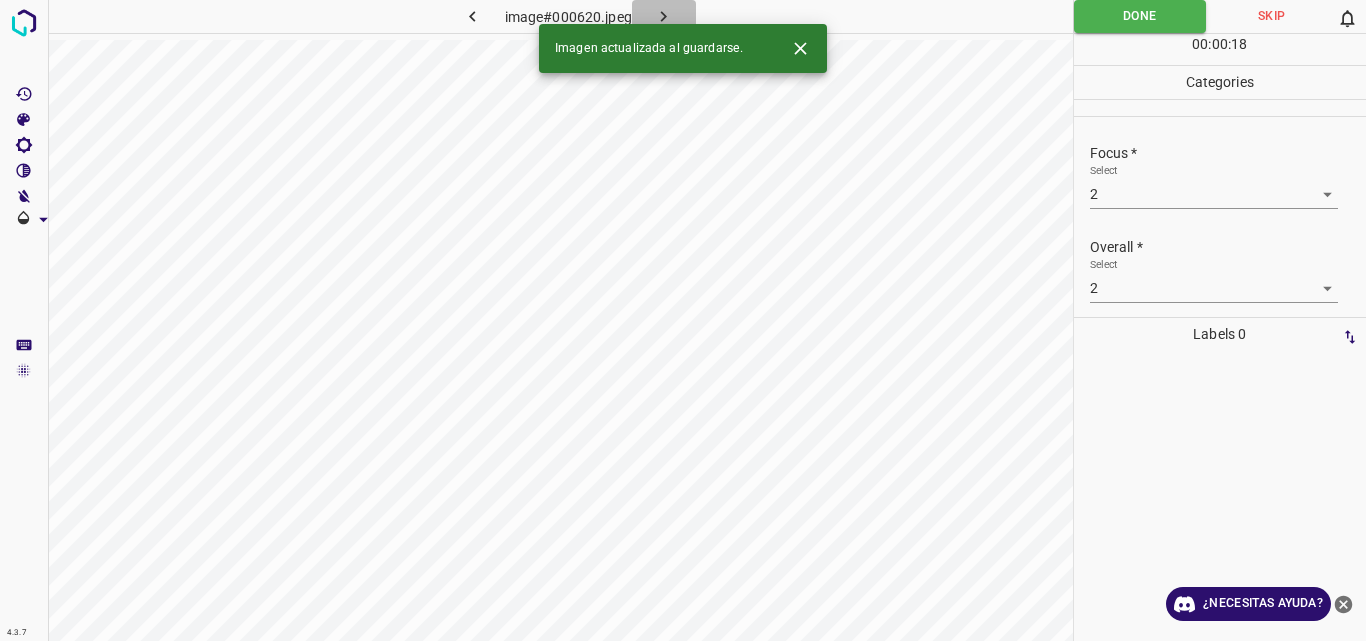 click 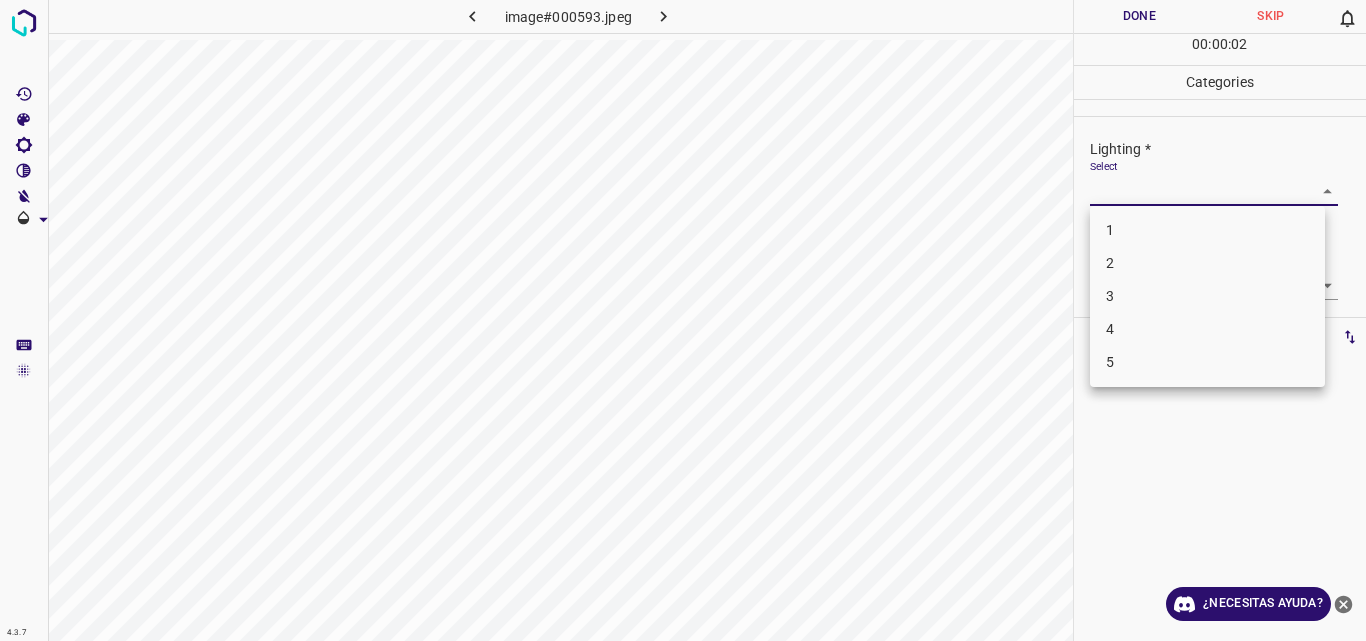 click on "4.3.7 image#000593.jpeg Done Skip 0 00   : 00   : 02   Categories Lighting *  Select ​ Focus *  Select ​ Overall *  Select ​ Labels   0 Categories 1 Lighting 2 Focus 3 Overall Tools Space Change between modes (Draw & Edit) I Auto labeling R Restore zoom M Zoom in N Zoom out Delete Delete selecte label Filters Z Restore filters X Saturation filter C Brightness filter V Contrast filter B Gray scale filter General O Download ¿Necesitas ayuda? Original text Rate this translation Your feedback will be used to help improve Google Translate - Texto - Esconder - Borrar 1 2 3 4 5" at bounding box center (683, 320) 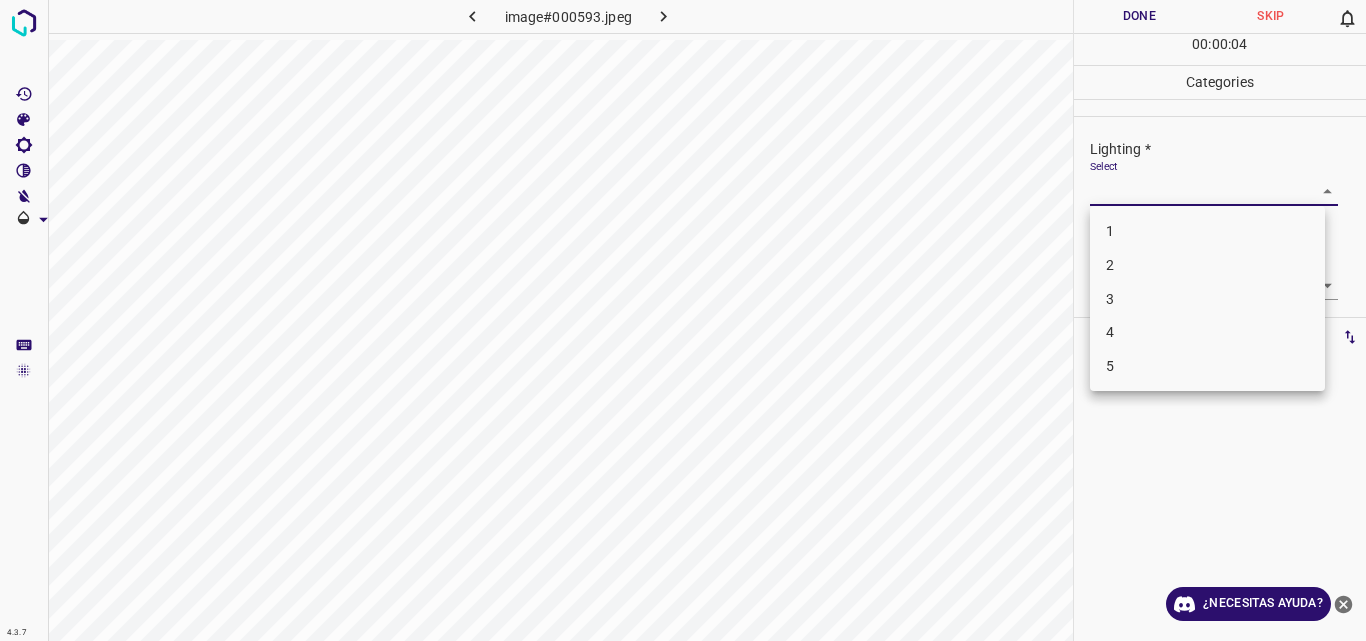 click on "3" at bounding box center [1207, 299] 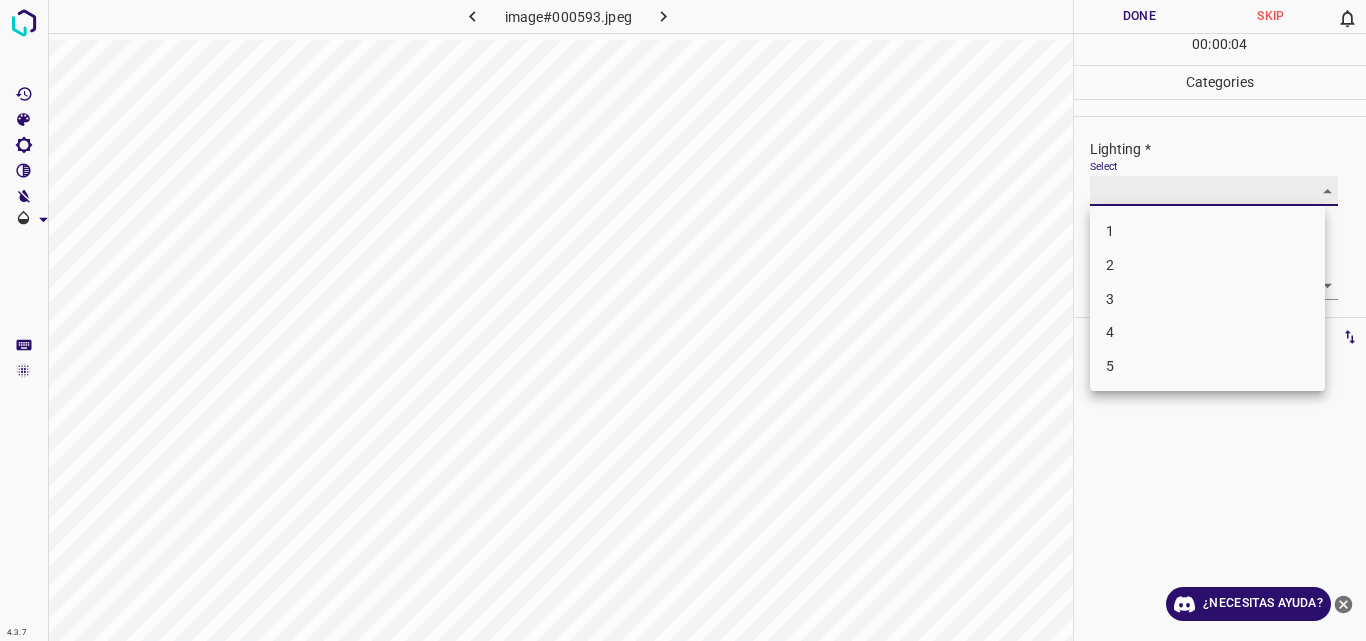 type on "3" 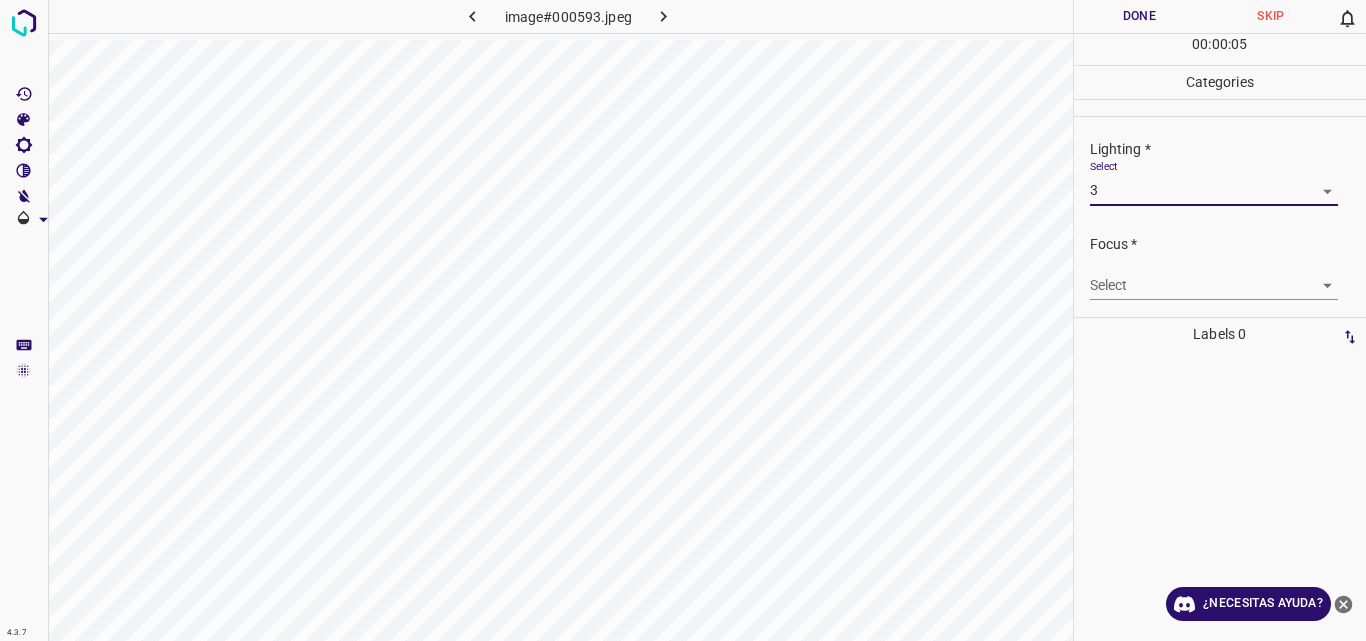 click on "4.3.7 image#000593.jpeg Done Skip 0 00   : 00   : 05   Categories Lighting *  Select 3 3 Focus *  Select ​ Overall *  Select ​ Labels   0 Categories 1 Lighting 2 Focus 3 Overall Tools Space Change between modes (Draw & Edit) I Auto labeling R Restore zoom M Zoom in N Zoom out Delete Delete selecte label Filters Z Restore filters X Saturation filter C Brightness filter V Contrast filter B Gray scale filter General O Download ¿Necesitas ayuda? Original text Rate this translation Your feedback will be used to help improve Google Translate - Texto - Esconder - Borrar" at bounding box center [683, 320] 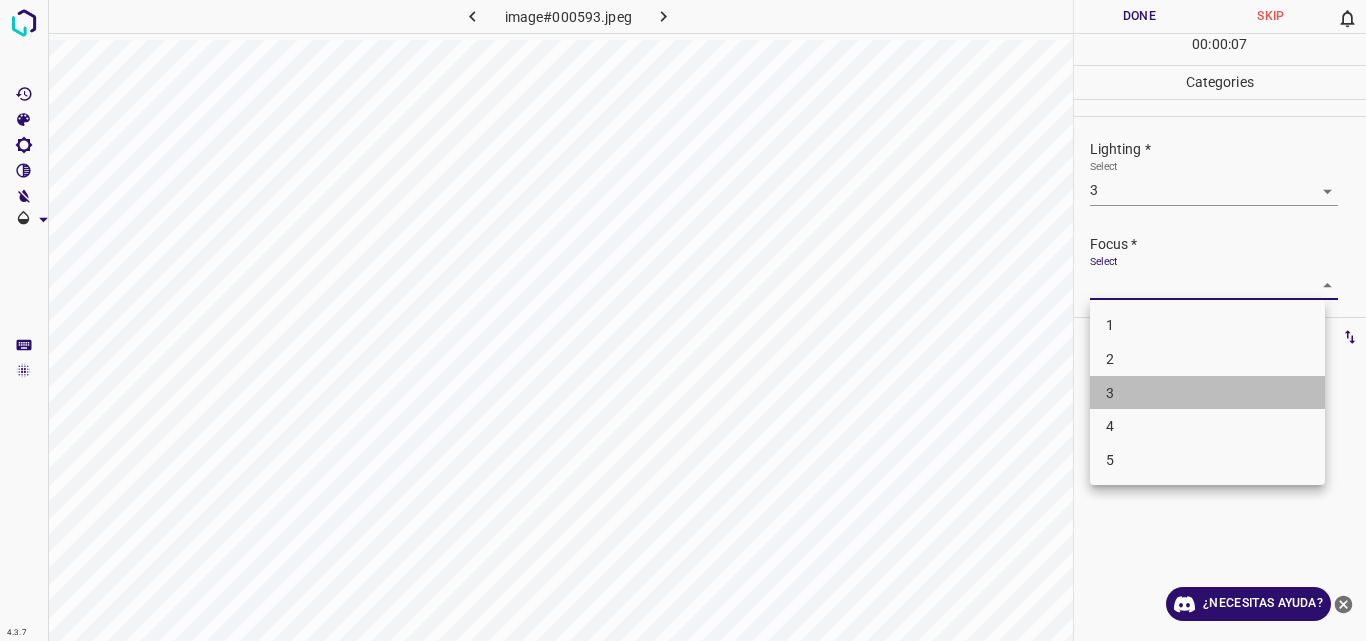 click on "3" at bounding box center [1207, 393] 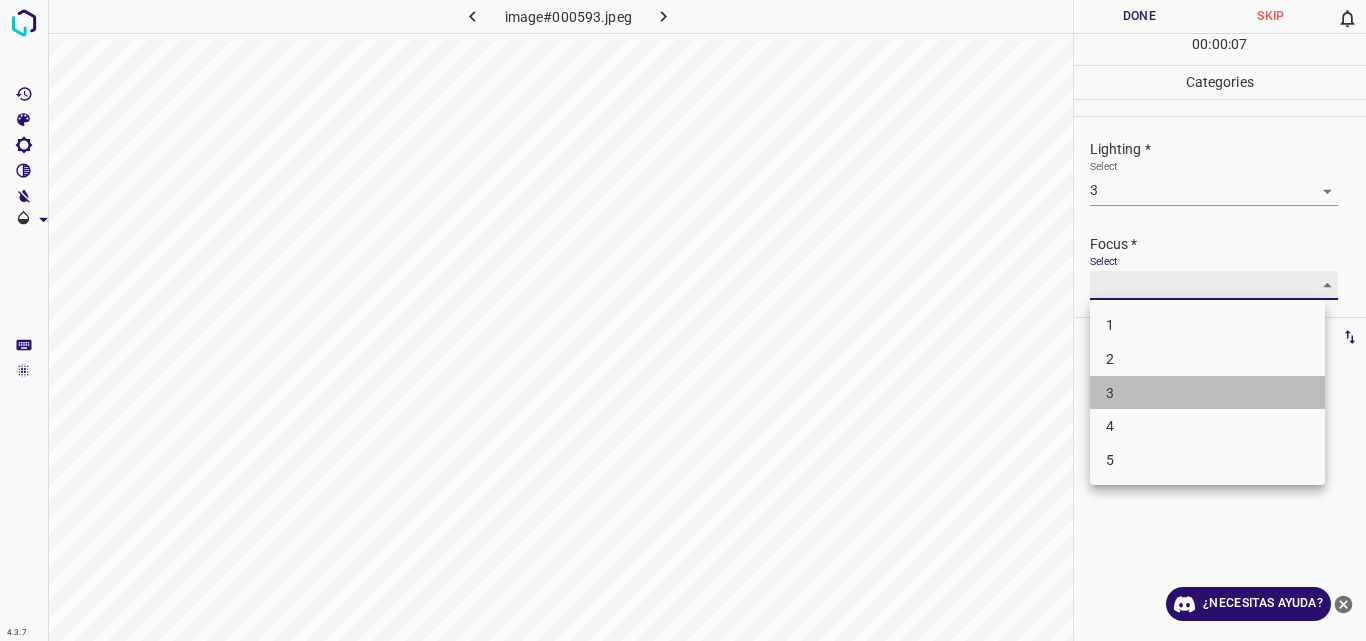 type on "3" 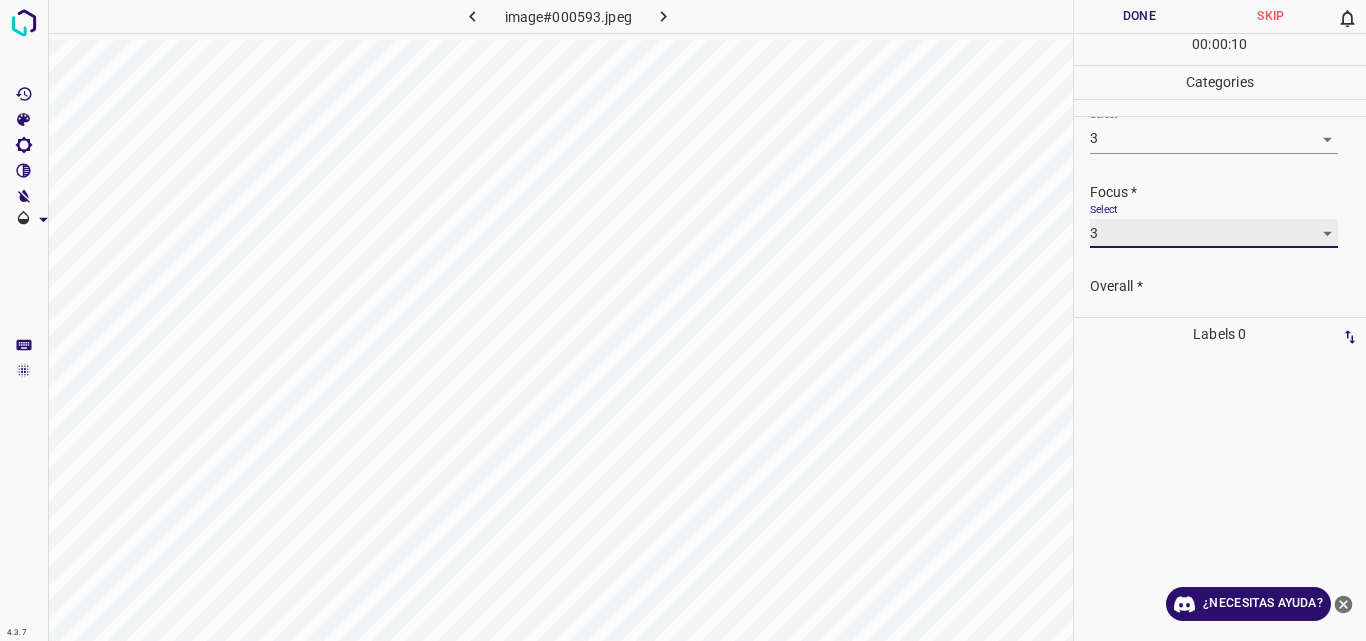 scroll, scrollTop: 98, scrollLeft: 0, axis: vertical 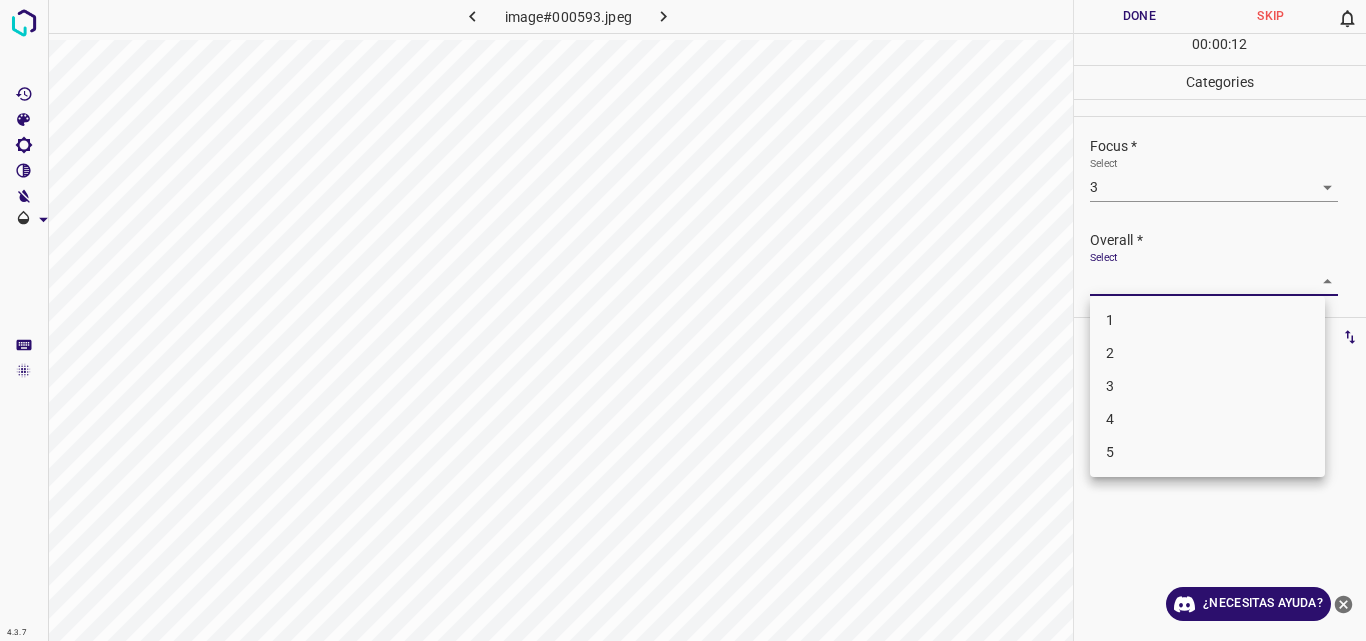 click on "4.3.7 image#000593.jpeg Done Skip 0 00   : 00   : 12   Categories Lighting *  Select 3 3 Focus *  Select 3 3 Overall *  Select ​ Labels   0 Categories 1 Lighting 2 Focus 3 Overall Tools Space Change between modes (Draw & Edit) I Auto labeling R Restore zoom M Zoom in N Zoom out Delete Delete selecte label Filters Z Restore filters X Saturation filter C Brightness filter V Contrast filter B Gray scale filter General O Download ¿Necesitas ayuda? Original text Rate this translation Your feedback will be used to help improve Google Translate - Texto - Esconder - Borrar 1 2 3 4 5" at bounding box center [683, 320] 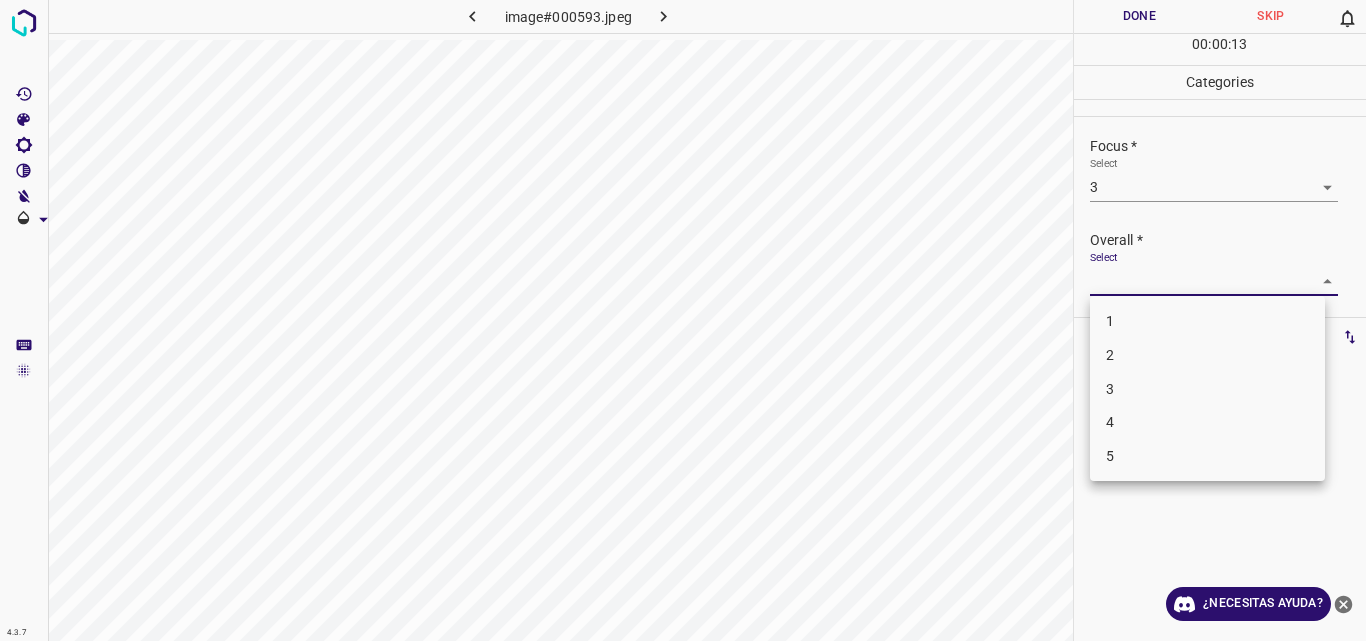 click on "3" at bounding box center (1207, 389) 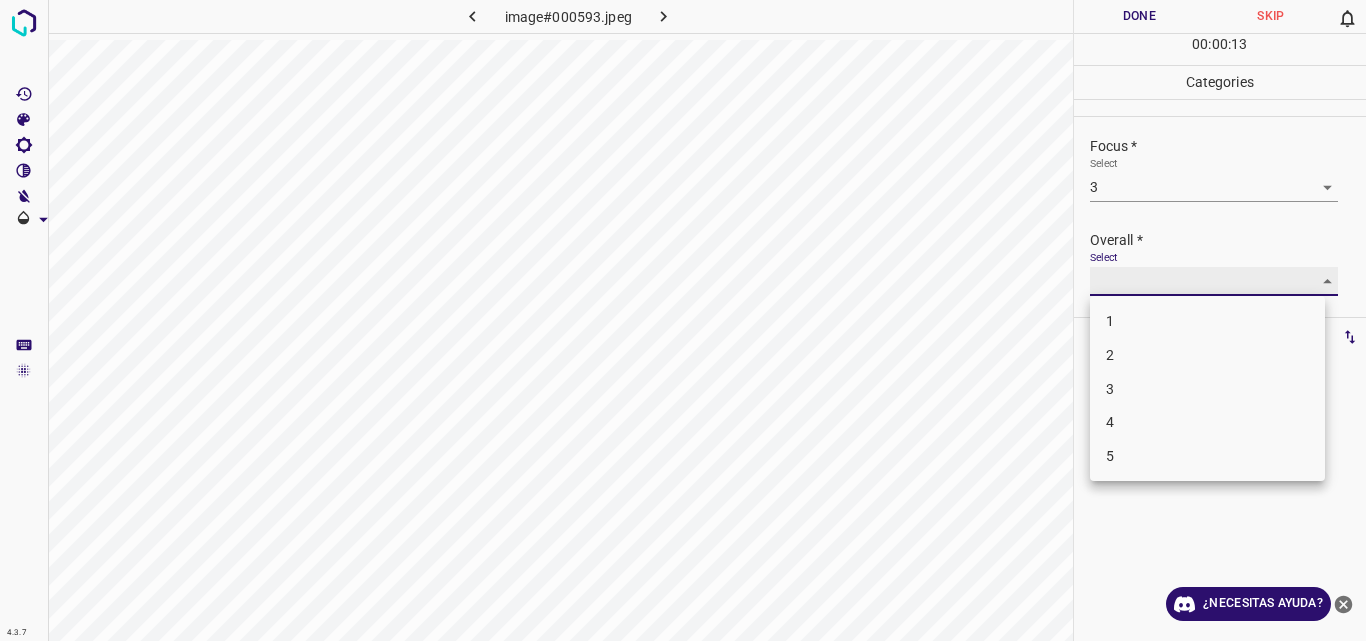 type on "3" 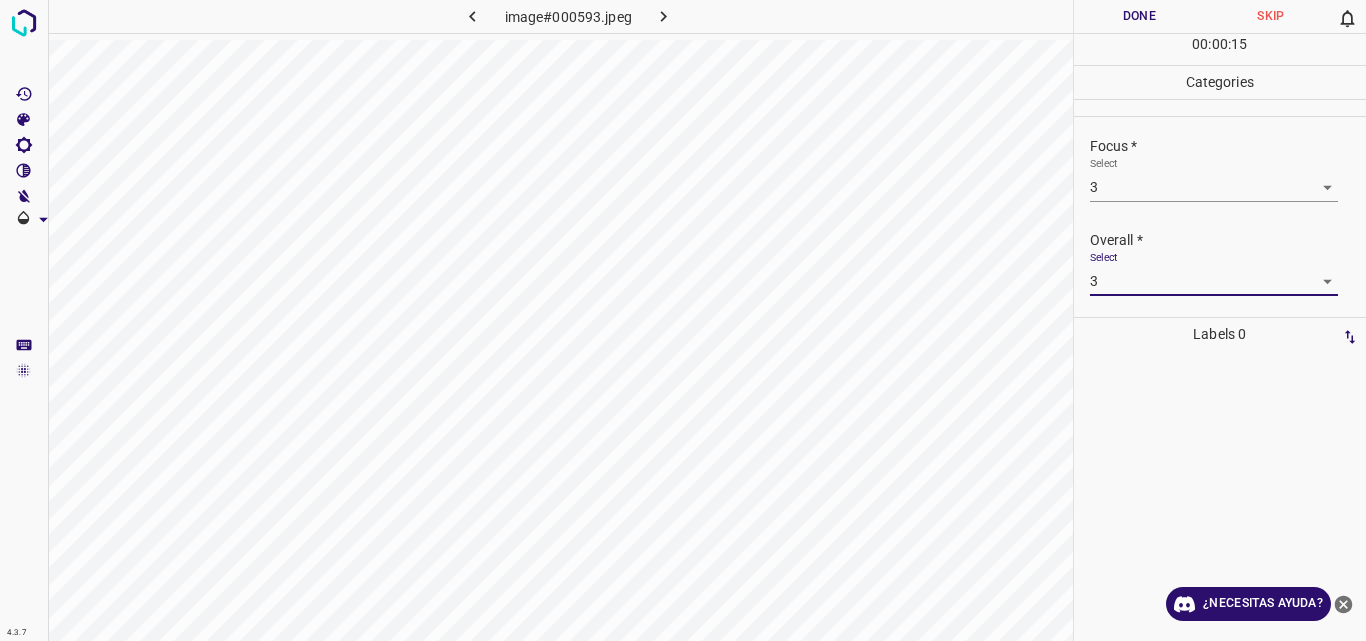click on "Done" at bounding box center [1140, 16] 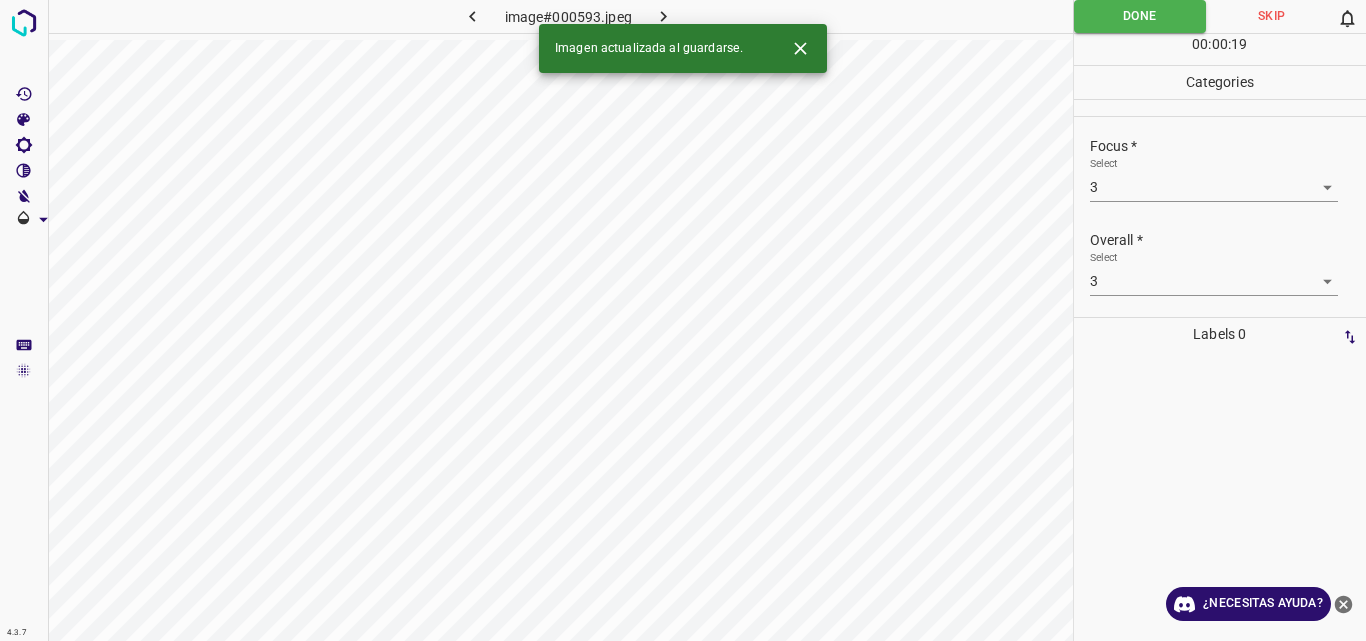 click 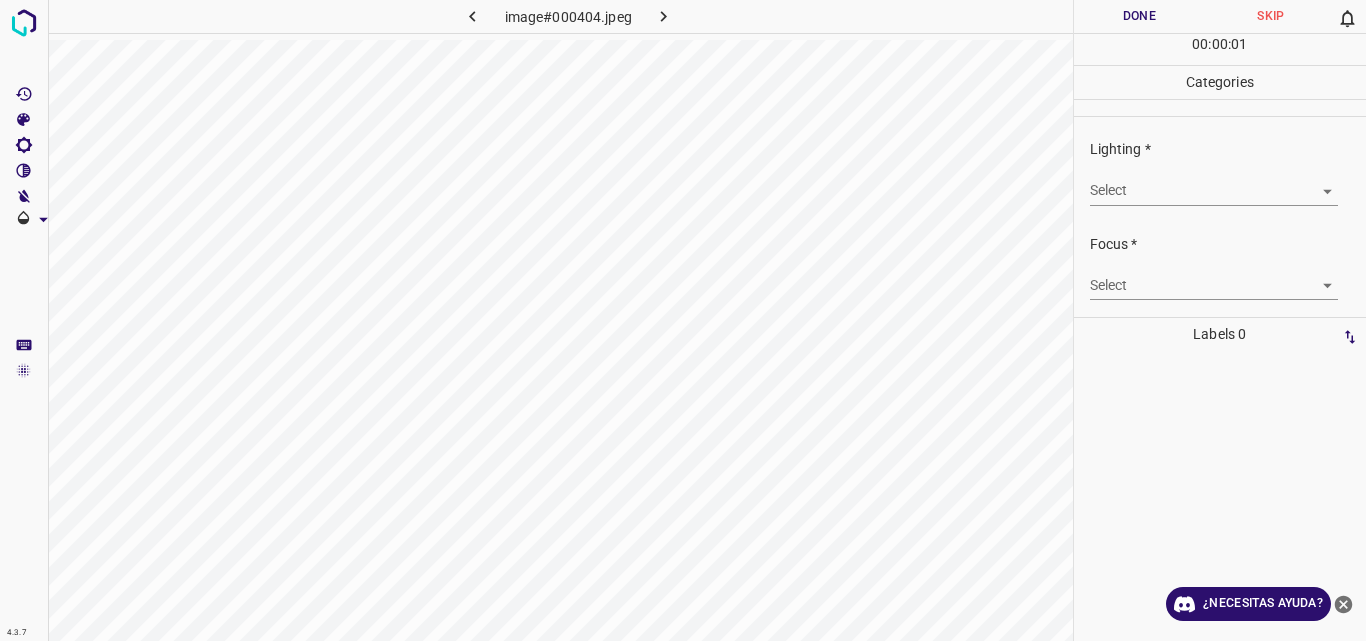 click on "4.3.7 image#000404.jpeg Done Skip 0 00   : 00   : 01   Categories Lighting *  Select ​ Focus *  Select ​ Overall *  Select ​ Labels   0 Categories 1 Lighting 2 Focus 3 Overall Tools Space Change between modes (Draw & Edit) I Auto labeling R Restore zoom M Zoom in N Zoom out Delete Delete selecte label Filters Z Restore filters X Saturation filter C Brightness filter V Contrast filter B Gray scale filter General O Download ¿Necesitas ayuda? Original text Rate this translation Your feedback will be used to help improve Google Translate - Texto - Esconder - Borrar" at bounding box center [683, 320] 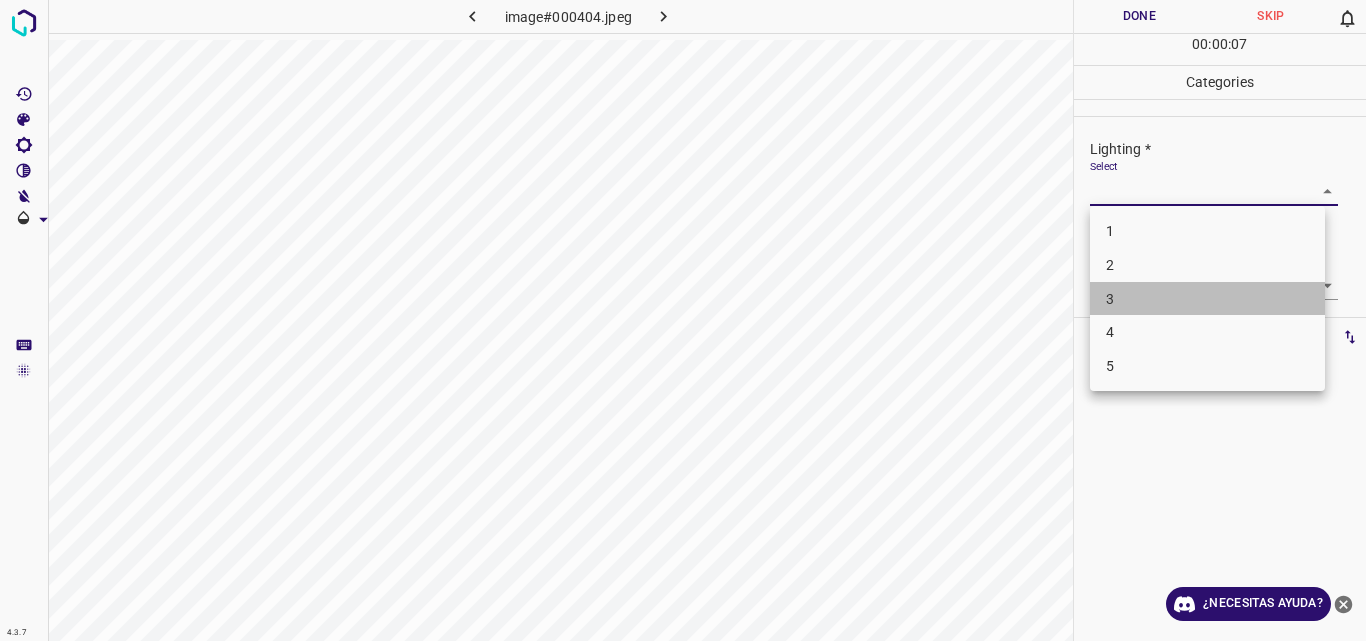 click on "3" at bounding box center (1207, 299) 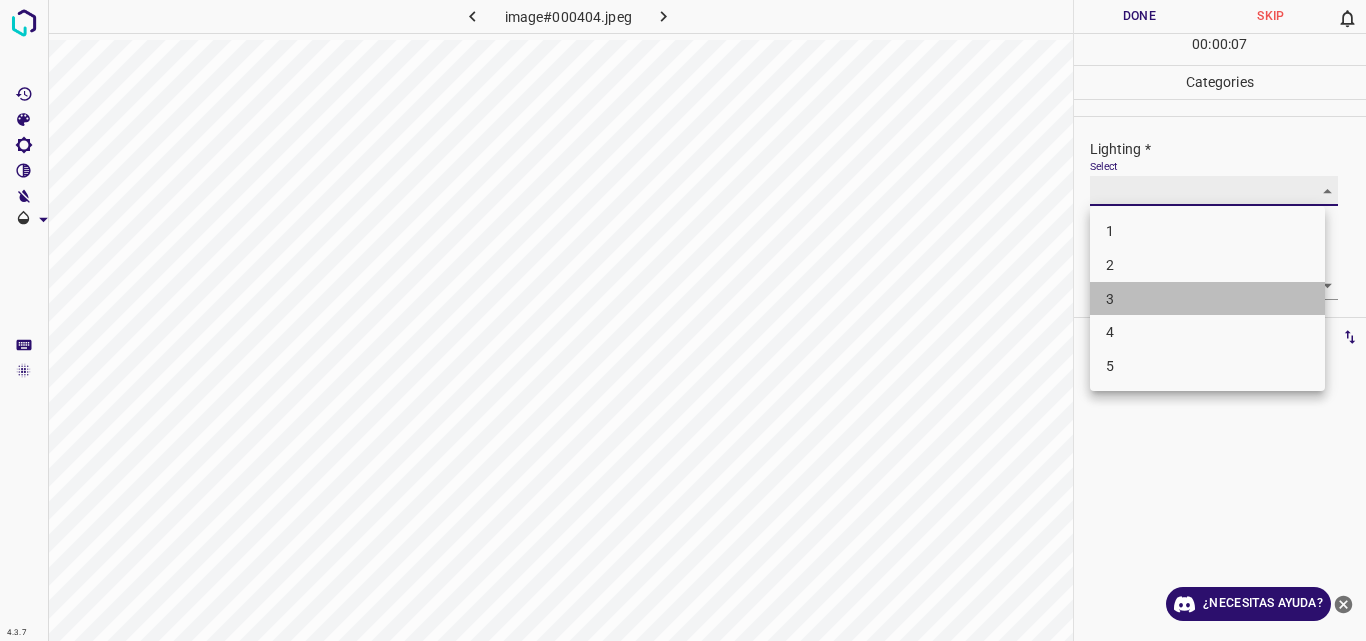 type on "3" 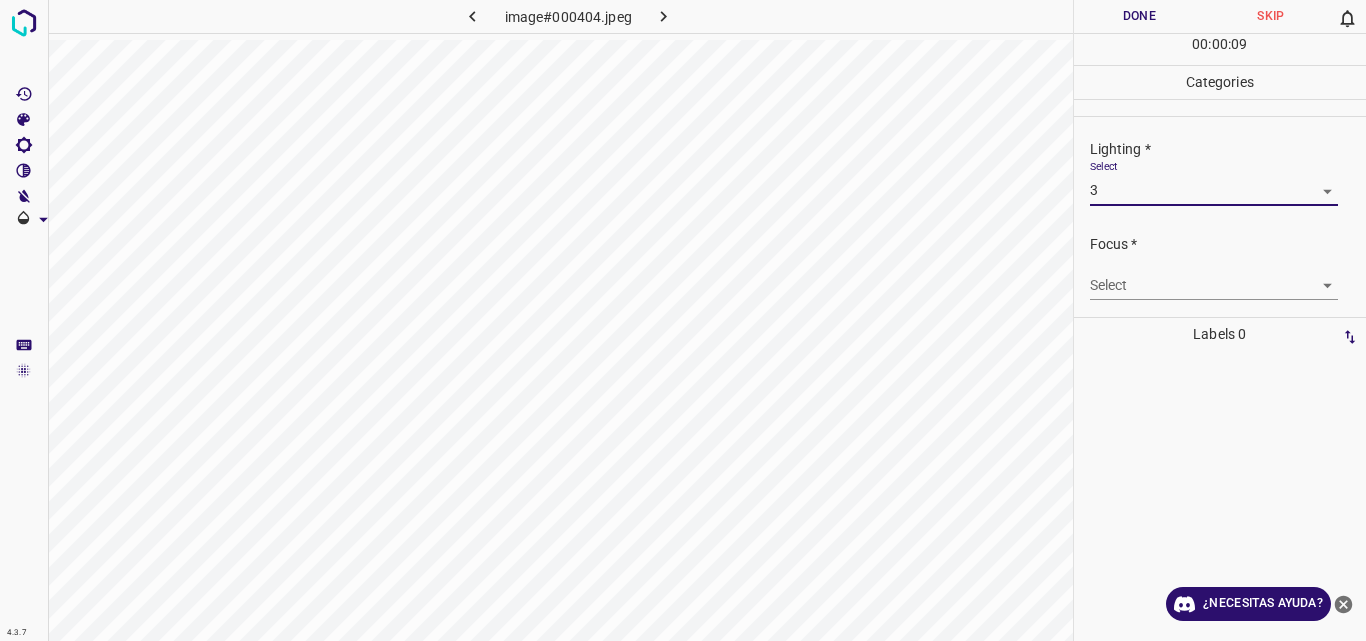 click on "4.3.7 image#000404.jpeg Done Skip 0 00   : 00   : 09   Categories Lighting *  Select 3 3 Focus *  Select ​ Overall *  Select ​ Labels   0 Categories 1 Lighting 2 Focus 3 Overall Tools Space Change between modes (Draw & Edit) I Auto labeling R Restore zoom M Zoom in N Zoom out Delete Delete selecte label Filters Z Restore filters X Saturation filter C Brightness filter V Contrast filter B Gray scale filter General O Download ¿Necesitas ayuda? Original text Rate this translation Your feedback will be used to help improve Google Translate - Texto - Esconder - Borrar" at bounding box center (683, 320) 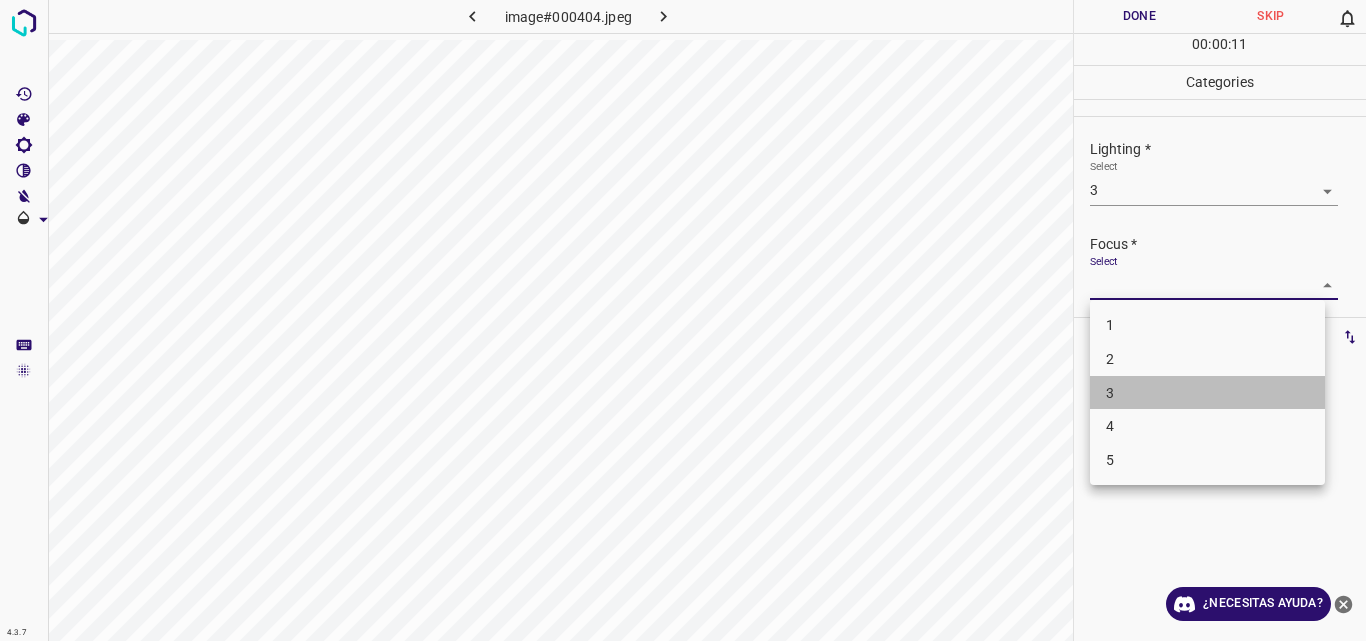click on "3" at bounding box center (1207, 393) 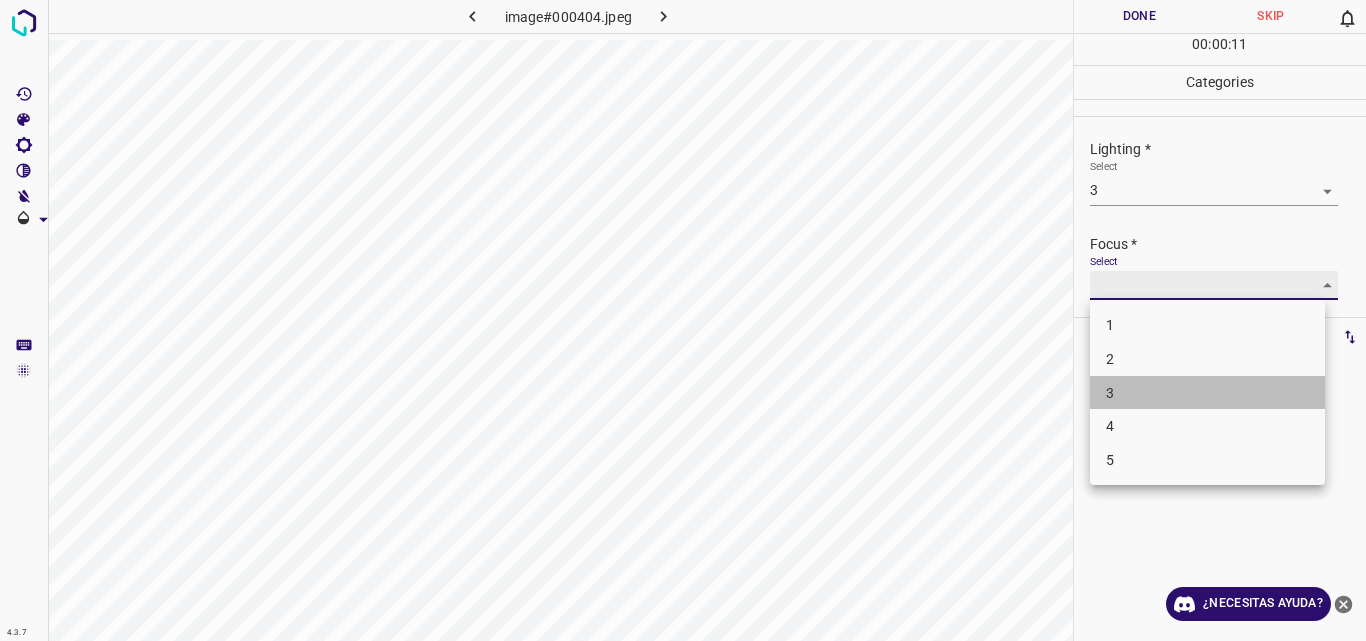 type on "3" 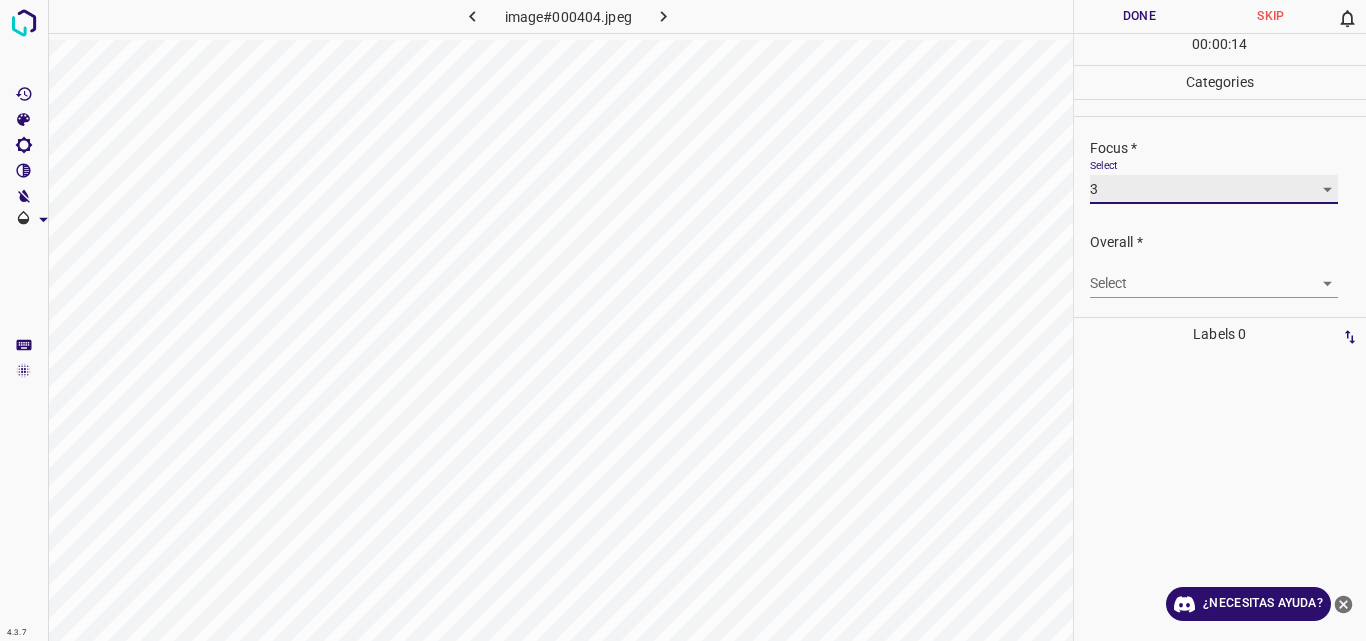 scroll, scrollTop: 98, scrollLeft: 0, axis: vertical 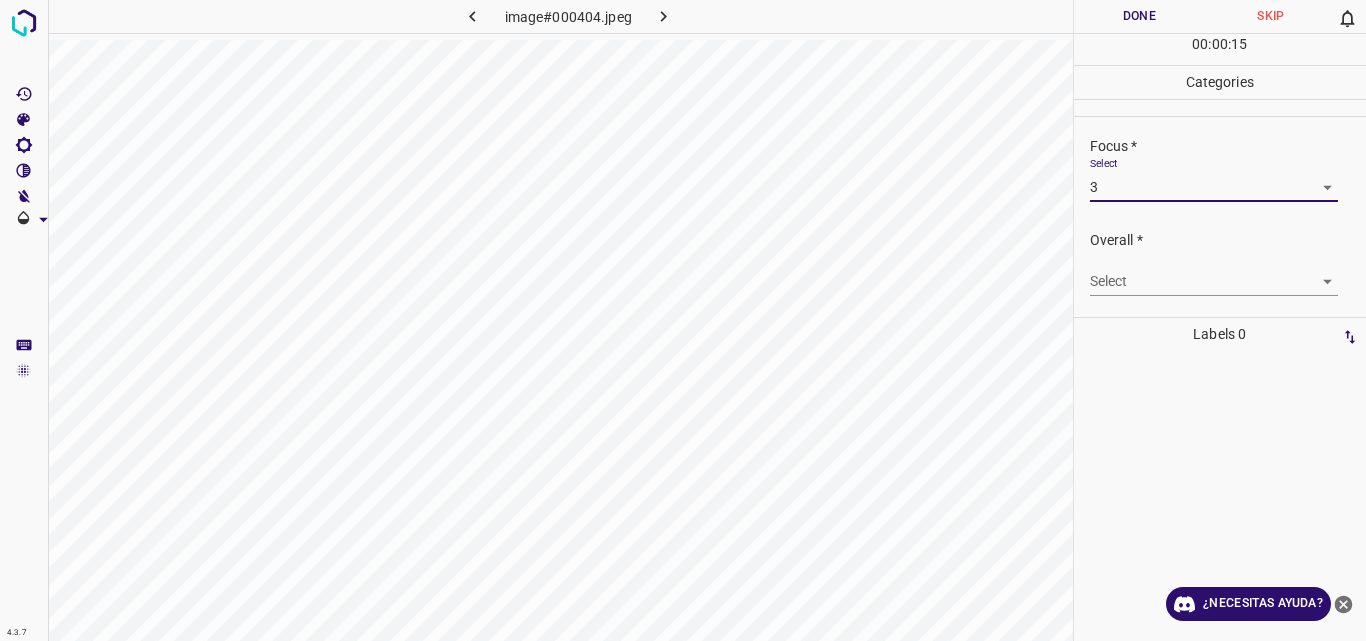 click on "4.3.7 image#000404.jpeg Done Skip 0 00   : 00   : 15   Categories Lighting *  Select 3 3 Focus *  Select 3 3 Overall *  Select ​ Labels   0 Categories 1 Lighting 2 Focus 3 Overall Tools Space Change between modes (Draw & Edit) I Auto labeling R Restore zoom M Zoom in N Zoom out Delete Delete selecte label Filters Z Restore filters X Saturation filter C Brightness filter V Contrast filter B Gray scale filter General O Download ¿Necesitas ayuda? Original text Rate this translation Your feedback will be used to help improve Google Translate - Texto - Esconder - Borrar" at bounding box center (683, 320) 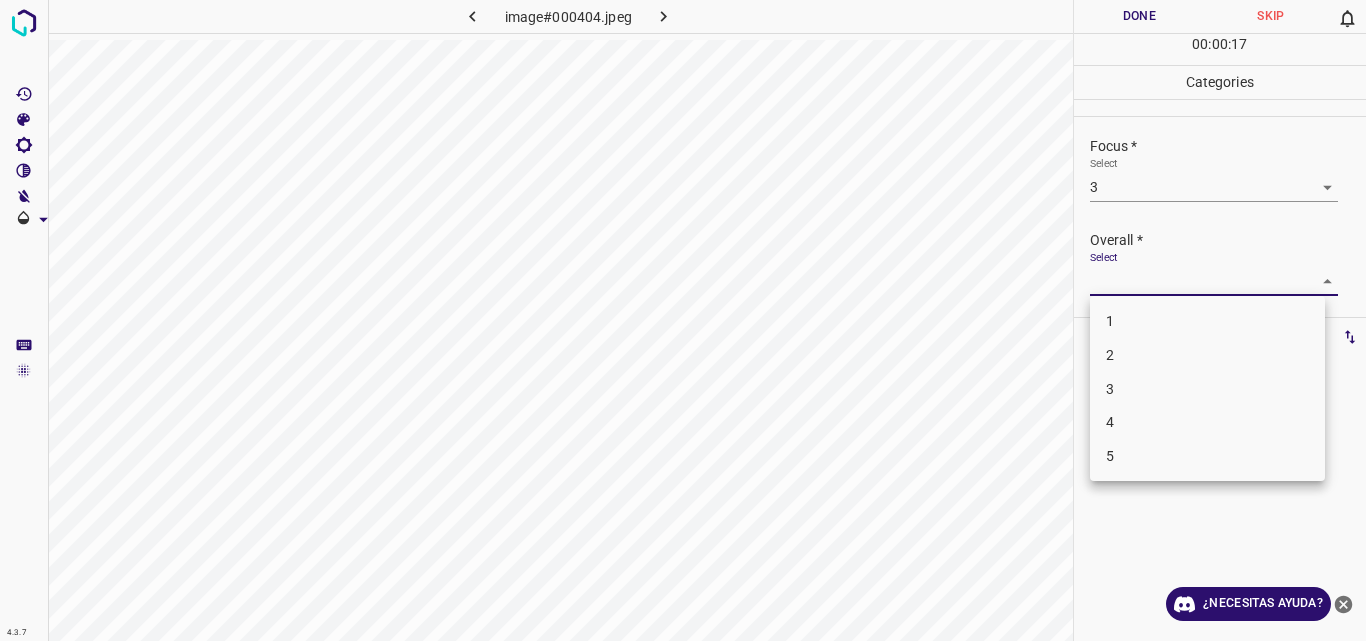 click on "3" at bounding box center [1207, 389] 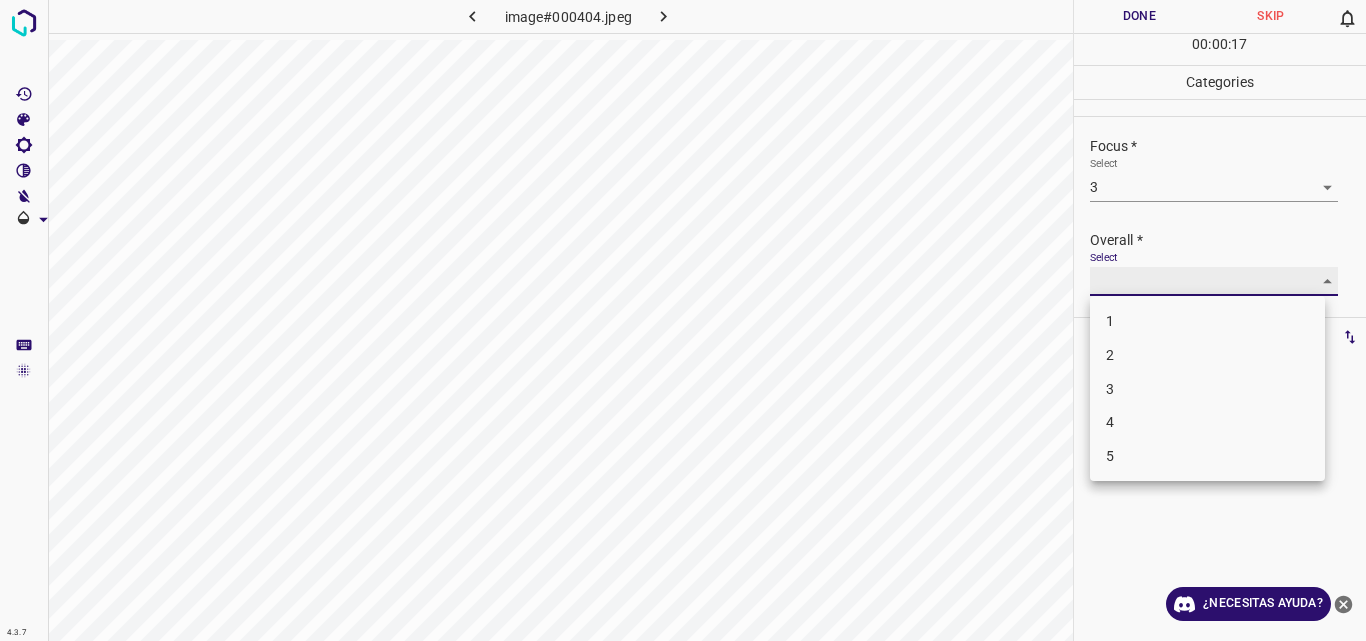 type on "3" 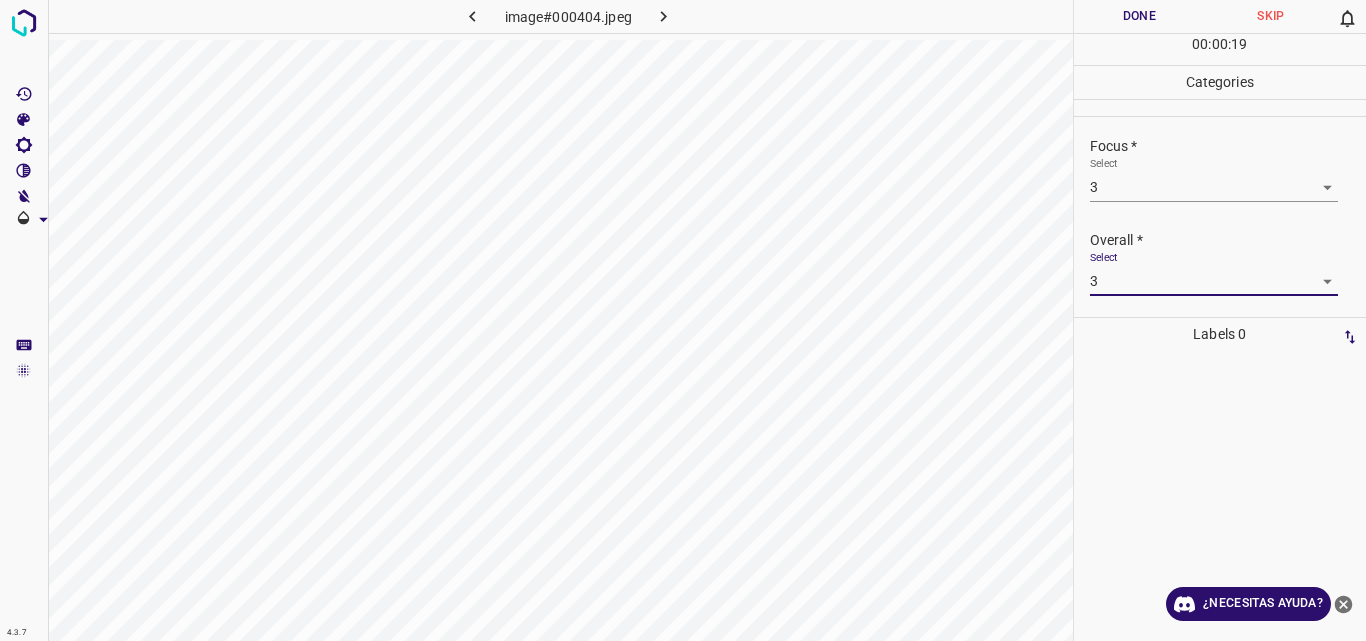 click on "Done" at bounding box center [1140, 16] 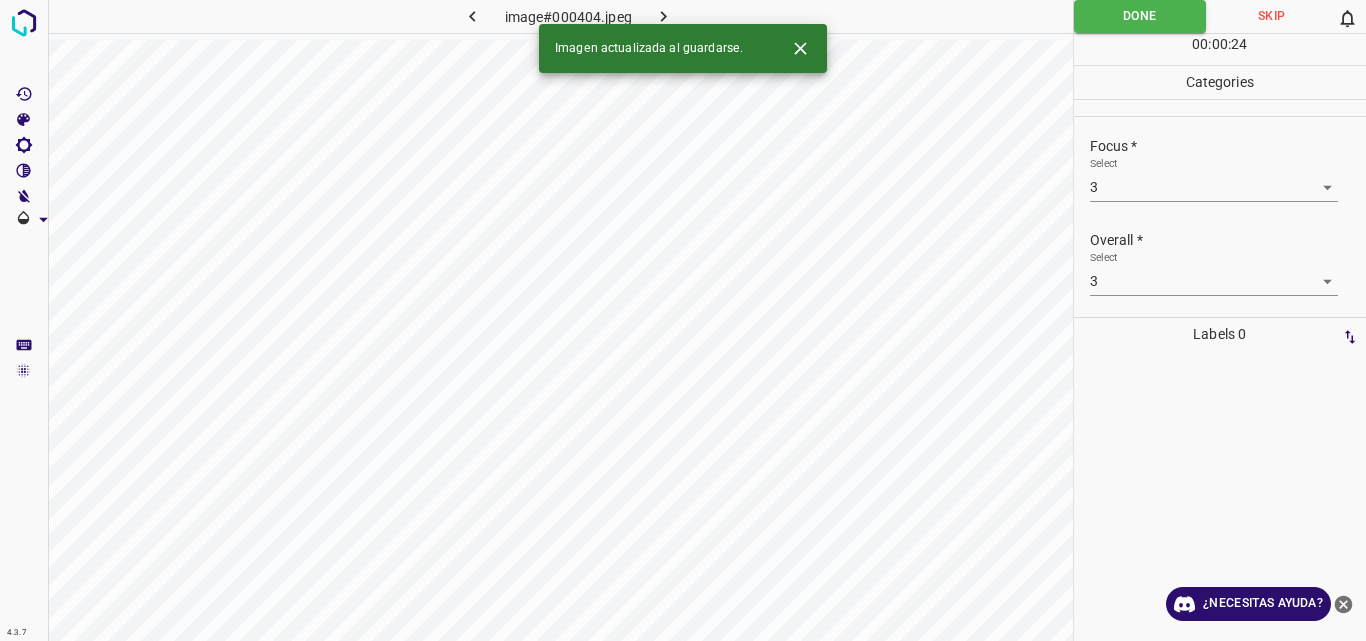 click 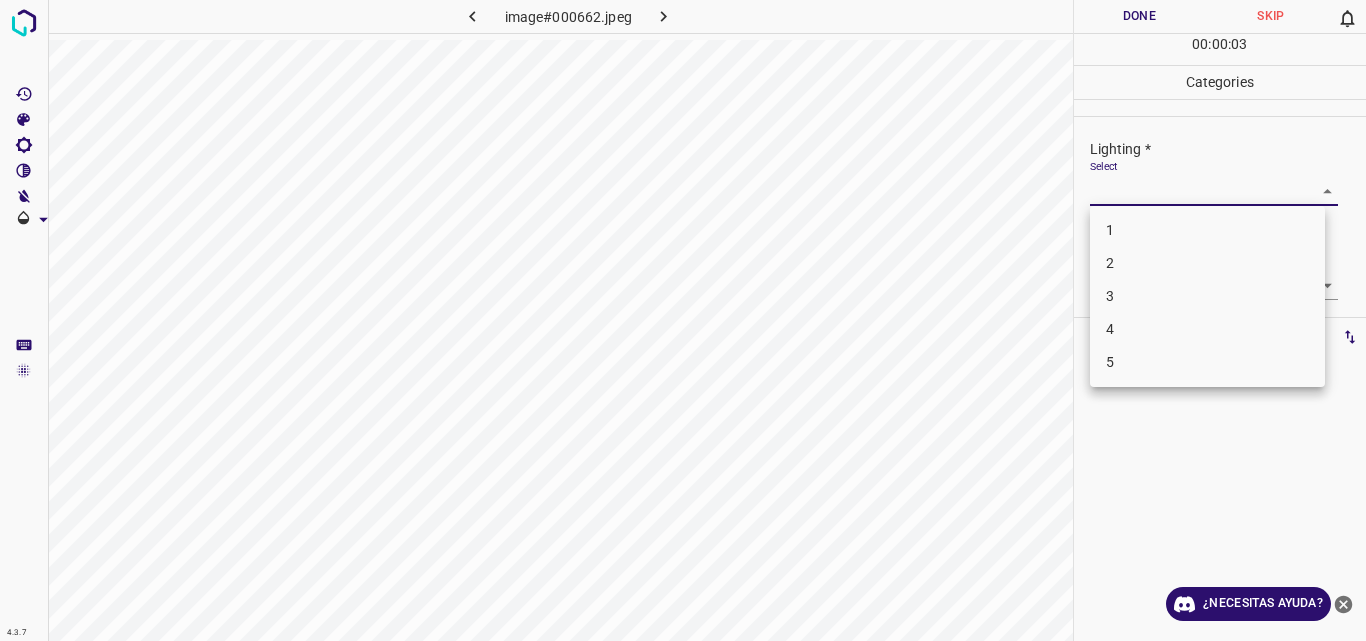 click on "4.3.7 image#000662.jpeg Done Skip 0 00   : 00   : 03   Categories Lighting *  Select ​ Focus *  Select ​ Overall *  Select ​ Labels   0 Categories 1 Lighting 2 Focus 3 Overall Tools Space Change between modes (Draw & Edit) I Auto labeling R Restore zoom M Zoom in N Zoom out Delete Delete selecte label Filters Z Restore filters X Saturation filter C Brightness filter V Contrast filter B Gray scale filter General O Download ¿Necesitas ayuda? Original text Rate this translation Your feedback will be used to help improve Google Translate - Texto - Esconder - Borrar 1 2 3 4 5" at bounding box center (683, 320) 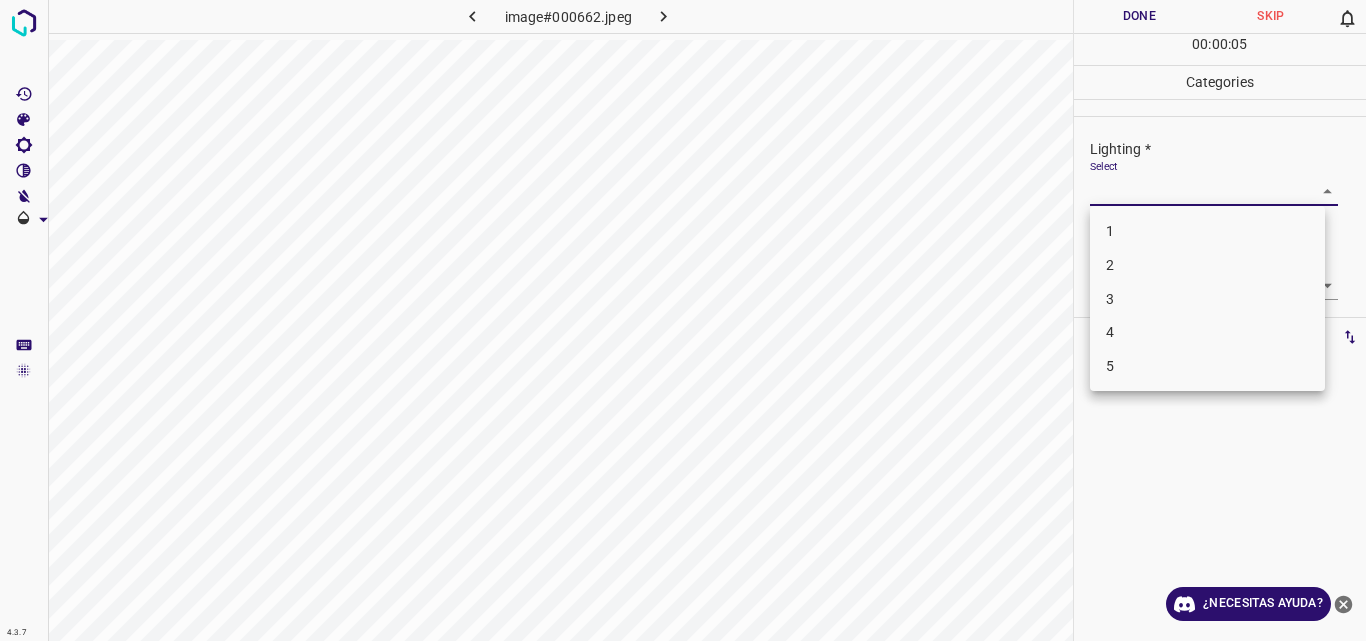 click on "3" at bounding box center (1207, 299) 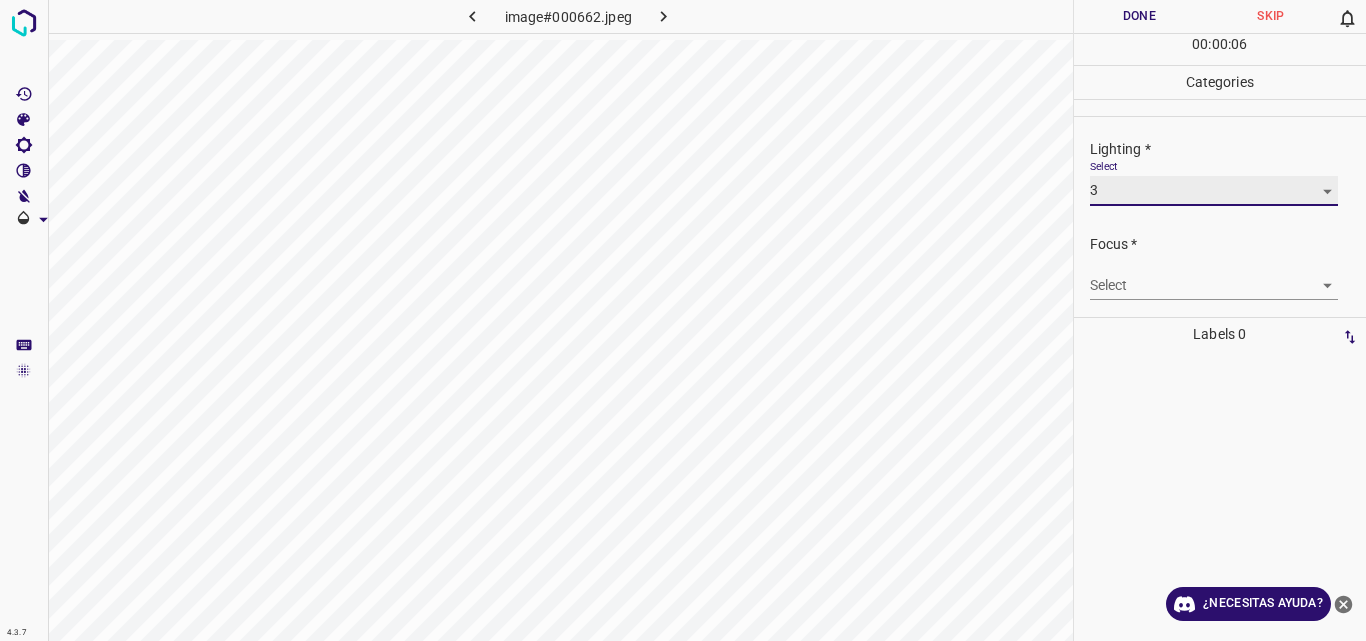 type on "3" 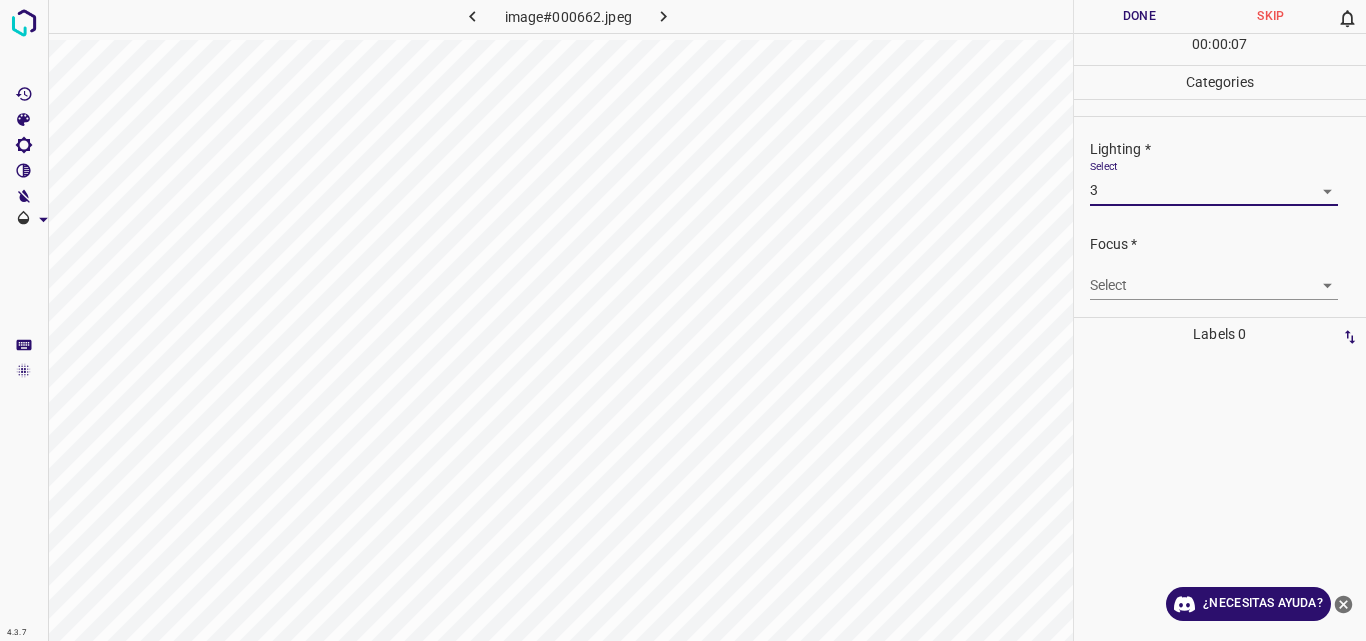 click on "4.3.7 image#000662.jpeg Done Skip 0 00   : 00   : 07   Categories Lighting *  Select 3 3 Focus *  Select ​ Overall *  Select ​ Labels   0 Categories 1 Lighting 2 Focus 3 Overall Tools Space Change between modes (Draw & Edit) I Auto labeling R Restore zoom M Zoom in N Zoom out Delete Delete selecte label Filters Z Restore filters X Saturation filter C Brightness filter V Contrast filter B Gray scale filter General O Download ¿Necesitas ayuda? Original text Rate this translation Your feedback will be used to help improve Google Translate - Texto - Esconder - Borrar" at bounding box center (683, 320) 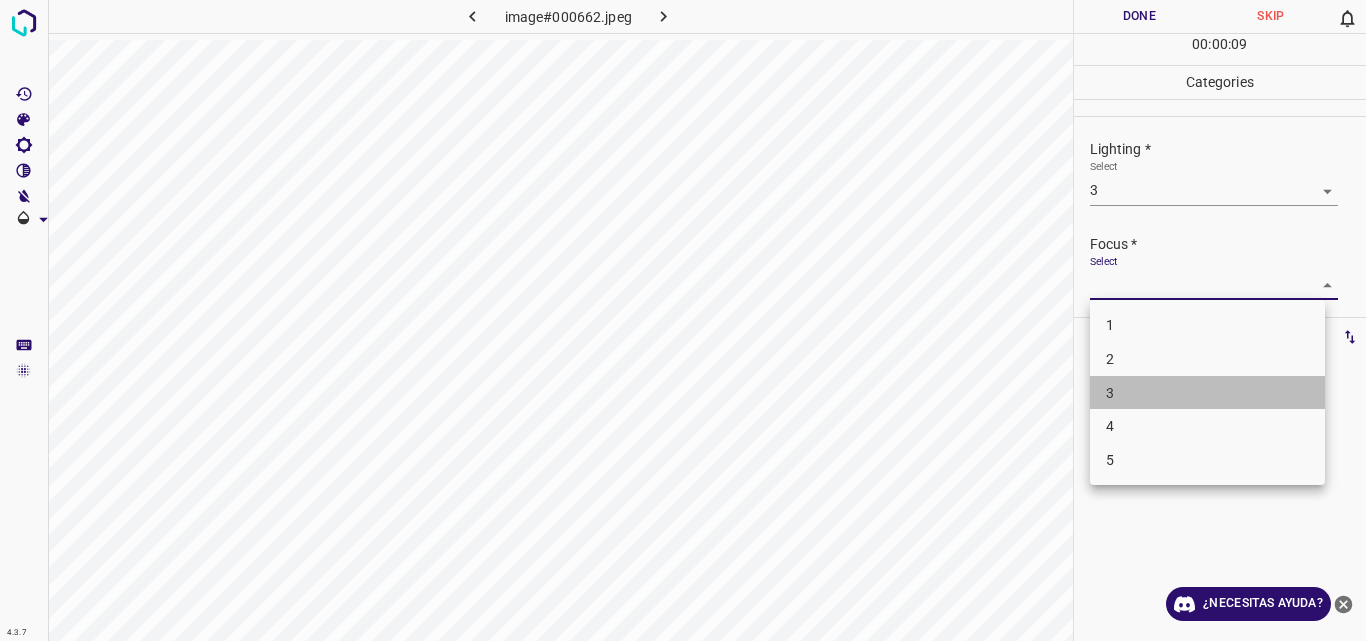 click on "3" at bounding box center (1207, 393) 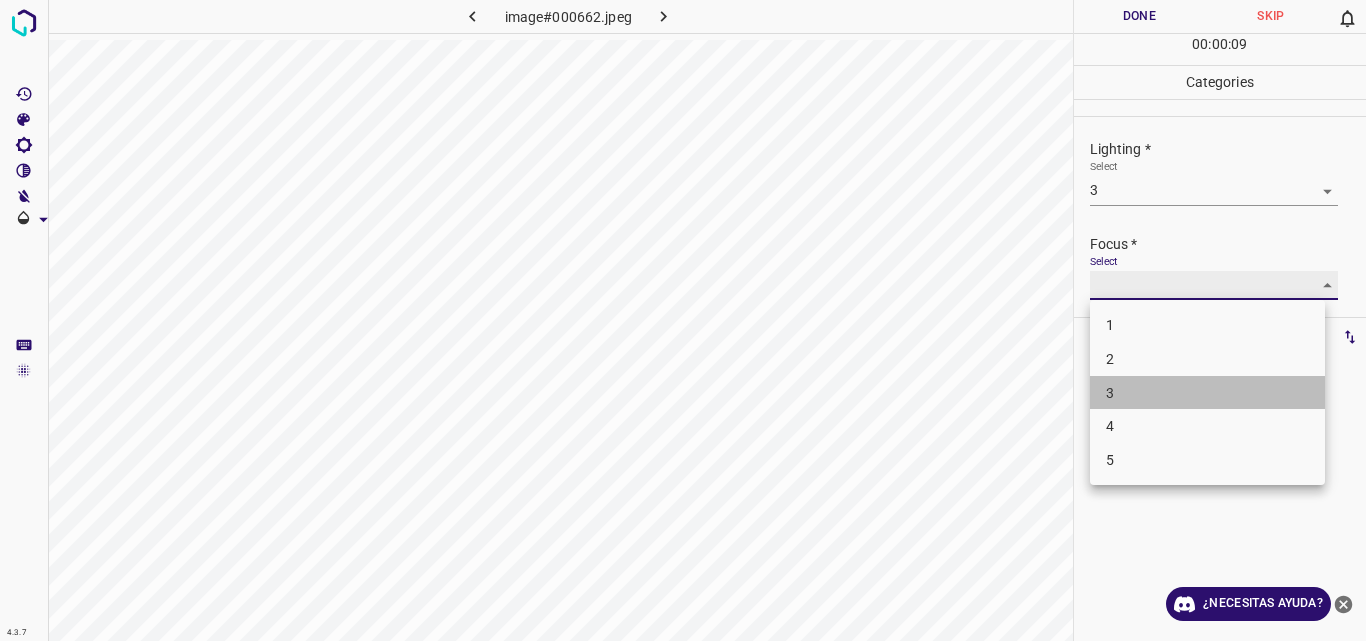 type on "3" 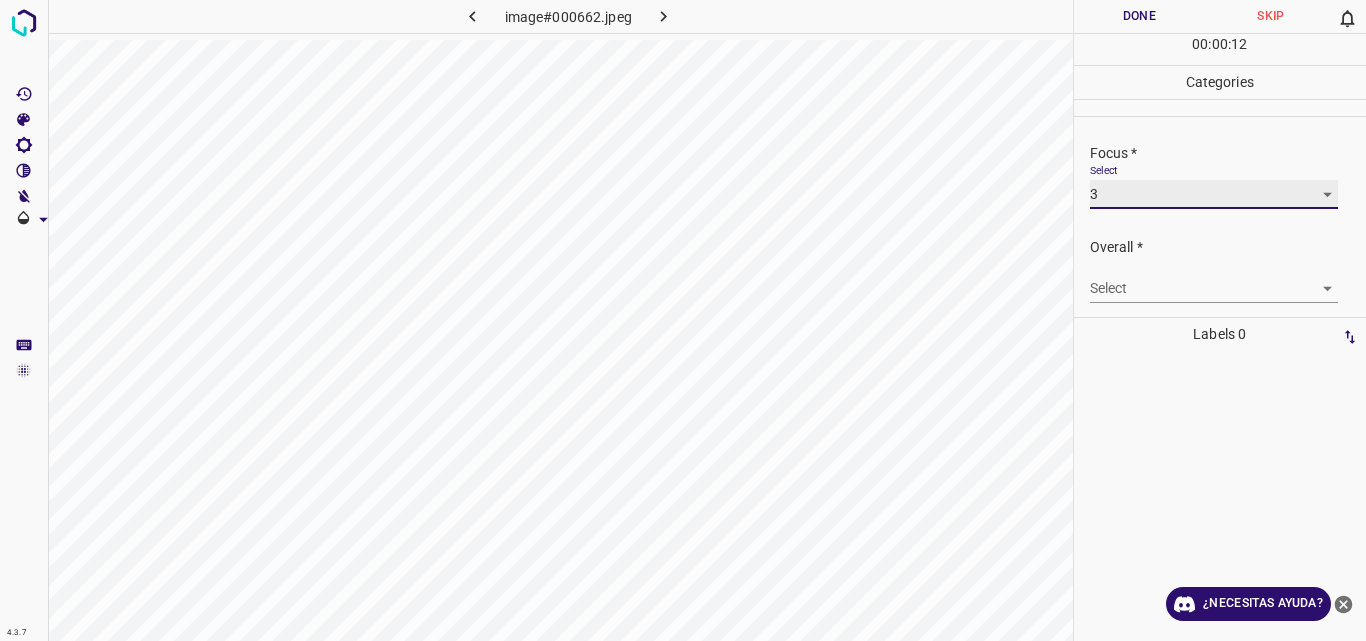 scroll, scrollTop: 98, scrollLeft: 0, axis: vertical 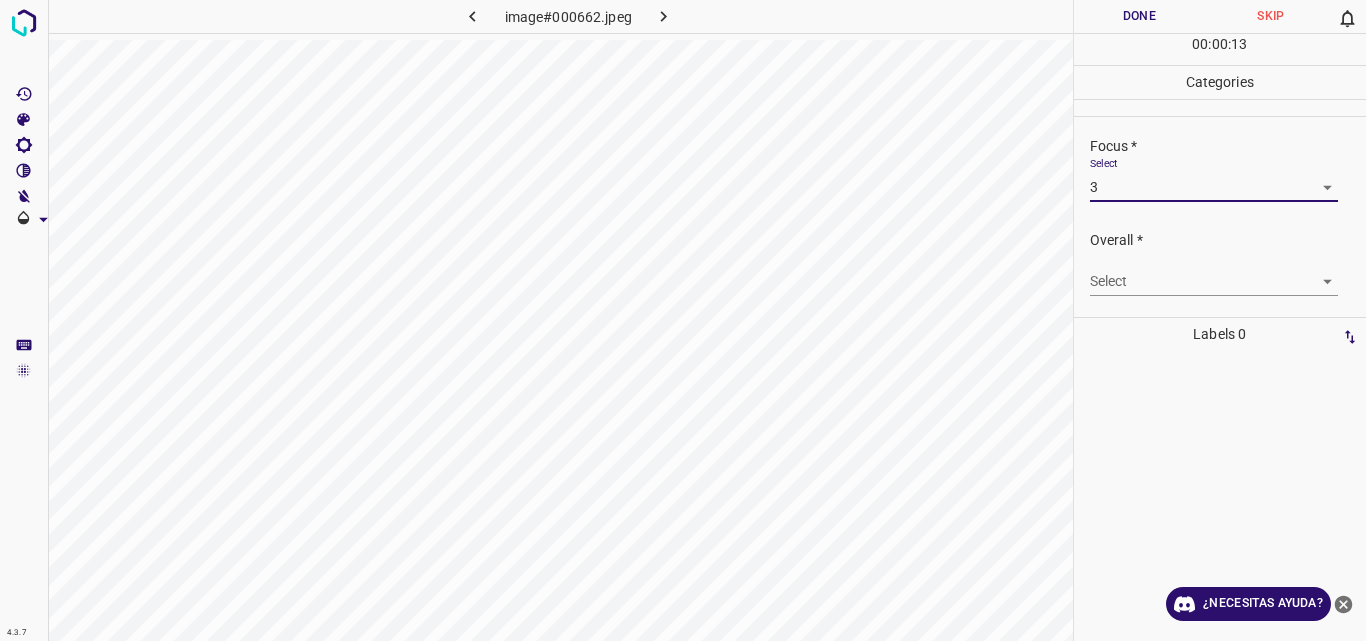 click on "4.3.7 image#000662.jpeg Done Skip 0 00   : 00   : 13   Categories Lighting *  Select 3 3 Focus *  Select 3 3 Overall *  Select ​ Labels   0 Categories 1 Lighting 2 Focus 3 Overall Tools Space Change between modes (Draw & Edit) I Auto labeling R Restore zoom M Zoom in N Zoom out Delete Delete selecte label Filters Z Restore filters X Saturation filter C Brightness filter V Contrast filter B Gray scale filter General O Download ¿Necesitas ayuda? Original text Rate this translation Your feedback will be used to help improve Google Translate - Texto - Esconder - Borrar" at bounding box center (683, 320) 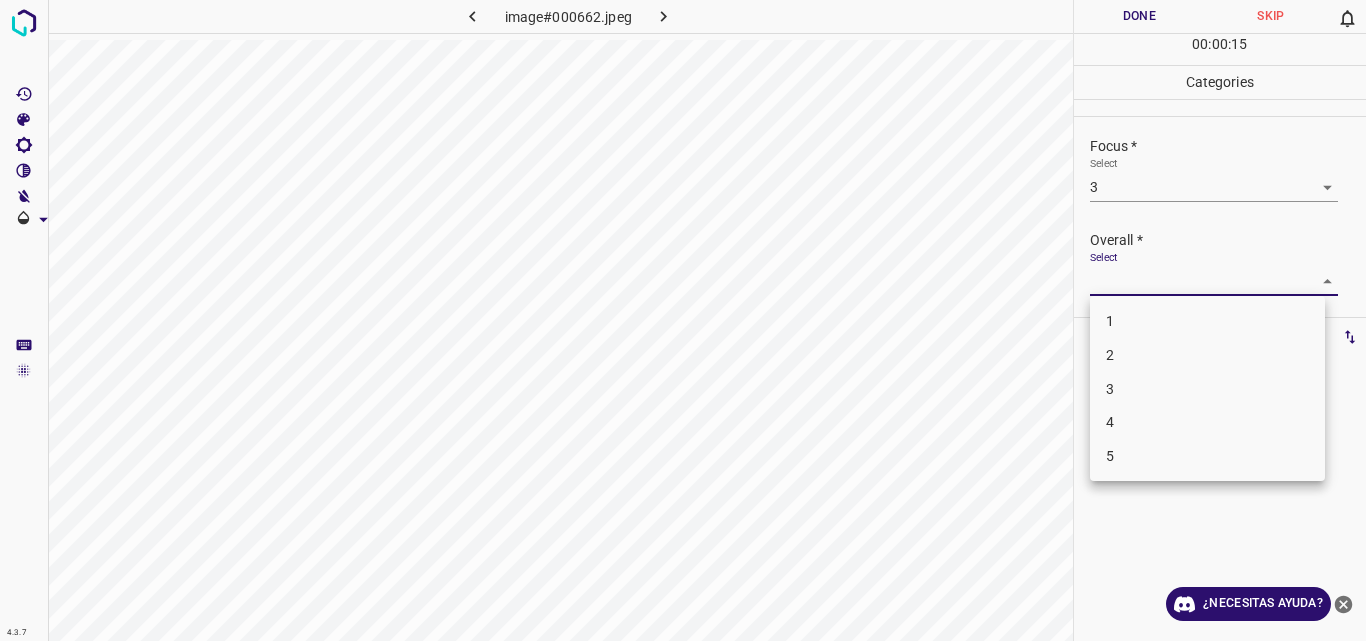 click on "3" at bounding box center [1207, 389] 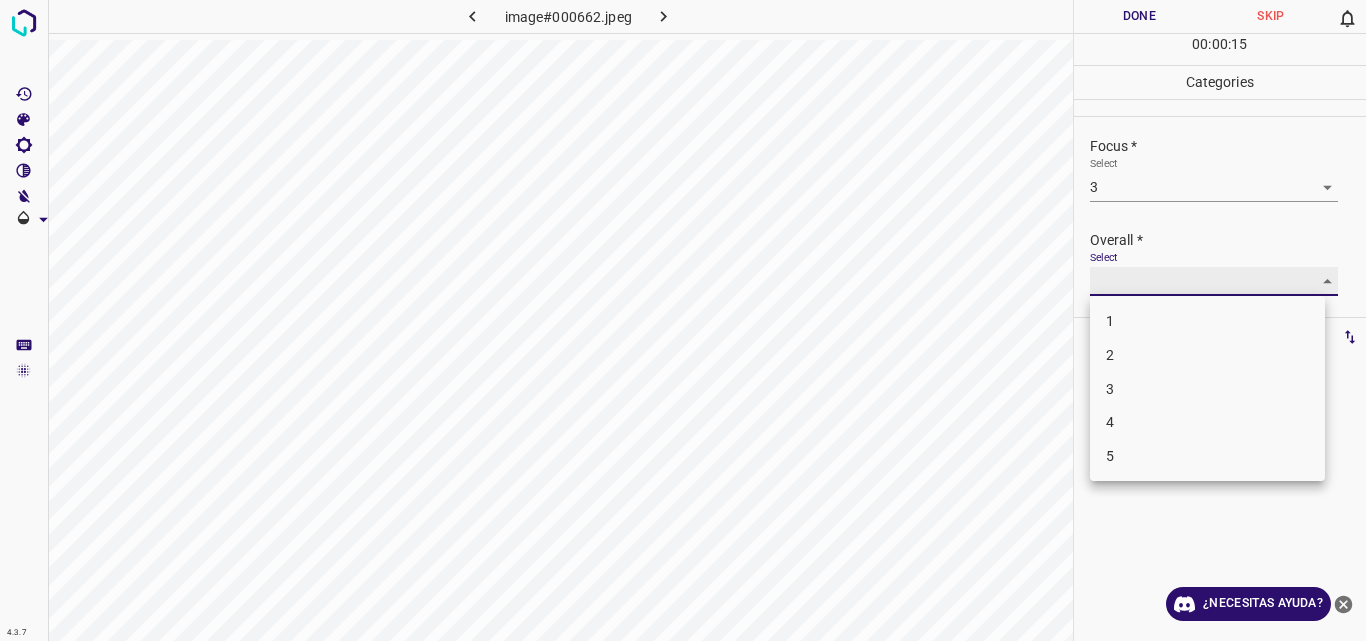 type on "3" 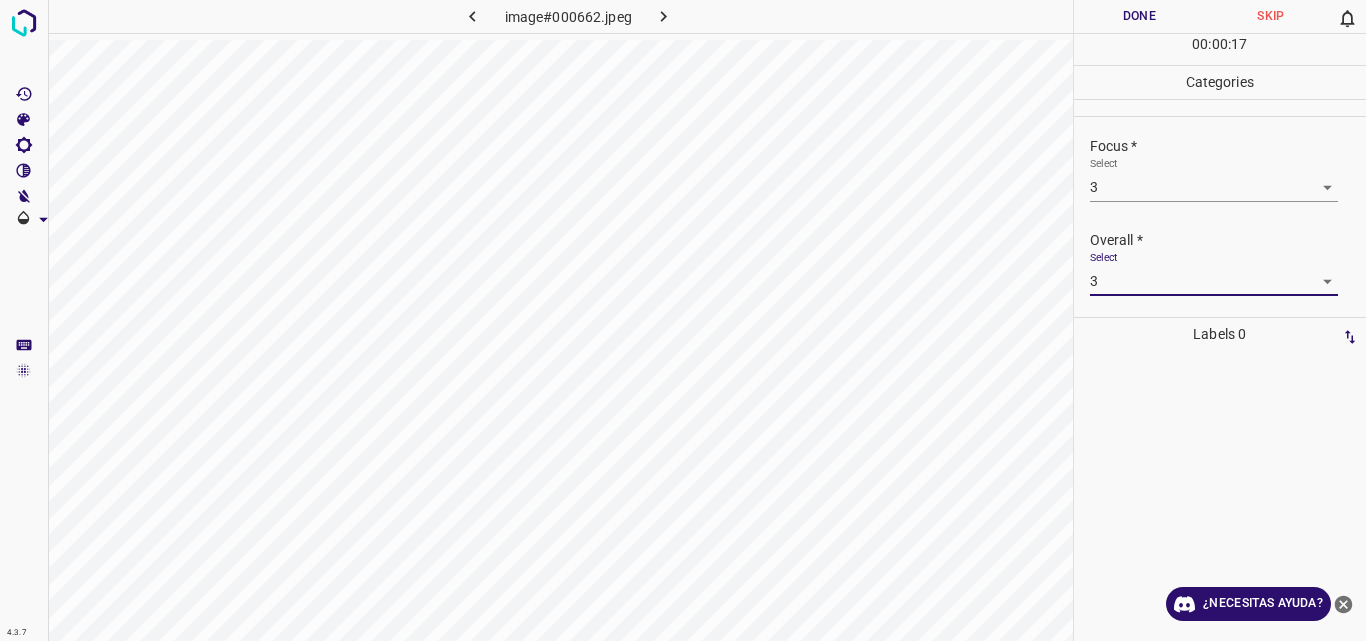 click on "Done" at bounding box center (1140, 16) 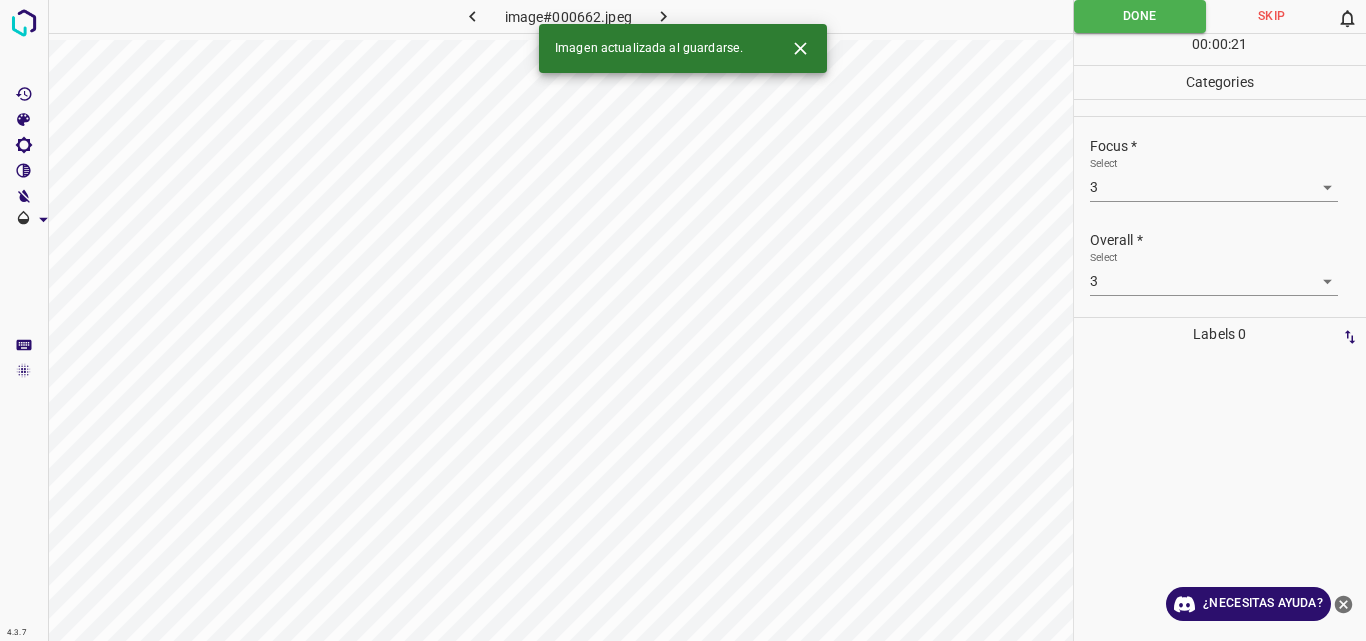 click 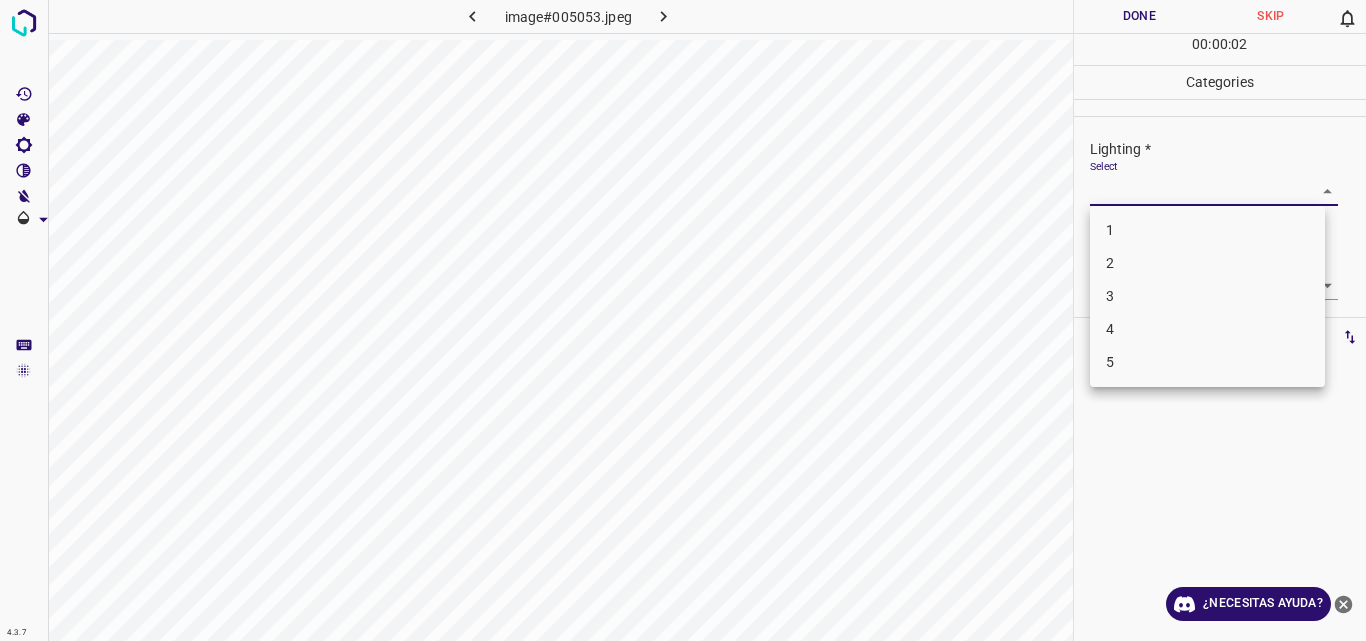 click on "4.3.7 image#005053.jpeg Done Skip 0 00   : 00   : 02   Categories Lighting *  Select ​ Focus *  Select ​ Overall *  Select ​ Labels   0 Categories 1 Lighting 2 Focus 3 Overall Tools Space Change between modes (Draw & Edit) I Auto labeling R Restore zoom M Zoom in N Zoom out Delete Delete selecte label Filters Z Restore filters X Saturation filter C Brightness filter V Contrast filter B Gray scale filter General O Download ¿Necesitas ayuda? Original text Rate this translation Your feedback will be used to help improve Google Translate - Texto - Esconder - Borrar 1 2 3 4 5" at bounding box center (683, 320) 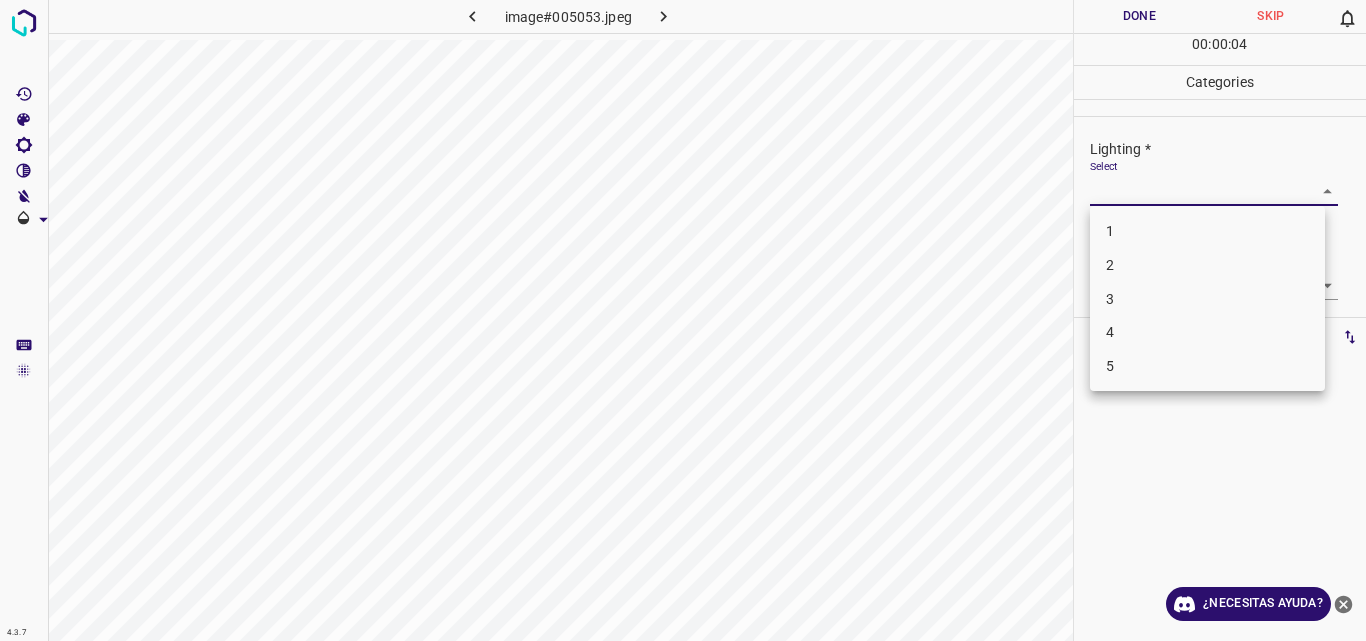 click on "4" at bounding box center [1207, 332] 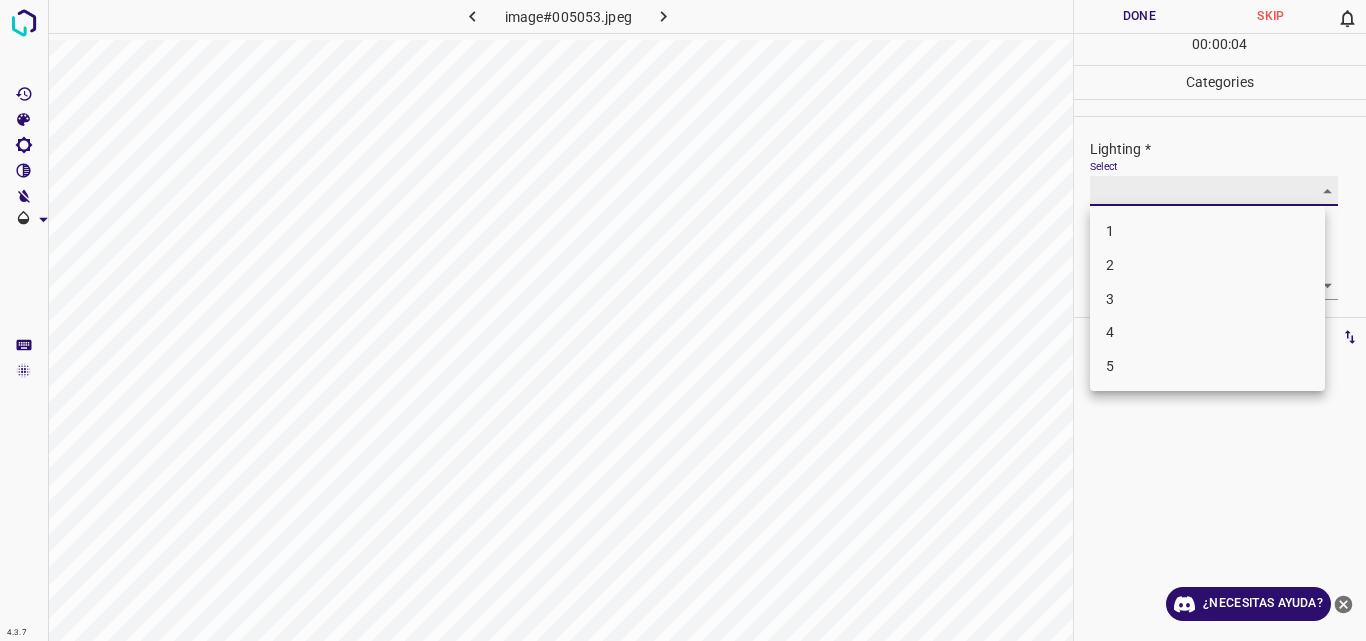 type on "4" 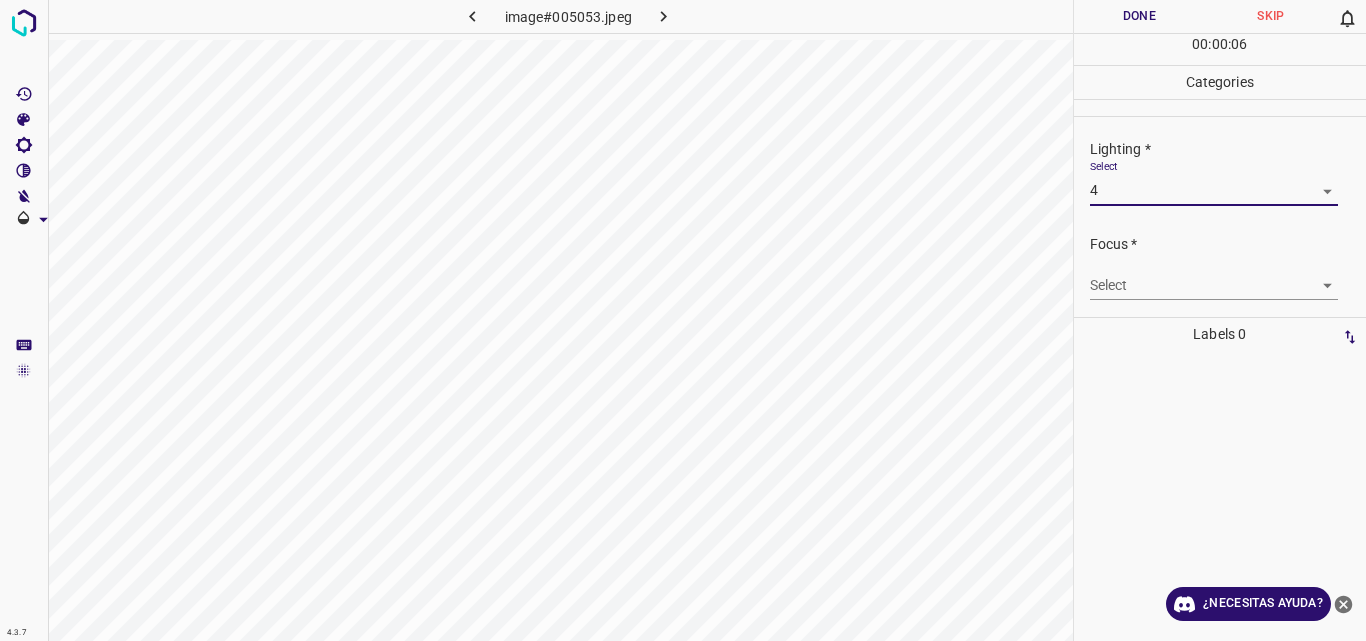 click on "4.3.7 image#005053.jpeg Done Skip 0 00   : 00   : 06   Categories Lighting *  Select 4 4 Focus *  Select ​ Overall *  Select ​ Labels   0 Categories 1 Lighting 2 Focus 3 Overall Tools Space Change between modes (Draw & Edit) I Auto labeling R Restore zoom M Zoom in N Zoom out Delete Delete selecte label Filters Z Restore filters X Saturation filter C Brightness filter V Contrast filter B Gray scale filter General O Download ¿Necesitas ayuda? Original text Rate this translation Your feedback will be used to help improve Google Translate - Texto - Esconder - Borrar" at bounding box center (683, 320) 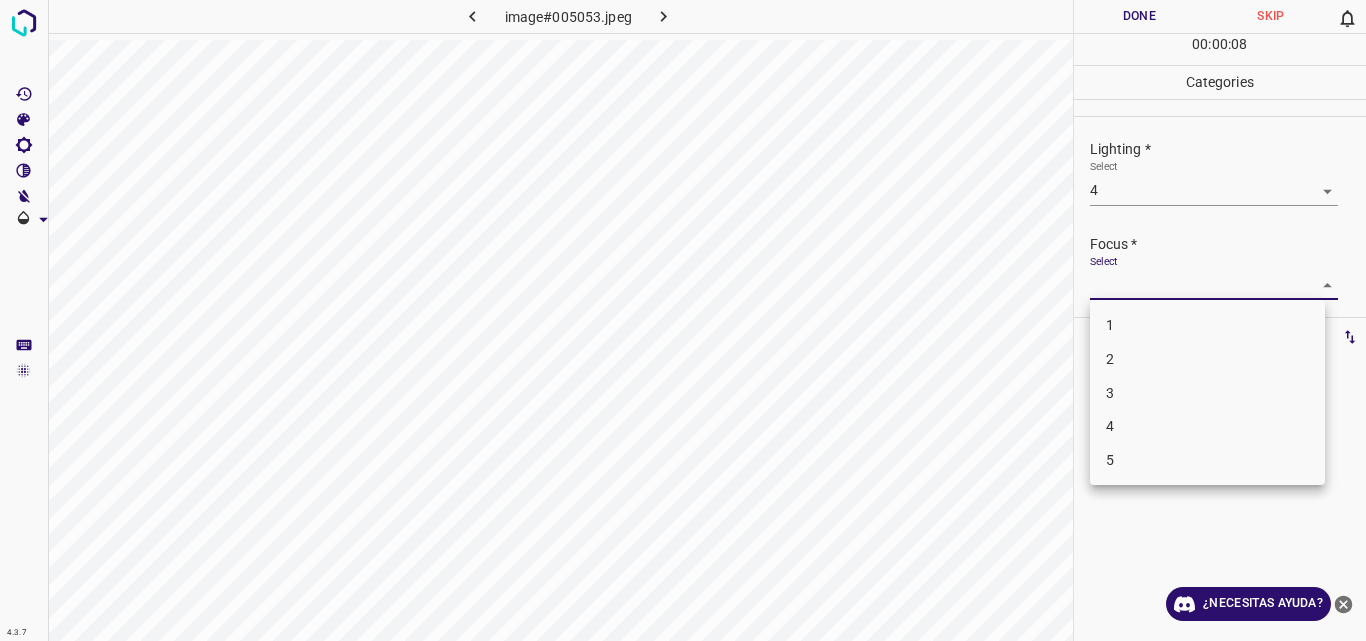 click on "4" at bounding box center [1207, 426] 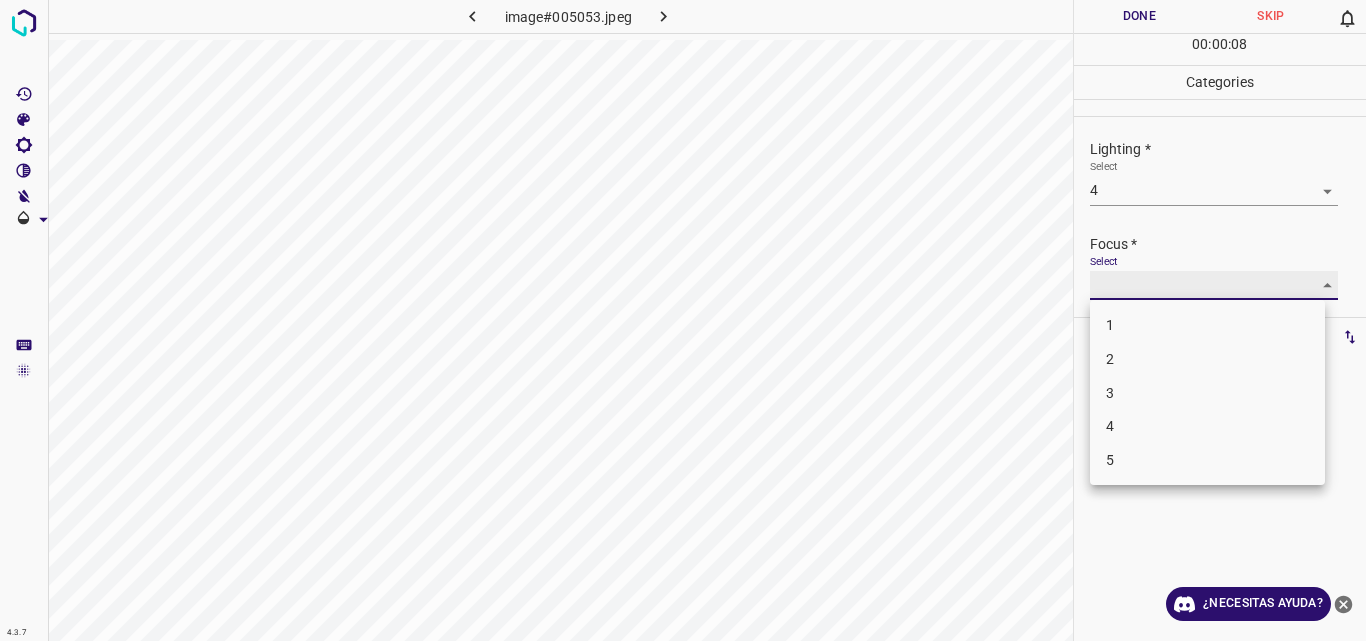 type on "4" 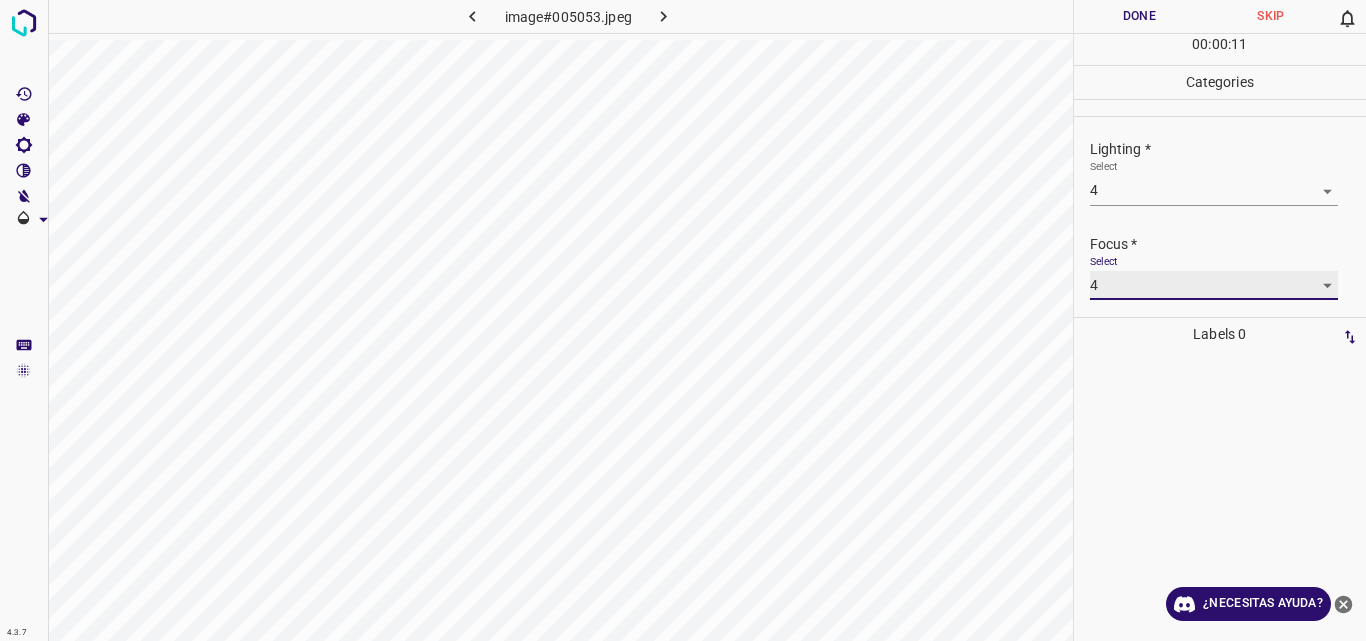 scroll, scrollTop: 98, scrollLeft: 0, axis: vertical 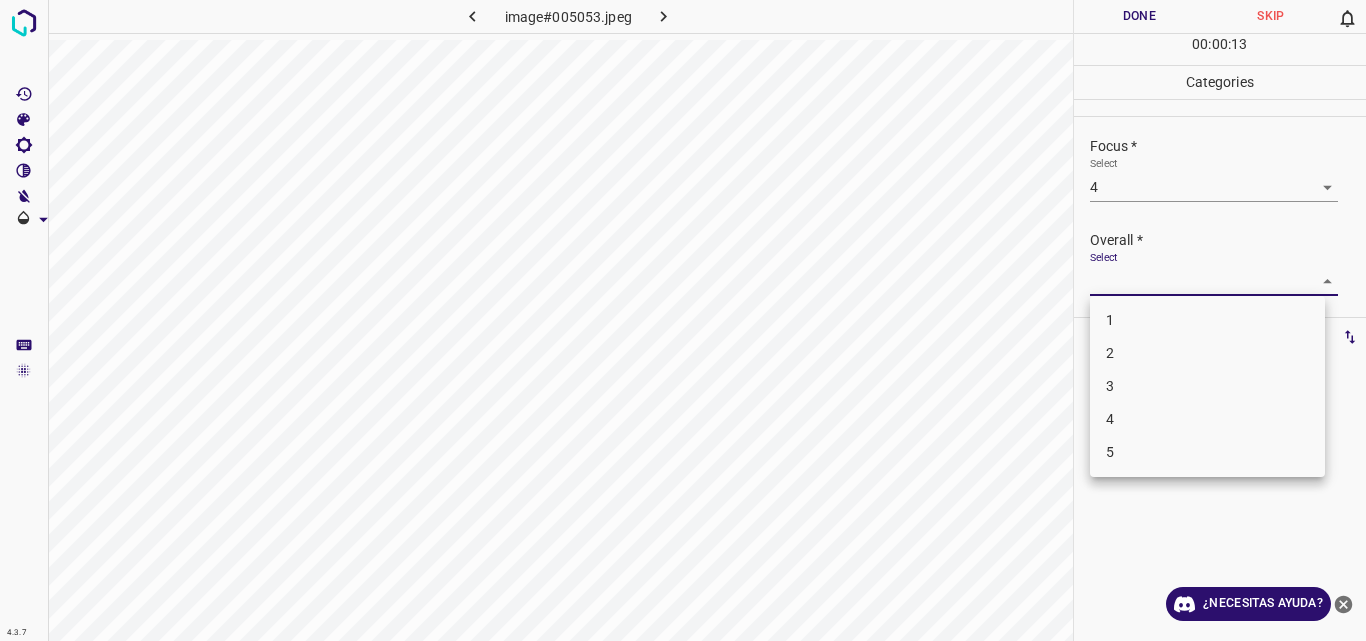 click on "4.3.7 image#005053.jpeg Done Skip 0 00   : 00   : 13   Categories Lighting *  Select 4 4 Focus *  Select 4 4 Overall *  Select ​ Labels   0 Categories 1 Lighting 2 Focus 3 Overall Tools Space Change between modes (Draw & Edit) I Auto labeling R Restore zoom M Zoom in N Zoom out Delete Delete selecte label Filters Z Restore filters X Saturation filter C Brightness filter V Contrast filter B Gray scale filter General O Download ¿Necesitas ayuda? Original text Rate this translation Your feedback will be used to help improve Google Translate - Texto - Esconder - Borrar 1 2 3 4 5" at bounding box center (683, 320) 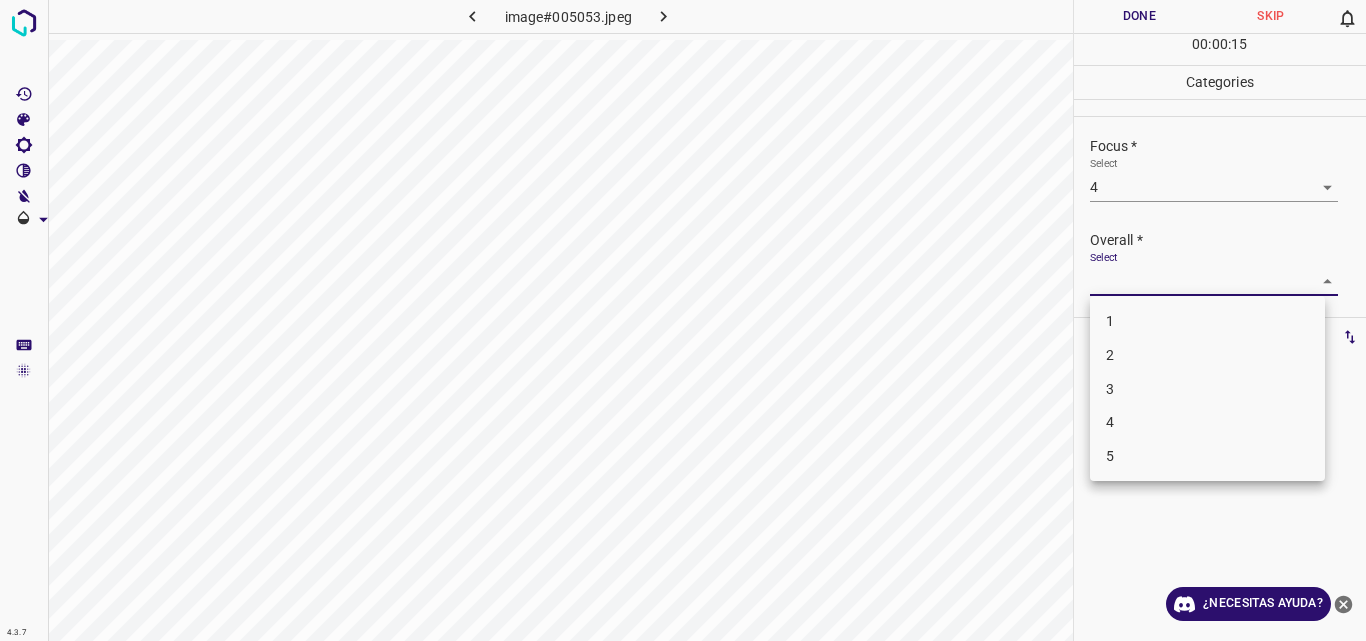 click on "4" at bounding box center (1207, 422) 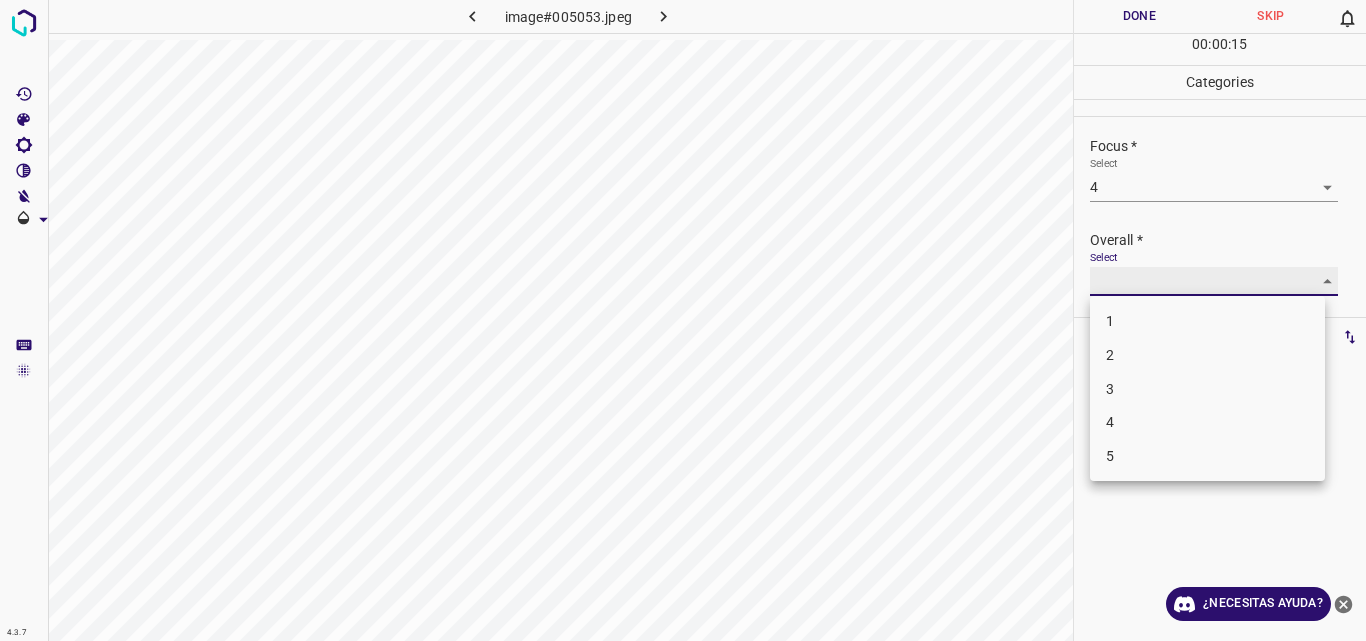 type on "4" 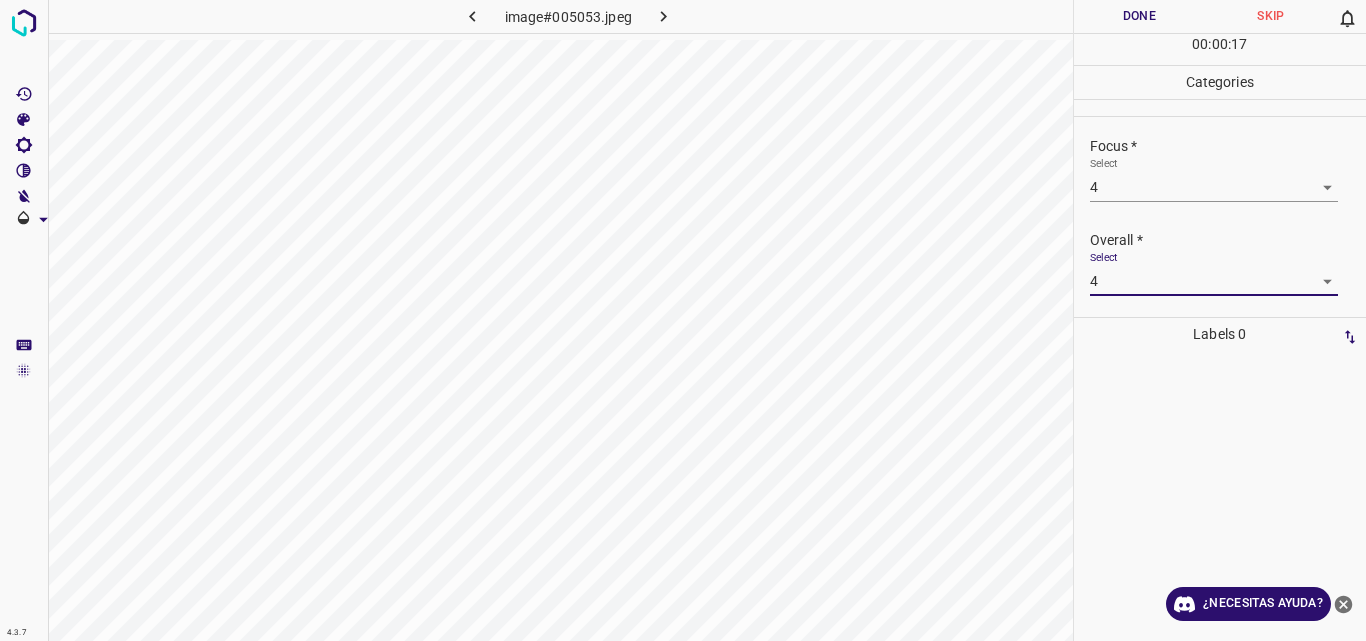 click on "Done" at bounding box center (1140, 16) 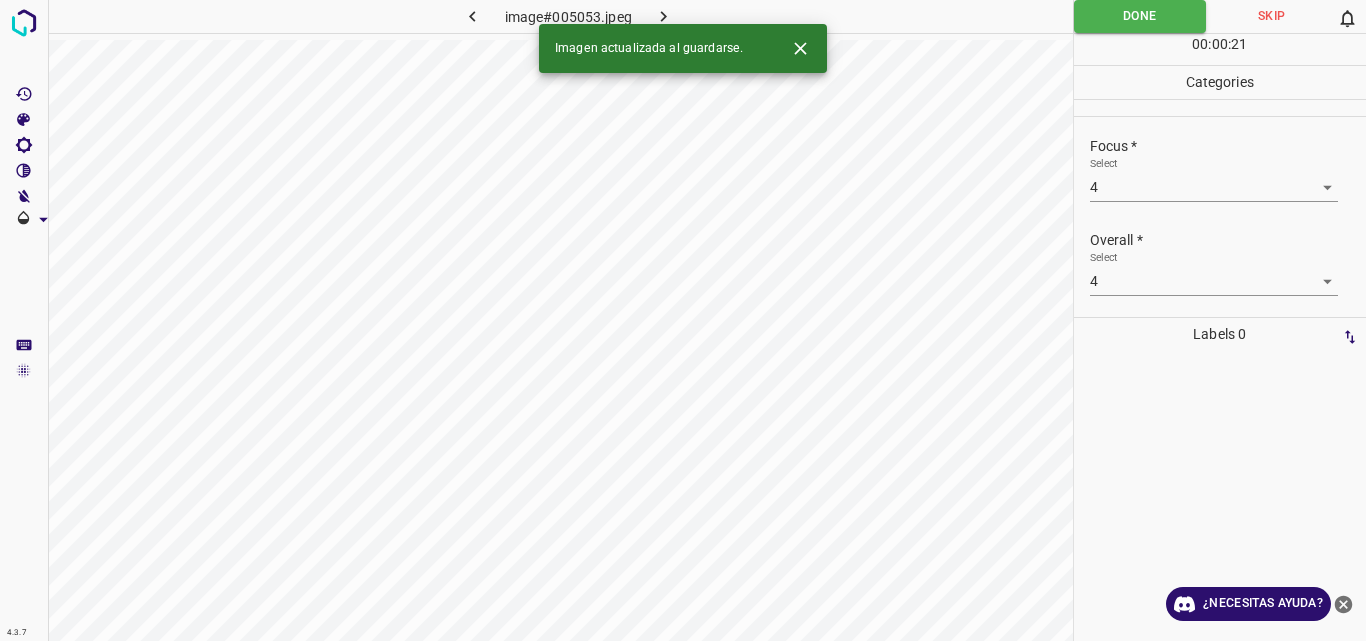 click 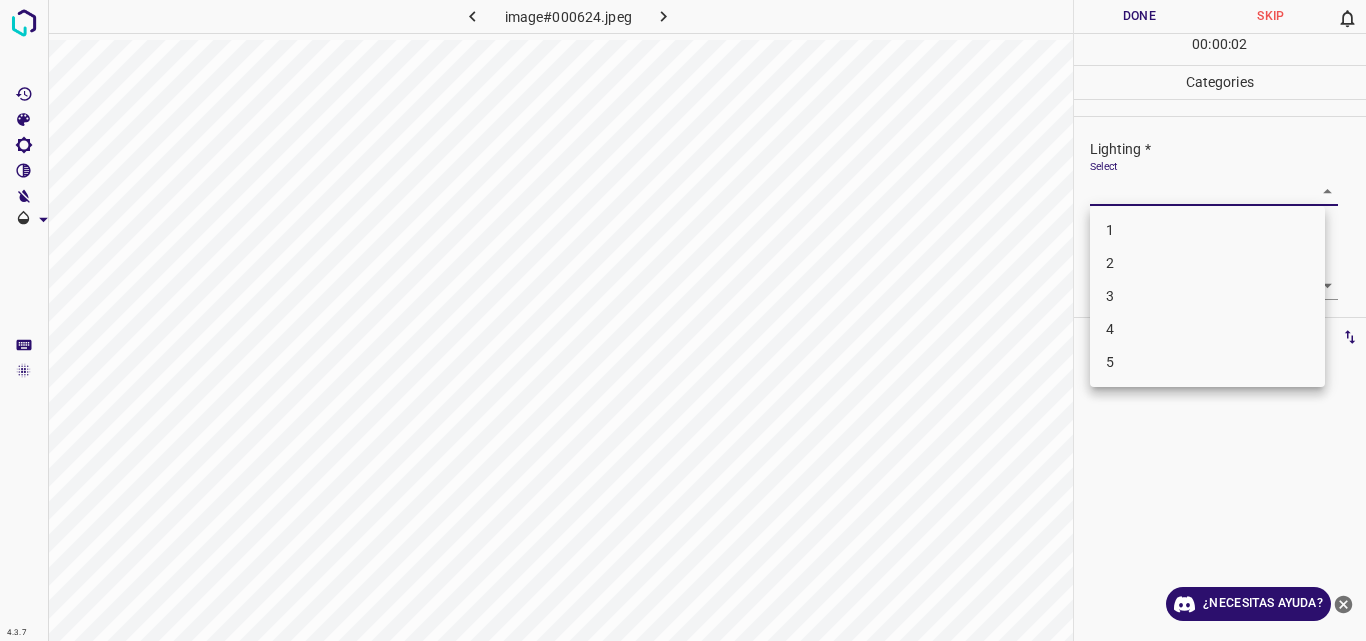 click on "4.3.7 image#000624.jpeg Done Skip 0 00   : 00   : 02   Categories Lighting *  Select ​ Focus *  Select ​ Overall *  Select ​ Labels   0 Categories 1 Lighting 2 Focus 3 Overall Tools Space Change between modes (Draw & Edit) I Auto labeling R Restore zoom M Zoom in N Zoom out Delete Delete selecte label Filters Z Restore filters X Saturation filter C Brightness filter V Contrast filter B Gray scale filter General O Download ¿Necesitas ayuda? Original text Rate this translation Your feedback will be used to help improve Google Translate - Texto - Esconder - Borrar 1 2 3 4 5" at bounding box center (683, 320) 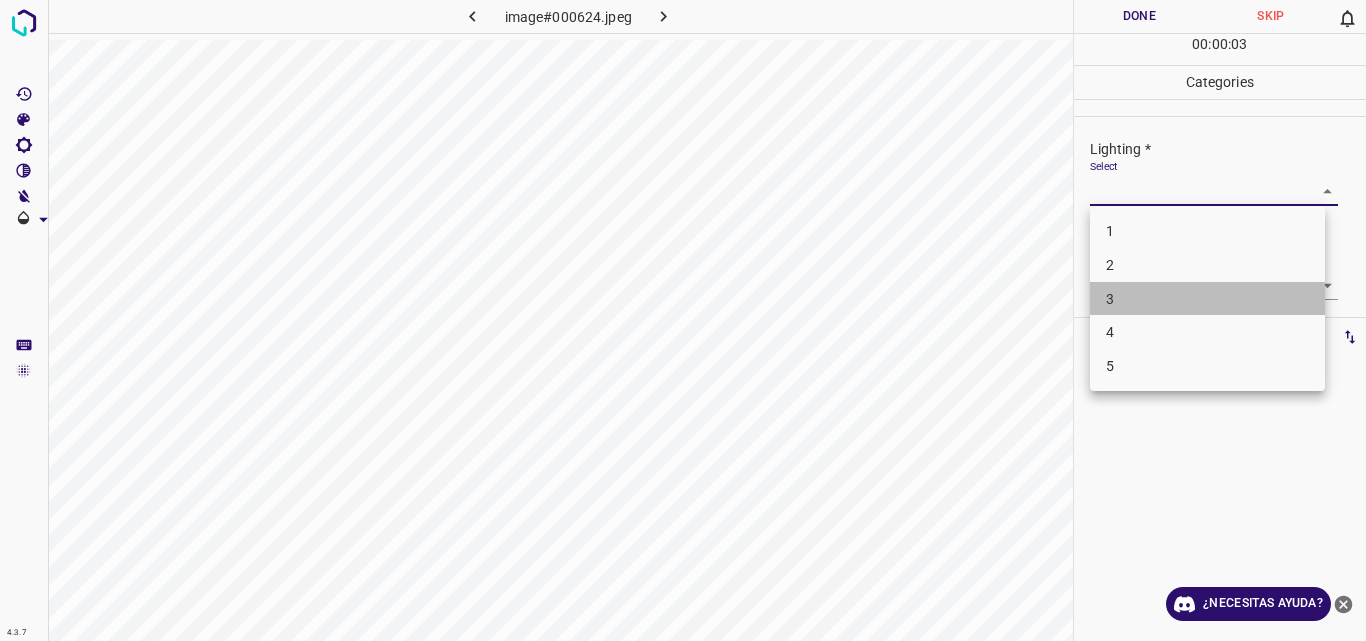 click on "3" at bounding box center [1207, 299] 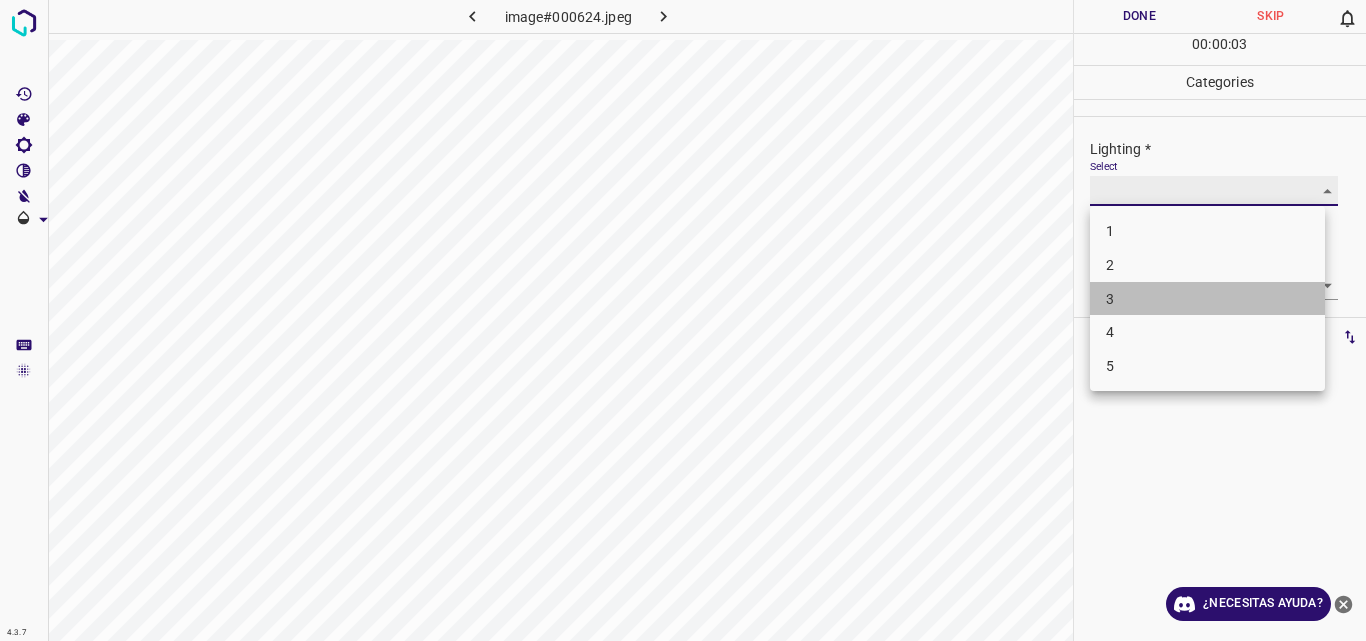 type on "3" 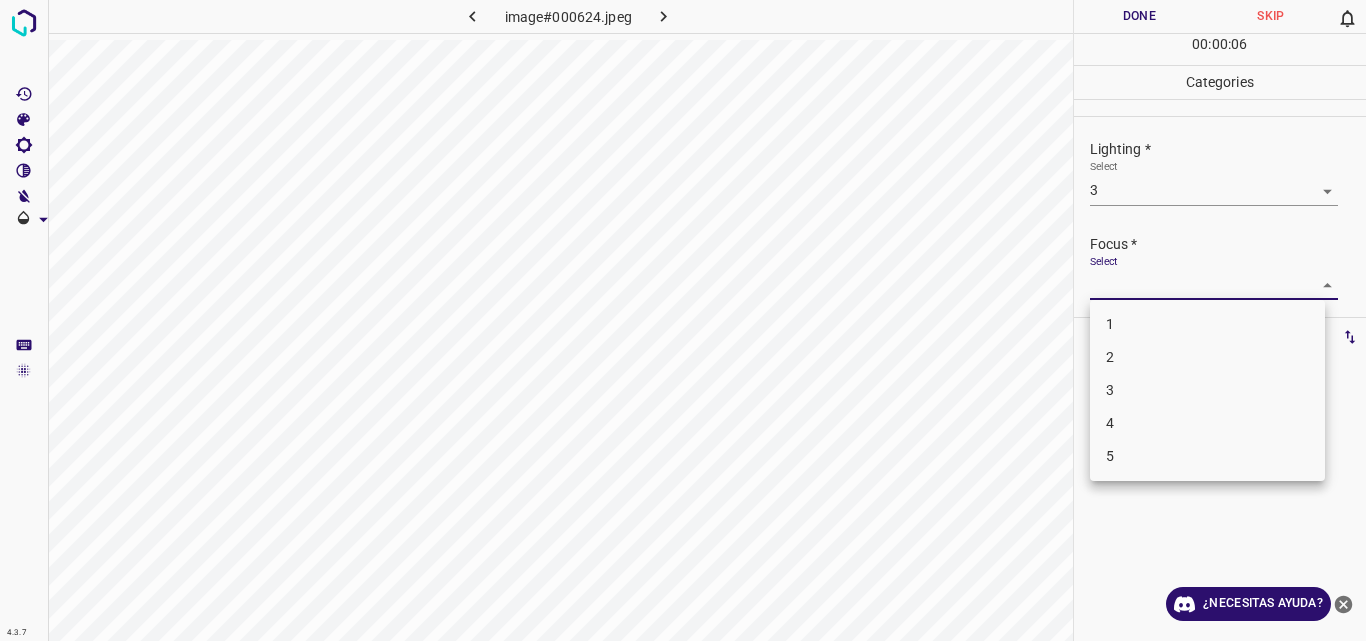 click on "4.3.7 image#000624.jpeg Done Skip 0 00   : 00   : 06   Categories Lighting *  Select 3 3 Focus *  Select ​ Overall *  Select ​ Labels   0 Categories 1 Lighting 2 Focus 3 Overall Tools Space Change between modes (Draw & Edit) I Auto labeling R Restore zoom M Zoom in N Zoom out Delete Delete selecte label Filters Z Restore filters X Saturation filter C Brightness filter V Contrast filter B Gray scale filter General O Download ¿Necesitas ayuda? Original text Rate this translation Your feedback will be used to help improve Google Translate - Texto - Esconder - Borrar 1 2 3 4 5" at bounding box center (683, 320) 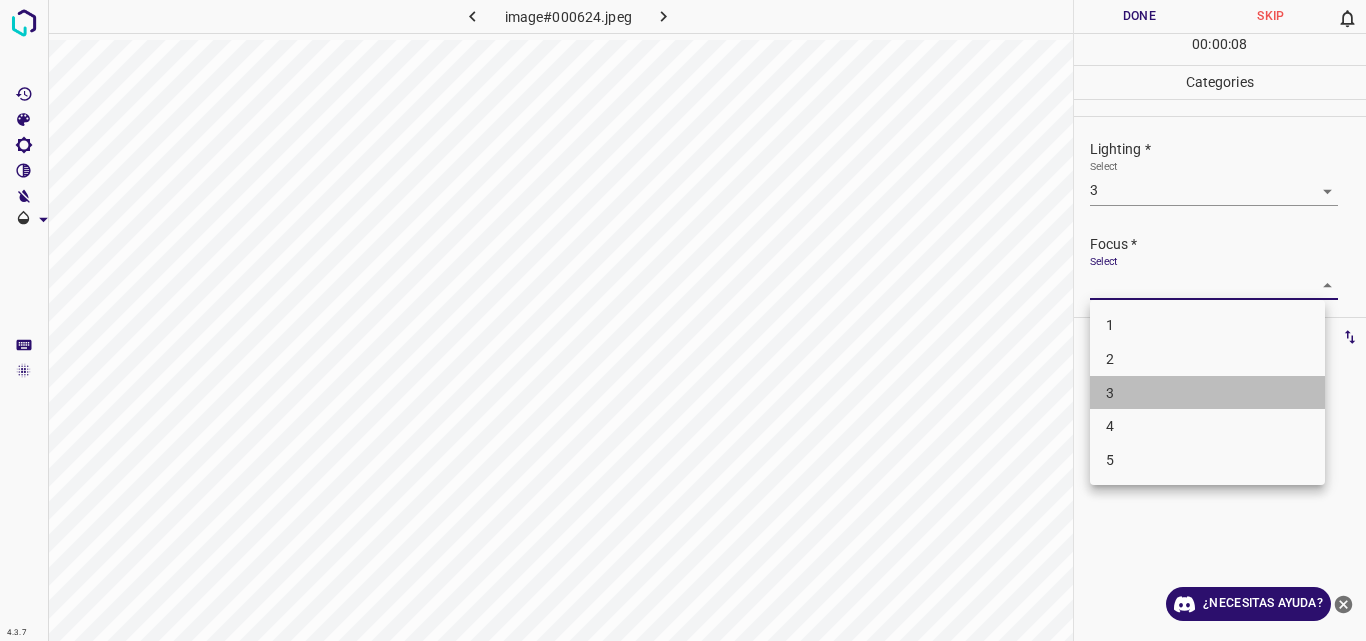 click on "3" at bounding box center (1207, 393) 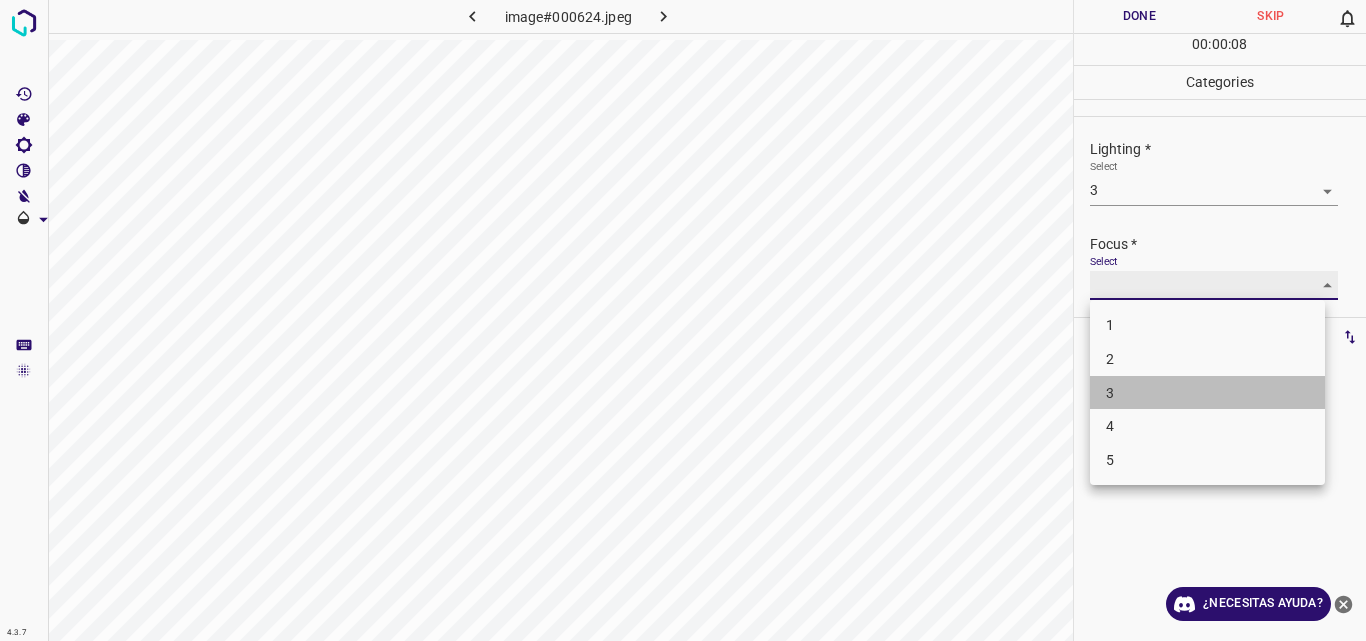 type on "3" 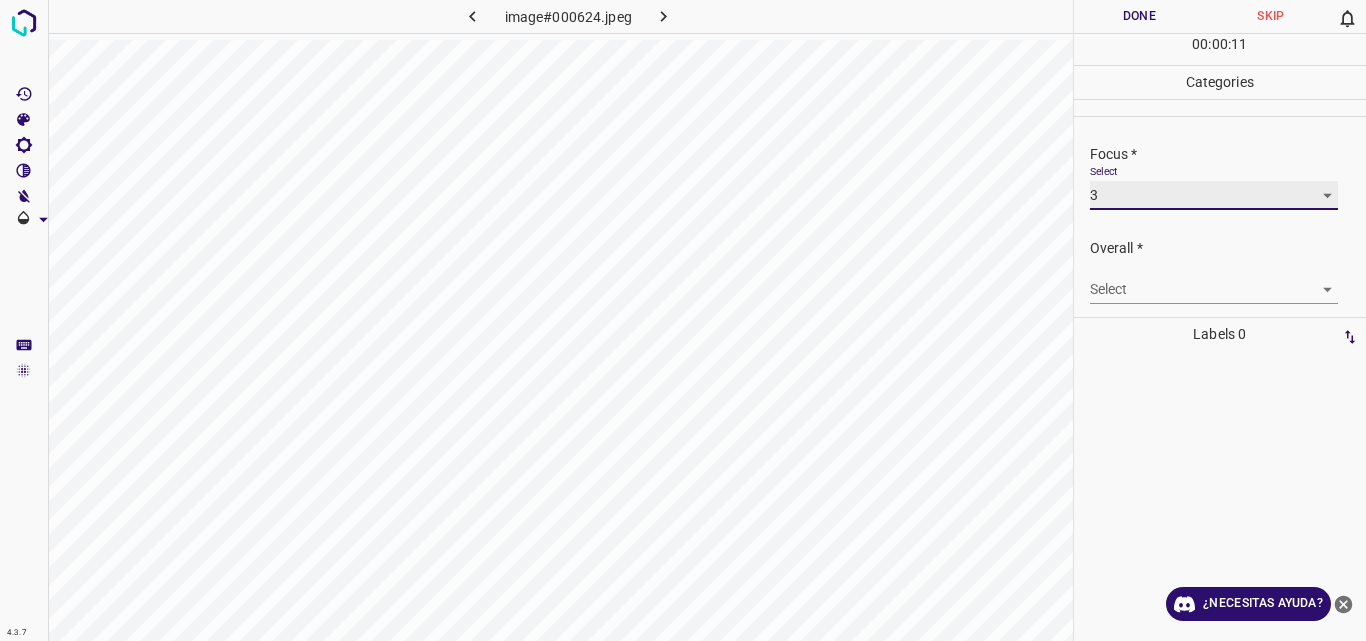 scroll, scrollTop: 98, scrollLeft: 0, axis: vertical 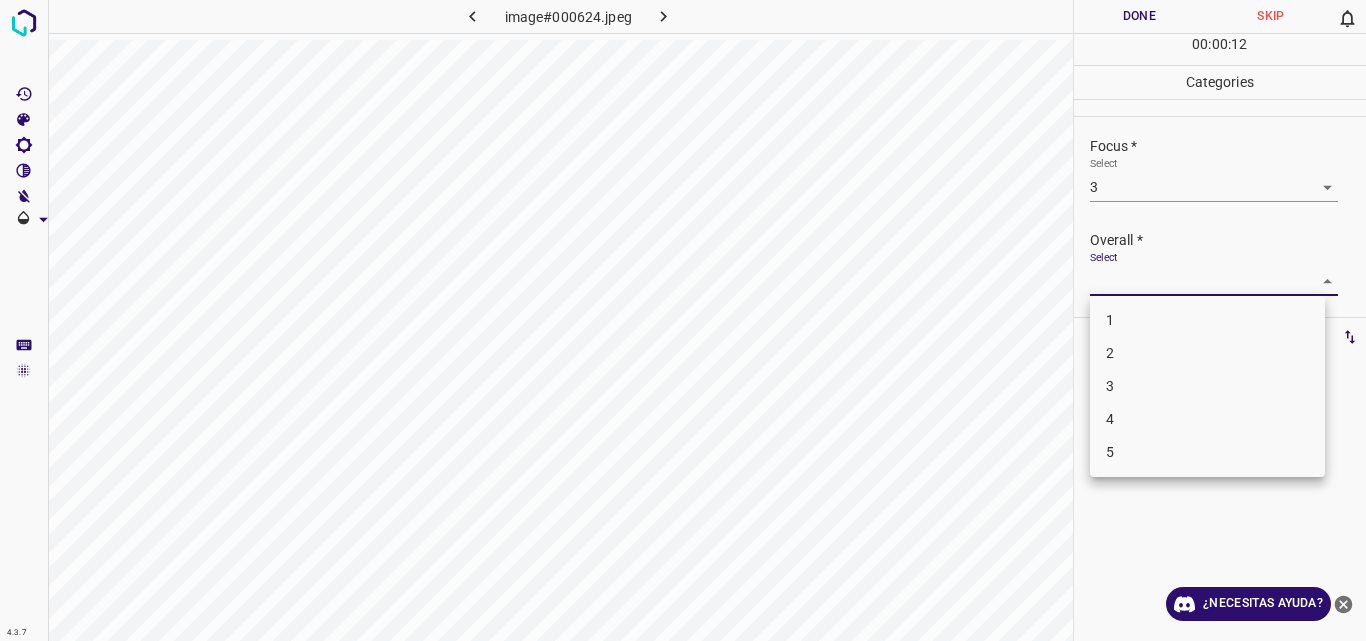 click on "4.3.7 image#000624.jpeg Done Skip 0 00   : 00   : 12   Categories Lighting *  Select 3 3 Focus *  Select 3 3 Overall *  Select ​ Labels   0 Categories 1 Lighting 2 Focus 3 Overall Tools Space Change between modes (Draw & Edit) I Auto labeling R Restore zoom M Zoom in N Zoom out Delete Delete selecte label Filters Z Restore filters X Saturation filter C Brightness filter V Contrast filter B Gray scale filter General O Download ¿Necesitas ayuda? Original text Rate this translation Your feedback will be used to help improve Google Translate - Texto - Esconder - Borrar 1 2 3 4 5" at bounding box center (683, 320) 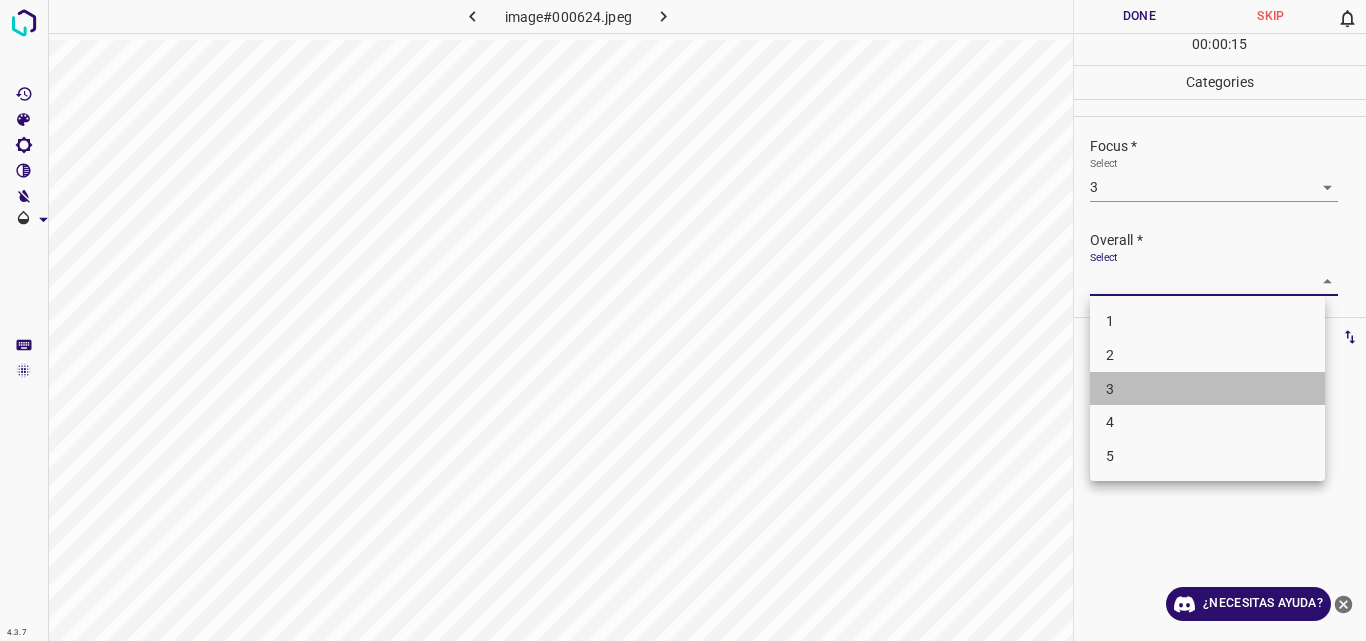 click on "3" at bounding box center [1207, 389] 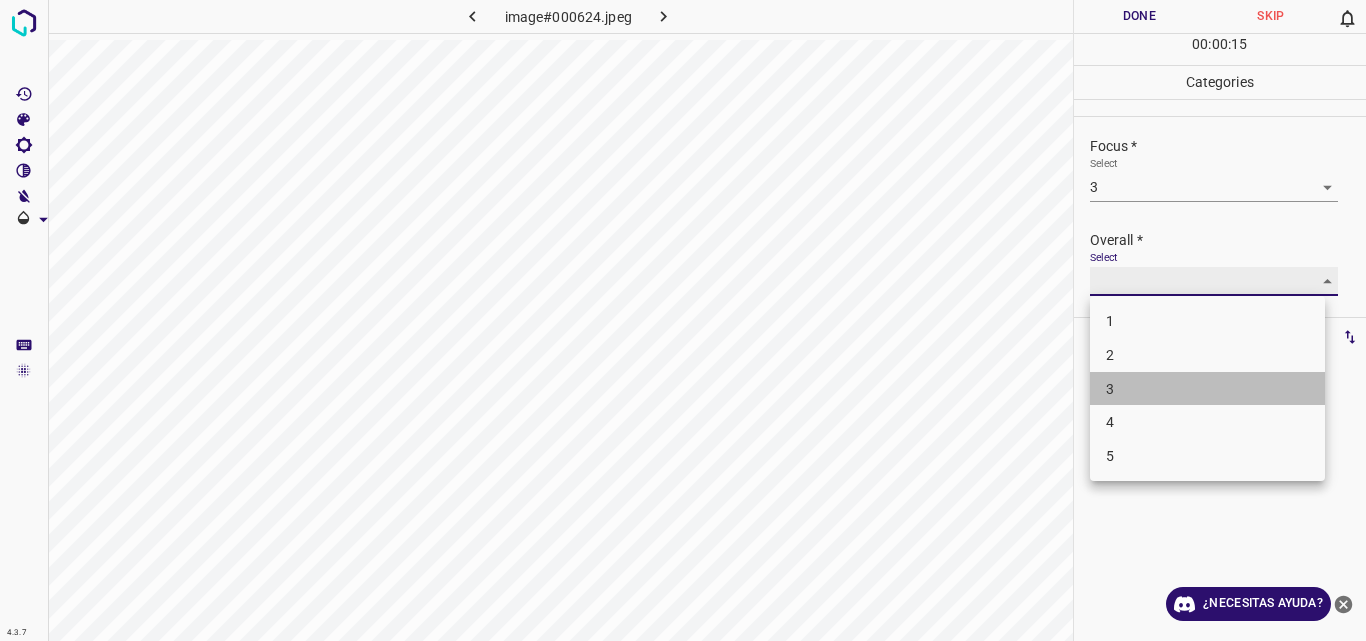 type on "3" 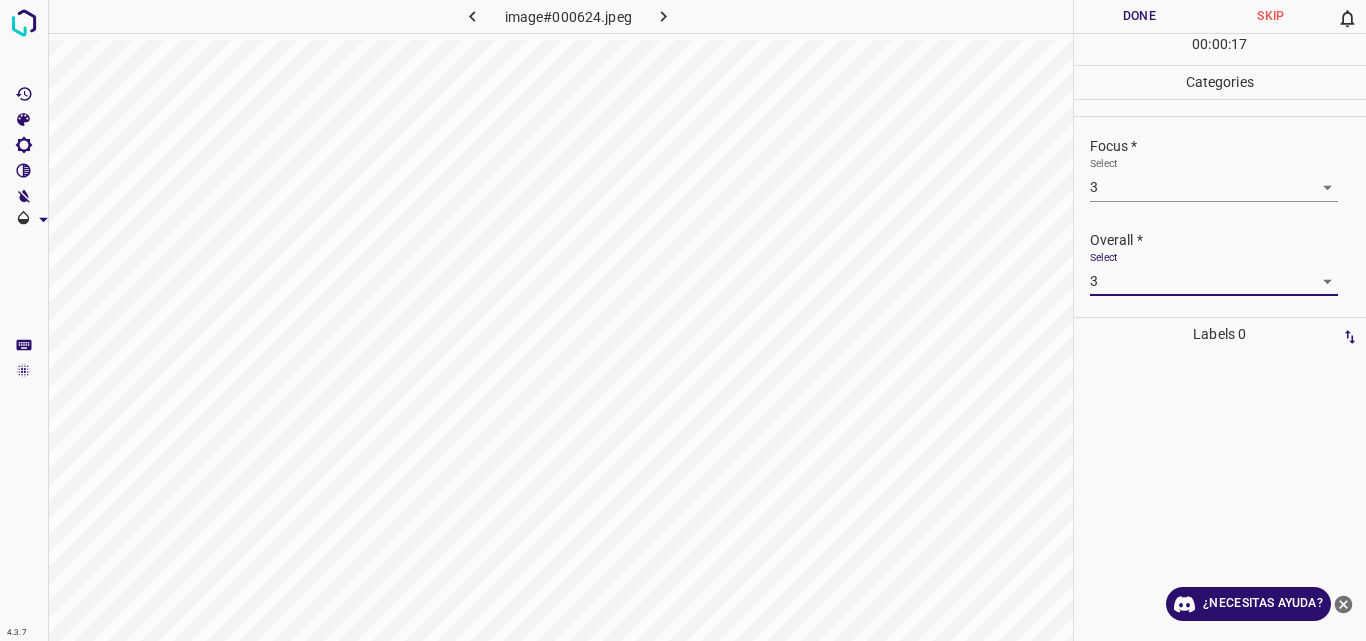 click on "Done" at bounding box center [1140, 16] 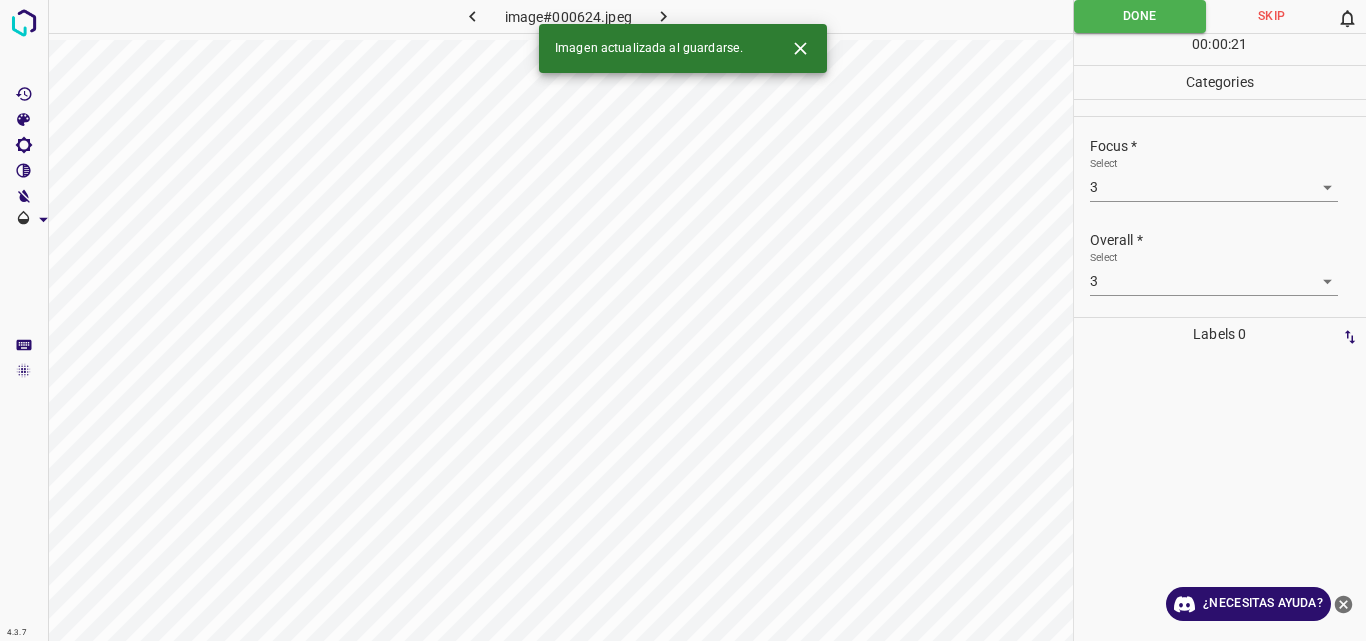 click 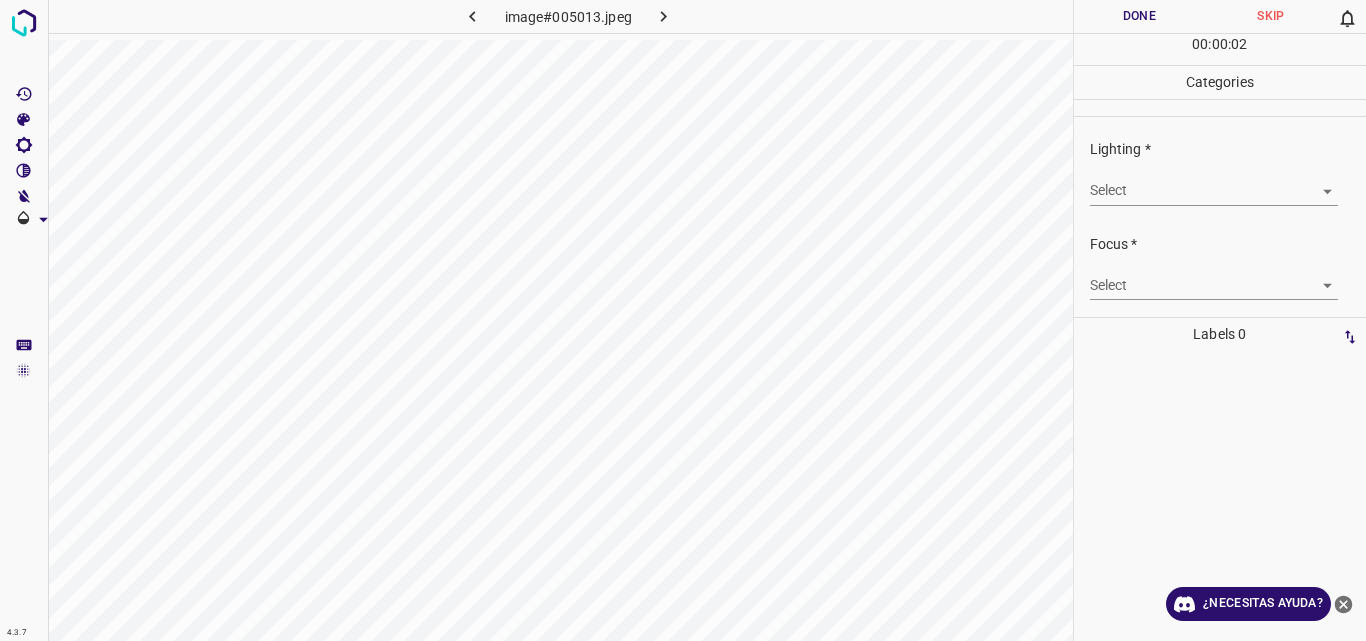 click on "4.3.7 image#005013.jpeg Done Skip 0 00   : 00   : 02   Categories Lighting *  Select ​ Focus *  Select ​ Overall *  Select ​ Labels   0 Categories 1 Lighting 2 Focus 3 Overall Tools Space Change between modes (Draw & Edit) I Auto labeling R Restore zoom M Zoom in N Zoom out Delete Delete selecte label Filters Z Restore filters X Saturation filter C Brightness filter V Contrast filter B Gray scale filter General O Download ¿Necesitas ayuda? Original text Rate this translation Your feedback will be used to help improve Google Translate - Texto - Esconder - Borrar" at bounding box center [683, 320] 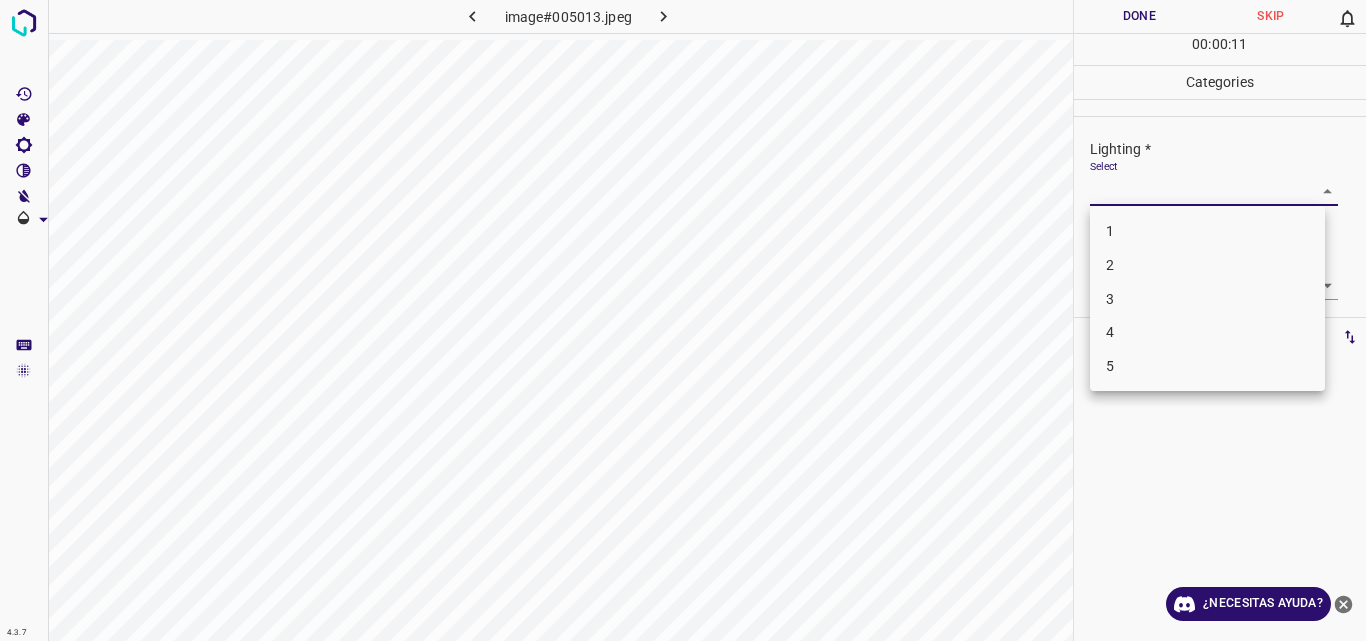 click on "3" at bounding box center (1207, 299) 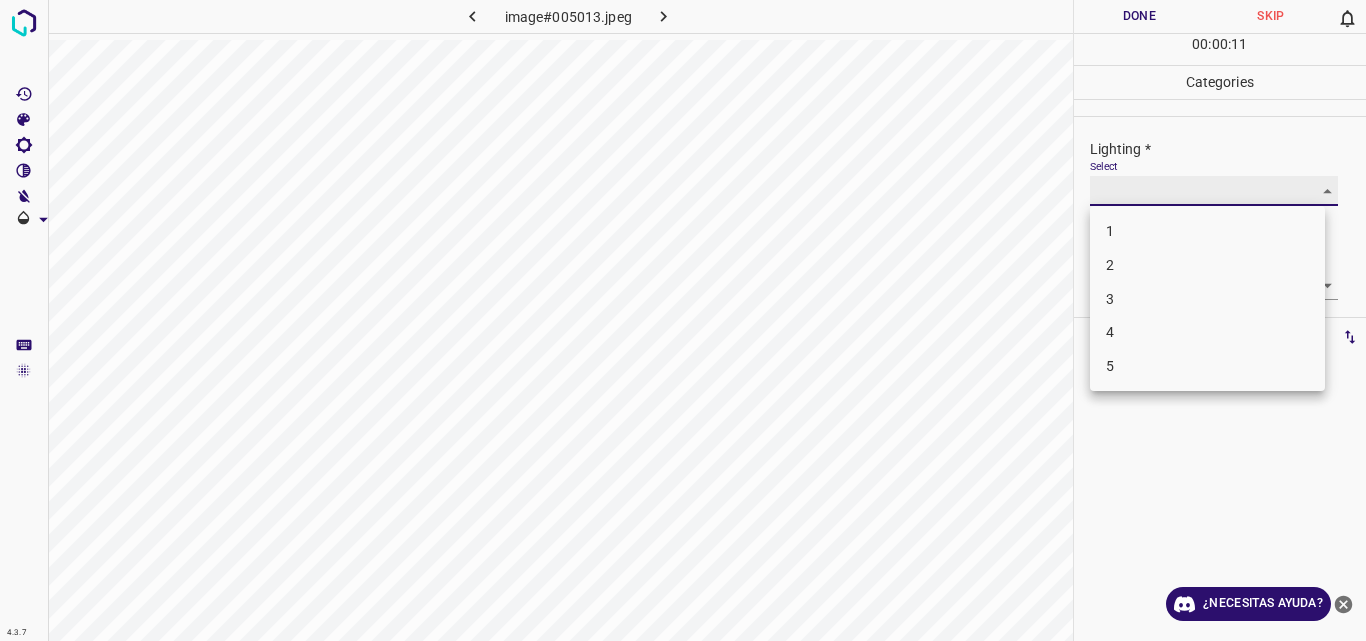 type on "3" 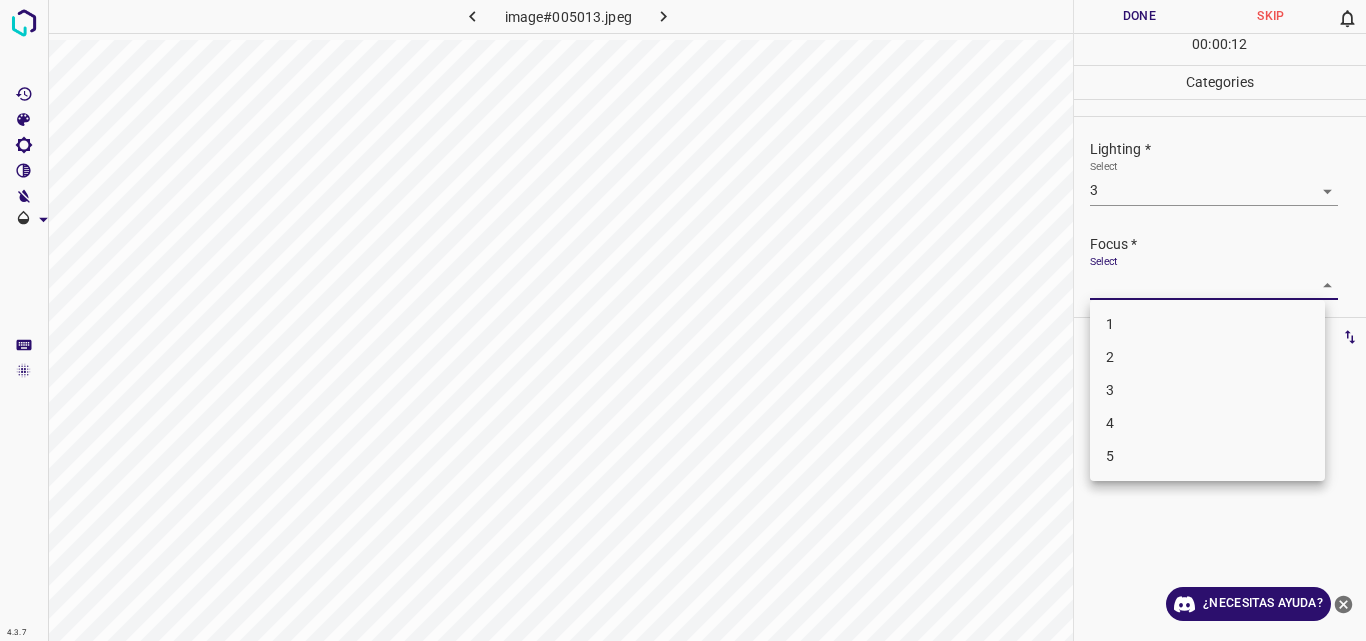 click on "4.3.7 image#005013.jpeg Done Skip 0 00   : 00   : 12   Categories Lighting *  Select 3 3 Focus *  Select ​ Overall *  Select ​ Labels   0 Categories 1 Lighting 2 Focus 3 Overall Tools Space Change between modes (Draw & Edit) I Auto labeling R Restore zoom M Zoom in N Zoom out Delete Delete selecte label Filters Z Restore filters X Saturation filter C Brightness filter V Contrast filter B Gray scale filter General O Download ¿Necesitas ayuda? Original text Rate this translation Your feedback will be used to help improve Google Translate - Texto - Esconder - Borrar 1 2 3 4 5" at bounding box center [683, 320] 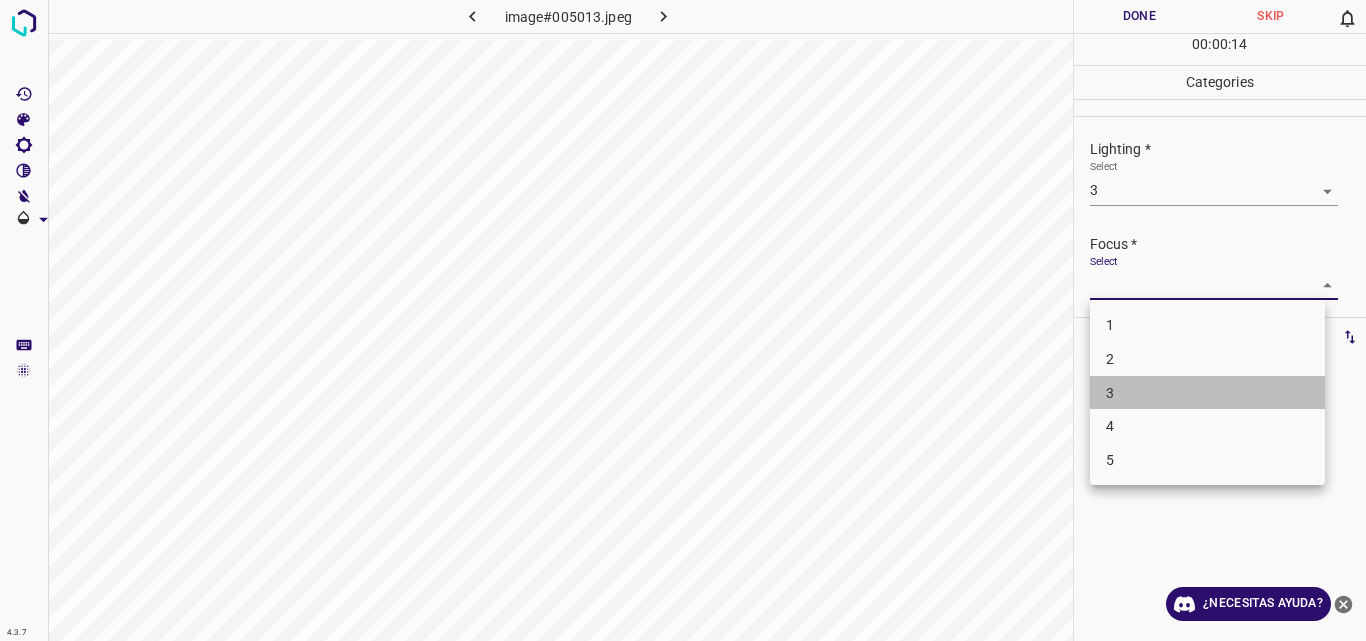 click on "3" at bounding box center [1207, 393] 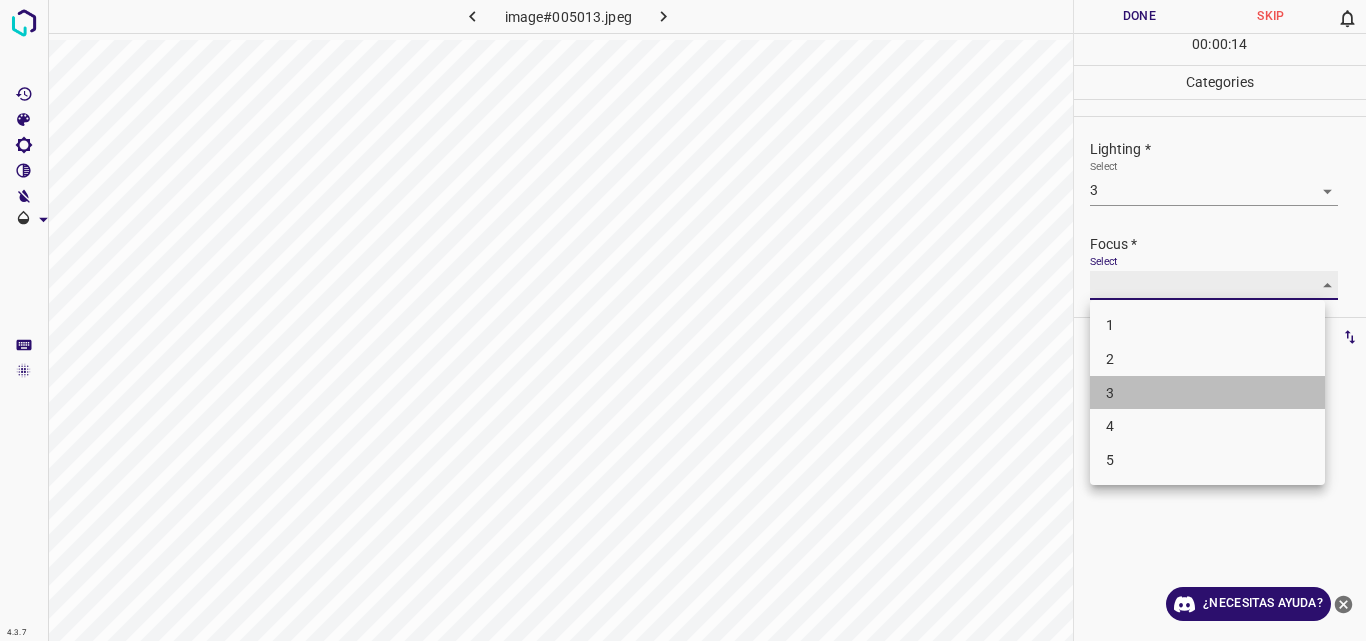 type on "3" 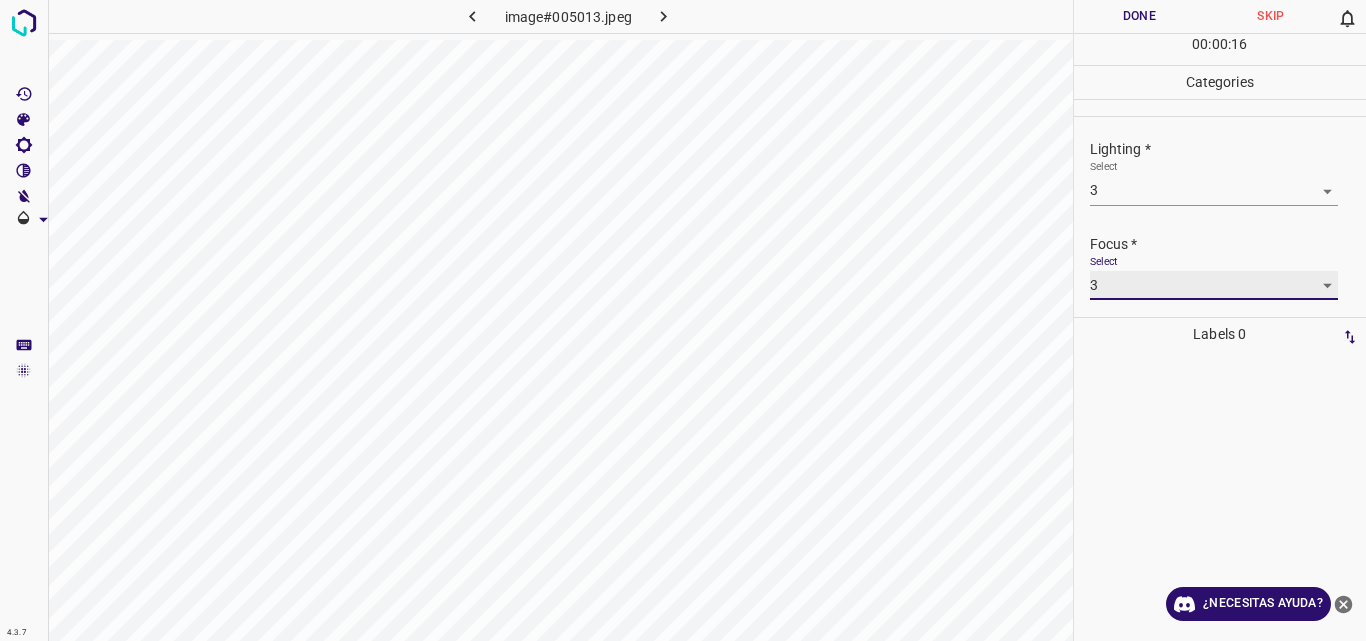 scroll, scrollTop: 98, scrollLeft: 0, axis: vertical 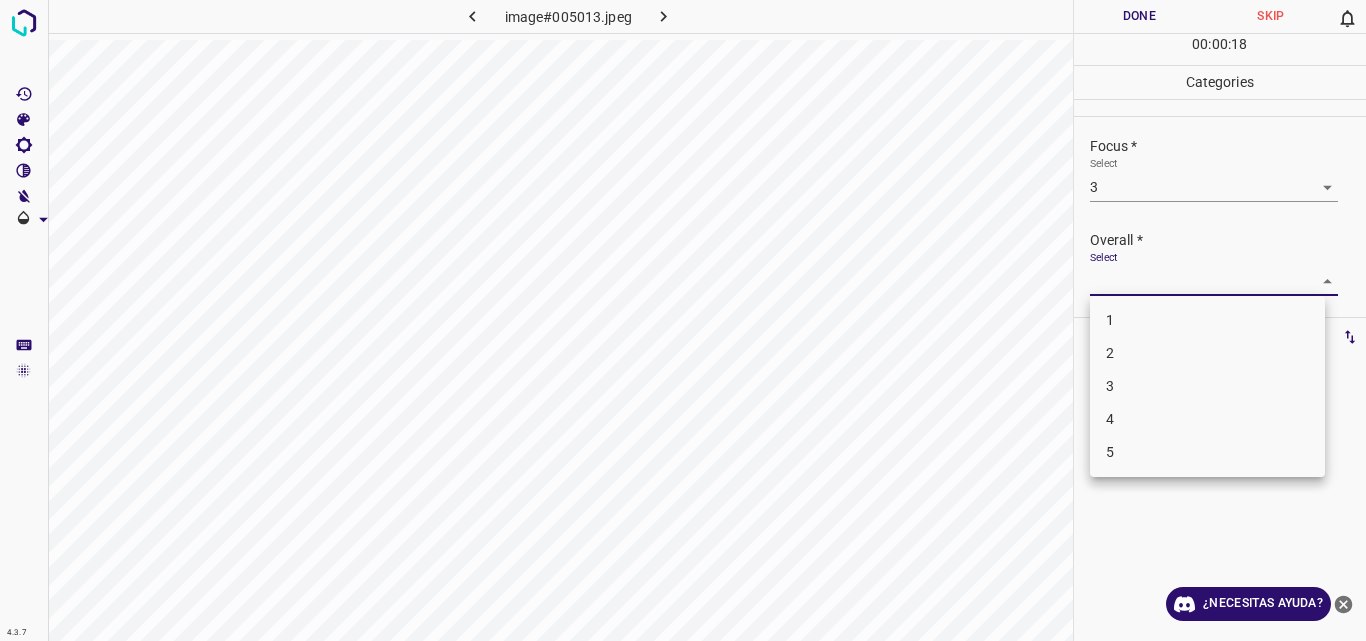 click on "4.3.7 image#005013.jpeg Done Skip 0 00   : 00   : 18   Categories Lighting *  Select 3 3 Focus *  Select 3 3 Overall *  Select ​ Labels   0 Categories 1 Lighting 2 Focus 3 Overall Tools Space Change between modes (Draw & Edit) I Auto labeling R Restore zoom M Zoom in N Zoom out Delete Delete selecte label Filters Z Restore filters X Saturation filter C Brightness filter V Contrast filter B Gray scale filter General O Download ¿Necesitas ayuda? Original text Rate this translation Your feedback will be used to help improve Google Translate - Texto - Esconder - Borrar 1 2 3 4 5" at bounding box center (683, 320) 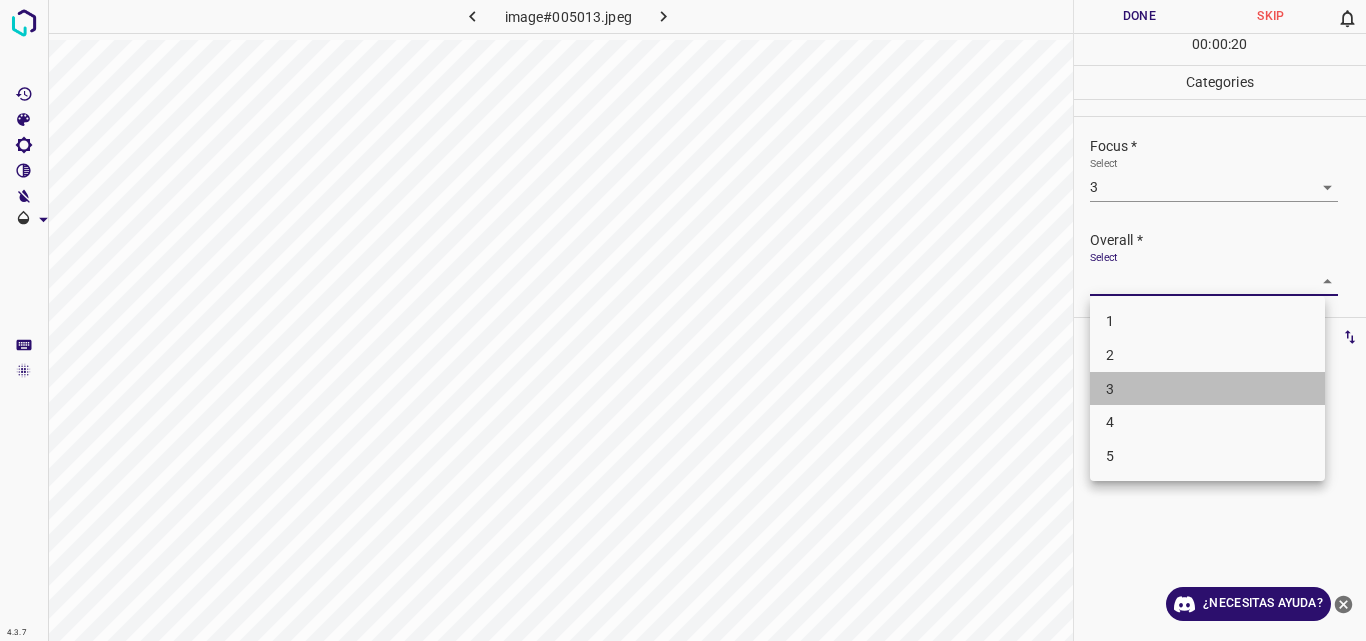 click on "3" at bounding box center [1207, 389] 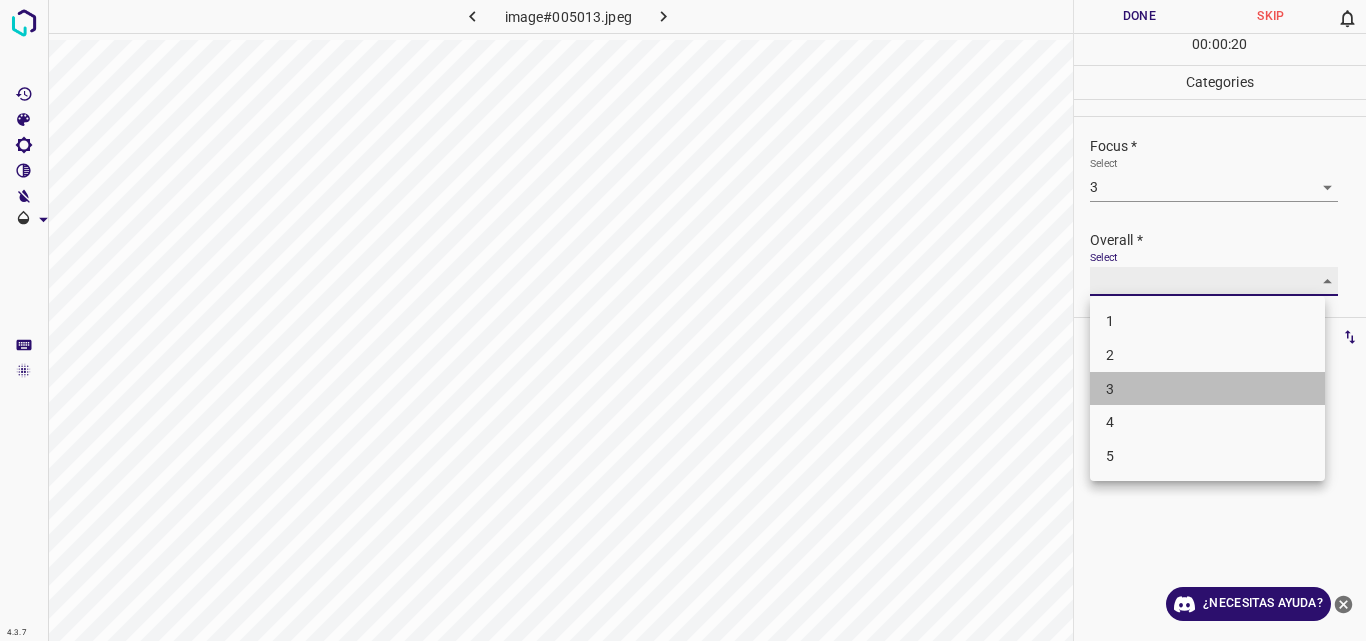 type on "3" 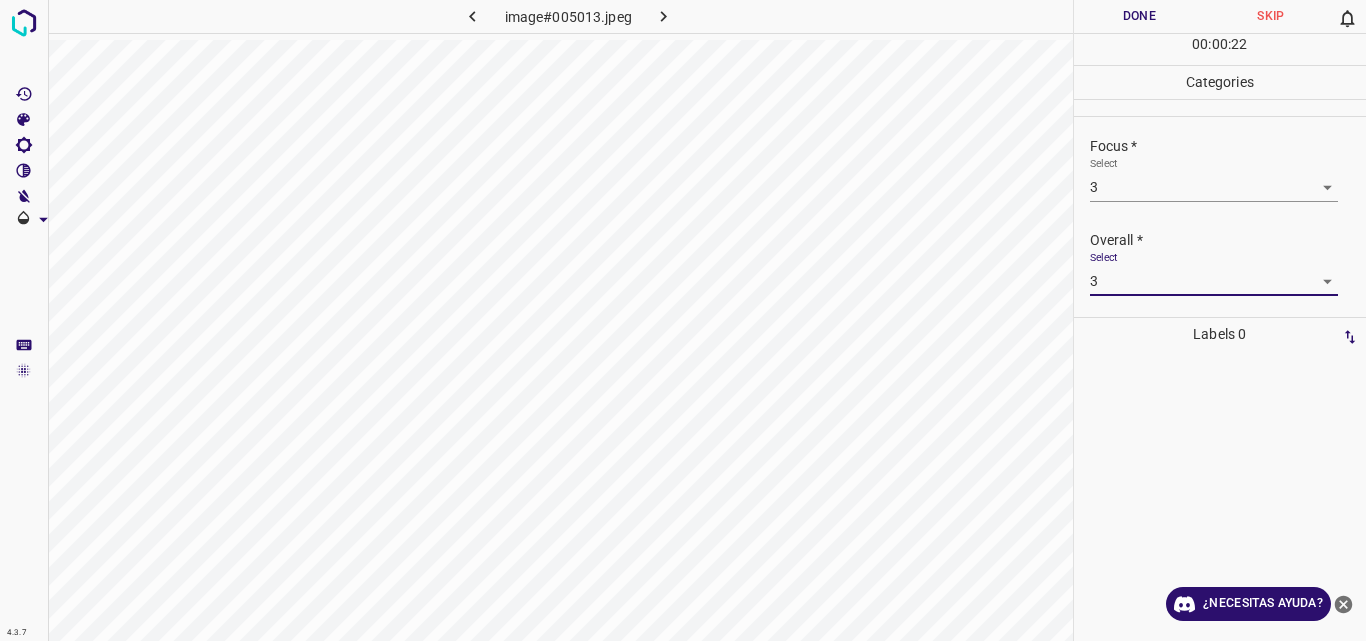 click on "Done" at bounding box center (1140, 16) 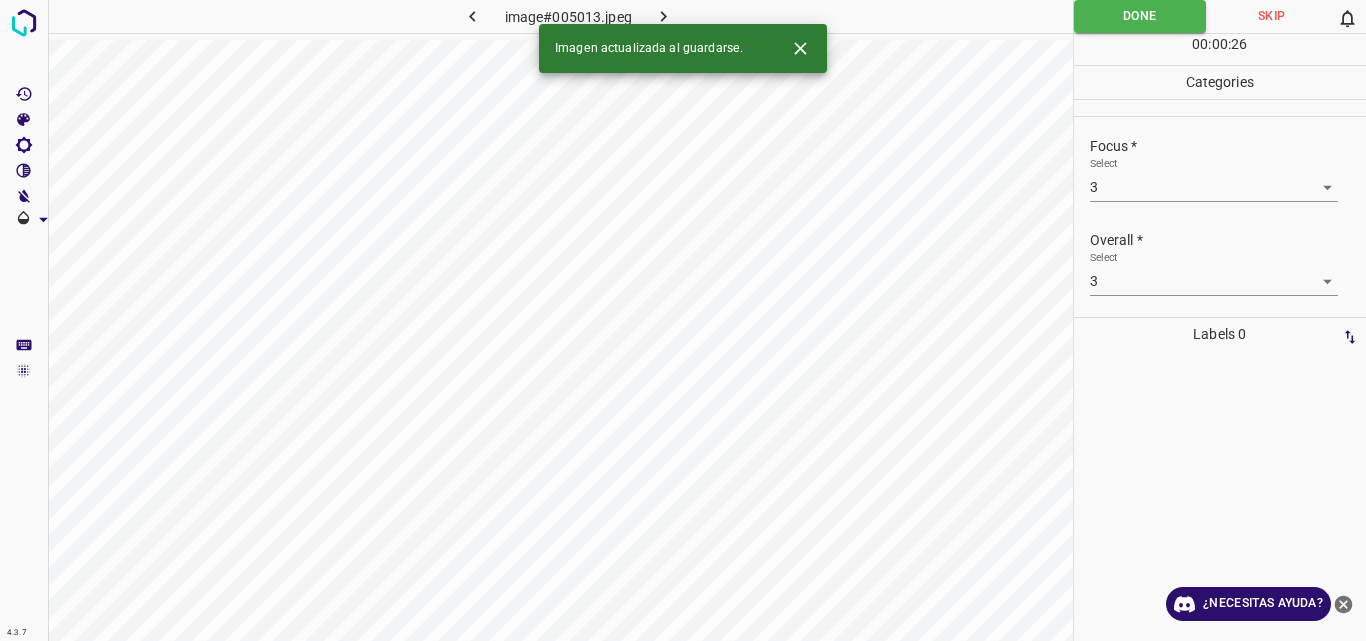 click 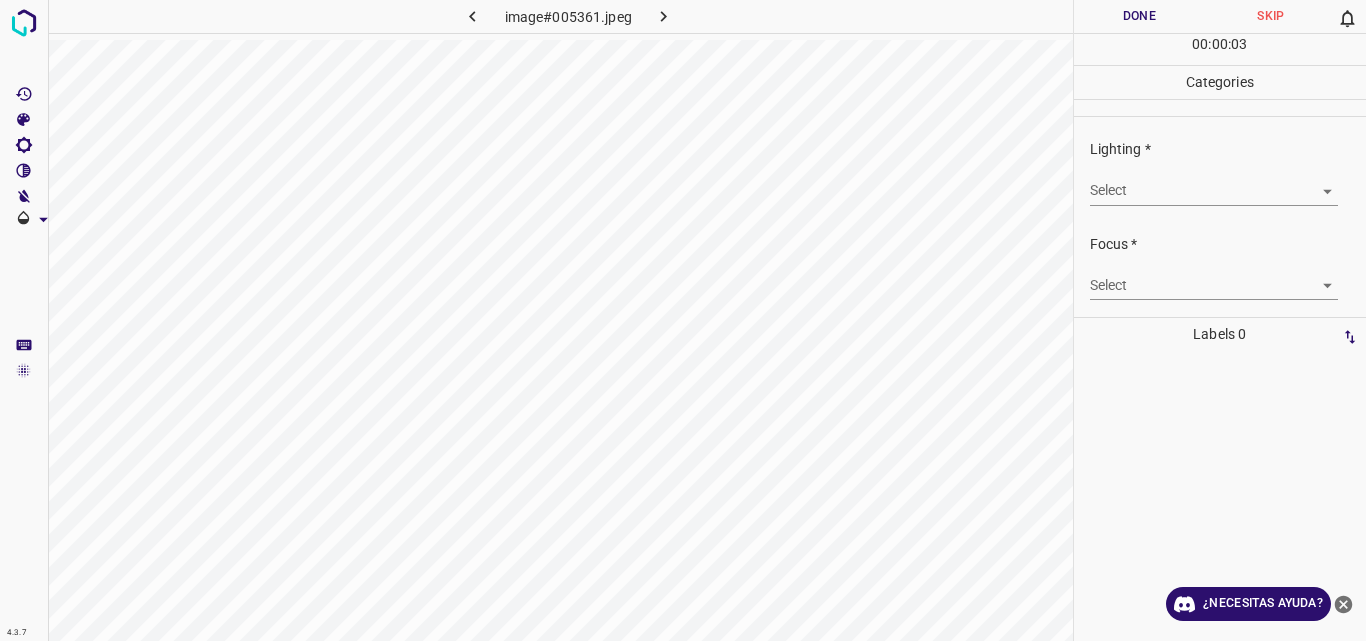 click on "4.3.7 image#005361.jpeg Done Skip 0 00   : 00   : 03   Categories Lighting *  Select ​ Focus *  Select ​ Overall *  Select ​ Labels   0 Categories 1 Lighting 2 Focus 3 Overall Tools Space Change between modes (Draw & Edit) I Auto labeling R Restore zoom M Zoom in N Zoom out Delete Delete selecte label Filters Z Restore filters X Saturation filter C Brightness filter V Contrast filter B Gray scale filter General O Download ¿Necesitas ayuda? Original text Rate this translation Your feedback will be used to help improve Google Translate - Texto - Esconder - Borrar" at bounding box center [683, 320] 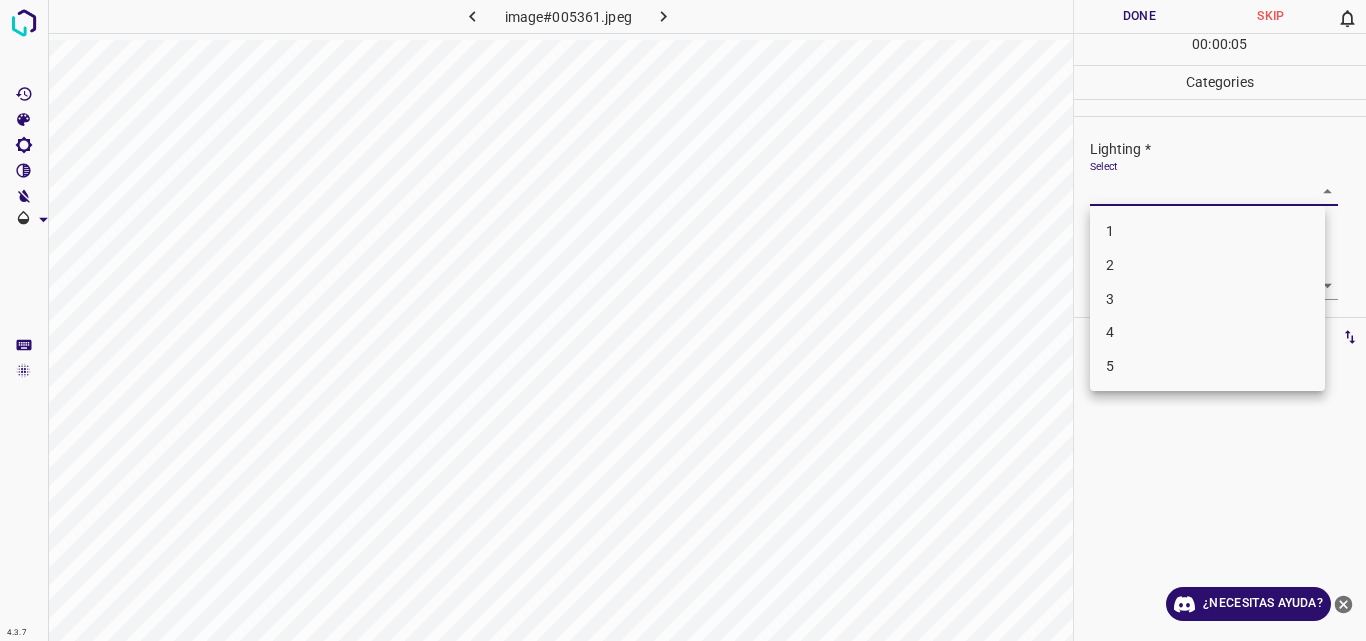 click on "2" at bounding box center [1207, 265] 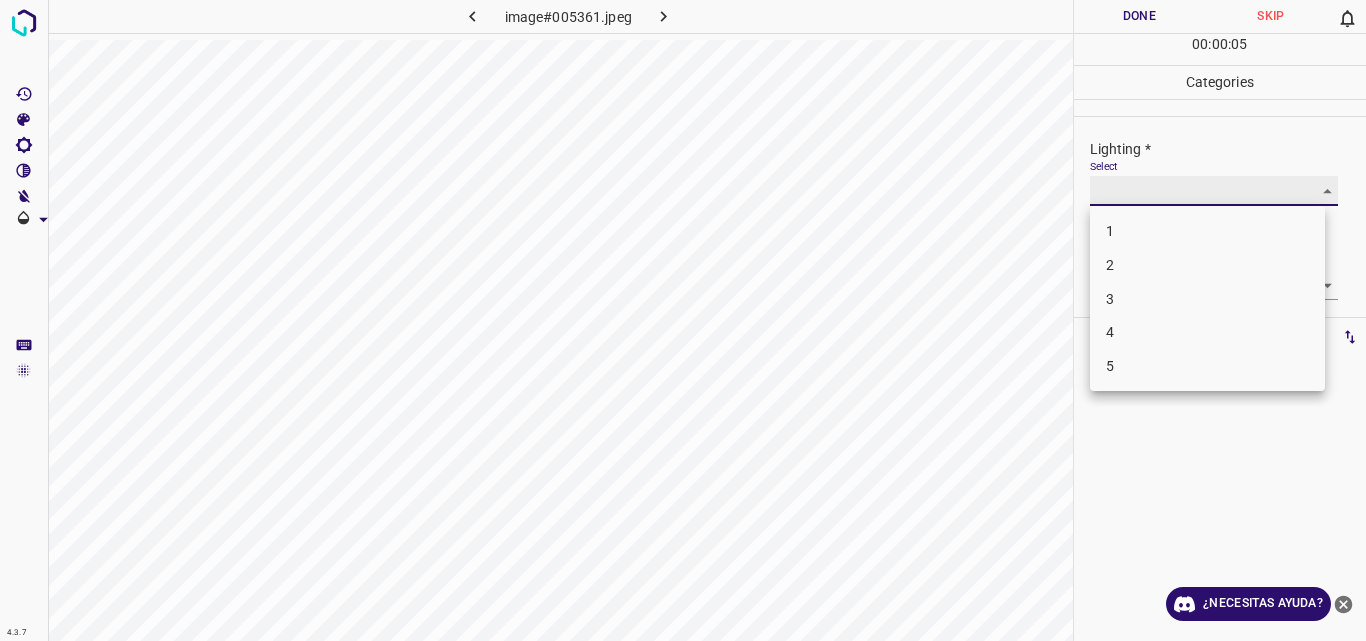 type on "2" 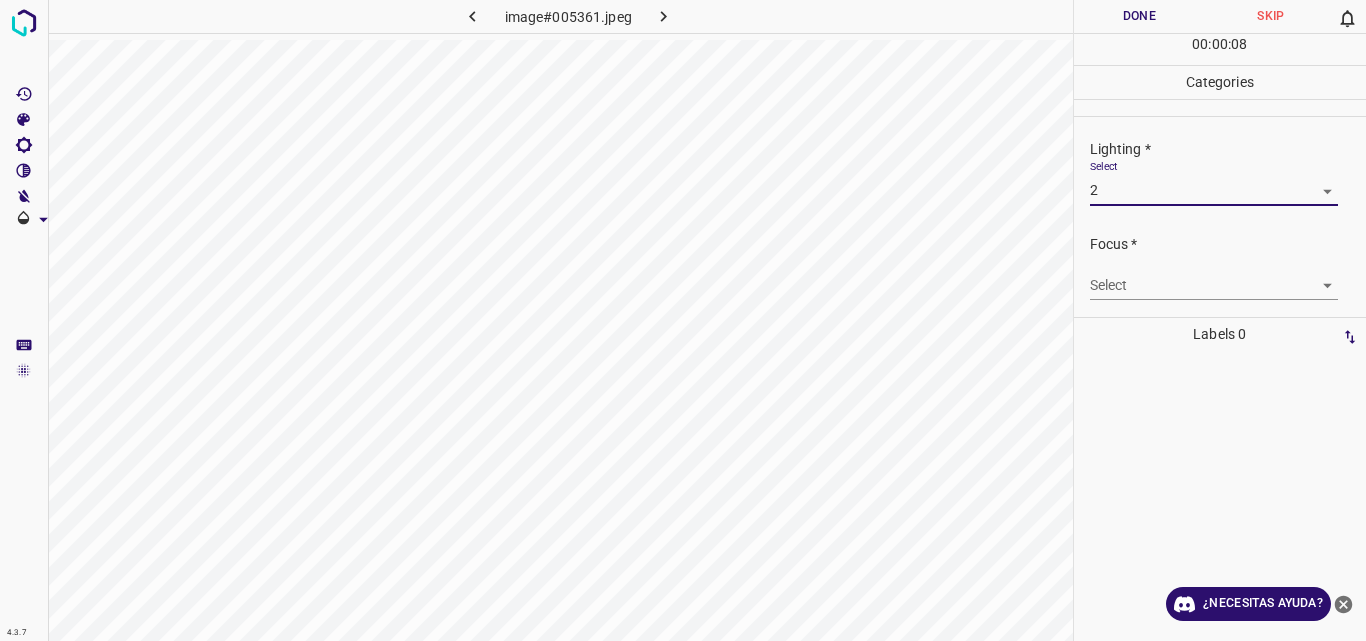 click on "4.3.7 image#005361.jpeg Done Skip 0 00   : 00   : 08   Categories Lighting *  Select 2 2 Focus *  Select ​ Overall *  Select ​ Labels   0 Categories 1 Lighting 2 Focus 3 Overall Tools Space Change between modes (Draw & Edit) I Auto labeling R Restore zoom M Zoom in N Zoom out Delete Delete selecte label Filters Z Restore filters X Saturation filter C Brightness filter V Contrast filter B Gray scale filter General O Download ¿Necesitas ayuda? Original text Rate this translation Your feedback will be used to help improve Google Translate - Texto - Esconder - Borrar" at bounding box center [683, 320] 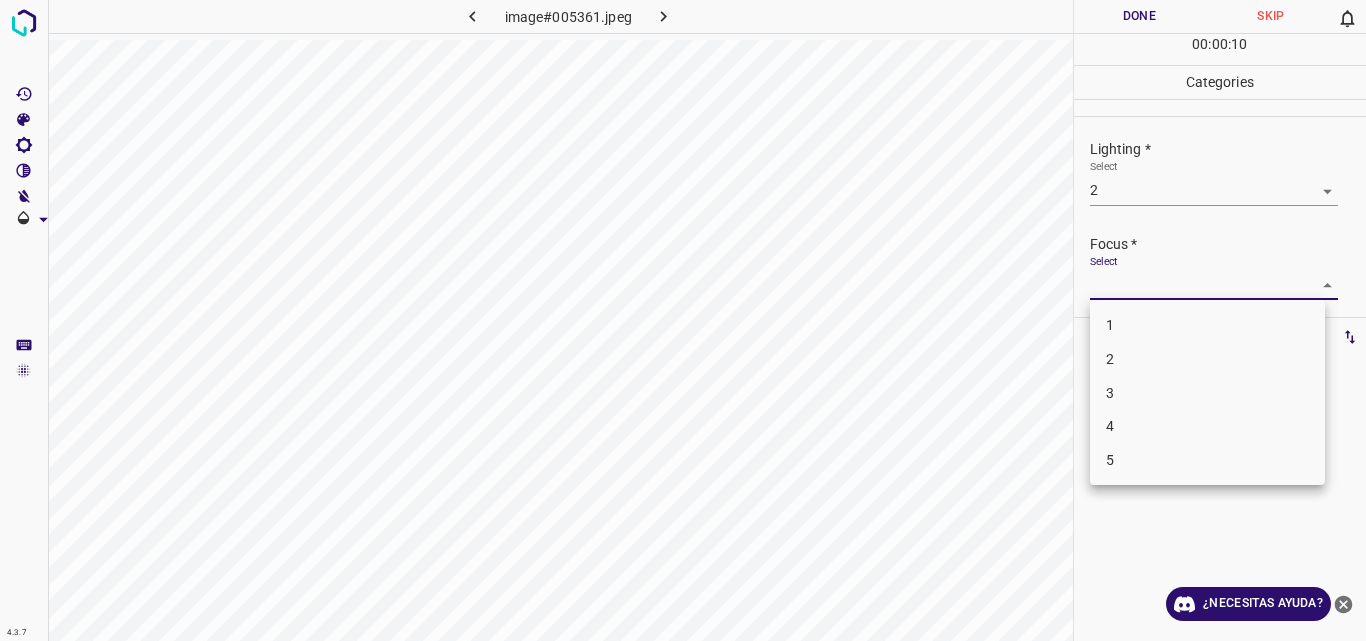 click on "3" at bounding box center [1207, 393] 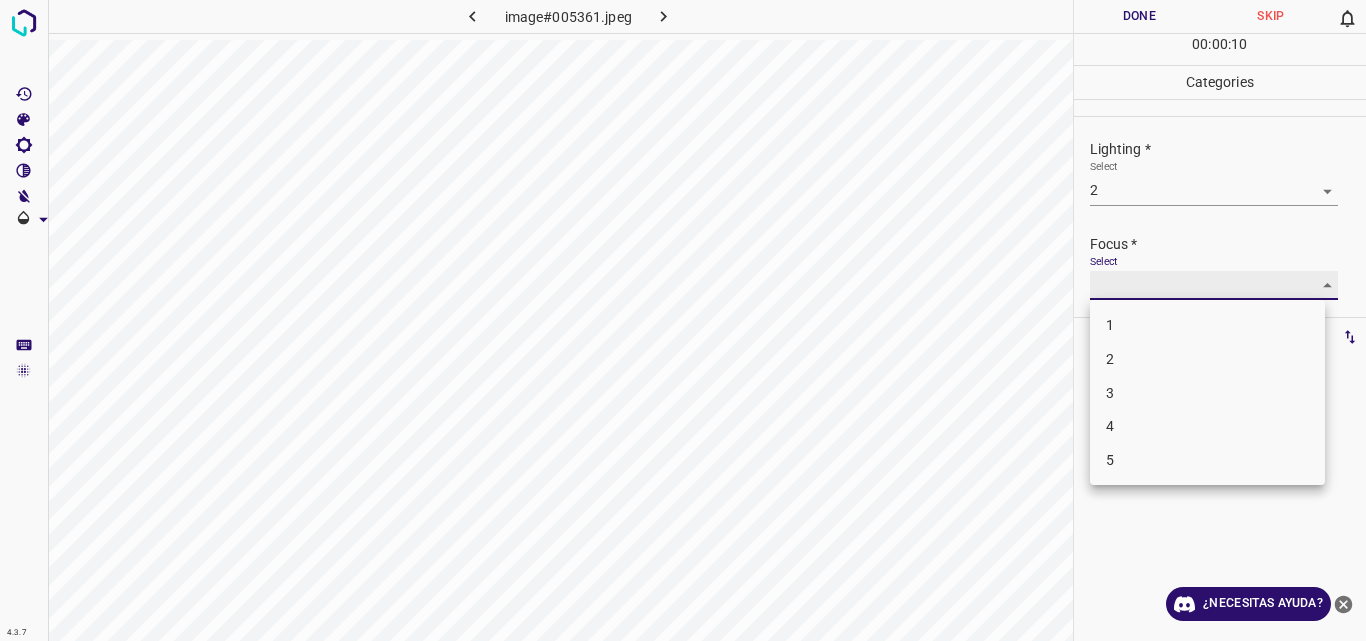 type on "3" 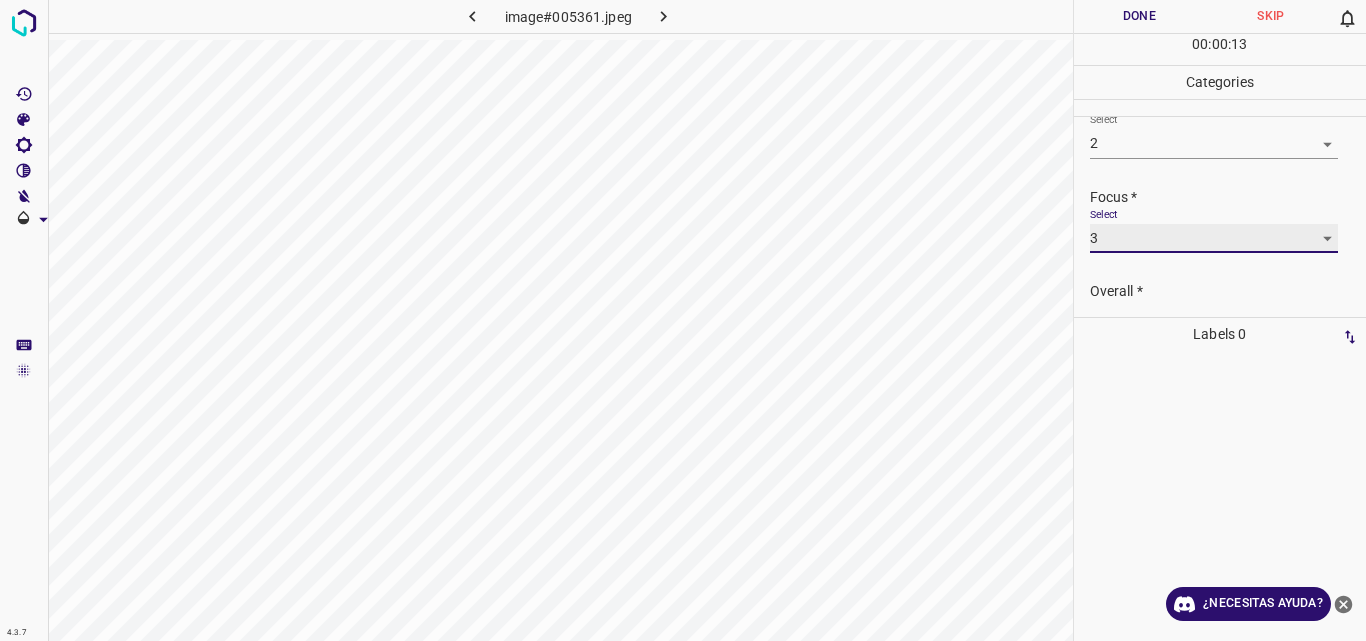 scroll, scrollTop: 98, scrollLeft: 0, axis: vertical 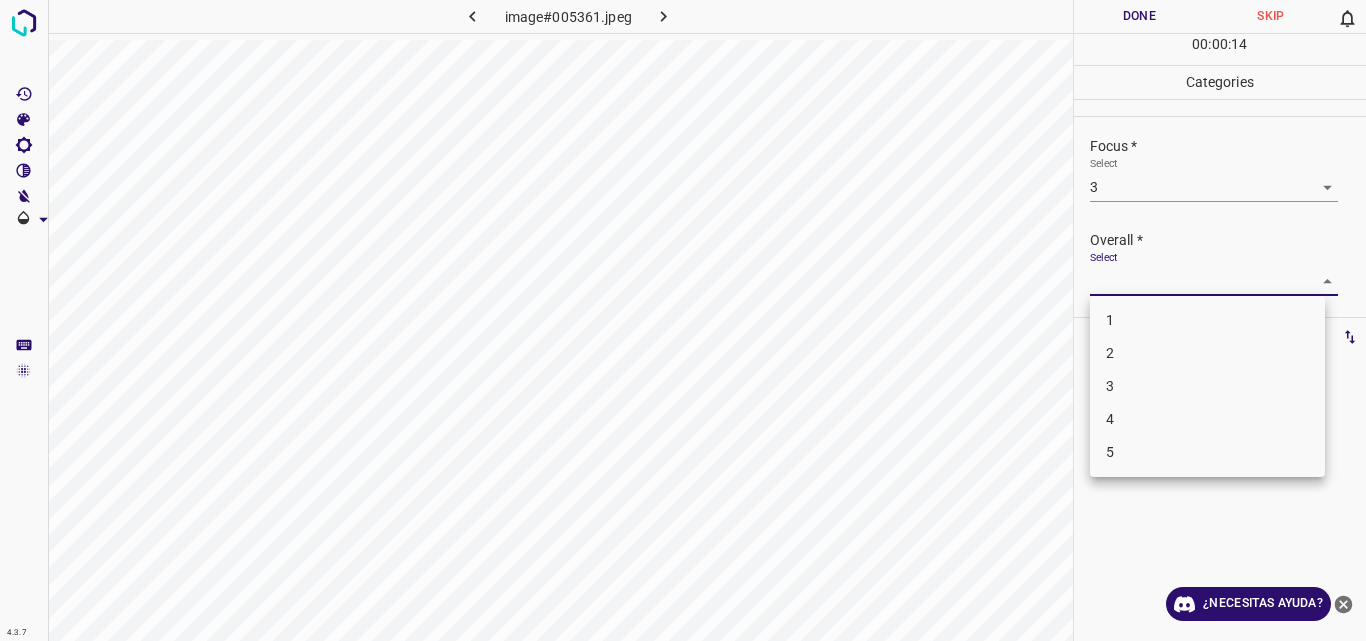 click on "4.3.7 image#005361.jpeg Done Skip 0 00   : 00   : 14   Categories Lighting *  Select 2 2 Focus *  Select 3 3 Overall *  Select ​ Labels   0 Categories 1 Lighting 2 Focus 3 Overall Tools Space Change between modes (Draw & Edit) I Auto labeling R Restore zoom M Zoom in N Zoom out Delete Delete selecte label Filters Z Restore filters X Saturation filter C Brightness filter V Contrast filter B Gray scale filter General O Download ¿Necesitas ayuda? Original text Rate this translation Your feedback will be used to help improve Google Translate - Texto - Esconder - Borrar 1 2 3 4 5" at bounding box center [683, 320] 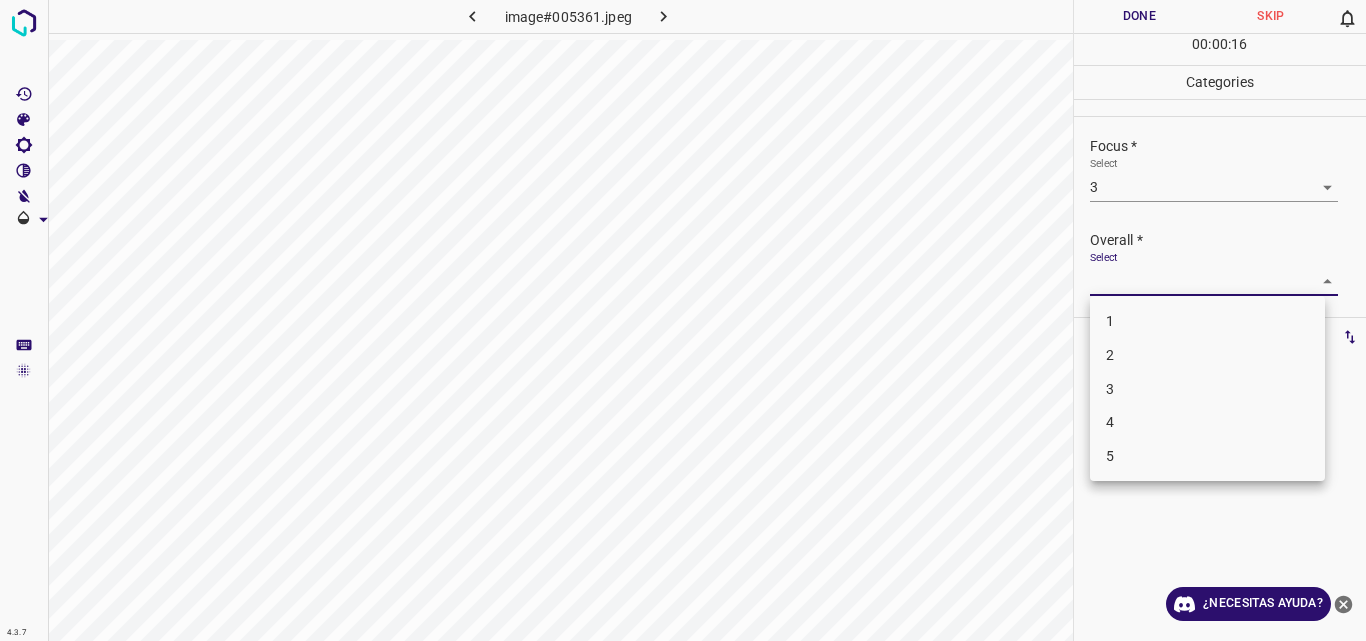 click on "3" at bounding box center (1207, 389) 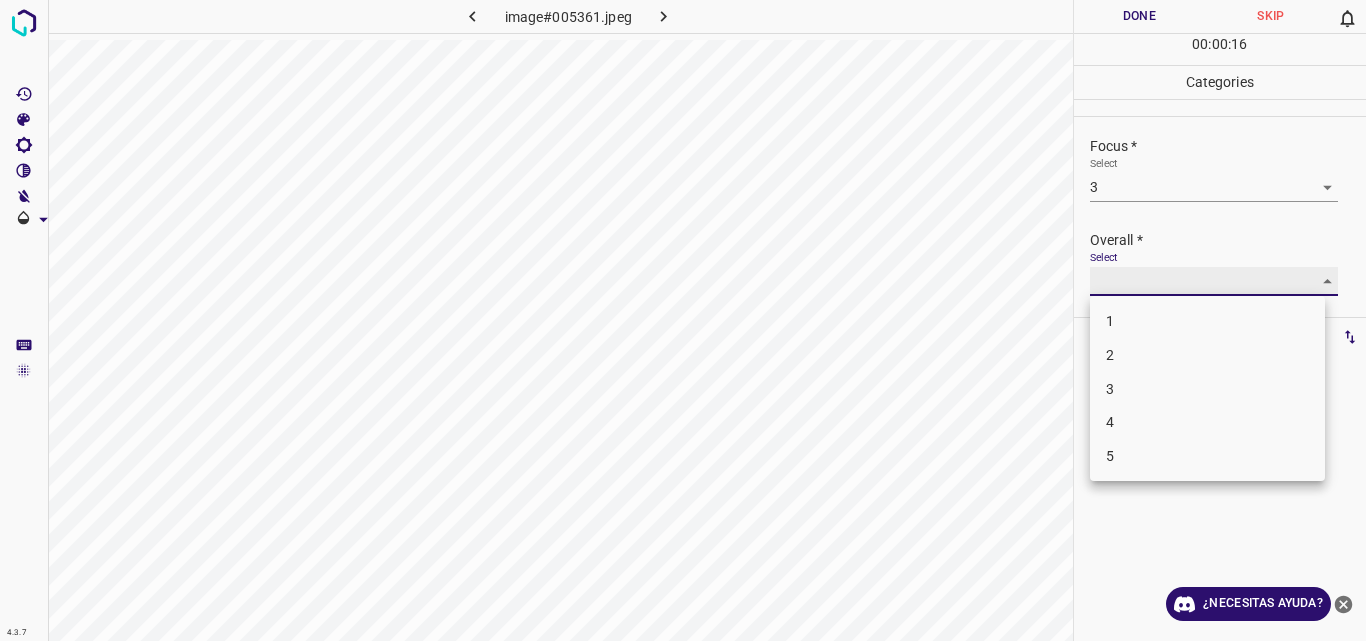 type on "3" 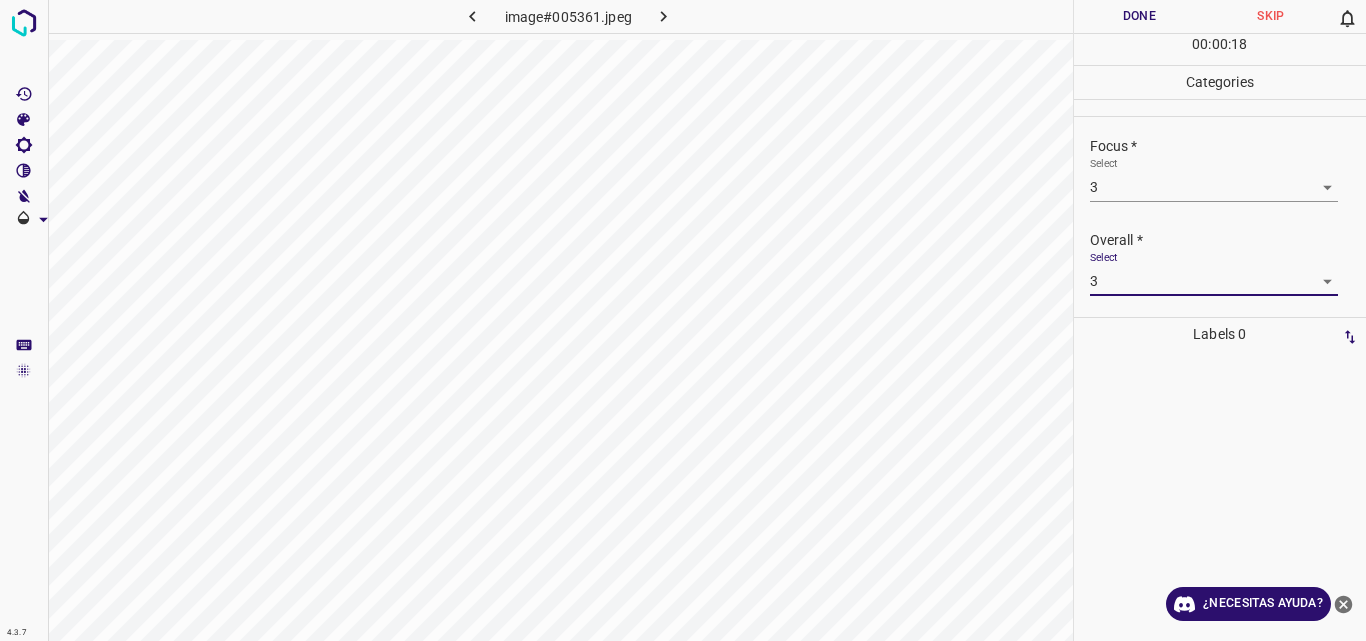 click on "Done" at bounding box center [1140, 16] 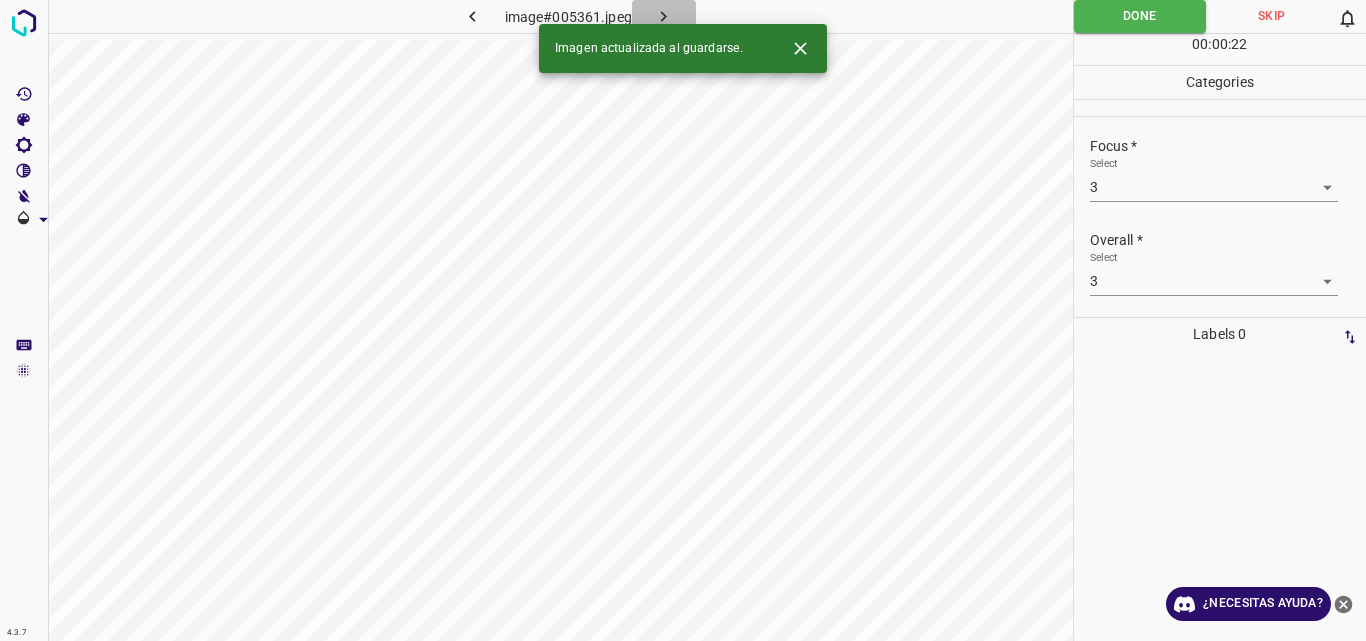 click 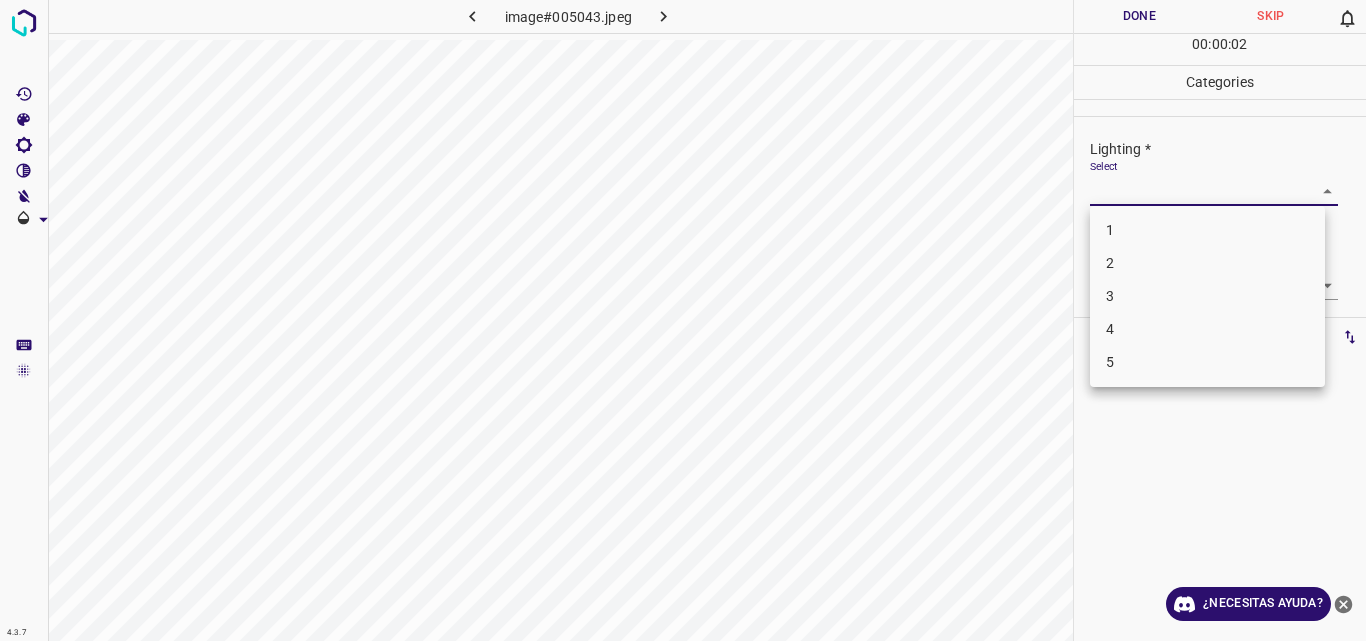 click on "4.3.7 image#005043.jpeg Done Skip 0 00   : 00   : 02   Categories Lighting *  Select ​ Focus *  Select ​ Overall *  Select ​ Labels   0 Categories 1 Lighting 2 Focus 3 Overall Tools Space Change between modes (Draw & Edit) I Auto labeling R Restore zoom M Zoom in N Zoom out Delete Delete selecte label Filters Z Restore filters X Saturation filter C Brightness filter V Contrast filter B Gray scale filter General O Download ¿Necesitas ayuda? Original text Rate this translation Your feedback will be used to help improve Google Translate - Texto - Esconder - Borrar 1 2 3 4 5" at bounding box center [683, 320] 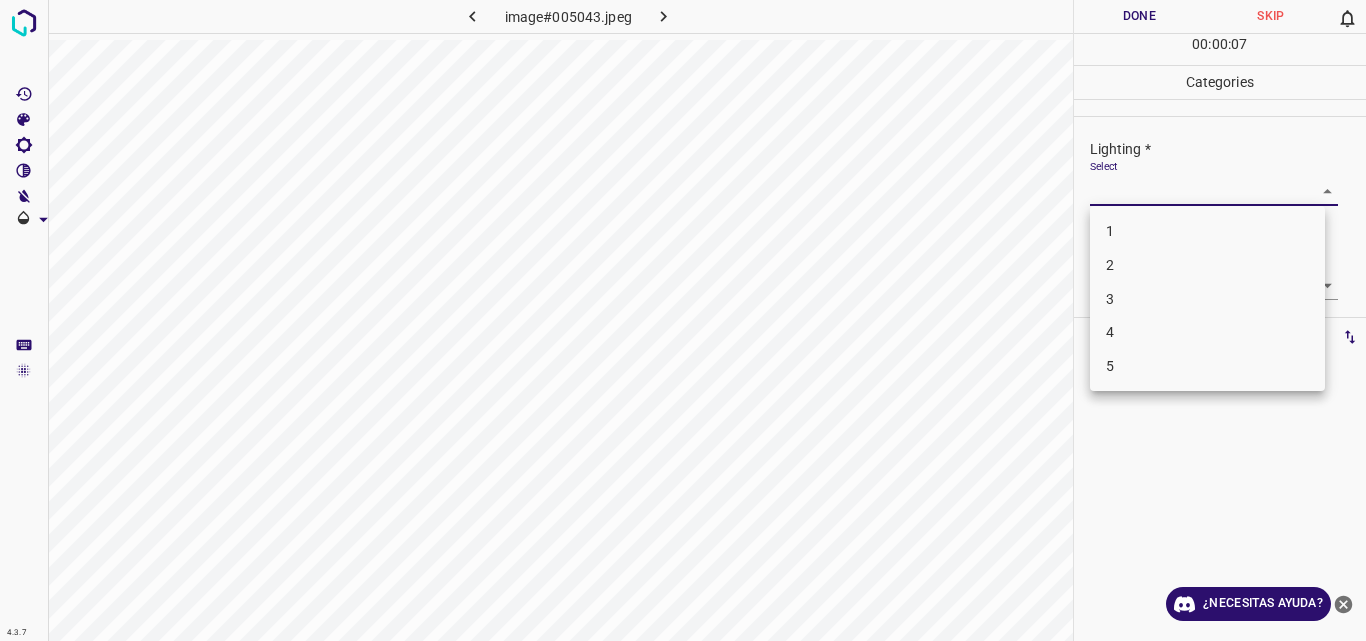 click on "3" at bounding box center (1207, 299) 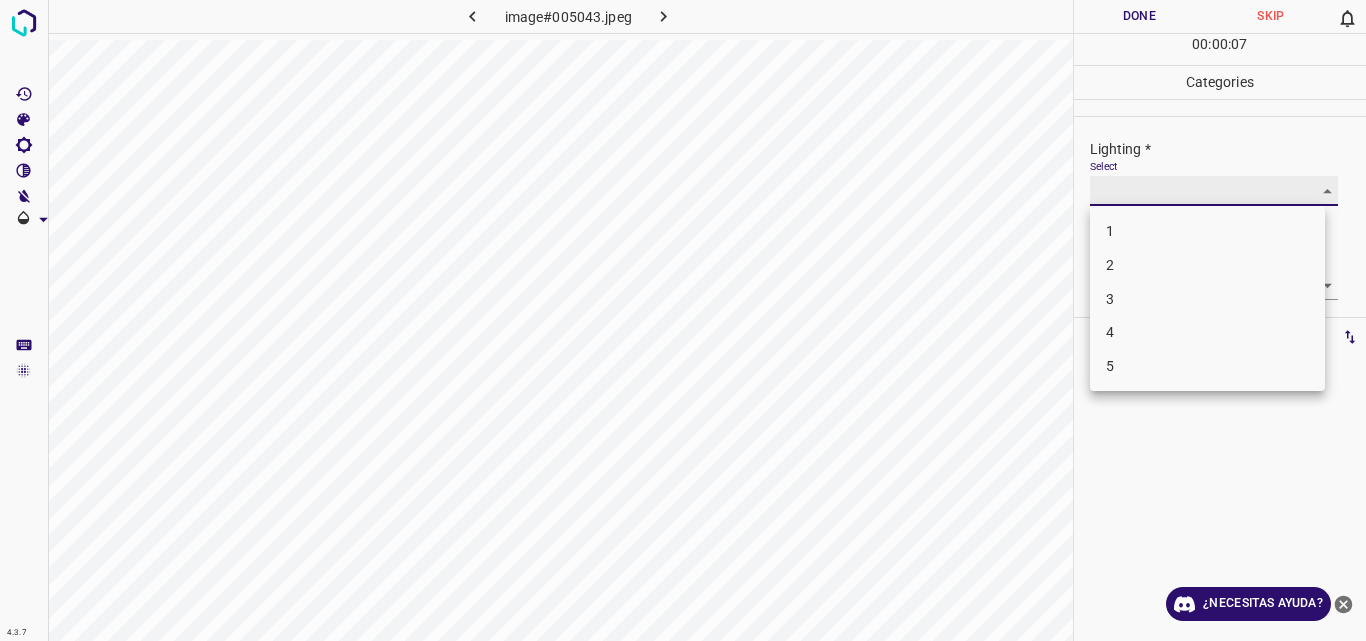 type on "3" 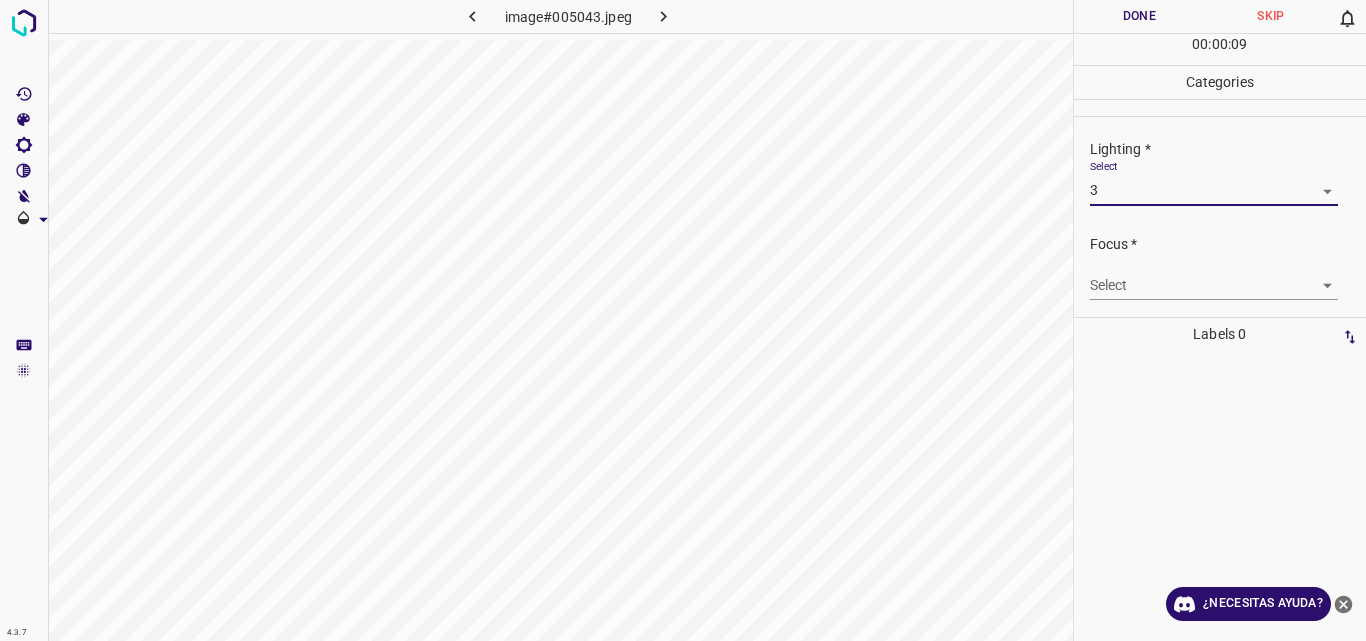 click on "4.3.7 image#005043.jpeg Done Skip 0 00   : 00   : 09   Categories Lighting *  Select 3 3 Focus *  Select ​ Overall *  Select ​ Labels   0 Categories 1 Lighting 2 Focus 3 Overall Tools Space Change between modes (Draw & Edit) I Auto labeling R Restore zoom M Zoom in N Zoom out Delete Delete selecte label Filters Z Restore filters X Saturation filter C Brightness filter V Contrast filter B Gray scale filter General O Download ¿Necesitas ayuda? Original text Rate this translation Your feedback will be used to help improve Google Translate - Texto - Esconder - Borrar" at bounding box center (683, 320) 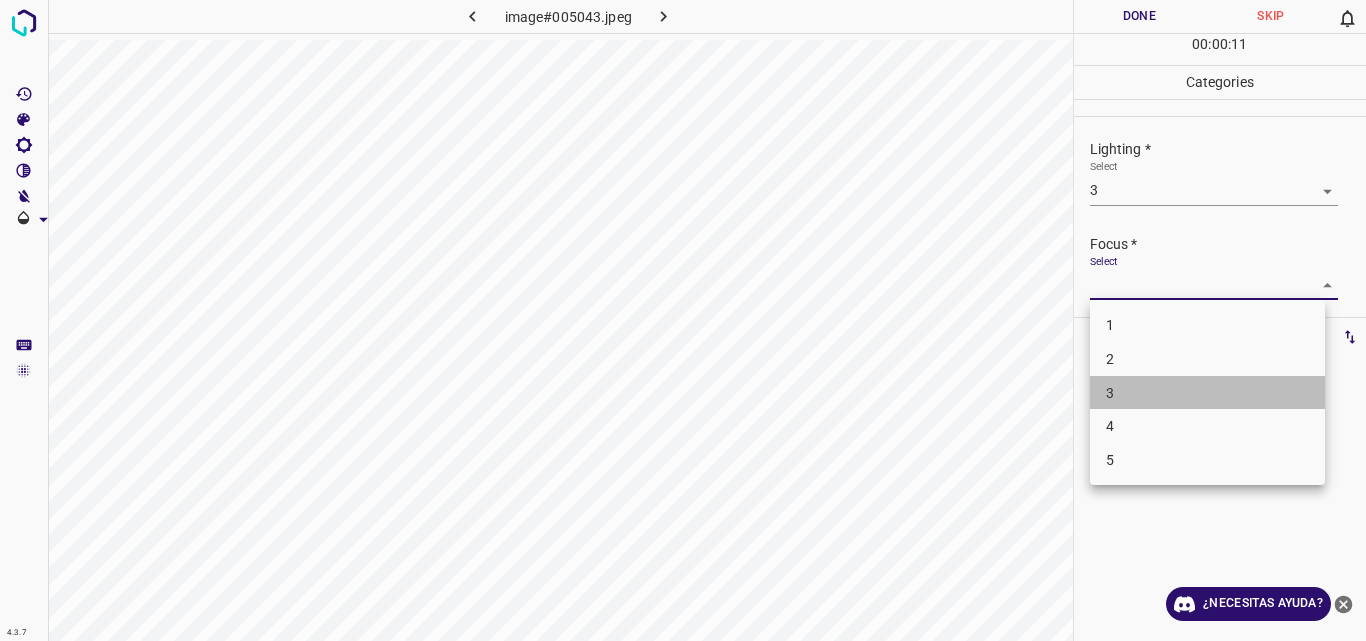 click on "3" at bounding box center [1207, 393] 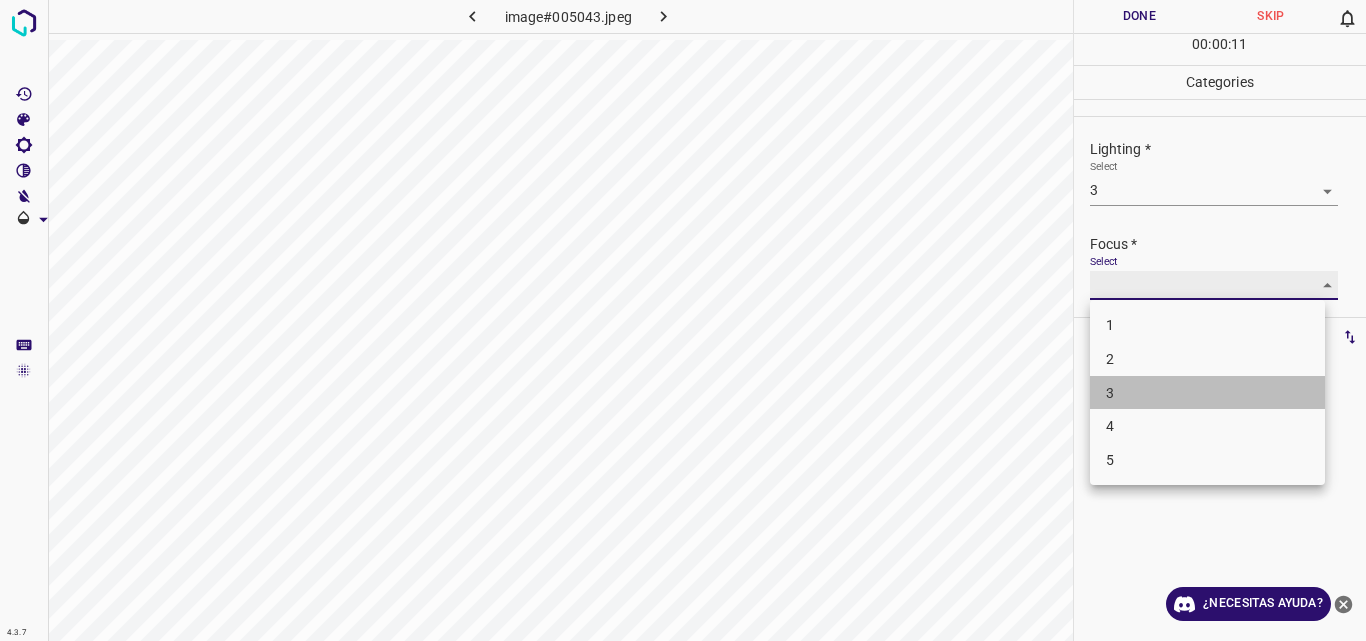 type on "3" 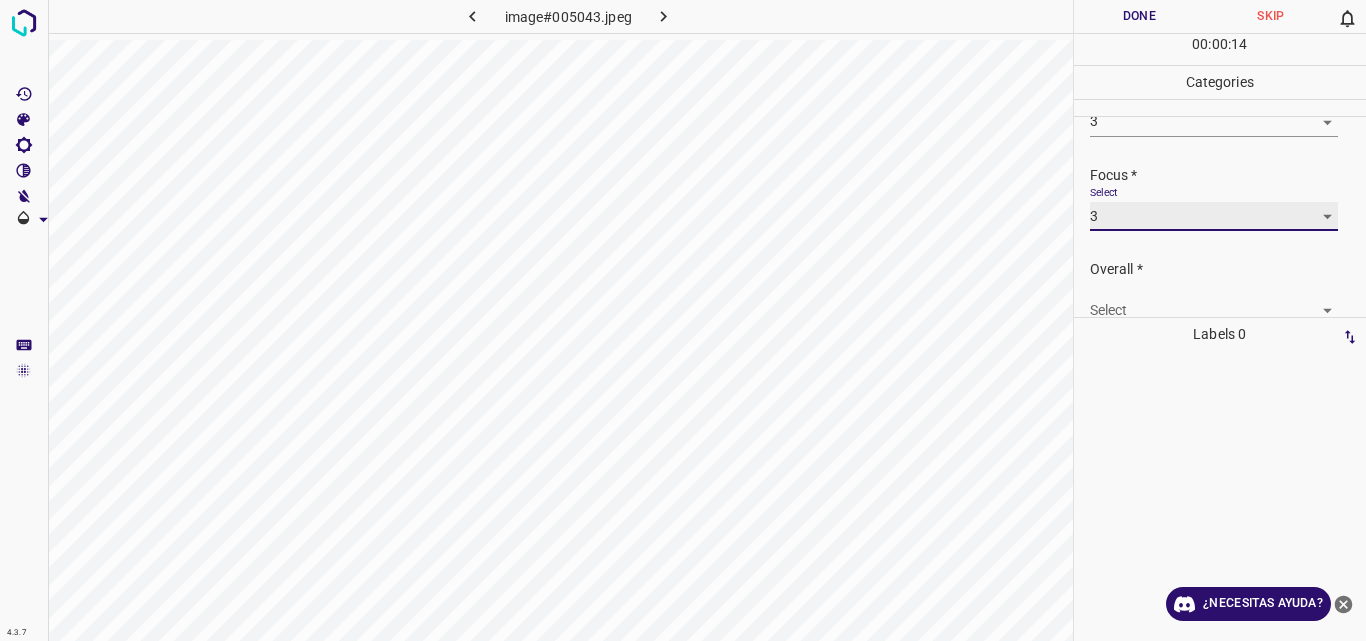 scroll, scrollTop: 98, scrollLeft: 0, axis: vertical 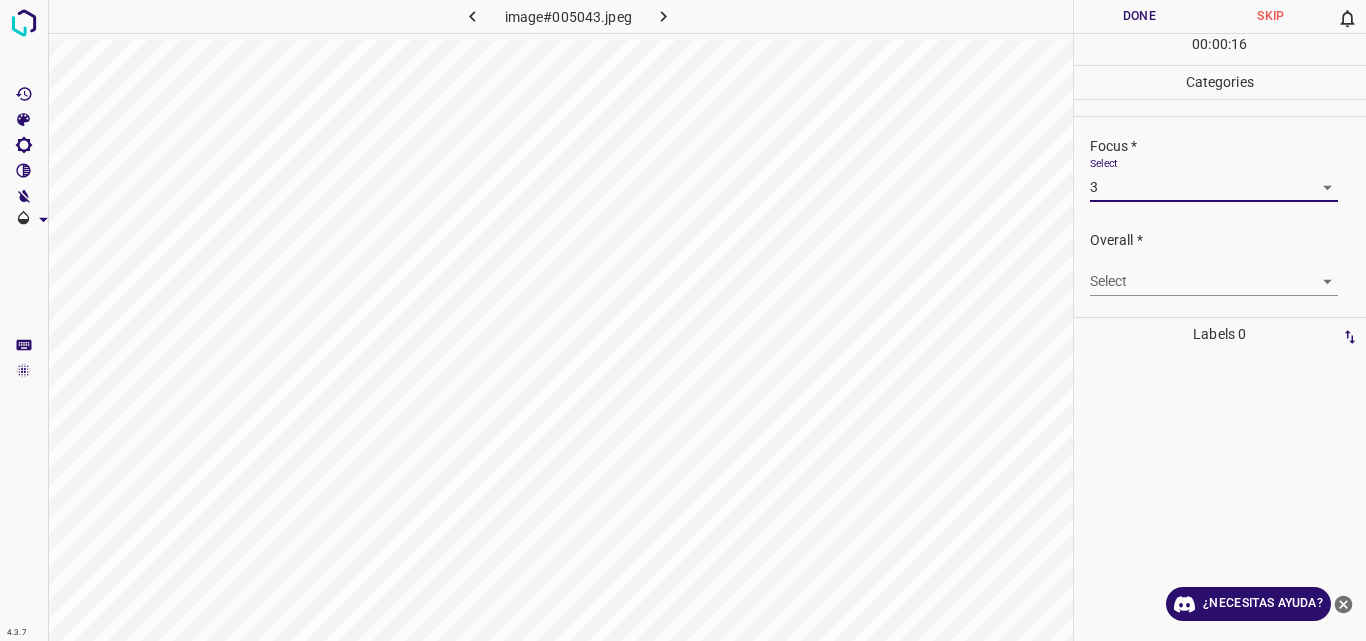 click on "4.3.7 image#005043.jpeg Done Skip 0 00   : 00   : 16   Categories Lighting *  Select 3 3 Focus *  Select 3 3 Overall *  Select ​ Labels   0 Categories 1 Lighting 2 Focus 3 Overall Tools Space Change between modes (Draw & Edit) I Auto labeling R Restore zoom M Zoom in N Zoom out Delete Delete selecte label Filters Z Restore filters X Saturation filter C Brightness filter V Contrast filter B Gray scale filter General O Download ¿Necesitas ayuda? Original text Rate this translation Your feedback will be used to help improve Google Translate - Texto - Esconder - Borrar" at bounding box center [683, 320] 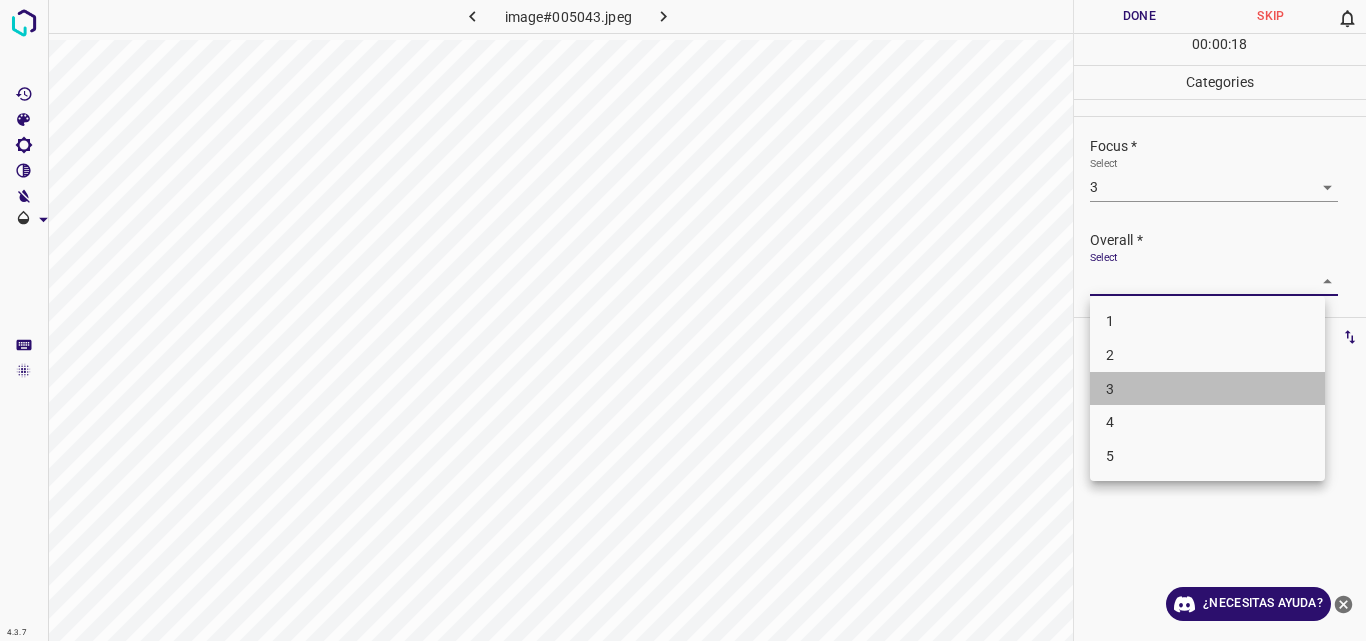 click on "3" at bounding box center (1207, 389) 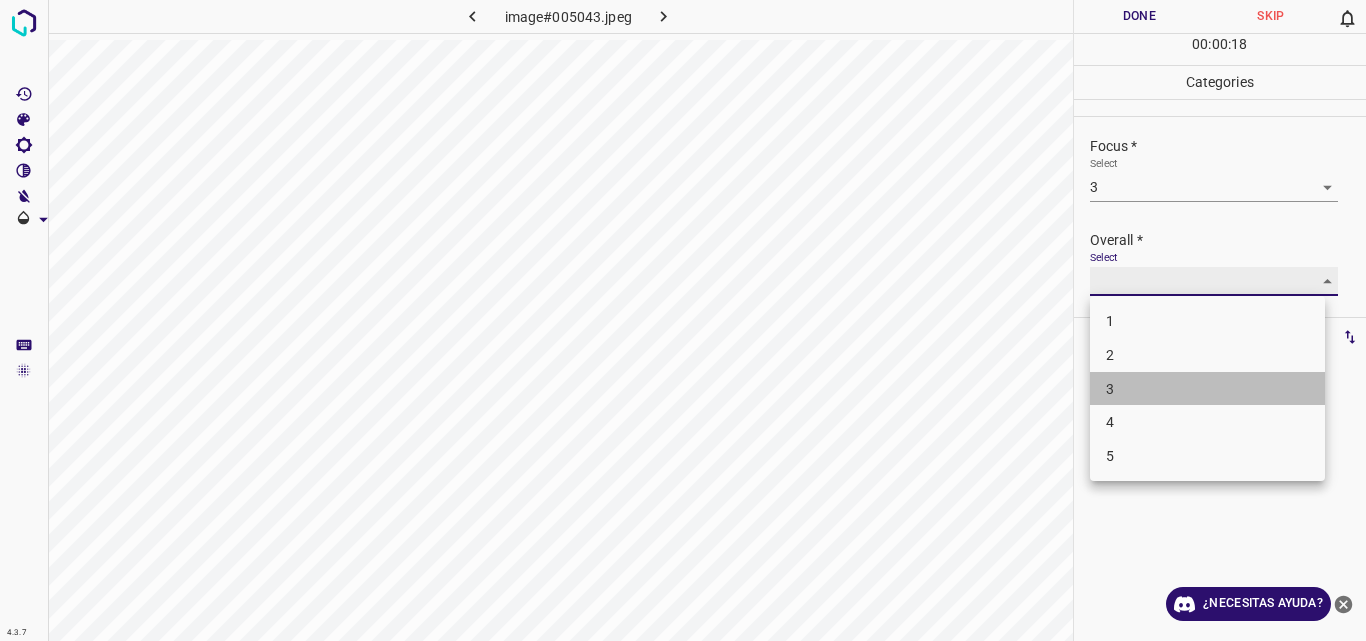 type on "3" 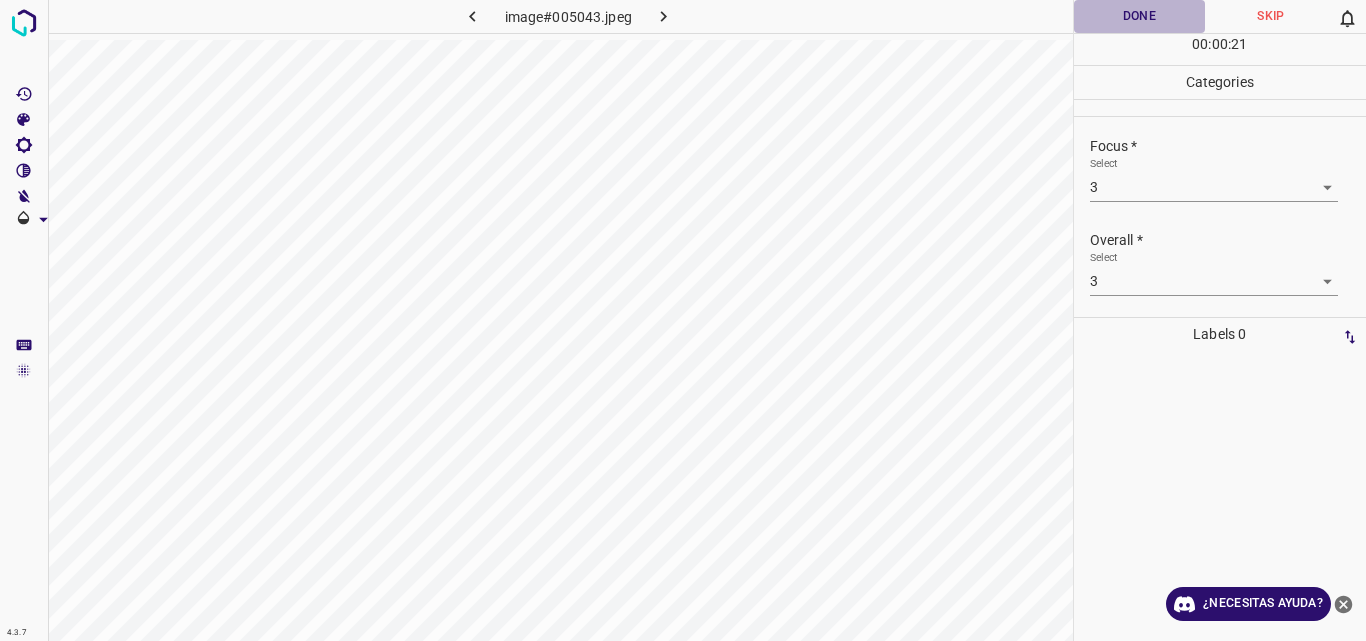 click on "Done" at bounding box center [1140, 16] 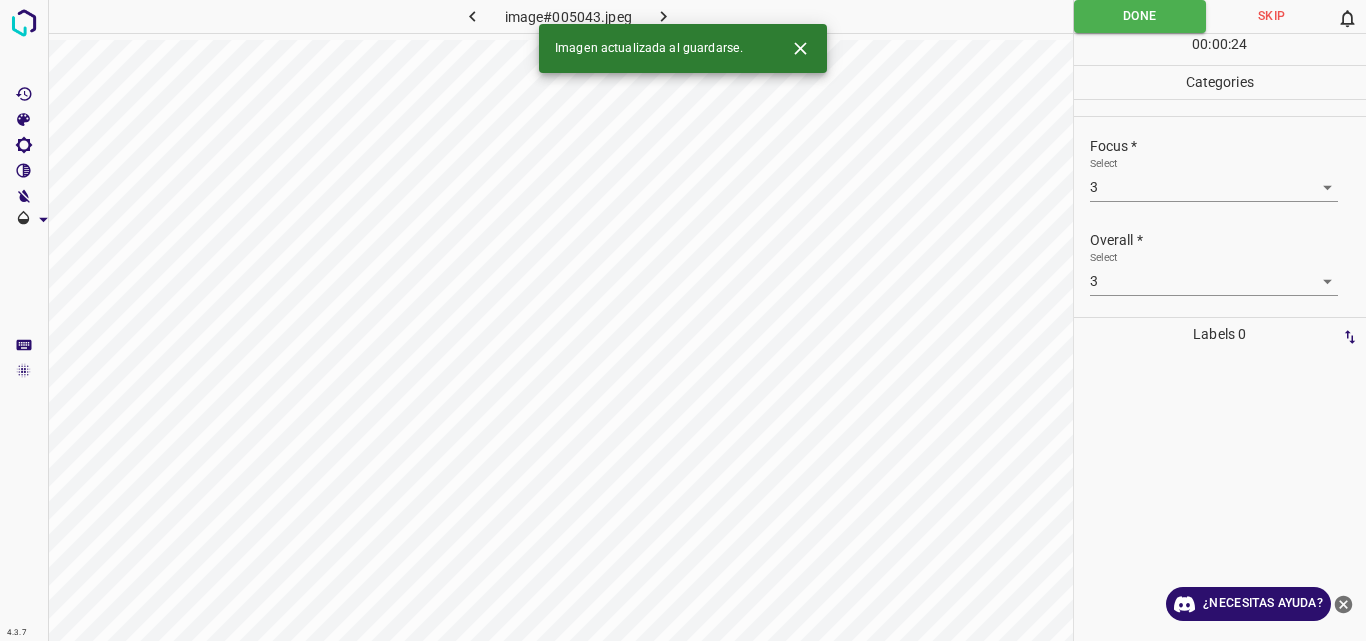 click 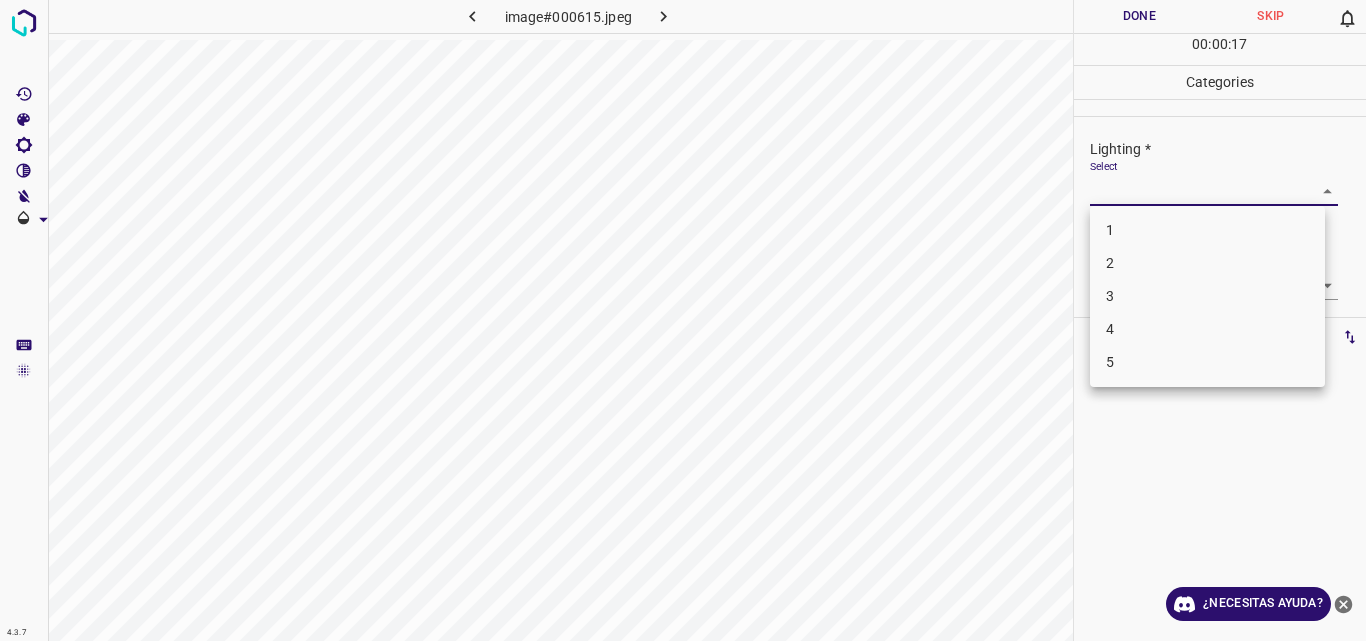 click on "4.3.7 image#000615.jpeg Done Skip 0 00   : 00   : 17   Categories Lighting *  Select ​ Focus *  Select ​ Overall *  Select ​ Labels   0 Categories 1 Lighting 2 Focus 3 Overall Tools Space Change between modes (Draw & Edit) I Auto labeling R Restore zoom M Zoom in N Zoom out Delete Delete selecte label Filters Z Restore filters X Saturation filter C Brightness filter V Contrast filter B Gray scale filter General O Download ¿Necesitas ayuda? Original text Rate this translation Your feedback will be used to help improve Google Translate - Texto - Esconder - Borrar 1 2 3 4 5" at bounding box center [683, 320] 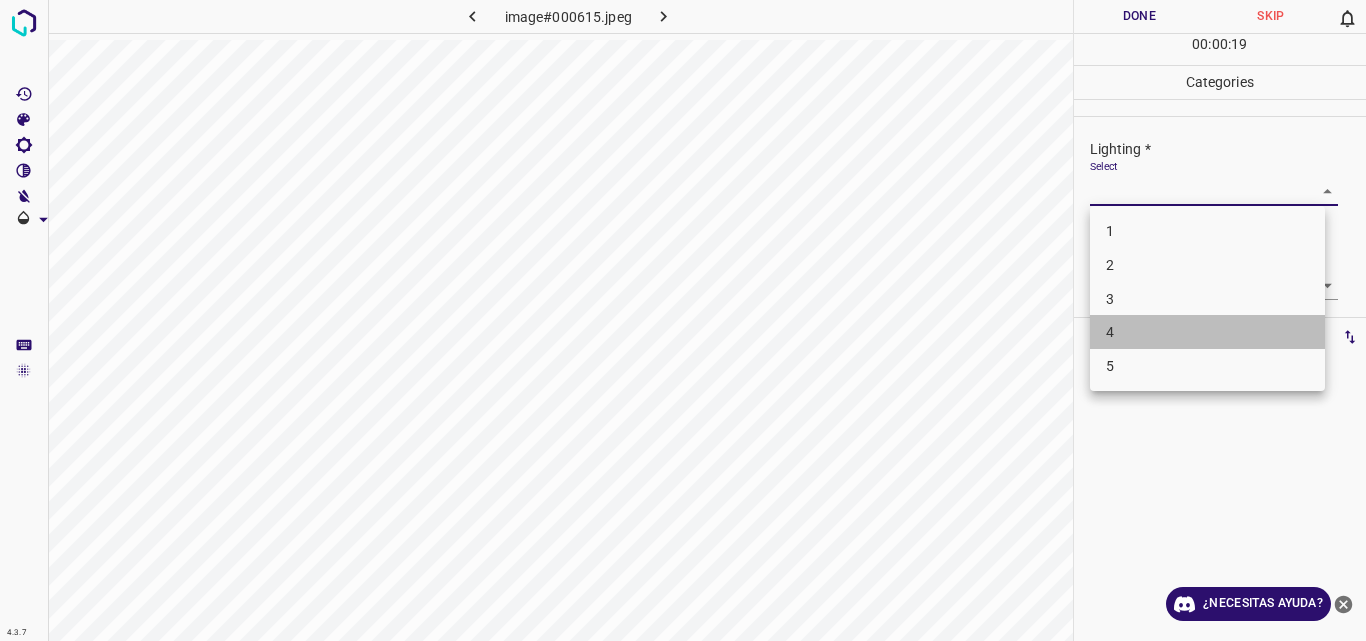 click on "4" at bounding box center [1207, 332] 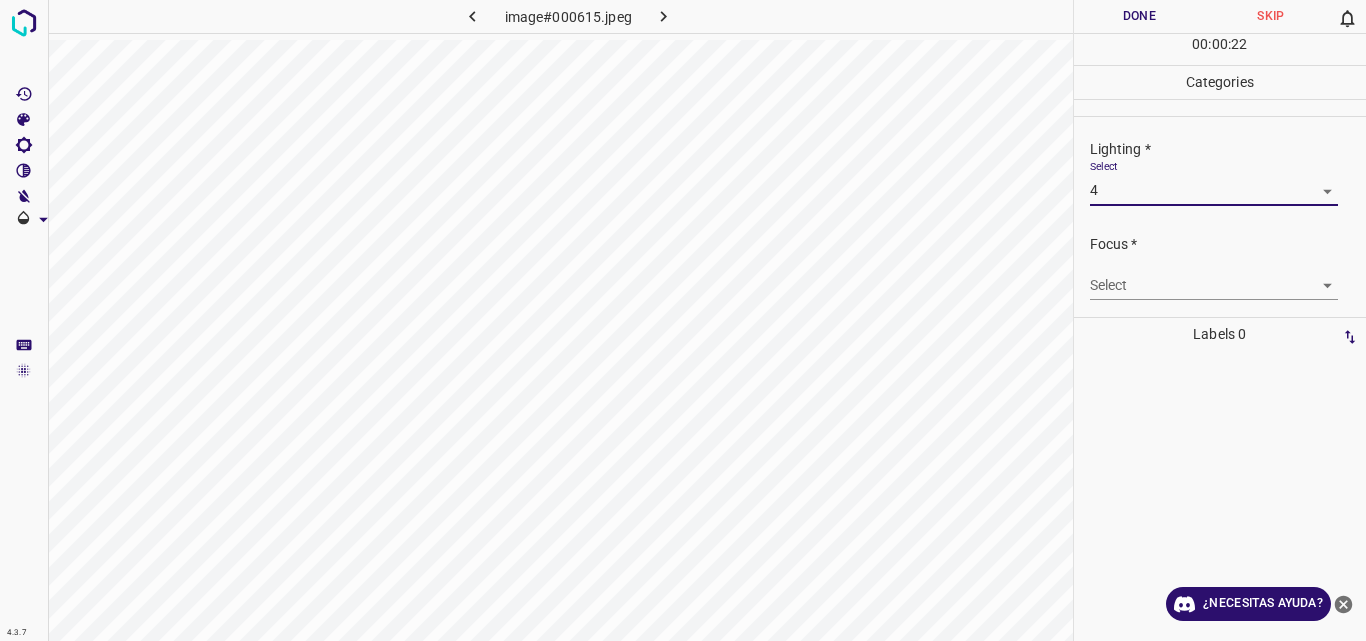 click on "4.3.7 image#000615.jpeg Done Skip 0 00   : 00   : 22   Categories Lighting *  Select 4 4 Focus *  Select ​ Overall *  Select ​ Labels   0 Categories 1 Lighting 2 Focus 3 Overall Tools Space Change between modes (Draw & Edit) I Auto labeling R Restore zoom M Zoom in N Zoom out Delete Delete selecte label Filters Z Restore filters X Saturation filter C Brightness filter V Contrast filter B Gray scale filter General O Download ¿Necesitas ayuda? Original text Rate this translation Your feedback will be used to help improve Google Translate - Texto - Esconder - Borrar" at bounding box center [683, 320] 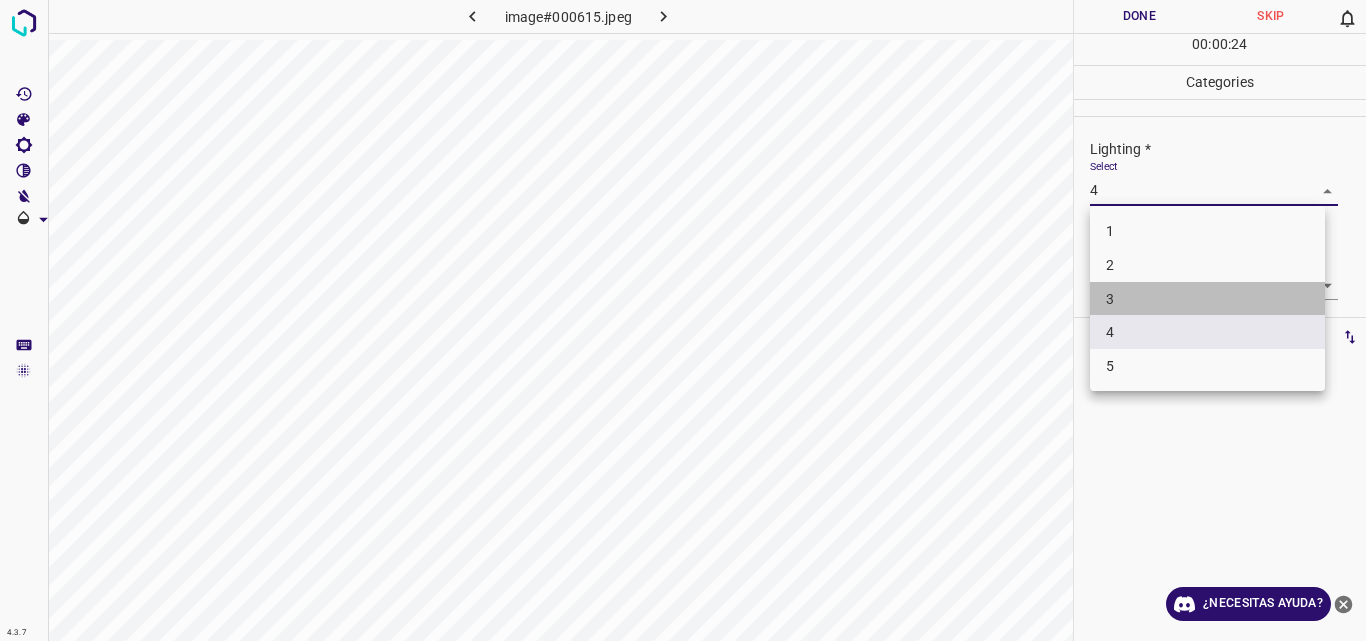 click on "3" at bounding box center [1207, 299] 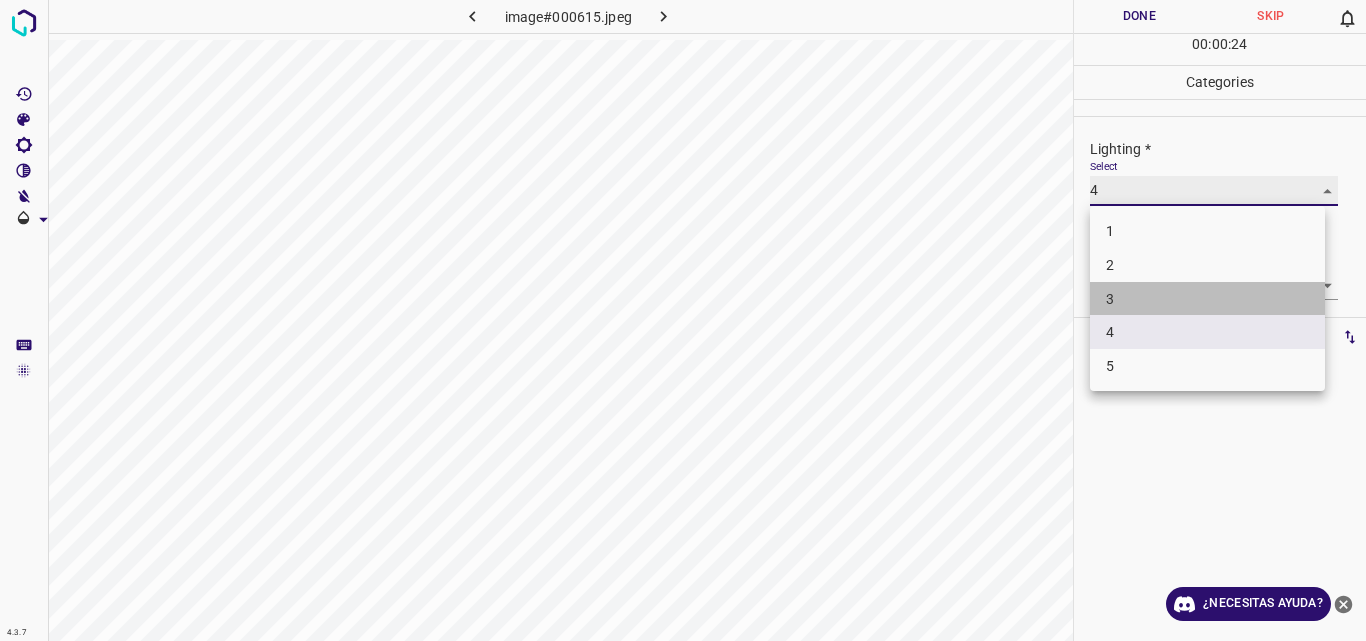type on "3" 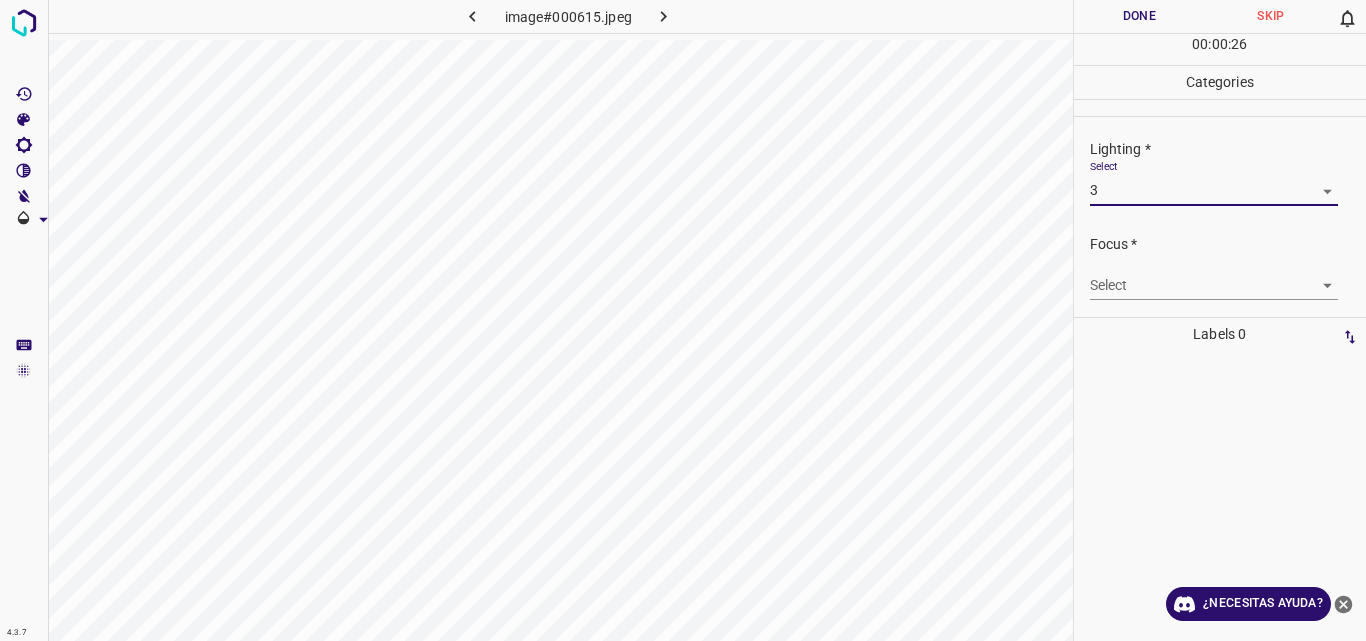 click on "4.3.7 image#000615.jpeg Done Skip 0 00   : 00   : 26   Categories Lighting *  Select 3 3 Focus *  Select ​ Overall *  Select ​ Labels   0 Categories 1 Lighting 2 Focus 3 Overall Tools Space Change between modes (Draw & Edit) I Auto labeling R Restore zoom M Zoom in N Zoom out Delete Delete selecte label Filters Z Restore filters X Saturation filter C Brightness filter V Contrast filter B Gray scale filter General O Download ¿Necesitas ayuda? Original text Rate this translation Your feedback will be used to help improve Google Translate - Texto - Esconder - Borrar" at bounding box center (683, 320) 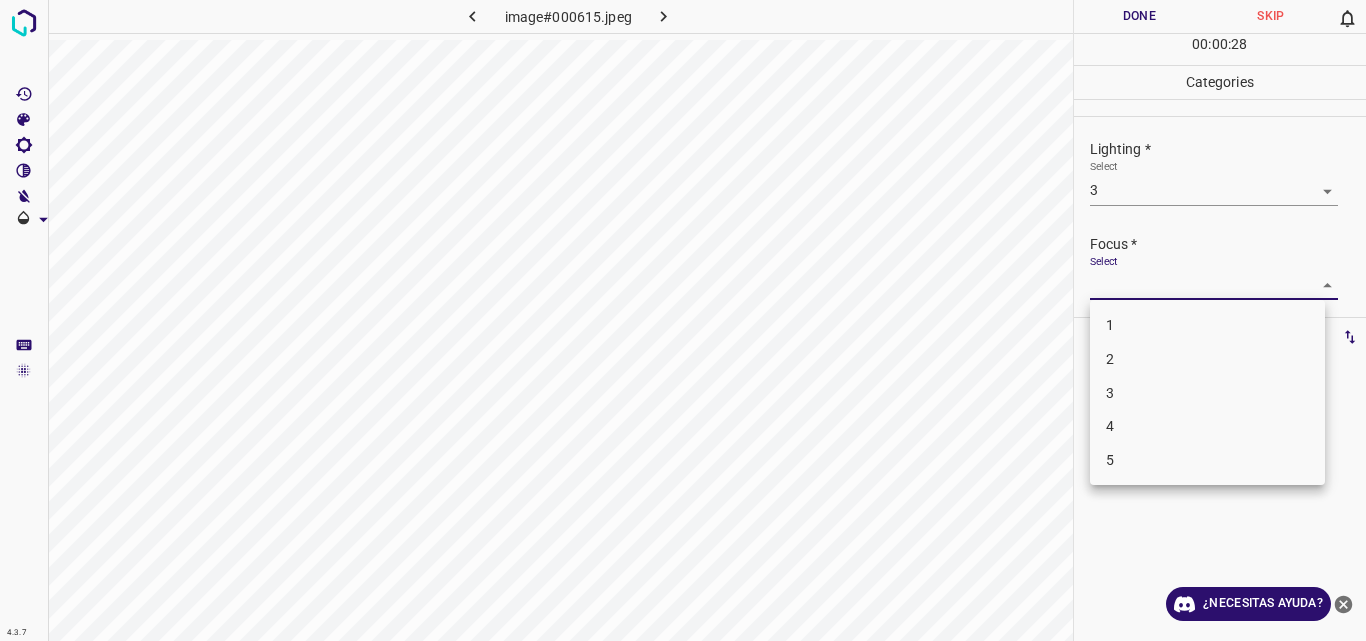 click on "3" at bounding box center (1207, 393) 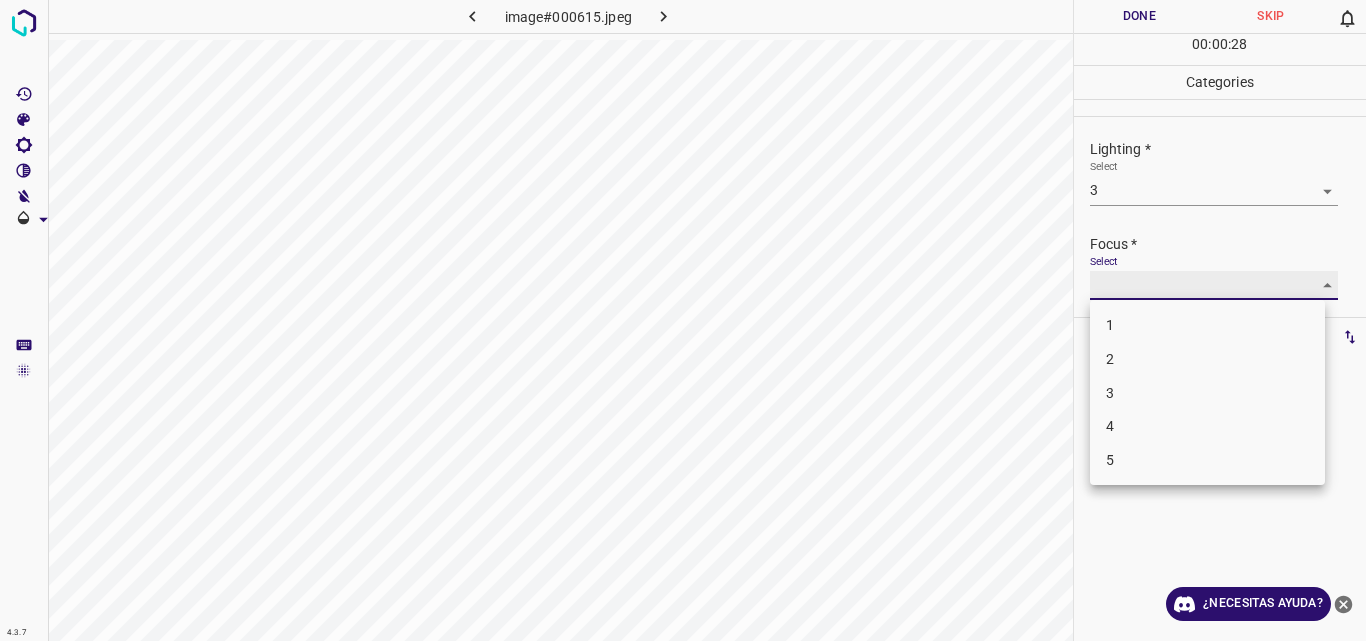 type on "3" 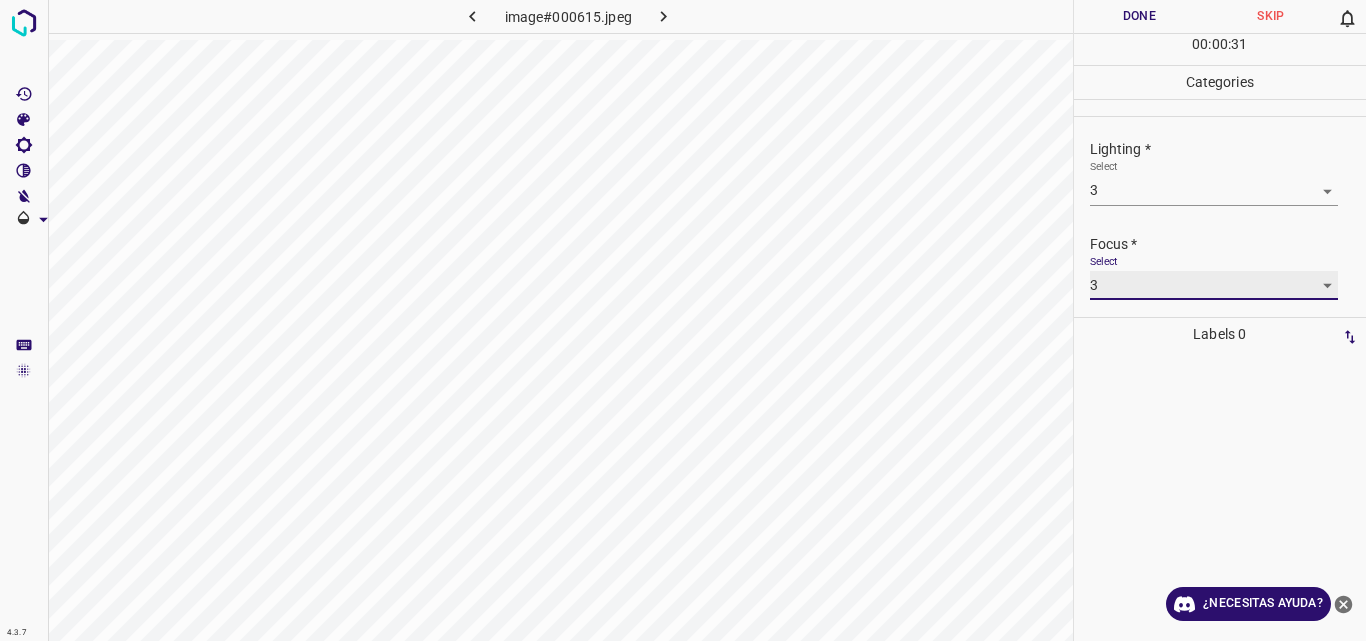 scroll, scrollTop: 98, scrollLeft: 0, axis: vertical 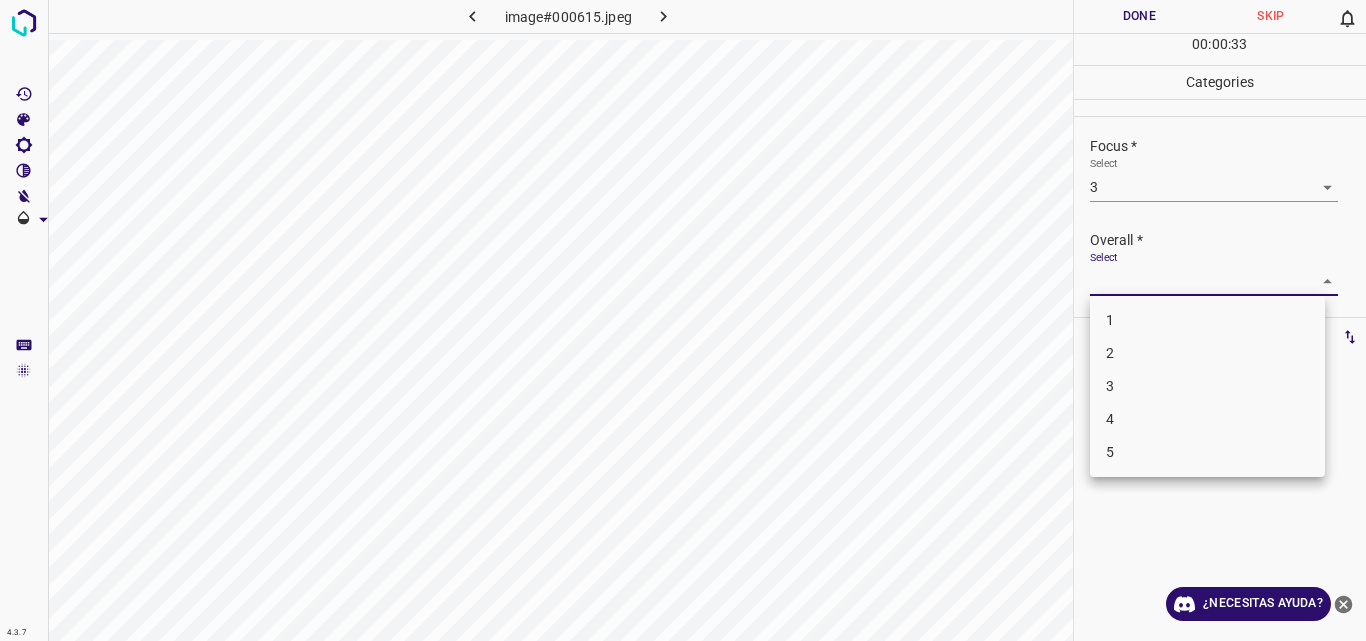 click on "4.3.7 image#000615.jpeg Done Skip 0 00   : 00   : 33   Categories Lighting *  Select 3 3 Focus *  Select 3 3 Overall *  Select ​ Labels   0 Categories 1 Lighting 2 Focus 3 Overall Tools Space Change between modes (Draw & Edit) I Auto labeling R Restore zoom M Zoom in N Zoom out Delete Delete selecte label Filters Z Restore filters X Saturation filter C Brightness filter V Contrast filter B Gray scale filter General O Download ¿Necesitas ayuda? Original text Rate this translation Your feedback will be used to help improve Google Translate - Texto - Esconder - Borrar 1 2 3 4 5" at bounding box center [683, 320] 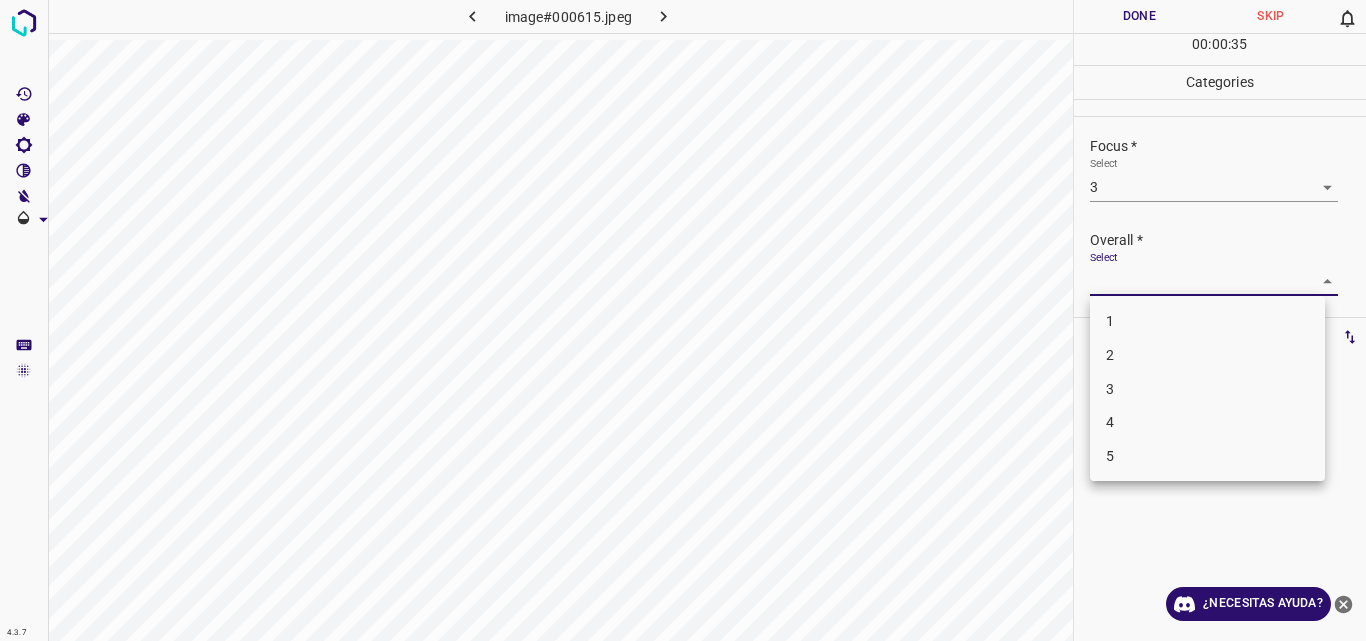 click on "3" at bounding box center [1207, 389] 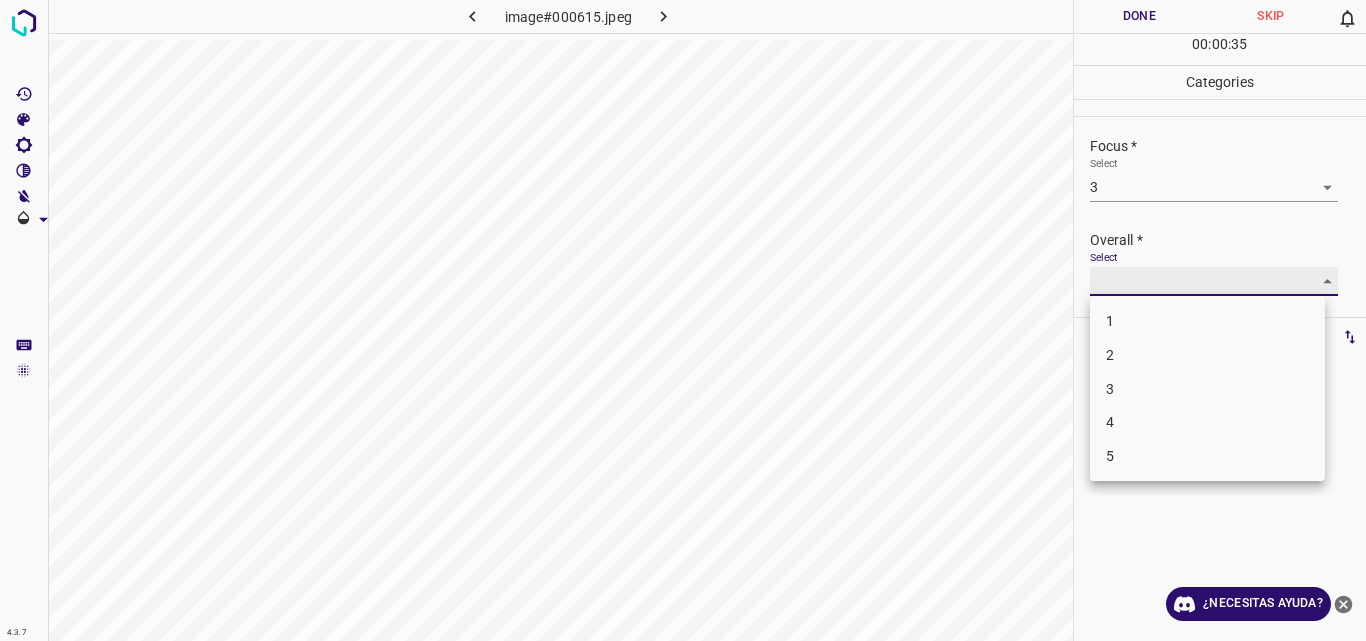 type on "3" 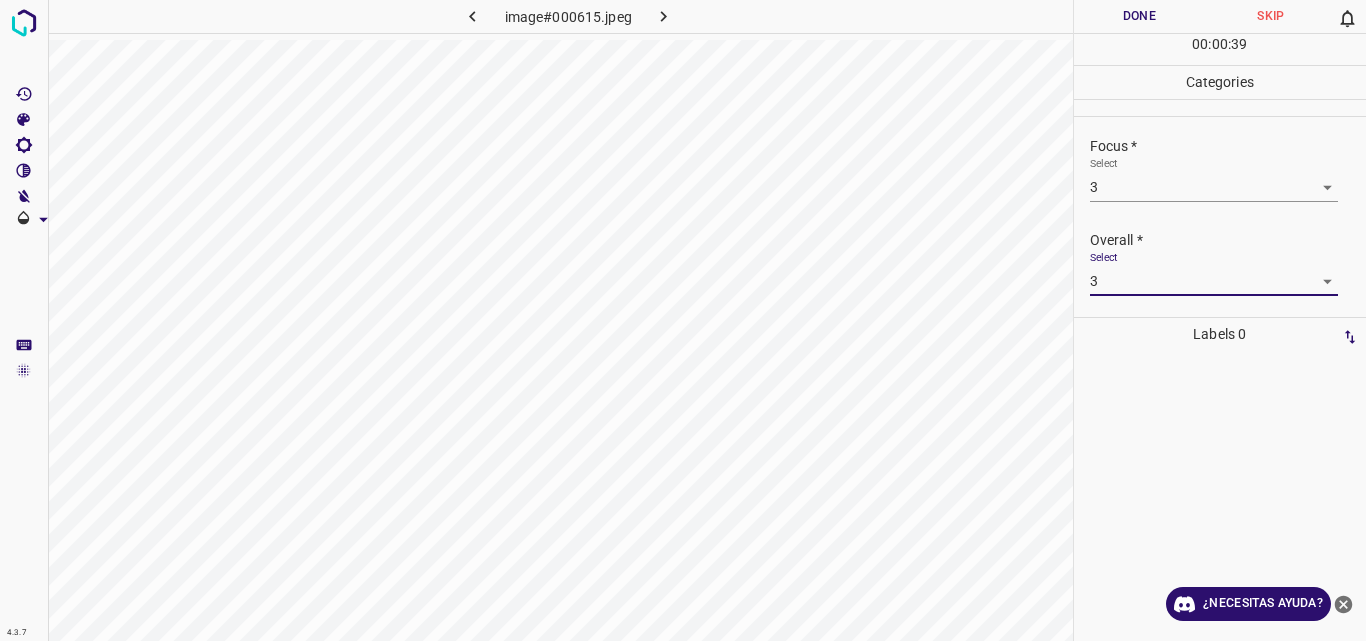 click on "Done" at bounding box center (1140, 16) 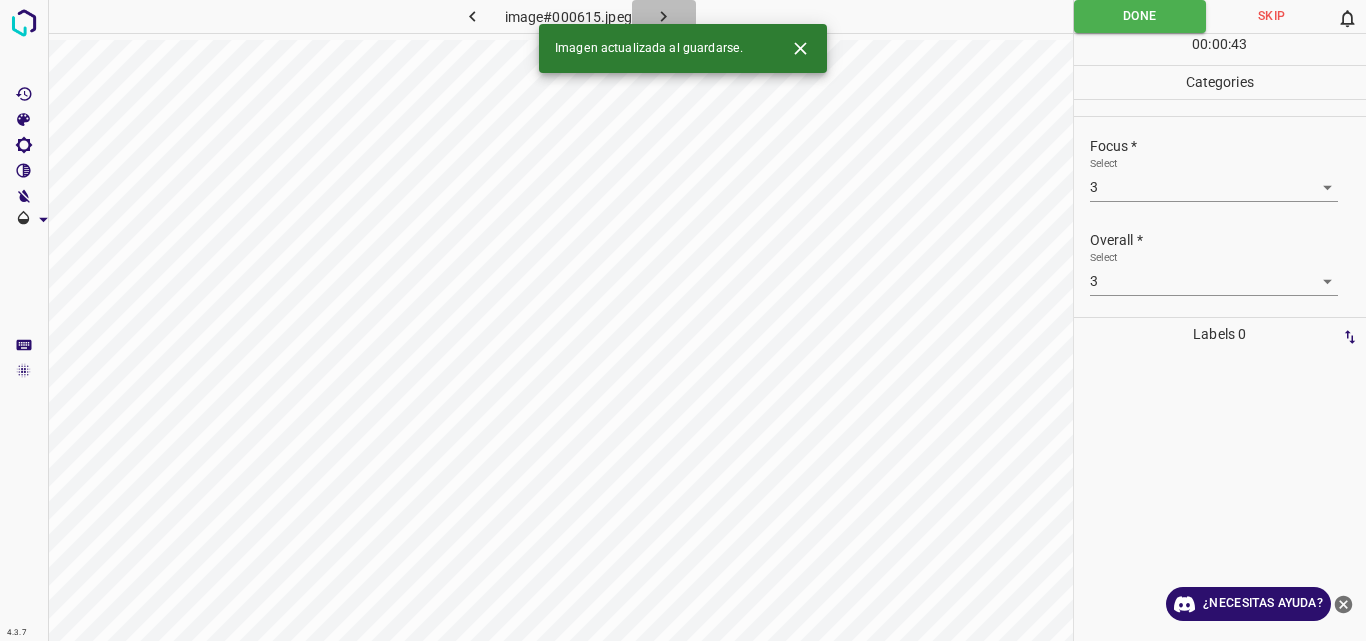 click 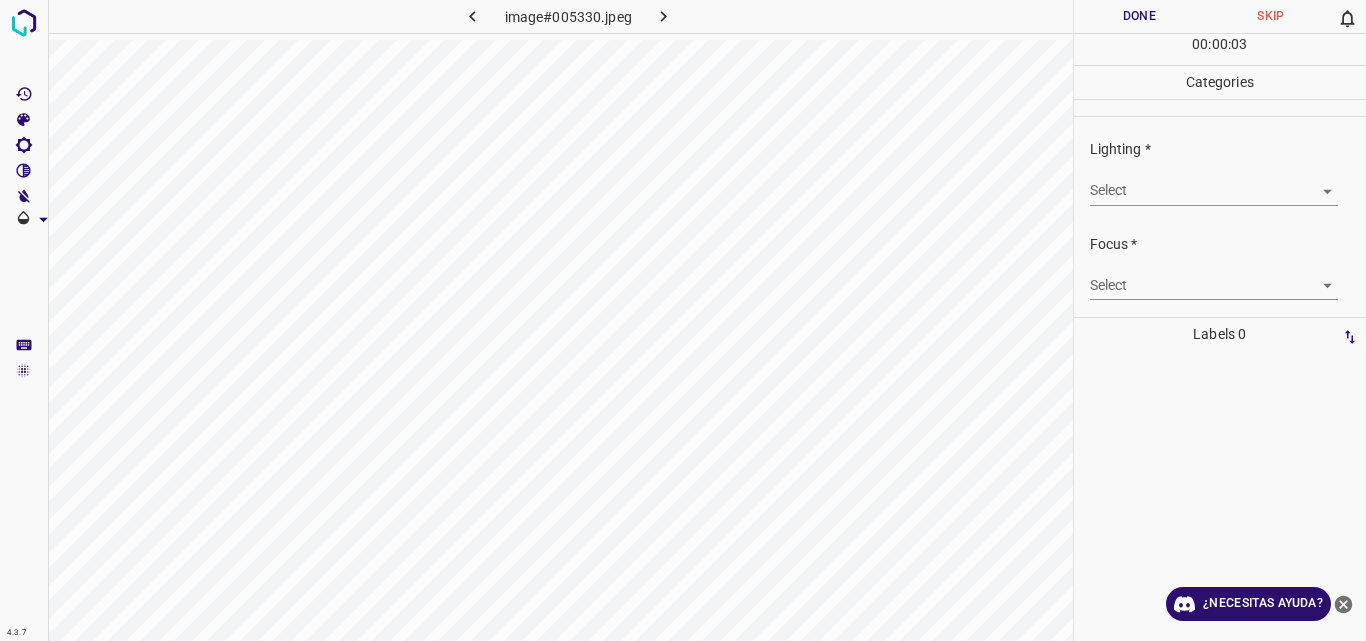 click on "4.3.7 image#005330.jpeg Done Skip 0 00   : 00   : 03   Categories Lighting *  Select ​ Focus *  Select ​ Overall *  Select ​ Labels   0 Categories 1 Lighting 2 Focus 3 Overall Tools Space Change between modes (Draw & Edit) I Auto labeling R Restore zoom M Zoom in N Zoom out Delete Delete selecte label Filters Z Restore filters X Saturation filter C Brightness filter V Contrast filter B Gray scale filter General O Download ¿Necesitas ayuda? Original text Rate this translation Your feedback will be used to help improve Google Translate - Texto - Esconder - Borrar" at bounding box center (683, 320) 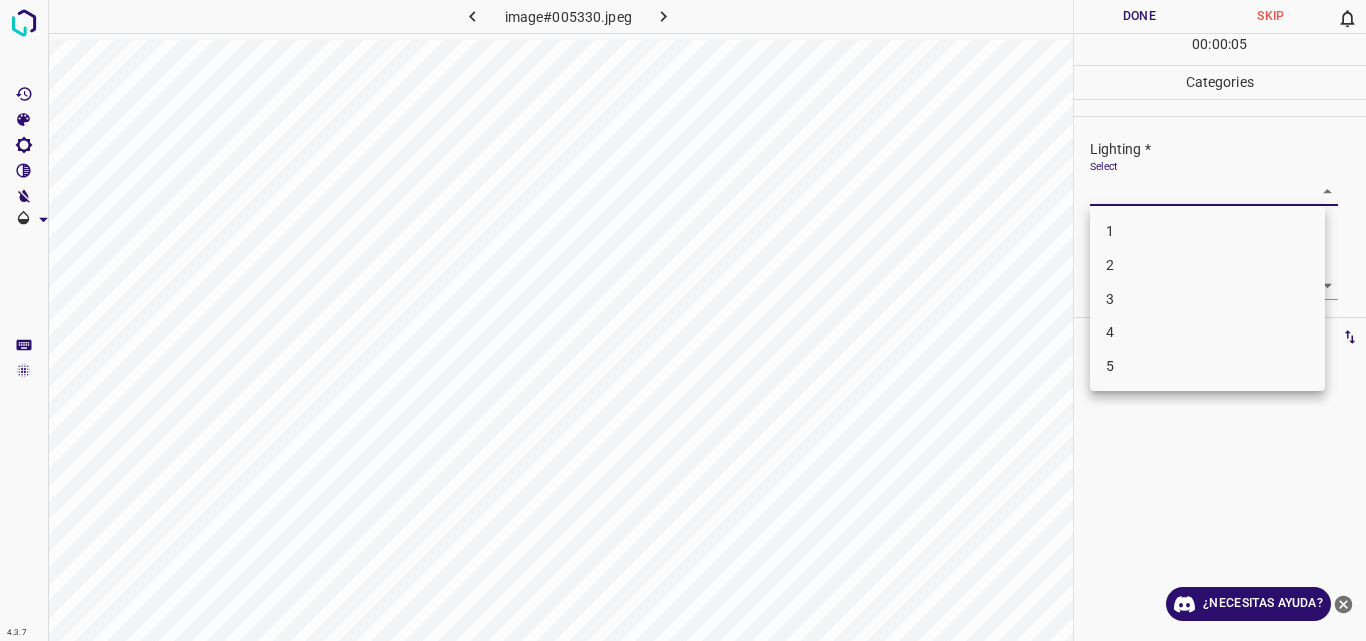 click on "3" at bounding box center (1207, 299) 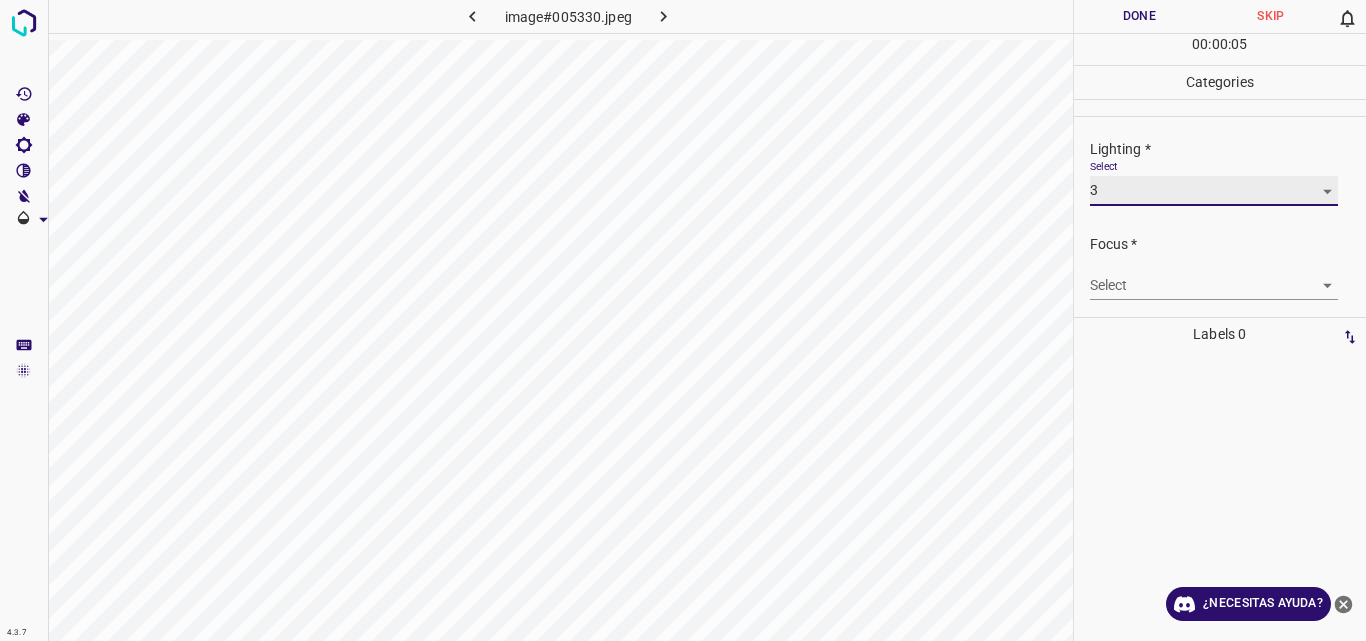 type on "3" 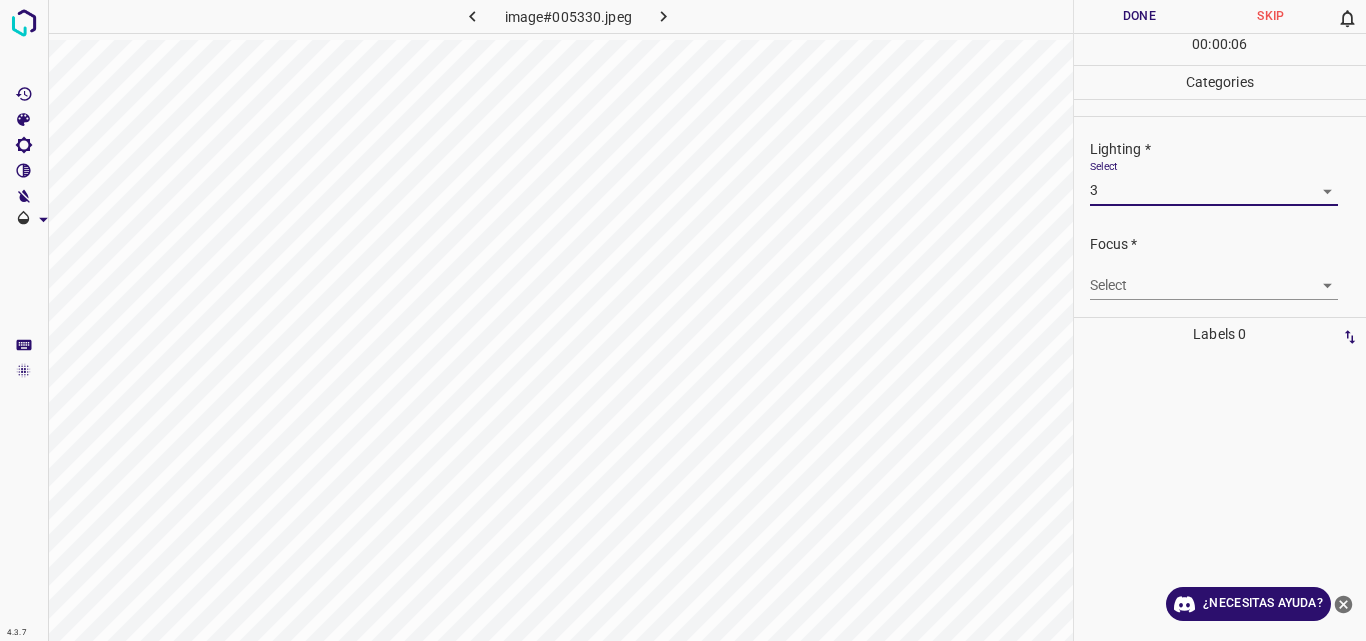 click on "4.3.7 image#005330.jpeg Done Skip 0 00   : 00   : 06   Categories Lighting *  Select 3 3 Focus *  Select ​ Overall *  Select ​ Labels   0 Categories 1 Lighting 2 Focus 3 Overall Tools Space Change between modes (Draw & Edit) I Auto labeling R Restore zoom M Zoom in N Zoom out Delete Delete selecte label Filters Z Restore filters X Saturation filter C Brightness filter V Contrast filter B Gray scale filter General O Download ¿Necesitas ayuda? Original text Rate this translation Your feedback will be used to help improve Google Translate - Texto - Esconder - Borrar" at bounding box center (683, 320) 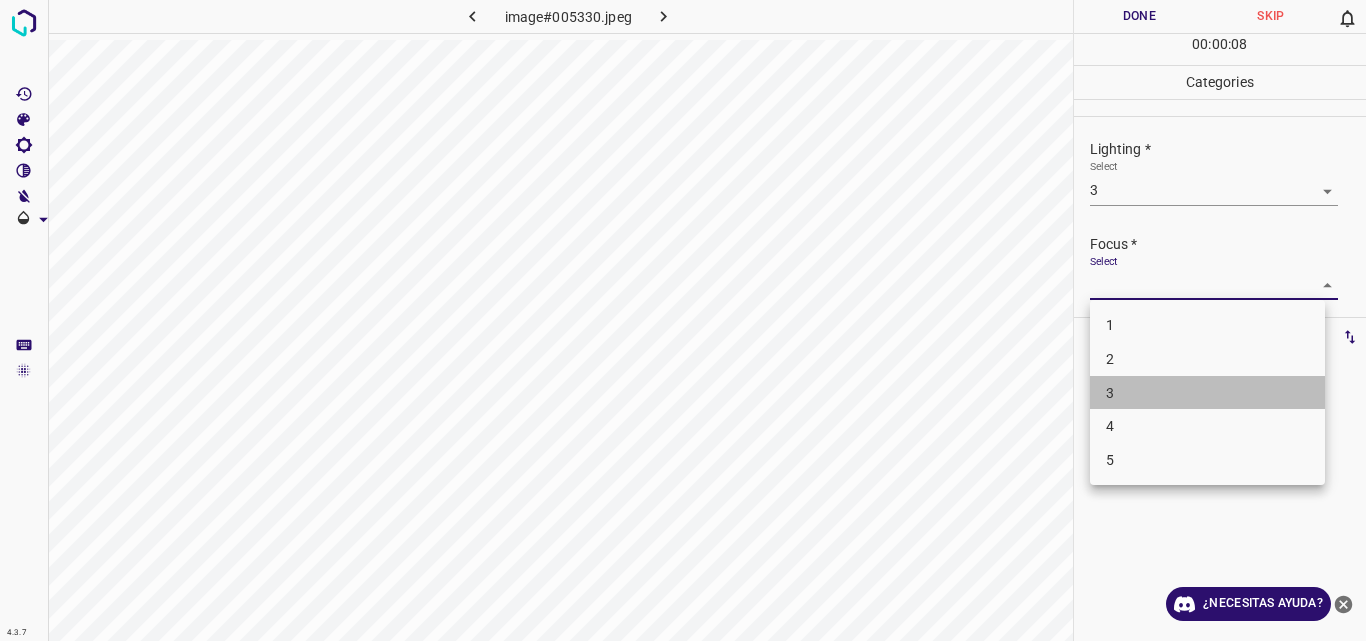 click on "3" at bounding box center (1207, 393) 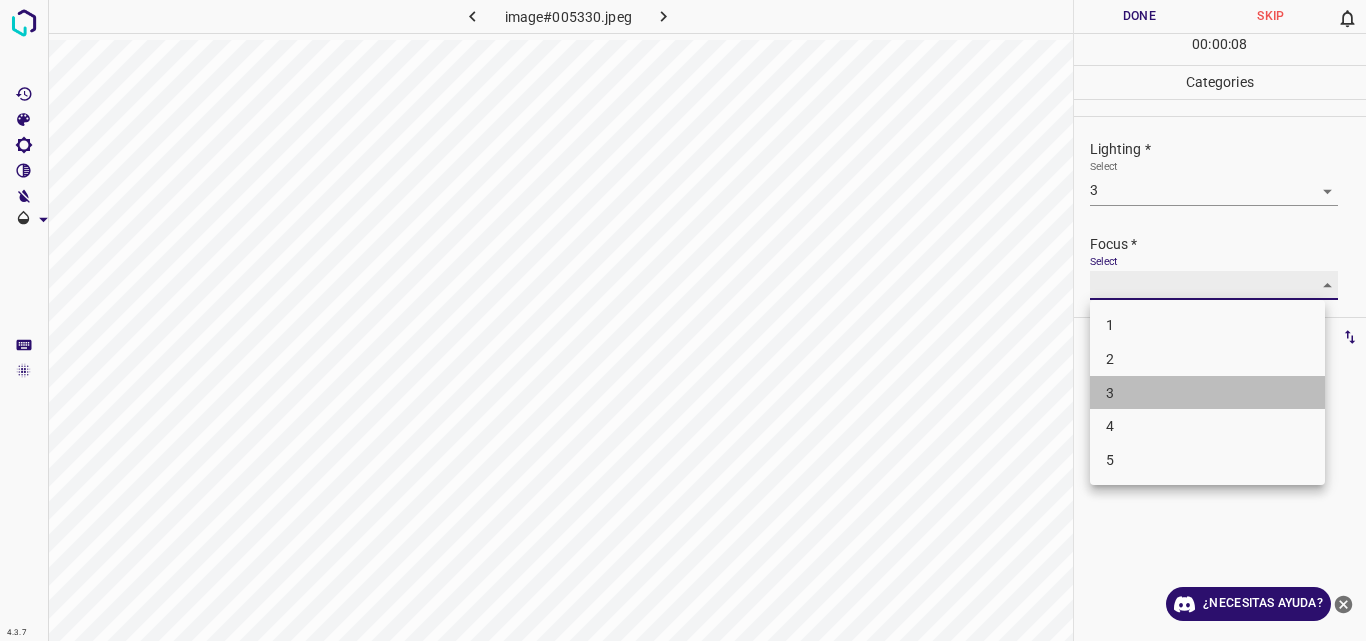type on "3" 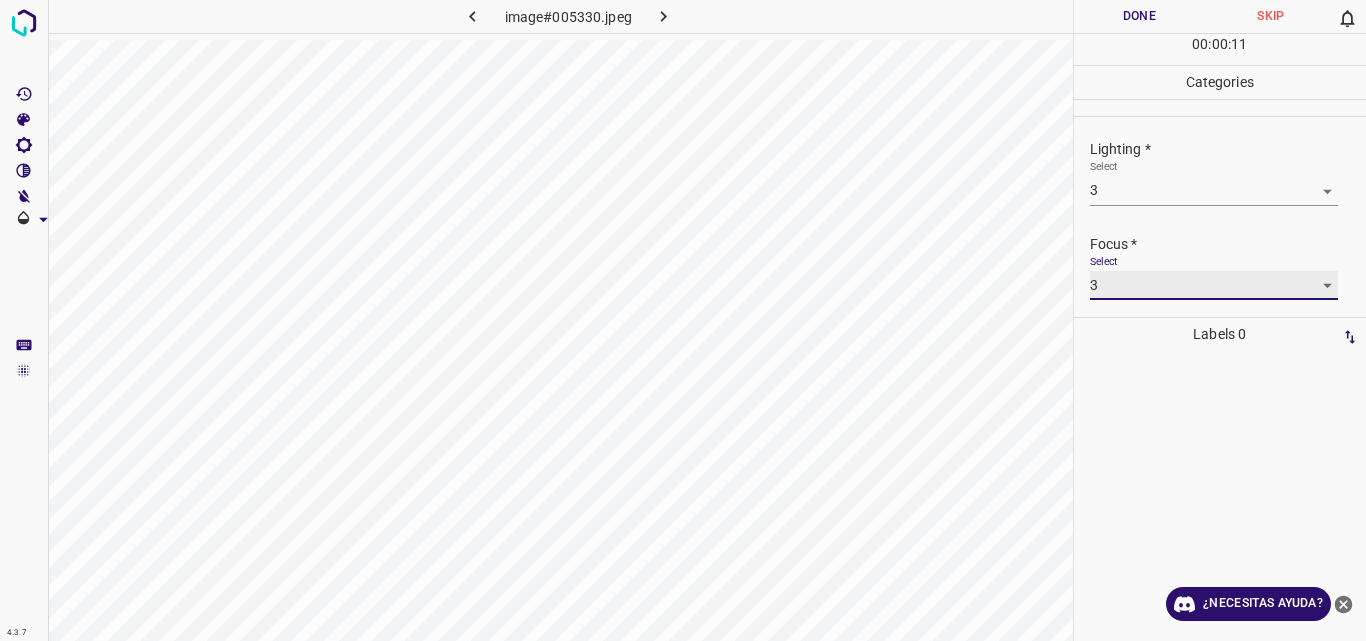scroll, scrollTop: 98, scrollLeft: 0, axis: vertical 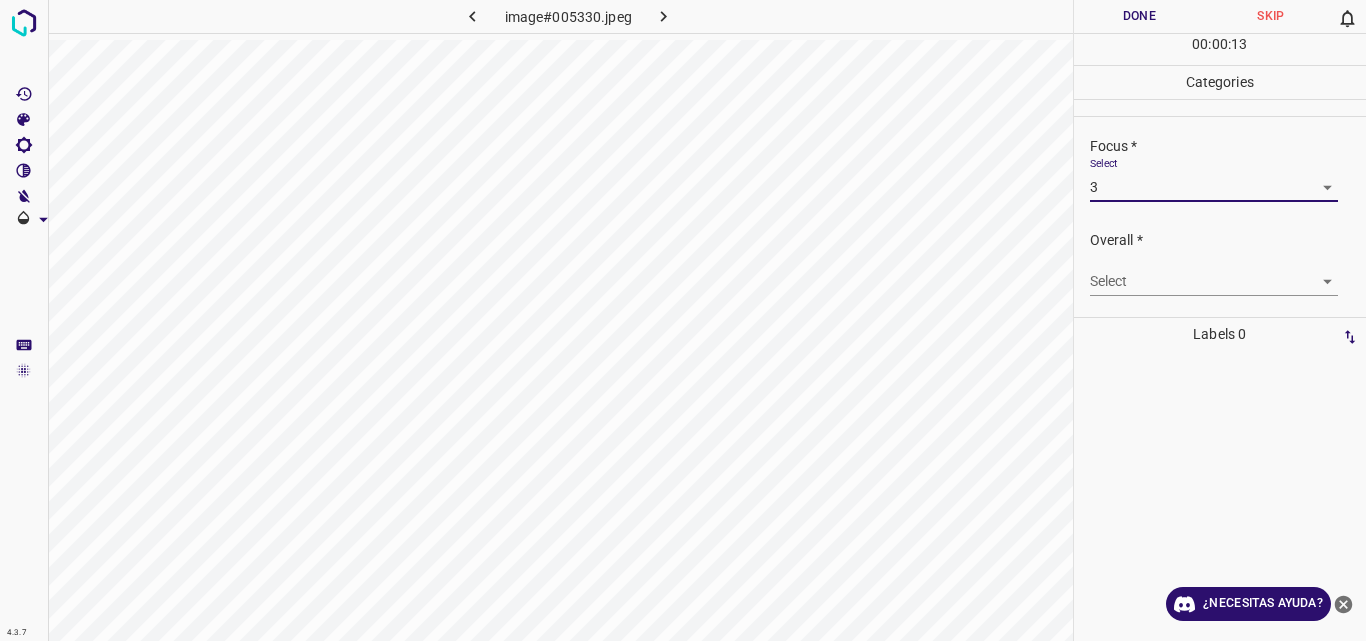 click on "4.3.7 image#005330.jpeg Done Skip 0 00   : 00   : 13   Categories Lighting *  Select 3 3 Focus *  Select 3 3 Overall *  Select ​ Labels   0 Categories 1 Lighting 2 Focus 3 Overall Tools Space Change between modes (Draw & Edit) I Auto labeling R Restore zoom M Zoom in N Zoom out Delete Delete selecte label Filters Z Restore filters X Saturation filter C Brightness filter V Contrast filter B Gray scale filter General O Download ¿Necesitas ayuda? Original text Rate this translation Your feedback will be used to help improve Google Translate - Texto - Esconder - Borrar" at bounding box center [683, 320] 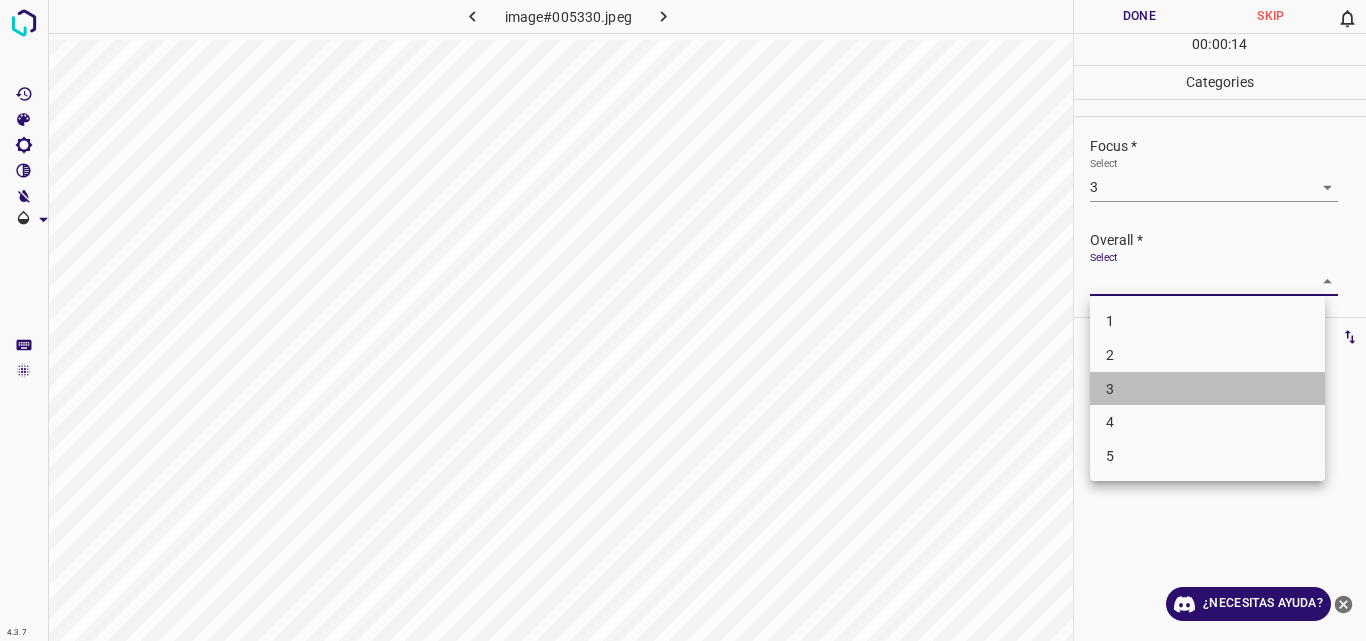 click on "3" at bounding box center (1207, 389) 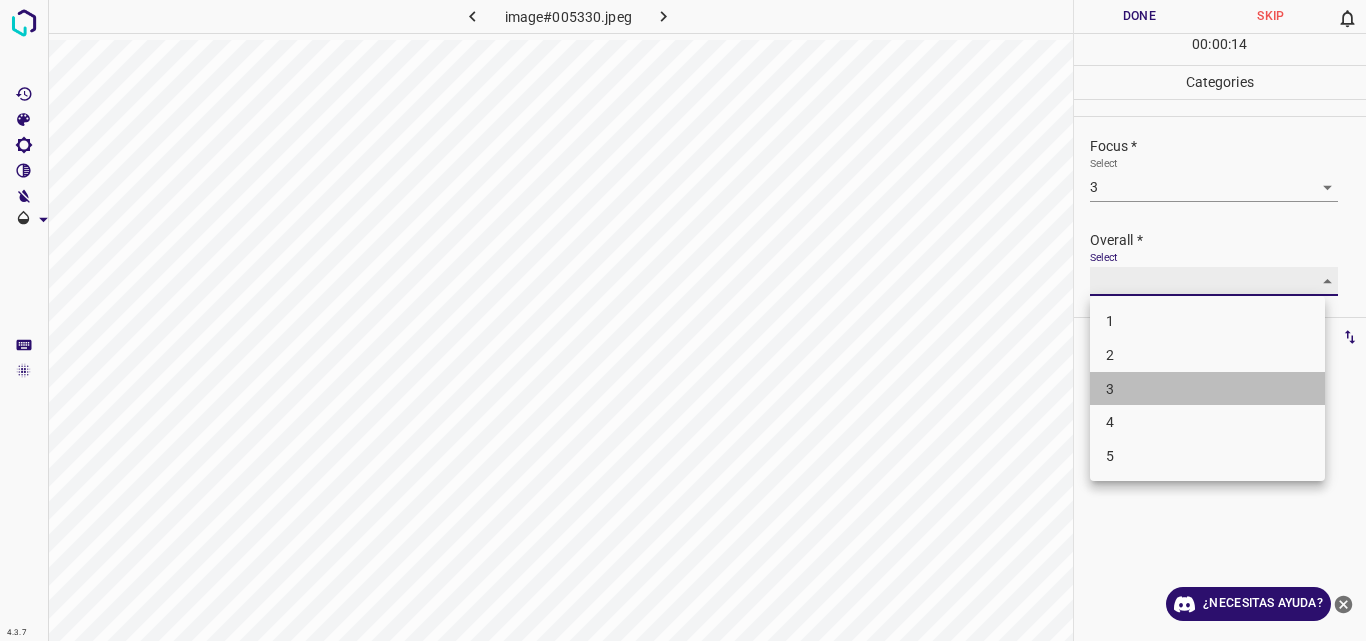 type on "3" 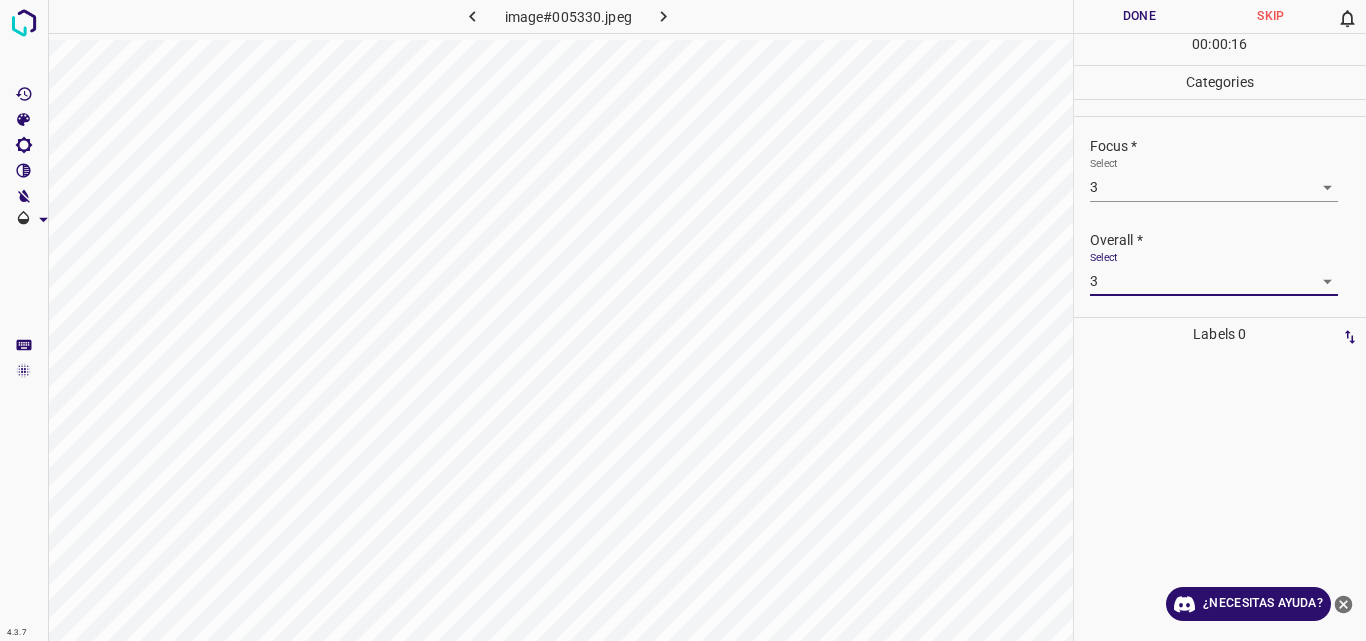 click on "Done" at bounding box center [1140, 16] 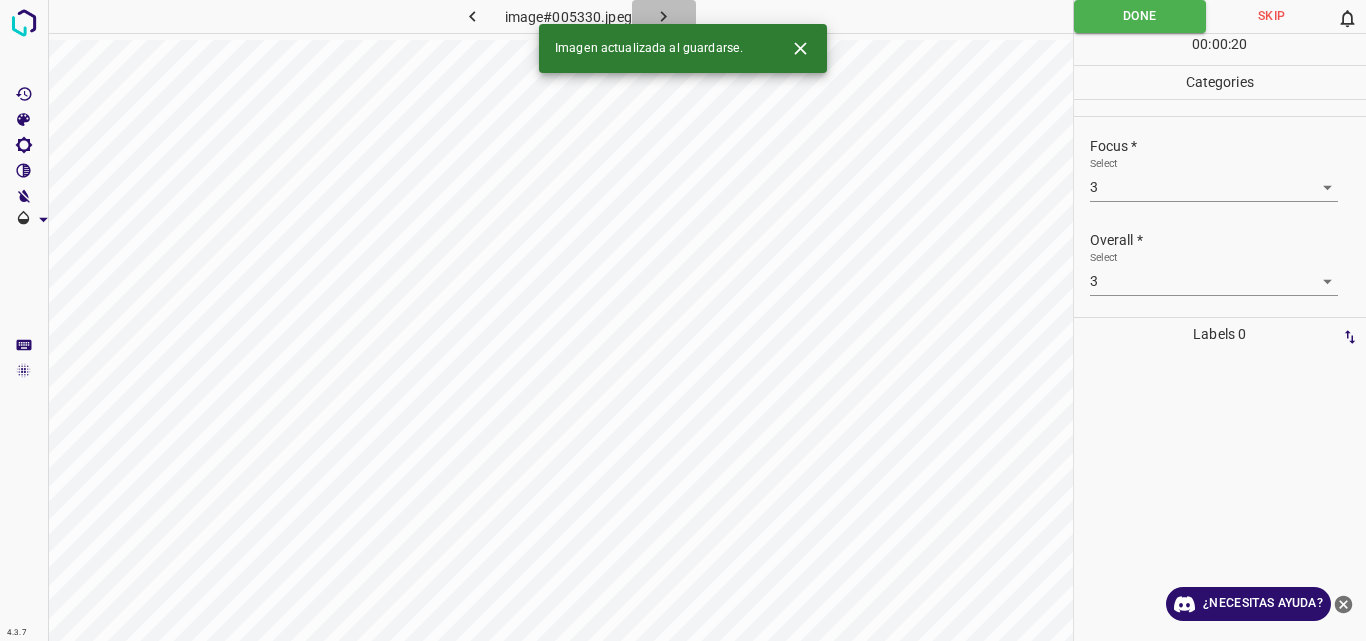 click 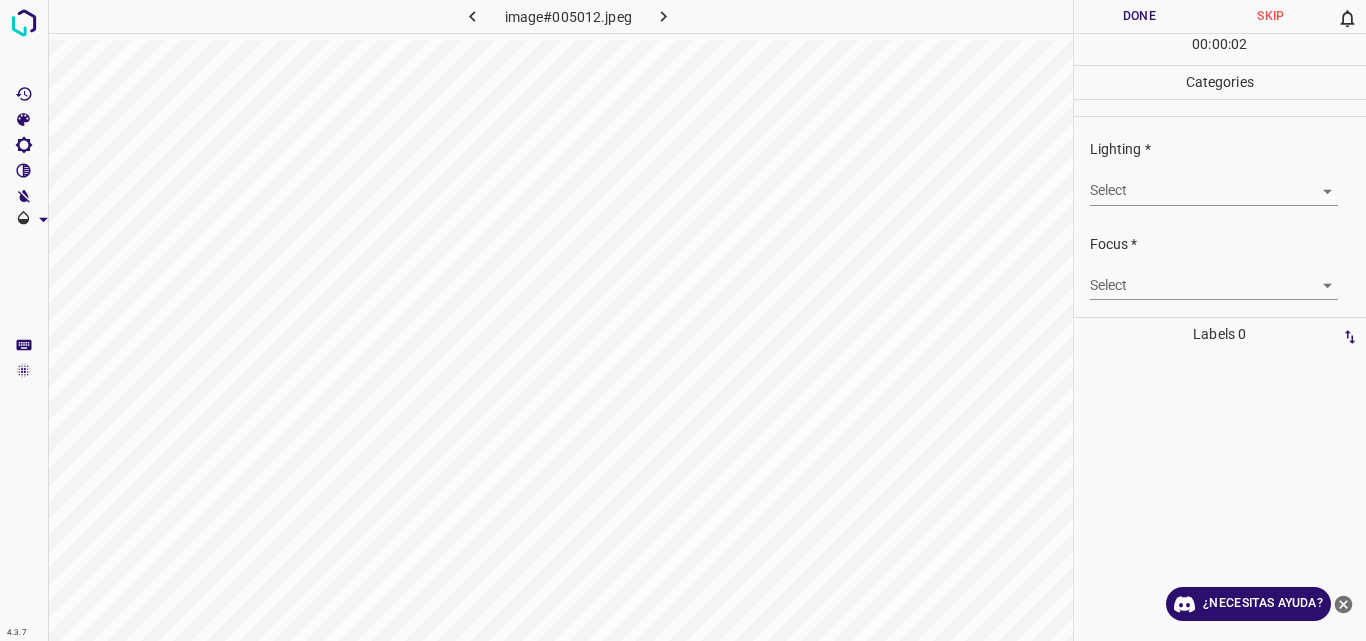 click on "4.3.7 image#005012.jpeg Done Skip 0 00   : 00   : 02   Categories Lighting *  Select ​ Focus *  Select ​ Overall *  Select ​ Labels   0 Categories 1 Lighting 2 Focus 3 Overall Tools Space Change between modes (Draw & Edit) I Auto labeling R Restore zoom M Zoom in N Zoom out Delete Delete selecte label Filters Z Restore filters X Saturation filter C Brightness filter V Contrast filter B Gray scale filter General O Download ¿Necesitas ayuda? Original text Rate this translation Your feedback will be used to help improve Google Translate - Texto - Esconder - Borrar" at bounding box center (683, 320) 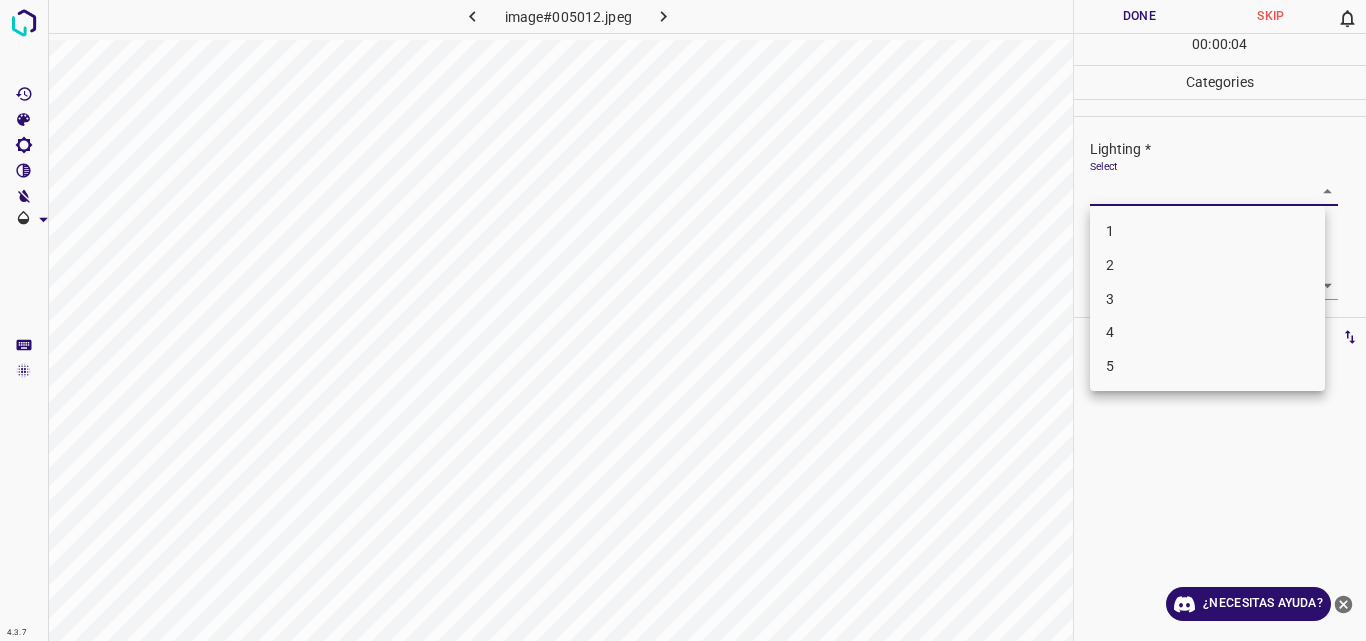 click on "3" at bounding box center [1207, 299] 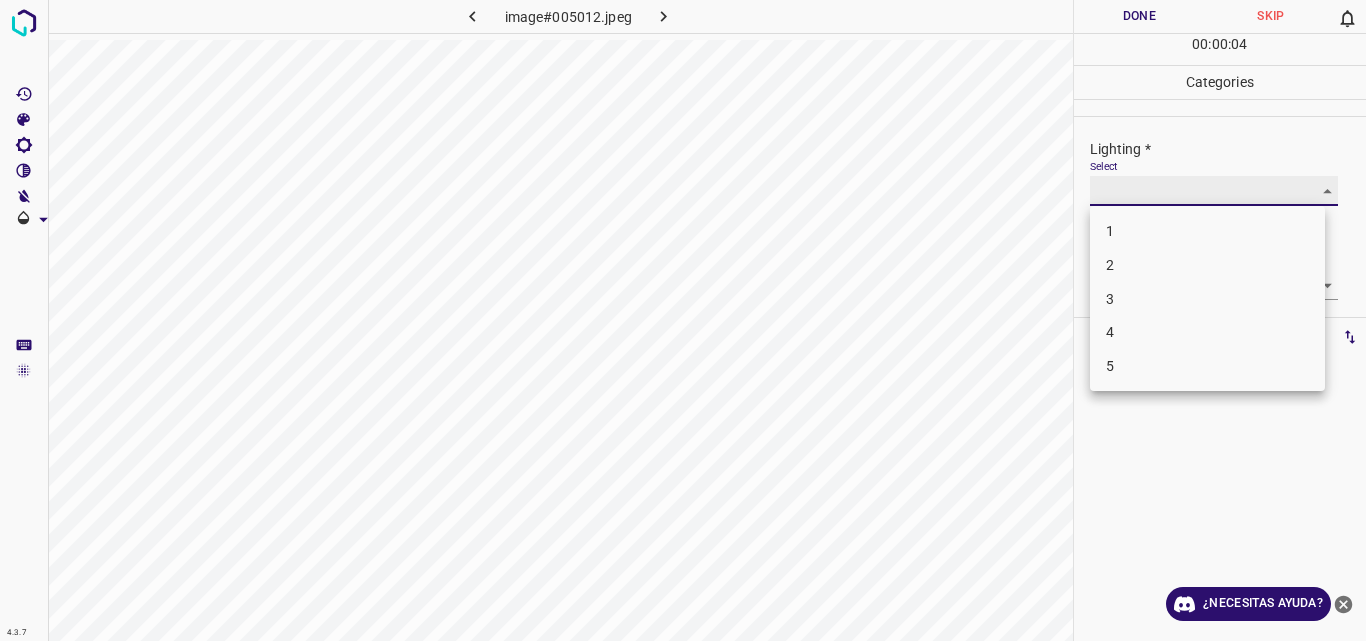 type on "3" 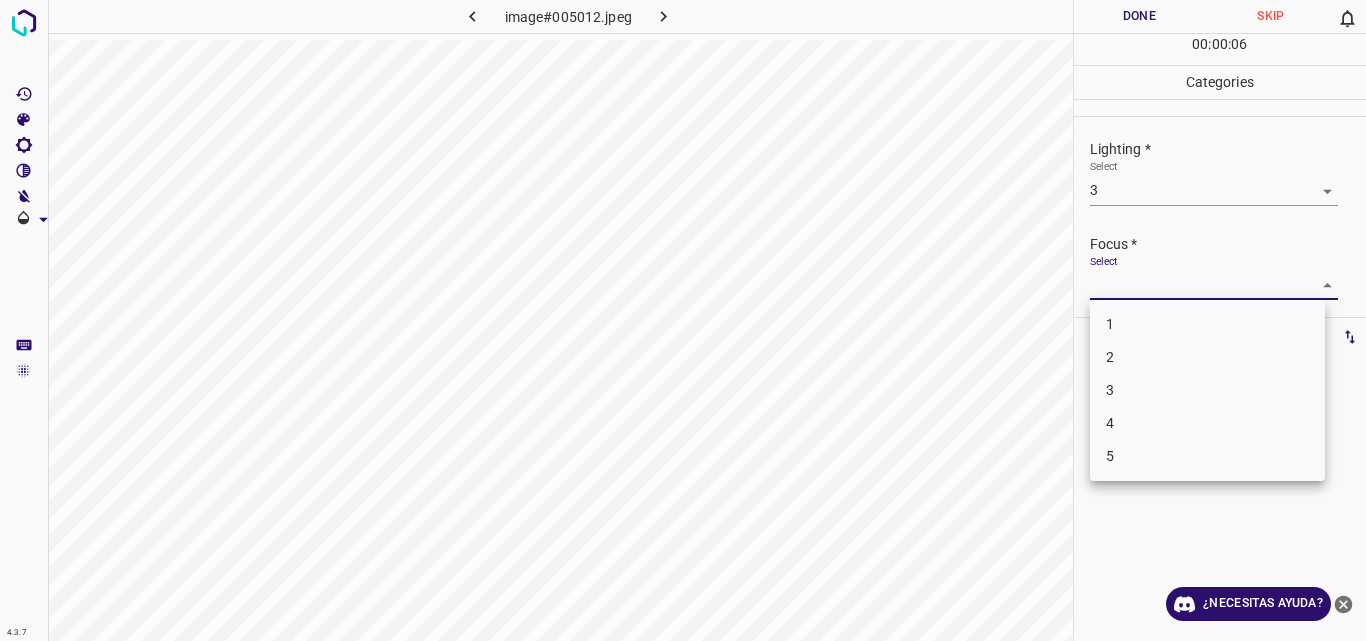 click on "4.3.7 image#005012.jpeg Done Skip 0 00   : 00   : 06   Categories Lighting *  Select 3 3 Focus *  Select ​ Overall *  Select ​ Labels   0 Categories 1 Lighting 2 Focus 3 Overall Tools Space Change between modes (Draw & Edit) I Auto labeling R Restore zoom M Zoom in N Zoom out Delete Delete selecte label Filters Z Restore filters X Saturation filter C Brightness filter V Contrast filter B Gray scale filter General O Download ¿Necesitas ayuda? Original text Rate this translation Your feedback will be used to help improve Google Translate - Texto - Esconder - Borrar 1 2 3 4 5" at bounding box center [683, 320] 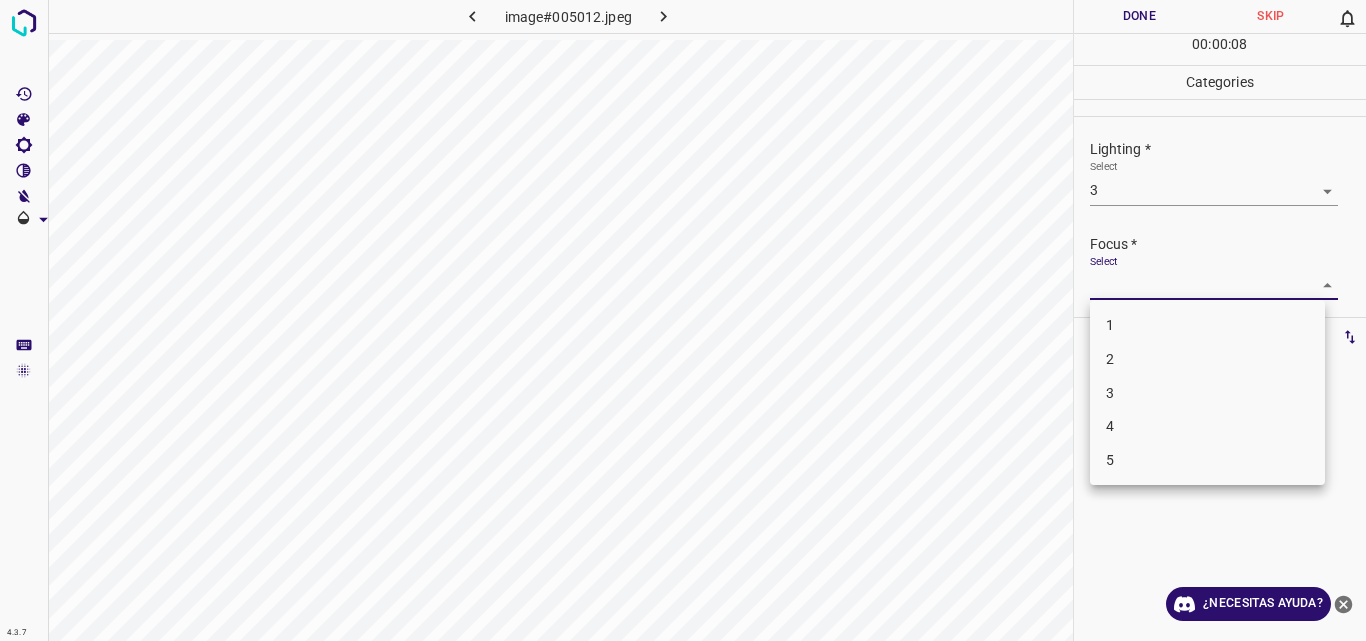 click on "3" at bounding box center [1207, 393] 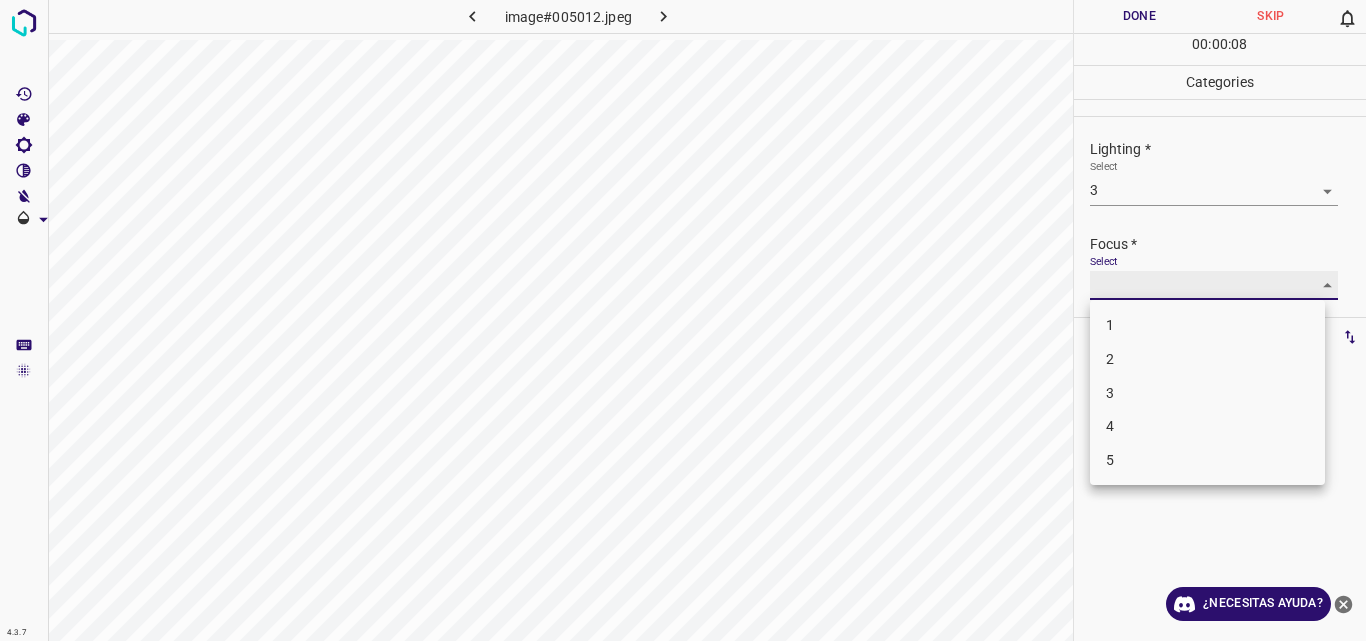 type on "3" 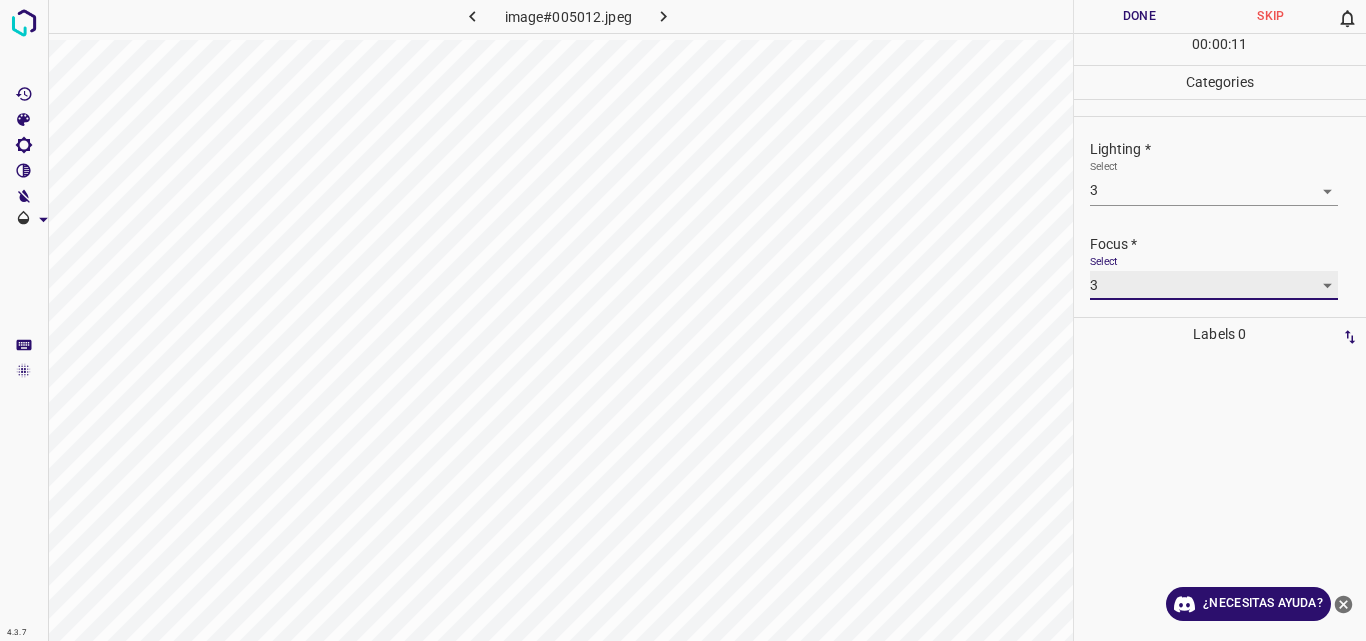 scroll, scrollTop: 98, scrollLeft: 0, axis: vertical 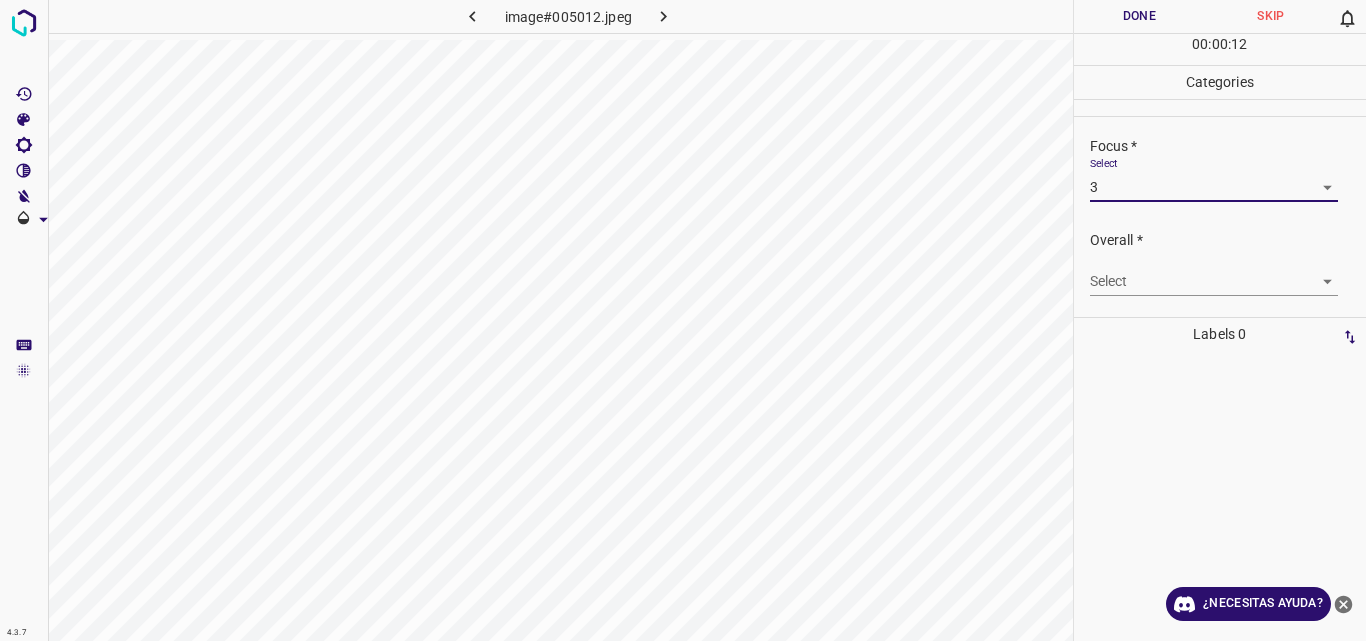 click on "4.3.7 image#005012.jpeg Done Skip 0 00   : 00   : 12   Categories Lighting *  Select 3 3 Focus *  Select 3 3 Overall *  Select ​ Labels   0 Categories 1 Lighting 2 Focus 3 Overall Tools Space Change between modes (Draw & Edit) I Auto labeling R Restore zoom M Zoom in N Zoom out Delete Delete selecte label Filters Z Restore filters X Saturation filter C Brightness filter V Contrast filter B Gray scale filter General O Download ¿Necesitas ayuda? Original text Rate this translation Your feedback will be used to help improve Google Translate - Texto - Esconder - Borrar" at bounding box center [683, 320] 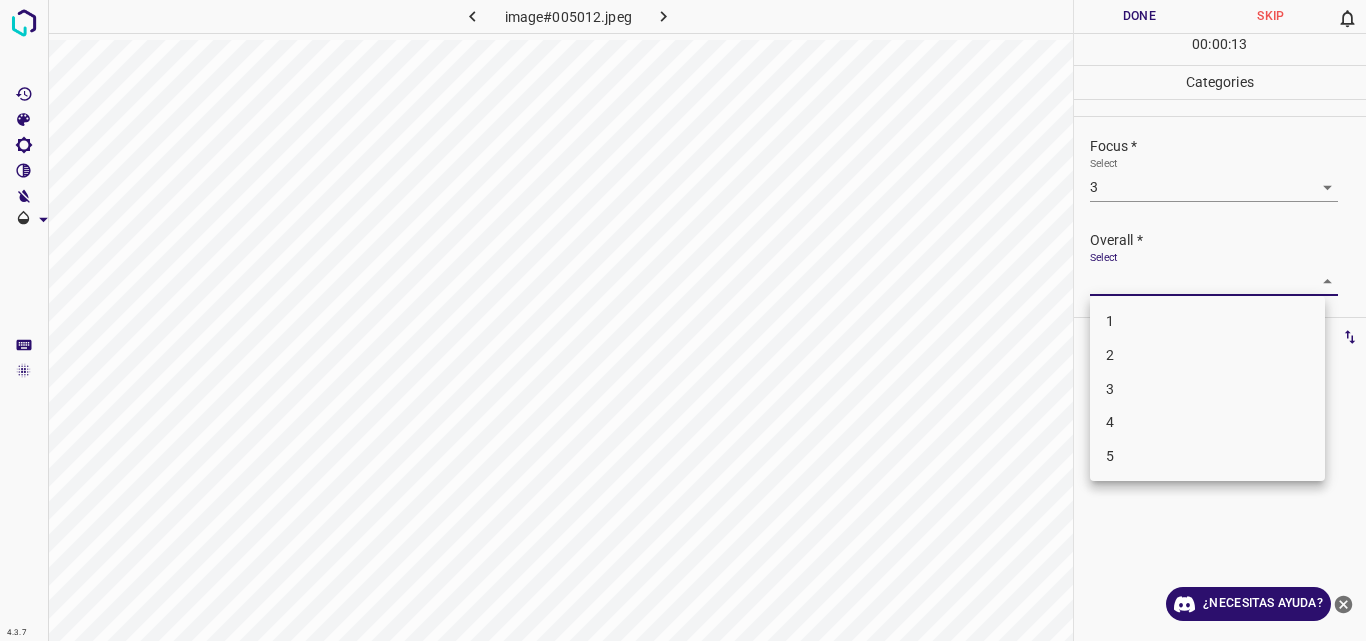 click on "3" at bounding box center (1207, 389) 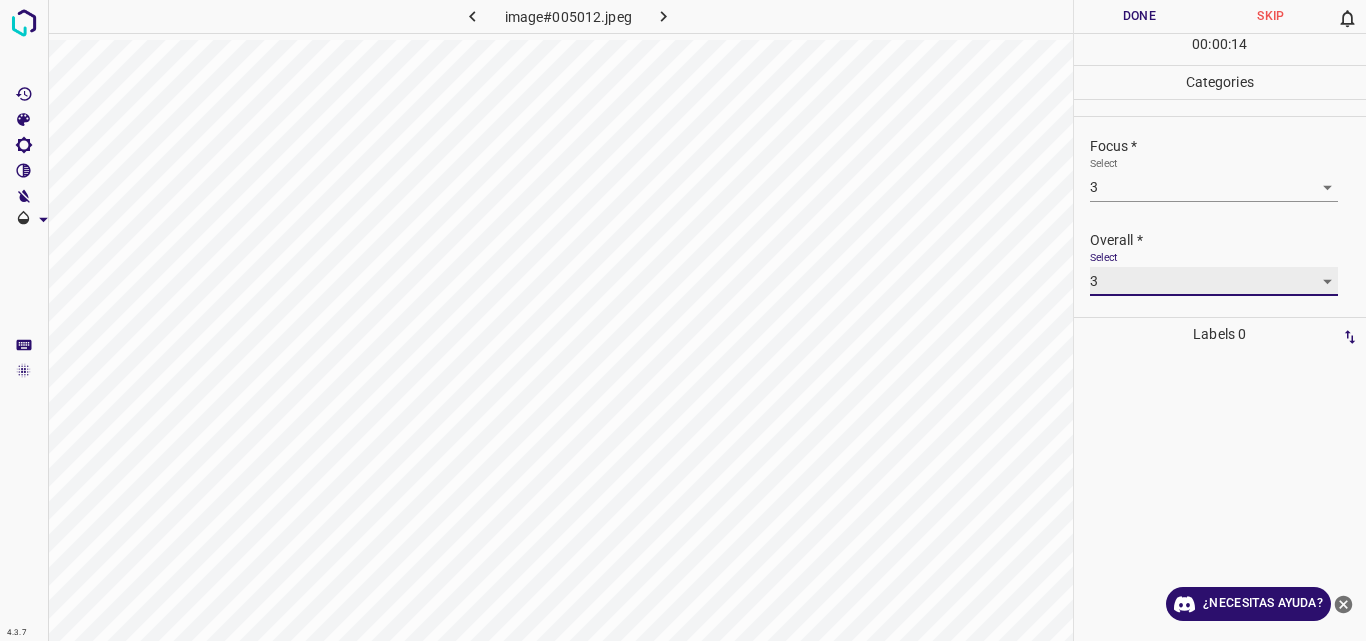 type on "3" 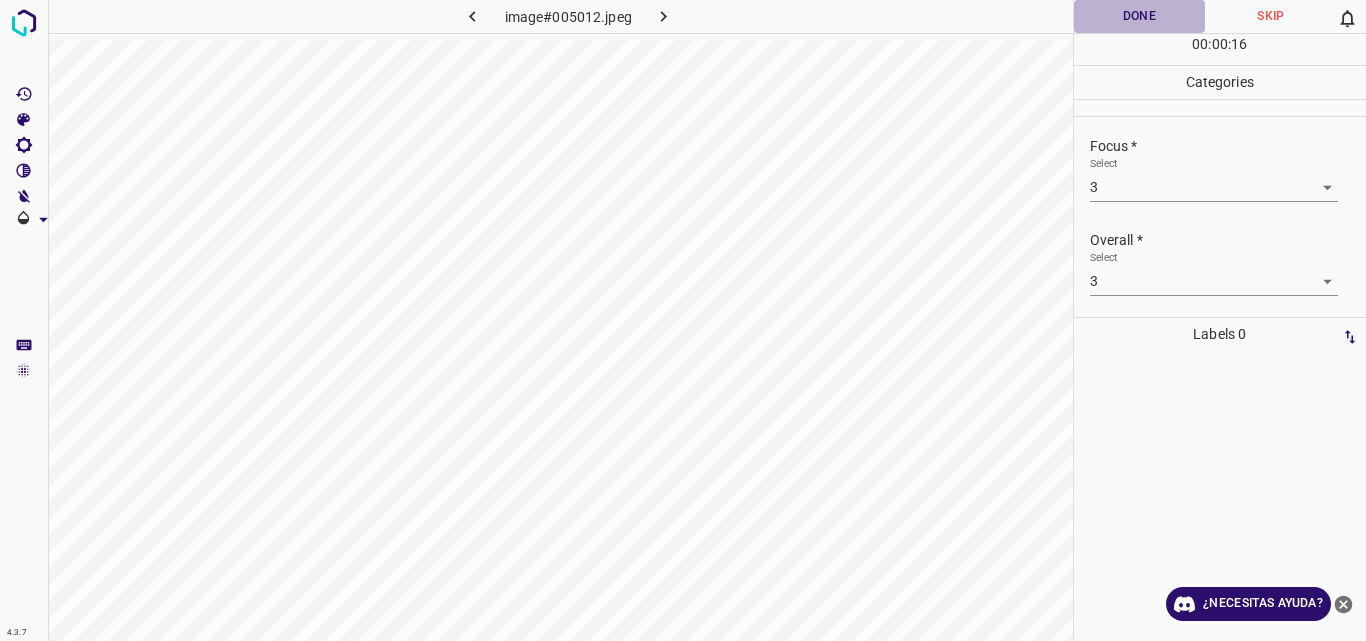 click on "Done" at bounding box center (1140, 16) 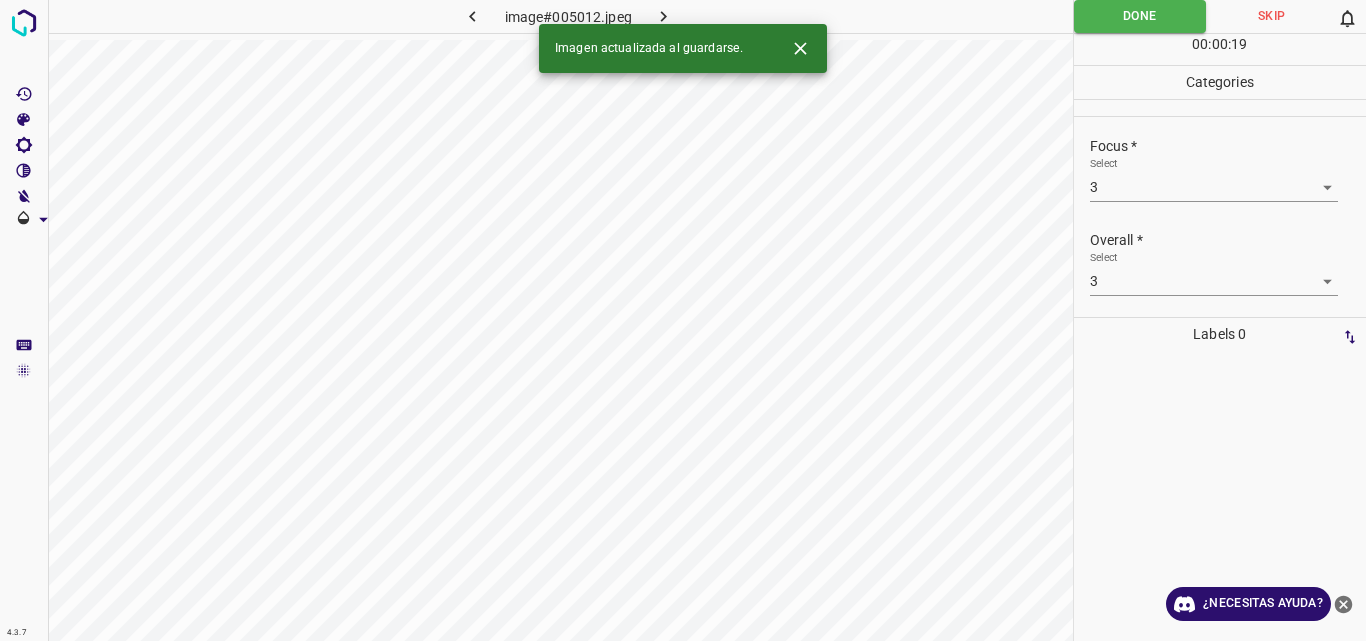 click 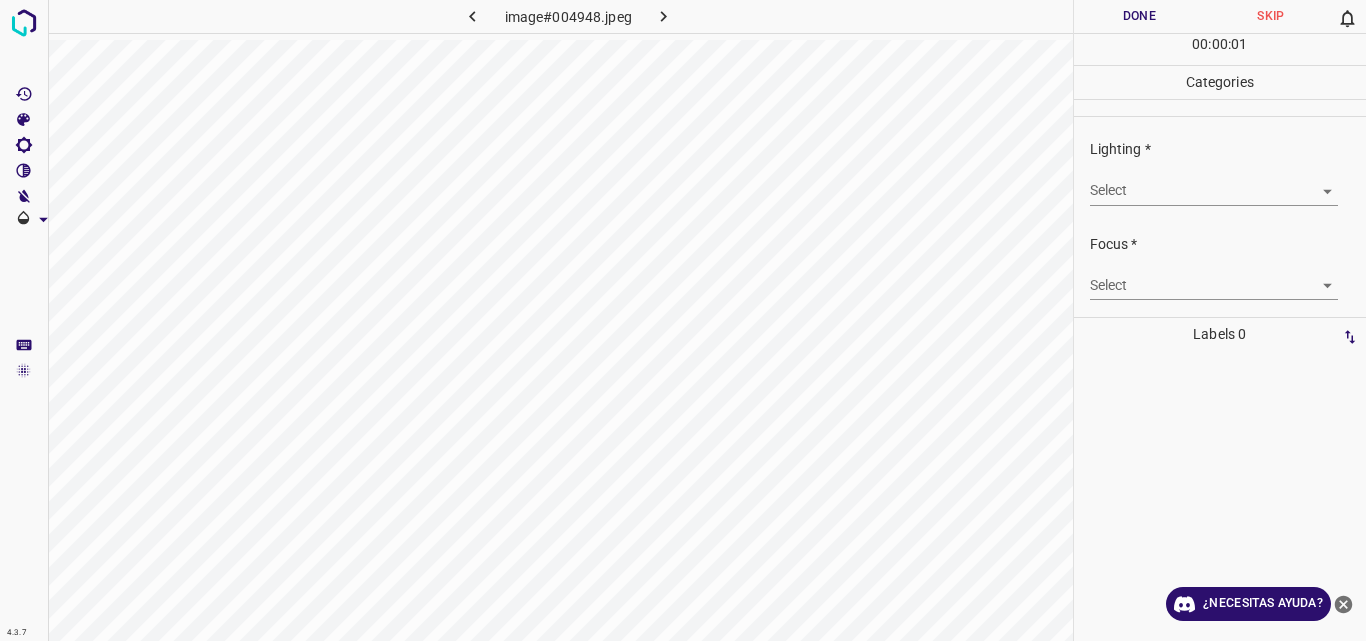click on "4.3.7 image#004948.jpeg Done Skip 0 00   : 00   : 01   Categories Lighting *  Select ​ Focus *  Select ​ Overall *  Select ​ Labels   0 Categories 1 Lighting 2 Focus 3 Overall Tools Space Change between modes (Draw & Edit) I Auto labeling R Restore zoom M Zoom in N Zoom out Delete Delete selecte label Filters Z Restore filters X Saturation filter C Brightness filter V Contrast filter B Gray scale filter General O Download ¿Necesitas ayuda? Original text Rate this translation Your feedback will be used to help improve Google Translate - Texto - Esconder - Borrar" at bounding box center [683, 320] 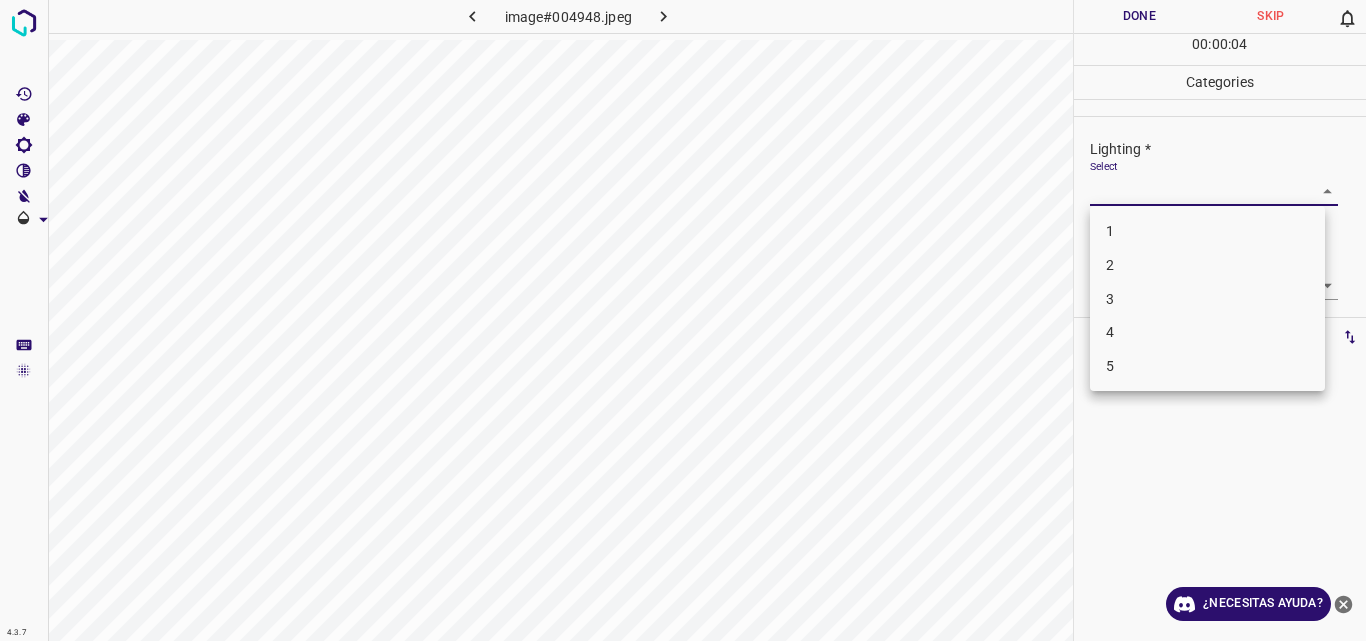 click on "2" at bounding box center [1207, 265] 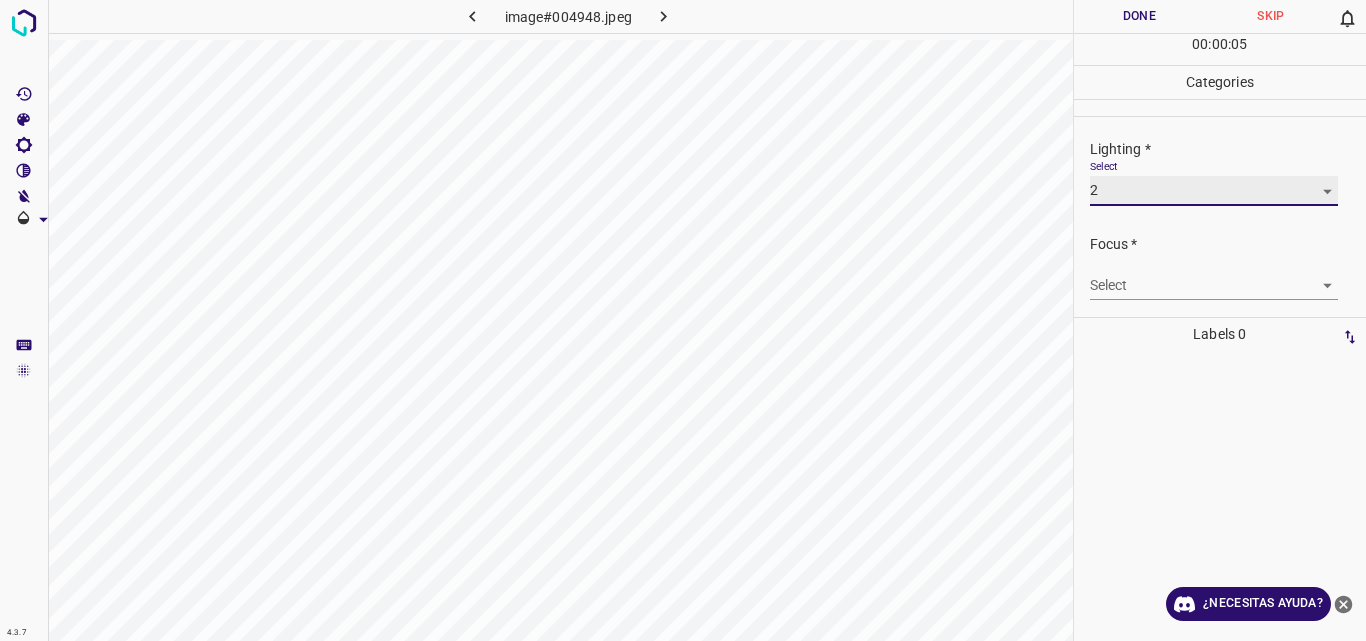 type on "2" 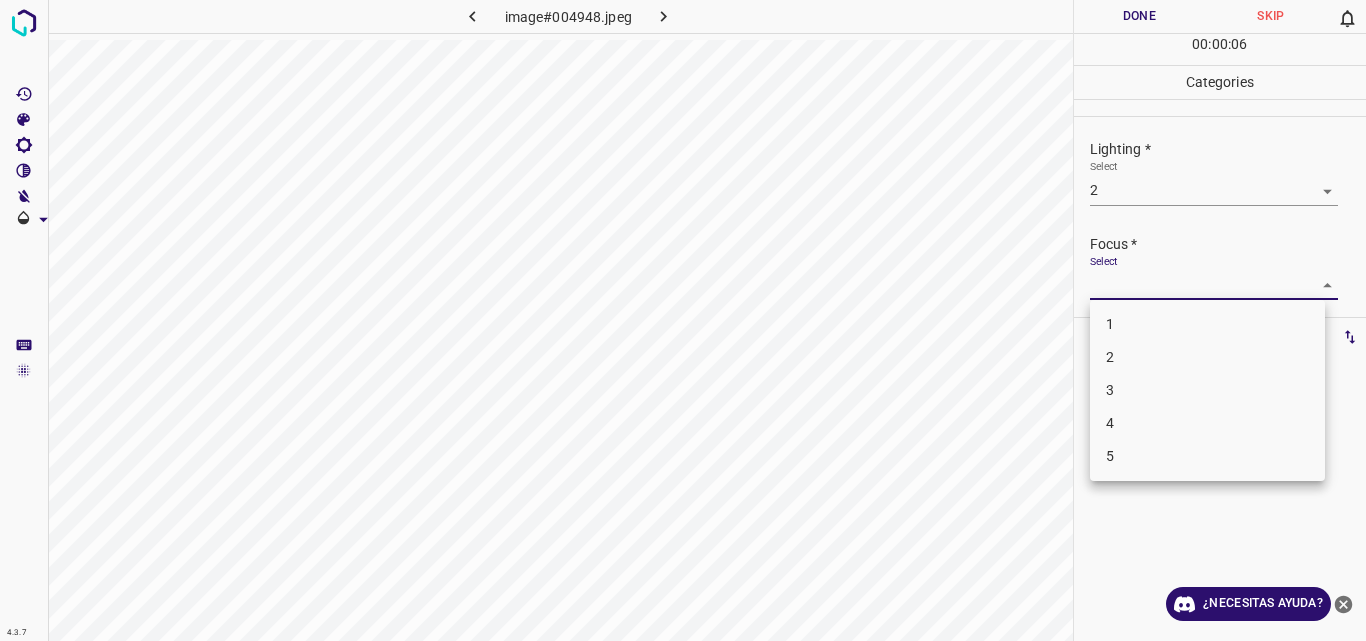 click on "4.3.7 image#004948.jpeg Done Skip 0 00   : 00   : 06   Categories Lighting *  Select 2 2 Focus *  Select ​ Overall *  Select ​ Labels   0 Categories 1 Lighting 2 Focus 3 Overall Tools Space Change between modes (Draw & Edit) I Auto labeling R Restore zoom M Zoom in N Zoom out Delete Delete selecte label Filters Z Restore filters X Saturation filter C Brightness filter V Contrast filter B Gray scale filter General O Download ¿Necesitas ayuda? Original text Rate this translation Your feedback will be used to help improve Google Translate - Texto - Esconder - Borrar 1 2 3 4 5" at bounding box center (683, 320) 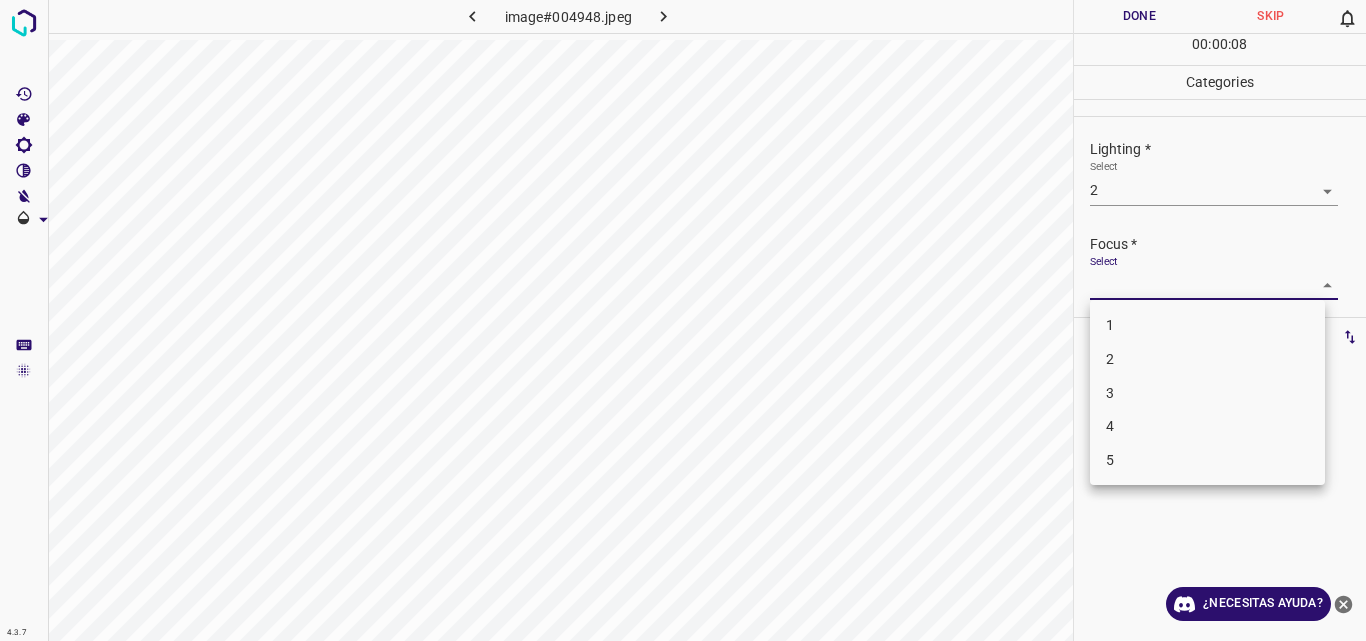 click on "3" at bounding box center [1207, 393] 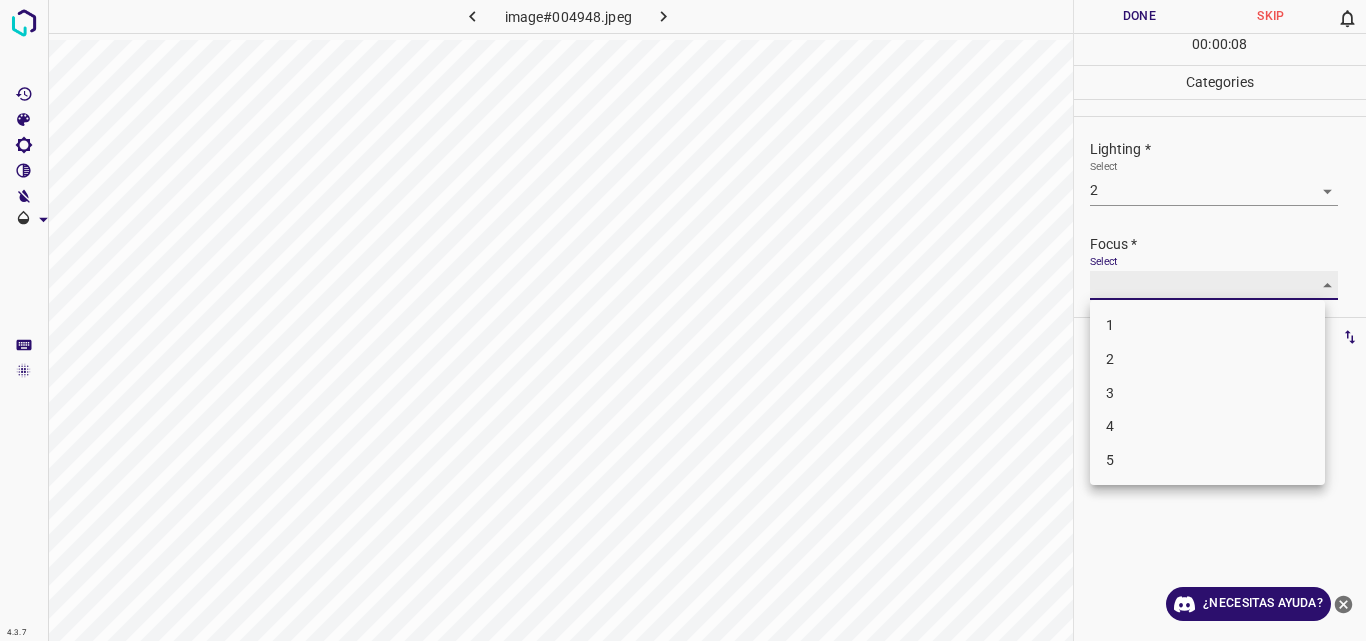 type on "3" 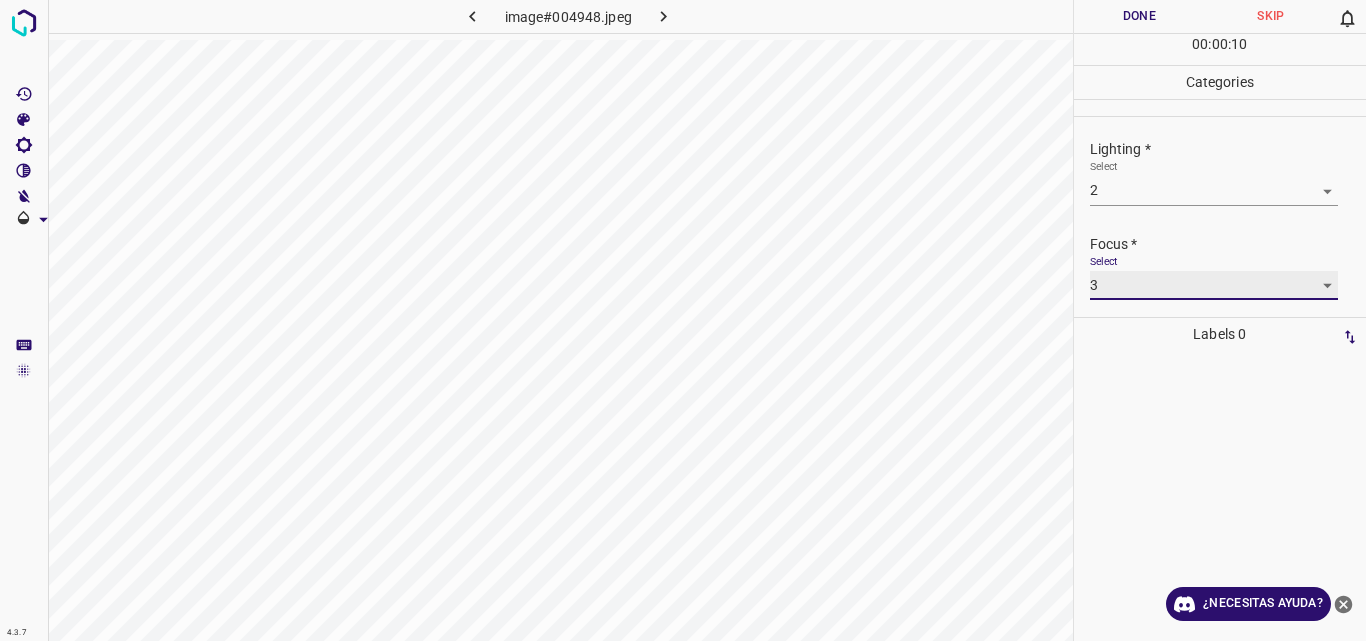 scroll, scrollTop: 98, scrollLeft: 0, axis: vertical 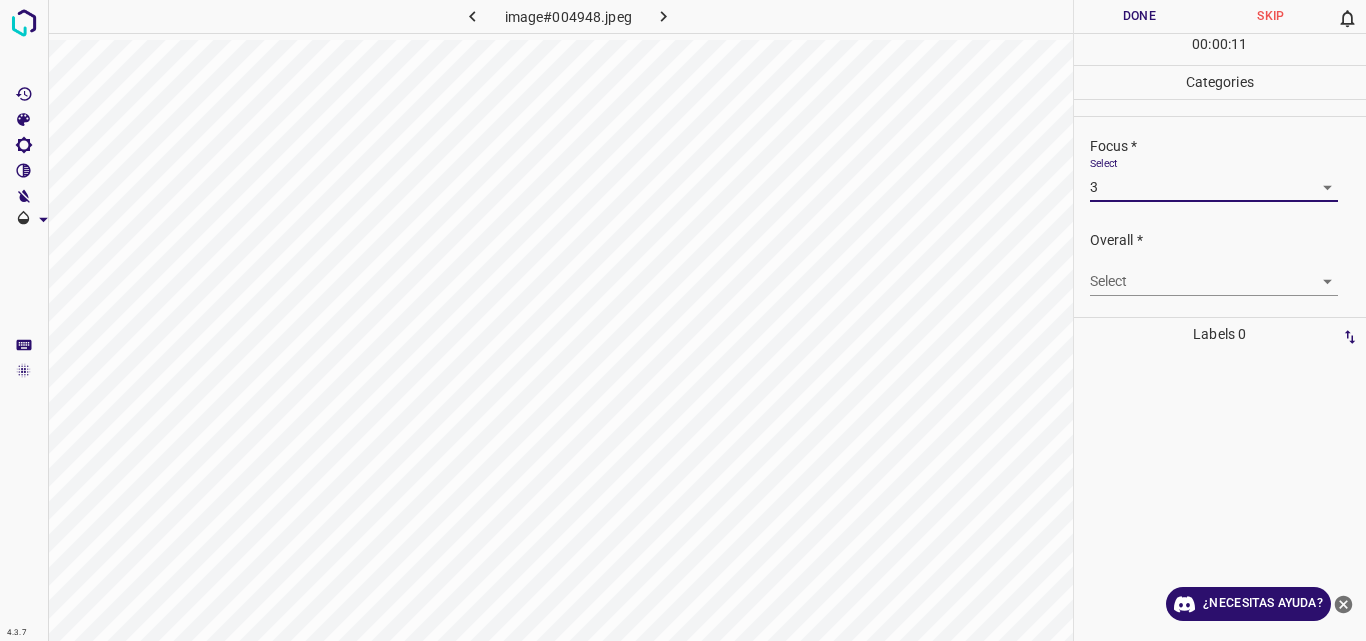 click on "4.3.7 image#004948.jpeg Done Skip 0 00   : 00   : 11   Categories Lighting *  Select 2 2 Focus *  Select 3 3 Overall *  Select ​ Labels   0 Categories 1 Lighting 2 Focus 3 Overall Tools Space Change between modes (Draw & Edit) I Auto labeling R Restore zoom M Zoom in N Zoom out Delete Delete selecte label Filters Z Restore filters X Saturation filter C Brightness filter V Contrast filter B Gray scale filter General O Download ¿Necesitas ayuda? Original text Rate this translation Your feedback will be used to help improve Google Translate - Texto - Esconder - Borrar" at bounding box center [683, 320] 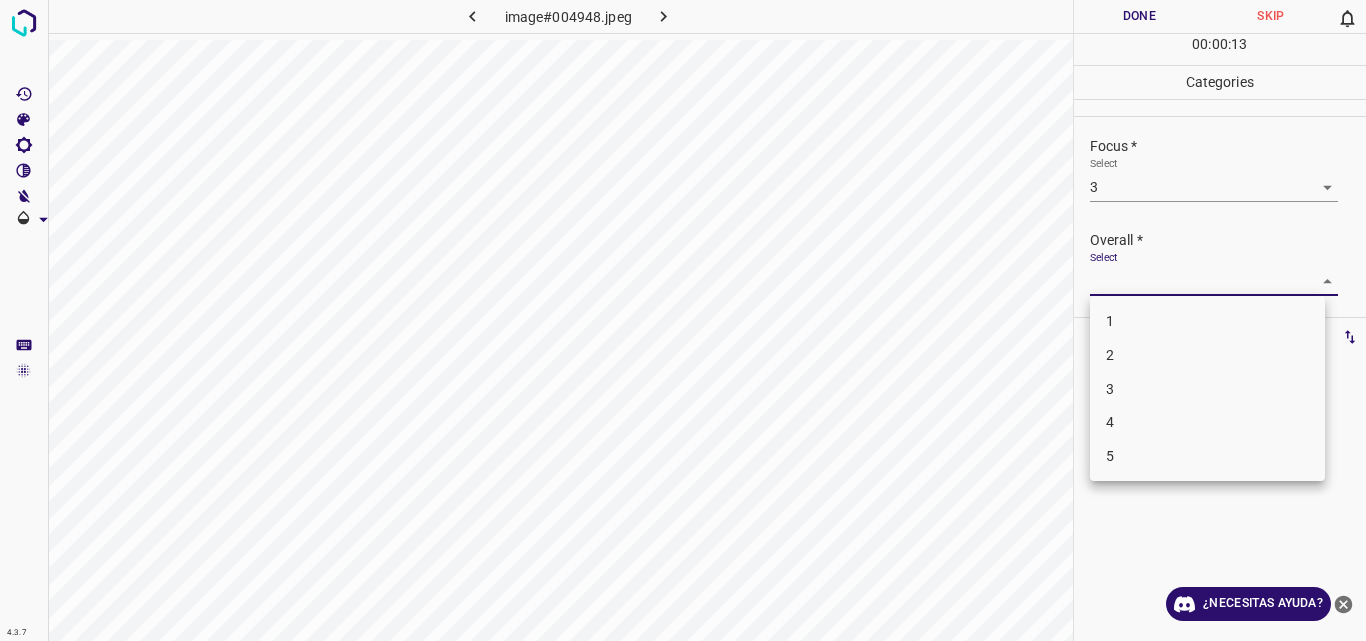 click on "3" at bounding box center [1207, 389] 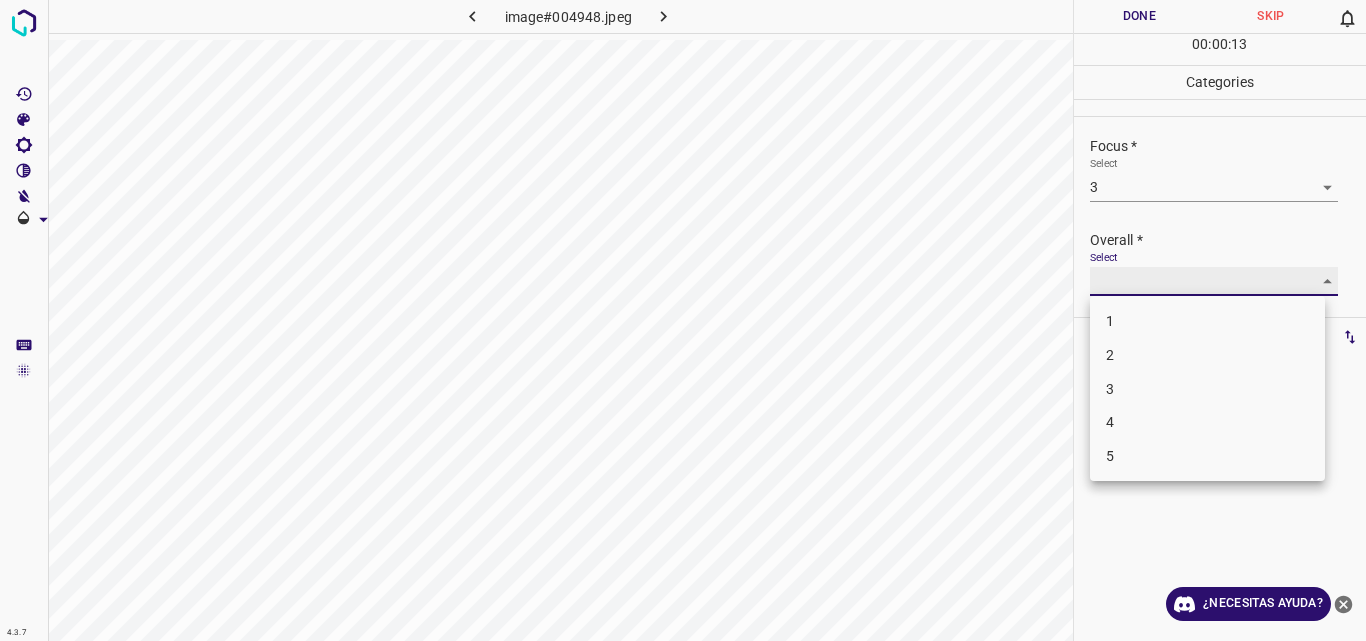 type on "3" 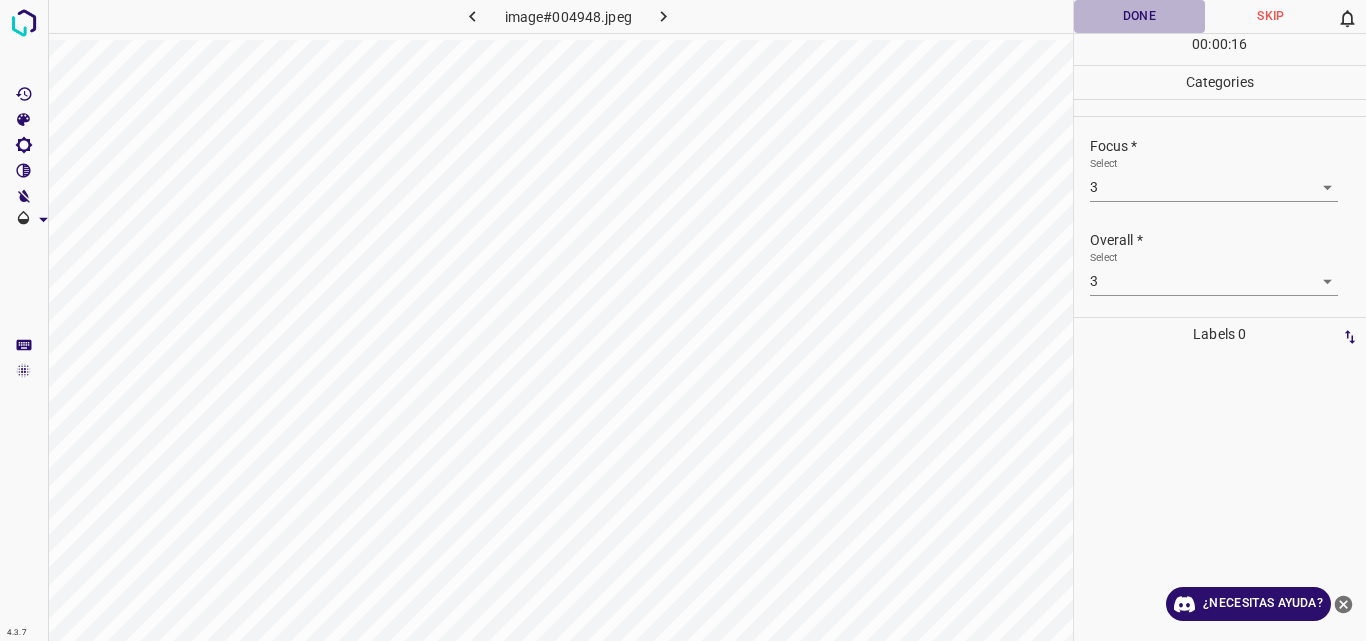 click on "Done" at bounding box center [1140, 16] 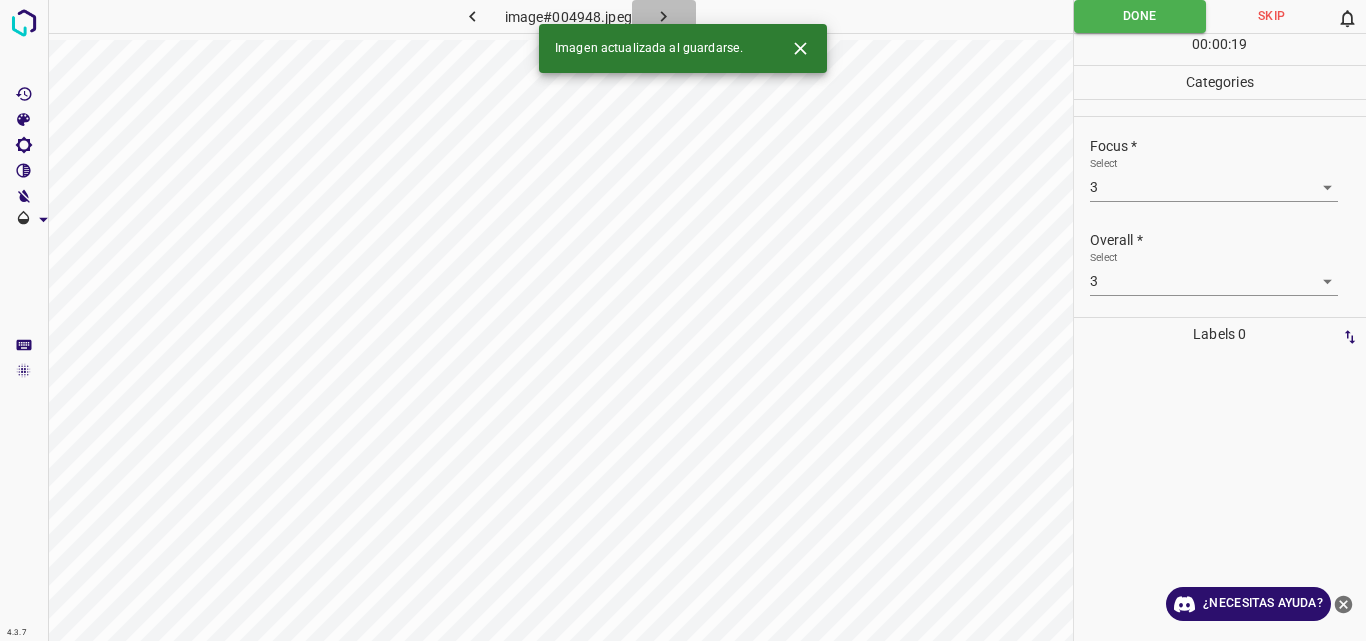 click 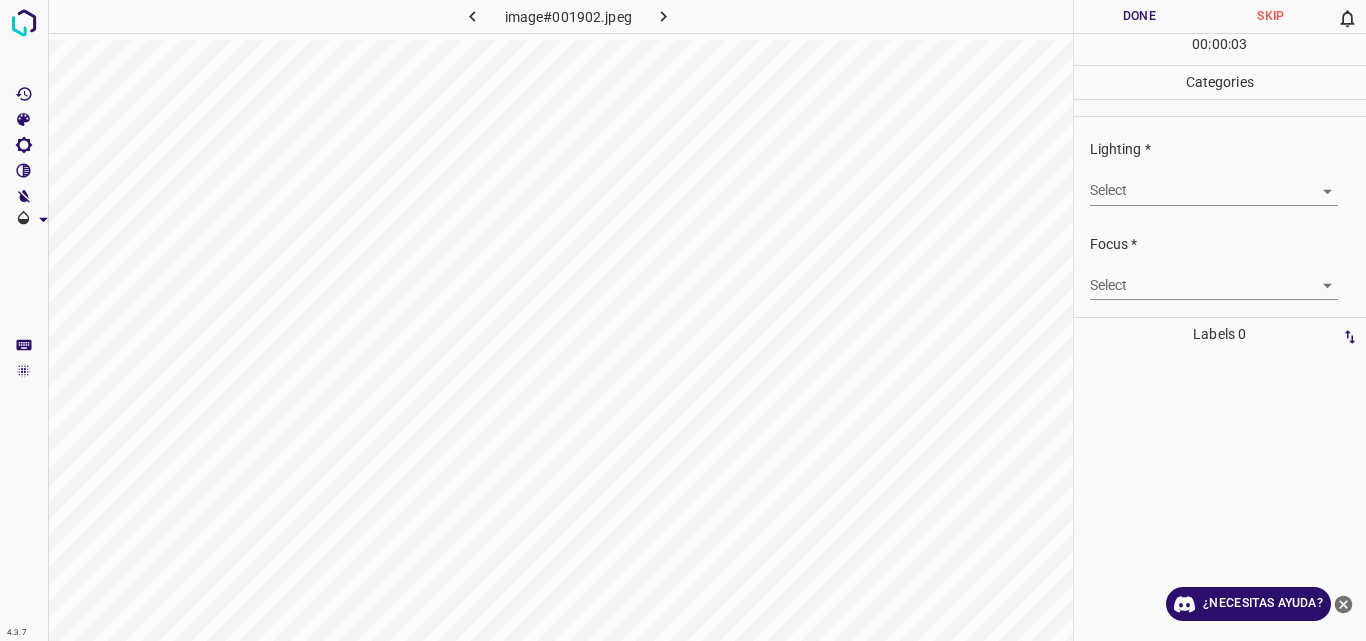 click on "4.3.7 image#001902.jpeg Done Skip 0 00   : 00   : 03   Categories Lighting *  Select ​ Focus *  Select ​ Overall *  Select ​ Labels   0 Categories 1 Lighting 2 Focus 3 Overall Tools Space Change between modes (Draw & Edit) I Auto labeling R Restore zoom M Zoom in N Zoom out Delete Delete selecte label Filters Z Restore filters X Saturation filter C Brightness filter V Contrast filter B Gray scale filter General O Download ¿Necesitas ayuda? Original text Rate this translation Your feedback will be used to help improve Google Translate - Texto - Esconder - Borrar" at bounding box center [683, 320] 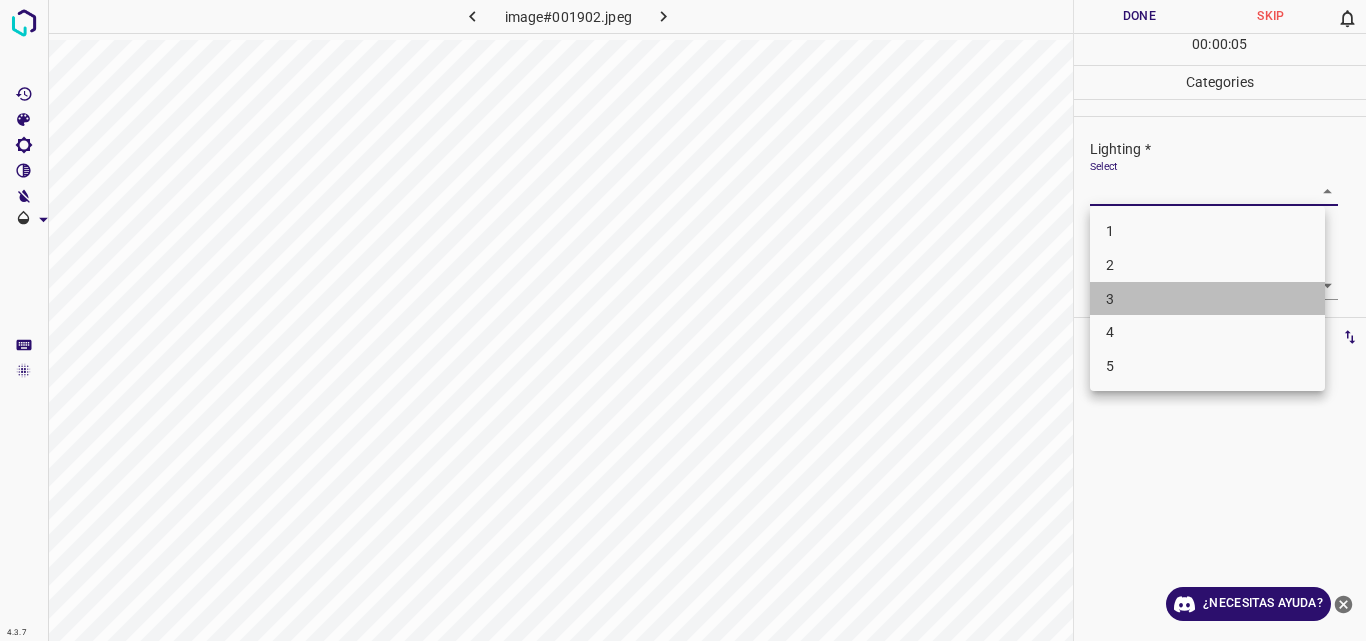 click on "3" at bounding box center [1207, 299] 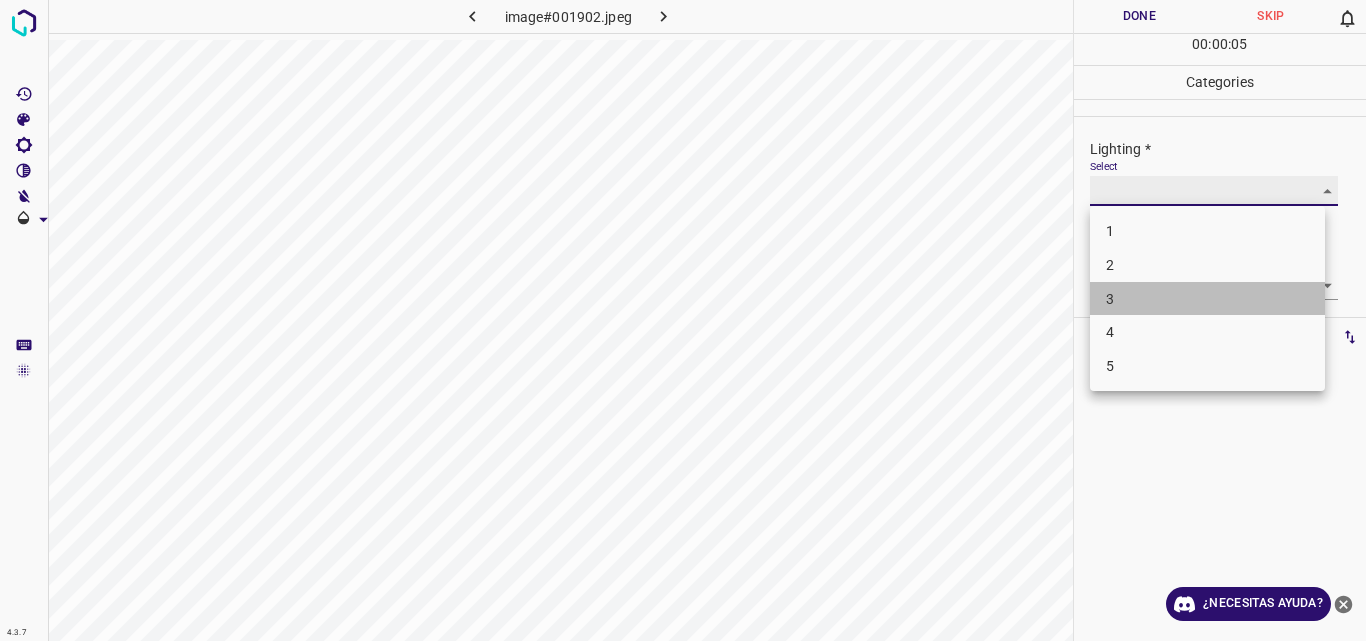 type on "3" 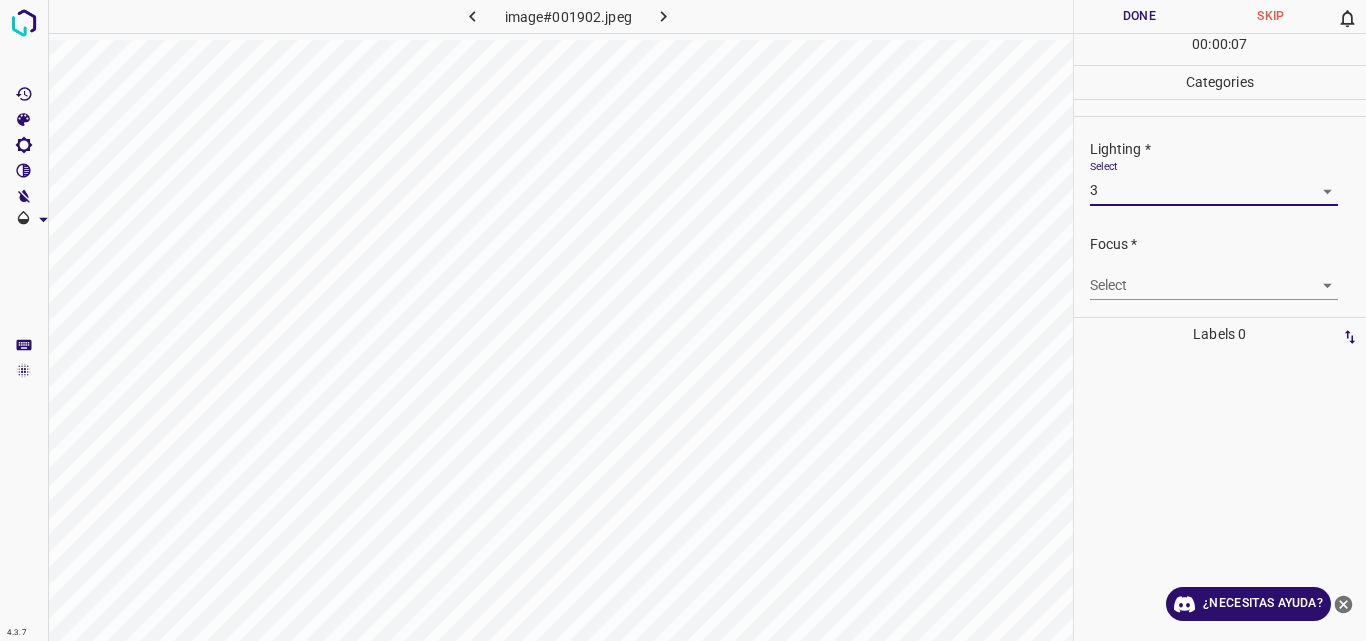 click on "4.3.7 image#001902.jpeg Done Skip 0 00   : 00   : 07   Categories Lighting *  Select 3 3 Focus *  Select ​ Overall *  Select ​ Labels   0 Categories 1 Lighting 2 Focus 3 Overall Tools Space Change between modes (Draw & Edit) I Auto labeling R Restore zoom M Zoom in N Zoom out Delete Delete selecte label Filters Z Restore filters X Saturation filter C Brightness filter V Contrast filter B Gray scale filter General O Download ¿Necesitas ayuda? Original text Rate this translation Your feedback will be used to help improve Google Translate - Texto - Esconder - Borrar" at bounding box center [683, 320] 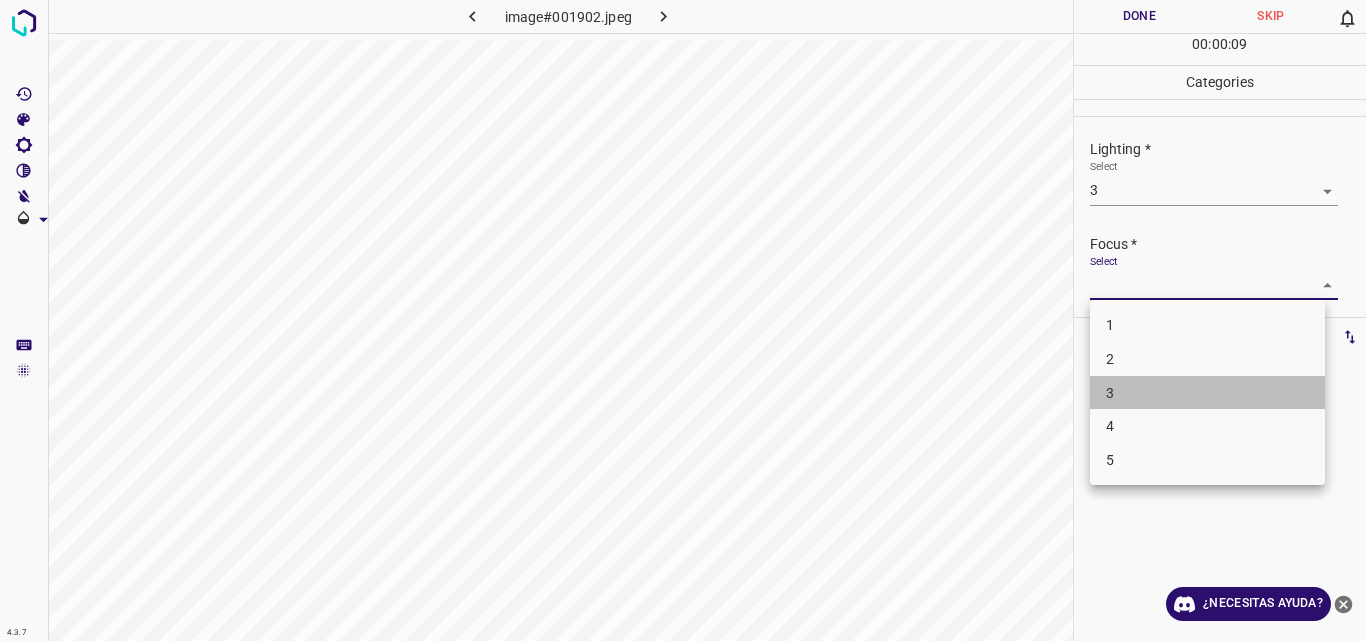 click on "3" at bounding box center [1207, 393] 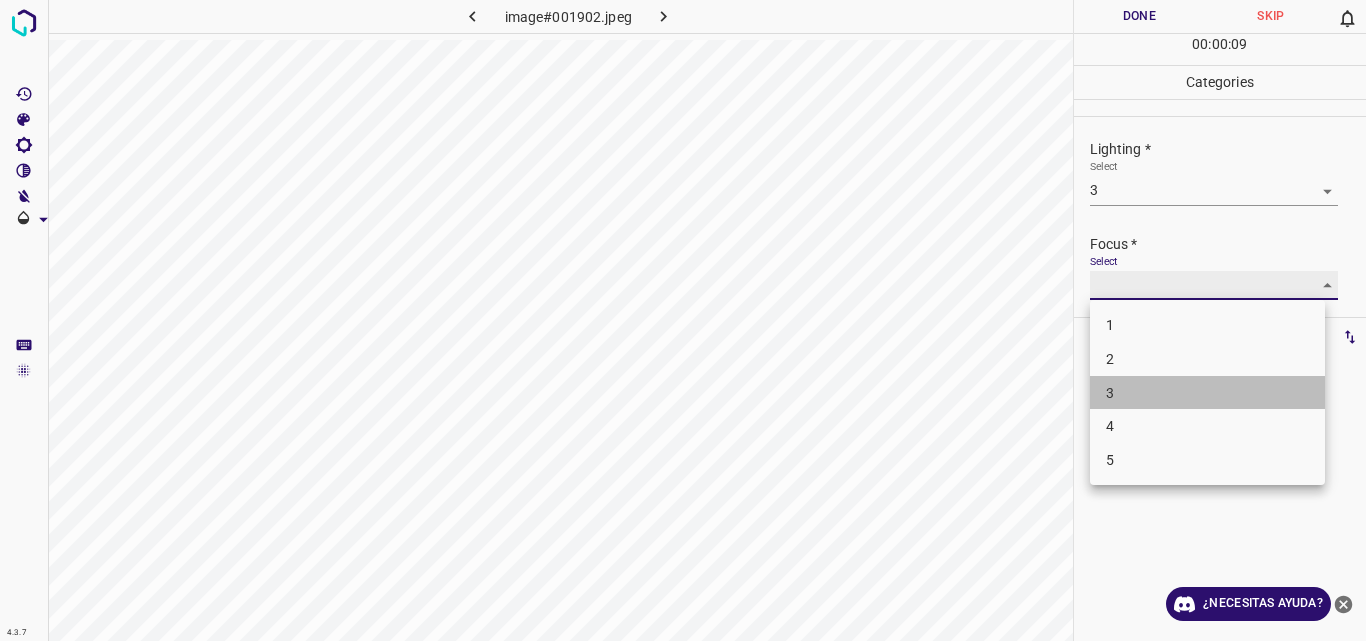 type on "3" 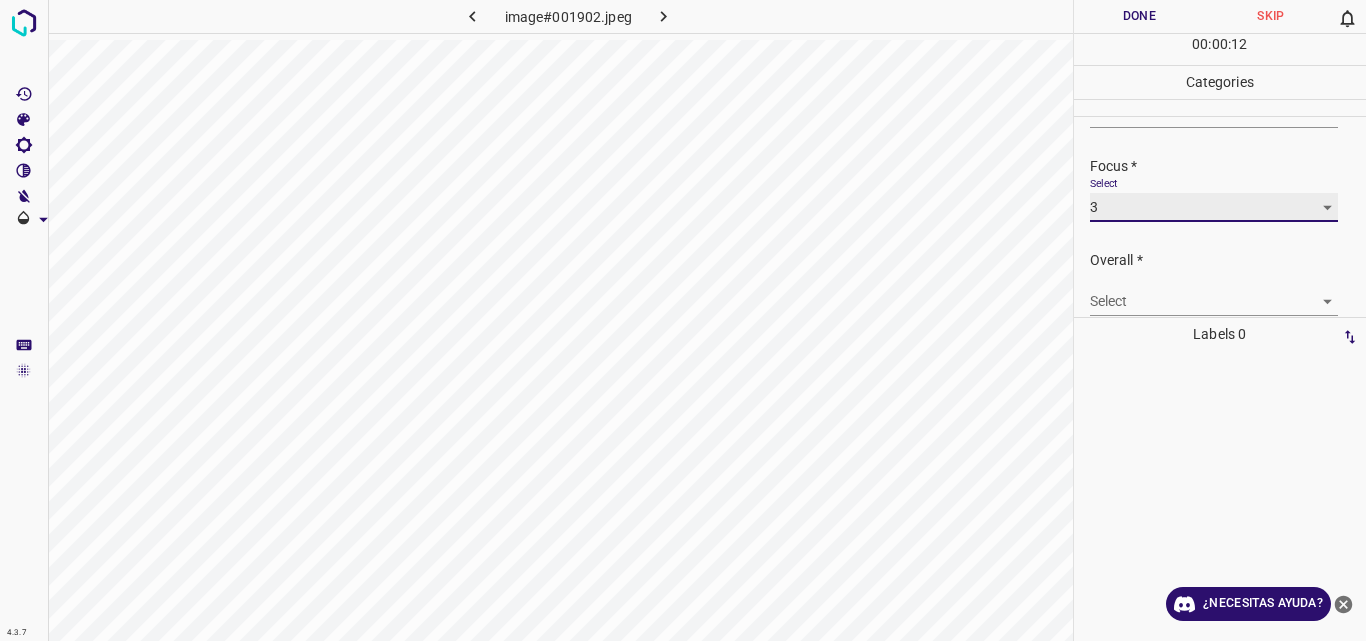scroll, scrollTop: 98, scrollLeft: 0, axis: vertical 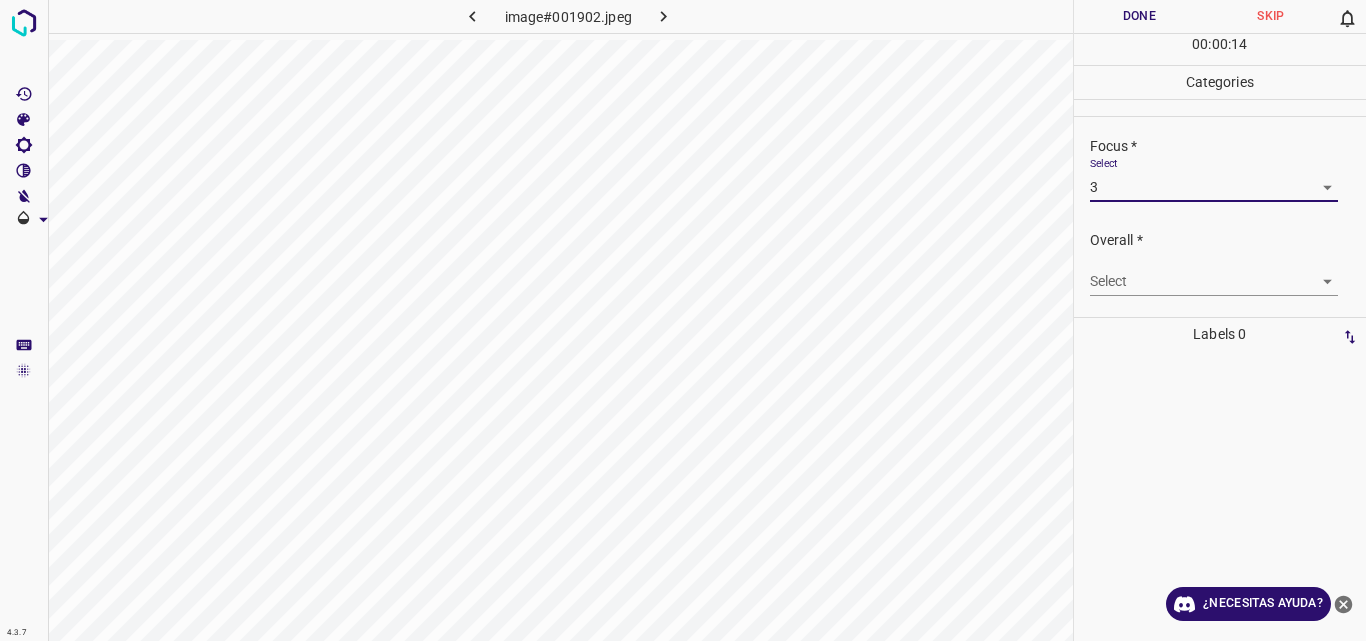 click on "4.3.7 image#001902.jpeg Done Skip 0 00   : 00   : 14   Categories Lighting *  Select 3 3 Focus *  Select 3 3 Overall *  Select ​ Labels   0 Categories 1 Lighting 2 Focus 3 Overall Tools Space Change between modes (Draw & Edit) I Auto labeling R Restore zoom M Zoom in N Zoom out Delete Delete selecte label Filters Z Restore filters X Saturation filter C Brightness filter V Contrast filter B Gray scale filter General O Download ¿Necesitas ayuda? Original text Rate this translation Your feedback will be used to help improve Google Translate - Texto - Esconder - Borrar" at bounding box center (683, 320) 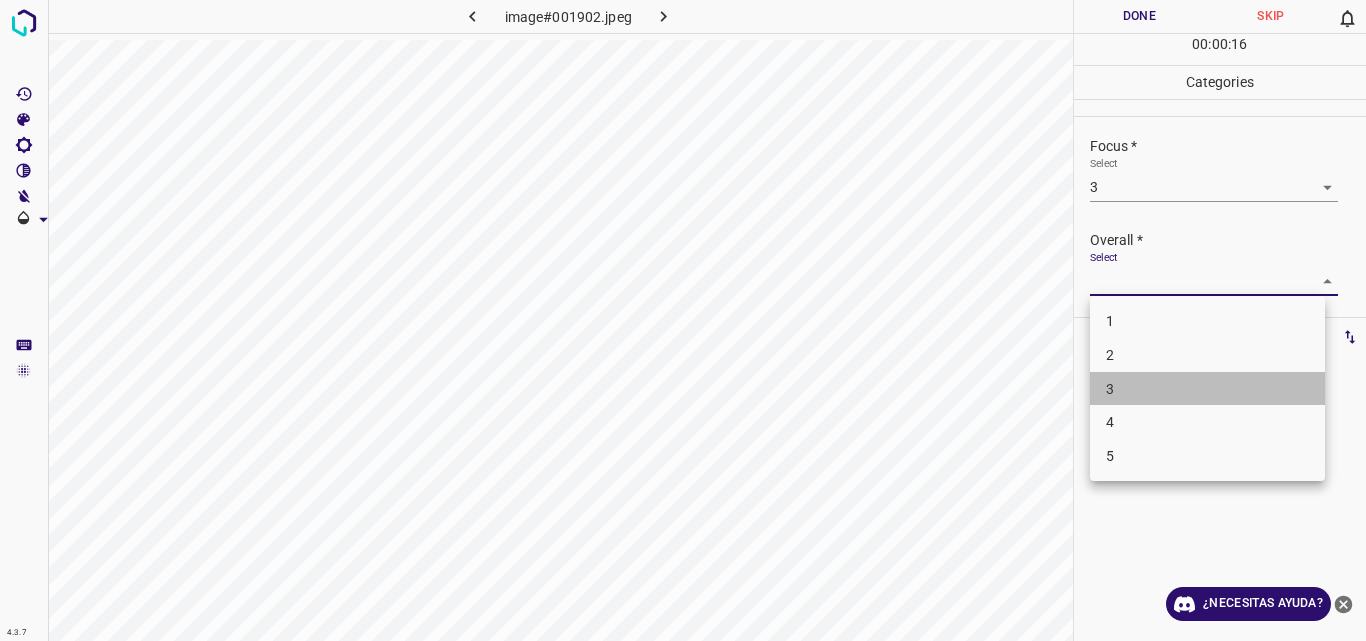 click on "3" at bounding box center [1207, 389] 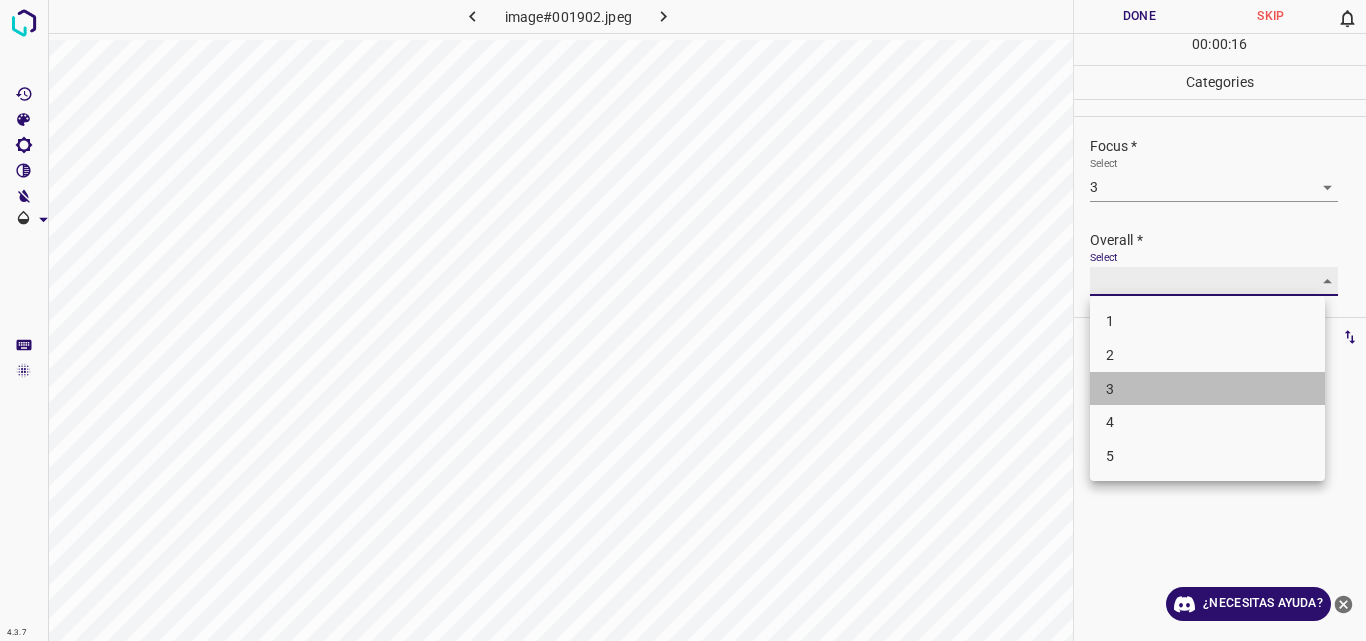 type on "3" 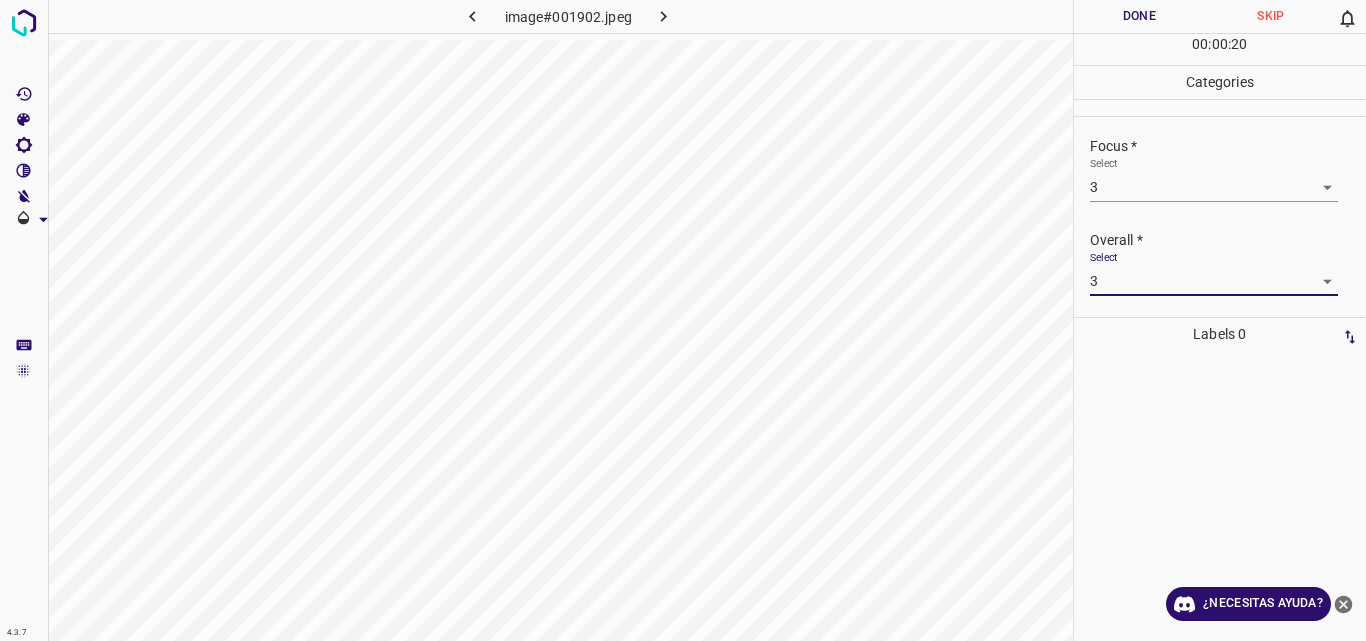 click on "Done" at bounding box center [1140, 16] 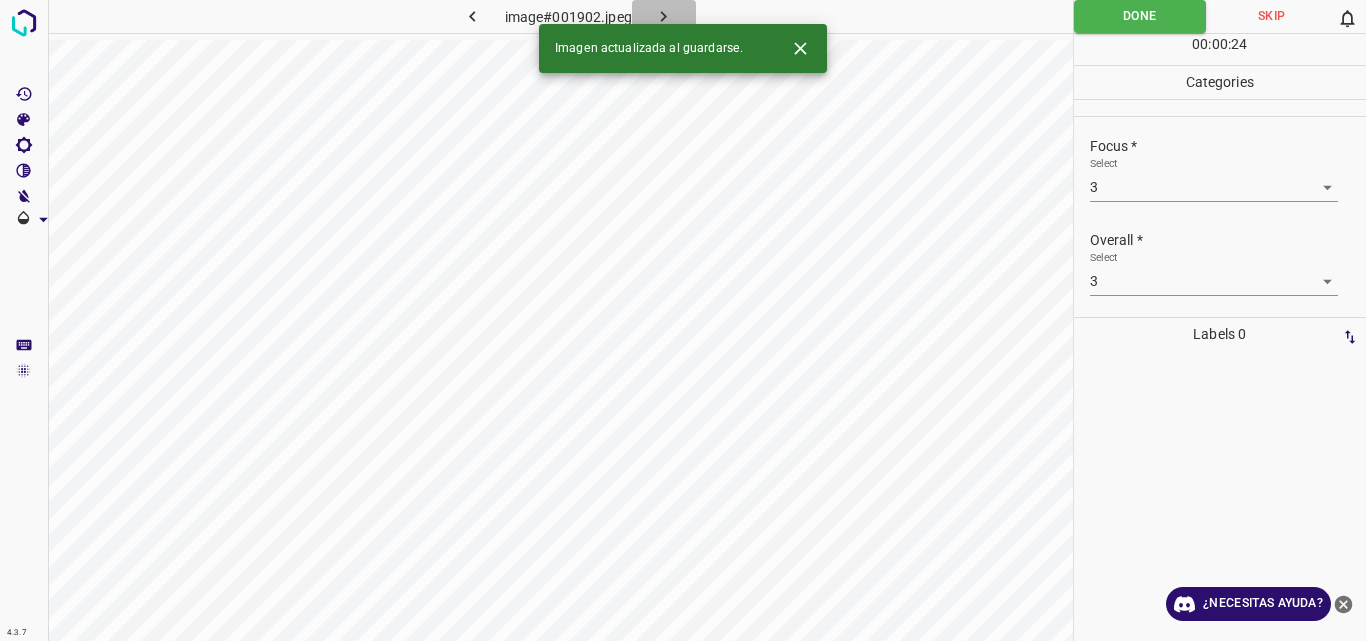 click 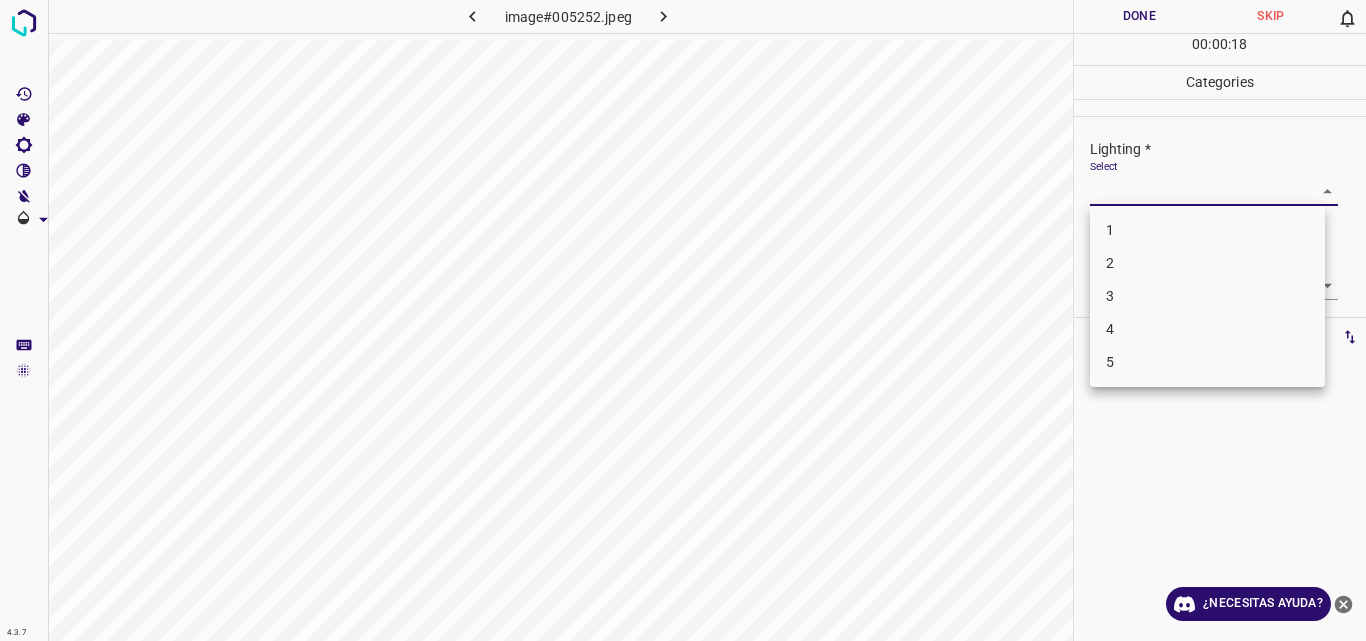 click on "4.3.7 image#005252.jpeg Done Skip 0 00   : 00   : 18   Categories Lighting *  Select ​ Focus *  Select ​ Overall *  Select ​ Labels   0 Categories 1 Lighting 2 Focus 3 Overall Tools Space Change between modes (Draw & Edit) I Auto labeling R Restore zoom M Zoom in N Zoom out Delete Delete selecte label Filters Z Restore filters X Saturation filter C Brightness filter V Contrast filter B Gray scale filter General O Download ¿Necesitas ayuda? Original text Rate this translation Your feedback will be used to help improve Google Translate - Texto - Esconder - Borrar 1 2 3 4 5" at bounding box center (683, 320) 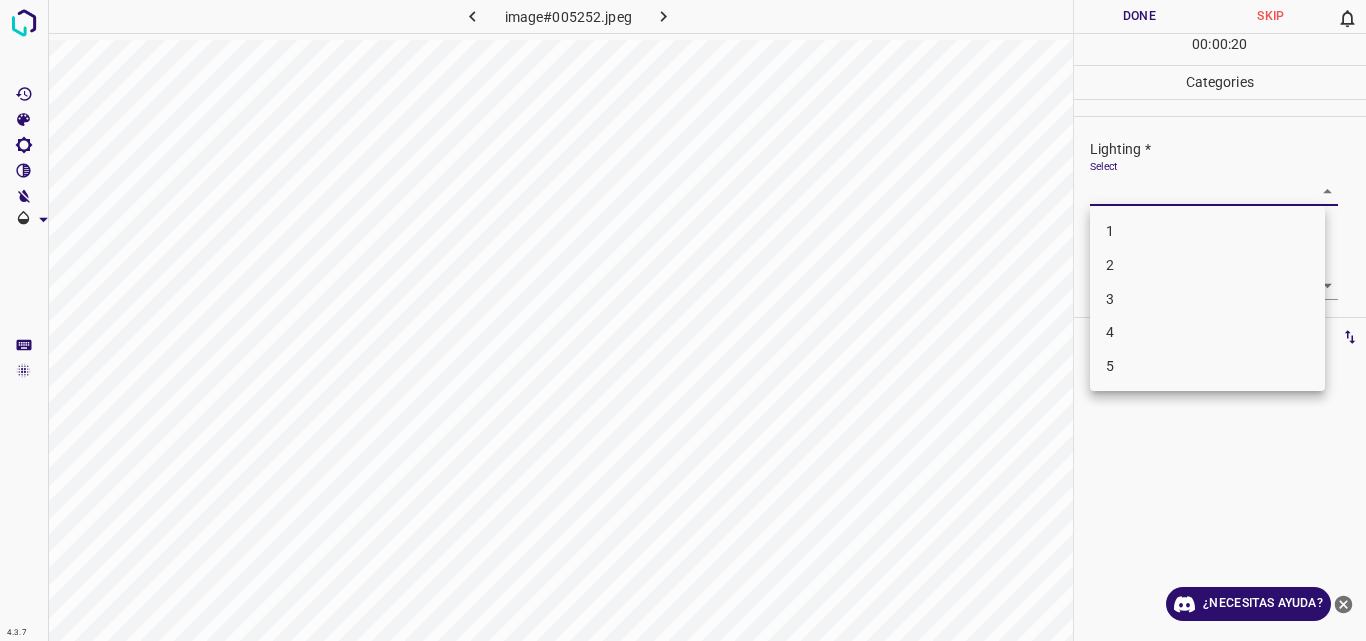 click on "3" at bounding box center [1207, 299] 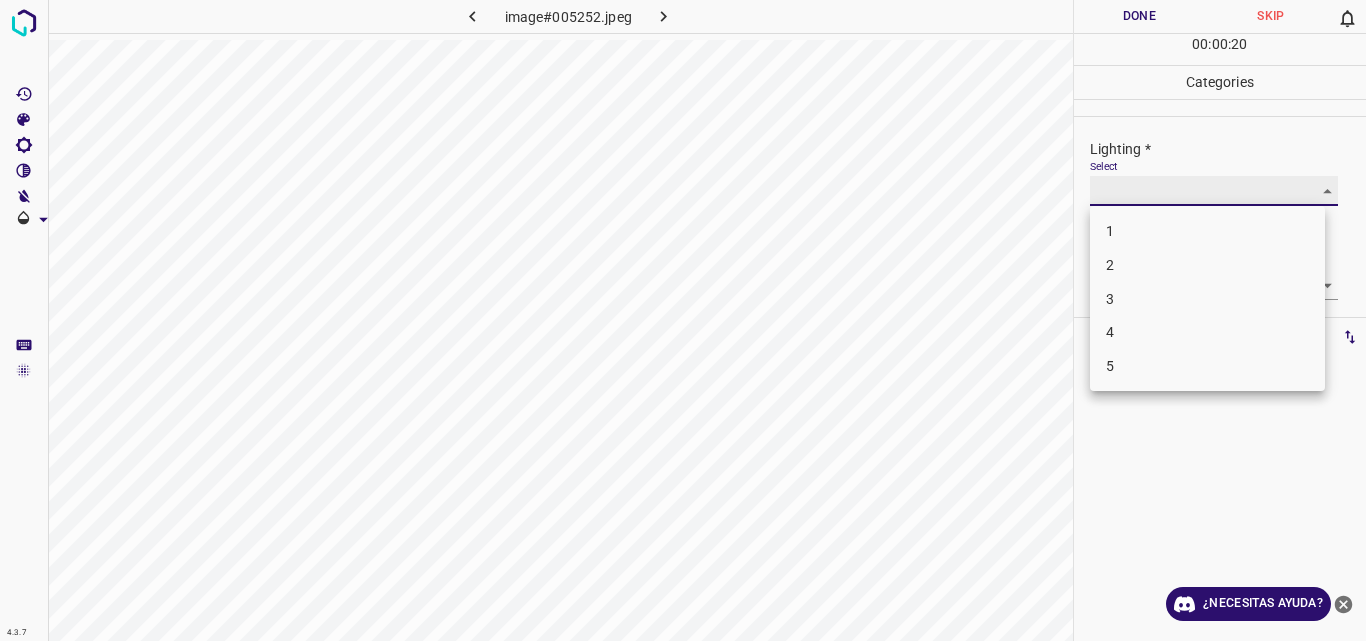 type on "3" 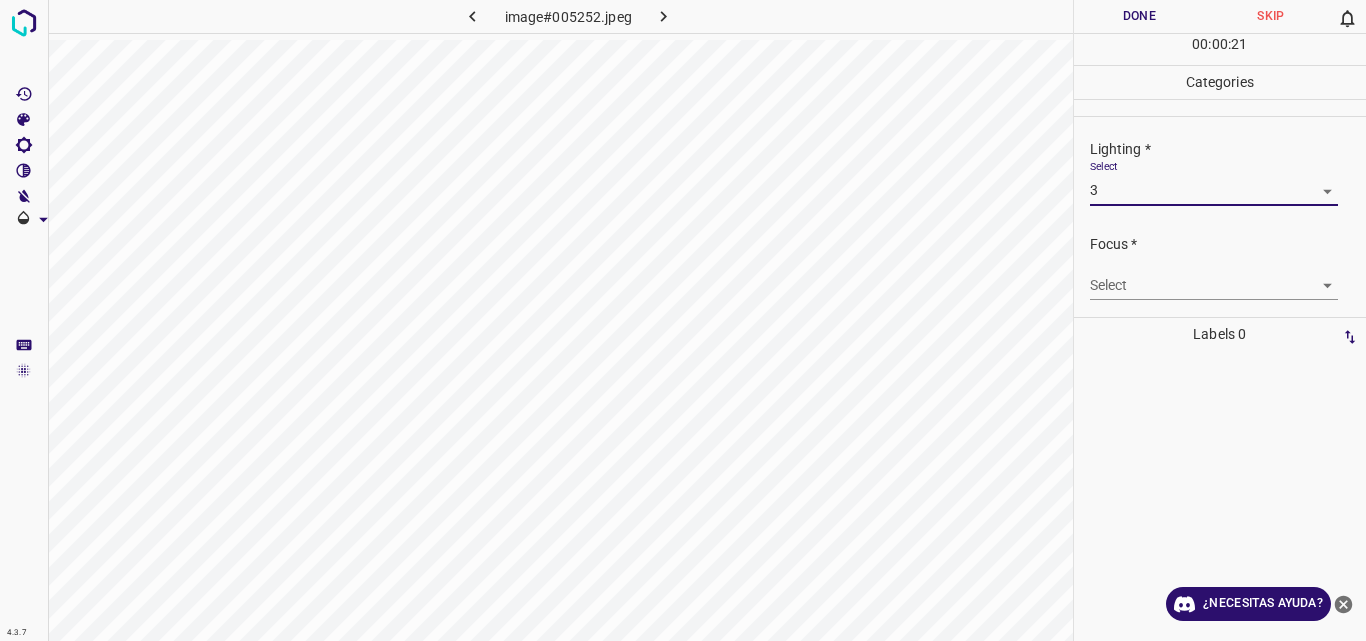 click on "4.3.7 image#005252.jpeg Done Skip 0 00   : 00   : 21   Categories Lighting *  Select 3 3 Focus *  Select ​ Overall *  Select ​ Labels   0 Categories 1 Lighting 2 Focus 3 Overall Tools Space Change between modes (Draw & Edit) I Auto labeling R Restore zoom M Zoom in N Zoom out Delete Delete selecte label Filters Z Restore filters X Saturation filter C Brightness filter V Contrast filter B Gray scale filter General O Download ¿Necesitas ayuda? Original text Rate this translation Your feedback will be used to help improve Google Translate - Texto - Esconder - Borrar" at bounding box center (683, 320) 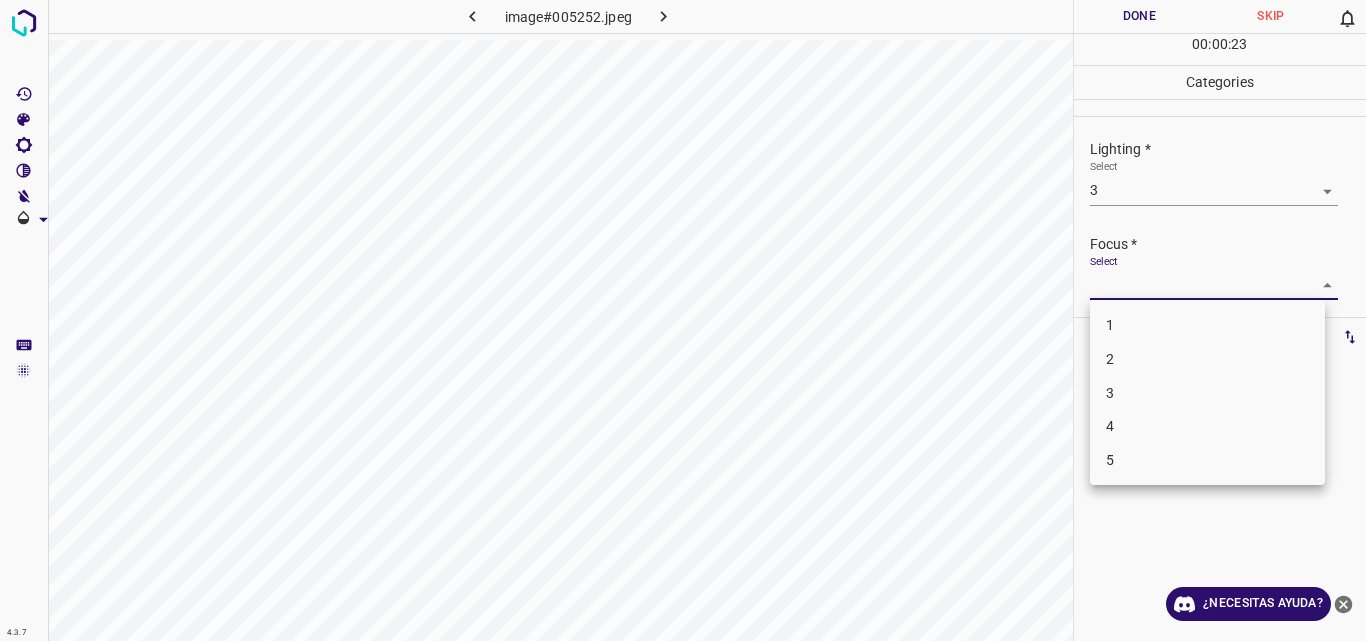 click on "3" at bounding box center [1207, 393] 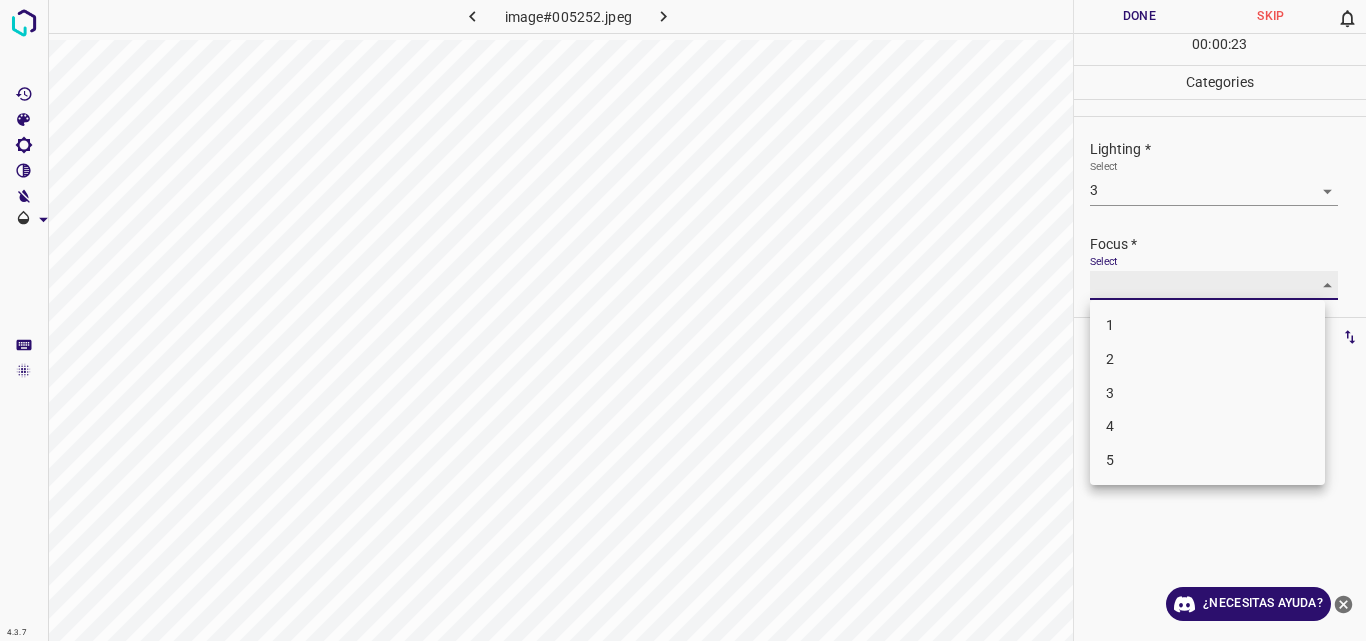 type on "3" 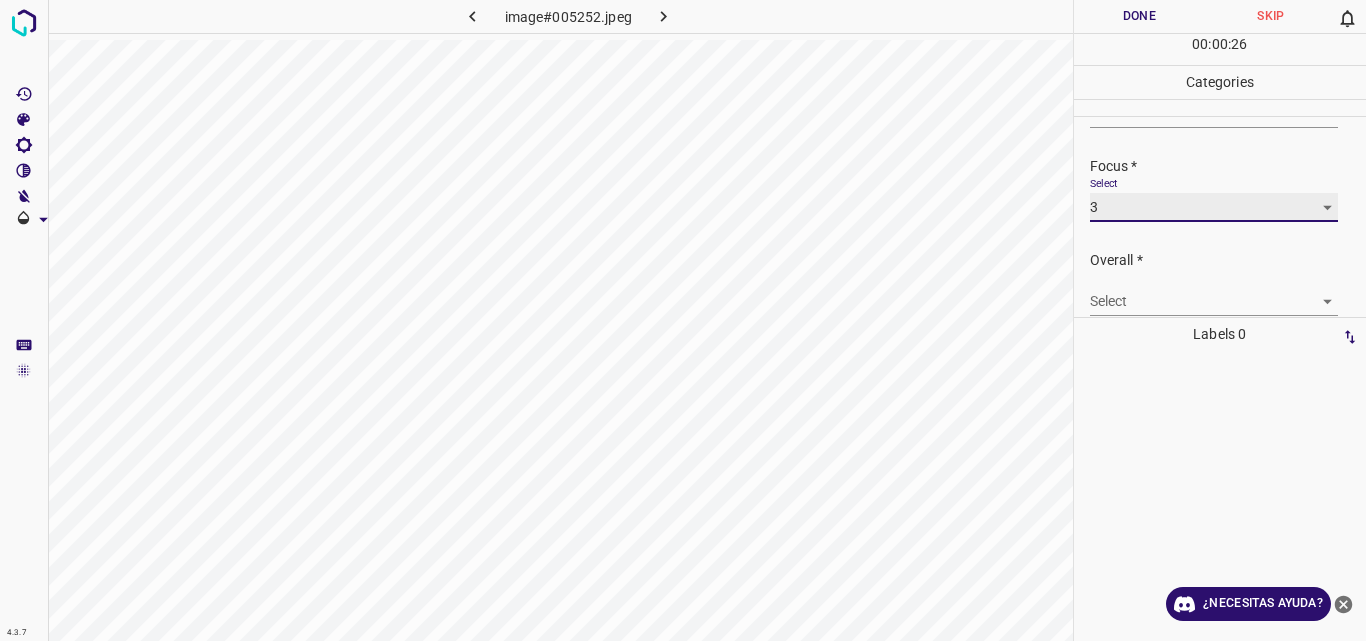 scroll, scrollTop: 98, scrollLeft: 0, axis: vertical 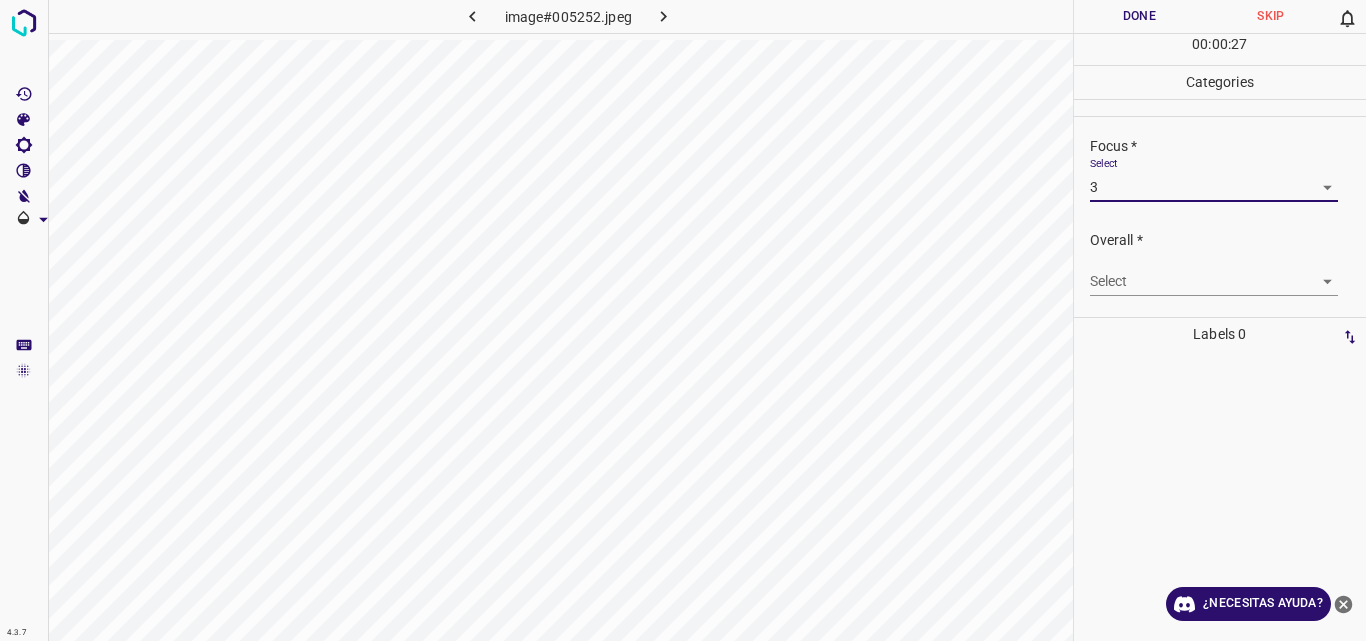click on "4.3.7 image#005252.jpeg Done Skip 0 00   : 00   : 27   Categories Lighting *  Select 3 3 Focus *  Select 3 3 Overall *  Select ​ Labels   0 Categories 1 Lighting 2 Focus 3 Overall Tools Space Change between modes (Draw & Edit) I Auto labeling R Restore zoom M Zoom in N Zoom out Delete Delete selecte label Filters Z Restore filters X Saturation filter C Brightness filter V Contrast filter B Gray scale filter General O Download ¿Necesitas ayuda? Original text Rate this translation Your feedback will be used to help improve Google Translate - Texto - Esconder - Borrar" at bounding box center [683, 320] 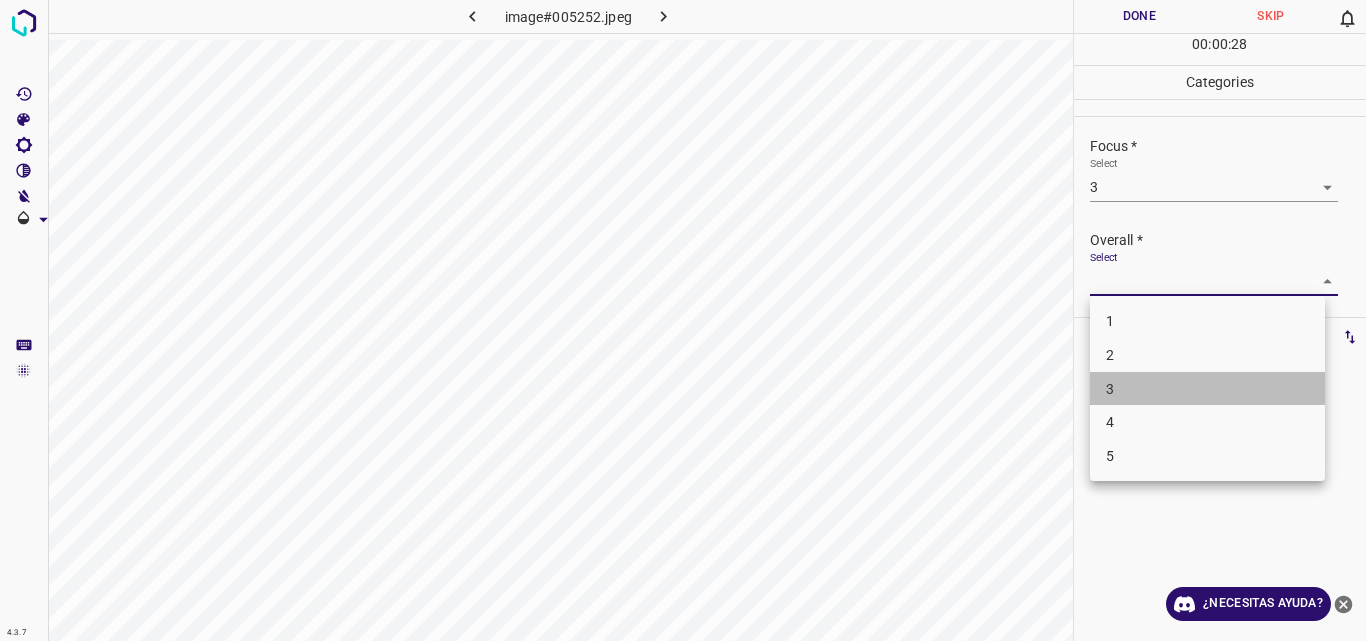 click on "3" at bounding box center [1207, 389] 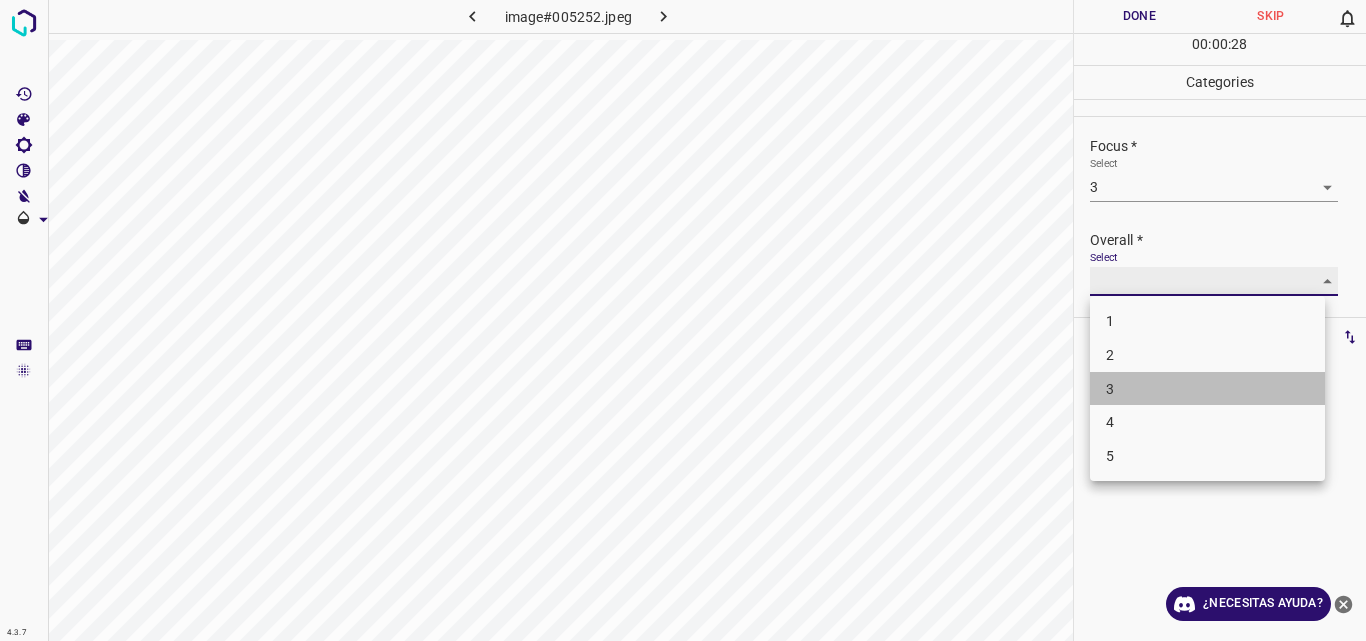 type on "3" 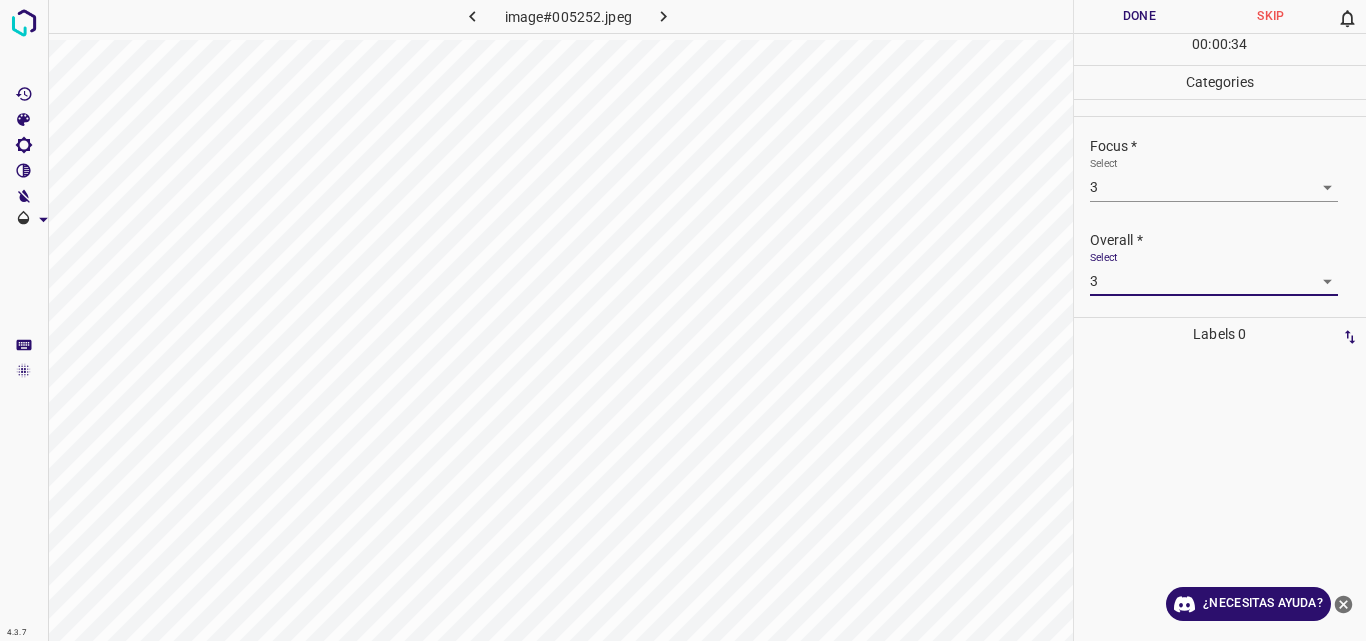 click on "4.3.7 image#005252.jpeg Done Skip 0 00   : 00   : 34   Categories Lighting *  Select 3 3 Focus *  Select 3 3 Overall *  Select 3 3 Labels   0 Categories 1 Lighting 2 Focus 3 Overall Tools Space Change between modes (Draw & Edit) I Auto labeling R Restore zoom M Zoom in N Zoom out Delete Delete selecte label Filters Z Restore filters X Saturation filter C Brightness filter V Contrast filter B Gray scale filter General O Download ¿Necesitas ayuda? Original text Rate this translation Your feedback will be used to help improve Google Translate - Texto - Esconder - Borrar" at bounding box center (683, 320) 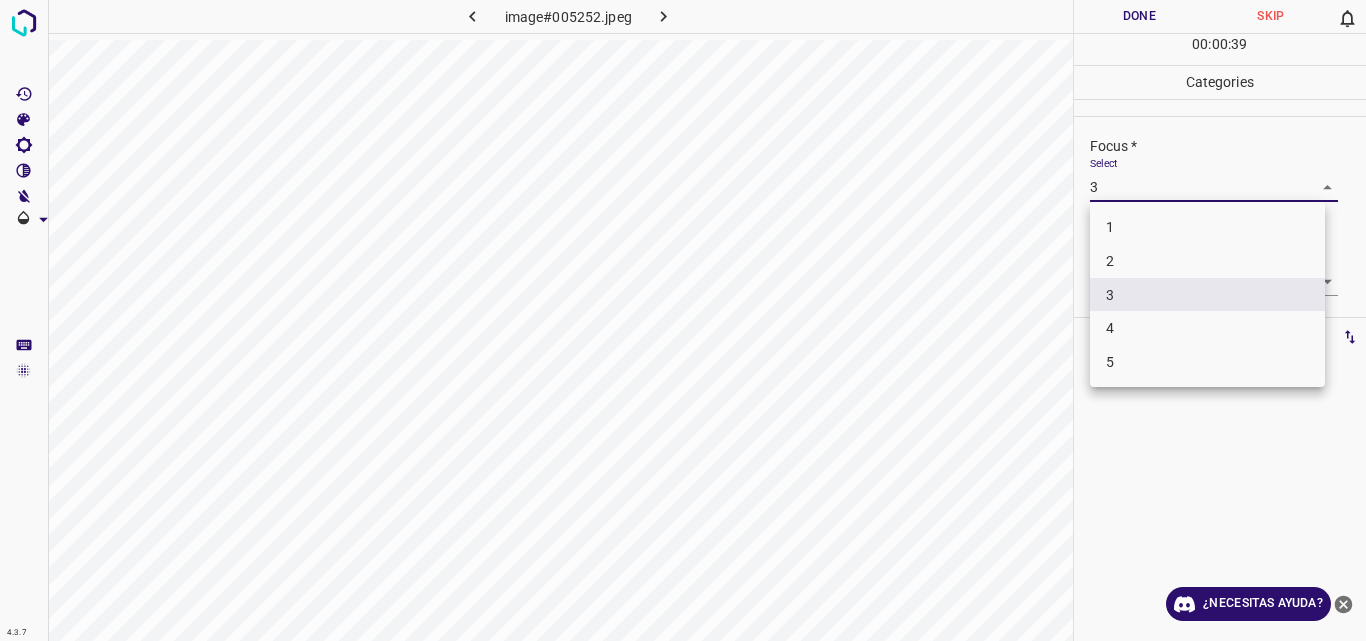 click at bounding box center (683, 320) 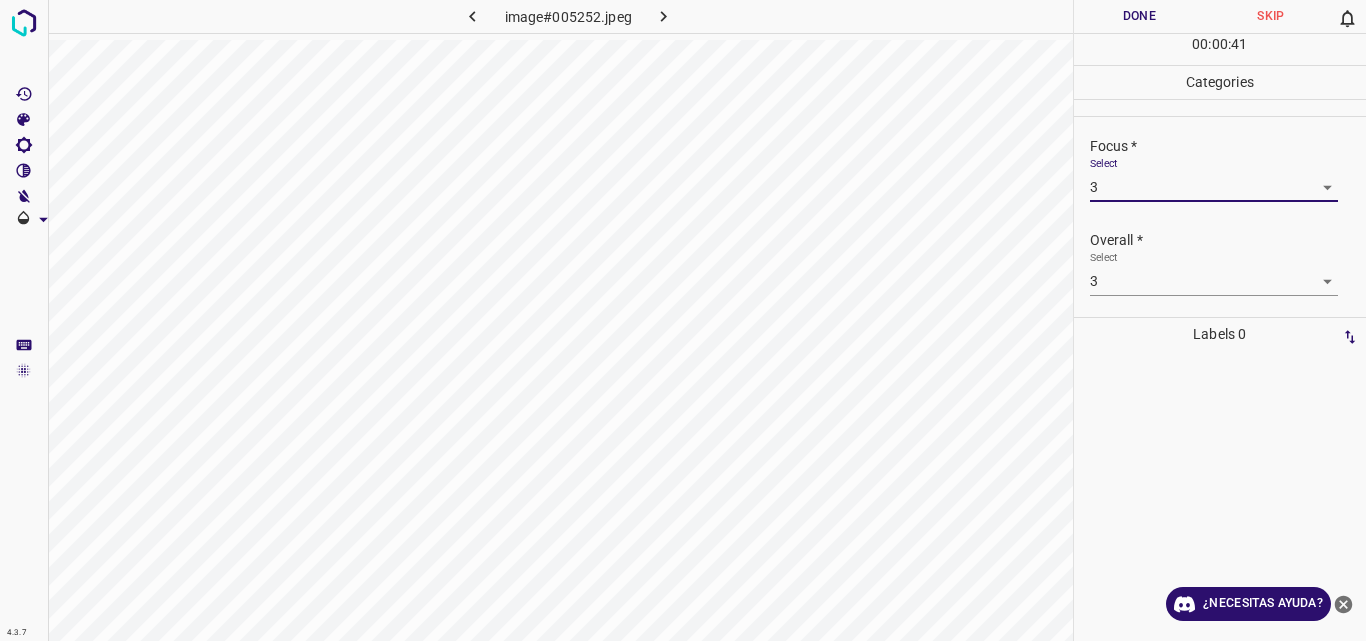 click on "Done" at bounding box center [1140, 16] 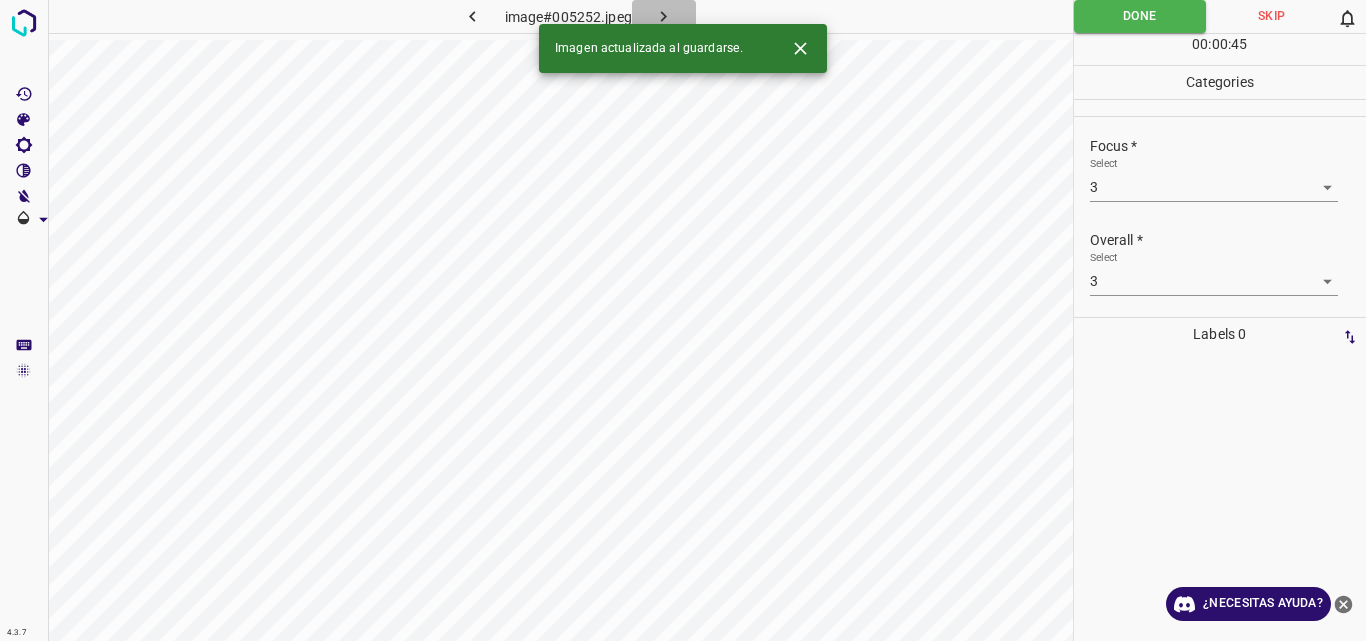click 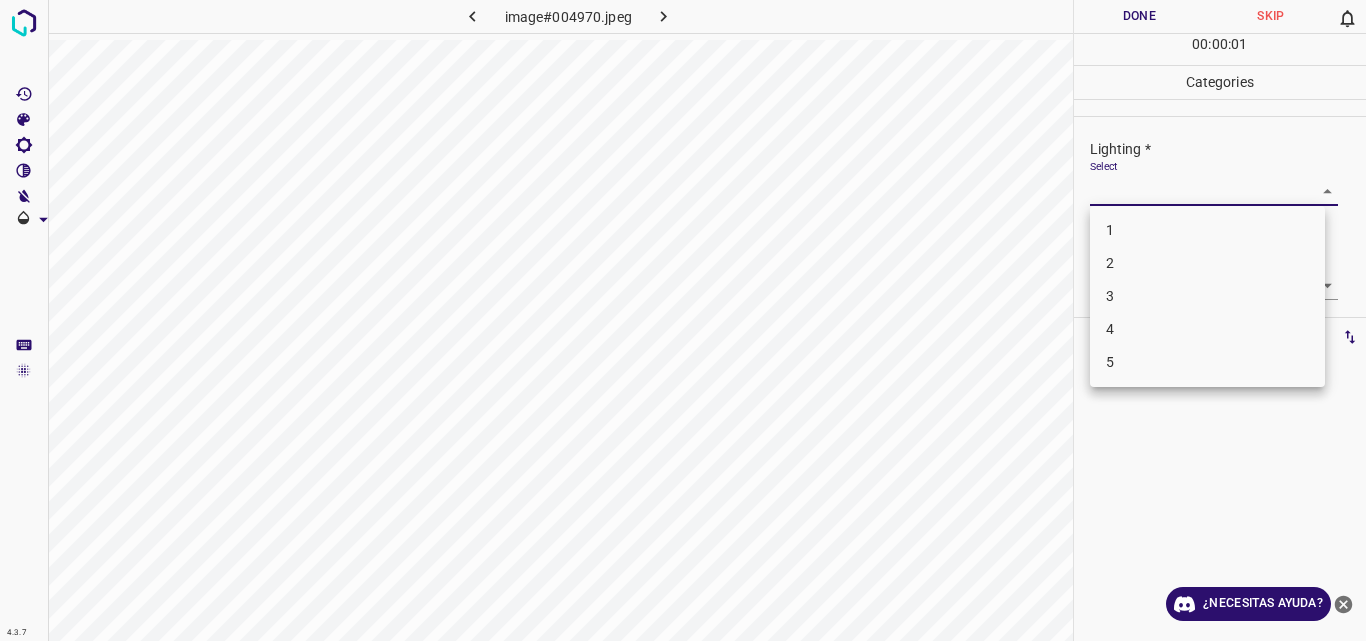 click on "4.3.7 image#004970.jpeg Done Skip 0 00   : 00   : 01   Categories Lighting *  Select ​ Focus *  Select ​ Overall *  Select ​ Labels   0 Categories 1 Lighting 2 Focus 3 Overall Tools Space Change between modes (Draw & Edit) I Auto labeling R Restore zoom M Zoom in N Zoom out Delete Delete selecte label Filters Z Restore filters X Saturation filter C Brightness filter V Contrast filter B Gray scale filter General O Download ¿Necesitas ayuda? Original text Rate this translation Your feedback will be used to help improve Google Translate - Texto - Esconder - Borrar 1 2 3 4 5" at bounding box center (683, 320) 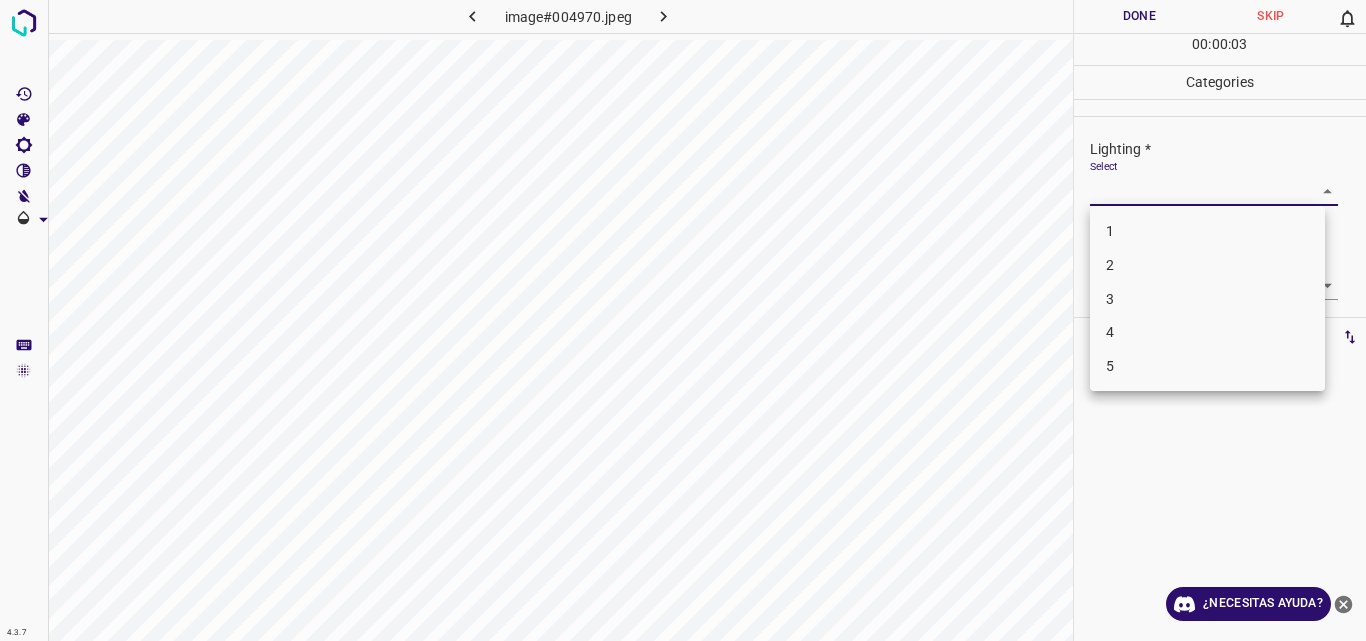 click on "3" at bounding box center [1207, 299] 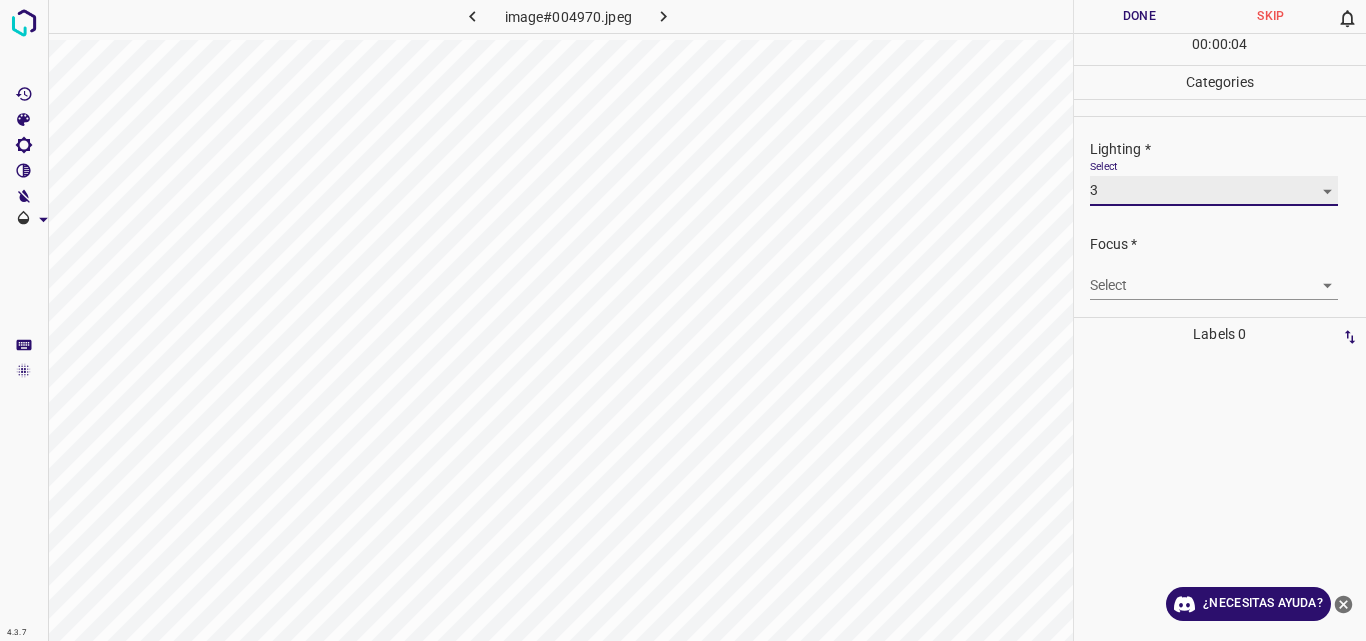 type on "3" 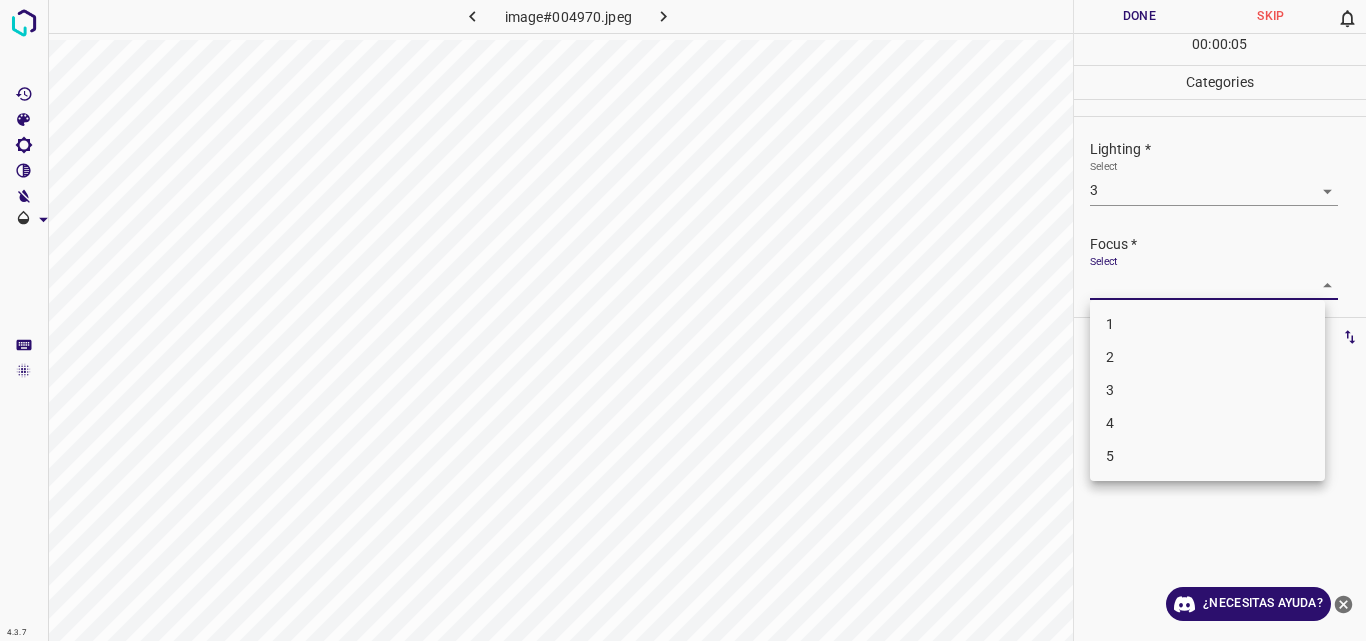 click on "4.3.7 image#004970.jpeg Done Skip 0 00   : 00   : 05   Categories Lighting *  Select 3 3 Focus *  Select ​ Overall *  Select ​ Labels   0 Categories 1 Lighting 2 Focus 3 Overall Tools Space Change between modes (Draw & Edit) I Auto labeling R Restore zoom M Zoom in N Zoom out Delete Delete selecte label Filters Z Restore filters X Saturation filter C Brightness filter V Contrast filter B Gray scale filter General O Download ¿Necesitas ayuda? Original text Rate this translation Your feedback will be used to help improve Google Translate - Texto - Esconder - Borrar 1 2 3 4 5" at bounding box center (683, 320) 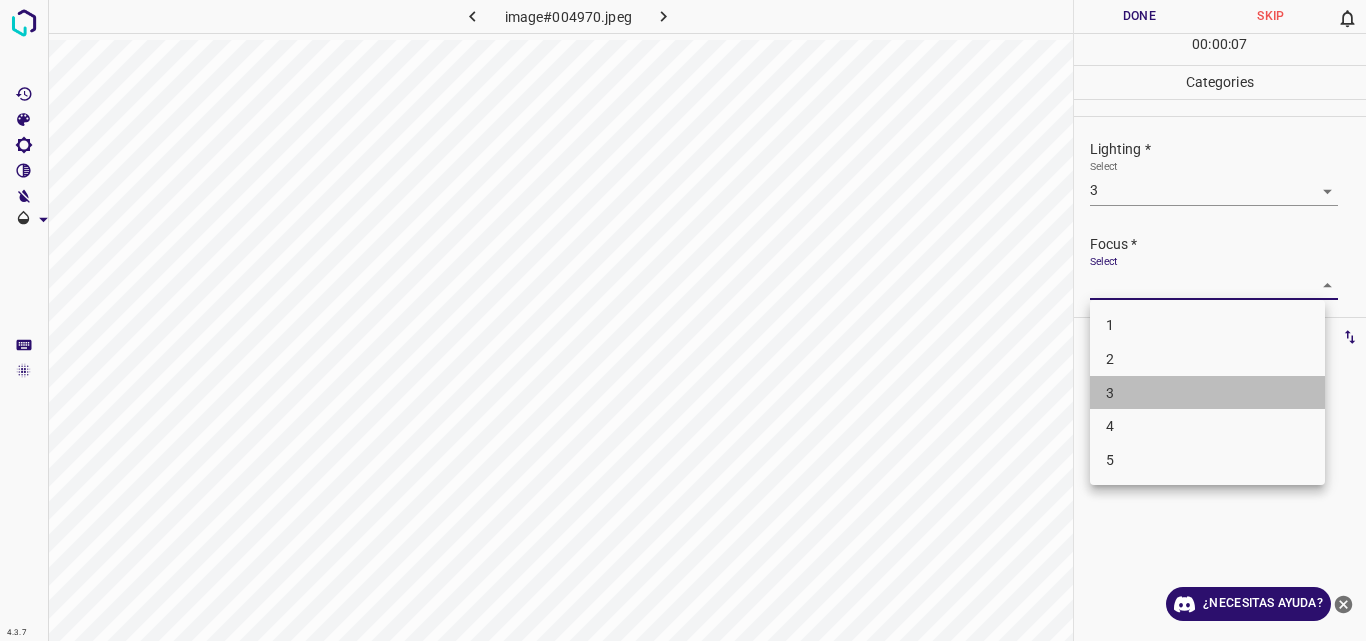 click on "3" at bounding box center (1207, 393) 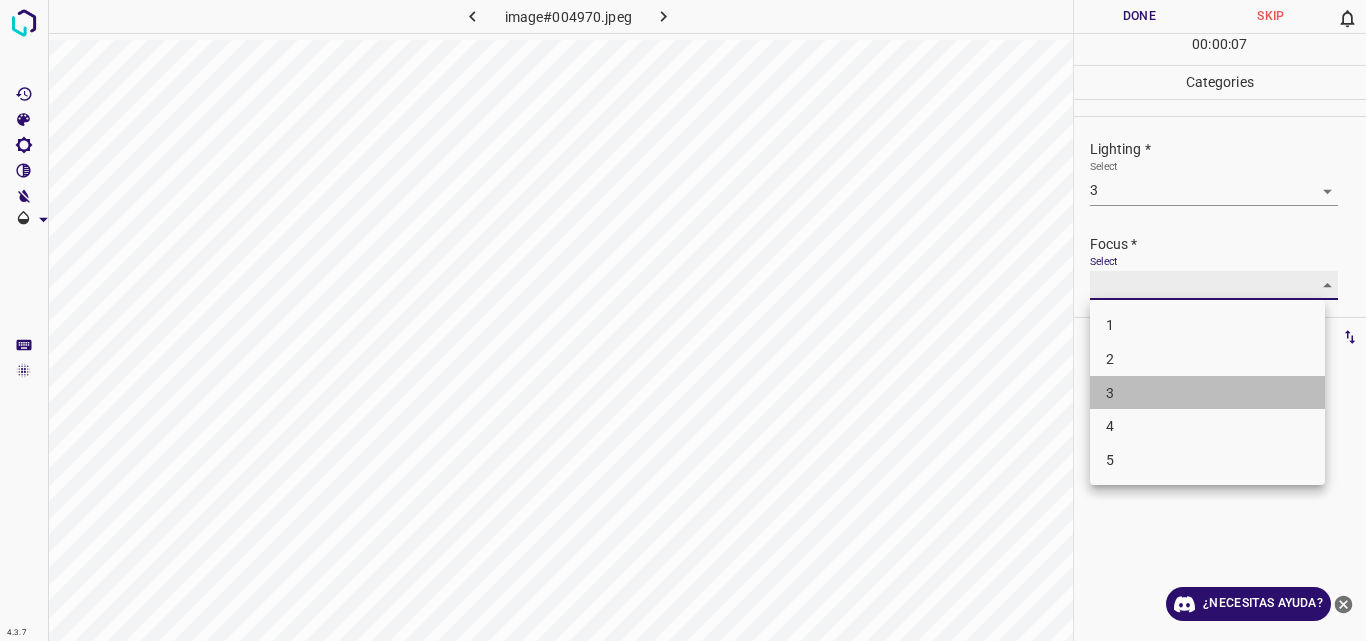 type on "3" 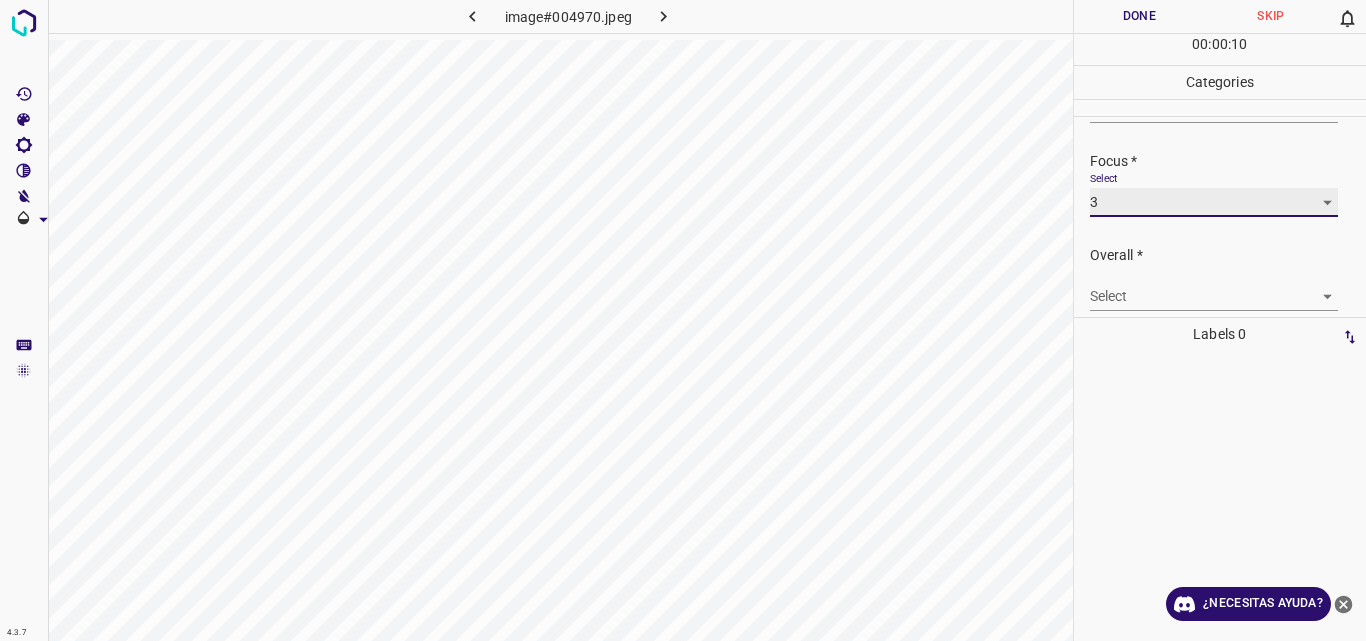 scroll, scrollTop: 98, scrollLeft: 0, axis: vertical 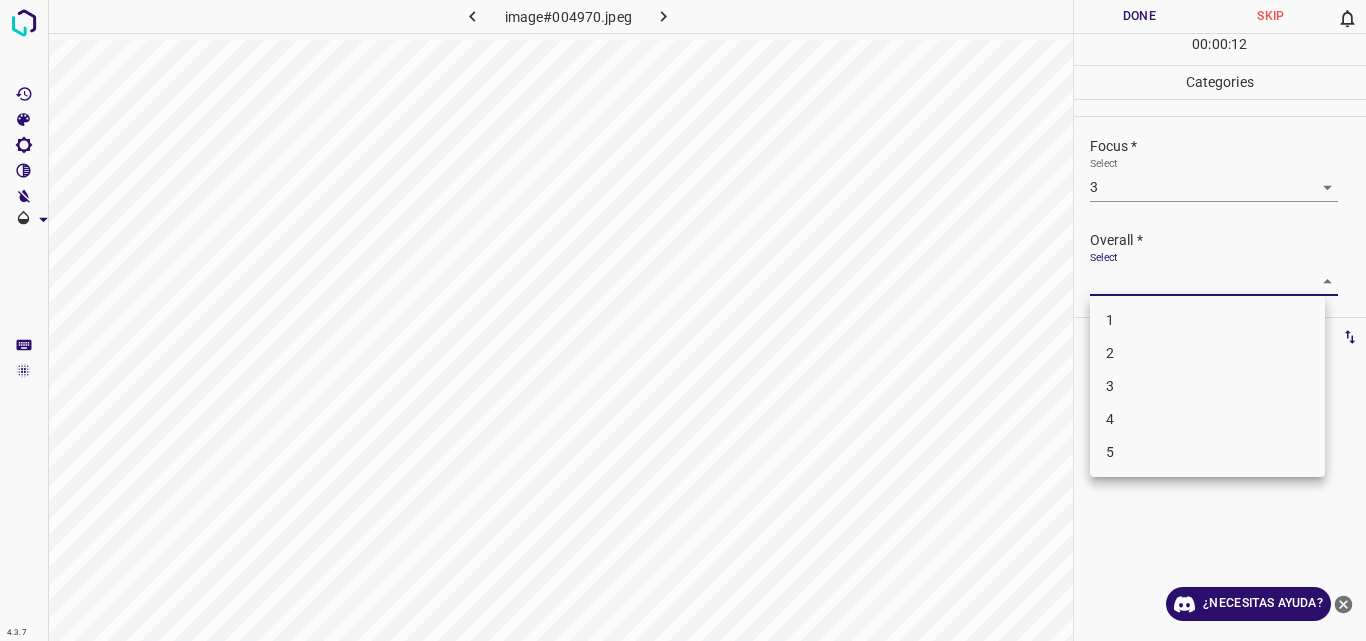 click on "4.3.7 image#004970.jpeg Done Skip 0 00   : 00   : 12   Categories Lighting *  Select 3 3 Focus *  Select 3 3 Overall *  Select ​ Labels   0 Categories 1 Lighting 2 Focus 3 Overall Tools Space Change between modes (Draw & Edit) I Auto labeling R Restore zoom M Zoom in N Zoom out Delete Delete selecte label Filters Z Restore filters X Saturation filter C Brightness filter V Contrast filter B Gray scale filter General O Download ¿Necesitas ayuda? Original text Rate this translation Your feedback will be used to help improve Google Translate - Texto - Esconder - Borrar 1 2 3 4 5" at bounding box center (683, 320) 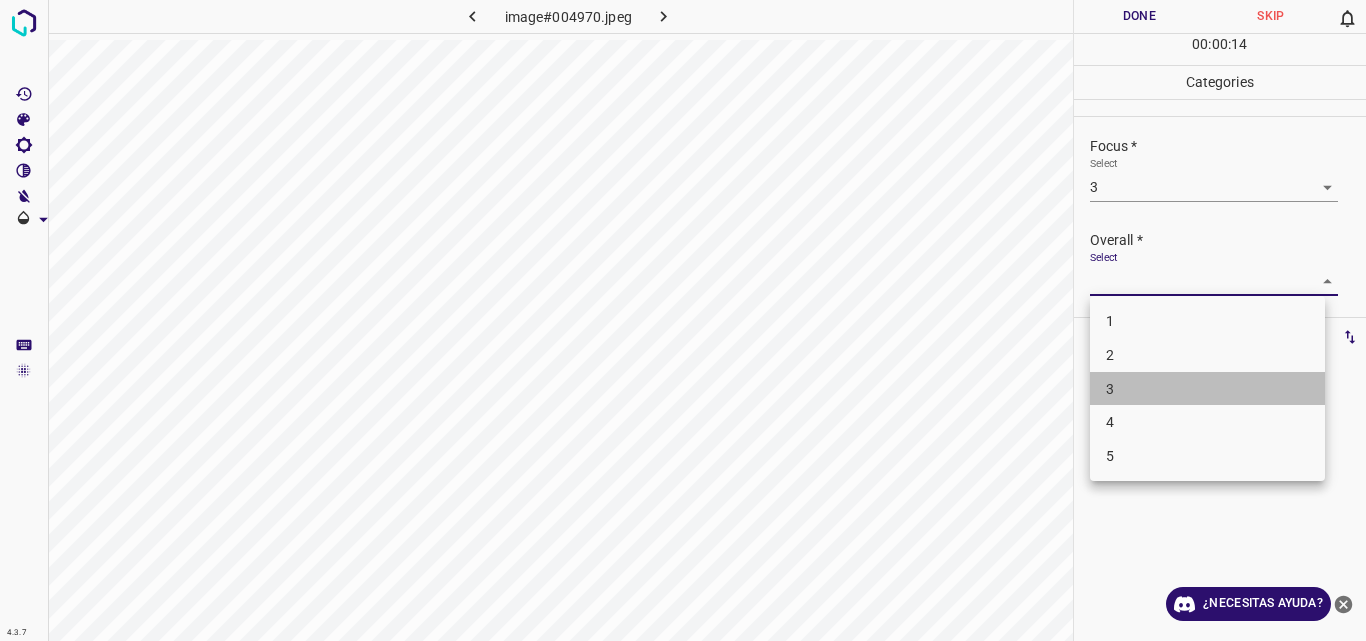 click on "3" at bounding box center (1207, 389) 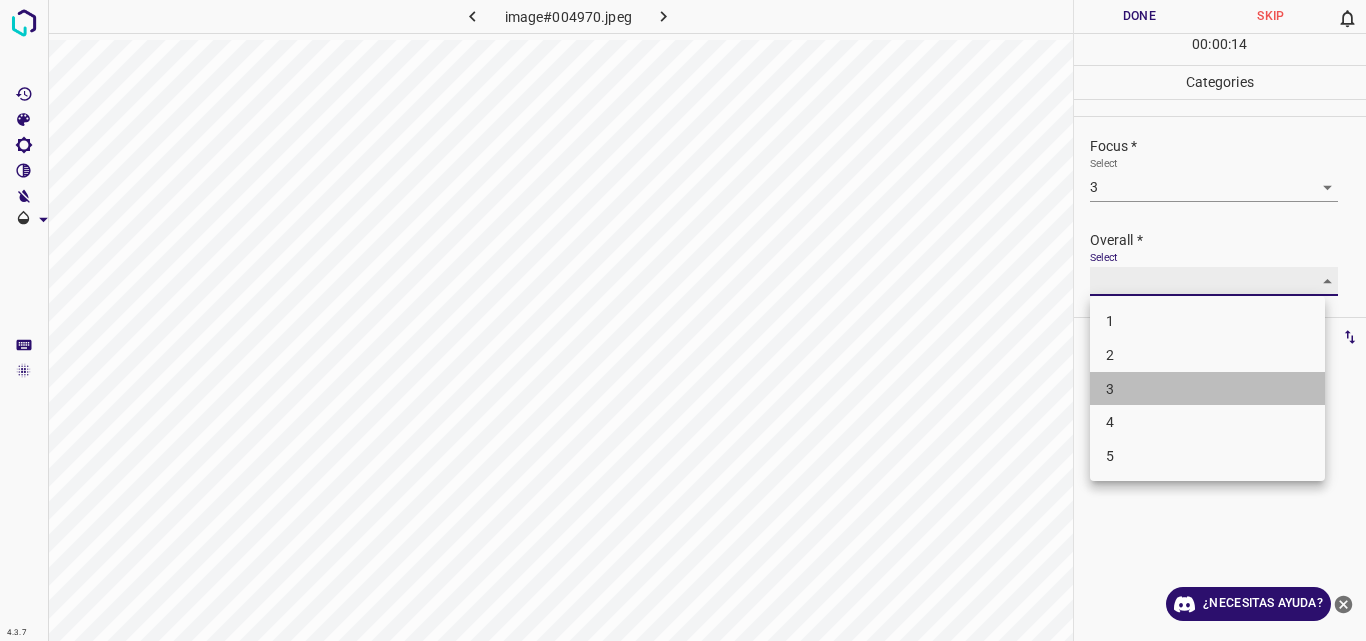 type on "3" 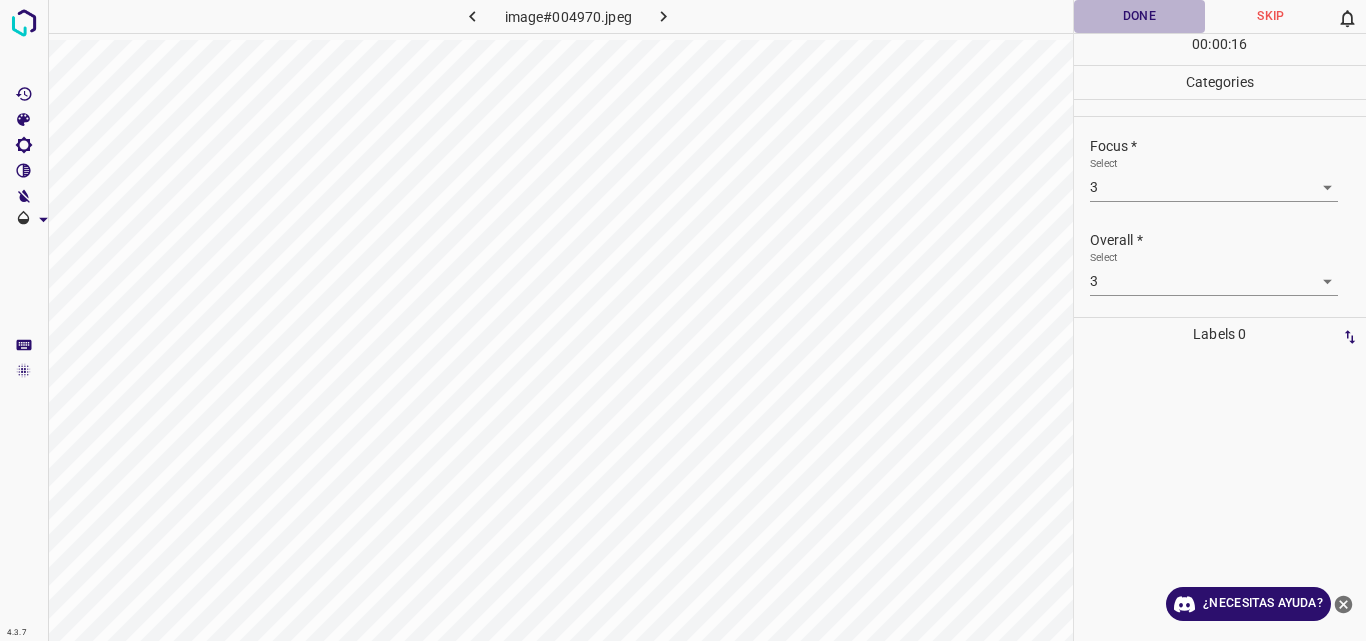click on "Done" at bounding box center (1140, 16) 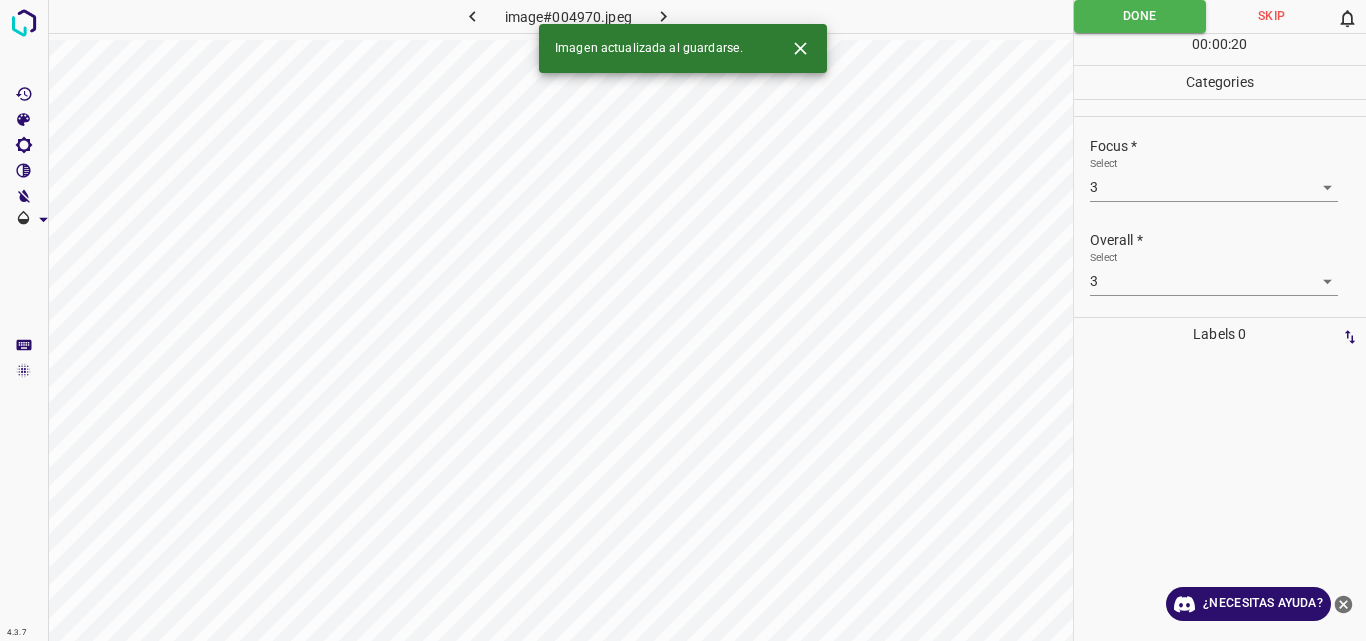 click 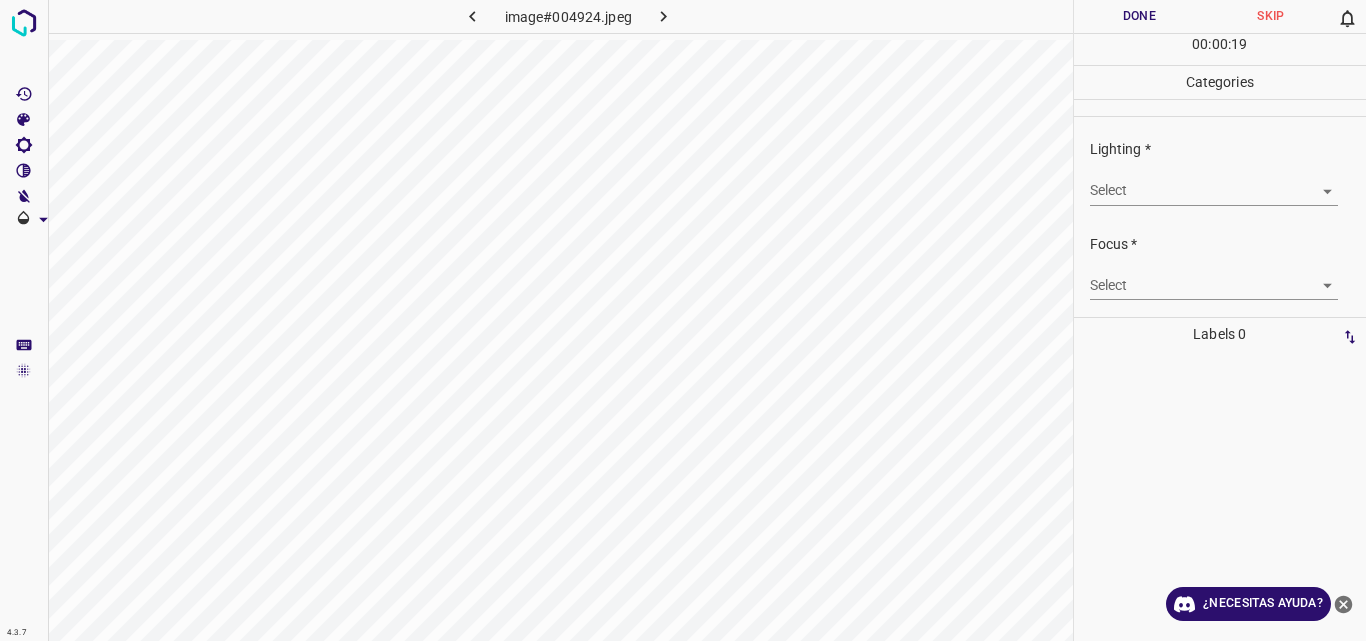 click on "4.3.7 image#004924.jpeg Done Skip 0 00   : 00   : 19   Categories Lighting *  Select ​ Focus *  Select ​ Overall *  Select ​ Labels   0 Categories 1 Lighting 2 Focus 3 Overall Tools Space Change between modes (Draw & Edit) I Auto labeling R Restore zoom M Zoom in N Zoom out Delete Delete selecte label Filters Z Restore filters X Saturation filter C Brightness filter V Contrast filter B Gray scale filter General O Download ¿Necesitas ayuda? Original text Rate this translation Your feedback will be used to help improve Google Translate - Texto - Esconder - Borrar" at bounding box center [683, 320] 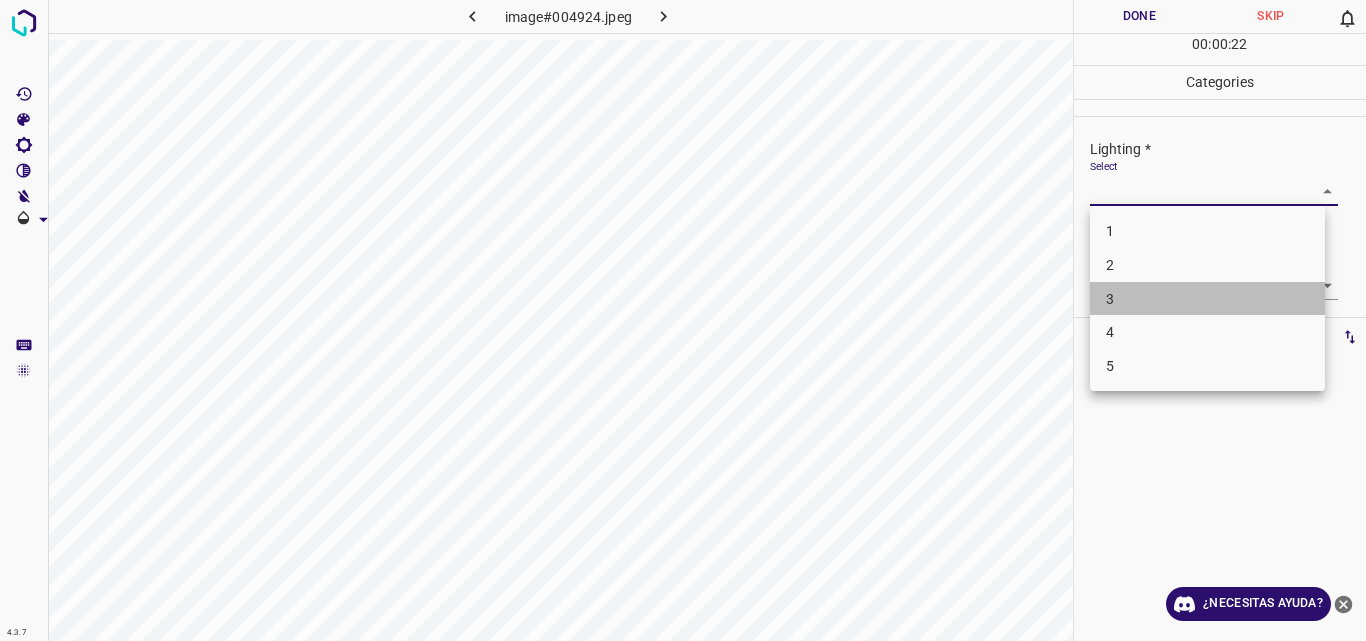 click on "3" at bounding box center [1207, 299] 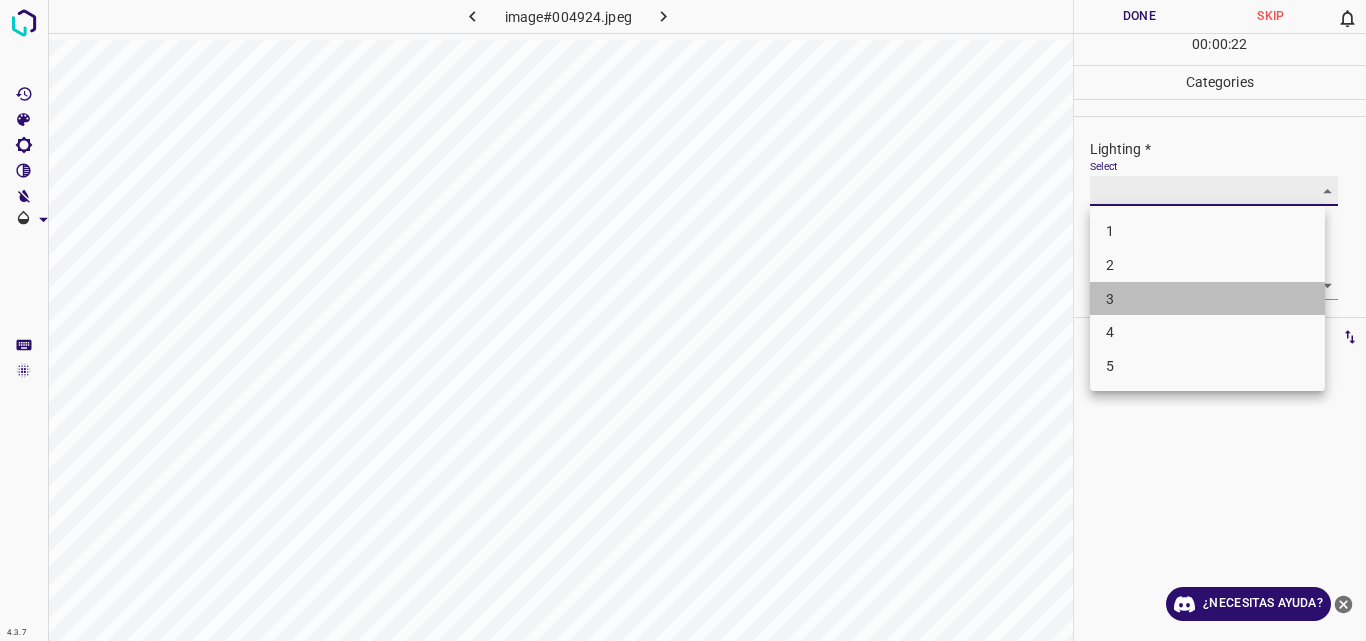 type on "3" 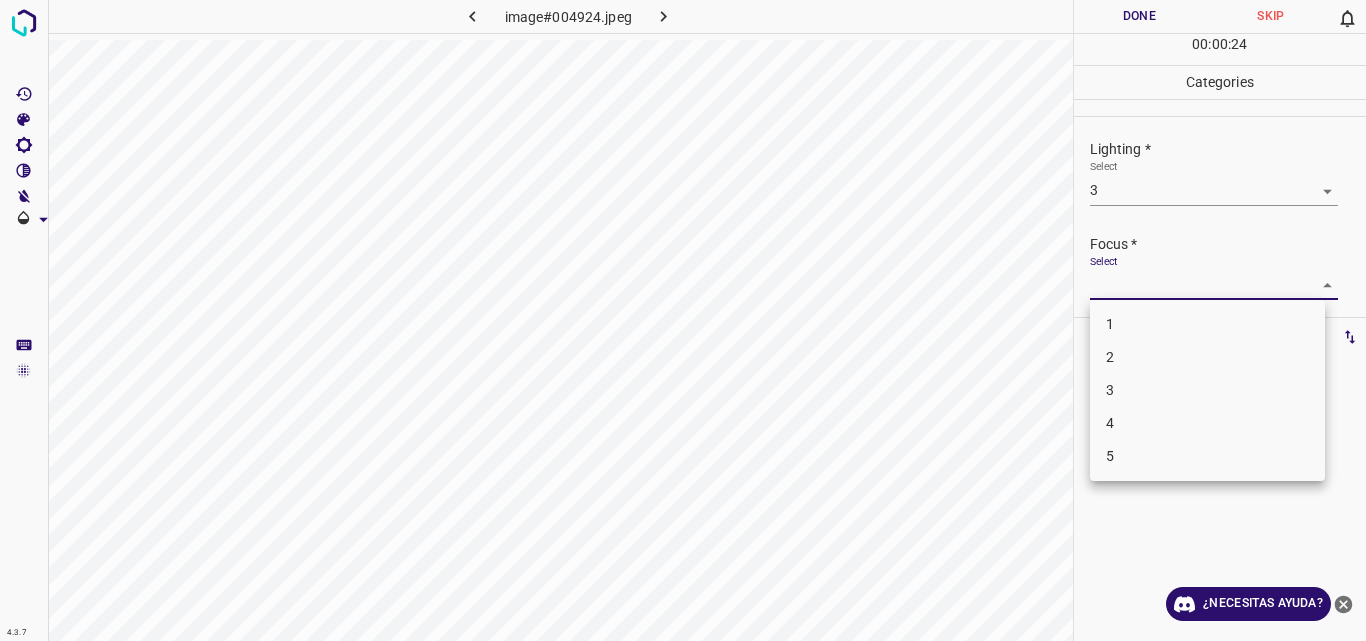 click on "4.3.7 image#004924.jpeg Done Skip 0 00   : 00   : 24   Categories Lighting *  Select 3 3 Focus *  Select ​ Overall *  Select ​ Labels   0 Categories 1 Lighting 2 Focus 3 Overall Tools Space Change between modes (Draw & Edit) I Auto labeling R Restore zoom M Zoom in N Zoom out Delete Delete selecte label Filters Z Restore filters X Saturation filter C Brightness filter V Contrast filter B Gray scale filter General O Download ¿Necesitas ayuda? Original text Rate this translation Your feedback will be used to help improve Google Translate - Texto - Esconder - Borrar 1 2 3 4 5" at bounding box center [683, 320] 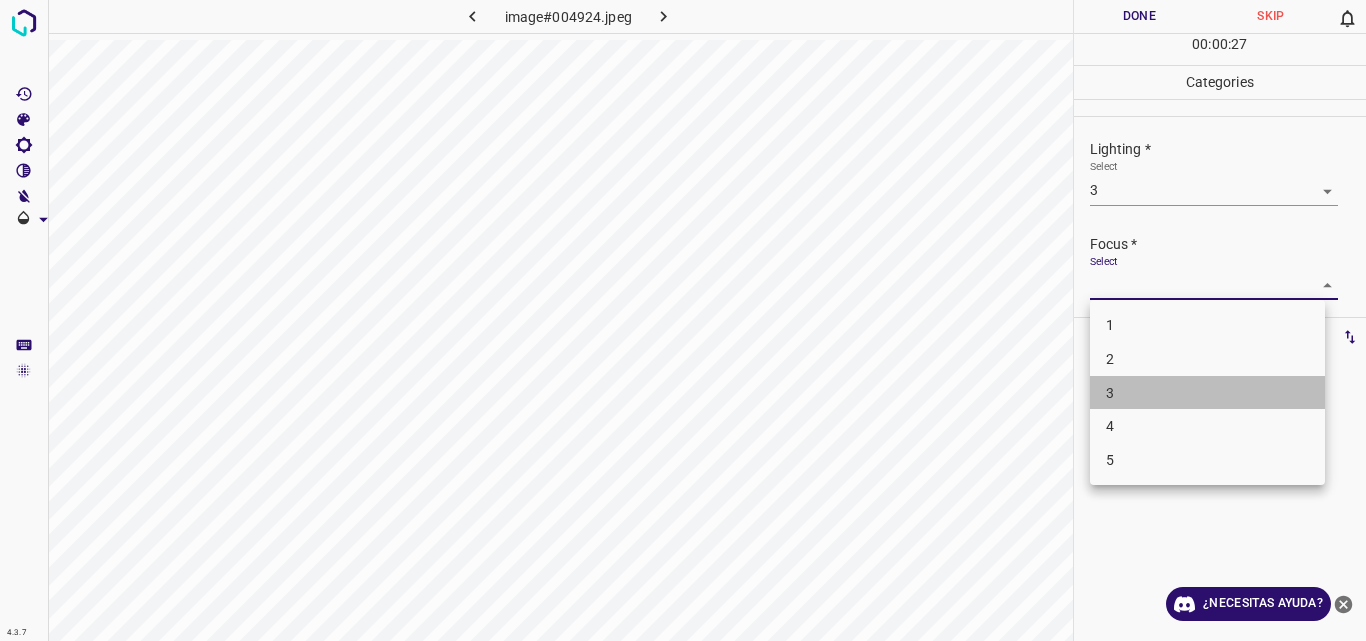 click on "3" at bounding box center (1207, 393) 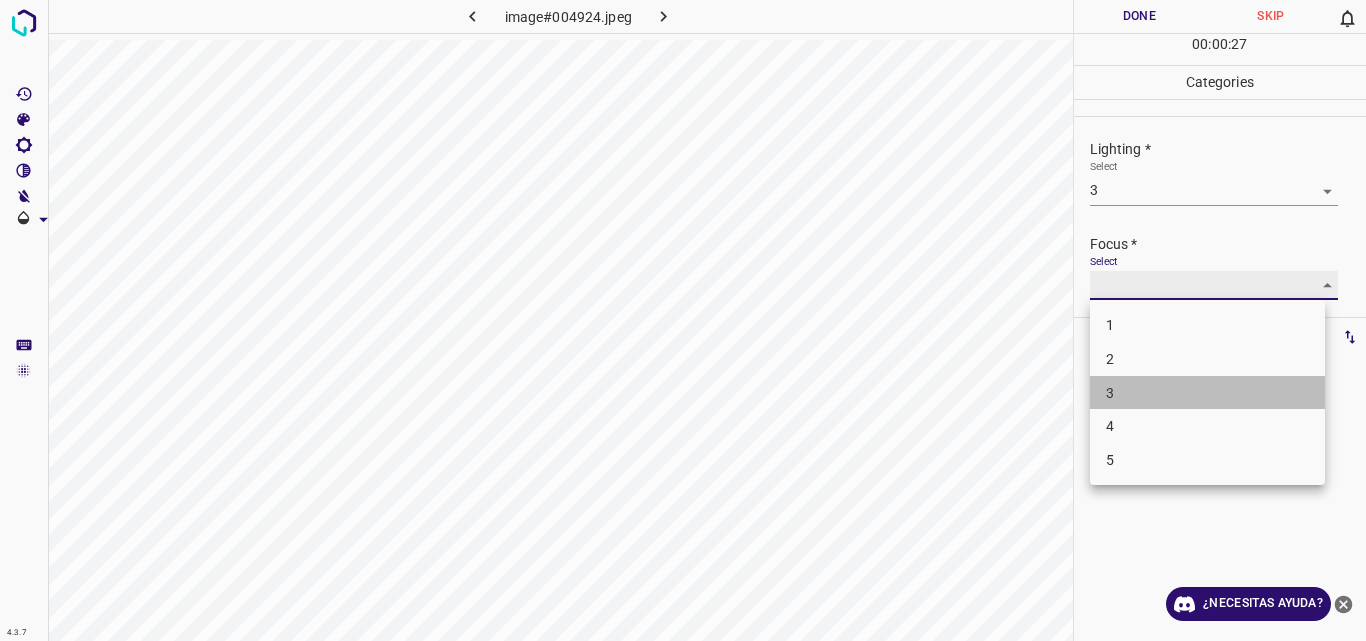 type on "3" 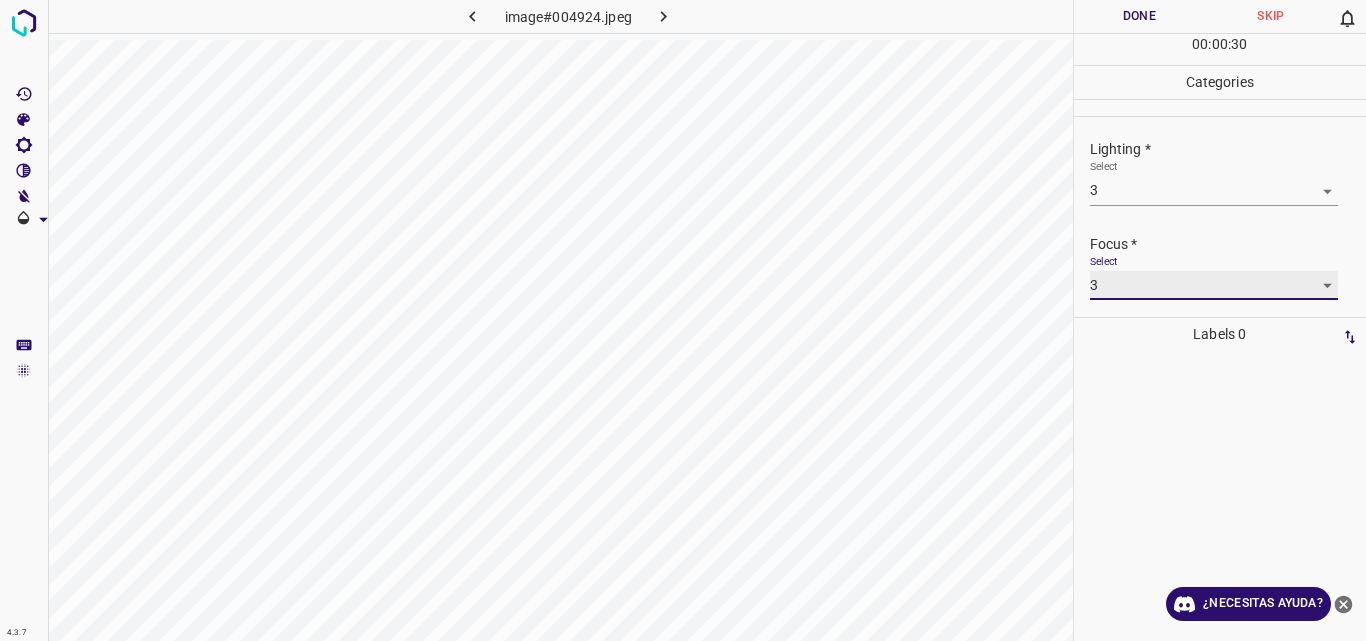 scroll, scrollTop: 98, scrollLeft: 0, axis: vertical 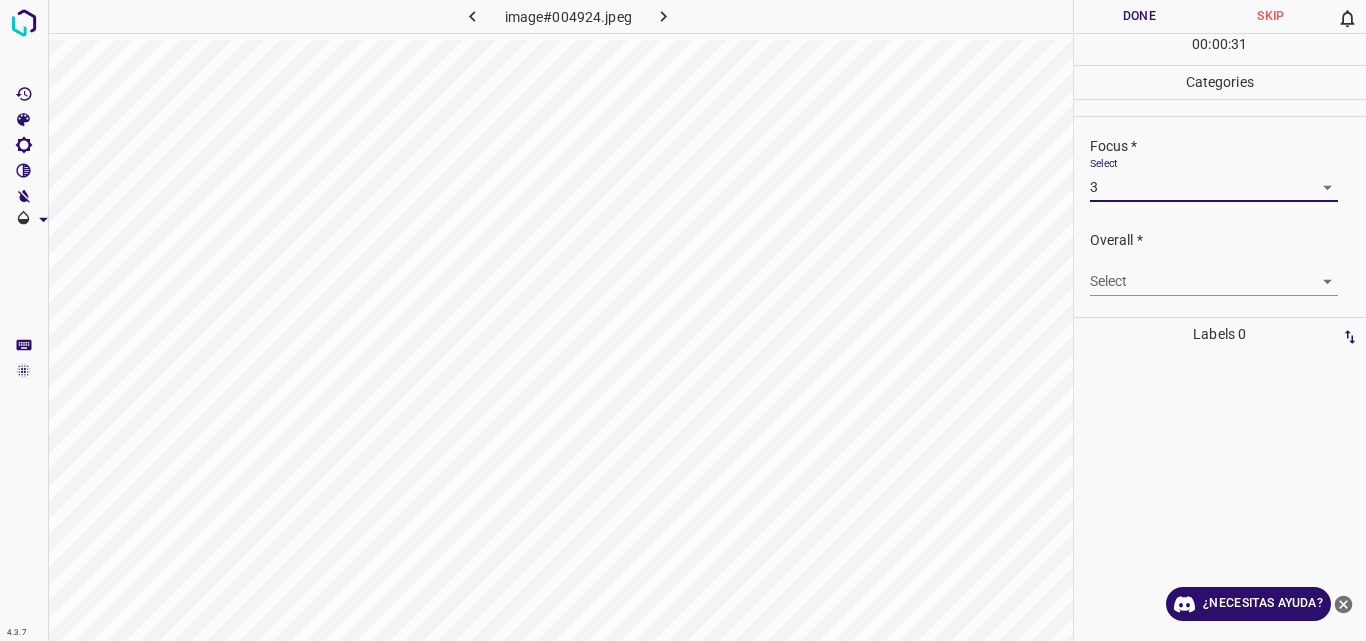 click on "4.3.7 image#004924.jpeg Done Skip 0 00   : 00   : 31   Categories Lighting *  Select 3 3 Focus *  Select 3 3 Overall *  Select ​ Labels   0 Categories 1 Lighting 2 Focus 3 Overall Tools Space Change between modes (Draw & Edit) I Auto labeling R Restore zoom M Zoom in N Zoom out Delete Delete selecte label Filters Z Restore filters X Saturation filter C Brightness filter V Contrast filter B Gray scale filter General O Download ¿Necesitas ayuda? Original text Rate this translation Your feedback will be used to help improve Google Translate - Texto - Esconder - Borrar" at bounding box center (683, 320) 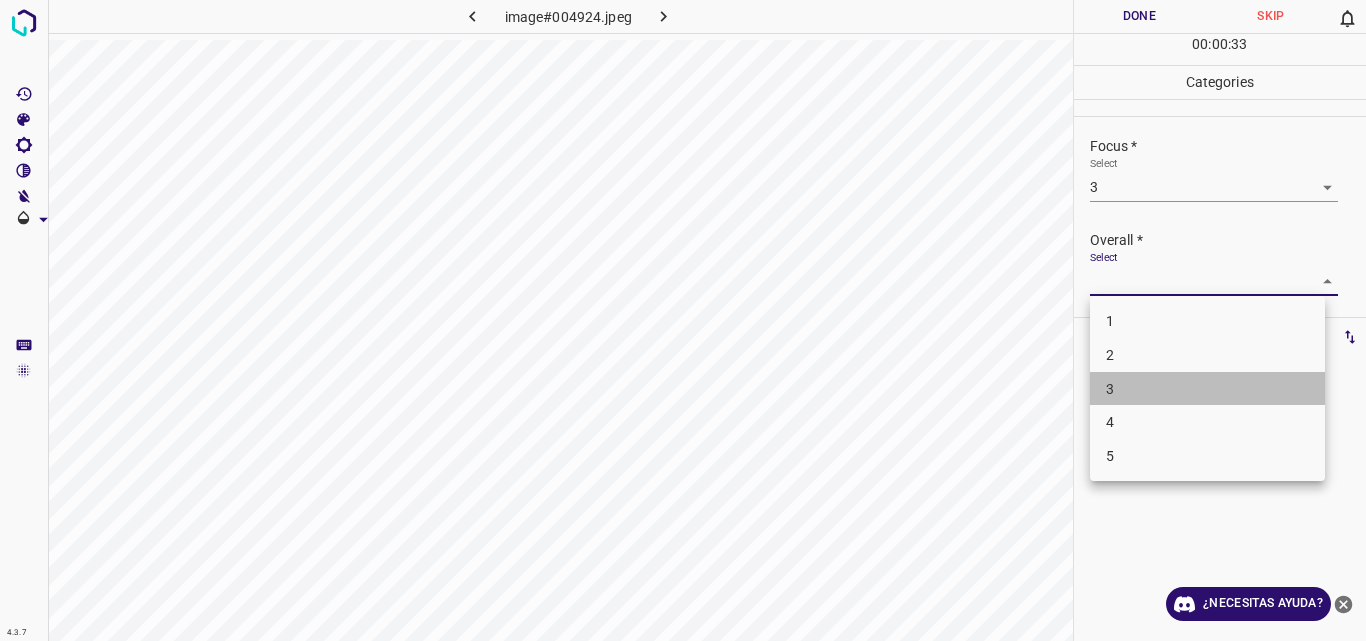 click on "3" at bounding box center [1207, 389] 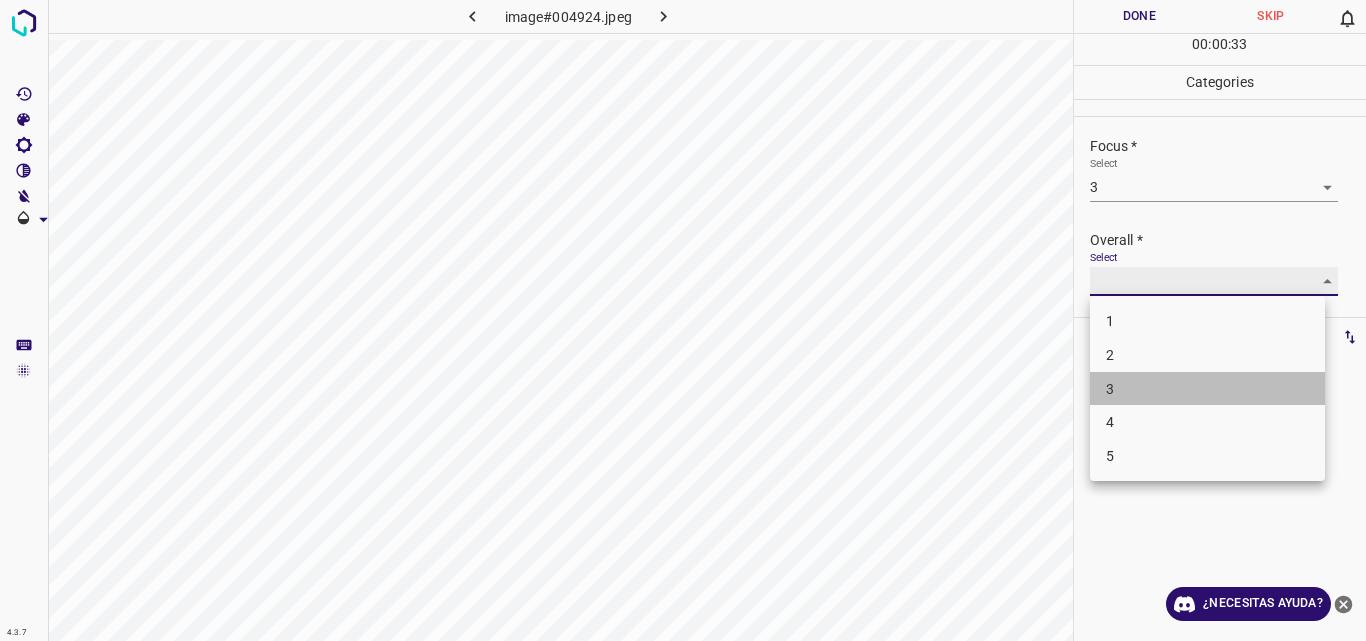 type on "3" 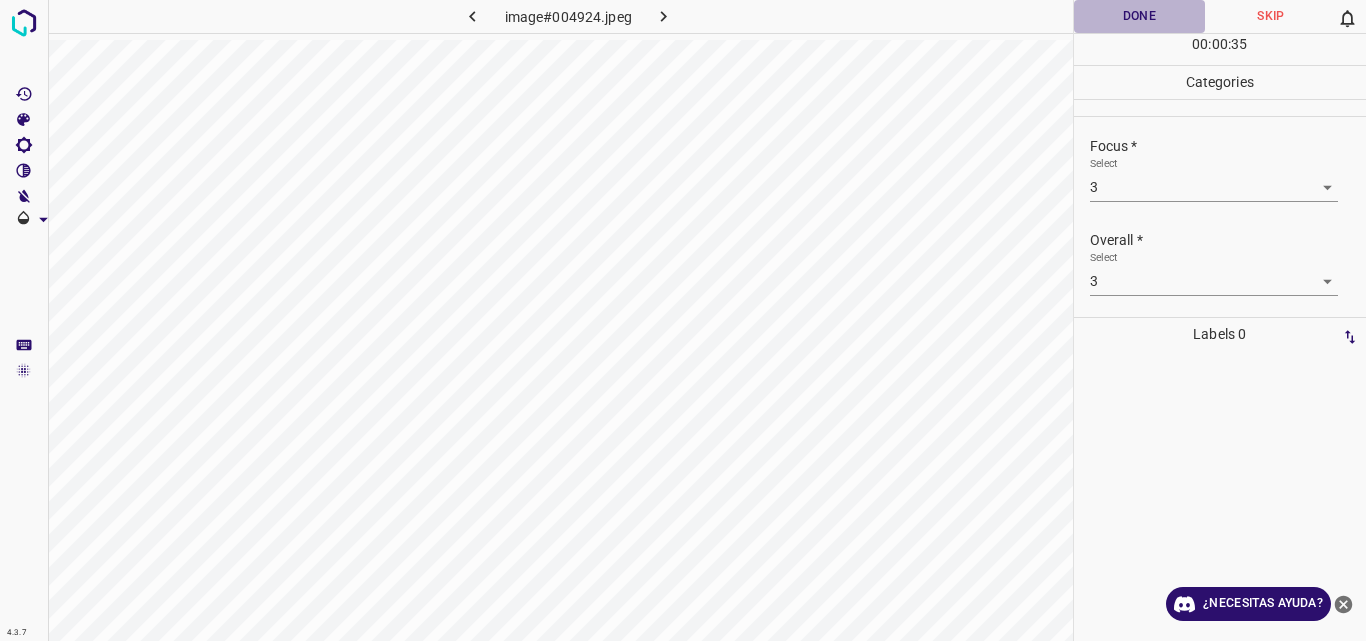click on "Done" at bounding box center (1140, 16) 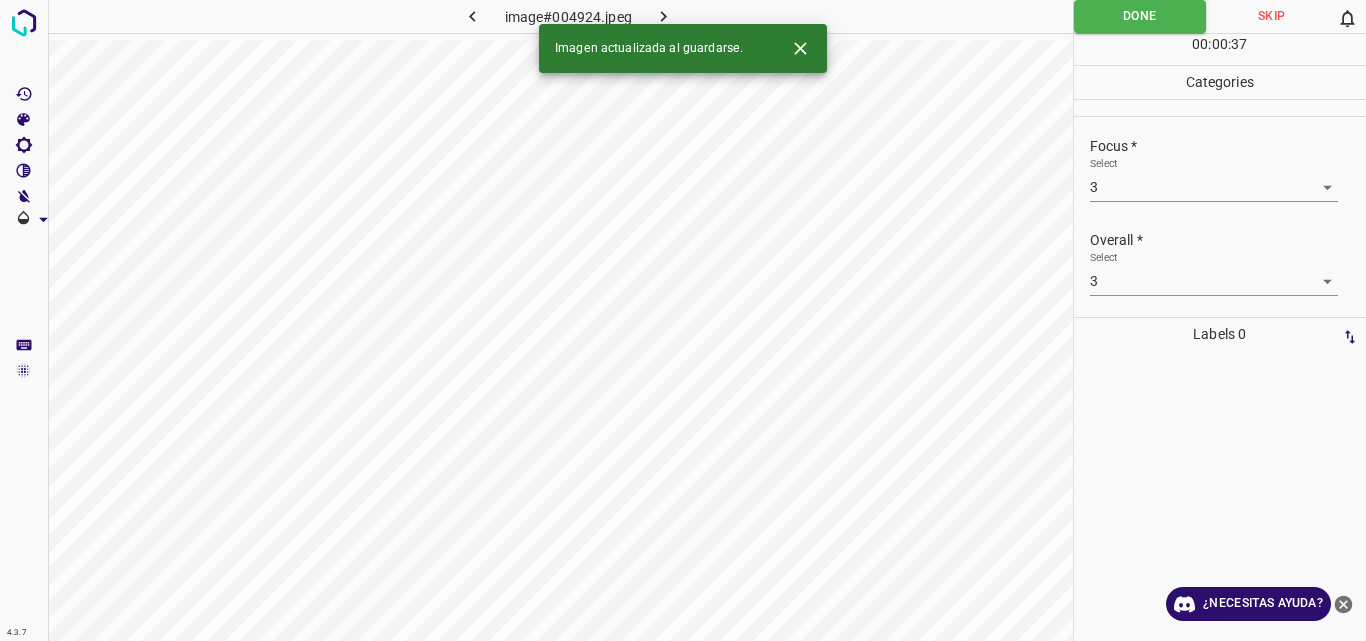 click 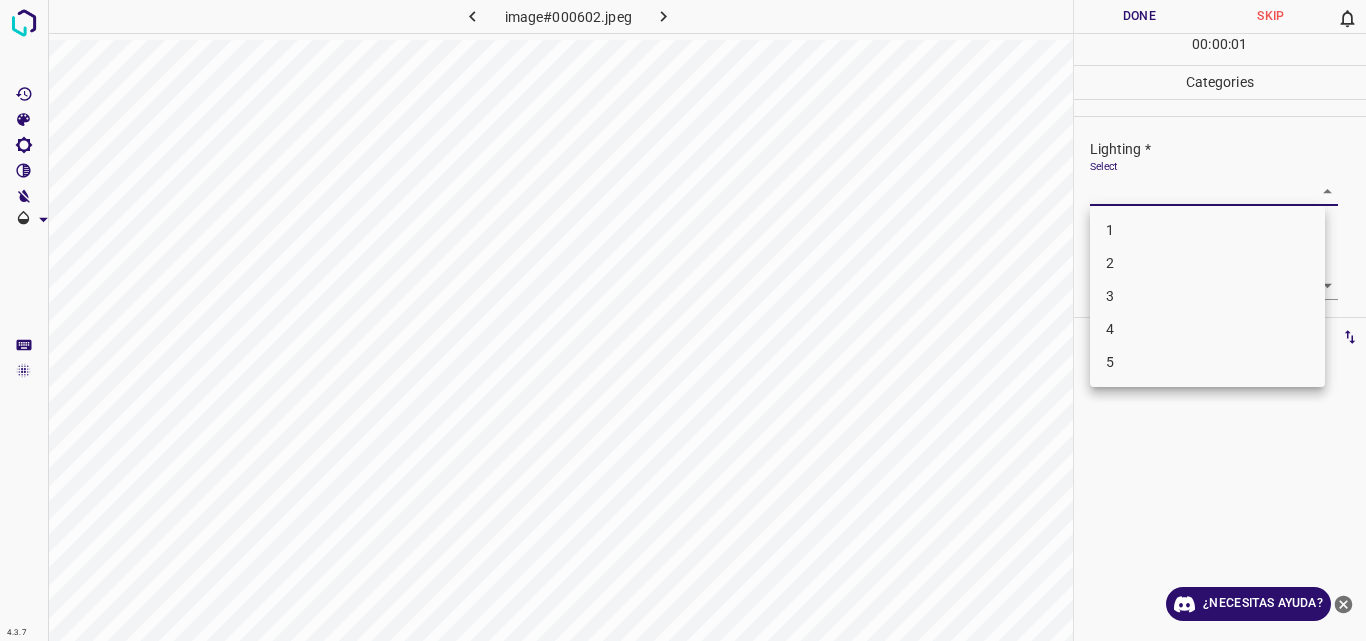 click on "4.3.7 image#000602.jpeg Done Skip 0 00   : 00   : 01   Categories Lighting *  Select ​ Focus *  Select ​ Overall *  Select ​ Labels   0 Categories 1 Lighting 2 Focus 3 Overall Tools Space Change between modes (Draw & Edit) I Auto labeling R Restore zoom M Zoom in N Zoom out Delete Delete selecte label Filters Z Restore filters X Saturation filter C Brightness filter V Contrast filter B Gray scale filter General O Download ¿Necesitas ayuda? Original text Rate this translation Your feedback will be used to help improve Google Translate - Texto - Esconder - Borrar 1 2 3 4 5" at bounding box center [683, 320] 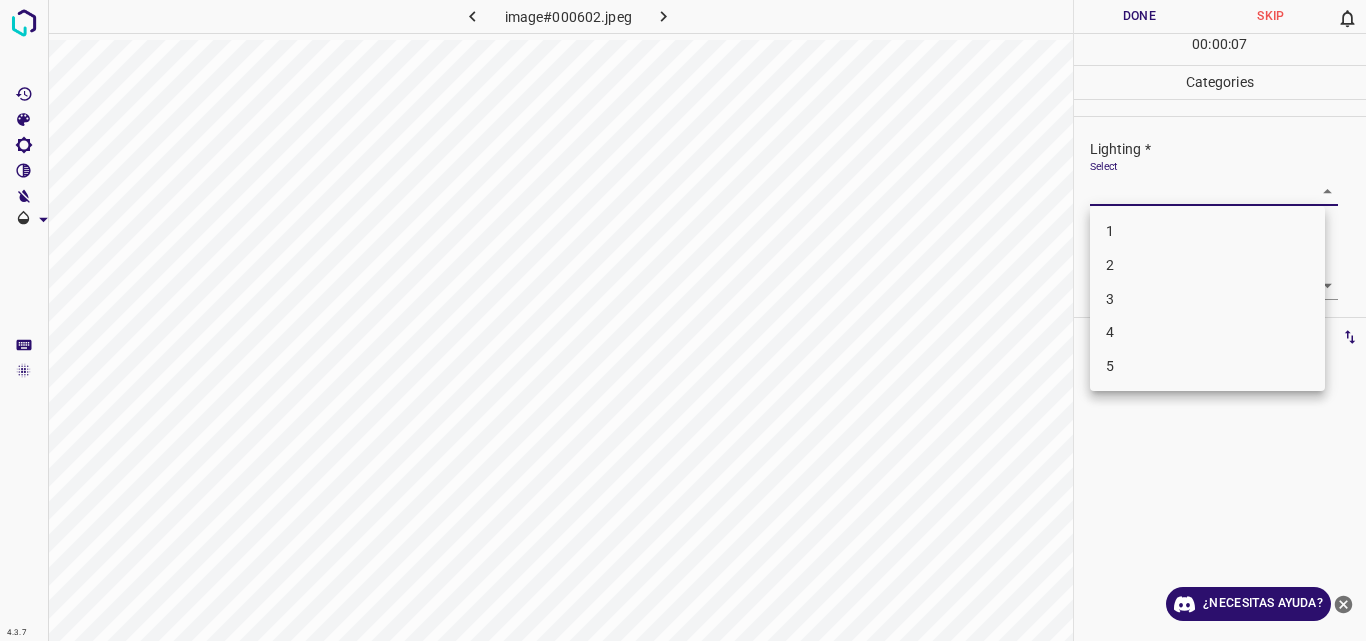 click on "2" at bounding box center [1207, 265] 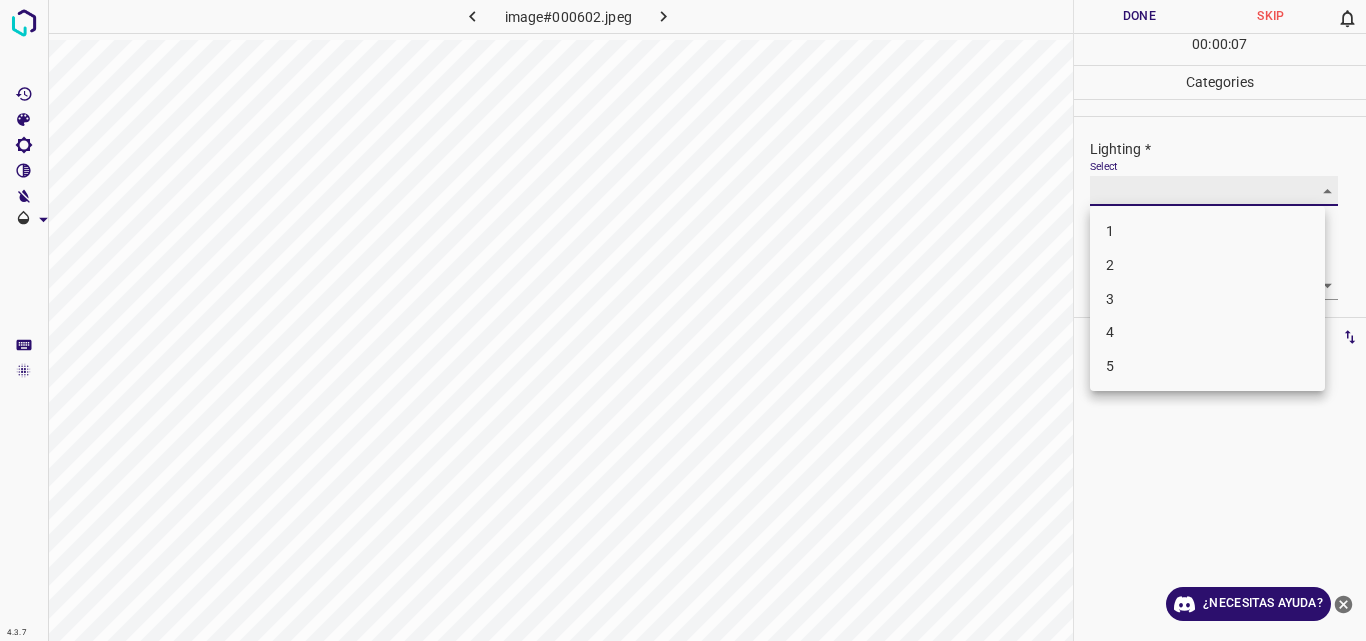 type on "2" 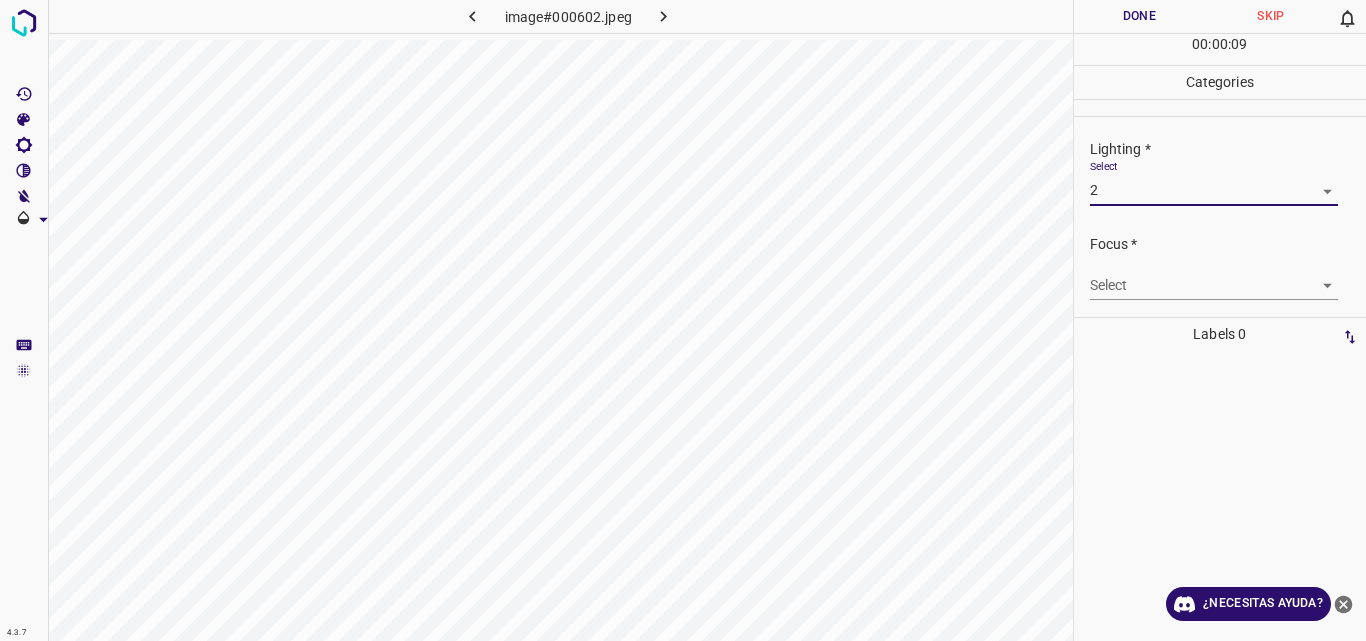 click on "4.3.7 image#000602.jpeg Done Skip 0 00   : 00   : 09   Categories Lighting *  Select 2 2 Focus *  Select ​ Overall *  Select ​ Labels   0 Categories 1 Lighting 2 Focus 3 Overall Tools Space Change between modes (Draw & Edit) I Auto labeling R Restore zoom M Zoom in N Zoom out Delete Delete selecte label Filters Z Restore filters X Saturation filter C Brightness filter V Contrast filter B Gray scale filter General O Download ¿Necesitas ayuda? Original text Rate this translation Your feedback will be used to help improve Google Translate - Texto - Esconder - Borrar" at bounding box center (683, 320) 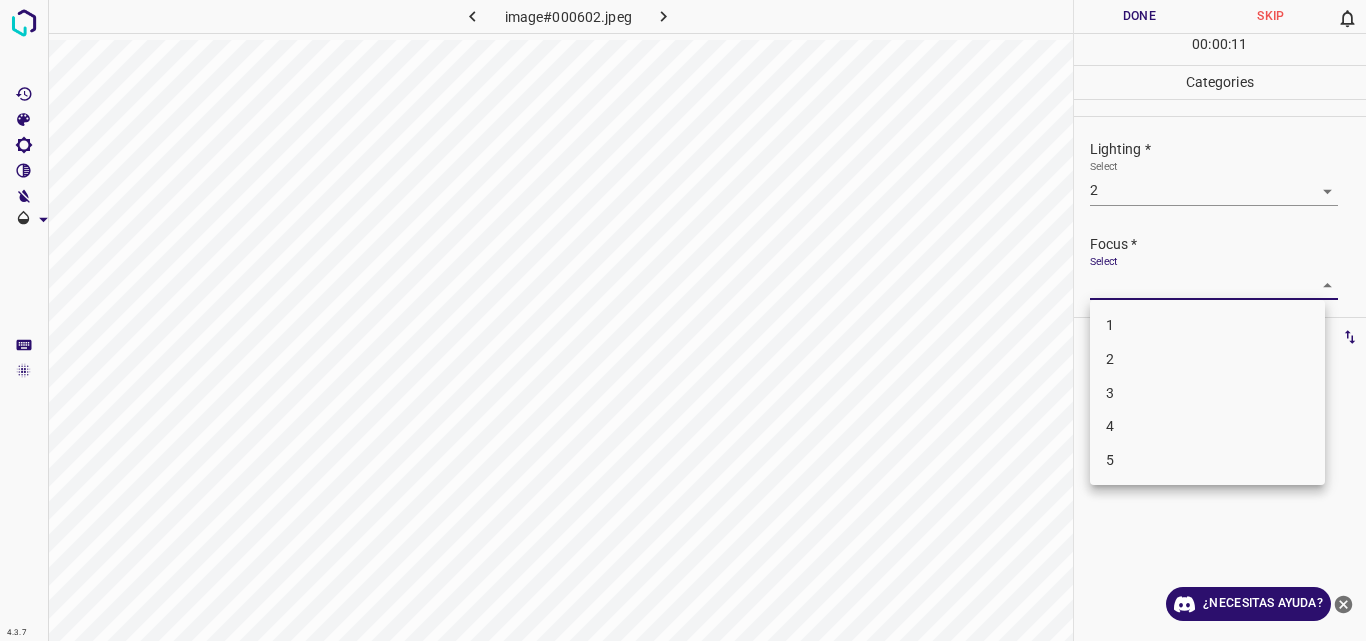 click on "3" at bounding box center [1207, 393] 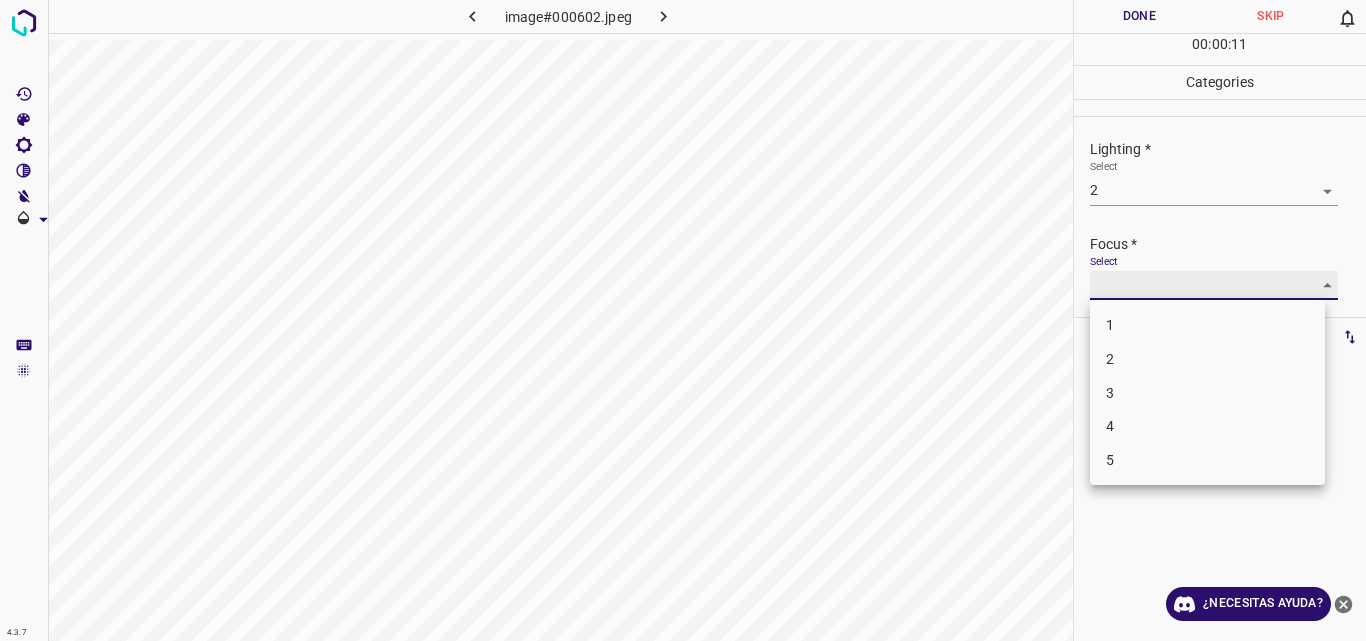 type on "3" 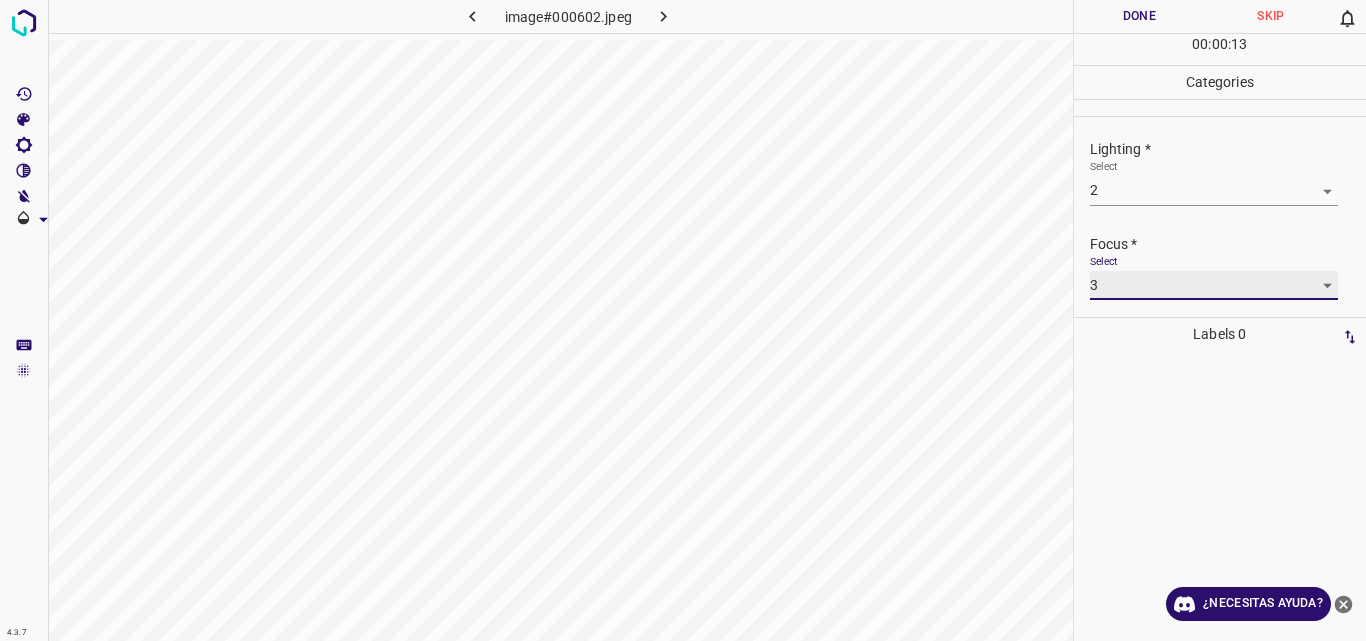 scroll, scrollTop: 98, scrollLeft: 0, axis: vertical 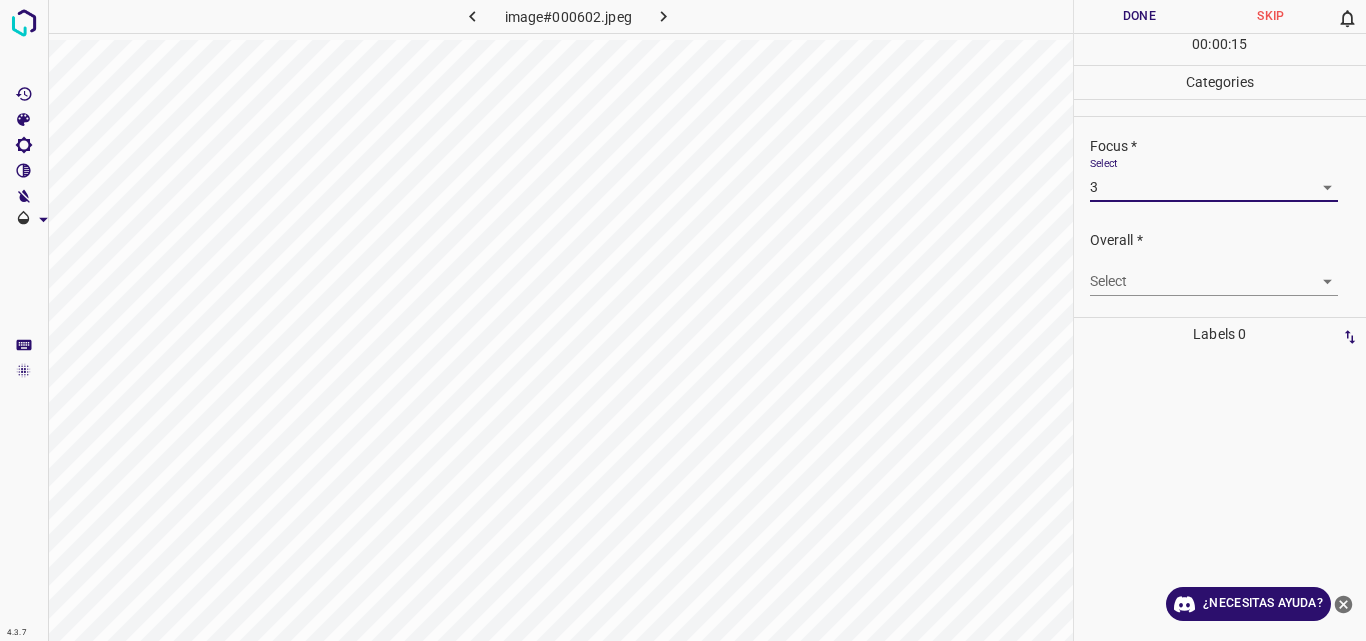 click on "4.3.7 image#000602.jpeg Done Skip 0 00   : 00   : 15   Categories Lighting *  Select 2 2 Focus *  Select 3 3 Overall *  Select ​ Labels   0 Categories 1 Lighting 2 Focus 3 Overall Tools Space Change between modes (Draw & Edit) I Auto labeling R Restore zoom M Zoom in N Zoom out Delete Delete selecte label Filters Z Restore filters X Saturation filter C Brightness filter V Contrast filter B Gray scale filter General O Download ¿Necesitas ayuda? Original text Rate this translation Your feedback will be used to help improve Google Translate - Texto - Esconder - Borrar" at bounding box center [683, 320] 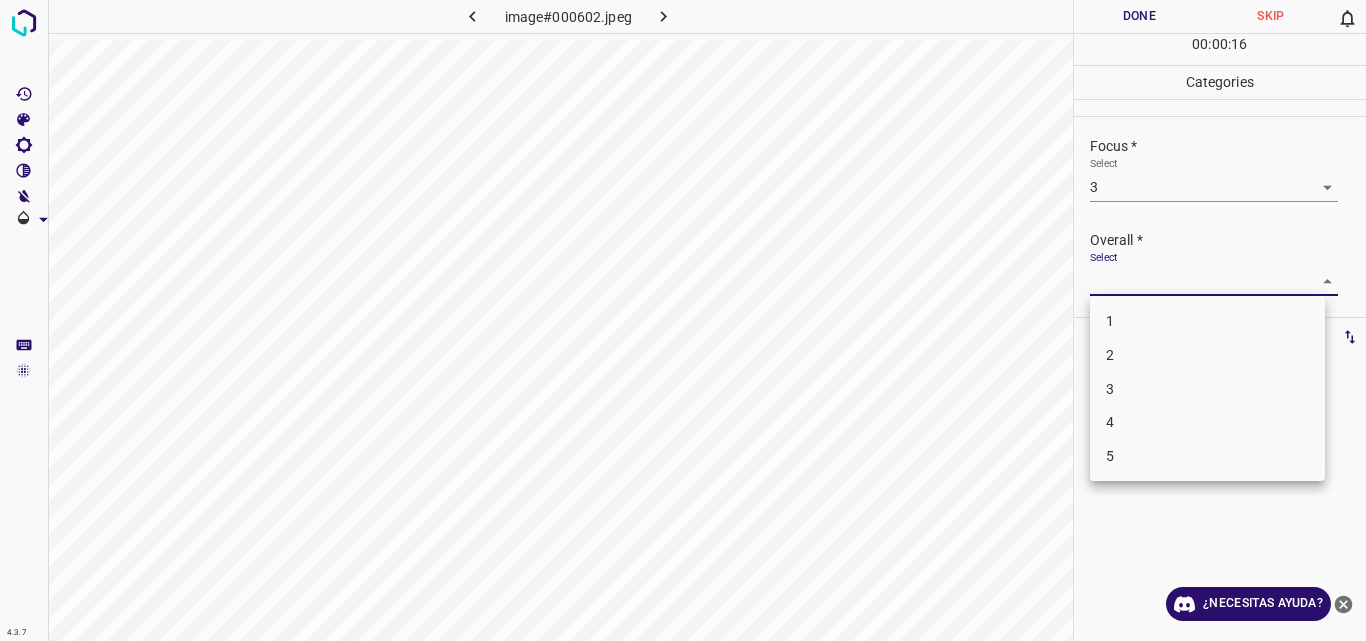 click on "3" at bounding box center [1207, 389] 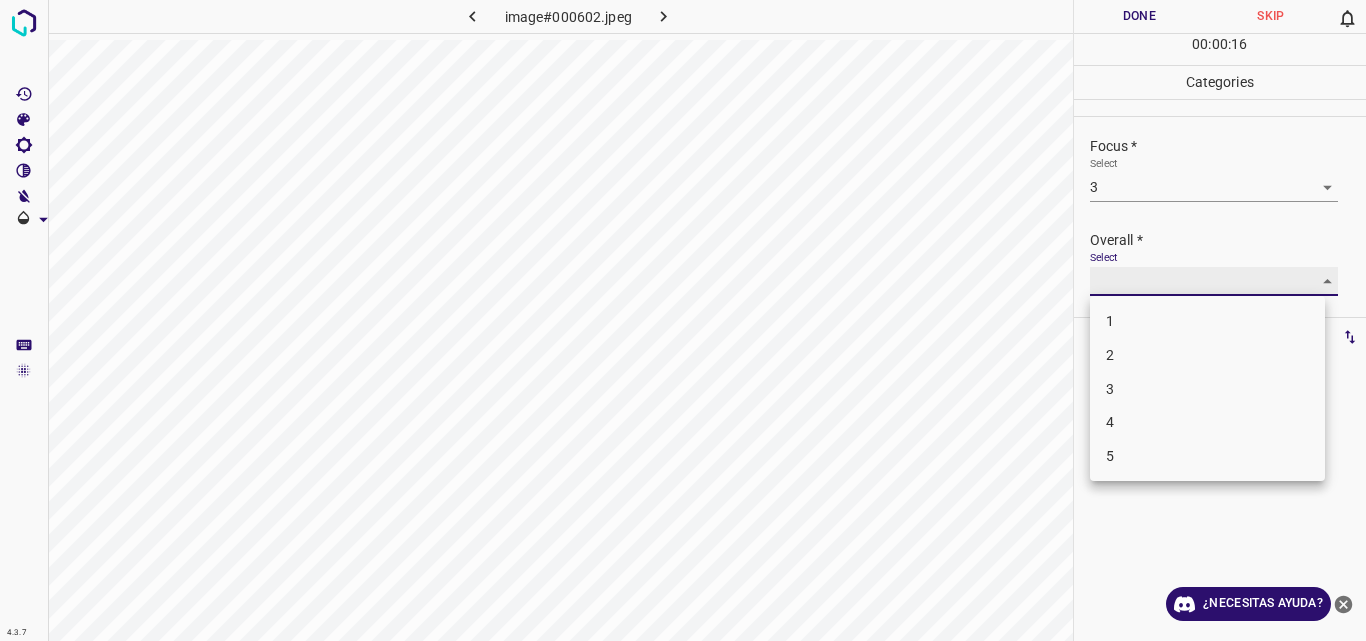 type on "3" 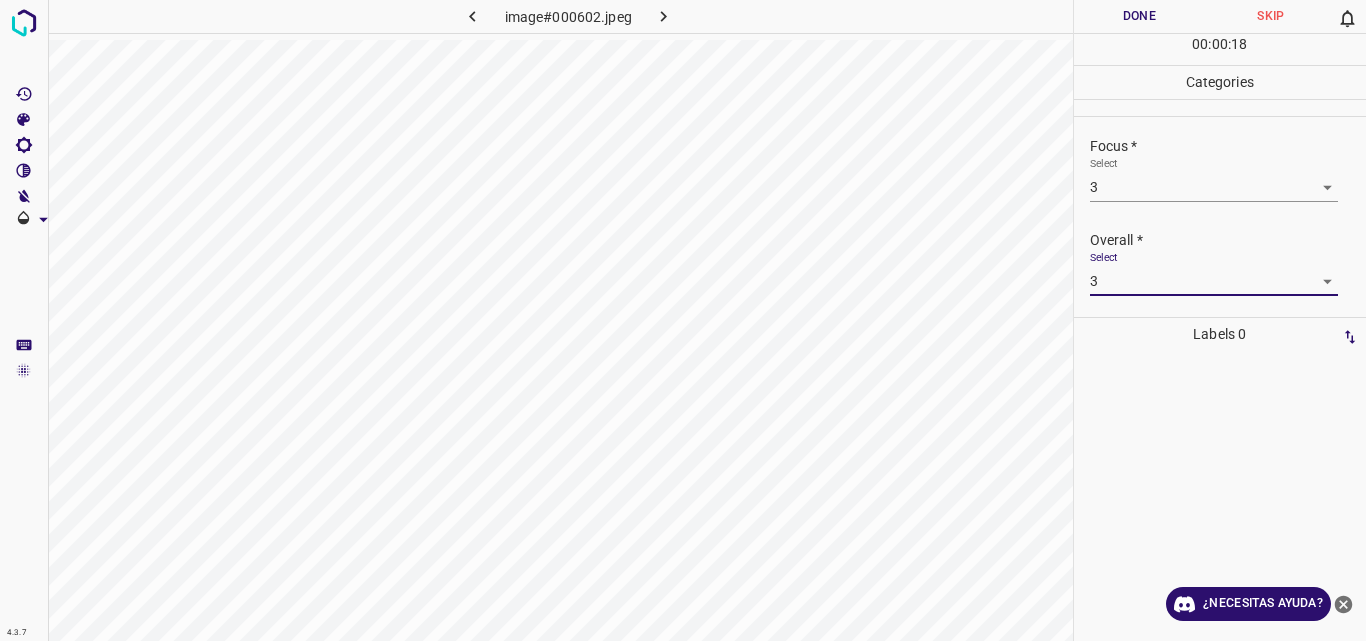 click on "Done" at bounding box center (1140, 16) 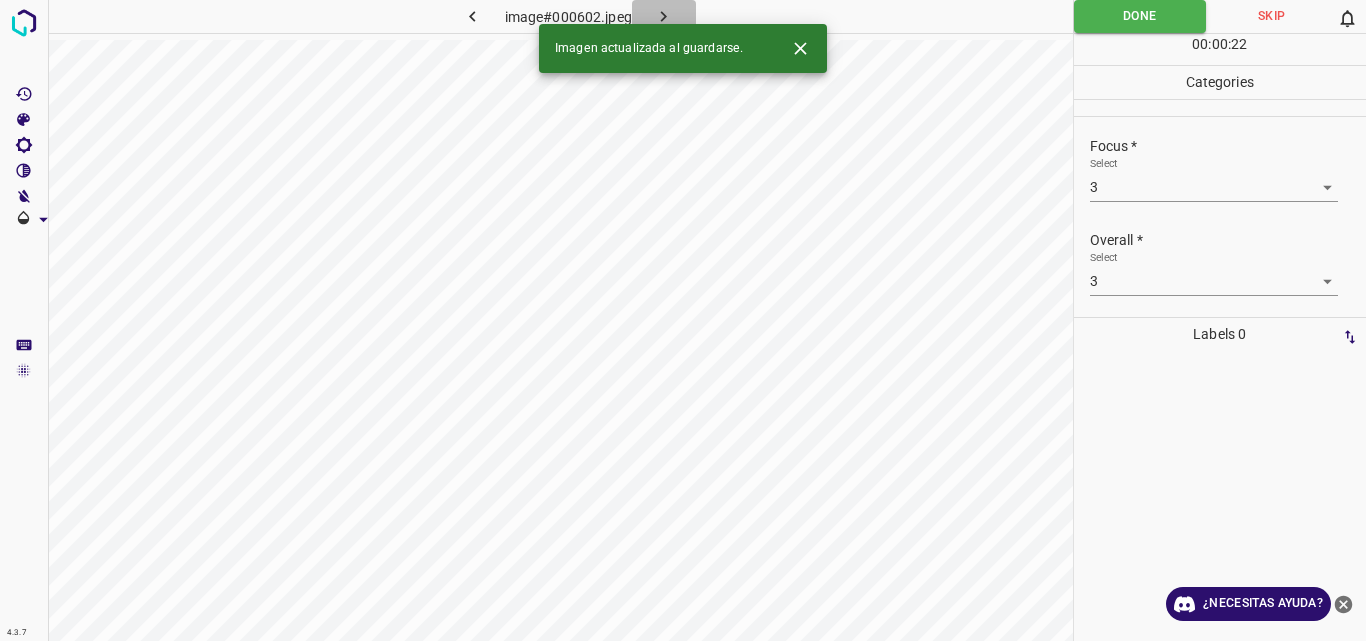 click 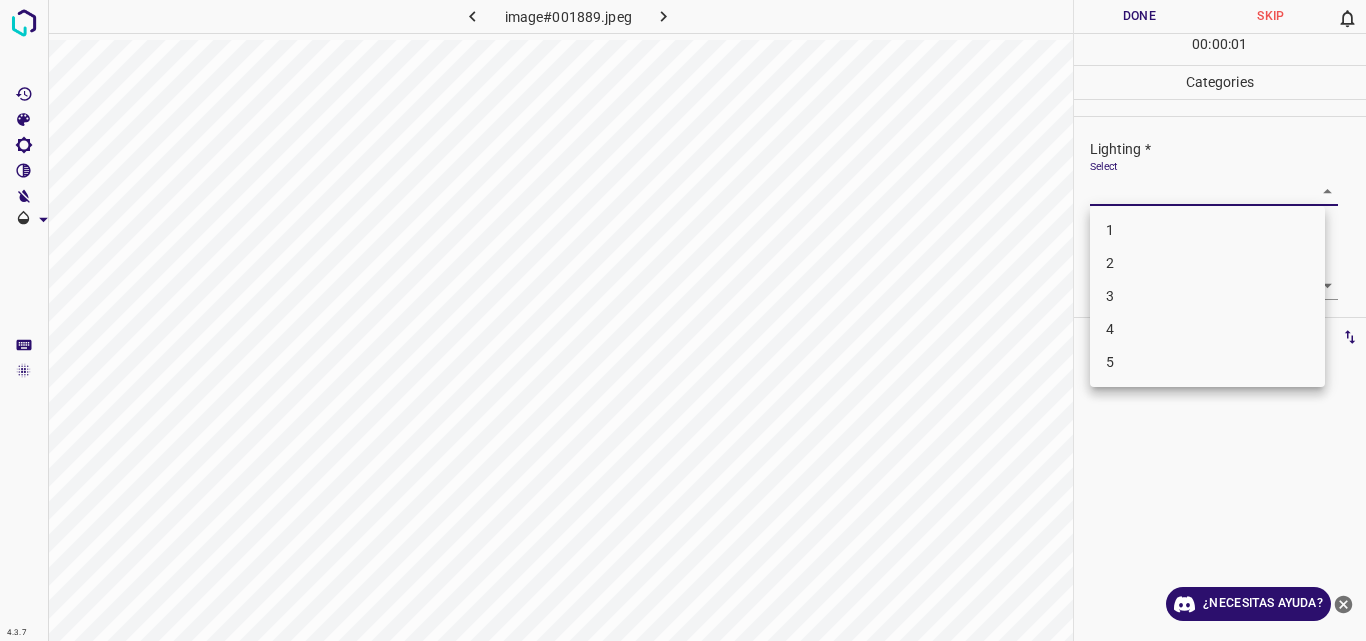 click on "4.3.7 image#001889.jpeg Done Skip 0 00   : 00   : 01   Categories Lighting *  Select ​ Focus *  Select ​ Overall *  Select ​ Labels   0 Categories 1 Lighting 2 Focus 3 Overall Tools Space Change between modes (Draw & Edit) I Auto labeling R Restore zoom M Zoom in N Zoom out Delete Delete selecte label Filters Z Restore filters X Saturation filter C Brightness filter V Contrast filter B Gray scale filter General O Download ¿Necesitas ayuda? Original text Rate this translation Your feedback will be used to help improve Google Translate - Texto - Esconder - Borrar 1 2 3 4 5" at bounding box center (683, 320) 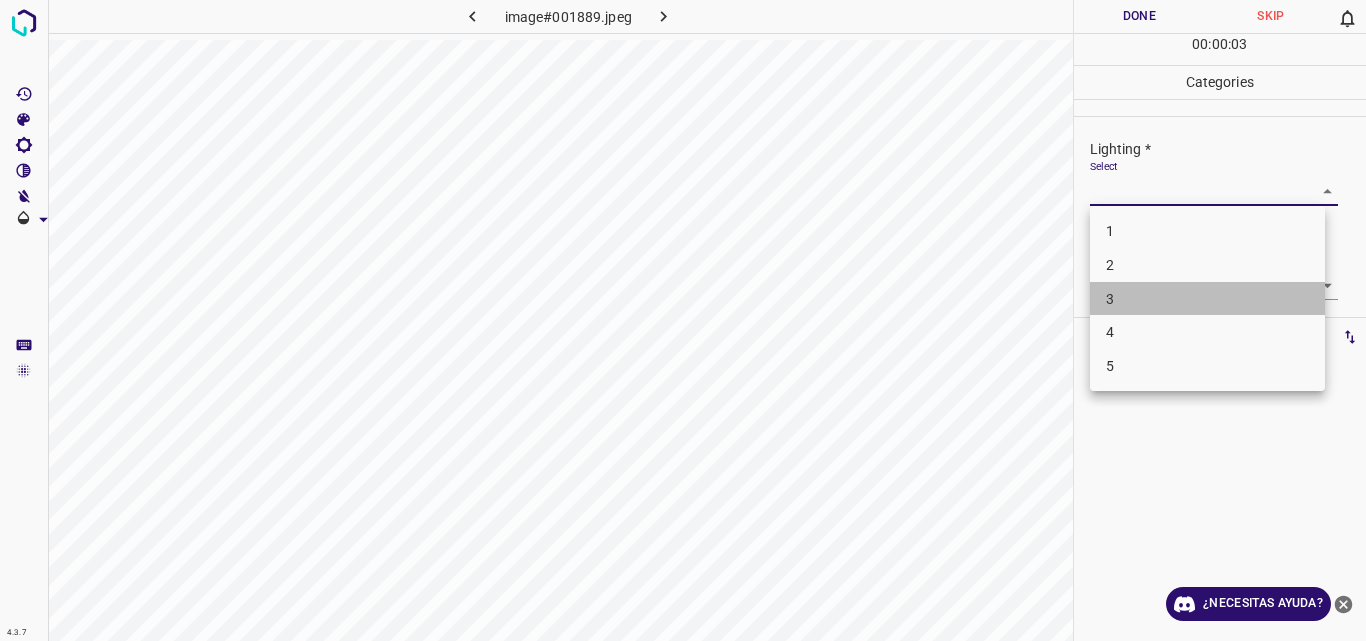 click on "3" at bounding box center (1207, 299) 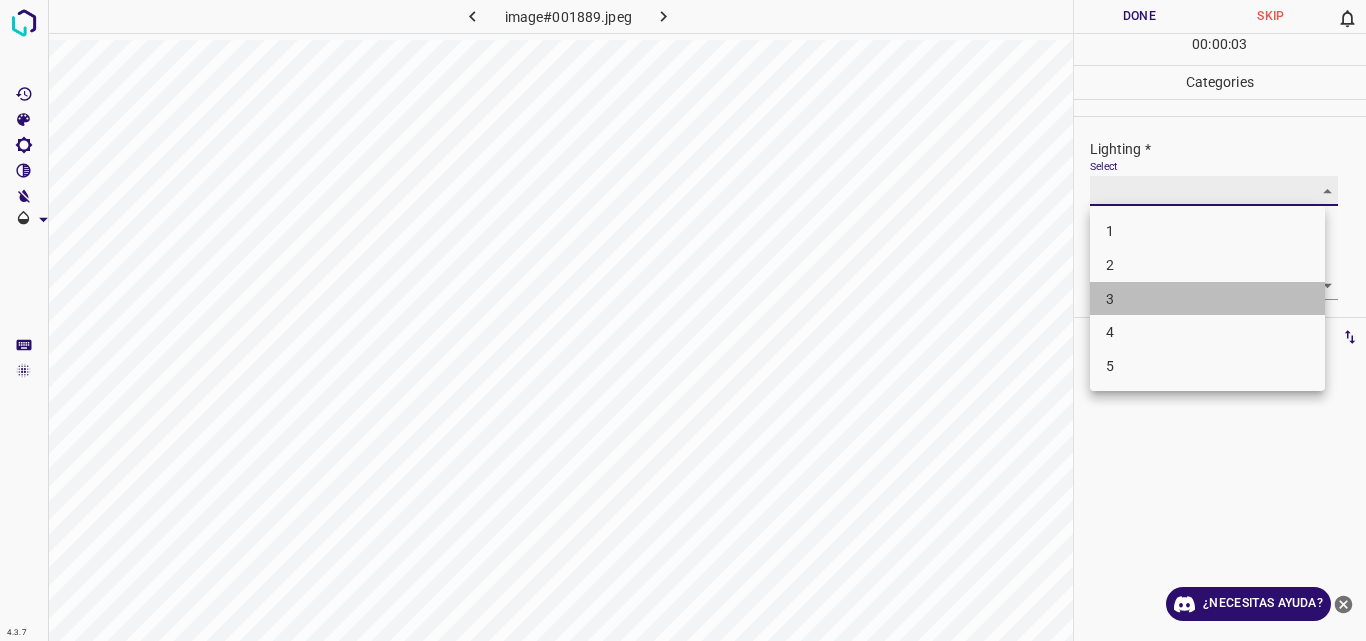 type on "3" 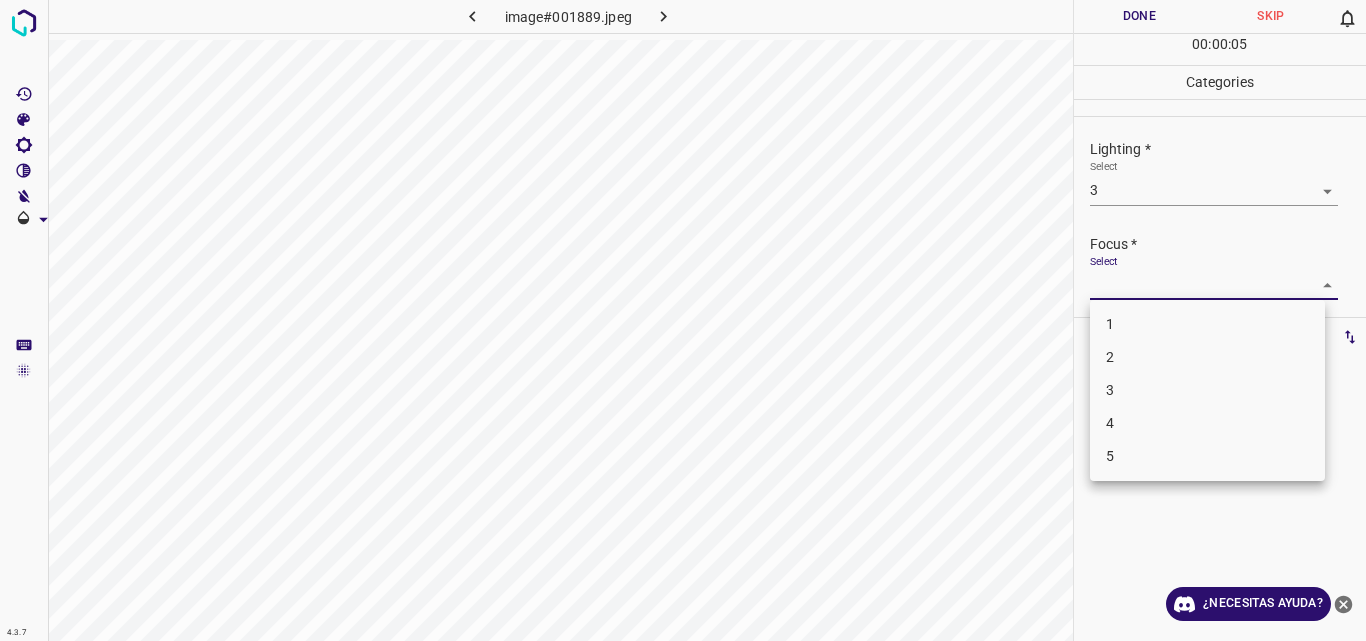 click on "4.3.7 image#001889.jpeg Done Skip 0 00   : 00   : 05   Categories Lighting *  Select 3 3 Focus *  Select ​ Overall *  Select ​ Labels   0 Categories 1 Lighting 2 Focus 3 Overall Tools Space Change between modes (Draw & Edit) I Auto labeling R Restore zoom M Zoom in N Zoom out Delete Delete selecte label Filters Z Restore filters X Saturation filter C Brightness filter V Contrast filter B Gray scale filter General O Download ¿Necesitas ayuda? Original text Rate this translation Your feedback will be used to help improve Google Translate - Texto - Esconder - Borrar 1 2 3 4 5" at bounding box center (683, 320) 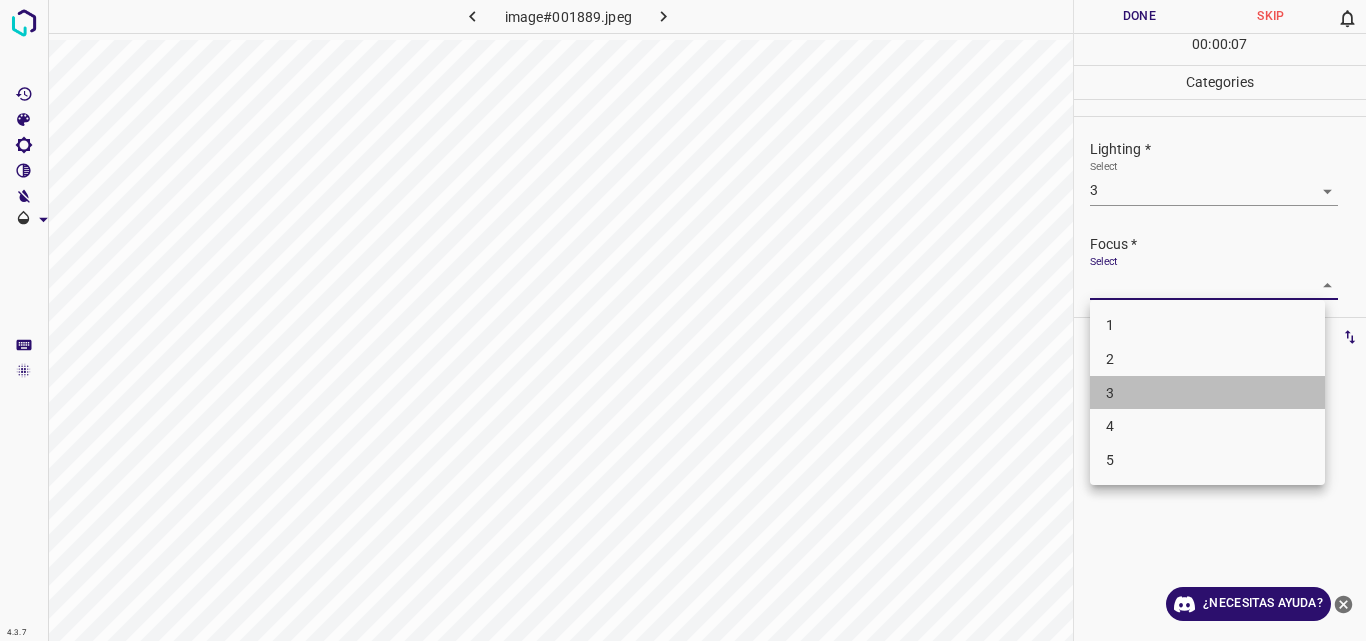 click on "3" at bounding box center (1207, 393) 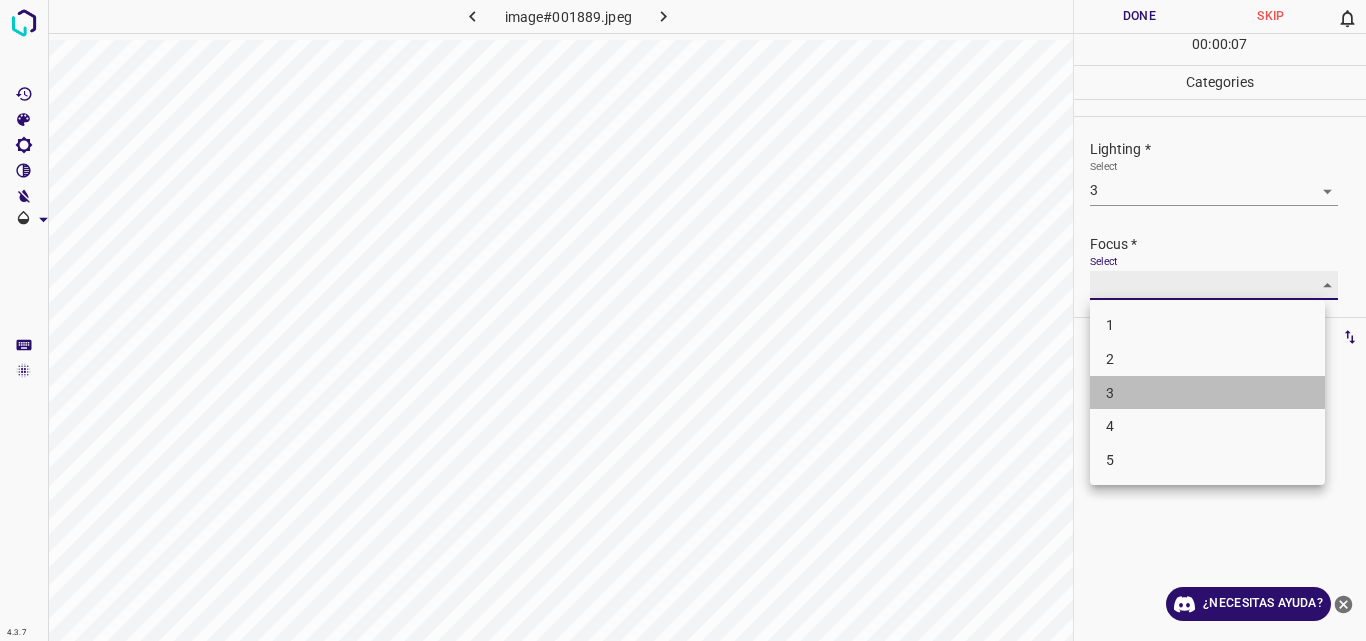 type on "3" 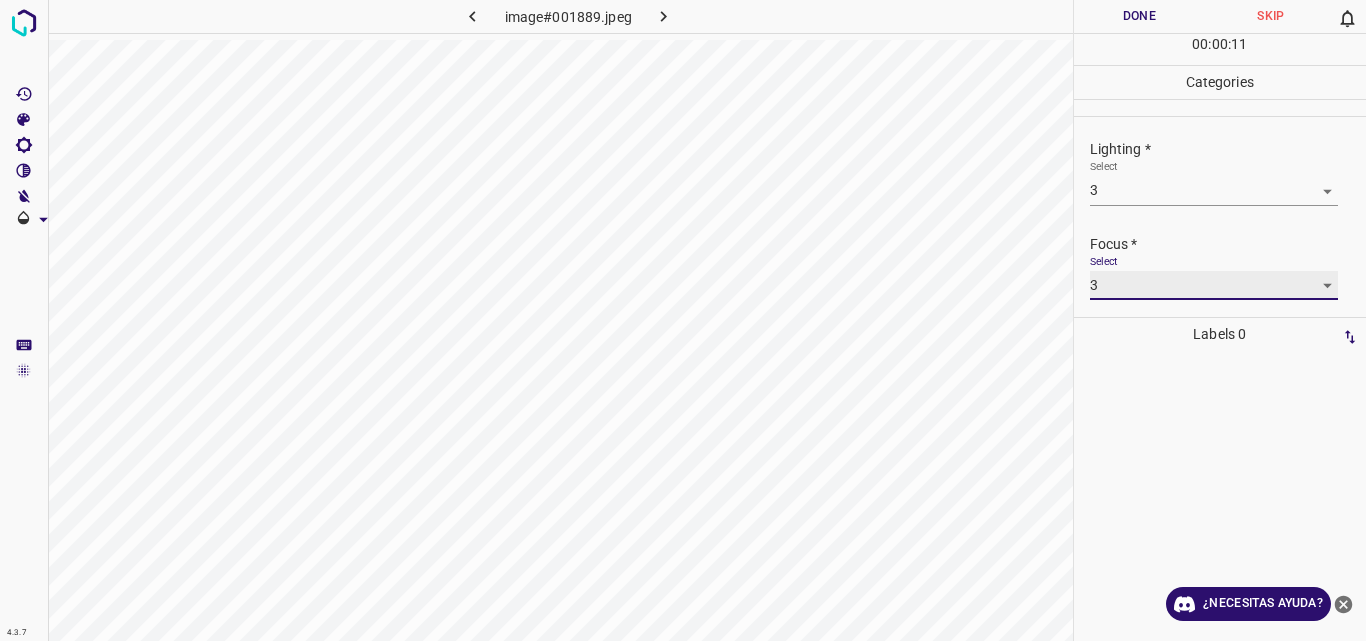 scroll, scrollTop: 98, scrollLeft: 0, axis: vertical 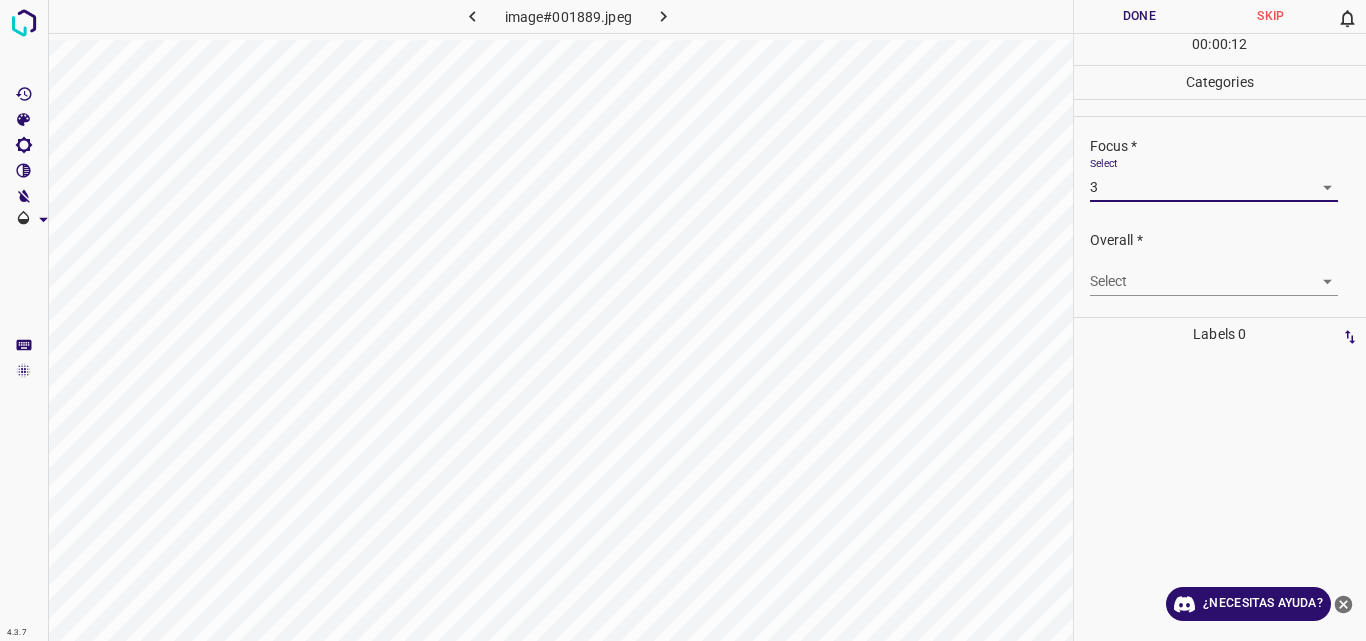 click on "4.3.7 image#001889.jpeg Done Skip 0 00   : 00   : 12   Categories Lighting *  Select 3 3 Focus *  Select 3 3 Overall *  Select ​ Labels   0 Categories 1 Lighting 2 Focus 3 Overall Tools Space Change between modes (Draw & Edit) I Auto labeling R Restore zoom M Zoom in N Zoom out Delete Delete selecte label Filters Z Restore filters X Saturation filter C Brightness filter V Contrast filter B Gray scale filter General O Download ¿Necesitas ayuda? Original text Rate this translation Your feedback will be used to help improve Google Translate - Texto - Esconder - Borrar" at bounding box center [683, 320] 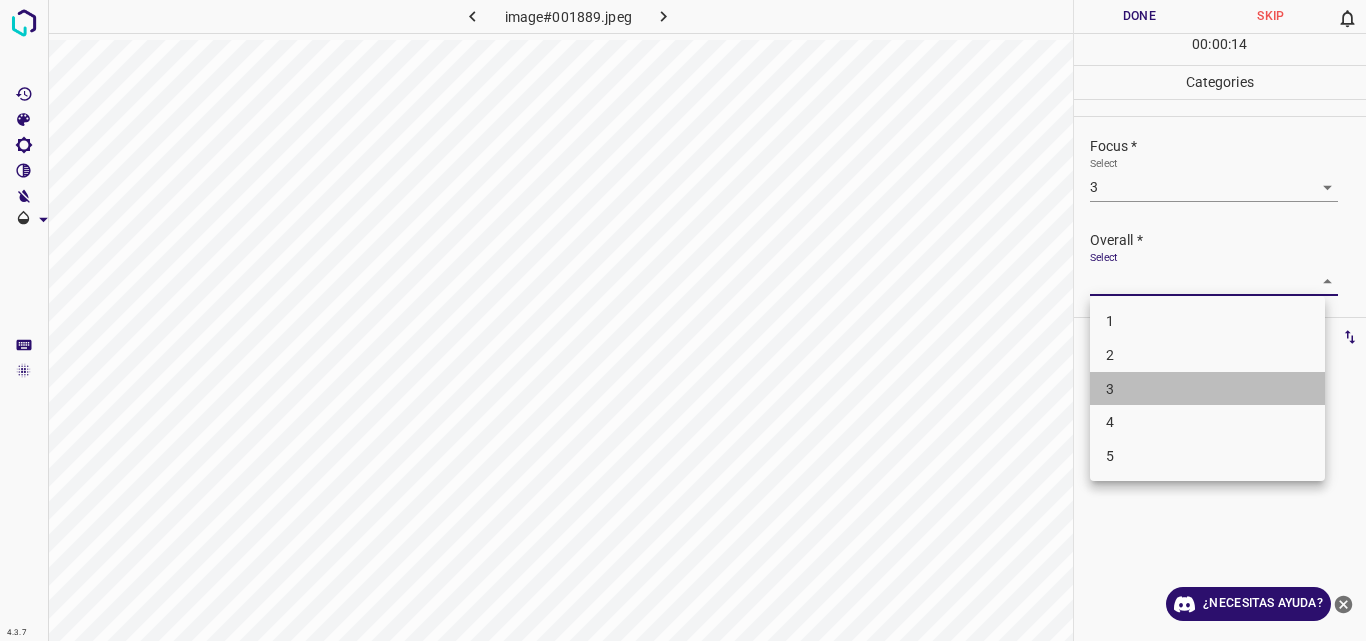 click on "3" at bounding box center [1207, 389] 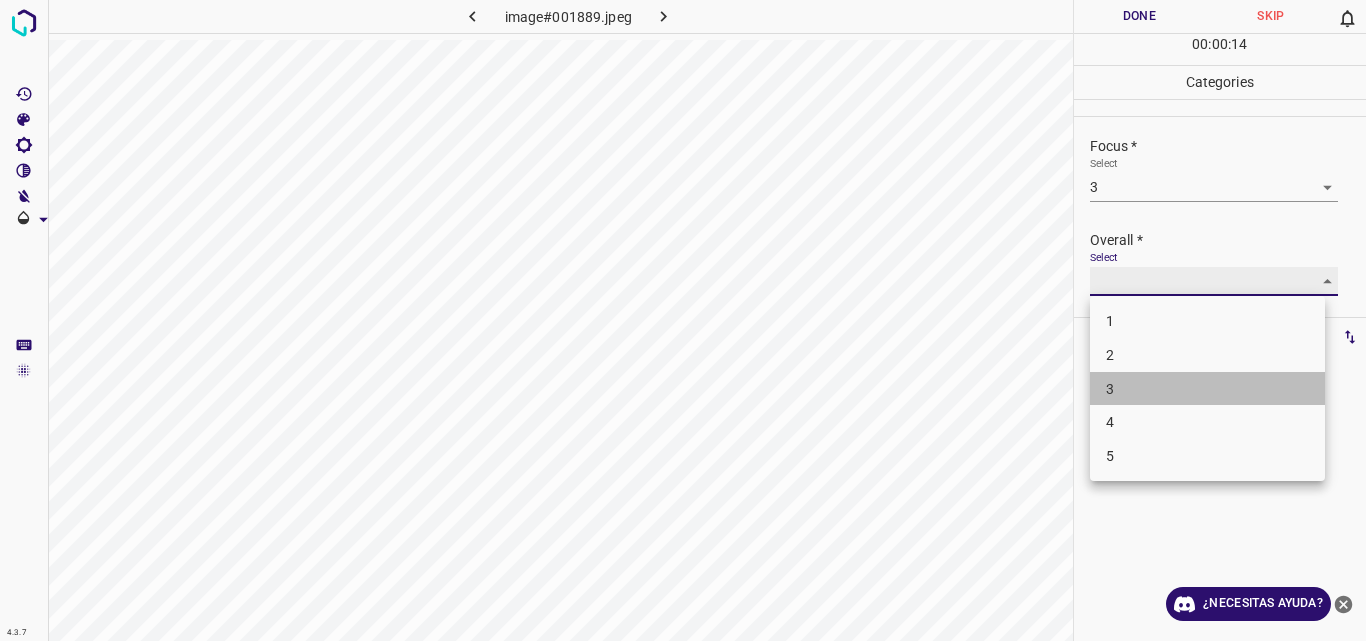 type on "3" 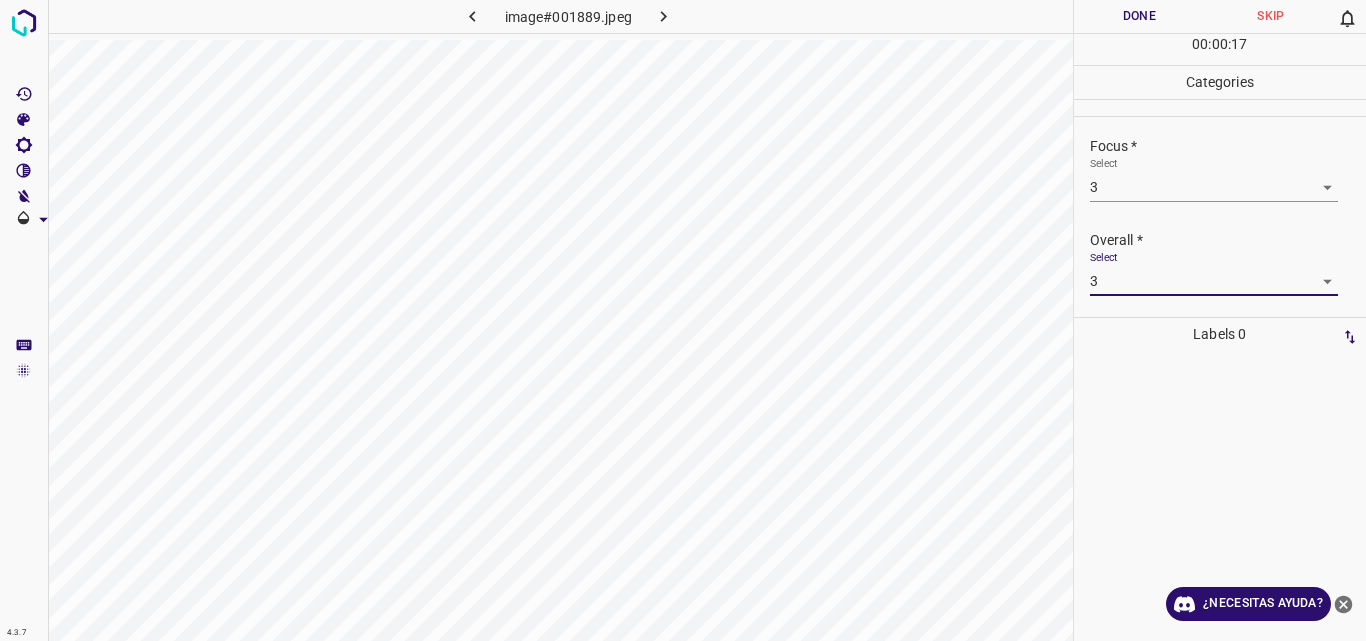 click on "Done" at bounding box center [1140, 16] 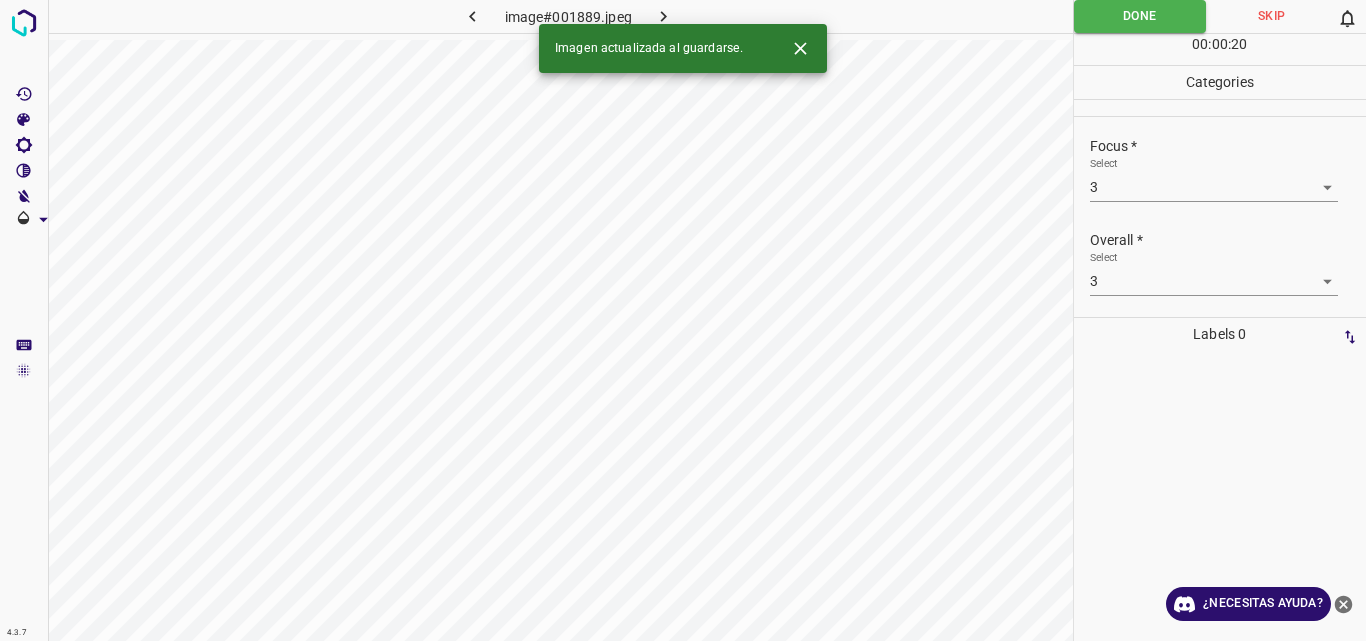 click 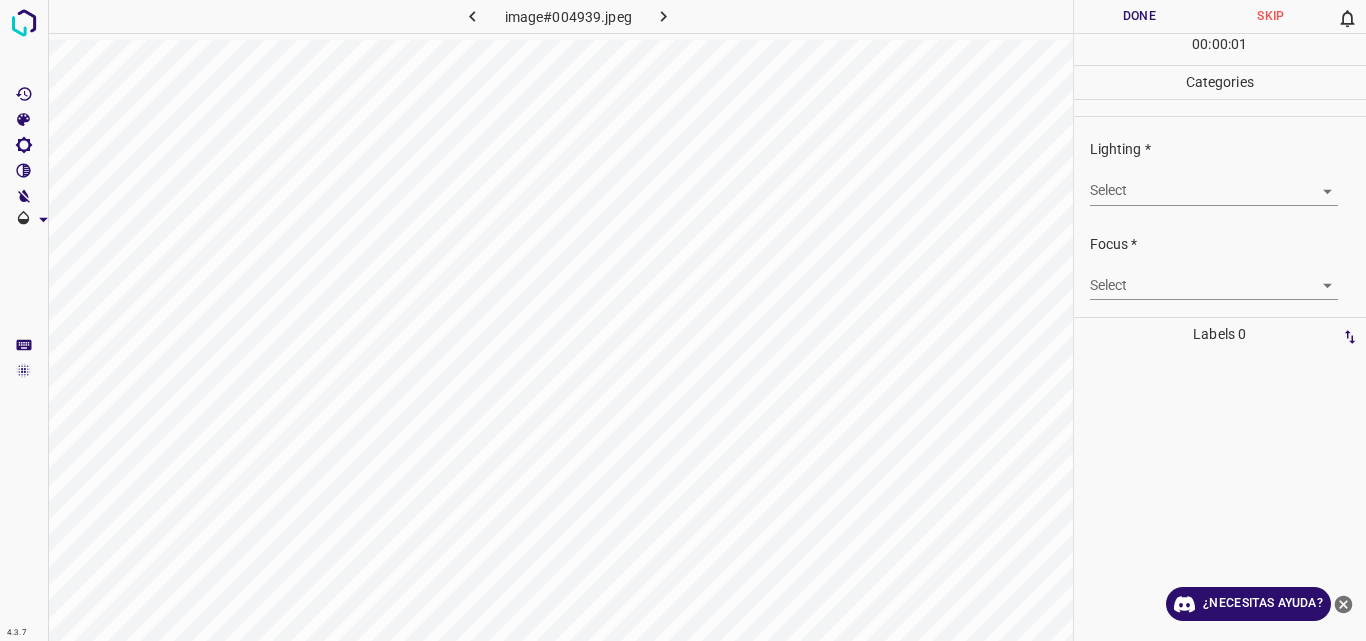 click on "4.3.7 image#004939.jpeg Done Skip 0 00   : 00   : 01   Categories Lighting *  Select ​ Focus *  Select ​ Overall *  Select ​ Labels   0 Categories 1 Lighting 2 Focus 3 Overall Tools Space Change between modes (Draw & Edit) I Auto labeling R Restore zoom M Zoom in N Zoom out Delete Delete selecte label Filters Z Restore filters X Saturation filter C Brightness filter V Contrast filter B Gray scale filter General O Download ¿Necesitas ayuda? Original text Rate this translation Your feedback will be used to help improve Google Translate - Texto - Esconder - Borrar" at bounding box center [683, 320] 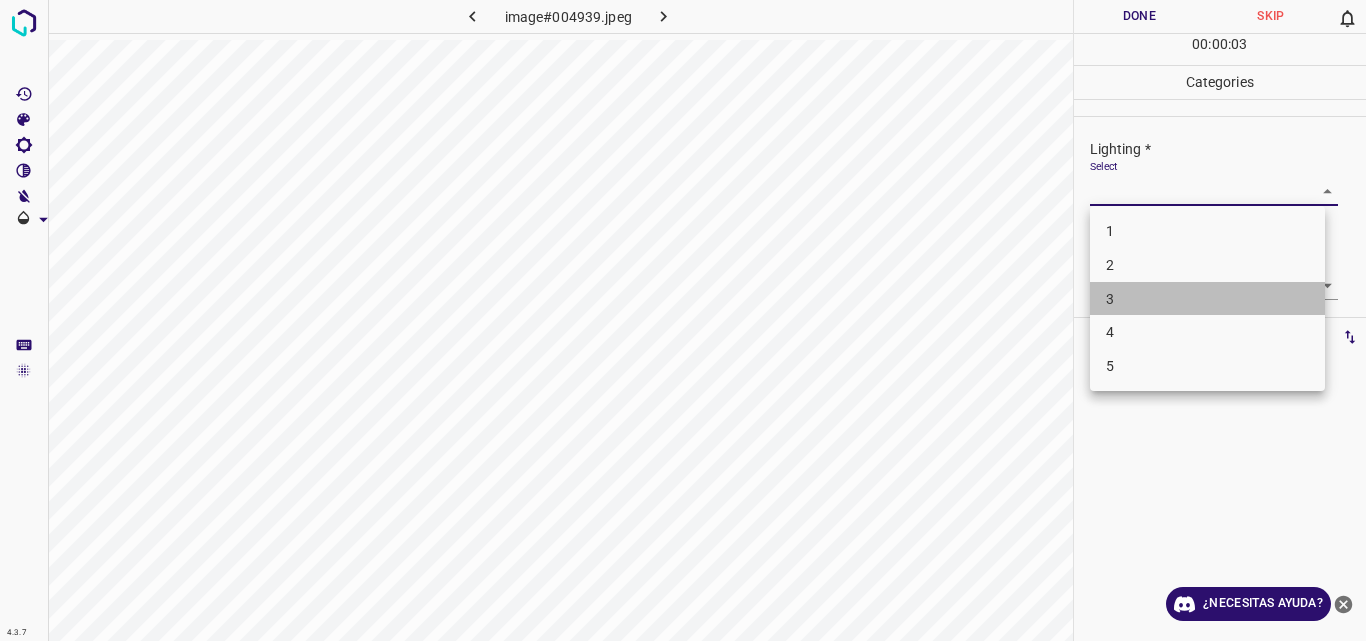 click on "3" at bounding box center [1207, 299] 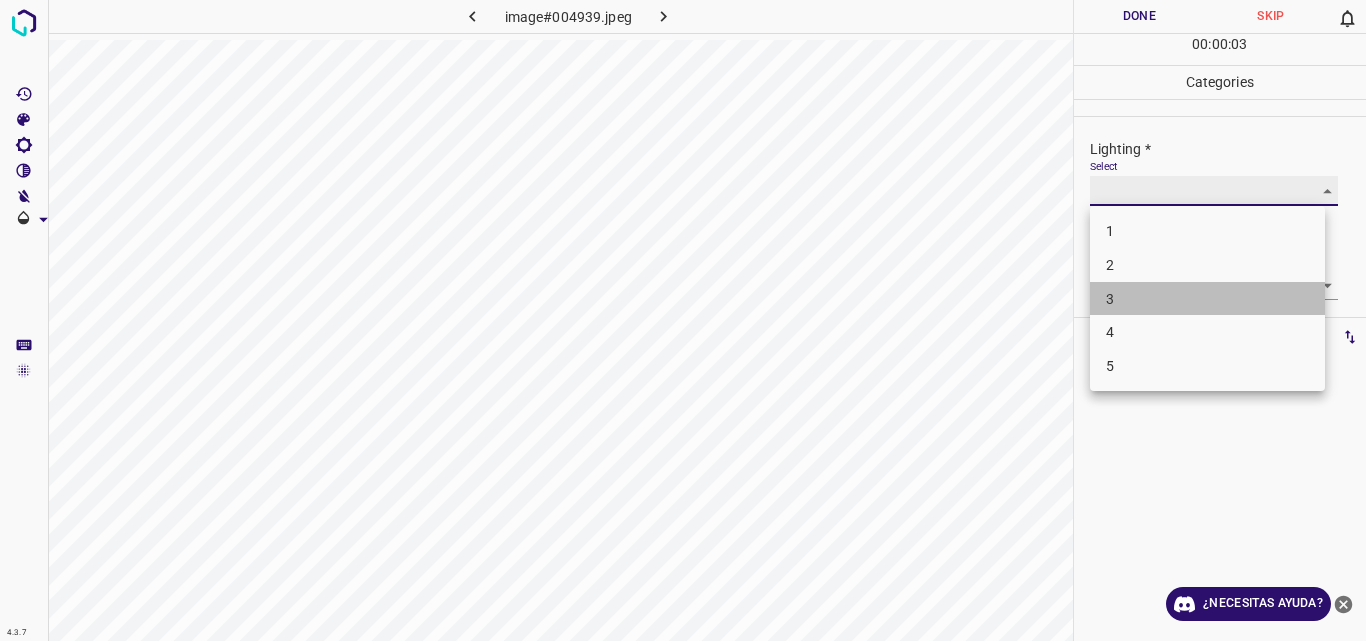 type on "3" 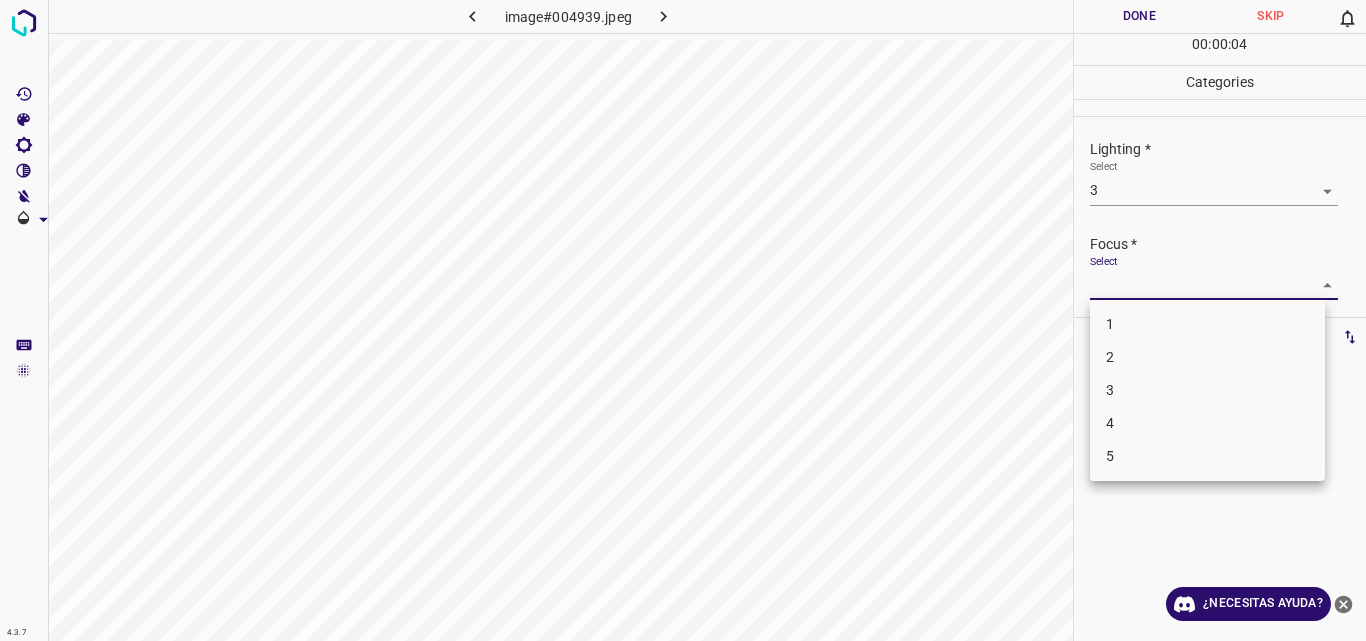 click on "4.3.7 image#004939.jpeg Done Skip 0 00   : 00   : 04   Categories Lighting *  Select 3 3 Focus *  Select ​ Overall *  Select ​ Labels   0 Categories 1 Lighting 2 Focus 3 Overall Tools Space Change between modes (Draw & Edit) I Auto labeling R Restore zoom M Zoom in N Zoom out Delete Delete selecte label Filters Z Restore filters X Saturation filter C Brightness filter V Contrast filter B Gray scale filter General O Download ¿Necesitas ayuda? Original text Rate this translation Your feedback will be used to help improve Google Translate - Texto - Esconder - Borrar 1 2 3 4 5" at bounding box center (683, 320) 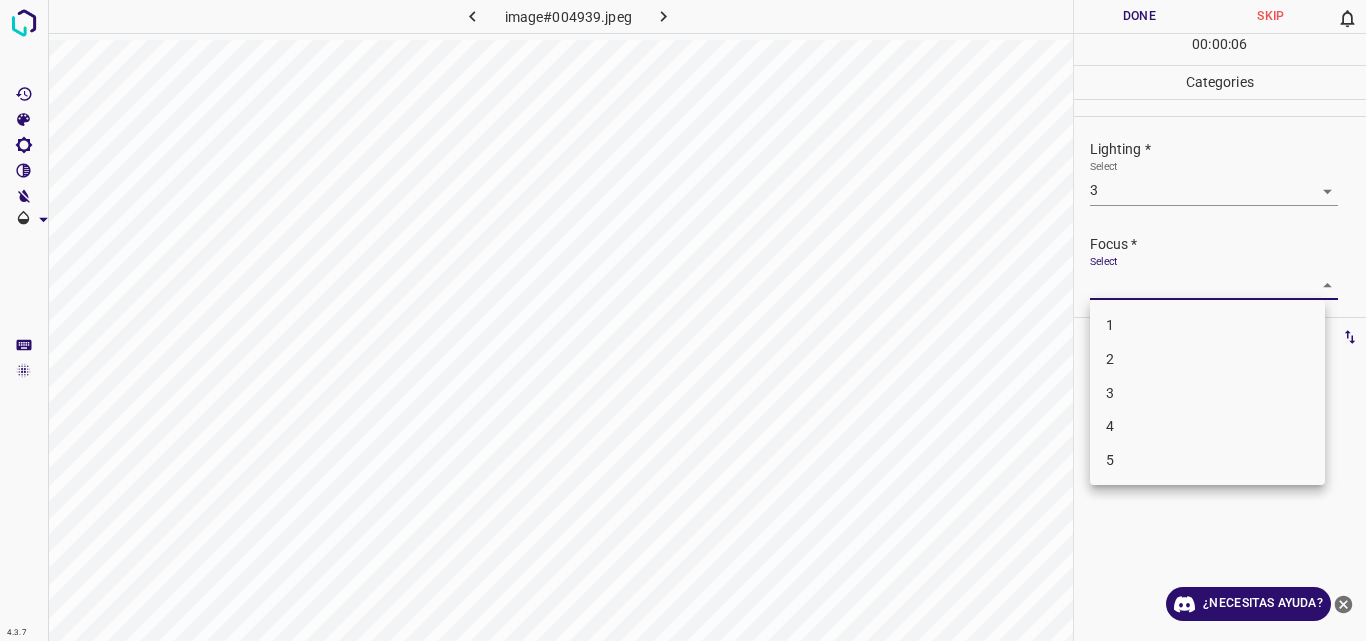 click on "3" at bounding box center (1207, 393) 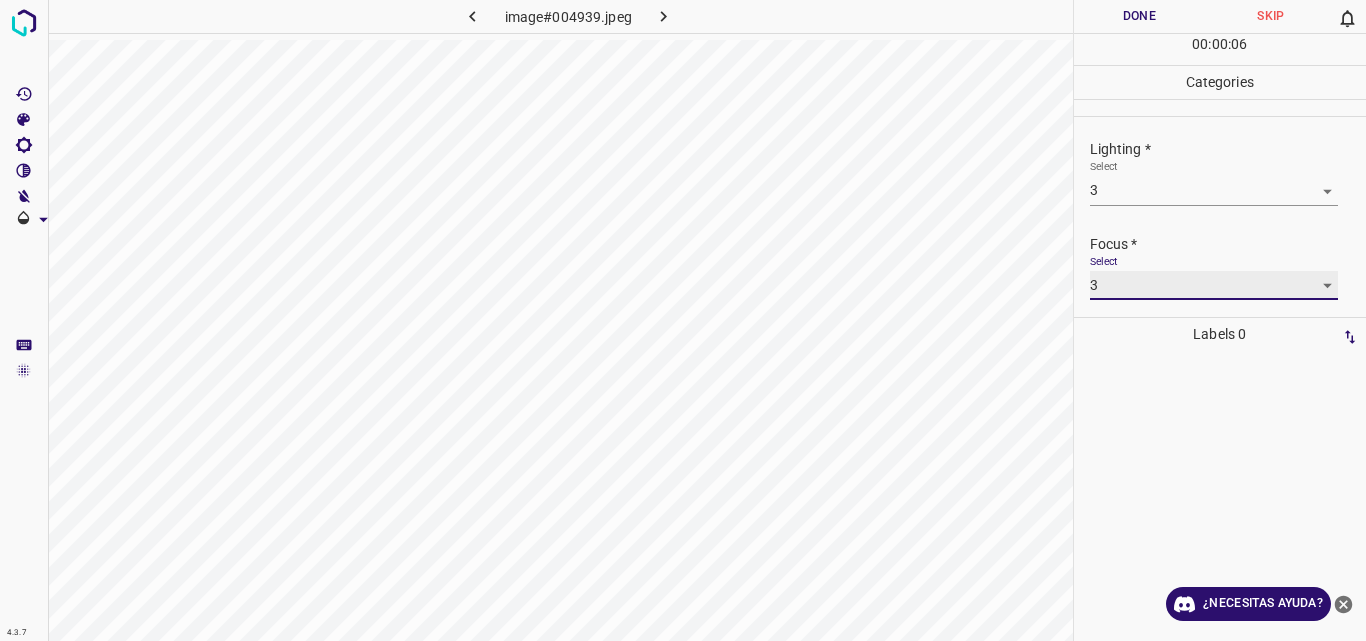 type on "3" 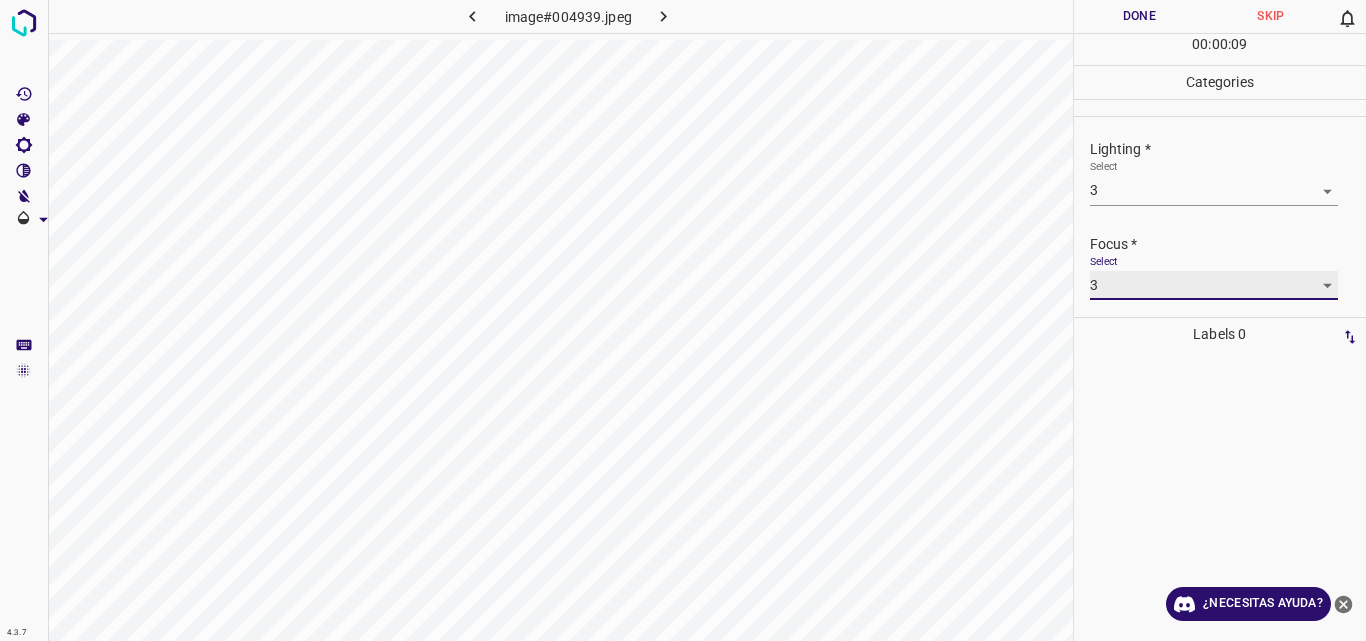 scroll, scrollTop: 98, scrollLeft: 0, axis: vertical 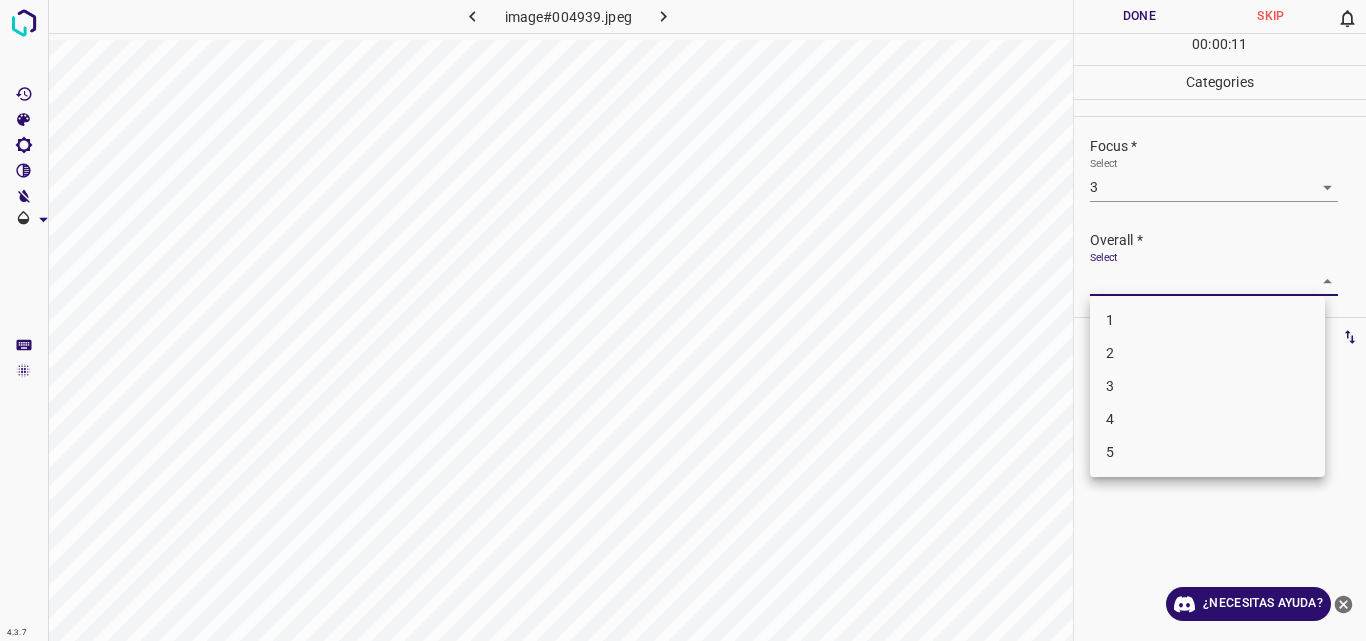 click on "4.3.7 image#004939.jpeg Done Skip 0 00   : 00   : 11   Categories Lighting *  Select 3 3 Focus *  Select 3 3 Overall *  Select ​ Labels   0 Categories 1 Lighting 2 Focus 3 Overall Tools Space Change between modes (Draw & Edit) I Auto labeling R Restore zoom M Zoom in N Zoom out Delete Delete selecte label Filters Z Restore filters X Saturation filter C Brightness filter V Contrast filter B Gray scale filter General O Download ¿Necesitas ayuda? Original text Rate this translation Your feedback will be used to help improve Google Translate - Texto - Esconder - Borrar 1 2 3 4 5" at bounding box center [683, 320] 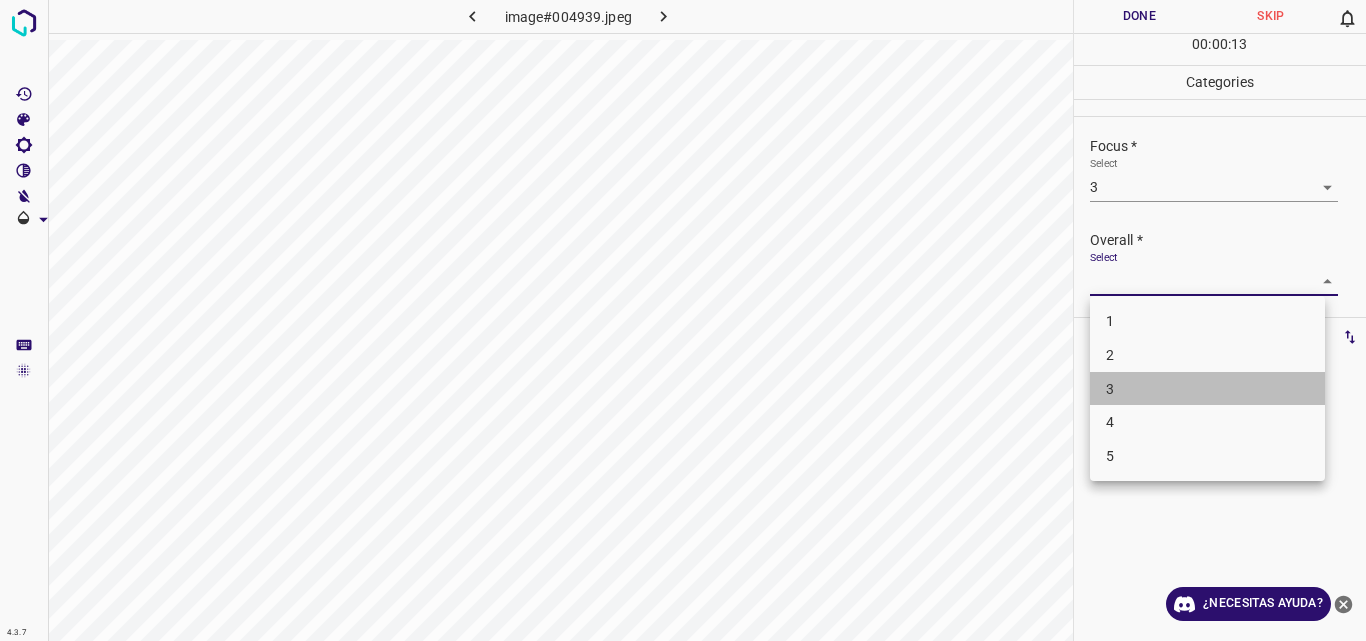 click on "3" at bounding box center [1207, 389] 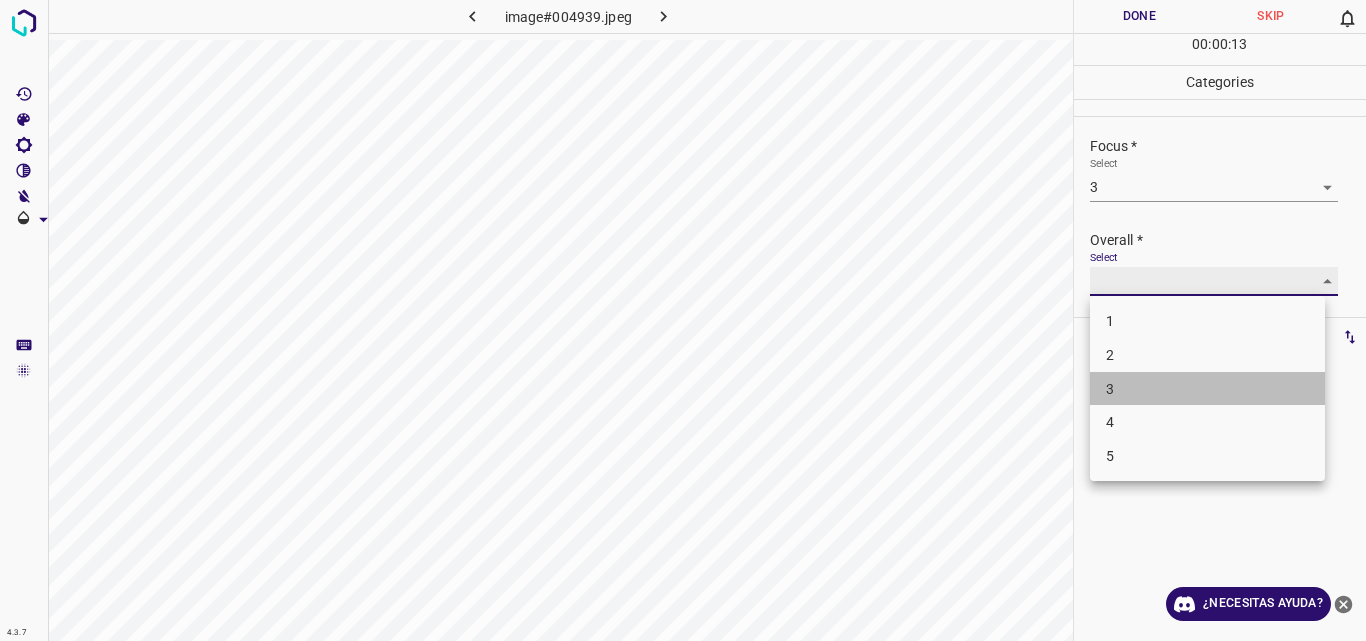 type on "3" 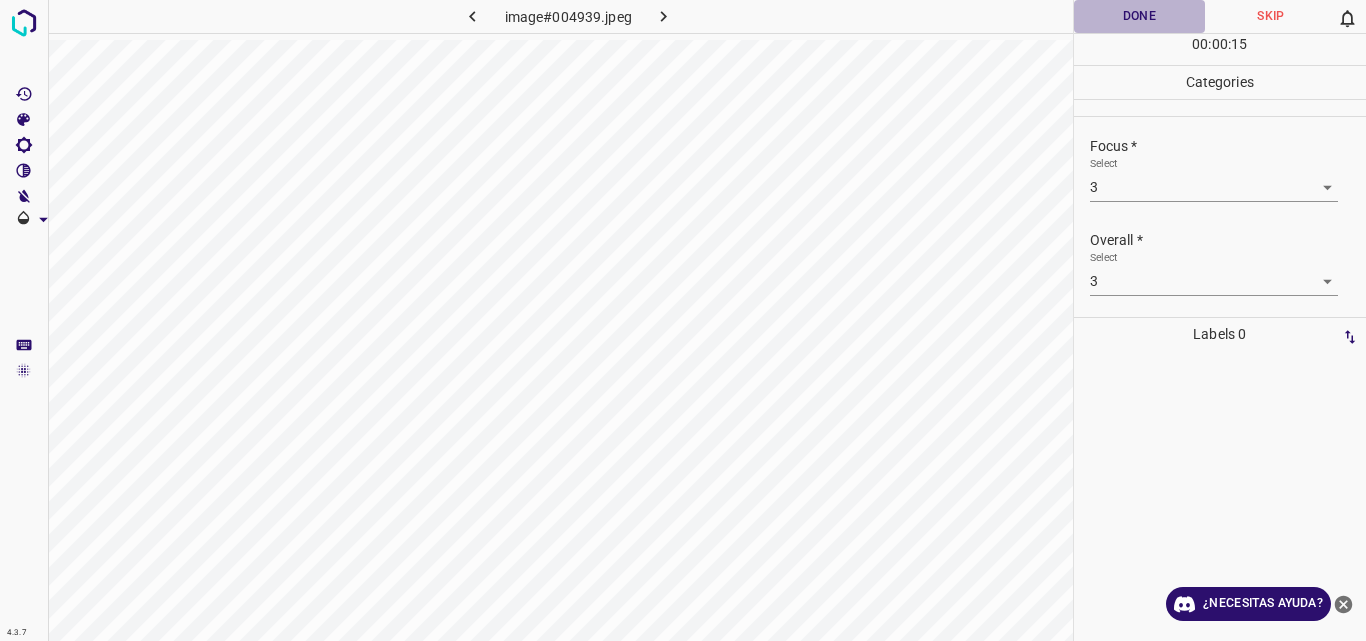 click on "Done" at bounding box center (1140, 16) 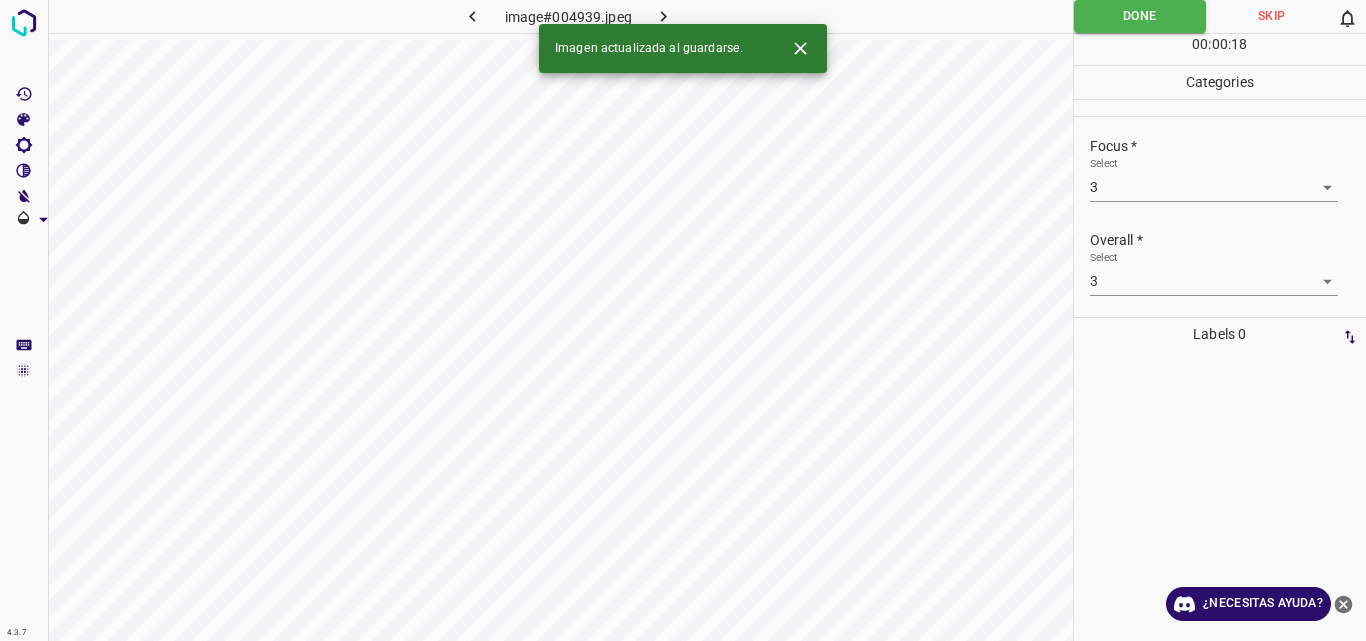 click 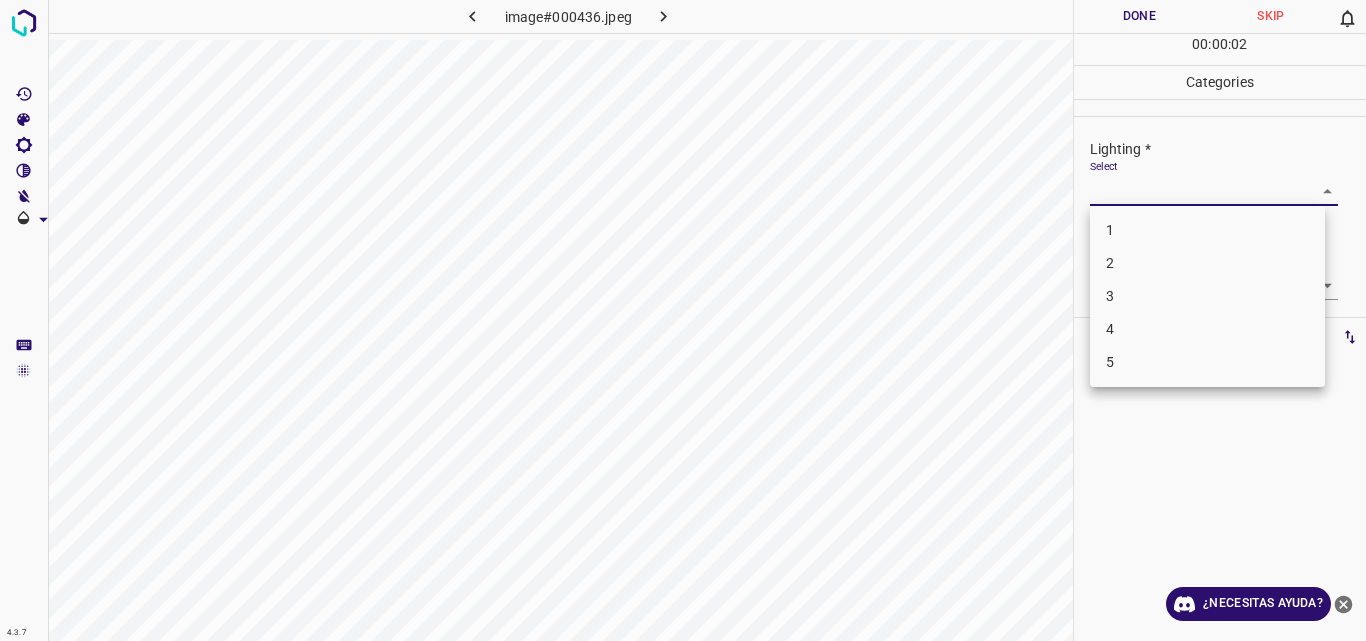 click on "4.3.7 image#000436.jpeg Done Skip 0 00   : 00   : 02   Categories Lighting *  Select ​ Focus *  Select ​ Overall *  Select ​ Labels   0 Categories 1 Lighting 2 Focus 3 Overall Tools Space Change between modes (Draw & Edit) I Auto labeling R Restore zoom M Zoom in N Zoom out Delete Delete selecte label Filters Z Restore filters X Saturation filter C Brightness filter V Contrast filter B Gray scale filter General O Download ¿Necesitas ayuda? Original text Rate this translation Your feedback will be used to help improve Google Translate - Texto - Esconder - Borrar 1 2 3 4 5" at bounding box center (683, 320) 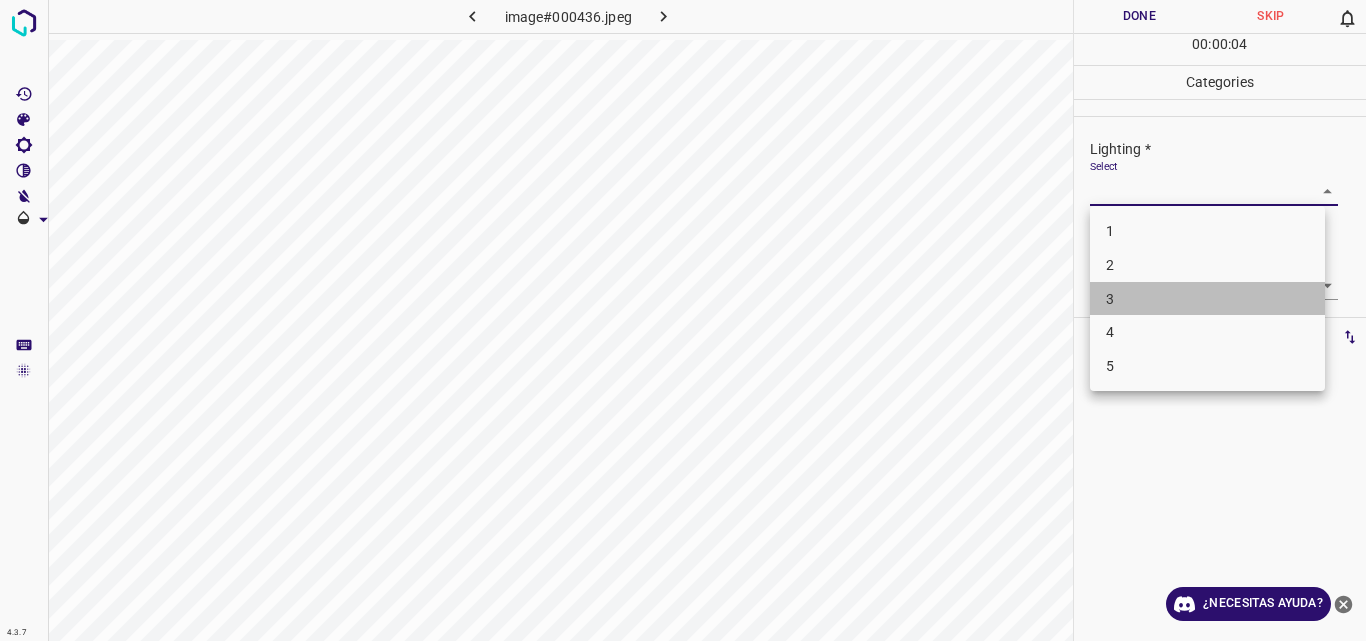 click on "3" at bounding box center (1207, 299) 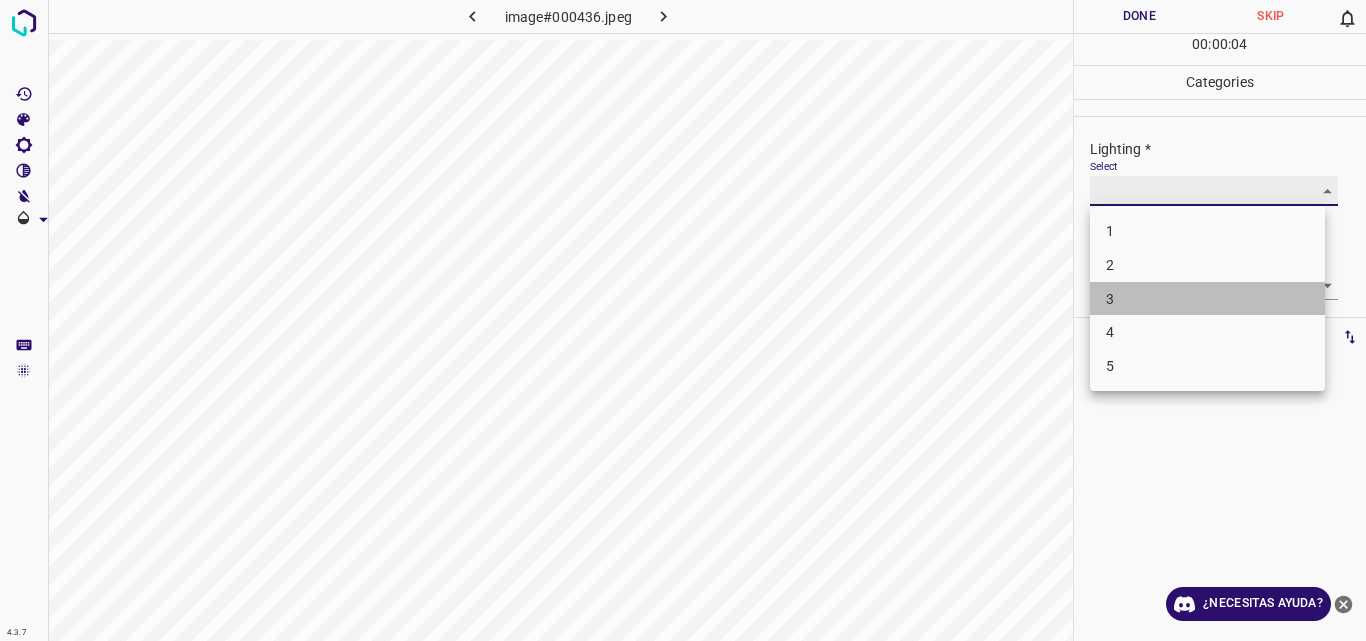 type on "3" 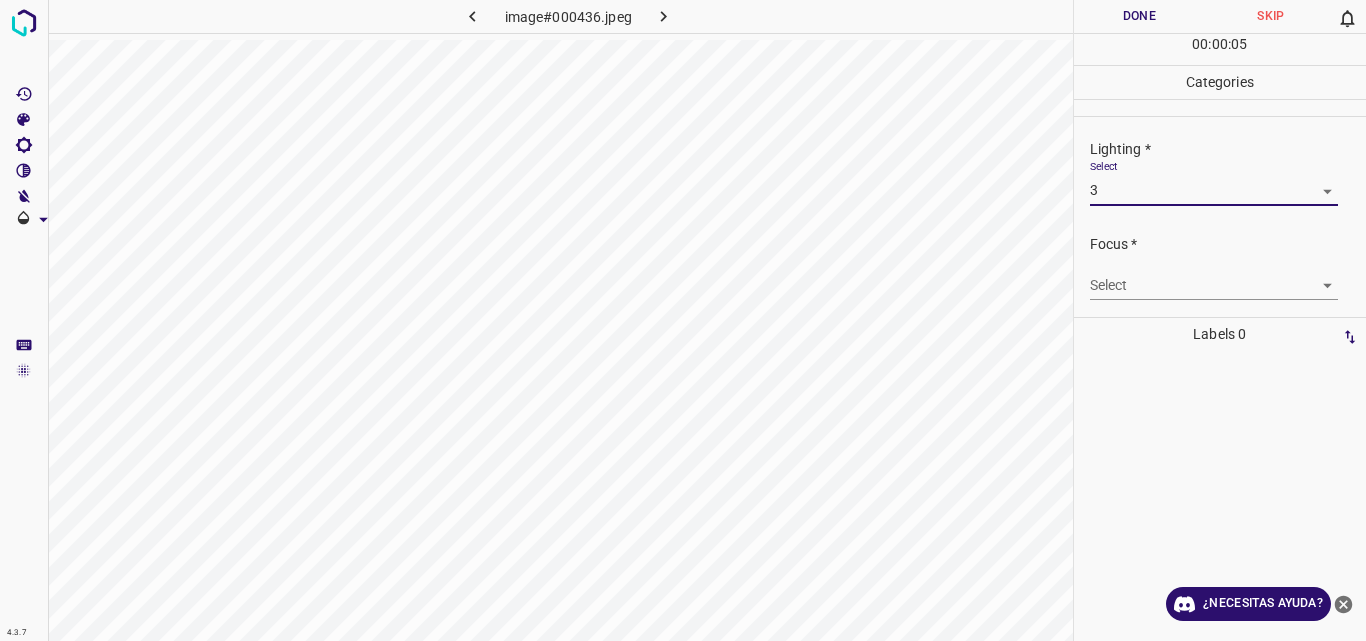 click on "4.3.7 image#000436.jpeg Done Skip 0 00   : 00   : 05   Categories Lighting *  Select 3 3 Focus *  Select ​ Overall *  Select ​ Labels   0 Categories 1 Lighting 2 Focus 3 Overall Tools Space Change between modes (Draw & Edit) I Auto labeling R Restore zoom M Zoom in N Zoom out Delete Delete selecte label Filters Z Restore filters X Saturation filter C Brightness filter V Contrast filter B Gray scale filter General O Download ¿Necesitas ayuda? Original text Rate this translation Your feedback will be used to help improve Google Translate - Texto - Esconder - Borrar" at bounding box center (683, 320) 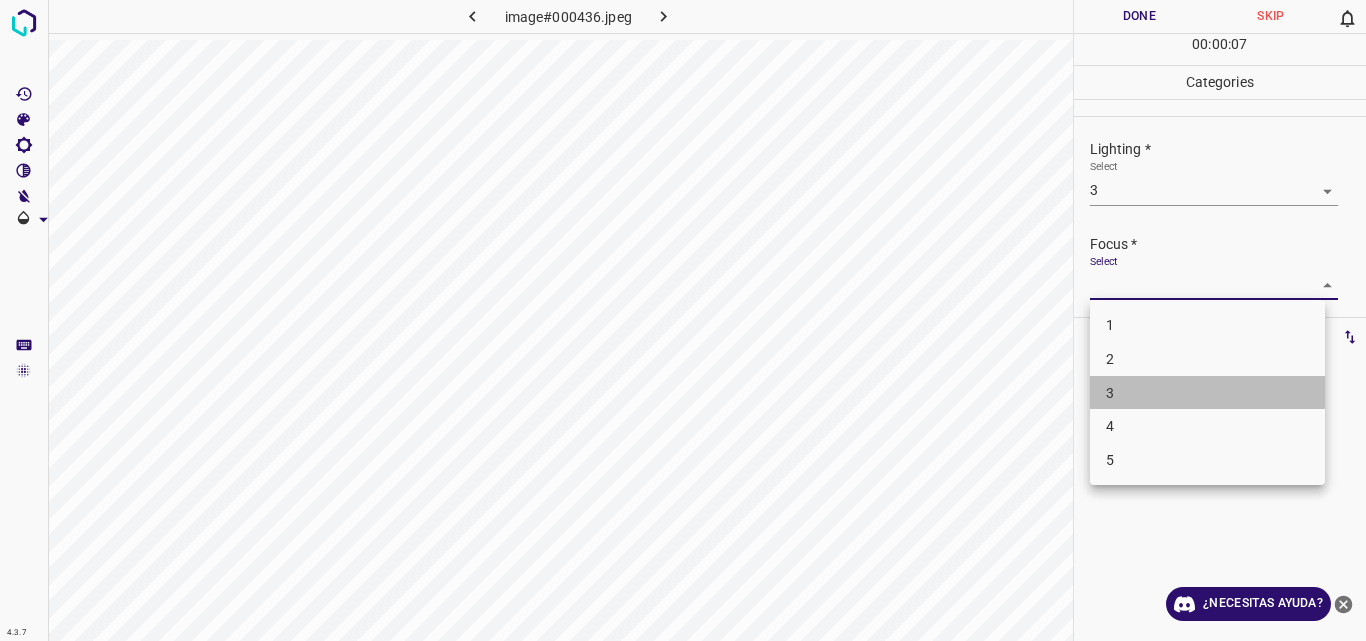 click on "3" at bounding box center [1207, 393] 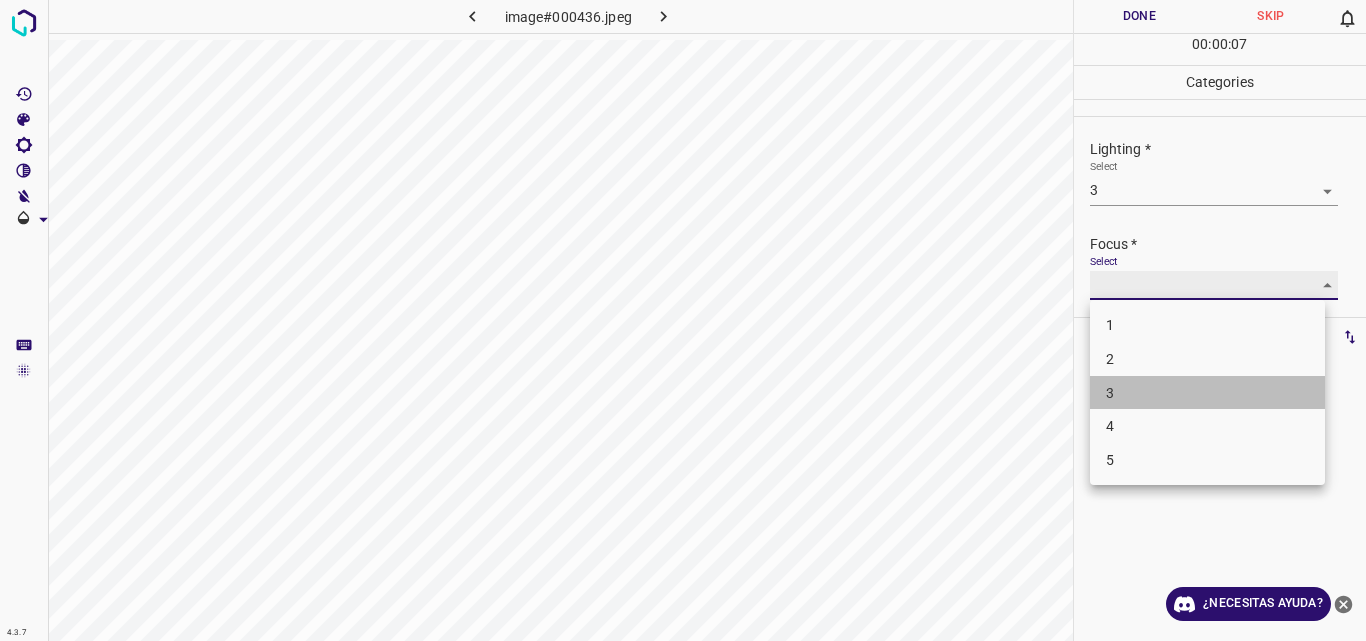 type on "3" 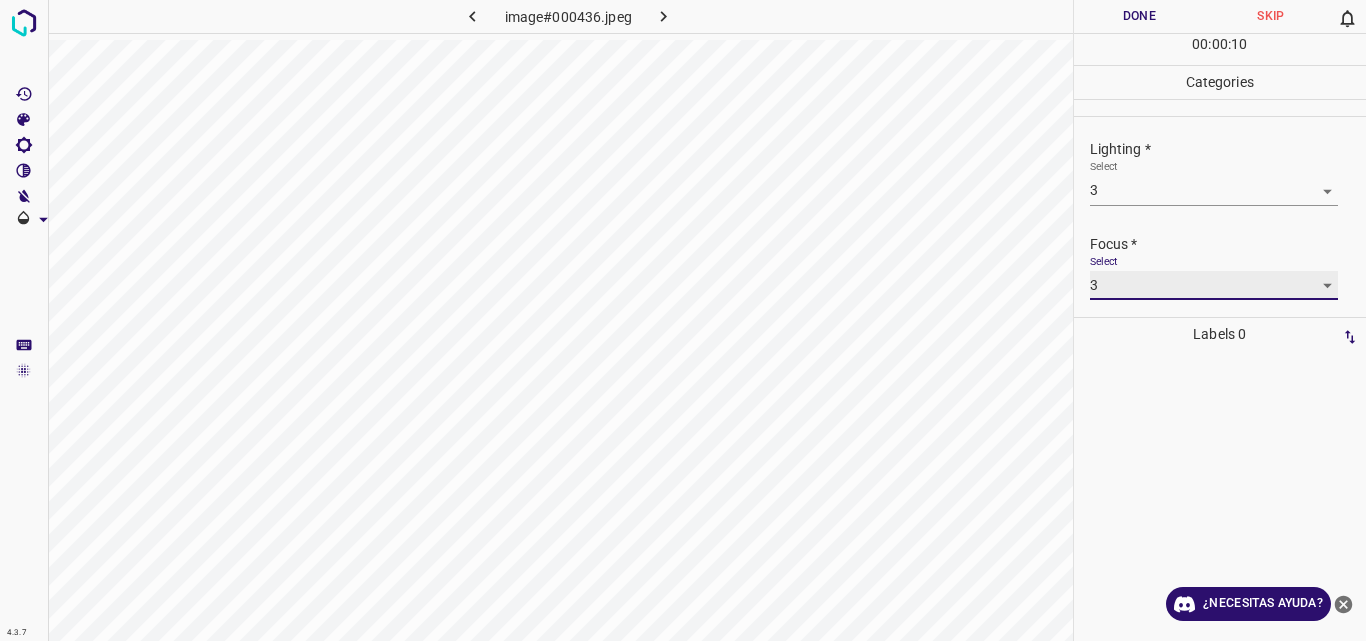 scroll, scrollTop: 98, scrollLeft: 0, axis: vertical 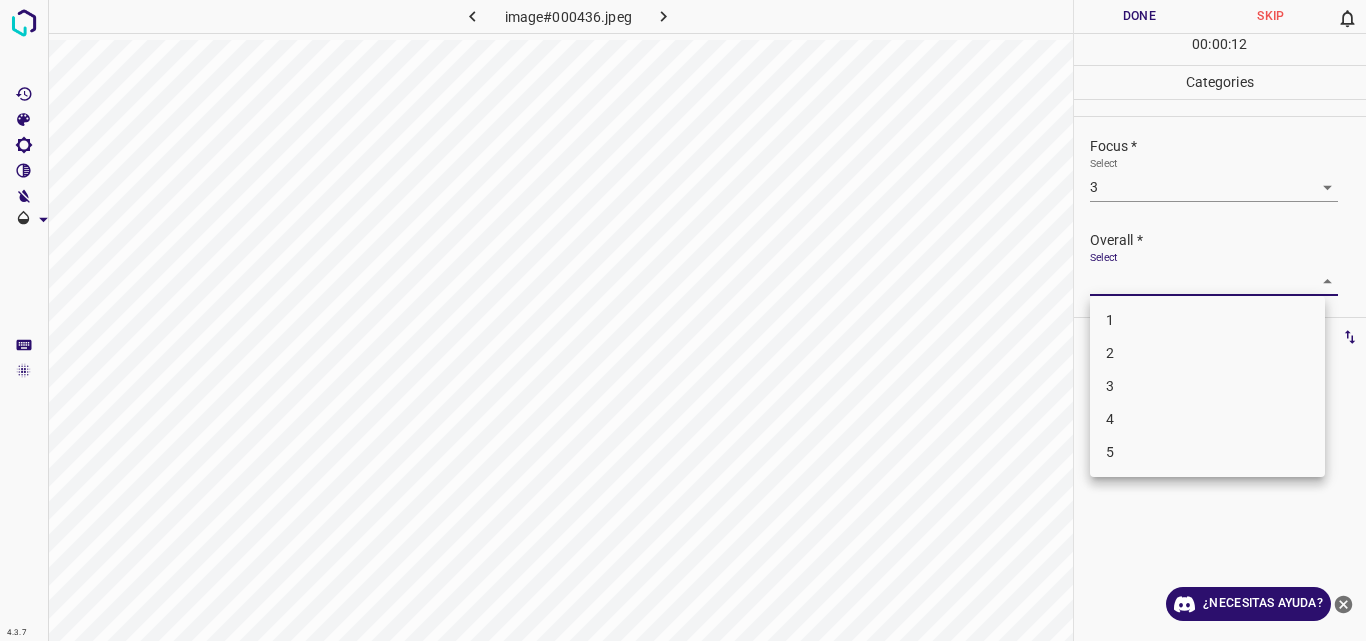 click on "4.3.7 image#000436.jpeg Done Skip 0 00   : 00   : 12   Categories Lighting *  Select 3 3 Focus *  Select 3 3 Overall *  Select ​ Labels   0 Categories 1 Lighting 2 Focus 3 Overall Tools Space Change between modes (Draw & Edit) I Auto labeling R Restore zoom M Zoom in N Zoom out Delete Delete selecte label Filters Z Restore filters X Saturation filter C Brightness filter V Contrast filter B Gray scale filter General O Download ¿Necesitas ayuda? Original text Rate this translation Your feedback will be used to help improve Google Translate - Texto - Esconder - Borrar 1 2 3 4 5" at bounding box center (683, 320) 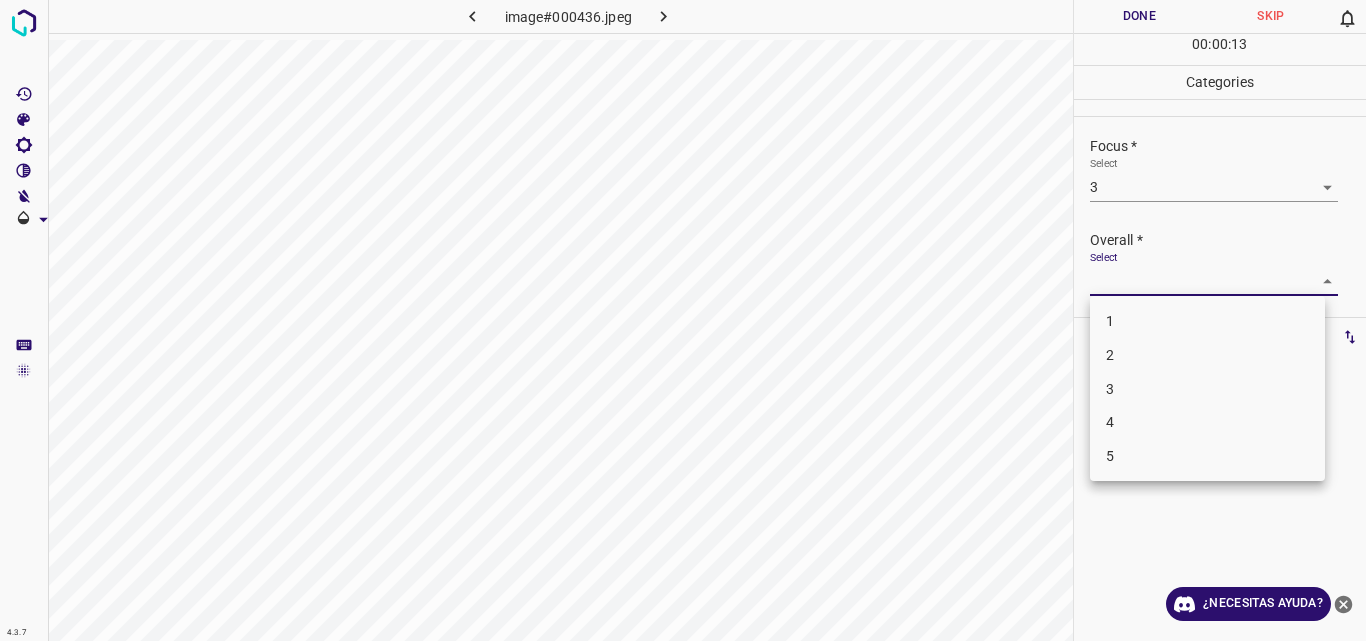 click on "3" at bounding box center (1207, 389) 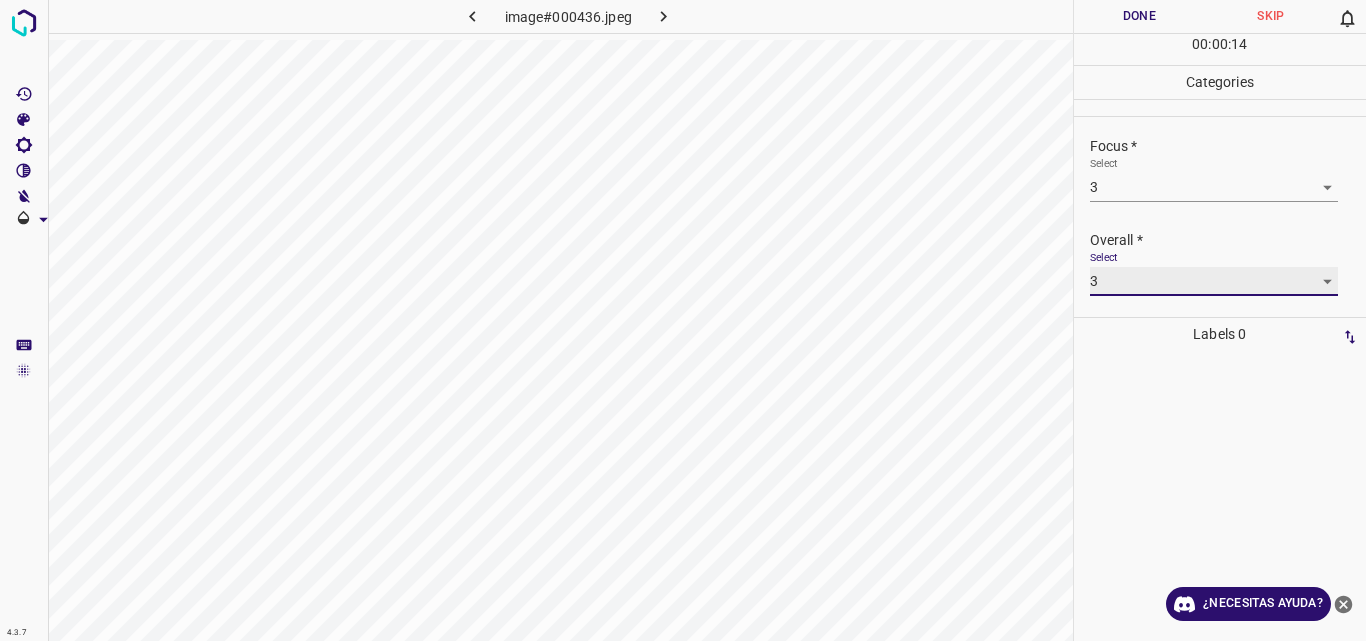 type on "3" 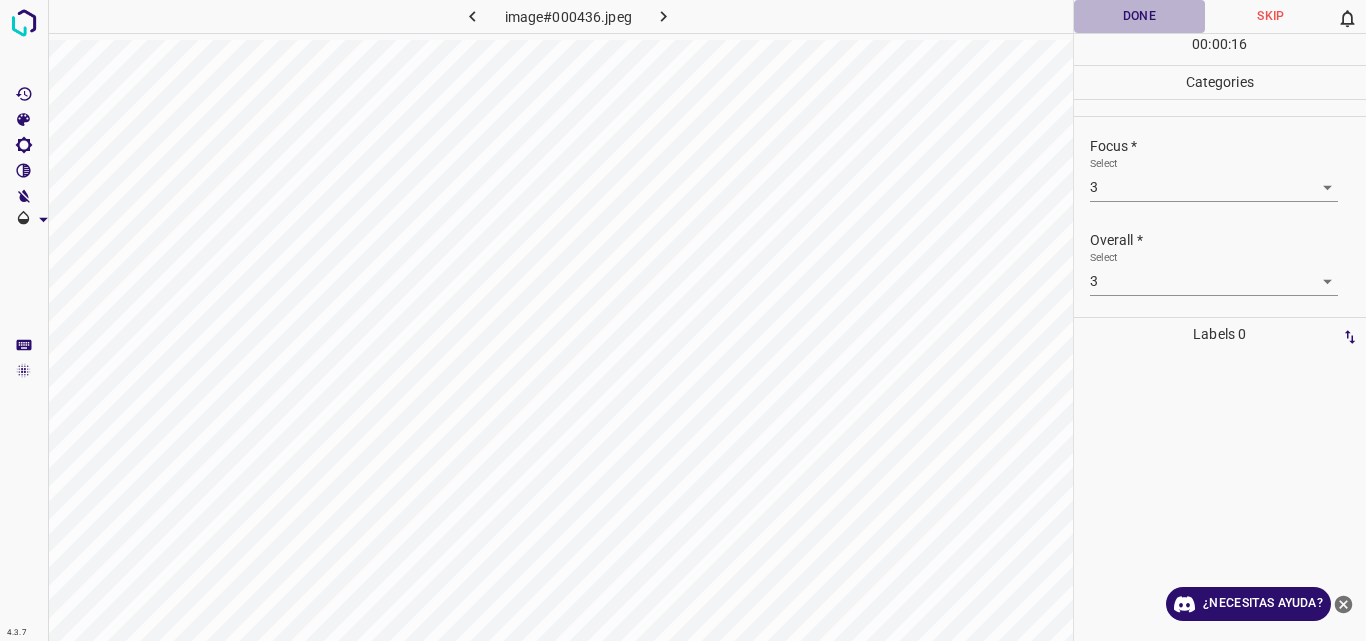 click on "Done" at bounding box center (1140, 16) 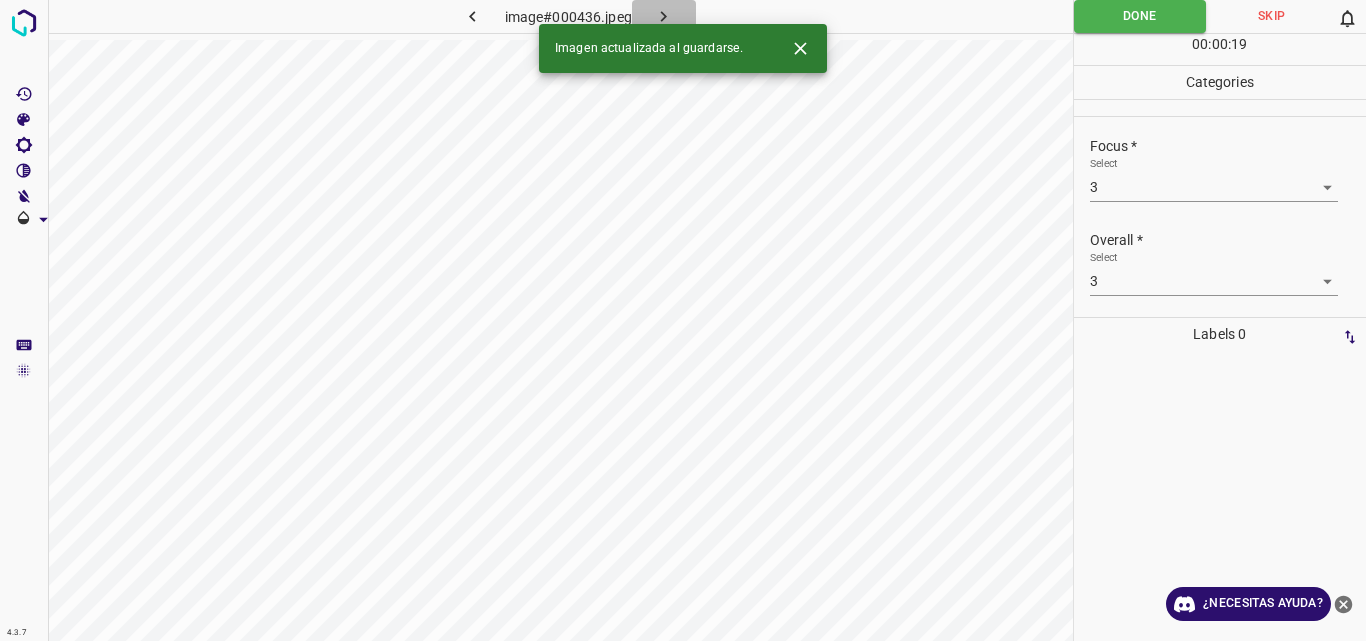 click 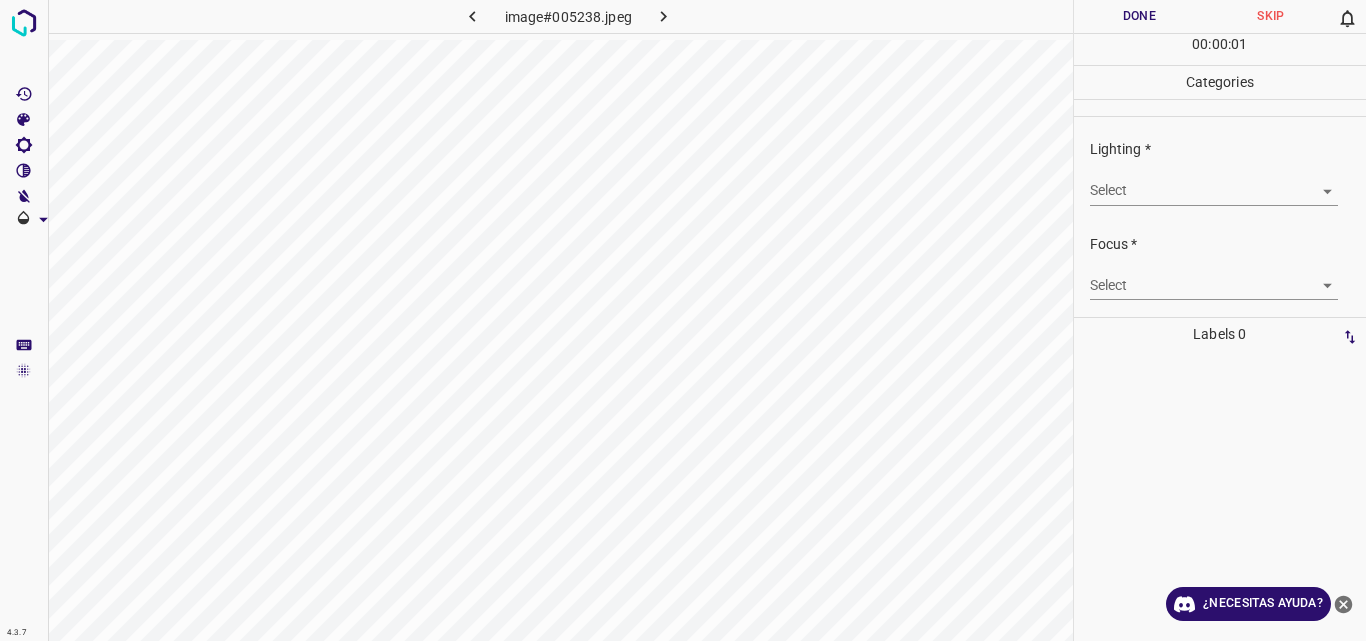 click on "4.3.7 image#005238.jpeg Done Skip 0 00   : 00   : 01   Categories Lighting *  Select ​ Focus *  Select ​ Overall *  Select ​ Labels   0 Categories 1 Lighting 2 Focus 3 Overall Tools Space Change between modes (Draw & Edit) I Auto labeling R Restore zoom M Zoom in N Zoom out Delete Delete selecte label Filters Z Restore filters X Saturation filter C Brightness filter V Contrast filter B Gray scale filter General O Download ¿Necesitas ayuda? Original text Rate this translation Your feedback will be used to help improve Google Translate - Texto - Esconder - Borrar" at bounding box center (683, 320) 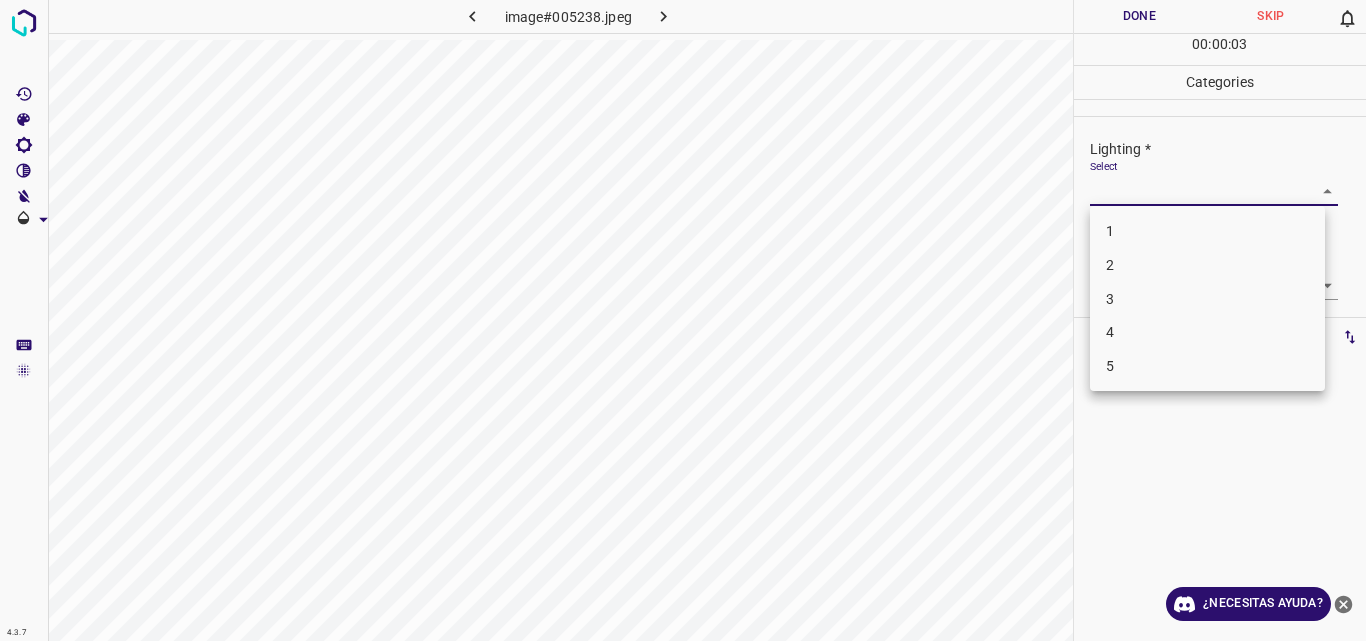 click on "3" at bounding box center (1207, 299) 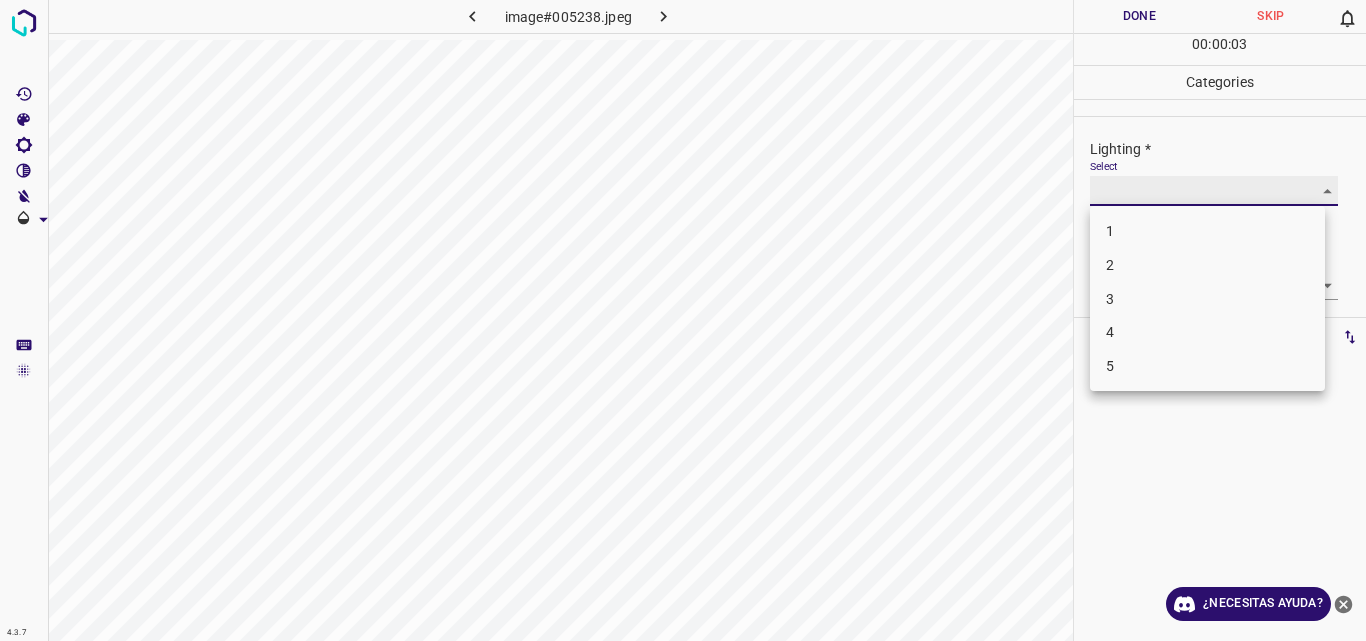 type on "3" 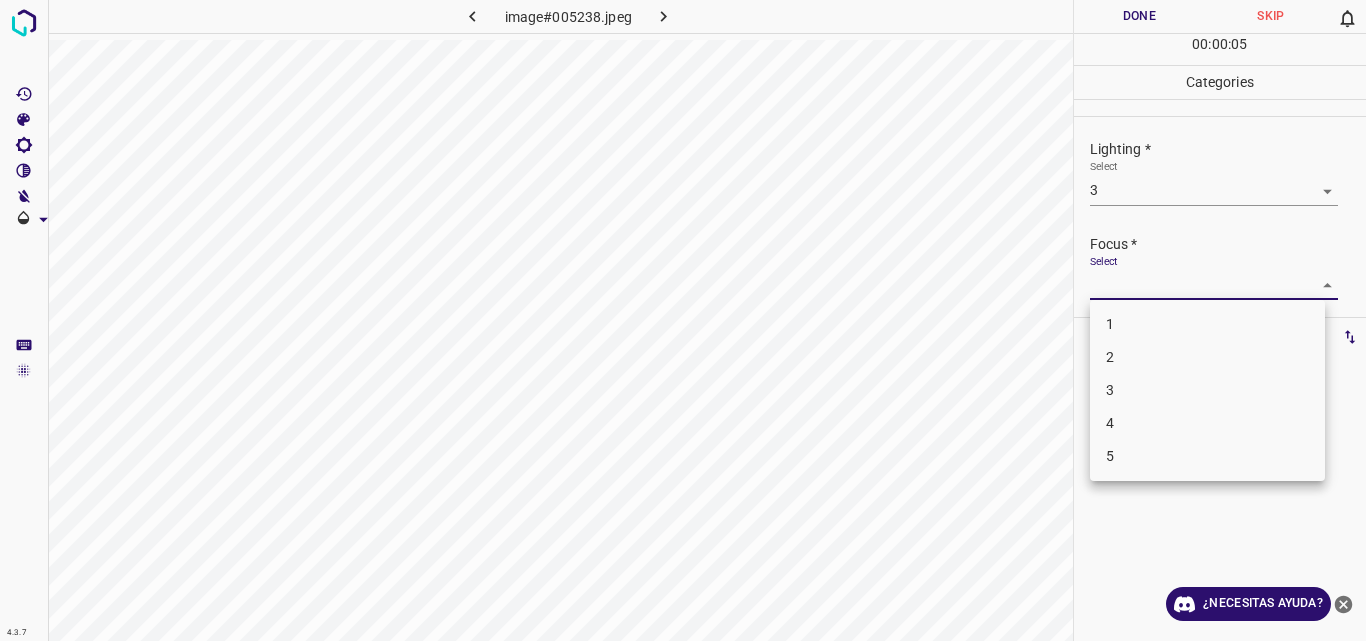 click on "4.3.7 image#005238.jpeg Done Skip 0 00   : 00   : 05   Categories Lighting *  Select 3 3 Focus *  Select ​ Overall *  Select ​ Labels   0 Categories 1 Lighting 2 Focus 3 Overall Tools Space Change between modes (Draw & Edit) I Auto labeling R Restore zoom M Zoom in N Zoom out Delete Delete selecte label Filters Z Restore filters X Saturation filter C Brightness filter V Contrast filter B Gray scale filter General O Download ¿Necesitas ayuda? Original text Rate this translation Your feedback will be used to help improve Google Translate - Texto - Esconder - Borrar 1 2 3 4 5" at bounding box center [683, 320] 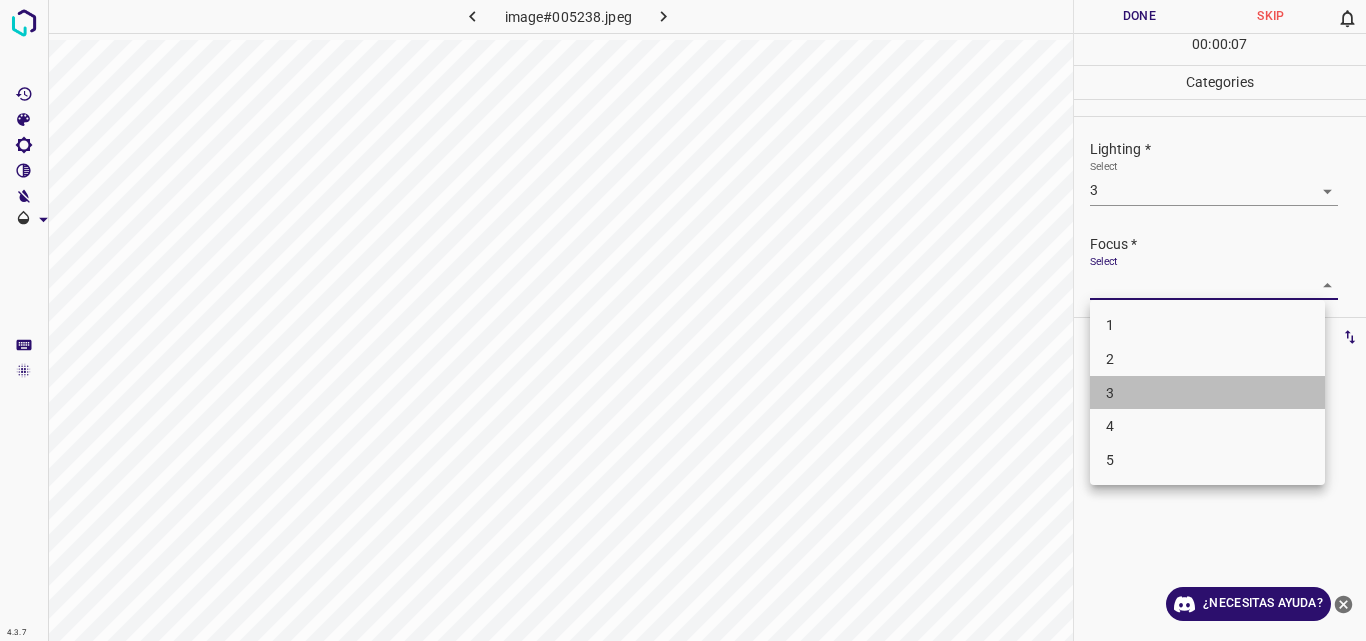 click on "3" at bounding box center [1207, 393] 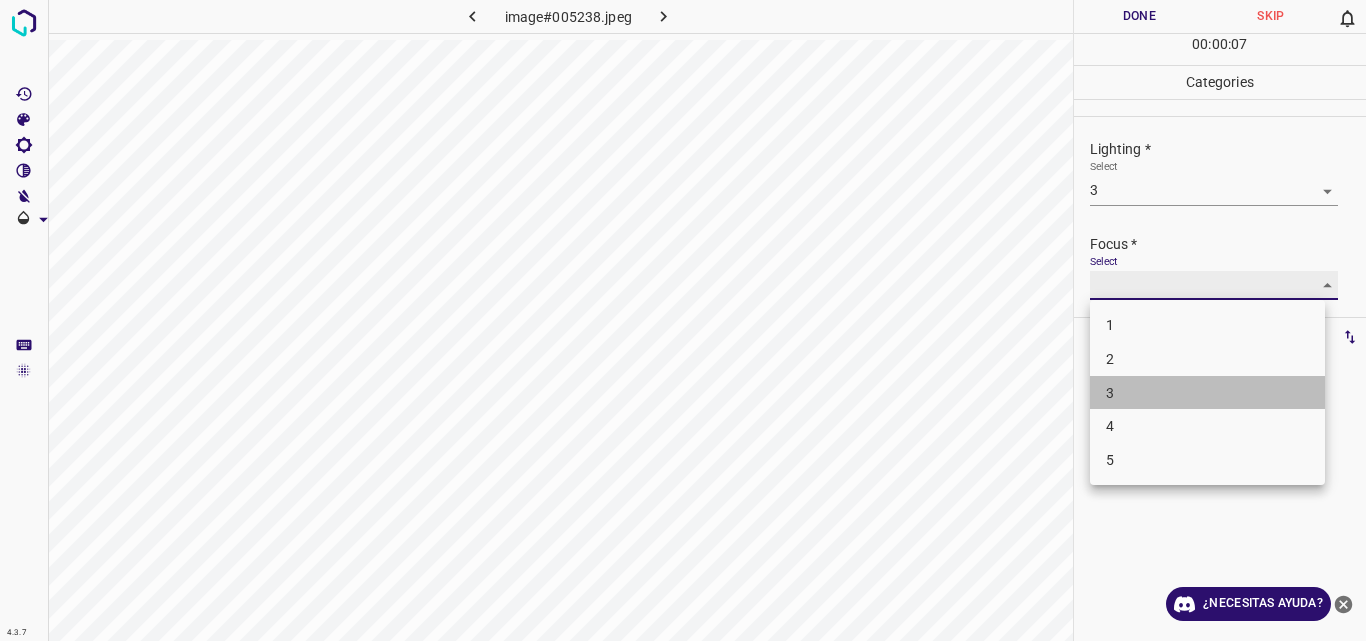 type on "3" 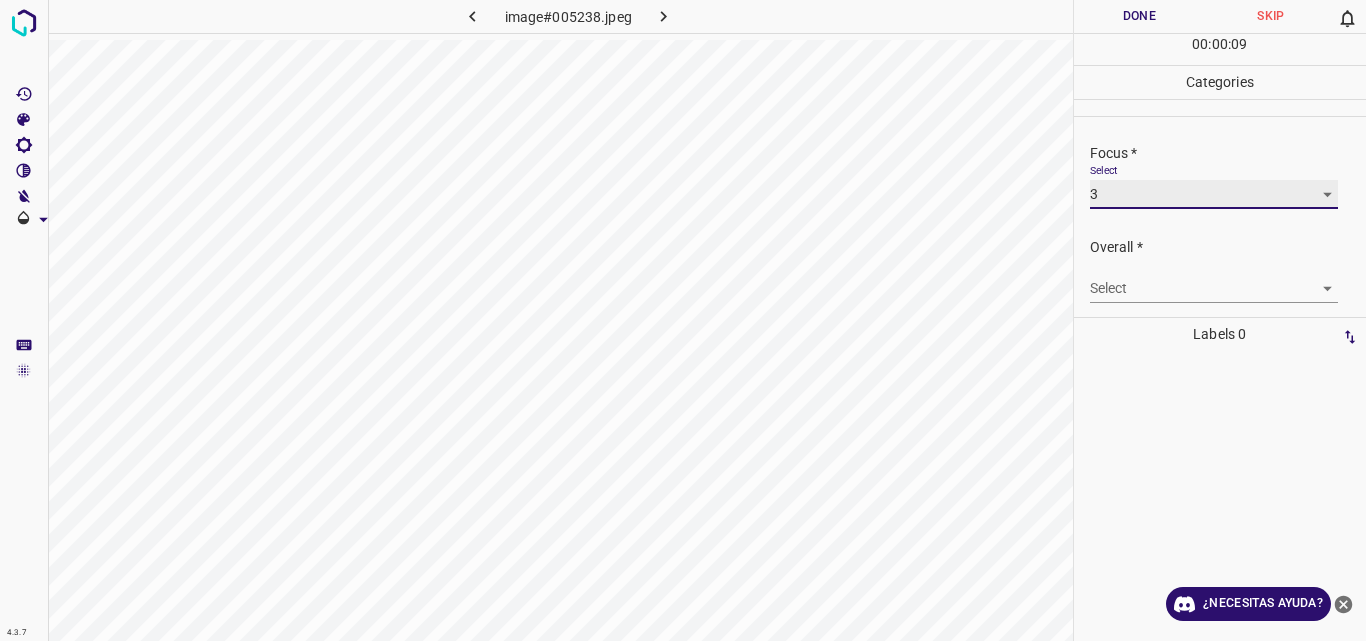 scroll, scrollTop: 98, scrollLeft: 0, axis: vertical 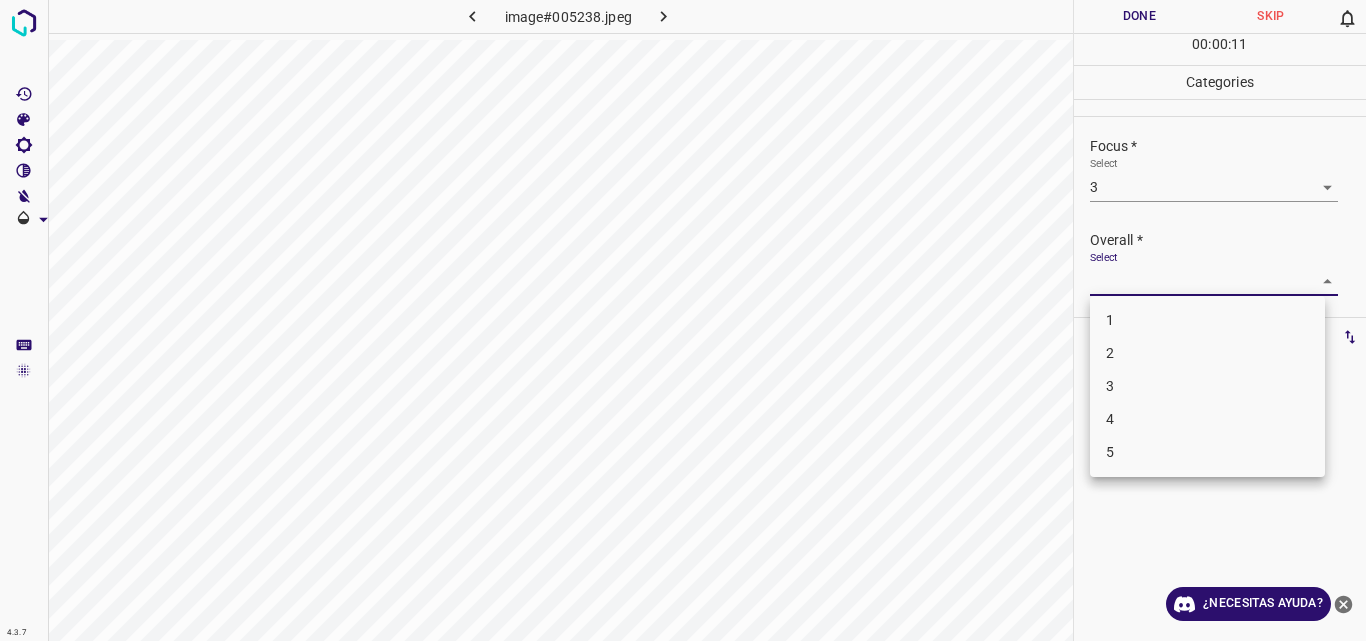 click on "4.3.7 image#005238.jpeg Done Skip 0 00   : 00   : 11   Categories Lighting *  Select 3 3 Focus *  Select 3 3 Overall *  Select ​ Labels   0 Categories 1 Lighting 2 Focus 3 Overall Tools Space Change between modes (Draw & Edit) I Auto labeling R Restore zoom M Zoom in N Zoom out Delete Delete selecte label Filters Z Restore filters X Saturation filter C Brightness filter V Contrast filter B Gray scale filter General O Download ¿Necesitas ayuda? Original text Rate this translation Your feedback will be used to help improve Google Translate - Texto - Esconder - Borrar 1 2 3 4 5" at bounding box center [683, 320] 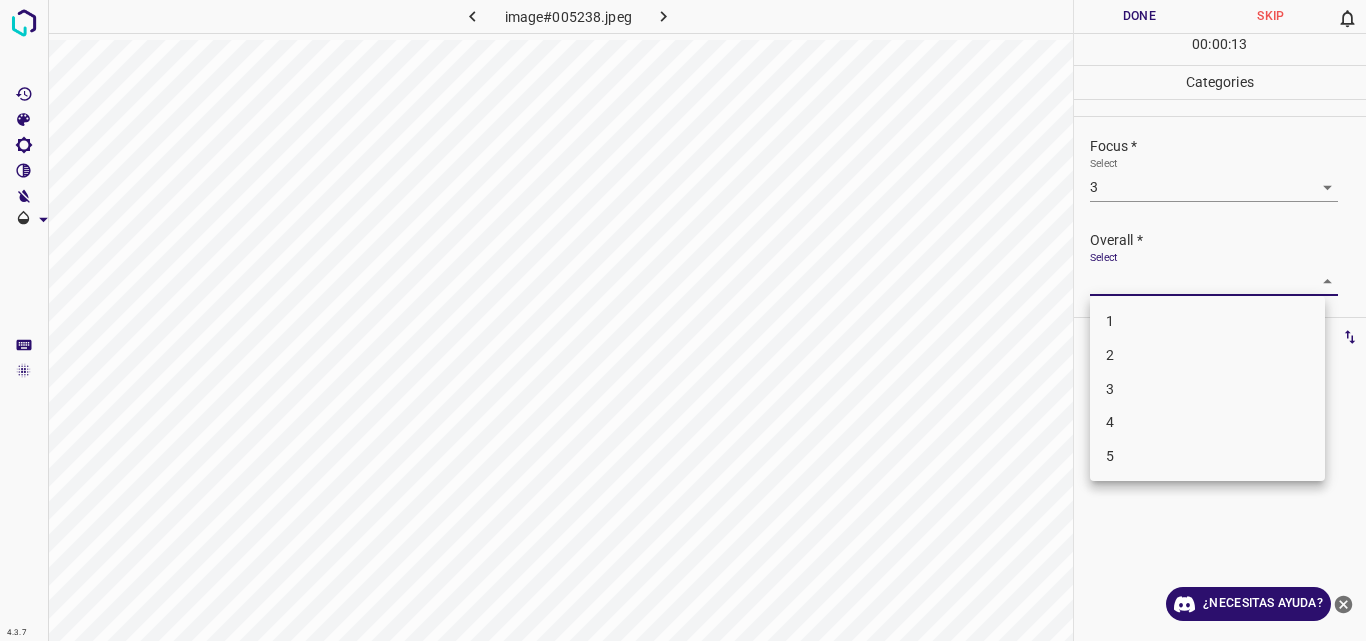 click on "3" at bounding box center [1207, 389] 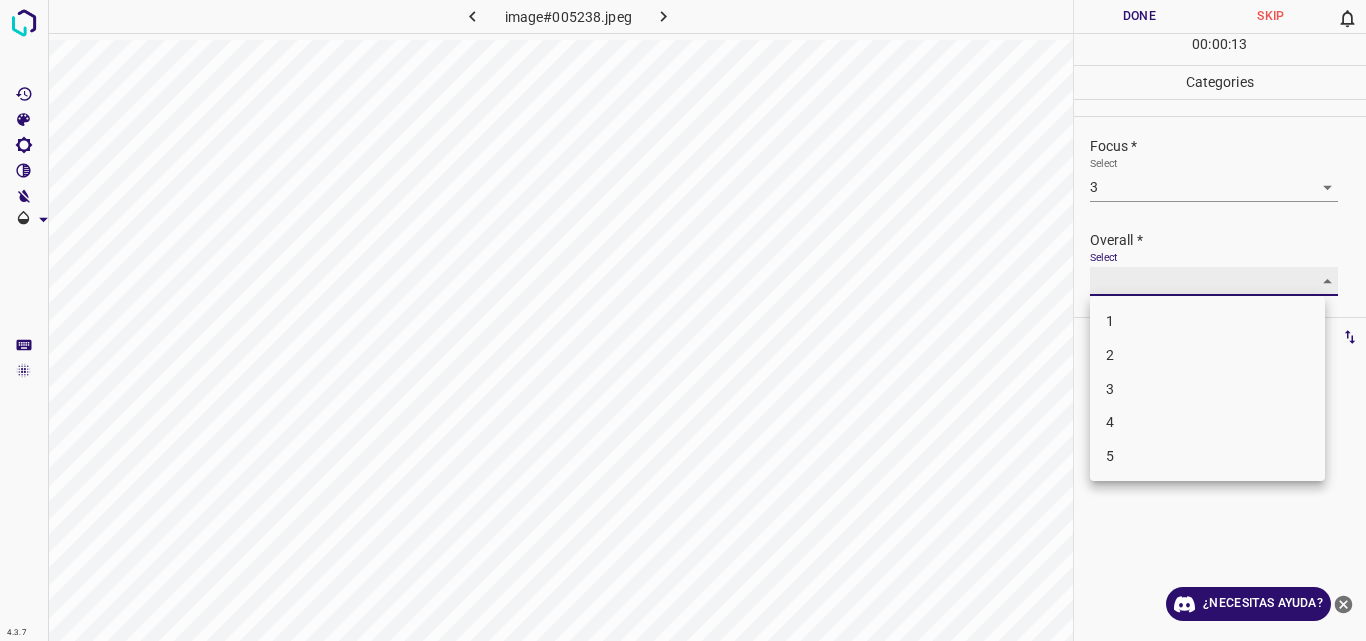 type on "3" 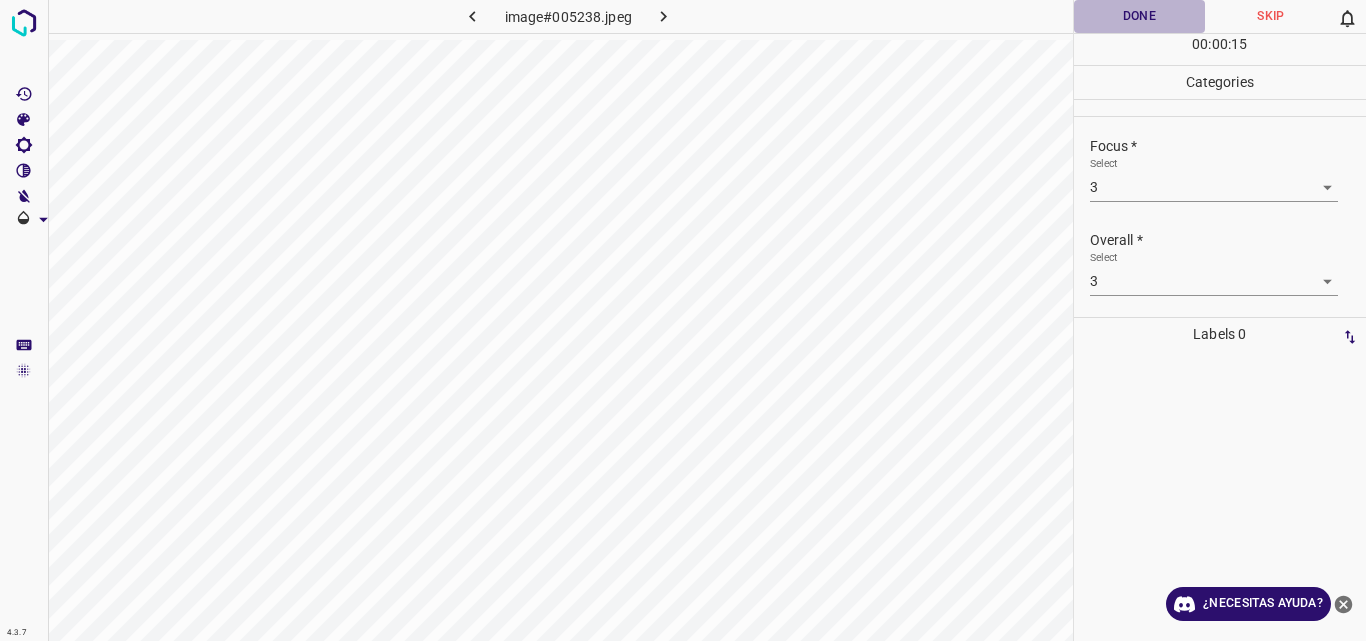 click on "Done" at bounding box center [1140, 16] 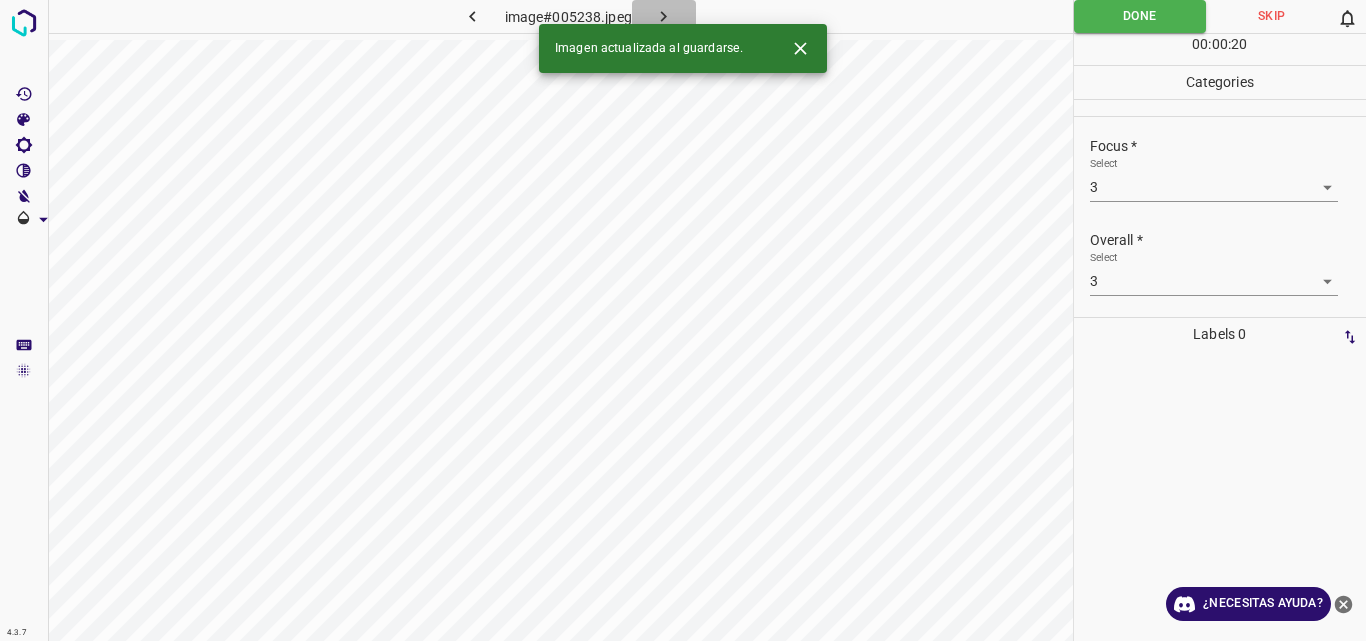 click 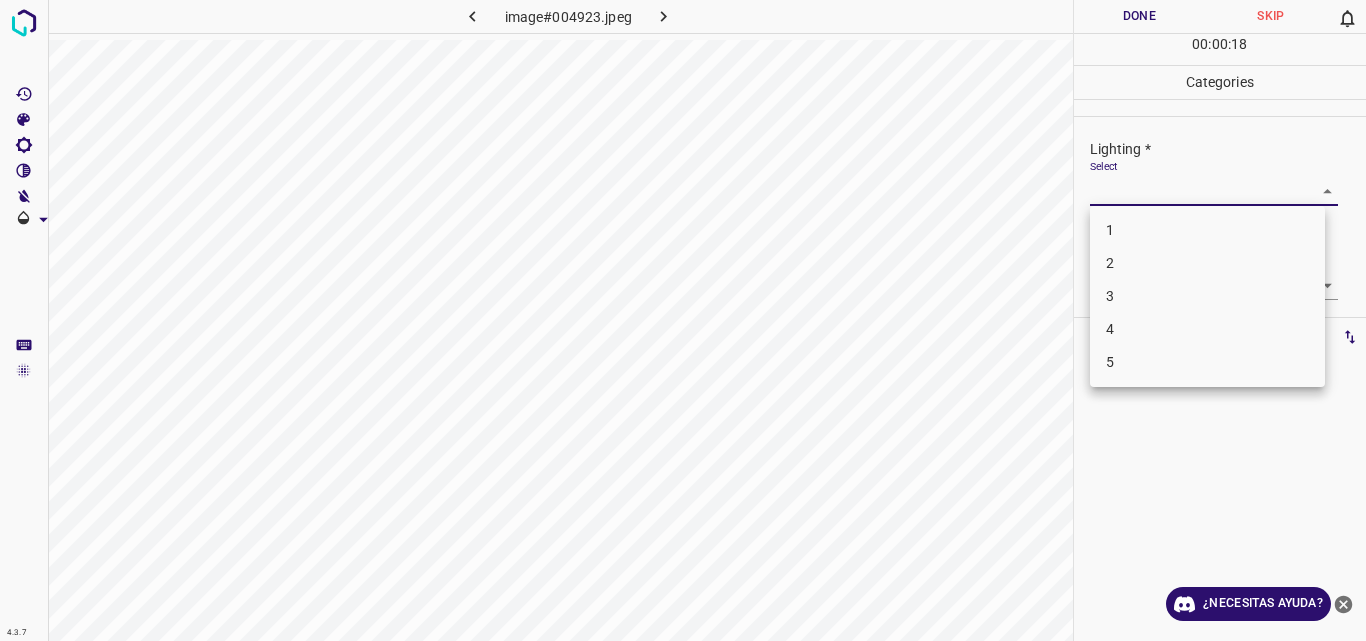 click on "4.3.7 image#004923.jpeg Done Skip 0 00   : 00   : 18   Categories Lighting *  Select ​ Focus *  Select ​ Overall *  Select ​ Labels   0 Categories 1 Lighting 2 Focus 3 Overall Tools Space Change between modes (Draw & Edit) I Auto labeling R Restore zoom M Zoom in N Zoom out Delete Delete selecte label Filters Z Restore filters X Saturation filter C Brightness filter V Contrast filter B Gray scale filter General O Download ¿Necesitas ayuda? Original text Rate this translation Your feedback will be used to help improve Google Translate - Texto - Esconder - Borrar 1 2 3 4 5" at bounding box center [683, 320] 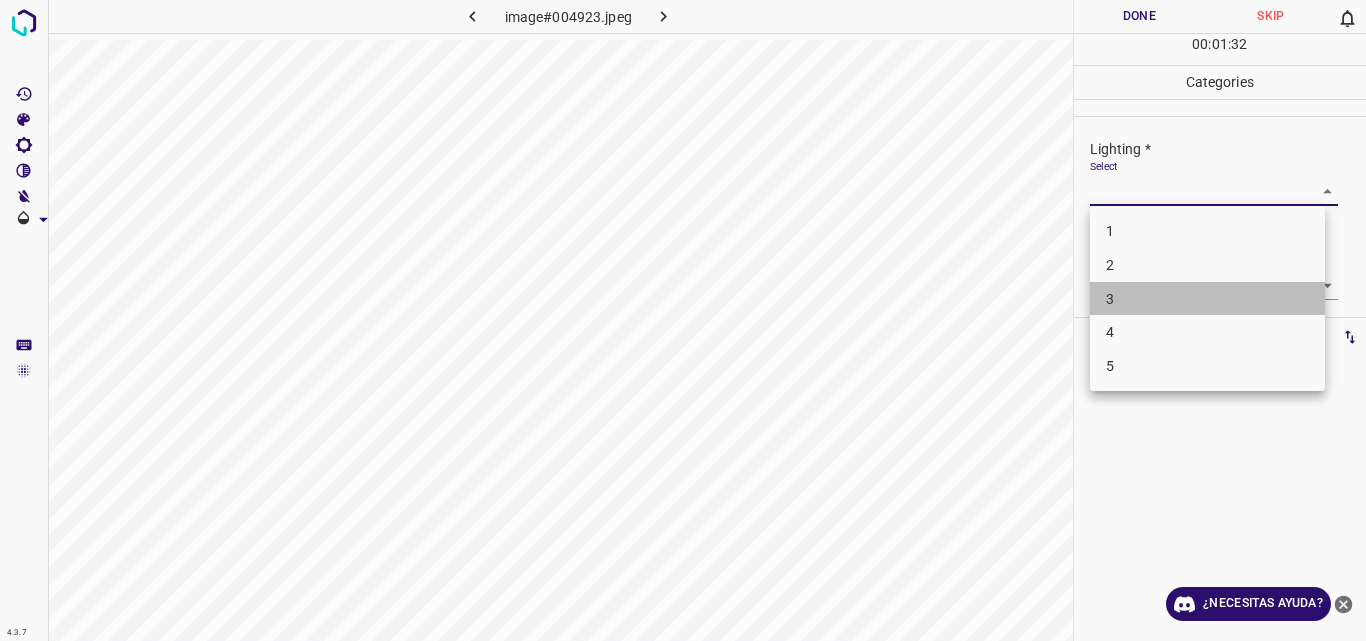 click on "3" at bounding box center [1207, 299] 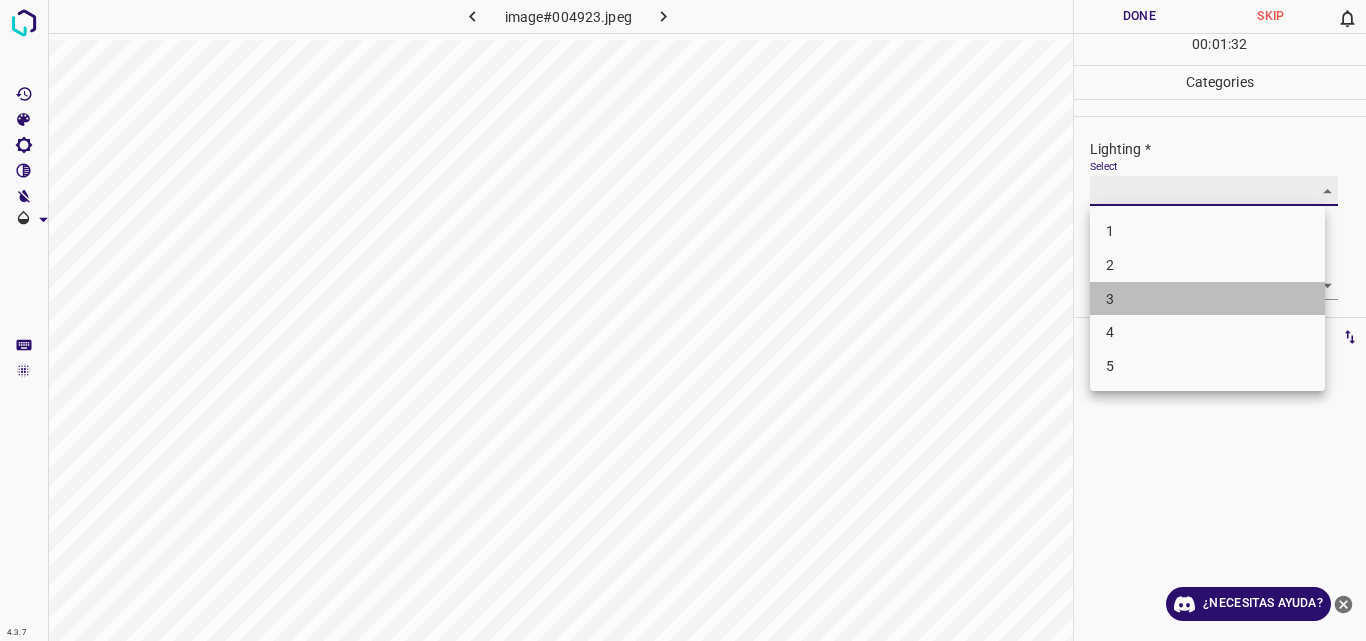 type on "3" 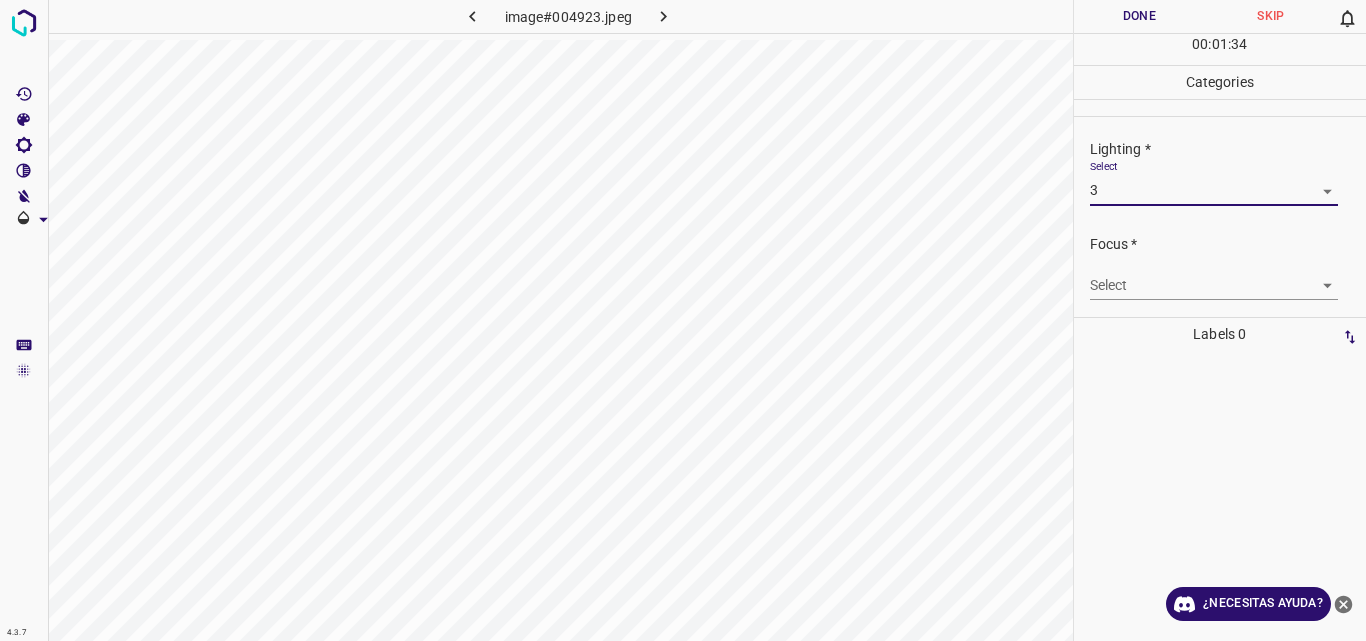 click on "4.3.7 image#004923.jpeg Done Skip 0 00   : 01   : 34   Categories Lighting *  Select 3 3 Focus *  Select ​ Overall *  Select ​ Labels   0 Categories 1 Lighting 2 Focus 3 Overall Tools Space Change between modes (Draw & Edit) I Auto labeling R Restore zoom M Zoom in N Zoom out Delete Delete selecte label Filters Z Restore filters X Saturation filter C Brightness filter V Contrast filter B Gray scale filter General O Download ¿Necesitas ayuda? Original text Rate this translation Your feedback will be used to help improve Google Translate - Texto - Esconder - Borrar" at bounding box center (683, 320) 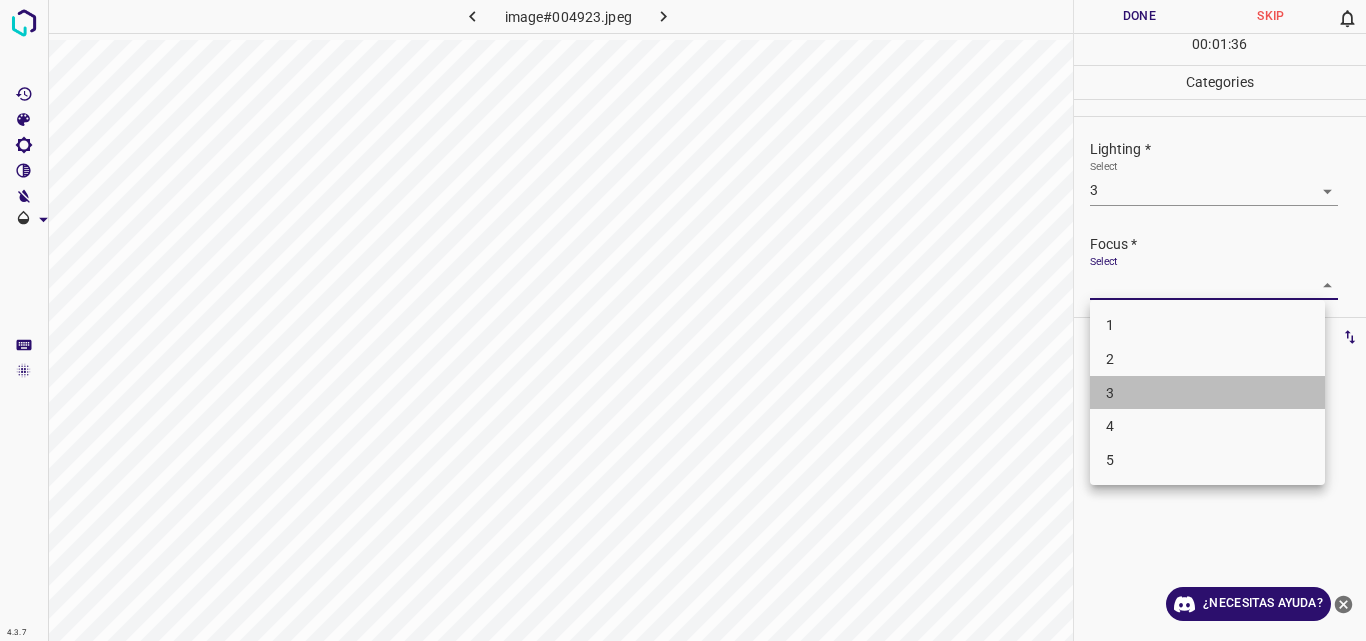 click on "3" at bounding box center [1207, 393] 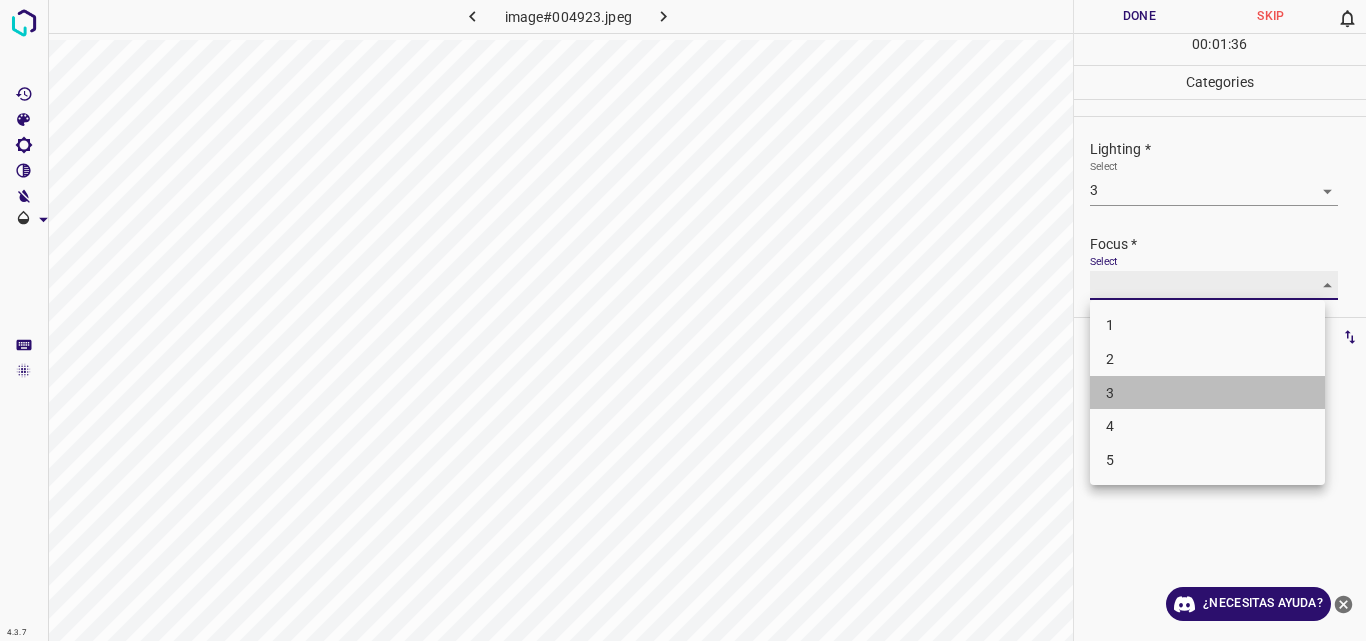 type on "3" 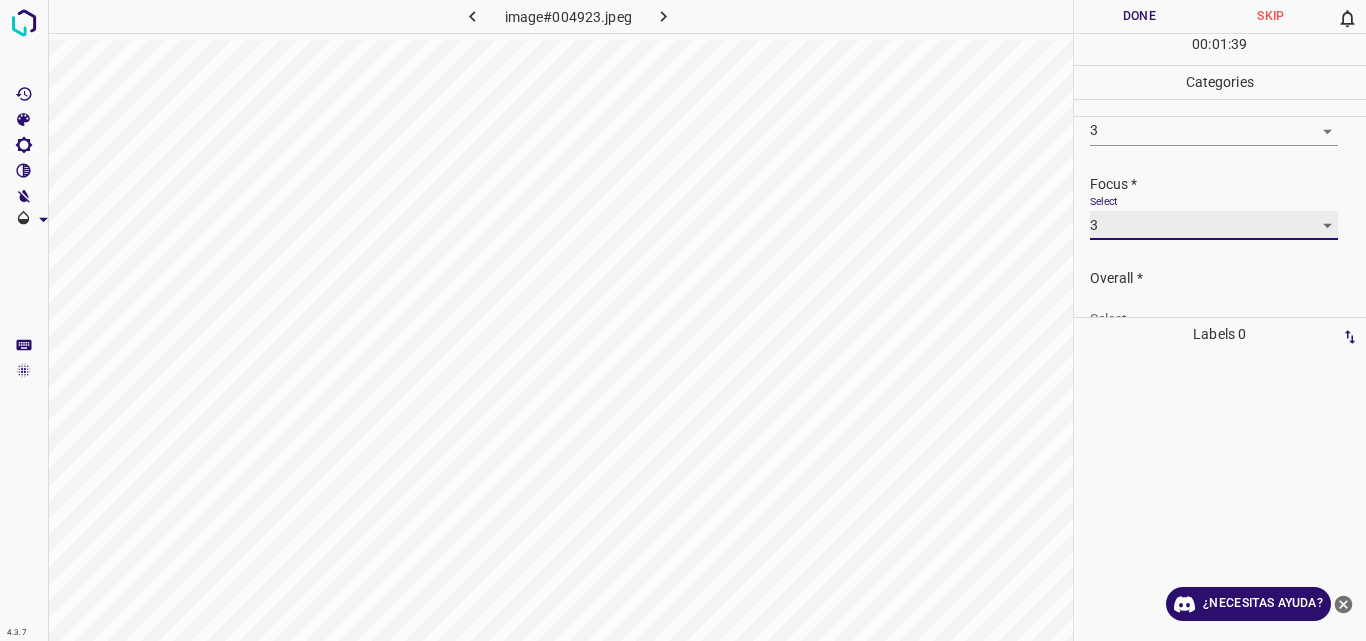 scroll, scrollTop: 98, scrollLeft: 0, axis: vertical 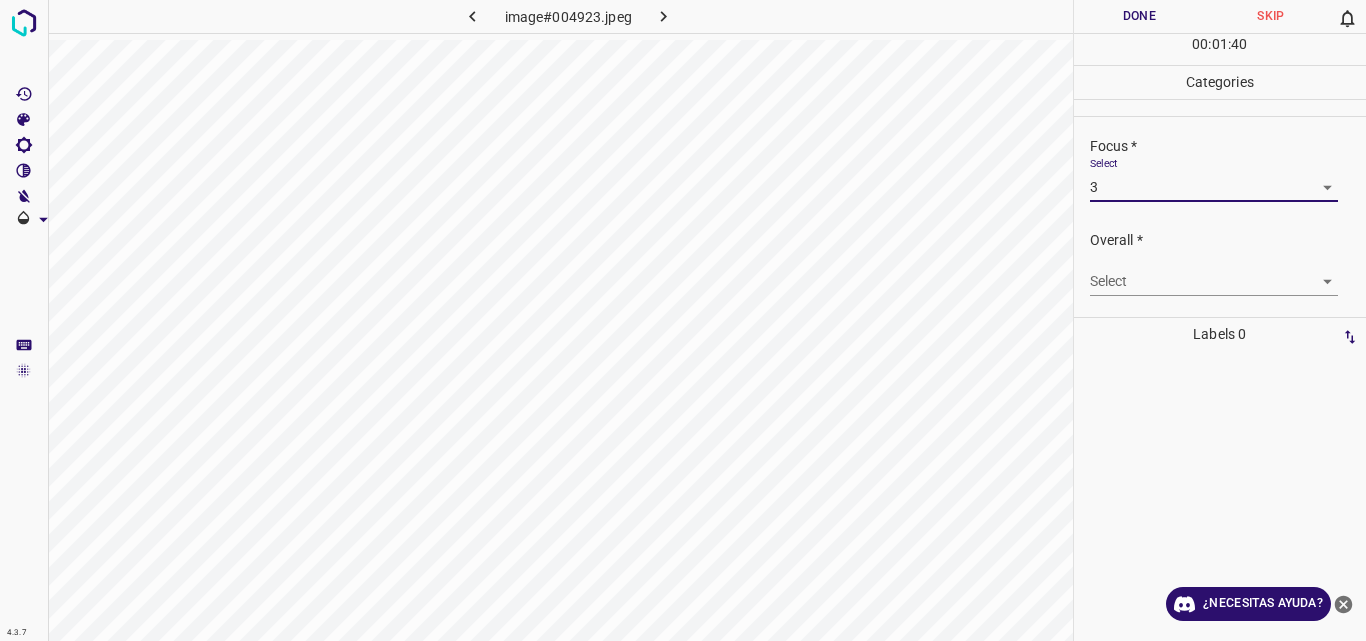 click on "4.3.7 image#004923.jpeg Done Skip 0 00   : 01   : 40   Categories Lighting *  Select 3 3 Focus *  Select 3 3 Overall *  Select ​ Labels   0 Categories 1 Lighting 2 Focus 3 Overall Tools Space Change between modes (Draw & Edit) I Auto labeling R Restore zoom M Zoom in N Zoom out Delete Delete selecte label Filters Z Restore filters X Saturation filter C Brightness filter V Contrast filter B Gray scale filter General O Download ¿Necesitas ayuda? Original text Rate this translation Your feedback will be used to help improve Google Translate - Texto - Esconder - Borrar" at bounding box center (683, 320) 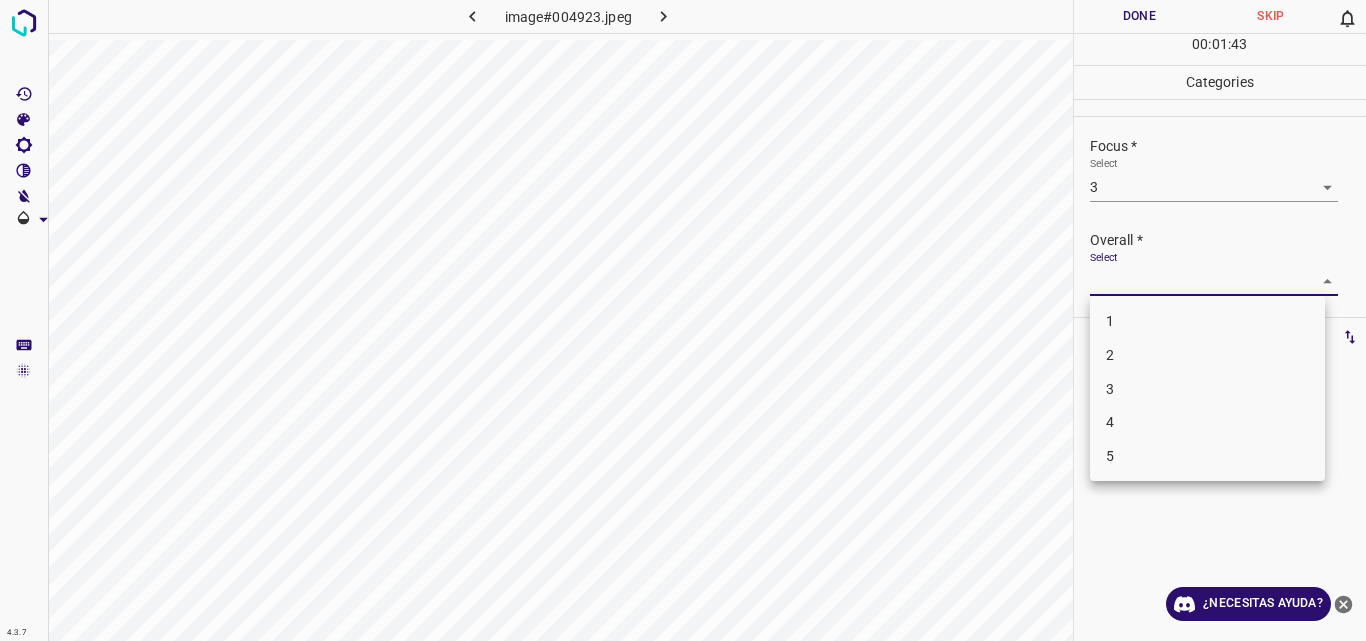click on "3" at bounding box center [1207, 389] 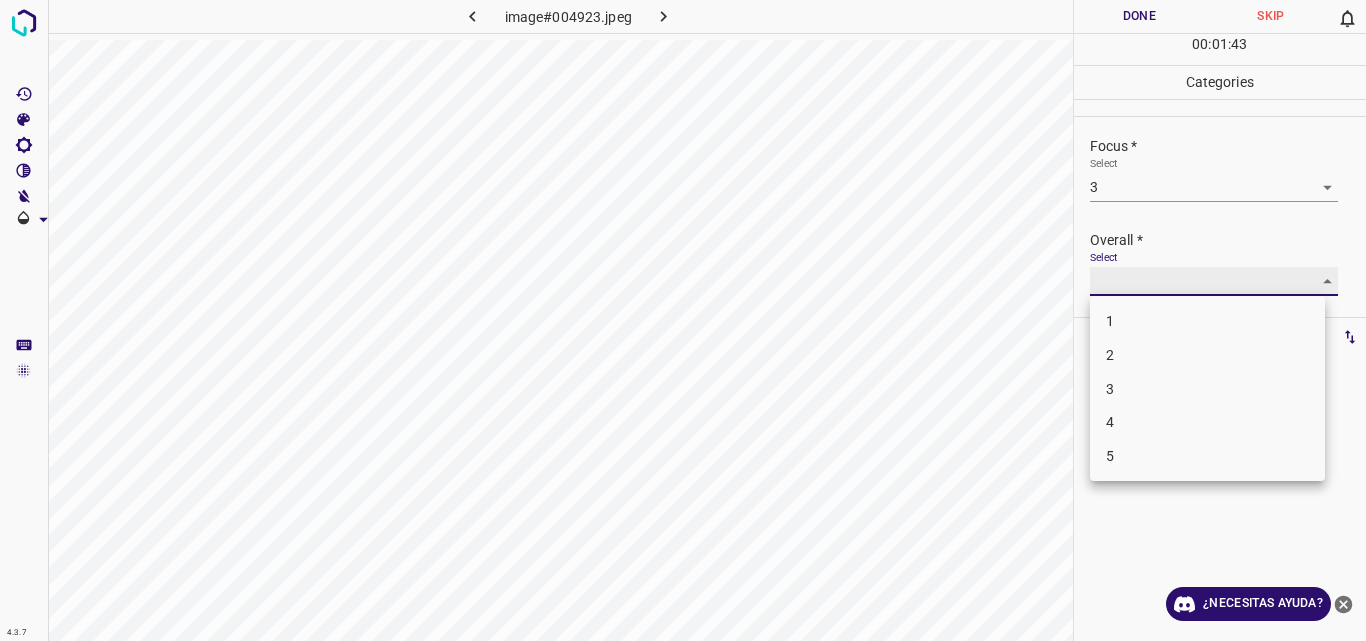 type on "3" 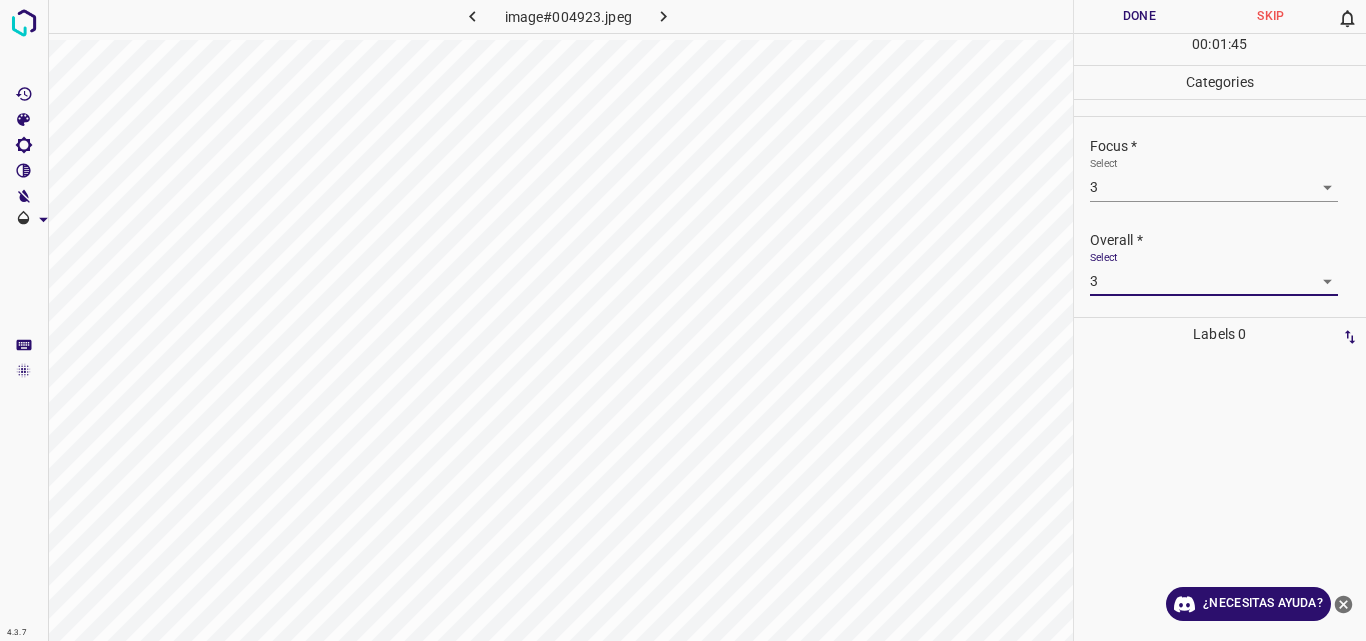 click on "Done" at bounding box center [1140, 16] 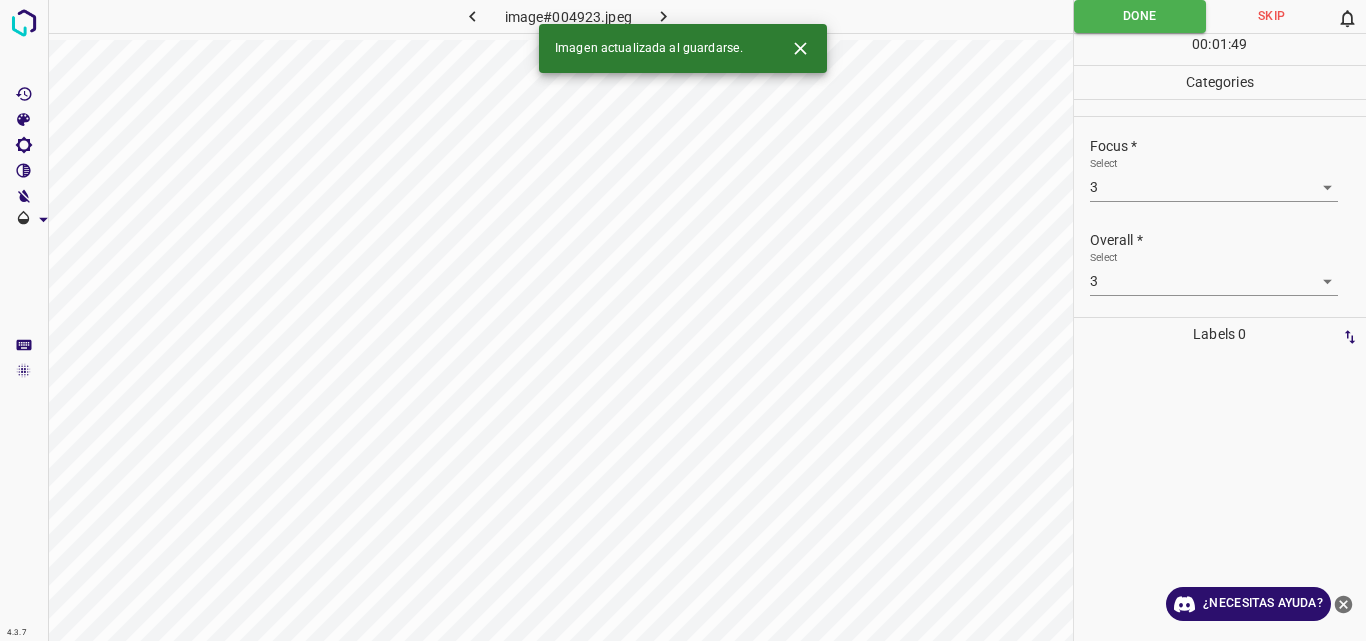 click 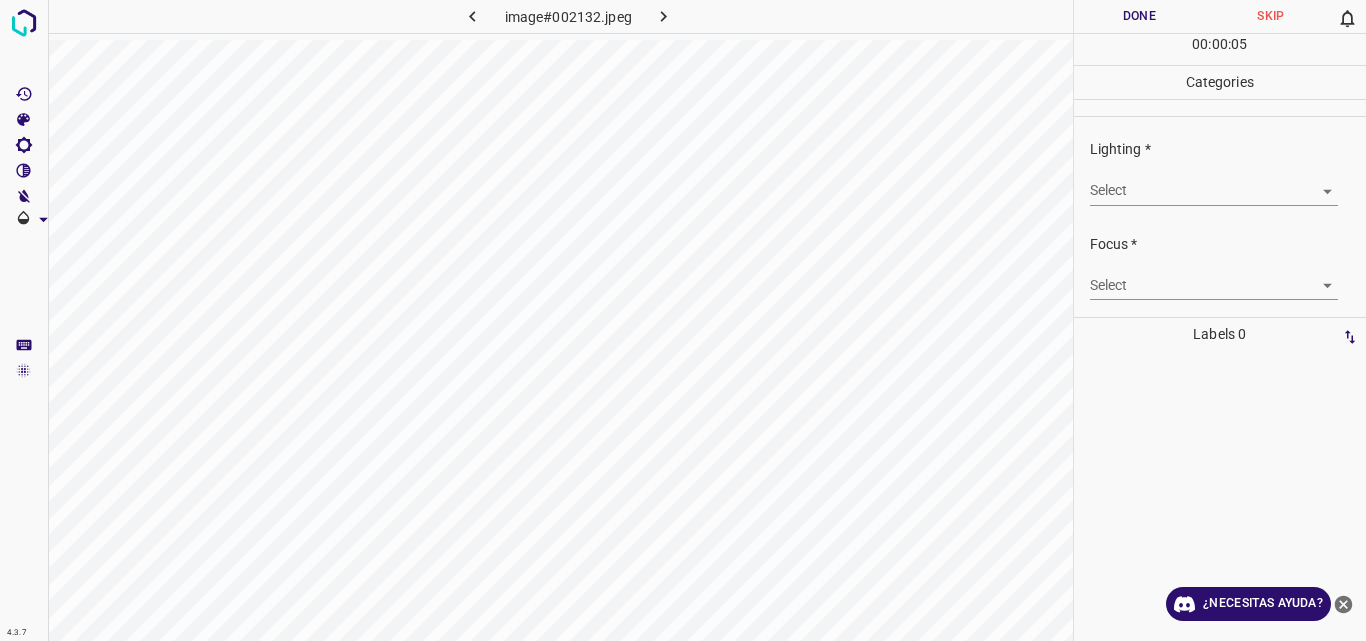 click on "4.3.7 image#002132.jpeg Done Skip 0 00   : 00   : 05   Categories Lighting *  Select ​ Focus *  Select ​ Overall *  Select ​ Labels   0 Categories 1 Lighting 2 Focus 3 Overall Tools Space Change between modes (Draw & Edit) I Auto labeling R Restore zoom M Zoom in N Zoom out Delete Delete selecte label Filters Z Restore filters X Saturation filter C Brightness filter V Contrast filter B Gray scale filter General O Download ¿Necesitas ayuda? Original text Rate this translation Your feedback will be used to help improve Google Translate - Texto - Esconder - Borrar" at bounding box center [683, 320] 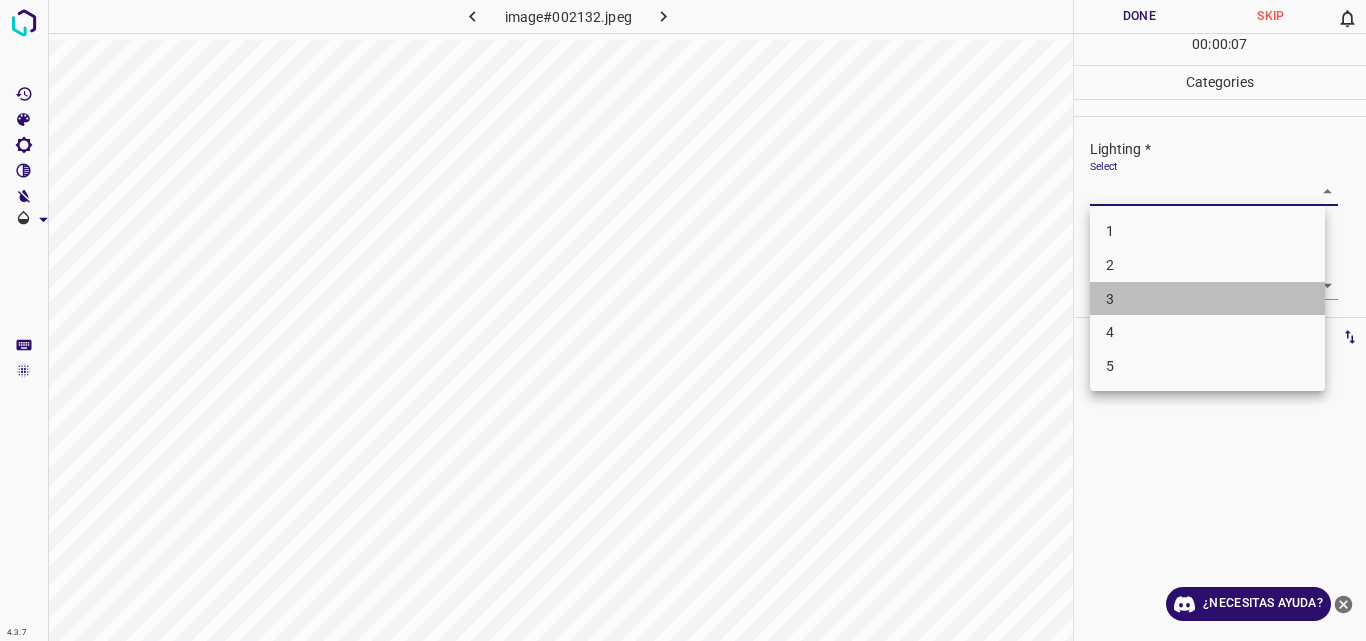 click on "3" at bounding box center (1207, 299) 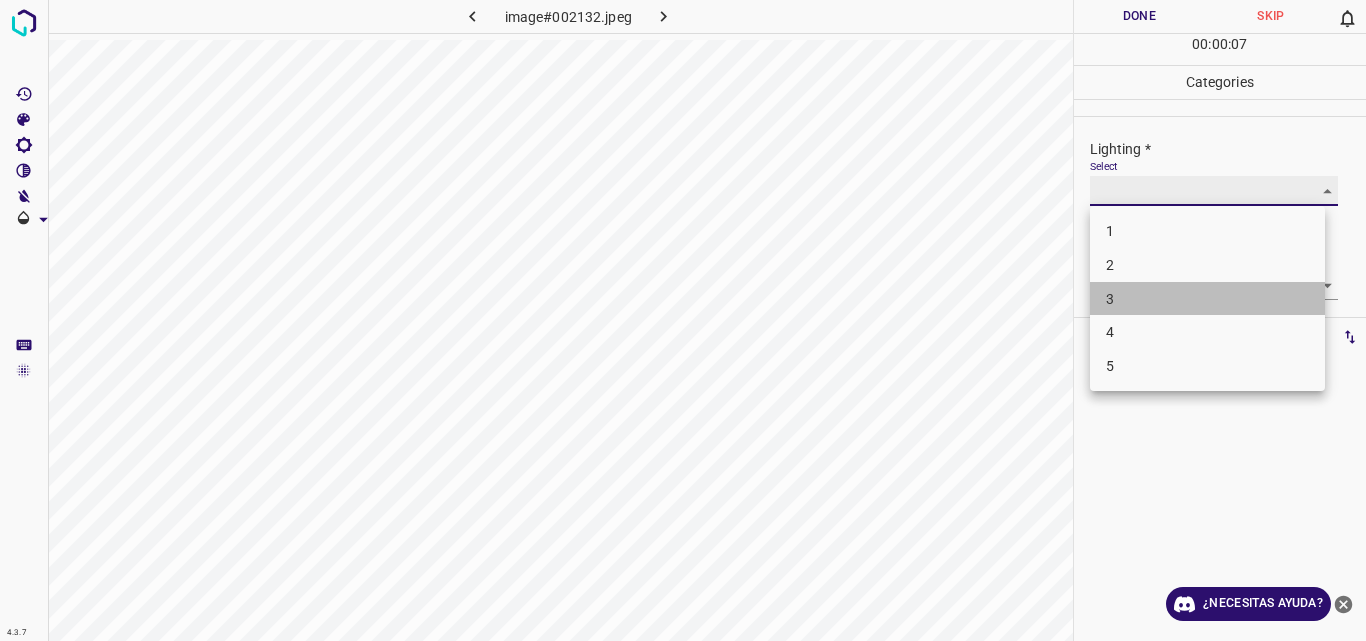 type on "3" 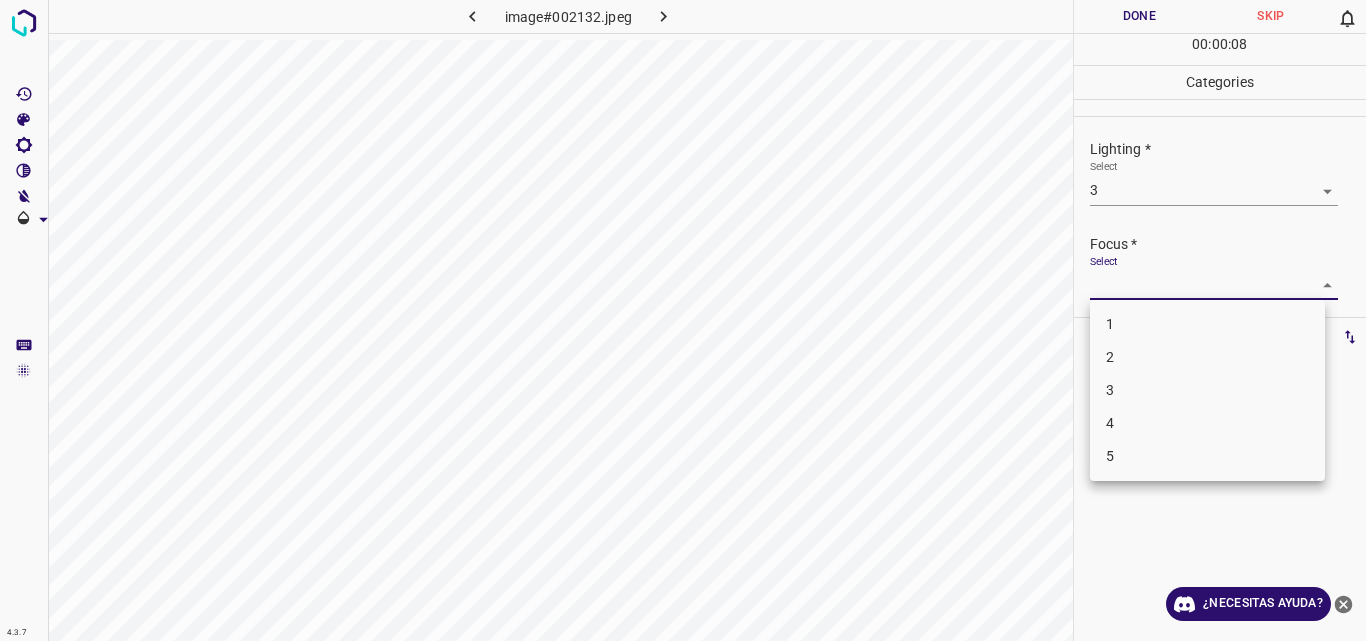 click on "4.3.7 image#002132.jpeg Done Skip 0 00   : 00   : 08   Categories Lighting *  Select 3 3 Focus *  Select ​ Overall *  Select ​ Labels   0 Categories 1 Lighting 2 Focus 3 Overall Tools Space Change between modes (Draw & Edit) I Auto labeling R Restore zoom M Zoom in N Zoom out Delete Delete selecte label Filters Z Restore filters X Saturation filter C Brightness filter V Contrast filter B Gray scale filter General O Download ¿Necesitas ayuda? Original text Rate this translation Your feedback will be used to help improve Google Translate - Texto - Esconder - Borrar 1 2 3 4 5" at bounding box center (683, 320) 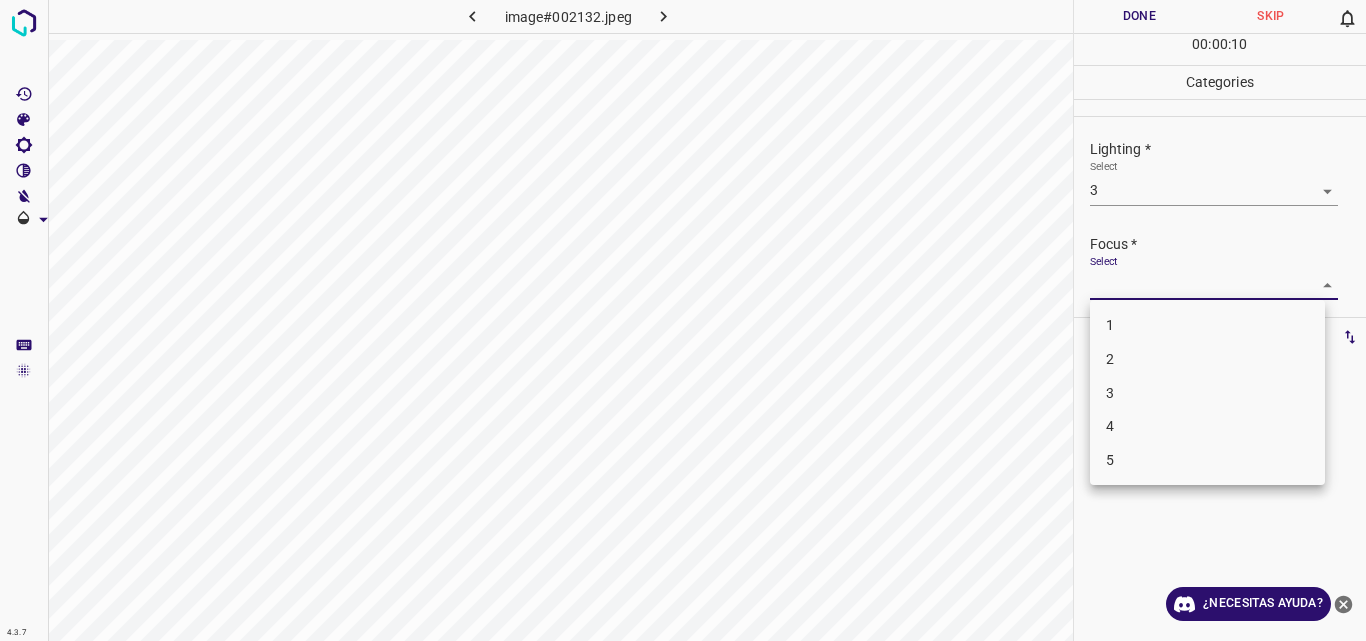 click on "3" at bounding box center [1207, 393] 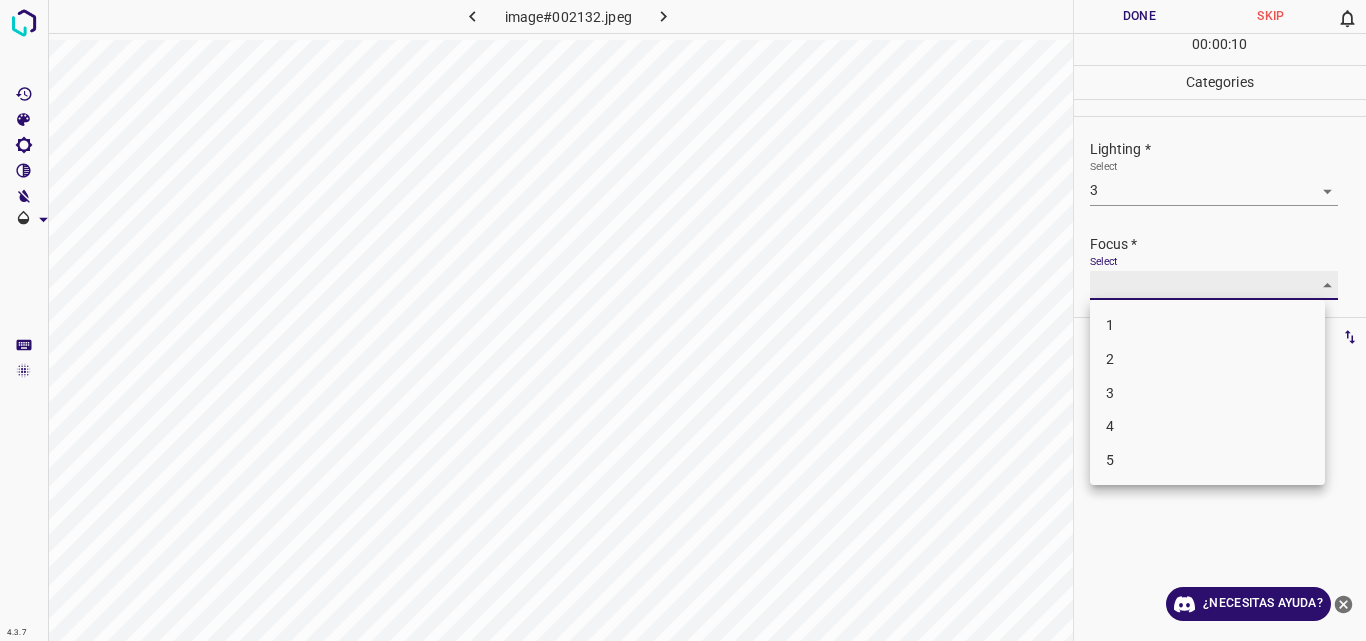 type on "3" 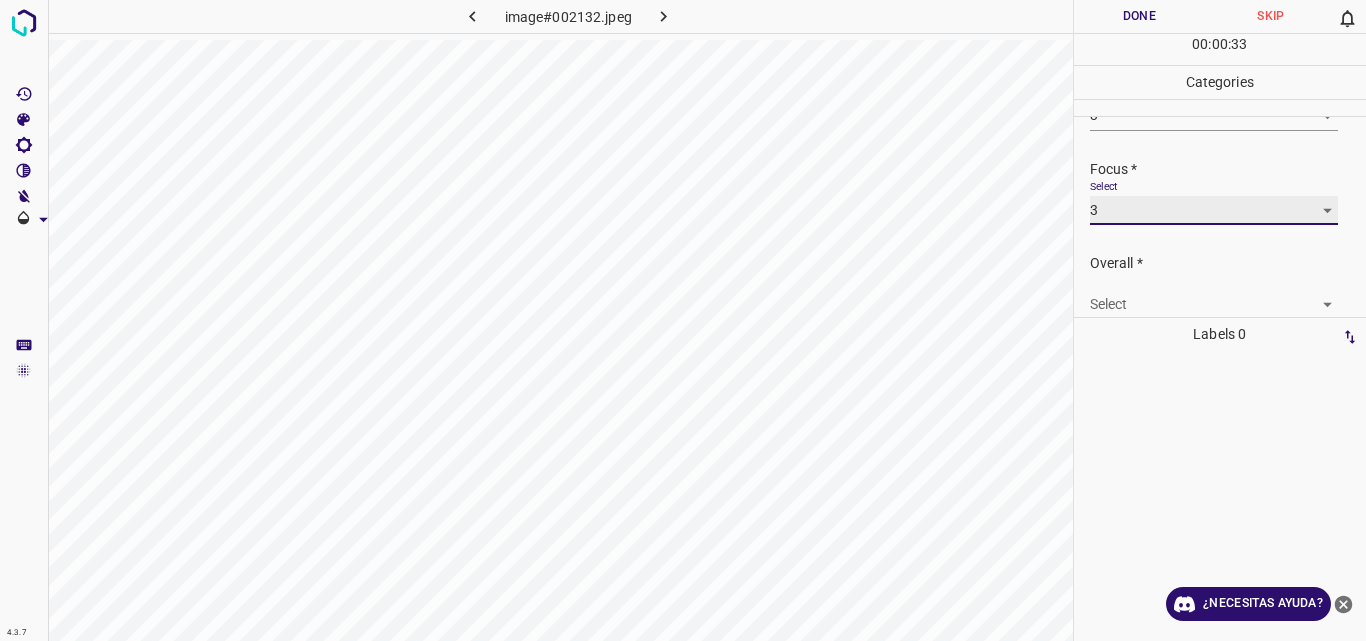 scroll, scrollTop: 98, scrollLeft: 0, axis: vertical 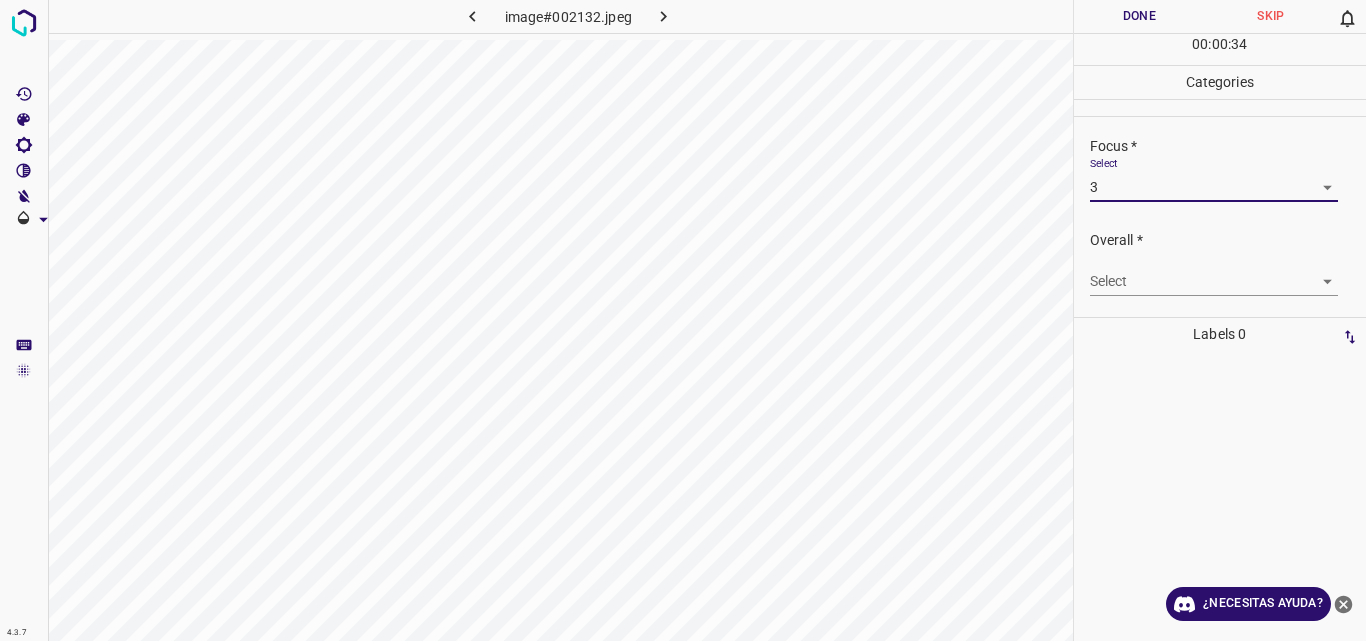 click on "4.3.7 image#002132.jpeg Done Skip 0 00   : 00   : 34   Categories Lighting *  Select 3 3 Focus *  Select 3 3 Overall *  Select ​ Labels   0 Categories 1 Lighting 2 Focus 3 Overall Tools Space Change between modes (Draw & Edit) I Auto labeling R Restore zoom M Zoom in N Zoom out Delete Delete selecte label Filters Z Restore filters X Saturation filter C Brightness filter V Contrast filter B Gray scale filter General O Download ¿Necesitas ayuda? Original text Rate this translation Your feedback will be used to help improve Google Translate - Texto - Esconder - Borrar" at bounding box center (683, 320) 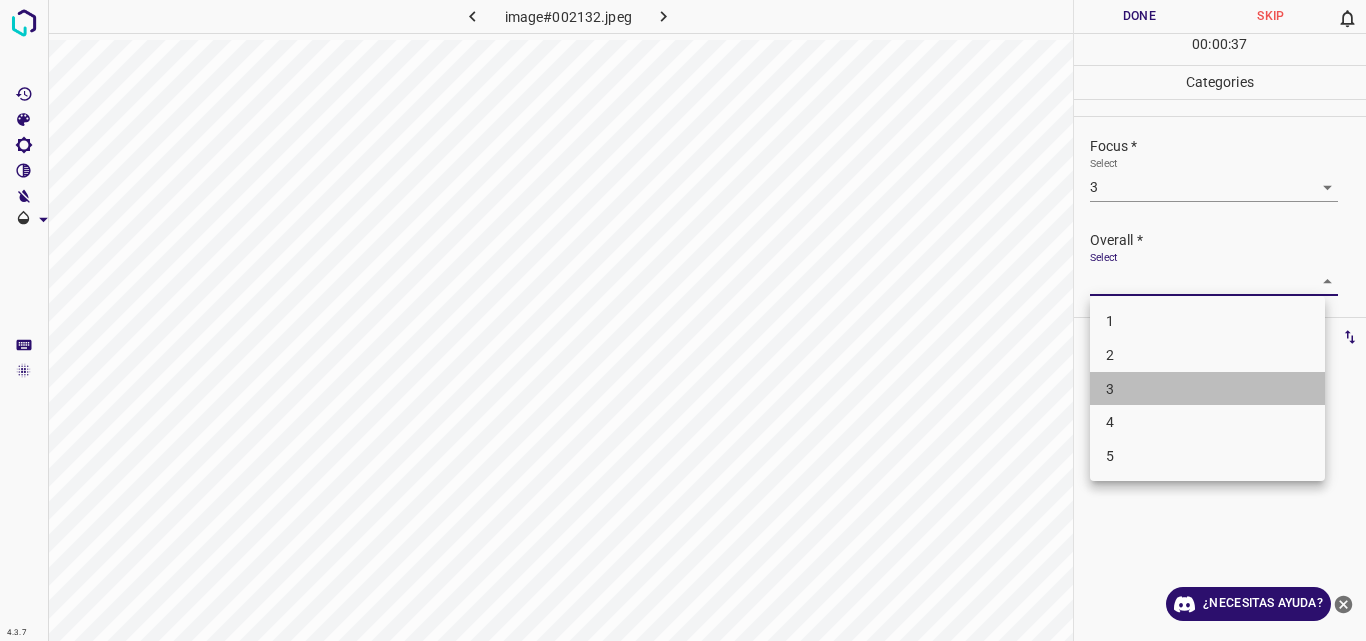 click on "3" at bounding box center (1207, 389) 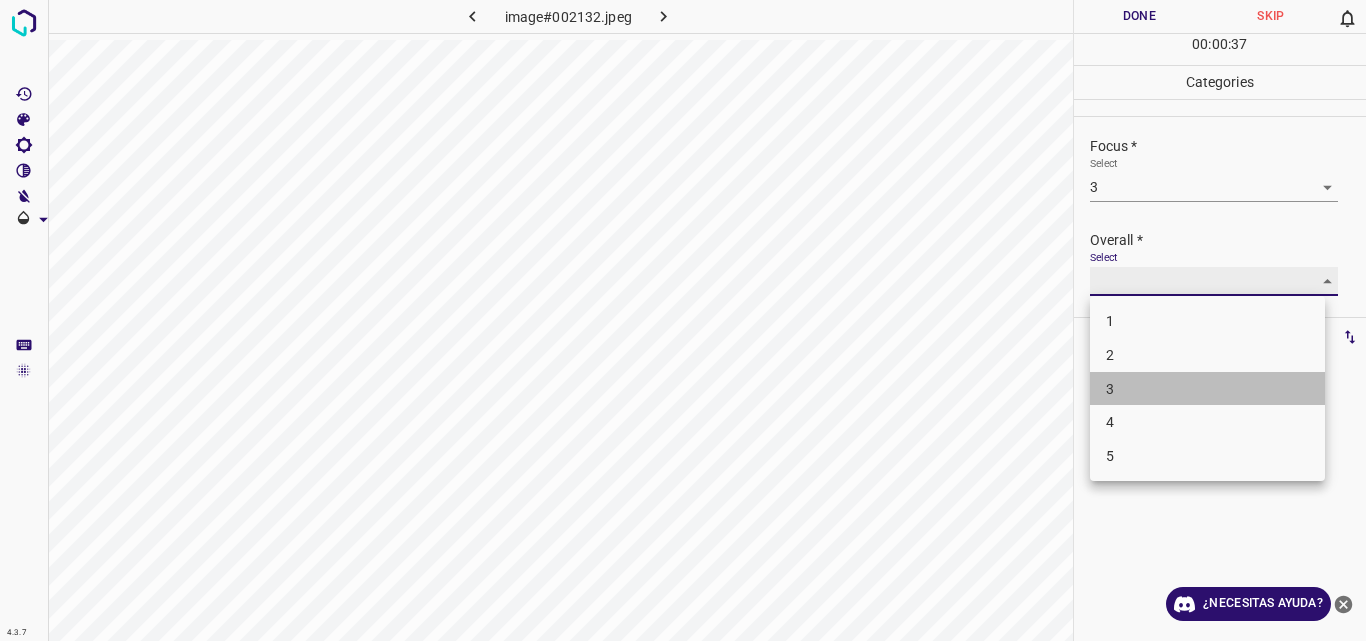 type on "3" 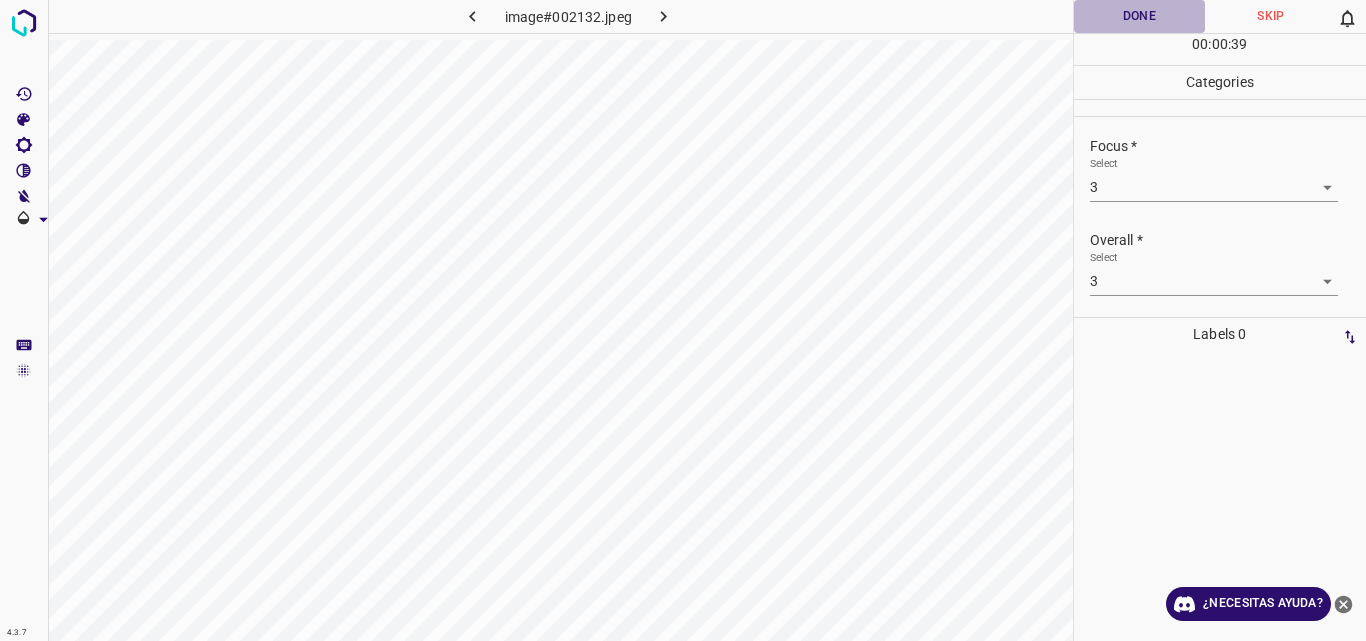 click on "Done" at bounding box center (1140, 16) 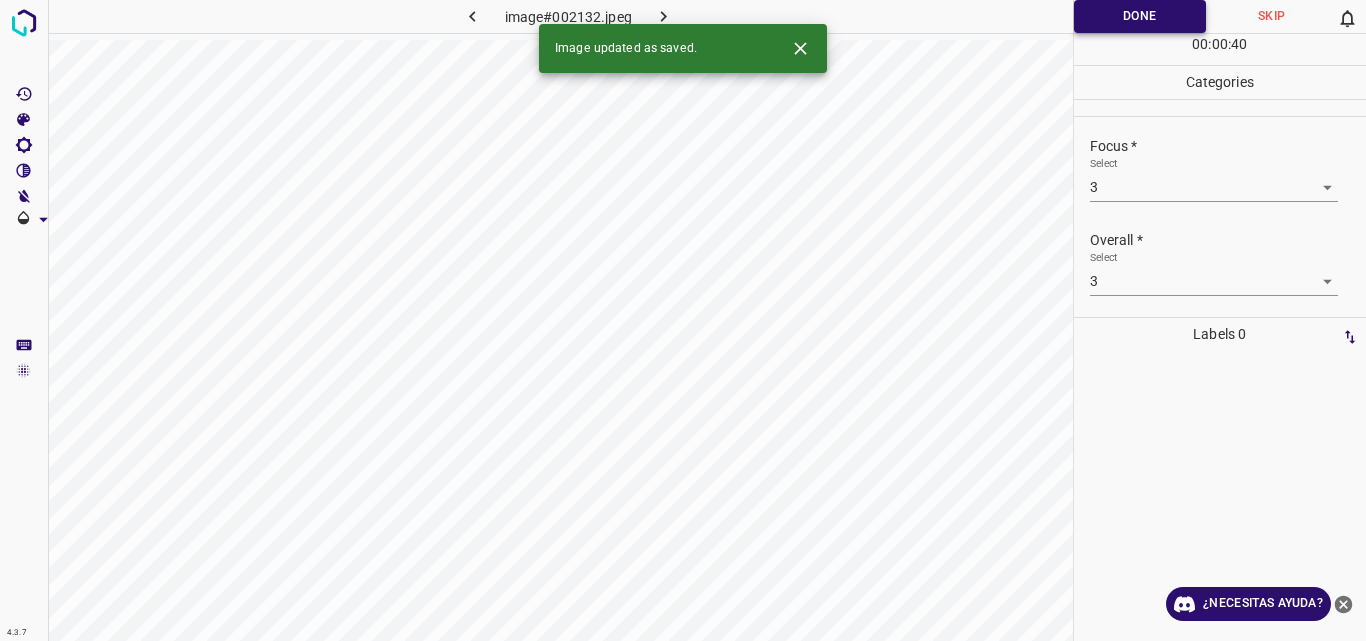 click on "Done" at bounding box center [1140, 16] 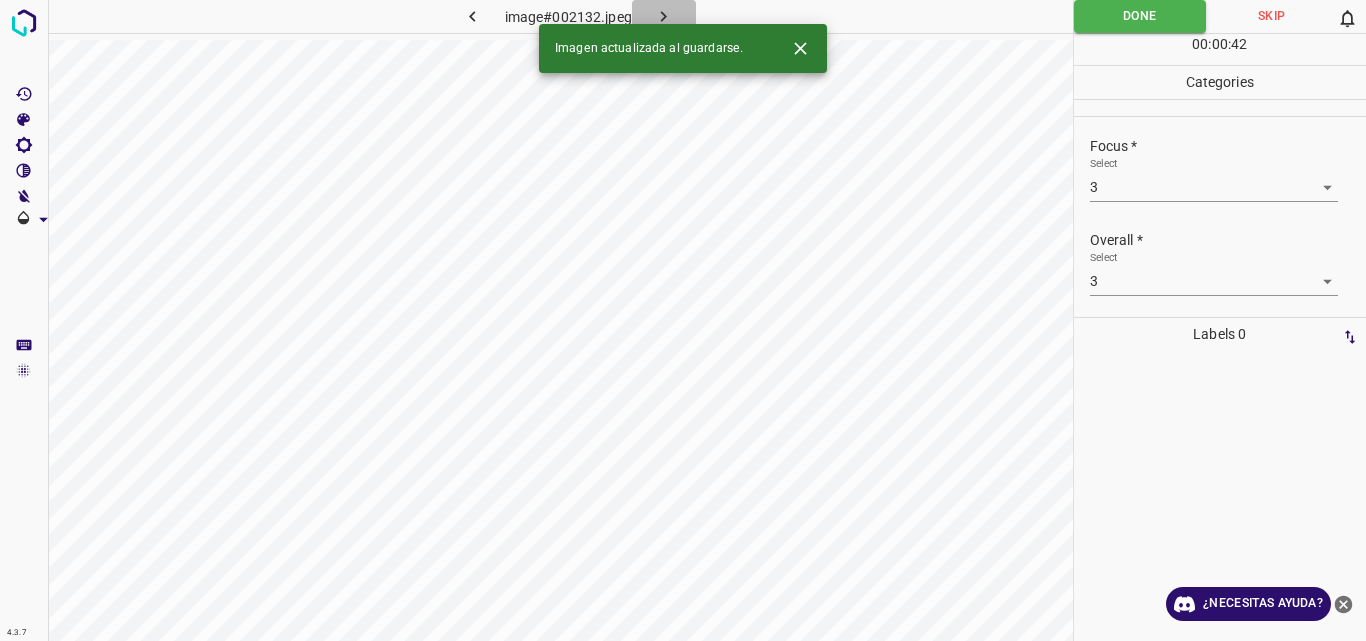 click 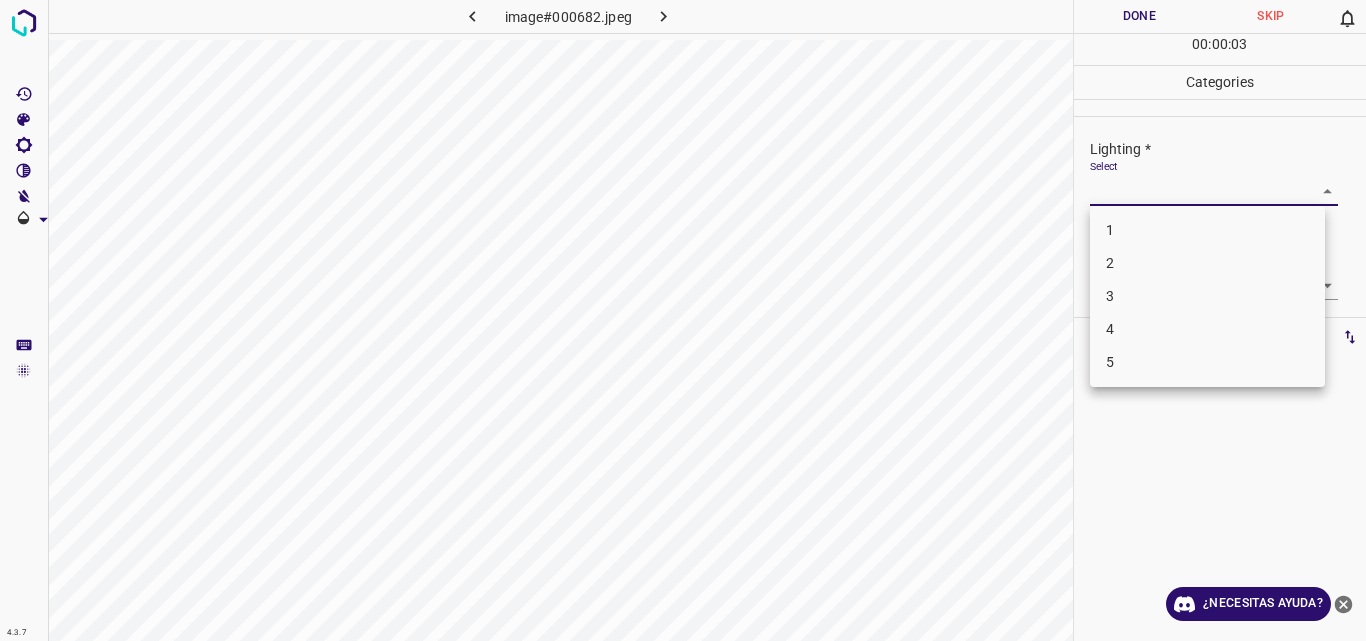 click on "4.3.7 image#000682.jpeg Done Skip 0 00   : 00   : 03   Categories Lighting *  Select ​ Focus *  Select ​ Overall *  Select ​ Labels   0 Categories 1 Lighting 2 Focus 3 Overall Tools Space Change between modes (Draw & Edit) I Auto labeling R Restore zoom M Zoom in N Zoom out Delete Delete selecte label Filters Z Restore filters X Saturation filter C Brightness filter V Contrast filter B Gray scale filter General O Download ¿Necesitas ayuda? Original text Rate this translation Your feedback will be used to help improve Google Translate - Texto - Esconder - Borrar 1 2 3 4 5" at bounding box center (683, 320) 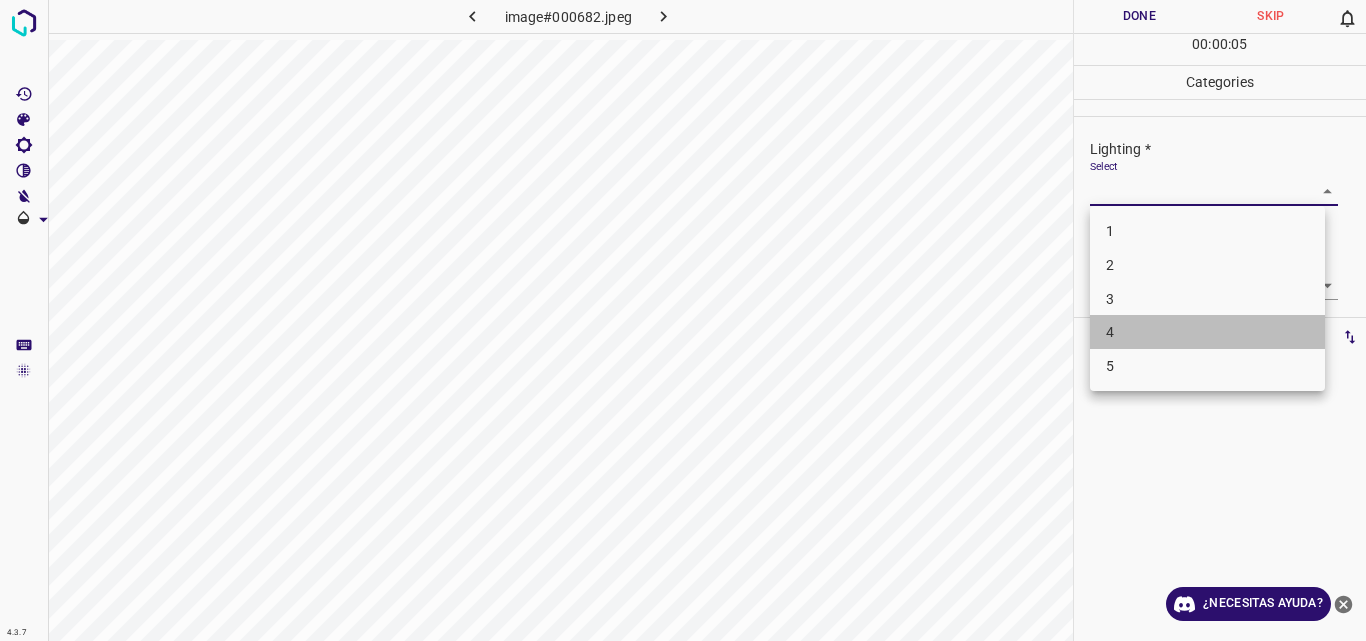 click on "4" at bounding box center (1207, 332) 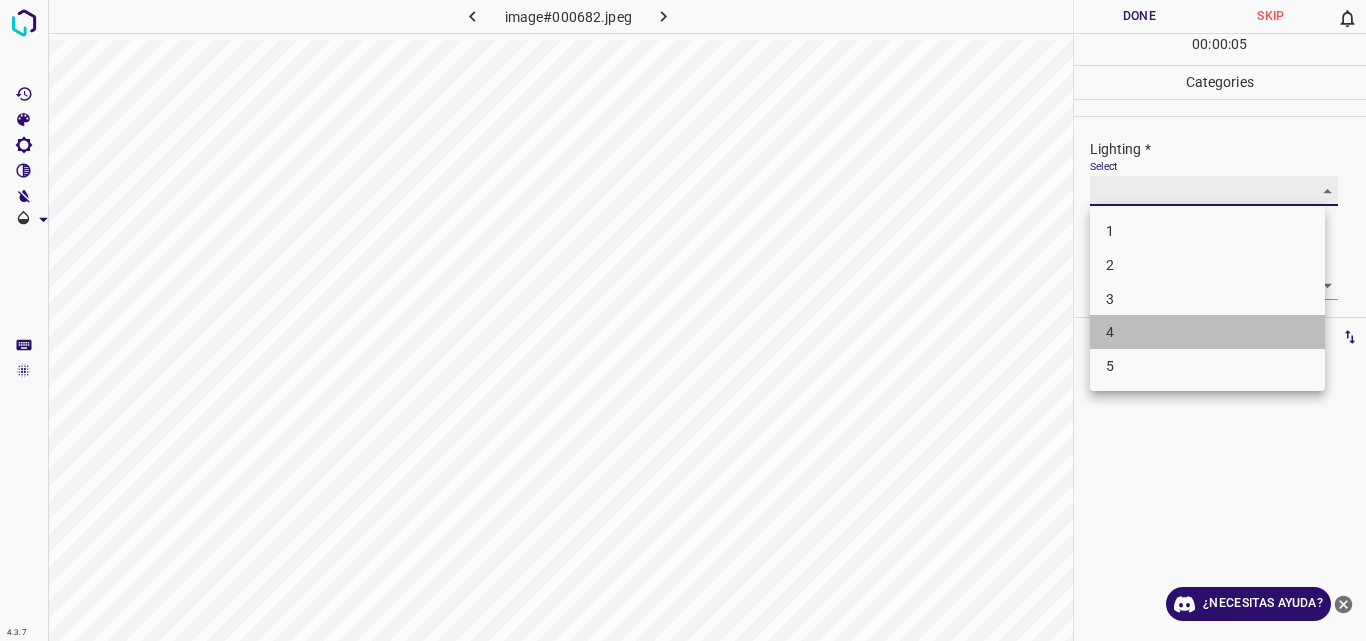 type on "4" 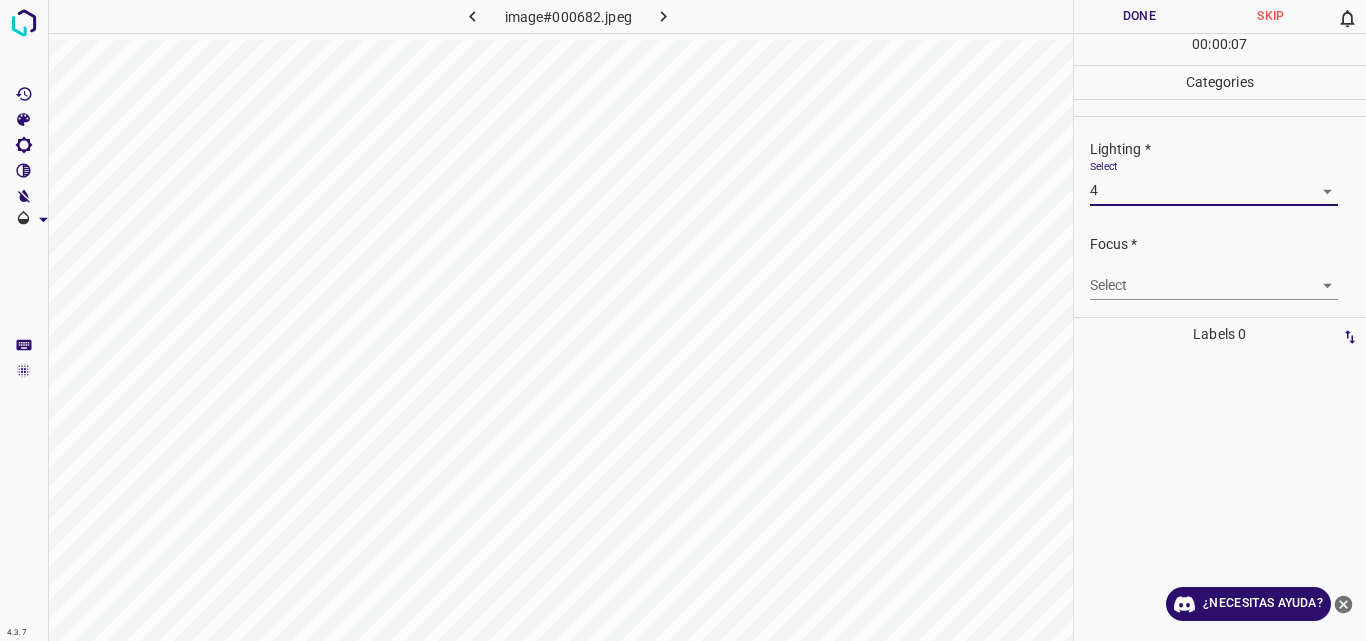 click on "4.3.7 image#000682.jpeg Done Skip 0 00   : 00   : 07   Categories Lighting *  Select 4 4 Focus *  Select ​ Overall *  Select ​ Labels   0 Categories 1 Lighting 2 Focus 3 Overall Tools Space Change between modes (Draw & Edit) I Auto labeling R Restore zoom M Zoom in N Zoom out Delete Delete selecte label Filters Z Restore filters X Saturation filter C Brightness filter V Contrast filter B Gray scale filter General O Download ¿Necesitas ayuda? Original text Rate this translation Your feedback will be used to help improve Google Translate - Texto - Esconder - Borrar" at bounding box center (683, 320) 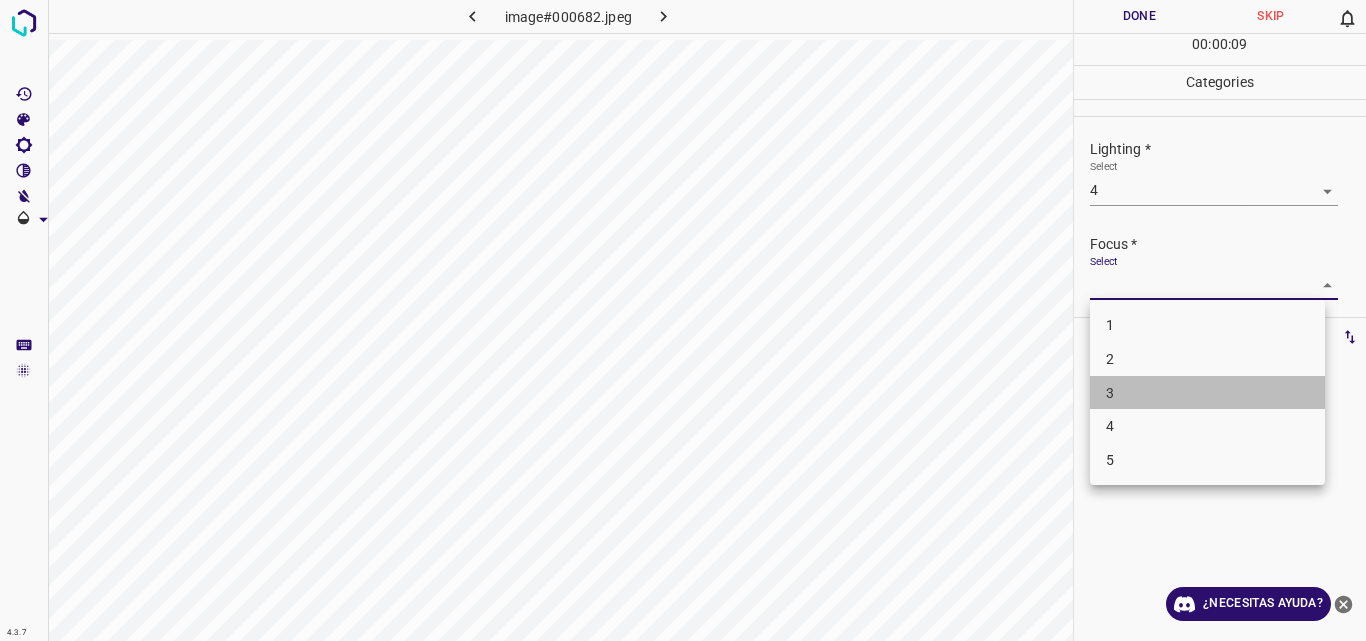 click on "3" at bounding box center [1207, 393] 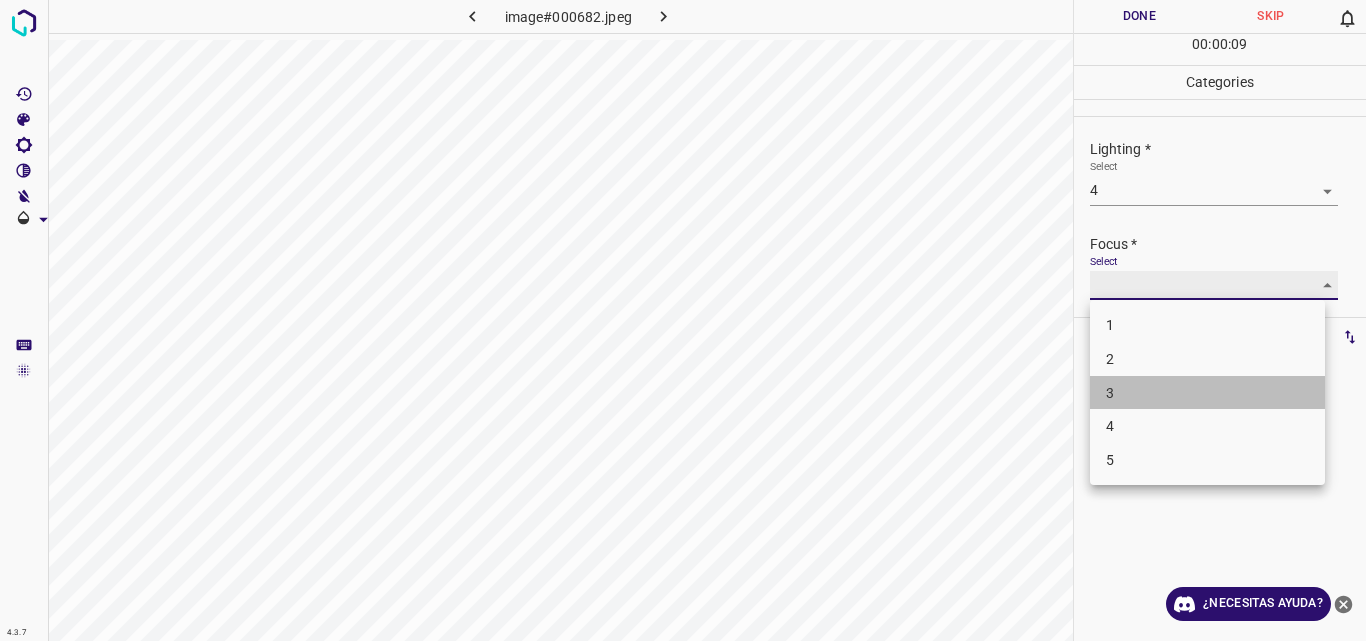 type on "3" 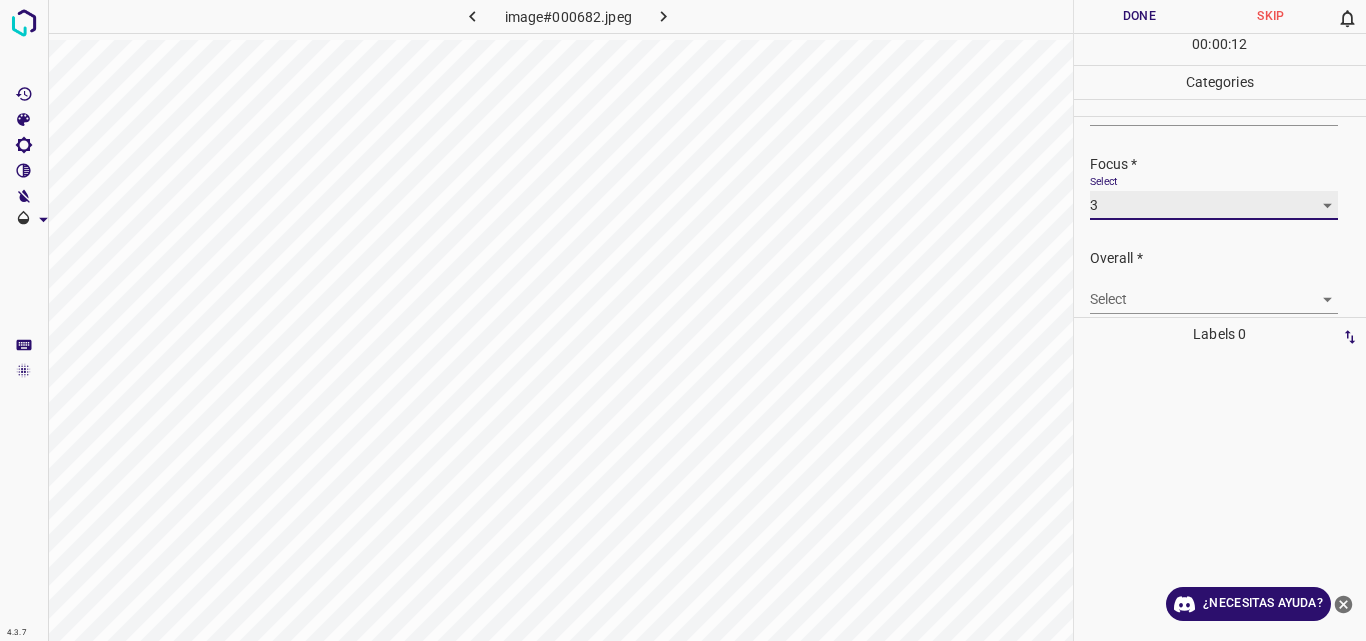 scroll, scrollTop: 97, scrollLeft: 0, axis: vertical 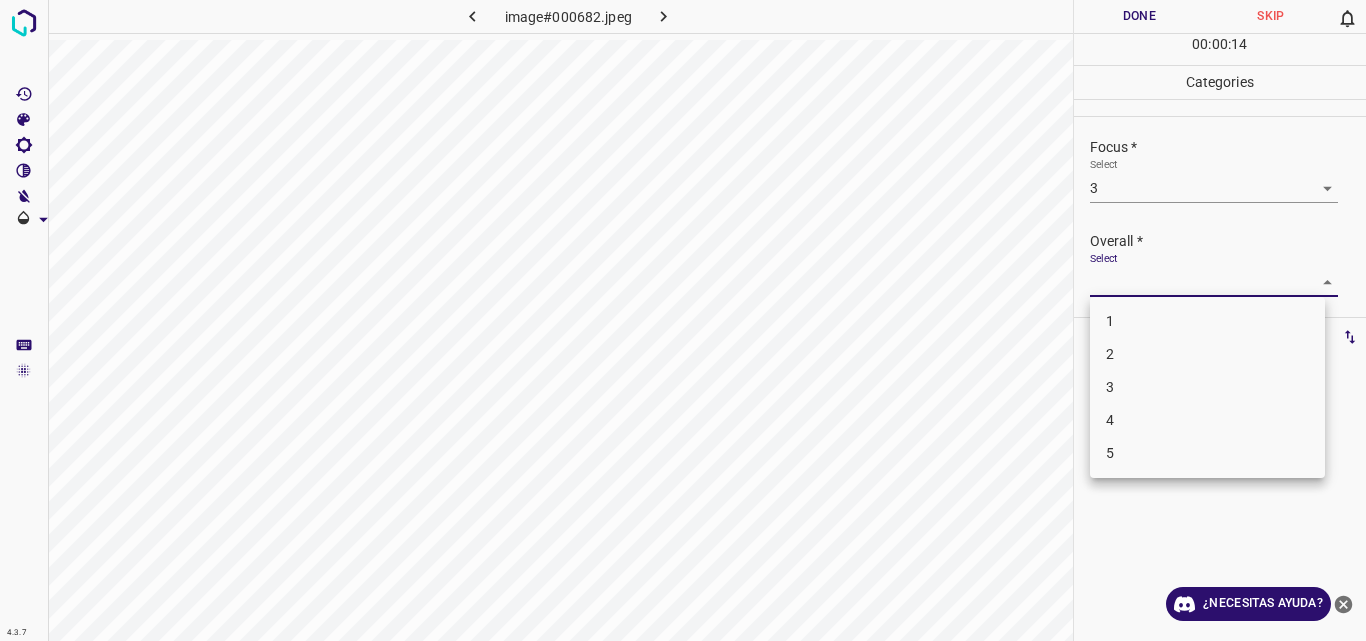 click on "4.3.7 image#000682.jpeg Done Skip 0 00   : 00   : 14   Categories Lighting *  Select 4 4 Focus *  Select 3 3 Overall *  Select ​ Labels   0 Categories 1 Lighting 2 Focus 3 Overall Tools Space Change between modes (Draw & Edit) I Auto labeling R Restore zoom M Zoom in N Zoom out Delete Delete selecte label Filters Z Restore filters X Saturation filter C Brightness filter V Contrast filter B Gray scale filter General O Download ¿Necesitas ayuda? Original text Rate this translation Your feedback will be used to help improve Google Translate - Texto - Esconder - Borrar 1 2 3 4 5" at bounding box center (683, 320) 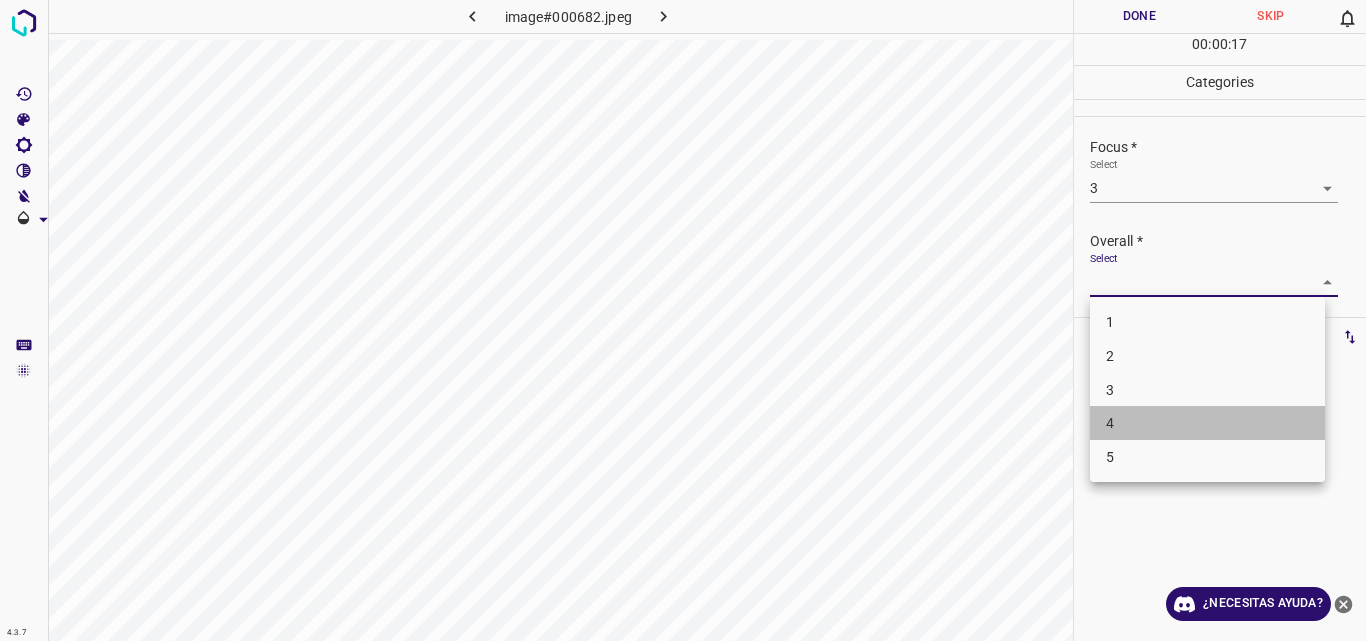 click on "4" at bounding box center (1207, 423) 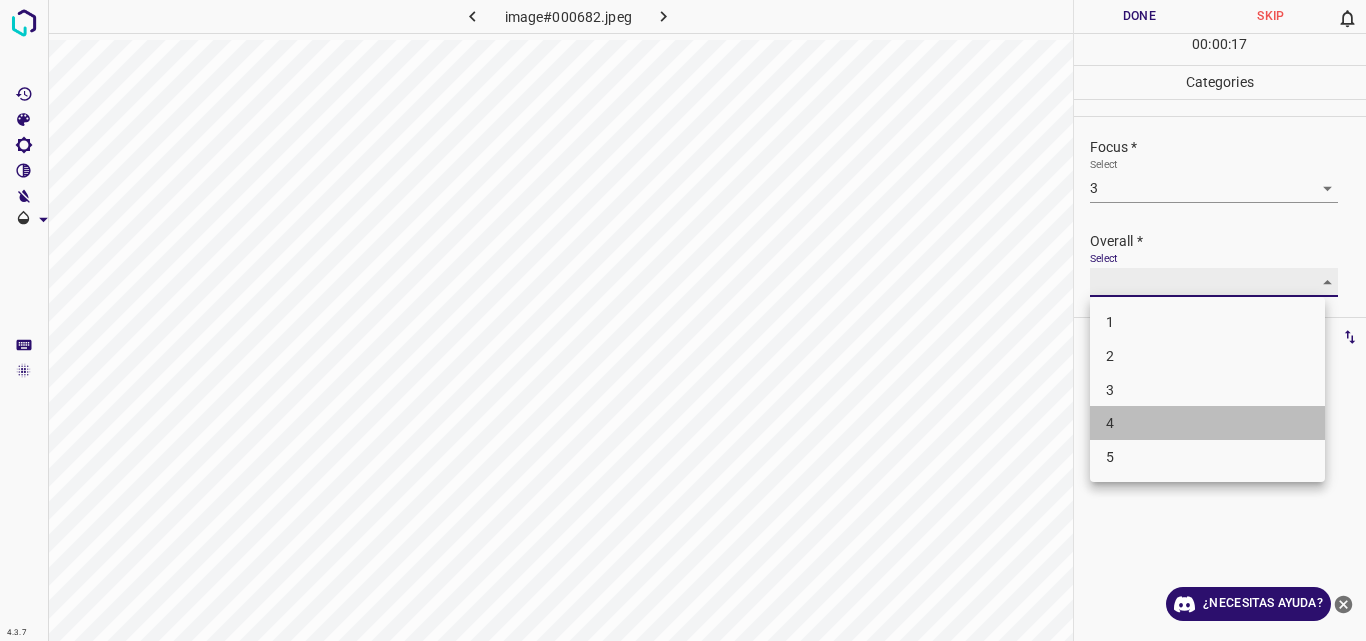 type on "4" 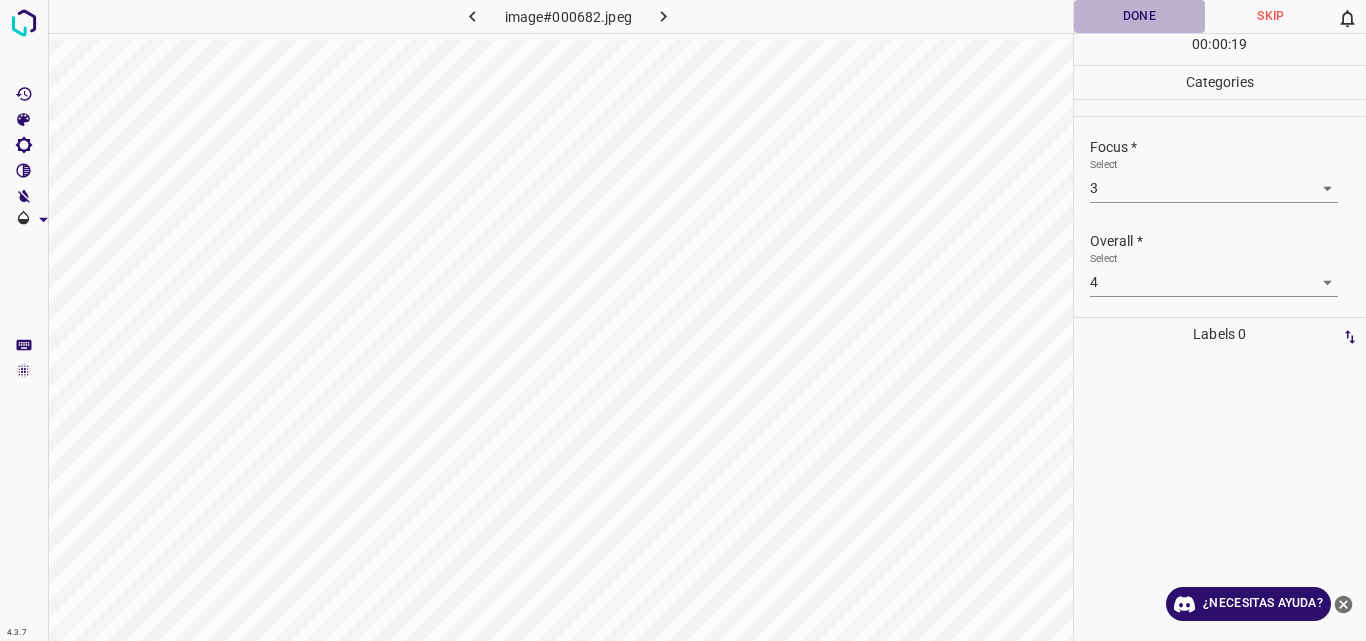 click on "Done" at bounding box center [1140, 16] 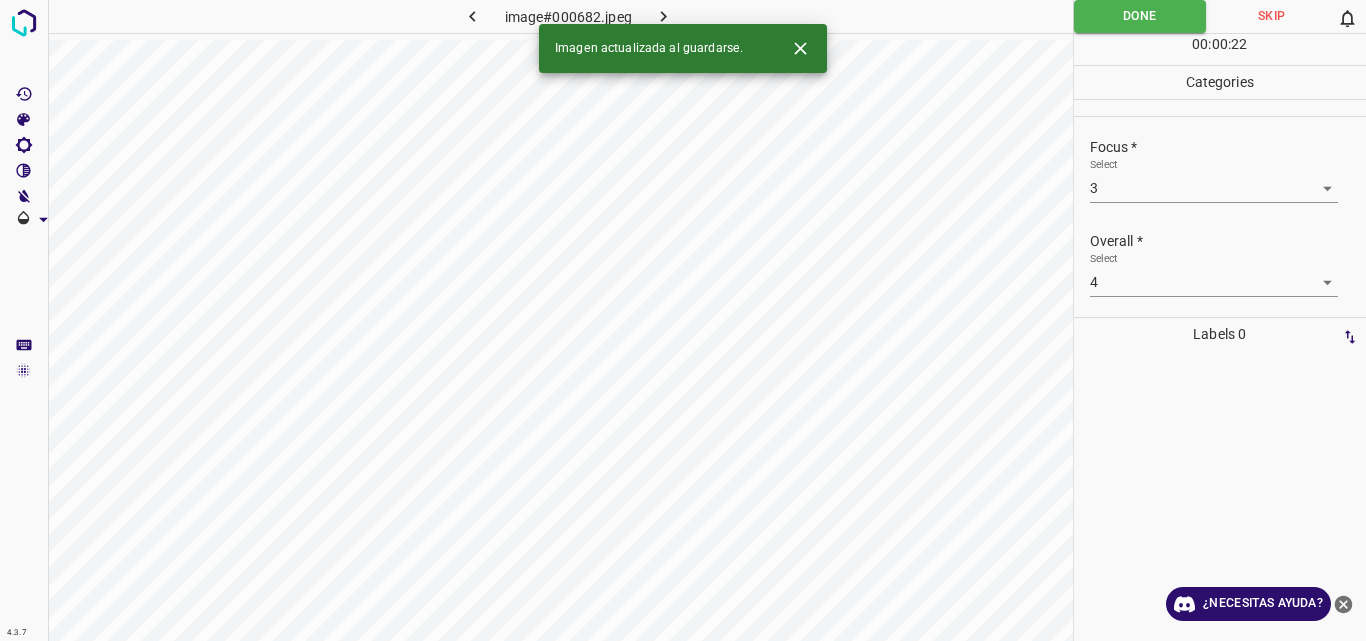 click 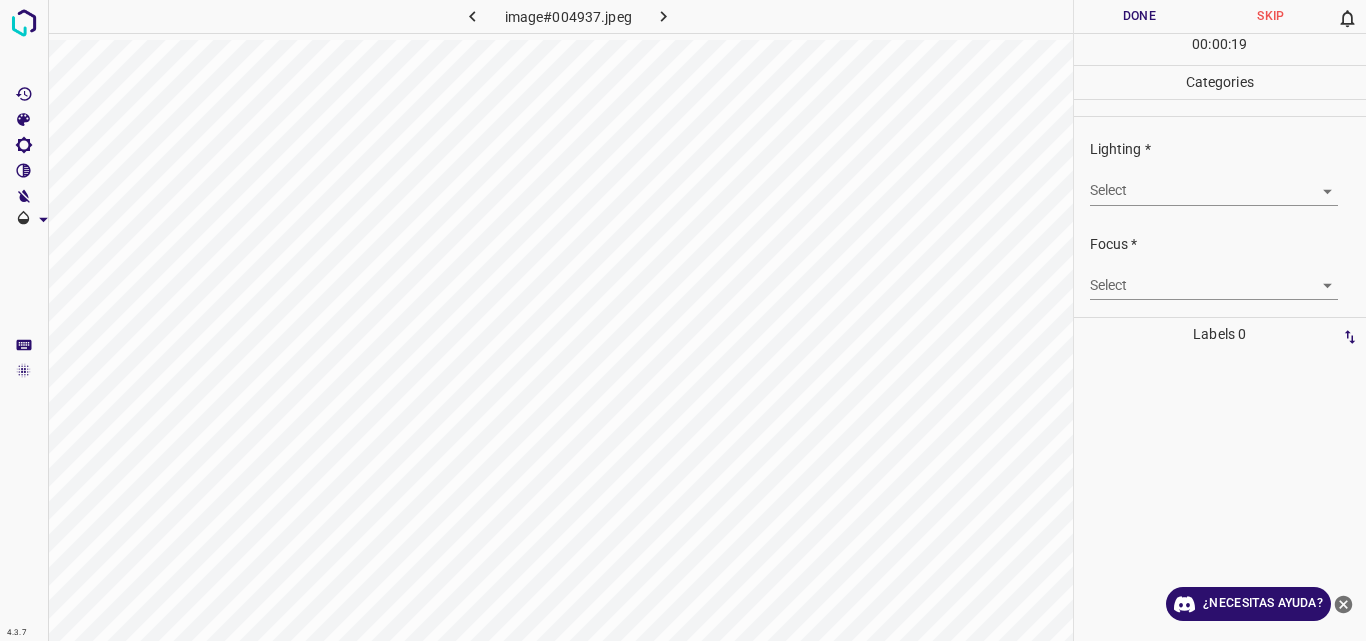 click on "4.3.7 image#004937.jpeg Done Skip 0 00   : 00   : 19   Categories Lighting *  Select ​ Focus *  Select ​ Overall *  Select ​ Labels   0 Categories 1 Lighting 2 Focus 3 Overall Tools Space Change between modes (Draw & Edit) I Auto labeling R Restore zoom M Zoom in N Zoom out Delete Delete selecte label Filters Z Restore filters X Saturation filter C Brightness filter V Contrast filter B Gray scale filter General O Download ¿Necesitas ayuda? Original text Rate this translation Your feedback will be used to help improve Google Translate - Texto - Esconder - Borrar" at bounding box center [683, 320] 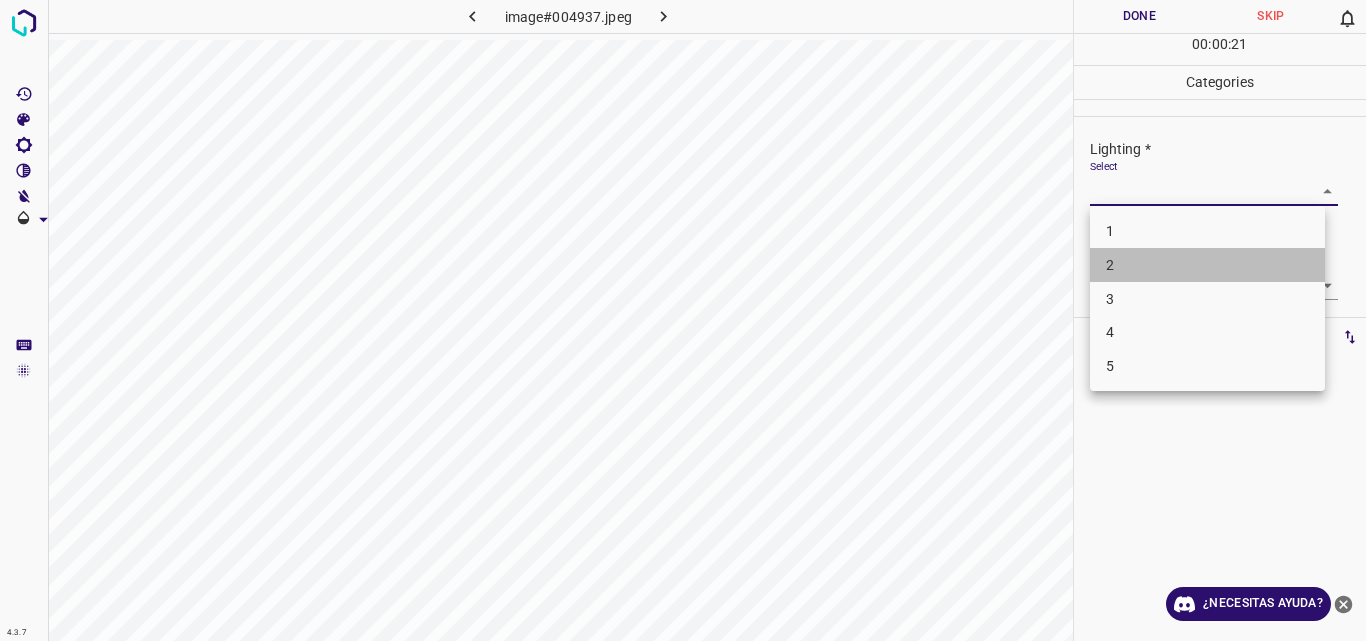 click on "2" at bounding box center [1207, 265] 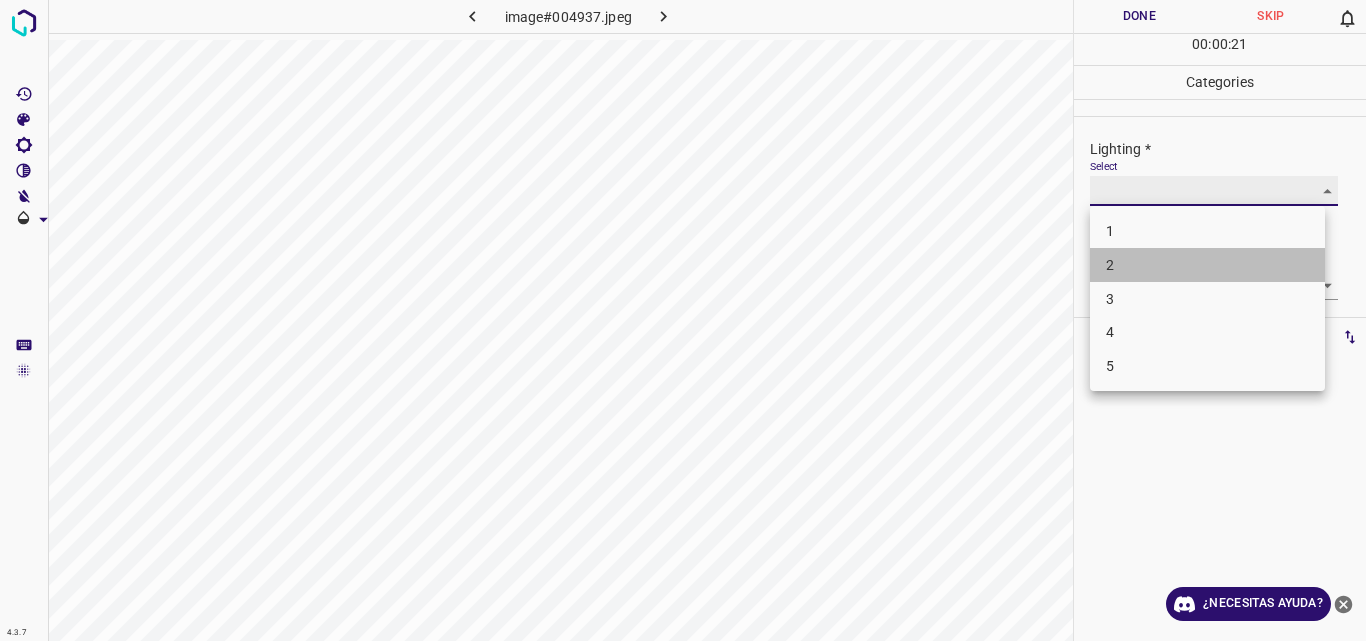 type on "2" 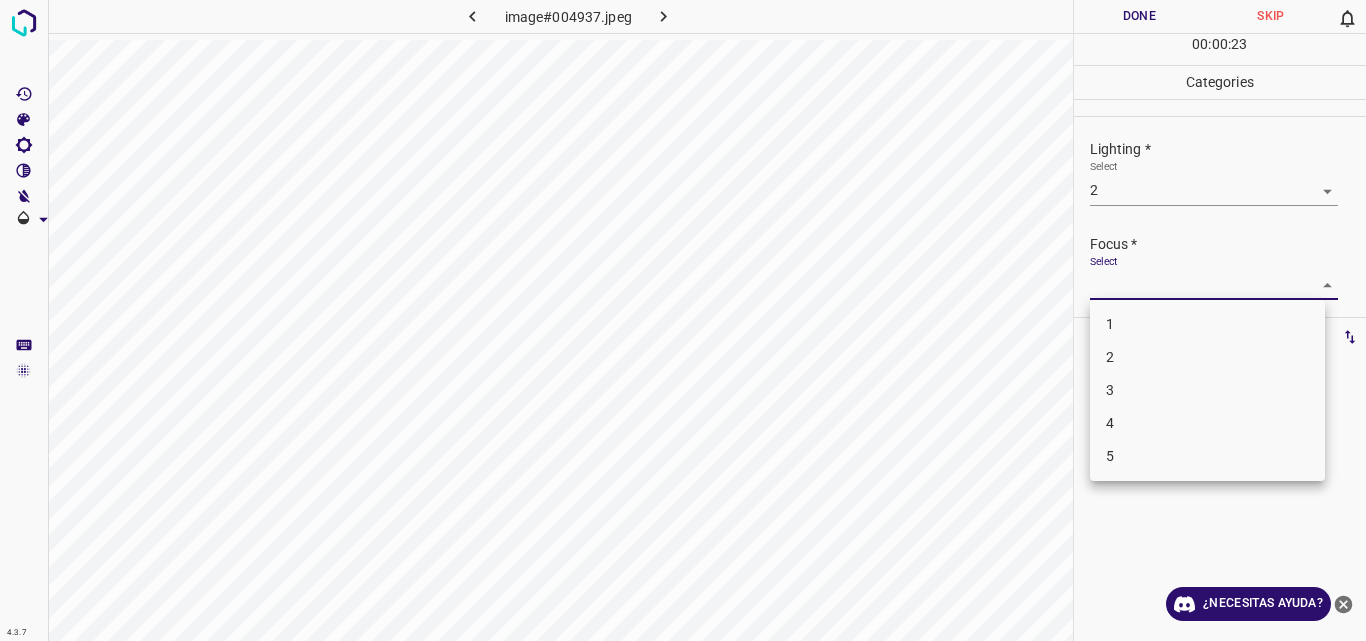 click on "4.3.7 image#004937.jpeg Done Skip 0 00   : 00   : 23   Categories Lighting *  Select 2 2 Focus *  Select ​ Overall *  Select ​ Labels   0 Categories 1 Lighting 2 Focus 3 Overall Tools Space Change between modes (Draw & Edit) I Auto labeling R Restore zoom M Zoom in N Zoom out Delete Delete selecte label Filters Z Restore filters X Saturation filter C Brightness filter V Contrast filter B Gray scale filter General O Download ¿Necesitas ayuda? Original text Rate this translation Your feedback will be used to help improve Google Translate - Texto - Esconder - Borrar 1 2 3 4 5" at bounding box center [683, 320] 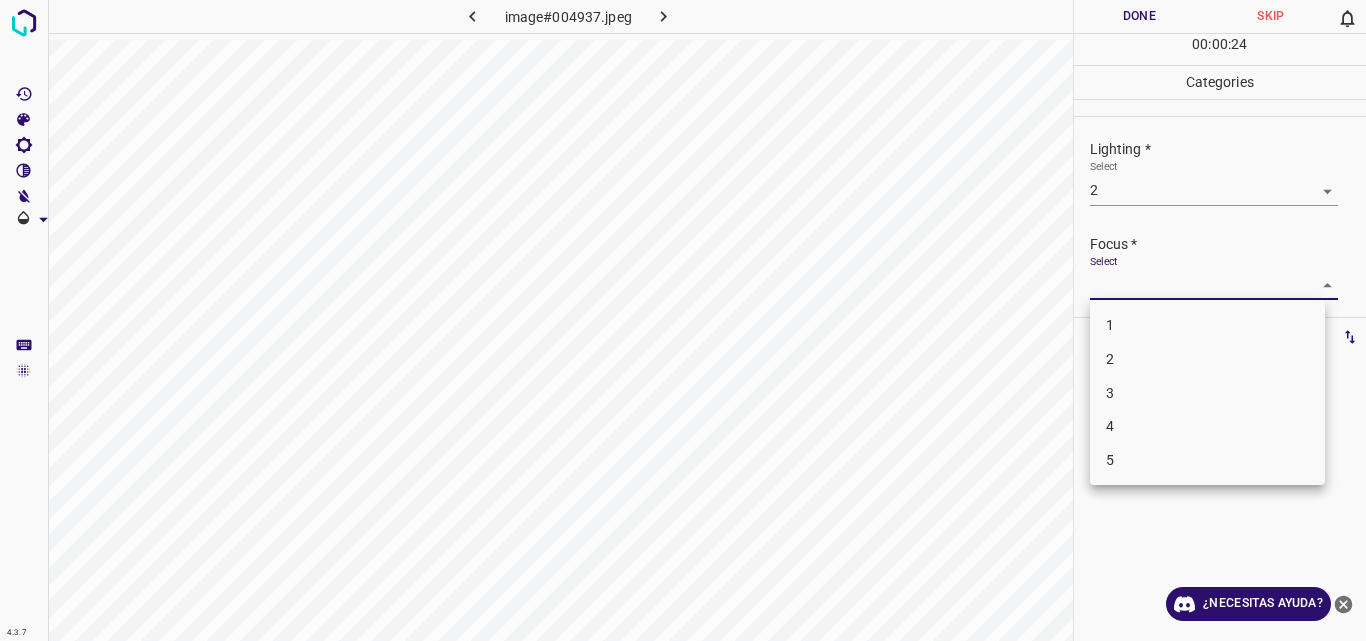 click on "2" at bounding box center (1207, 359) 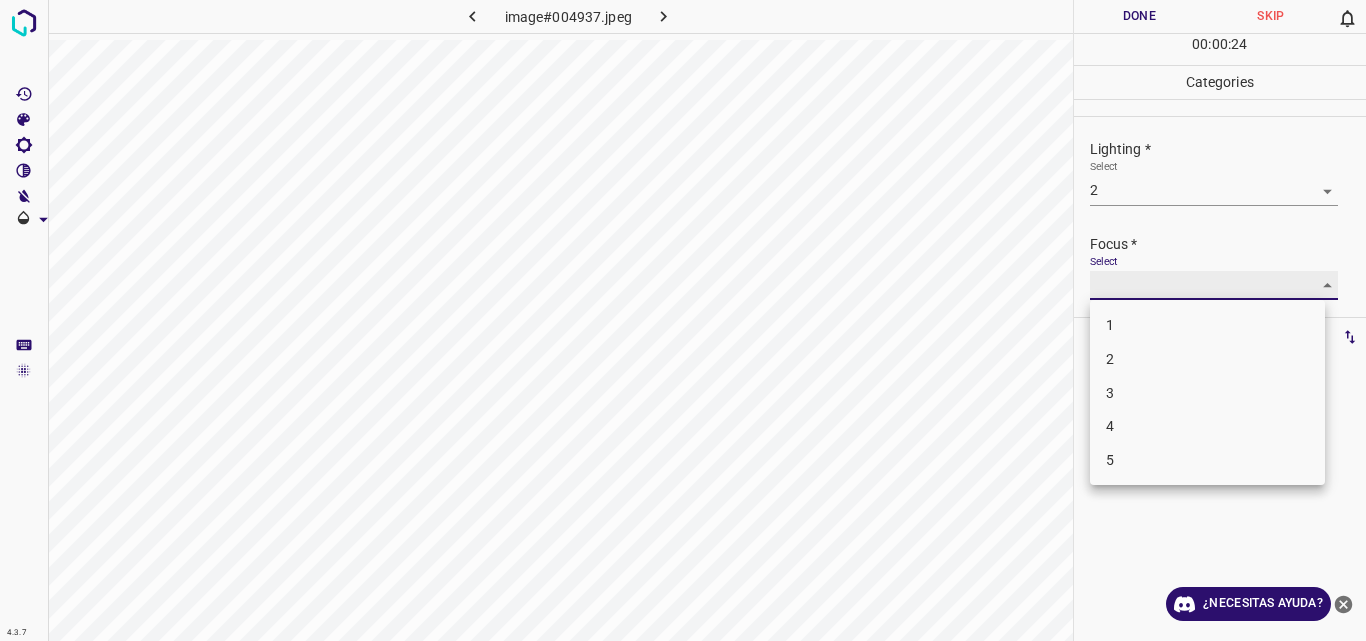 type on "2" 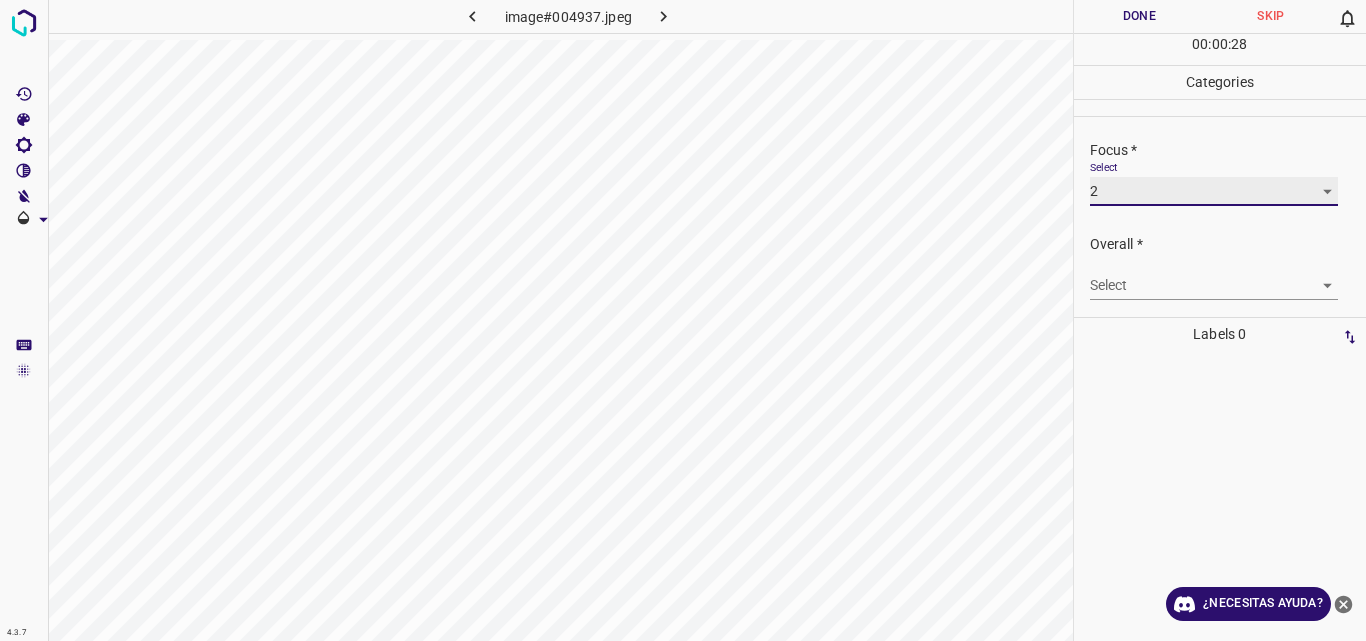 scroll, scrollTop: 98, scrollLeft: 0, axis: vertical 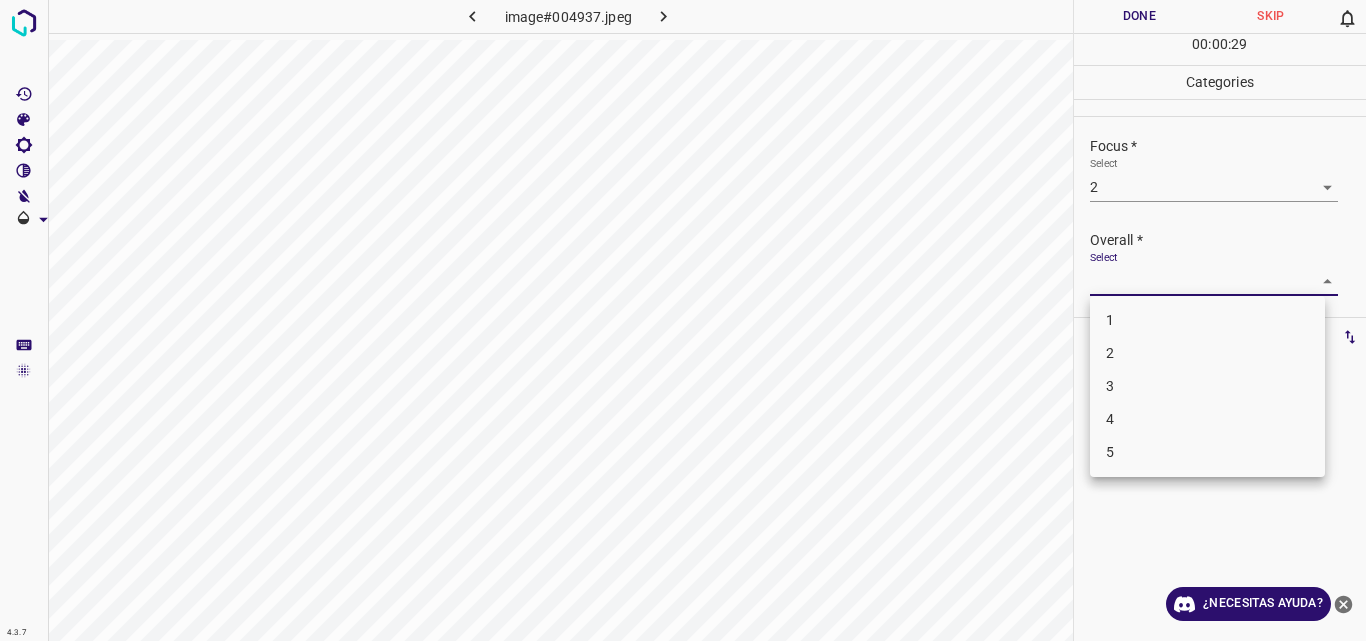 click on "4.3.7 image#004937.jpeg Done Skip 0 00   : 00   : 29   Categories Lighting *  Select 2 2 Focus *  Select 2 2 Overall *  Select ​ Labels   0 Categories 1 Lighting 2 Focus 3 Overall Tools Space Change between modes (Draw & Edit) I Auto labeling R Restore zoom M Zoom in N Zoom out Delete Delete selecte label Filters Z Restore filters X Saturation filter C Brightness filter V Contrast filter B Gray scale filter General O Download ¿Necesitas ayuda? Original text Rate this translation Your feedback will be used to help improve Google Translate - Texto - Esconder - Borrar 1 2 3 4 5" at bounding box center [683, 320] 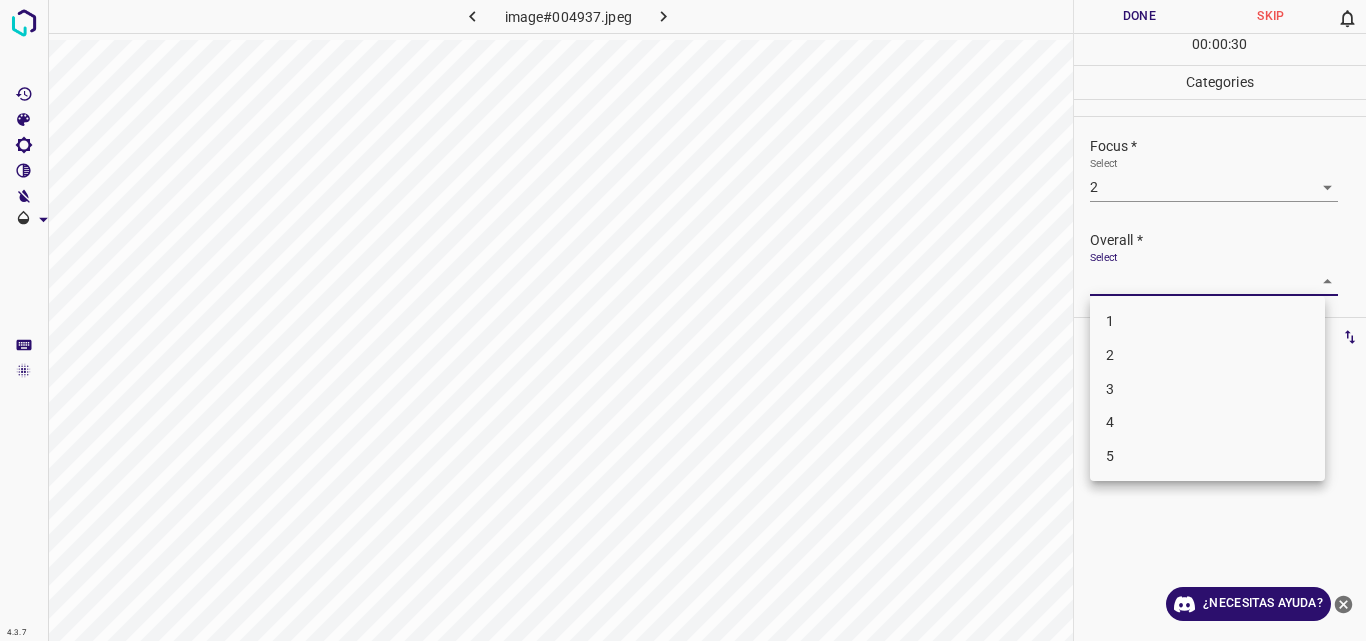 click on "2" at bounding box center [1207, 355] 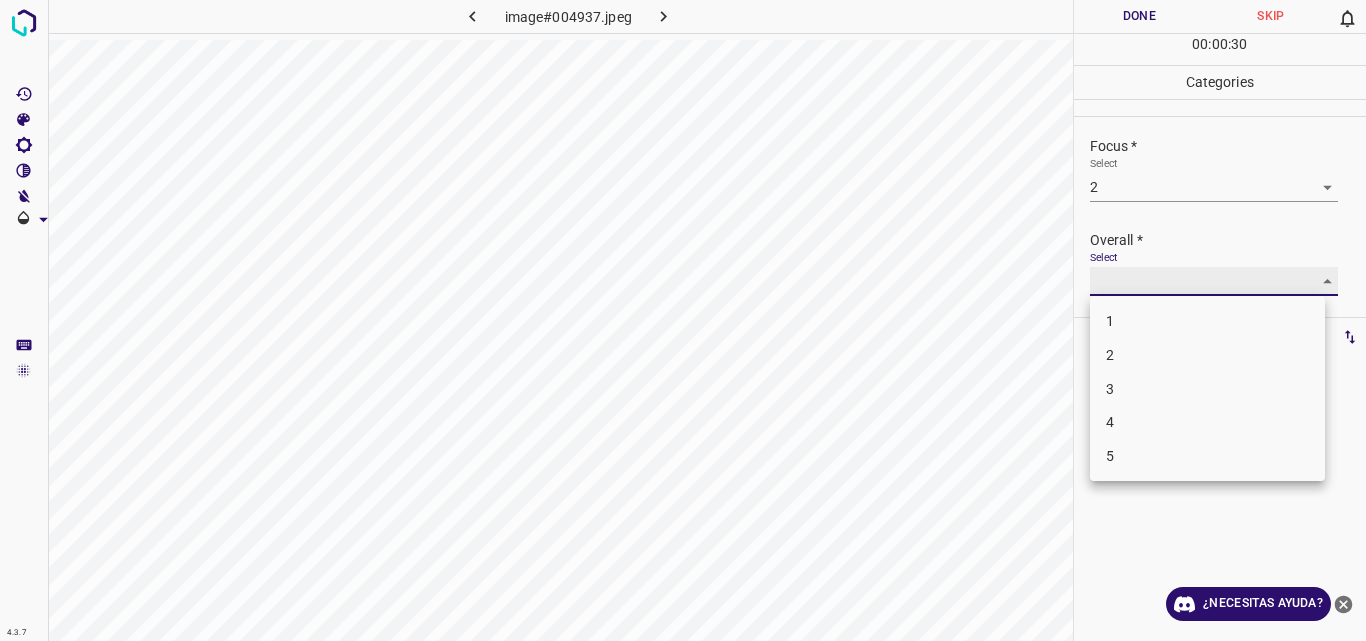 type on "2" 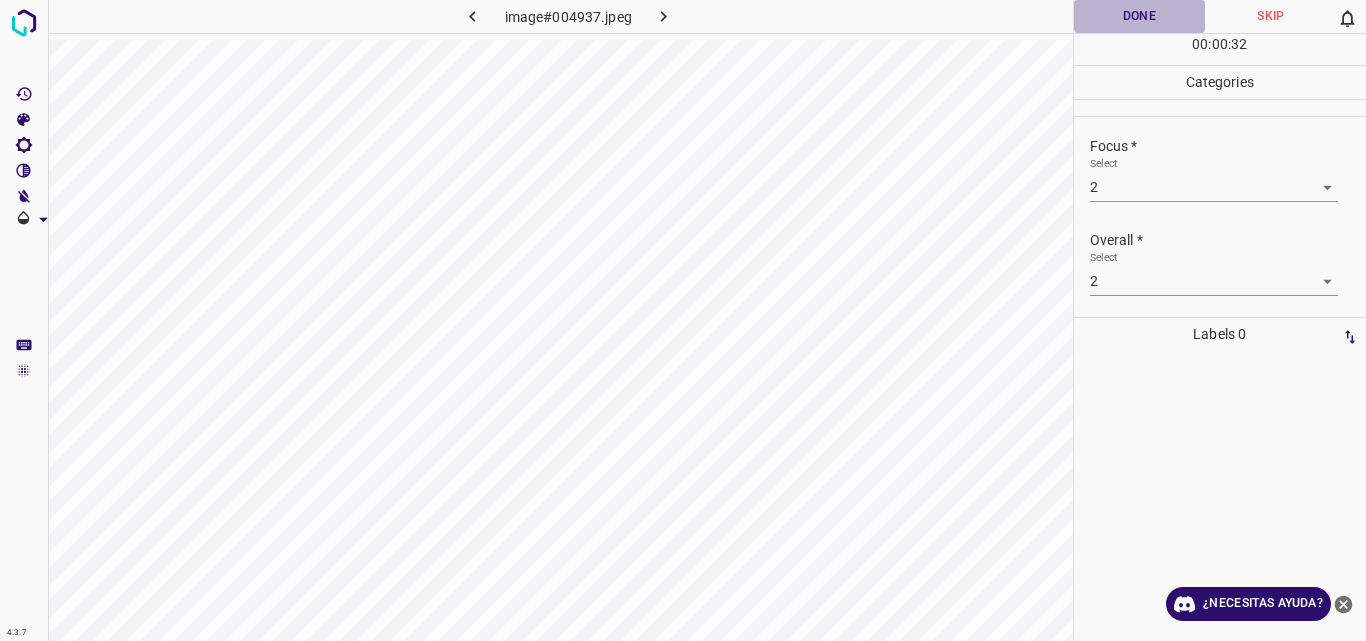 click on "Done" at bounding box center (1140, 16) 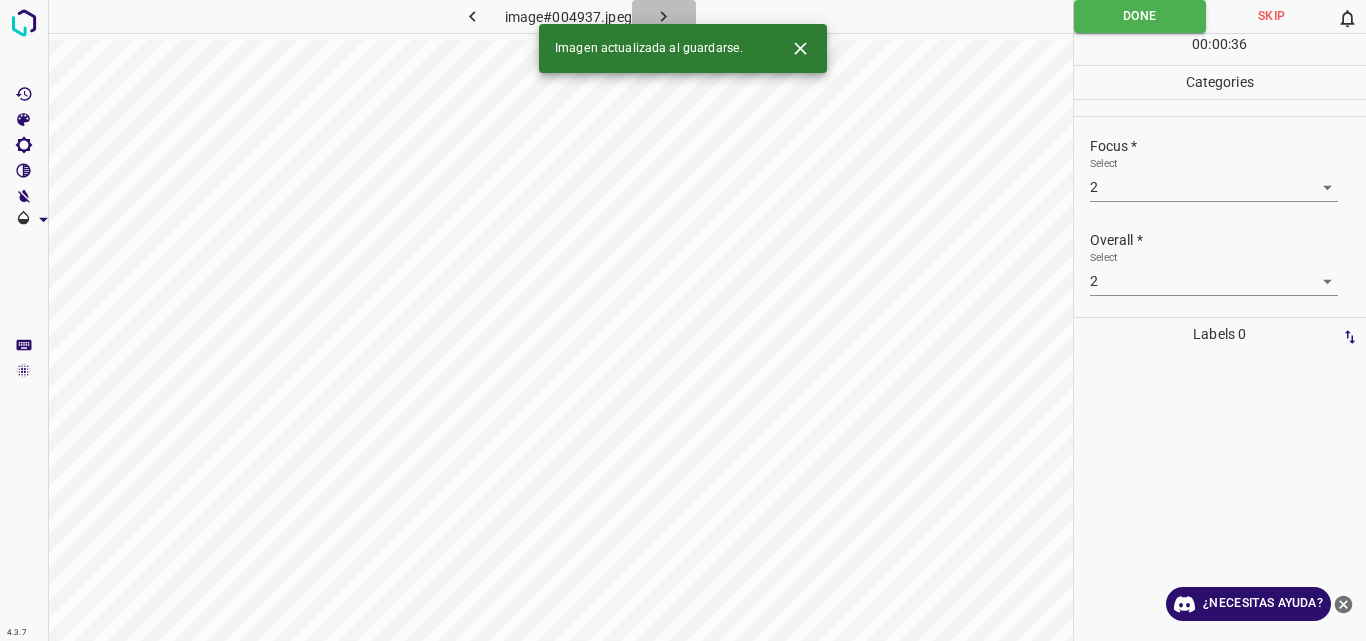 click 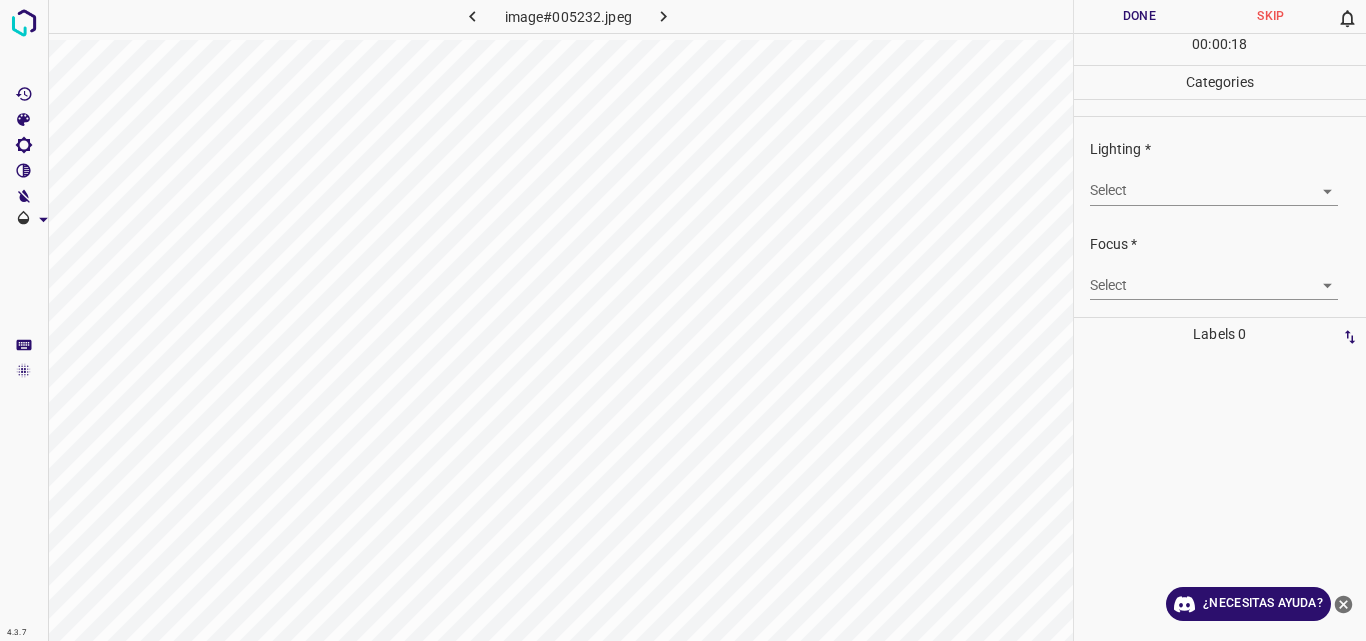 click on "4.3.7 image#005232.jpeg Done Skip 0 00   : 00   : 18   Categories Lighting *  Select ​ Focus *  Select ​ Overall *  Select ​ Labels   0 Categories 1 Lighting 2 Focus 3 Overall Tools Space Change between modes (Draw & Edit) I Auto labeling R Restore zoom M Zoom in N Zoom out Delete Delete selecte label Filters Z Restore filters X Saturation filter C Brightness filter V Contrast filter B Gray scale filter General O Download ¿Necesitas ayuda? Original text Rate this translation Your feedback will be used to help improve Google Translate - Texto - Esconder - Borrar" at bounding box center (683, 320) 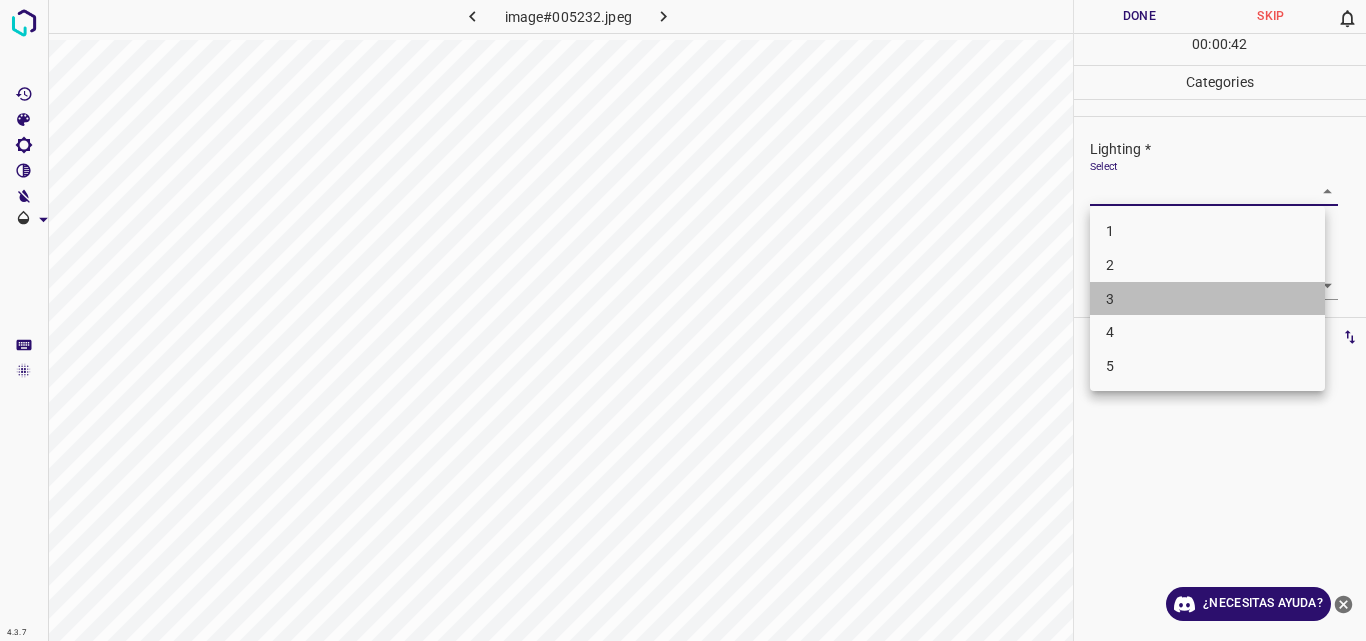 click on "3" at bounding box center (1207, 299) 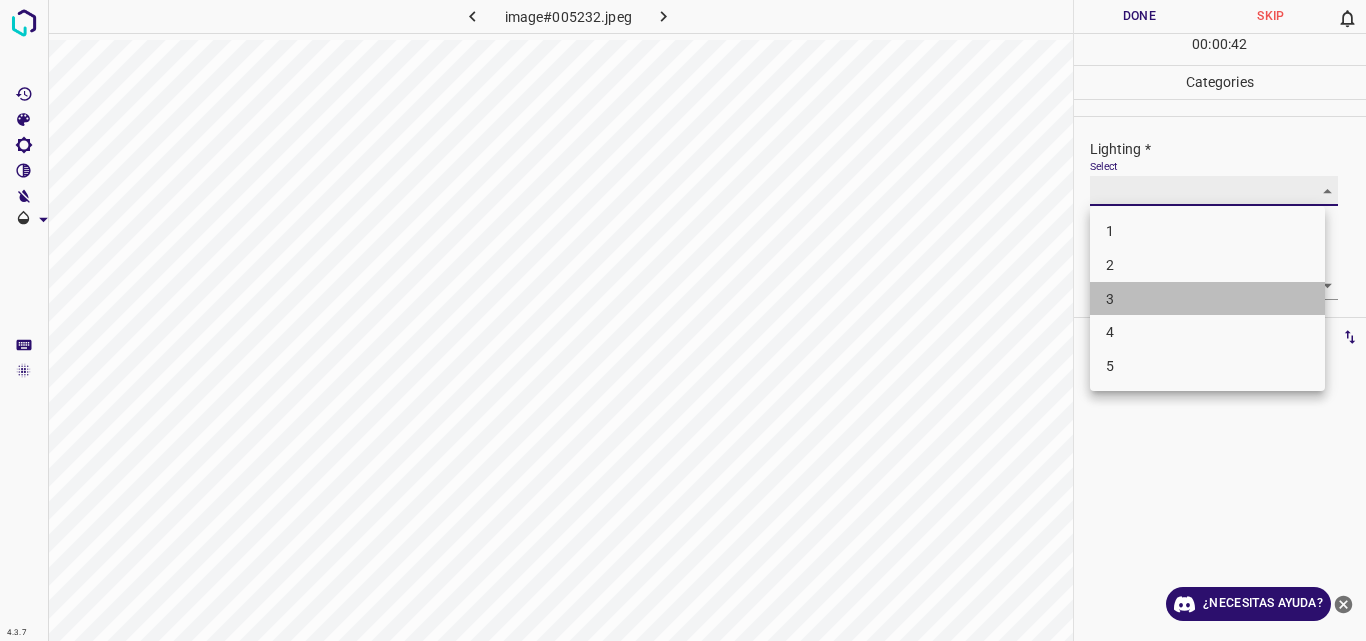 type on "3" 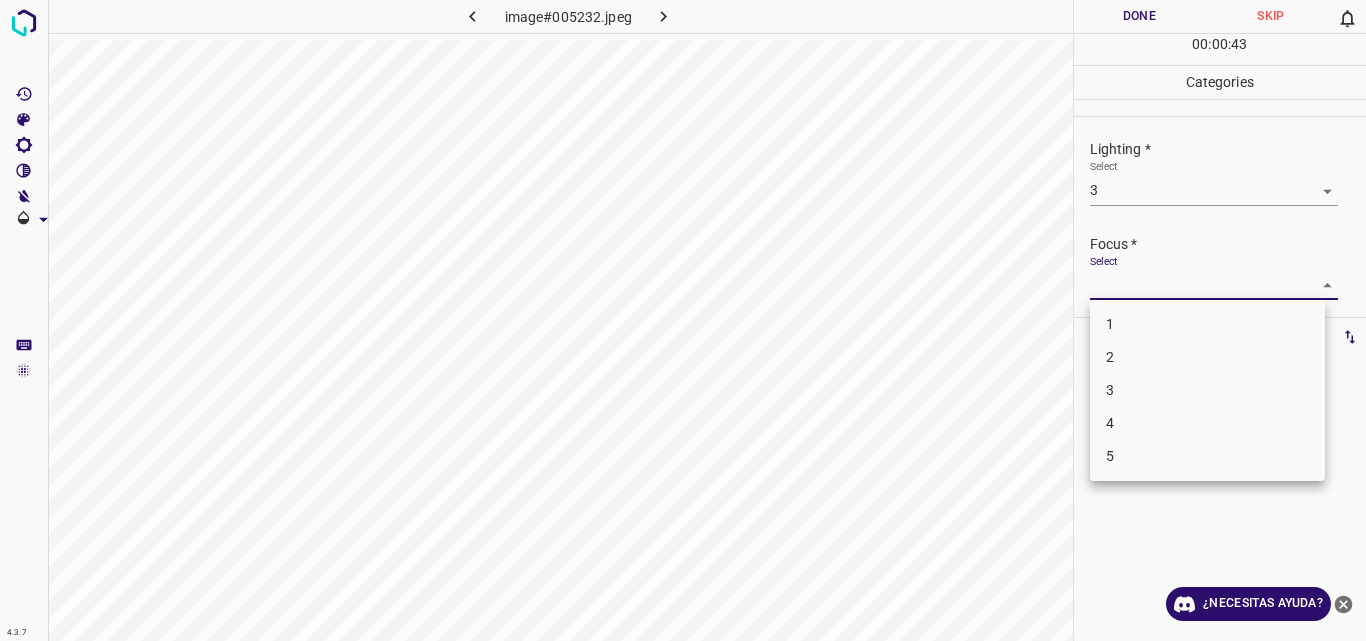 click on "4.3.7 image#005232.jpeg Done Skip 0 00   : 00   : 43   Categories Lighting *  Select 3 3 Focus *  Select ​ Overall *  Select ​ Labels   0 Categories 1 Lighting 2 Focus 3 Overall Tools Space Change between modes (Draw & Edit) I Auto labeling R Restore zoom M Zoom in N Zoom out Delete Delete selecte label Filters Z Restore filters X Saturation filter C Brightness filter V Contrast filter B Gray scale filter General O Download ¿Necesitas ayuda? Original text Rate this translation Your feedback will be used to help improve Google Translate - Texto - Esconder - Borrar 1 2 3 4 5" at bounding box center [683, 320] 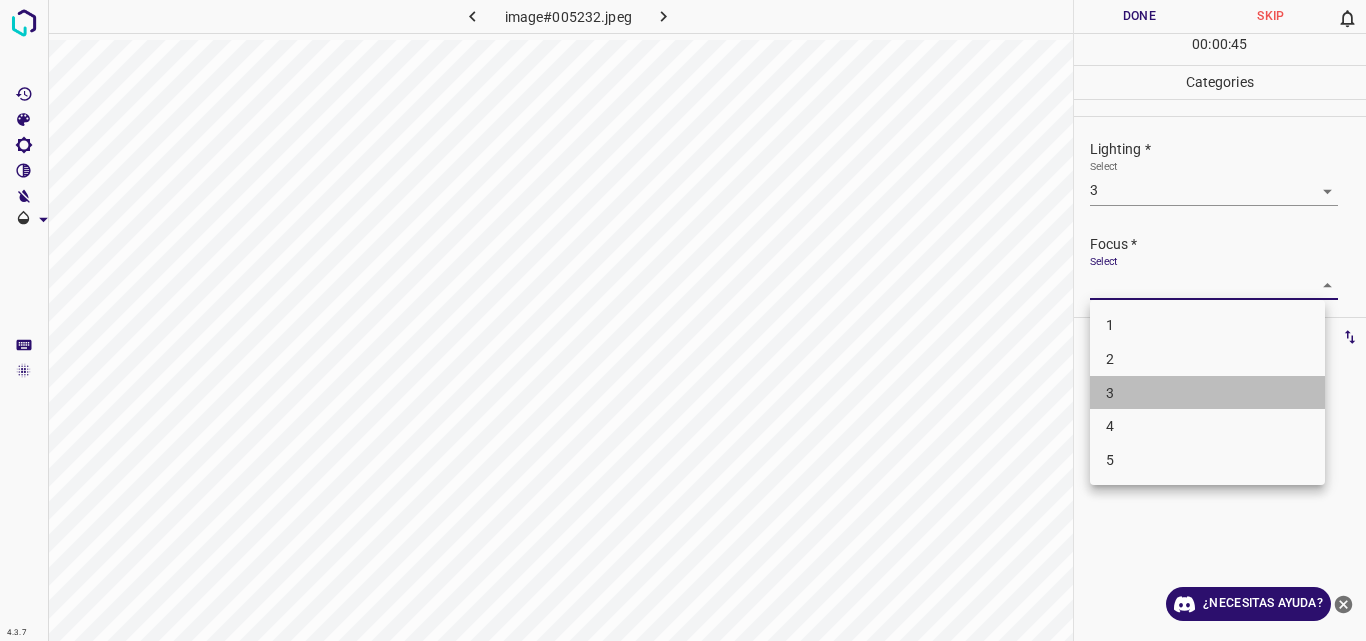 click on "3" at bounding box center [1207, 393] 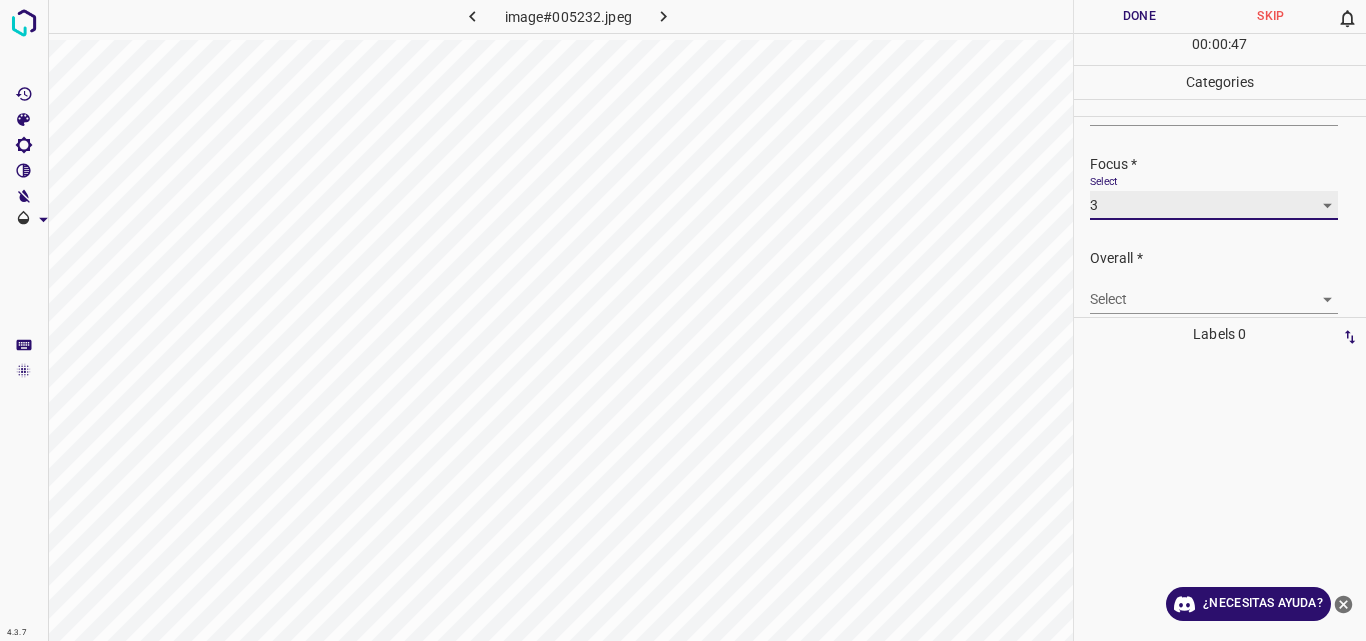 scroll, scrollTop: 98, scrollLeft: 0, axis: vertical 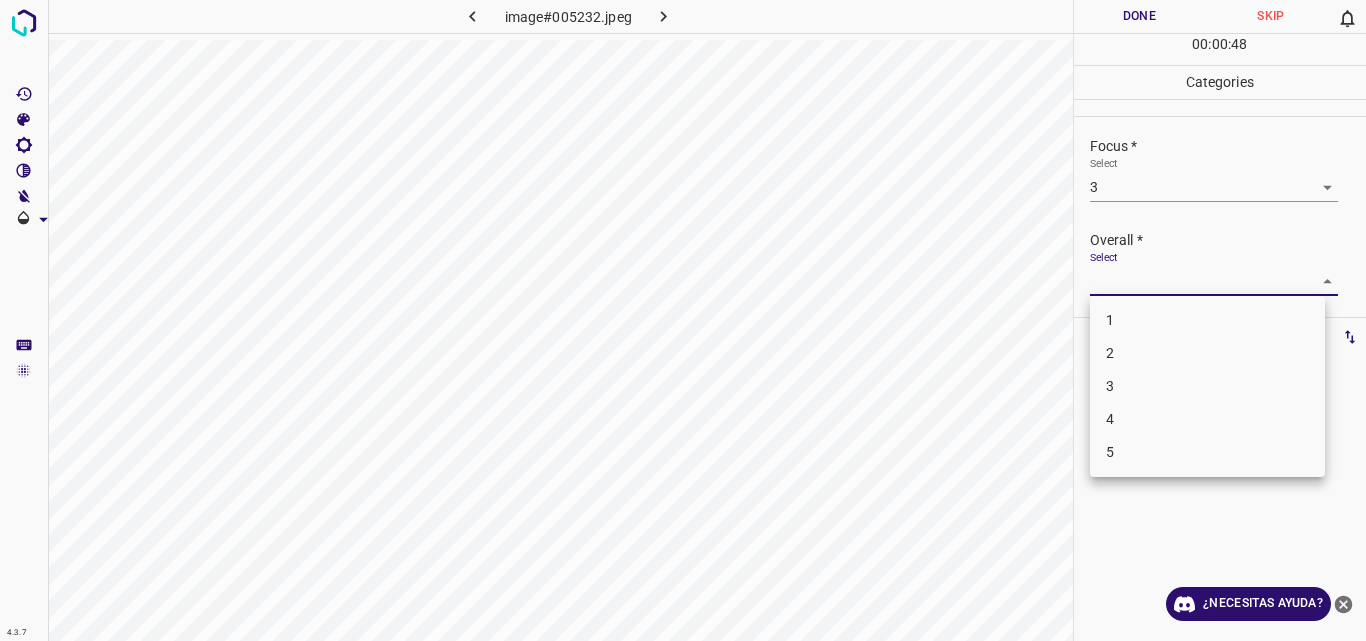 click on "4.3.7 image#005232.jpeg Done Skip 0 00   : 00   : 48   Categories Lighting *  Select 3 3 Focus *  Select 3 3 Overall *  Select ​ Labels   0 Categories 1 Lighting 2 Focus 3 Overall Tools Space Change between modes (Draw & Edit) I Auto labeling R Restore zoom M Zoom in N Zoom out Delete Delete selecte label Filters Z Restore filters X Saturation filter C Brightness filter V Contrast filter B Gray scale filter General O Download ¿Necesitas ayuda? Original text Rate this translation Your feedback will be used to help improve Google Translate - Texto - Esconder - Borrar 1 2 3 4 5" at bounding box center [683, 320] 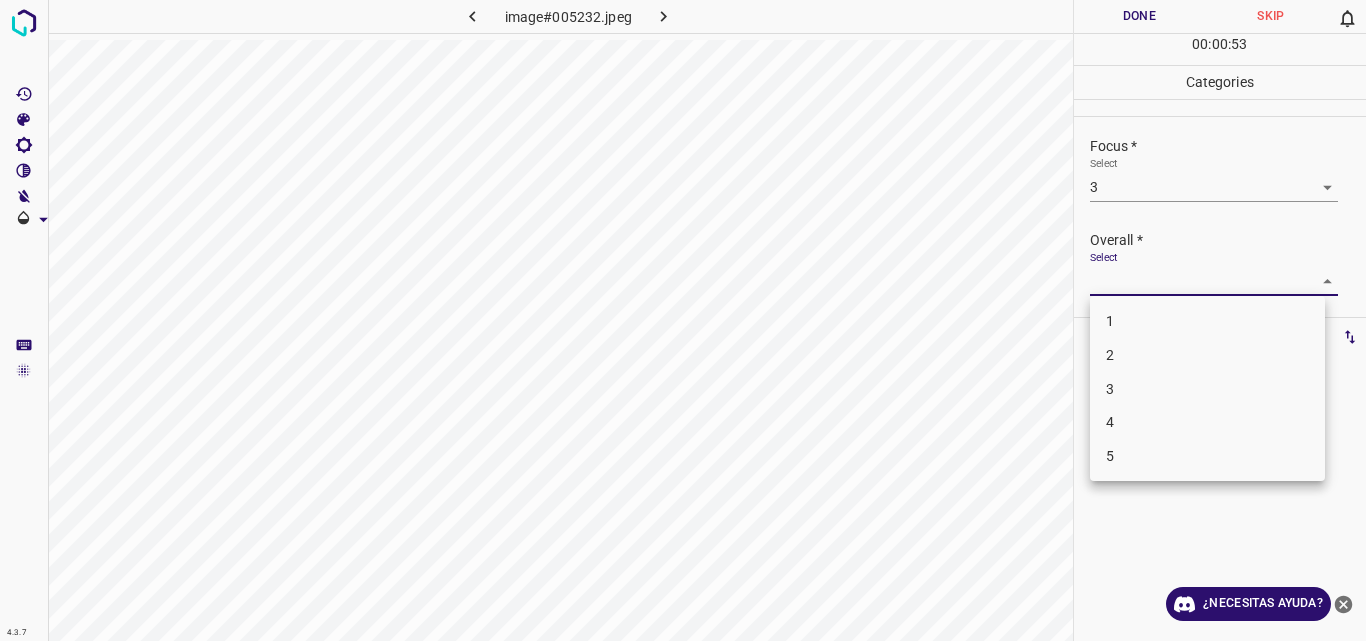 click at bounding box center [683, 320] 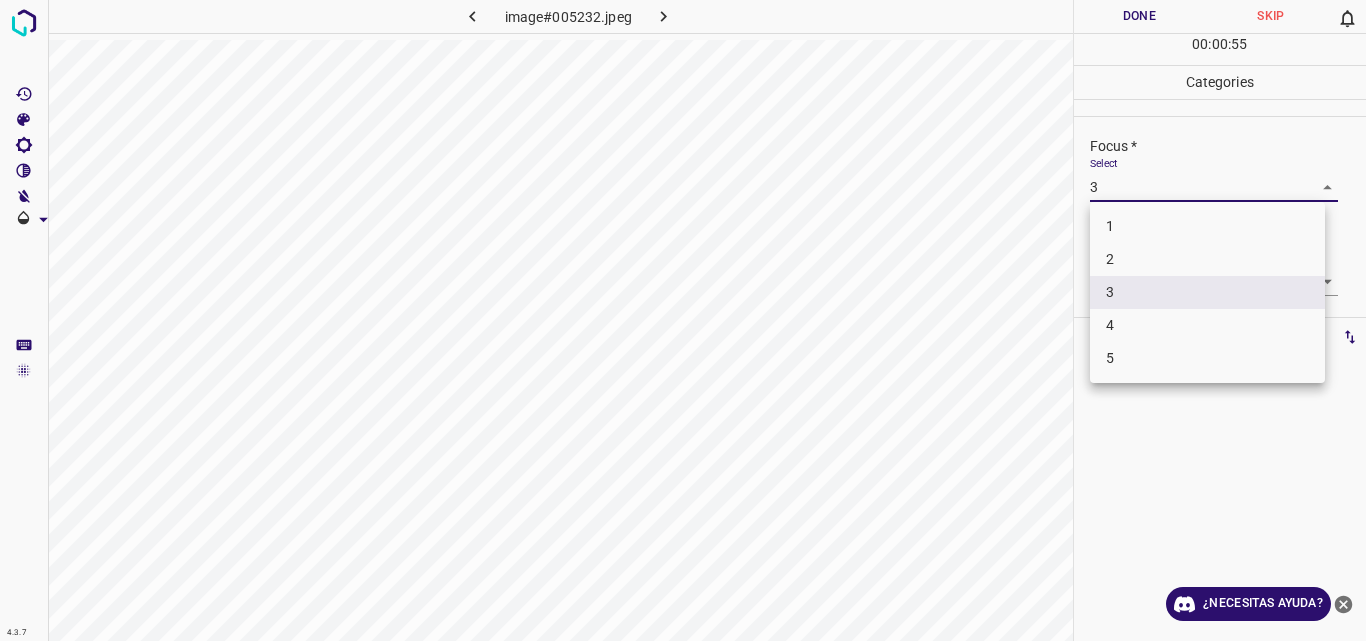 click on "4.3.7 image#005232.jpeg Done Skip 0 00   : 00   : 55   Categories Lighting *  Select 3 3 Focus *  Select 3 3 Overall *  Select ​ Labels   0 Categories 1 Lighting 2 Focus 3 Overall Tools Space Change between modes (Draw & Edit) I Auto labeling R Restore zoom M Zoom in N Zoom out Delete Delete selecte label Filters Z Restore filters X Saturation filter C Brightness filter V Contrast filter B Gray scale filter General O Download ¿Necesitas ayuda? Original text Rate this translation Your feedback will be used to help improve Google Translate - Texto - Esconder - Borrar 1 2 3 4 5" at bounding box center [683, 320] 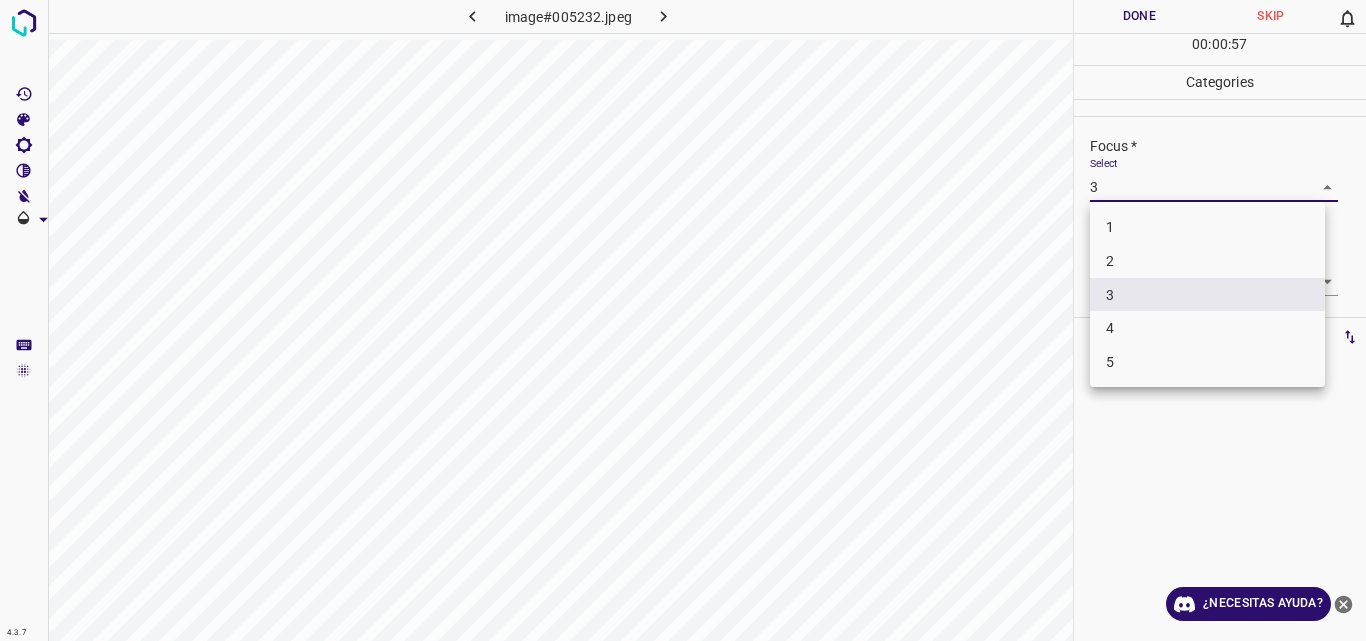click on "2" at bounding box center [1207, 261] 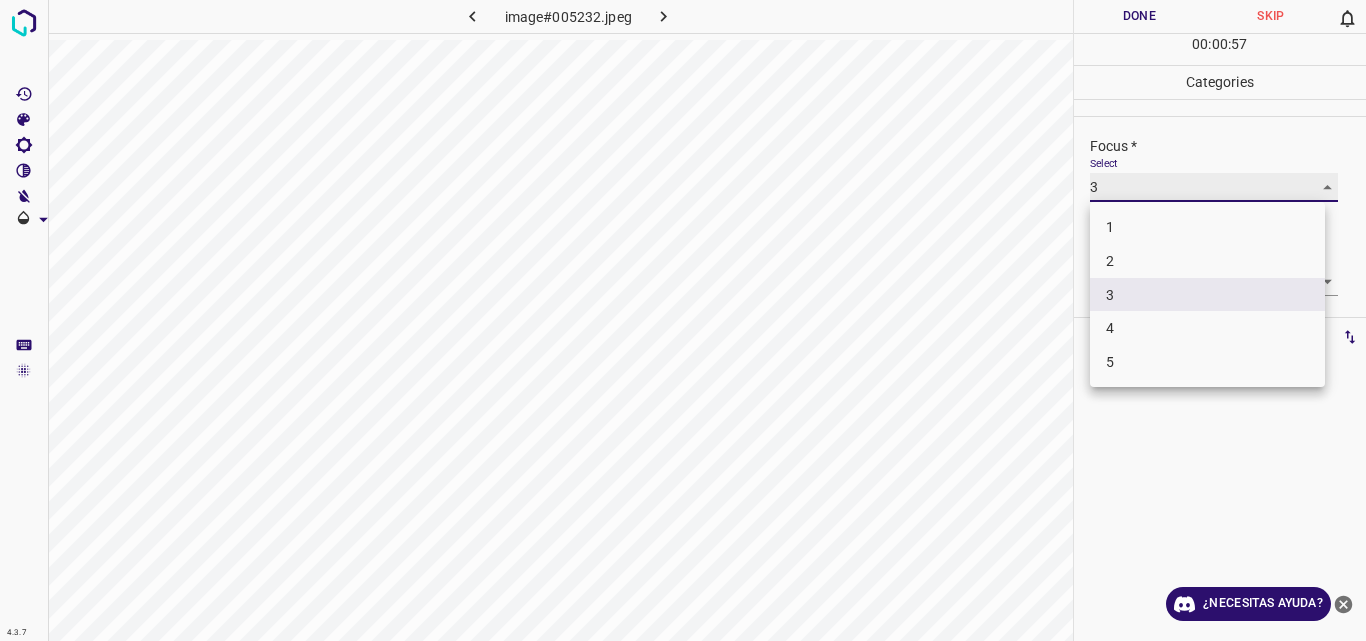 type on "2" 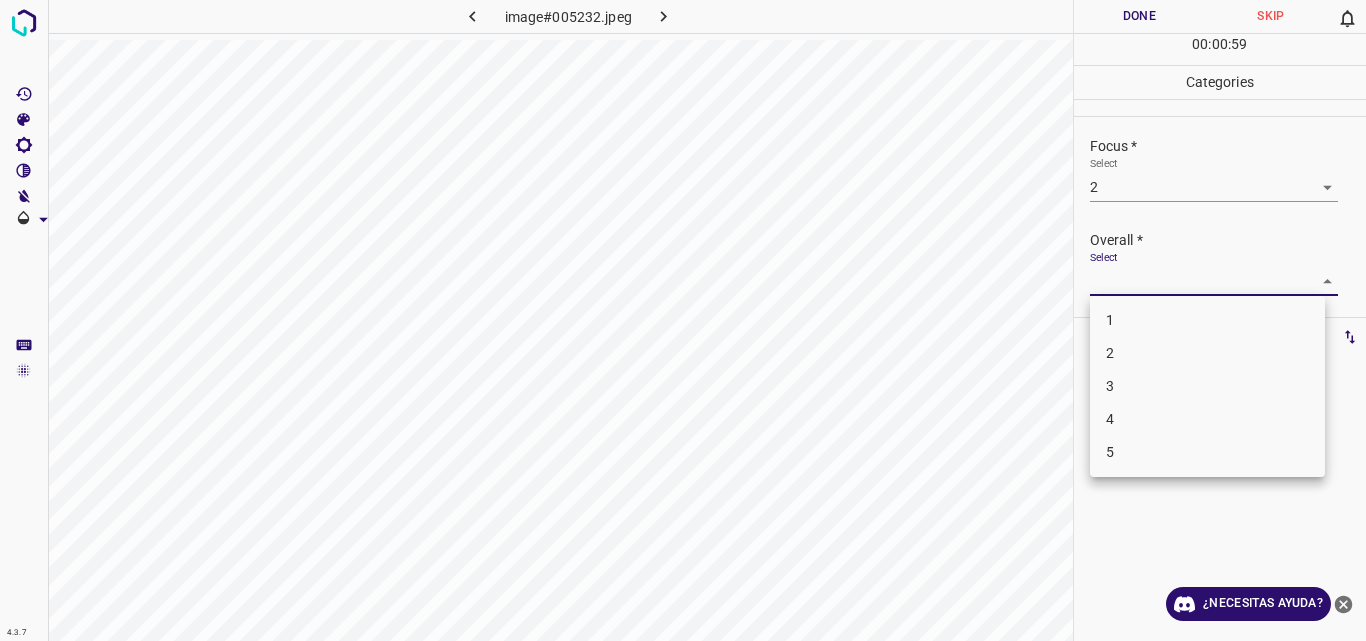 click on "4.3.7 image#005232.jpeg Done Skip 0 00   : 00   : 59   Categories Lighting *  Select 3 3 Focus *  Select 2 2 Overall *  Select ​ Labels   0 Categories 1 Lighting 2 Focus 3 Overall Tools Space Change between modes (Draw & Edit) I Auto labeling R Restore zoom M Zoom in N Zoom out Delete Delete selecte label Filters Z Restore filters X Saturation filter C Brightness filter V Contrast filter B Gray scale filter General O Download ¿Necesitas ayuda? Original text Rate this translation Your feedback will be used to help improve Google Translate - Texto - Esconder - Borrar 1 2 3 4 5" at bounding box center [683, 320] 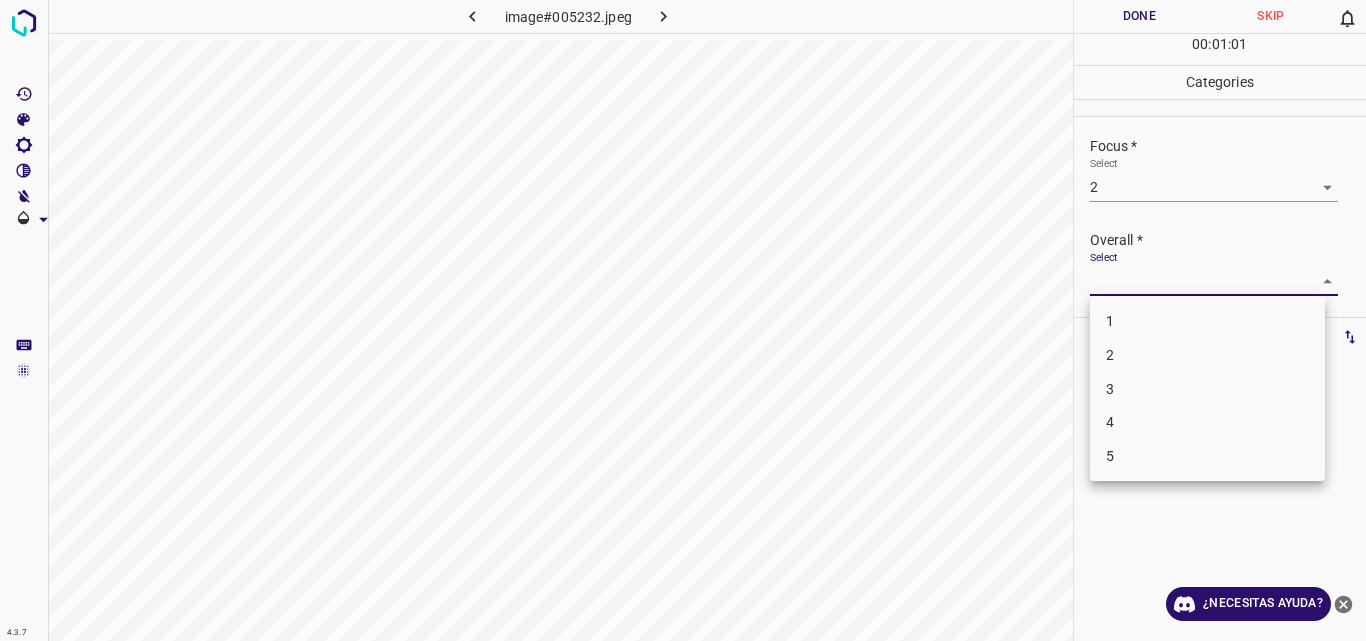 click on "2" at bounding box center (1207, 355) 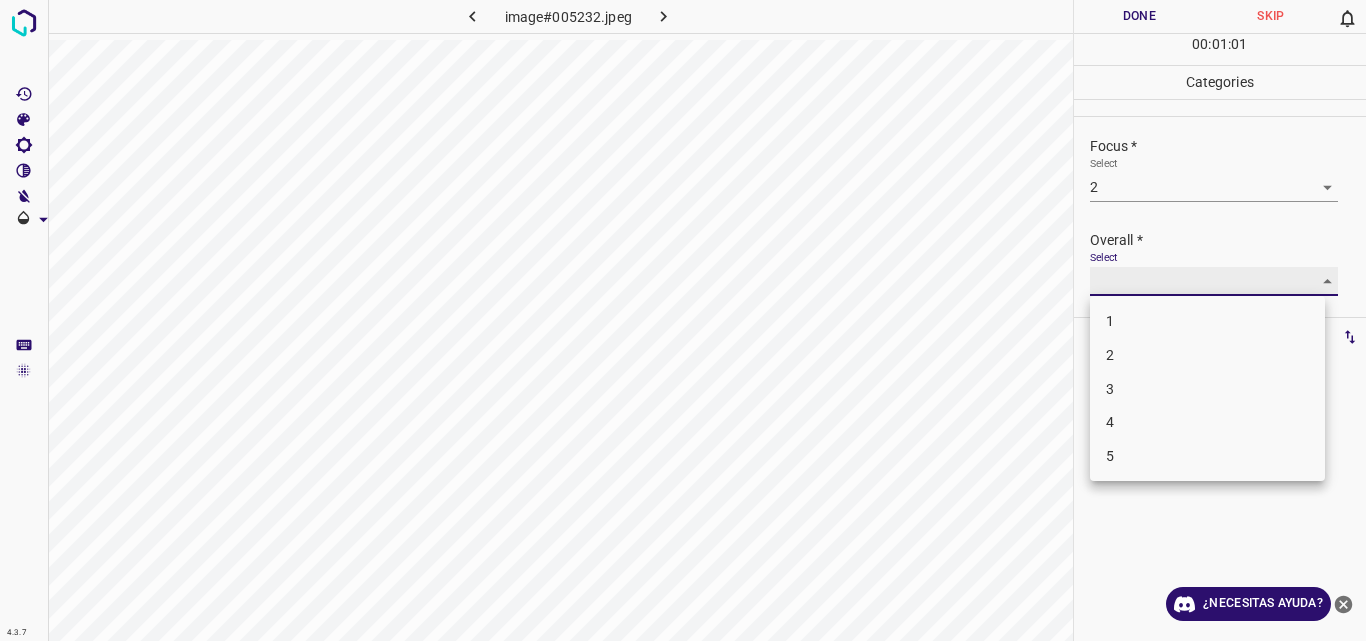type on "2" 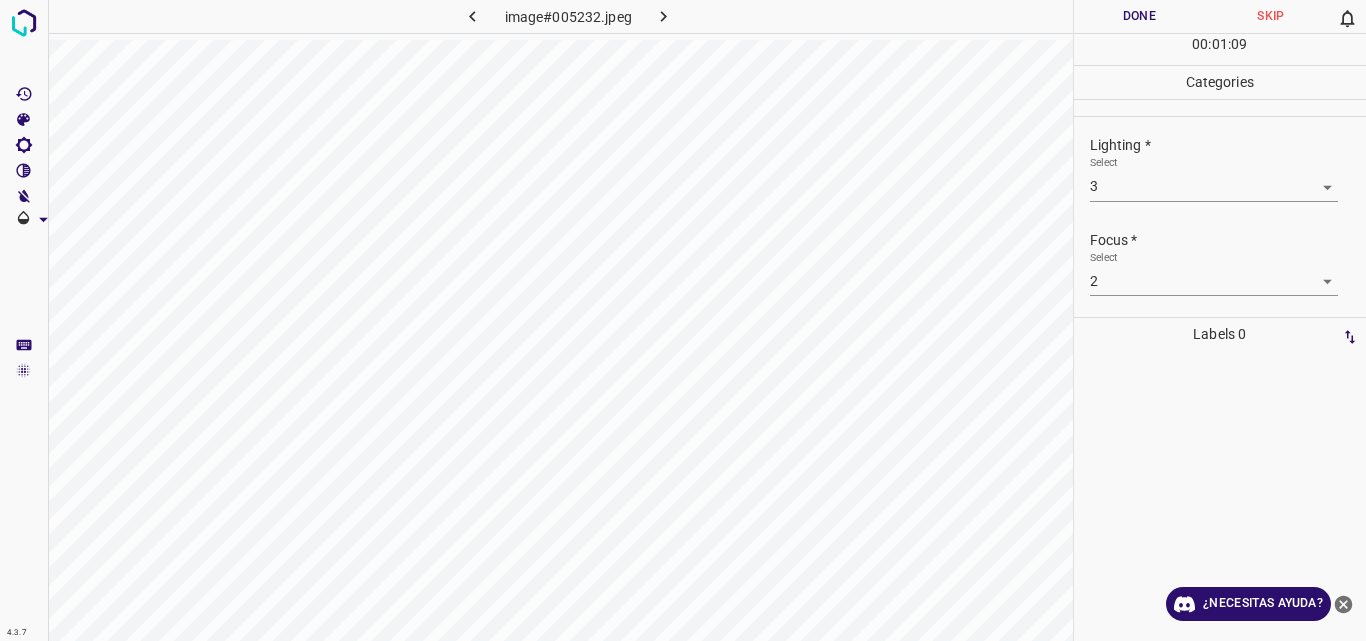 scroll, scrollTop: 0, scrollLeft: 0, axis: both 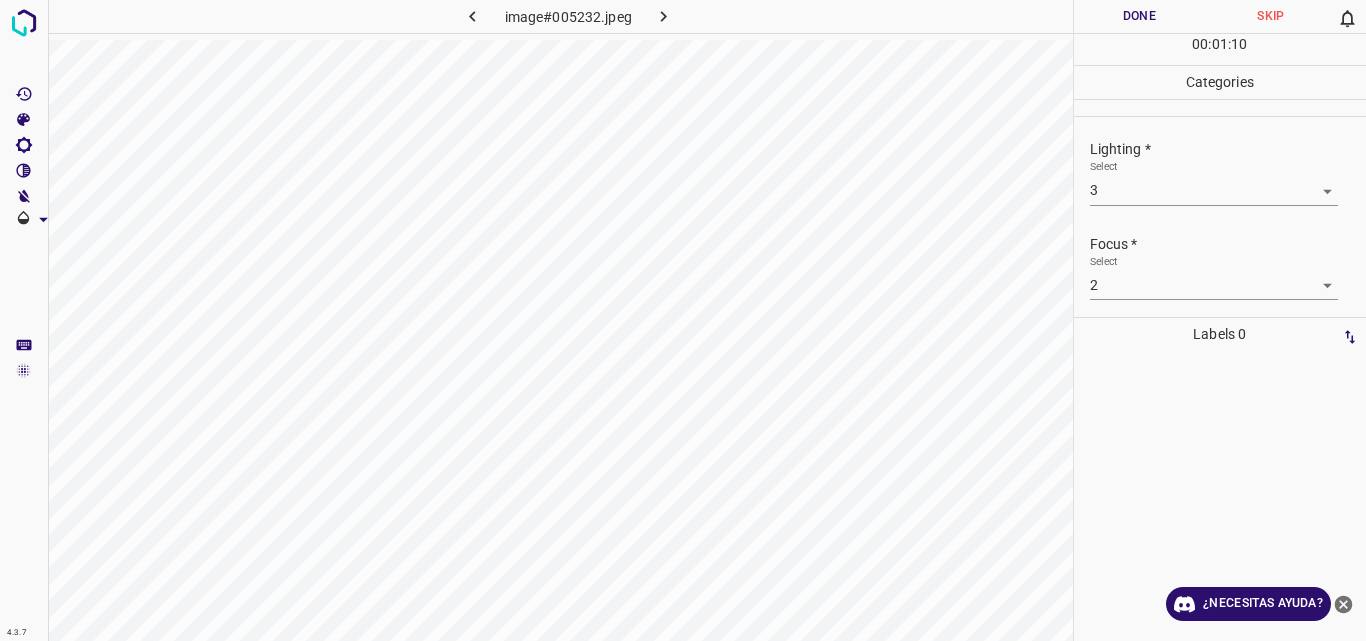 click on "4.3.7 image#005232.jpeg Done Skip 0 00   : 01   : 10   Categories Lighting *  Select 3 3 Focus *  Select 2 2 Overall *  Select 2 2 Labels   0 Categories 1 Lighting 2 Focus 3 Overall Tools Space Change between modes (Draw & Edit) I Auto labeling R Restore zoom M Zoom in N Zoom out Delete Delete selecte label Filters Z Restore filters X Saturation filter C Brightness filter V Contrast filter B Gray scale filter General O Download ¿Necesitas ayuda? Original text Rate this translation Your feedback will be used to help improve Google Translate - Texto - Esconder - Borrar" at bounding box center (683, 320) 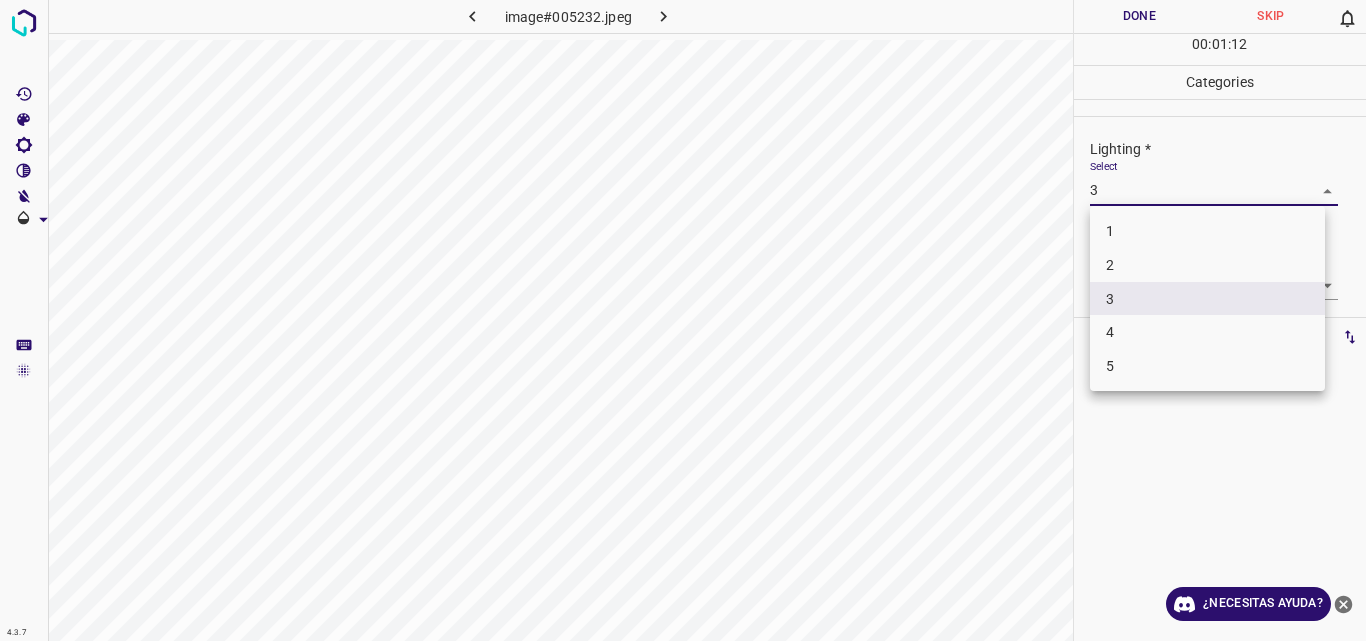 click on "2" at bounding box center (1207, 265) 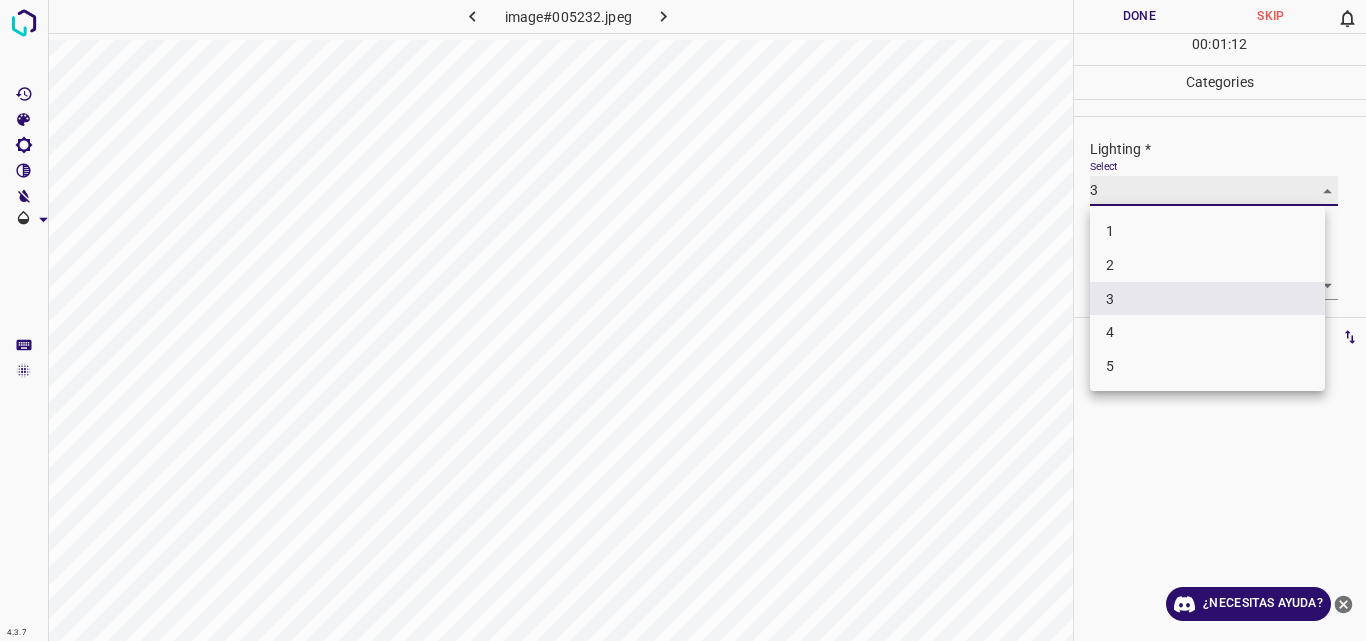 type on "2" 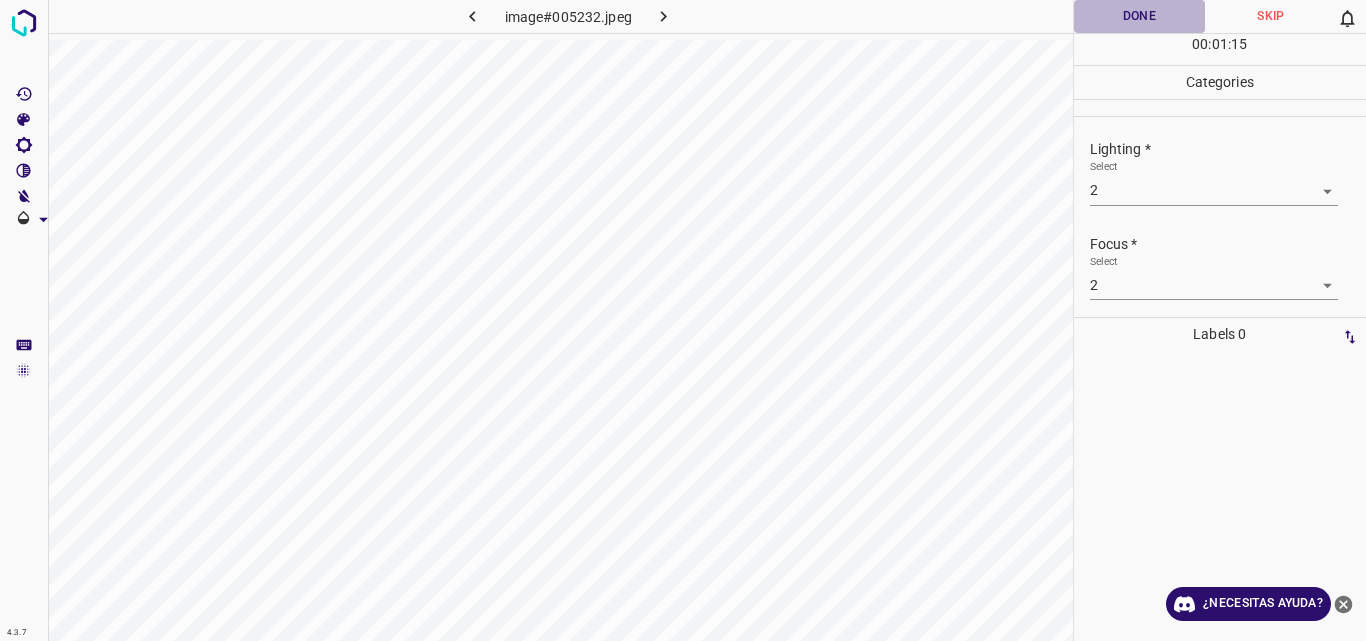 click on "Done" at bounding box center (1140, 16) 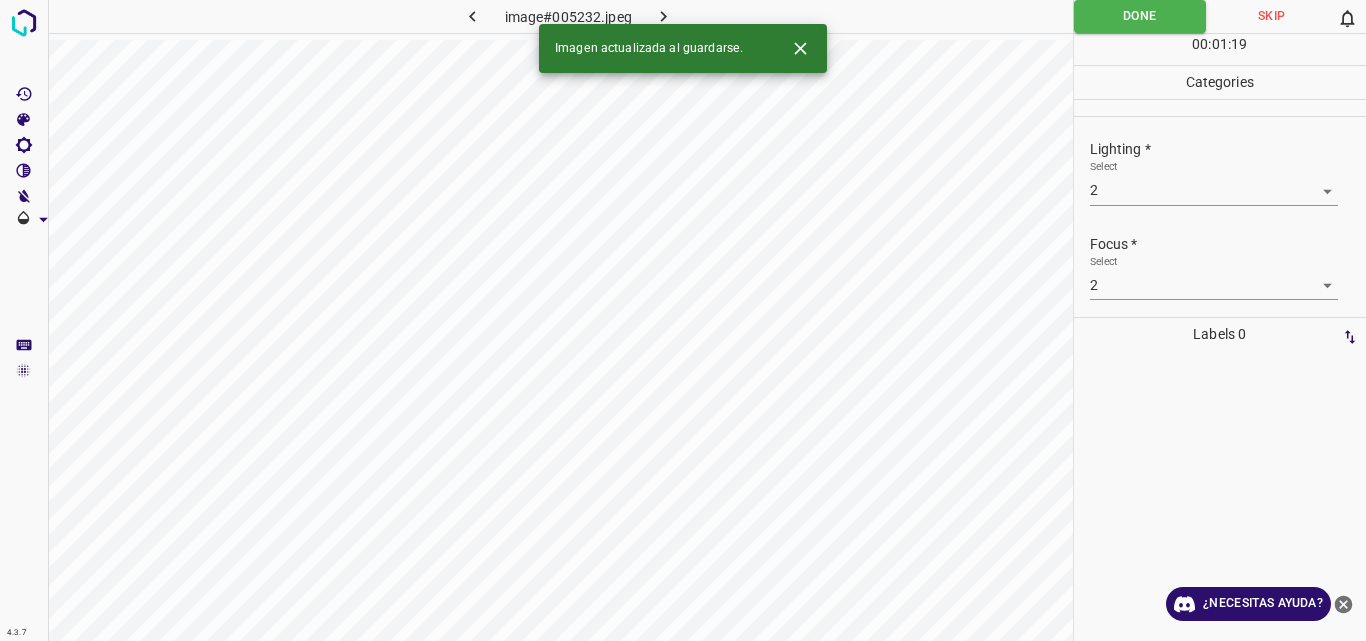 click 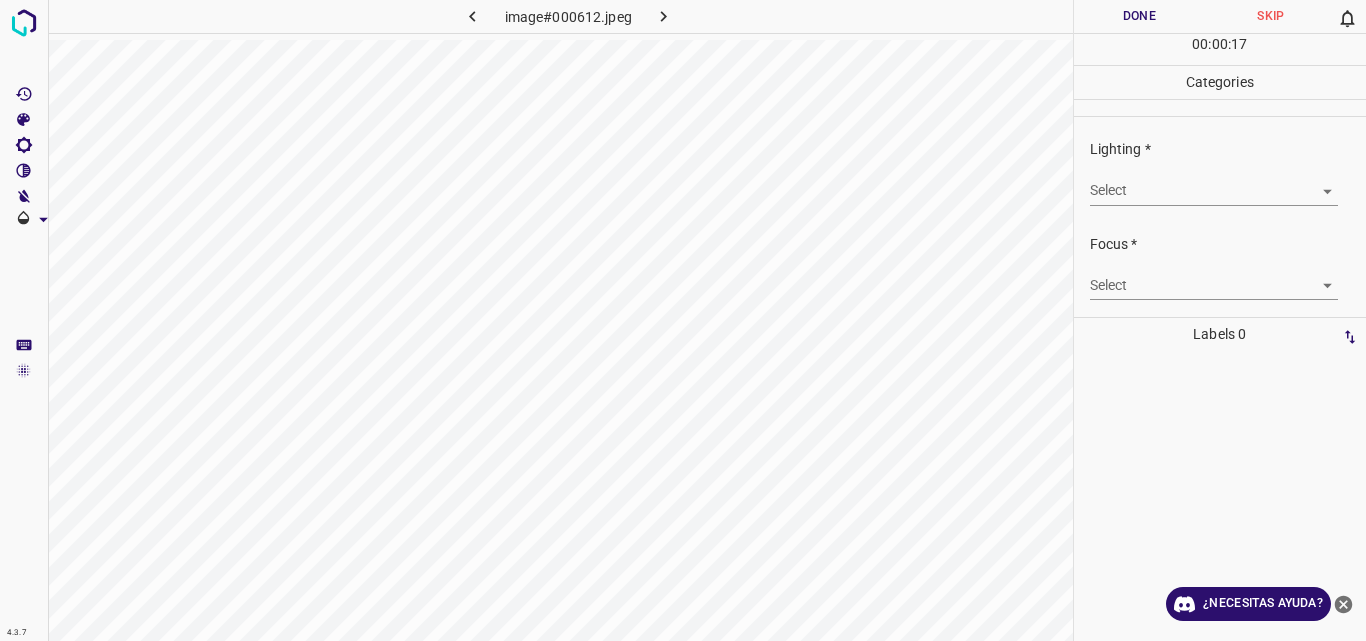 click on "4.3.7 image#000612.jpeg Done Skip 0 00   : 00   : 17   Categories Lighting *  Select ​ Focus *  Select ​ Overall *  Select ​ Labels   0 Categories 1 Lighting 2 Focus 3 Overall Tools Space Change between modes (Draw & Edit) I Auto labeling R Restore zoom M Zoom in N Zoom out Delete Delete selecte label Filters Z Restore filters X Saturation filter C Brightness filter V Contrast filter B Gray scale filter General O Download ¿Necesitas ayuda? Original text Rate this translation Your feedback will be used to help improve Google Translate - Texto - Esconder - Borrar" at bounding box center (683, 320) 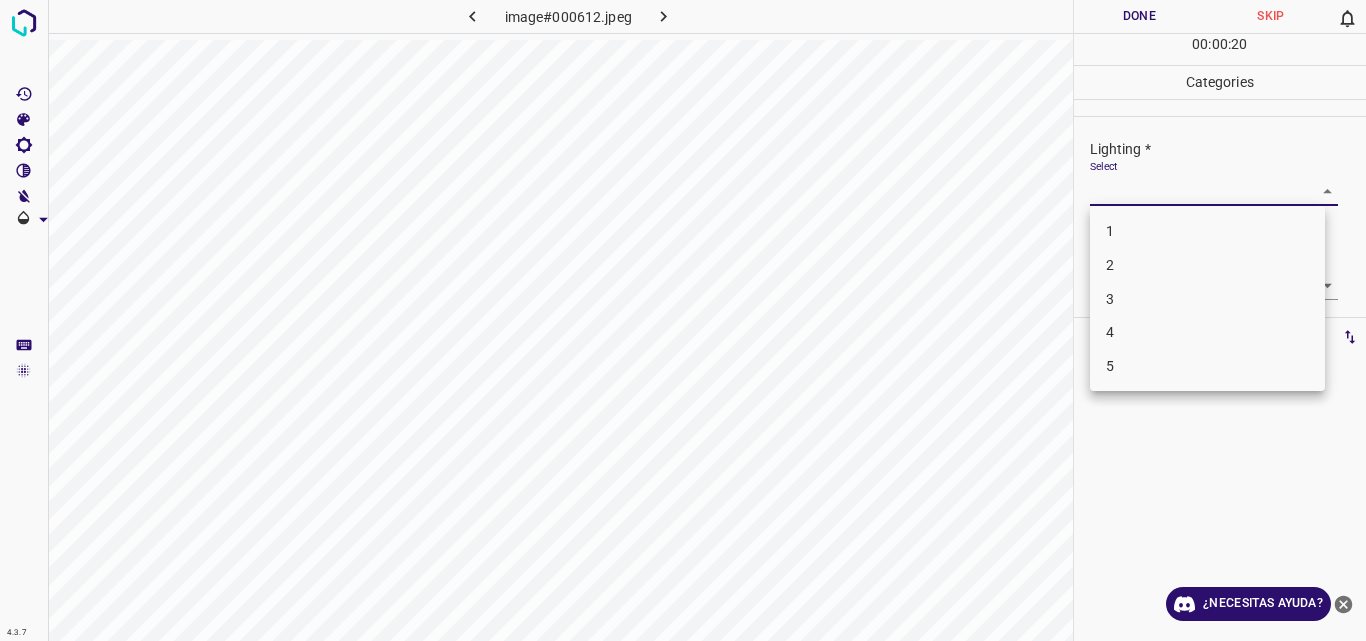click on "3" at bounding box center (1207, 299) 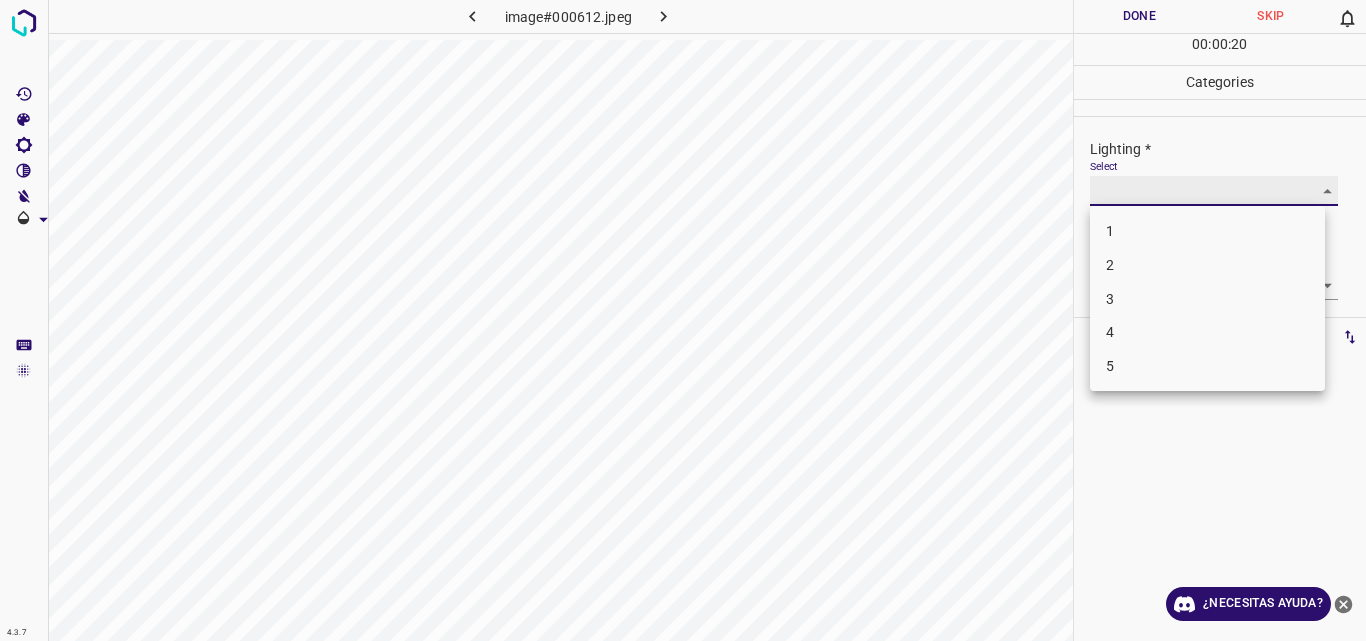 type on "3" 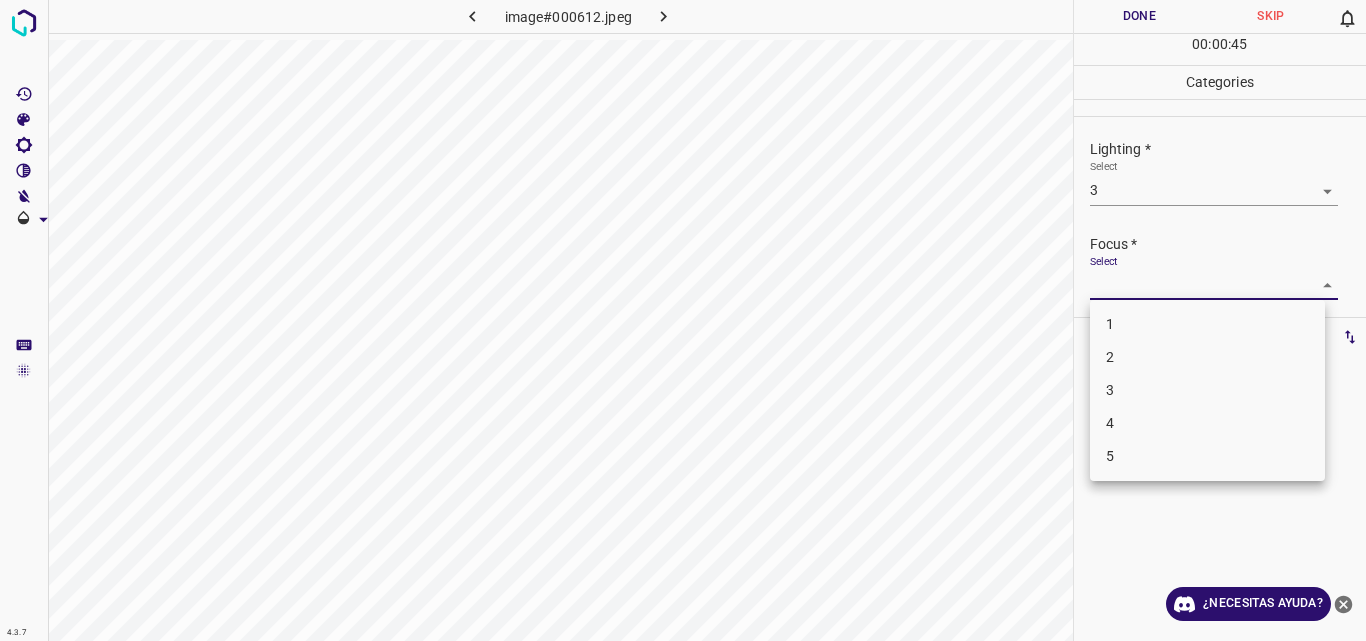 click on "4.3.7 image#000612.jpeg Done Skip 0 00   : 00   : 45   Categories Lighting *  Select 3 3 Focus *  Select ​ Overall *  Select ​ Labels   0 Categories 1 Lighting 2 Focus 3 Overall Tools Space Change between modes (Draw & Edit) I Auto labeling R Restore zoom M Zoom in N Zoom out Delete Delete selecte label Filters Z Restore filters X Saturation filter C Brightness filter V Contrast filter B Gray scale filter General O Download ¿Necesitas ayuda? Original text Rate this translation Your feedback will be used to help improve Google Translate - Texto - Esconder - Borrar 1 2 3 4 5" at bounding box center [683, 320] 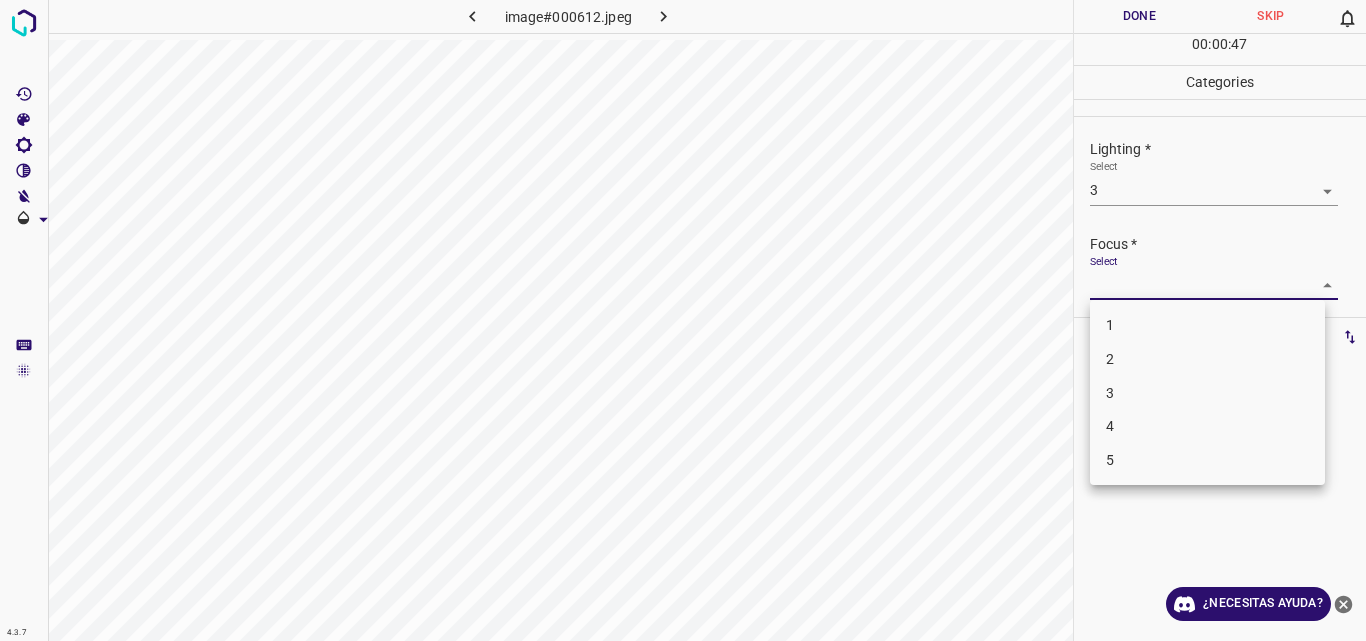click on "3" at bounding box center [1207, 393] 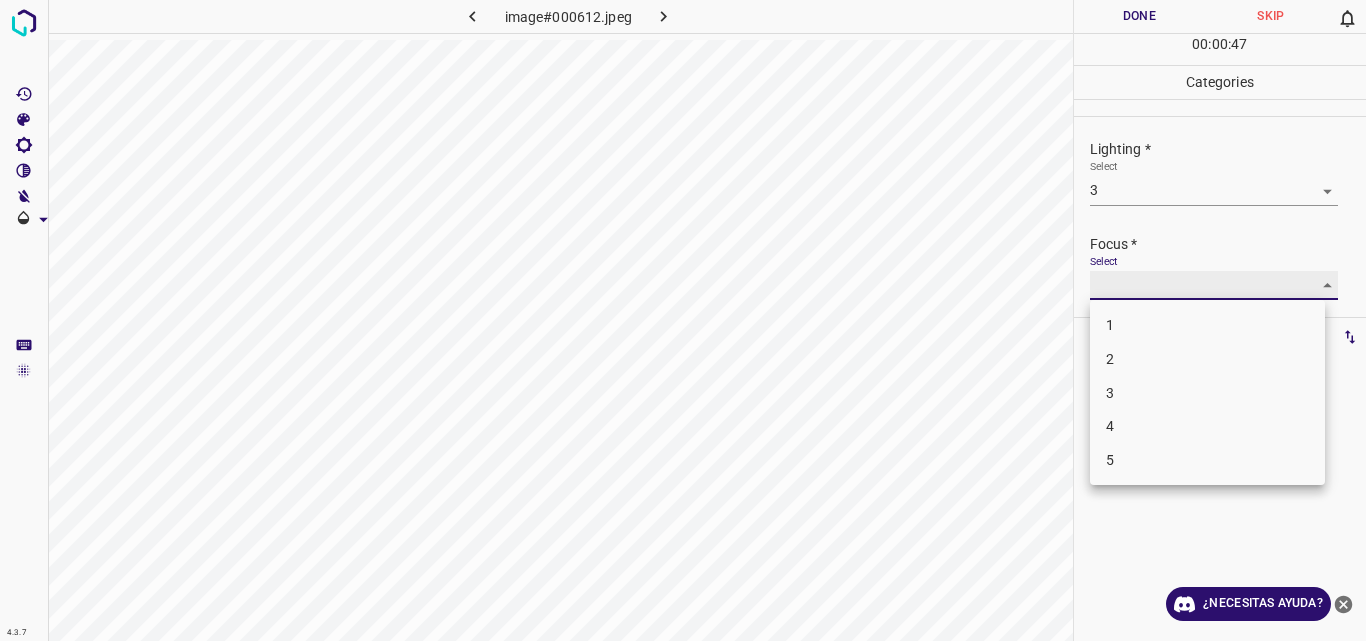type on "3" 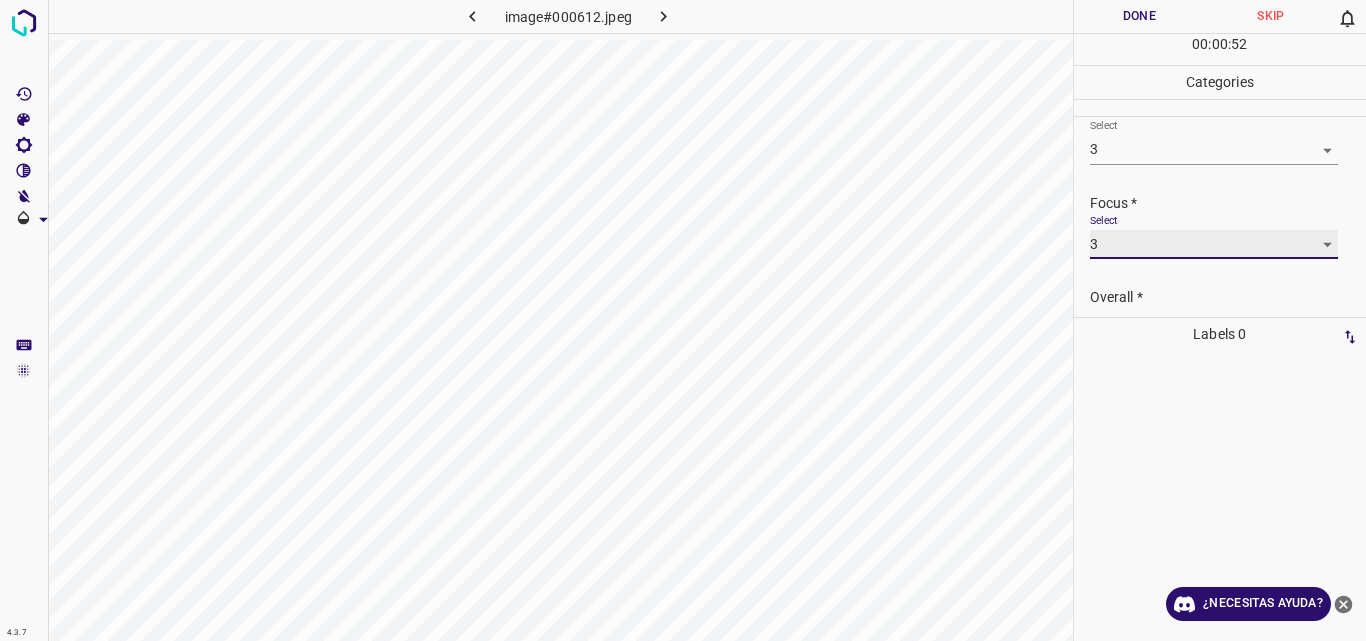 scroll, scrollTop: 98, scrollLeft: 0, axis: vertical 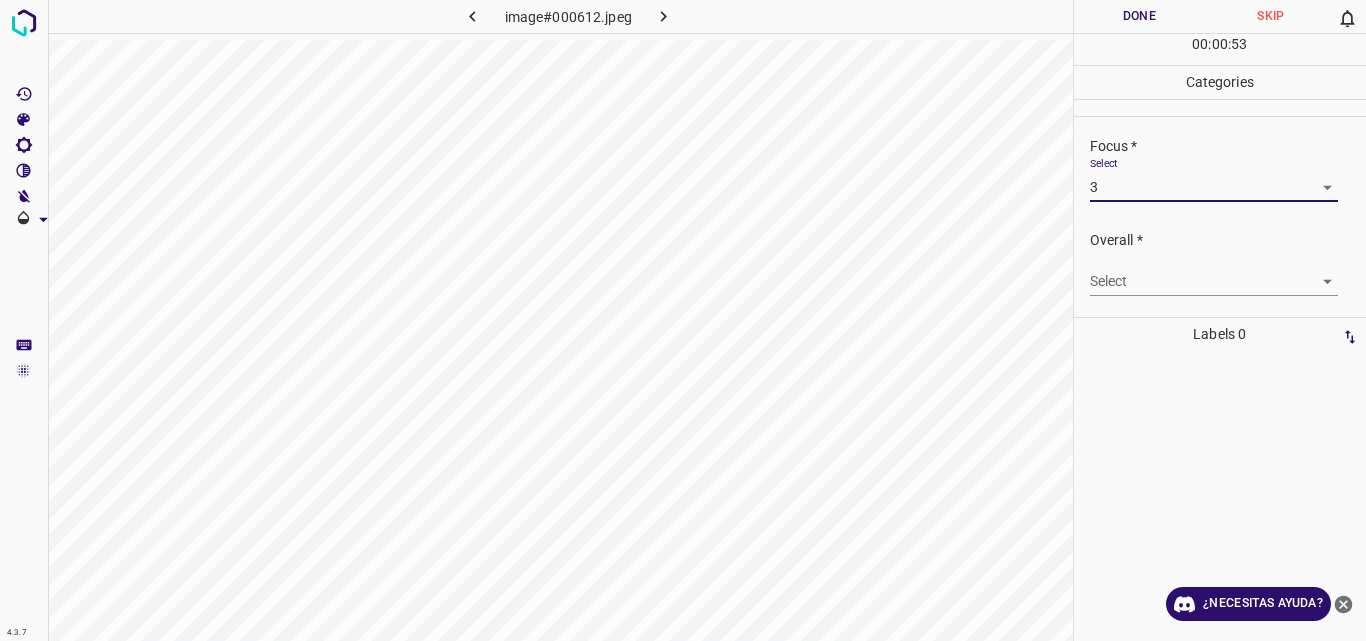click on "4.3.7 image#000612.jpeg Done Skip 0 00   : 00   : 53   Categories Lighting *  Select 3 3 Focus *  Select 3 3 Overall *  Select ​ Labels   0 Categories 1 Lighting 2 Focus 3 Overall Tools Space Change between modes (Draw & Edit) I Auto labeling R Restore zoom M Zoom in N Zoom out Delete Delete selecte label Filters Z Restore filters X Saturation filter C Brightness filter V Contrast filter B Gray scale filter General O Download ¿Necesitas ayuda? Original text Rate this translation Your feedback will be used to help improve Google Translate - Texto - Esconder - Borrar" at bounding box center (683, 320) 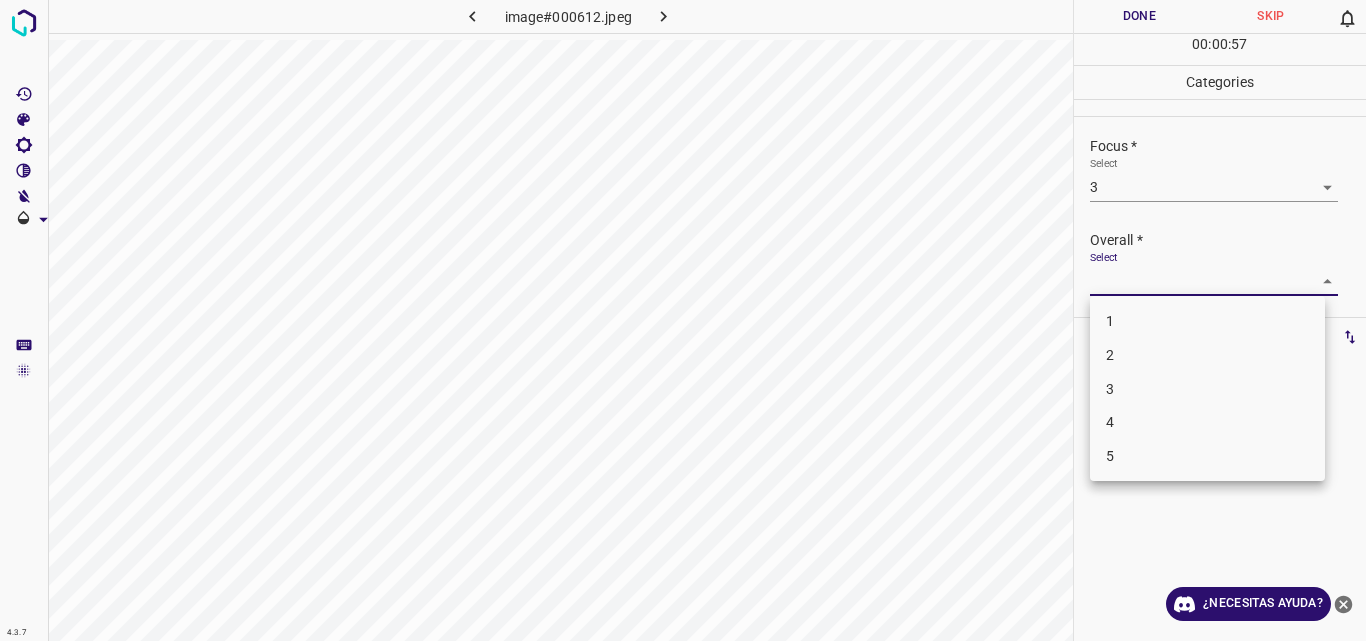 click on "3" at bounding box center (1207, 389) 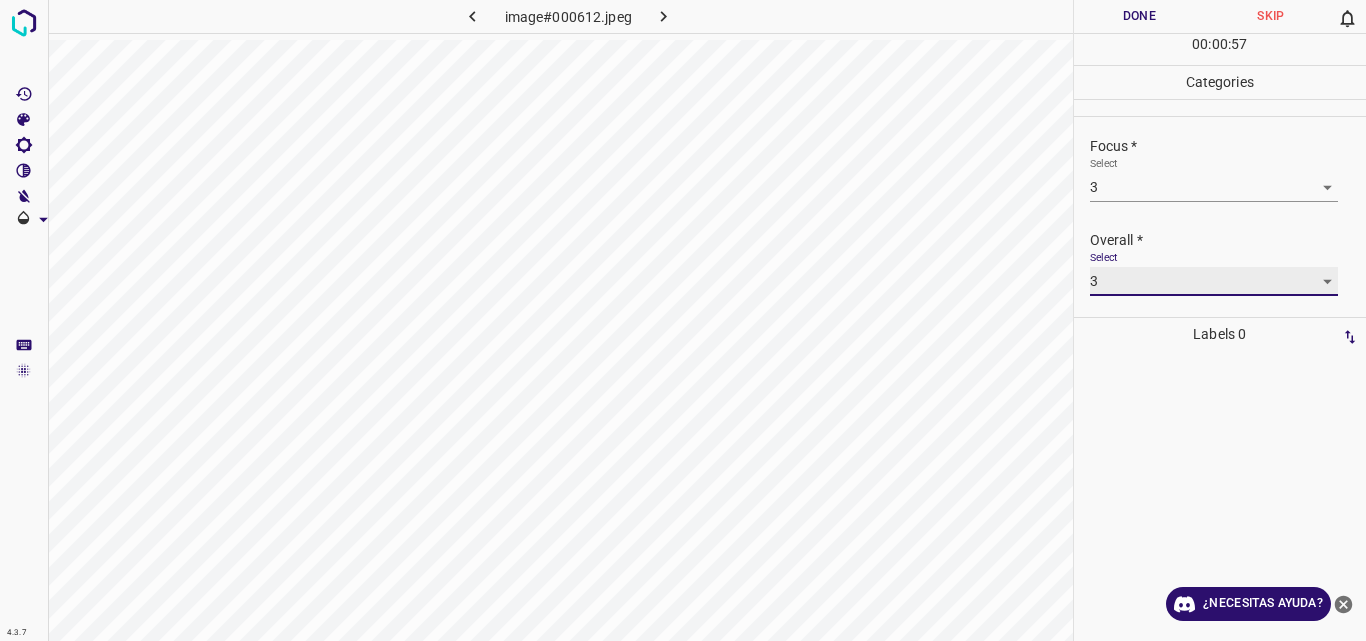 type on "3" 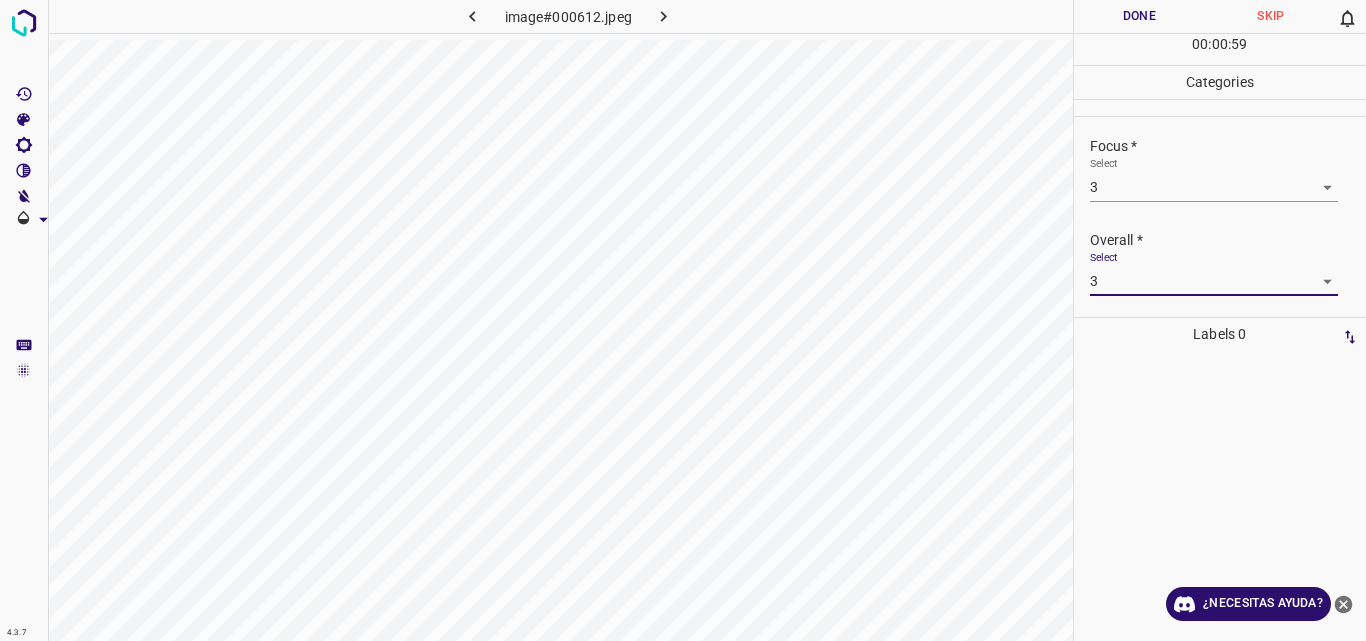 click on "Done" at bounding box center [1140, 16] 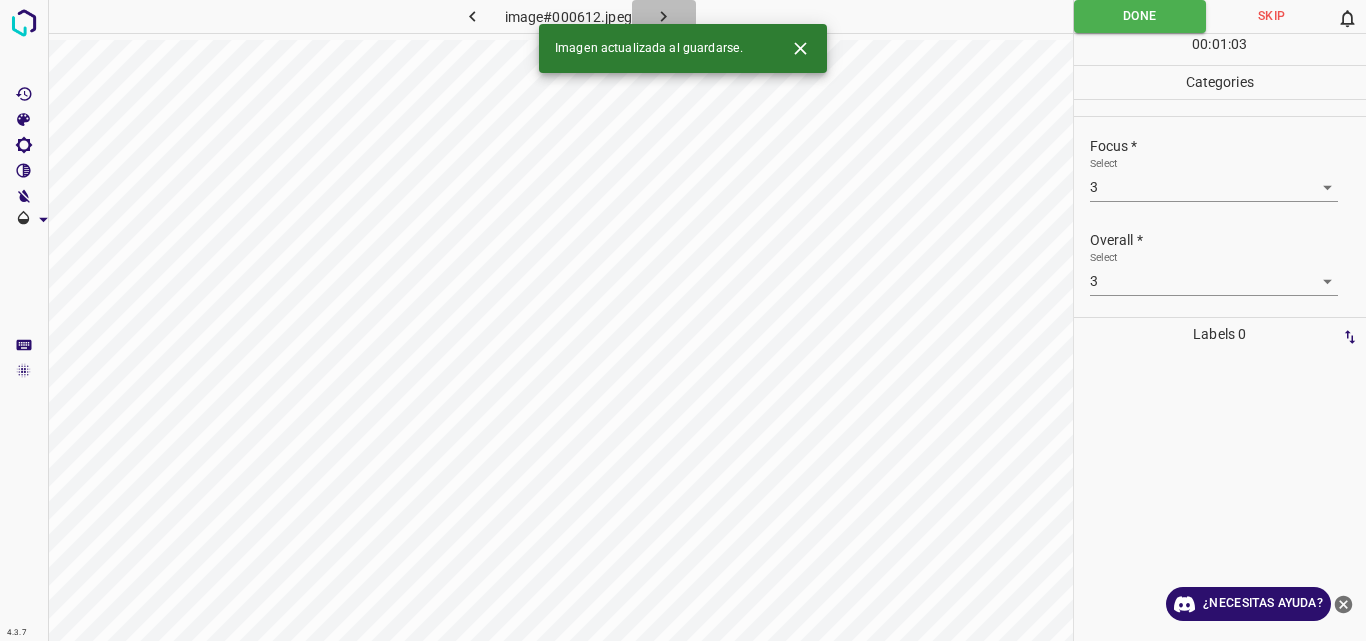 click 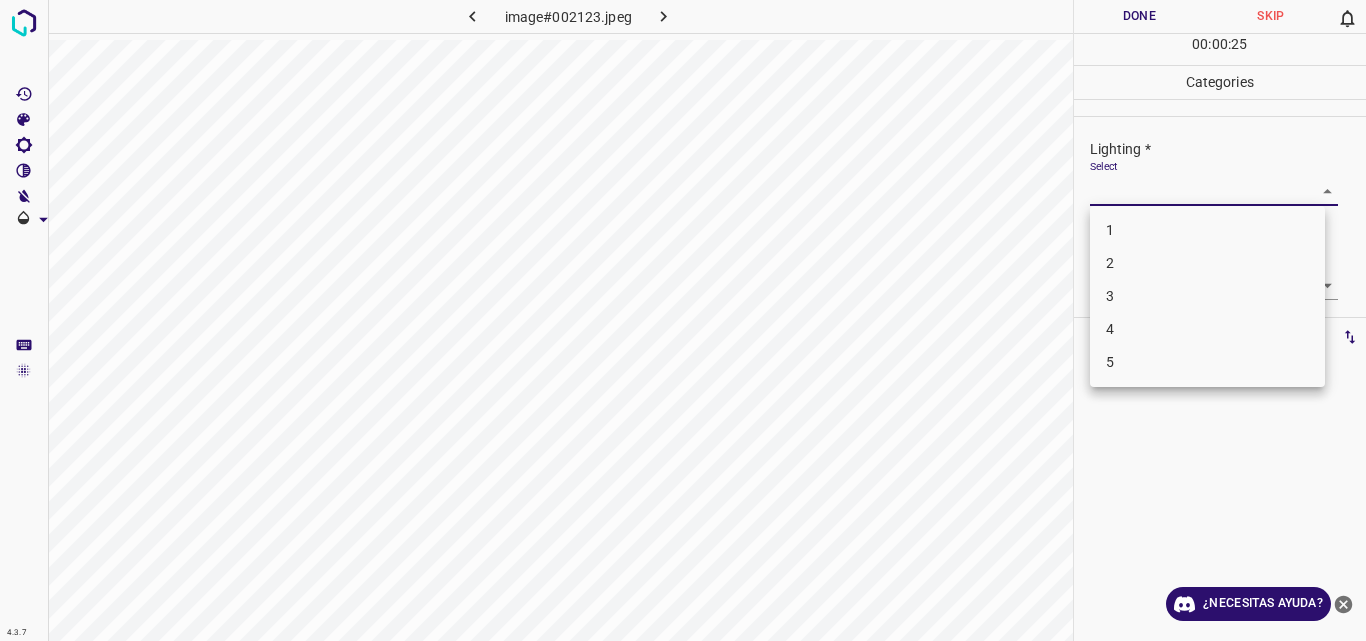 click on "4.3.7 image#002123.jpeg Done Skip 0 00   : 00   : 25   Categories Lighting *  Select ​ Focus *  Select ​ Overall *  Select ​ Labels   0 Categories 1 Lighting 2 Focus 3 Overall Tools Space Change between modes (Draw & Edit) I Auto labeling R Restore zoom M Zoom in N Zoom out Delete Delete selecte label Filters Z Restore filters X Saturation filter C Brightness filter V Contrast filter B Gray scale filter General O Download ¿Necesitas ayuda? Original text Rate this translation Your feedback will be used to help improve Google Translate - Texto - Esconder - Borrar 1 2 3 4 5" at bounding box center (683, 320) 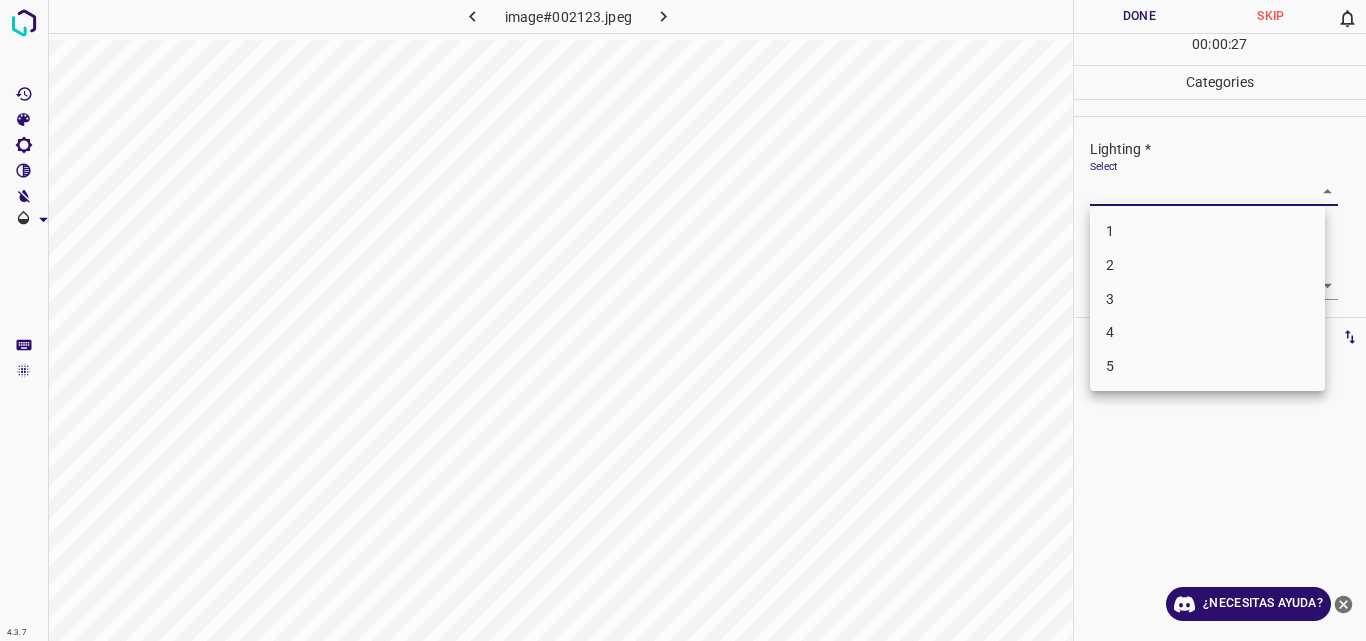 click on "3" at bounding box center (1207, 299) 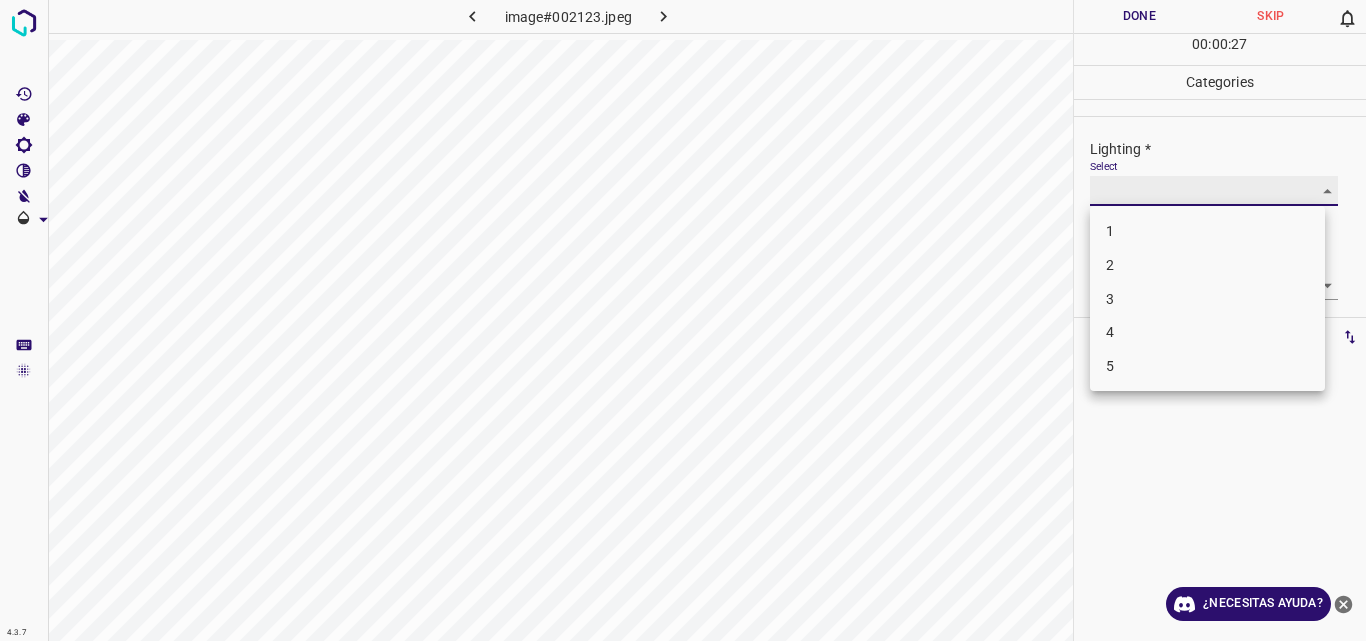 type on "3" 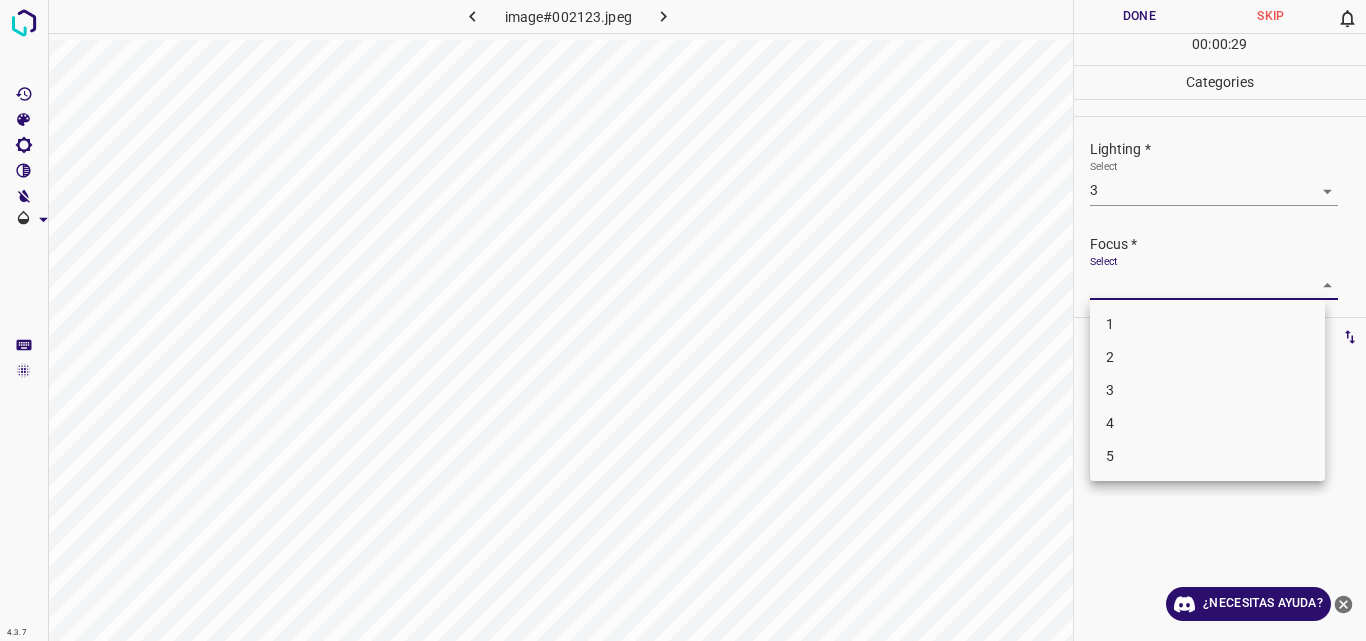 click on "4.3.7 image#002123.jpeg Done Skip 0 00   : 00   : 29   Categories Lighting *  Select 3 3 Focus *  Select ​ Overall *  Select ​ Labels   0 Categories 1 Lighting 2 Focus 3 Overall Tools Space Change between modes (Draw & Edit) I Auto labeling R Restore zoom M Zoom in N Zoom out Delete Delete selecte label Filters Z Restore filters X Saturation filter C Brightness filter V Contrast filter B Gray scale filter General O Download ¿Necesitas ayuda? Original text Rate this translation Your feedback will be used to help improve Google Translate - Texto - Esconder - Borrar 1 2 3 4 5" at bounding box center [683, 320] 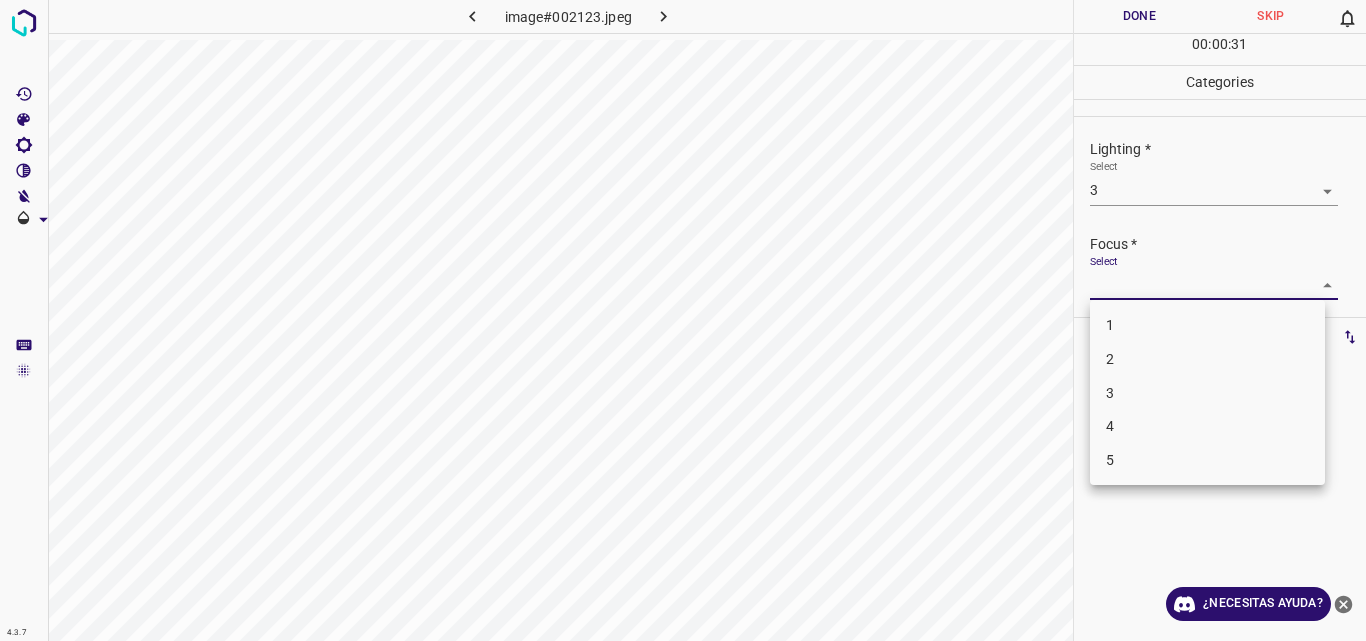 click on "3" at bounding box center (1207, 393) 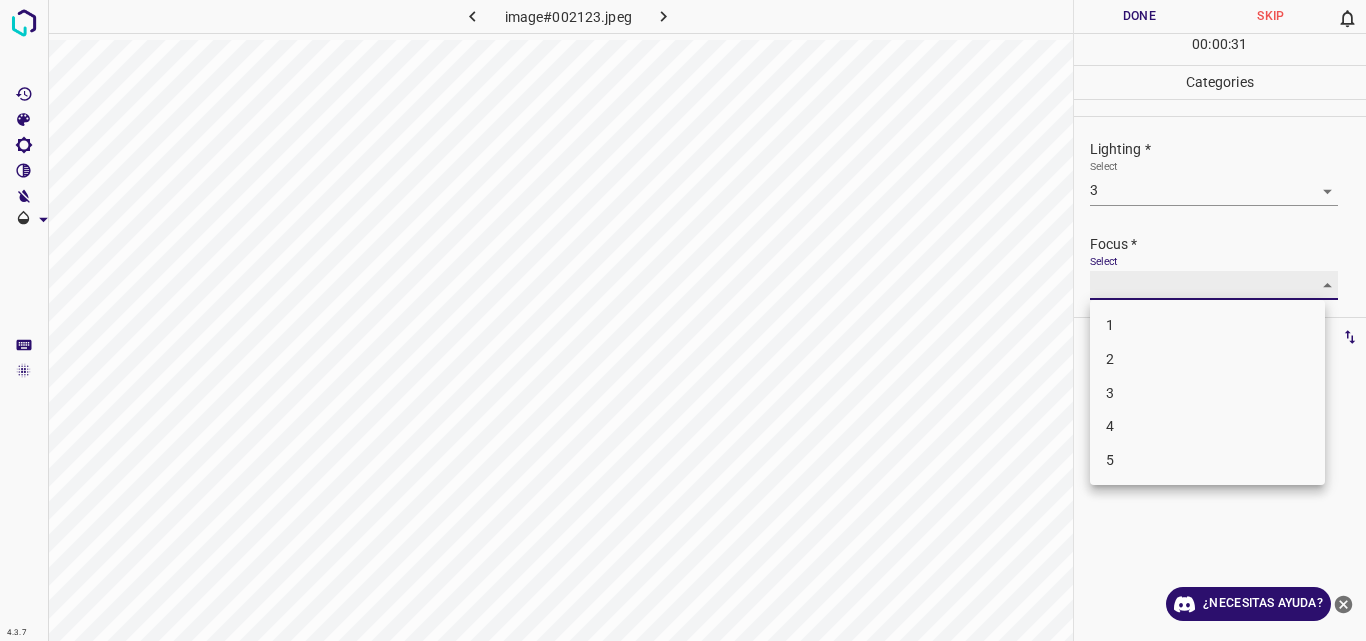 type on "3" 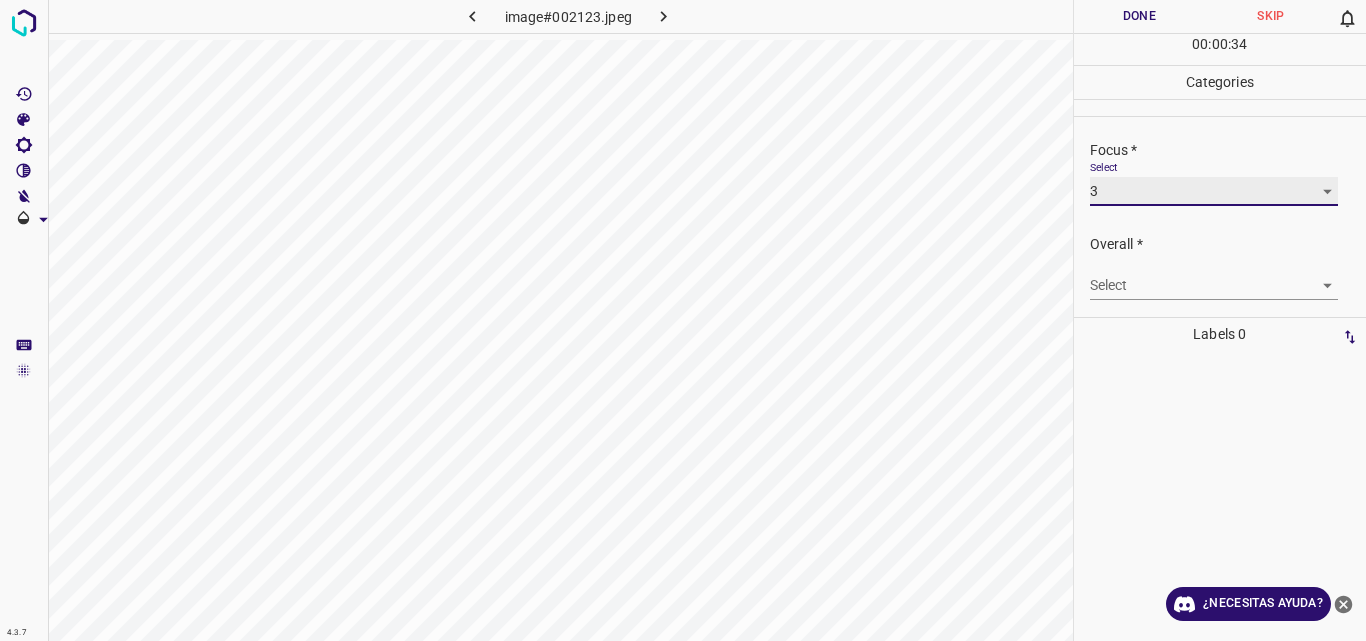scroll, scrollTop: 98, scrollLeft: 0, axis: vertical 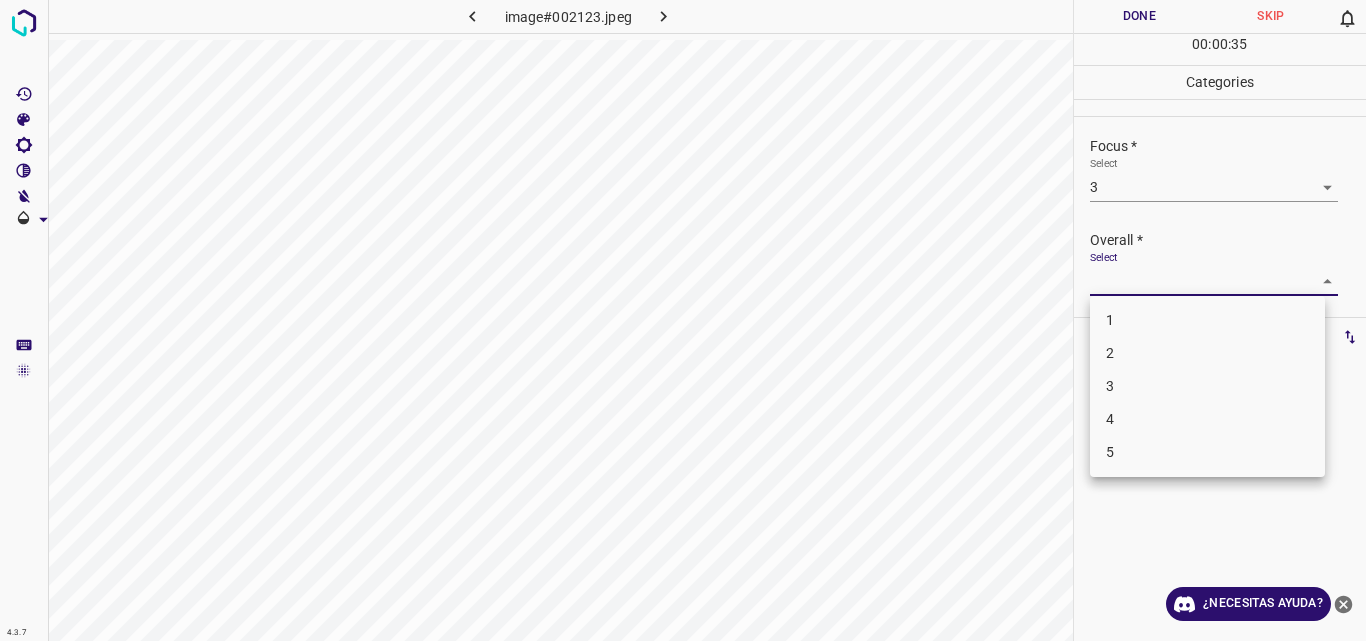 click on "4.3.7 image#002123.jpeg Done Skip 0 00   : 00   : 35   Categories Lighting *  Select 3 3 Focus *  Select 3 3 Overall *  Select ​ Labels   0 Categories 1 Lighting 2 Focus 3 Overall Tools Space Change between modes (Draw & Edit) I Auto labeling R Restore zoom M Zoom in N Zoom out Delete Delete selecte label Filters Z Restore filters X Saturation filter C Brightness filter V Contrast filter B Gray scale filter General O Download ¿Necesitas ayuda? Original text Rate this translation Your feedback will be used to help improve Google Translate - Texto - Esconder - Borrar 1 2 3 4 5" at bounding box center (683, 320) 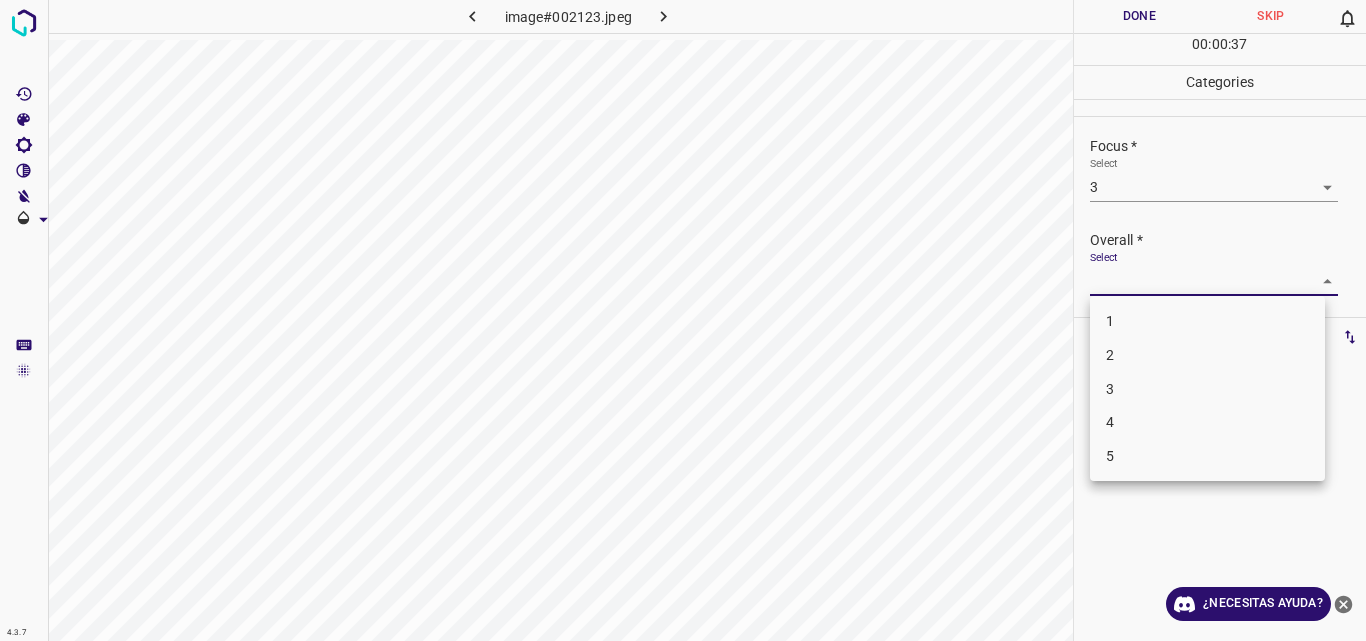 click on "3" at bounding box center (1207, 389) 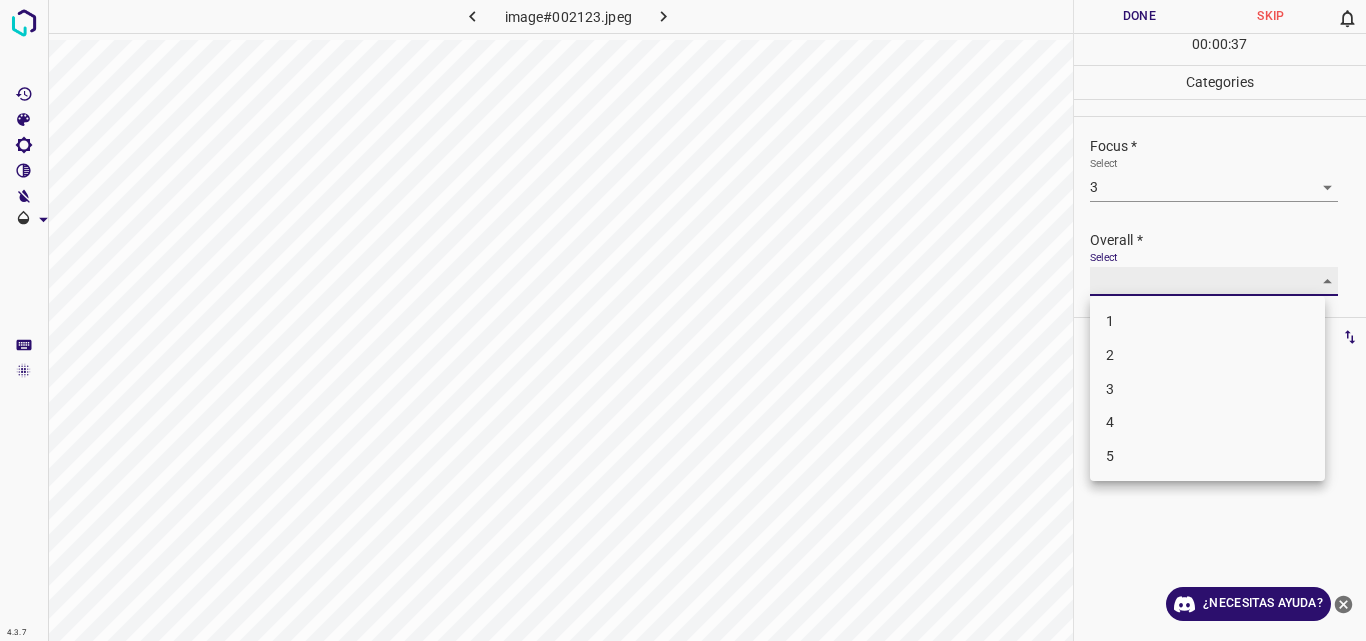 type on "3" 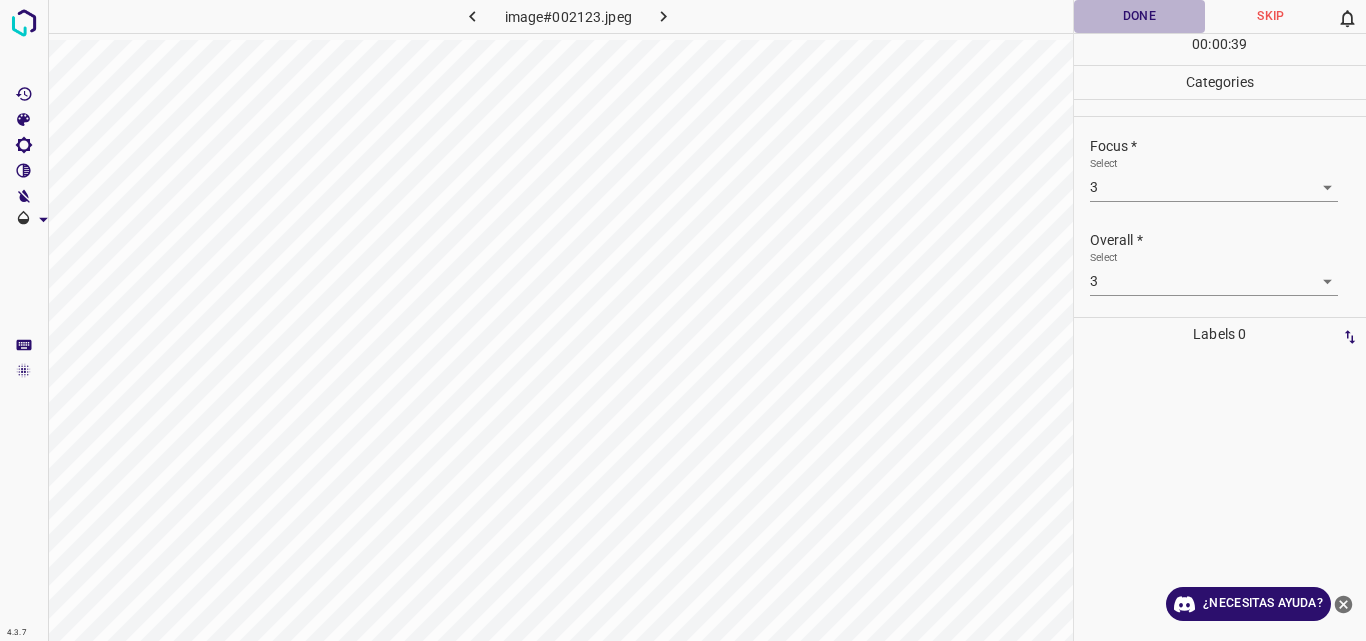 click on "Done" at bounding box center [1140, 16] 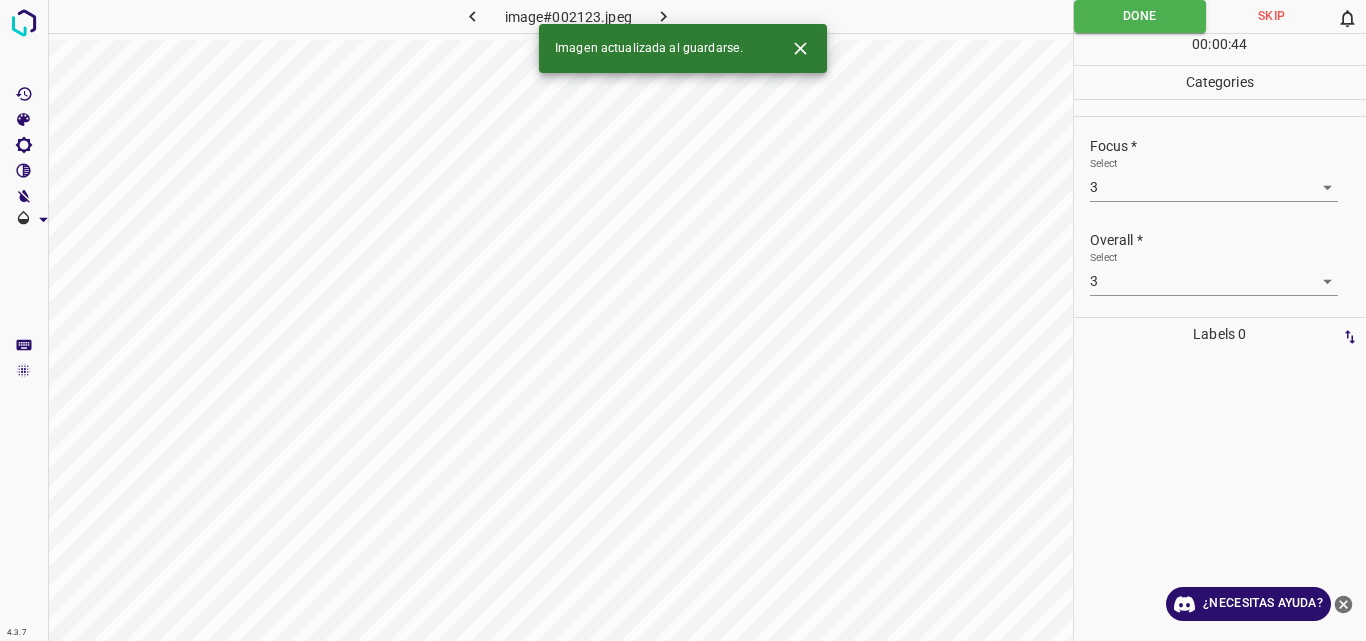 click 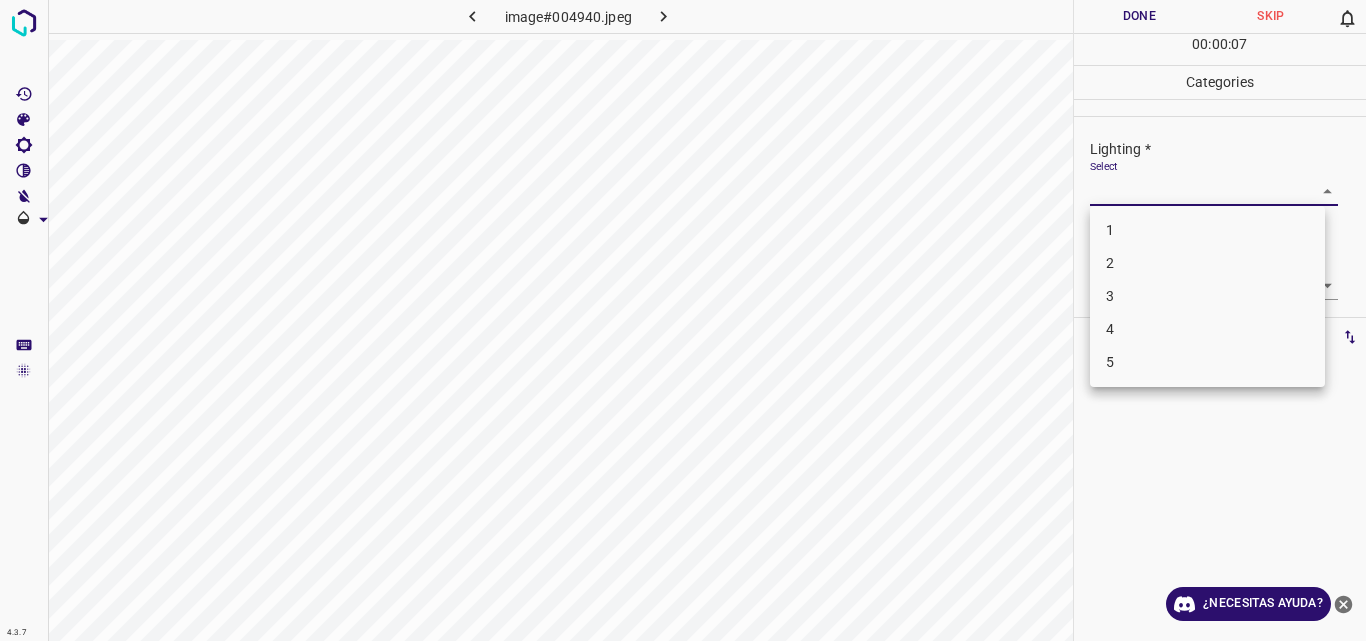 click on "4.3.7 image#004940.jpeg Done Skip 0 00   : 00   : 07   Categories Lighting *  Select ​ Focus *  Select ​ Overall *  Select ​ Labels   0 Categories 1 Lighting 2 Focus 3 Overall Tools Space Change between modes (Draw & Edit) I Auto labeling R Restore zoom M Zoom in N Zoom out Delete Delete selecte label Filters Z Restore filters X Saturation filter C Brightness filter V Contrast filter B Gray scale filter General O Download ¿Necesitas ayuda? Original text Rate this translation Your feedback will be used to help improve Google Translate - Texto - Esconder - Borrar 1 2 3 4 5" at bounding box center (683, 320) 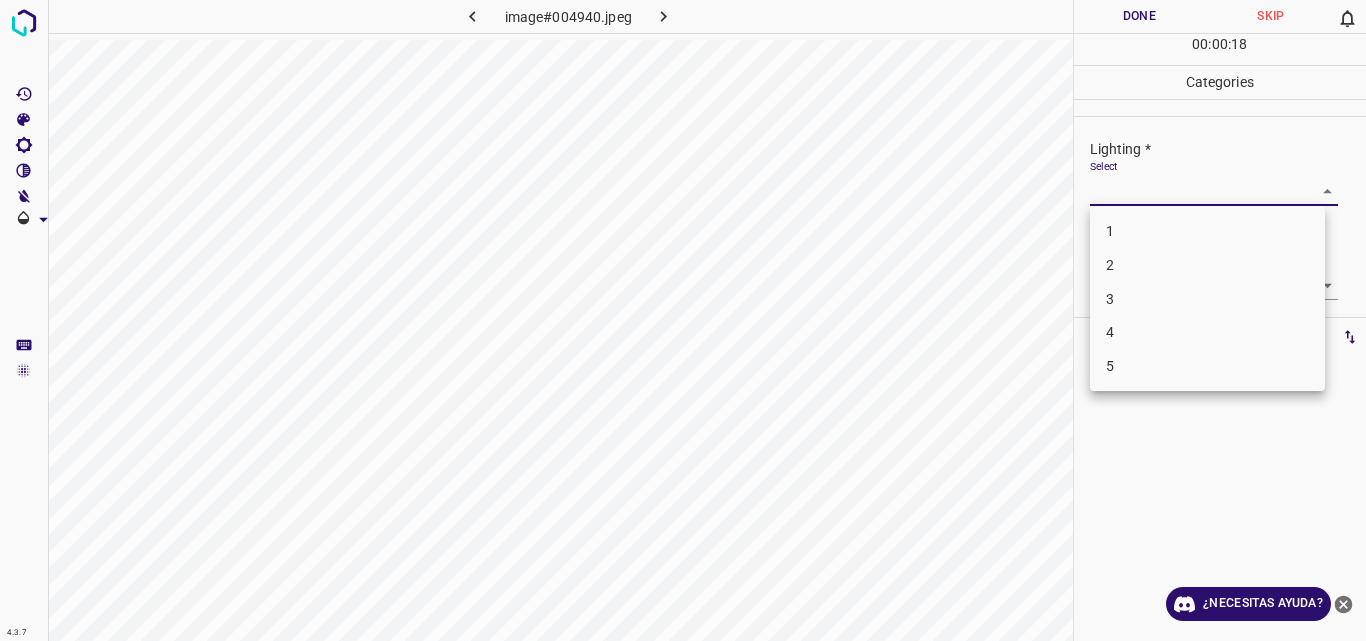 click on "3" at bounding box center (1207, 299) 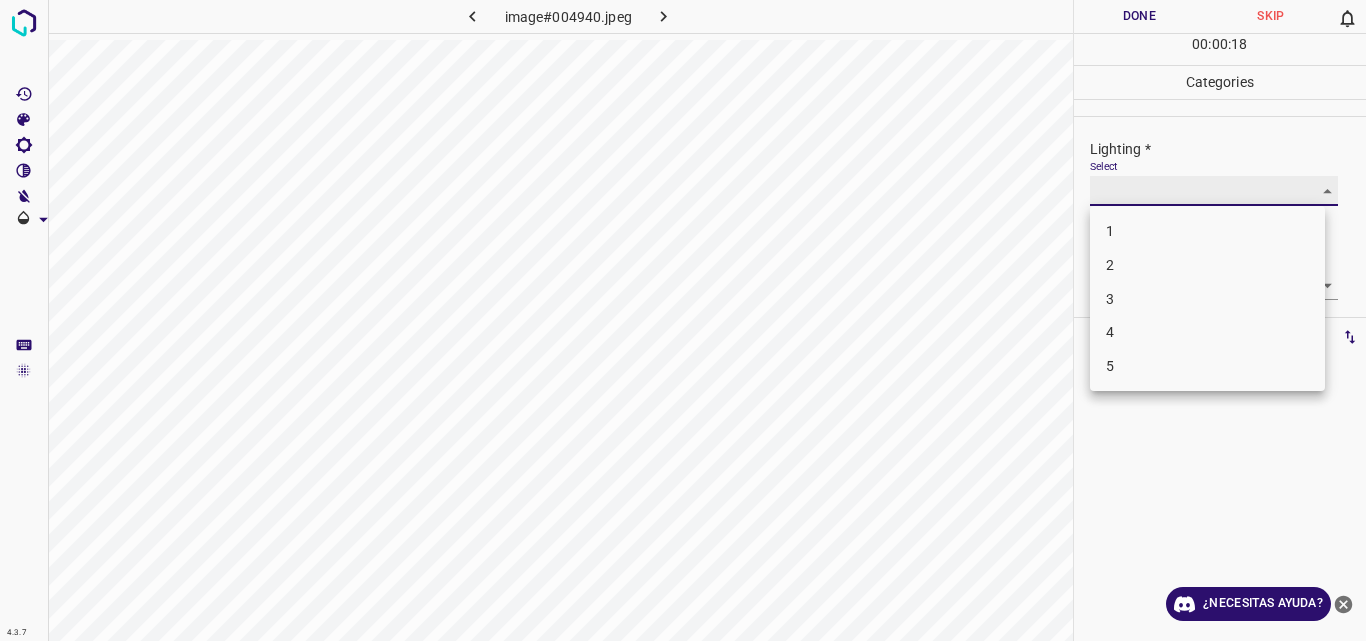 type on "3" 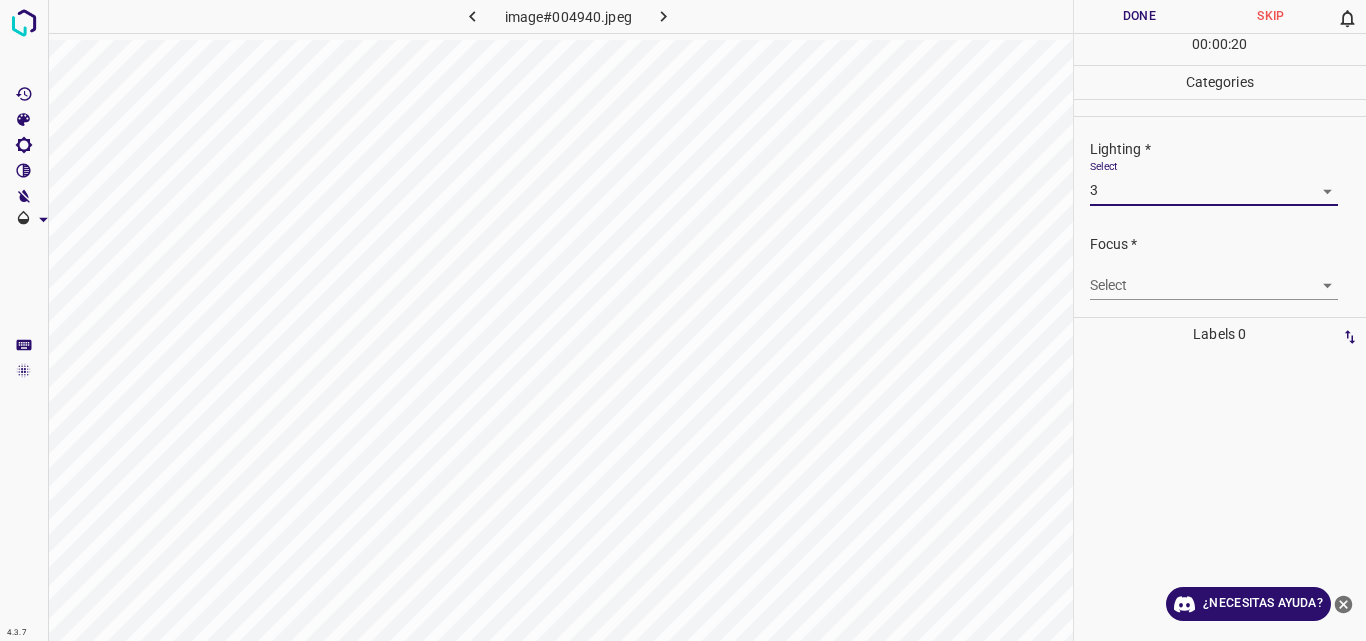 click on "4.3.7 image#004940.jpeg Done Skip 0 00   : 00   : 20   Categories Lighting *  Select 3 3 Focus *  Select ​ Overall *  Select ​ Labels   0 Categories 1 Lighting 2 Focus 3 Overall Tools Space Change between modes (Draw & Edit) I Auto labeling R Restore zoom M Zoom in N Zoom out Delete Delete selecte label Filters Z Restore filters X Saturation filter C Brightness filter V Contrast filter B Gray scale filter General O Download ¿Necesitas ayuda? Original text Rate this translation Your feedback will be used to help improve Google Translate - Texto - Esconder - Borrar" at bounding box center (683, 320) 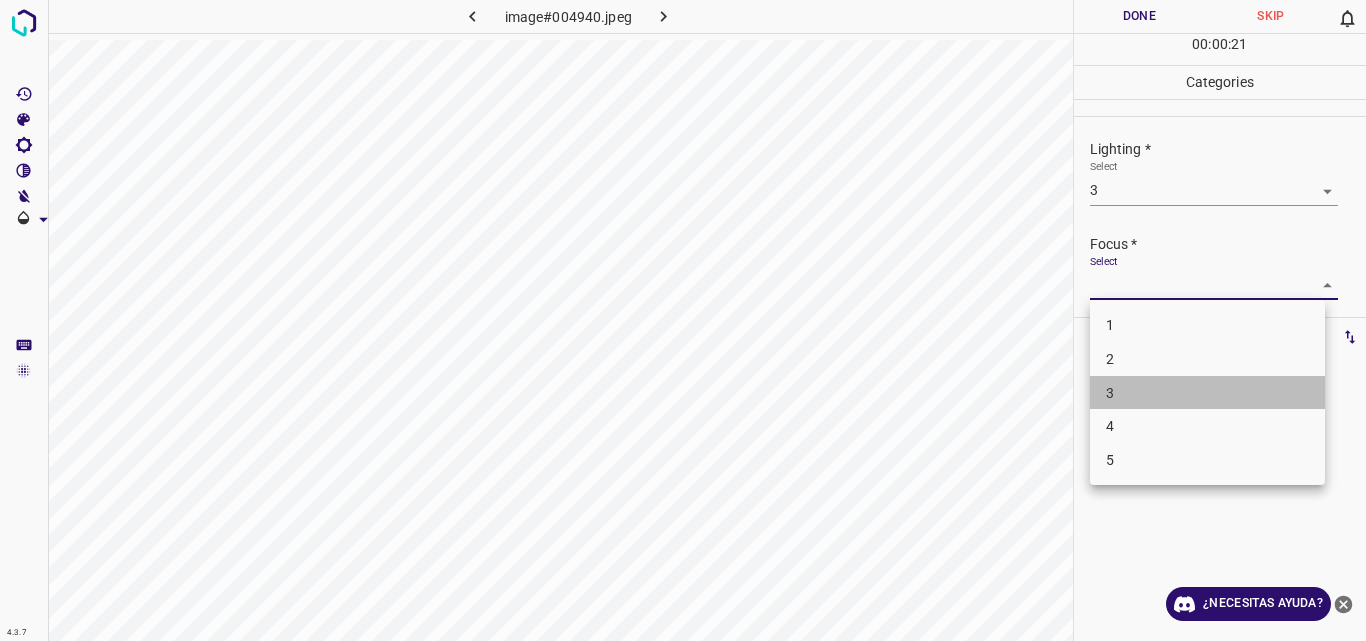 click on "3" at bounding box center [1207, 393] 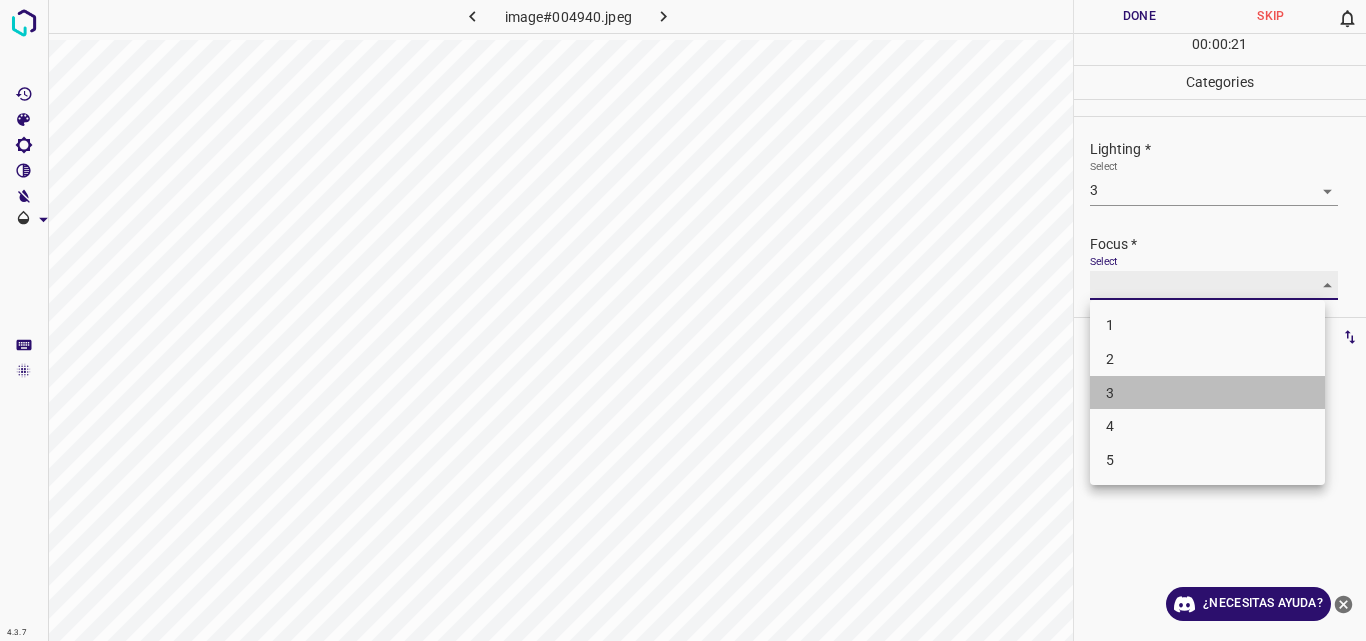 type on "3" 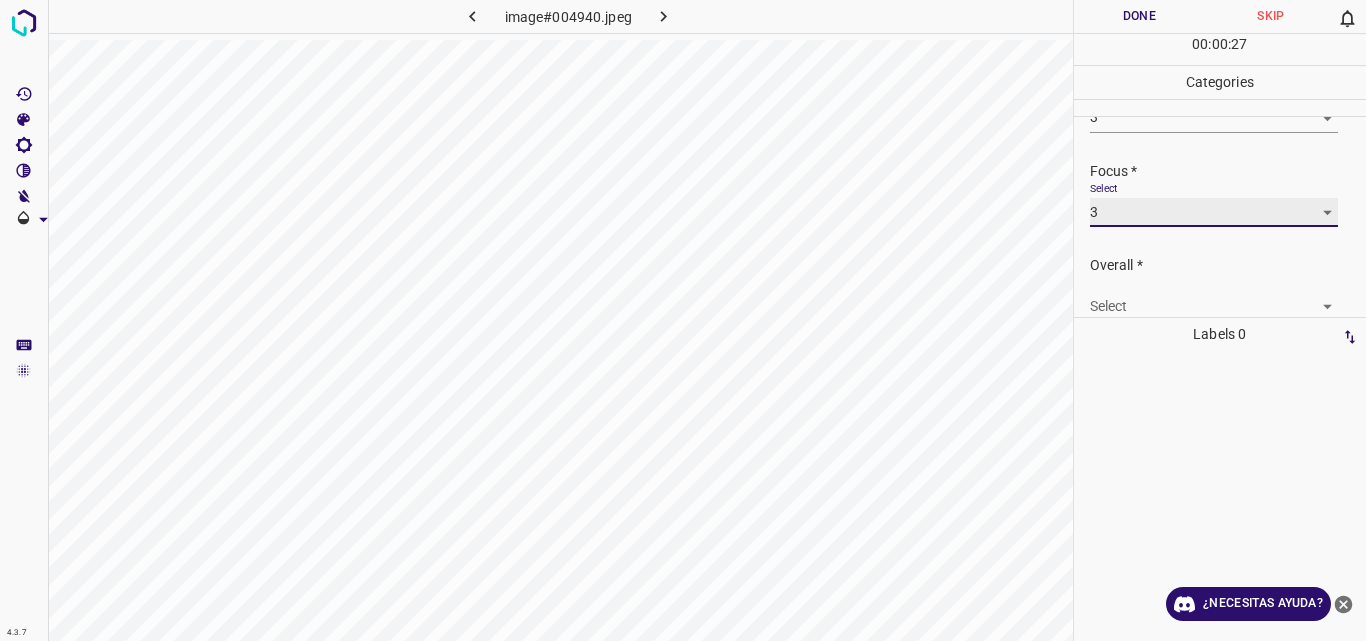 scroll, scrollTop: 98, scrollLeft: 0, axis: vertical 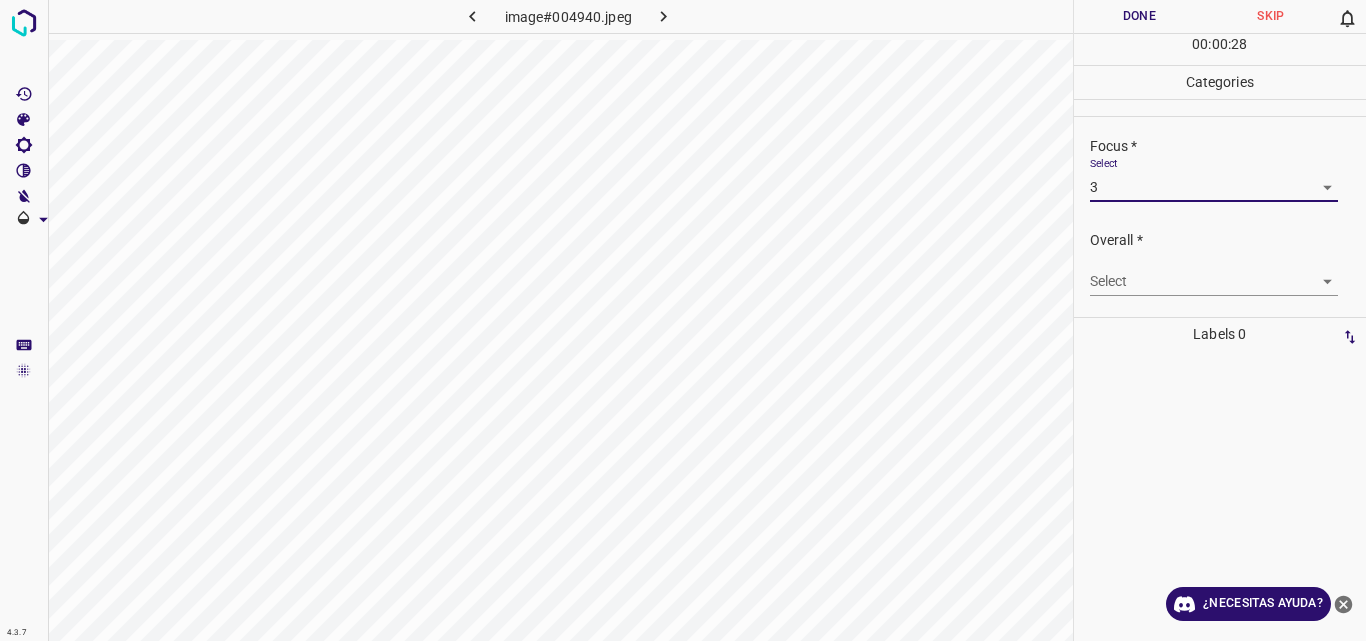 click on "4.3.7 image#004940.jpeg Done Skip 0 00   : 00   : 28   Categories Lighting *  Select 3 3 Focus *  Select 3 3 Overall *  Select ​ Labels   0 Categories 1 Lighting 2 Focus 3 Overall Tools Space Change between modes (Draw & Edit) I Auto labeling R Restore zoom M Zoom in N Zoom out Delete Delete selecte label Filters Z Restore filters X Saturation filter C Brightness filter V Contrast filter B Gray scale filter General O Download ¿Necesitas ayuda? Original text Rate this translation Your feedback will be used to help improve Google Translate - Texto - Esconder - Borrar" at bounding box center (683, 320) 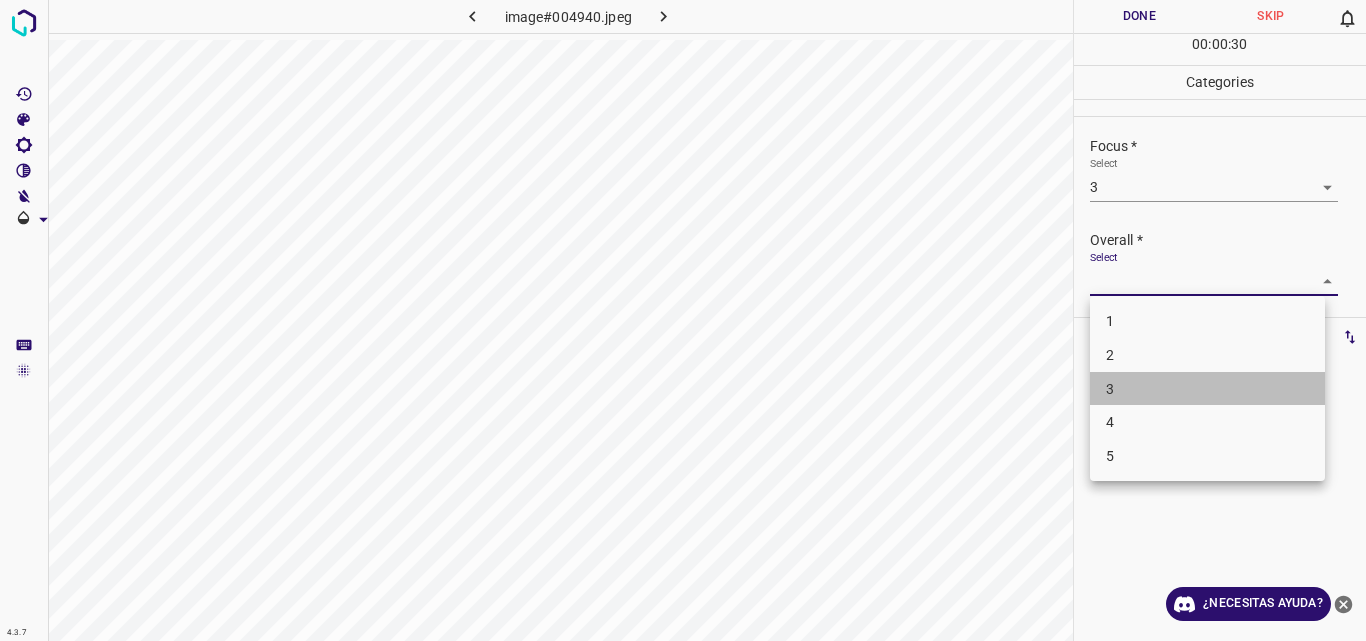 click on "3" at bounding box center [1207, 389] 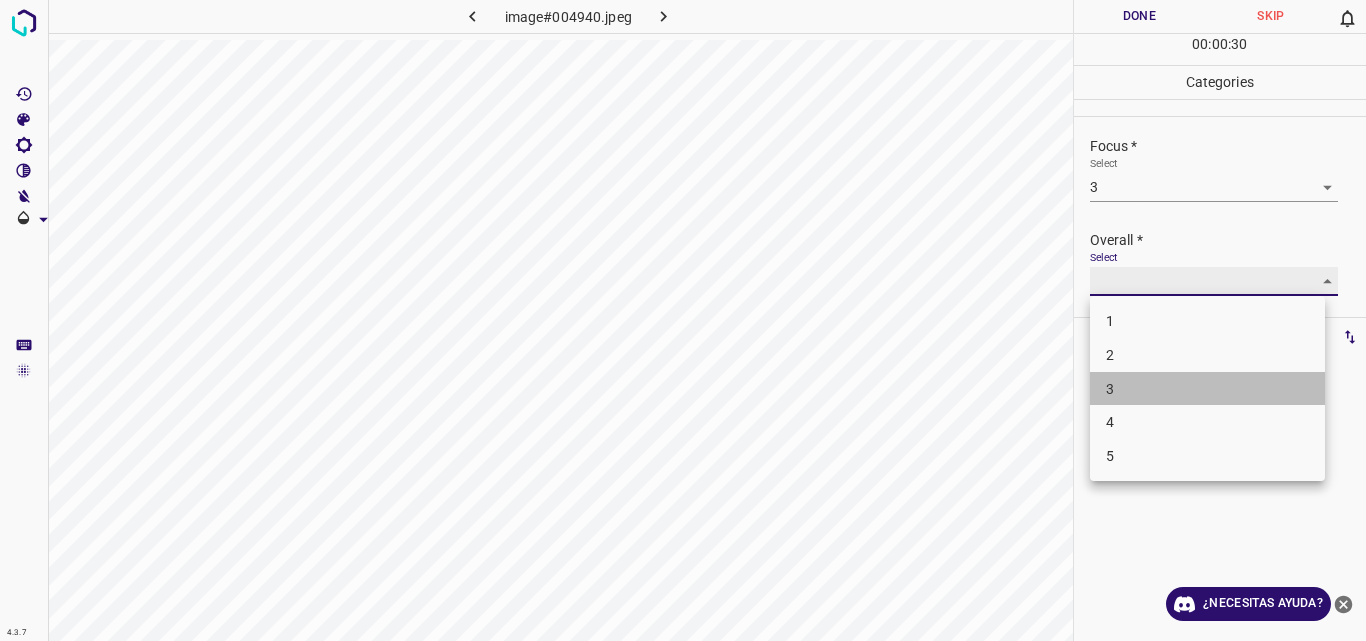 type on "3" 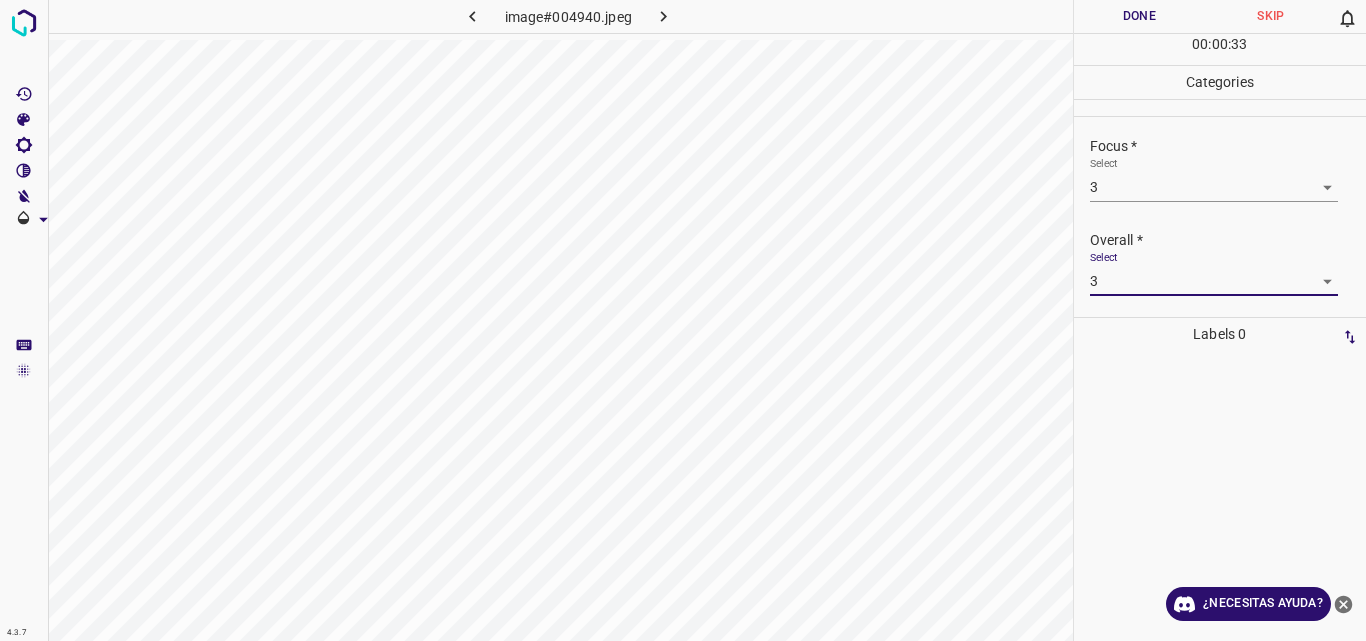 click on "Done" at bounding box center [1140, 16] 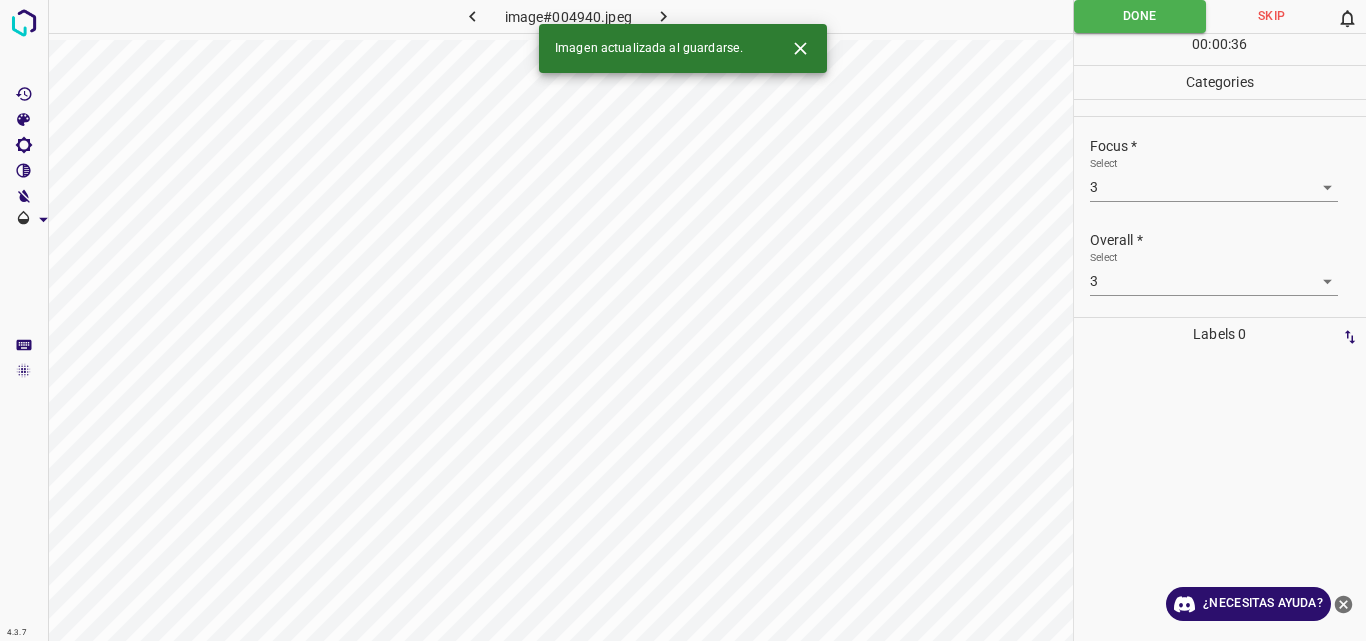 click 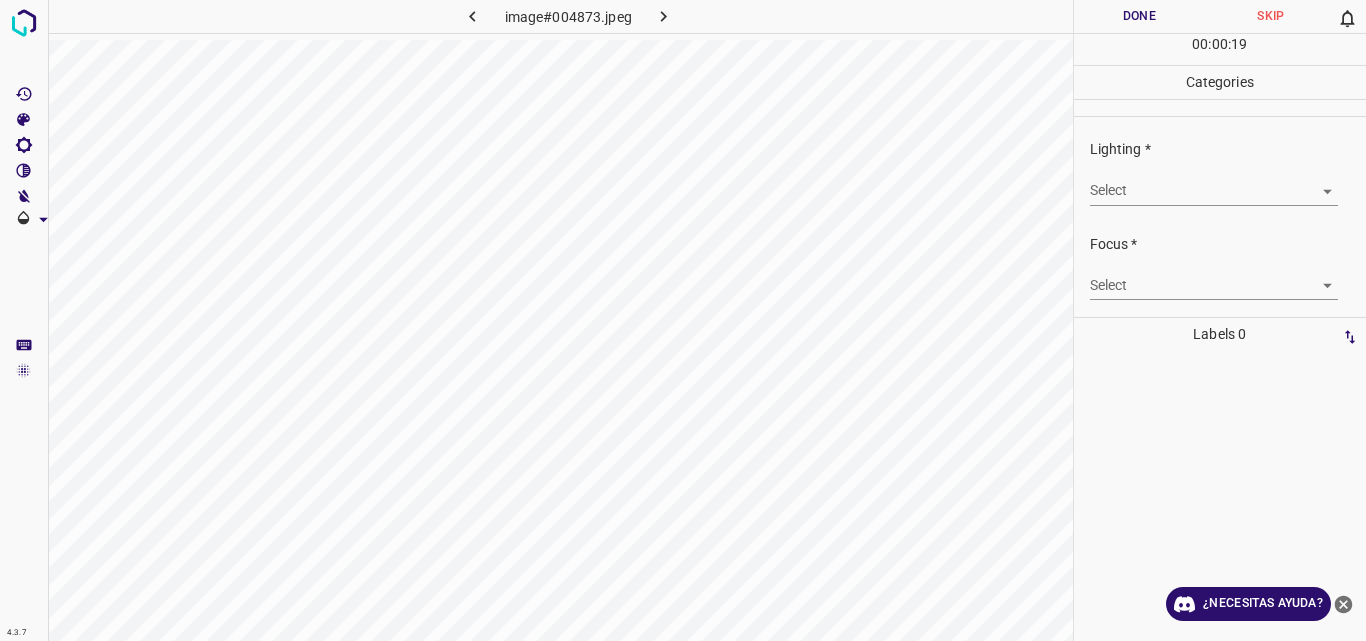 click on "4.3.7 image#004873.jpeg Done Skip 0 00   : 00   : 19   Categories Lighting *  Select ​ Focus *  Select ​ Overall *  Select ​ Labels   0 Categories 1 Lighting 2 Focus 3 Overall Tools Space Change between modes (Draw & Edit) I Auto labeling R Restore zoom M Zoom in N Zoom out Delete Delete selecte label Filters Z Restore filters X Saturation filter C Brightness filter V Contrast filter B Gray scale filter General O Download ¿Necesitas ayuda? Original text Rate this translation Your feedback will be used to help improve Google Translate - Texto - Esconder - Borrar" at bounding box center (683, 320) 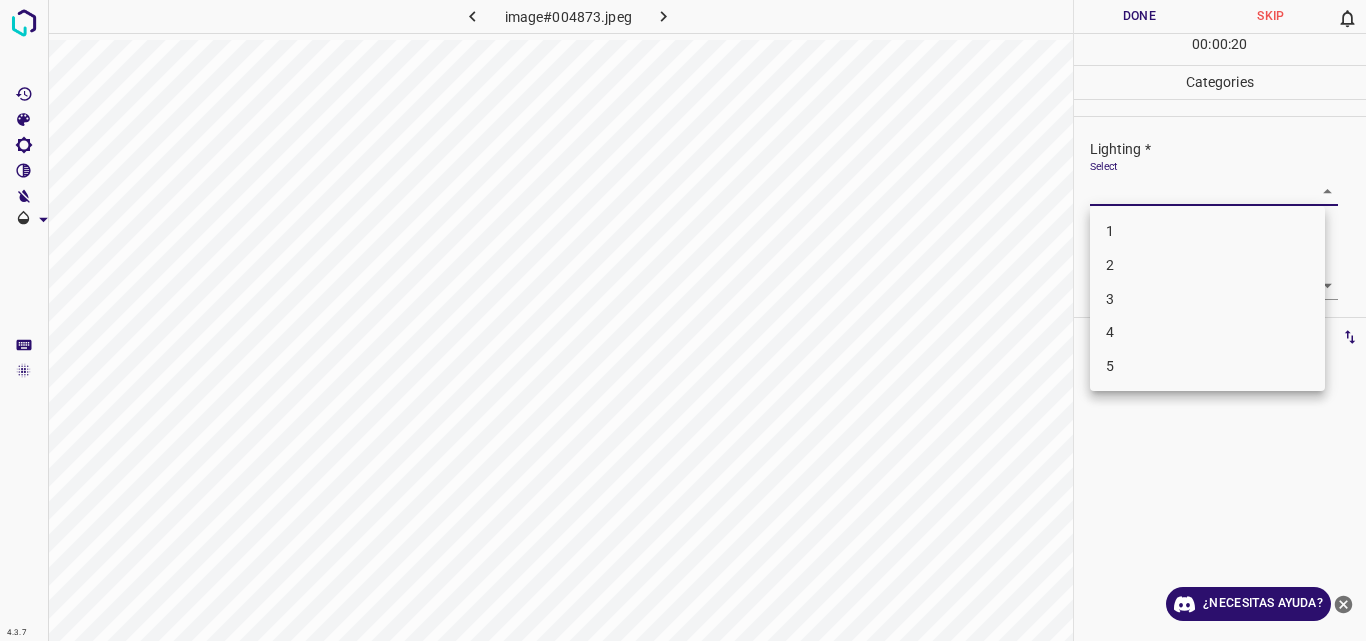 click on "3" at bounding box center (1207, 299) 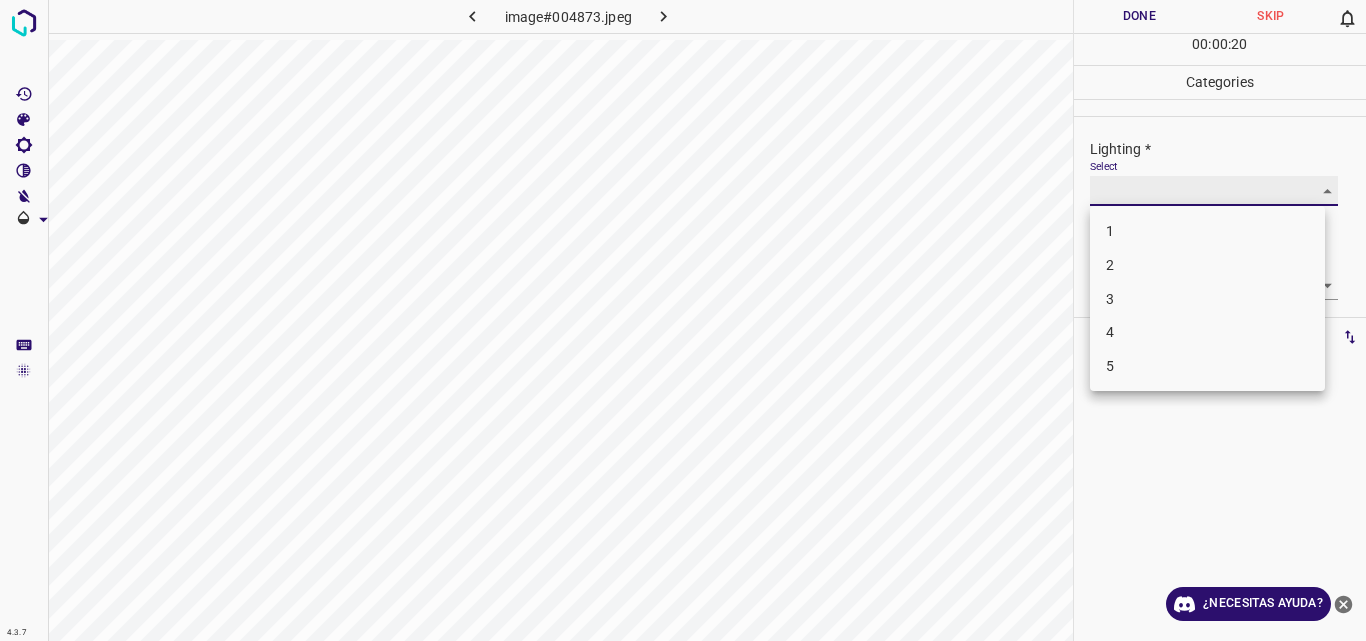 type on "3" 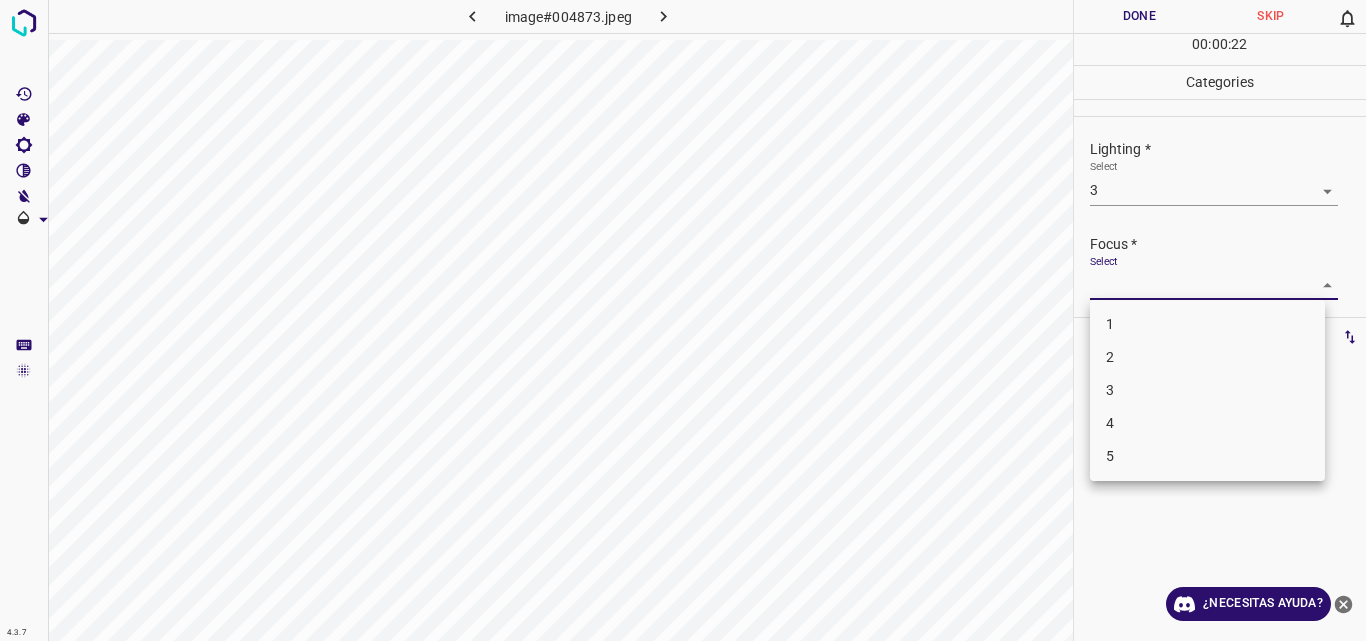 click on "4.3.7 image#004873.jpeg Done Skip 0 00   : 00   : 22   Categories Lighting *  Select 3 3 Focus *  Select ​ Overall *  Select ​ Labels   0 Categories 1 Lighting 2 Focus 3 Overall Tools Space Change between modes (Draw & Edit) I Auto labeling R Restore zoom M Zoom in N Zoom out Delete Delete selecte label Filters Z Restore filters X Saturation filter C Brightness filter V Contrast filter B Gray scale filter General O Download ¿Necesitas ayuda? Original text Rate this translation Your feedback will be used to help improve Google Translate - Texto - Esconder - Borrar 1 2 3 4 5" at bounding box center [683, 320] 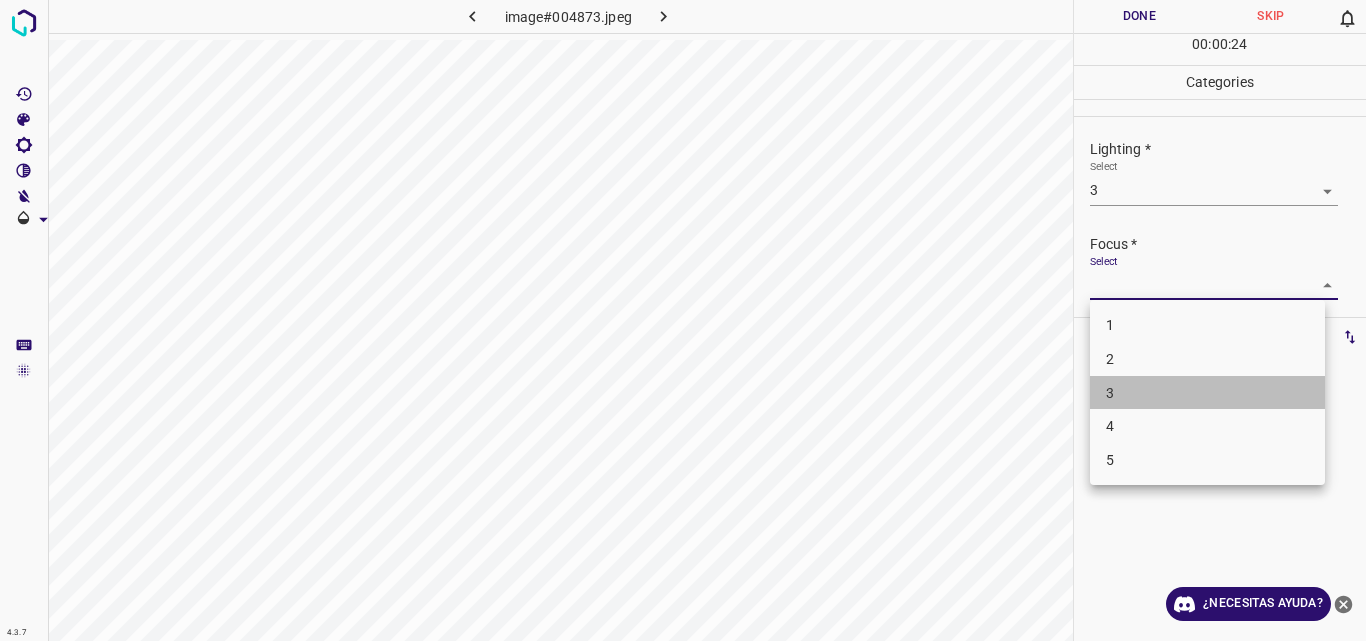 click on "3" at bounding box center (1207, 393) 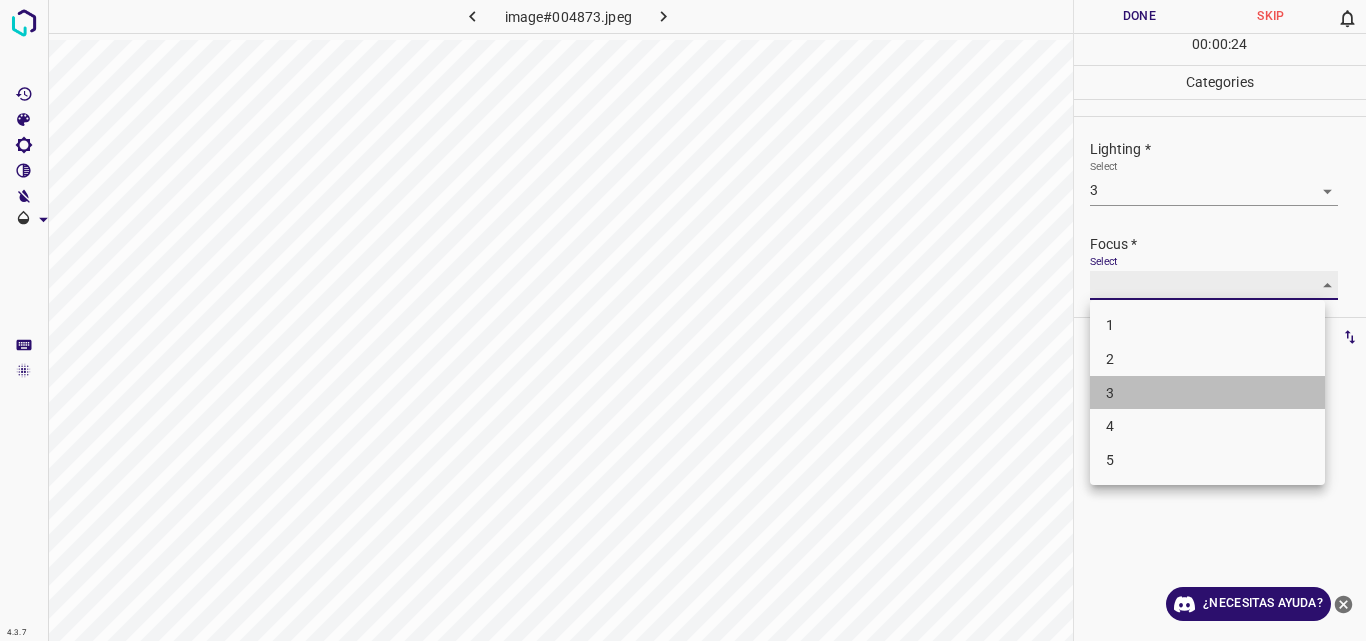 type on "3" 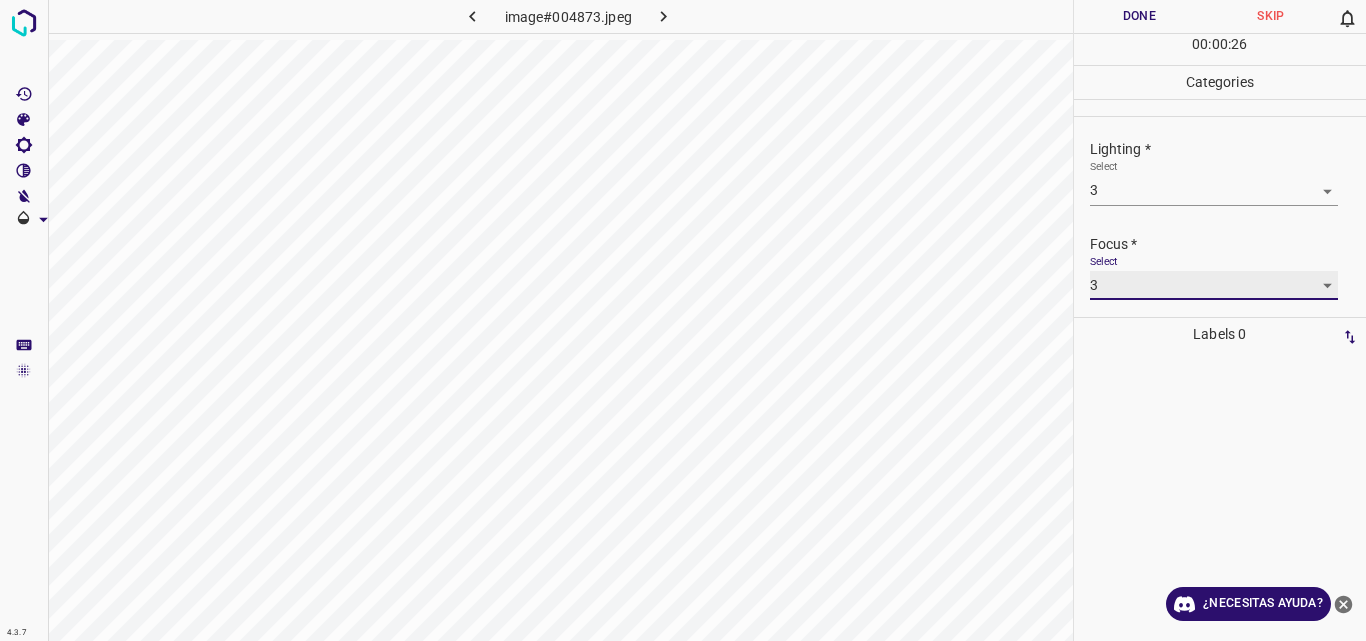 scroll, scrollTop: 98, scrollLeft: 0, axis: vertical 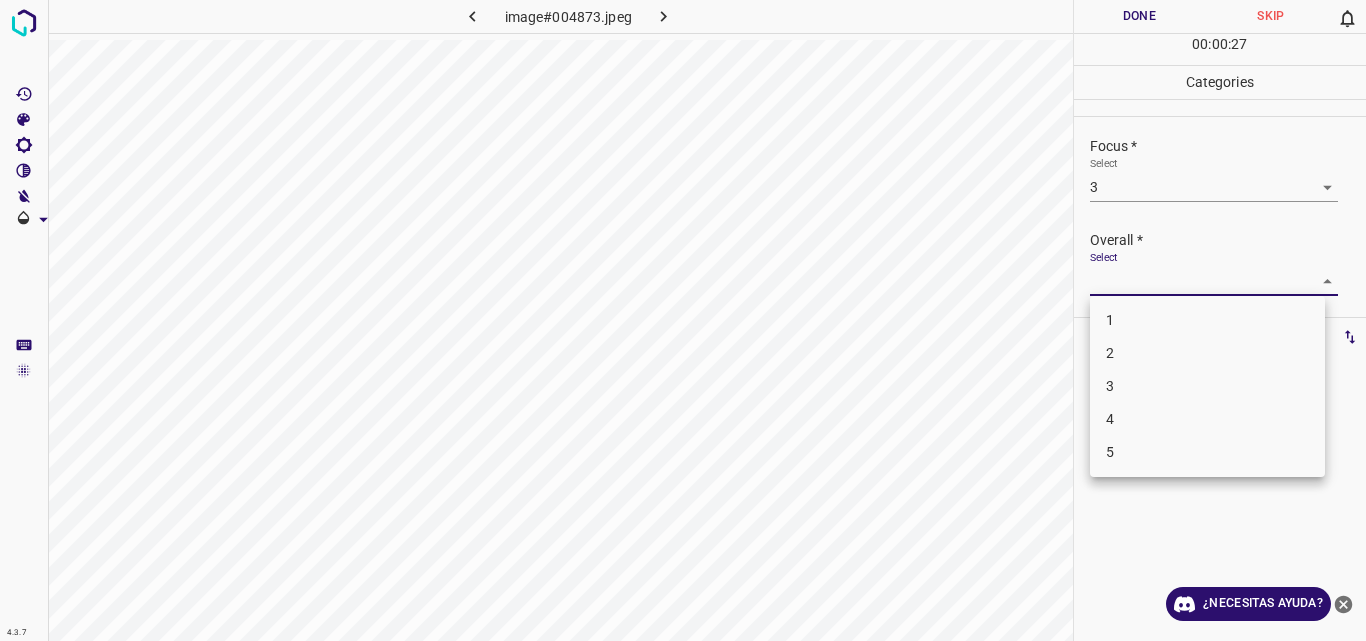 click on "4.3.7 image#004873.jpeg Done Skip 0 00   : 00   : 27   Categories Lighting *  Select 3 3 Focus *  Select 3 3 Overall *  Select ​ Labels   0 Categories 1 Lighting 2 Focus 3 Overall Tools Space Change between modes (Draw & Edit) I Auto labeling R Restore zoom M Zoom in N Zoom out Delete Delete selecte label Filters Z Restore filters X Saturation filter C Brightness filter V Contrast filter B Gray scale filter General O Download ¿Necesitas ayuda? Original text Rate this translation Your feedback will be used to help improve Google Translate - Texto - Esconder - Borrar 1 2 3 4 5" at bounding box center [683, 320] 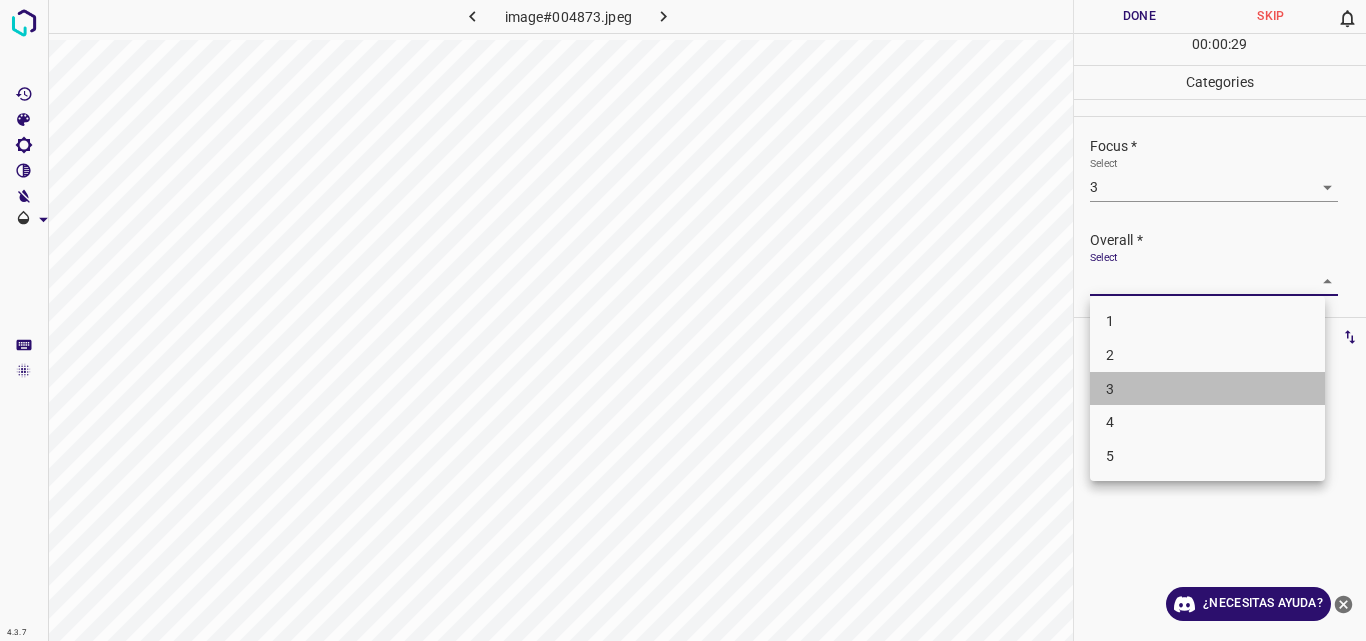 click on "3" at bounding box center (1207, 389) 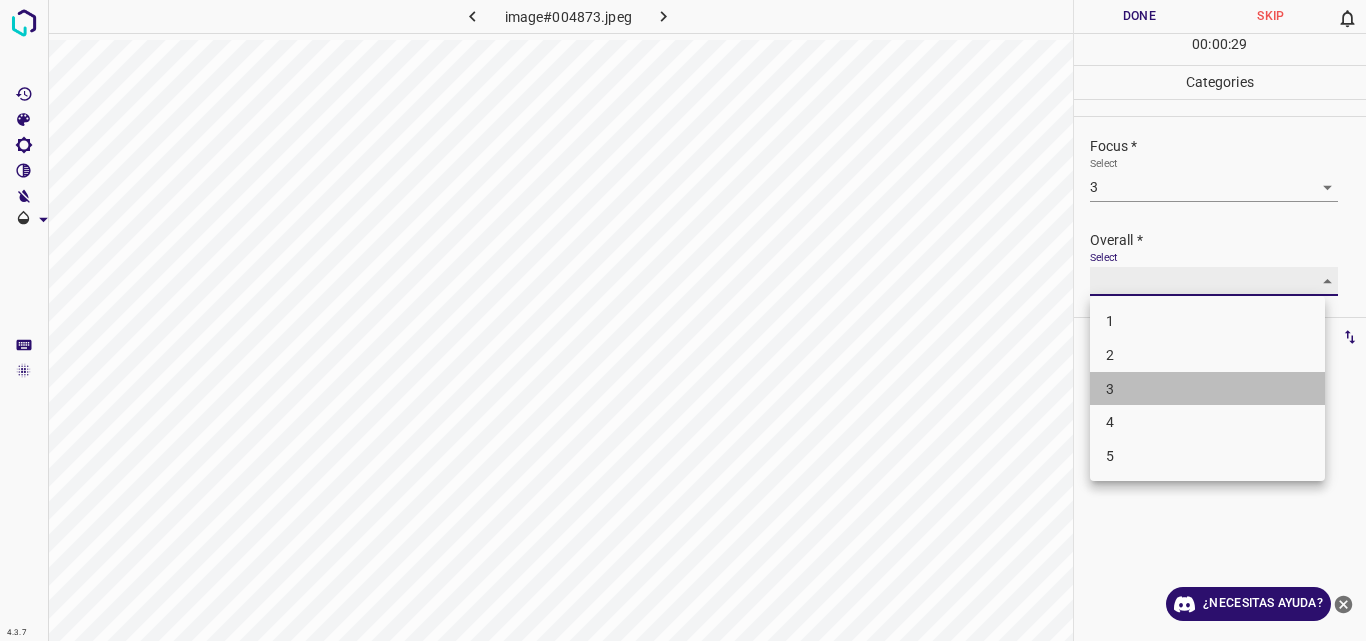 type on "3" 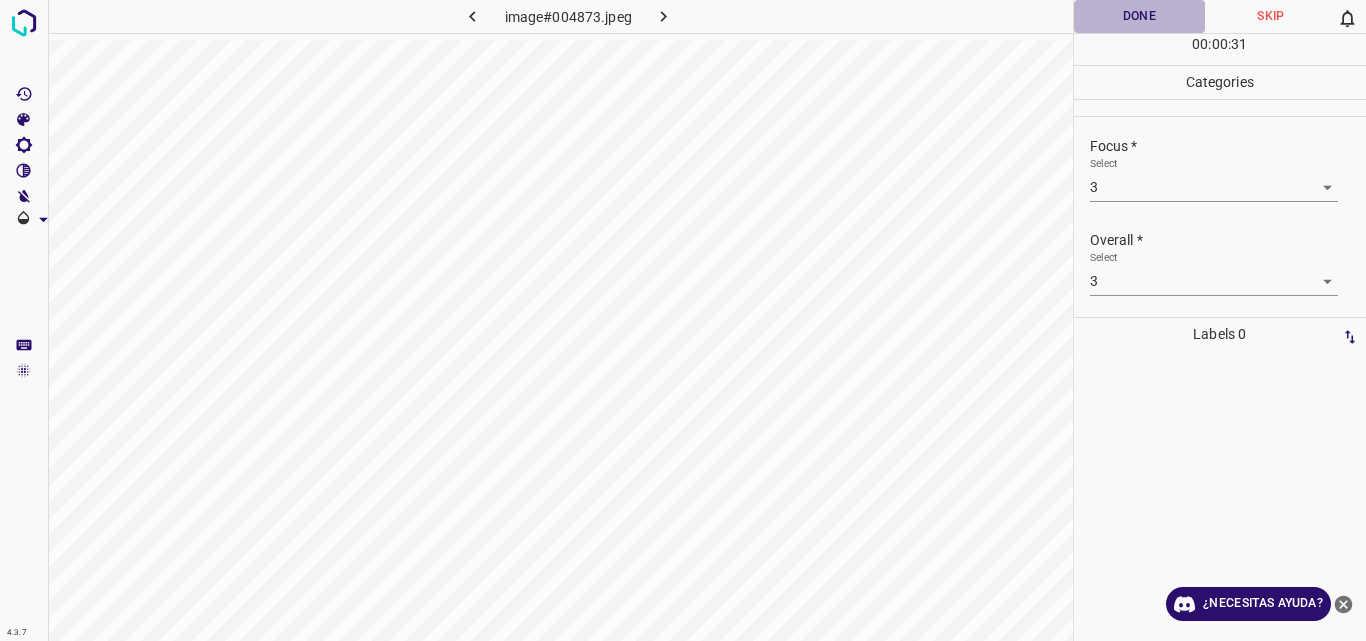 click on "Done" at bounding box center [1140, 16] 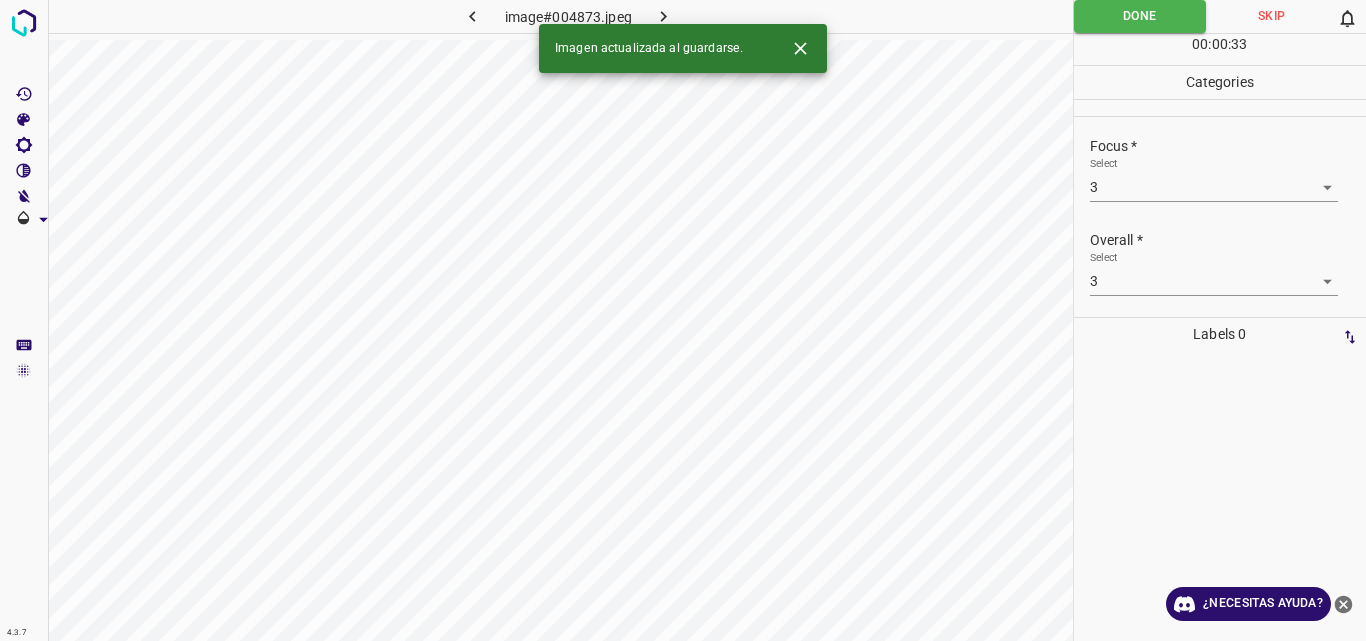 click 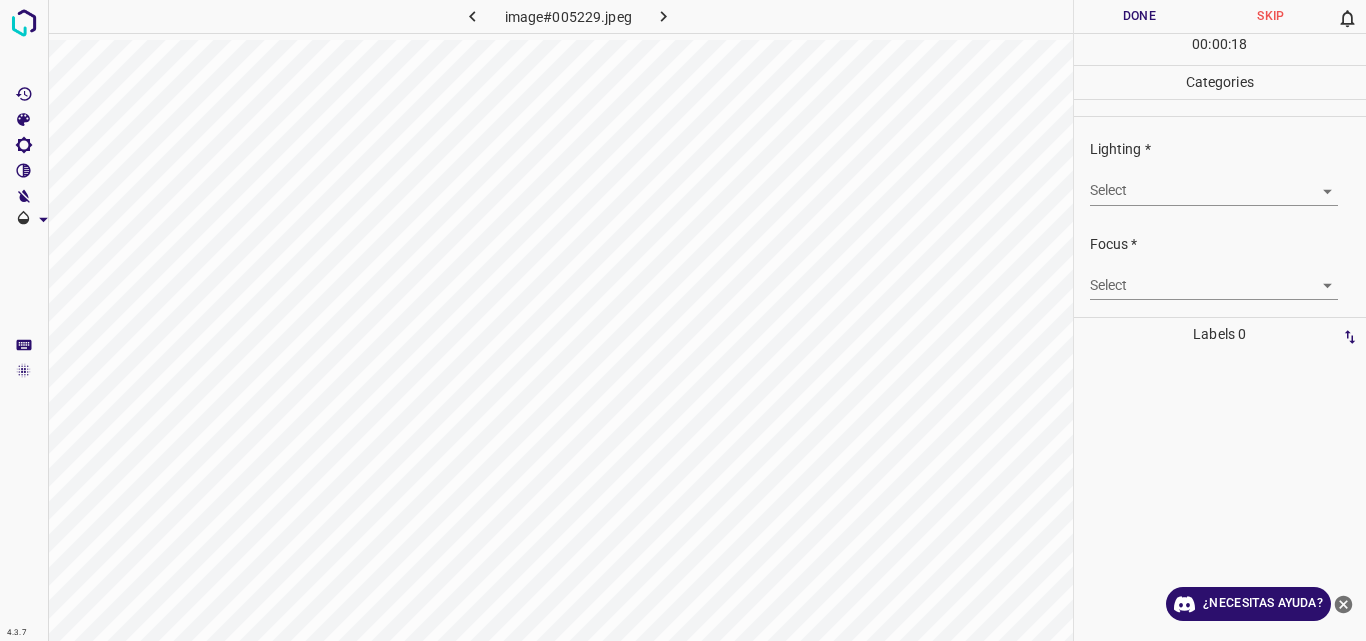 click on "4.3.7 image#005229.jpeg Done Skip 0 00   : 00   : 18   Categories Lighting *  Select ​ Focus *  Select ​ Overall *  Select ​ Labels   0 Categories 1 Lighting 2 Focus 3 Overall Tools Space Change between modes (Draw & Edit) I Auto labeling R Restore zoom M Zoom in N Zoom out Delete Delete selecte label Filters Z Restore filters X Saturation filter C Brightness filter V Contrast filter B Gray scale filter General O Download ¿Necesitas ayuda? Original text Rate this translation Your feedback will be used to help improve Google Translate - Texto - Esconder - Borrar" at bounding box center (683, 320) 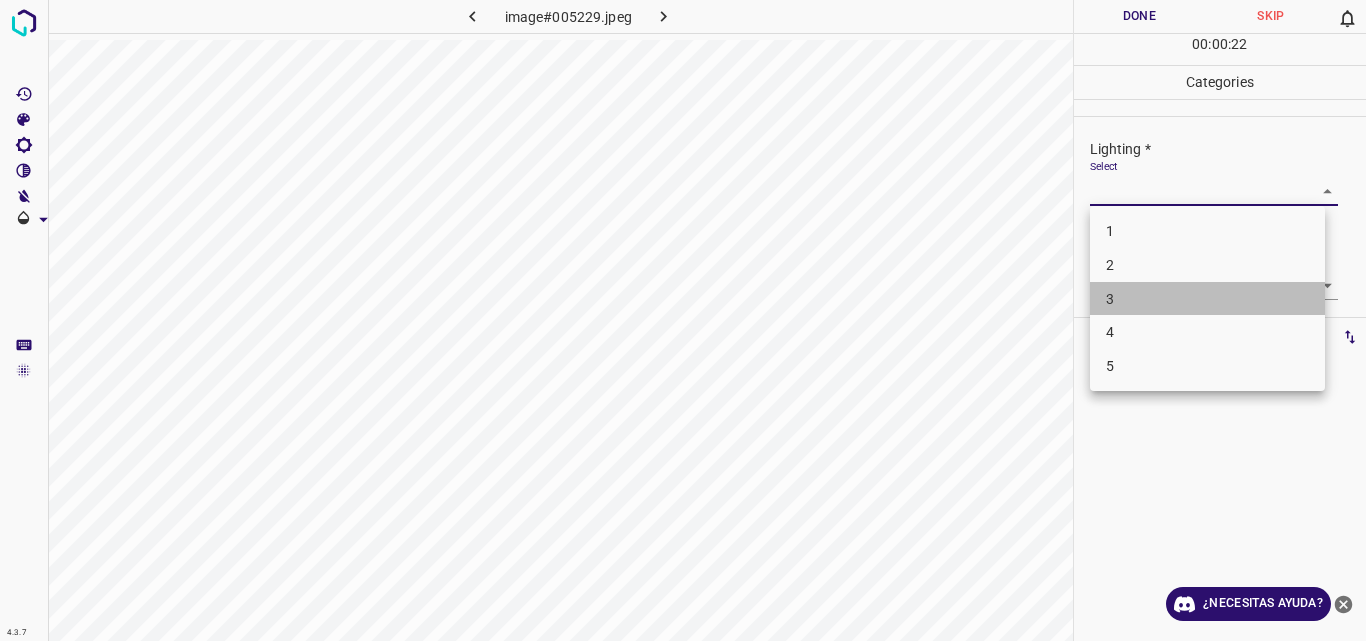 click on "3" at bounding box center (1207, 299) 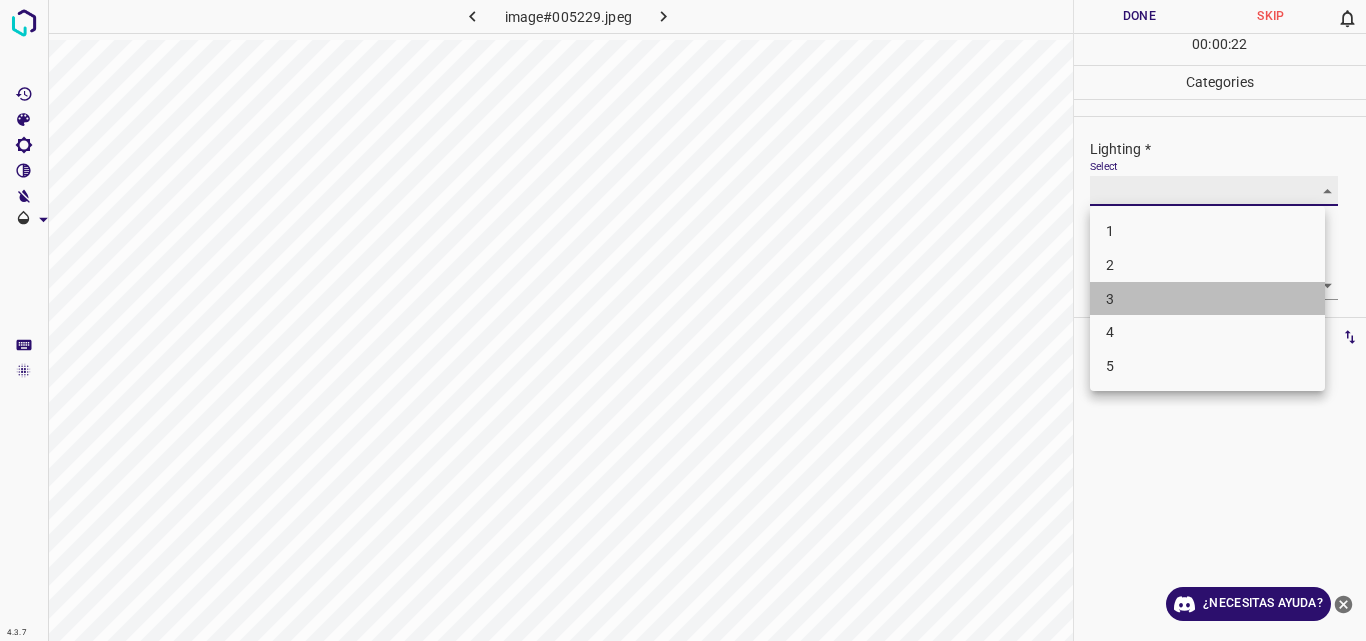 type on "3" 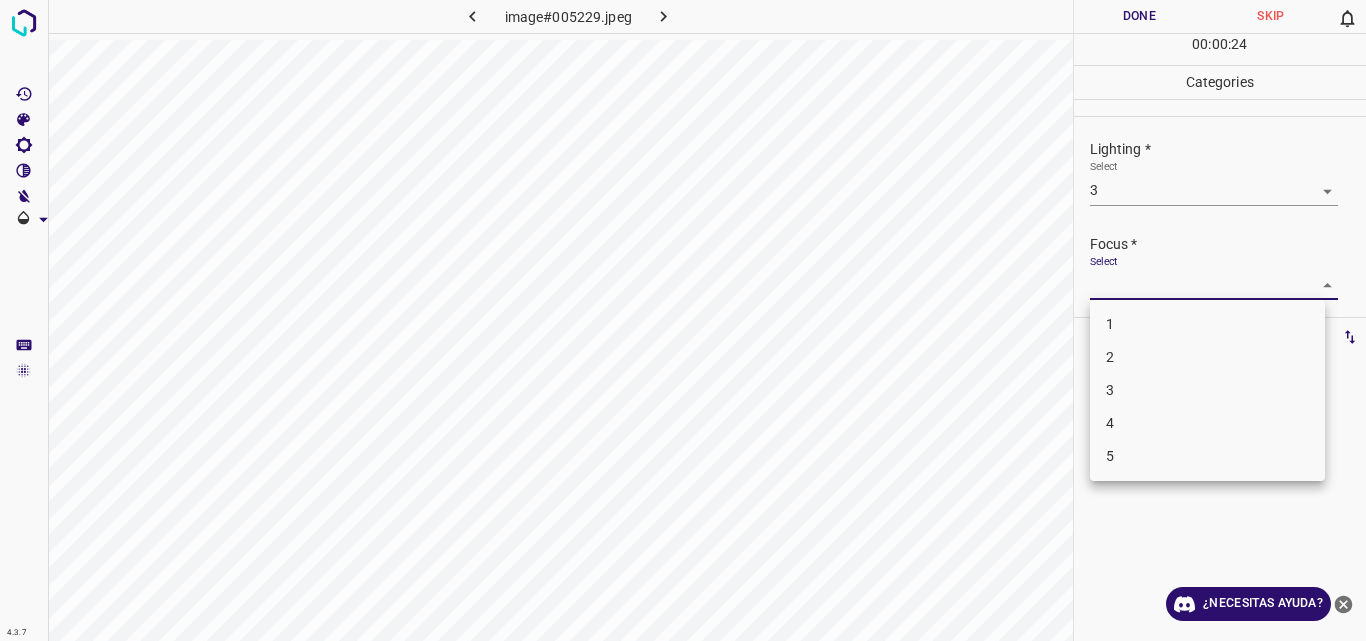click on "4.3.7 image#005229.jpeg Done Skip 0 00   : 00   : 24   Categories Lighting *  Select 3 3 Focus *  Select ​ Overall *  Select ​ Labels   0 Categories 1 Lighting 2 Focus 3 Overall Tools Space Change between modes (Draw & Edit) I Auto labeling R Restore zoom M Zoom in N Zoom out Delete Delete selecte label Filters Z Restore filters X Saturation filter C Brightness filter V Contrast filter B Gray scale filter General O Download ¿Necesitas ayuda? Original text Rate this translation Your feedback will be used to help improve Google Translate - Texto - Esconder - Borrar 1 2 3 4 5" at bounding box center (683, 320) 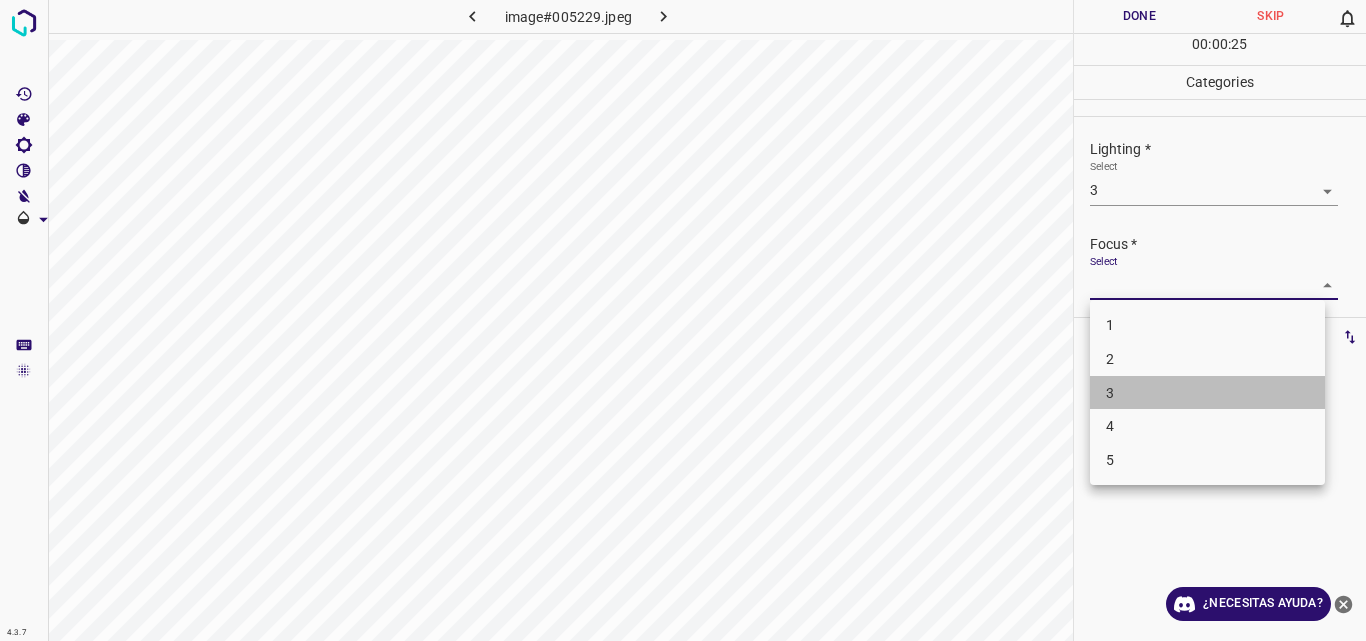 click on "3" at bounding box center [1207, 393] 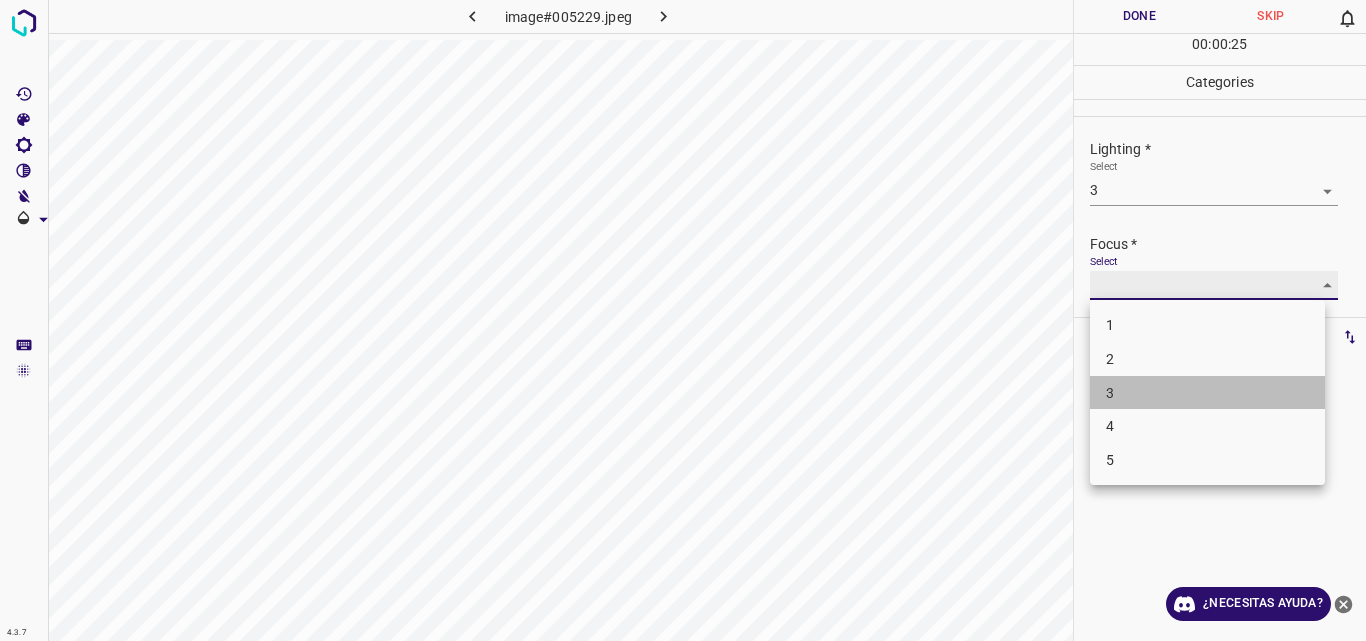 type on "3" 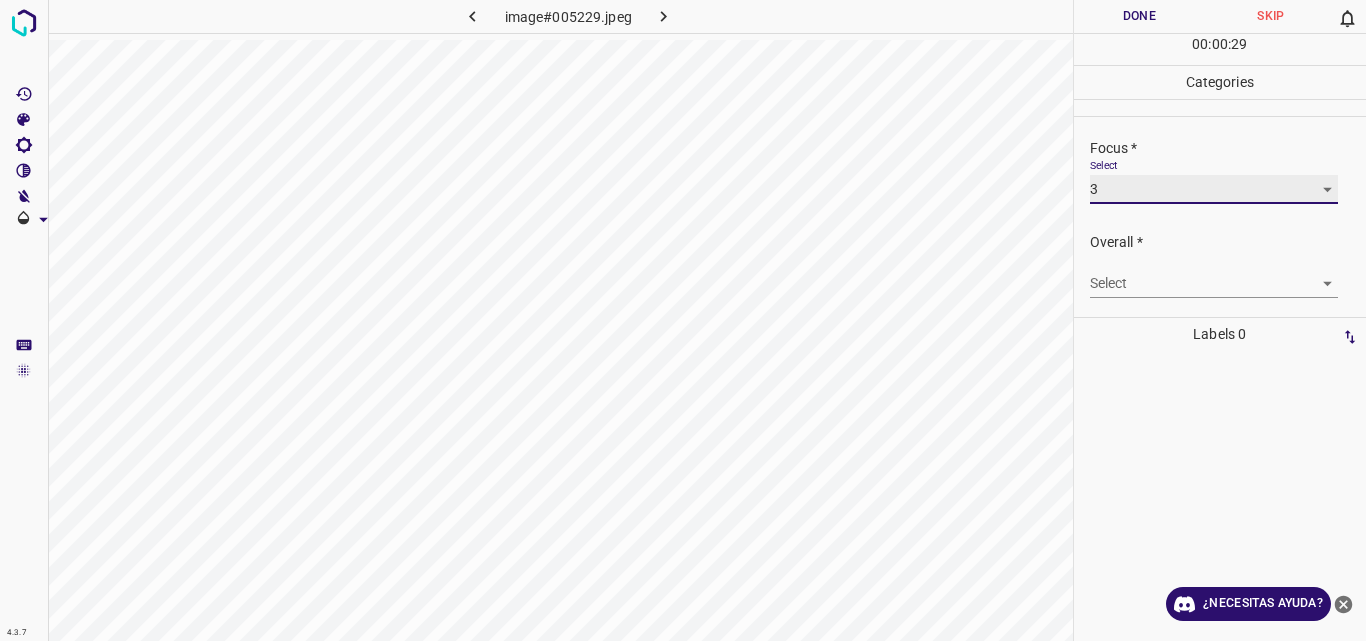 scroll, scrollTop: 98, scrollLeft: 0, axis: vertical 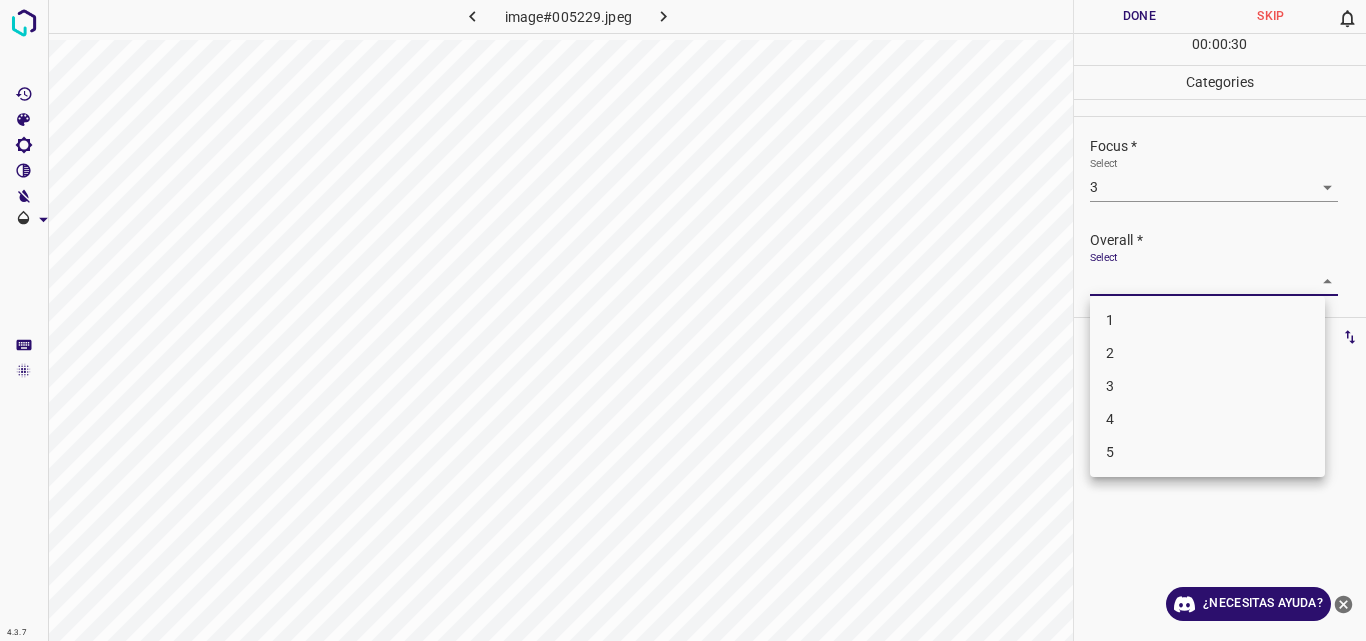 click on "4.3.7 image#005229.jpeg Done Skip 0 00   : 00   : 30   Categories Lighting *  Select 3 3 Focus *  Select 3 3 Overall *  Select ​ Labels   0 Categories 1 Lighting 2 Focus 3 Overall Tools Space Change between modes (Draw & Edit) I Auto labeling R Restore zoom M Zoom in N Zoom out Delete Delete selecte label Filters Z Restore filters X Saturation filter C Brightness filter V Contrast filter B Gray scale filter General O Download ¿Necesitas ayuda? Original text Rate this translation Your feedback will be used to help improve Google Translate - Texto - Esconder - Borrar 1 2 3 4 5" at bounding box center [683, 320] 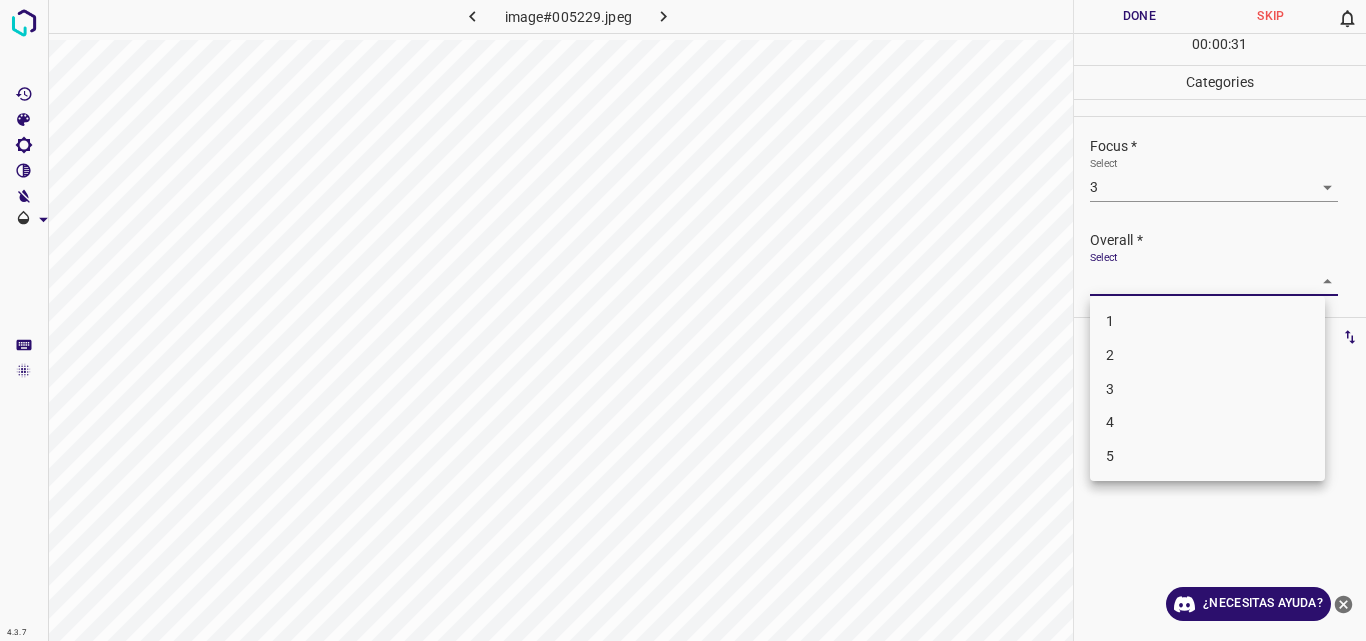 click on "3" at bounding box center (1207, 389) 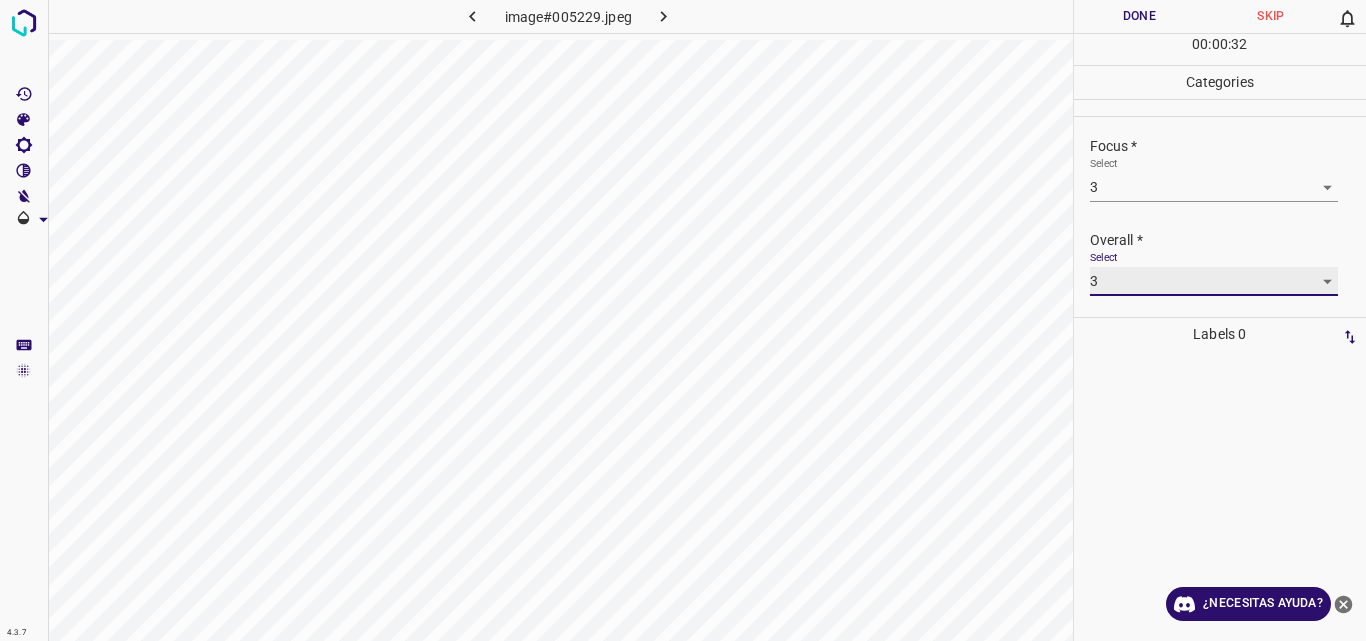 type on "3" 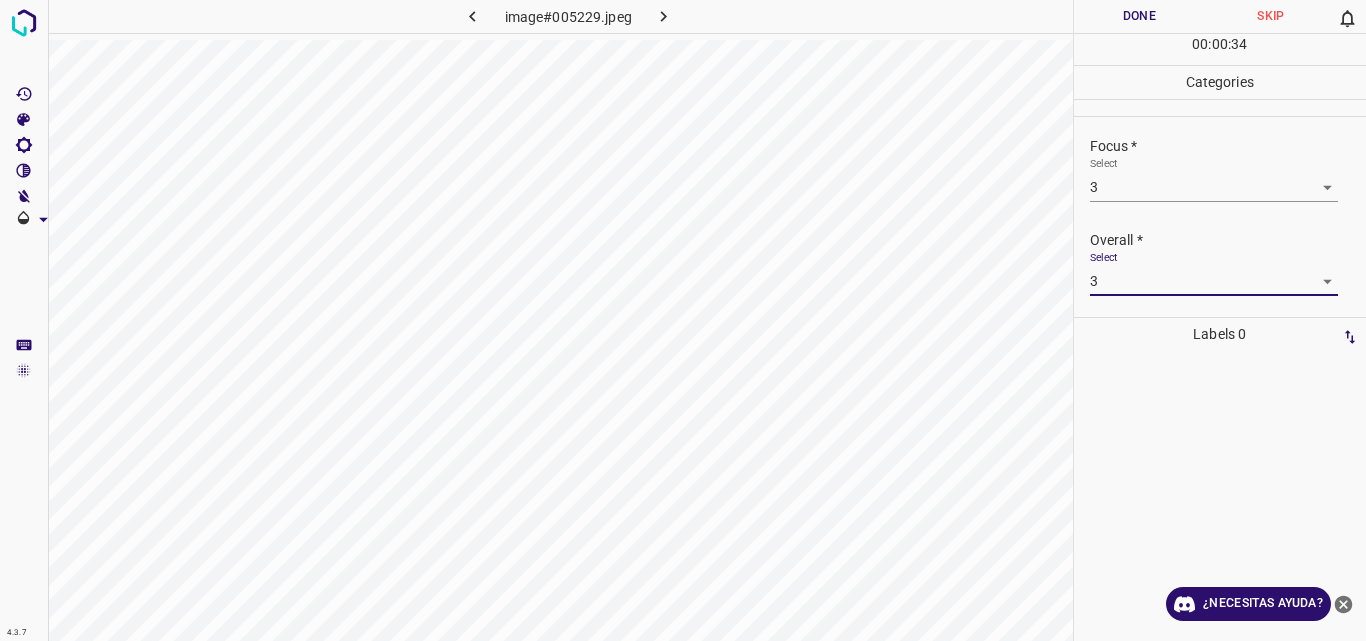 click on "Done" at bounding box center [1140, 16] 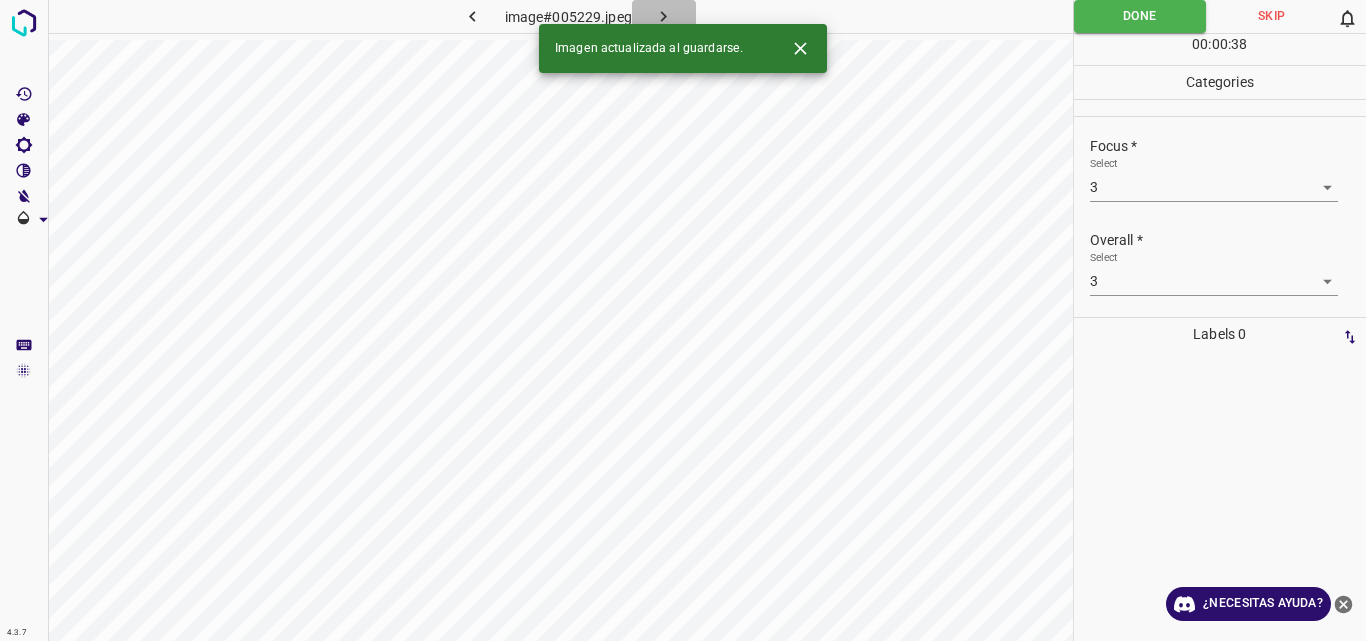 click 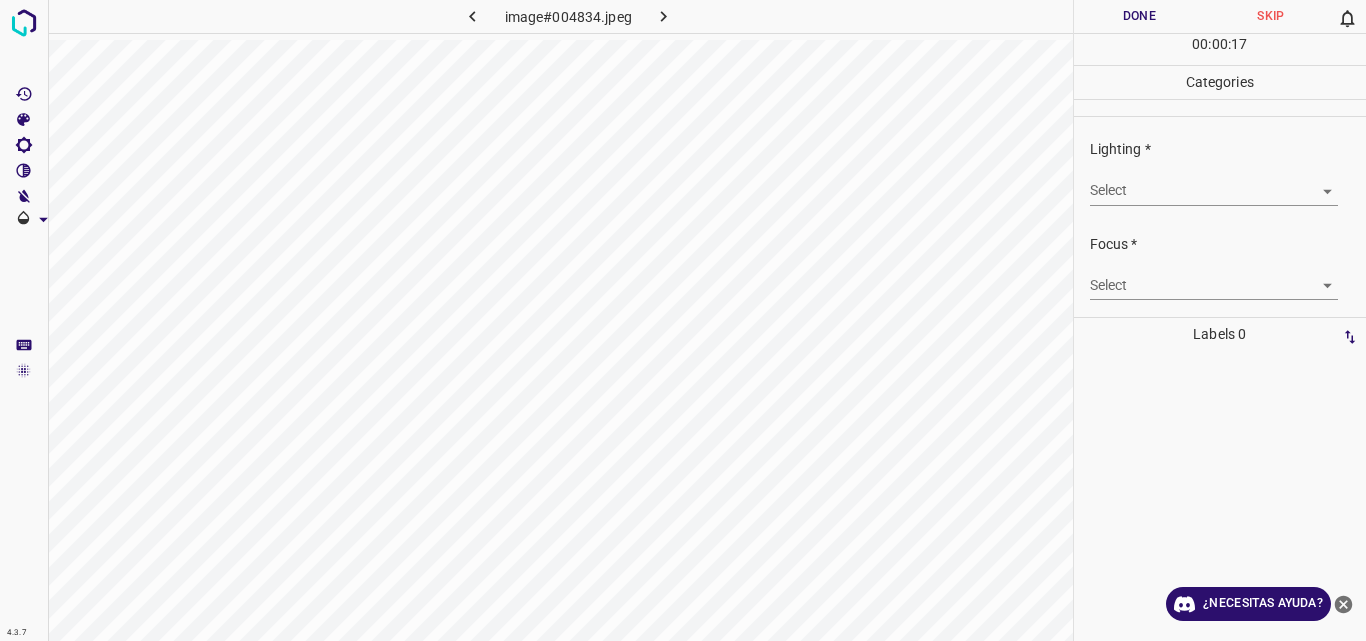 click on "4.3.7 image#004834.jpeg Done Skip 0 00   : 00   : 17   Categories Lighting *  Select ​ Focus *  Select ​ Overall *  Select ​ Labels   0 Categories 1 Lighting 2 Focus 3 Overall Tools Space Change between modes (Draw & Edit) I Auto labeling R Restore zoom M Zoom in N Zoom out Delete Delete selecte label Filters Z Restore filters X Saturation filter C Brightness filter V Contrast filter B Gray scale filter General O Download ¿Necesitas ayuda? Original text Rate this translation Your feedback will be used to help improve Google Translate - Texto - Esconder - Borrar" at bounding box center (683, 320) 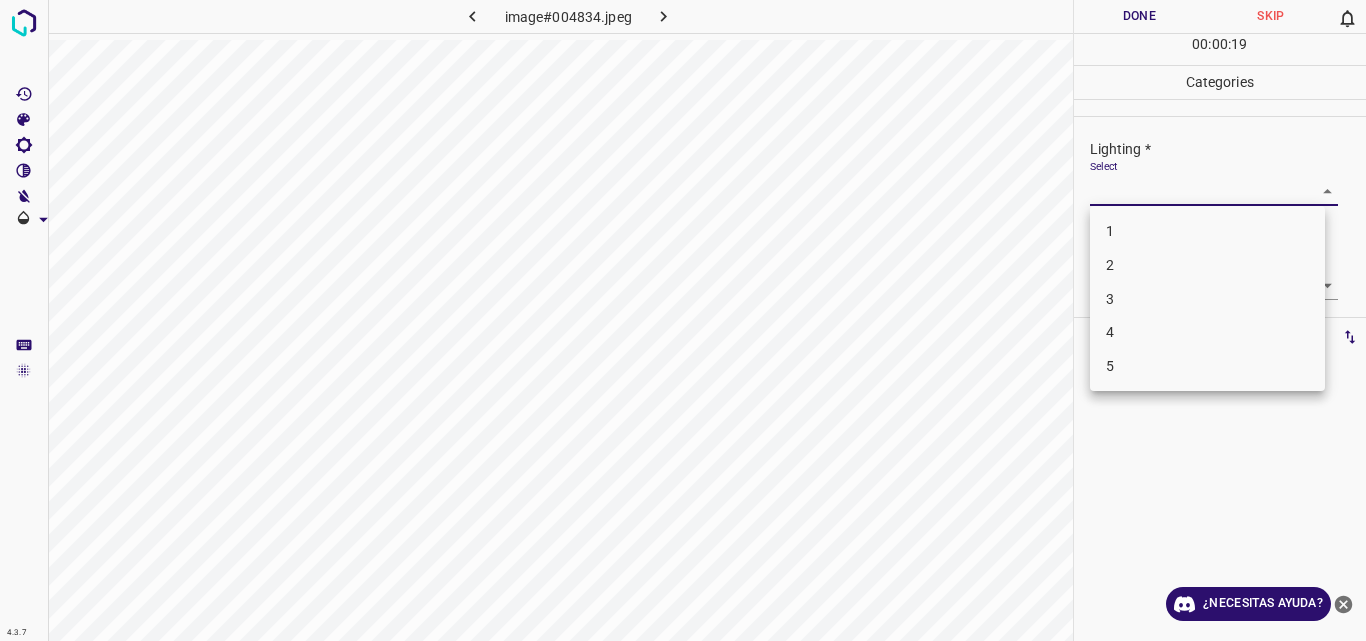 click on "3" at bounding box center (1207, 299) 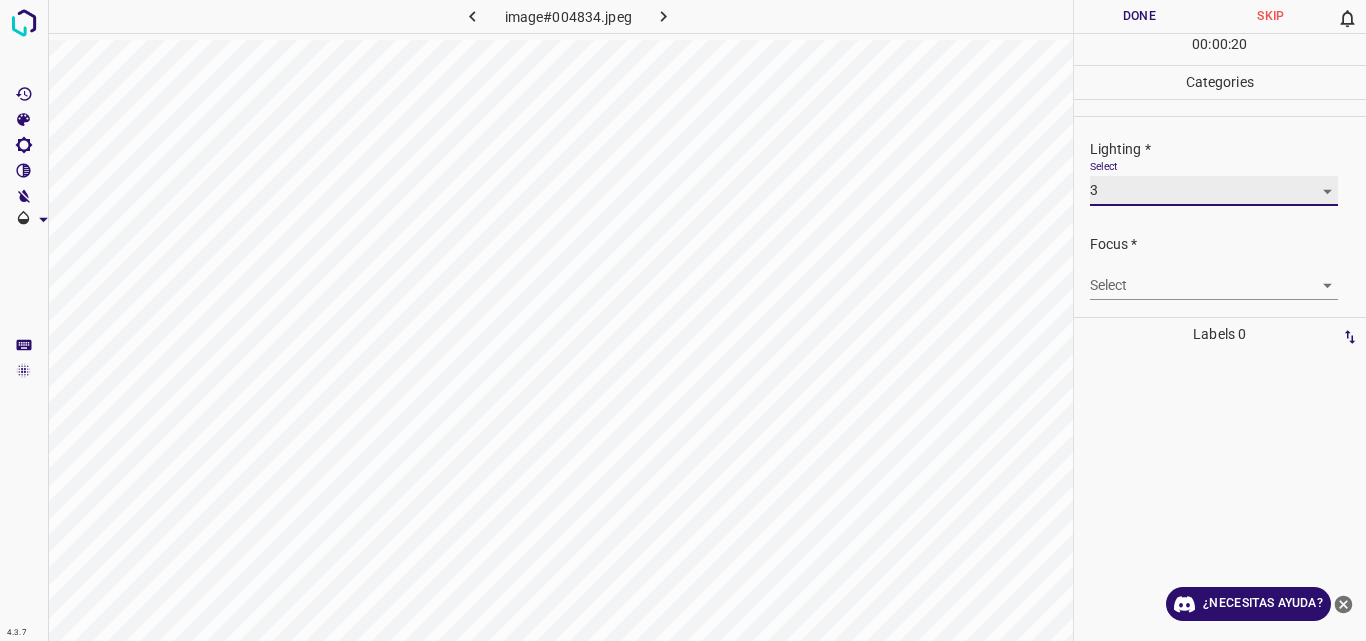 type on "3" 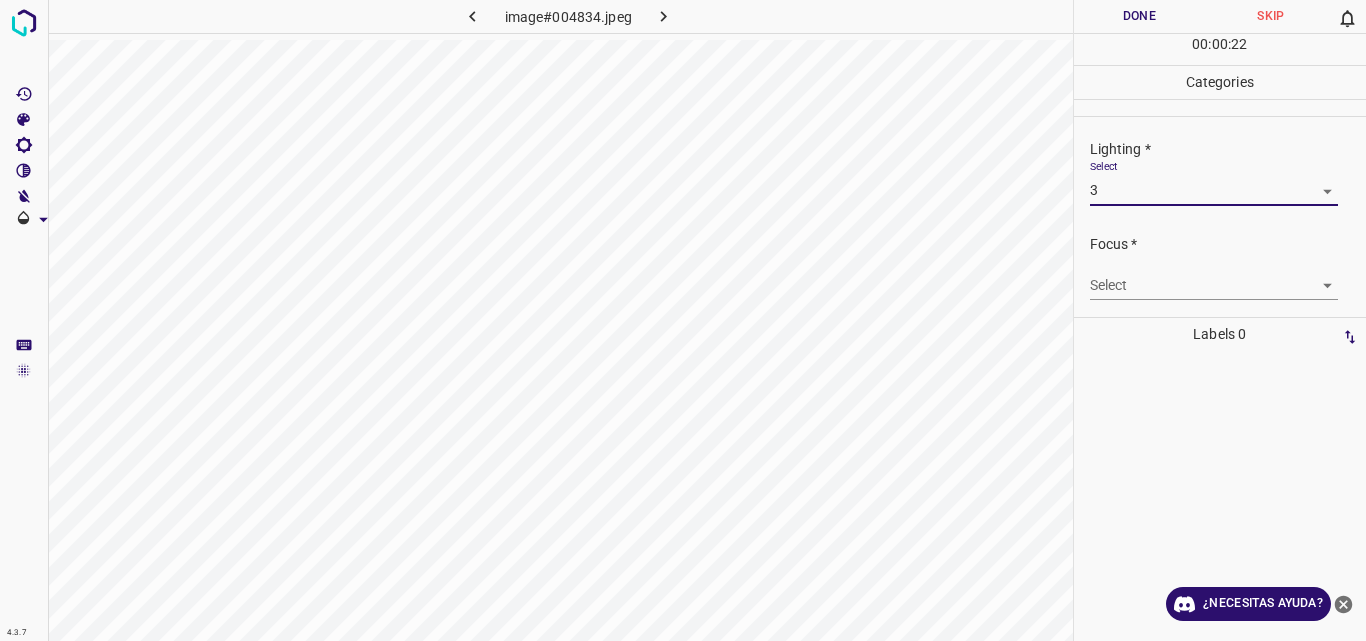 click on "4.3.7 image#004834.jpeg Done Skip 0 00   : 00   : 22   Categories Lighting *  Select 3 3 Focus *  Select ​ Overall *  Select ​ Labels   0 Categories 1 Lighting 2 Focus 3 Overall Tools Space Change between modes (Draw & Edit) I Auto labeling R Restore zoom M Zoom in N Zoom out Delete Delete selecte label Filters Z Restore filters X Saturation filter C Brightness filter V Contrast filter B Gray scale filter General O Download ¿Necesitas ayuda? Original text Rate this translation Your feedback will be used to help improve Google Translate - Texto - Esconder - Borrar" at bounding box center (683, 320) 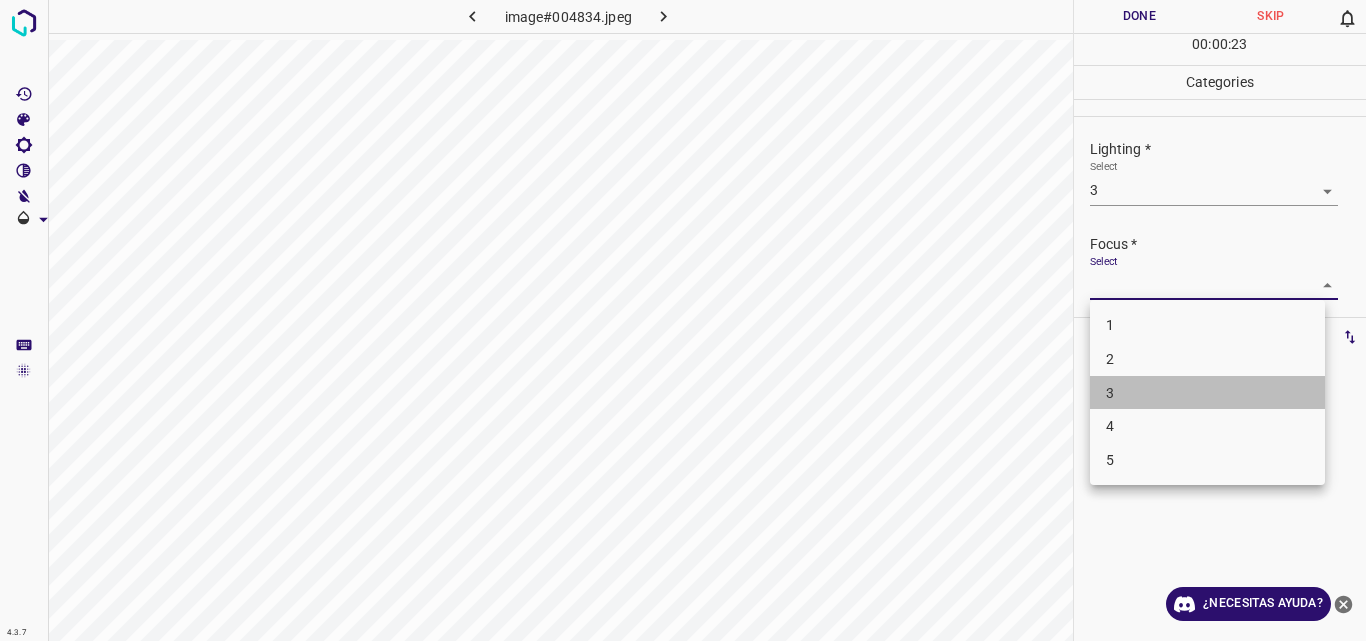 click on "3" at bounding box center [1207, 393] 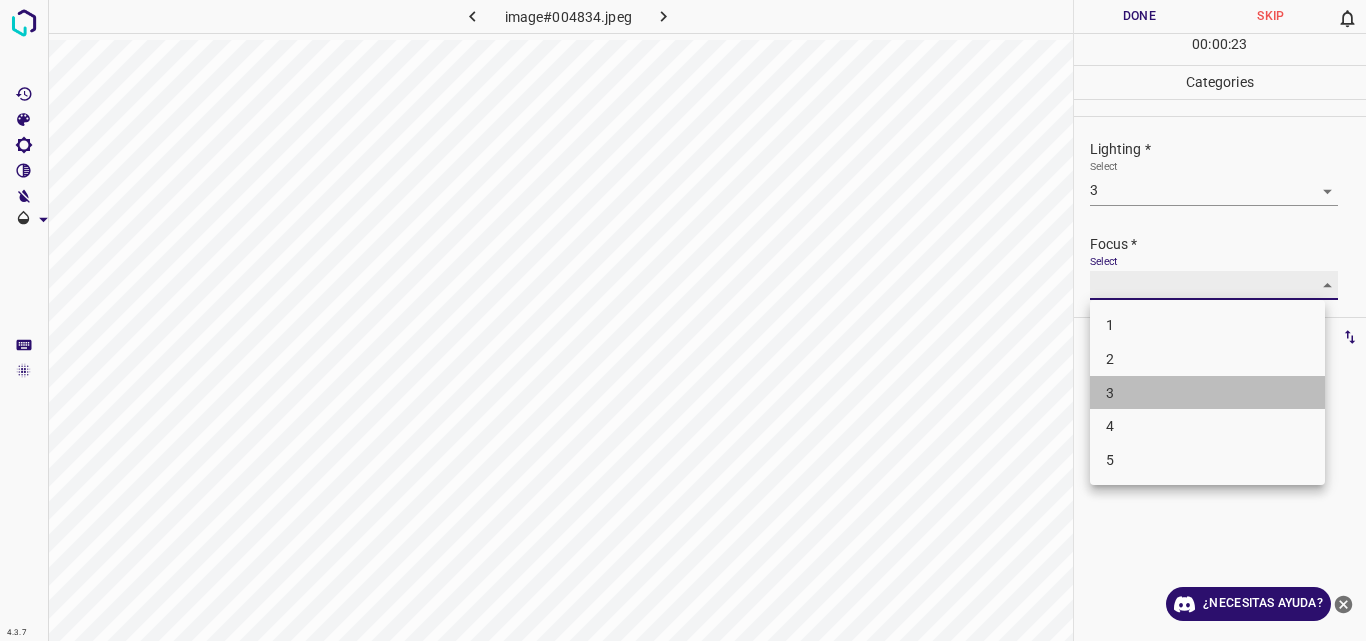 type on "3" 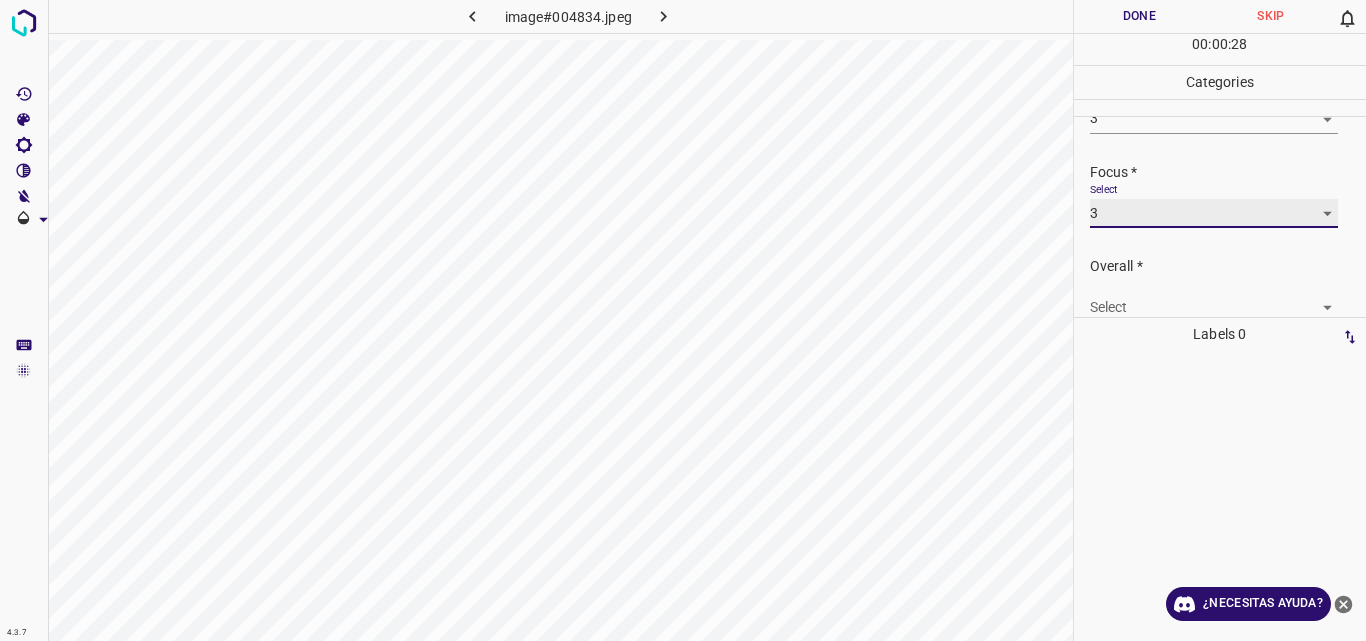 scroll, scrollTop: 98, scrollLeft: 0, axis: vertical 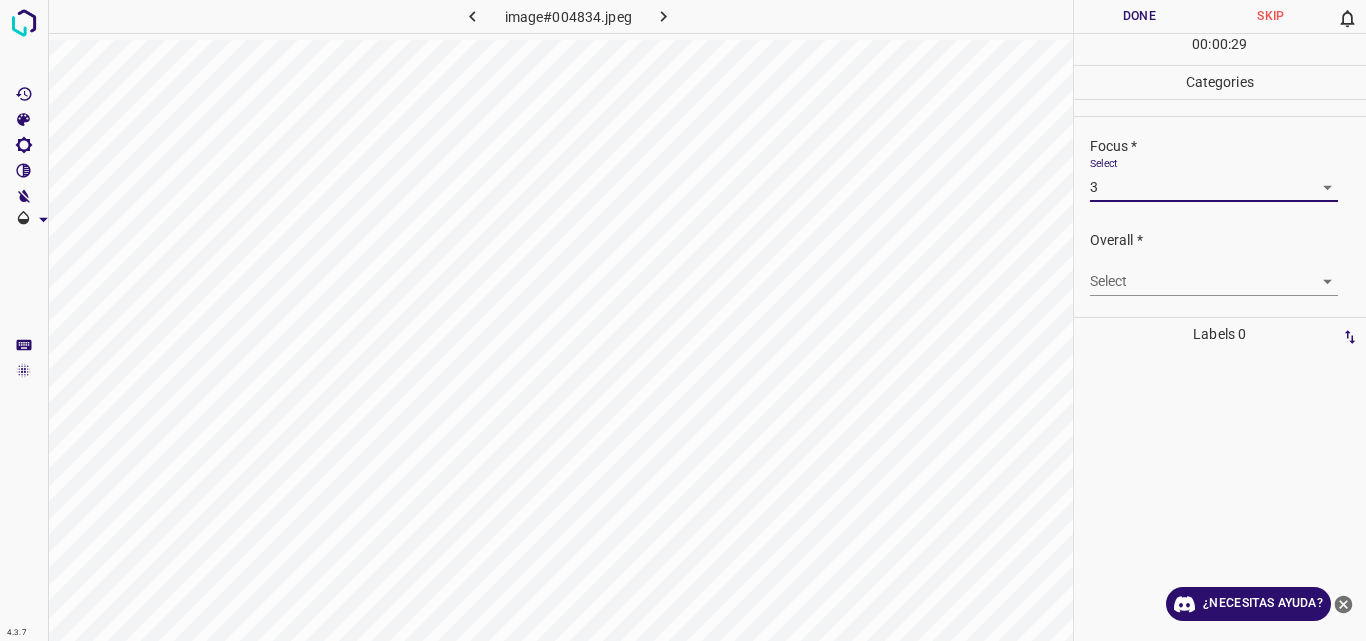 click on "4.3.7 image#004834.jpeg Done Skip 0 00   : 00   : 29   Categories Lighting *  Select 3 3 Focus *  Select 3 3 Overall *  Select ​ Labels   0 Categories 1 Lighting 2 Focus 3 Overall Tools Space Change between modes (Draw & Edit) I Auto labeling R Restore zoom M Zoom in N Zoom out Delete Delete selecte label Filters Z Restore filters X Saturation filter C Brightness filter V Contrast filter B Gray scale filter General O Download ¿Necesitas ayuda? Original text Rate this translation Your feedback will be used to help improve Google Translate - Texto - Esconder - Borrar" at bounding box center (683, 320) 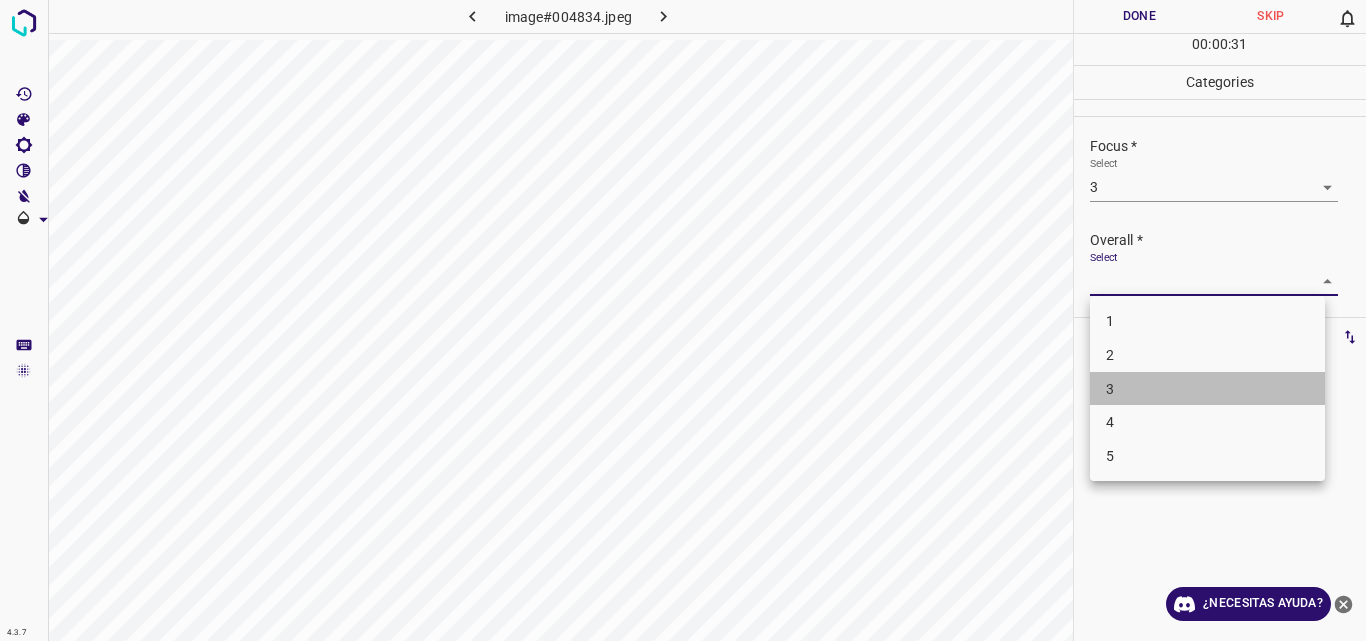 click on "3" at bounding box center [1207, 389] 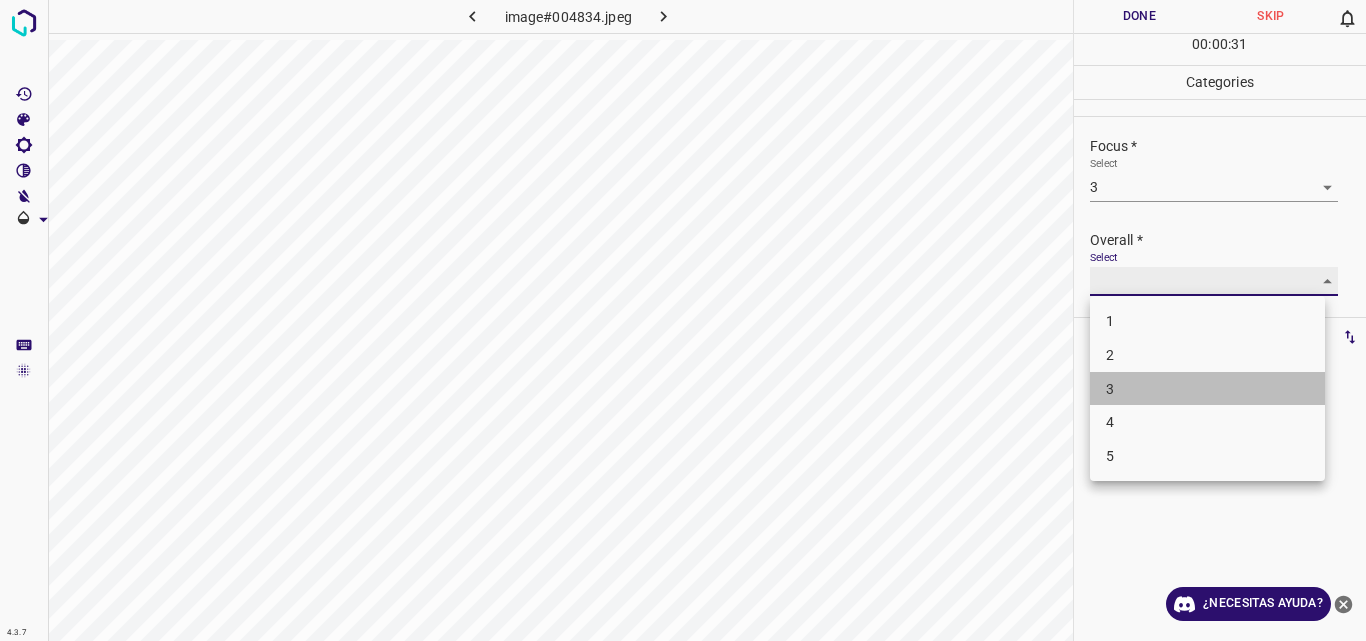 type on "3" 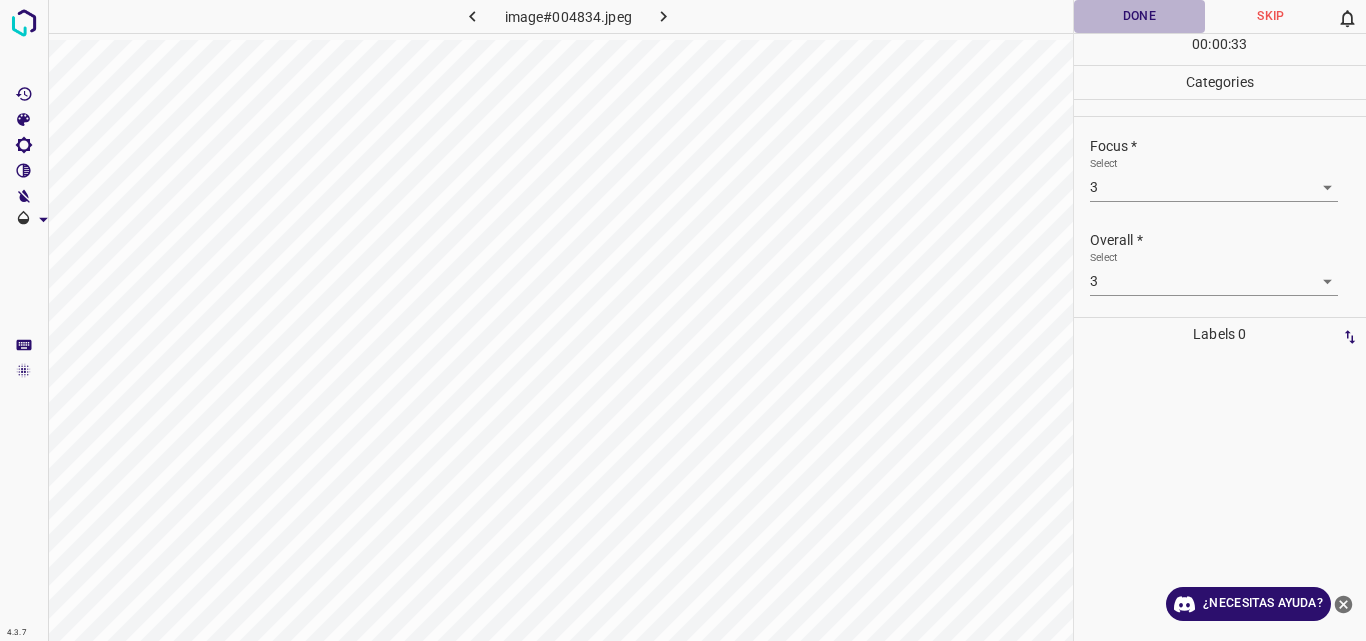 click on "Done" at bounding box center [1140, 16] 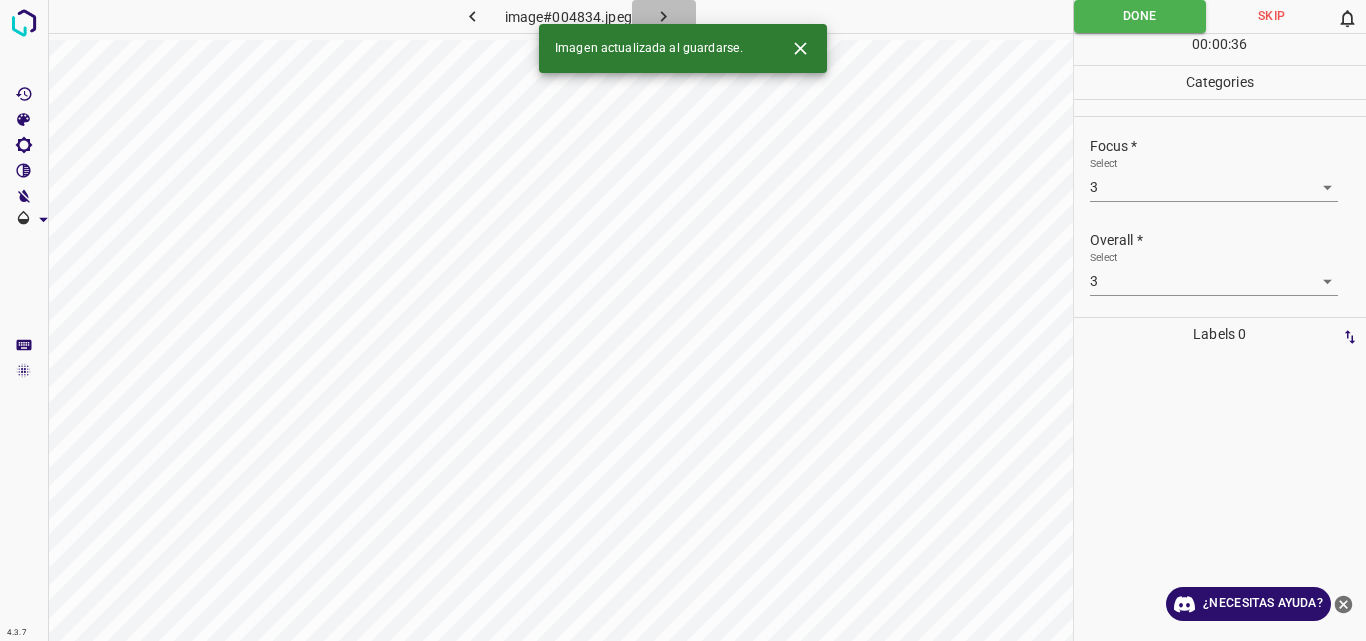 click 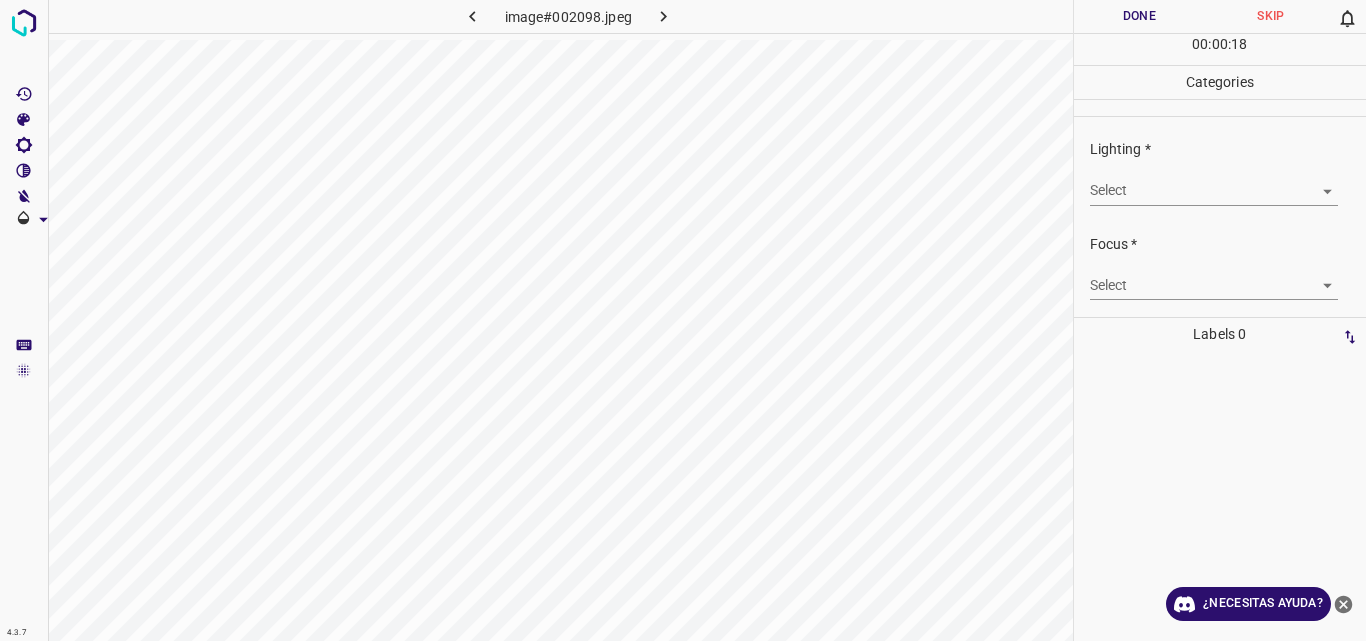 click on "4.3.7 image#002098.jpeg Done Skip 0 00   : 00   : 18   Categories Lighting *  Select ​ Focus *  Select ​ Overall *  Select ​ Labels   0 Categories 1 Lighting 2 Focus 3 Overall Tools Space Change between modes (Draw & Edit) I Auto labeling R Restore zoom M Zoom in N Zoom out Delete Delete selecte label Filters Z Restore filters X Saturation filter C Brightness filter V Contrast filter B Gray scale filter General O Download ¿Necesitas ayuda? Original text Rate this translation Your feedback will be used to help improve Google Translate - Texto - Esconder - Borrar" at bounding box center (683, 320) 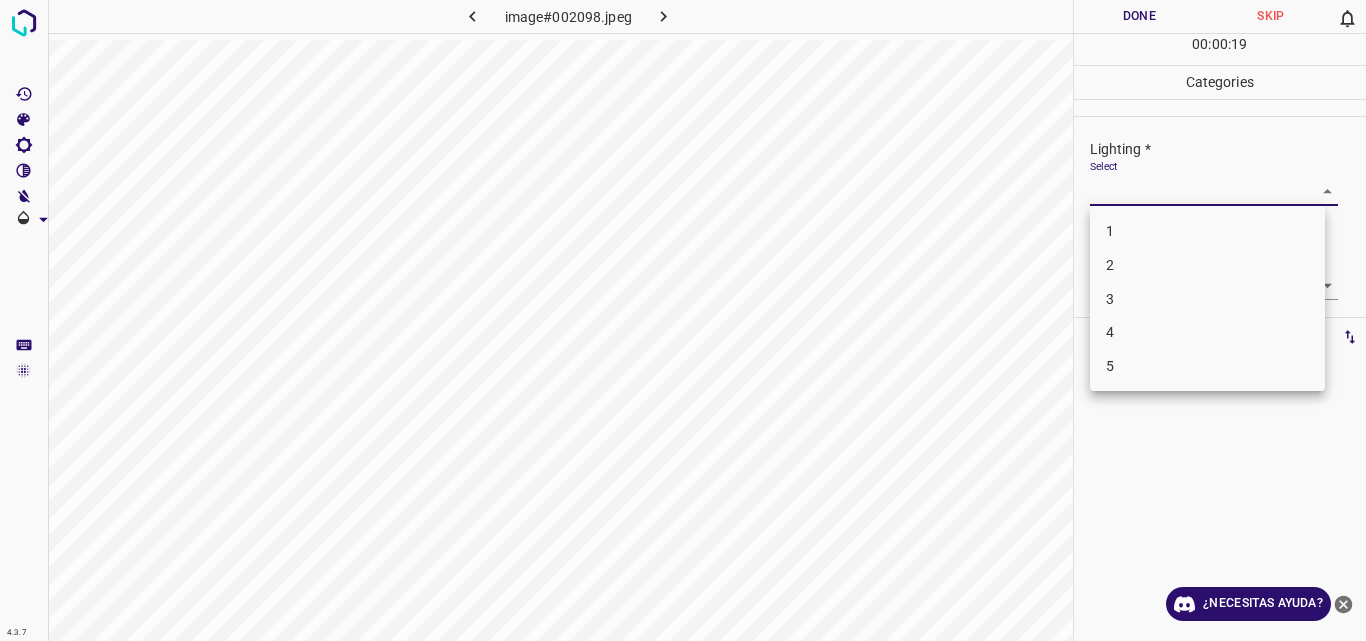 click on "3" at bounding box center [1207, 299] 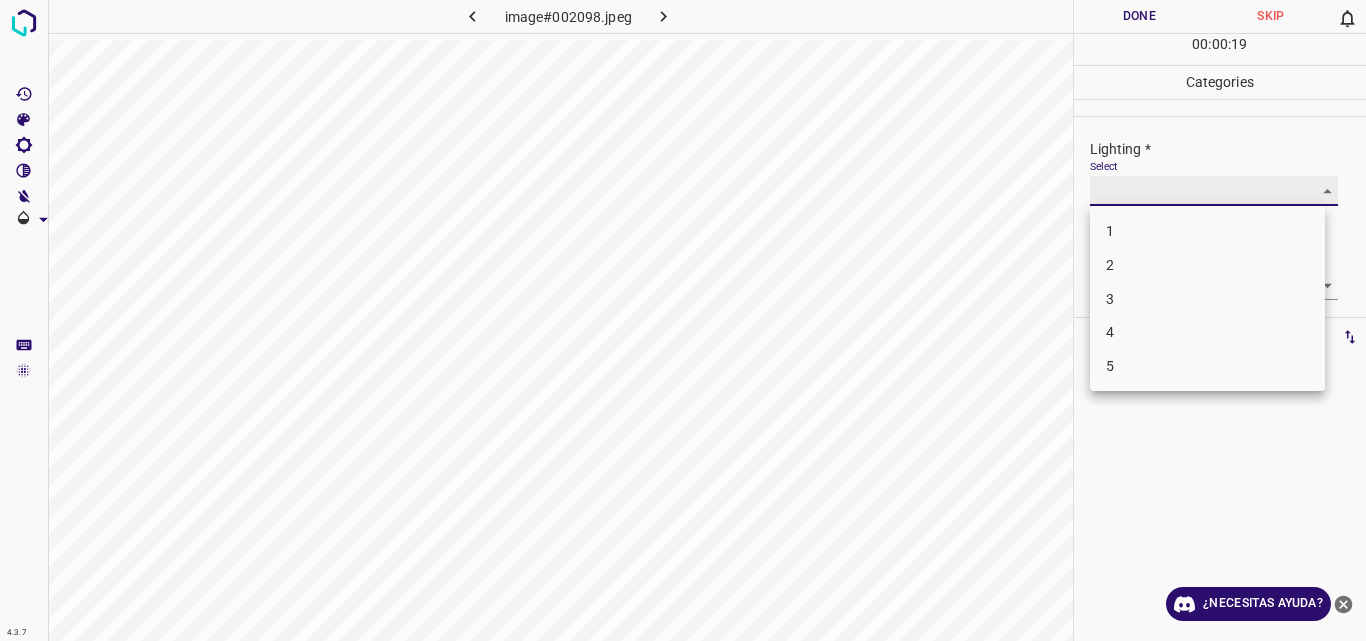 type on "3" 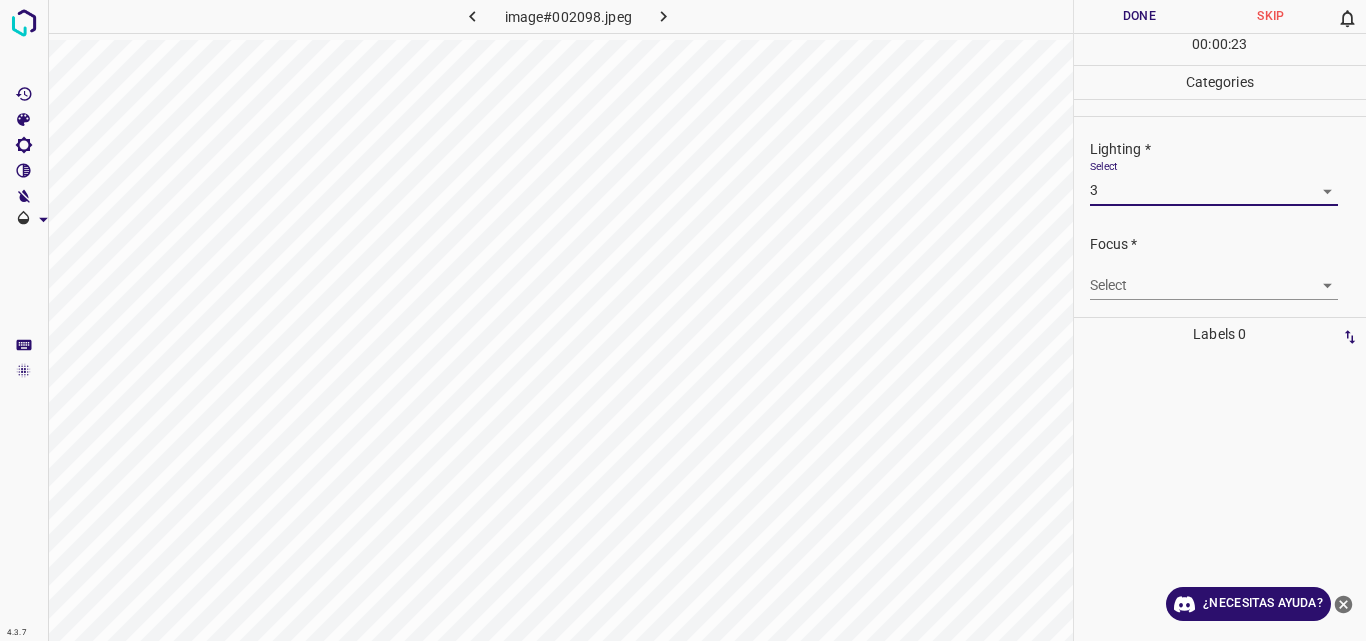 click on "4.3.7 image#002098.jpeg Done Skip 0 00   : 00   : 23   Categories Lighting *  Select 3 3 Focus *  Select ​ Overall *  Select ​ Labels   0 Categories 1 Lighting 2 Focus 3 Overall Tools Space Change between modes (Draw & Edit) I Auto labeling R Restore zoom M Zoom in N Zoom out Delete Delete selecte label Filters Z Restore filters X Saturation filter C Brightness filter V Contrast filter B Gray scale filter General O Download ¿Necesitas ayuda? Original text Rate this translation Your feedback will be used to help improve Google Translate - Texto - Esconder - Borrar" at bounding box center [683, 320] 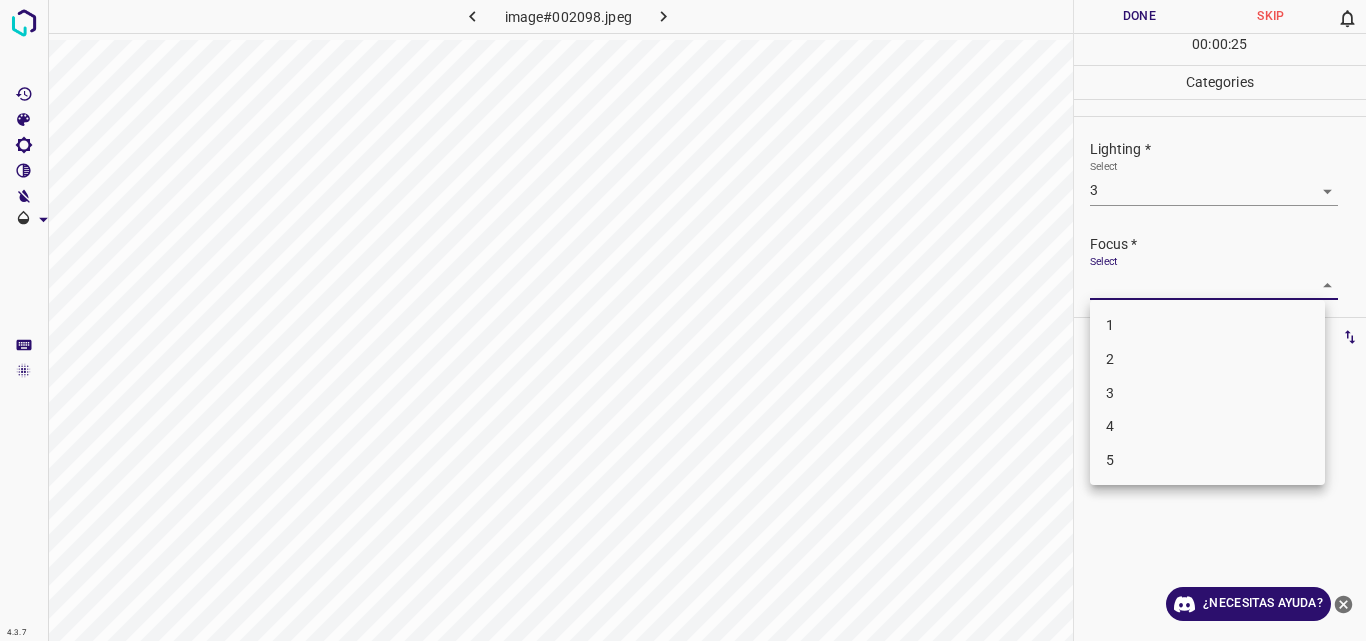 click on "3" at bounding box center [1207, 393] 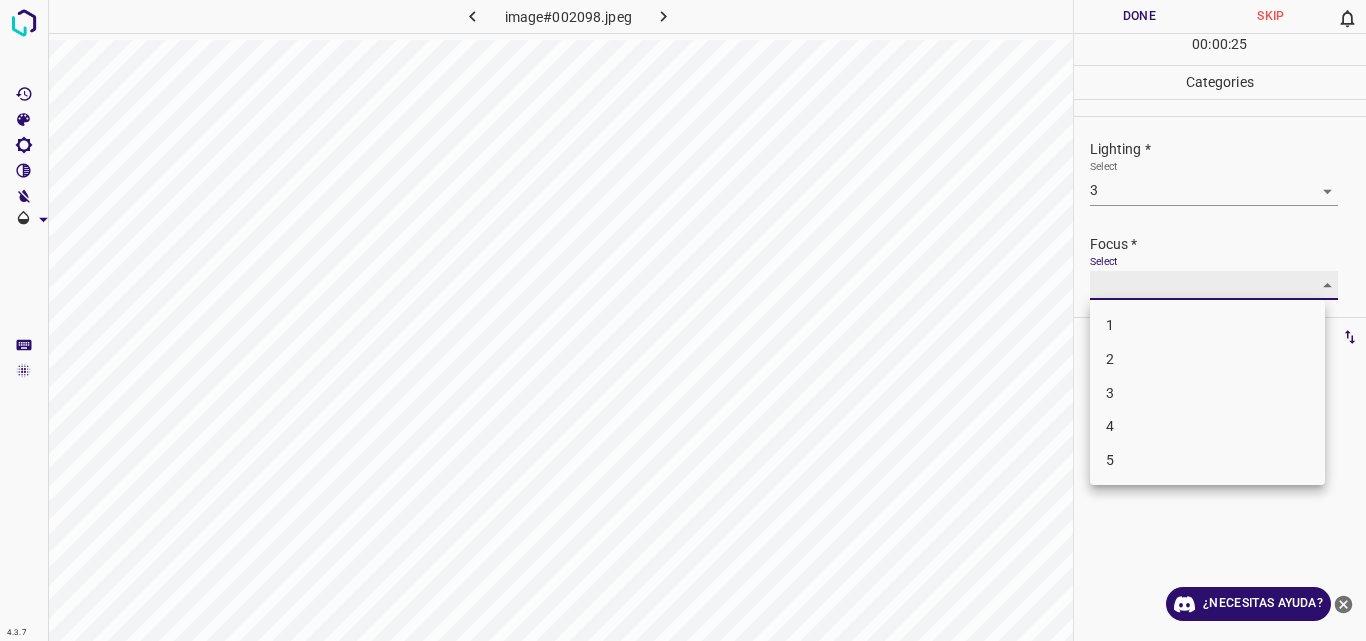 type on "3" 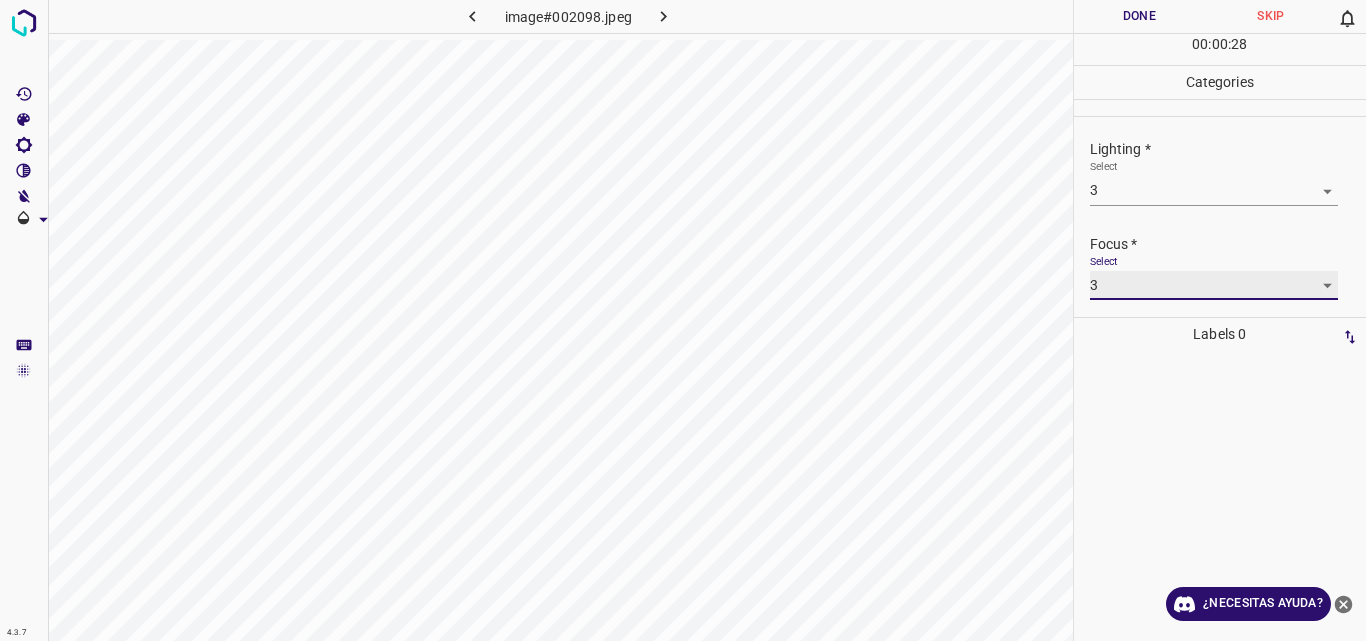 scroll, scrollTop: 98, scrollLeft: 0, axis: vertical 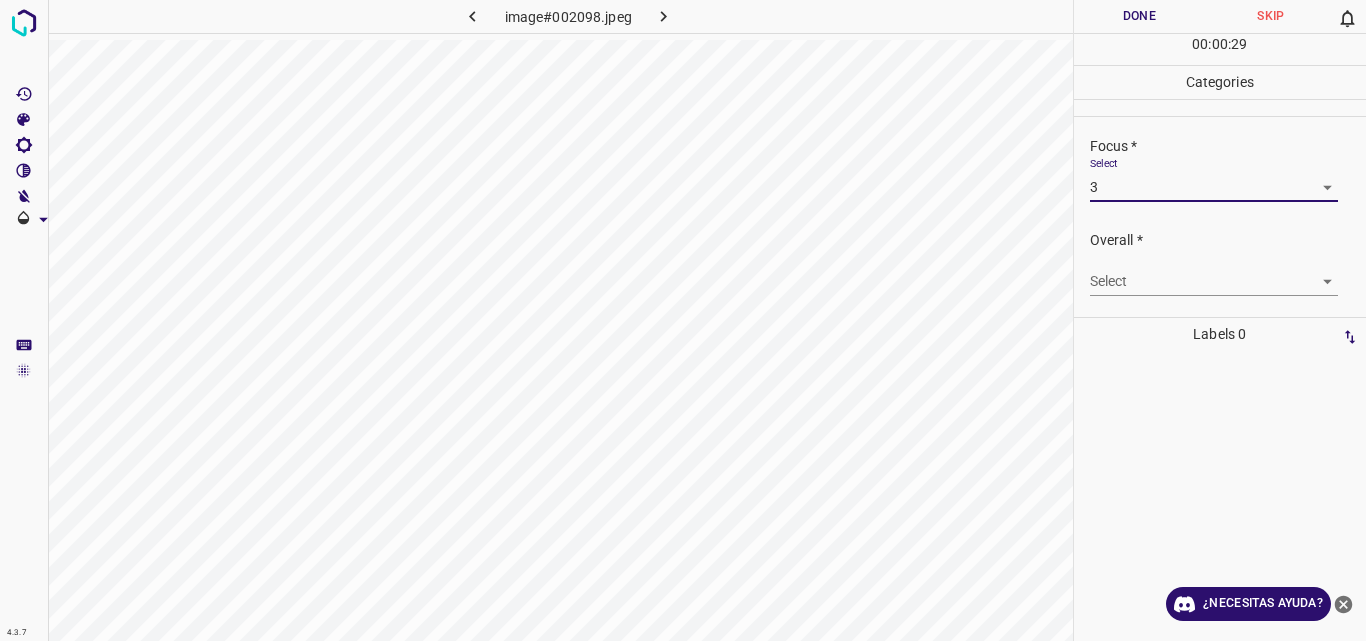 click on "4.3.7 image#002098.jpeg Done Skip 0 00   : 00   : 29   Categories Lighting *  Select 3 3 Focus *  Select 3 3 Overall *  Select ​ Labels   0 Categories 1 Lighting 2 Focus 3 Overall Tools Space Change between modes (Draw & Edit) I Auto labeling R Restore zoom M Zoom in N Zoom out Delete Delete selecte label Filters Z Restore filters X Saturation filter C Brightness filter V Contrast filter B Gray scale filter General O Download ¿Necesitas ayuda? Original text Rate this translation Your feedback will be used to help improve Google Translate - Texto - Esconder - Borrar" at bounding box center [683, 320] 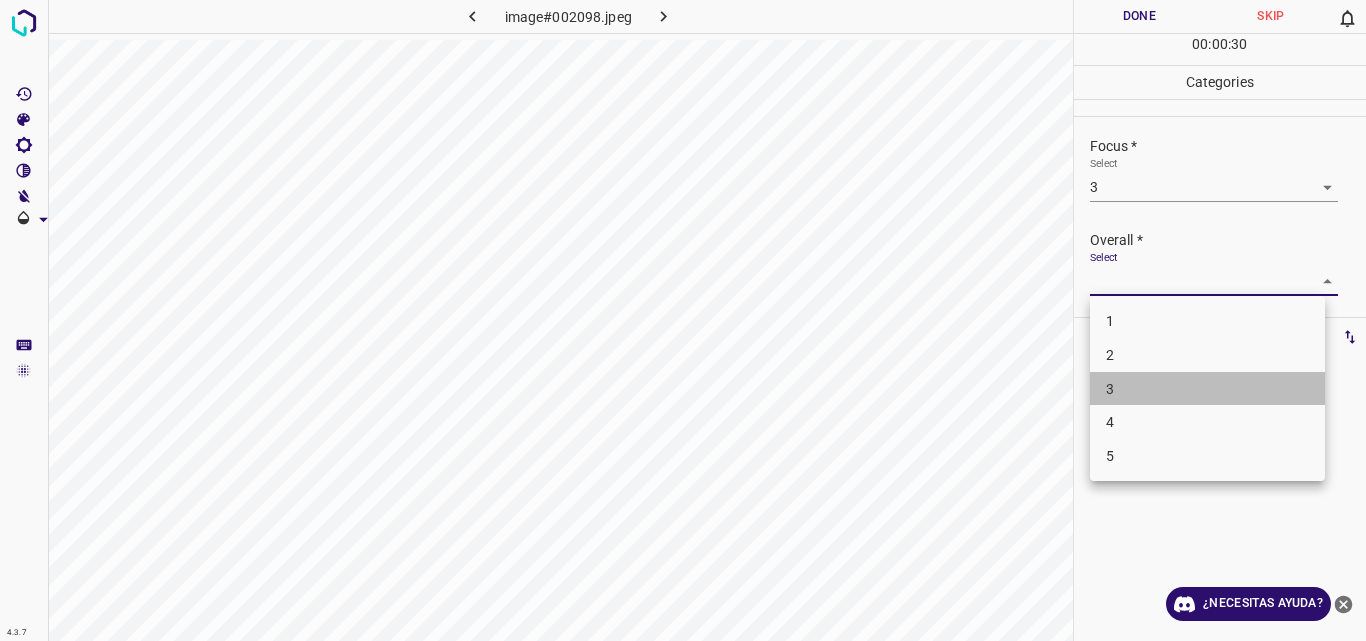 click on "3" at bounding box center [1207, 389] 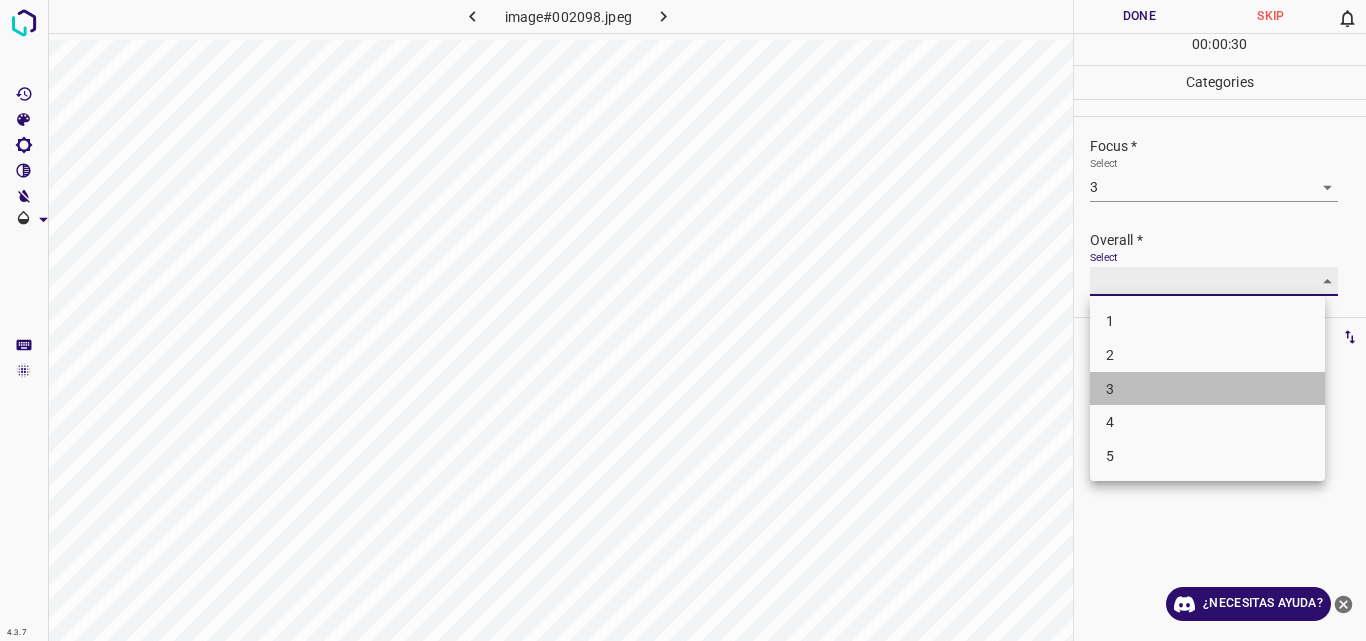 type on "3" 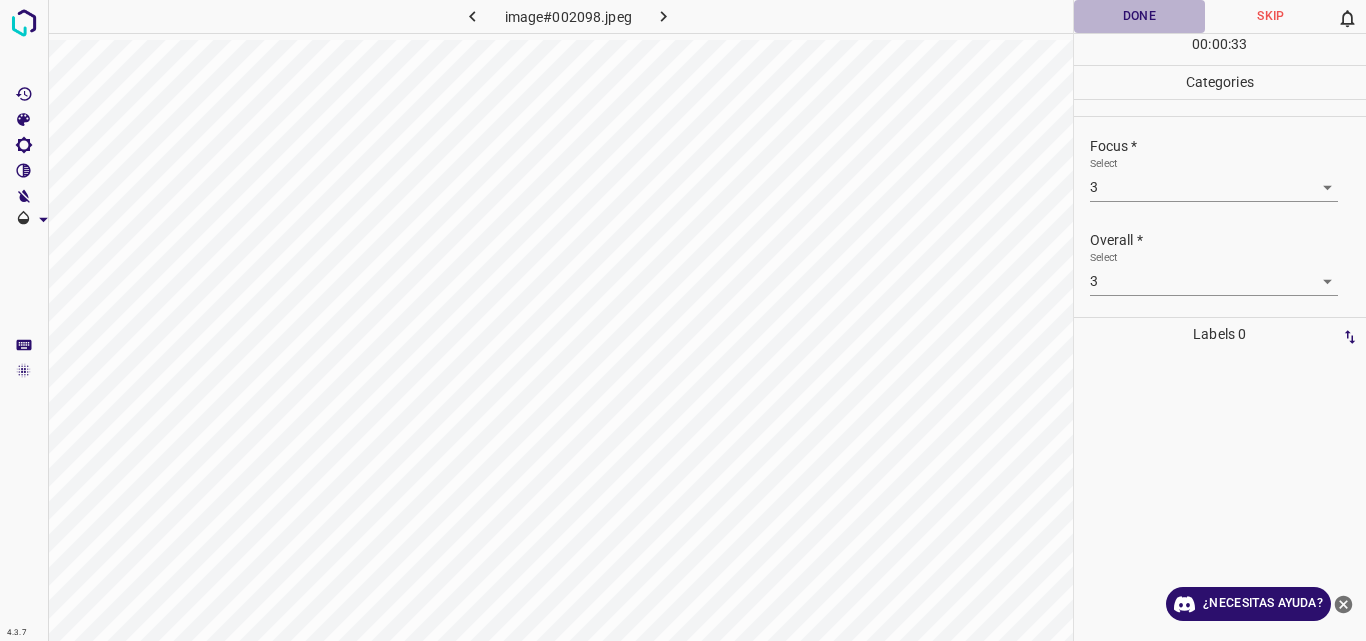click on "Done" at bounding box center (1140, 16) 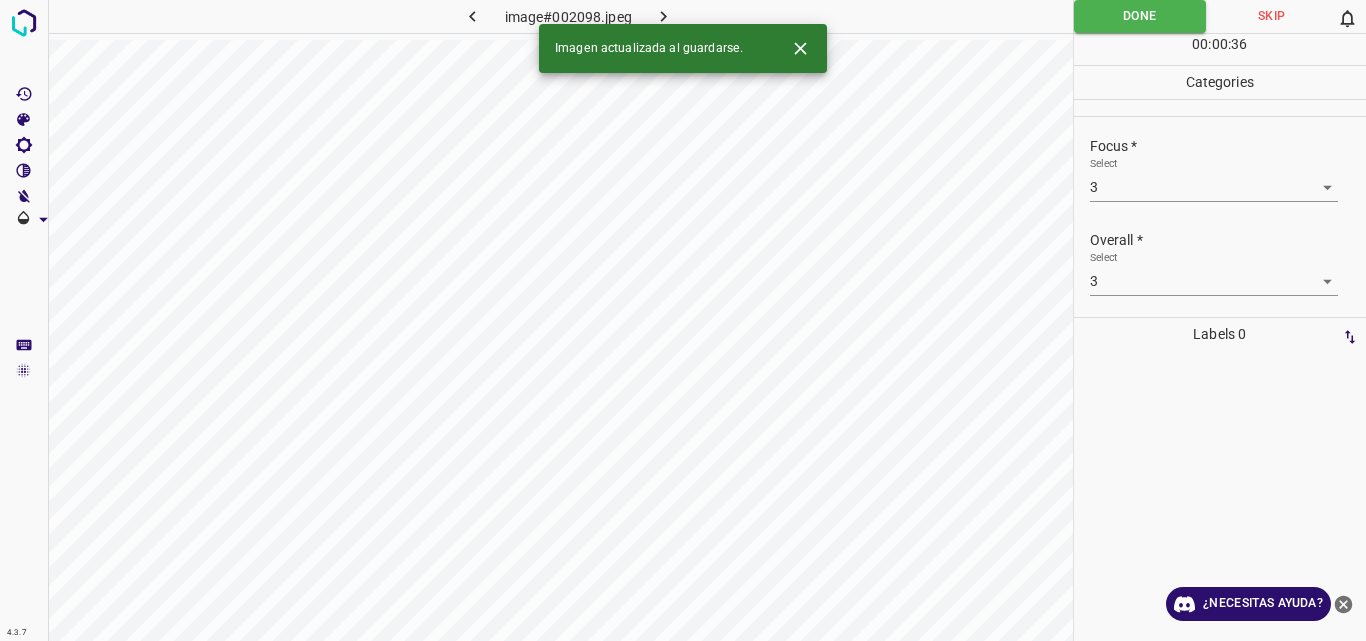 click 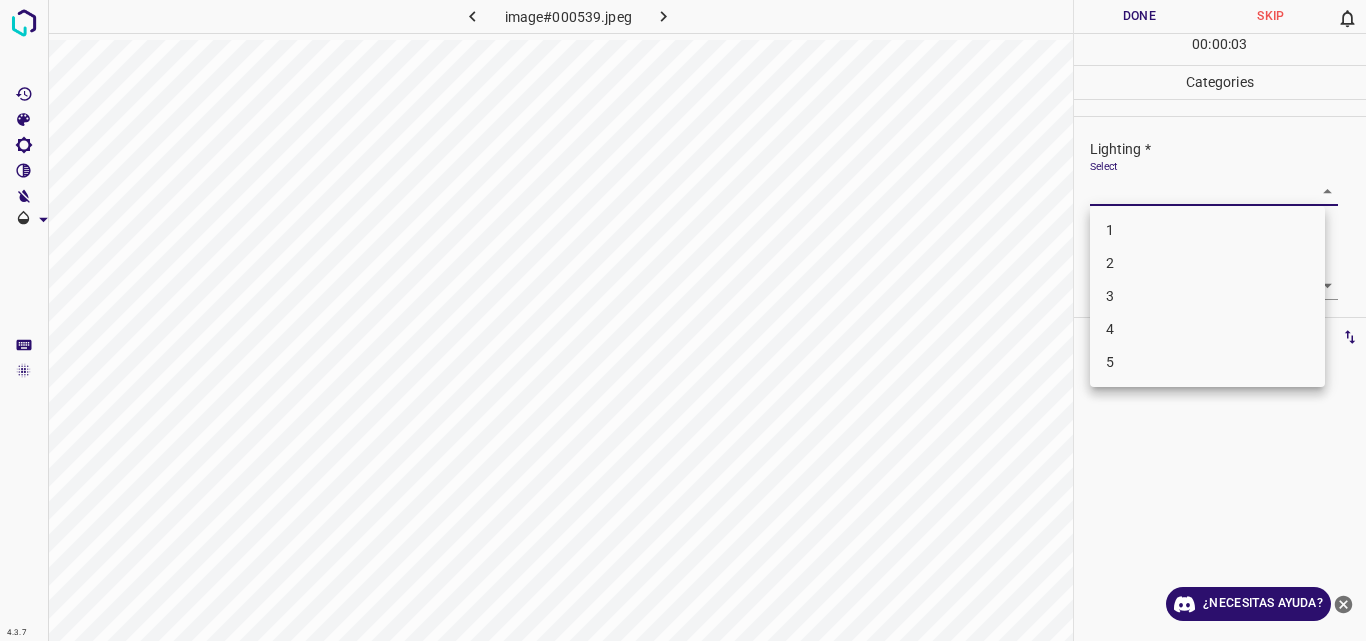 click on "4.3.7 image#000539.jpeg Done Skip 0 00   : 00   : 03   Categories Lighting *  Select ​ Focus *  Select ​ Overall *  Select ​ Labels   0 Categories 1 Lighting 2 Focus 3 Overall Tools Space Change between modes (Draw & Edit) I Auto labeling R Restore zoom M Zoom in N Zoom out Delete Delete selecte label Filters Z Restore filters X Saturation filter C Brightness filter V Contrast filter B Gray scale filter General O Download ¿Necesitas ayuda? Original text Rate this translation Your feedback will be used to help improve Google Translate - Texto - Esconder - Borrar 1 2 3 4 5" at bounding box center [683, 320] 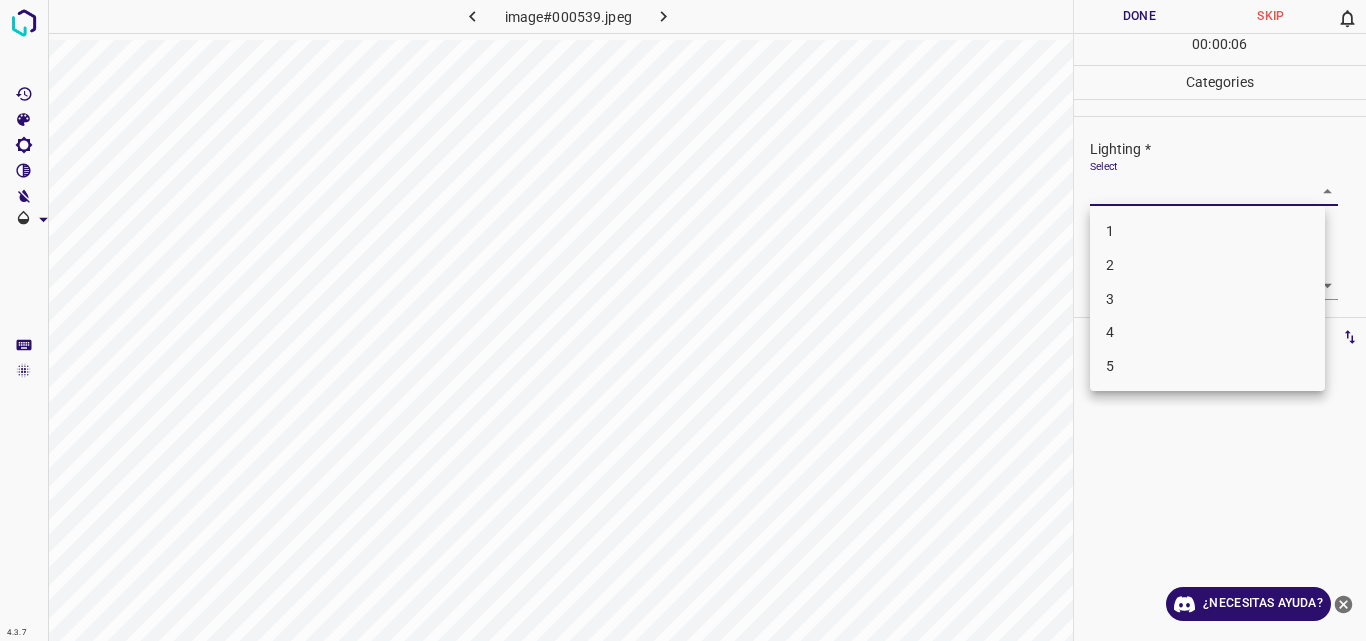 click on "3" at bounding box center [1207, 299] 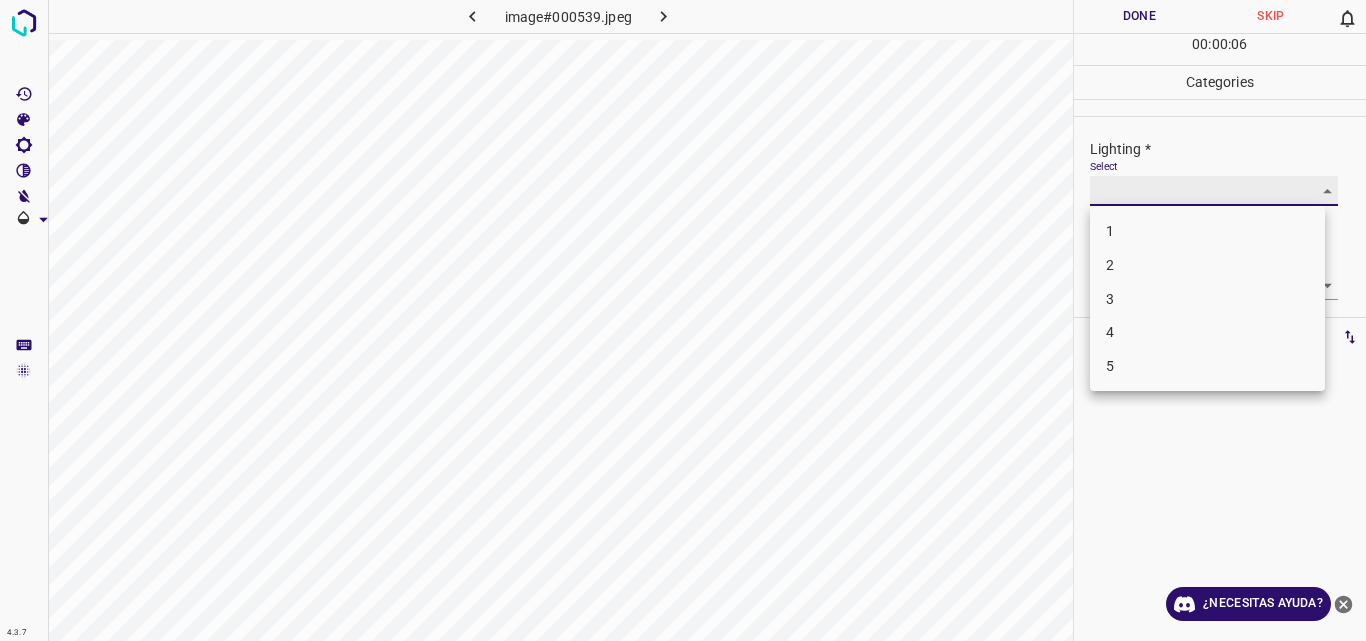 type on "3" 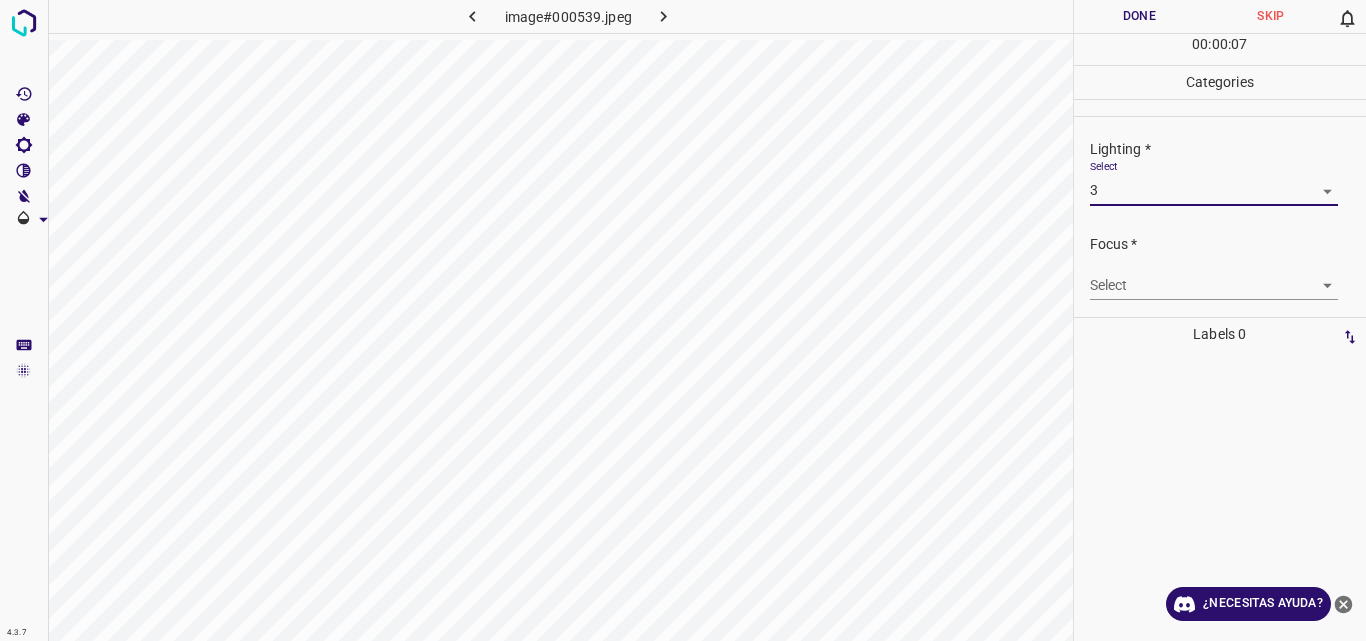 click on "4.3.7 image#000539.jpeg Done Skip 0 00   : 00   : 07   Categories Lighting *  Select 3 3 Focus *  Select ​ Overall *  Select ​ Labels   0 Categories 1 Lighting 2 Focus 3 Overall Tools Space Change between modes (Draw & Edit) I Auto labeling R Restore zoom M Zoom in N Zoom out Delete Delete selecte label Filters Z Restore filters X Saturation filter C Brightness filter V Contrast filter B Gray scale filter General O Download ¿Necesitas ayuda? Original text Rate this translation Your feedback will be used to help improve Google Translate - Texto - Esconder - Borrar" at bounding box center [683, 320] 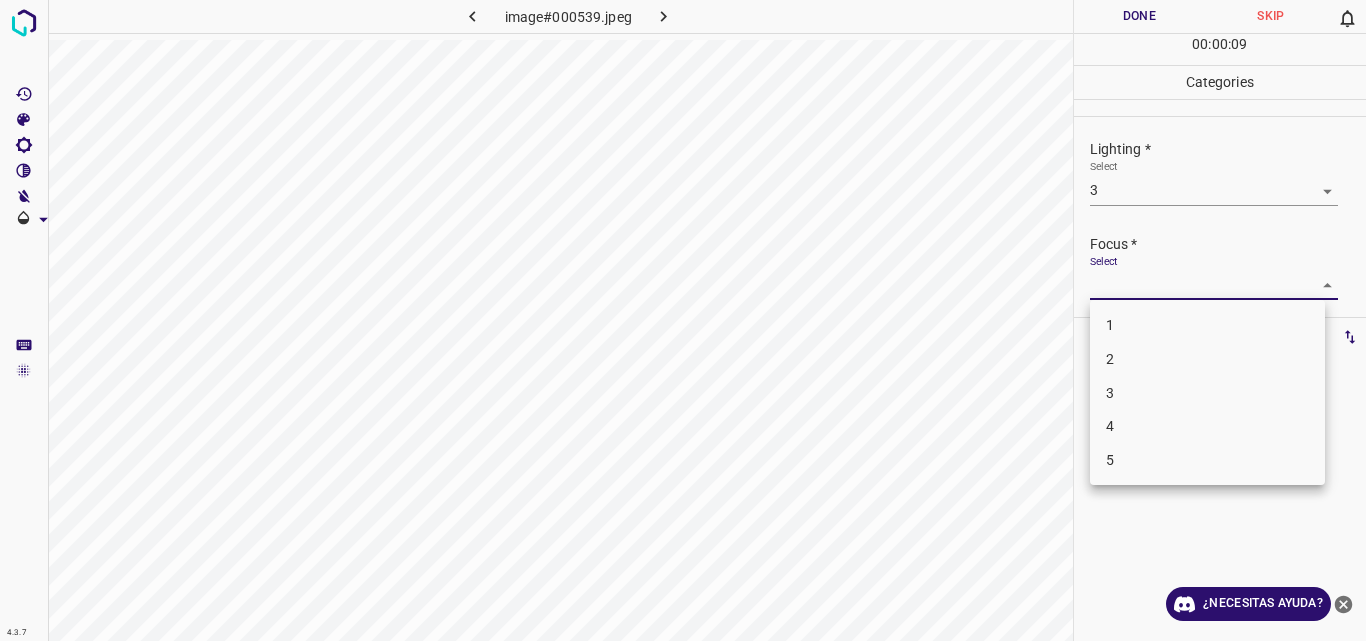 click on "3" at bounding box center [1207, 393] 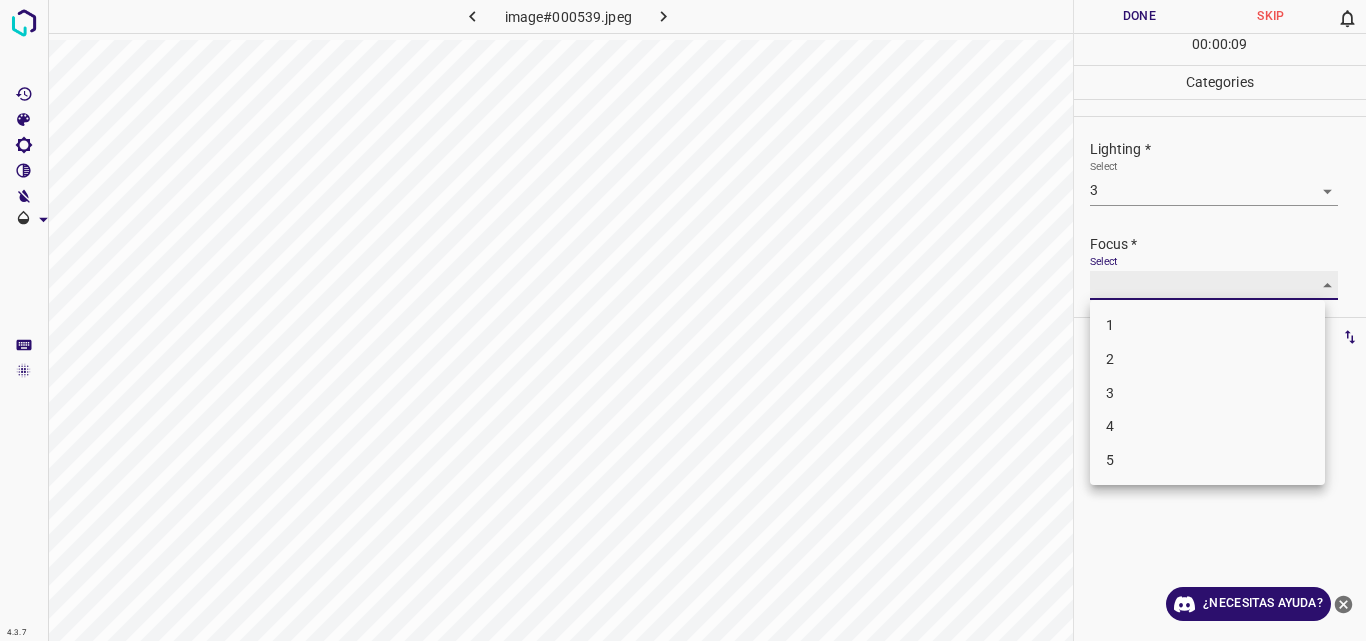 type on "3" 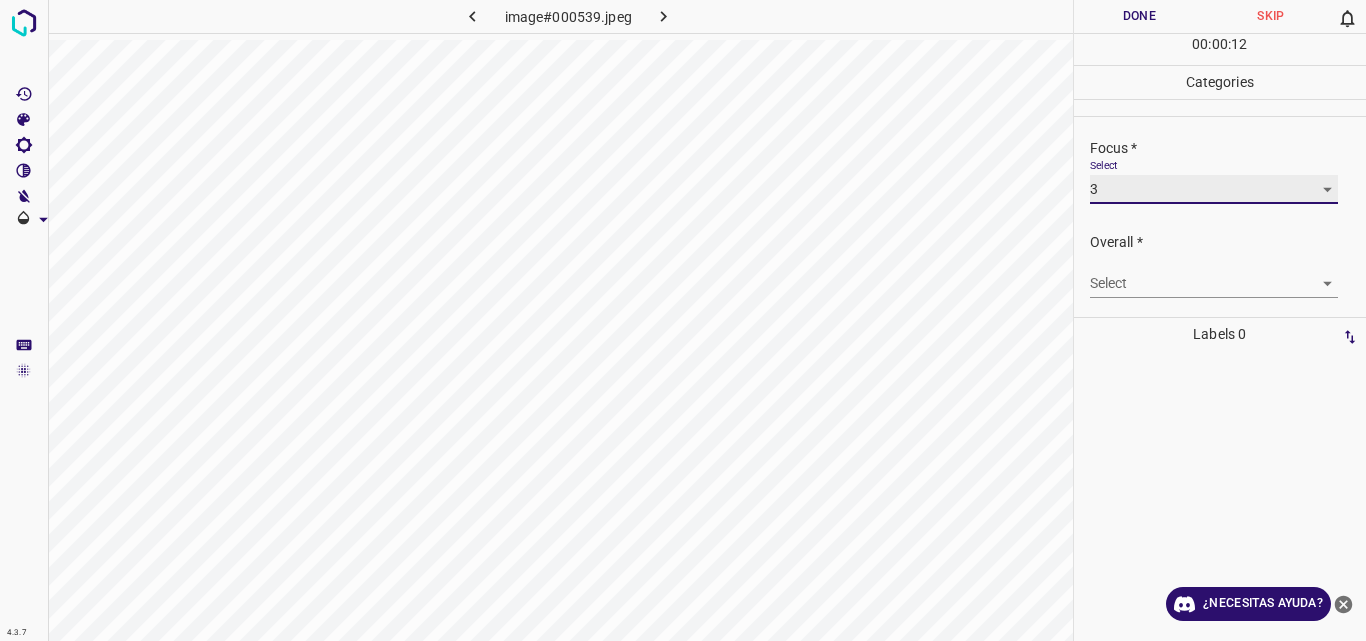 scroll, scrollTop: 98, scrollLeft: 0, axis: vertical 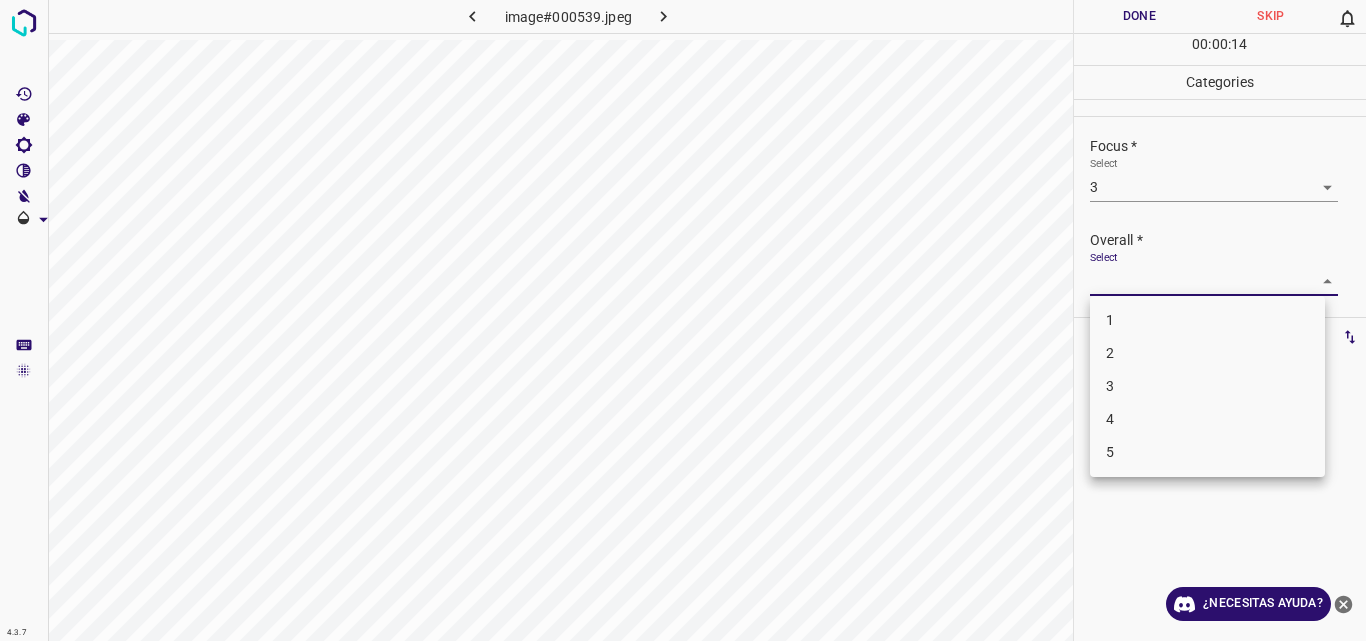 click on "4.3.7 image#000539.jpeg Done Skip 0 00   : 00   : 14   Categories Lighting *  Select 3 3 Focus *  Select 3 3 Overall *  Select ​ Labels   0 Categories 1 Lighting 2 Focus 3 Overall Tools Space Change between modes (Draw & Edit) I Auto labeling R Restore zoom M Zoom in N Zoom out Delete Delete selecte label Filters Z Restore filters X Saturation filter C Brightness filter V Contrast filter B Gray scale filter General O Download ¿Necesitas ayuda? Original text Rate this translation Your feedback will be used to help improve Google Translate - Texto - Esconder - Borrar 1 2 3 4 5" at bounding box center (683, 320) 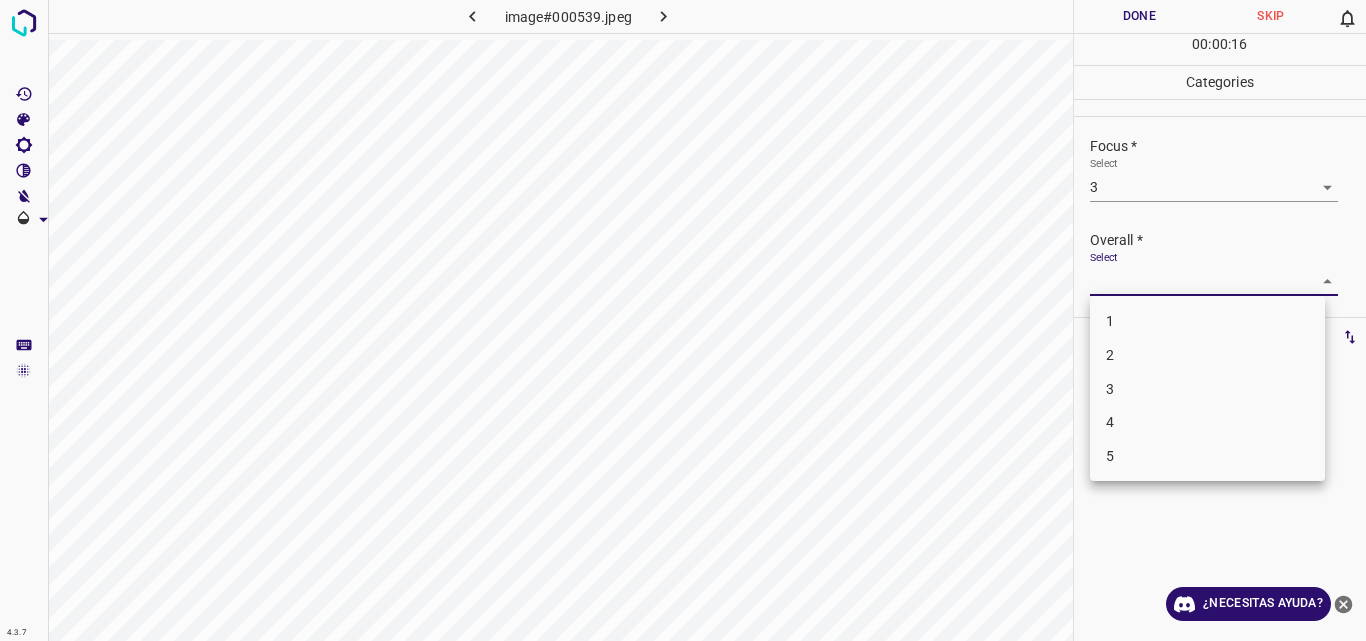 click on "3" at bounding box center [1207, 389] 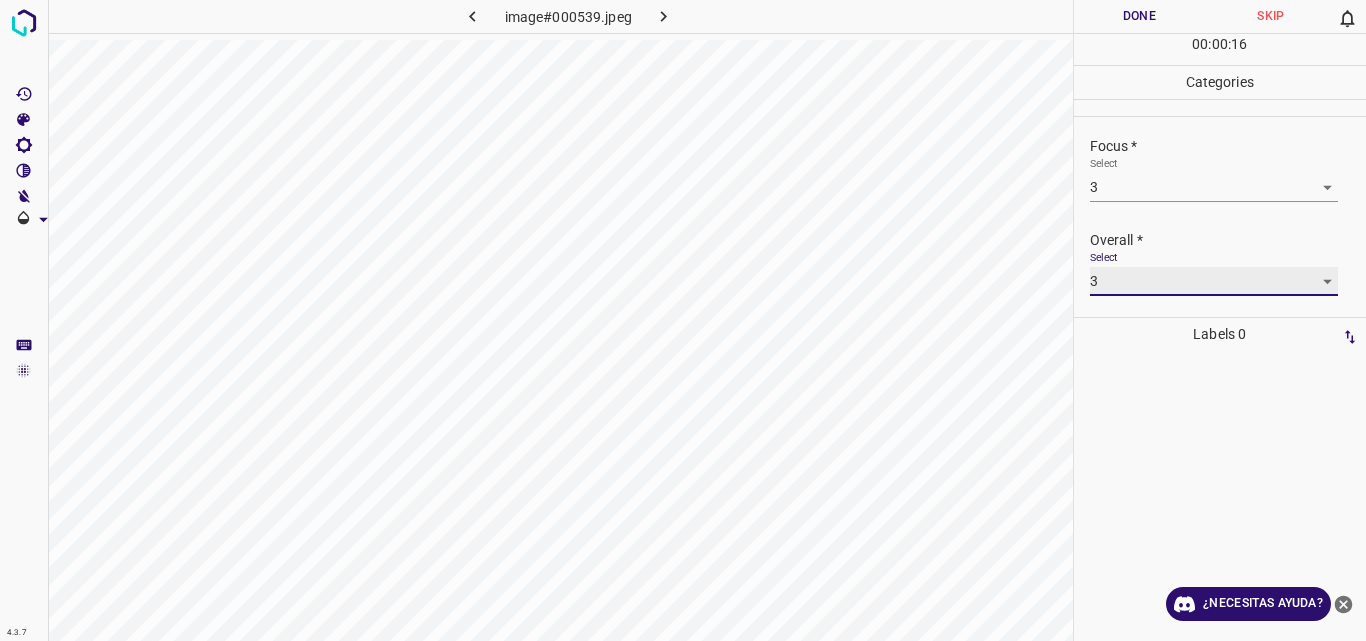 type on "3" 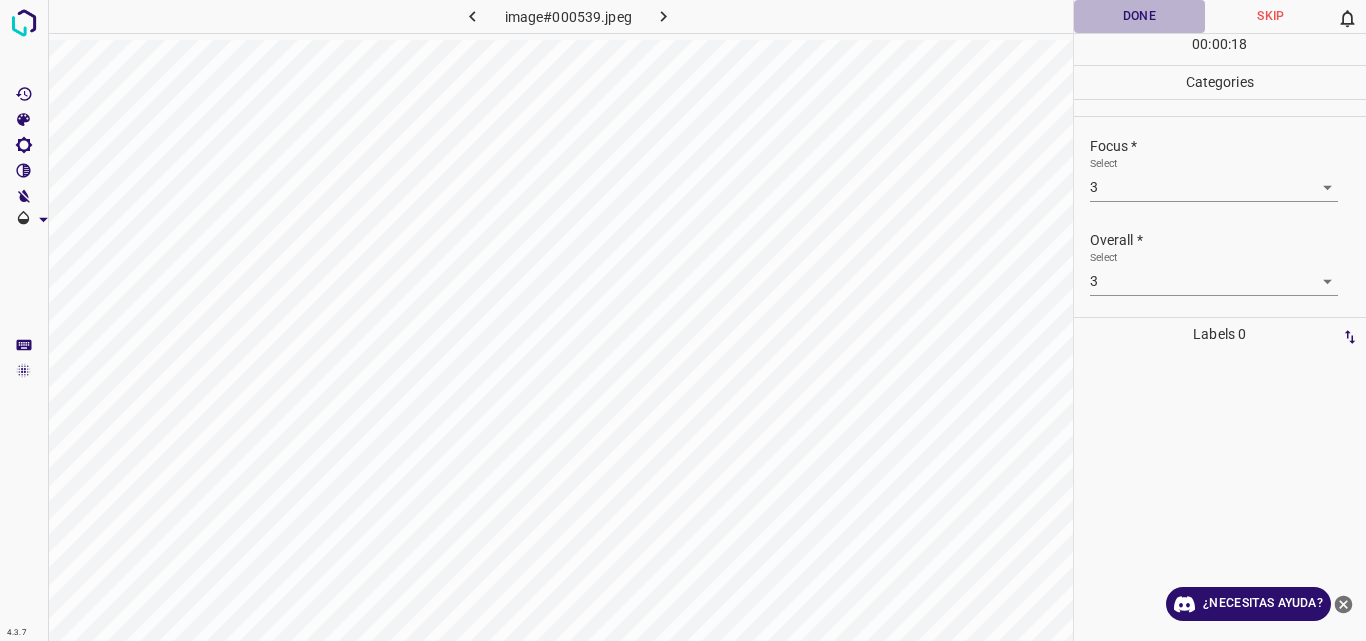 click on "Done" at bounding box center [1140, 16] 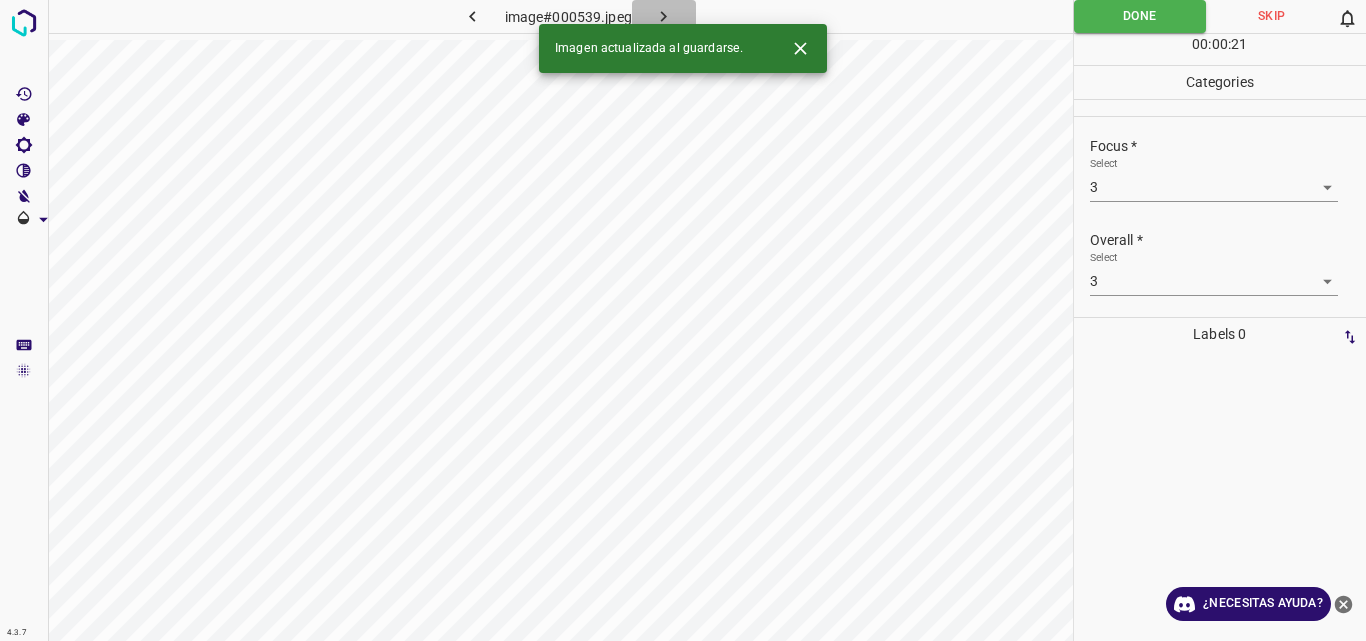 click 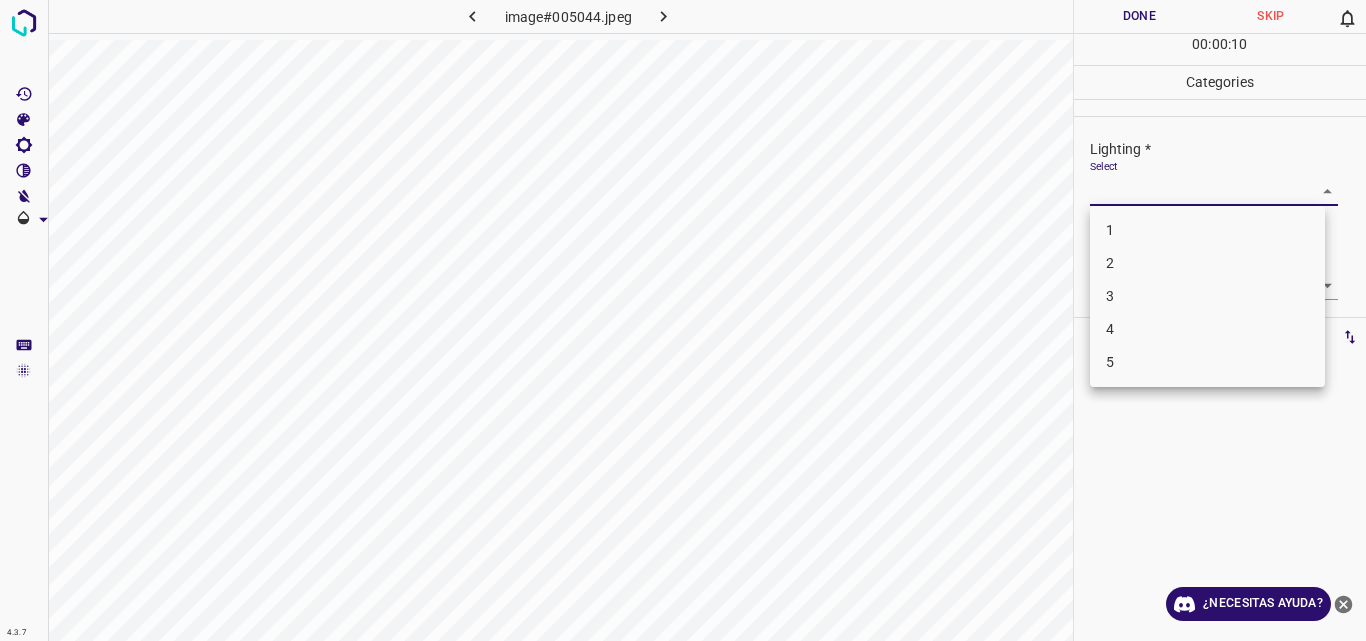 click on "4.3.7 image#005044.jpeg Done Skip 0 00   : 00   : 10   Categories Lighting *  Select ​ Focus *  Select ​ Overall *  Select ​ Labels   0 Categories 1 Lighting 2 Focus 3 Overall Tools Space Change between modes (Draw & Edit) I Auto labeling R Restore zoom M Zoom in N Zoom out Delete Delete selecte label Filters Z Restore filters X Saturation filter C Brightness filter V Contrast filter B Gray scale filter General O Download ¿Necesitas ayuda? Original text Rate this translation Your feedback will be used to help improve Google Translate - Texto - Esconder - Borrar 1 2 3 4 5" at bounding box center (683, 320) 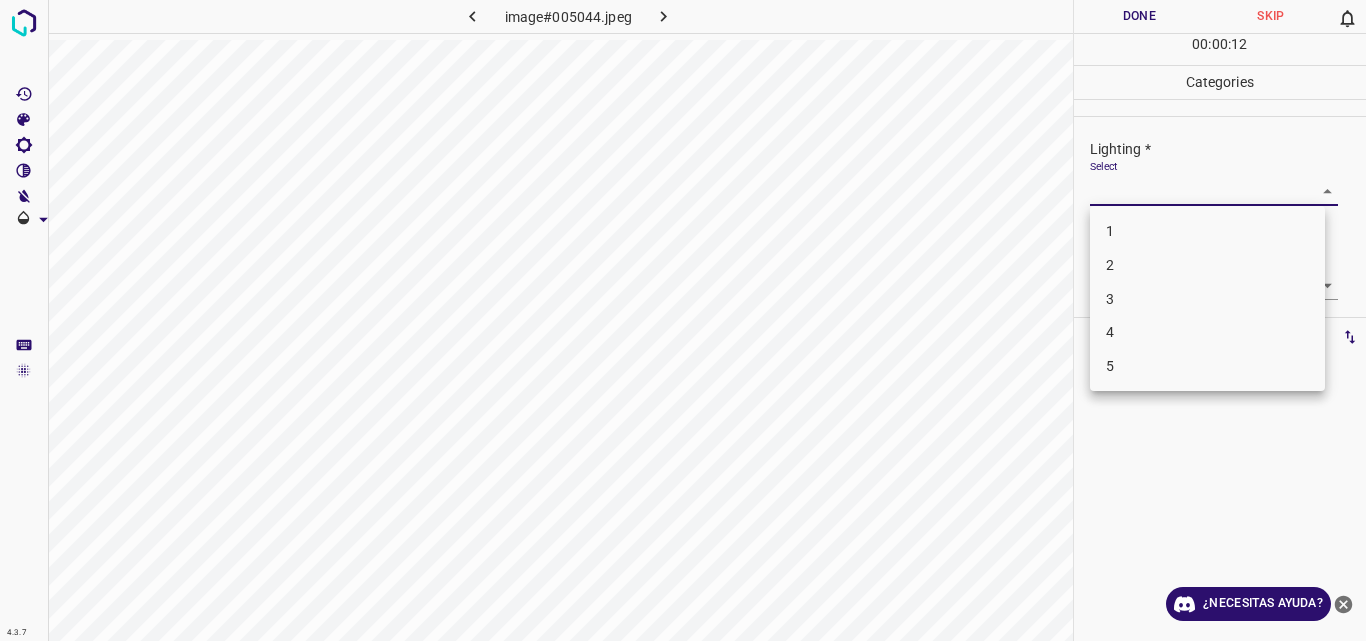 click on "3" at bounding box center (1207, 299) 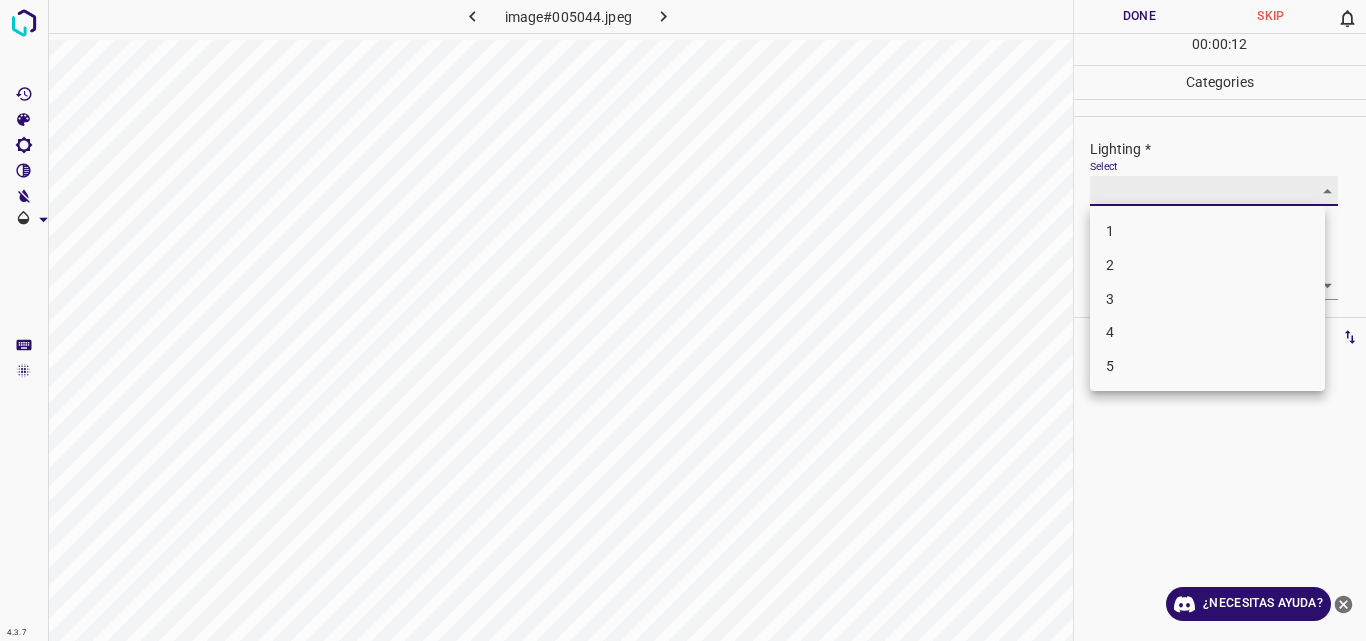type on "3" 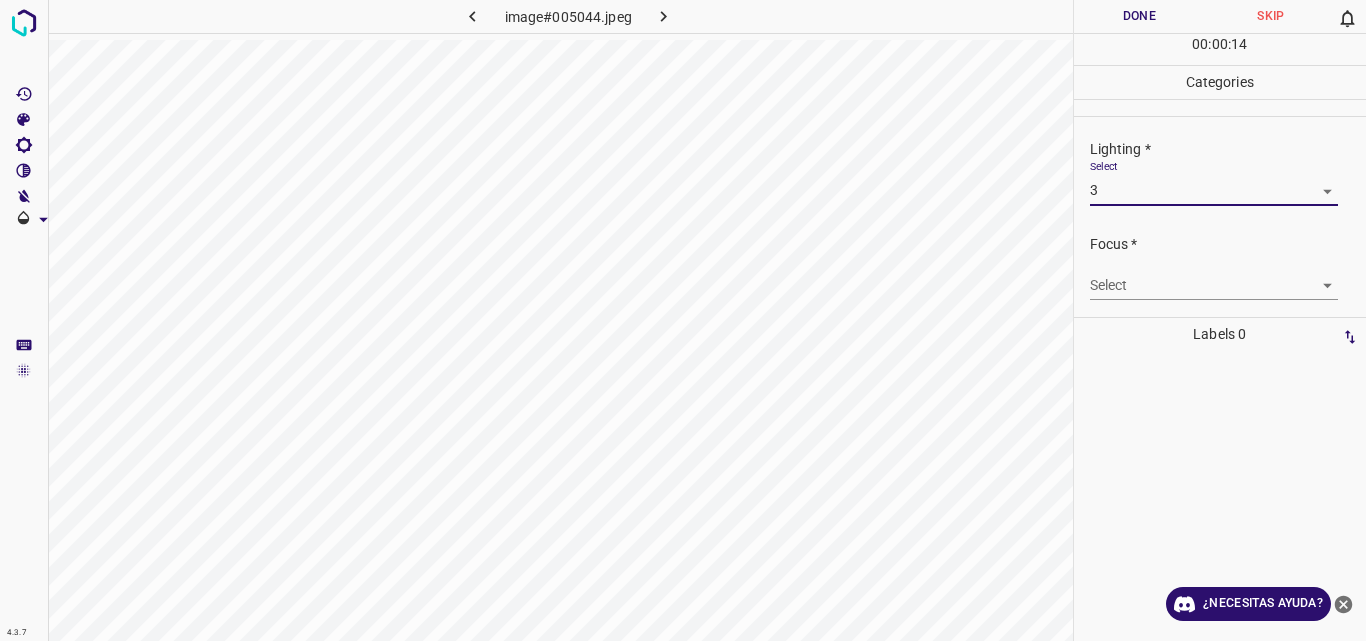 click on "4.3.7 image#005044.jpeg Done Skip 0 00   : 00   : 14   Categories Lighting *  Select 3 3 Focus *  Select ​ Overall *  Select ​ Labels   0 Categories 1 Lighting 2 Focus 3 Overall Tools Space Change between modes (Draw & Edit) I Auto labeling R Restore zoom M Zoom in N Zoom out Delete Delete selecte label Filters Z Restore filters X Saturation filter C Brightness filter V Contrast filter B Gray scale filter General O Download ¿Necesitas ayuda? Original text Rate this translation Your feedback will be used to help improve Google Translate - Texto - Esconder - Borrar" at bounding box center (683, 320) 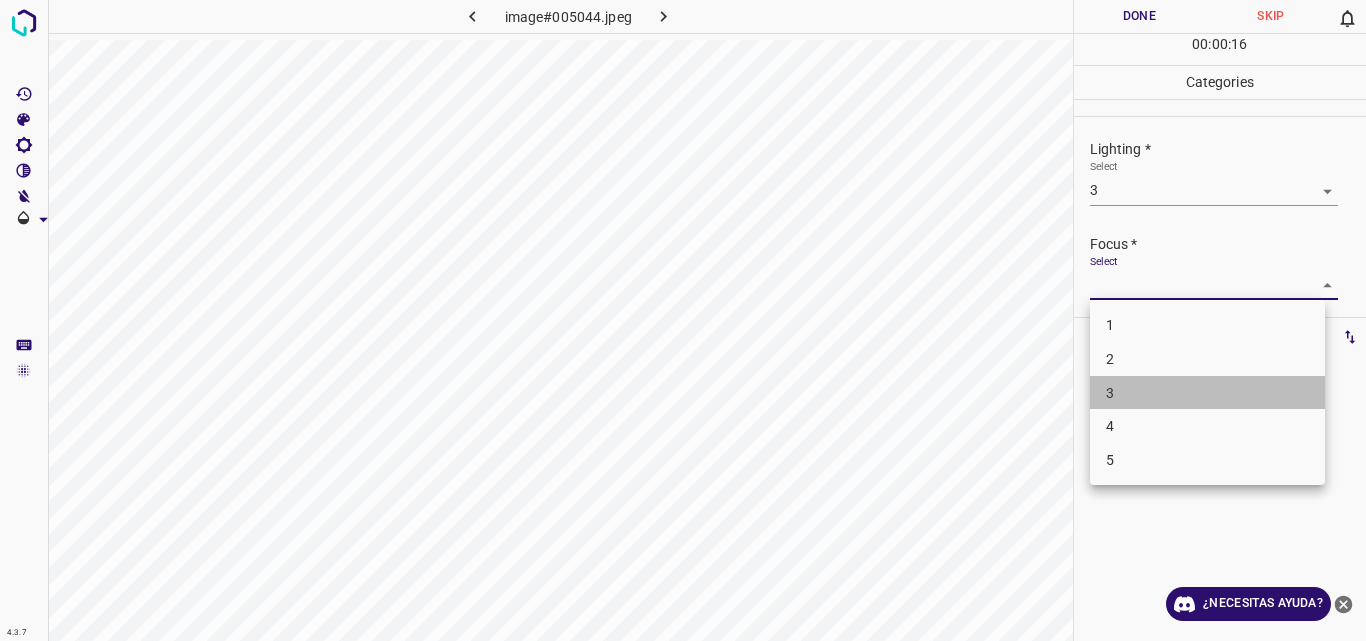 click on "3" at bounding box center [1207, 393] 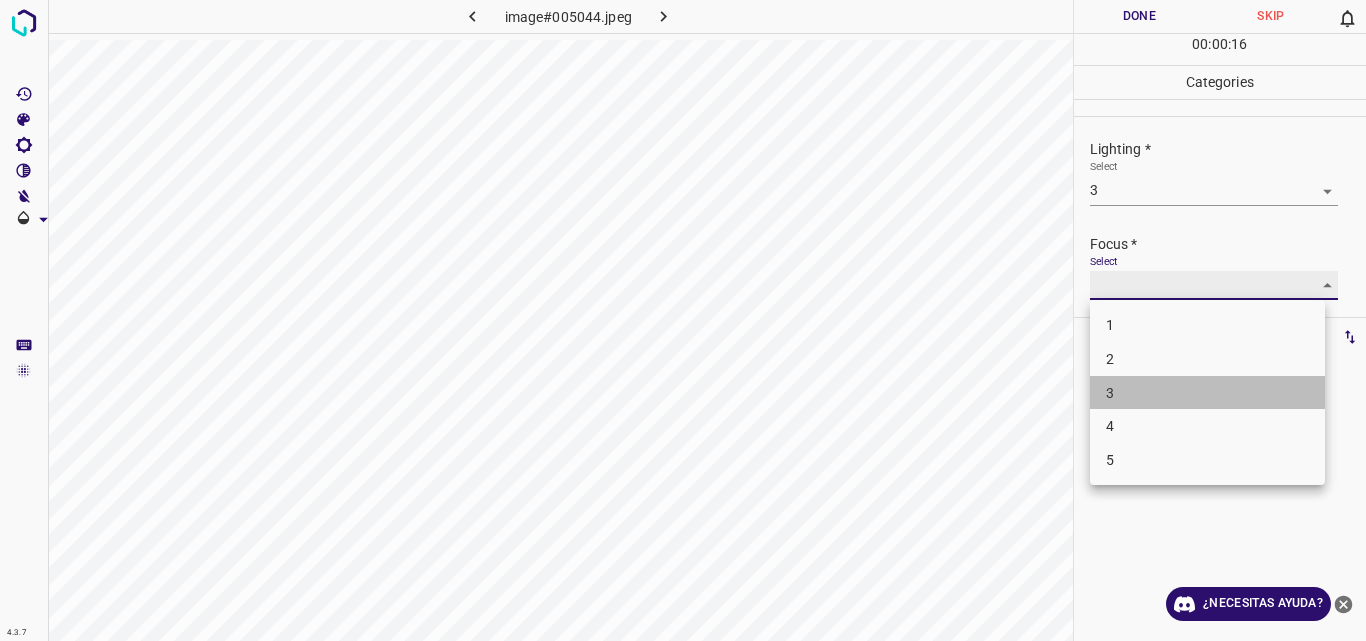 type on "3" 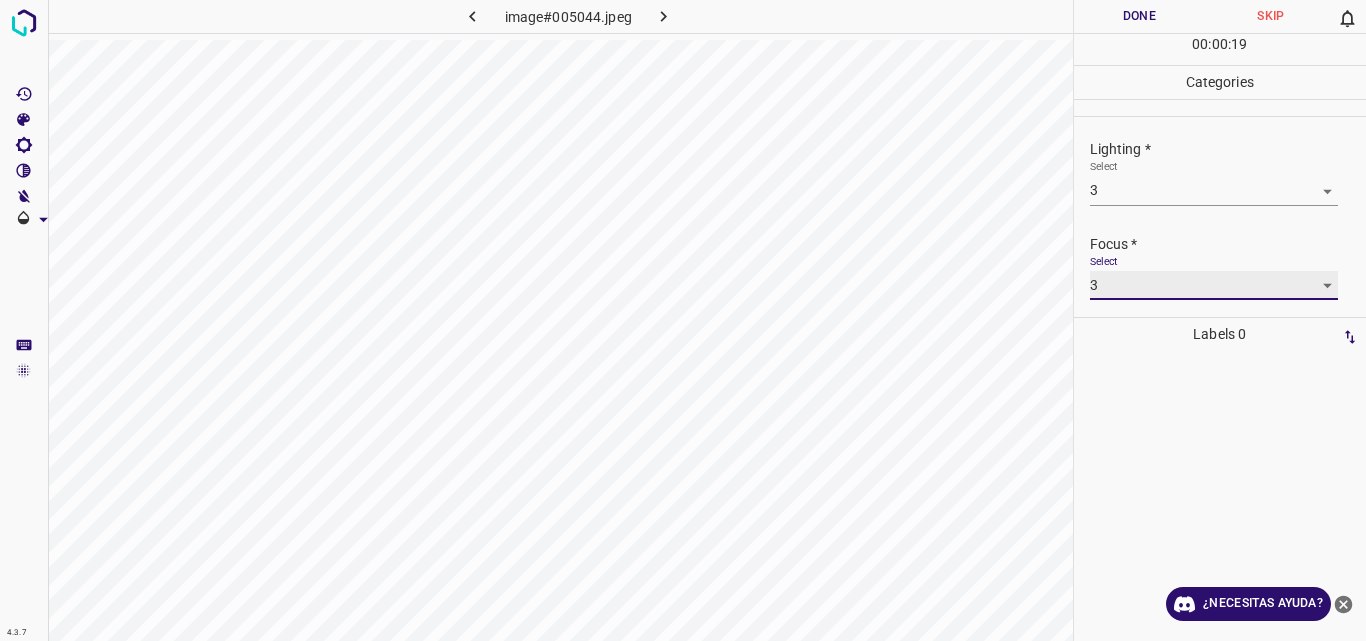 scroll, scrollTop: 98, scrollLeft: 0, axis: vertical 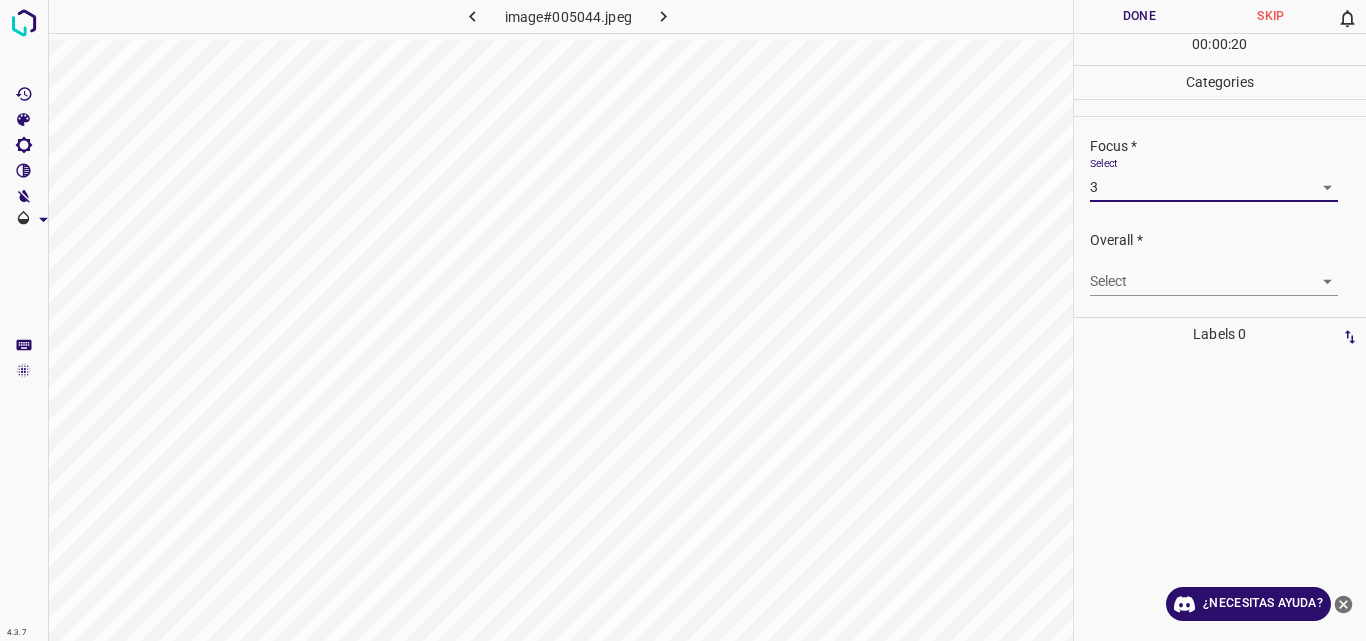 click on "4.3.7 image#005044.jpeg Done Skip 0 00   : 00   : 20   Categories Lighting *  Select 3 3 Focus *  Select 3 3 Overall *  Select ​ Labels   0 Categories 1 Lighting 2 Focus 3 Overall Tools Space Change between modes (Draw & Edit) I Auto labeling R Restore zoom M Zoom in N Zoom out Delete Delete selecte label Filters Z Restore filters X Saturation filter C Brightness filter V Contrast filter B Gray scale filter General O Download ¿Necesitas ayuda? Original text Rate this translation Your feedback will be used to help improve Google Translate - Texto - Esconder - Borrar" at bounding box center [683, 320] 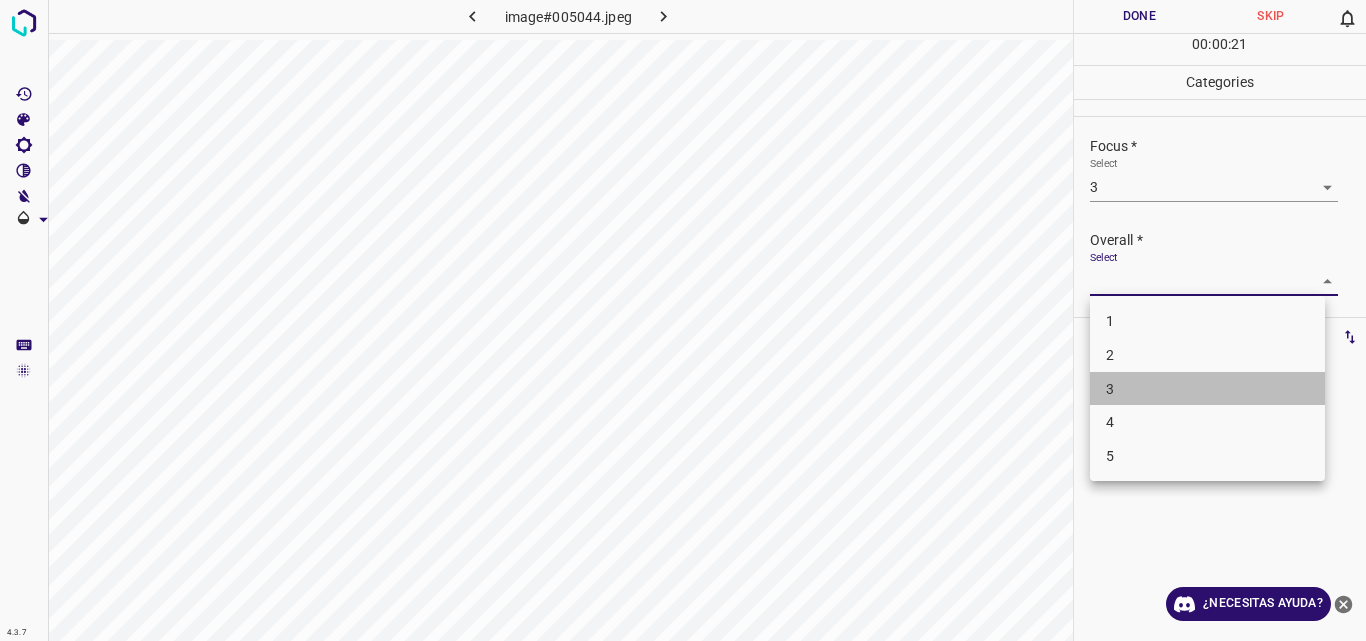 click on "3" at bounding box center [1207, 389] 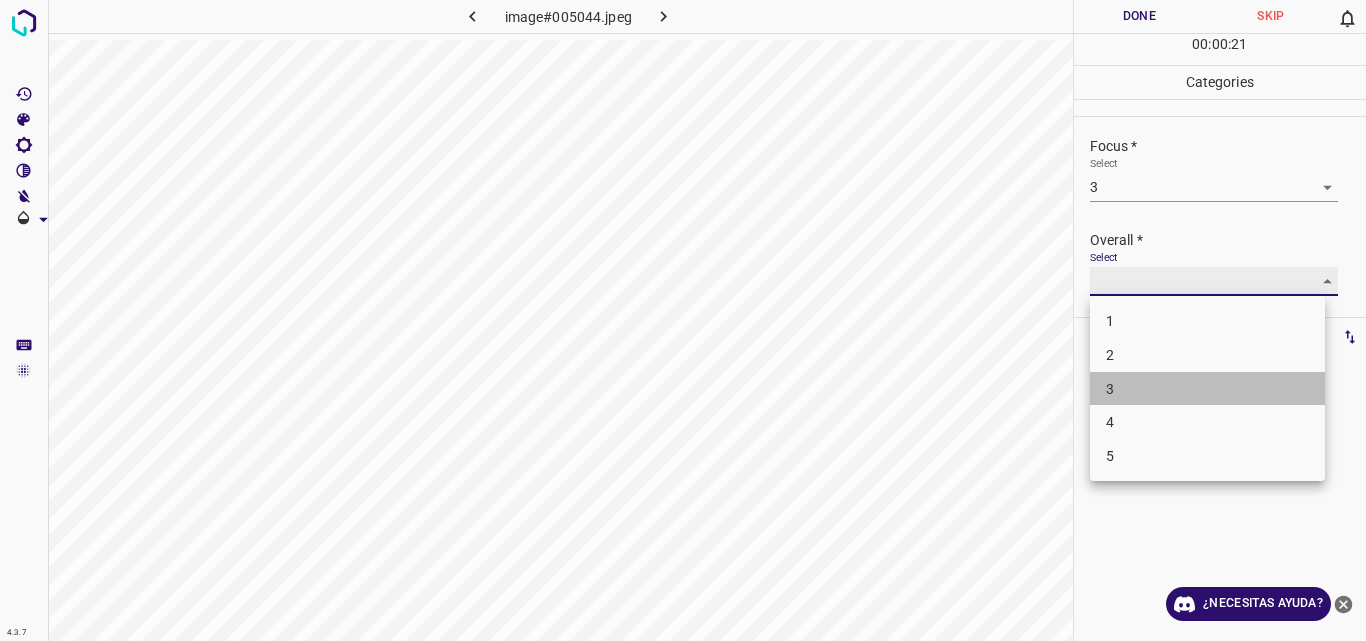 type on "3" 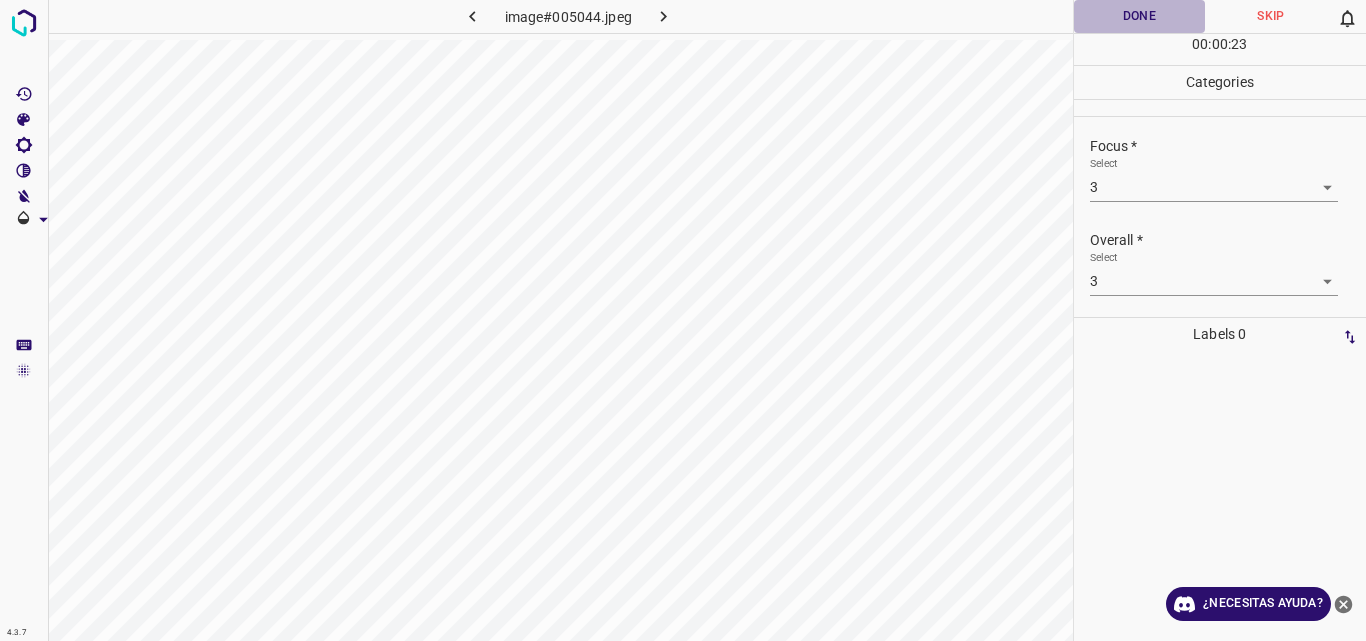 click on "Done" at bounding box center (1140, 16) 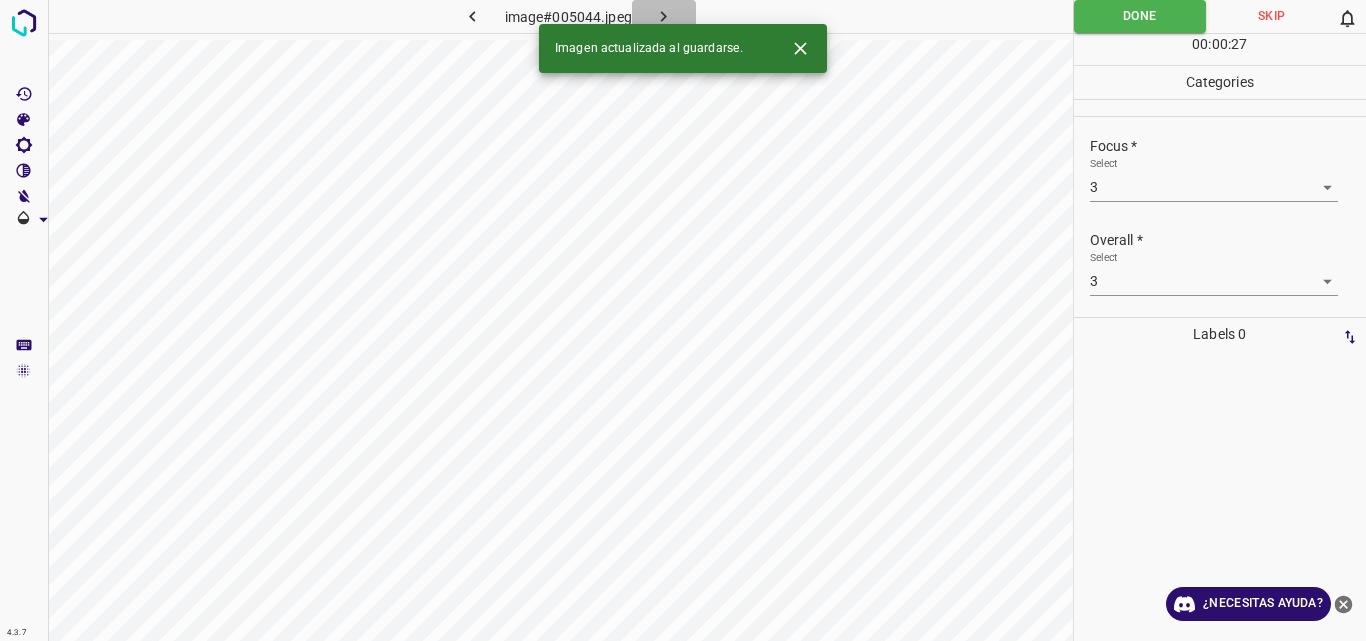 click 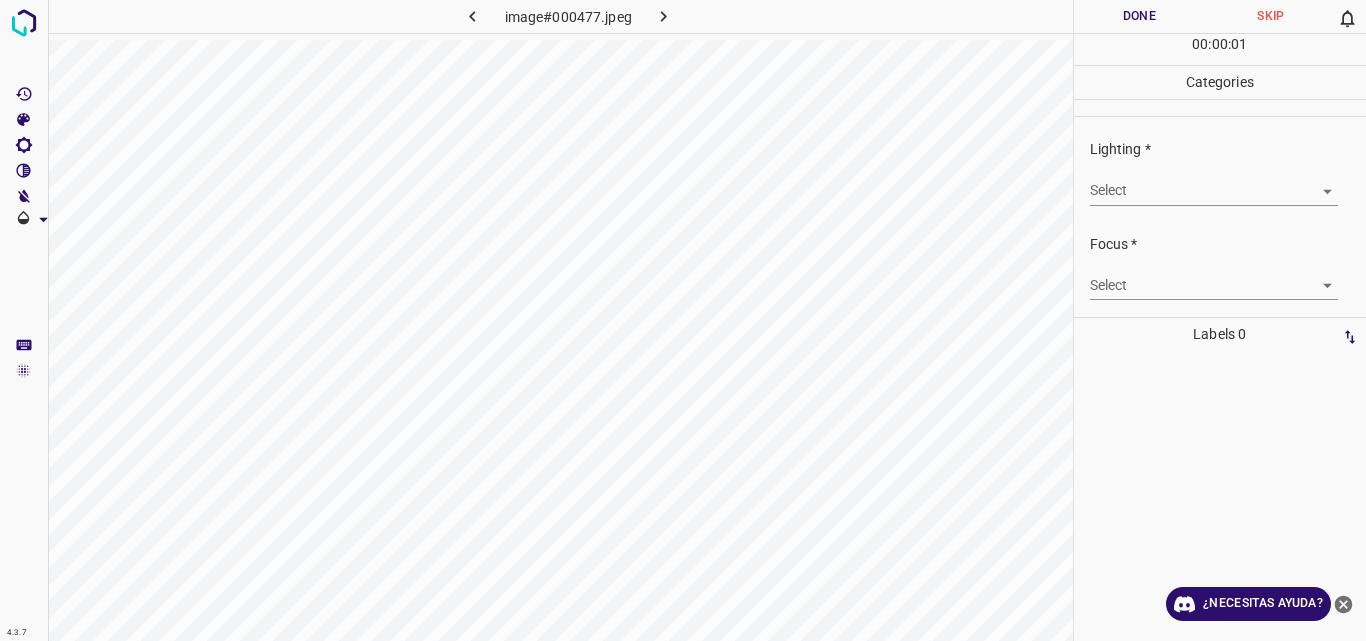 click on "4.3.7 image#000477.jpeg Done Skip 0 00   : 00   : 01   Categories Lighting *  Select ​ Focus *  Select ​ Overall *  Select ​ Labels   0 Categories 1 Lighting 2 Focus 3 Overall Tools Space Change between modes (Draw & Edit) I Auto labeling R Restore zoom M Zoom in N Zoom out Delete Delete selecte label Filters Z Restore filters X Saturation filter C Brightness filter V Contrast filter B Gray scale filter General O Download ¿Necesitas ayuda? Original text Rate this translation Your feedback will be used to help improve Google Translate - Texto - Esconder - Borrar" at bounding box center (683, 320) 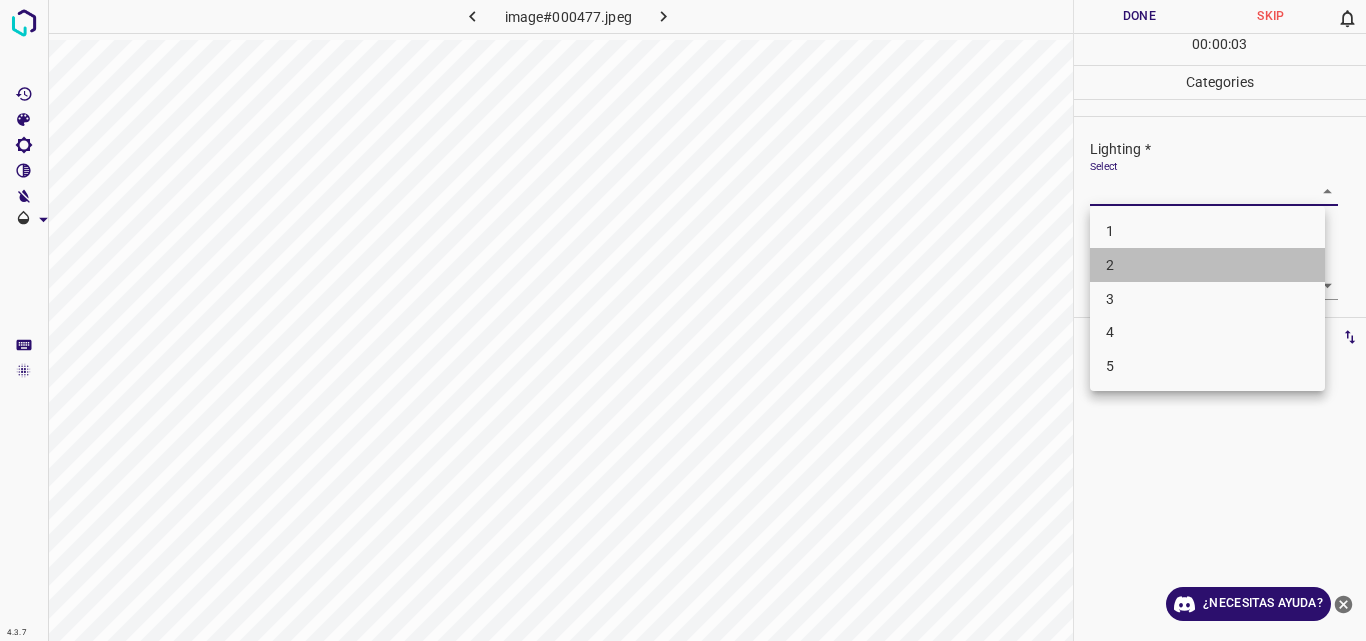 click on "2" at bounding box center [1207, 265] 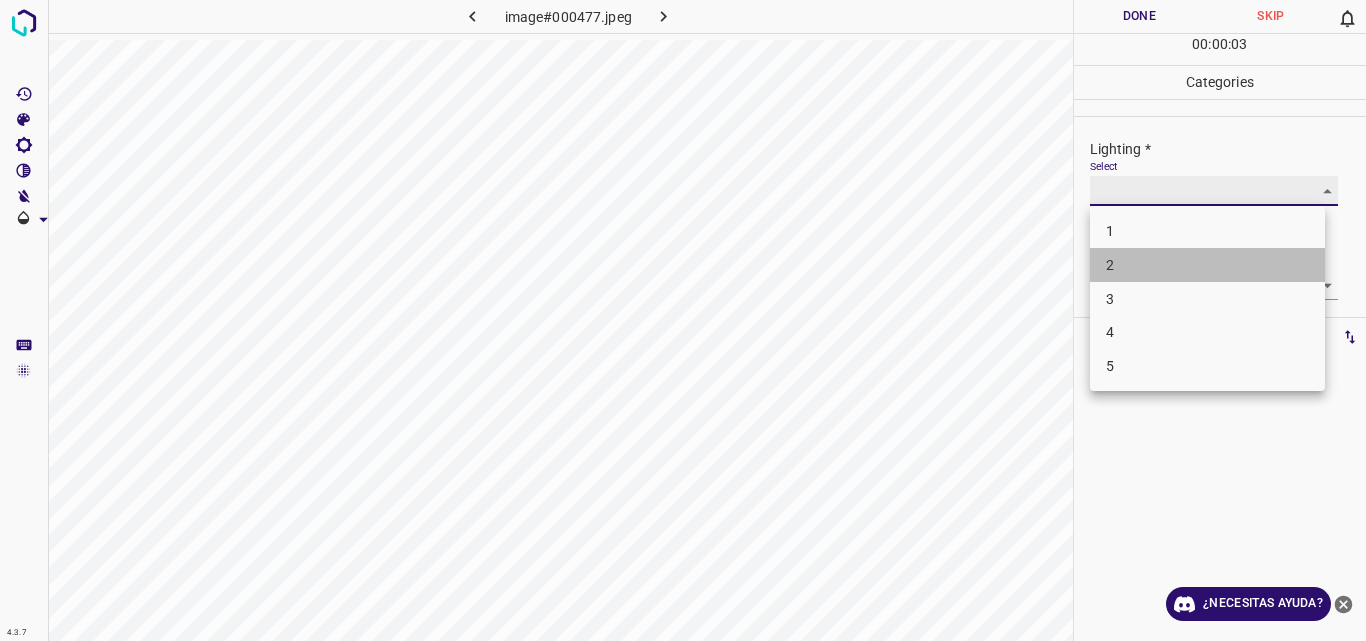 type on "2" 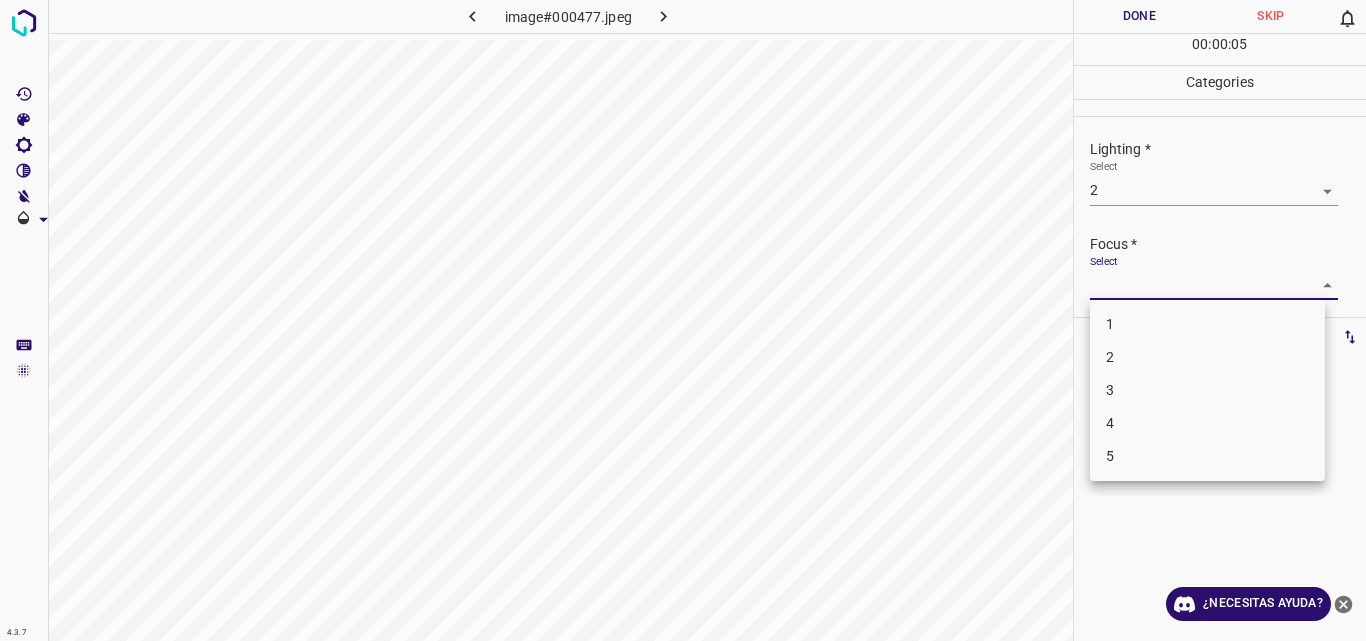 click on "4.3.7 image#000477.jpeg Done Skip 0 00   : 00   : 05   Categories Lighting *  Select 2 2 Focus *  Select ​ Overall *  Select ​ Labels   0 Categories 1 Lighting 2 Focus 3 Overall Tools Space Change between modes (Draw & Edit) I Auto labeling R Restore zoom M Zoom in N Zoom out Delete Delete selecte label Filters Z Restore filters X Saturation filter C Brightness filter V Contrast filter B Gray scale filter General O Download ¿Necesitas ayuda? Original text Rate this translation Your feedback will be used to help improve Google Translate - Texto - Esconder - Borrar 1 2 3 4 5" at bounding box center (683, 320) 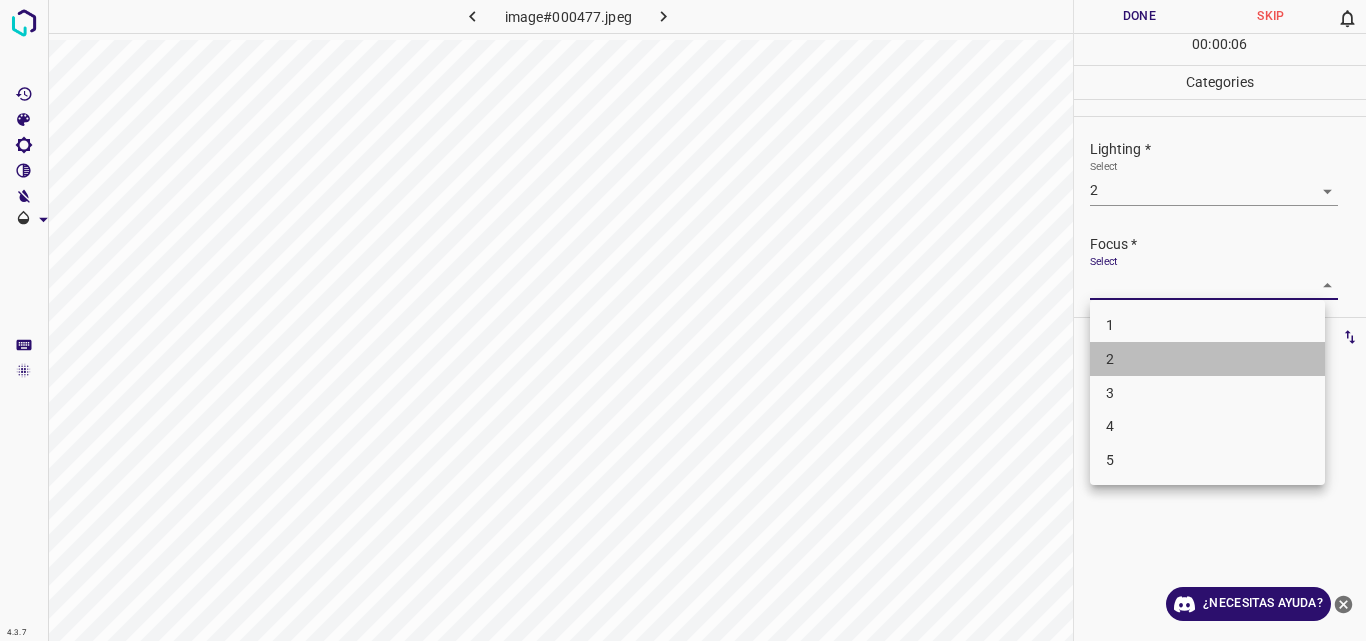 click on "2" at bounding box center (1207, 359) 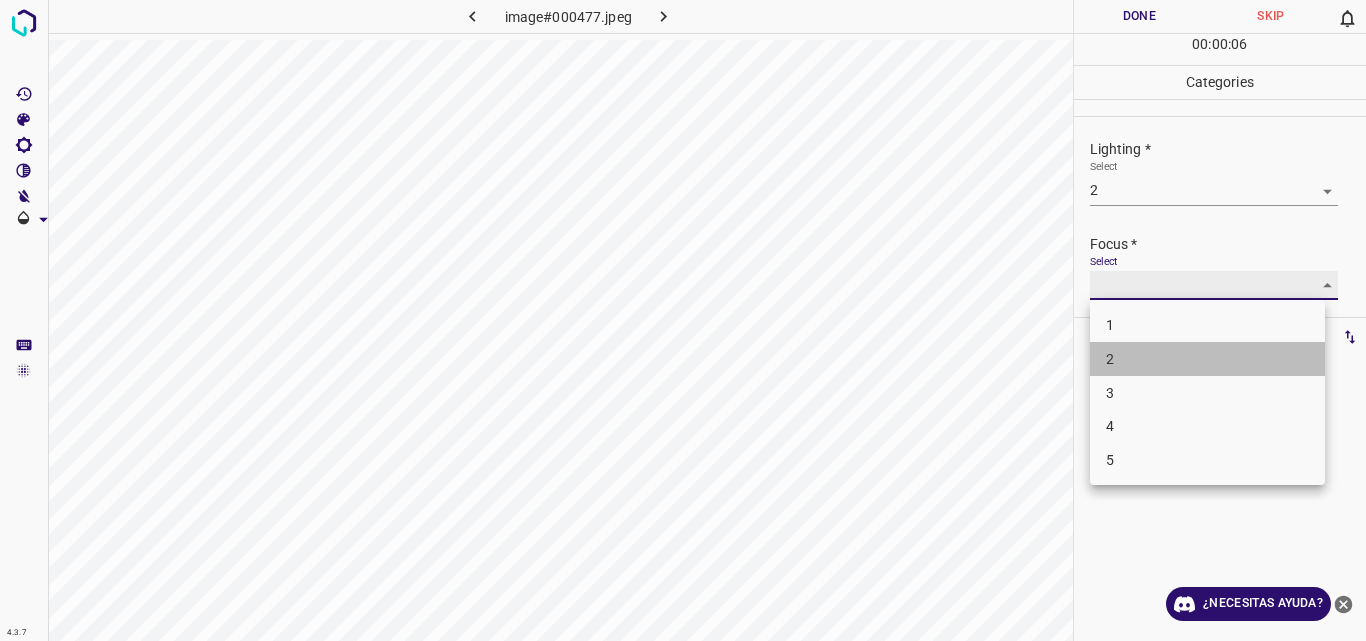 type on "2" 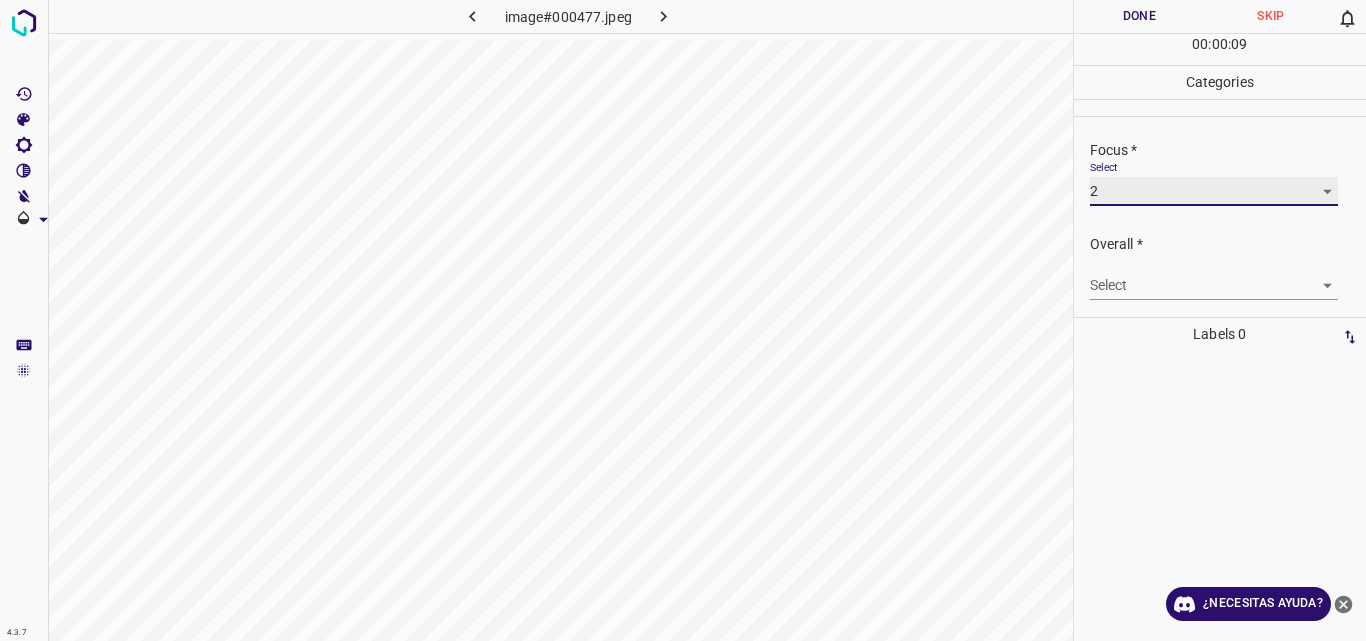 scroll, scrollTop: 98, scrollLeft: 0, axis: vertical 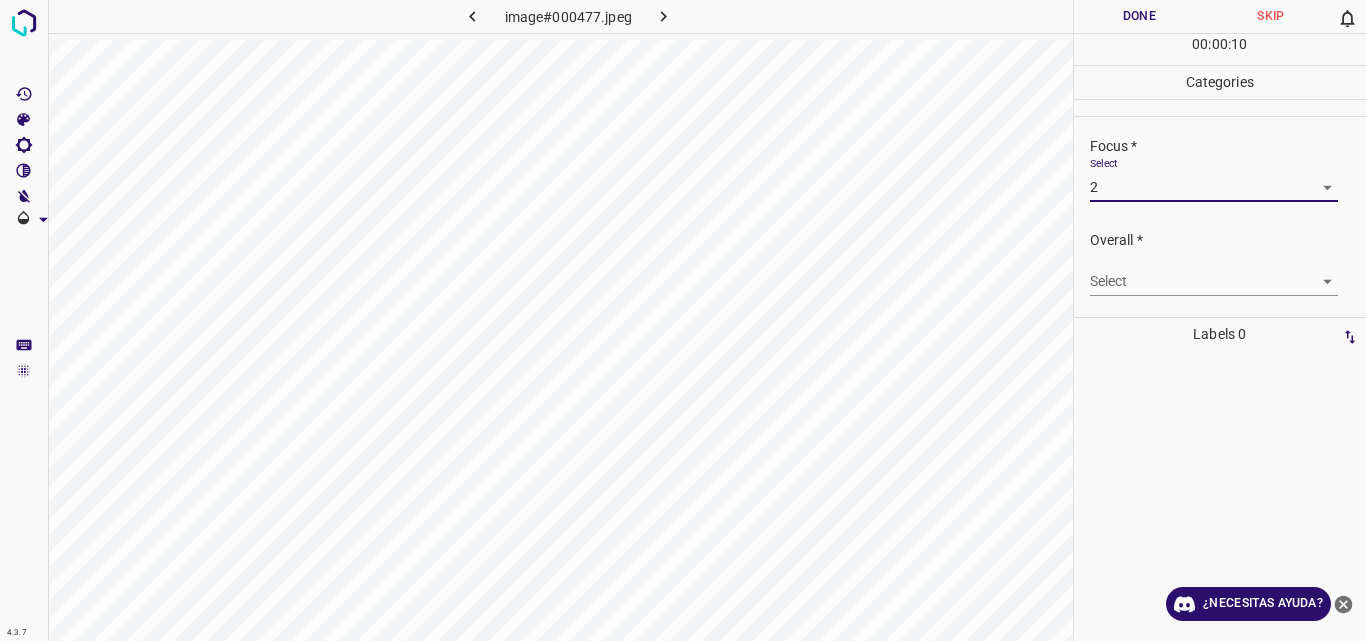 click on "4.3.7 image#000477.jpeg Done Skip 0 00   : 00   : 10   Categories Lighting *  Select 2 2 Focus *  Select 2 2 Overall *  Select ​ Labels   0 Categories 1 Lighting 2 Focus 3 Overall Tools Space Change between modes (Draw & Edit) I Auto labeling R Restore zoom M Zoom in N Zoom out Delete Delete selecte label Filters Z Restore filters X Saturation filter C Brightness filter V Contrast filter B Gray scale filter General O Download ¿Necesitas ayuda? Original text Rate this translation Your feedback will be used to help improve Google Translate - Texto - Esconder - Borrar" at bounding box center [683, 320] 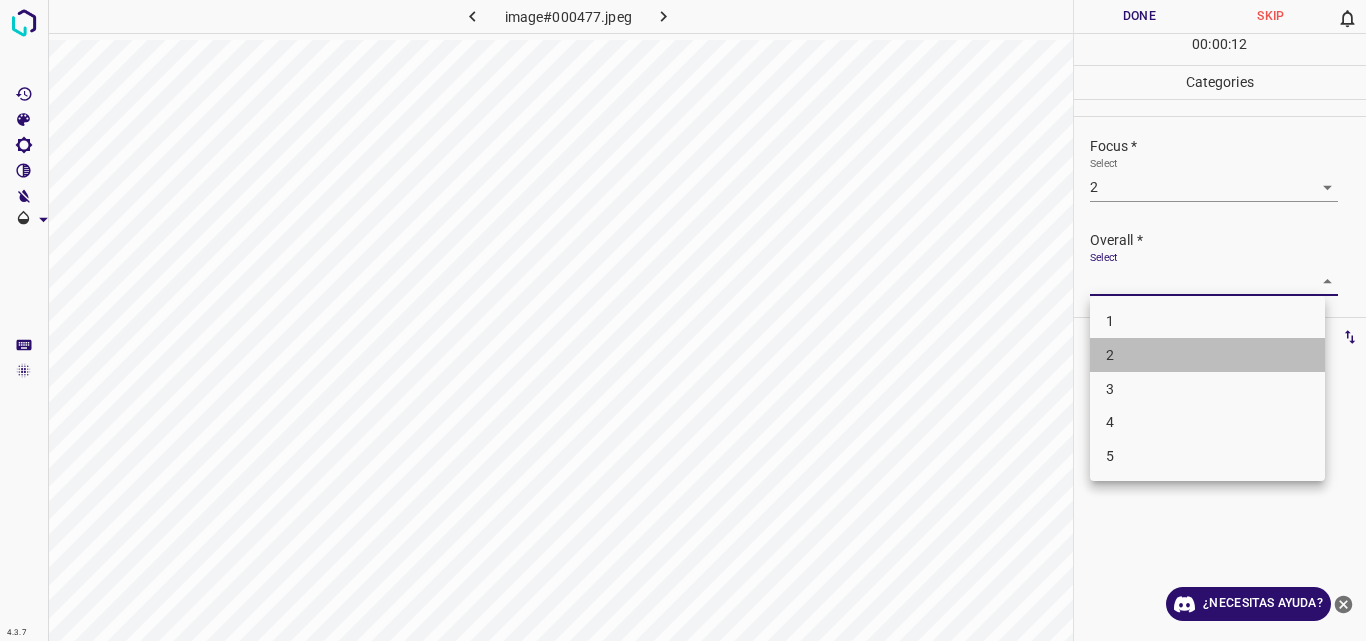 click on "2" at bounding box center (1207, 355) 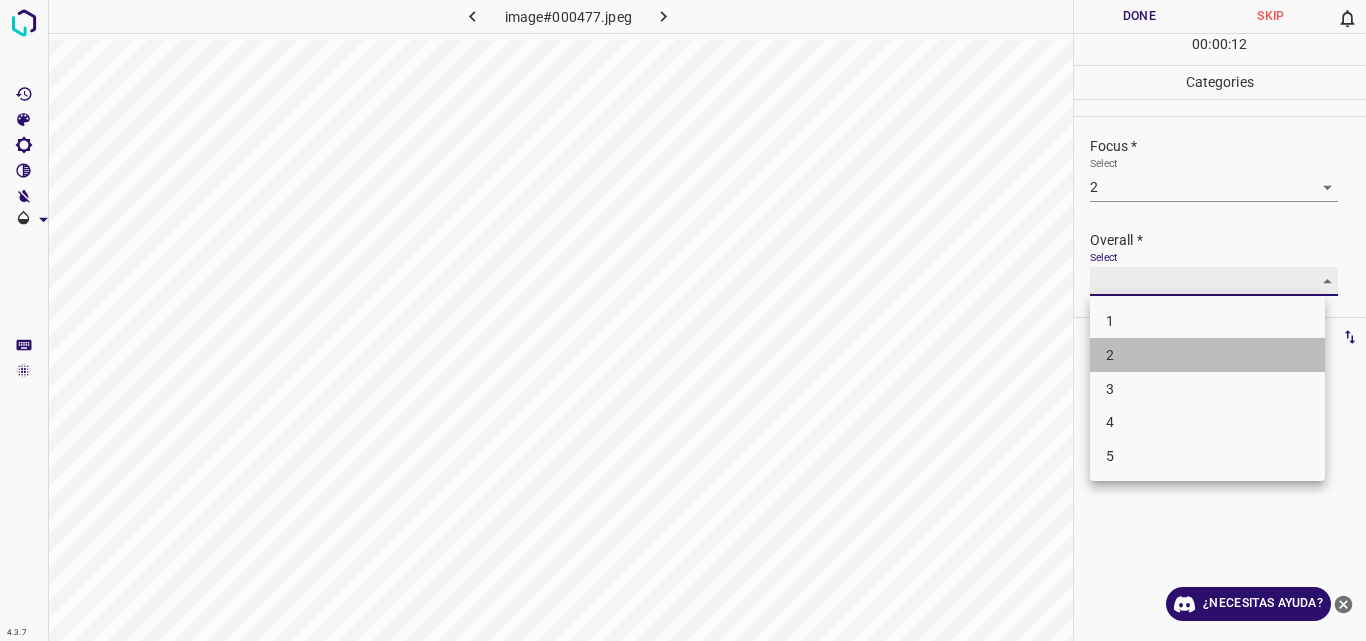 type on "2" 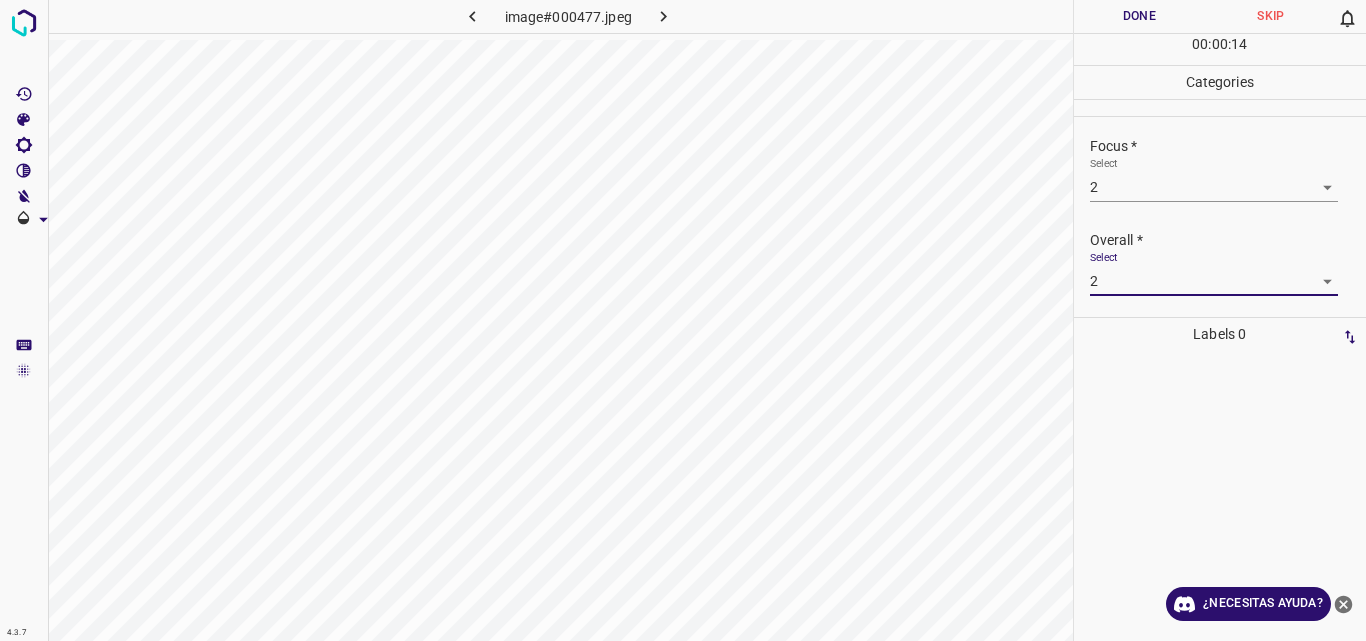 click on "Done" at bounding box center [1140, 16] 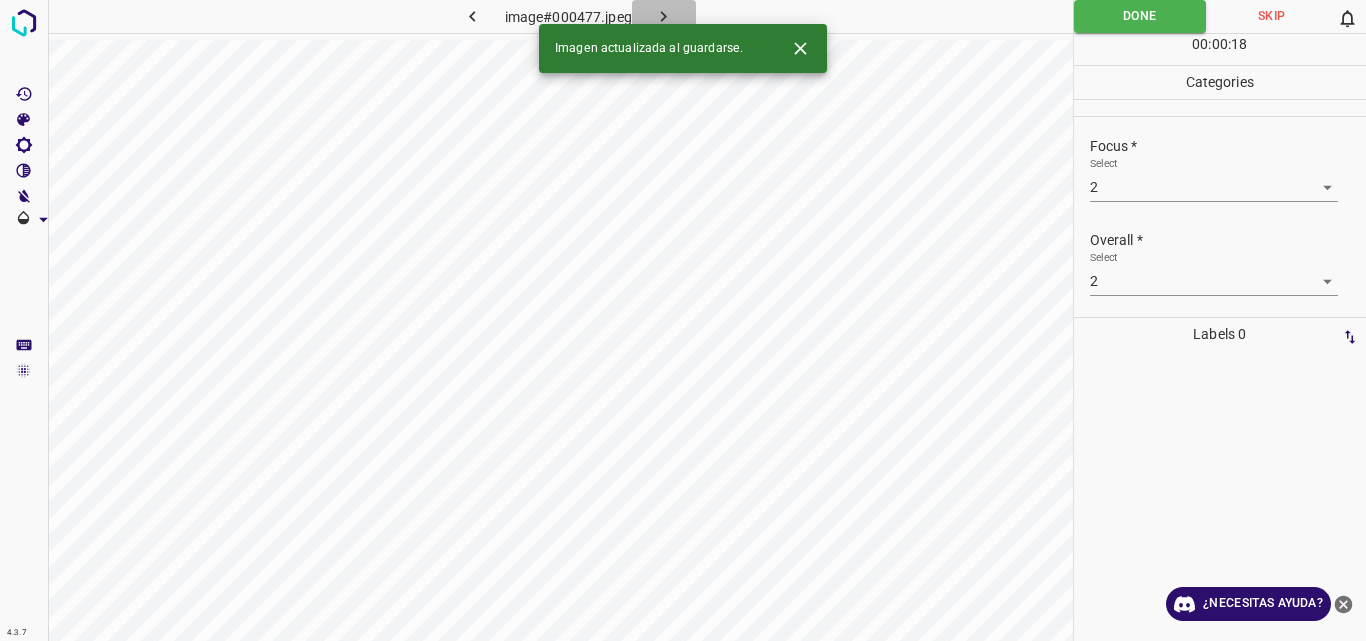 click 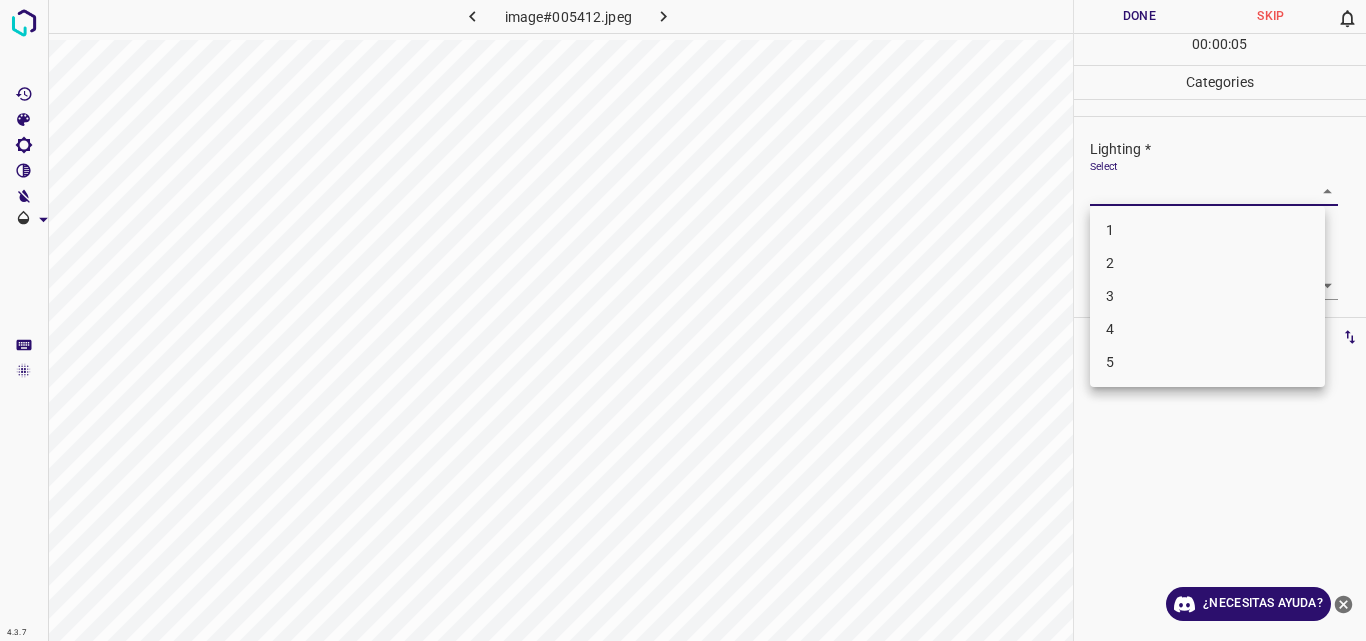 click on "4.3.7 image#005412.jpeg Done Skip 0 00   : 00   : 05   Categories Lighting *  Select ​ Focus *  Select ​ Overall *  Select ​ Labels   0 Categories 1 Lighting 2 Focus 3 Overall Tools Space Change between modes (Draw & Edit) I Auto labeling R Restore zoom M Zoom in N Zoom out Delete Delete selecte label Filters Z Restore filters X Saturation filter C Brightness filter V Contrast filter B Gray scale filter General O Download ¿Necesitas ayuda? Original text Rate this translation Your feedback will be used to help improve Google Translate - Texto - Esconder - Borrar 1 2 3 4 5" at bounding box center [683, 320] 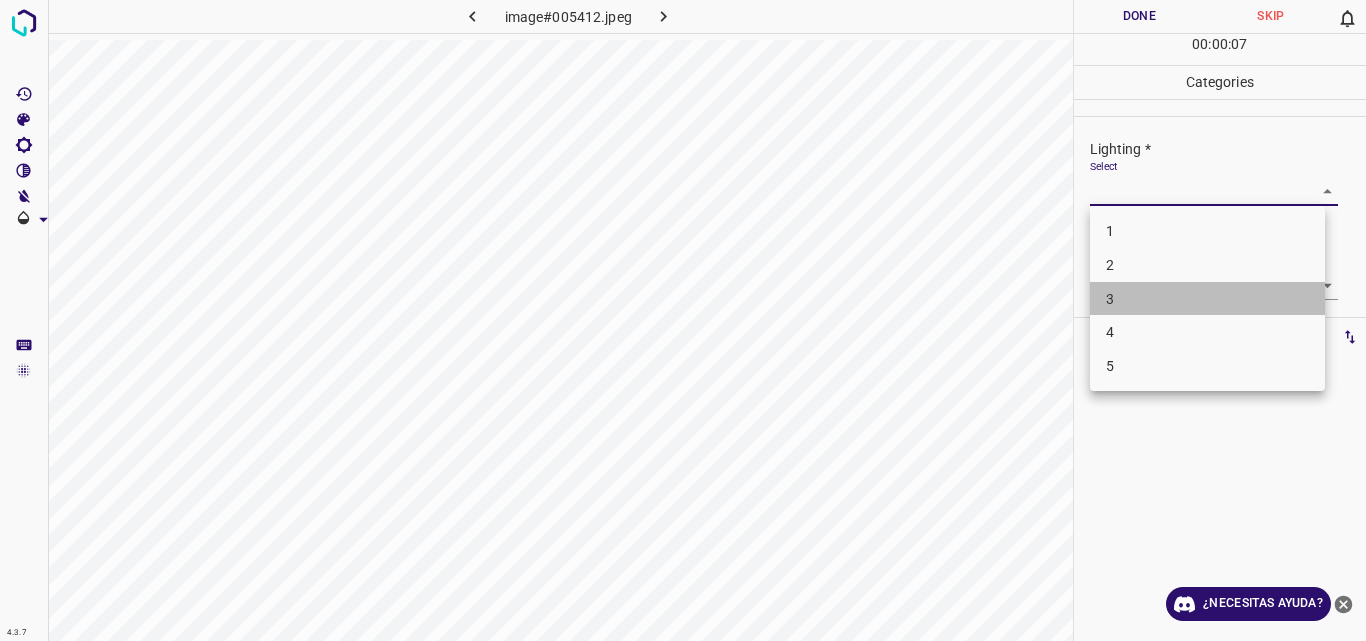 click on "3" at bounding box center (1207, 299) 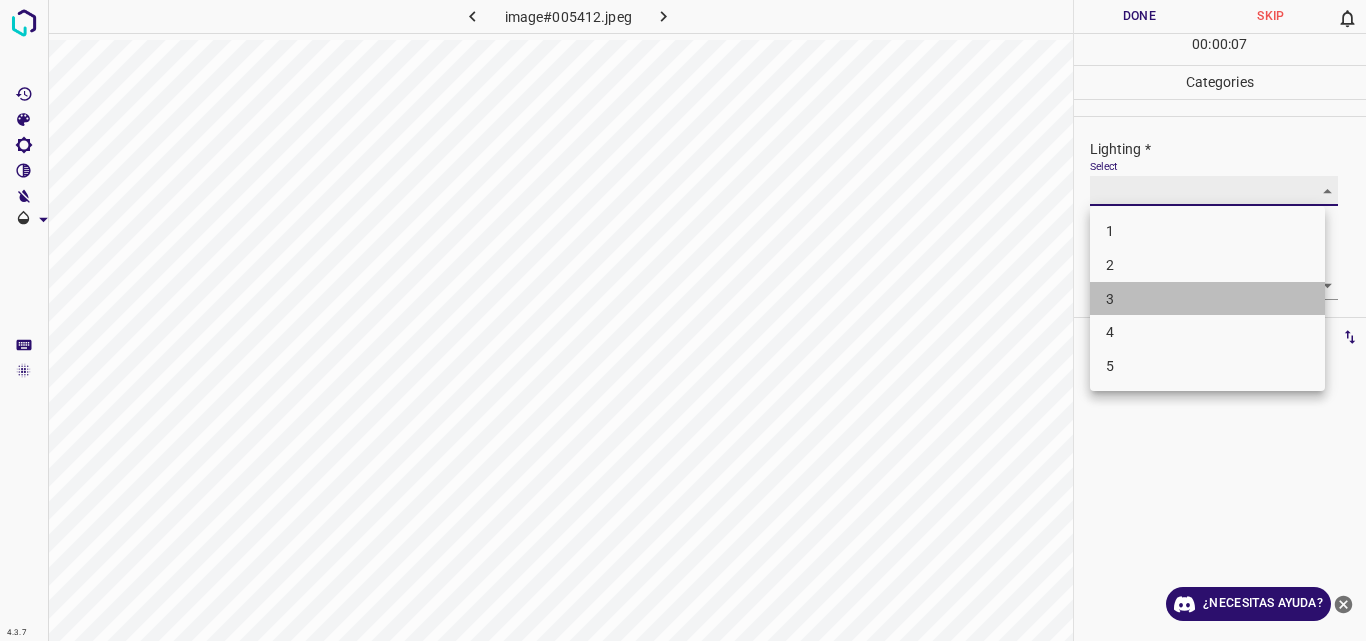 type on "3" 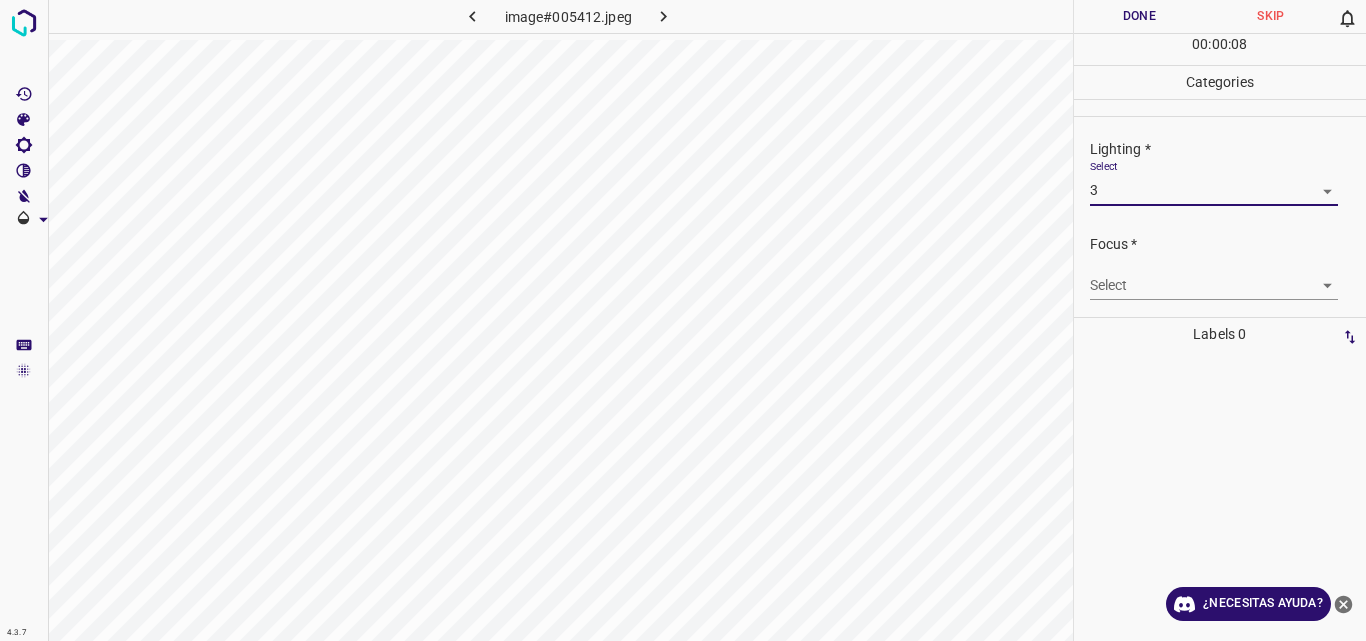 click on "4.3.7 image#005412.jpeg Done Skip 0 00   : 00   : 08   Categories Lighting *  Select 3 3 Focus *  Select ​ Overall *  Select ​ Labels   0 Categories 1 Lighting 2 Focus 3 Overall Tools Space Change between modes (Draw & Edit) I Auto labeling R Restore zoom M Zoom in N Zoom out Delete Delete selecte label Filters Z Restore filters X Saturation filter C Brightness filter V Contrast filter B Gray scale filter General O Download ¿Necesitas ayuda? Original text Rate this translation Your feedback will be used to help improve Google Translate - Texto - Esconder - Borrar" at bounding box center (683, 320) 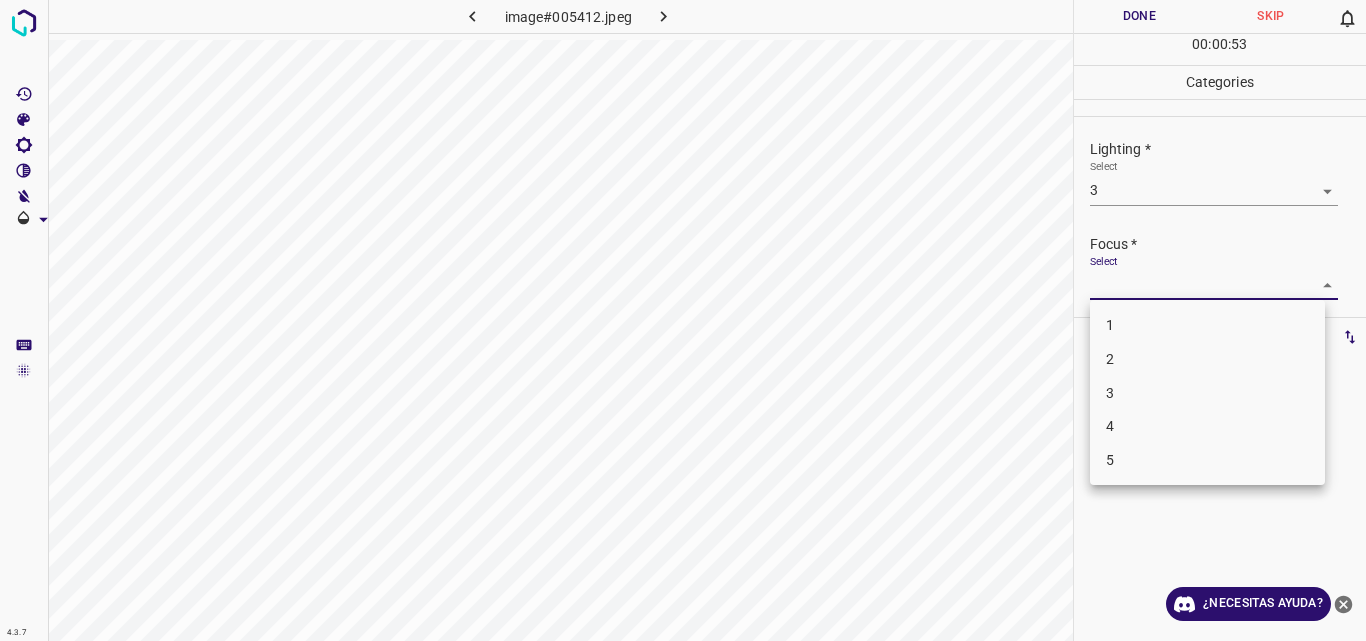 click at bounding box center (683, 320) 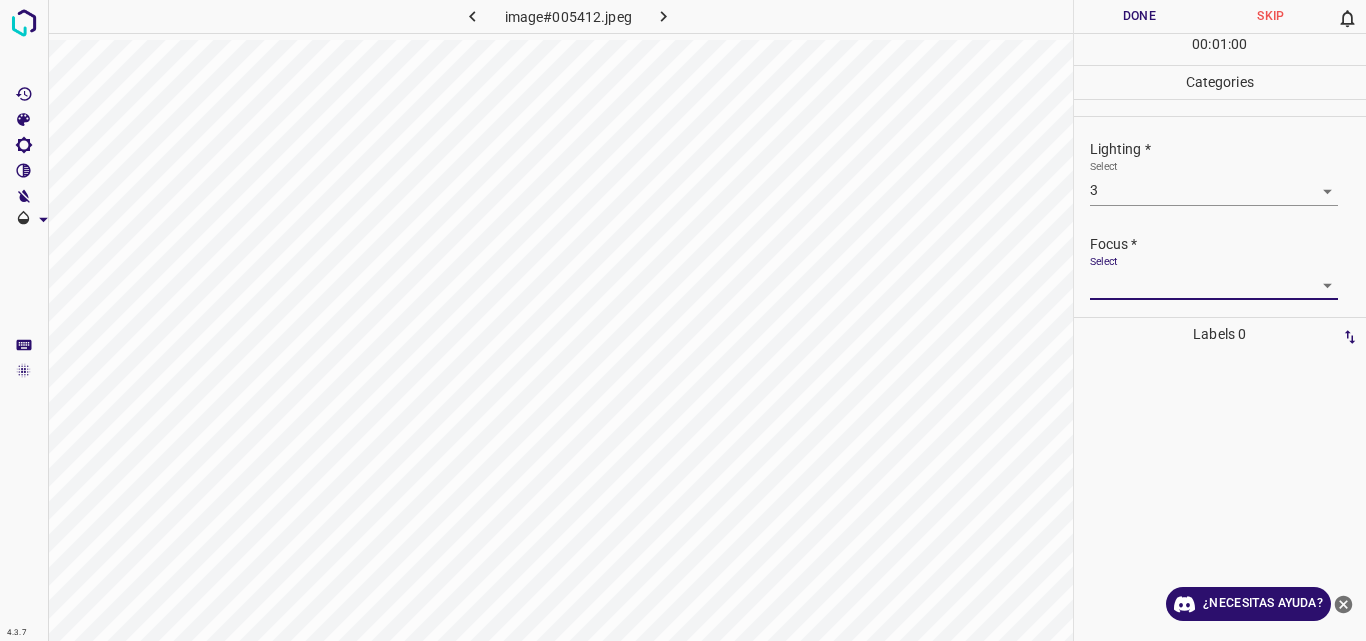 click on "4.3.7 image#005412.jpeg Done Skip 0 00   : 01   : 00   Categories Lighting *  Select 3 3 Focus *  Select ​ Overall *  Select ​ Labels   0 Categories 1 Lighting 2 Focus 3 Overall Tools Space Change between modes (Draw & Edit) I Auto labeling R Restore zoom M Zoom in N Zoom out Delete Delete selecte label Filters Z Restore filters X Saturation filter C Brightness filter V Contrast filter B Gray scale filter General O Download ¿Necesitas ayuda? Original text Rate this translation Your feedback will be used to help improve Google Translate - Texto - Esconder - Borrar" at bounding box center [683, 320] 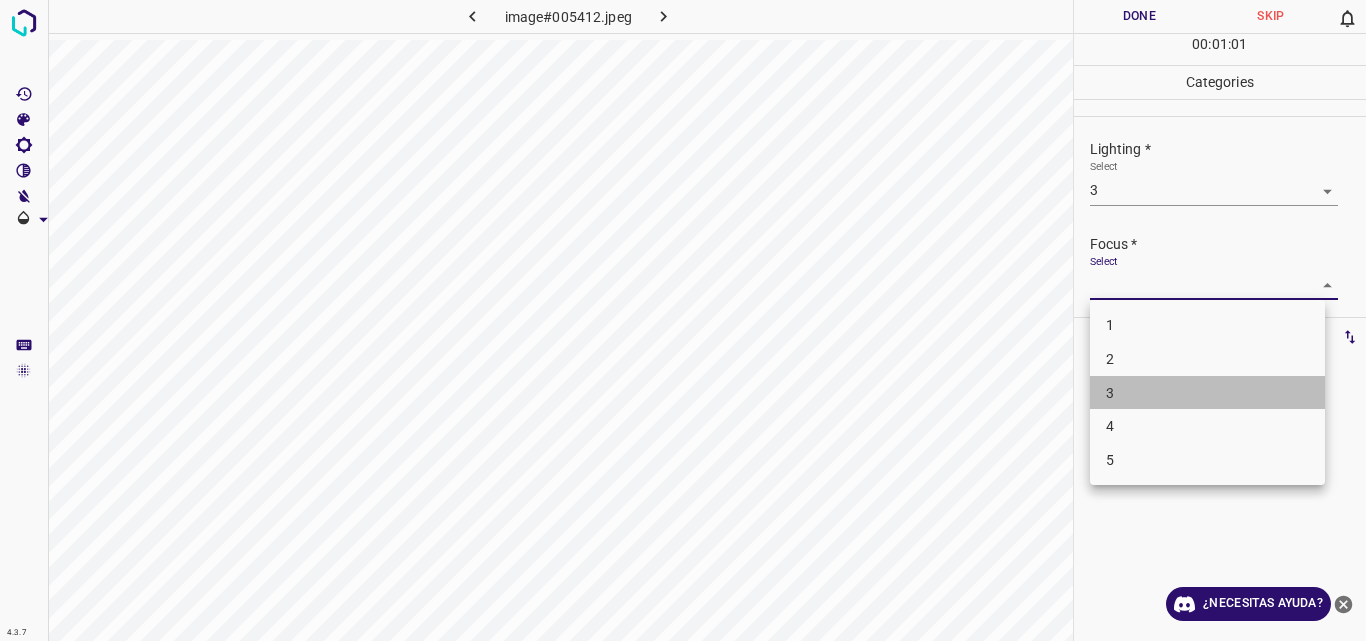 click on "3" at bounding box center (1207, 393) 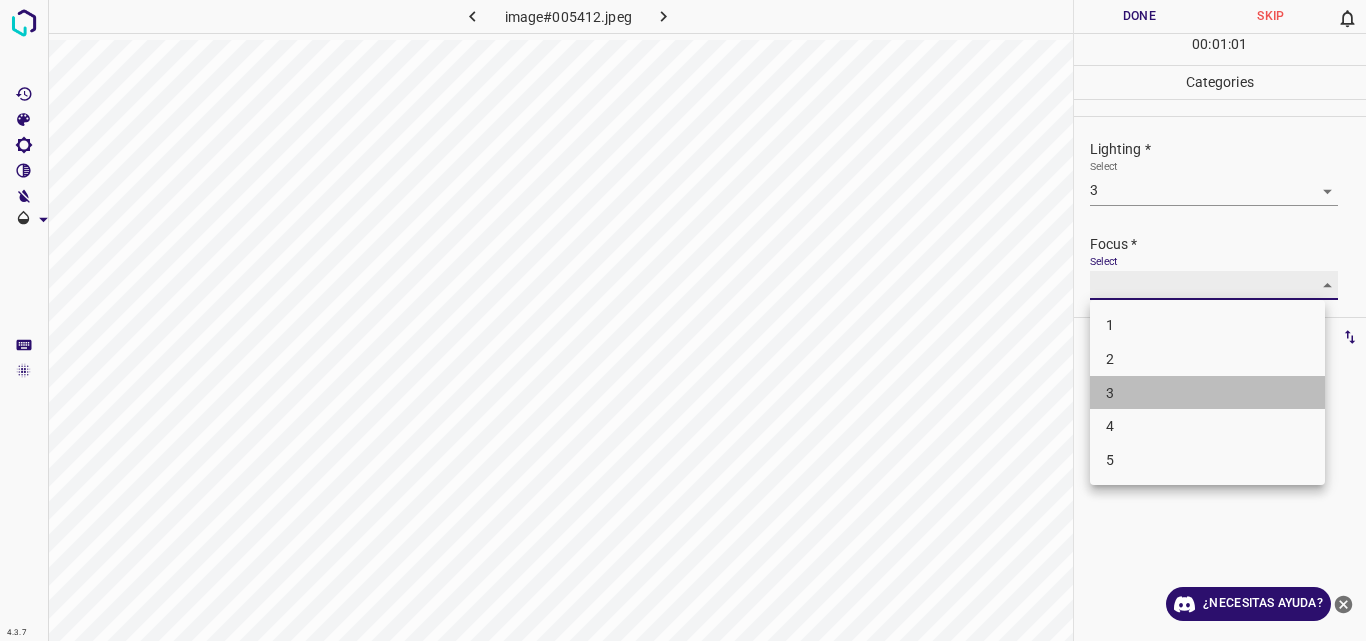 type on "3" 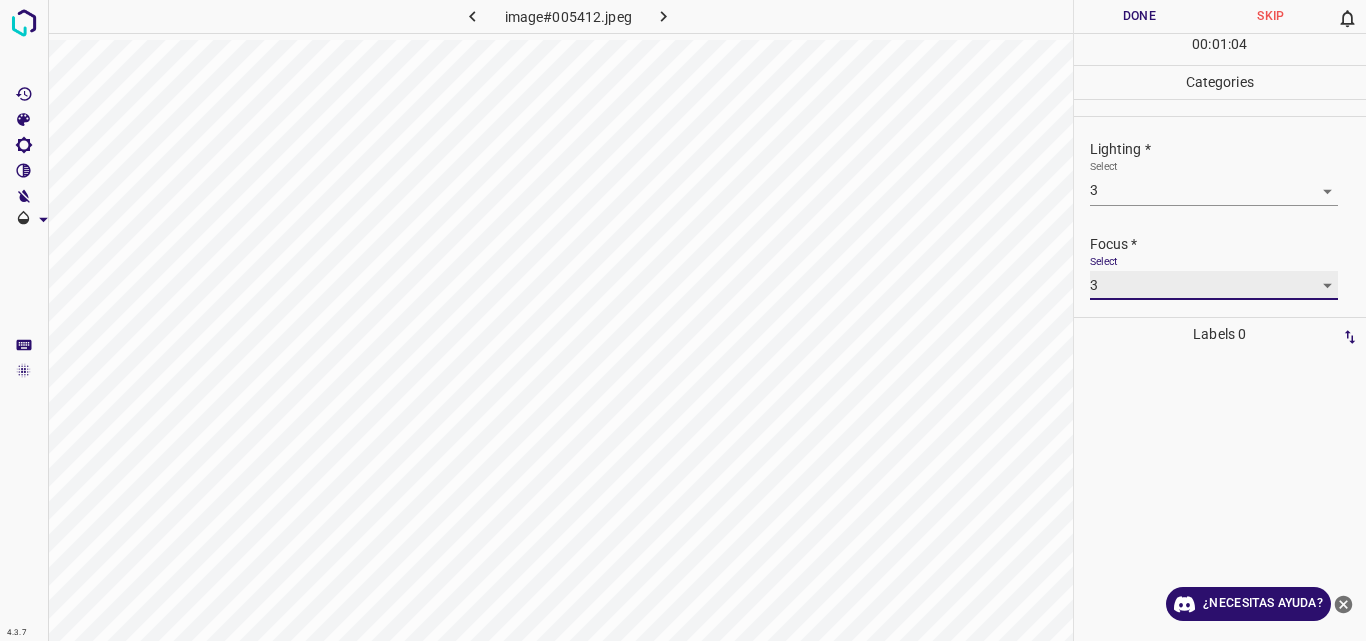 scroll, scrollTop: 98, scrollLeft: 0, axis: vertical 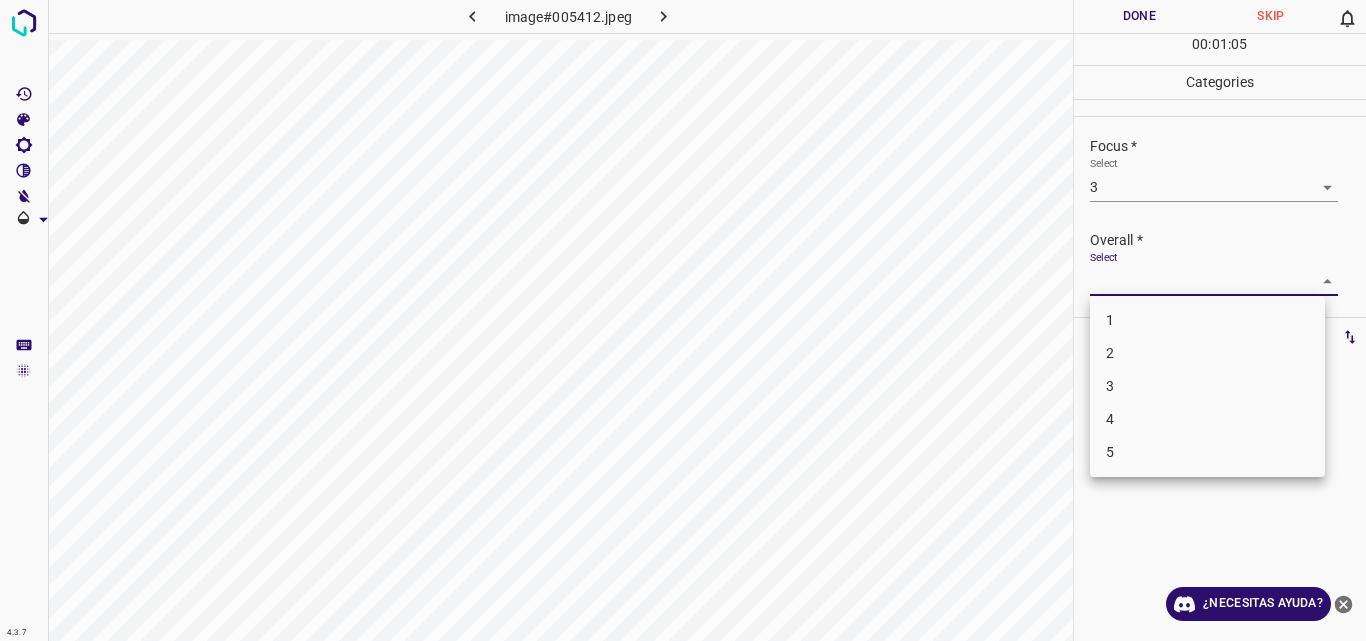 click on "4.3.7 image#005412.jpeg Done Skip 0 00   : 01   : 05   Categories Lighting *  Select 3 3 Focus *  Select 3 3 Overall *  Select ​ Labels   0 Categories 1 Lighting 2 Focus 3 Overall Tools Space Change between modes (Draw & Edit) I Auto labeling R Restore zoom M Zoom in N Zoom out Delete Delete selecte label Filters Z Restore filters X Saturation filter C Brightness filter V Contrast filter B Gray scale filter General O Download ¿Necesitas ayuda? Original text Rate this translation Your feedback will be used to help improve Google Translate - Texto - Esconder - Borrar 1 2 3 4 5" at bounding box center [683, 320] 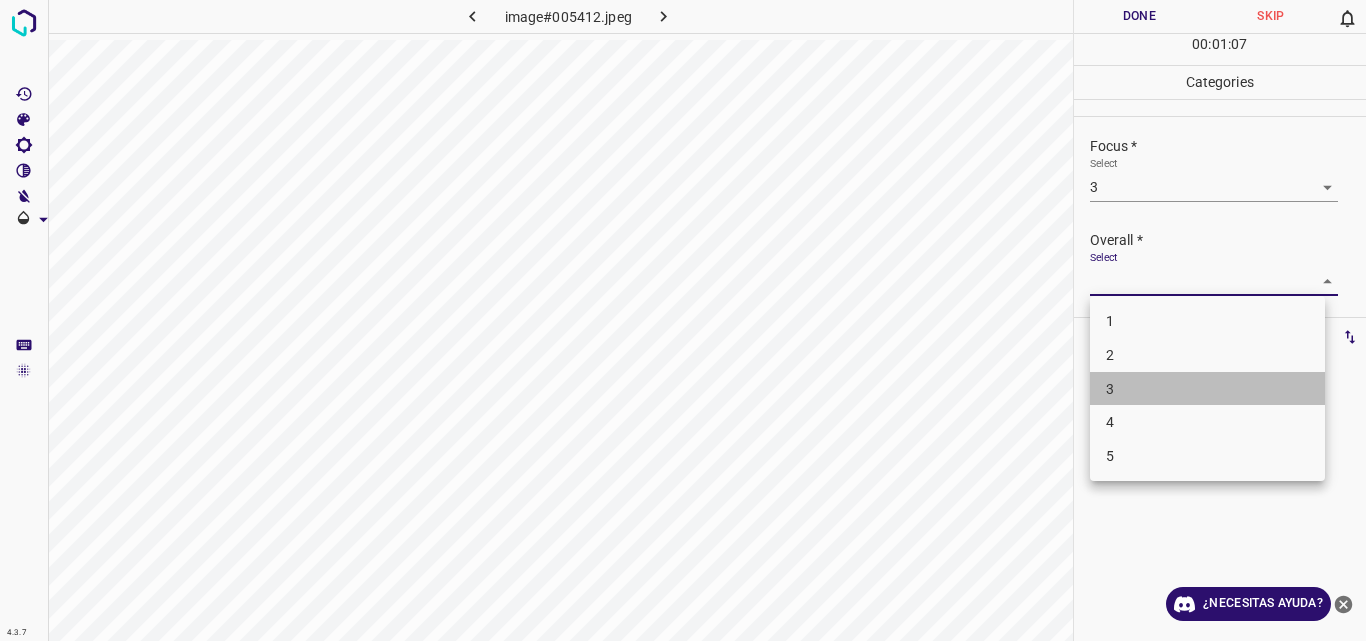 click on "3" at bounding box center [1207, 389] 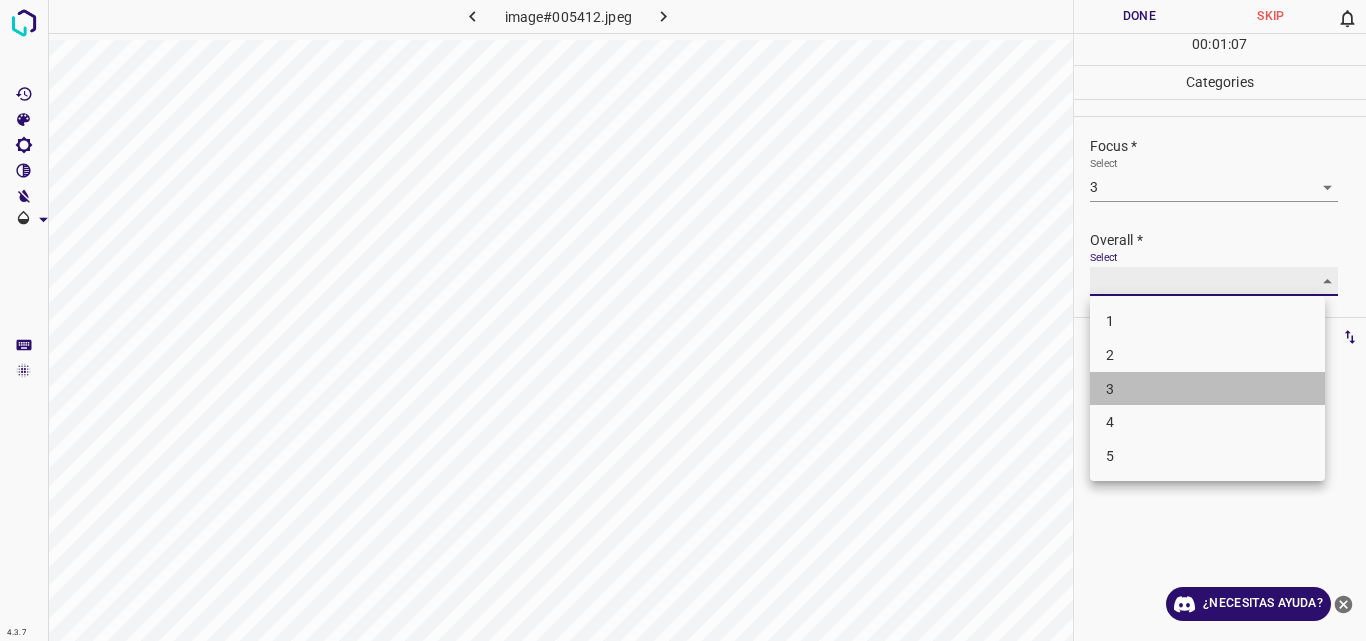 type on "3" 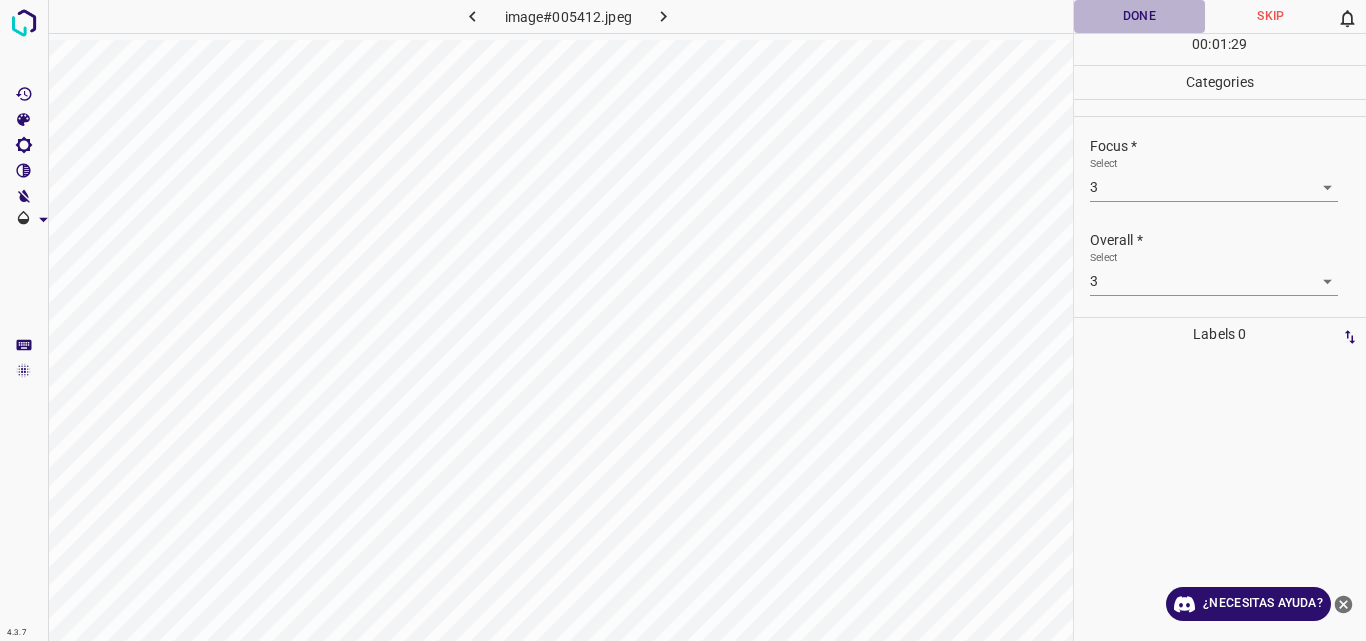 click on "Done" at bounding box center (1140, 16) 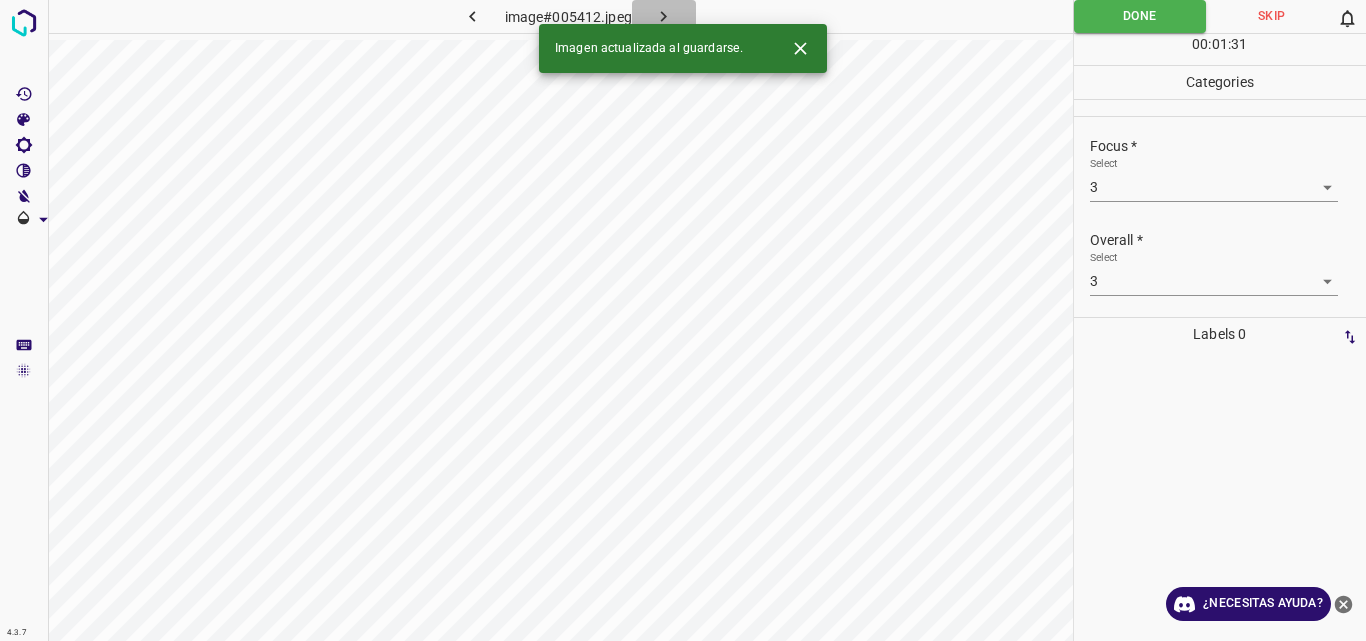 click 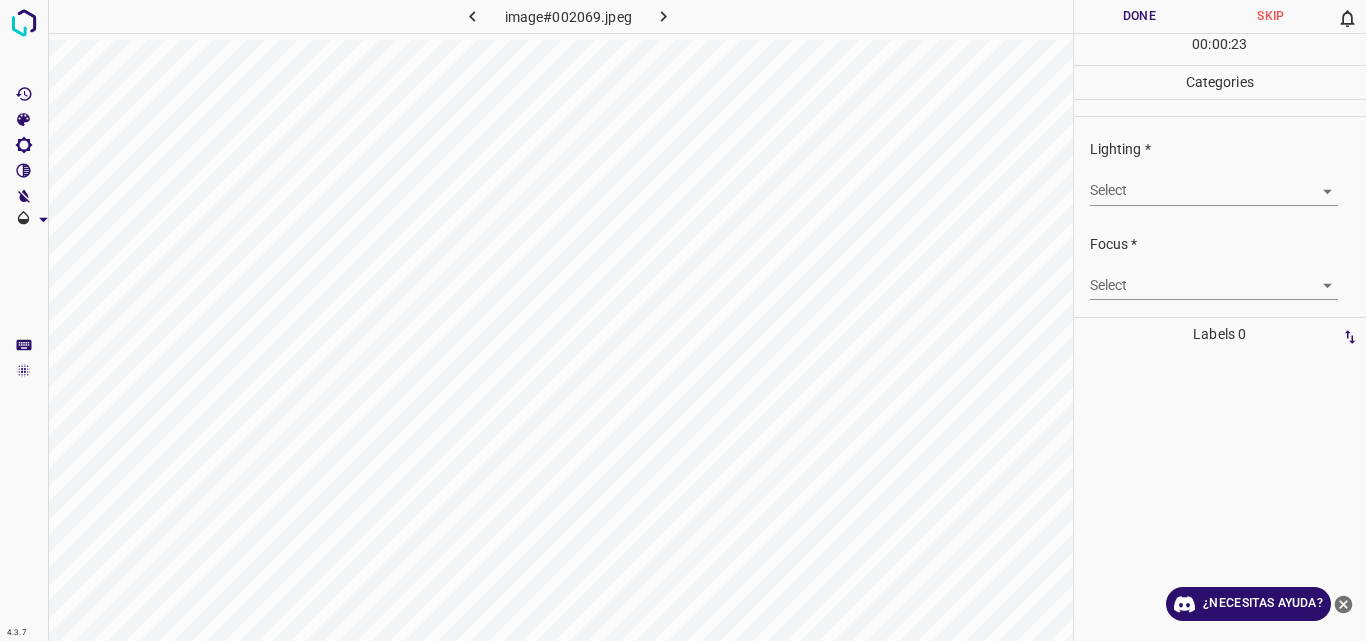 click on "4.3.7 image#002069.jpeg Done Skip 0 00   : 00   : 23   Categories Lighting *  Select ​ Focus *  Select ​ Overall *  Select ​ Labels   0 Categories 1 Lighting 2 Focus 3 Overall Tools Space Change between modes (Draw & Edit) I Auto labeling R Restore zoom M Zoom in N Zoom out Delete Delete selecte label Filters Z Restore filters X Saturation filter C Brightness filter V Contrast filter B Gray scale filter General O Download ¿Necesitas ayuda? Original text Rate this translation Your feedback will be used to help improve Google Translate - Texto - Esconder - Borrar" at bounding box center (683, 320) 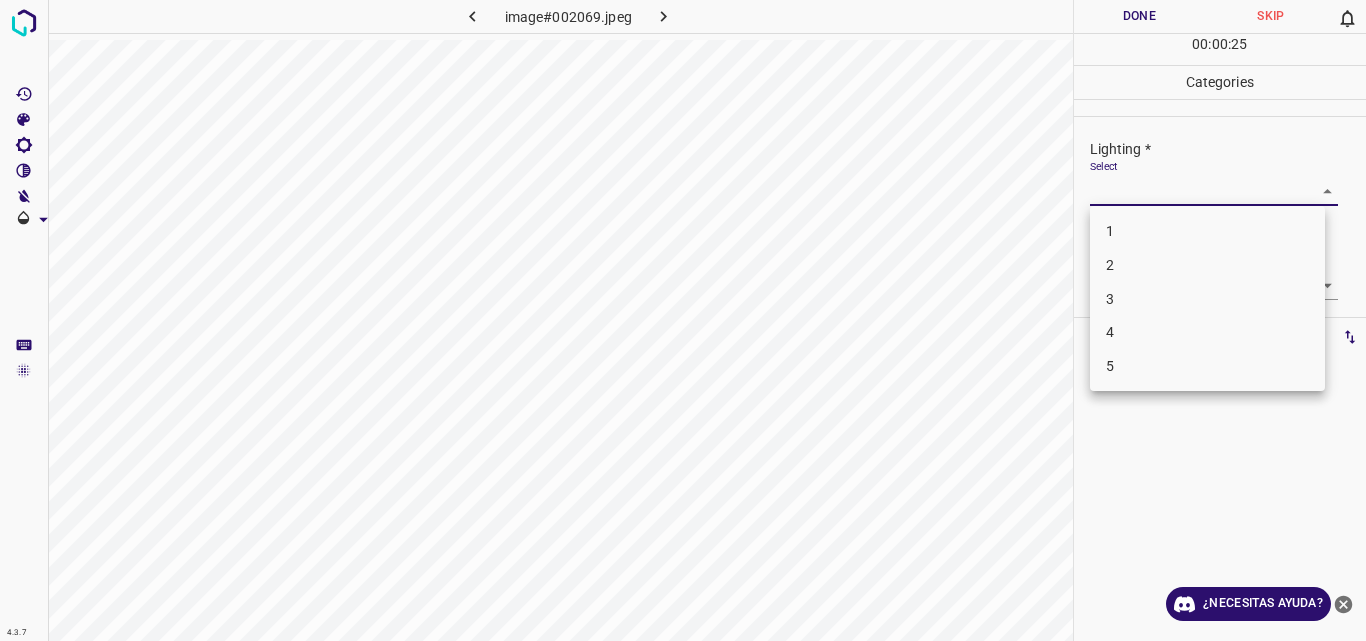 click on "3" at bounding box center [1207, 299] 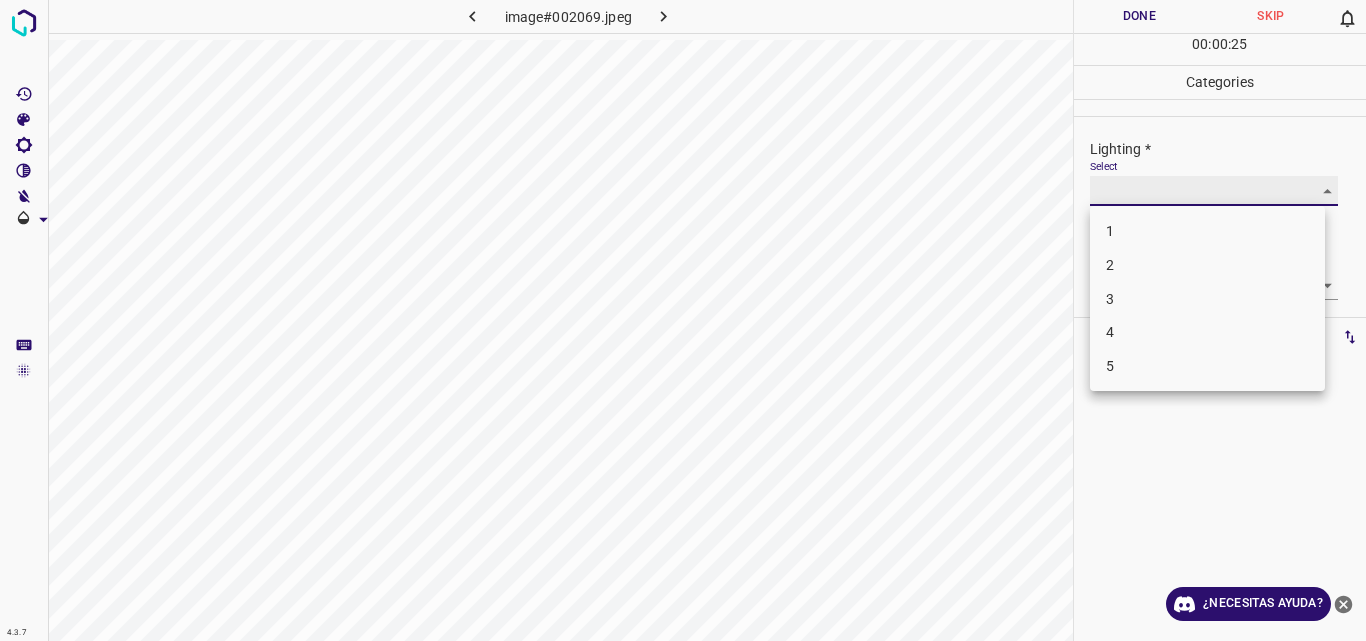 type on "3" 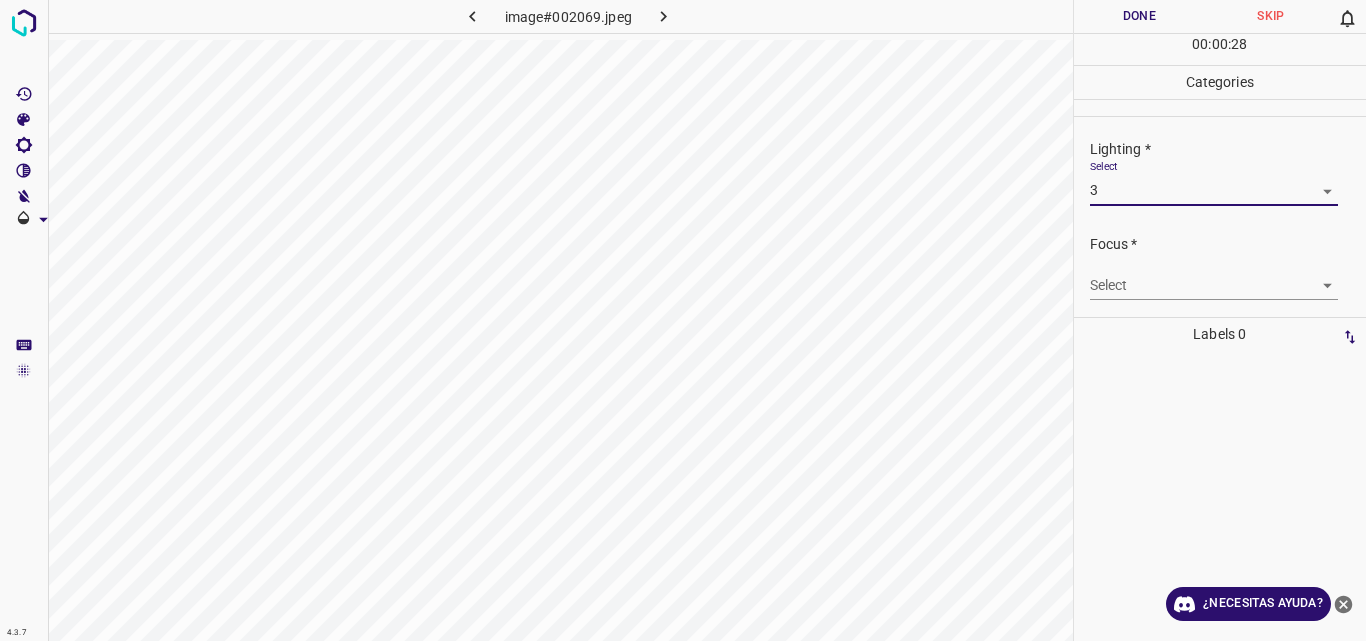 click on "4.3.7 image#002069.jpeg Done Skip 0 00   : 00   : 28   Categories Lighting *  Select 3 3 Focus *  Select ​ Overall *  Select ​ Labels   0 Categories 1 Lighting 2 Focus 3 Overall Tools Space Change between modes (Draw & Edit) I Auto labeling R Restore zoom M Zoom in N Zoom out Delete Delete selecte label Filters Z Restore filters X Saturation filter C Brightness filter V Contrast filter B Gray scale filter General O Download ¿Necesitas ayuda? Original text Rate this translation Your feedback will be used to help improve Google Translate - Texto - Esconder - Borrar" at bounding box center [683, 320] 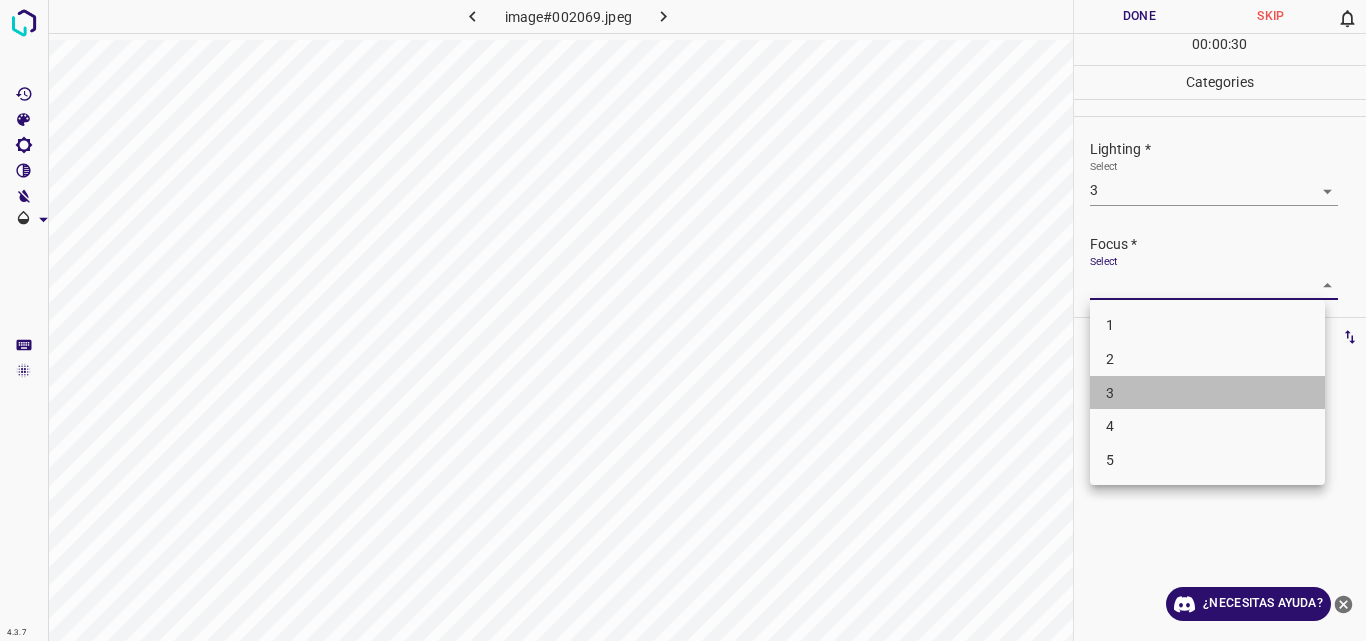 click on "3" at bounding box center (1207, 393) 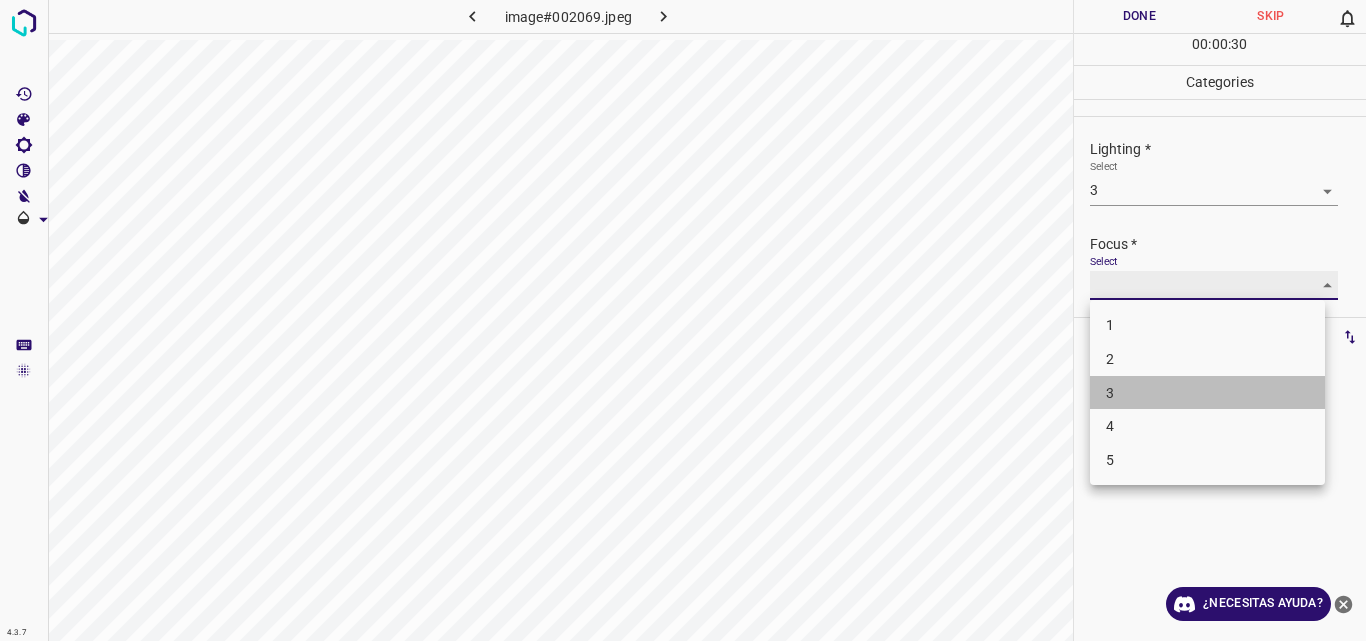 type on "3" 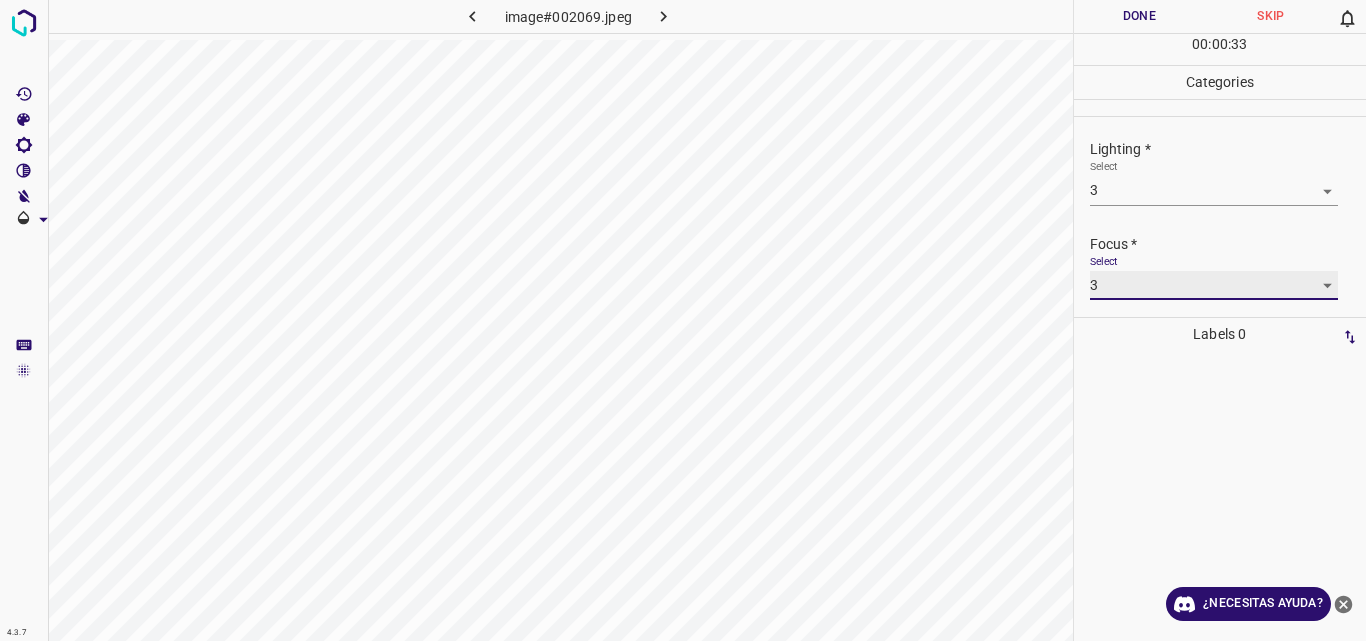 scroll, scrollTop: 98, scrollLeft: 0, axis: vertical 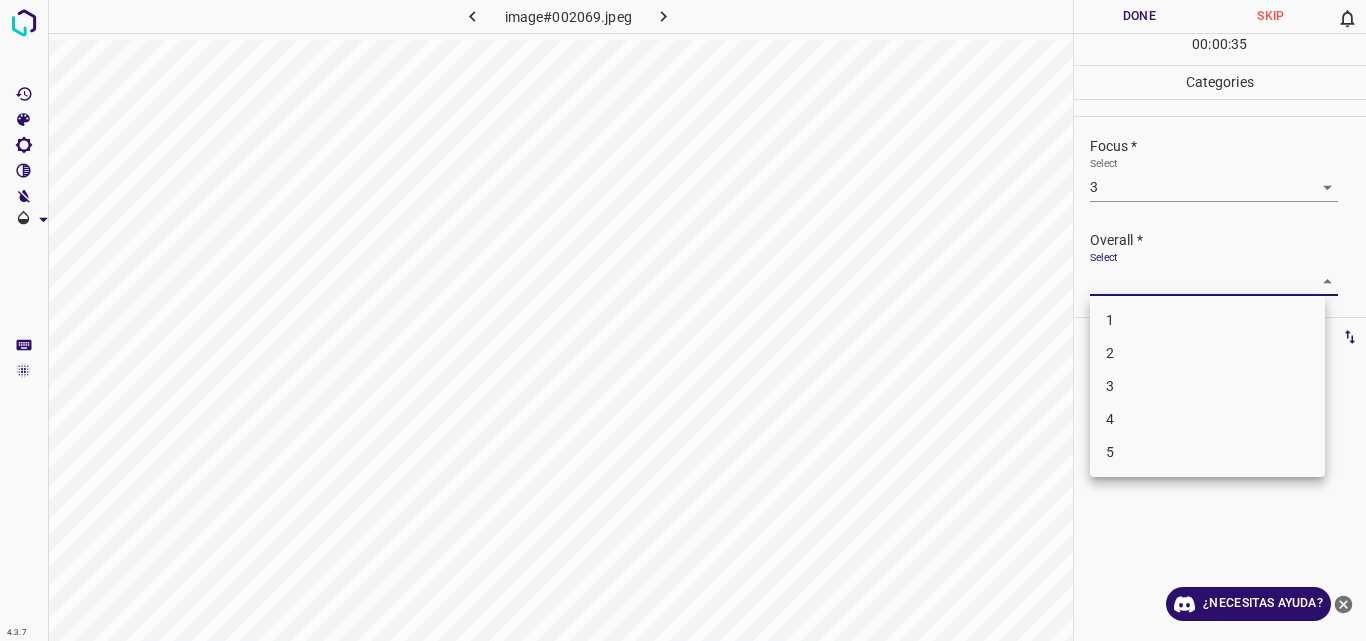 click on "4.3.7 image#002069.jpeg Done Skip 0 00   : 00   : 35   Categories Lighting *  Select 3 3 Focus *  Select 3 3 Overall *  Select ​ Labels   0 Categories 1 Lighting 2 Focus 3 Overall Tools Space Change between modes (Draw & Edit) I Auto labeling R Restore zoom M Zoom in N Zoom out Delete Delete selecte label Filters Z Restore filters X Saturation filter C Brightness filter V Contrast filter B Gray scale filter General O Download ¿Necesitas ayuda? Original text Rate this translation Your feedback will be used to help improve Google Translate - Texto - Esconder - Borrar 1 2 3 4 5" at bounding box center (683, 320) 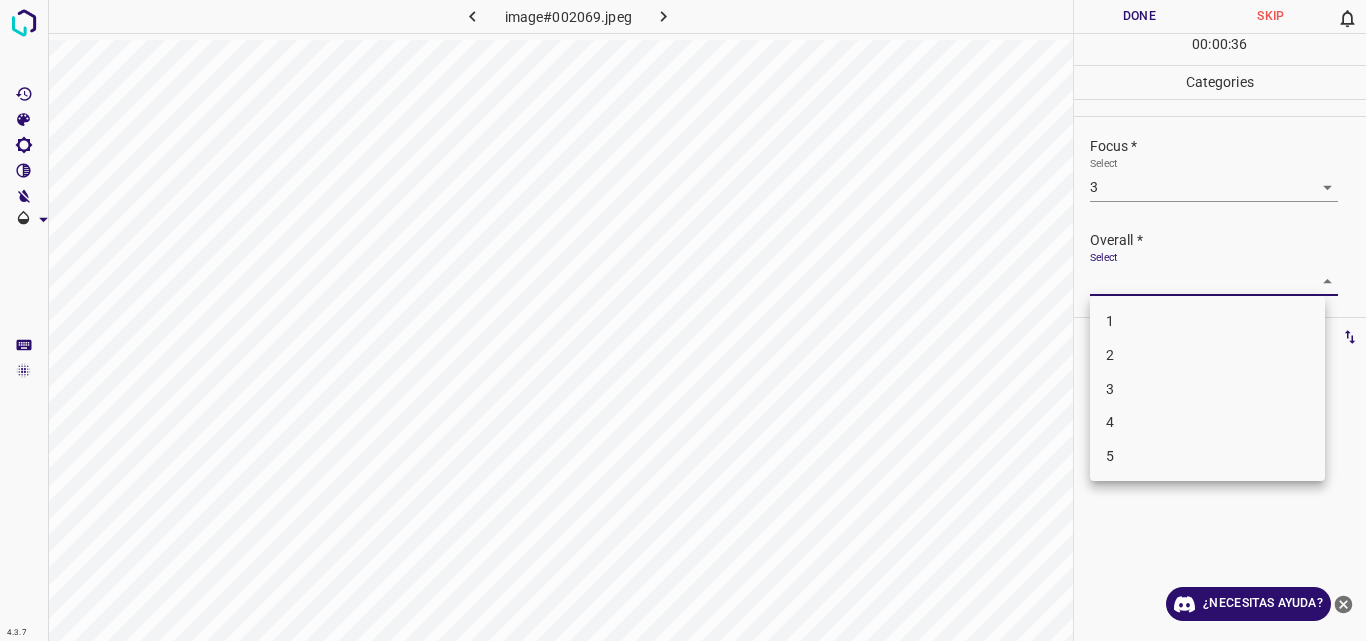 click on "3" at bounding box center (1207, 389) 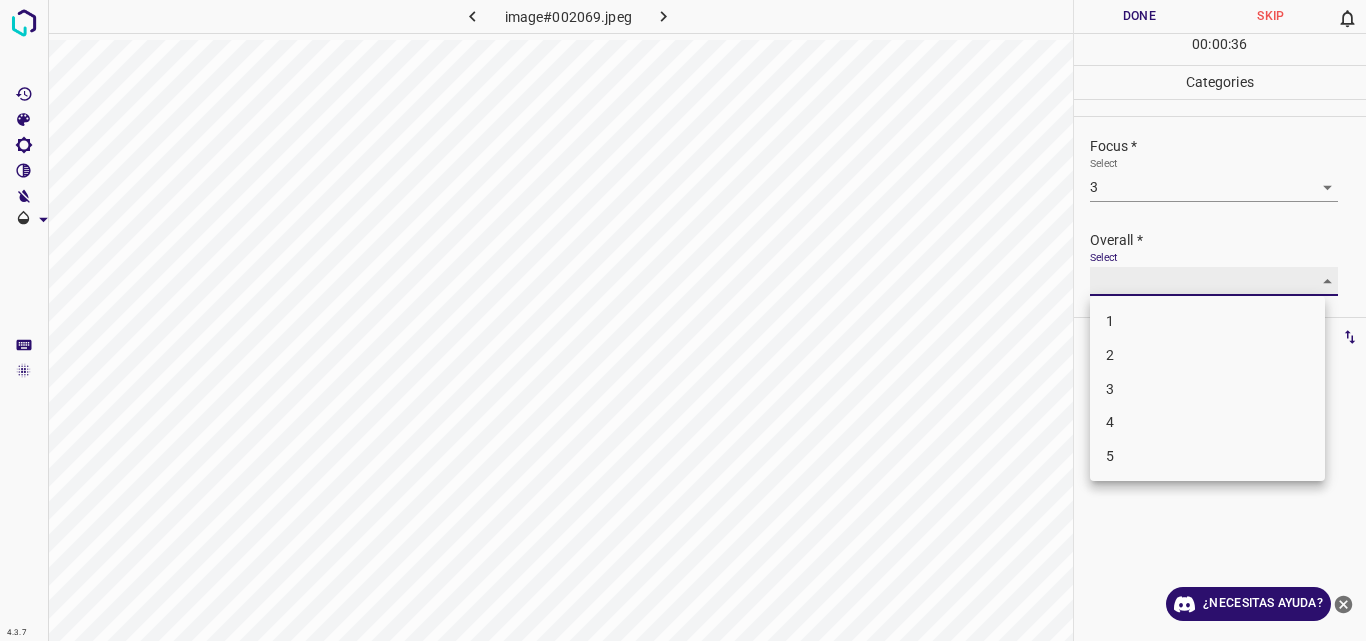 type on "3" 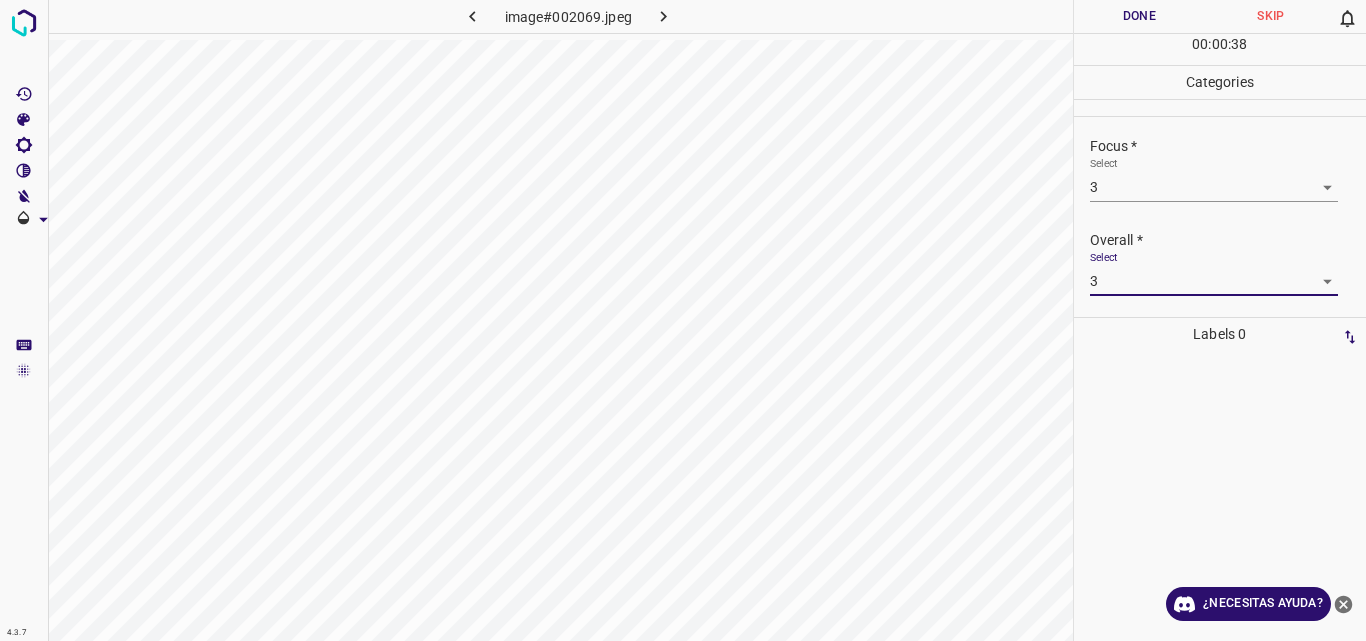 click on "Done" at bounding box center [1140, 16] 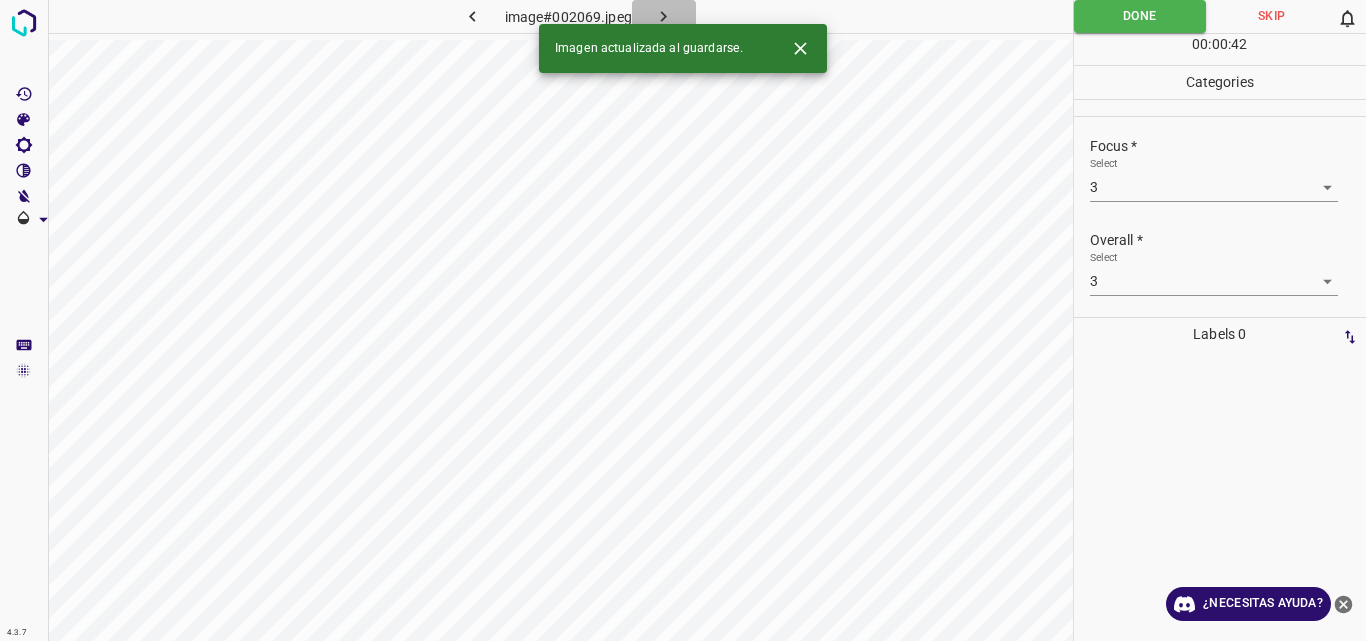 click 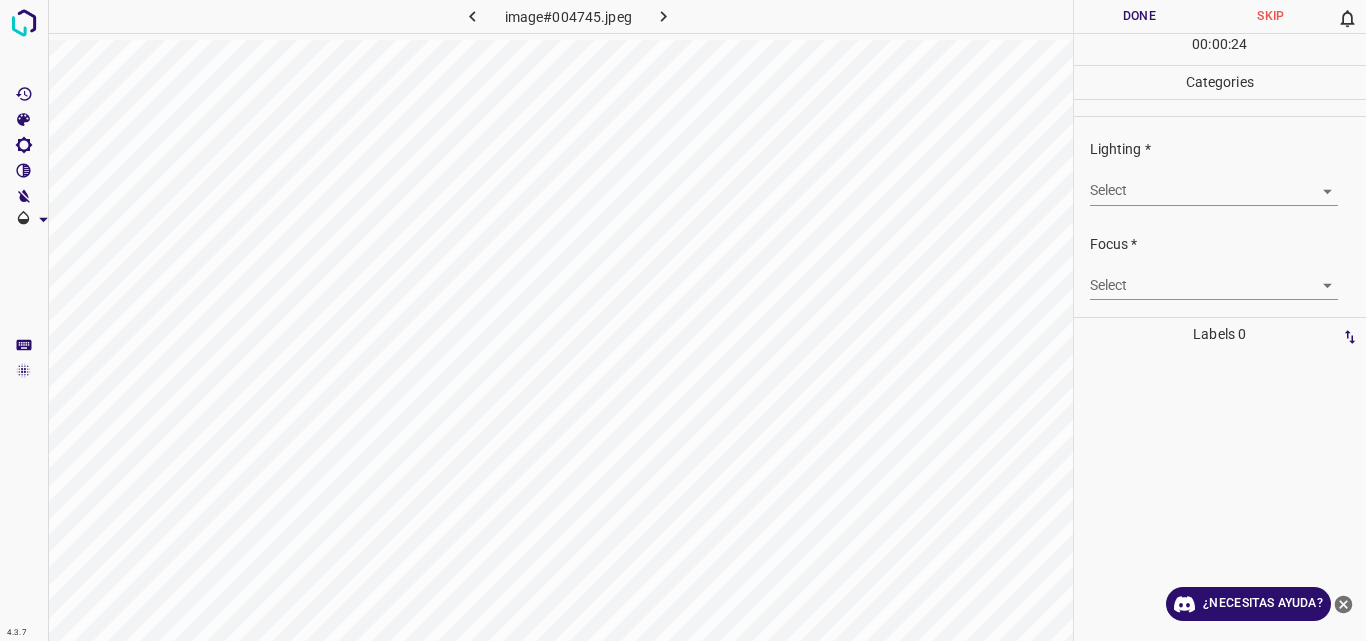 click on "4.3.7 image#004745.jpeg Done Skip 0 00   : 00   : 24   Categories Lighting *  Select ​ Focus *  Select ​ Overall *  Select ​ Labels   0 Categories 1 Lighting 2 Focus 3 Overall Tools Space Change between modes (Draw & Edit) I Auto labeling R Restore zoom M Zoom in N Zoom out Delete Delete selecte label Filters Z Restore filters X Saturation filter C Brightness filter V Contrast filter B Gray scale filter General O Download ¿Necesitas ayuda? Original text Rate this translation Your feedback will be used to help improve Google Translate - Texto - Esconder - Borrar" at bounding box center [683, 320] 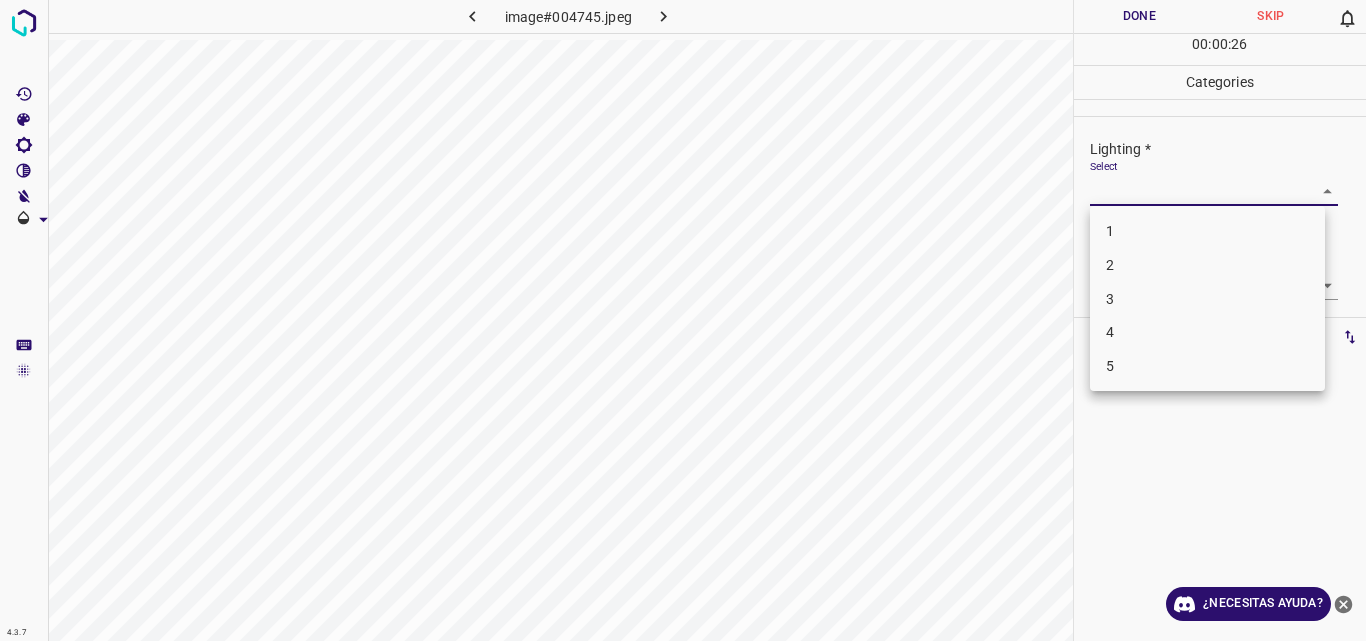 click on "3" at bounding box center (1207, 299) 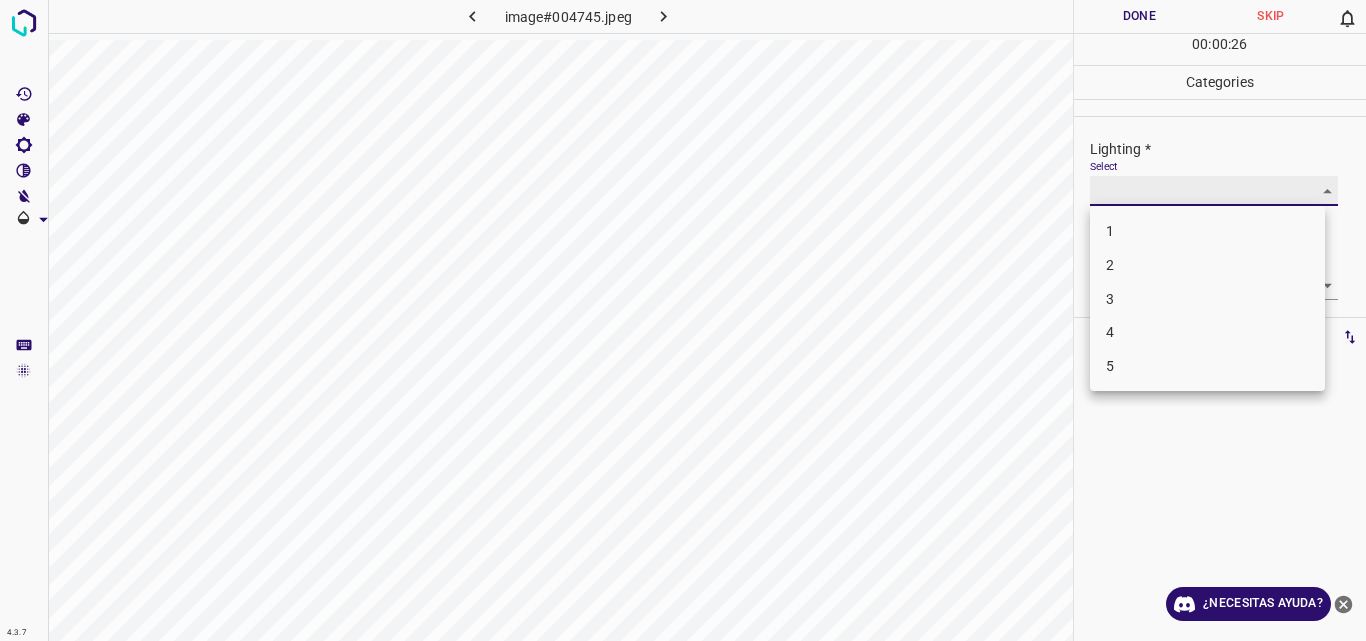 type on "3" 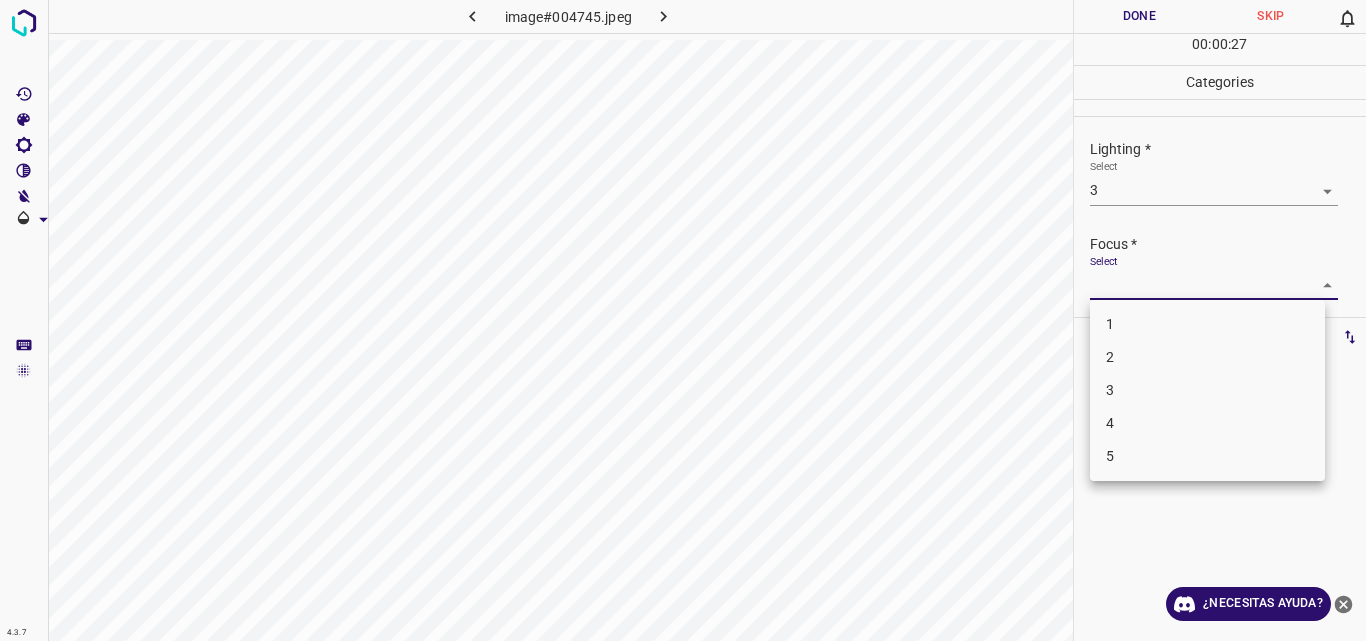 click on "4.3.7 image#004745.jpeg Done Skip 0 00   : 00   : 27   Categories Lighting *  Select 3 3 Focus *  Select ​ Overall *  Select ​ Labels   0 Categories 1 Lighting 2 Focus 3 Overall Tools Space Change between modes (Draw & Edit) I Auto labeling R Restore zoom M Zoom in N Zoom out Delete Delete selecte label Filters Z Restore filters X Saturation filter C Brightness filter V Contrast filter B Gray scale filter General O Download ¿Necesitas ayuda? Original text Rate this translation Your feedback will be used to help improve Google Translate - Texto - Esconder - Borrar 1 2 3 4 5" at bounding box center (683, 320) 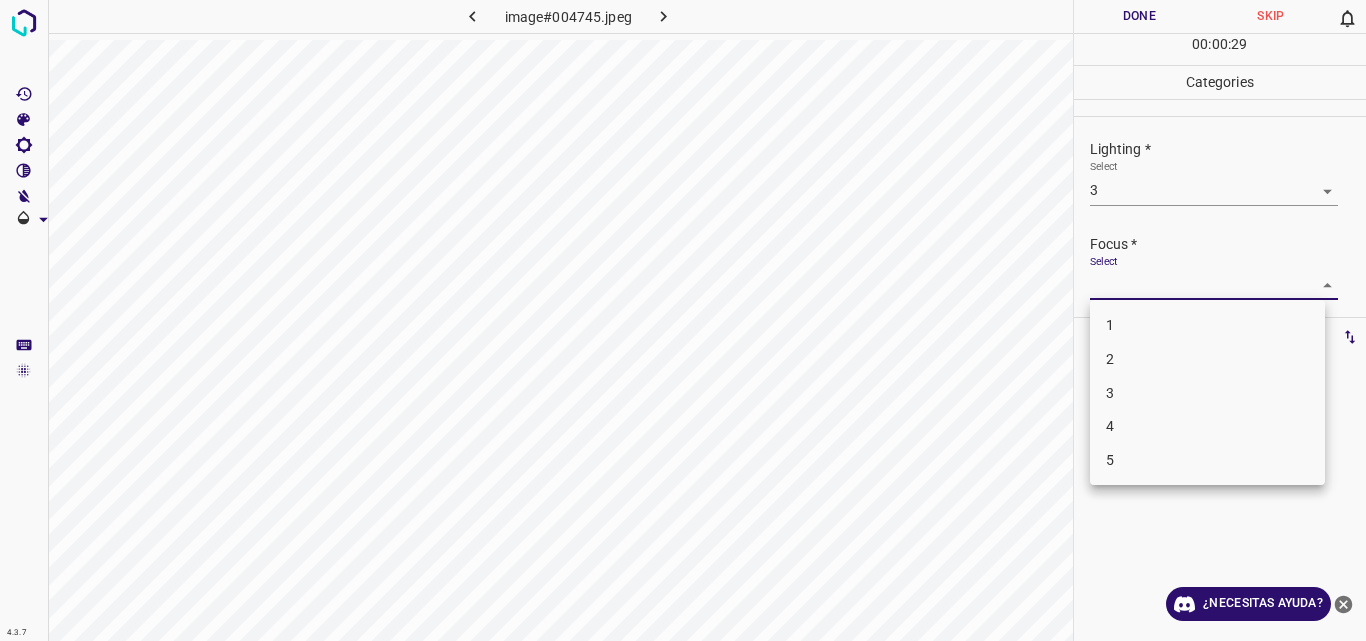 click on "3" at bounding box center [1207, 393] 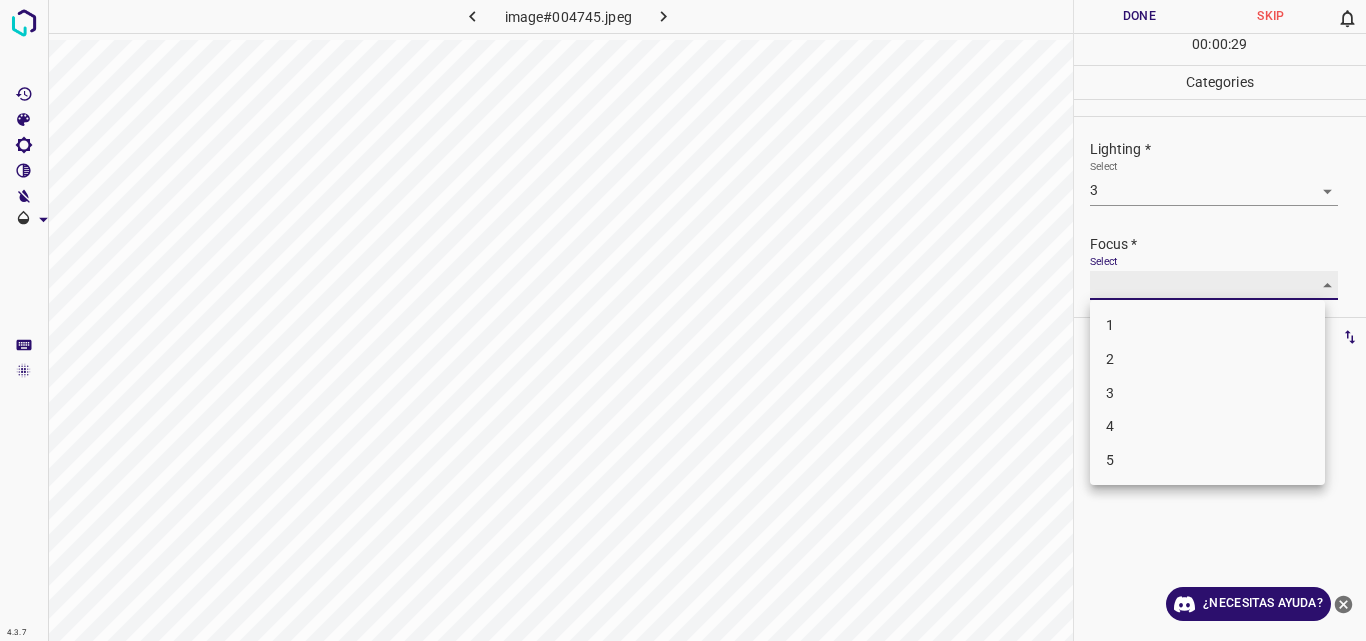 type on "3" 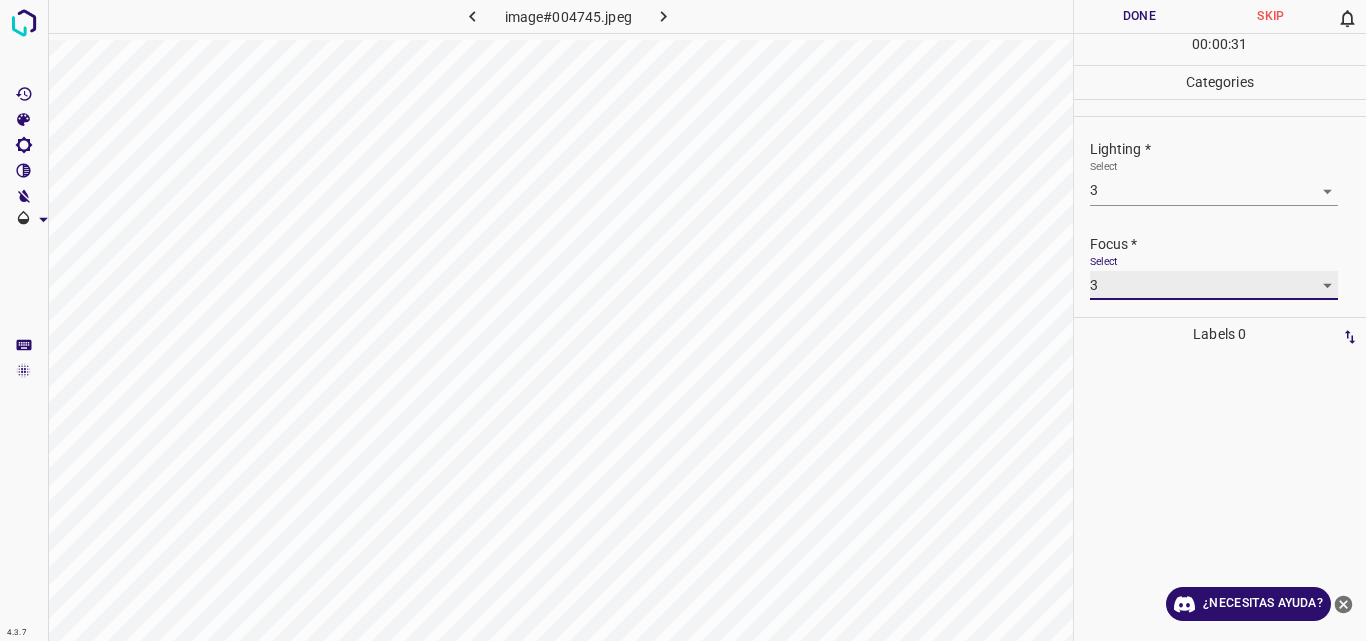 scroll, scrollTop: 98, scrollLeft: 0, axis: vertical 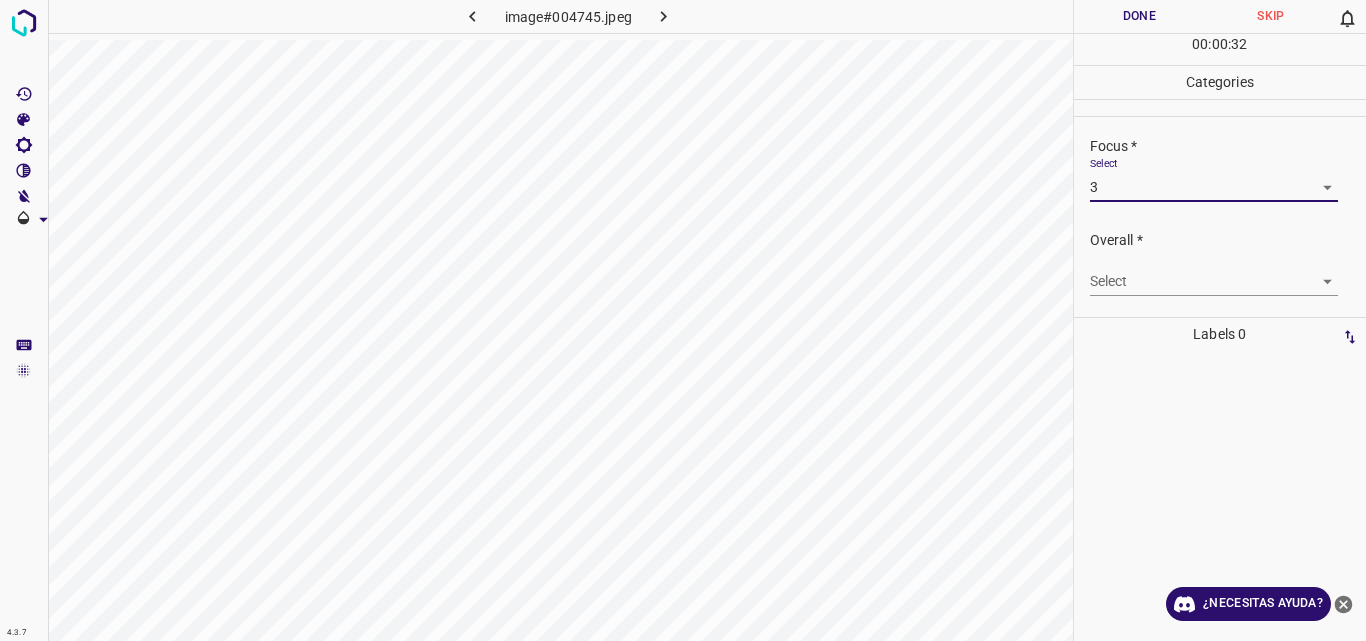 click on "4.3.7 image#004745.jpeg Done Skip 0 00   : 00   : 32   Categories Lighting *  Select 3 3 Focus *  Select 3 3 Overall *  Select ​ Labels   0 Categories 1 Lighting 2 Focus 3 Overall Tools Space Change between modes (Draw & Edit) I Auto labeling R Restore zoom M Zoom in N Zoom out Delete Delete selecte label Filters Z Restore filters X Saturation filter C Brightness filter V Contrast filter B Gray scale filter General O Download ¿Necesitas ayuda? Original text Rate this translation Your feedback will be used to help improve Google Translate - Texto - Esconder - Borrar" at bounding box center [683, 320] 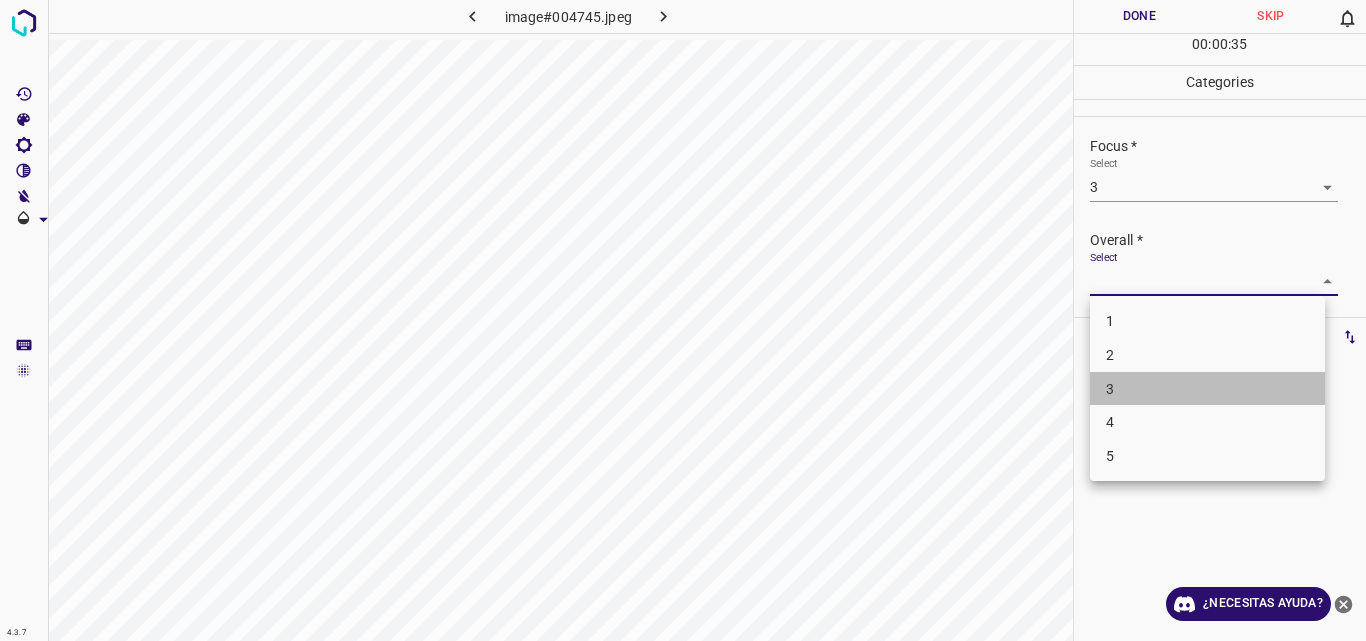 click on "3" at bounding box center [1207, 389] 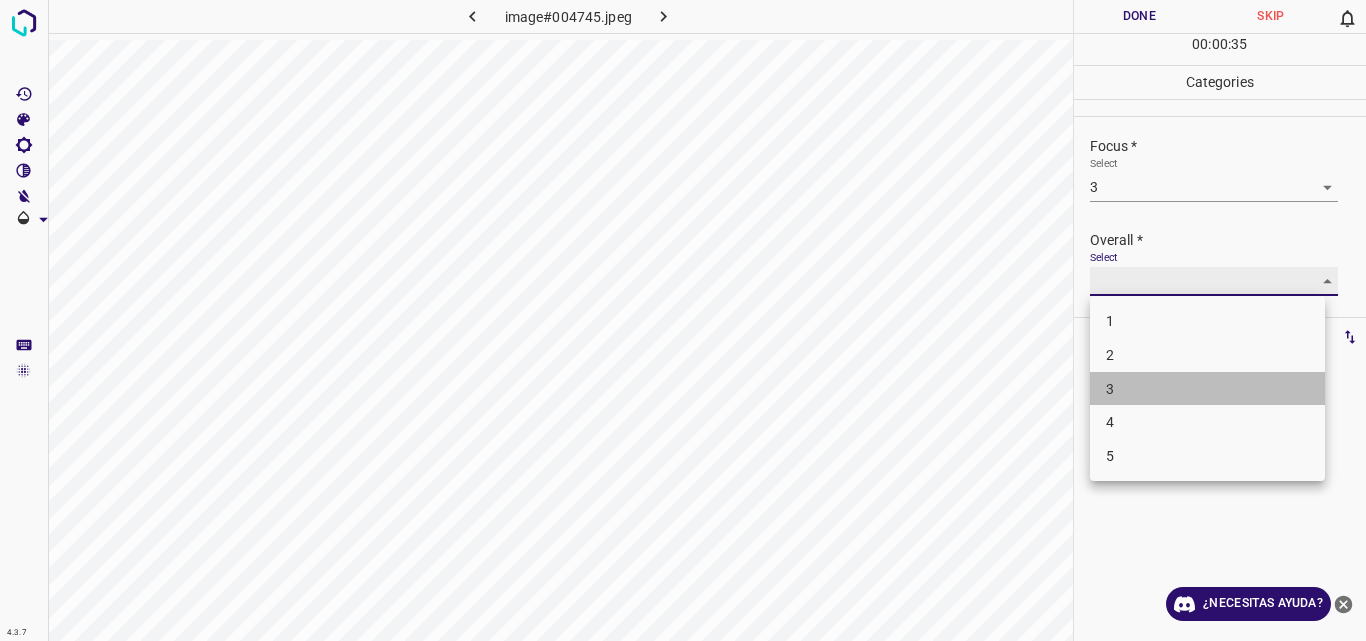 type on "3" 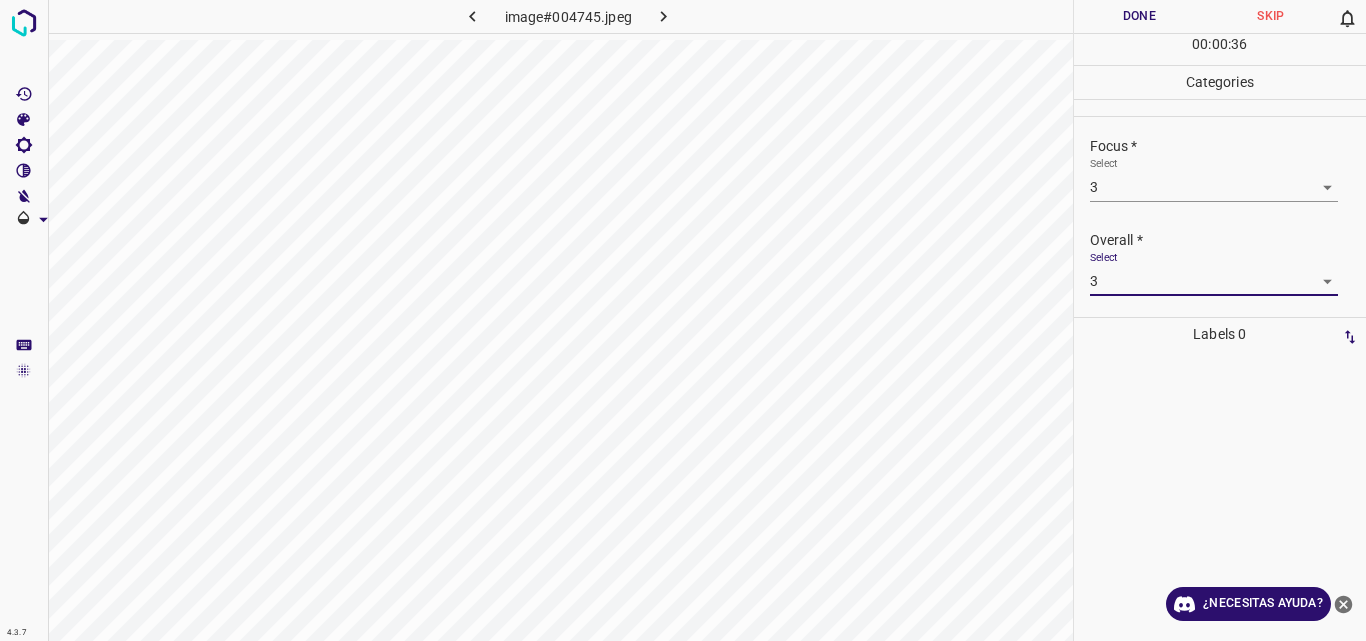 click on "Done" at bounding box center (1140, 16) 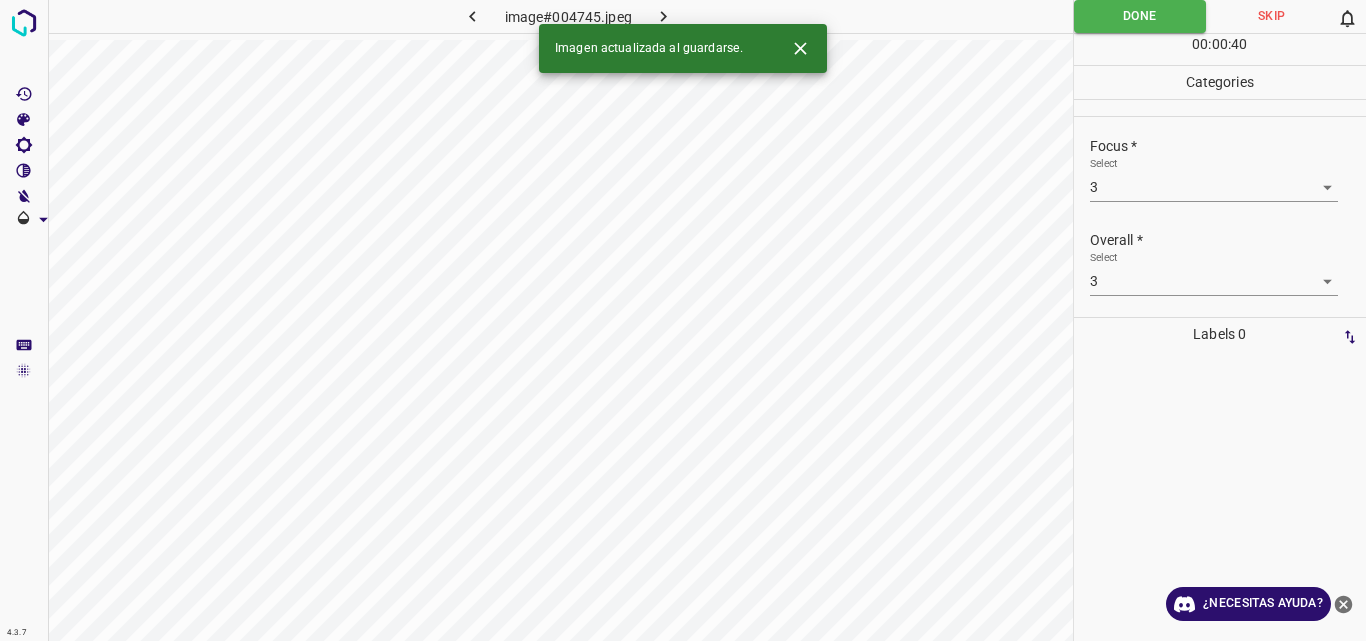 click 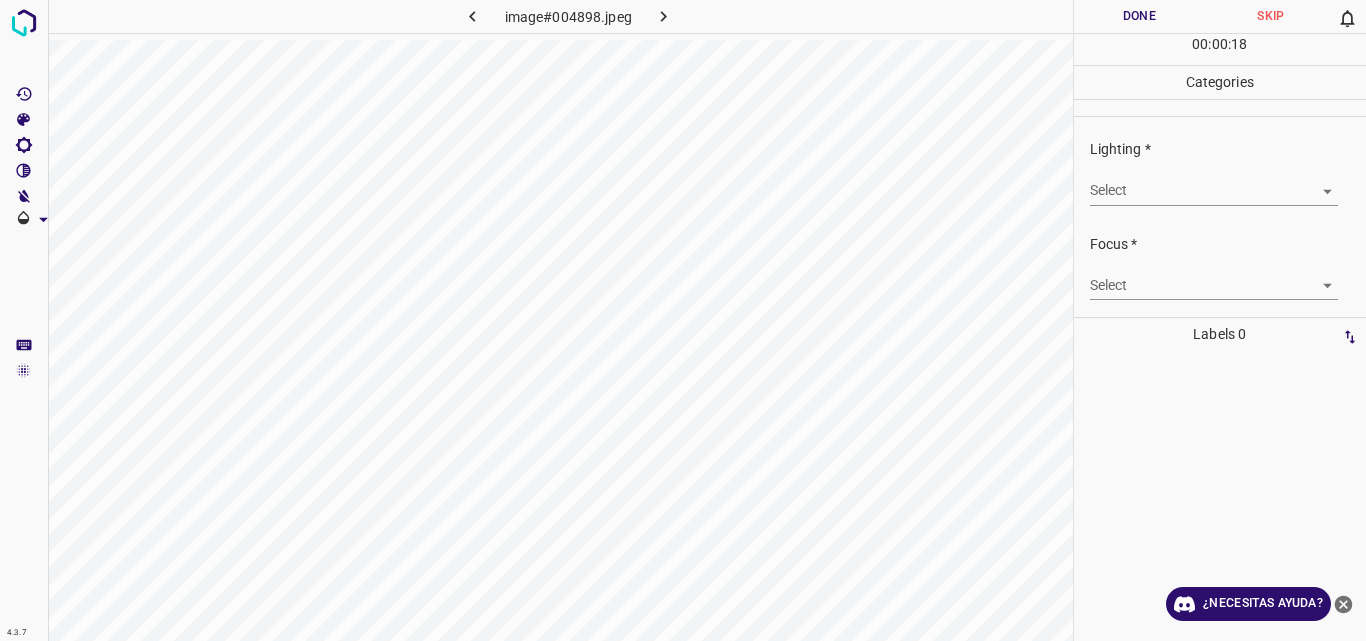 click on "4.3.7 image#004898.jpeg Done Skip 0 00   : 00   : 18   Categories Lighting *  Select ​ Focus *  Select ​ Overall *  Select ​ Labels   0 Categories 1 Lighting 2 Focus 3 Overall Tools Space Change between modes (Draw & Edit) I Auto labeling R Restore zoom M Zoom in N Zoom out Delete Delete selecte label Filters Z Restore filters X Saturation filter C Brightness filter V Contrast filter B Gray scale filter General O Download ¿Necesitas ayuda? Original text Rate this translation Your feedback will be used to help improve Google Translate - Texto - Esconder - Borrar" at bounding box center (683, 320) 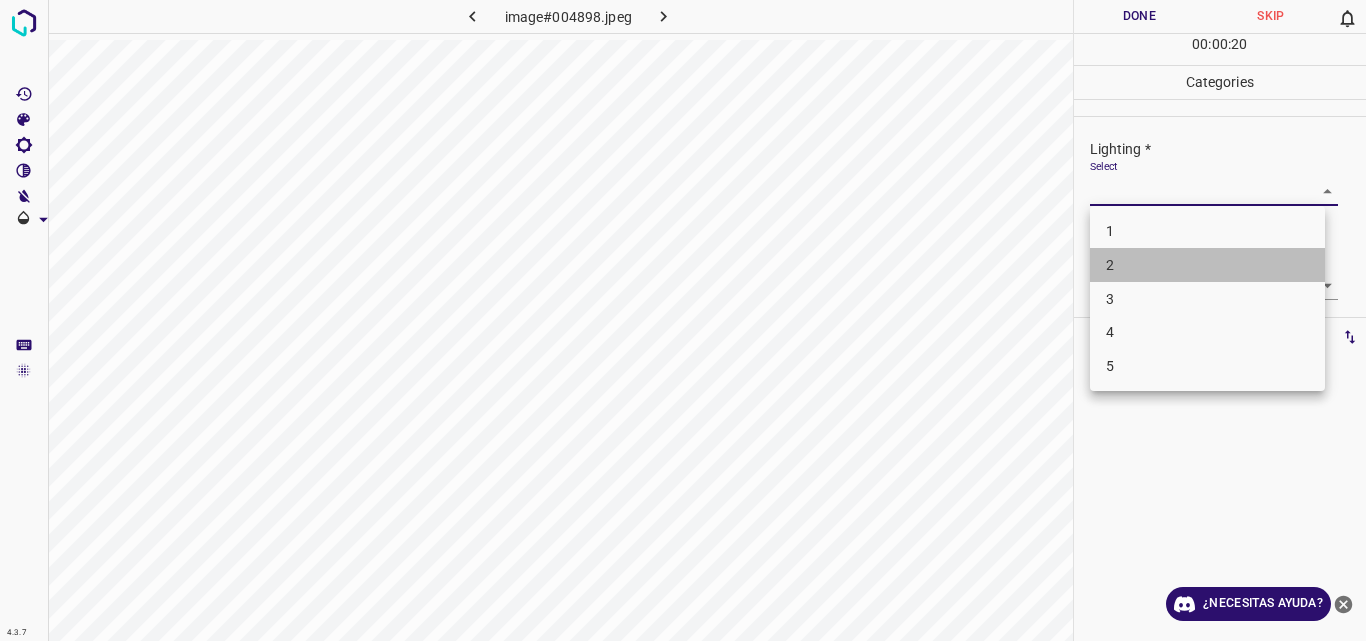 click on "2" at bounding box center [1207, 265] 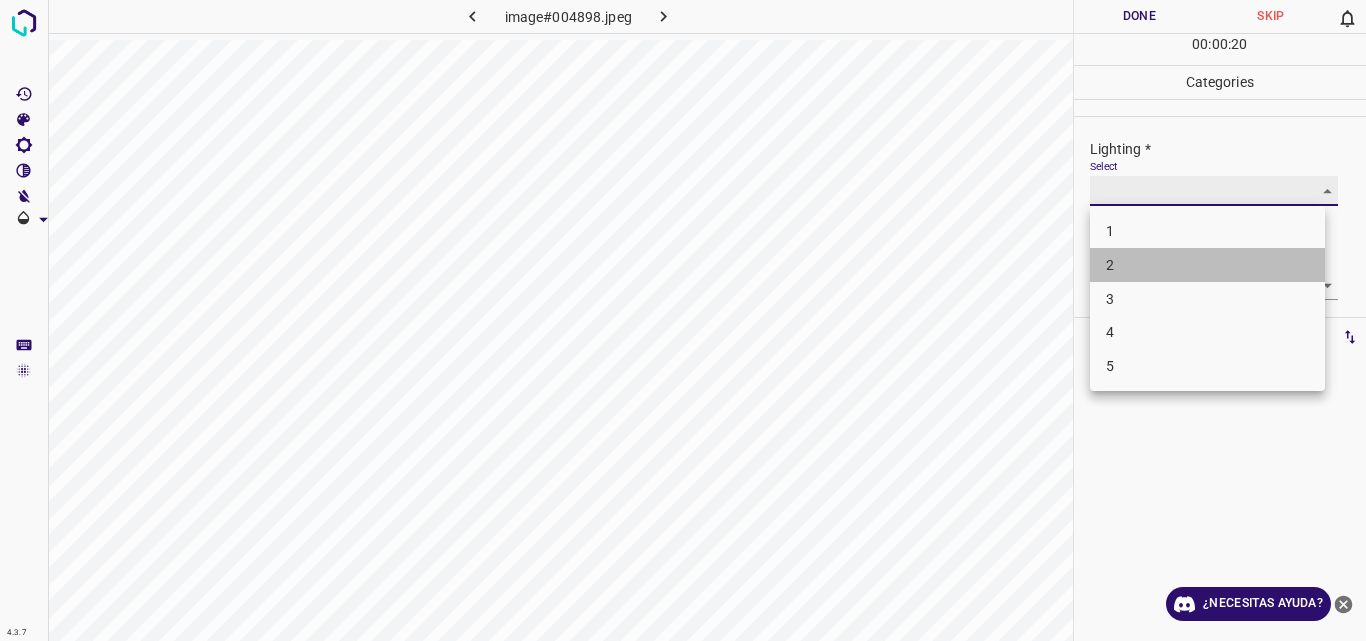 type on "2" 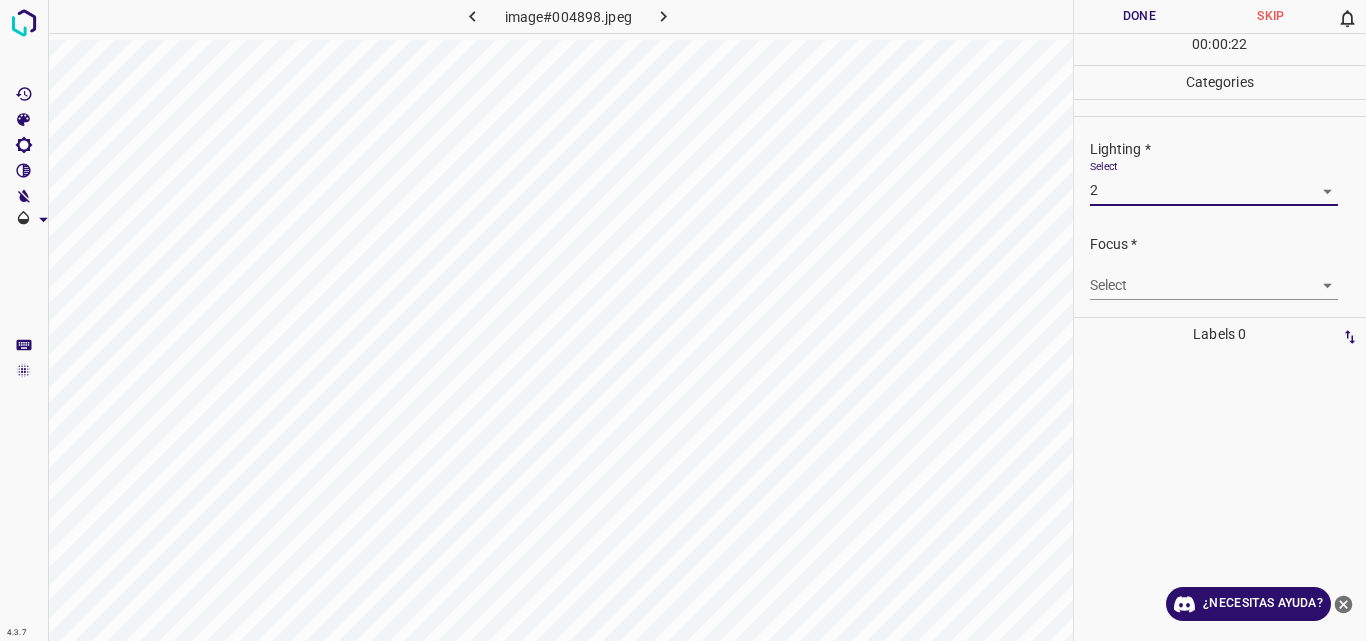 click on "4.3.7 image#004898.jpeg Done Skip 0 00   : 00   : 22   Categories Lighting *  Select 2 2 Focus *  Select ​ Overall *  Select ​ Labels   0 Categories 1 Lighting 2 Focus 3 Overall Tools Space Change between modes (Draw & Edit) I Auto labeling R Restore zoom M Zoom in N Zoom out Delete Delete selecte label Filters Z Restore filters X Saturation filter C Brightness filter V Contrast filter B Gray scale filter General O Download ¿Necesitas ayuda? Original text Rate this translation Your feedback will be used to help improve Google Translate - Texto - Esconder - Borrar" at bounding box center [683, 320] 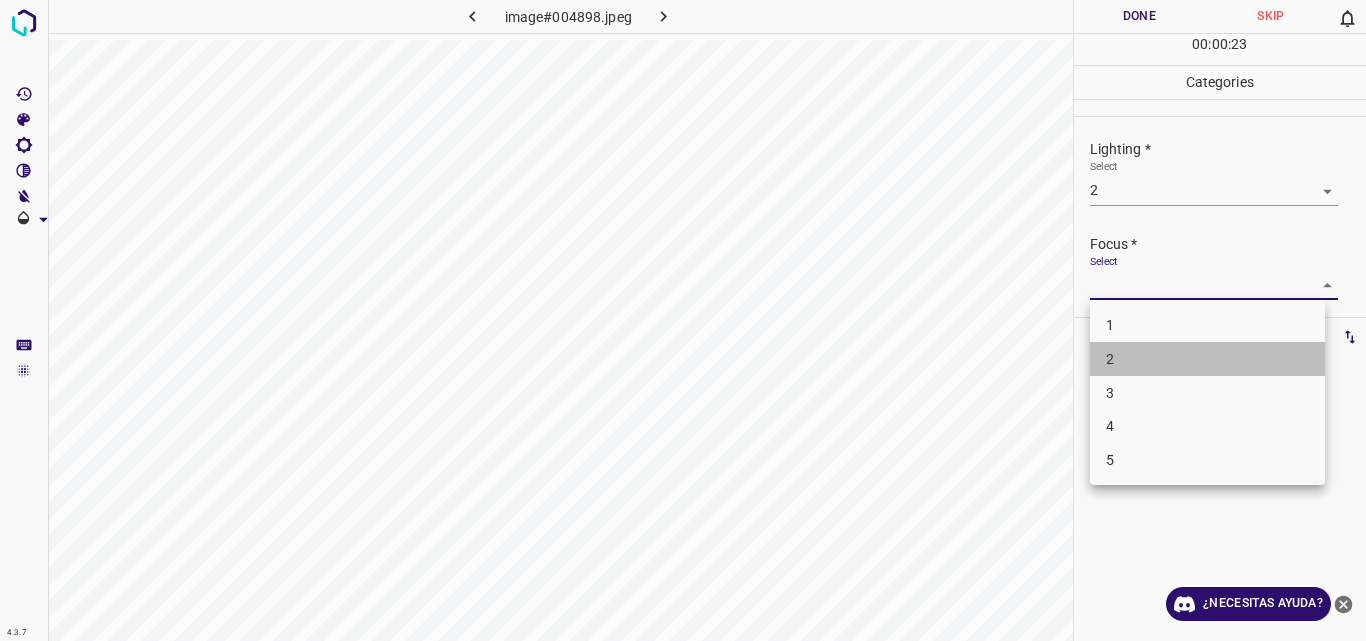 click on "2" at bounding box center (1207, 359) 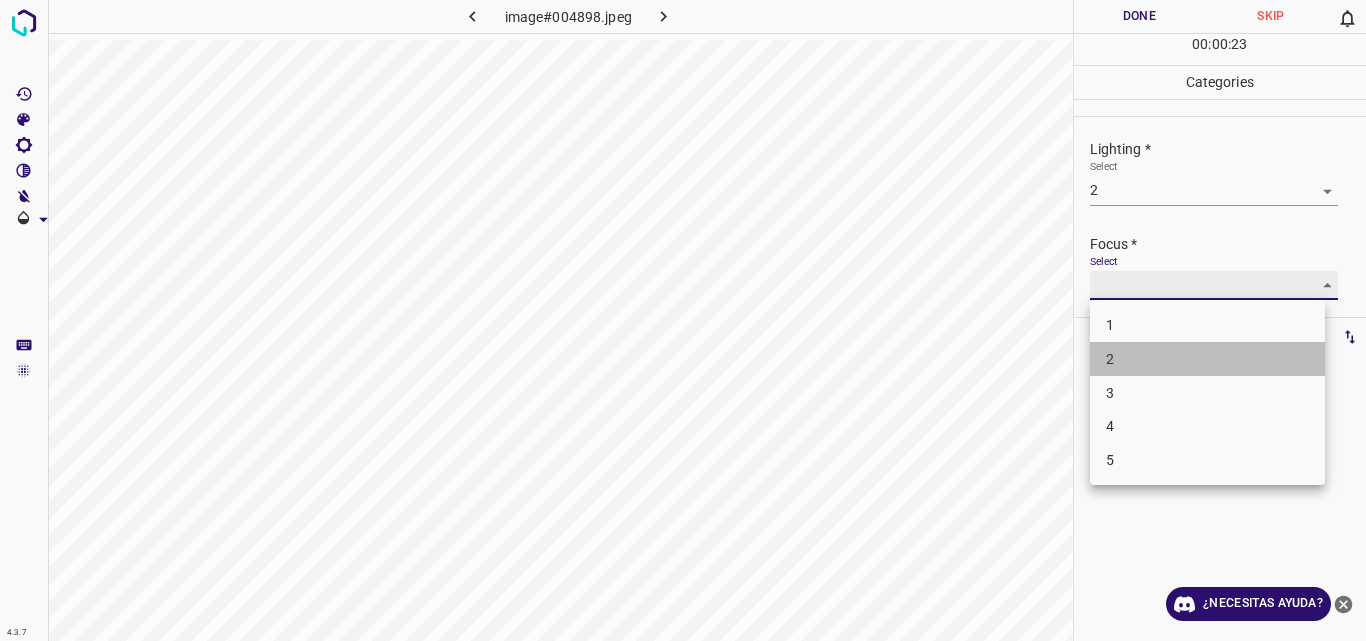 type on "2" 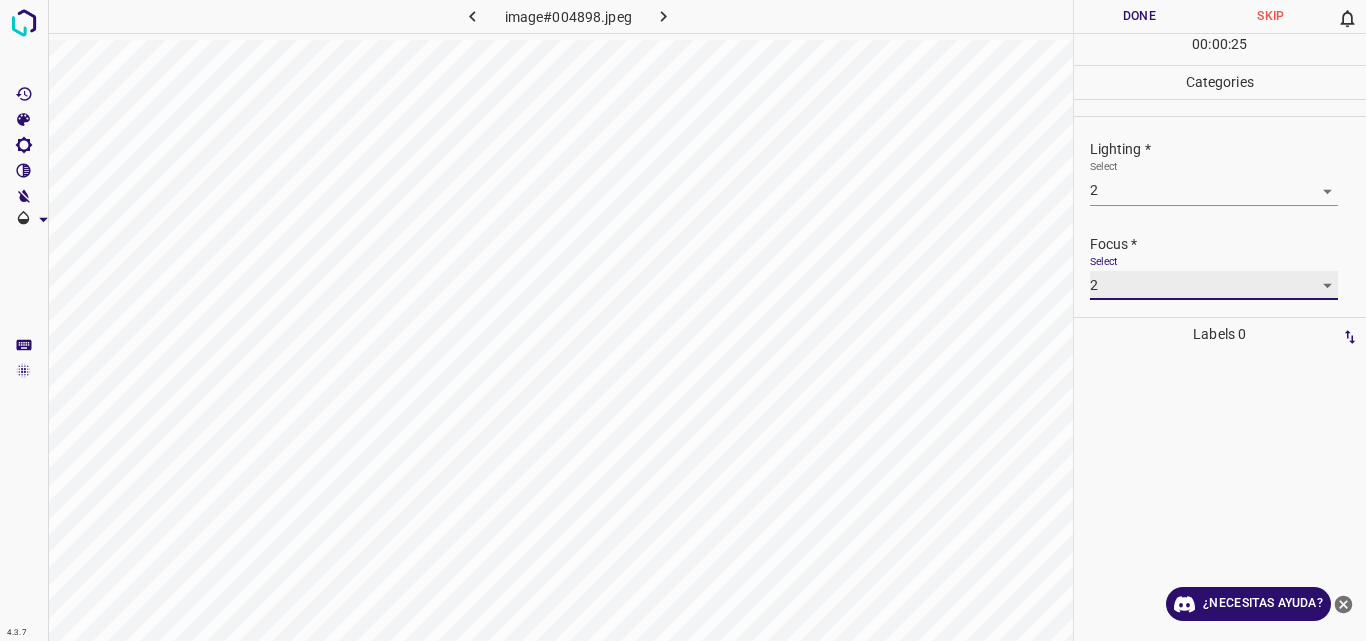 scroll, scrollTop: 98, scrollLeft: 0, axis: vertical 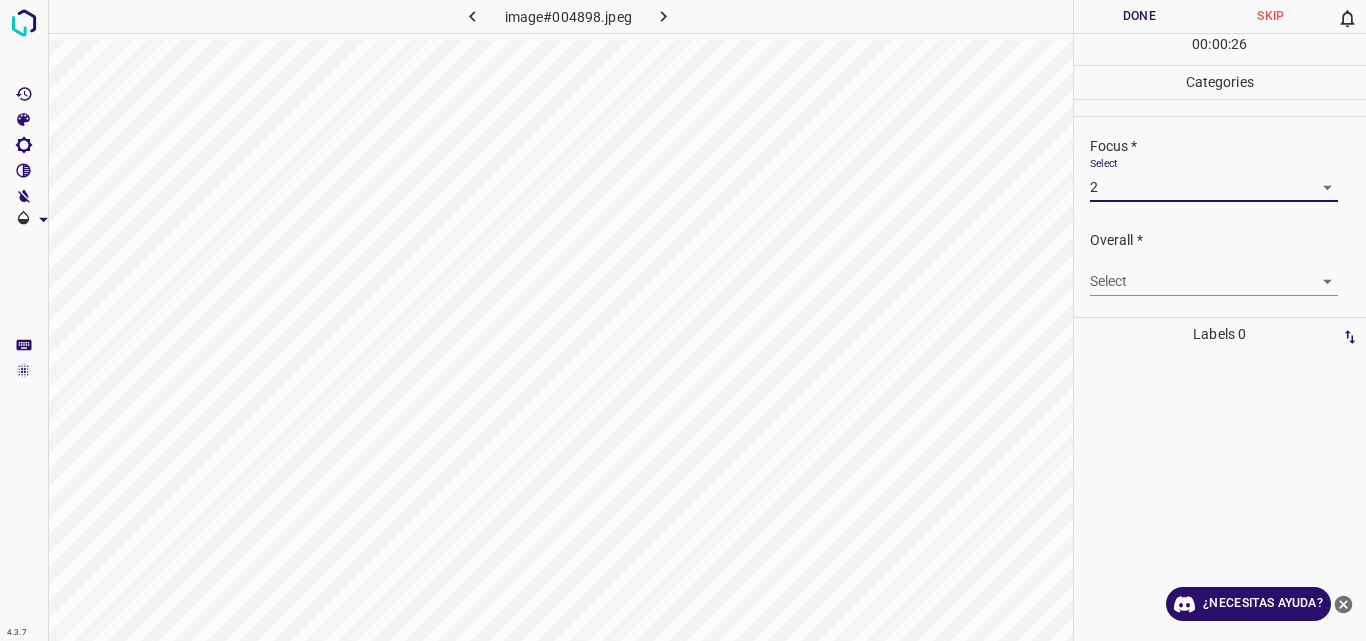 click on "4.3.7 image#004898.jpeg Done Skip 0 00   : 00   : 26   Categories Lighting *  Select 2 2 Focus *  Select 2 2 Overall *  Select ​ Labels   0 Categories 1 Lighting 2 Focus 3 Overall Tools Space Change between modes (Draw & Edit) I Auto labeling R Restore zoom M Zoom in N Zoom out Delete Delete selecte label Filters Z Restore filters X Saturation filter C Brightness filter V Contrast filter B Gray scale filter General O Download ¿Necesitas ayuda? Original text Rate this translation Your feedback will be used to help improve Google Translate - Texto - Esconder - Borrar" at bounding box center [683, 320] 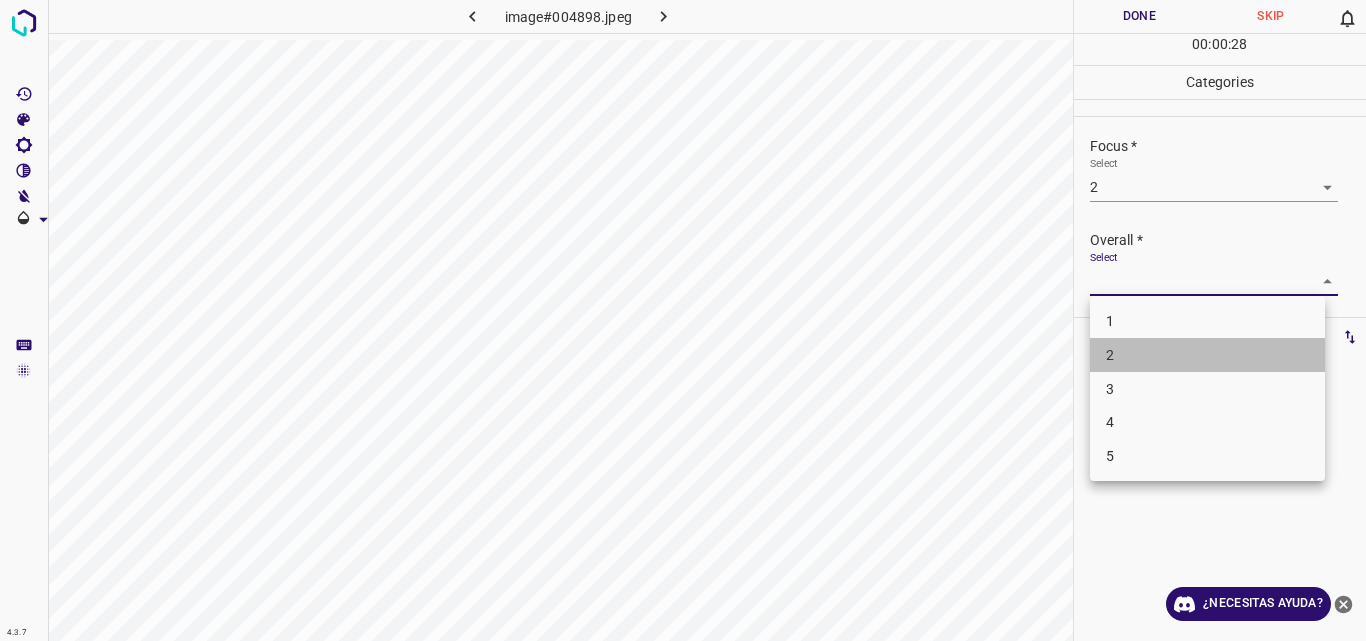 click on "2" at bounding box center (1207, 355) 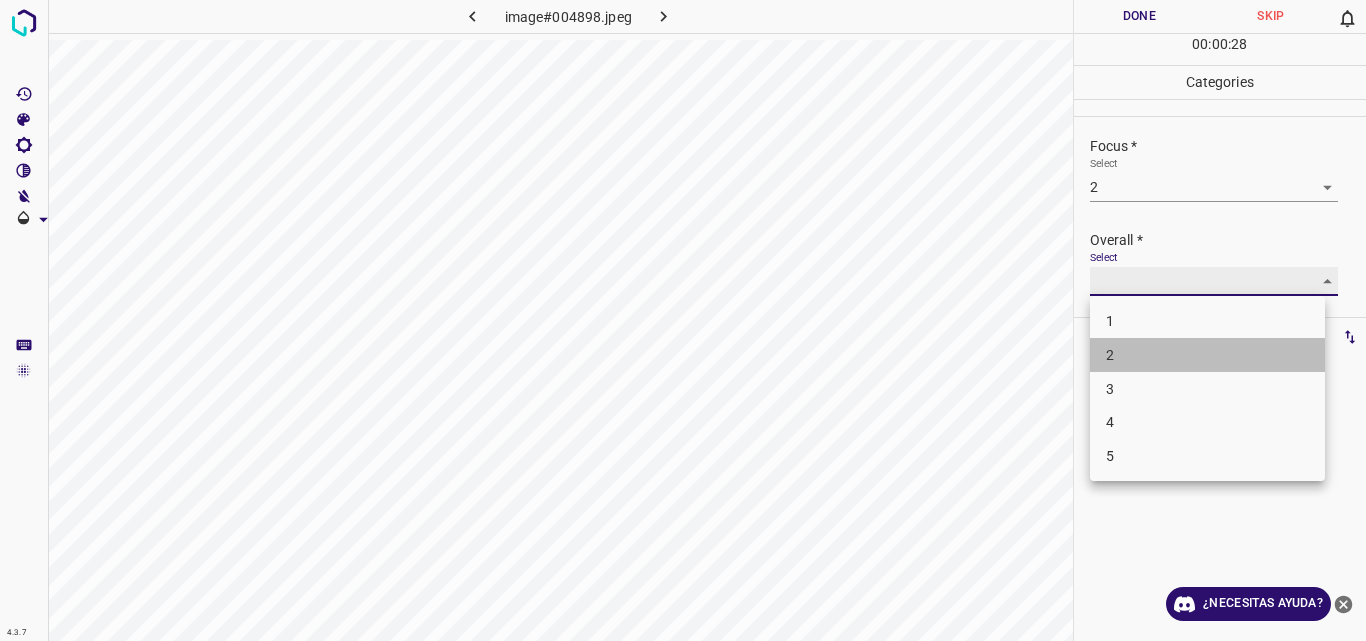 type on "2" 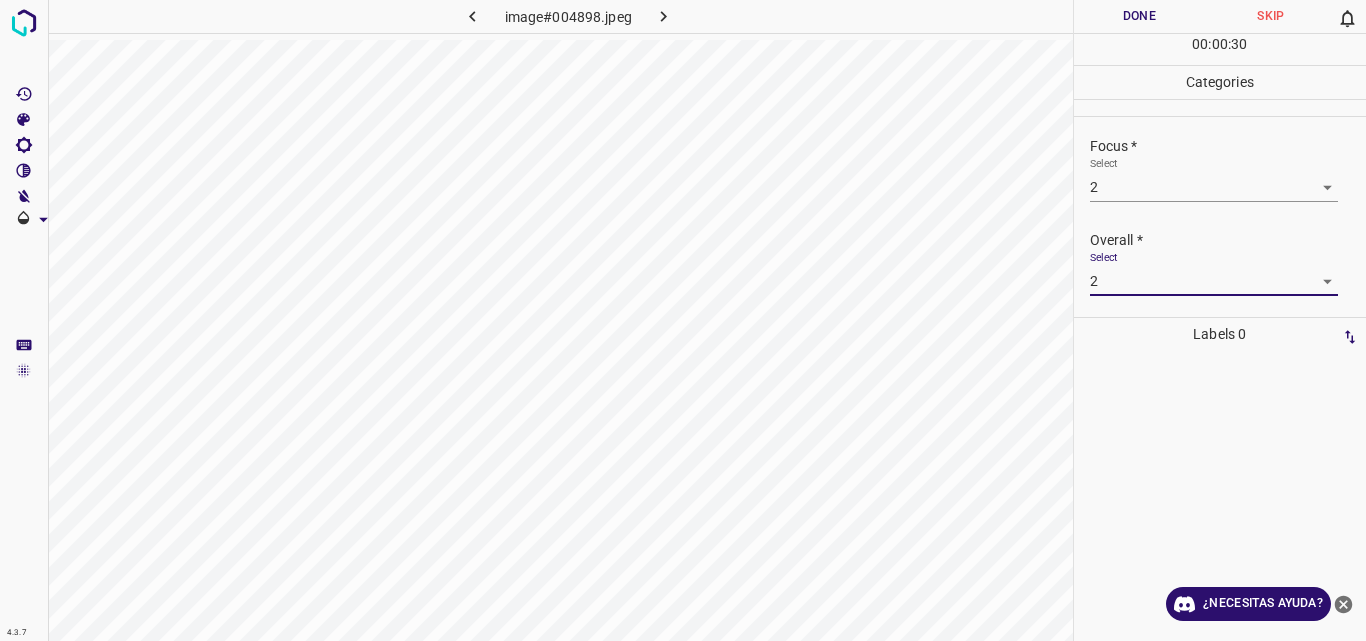 click on "Done" at bounding box center [1140, 16] 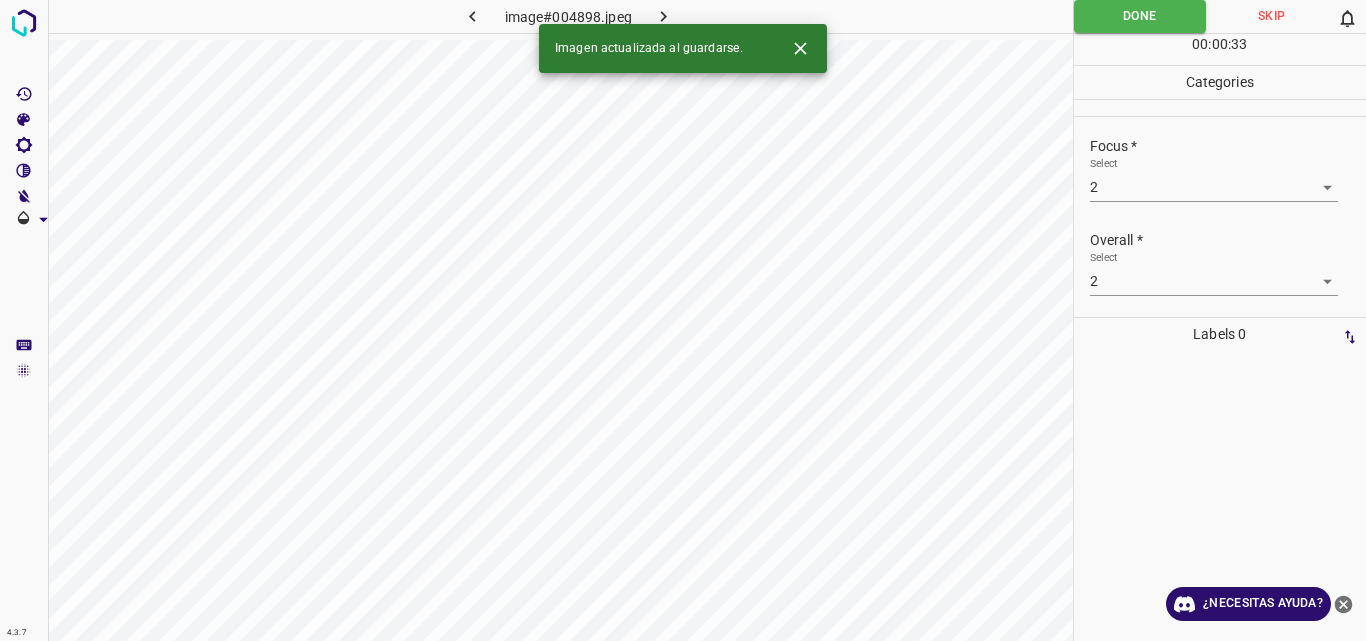 click 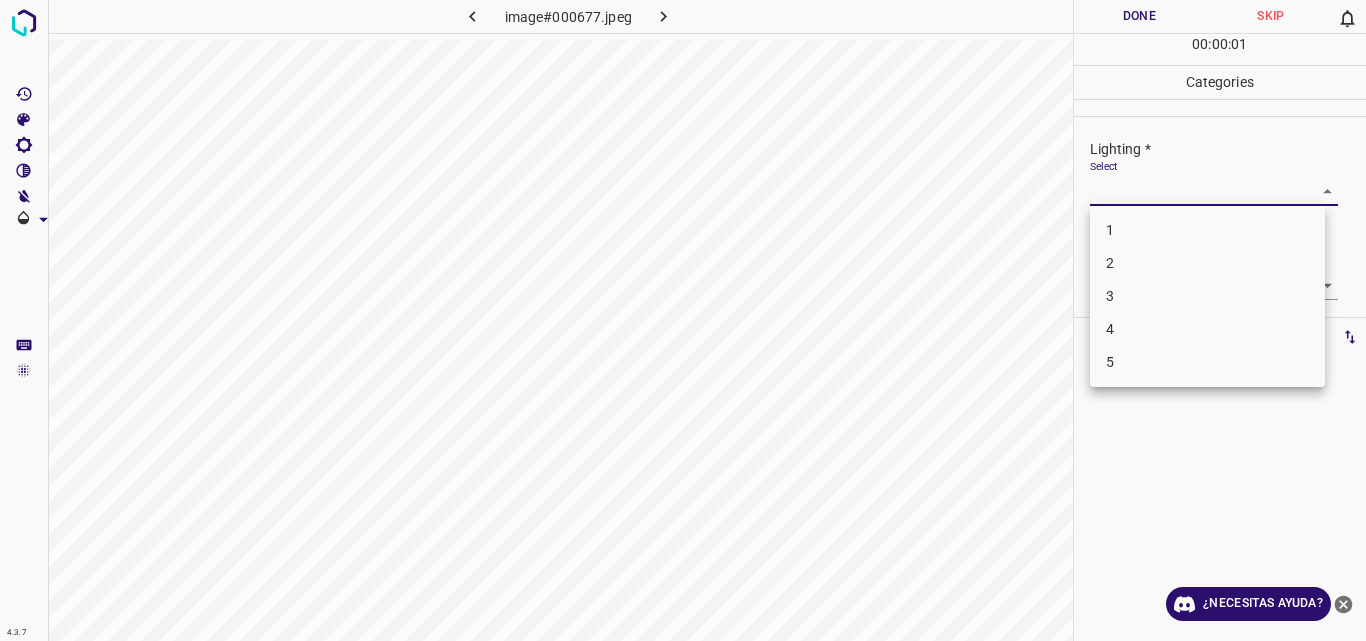 click on "4.3.7 image#000677.jpeg Done Skip 0 00   : 00   : 01   Categories Lighting *  Select ​ Focus *  Select ​ Overall *  Select ​ Labels   0 Categories 1 Lighting 2 Focus 3 Overall Tools Space Change between modes (Draw & Edit) I Auto labeling R Restore zoom M Zoom in N Zoom out Delete Delete selecte label Filters Z Restore filters X Saturation filter C Brightness filter V Contrast filter B Gray scale filter General O Download ¿Necesitas ayuda? Original text Rate this translation Your feedback will be used to help improve Google Translate - Texto - Esconder - Borrar 1 2 3 4 5" at bounding box center [683, 320] 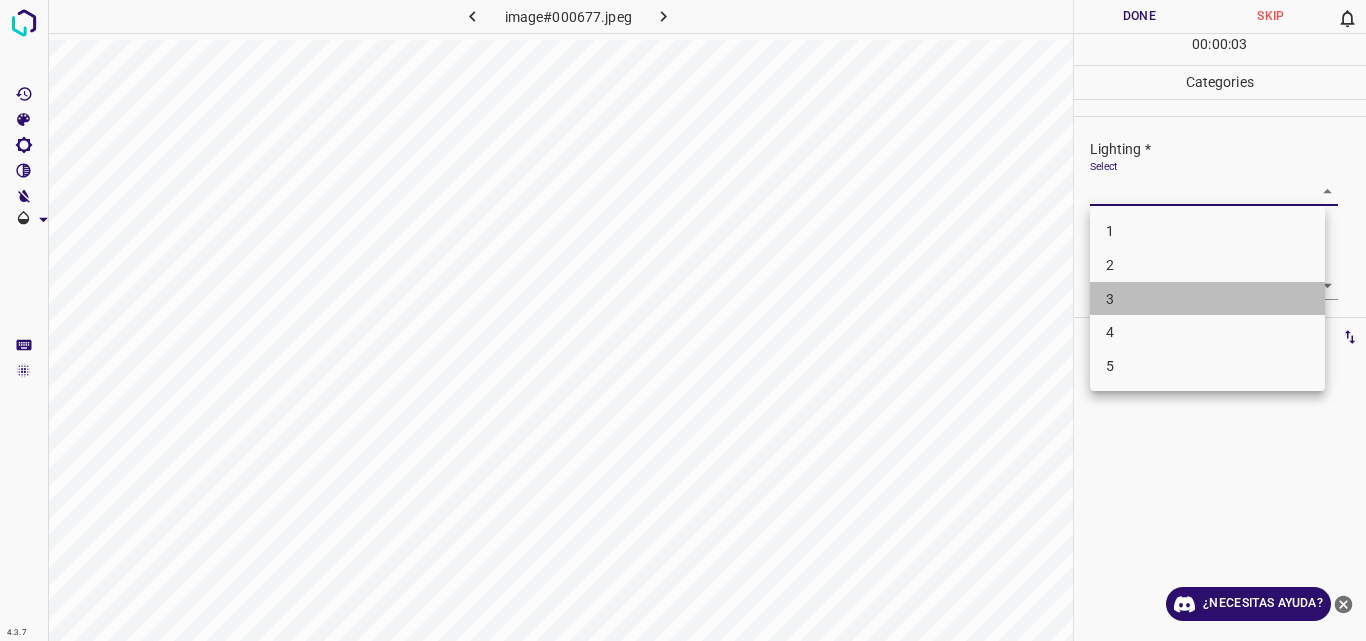 click on "3" at bounding box center [1207, 299] 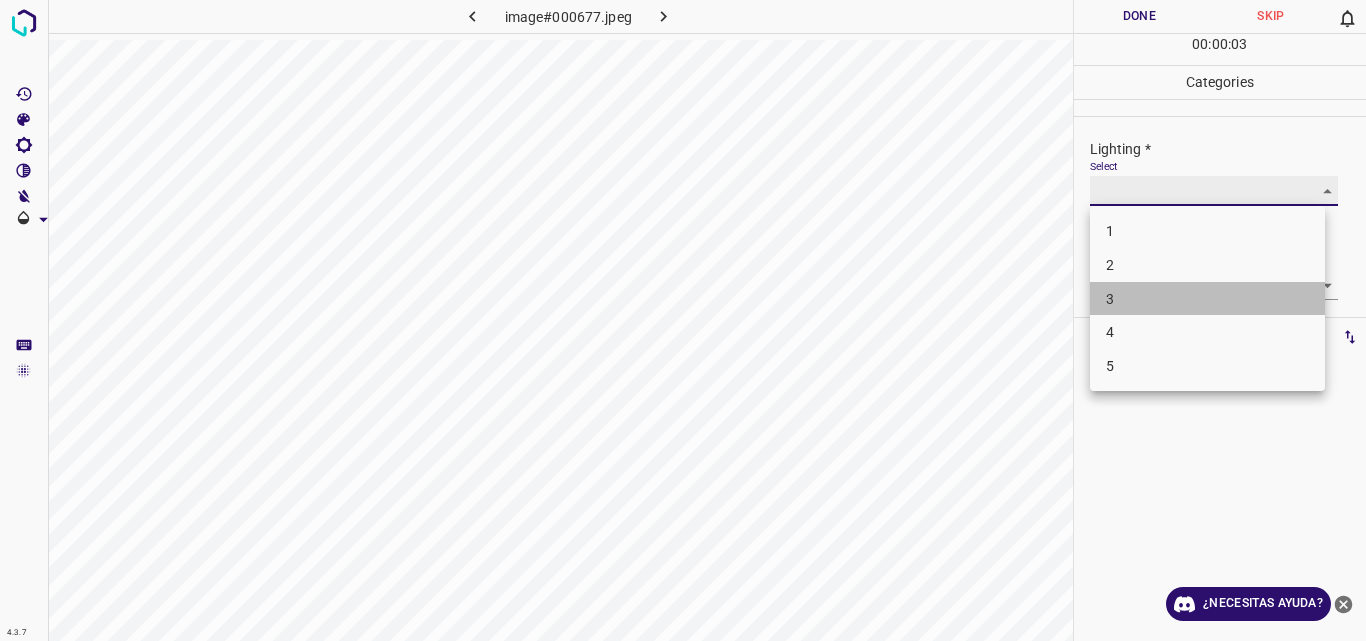 type on "3" 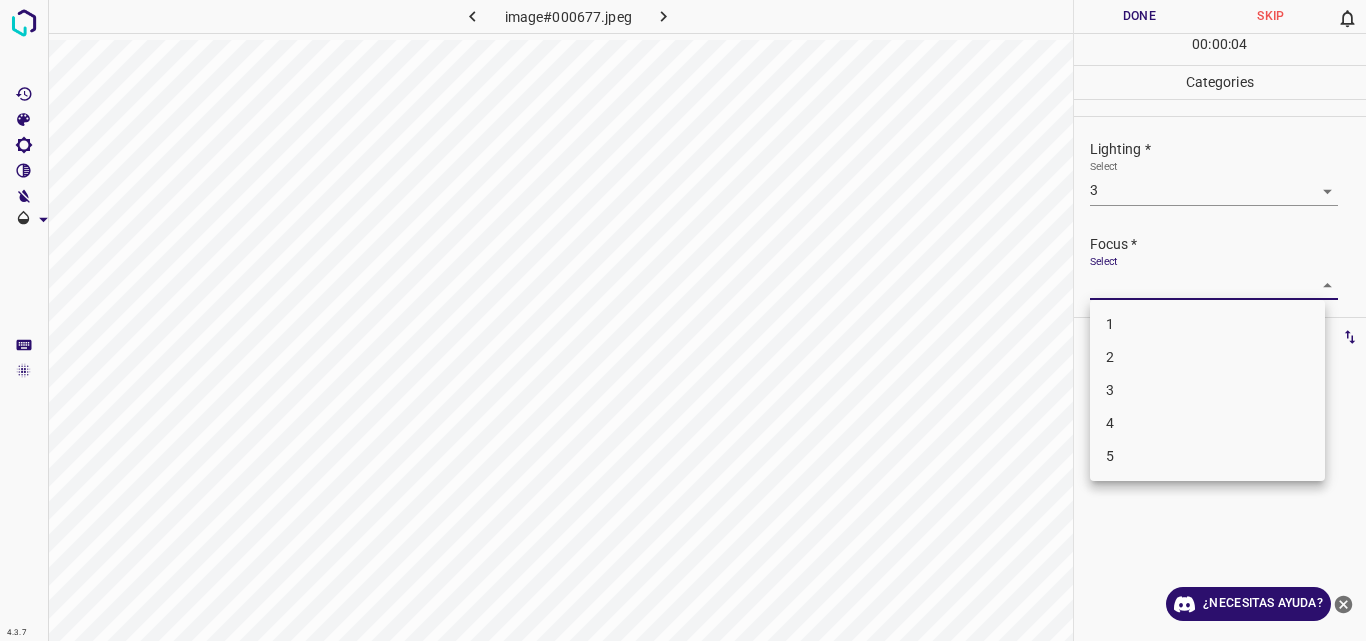 click on "4.3.7 image#000677.jpeg Done Skip 0 00   : 00   : 04   Categories Lighting *  Select 3 3 Focus *  Select ​ Overall *  Select ​ Labels   0 Categories 1 Lighting 2 Focus 3 Overall Tools Space Change between modes (Draw & Edit) I Auto labeling R Restore zoom M Zoom in N Zoom out Delete Delete selecte label Filters Z Restore filters X Saturation filter C Brightness filter V Contrast filter B Gray scale filter General O Download ¿Necesitas ayuda? Original text Rate this translation Your feedback will be used to help improve Google Translate - Texto - Esconder - Borrar 1 2 3 4 5" at bounding box center (683, 320) 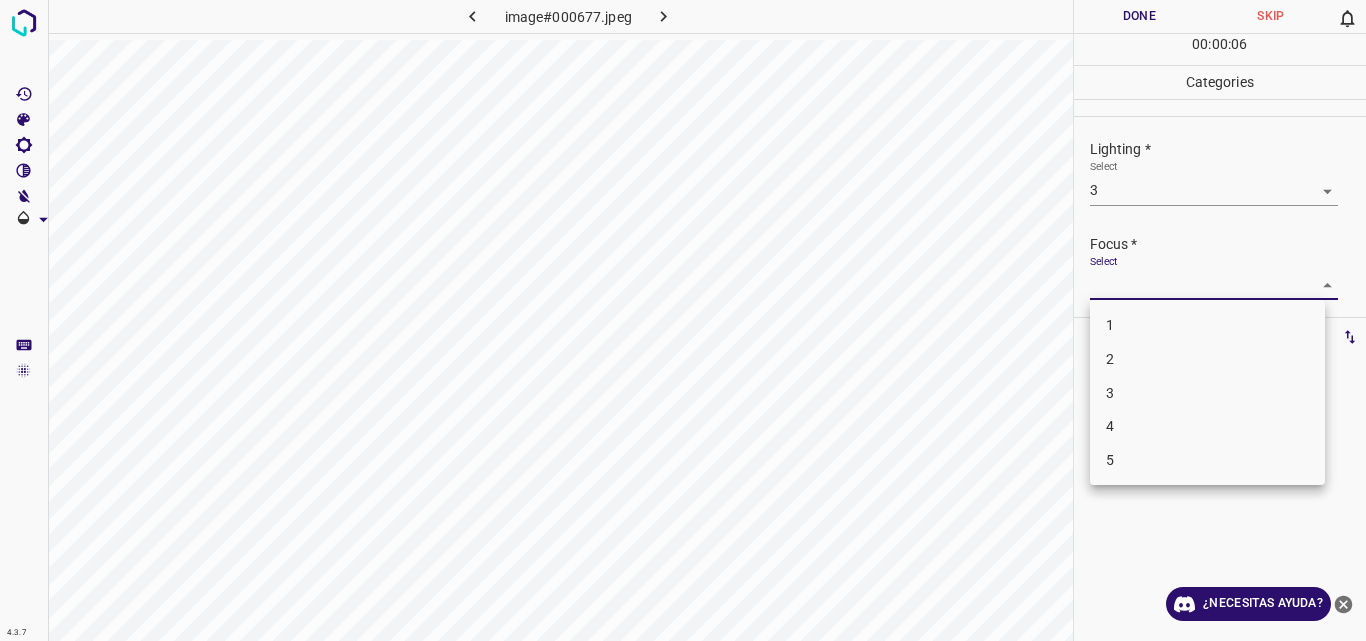 click on "3" at bounding box center (1207, 393) 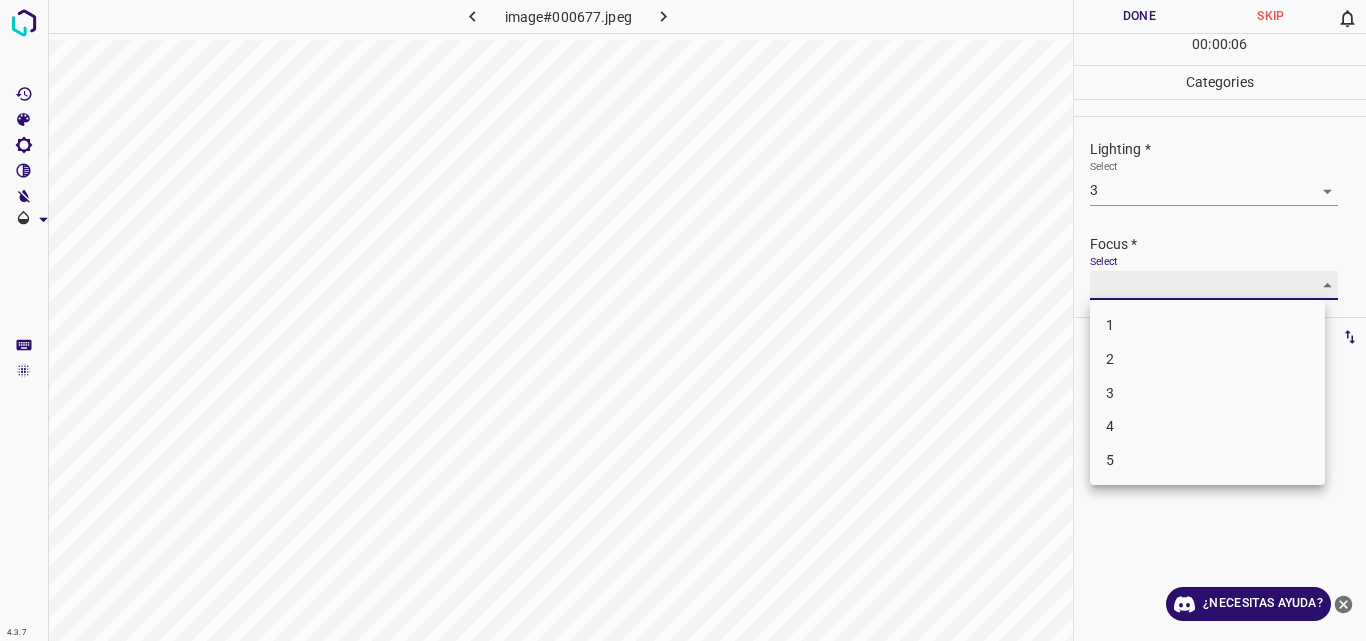 type on "3" 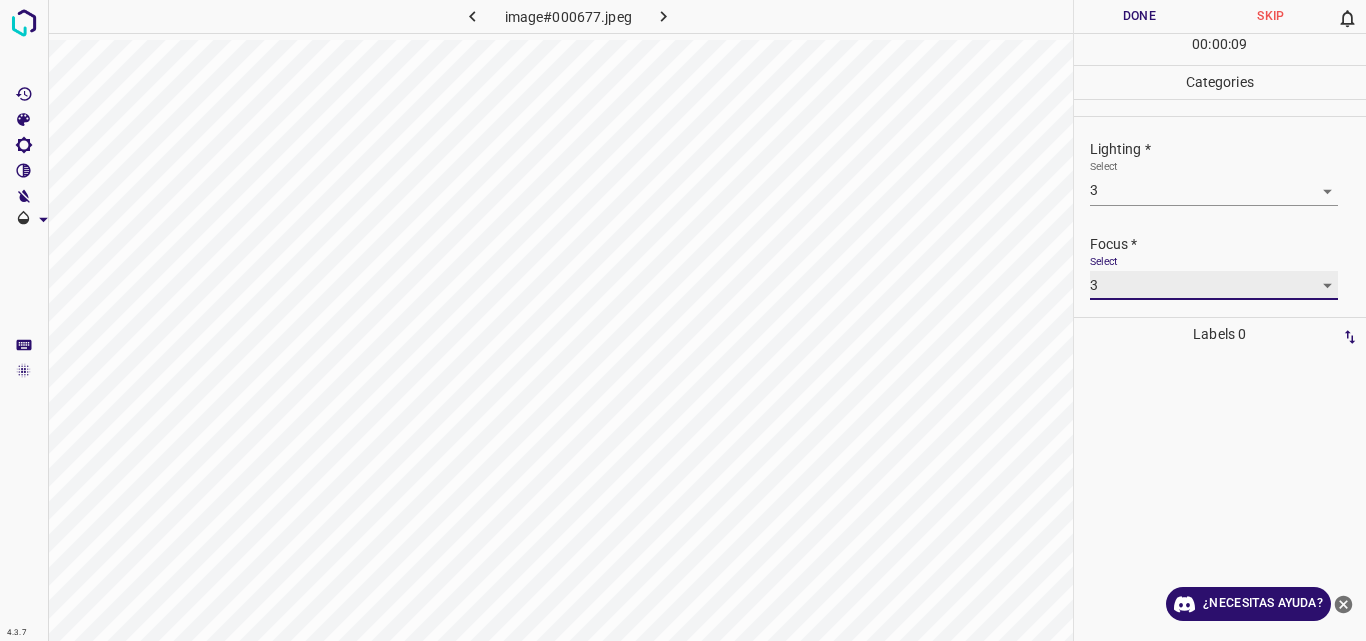 scroll, scrollTop: 98, scrollLeft: 0, axis: vertical 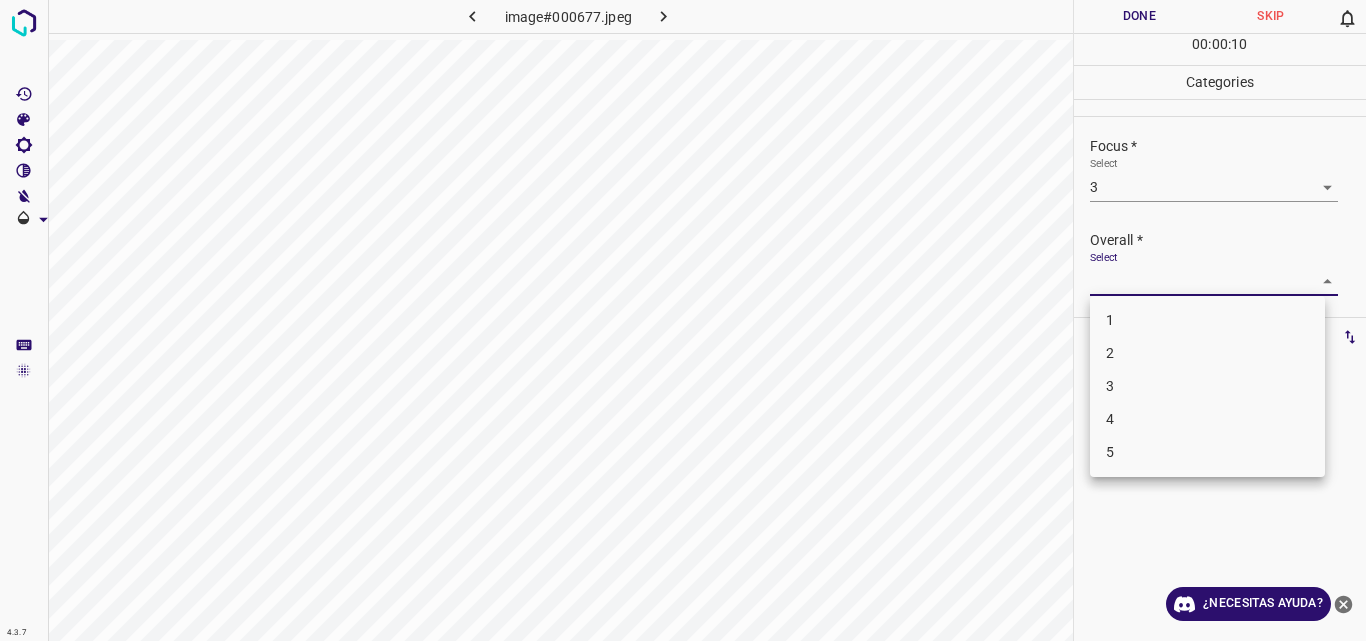 click on "4.3.7 image#000677.jpeg Done Skip 0 00   : 00   : 10   Categories Lighting *  Select 3 3 Focus *  Select 3 3 Overall *  Select ​ Labels   0 Categories 1 Lighting 2 Focus 3 Overall Tools Space Change between modes (Draw & Edit) I Auto labeling R Restore zoom M Zoom in N Zoom out Delete Delete selecte label Filters Z Restore filters X Saturation filter C Brightness filter V Contrast filter B Gray scale filter General O Download ¿Necesitas ayuda? Original text Rate this translation Your feedback will be used to help improve Google Translate - Texto - Esconder - Borrar 1 2 3 4 5" at bounding box center [683, 320] 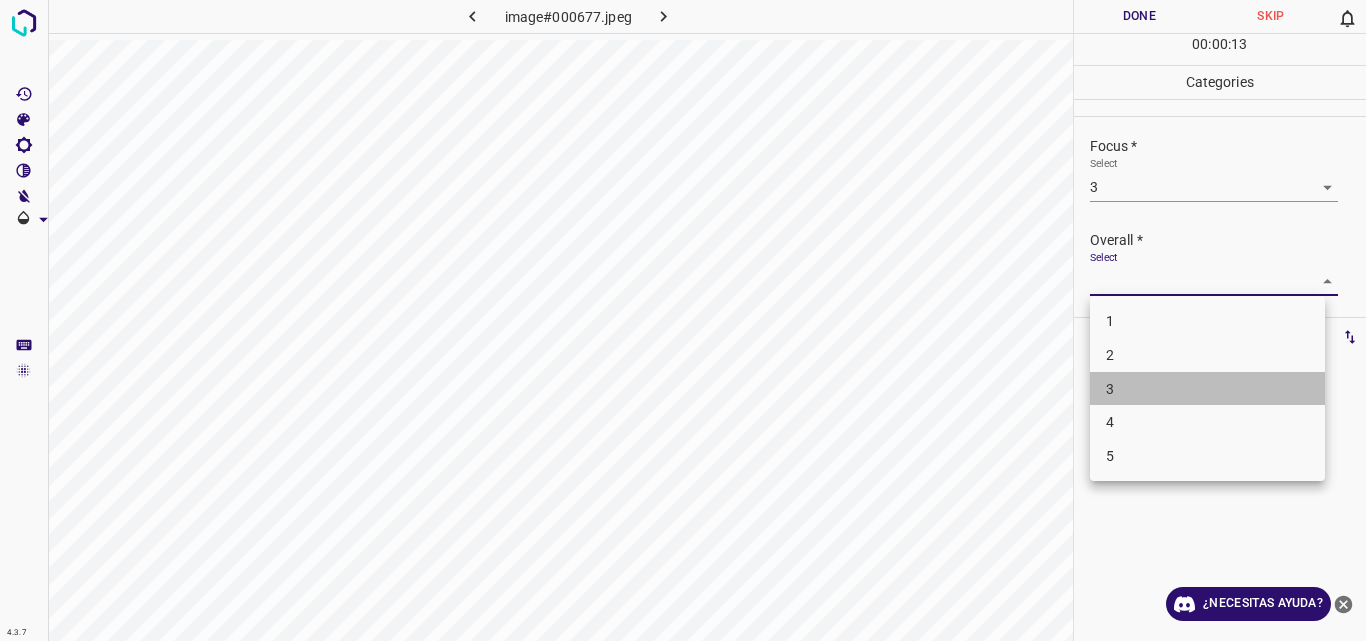 click on "3" at bounding box center (1207, 389) 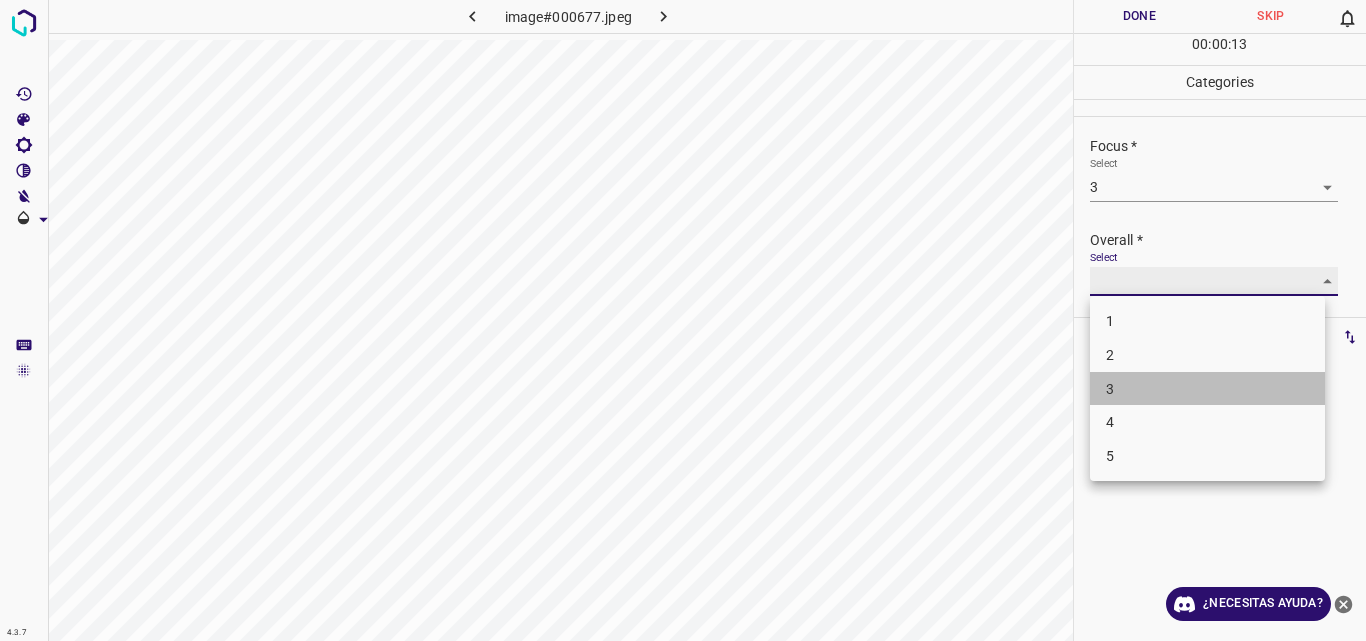 type on "3" 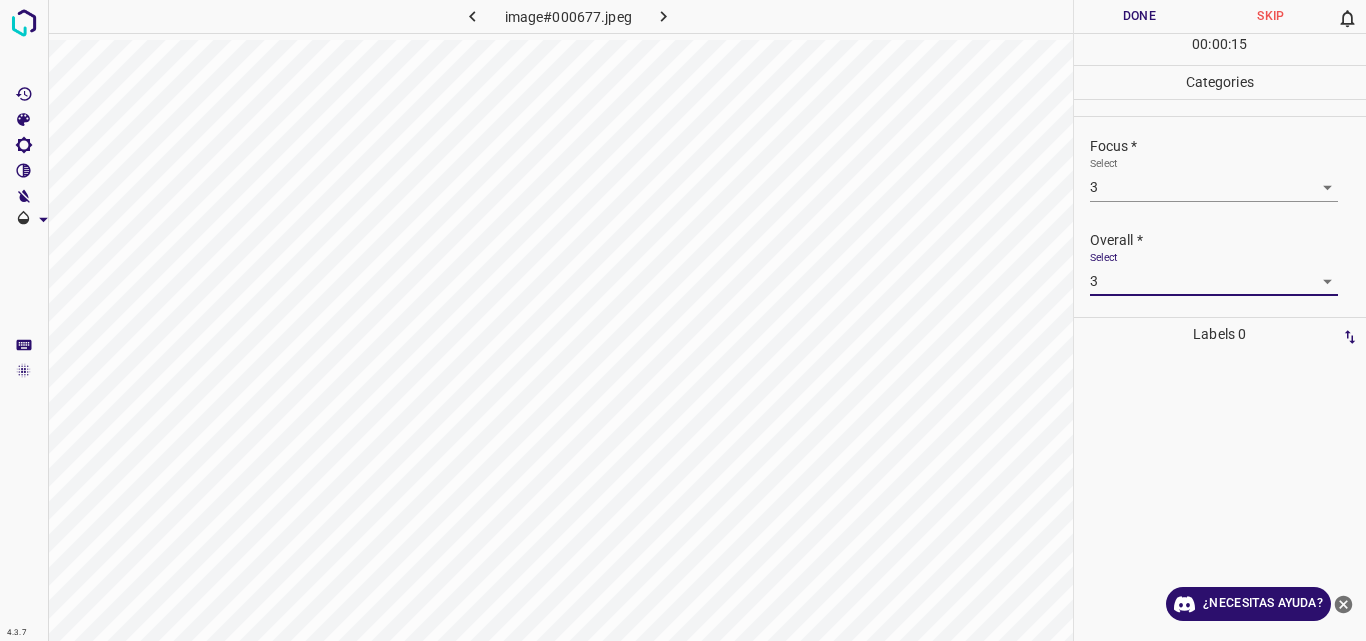 click on "Done" at bounding box center (1140, 16) 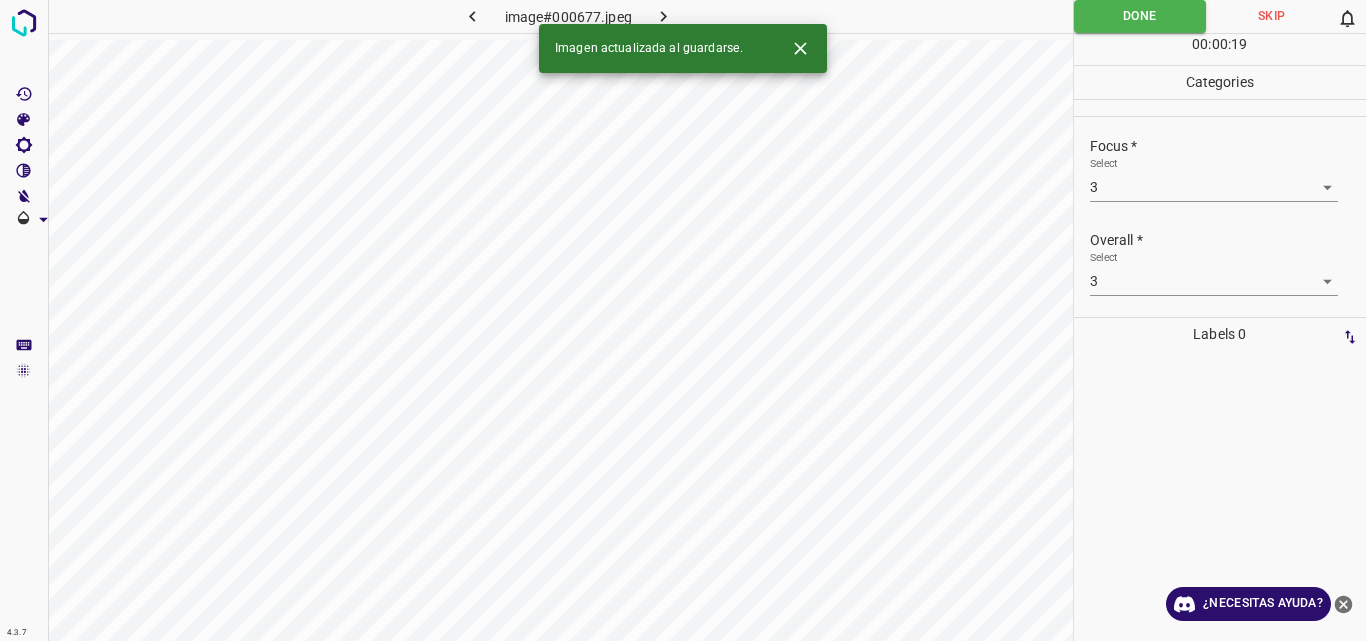 click 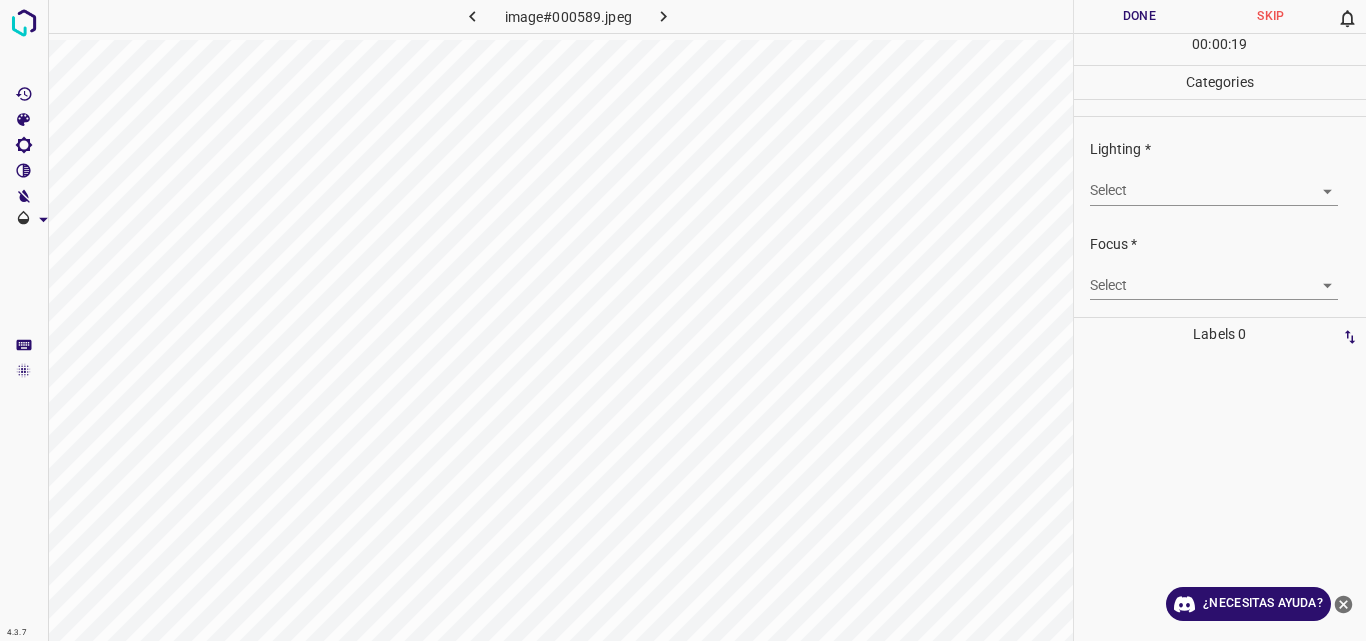 click on "4.3.7 image#000589.jpeg Done Skip 0 00   : 00   : 19   Categories Lighting *  Select ​ Focus *  Select ​ Overall *  Select ​ Labels   0 Categories 1 Lighting 2 Focus 3 Overall Tools Space Change between modes (Draw & Edit) I Auto labeling R Restore zoom M Zoom in N Zoom out Delete Delete selecte label Filters Z Restore filters X Saturation filter C Brightness filter V Contrast filter B Gray scale filter General O Download ¿Necesitas ayuda? Original text Rate this translation Your feedback will be used to help improve Google Translate - Texto - Esconder - Borrar" at bounding box center (683, 320) 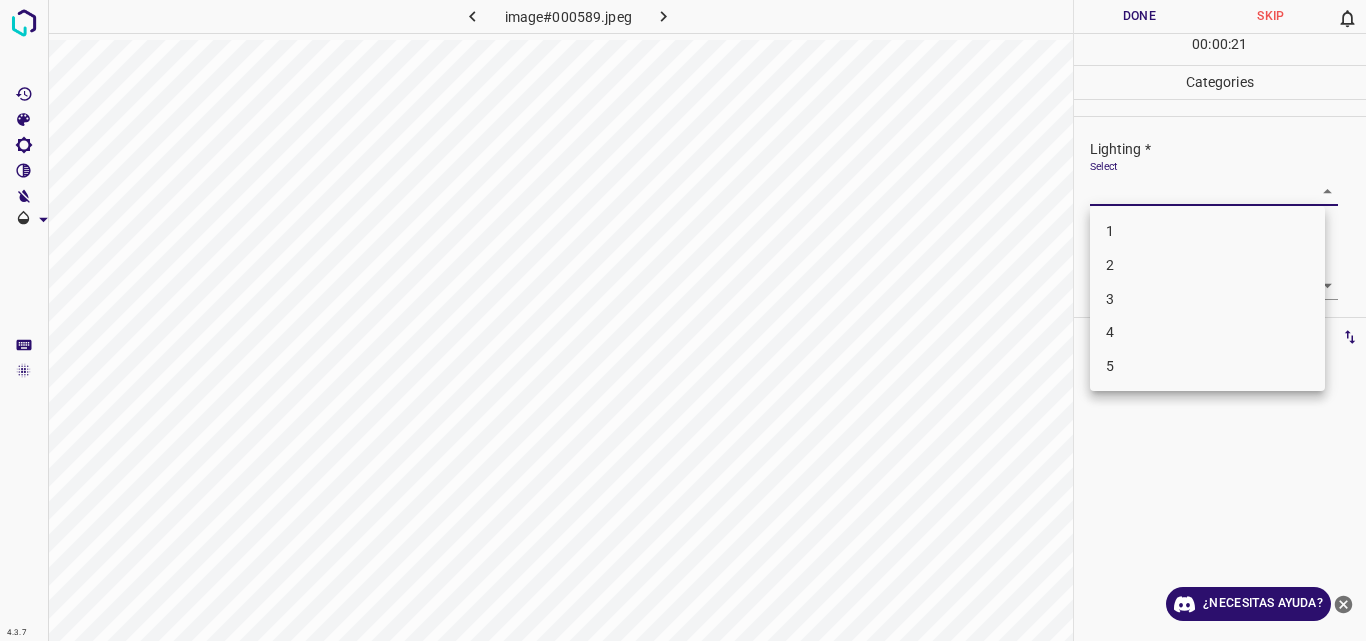 click on "3" at bounding box center [1207, 299] 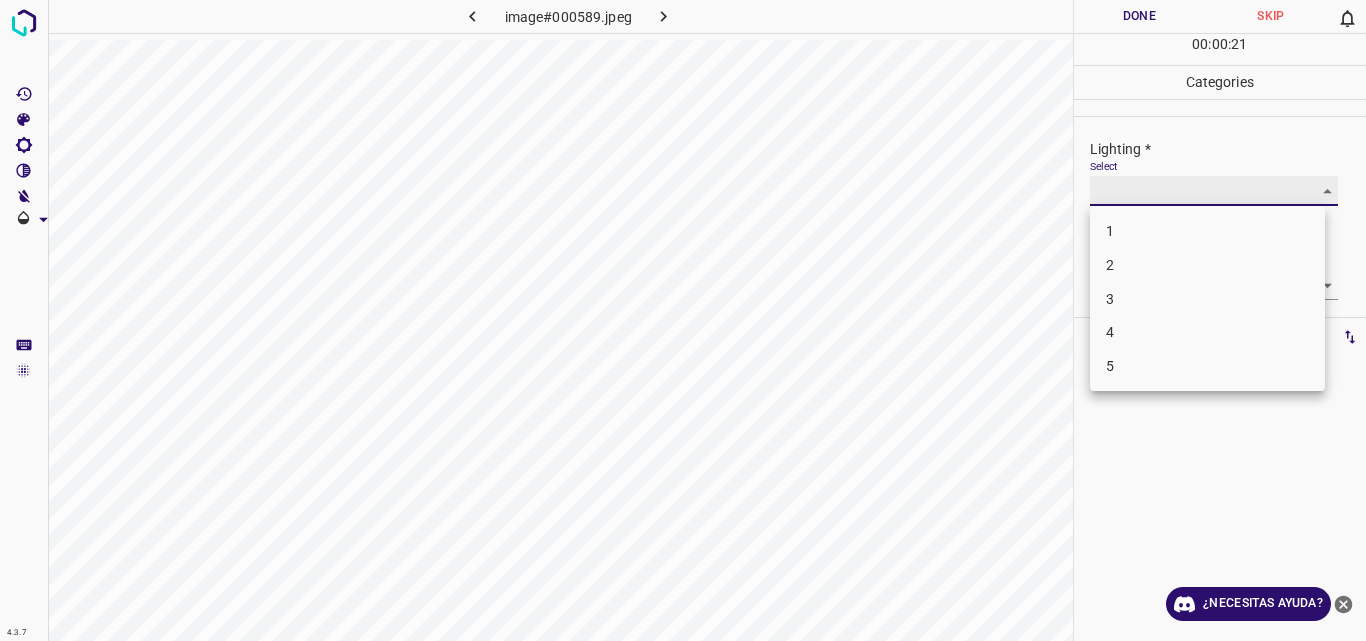 type on "3" 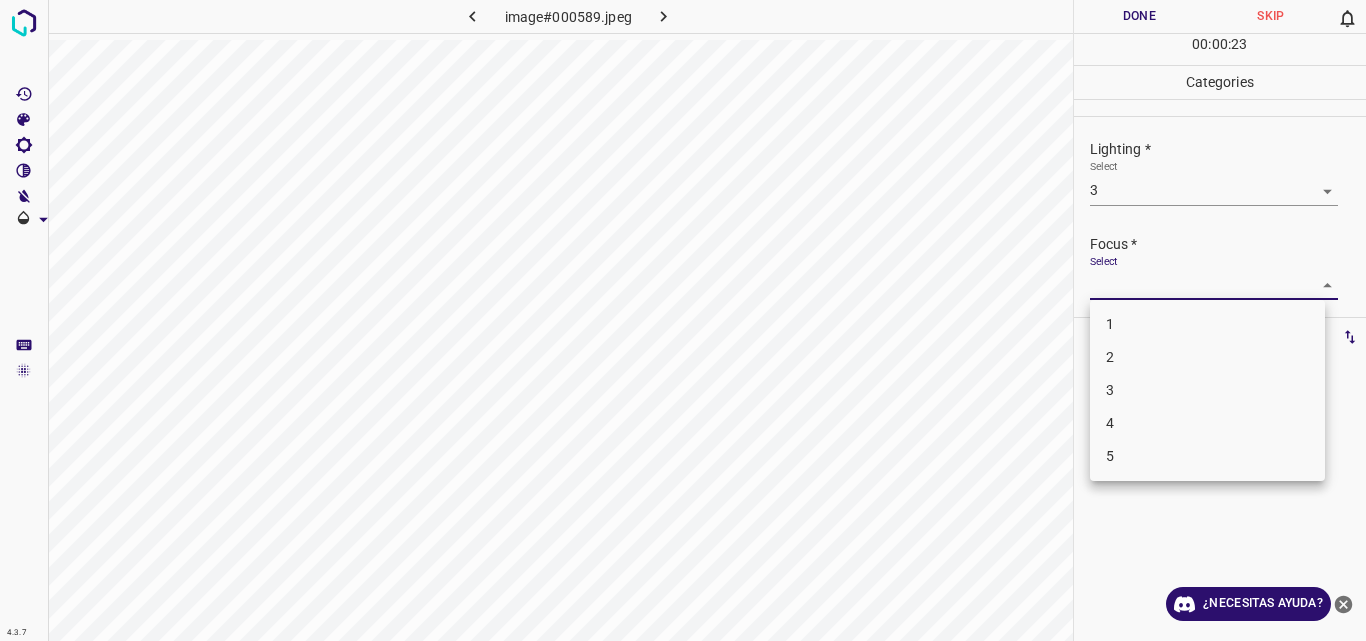 click on "4.3.7 image#000589.jpeg Done Skip 0 00   : 00   : 23   Categories Lighting *  Select 3 3 Focus *  Select ​ Overall *  Select ​ Labels   0 Categories 1 Lighting 2 Focus 3 Overall Tools Space Change between modes (Draw & Edit) I Auto labeling R Restore zoom M Zoom in N Zoom out Delete Delete selecte label Filters Z Restore filters X Saturation filter C Brightness filter V Contrast filter B Gray scale filter General O Download ¿Necesitas ayuda? Original text Rate this translation Your feedback will be used to help improve Google Translate - Texto - Esconder - Borrar 1 2 3 4 5" at bounding box center [683, 320] 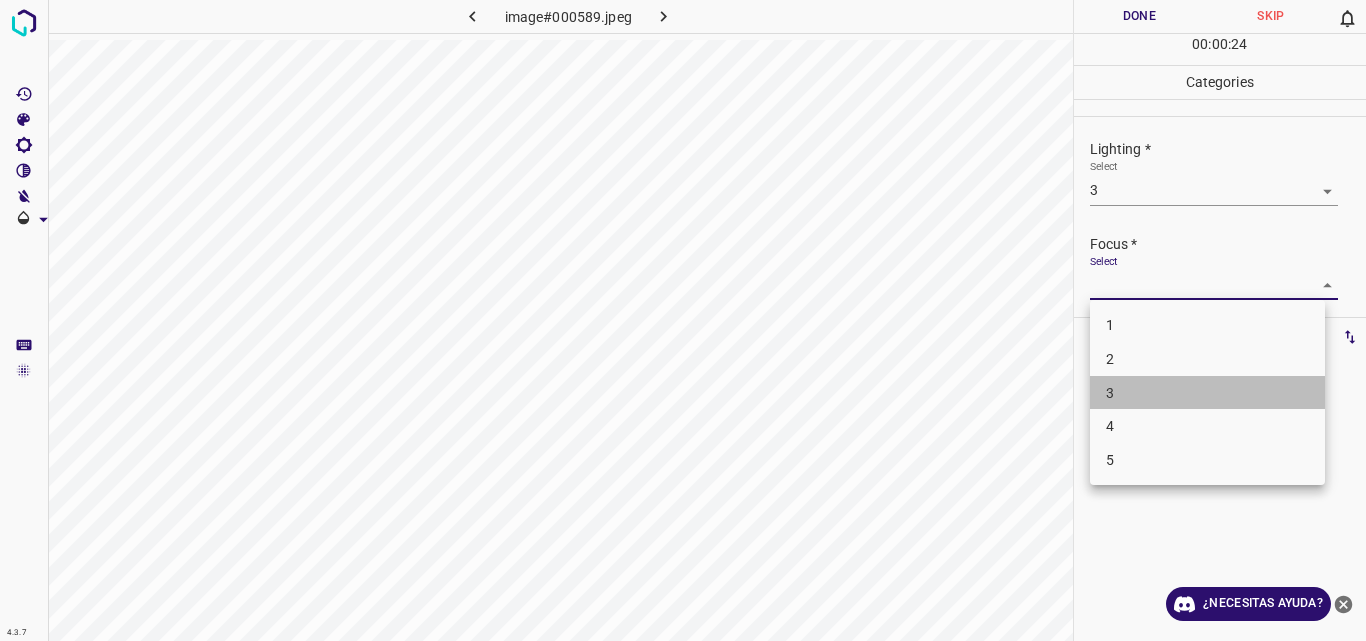 click on "3" at bounding box center (1207, 393) 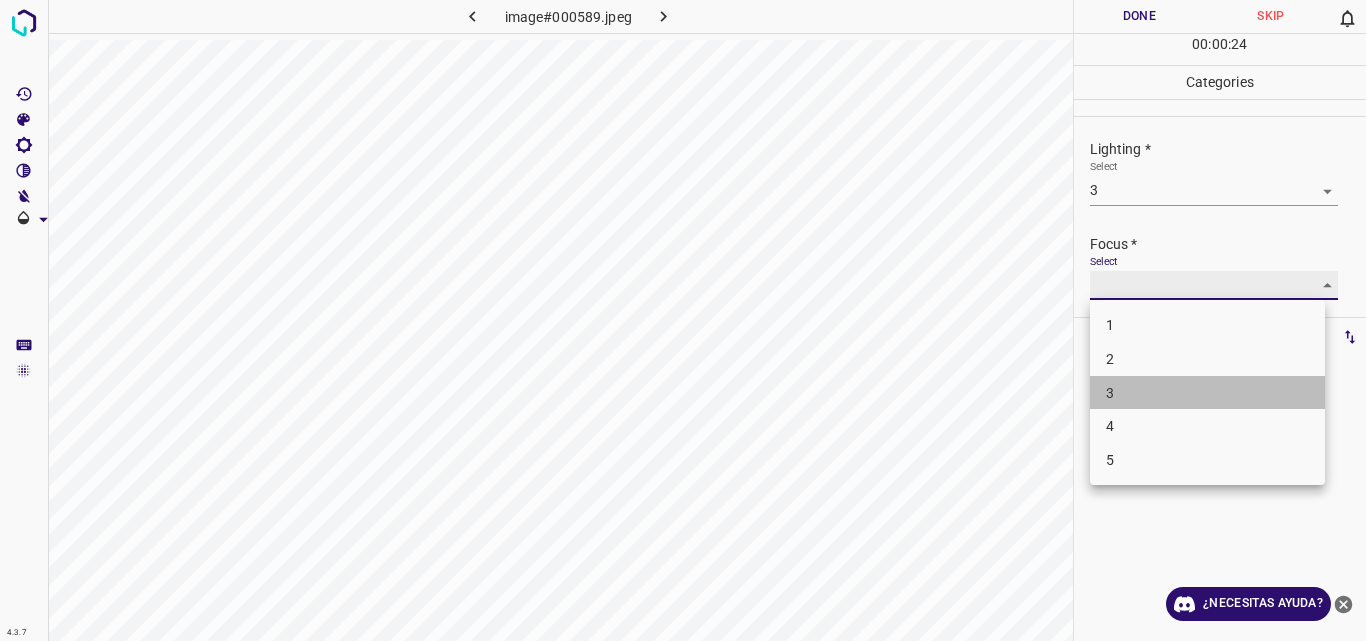 type on "3" 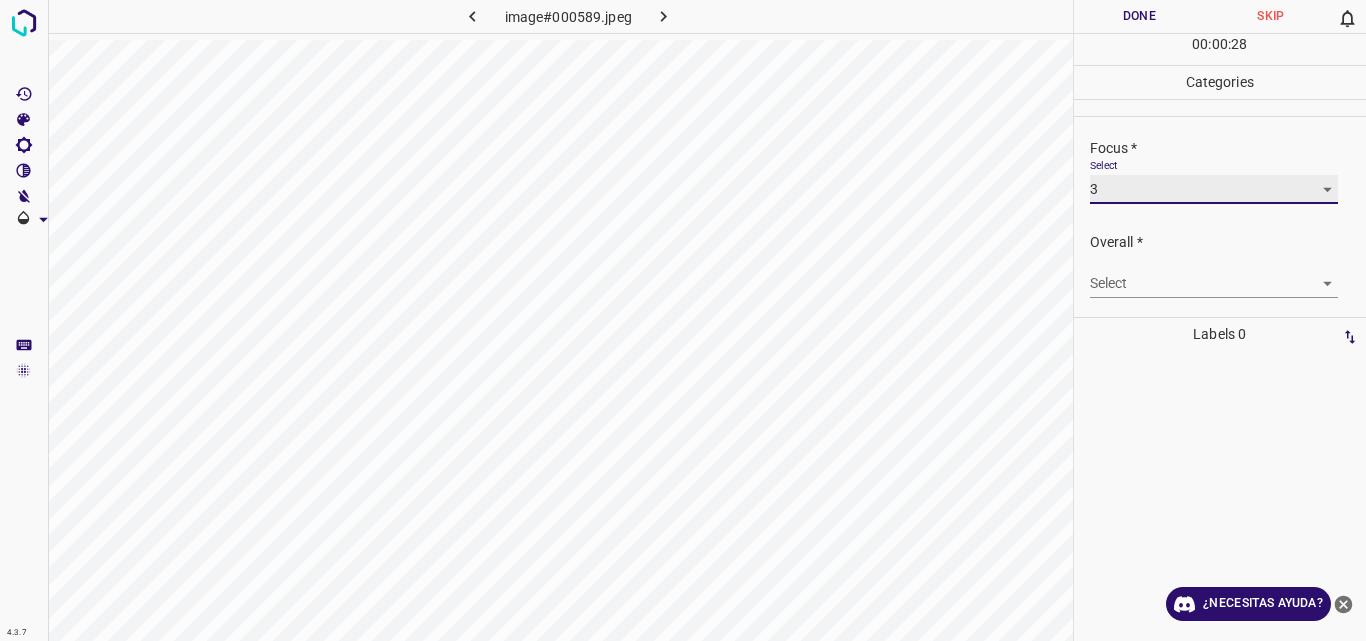 scroll, scrollTop: 98, scrollLeft: 0, axis: vertical 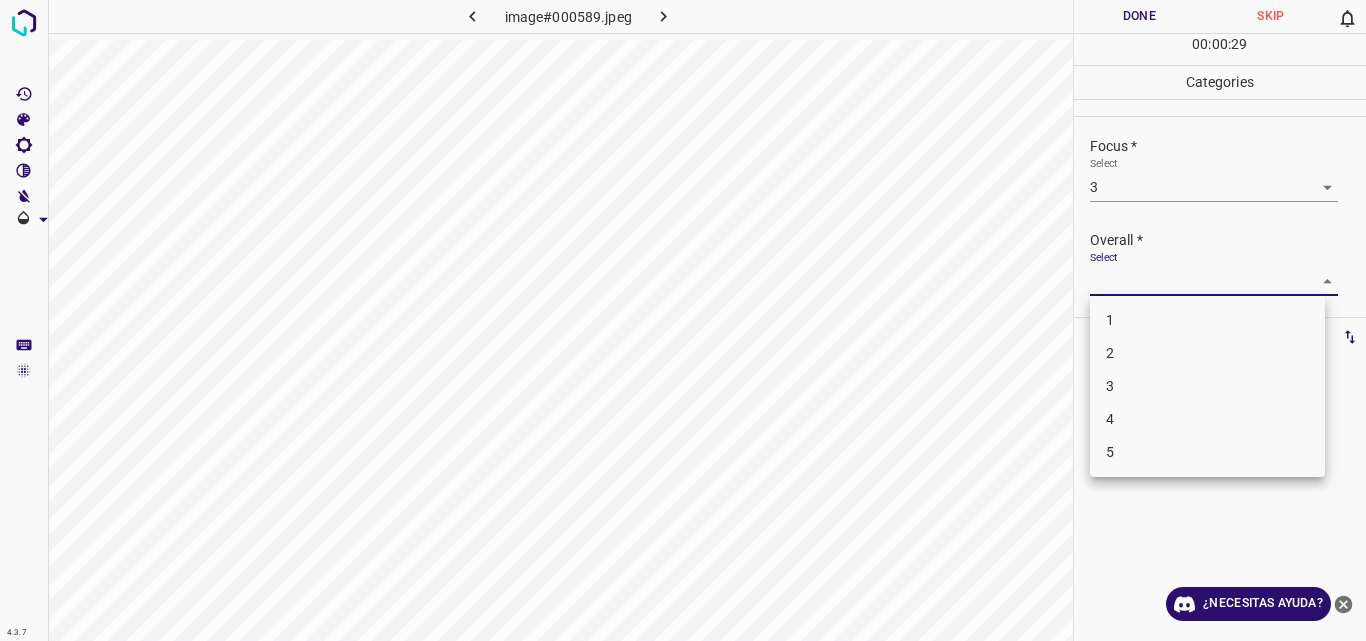 click on "4.3.7 image#000589.jpeg Done Skip 0 00   : 00   : 29   Categories Lighting *  Select 3 3 Focus *  Select 3 3 Overall *  Select ​ Labels   0 Categories 1 Lighting 2 Focus 3 Overall Tools Space Change between modes (Draw & Edit) I Auto labeling R Restore zoom M Zoom in N Zoom out Delete Delete selecte label Filters Z Restore filters X Saturation filter C Brightness filter V Contrast filter B Gray scale filter General O Download ¿Necesitas ayuda? Original text Rate this translation Your feedback will be used to help improve Google Translate - Texto - Esconder - Borrar 1 2 3 4 5" at bounding box center [683, 320] 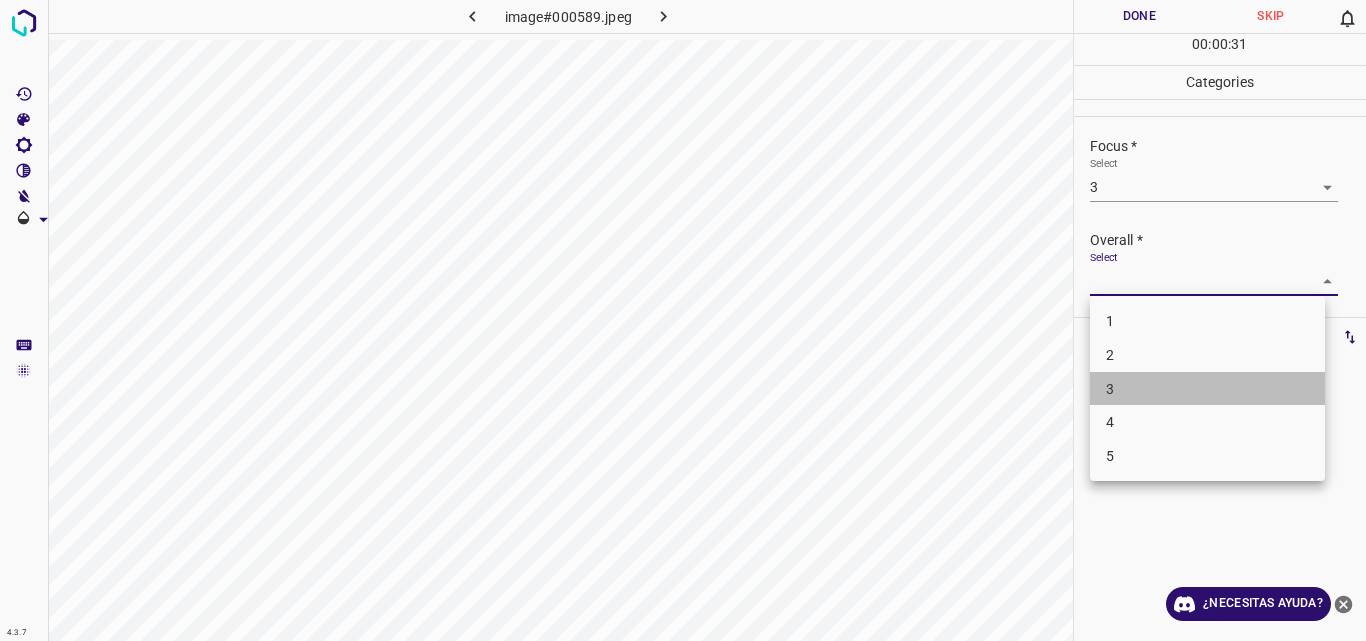 click on "3" at bounding box center [1207, 389] 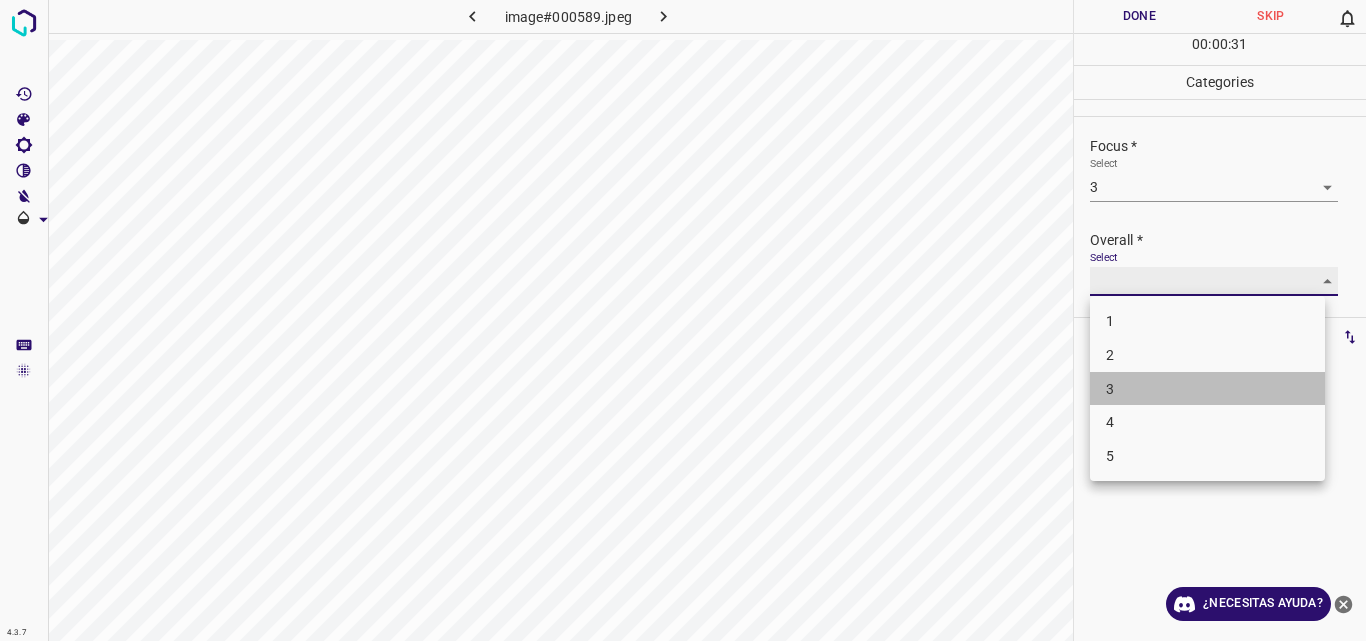 type on "3" 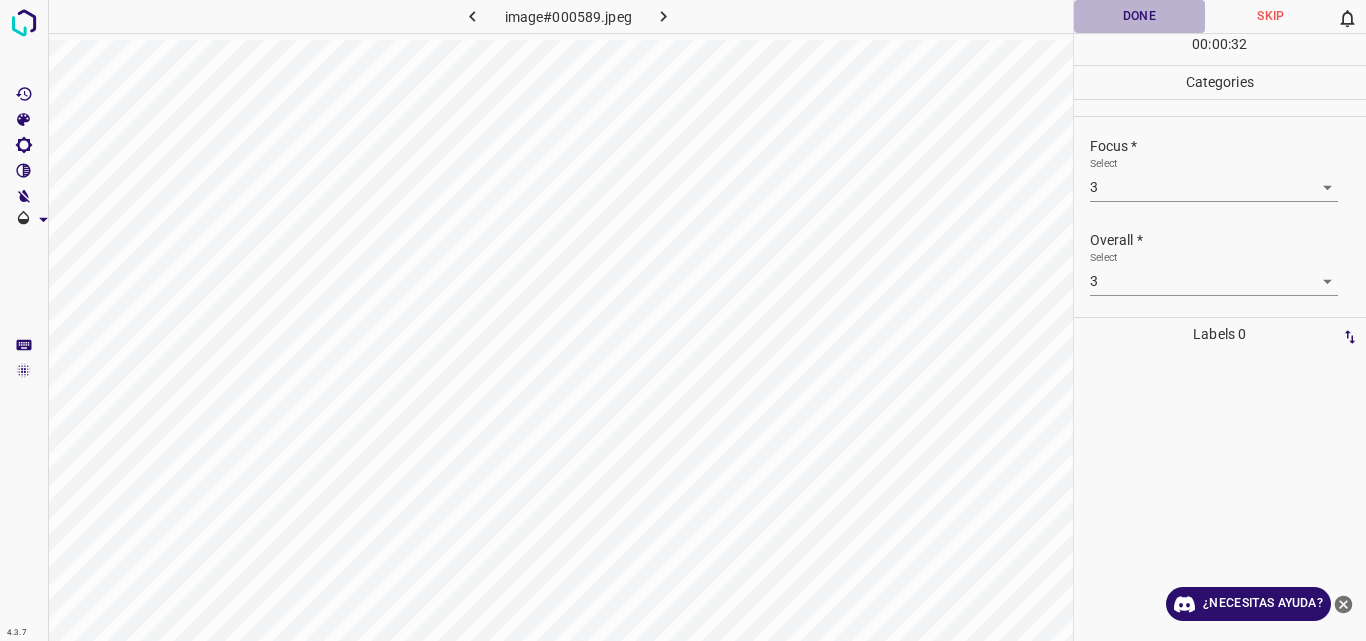 click on "Done" at bounding box center [1140, 16] 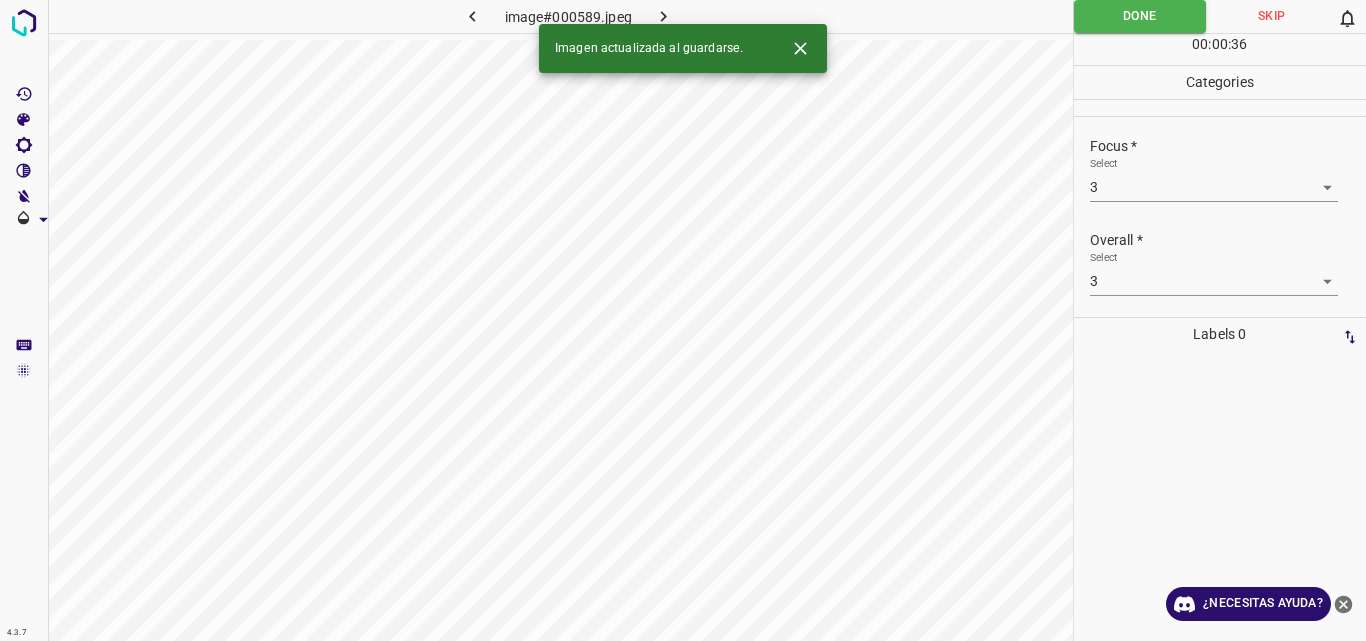 click 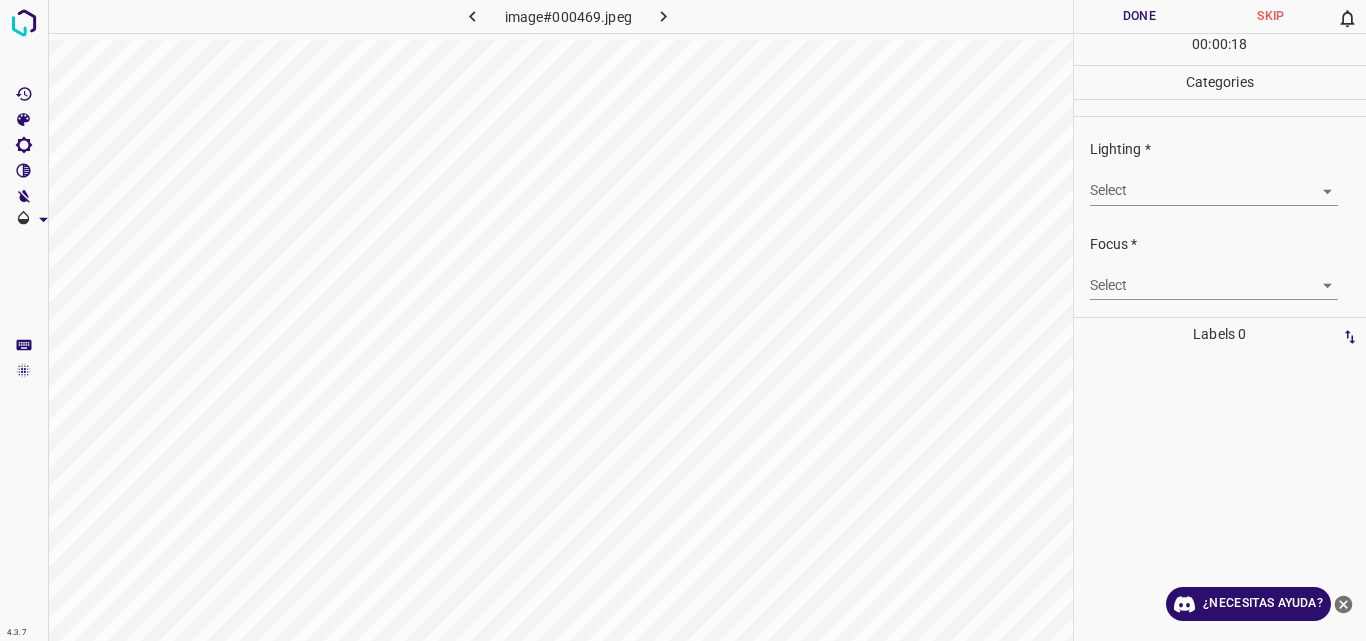 click on "4.3.7 image#000469.jpeg Done Skip 0 00   : 00   : 18   Categories Lighting *  Select ​ Focus *  Select ​ Overall *  Select ​ Labels   0 Categories 1 Lighting 2 Focus 3 Overall Tools Space Change between modes (Draw & Edit) I Auto labeling R Restore zoom M Zoom in N Zoom out Delete Delete selecte label Filters Z Restore filters X Saturation filter C Brightness filter V Contrast filter B Gray scale filter General O Download ¿Necesitas ayuda? Original text Rate this translation Your feedback will be used to help improve Google Translate - Texto - Esconder - Borrar" at bounding box center (683, 320) 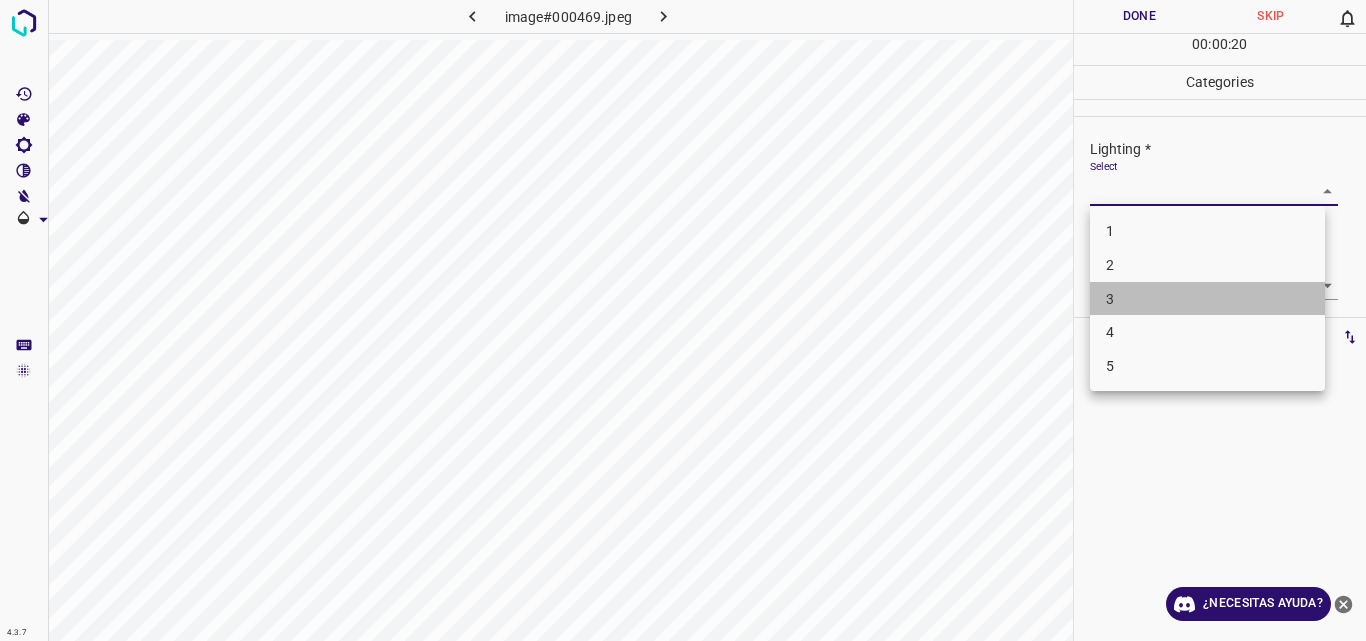 click on "3" at bounding box center [1207, 299] 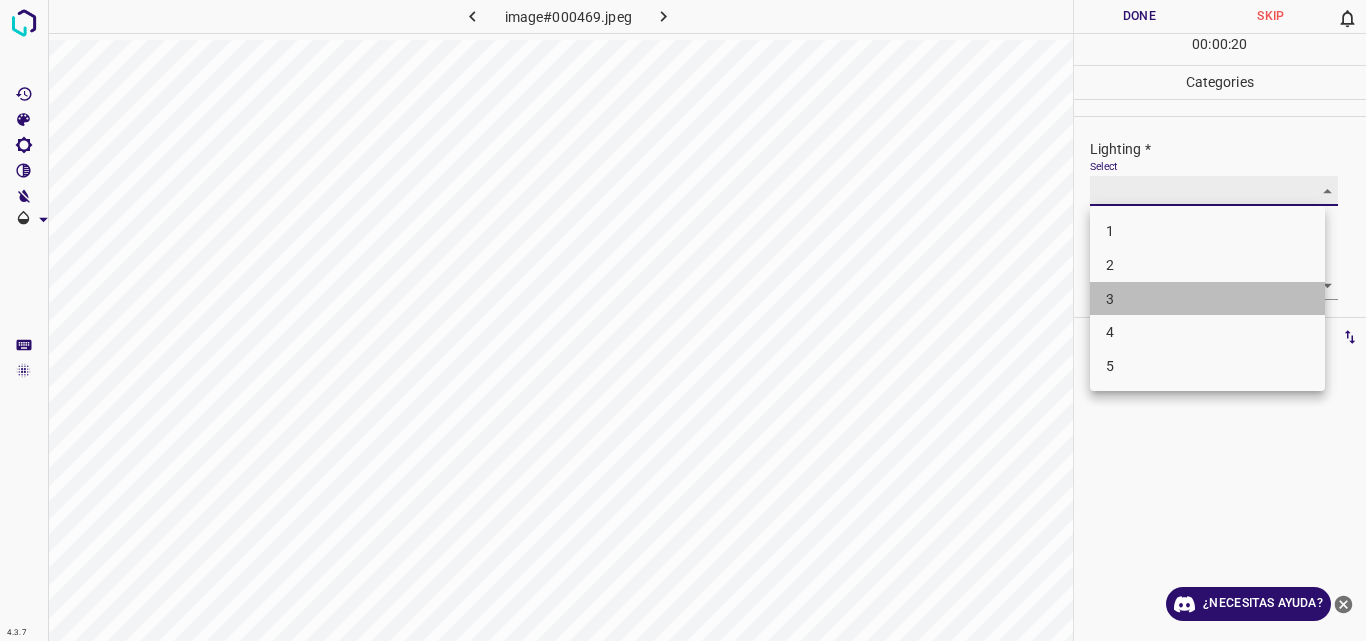 type on "3" 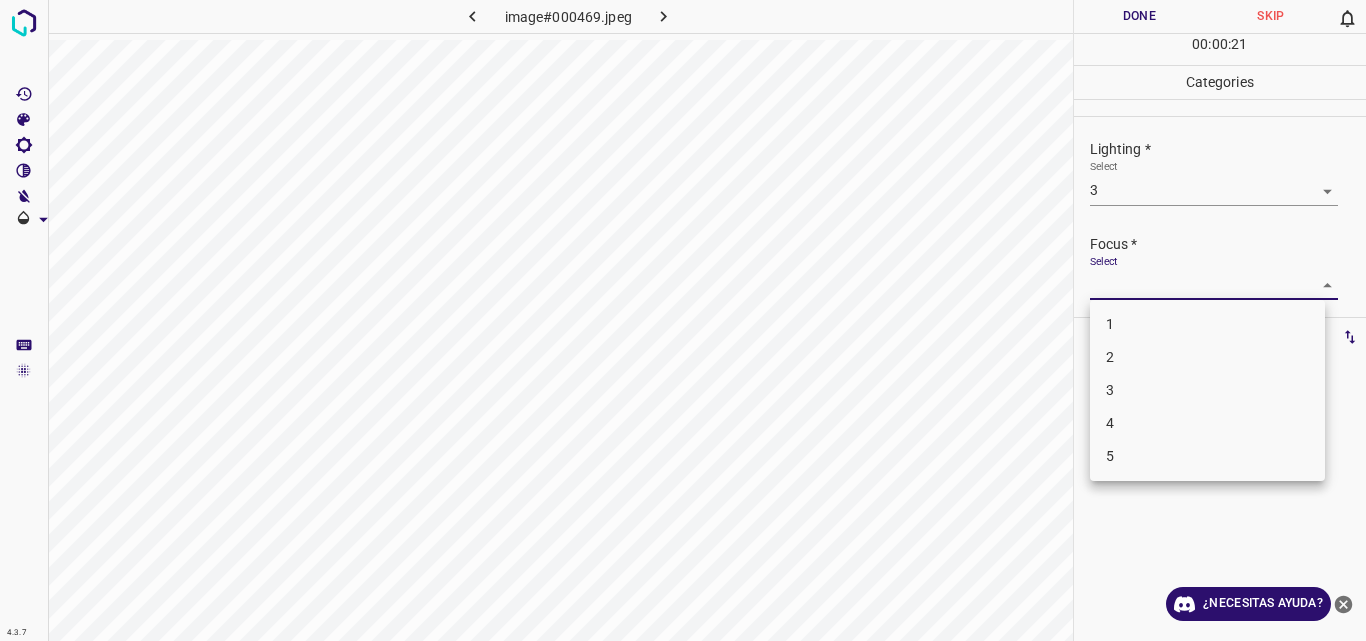 click on "4.3.7 image#000469.jpeg Done Skip 0 00   : 00   : 21   Categories Lighting *  Select 3 3 Focus *  Select ​ Overall *  Select ​ Labels   0 Categories 1 Lighting 2 Focus 3 Overall Tools Space Change between modes (Draw & Edit) I Auto labeling R Restore zoom M Zoom in N Zoom out Delete Delete selecte label Filters Z Restore filters X Saturation filter C Brightness filter V Contrast filter B Gray scale filter General O Download ¿Necesitas ayuda? Original text Rate this translation Your feedback will be used to help improve Google Translate - Texto - Esconder - Borrar 1 2 3 4 5" at bounding box center [683, 320] 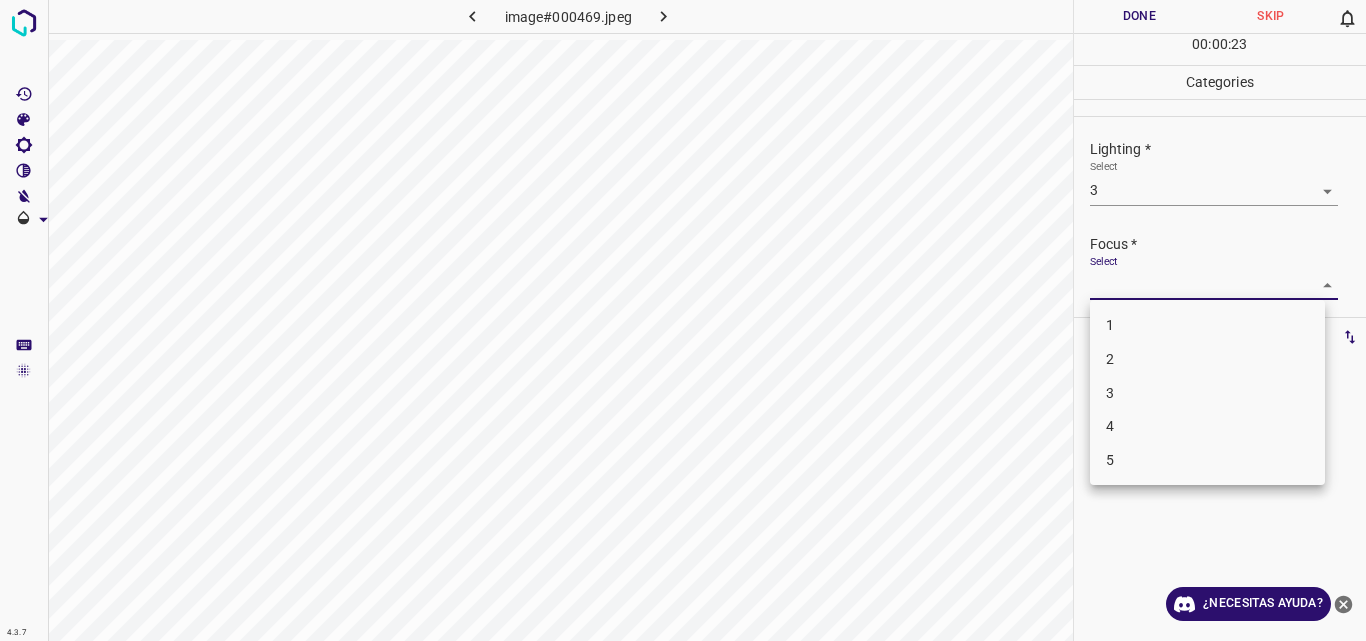 click on "3" at bounding box center (1207, 393) 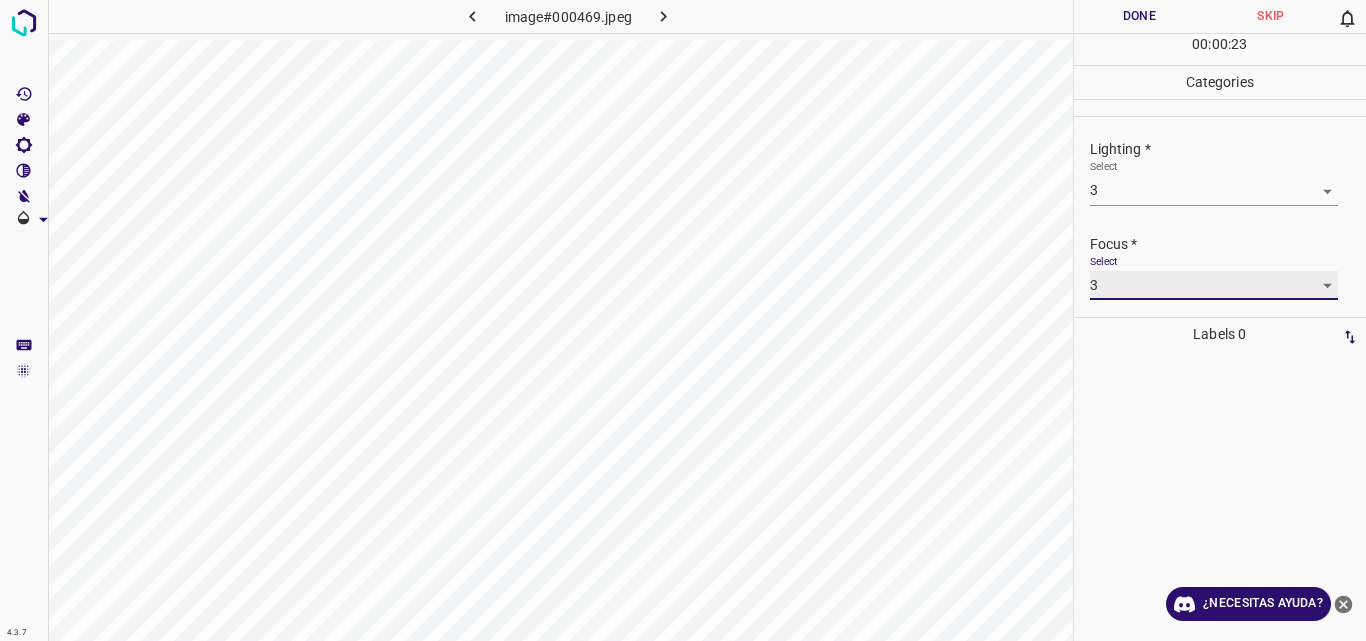 type on "3" 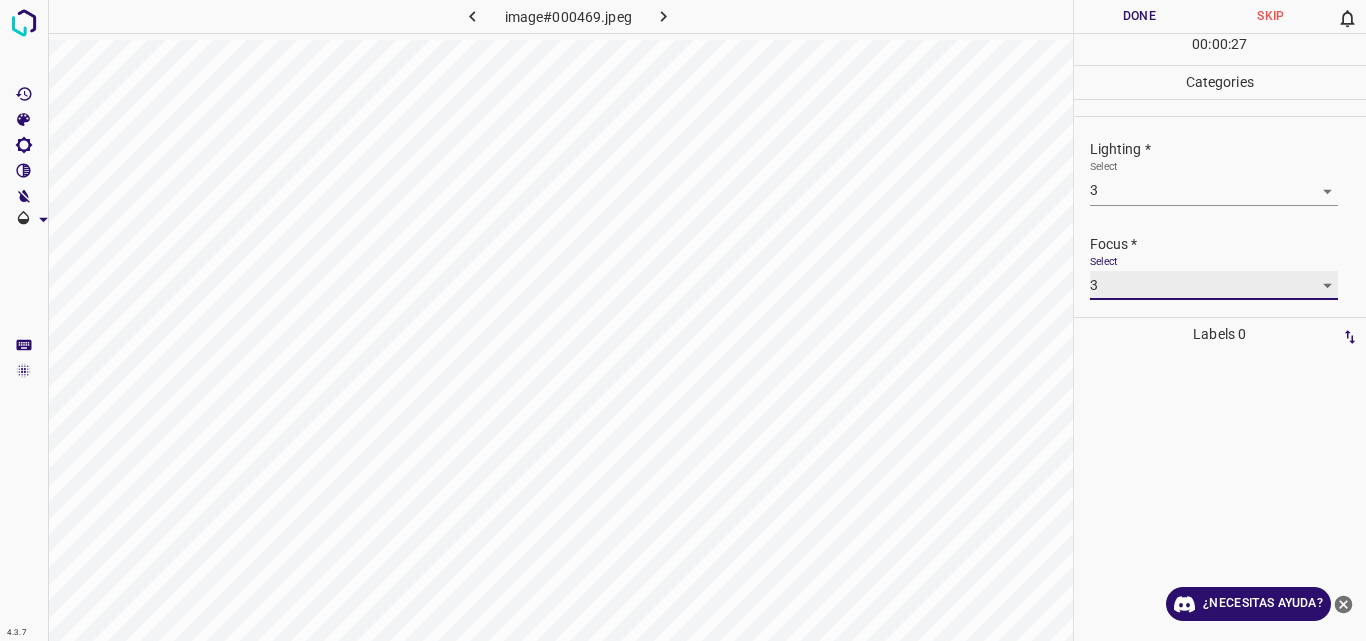 scroll, scrollTop: 98, scrollLeft: 0, axis: vertical 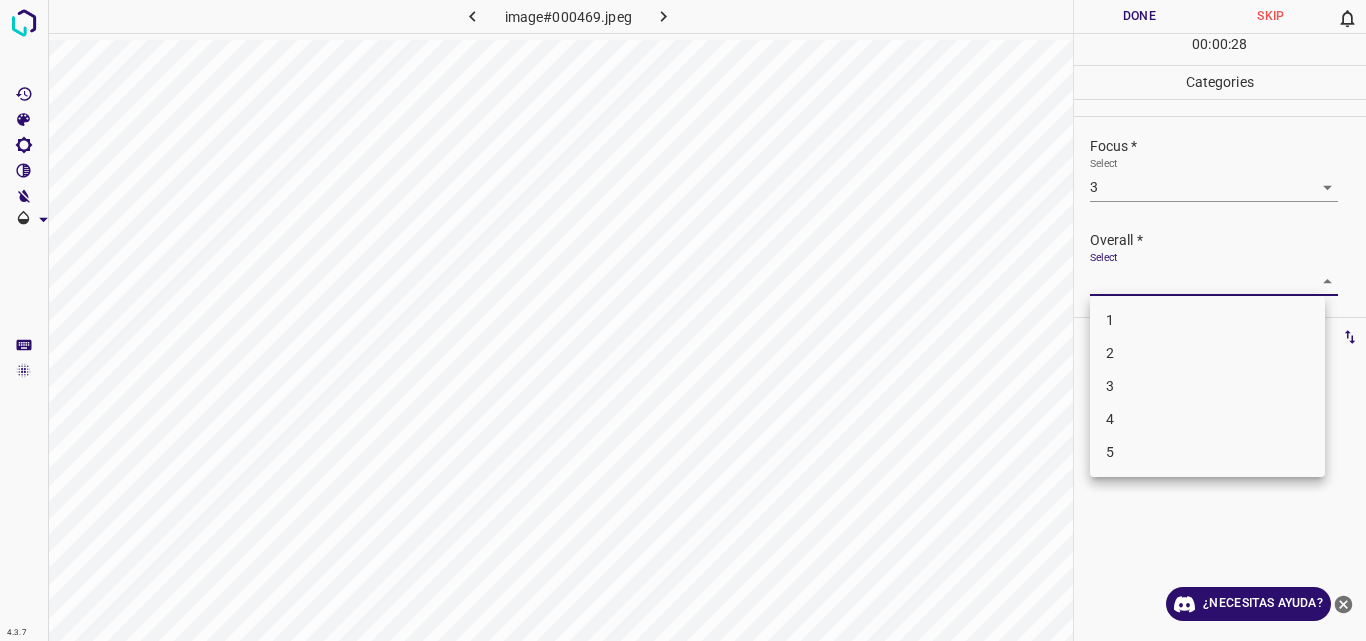 click on "4.3.7 image#000469.jpeg Done Skip 0 00   : 00   : 28   Categories Lighting *  Select 3 3 Focus *  Select 3 3 Overall *  Select ​ Labels   0 Categories 1 Lighting 2 Focus 3 Overall Tools Space Change between modes (Draw & Edit) I Auto labeling R Restore zoom M Zoom in N Zoom out Delete Delete selecte label Filters Z Restore filters X Saturation filter C Brightness filter V Contrast filter B Gray scale filter General O Download ¿Necesitas ayuda? Original text Rate this translation Your feedback will be used to help improve Google Translate - Texto - Esconder - Borrar 1 2 3 4 5" at bounding box center [683, 320] 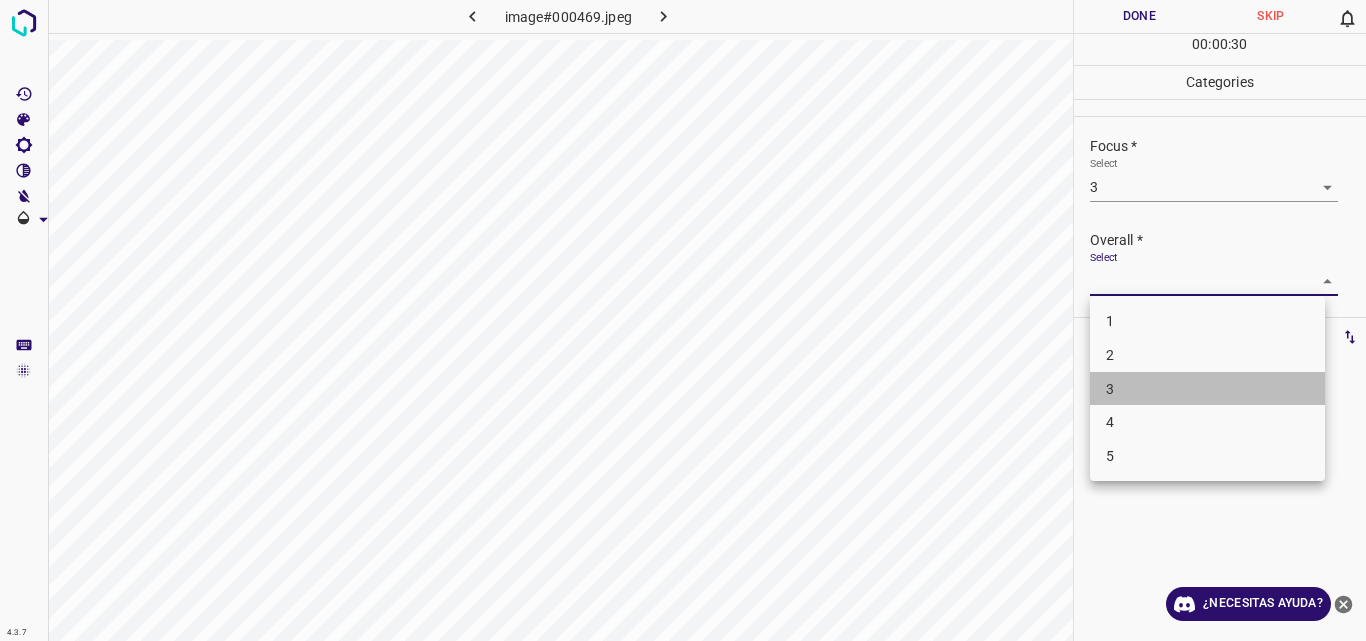 click on "3" at bounding box center [1207, 389] 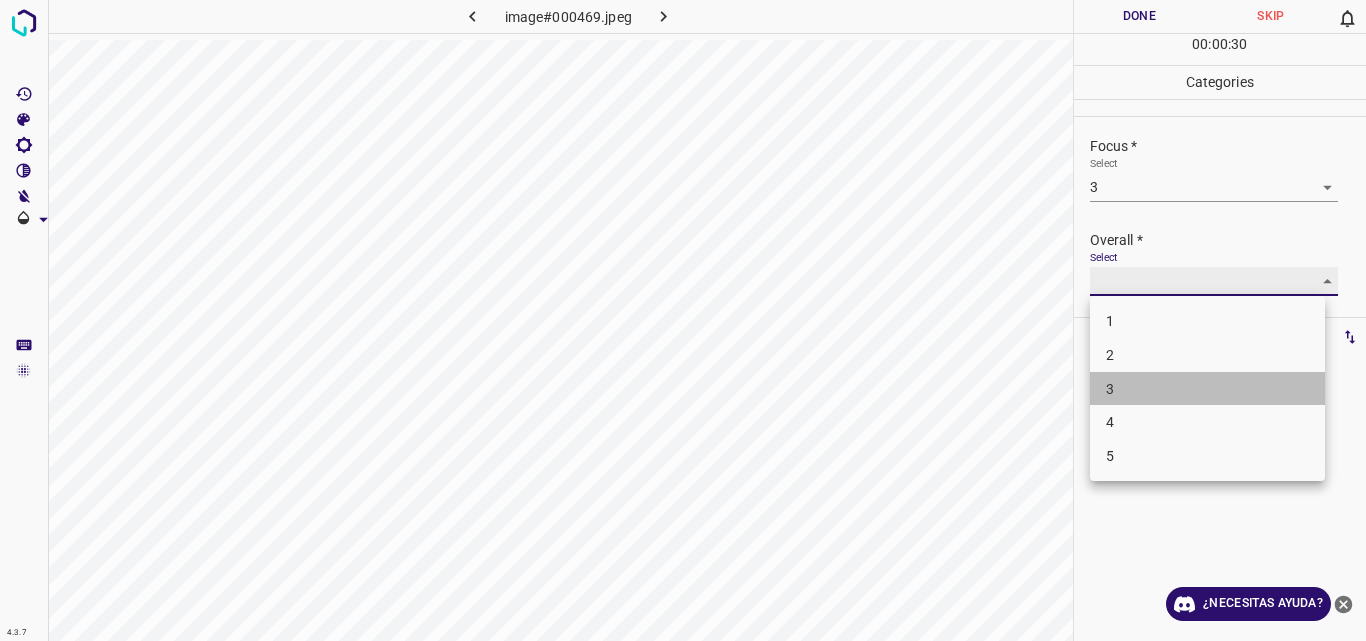 type on "3" 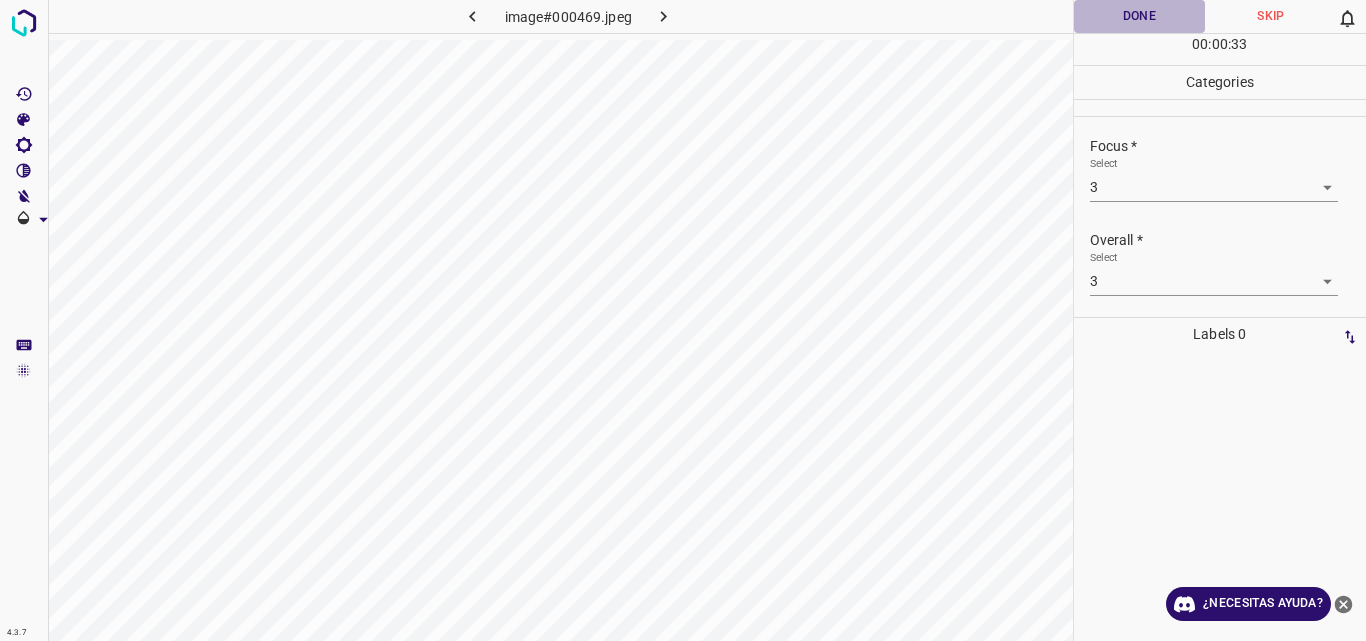 click on "Done" at bounding box center (1140, 16) 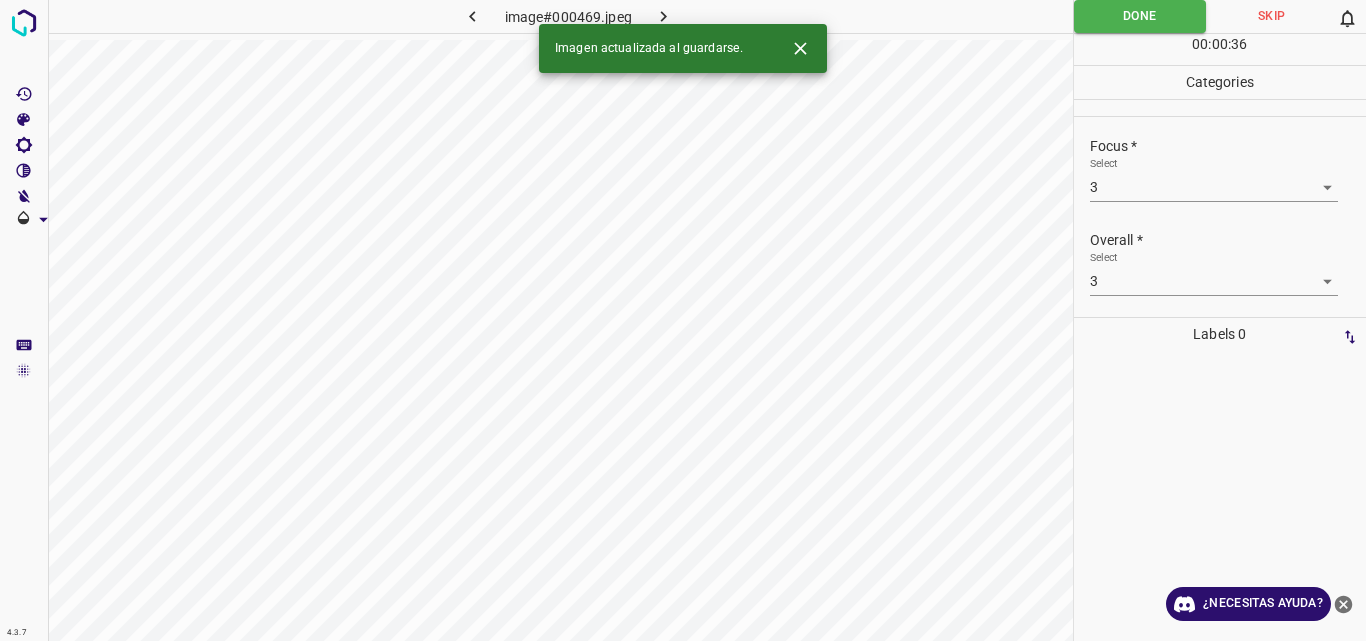 click 